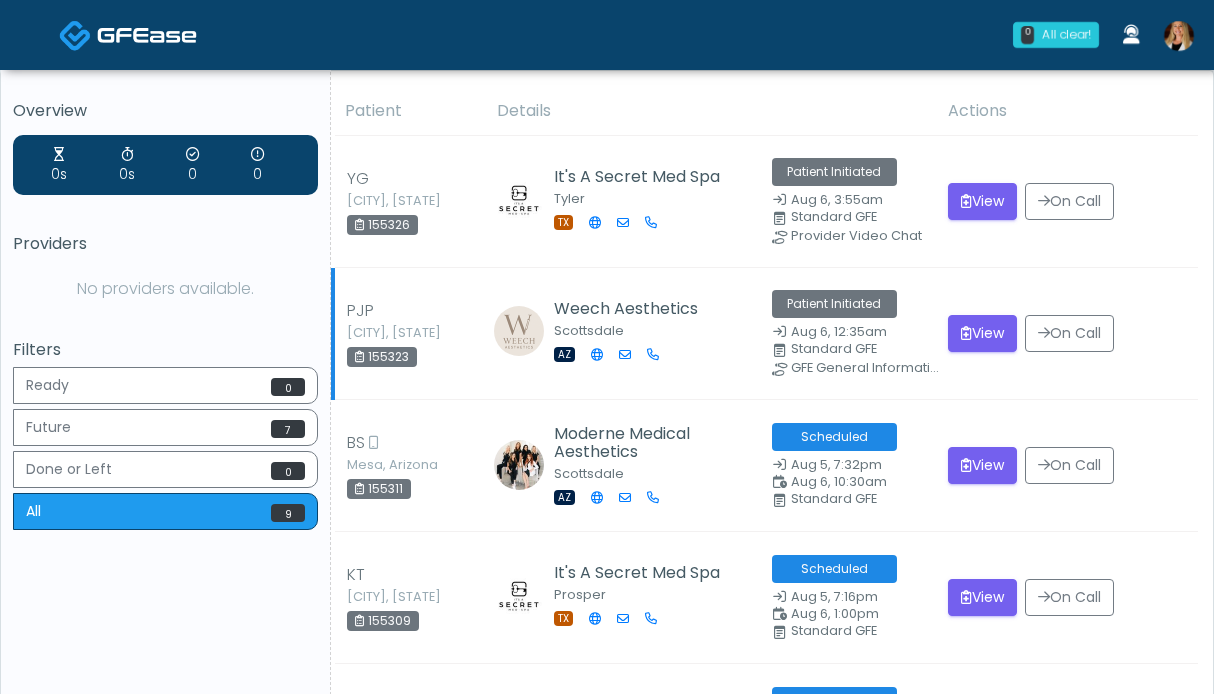 scroll, scrollTop: 0, scrollLeft: 0, axis: both 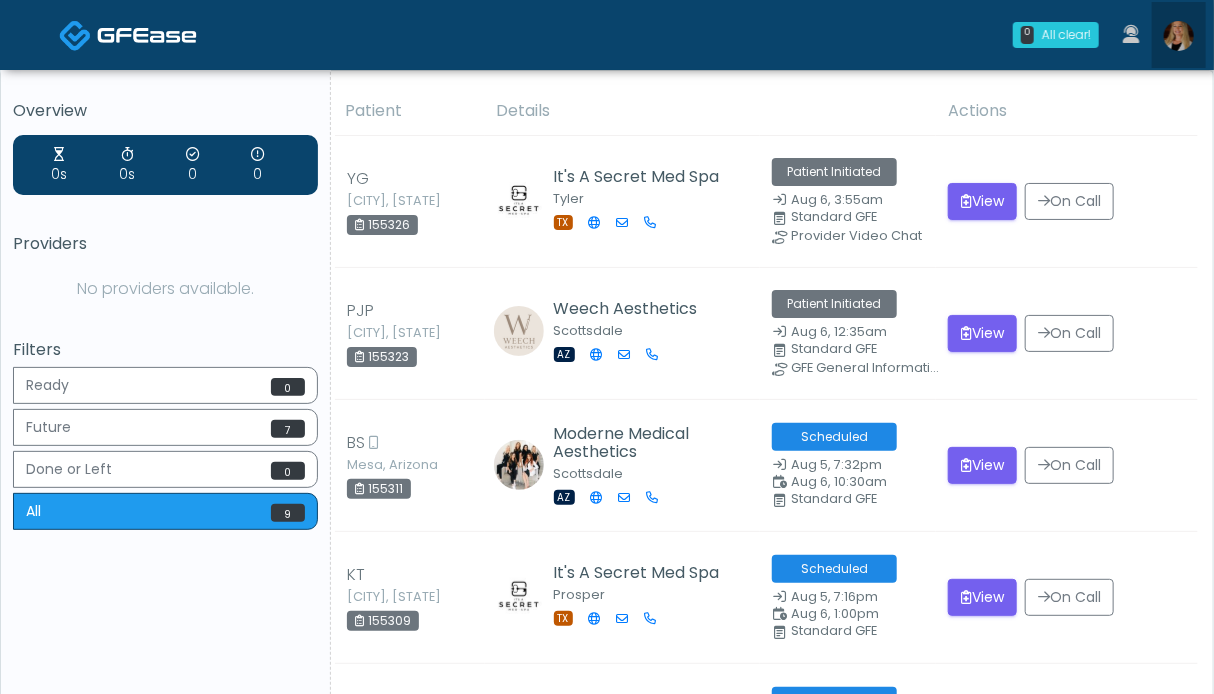 click at bounding box center (1179, 36) 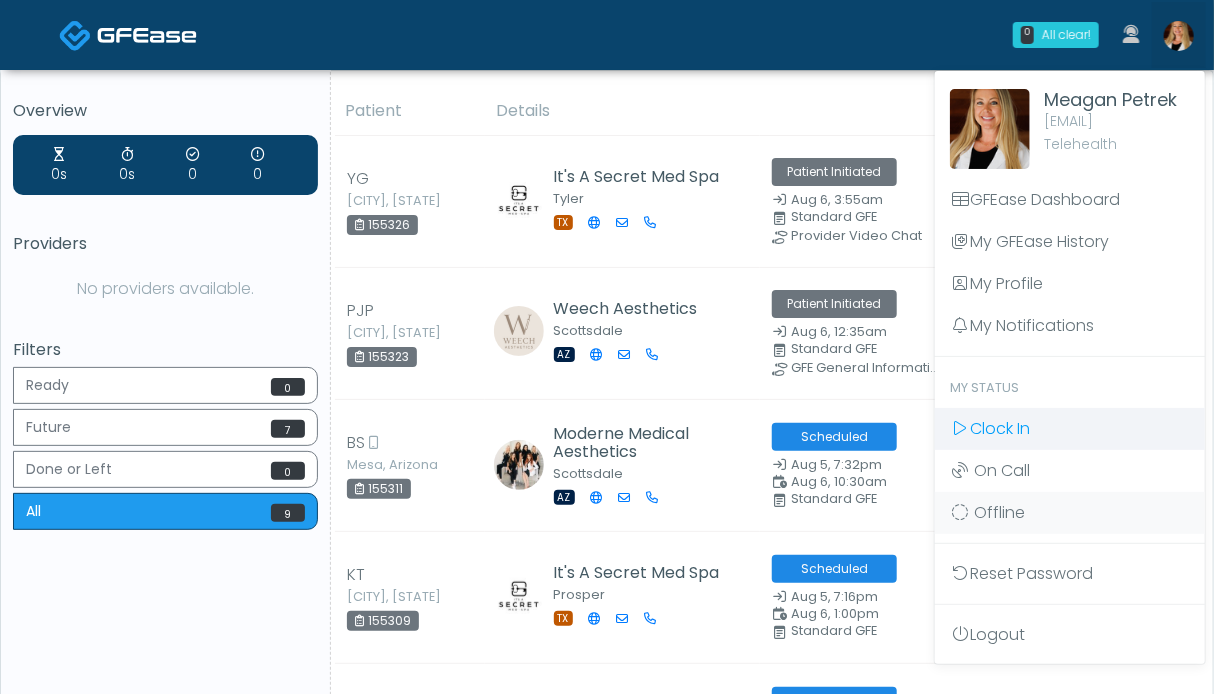 click on "Clock In" at bounding box center (1000, 428) 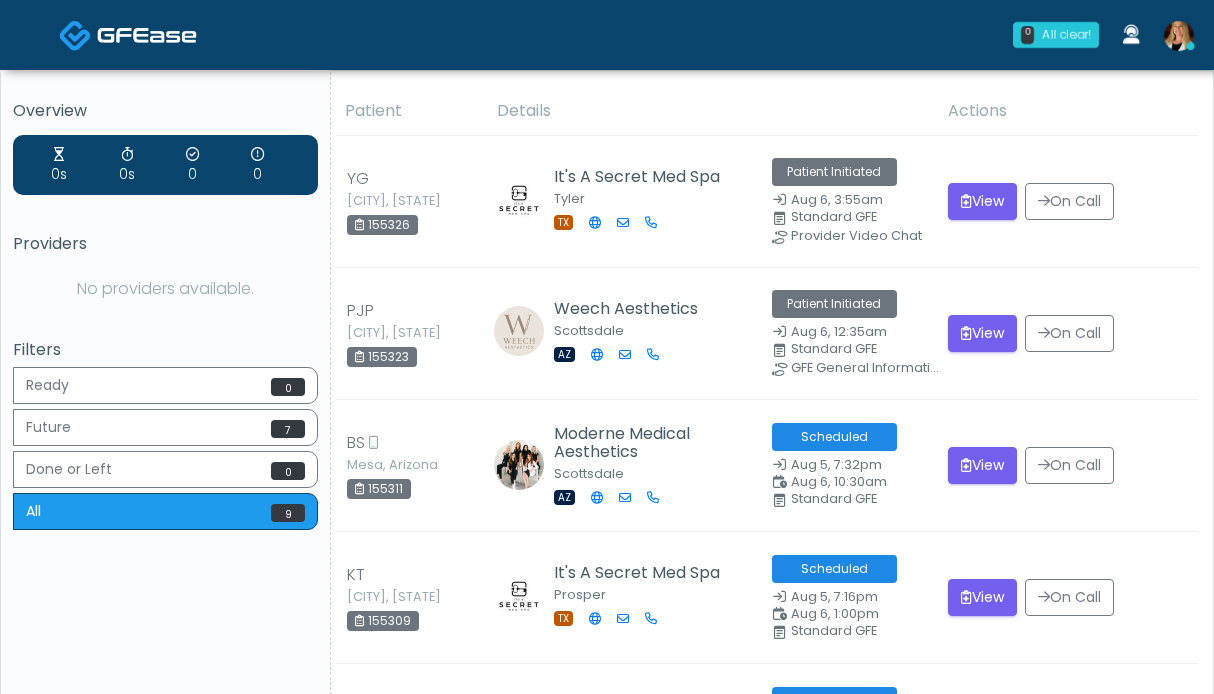 scroll, scrollTop: 0, scrollLeft: 0, axis: both 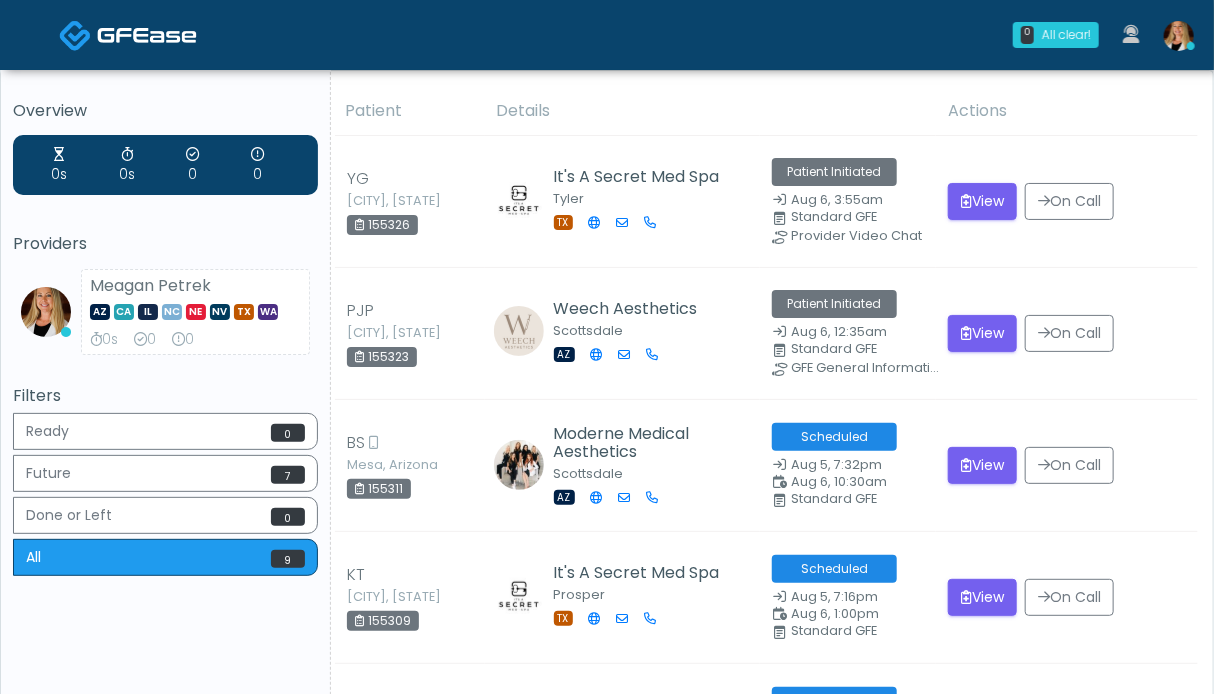 click at bounding box center (147, 34) 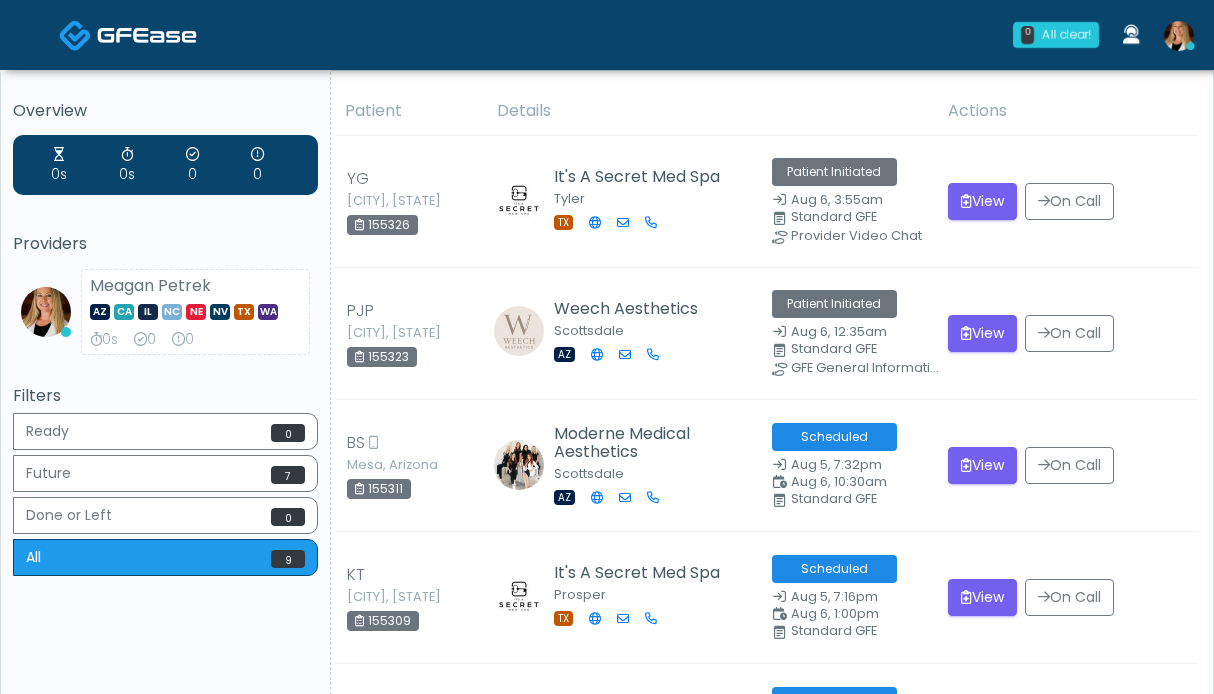 scroll, scrollTop: 0, scrollLeft: 0, axis: both 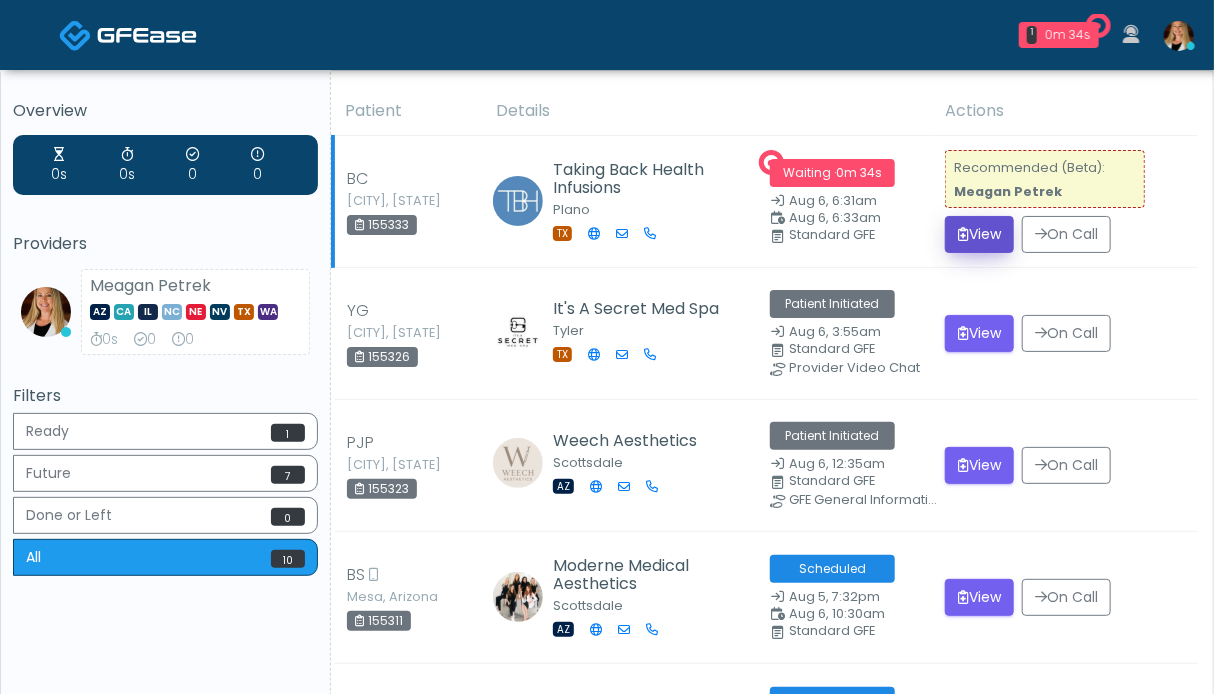 click on "View" at bounding box center [979, 234] 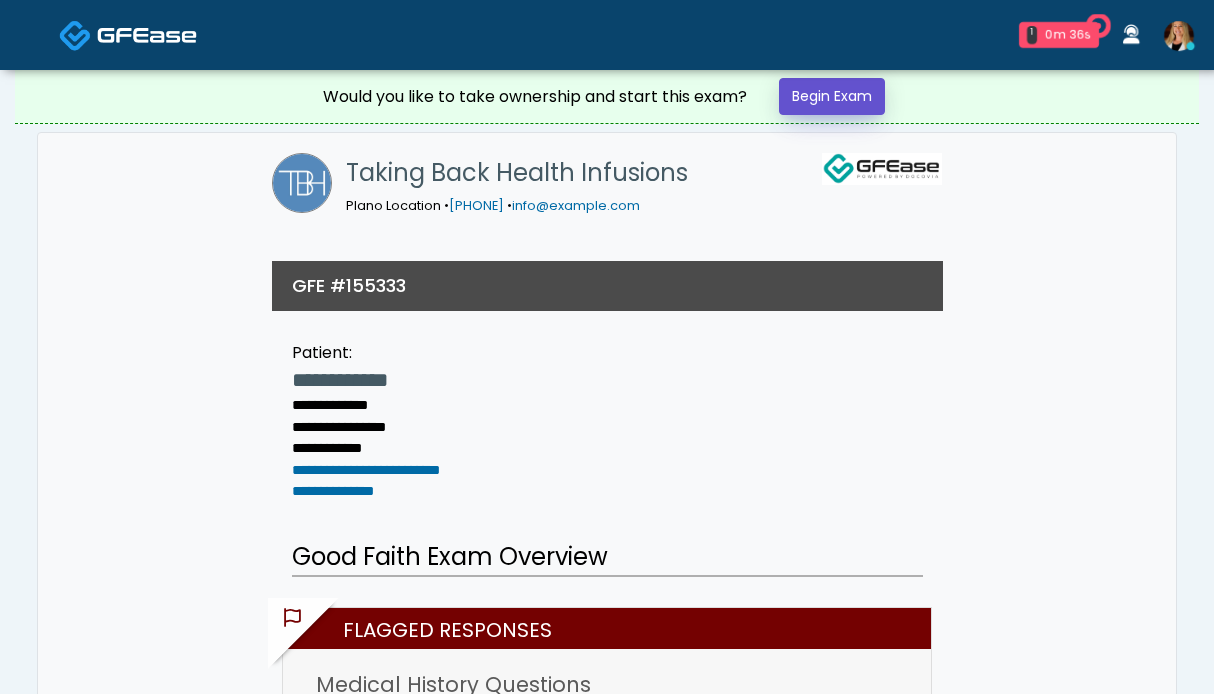 scroll, scrollTop: 0, scrollLeft: 0, axis: both 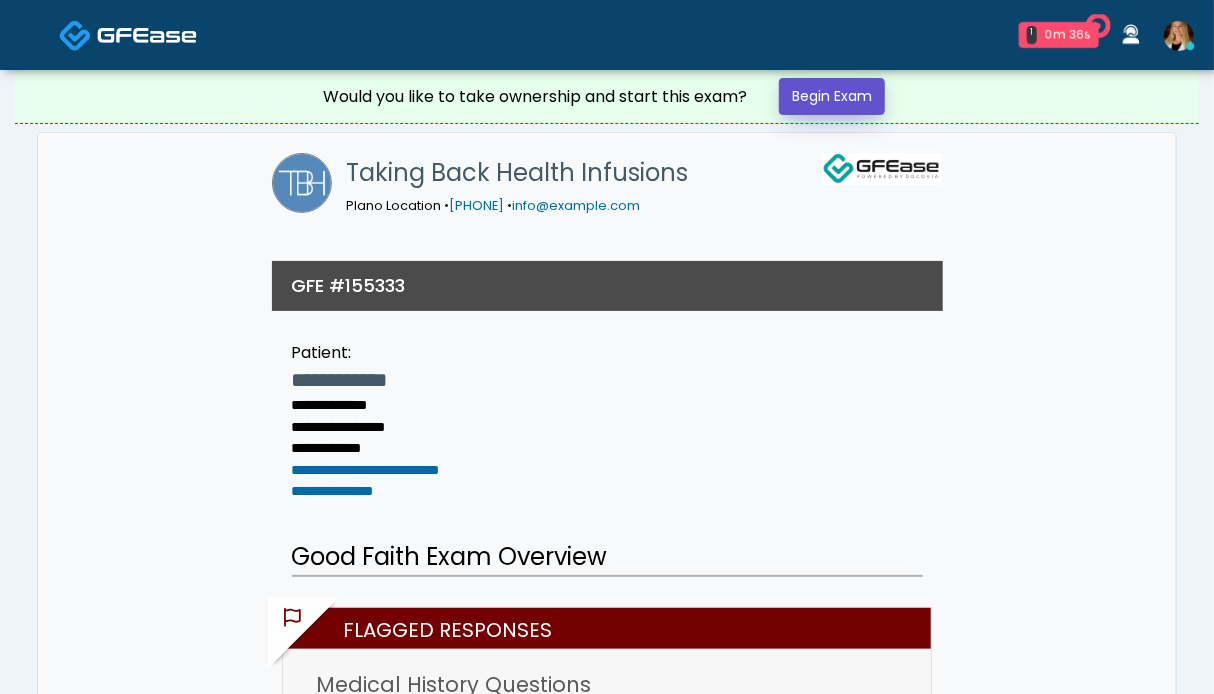 click on "Begin Exam" at bounding box center (832, 96) 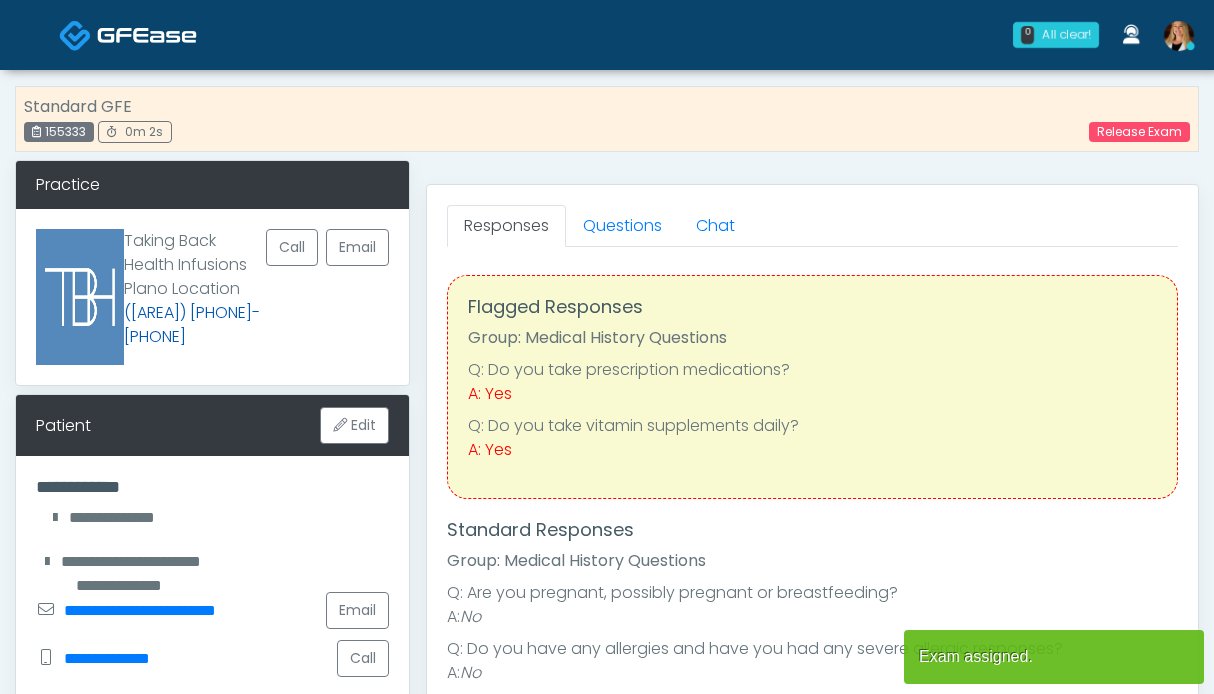 scroll, scrollTop: 0, scrollLeft: 0, axis: both 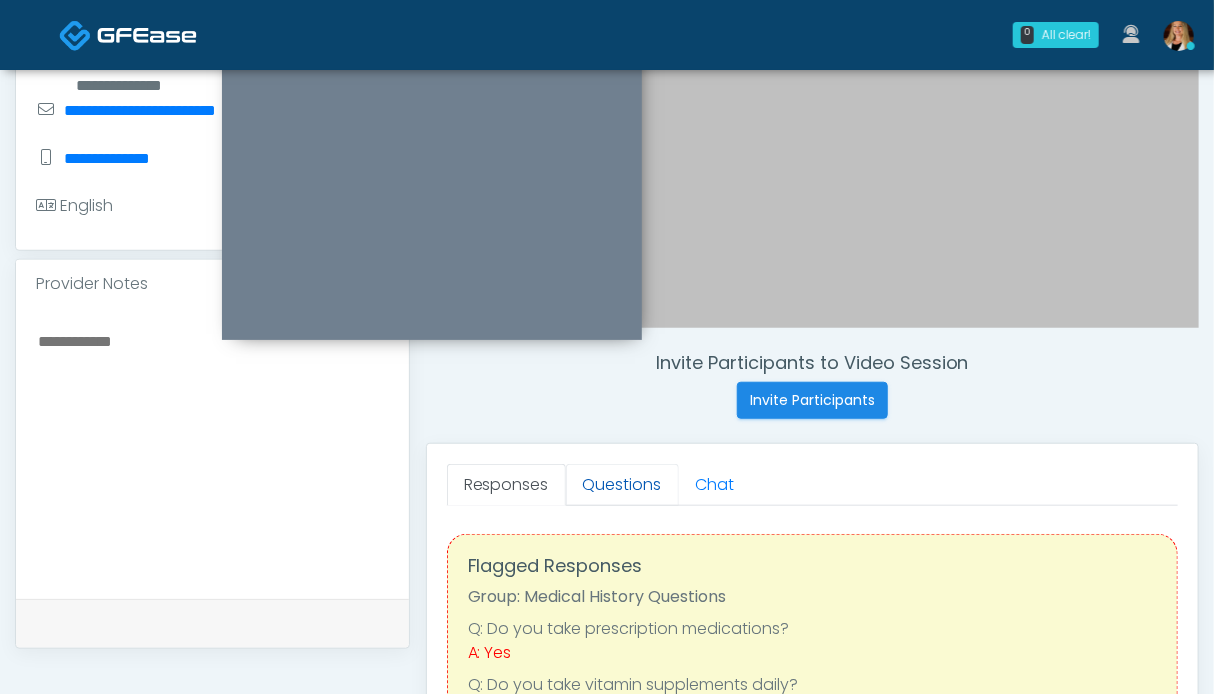 click on "Questions" at bounding box center [622, 485] 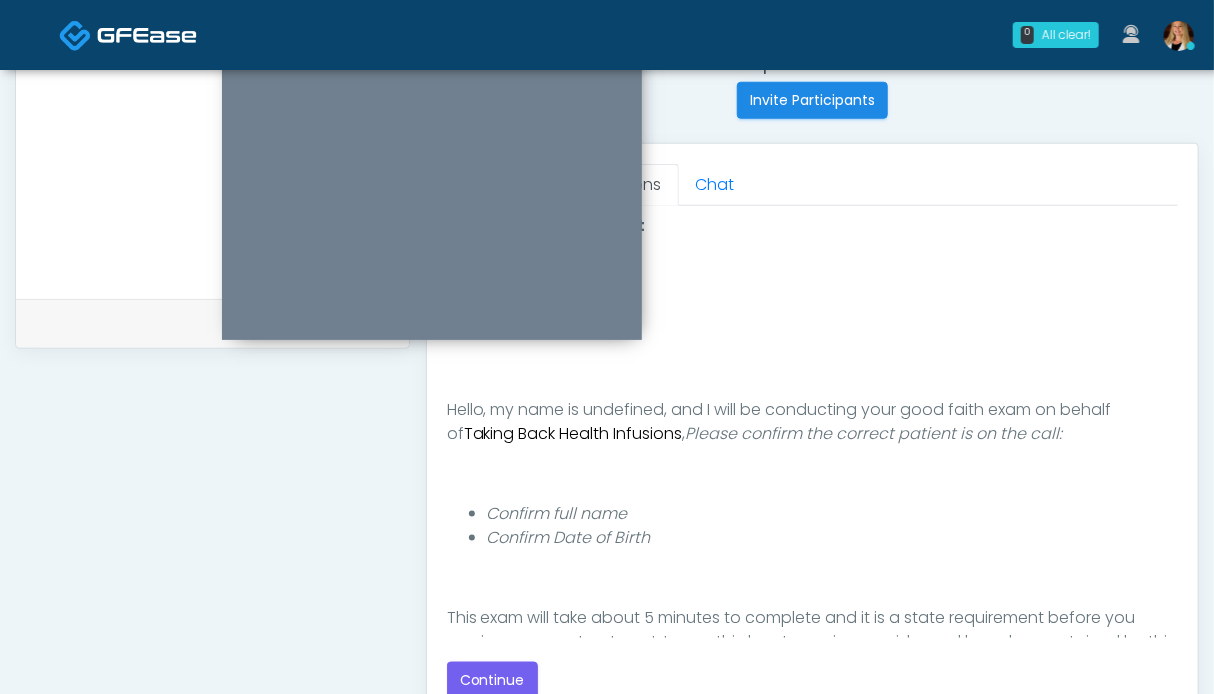 scroll, scrollTop: 900, scrollLeft: 0, axis: vertical 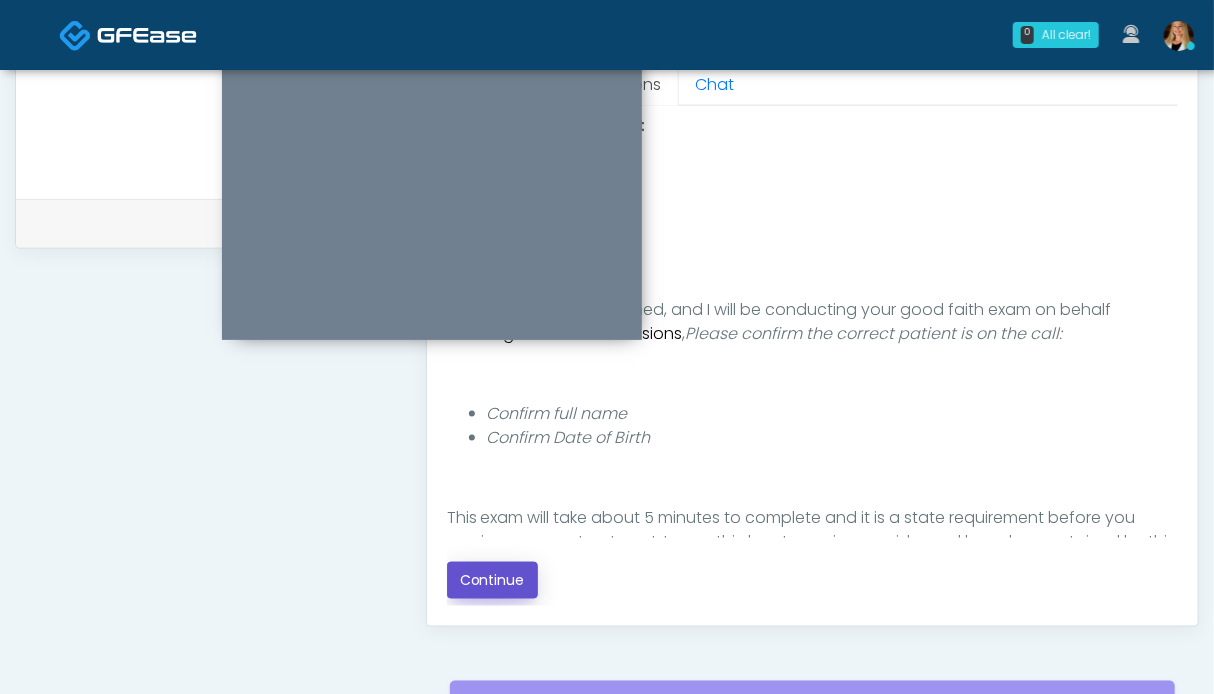 click on "Continue" at bounding box center (492, 580) 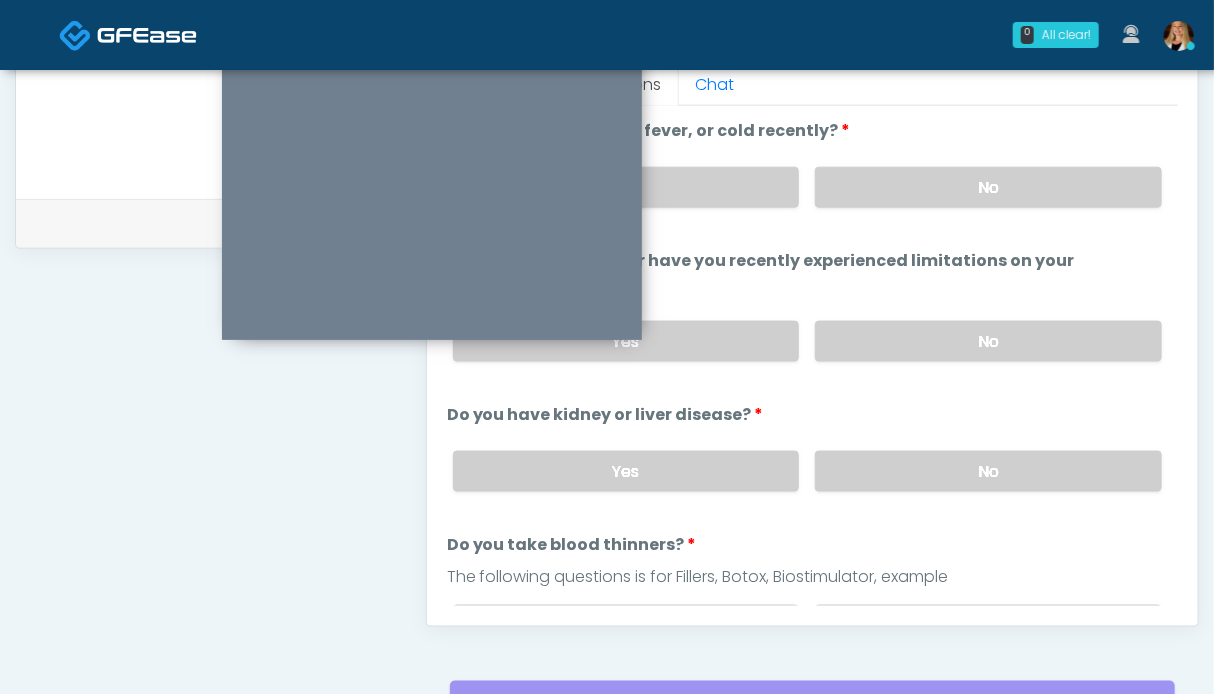 scroll, scrollTop: 899, scrollLeft: 0, axis: vertical 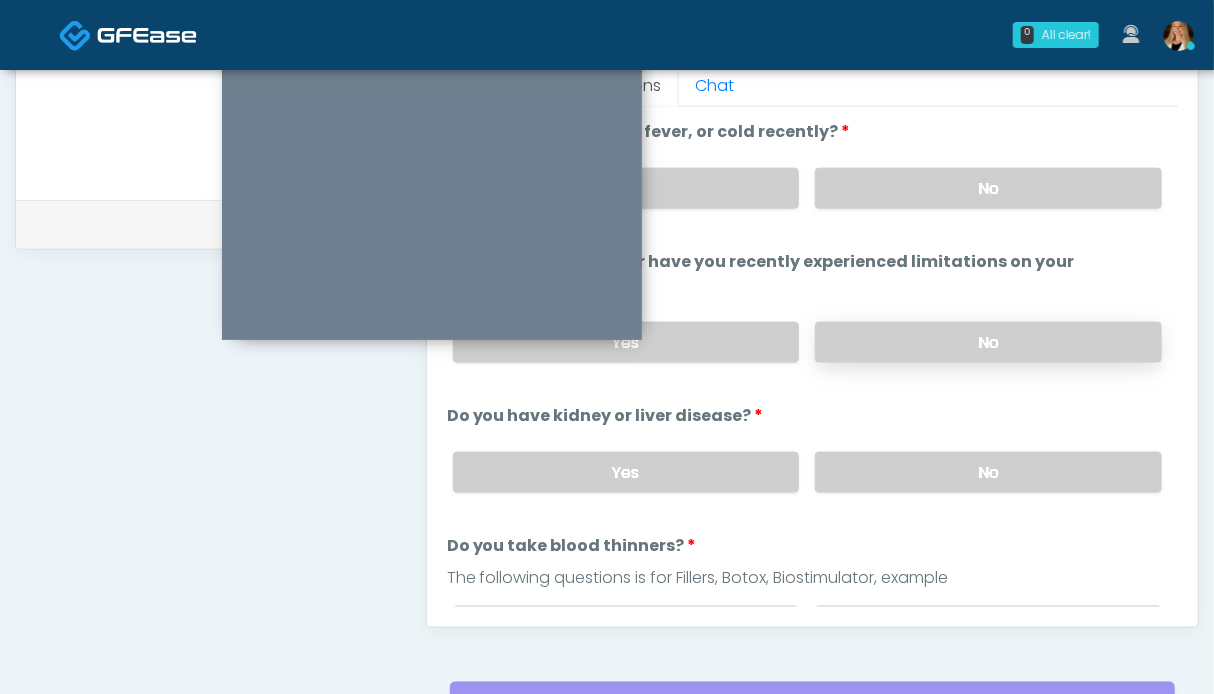 click on "No" at bounding box center (988, 342) 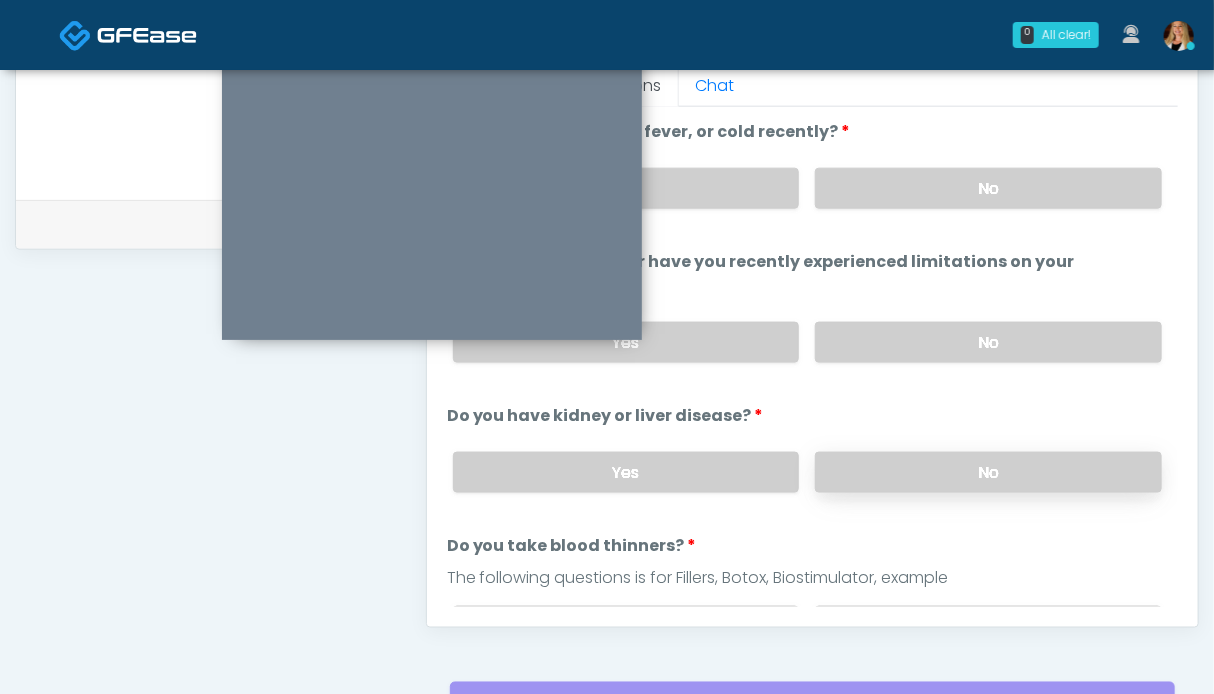 click on "No" at bounding box center [988, 472] 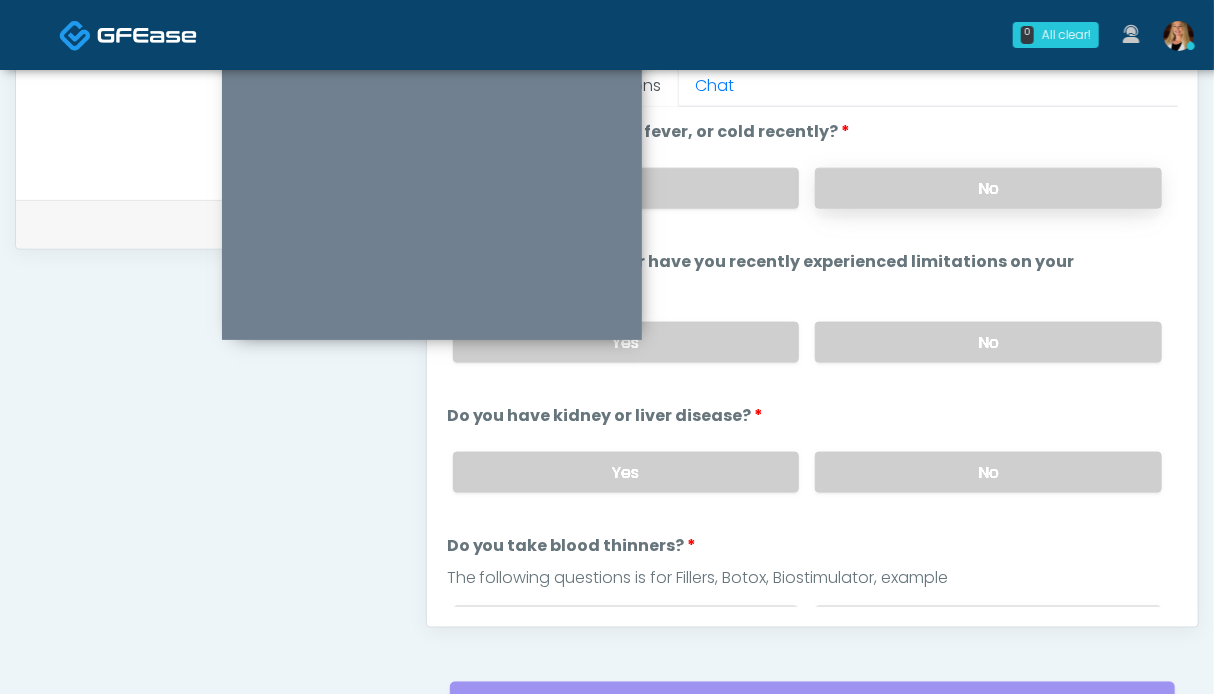 click on "No" at bounding box center (988, 188) 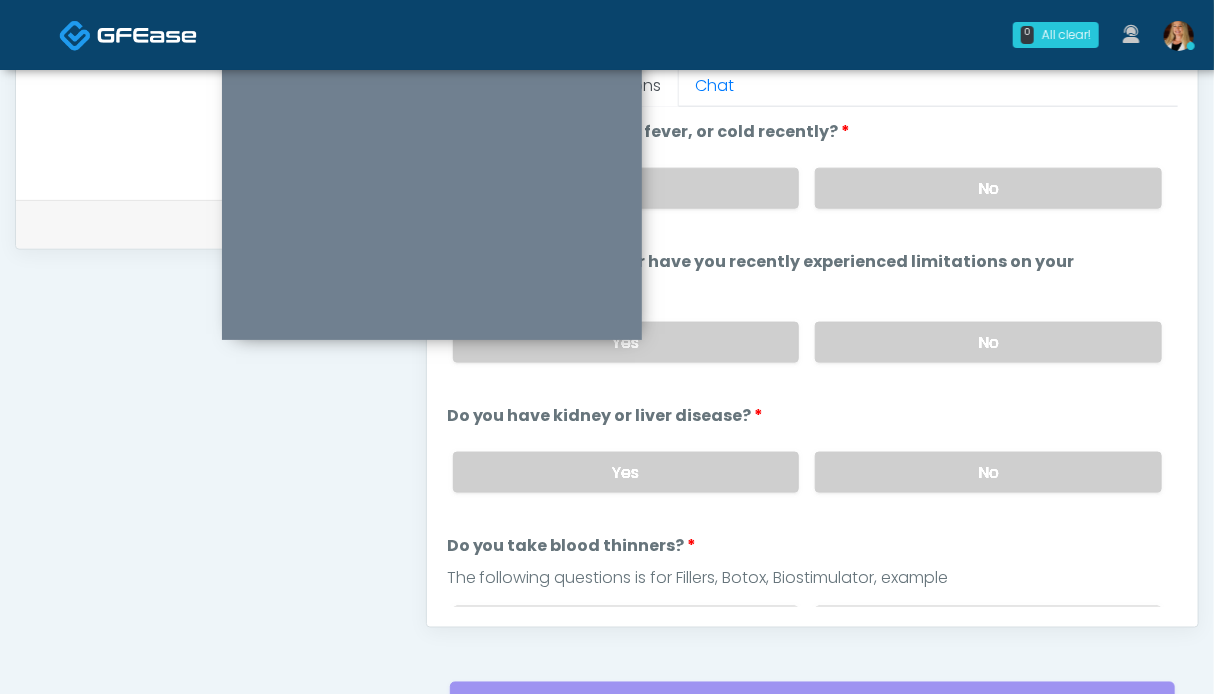 scroll, scrollTop: 200, scrollLeft: 0, axis: vertical 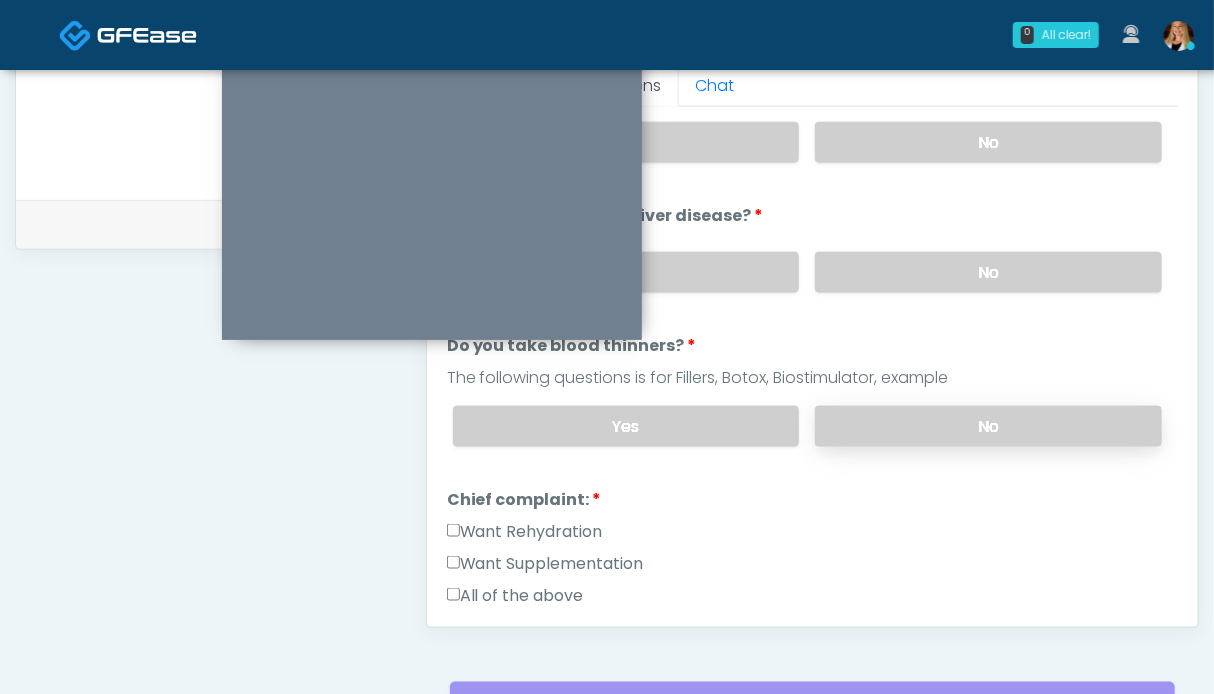 click on "No" at bounding box center [988, 426] 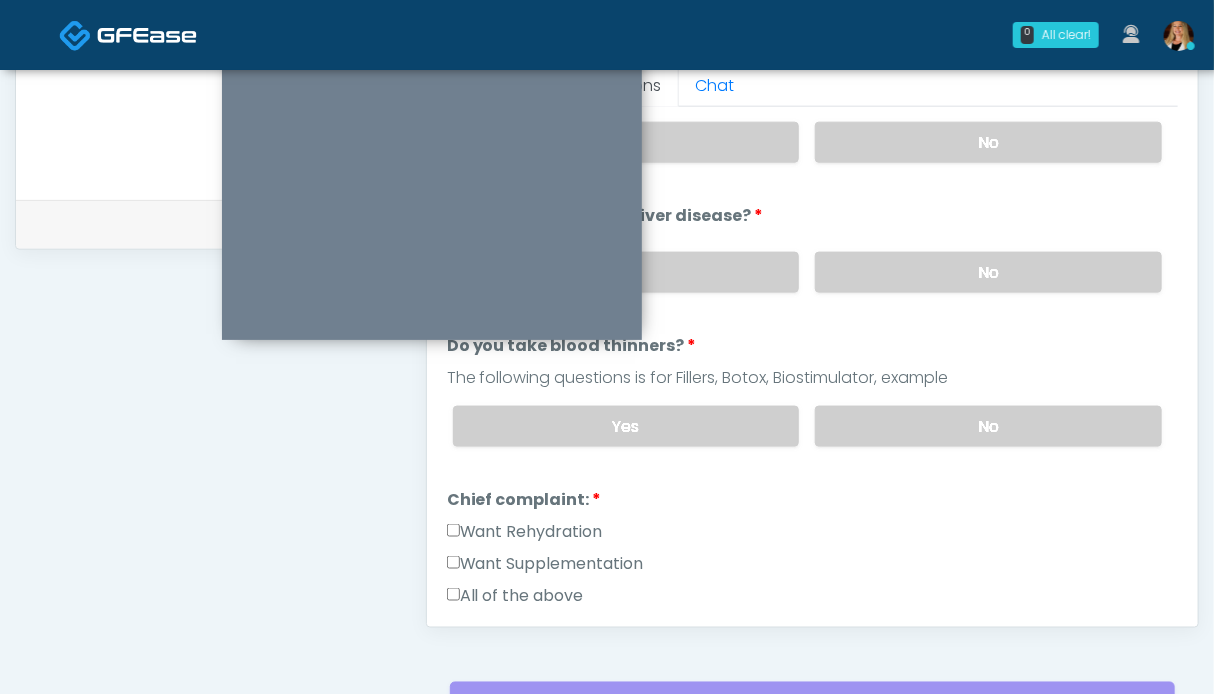 click on "Want Rehydration" at bounding box center [525, 532] 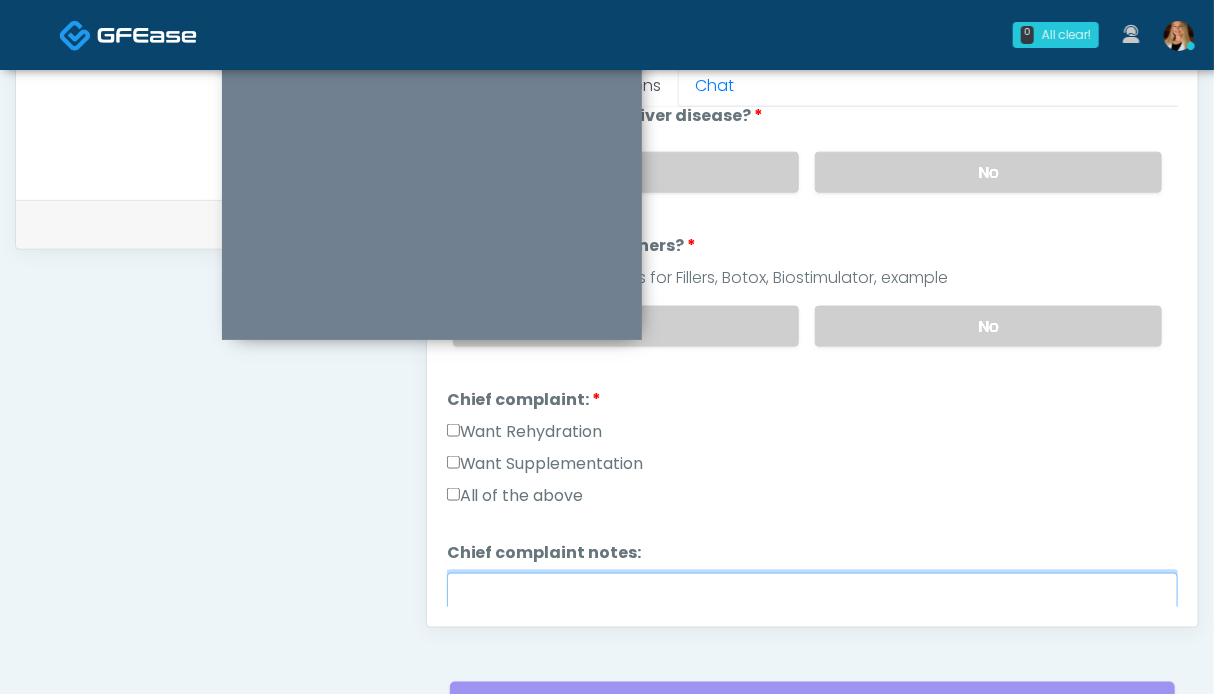 click on "Chief complaint notes:" at bounding box center (812, 616) 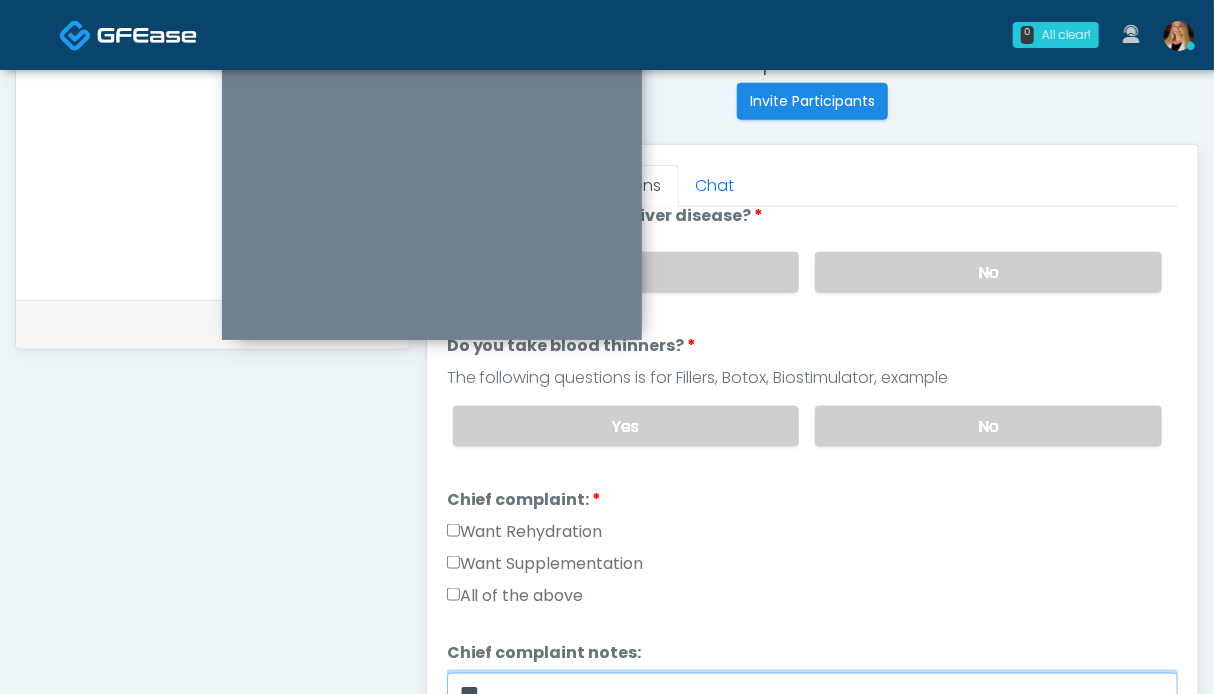 scroll, scrollTop: 899, scrollLeft: 0, axis: vertical 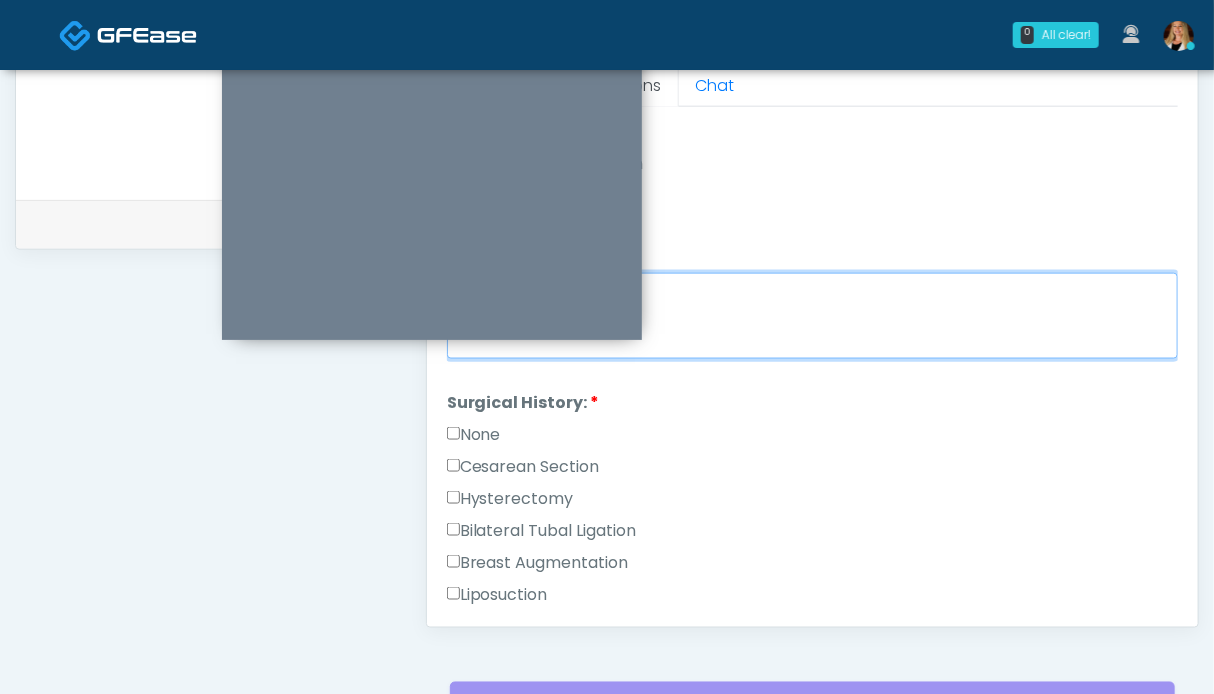 type on "**" 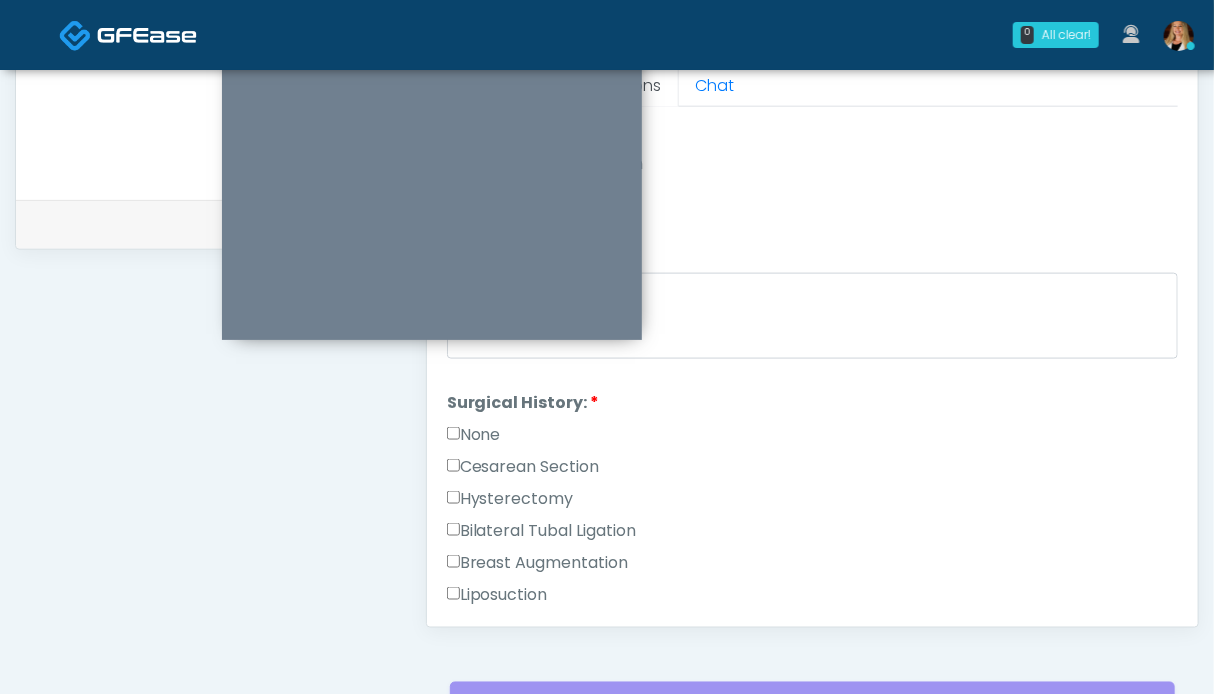 click on "None" at bounding box center [474, 435] 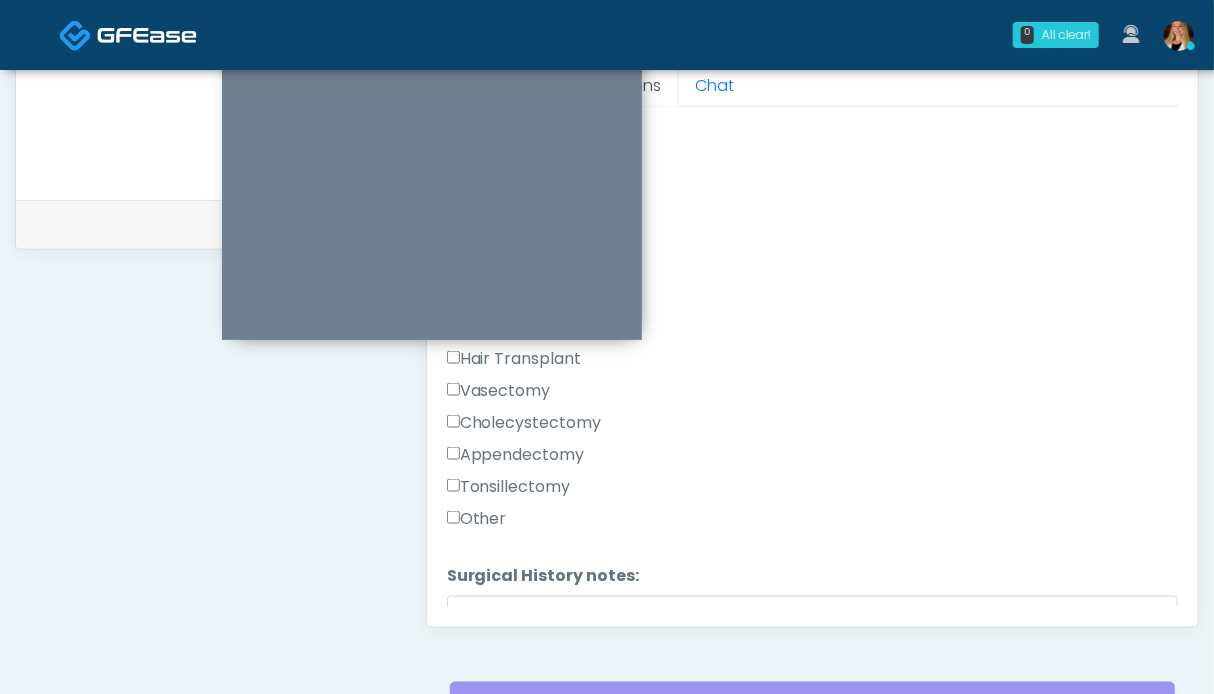 scroll, scrollTop: 1036, scrollLeft: 0, axis: vertical 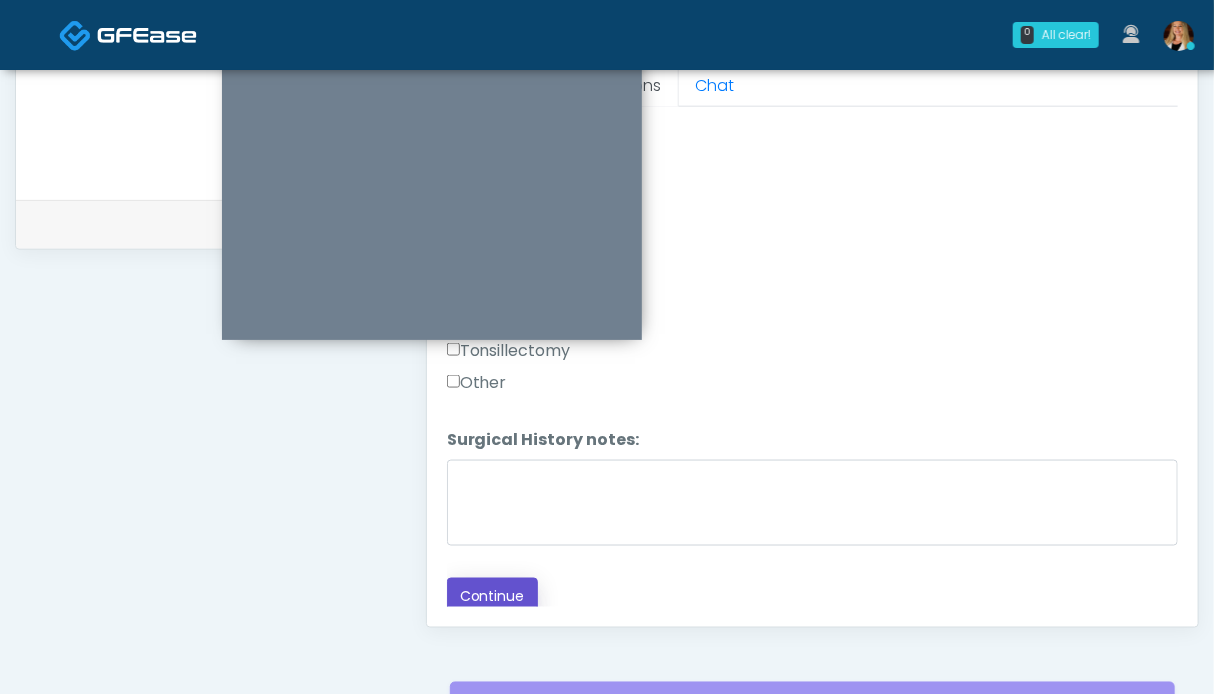 click on "Continue" at bounding box center [492, 596] 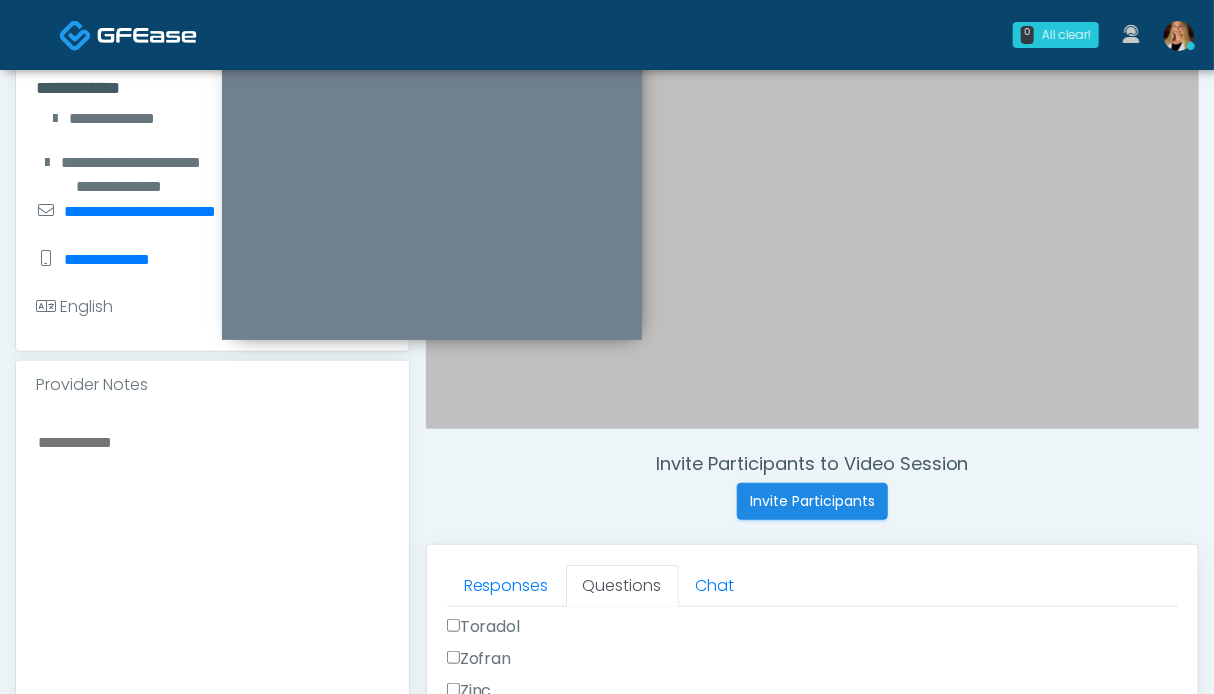 scroll, scrollTop: 699, scrollLeft: 0, axis: vertical 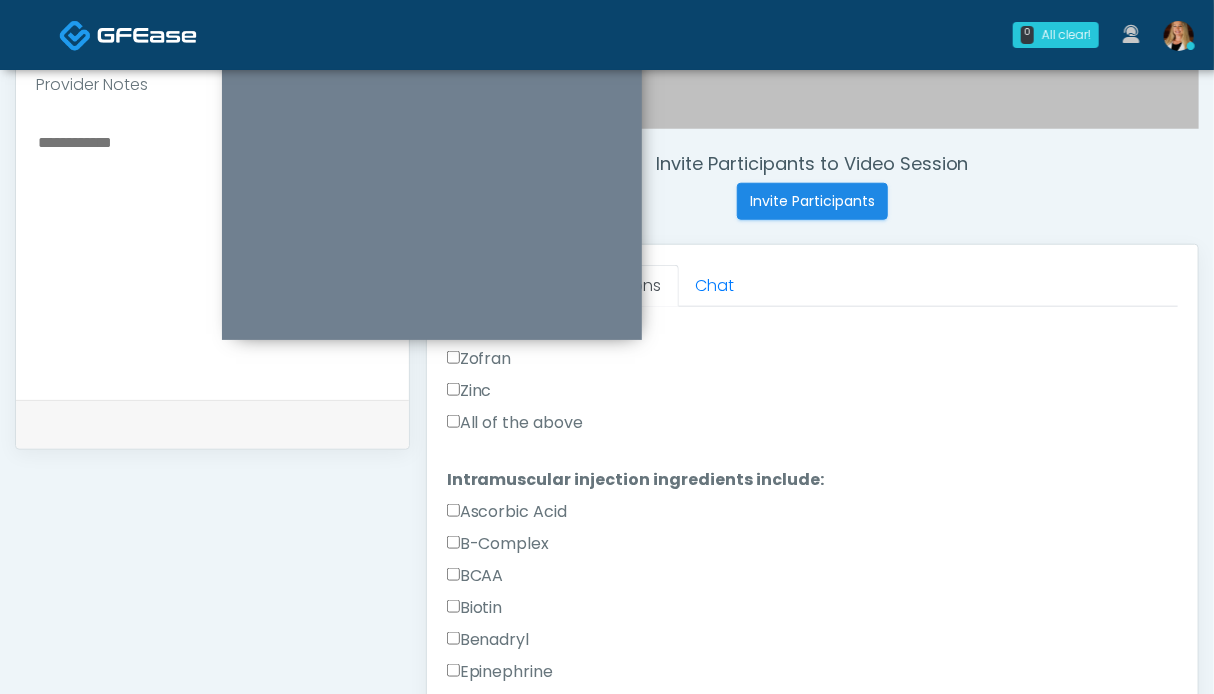 click on "All of the above" at bounding box center [515, 423] 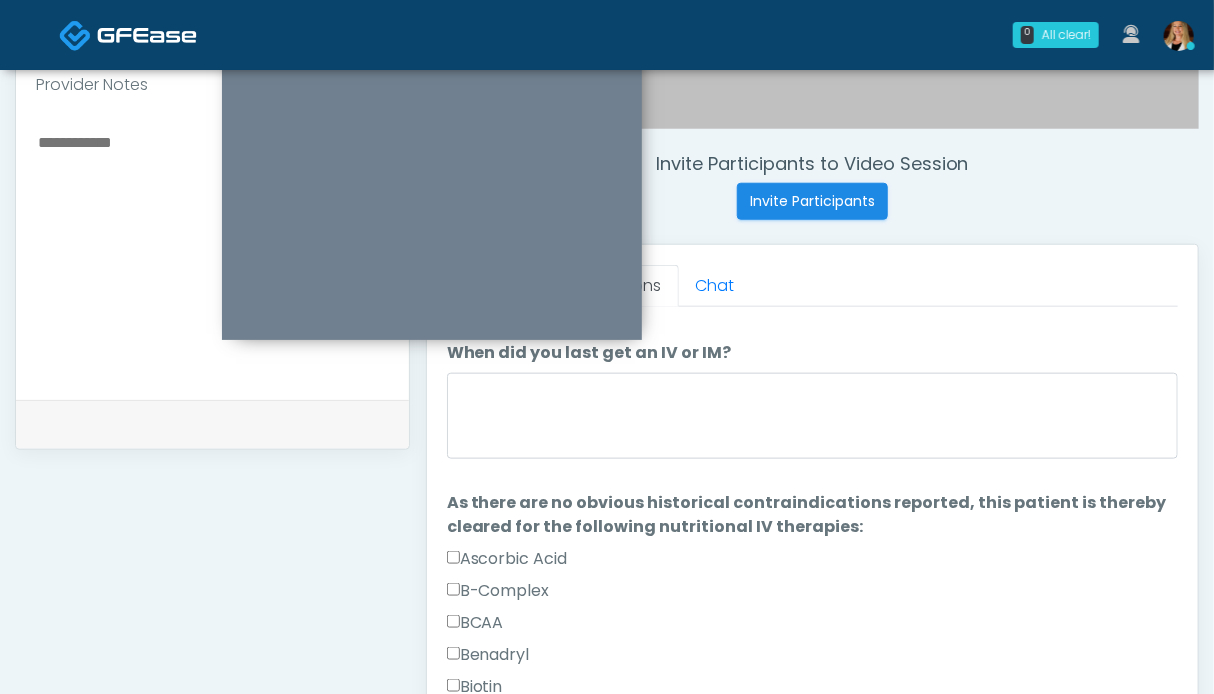 scroll, scrollTop: 0, scrollLeft: 0, axis: both 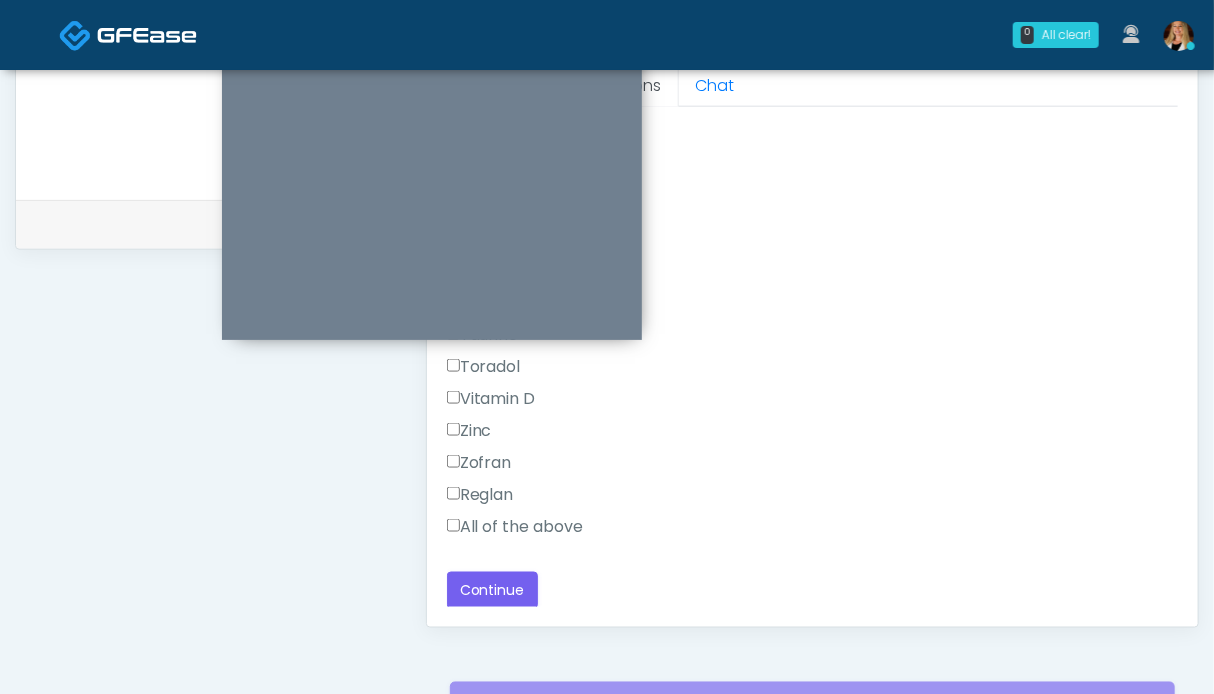 click on "All of the above" at bounding box center [515, 527] 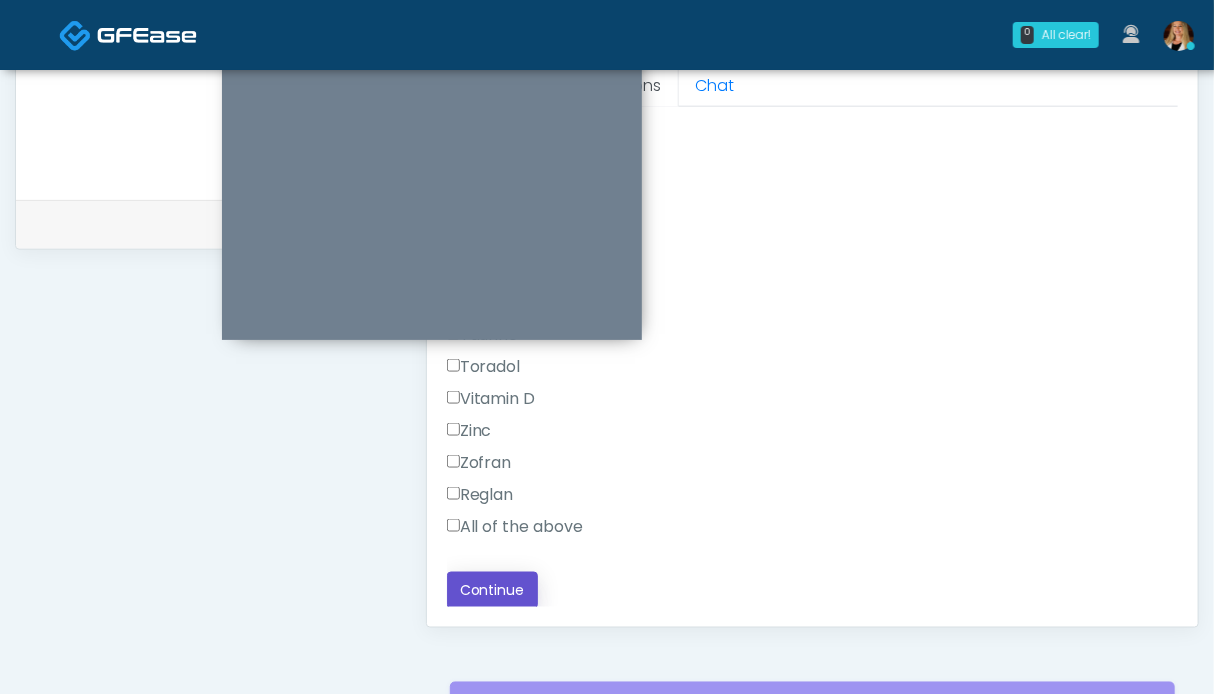 click on "Continue" at bounding box center (492, 590) 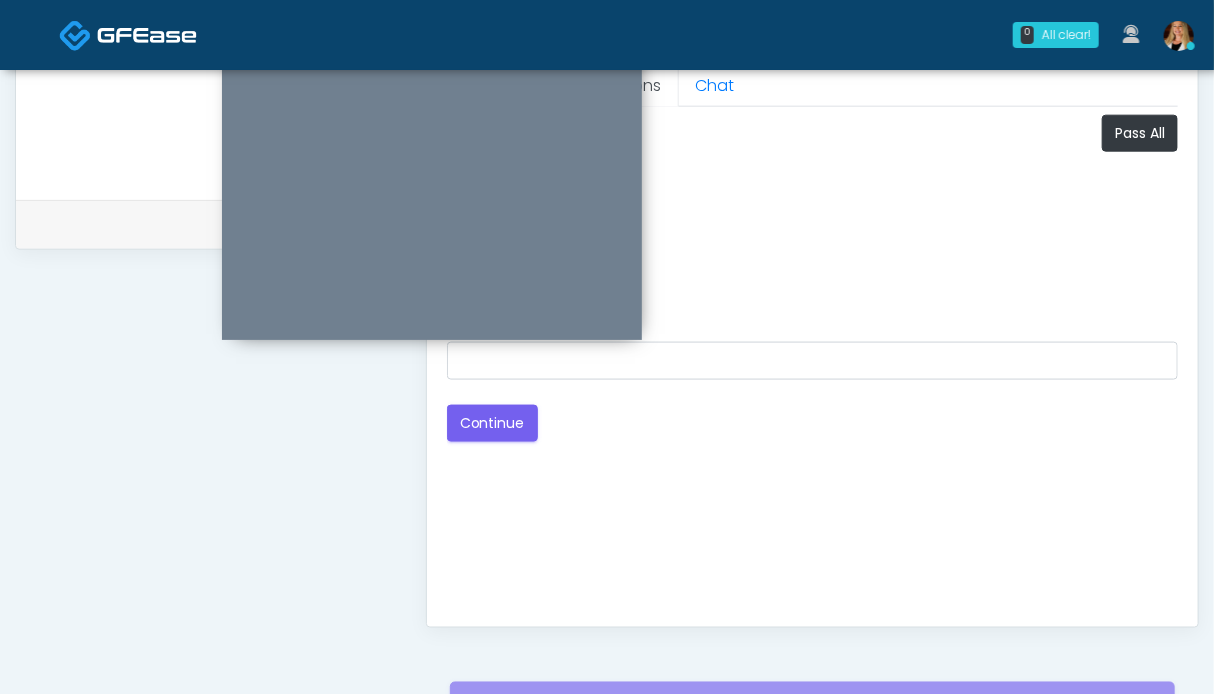 scroll, scrollTop: 1099, scrollLeft: 0, axis: vertical 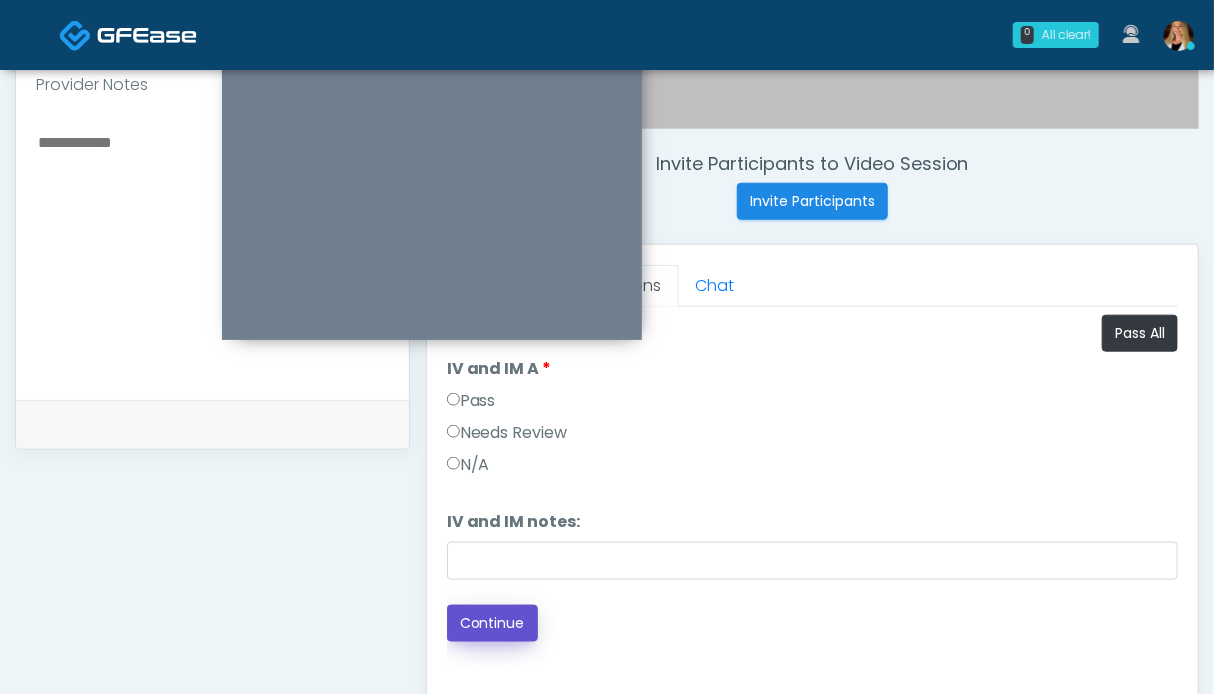click on "Continue" at bounding box center (492, 623) 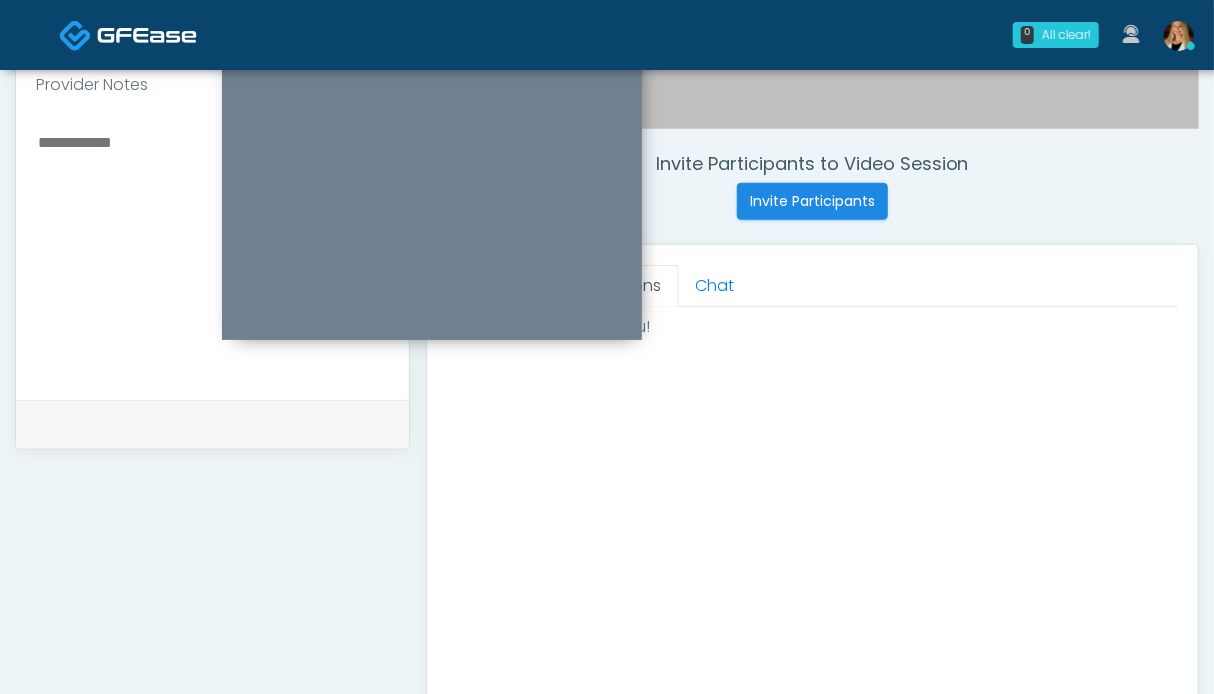 scroll, scrollTop: 999, scrollLeft: 0, axis: vertical 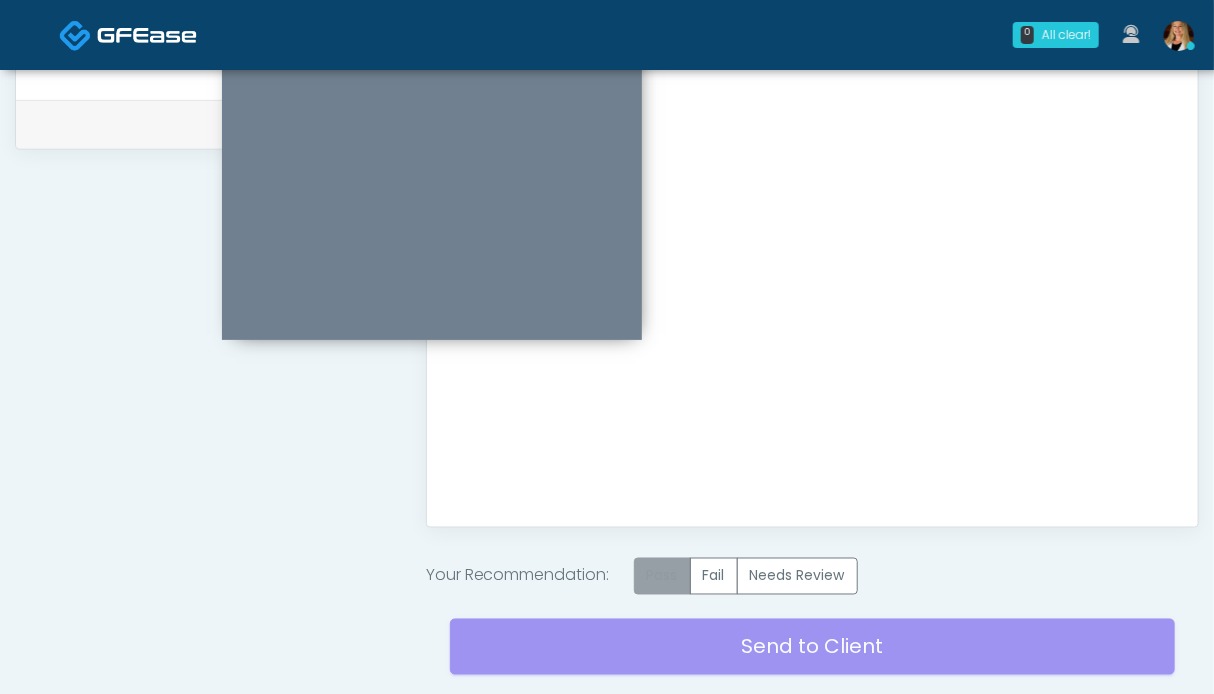 click on "Pass" at bounding box center (662, 576) 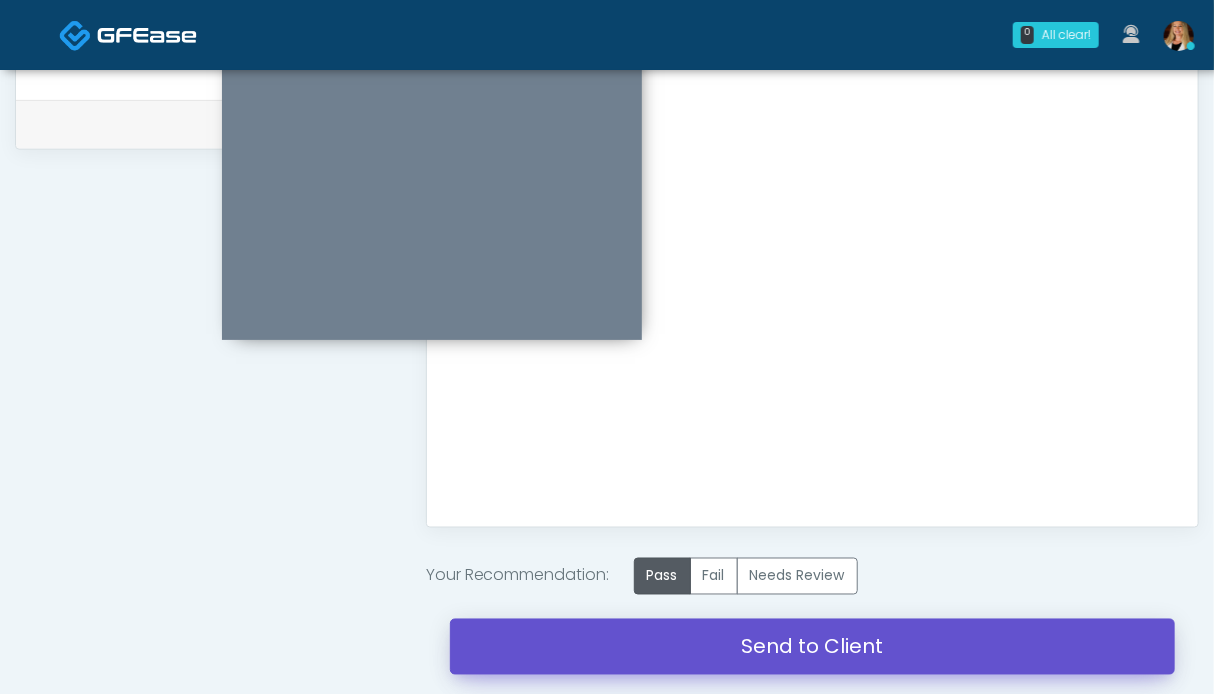 click on "Send to Client" at bounding box center (812, 647) 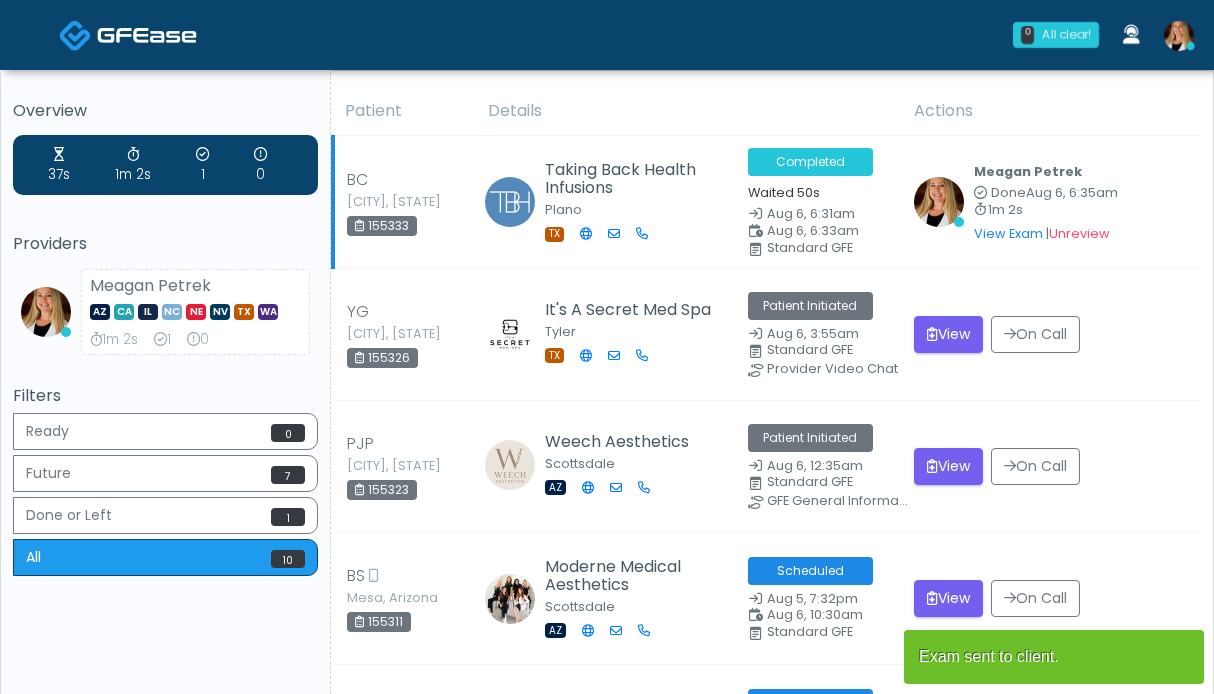 scroll, scrollTop: 0, scrollLeft: 0, axis: both 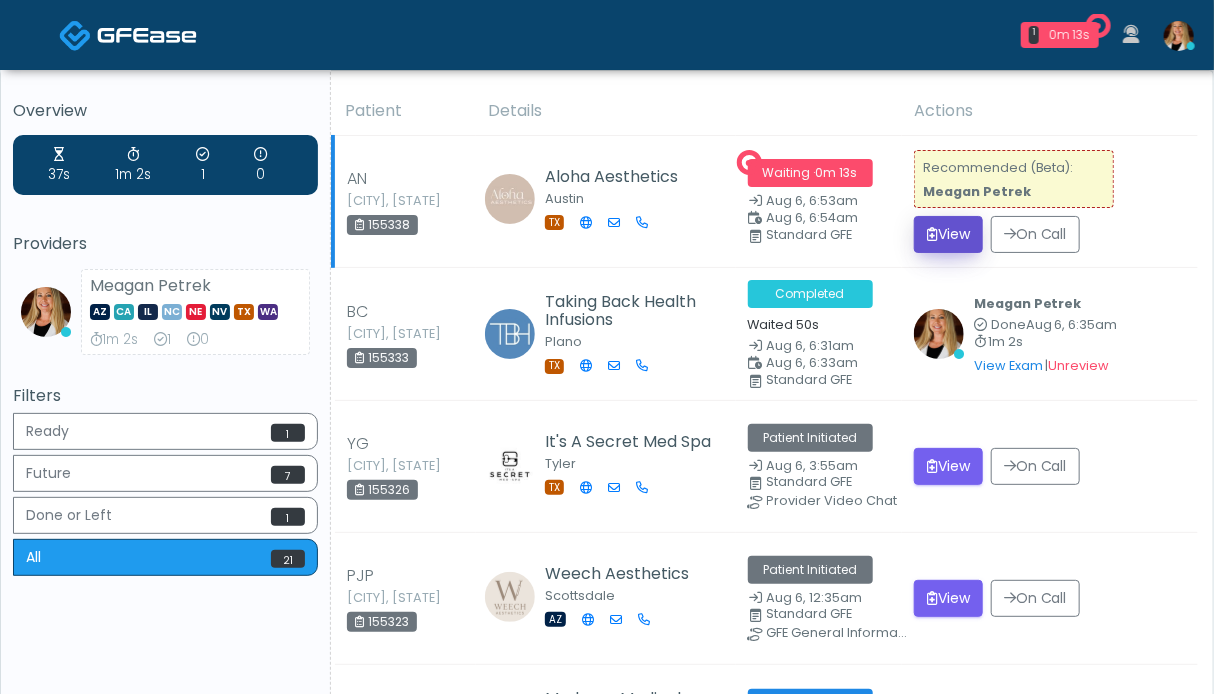 click on "View" at bounding box center (948, 234) 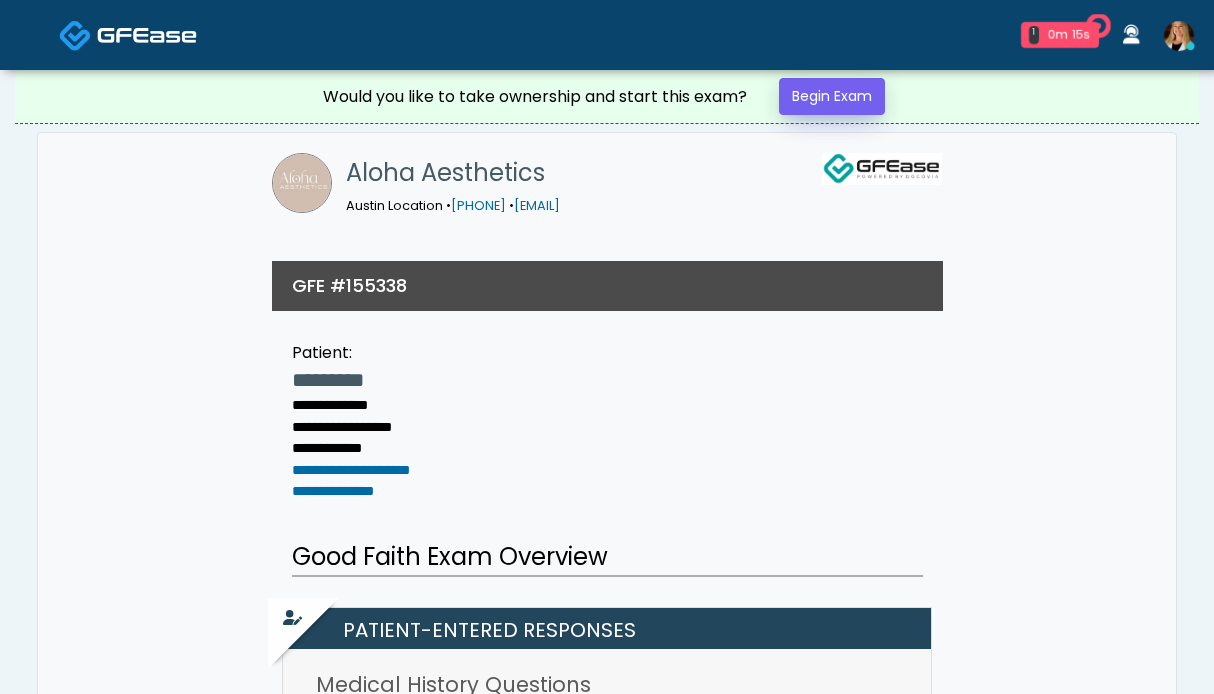 scroll, scrollTop: 0, scrollLeft: 0, axis: both 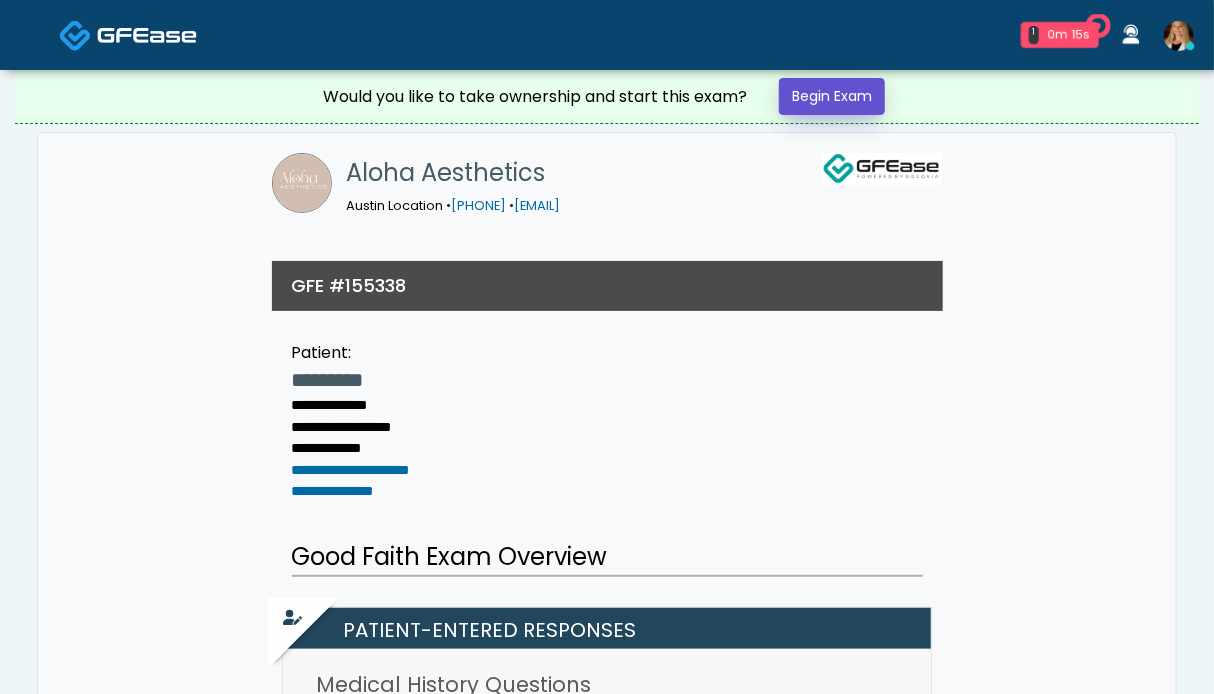 click on "Begin Exam" at bounding box center [832, 96] 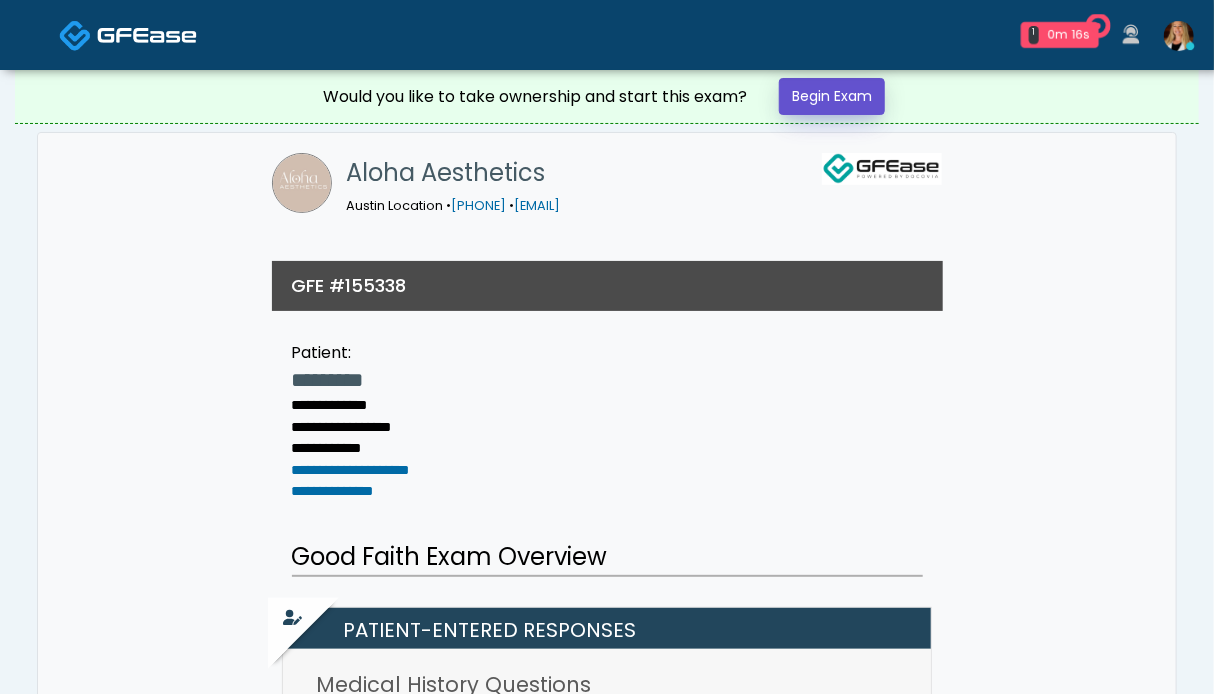 scroll, scrollTop: 0, scrollLeft: 0, axis: both 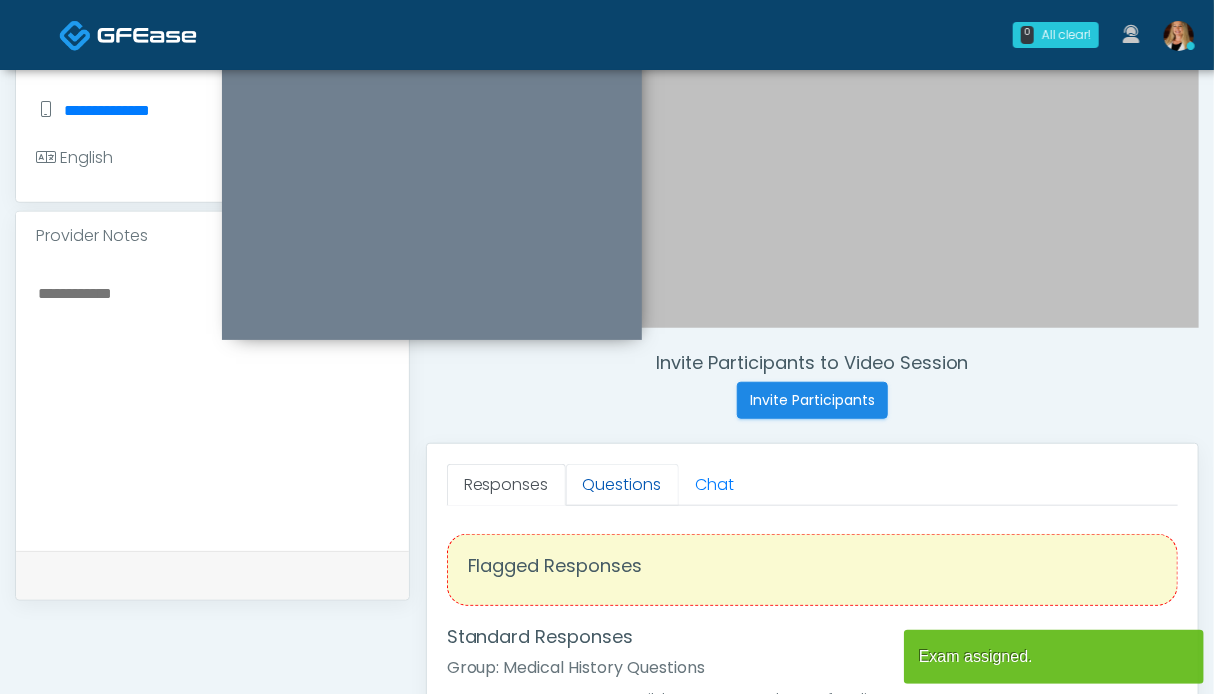click on "Questions" at bounding box center [622, 485] 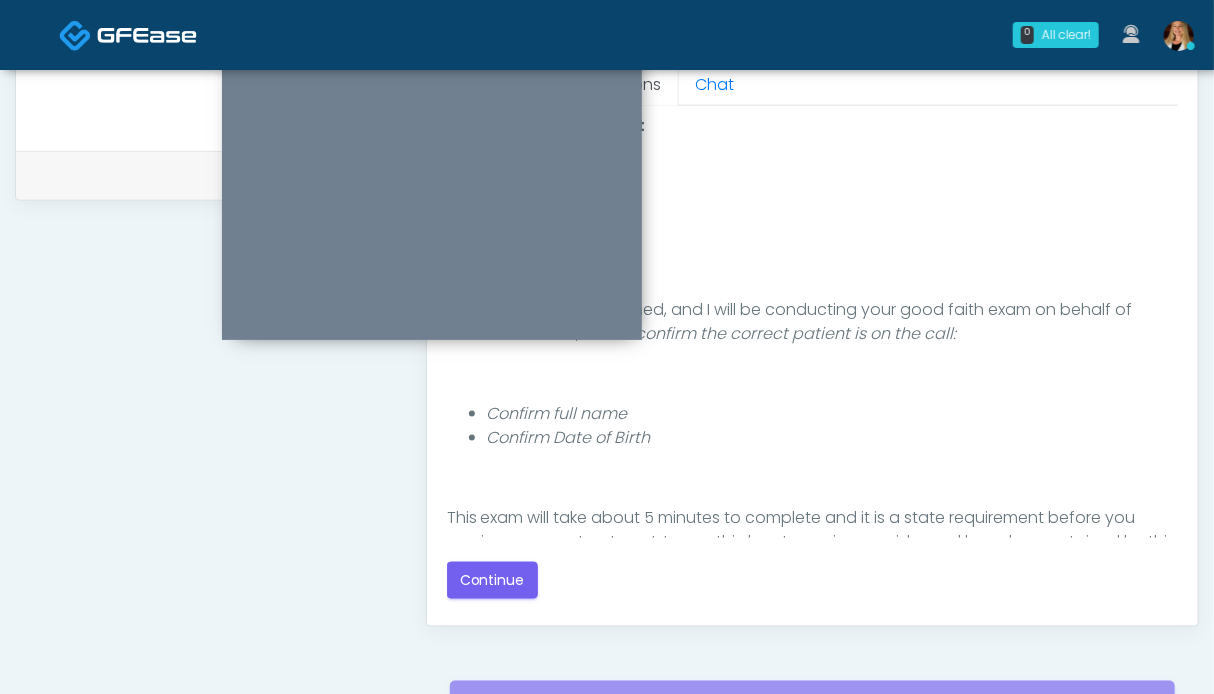 scroll, scrollTop: 1000, scrollLeft: 0, axis: vertical 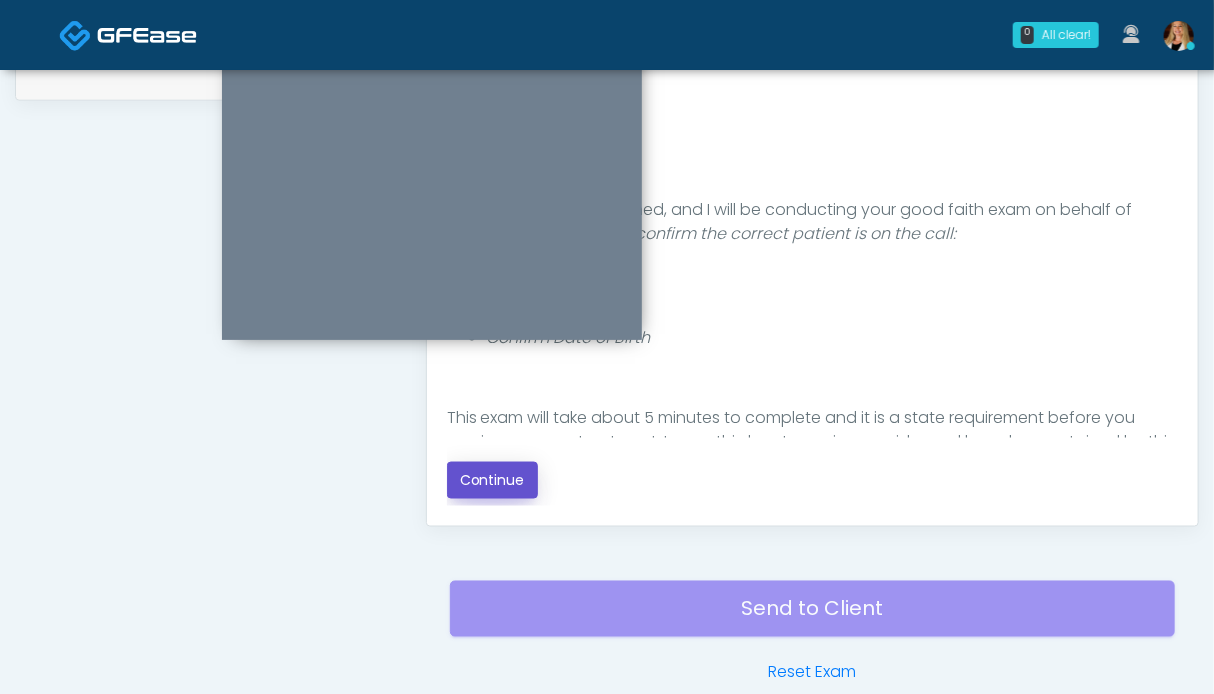 click on "Continue" at bounding box center [492, 480] 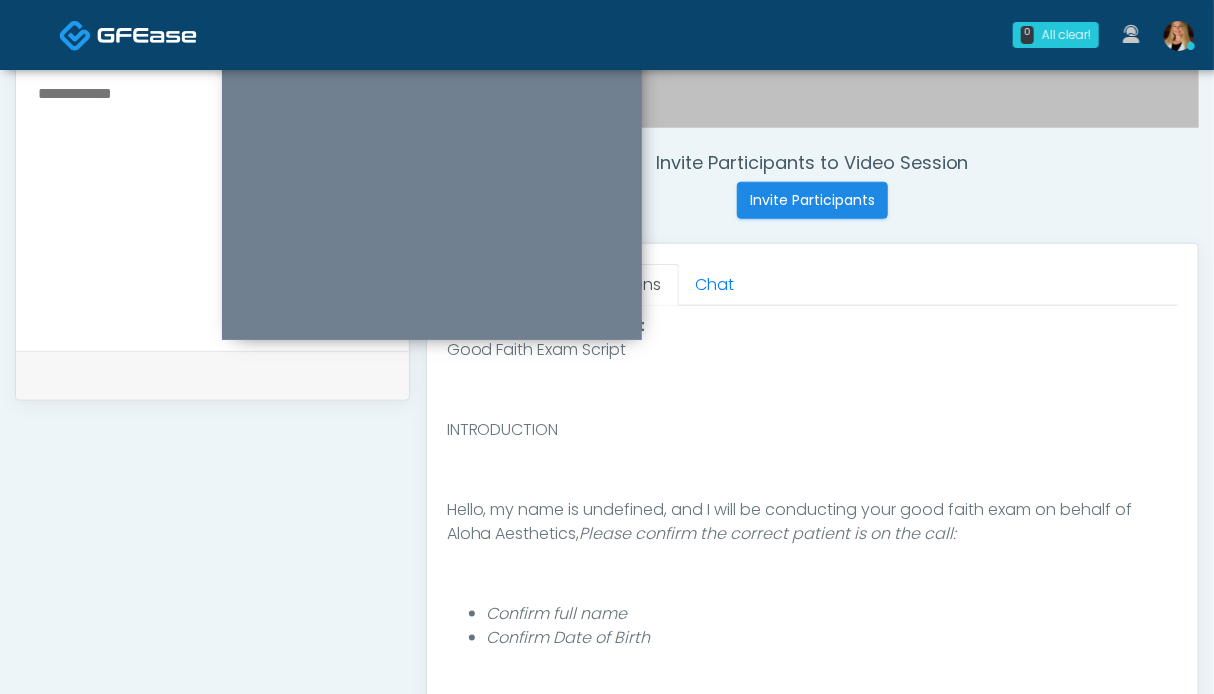 scroll, scrollTop: 1099, scrollLeft: 0, axis: vertical 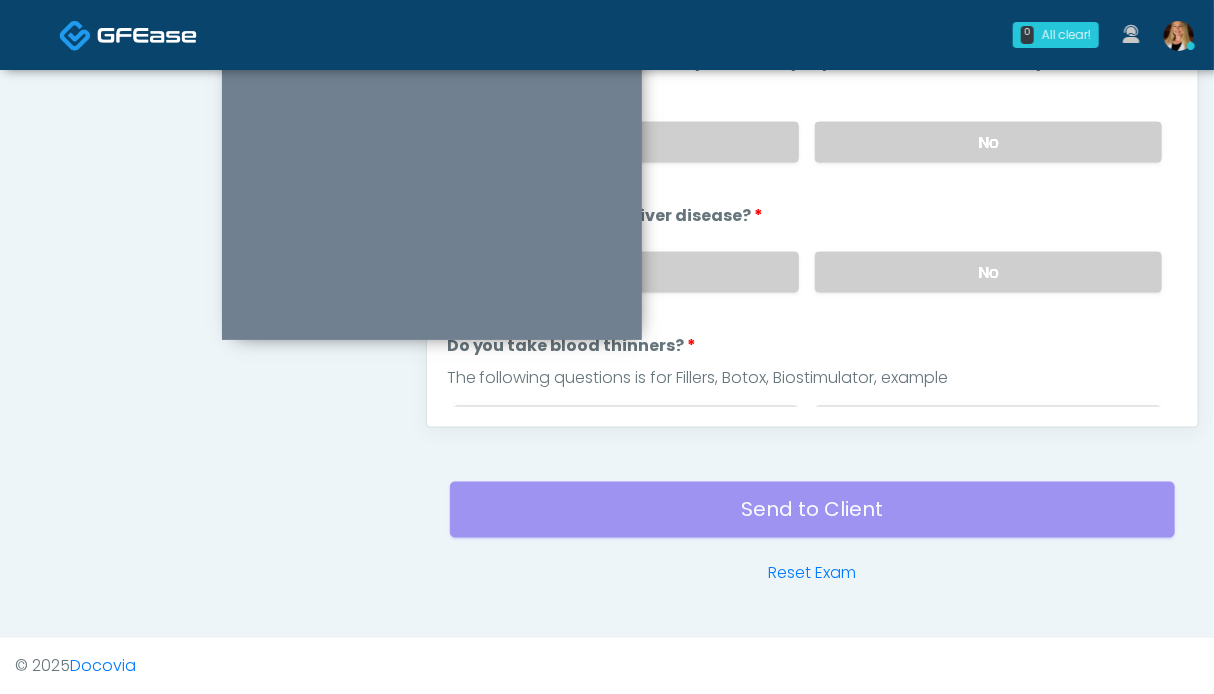 drag, startPoint x: 991, startPoint y: 284, endPoint x: 974, endPoint y: 203, distance: 82.764725 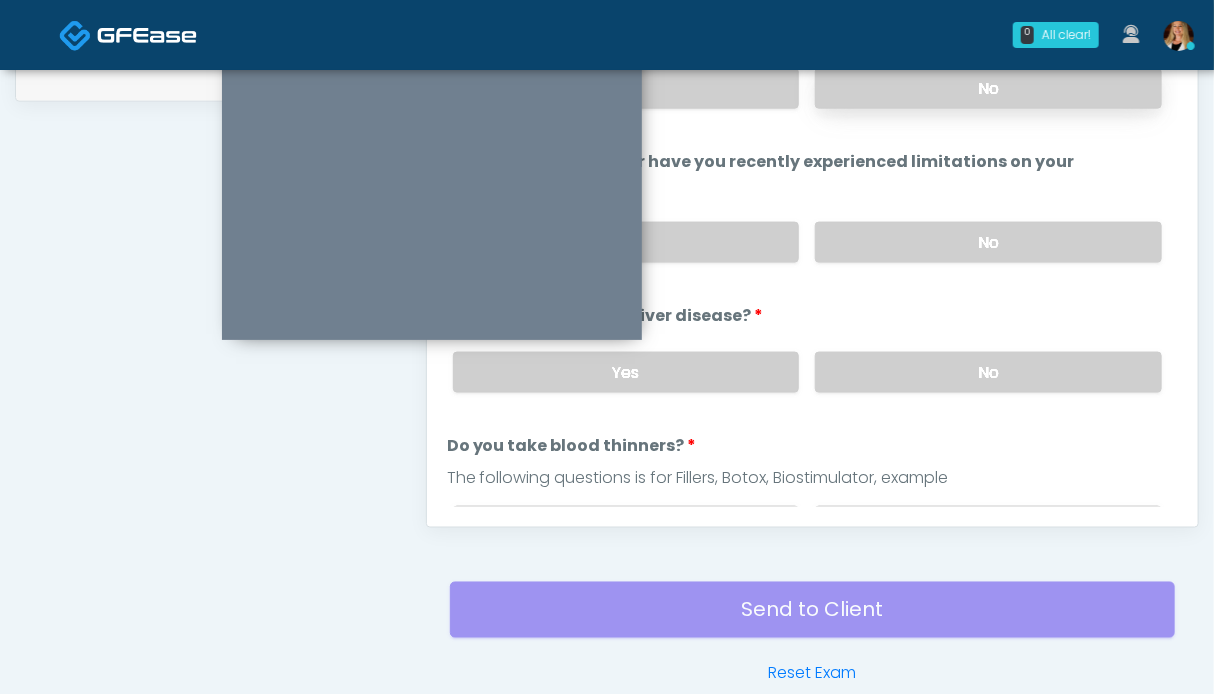scroll, scrollTop: 699, scrollLeft: 0, axis: vertical 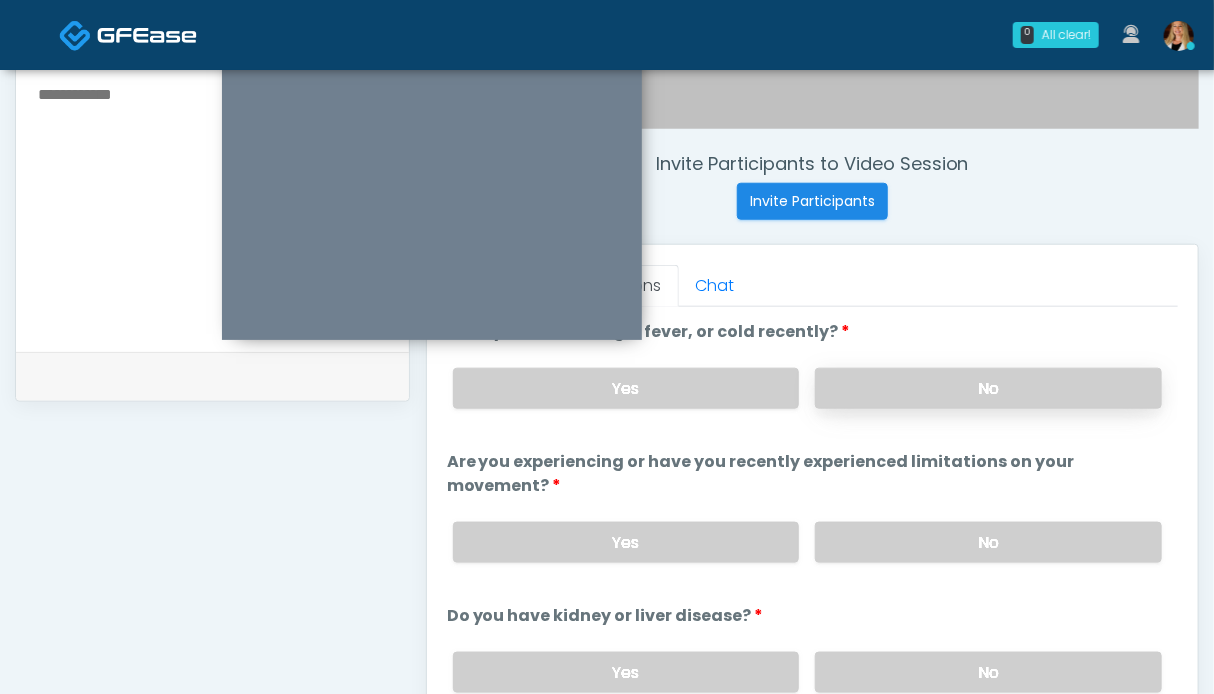 drag, startPoint x: 969, startPoint y: 375, endPoint x: 944, endPoint y: 377, distance: 25.079872 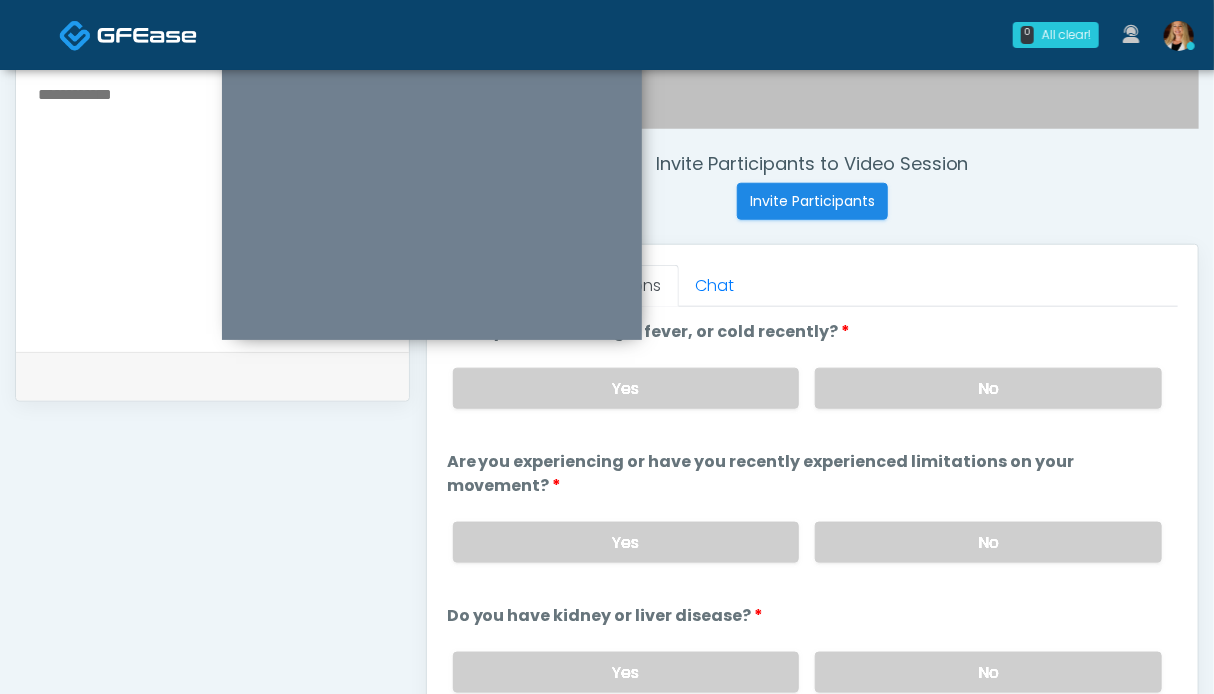 scroll, scrollTop: 300, scrollLeft: 0, axis: vertical 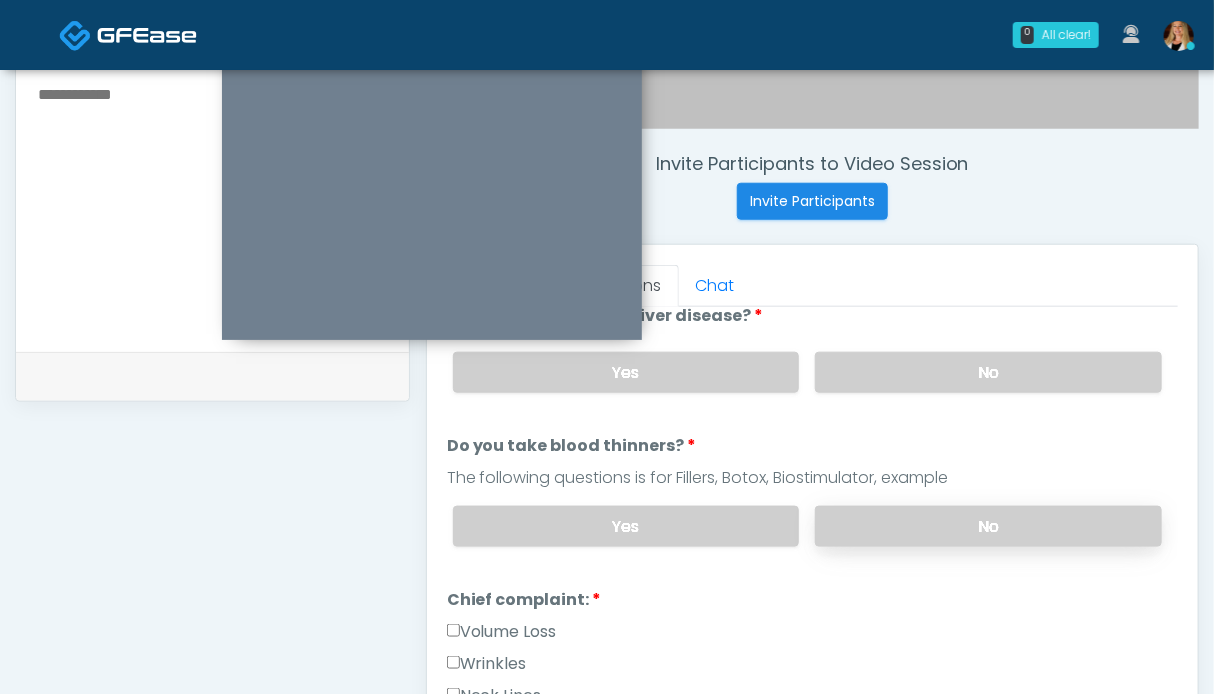 click on "No" at bounding box center [988, 526] 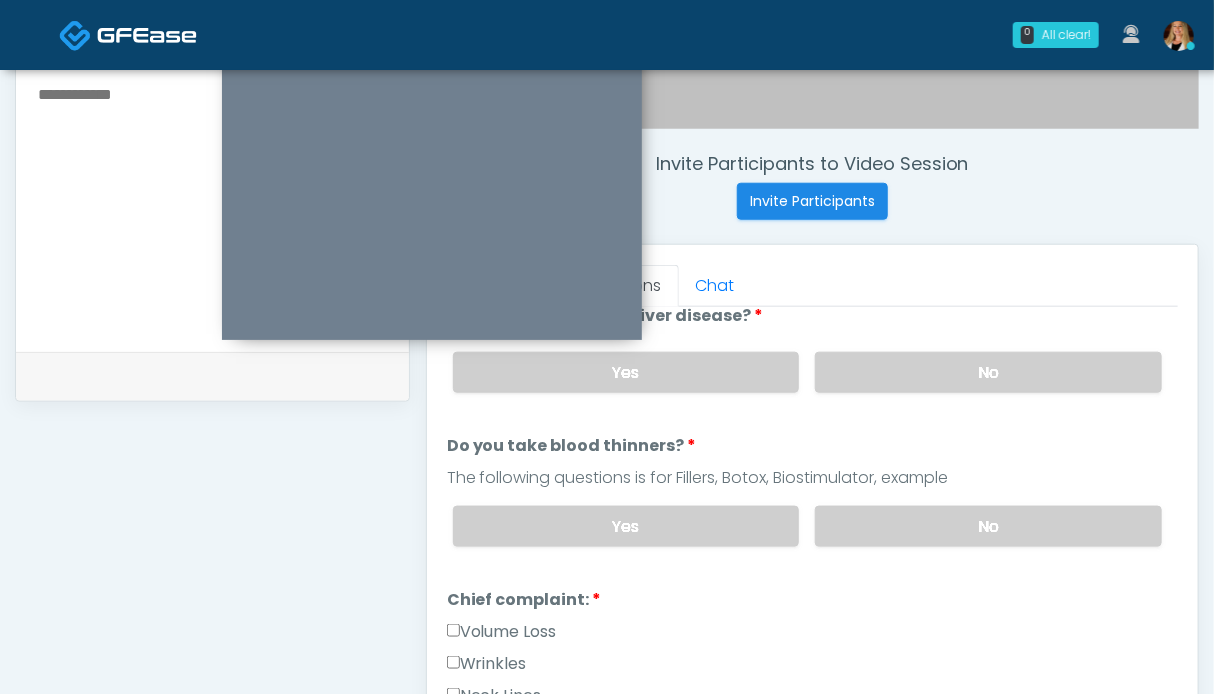 scroll, scrollTop: 500, scrollLeft: 0, axis: vertical 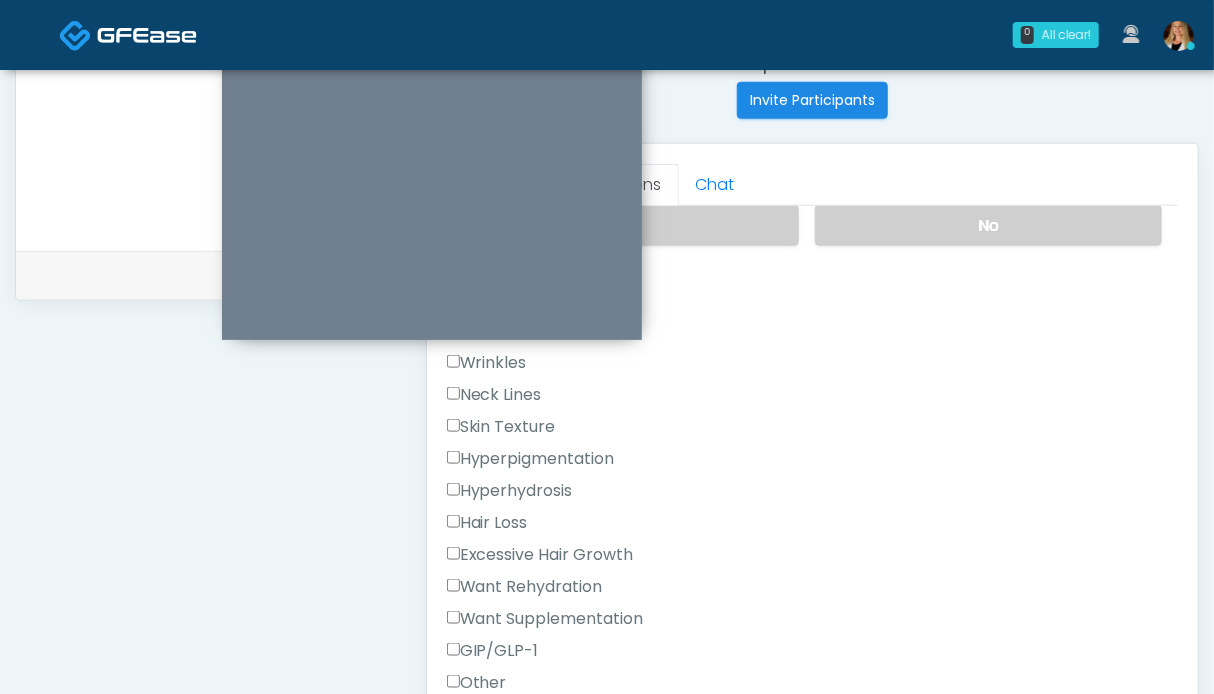 drag, startPoint x: 512, startPoint y: 369, endPoint x: 534, endPoint y: 373, distance: 22.36068 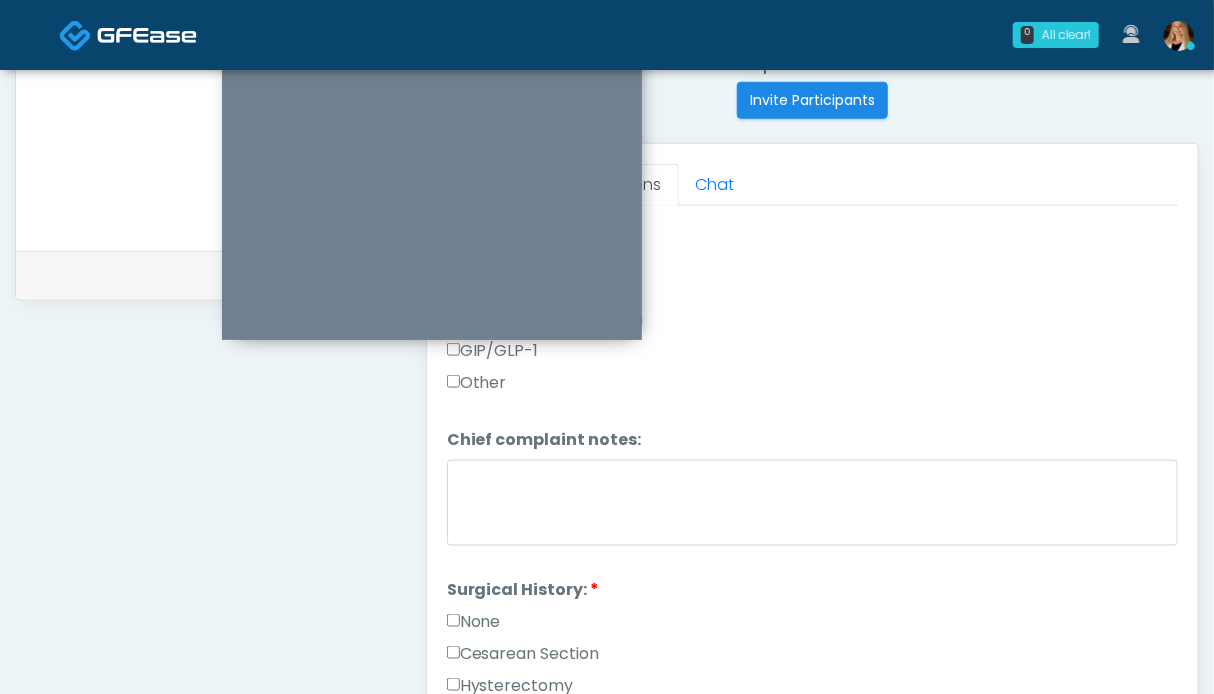 scroll, scrollTop: 900, scrollLeft: 0, axis: vertical 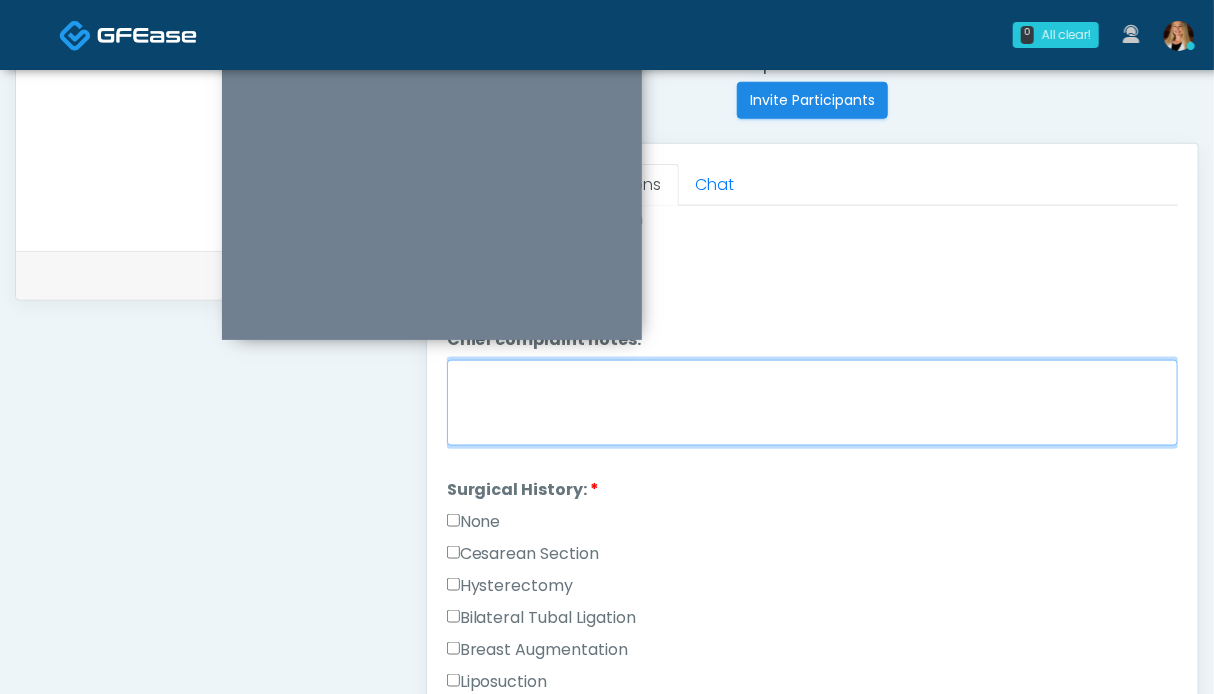 click on "Chief complaint notes:" at bounding box center (812, 403) 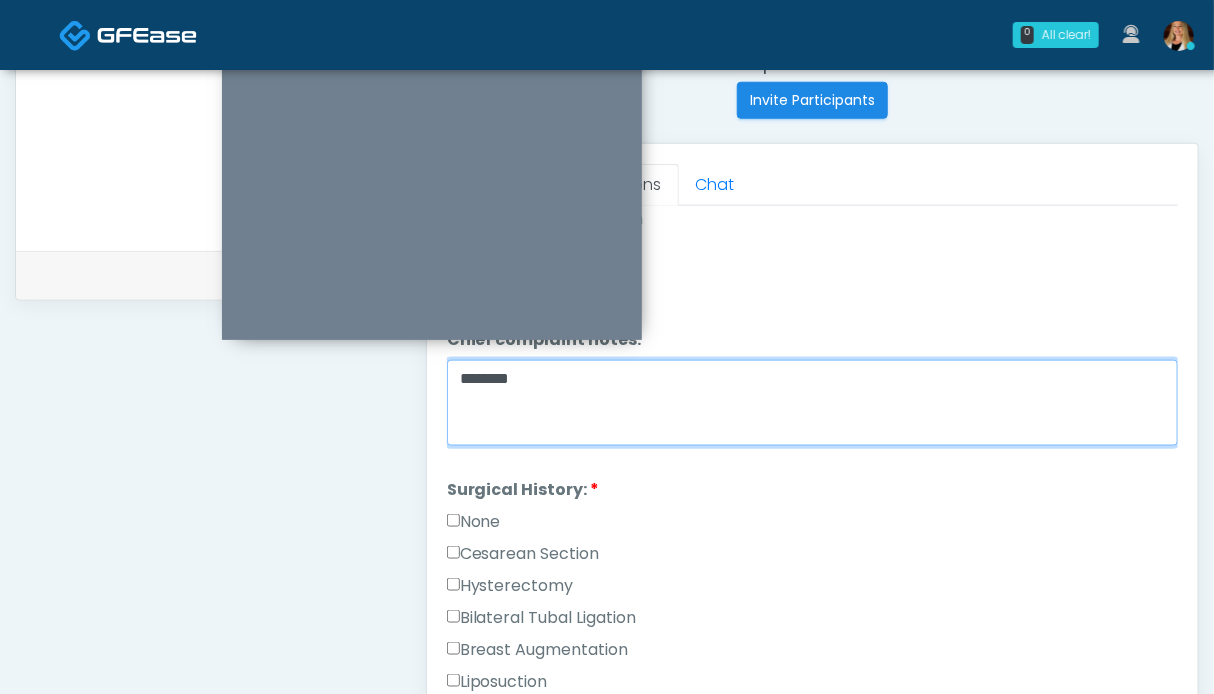 type on "*******" 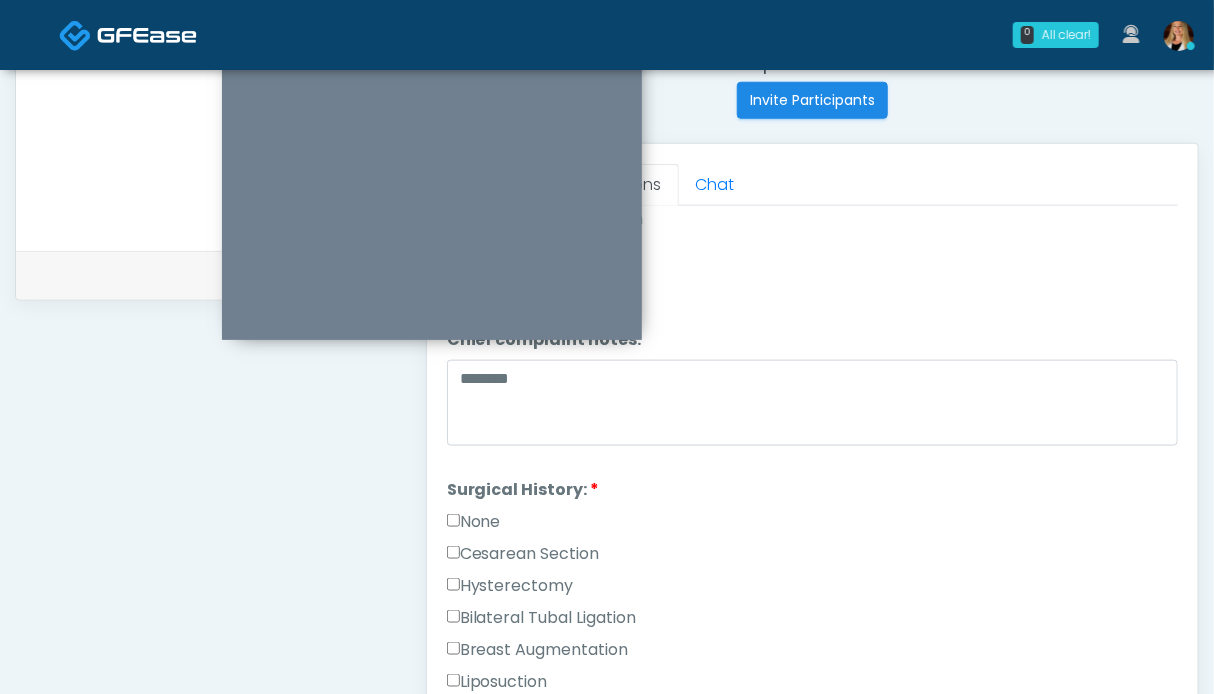 click on "None" at bounding box center [474, 522] 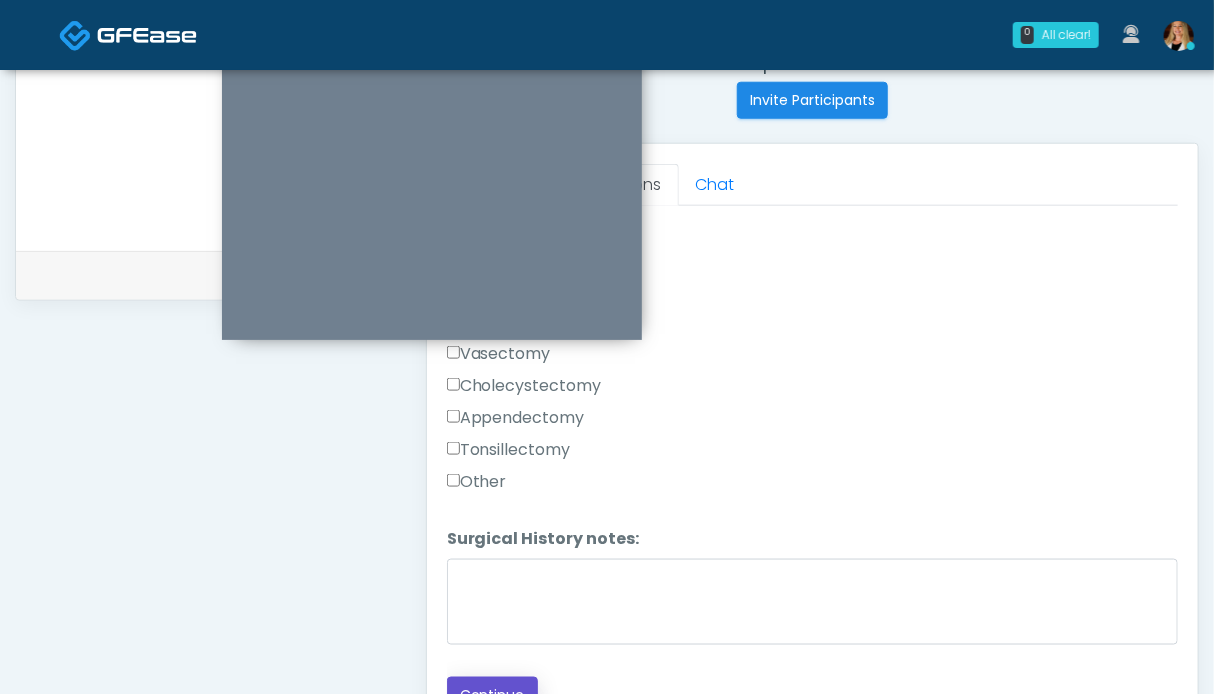 click on "Continue" at bounding box center [492, 695] 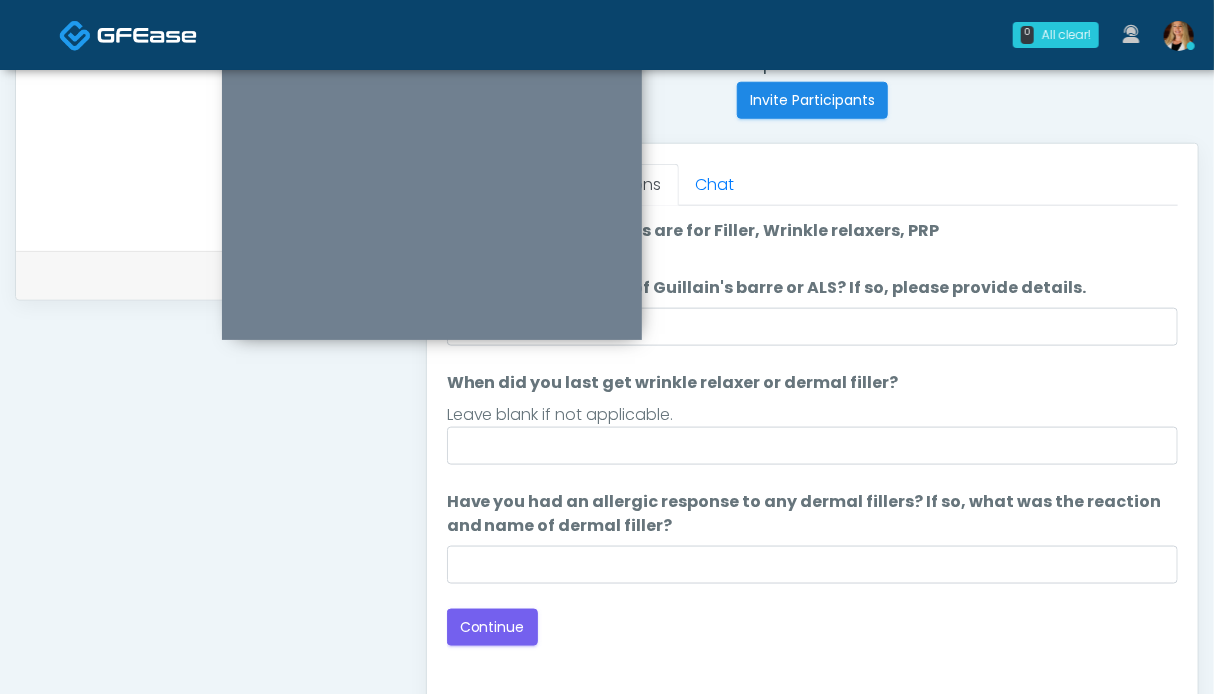 scroll, scrollTop: 1099, scrollLeft: 0, axis: vertical 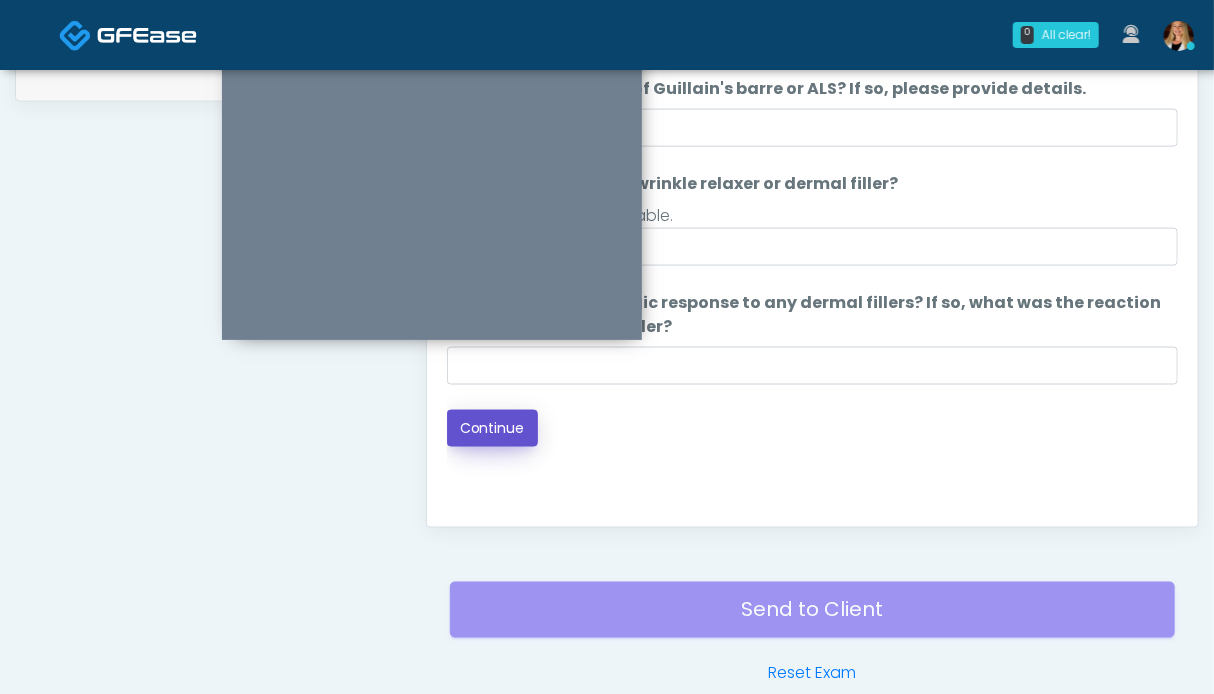 click on "Continue" at bounding box center (492, 428) 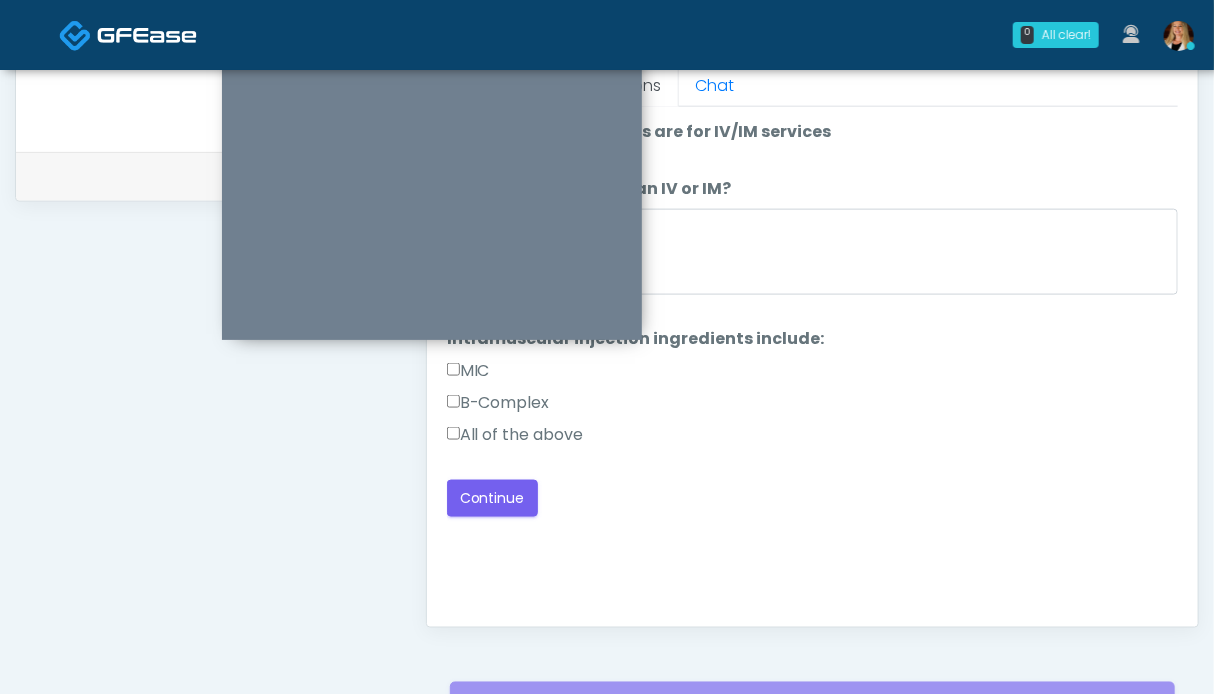 scroll, scrollTop: 799, scrollLeft: 0, axis: vertical 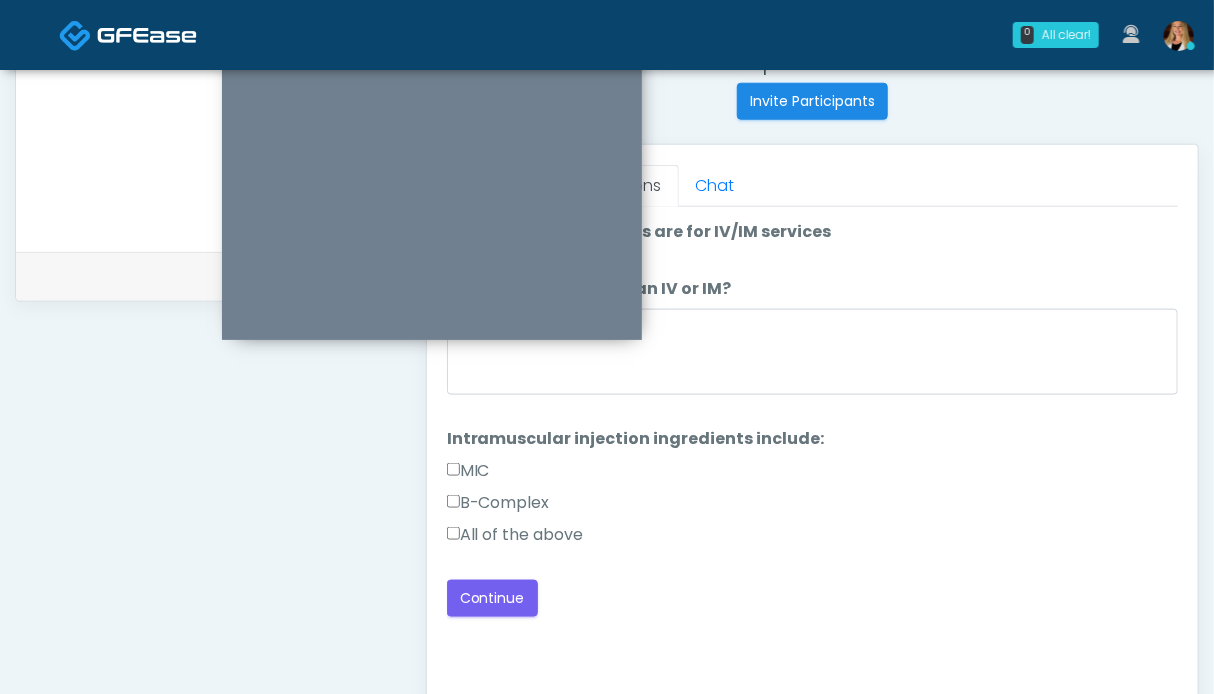 drag, startPoint x: 532, startPoint y: 525, endPoint x: 530, endPoint y: 537, distance: 12.165525 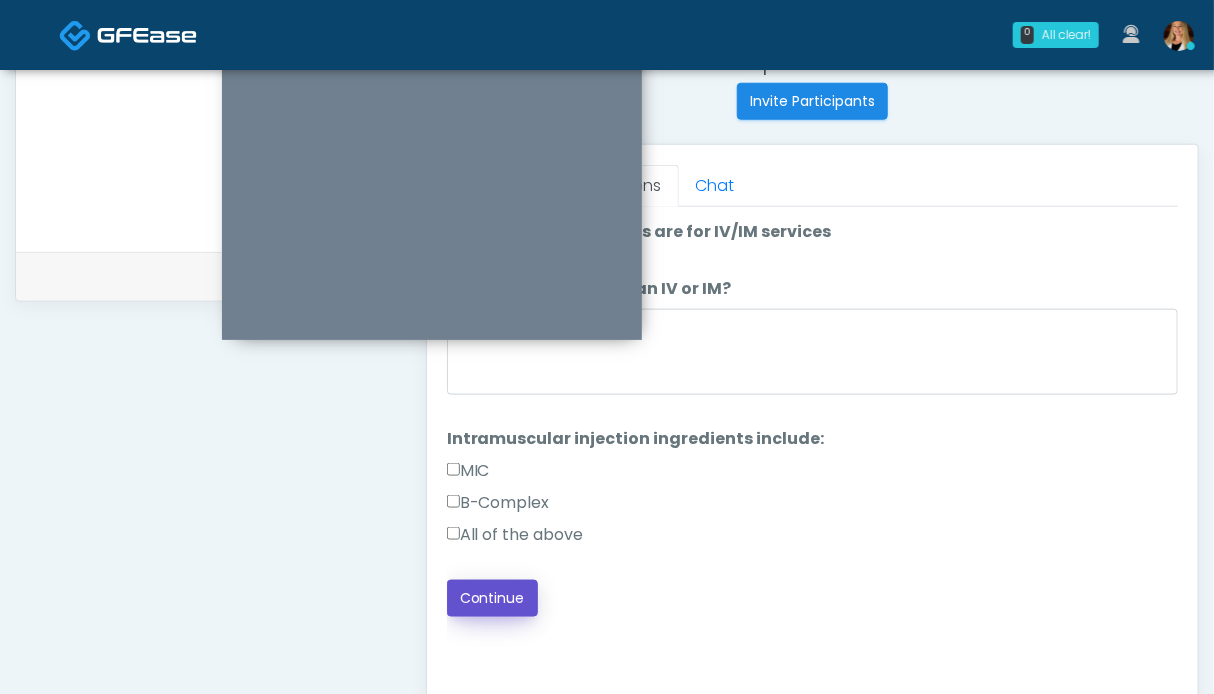 click on "Continue" at bounding box center [492, 598] 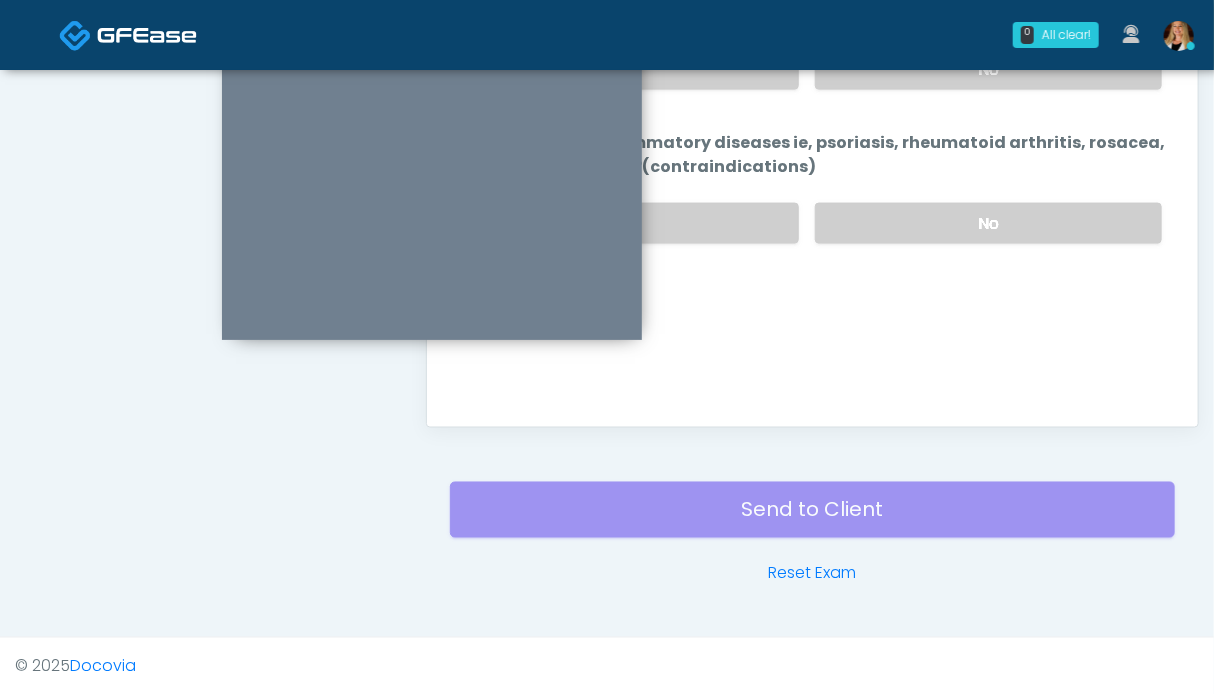 scroll, scrollTop: 799, scrollLeft: 0, axis: vertical 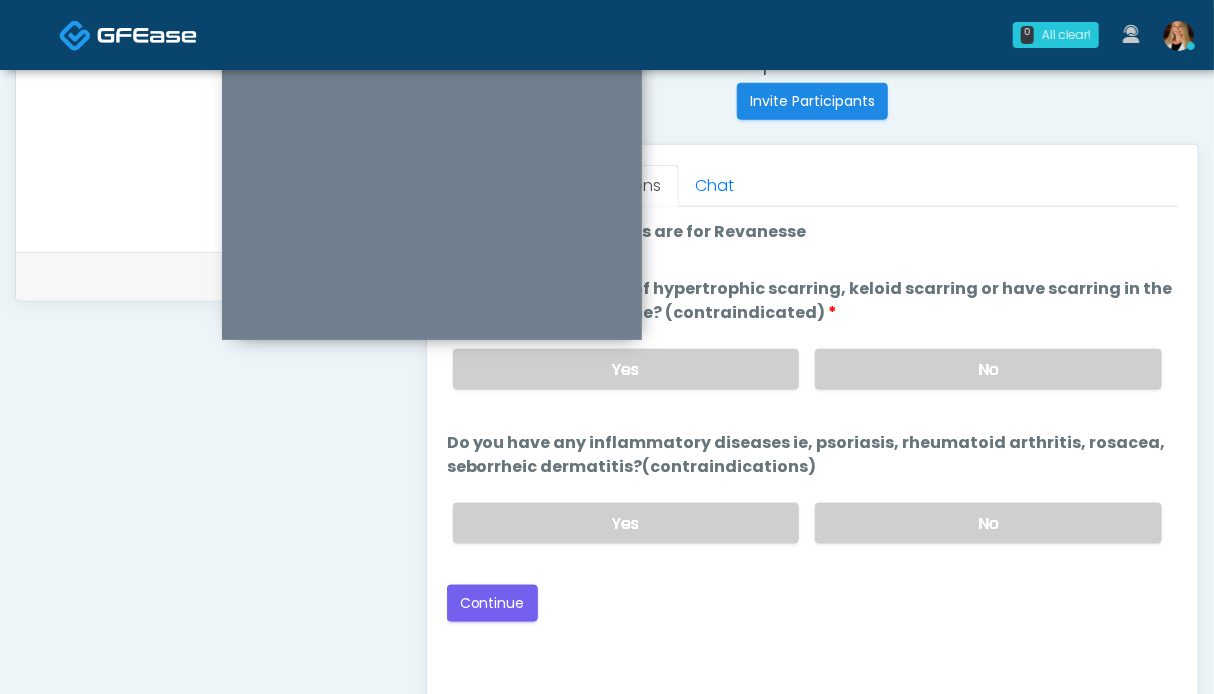drag, startPoint x: 1008, startPoint y: 531, endPoint x: 999, endPoint y: 438, distance: 93.43447 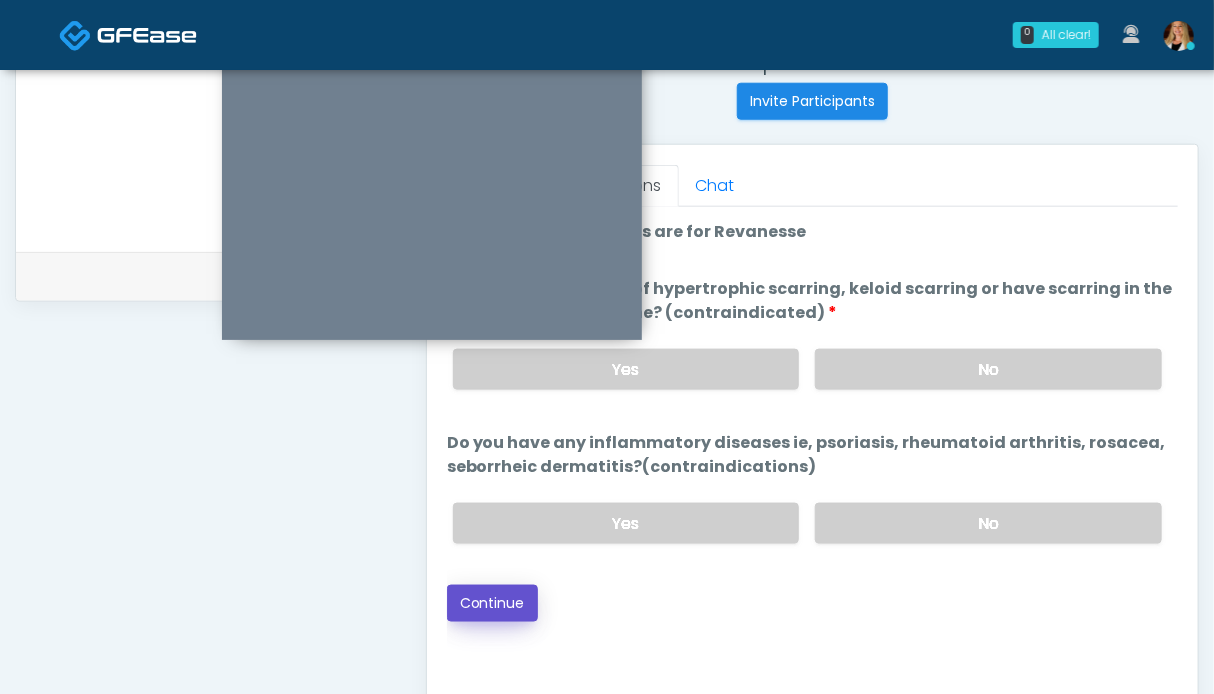 click on "Continue" at bounding box center (492, 603) 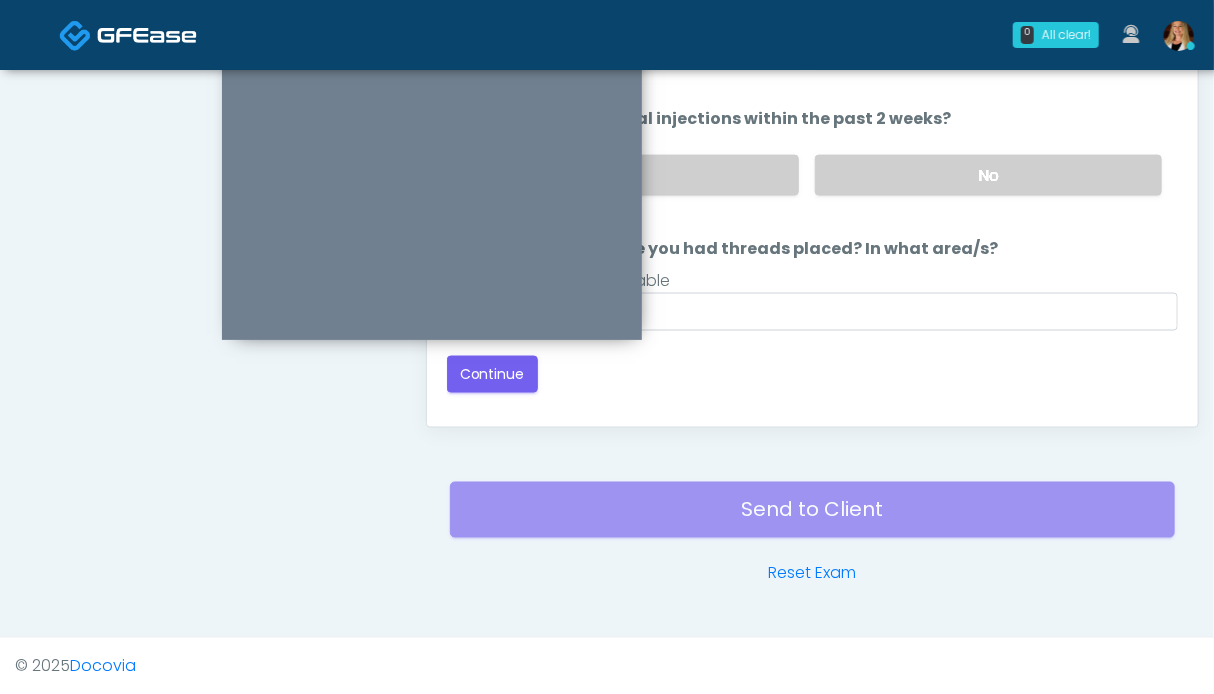 scroll, scrollTop: 899, scrollLeft: 0, axis: vertical 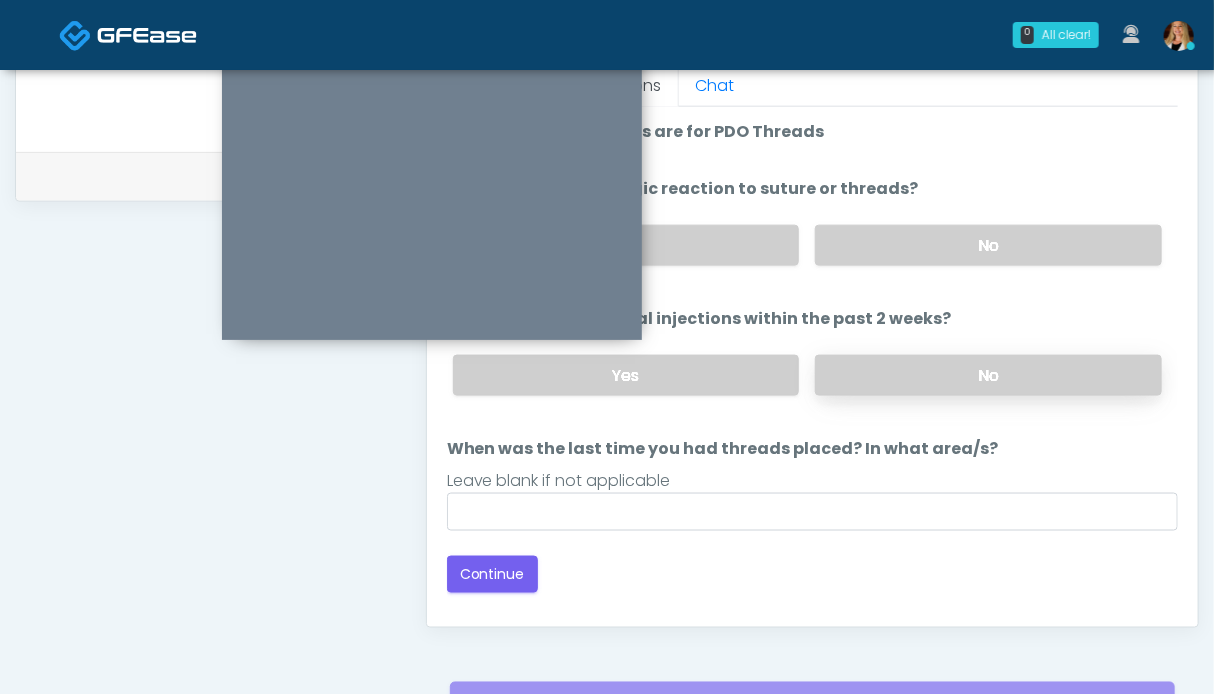 click on "No" at bounding box center [988, 375] 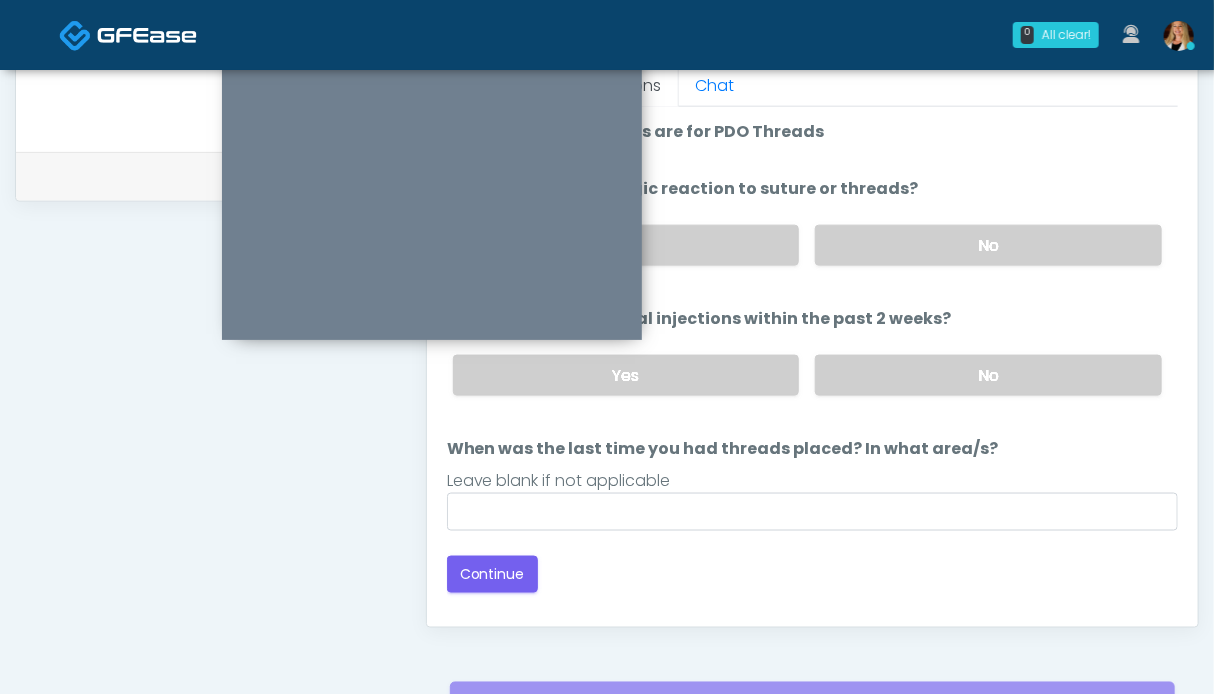 click on "Have you had an allergic reaction to suture or threads?
Have you had an allergic reaction to suture or threads?
Yes
No" at bounding box center (812, 229) 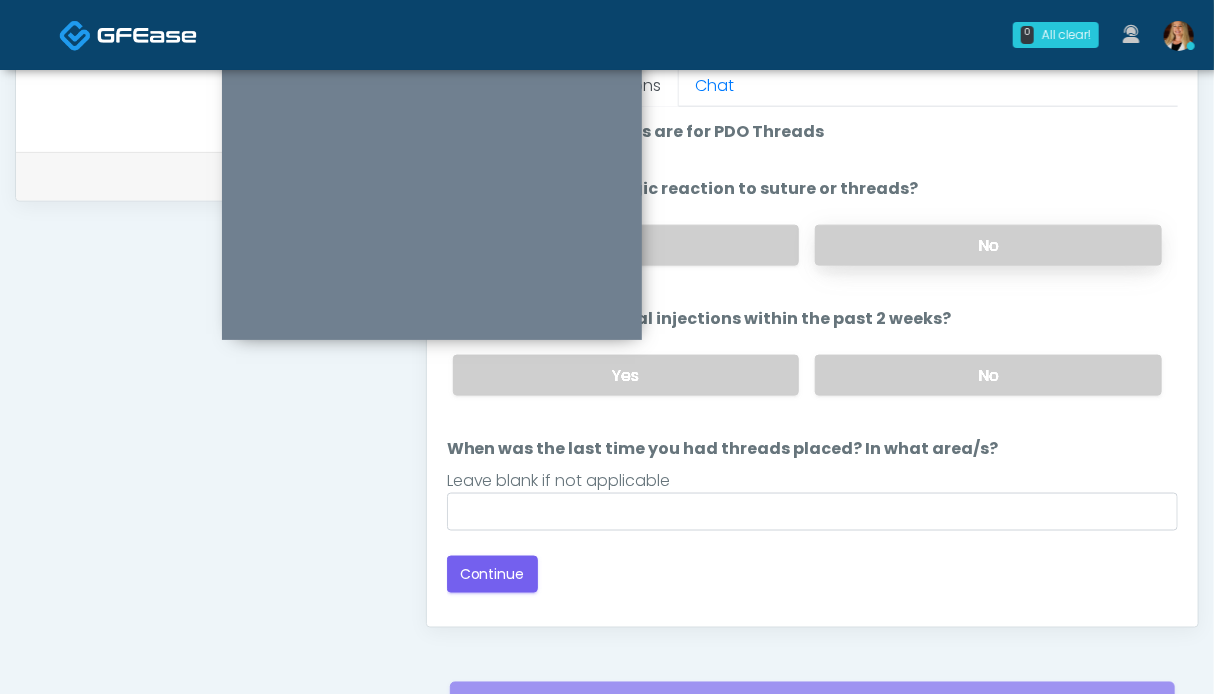 click on "No" at bounding box center [988, 245] 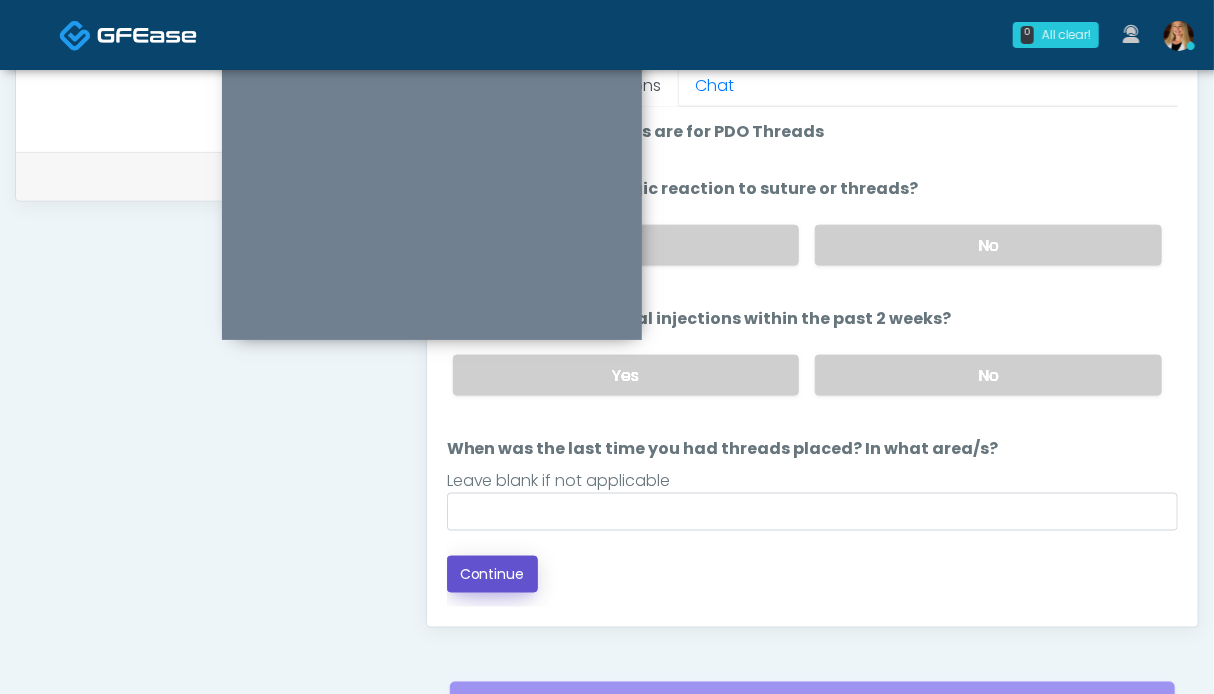 click on "Continue" at bounding box center [492, 574] 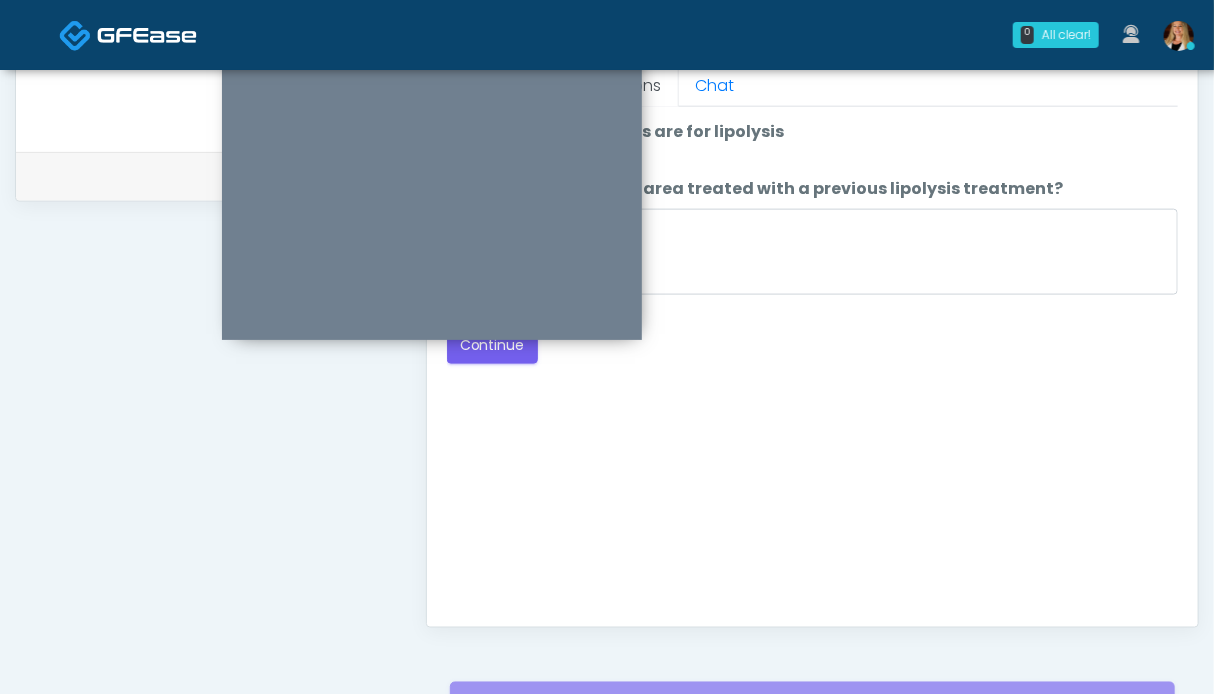 scroll, scrollTop: 699, scrollLeft: 0, axis: vertical 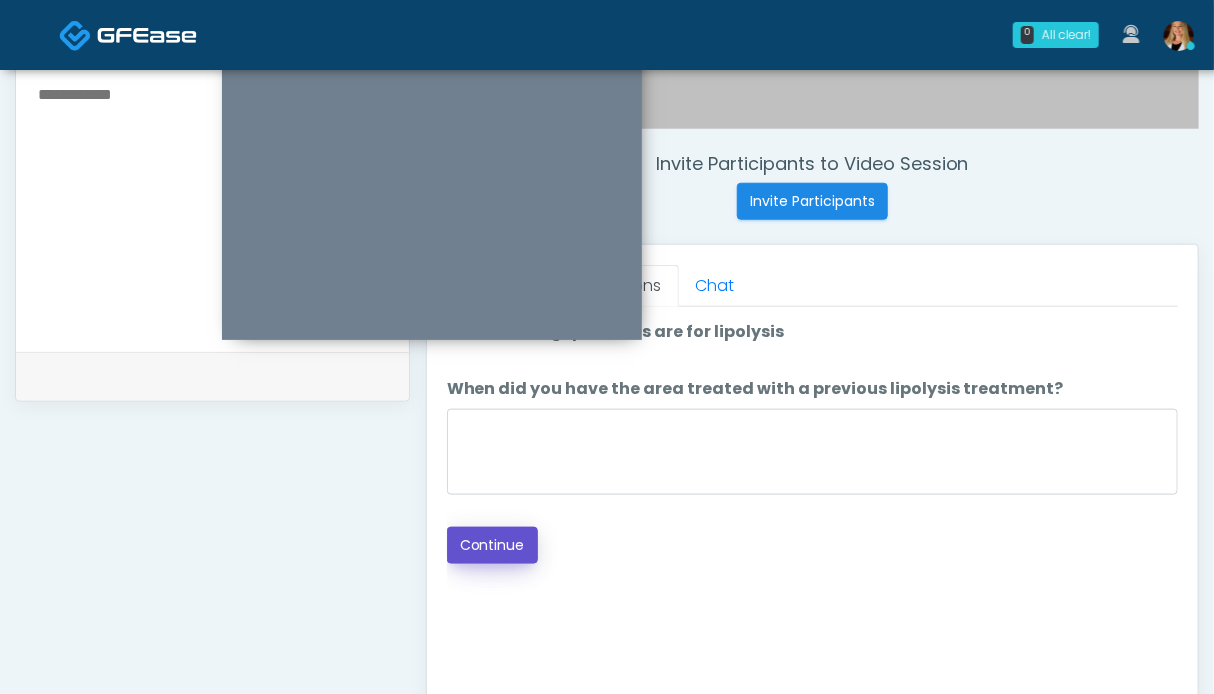 click on "Continue" at bounding box center (492, 545) 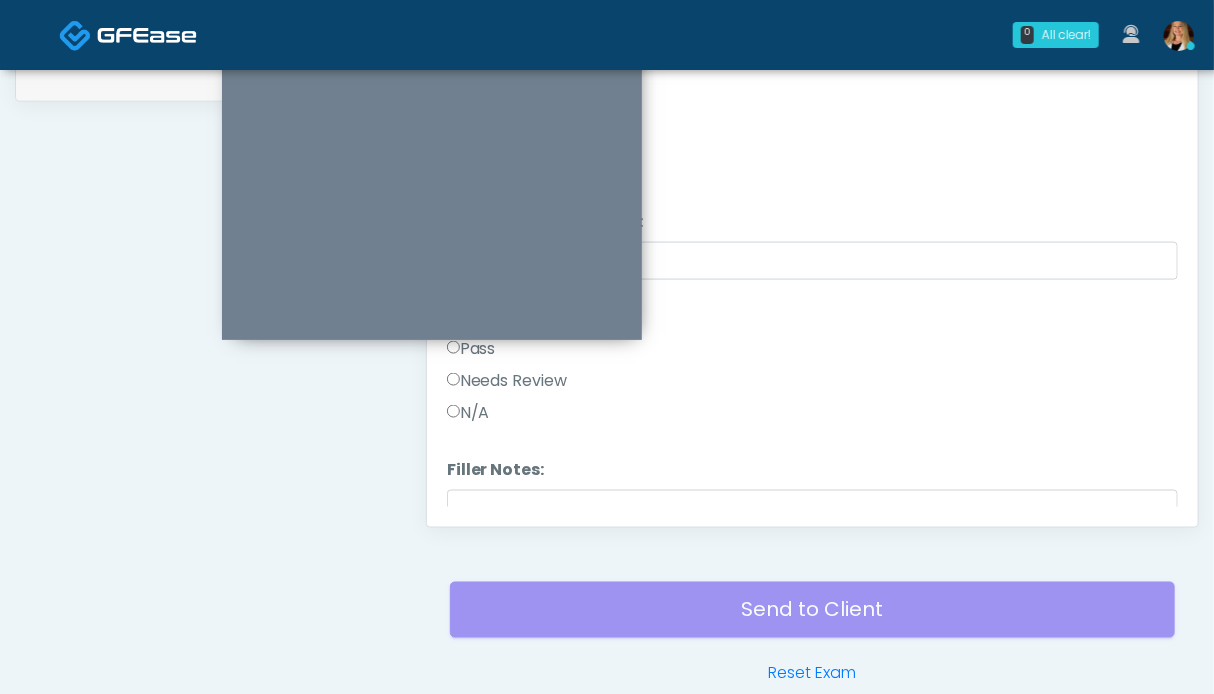 scroll, scrollTop: 899, scrollLeft: 0, axis: vertical 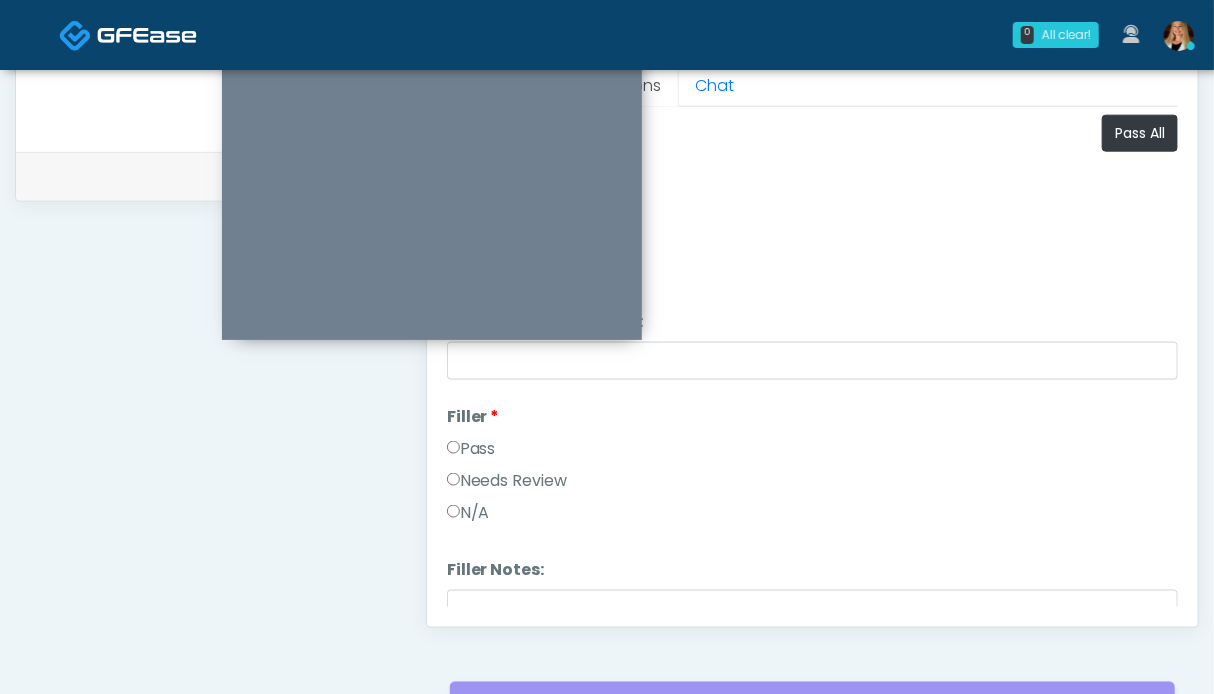 click on "Pass" at bounding box center (471, 449) 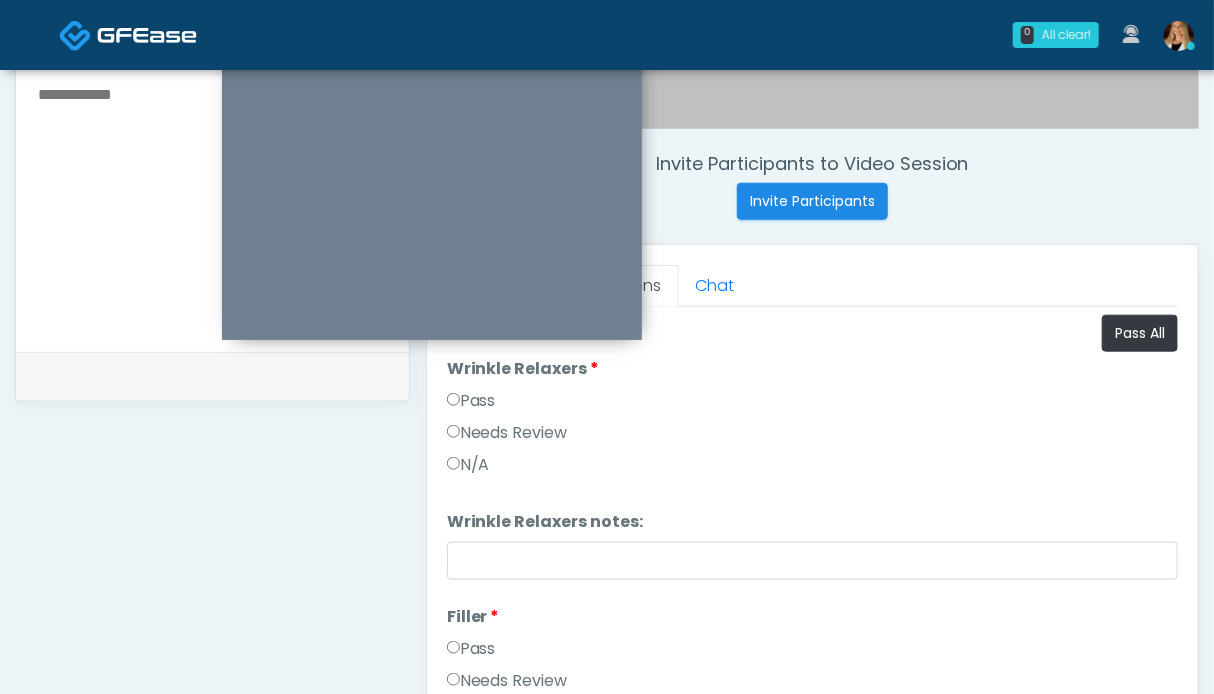 scroll, scrollTop: 599, scrollLeft: 0, axis: vertical 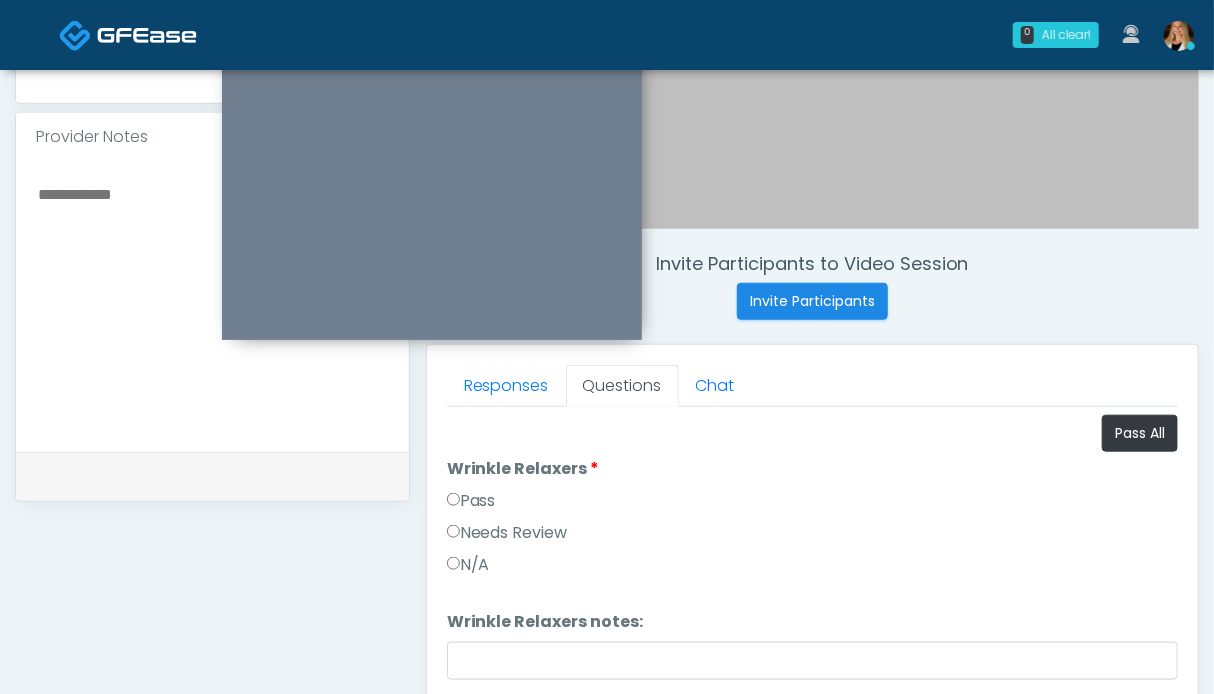 drag, startPoint x: 479, startPoint y: 509, endPoint x: 405, endPoint y: 483, distance: 78.434685 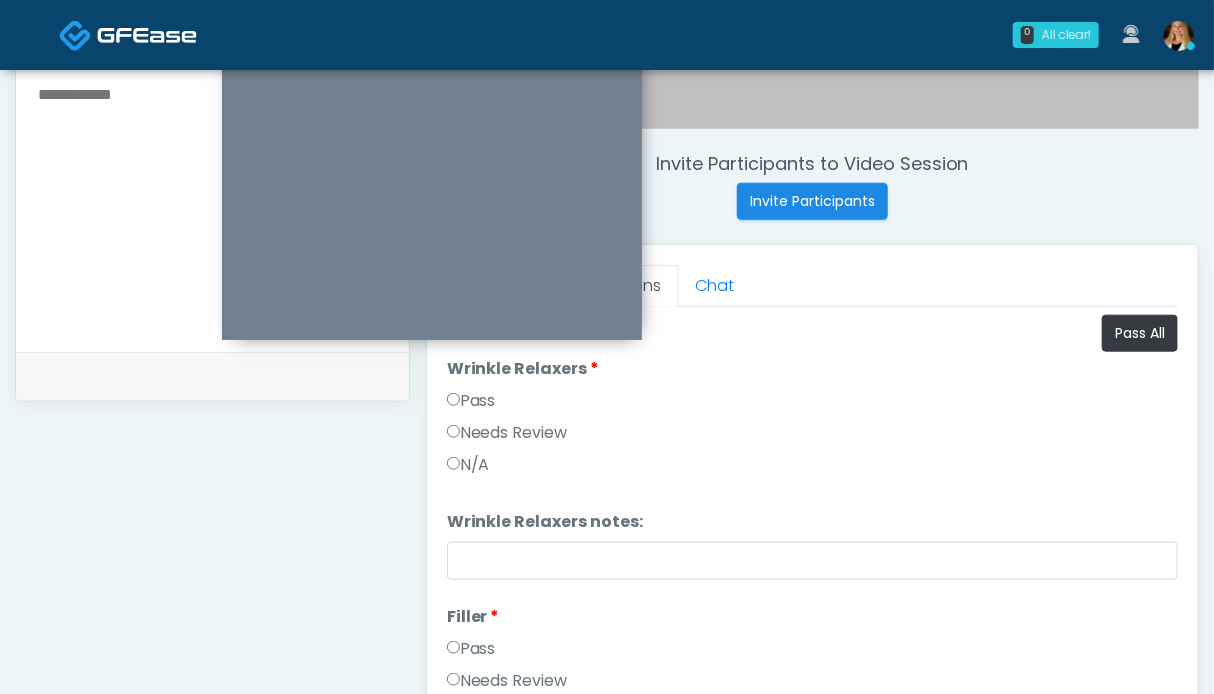 click on "Pass" at bounding box center (471, 401) 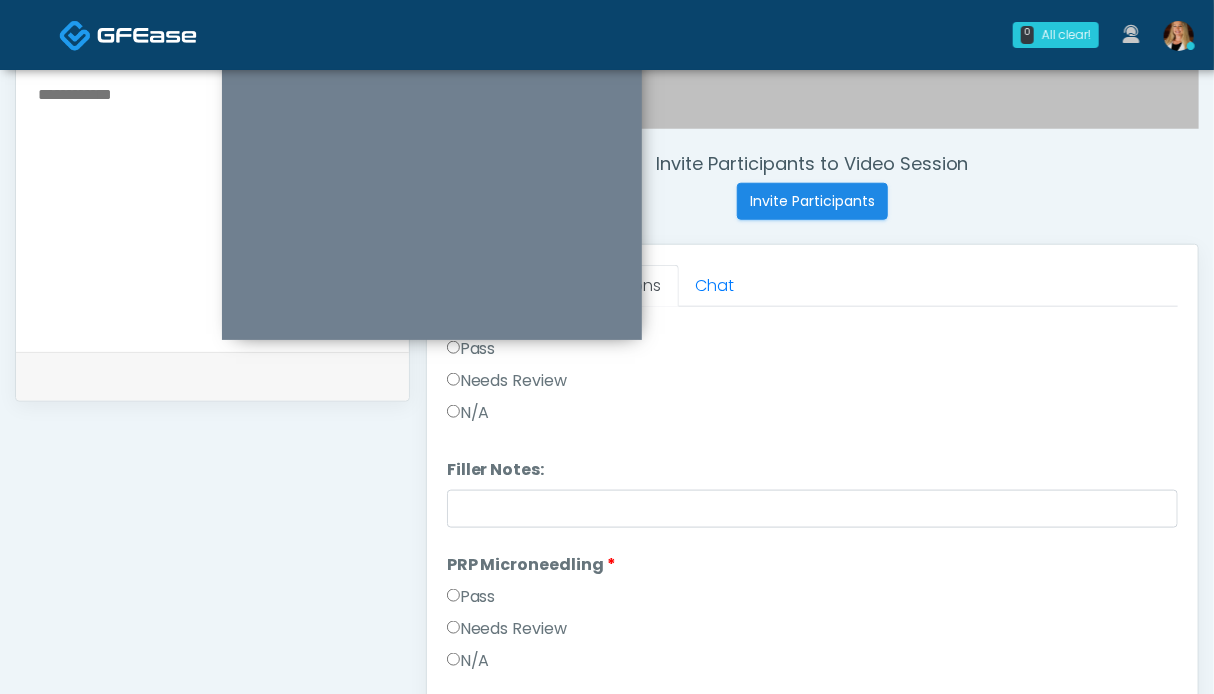 click on "Pass" at bounding box center (471, 597) 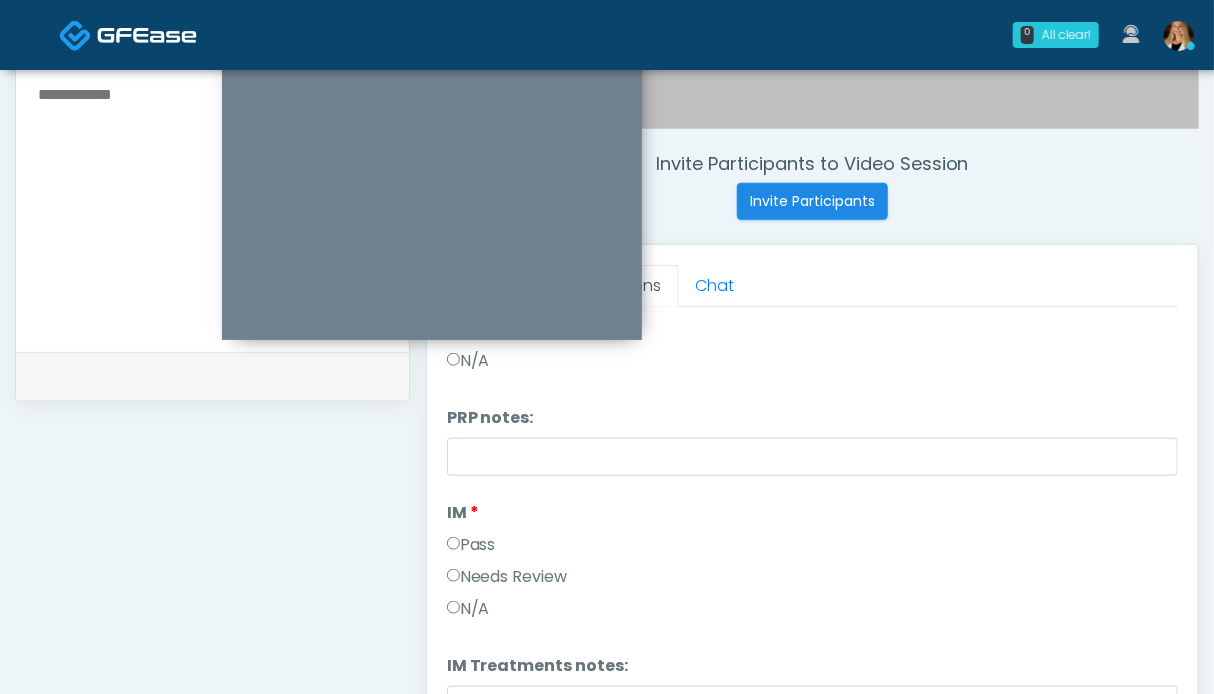 click on "Pass" at bounding box center (471, 545) 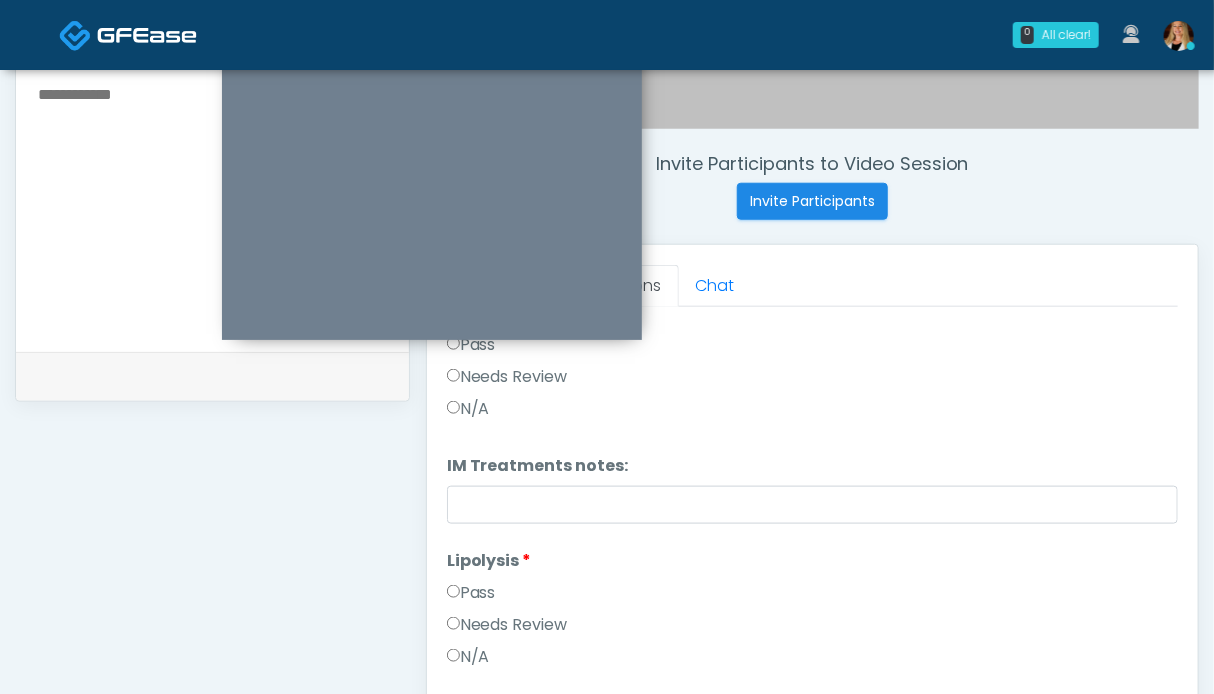 click on "Pass" at bounding box center (471, 593) 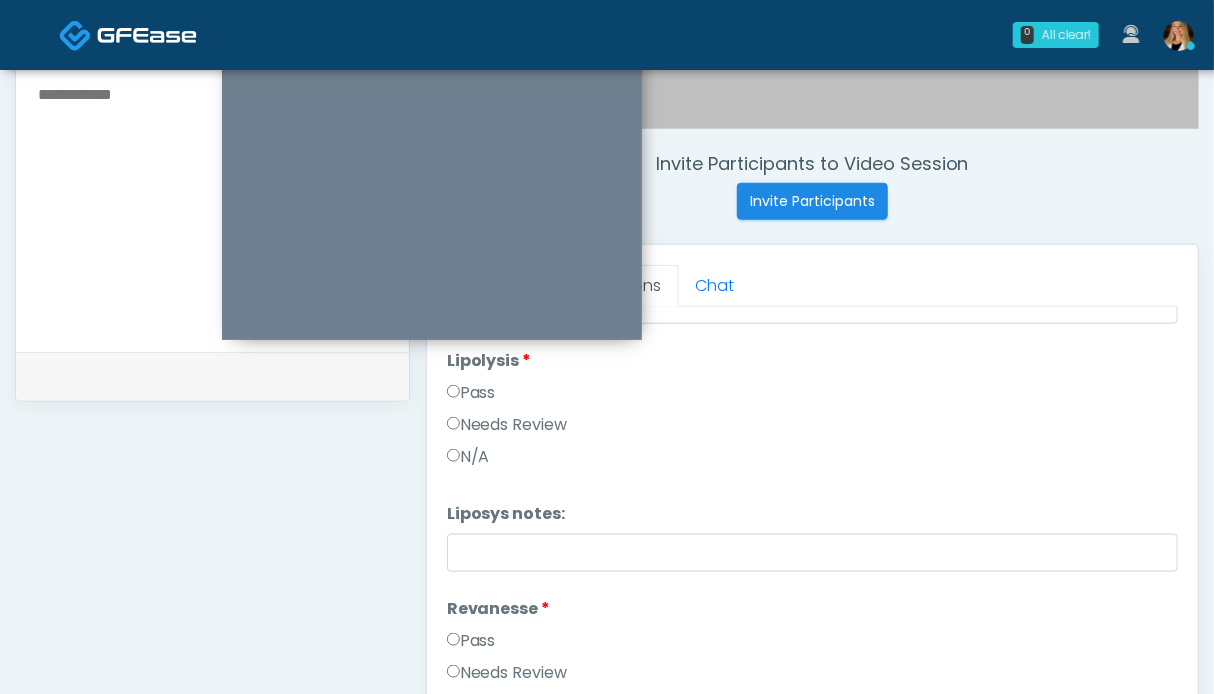 click on "Pass" at bounding box center (471, 641) 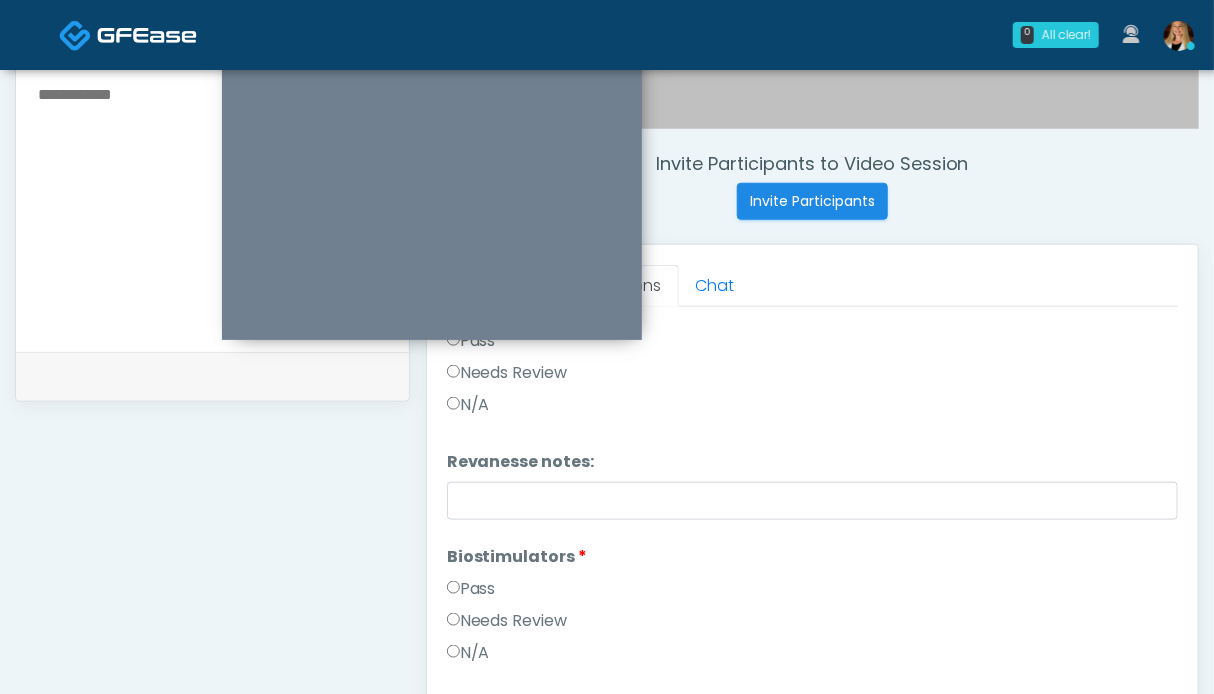 click on "Pass" at bounding box center [471, 589] 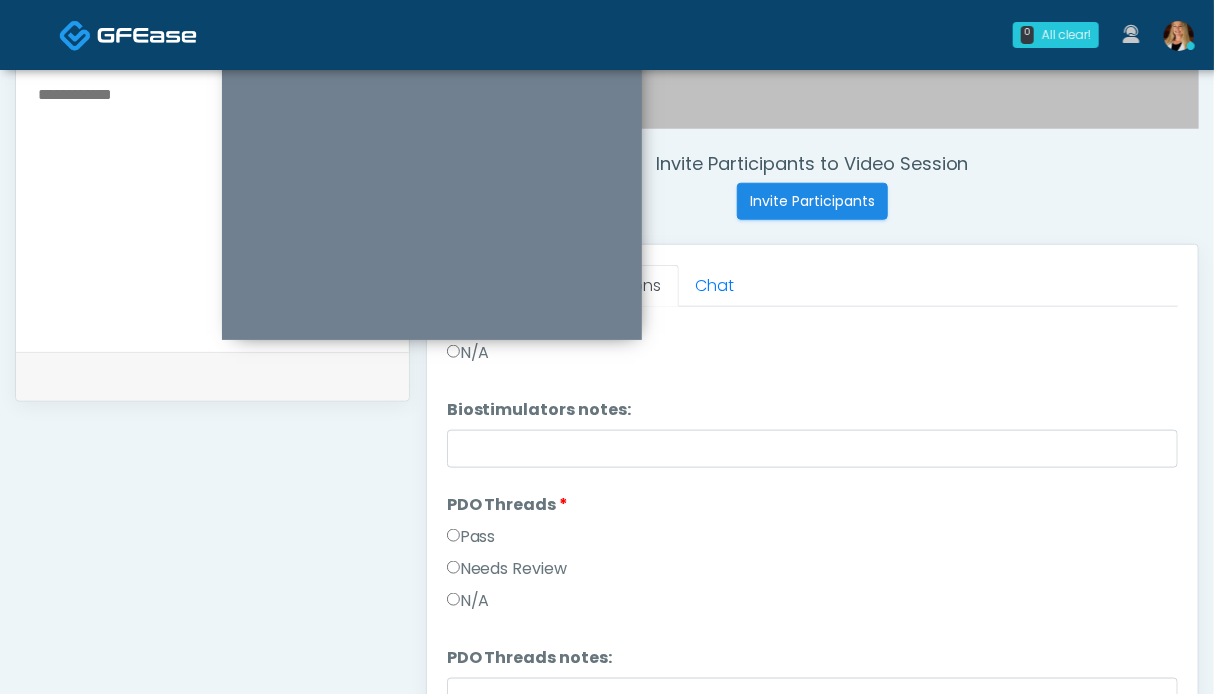 click on "Pass" at bounding box center [471, 537] 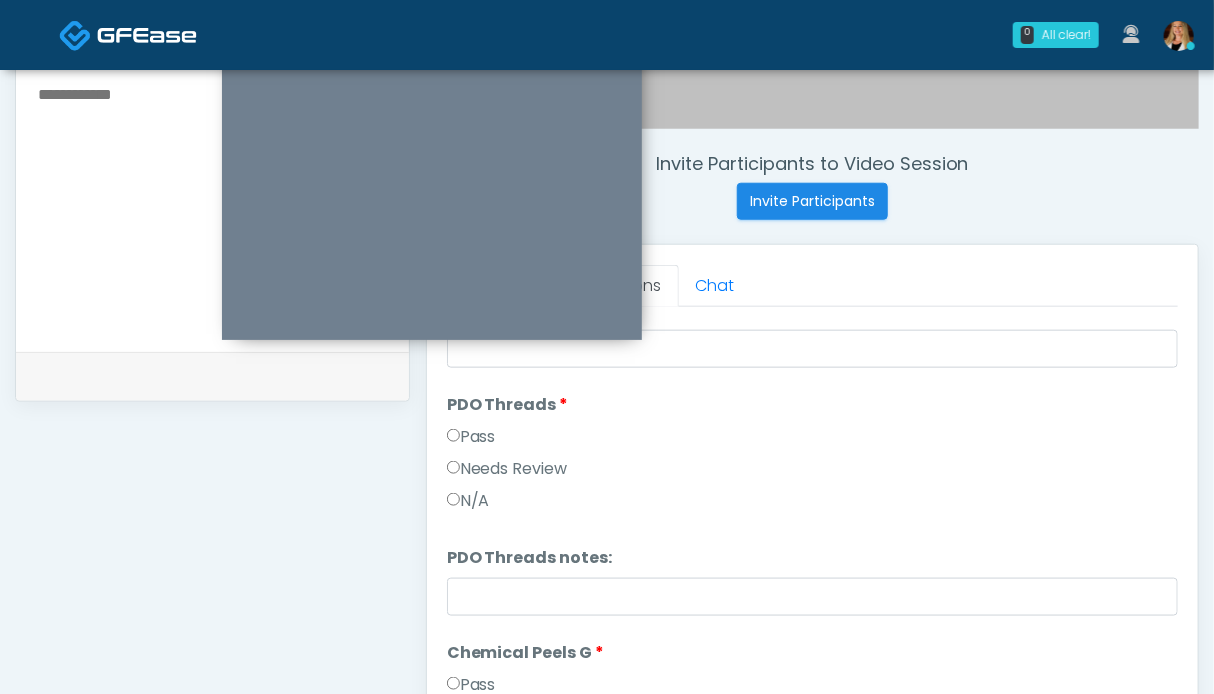 scroll, scrollTop: 1872, scrollLeft: 0, axis: vertical 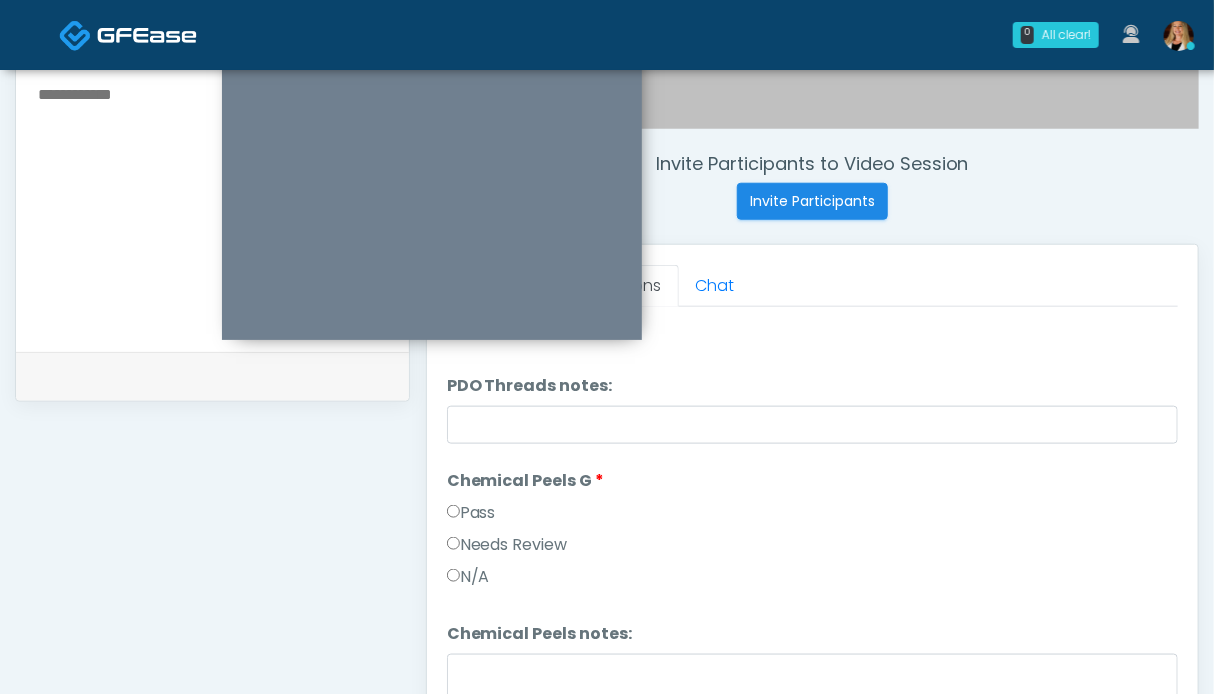 click on "Pass" at bounding box center [471, 513] 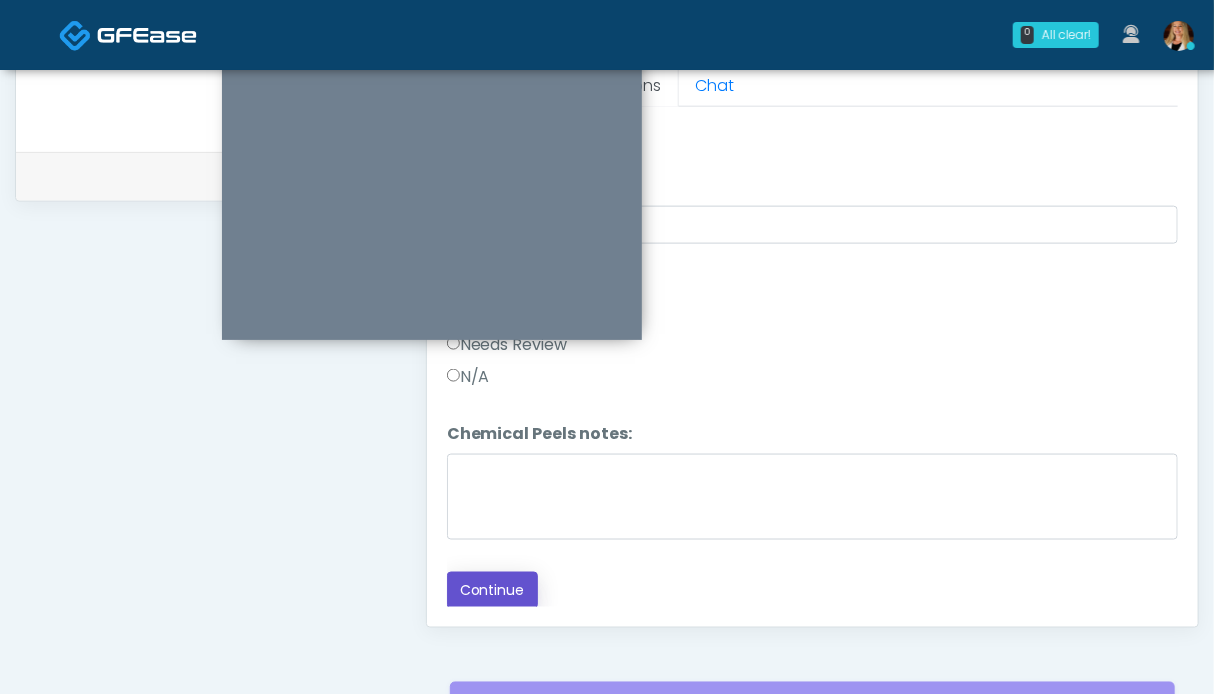 click on "Continue" at bounding box center (492, 590) 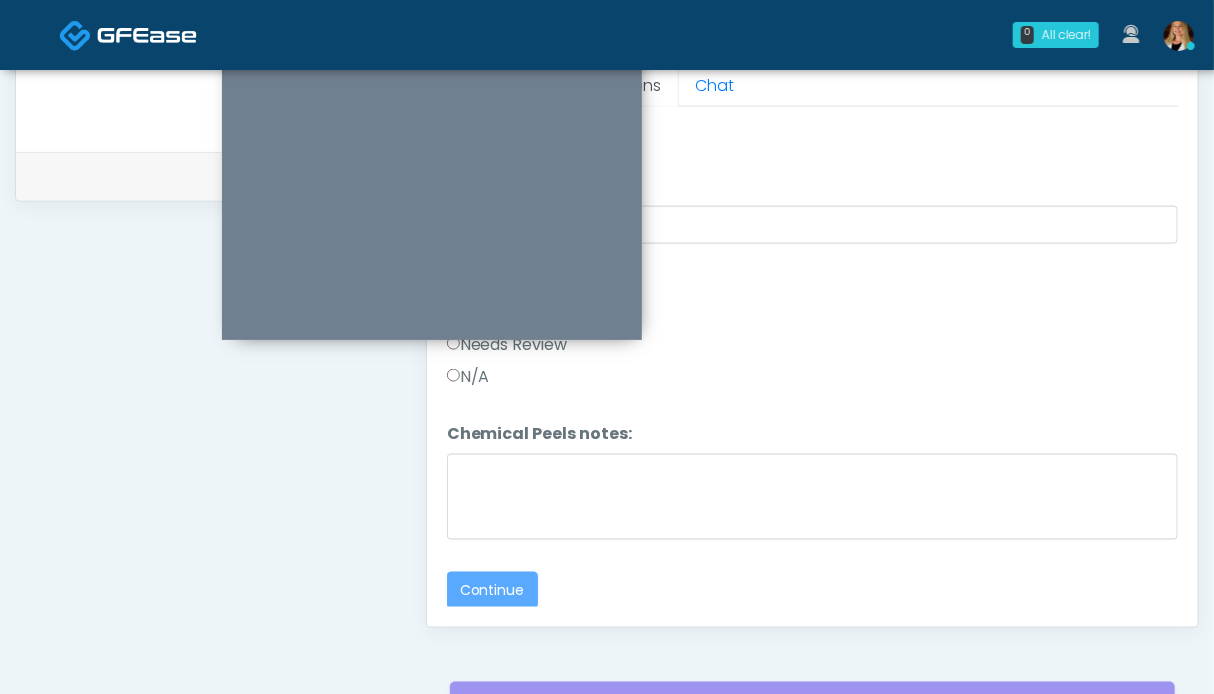 scroll, scrollTop: 0, scrollLeft: 0, axis: both 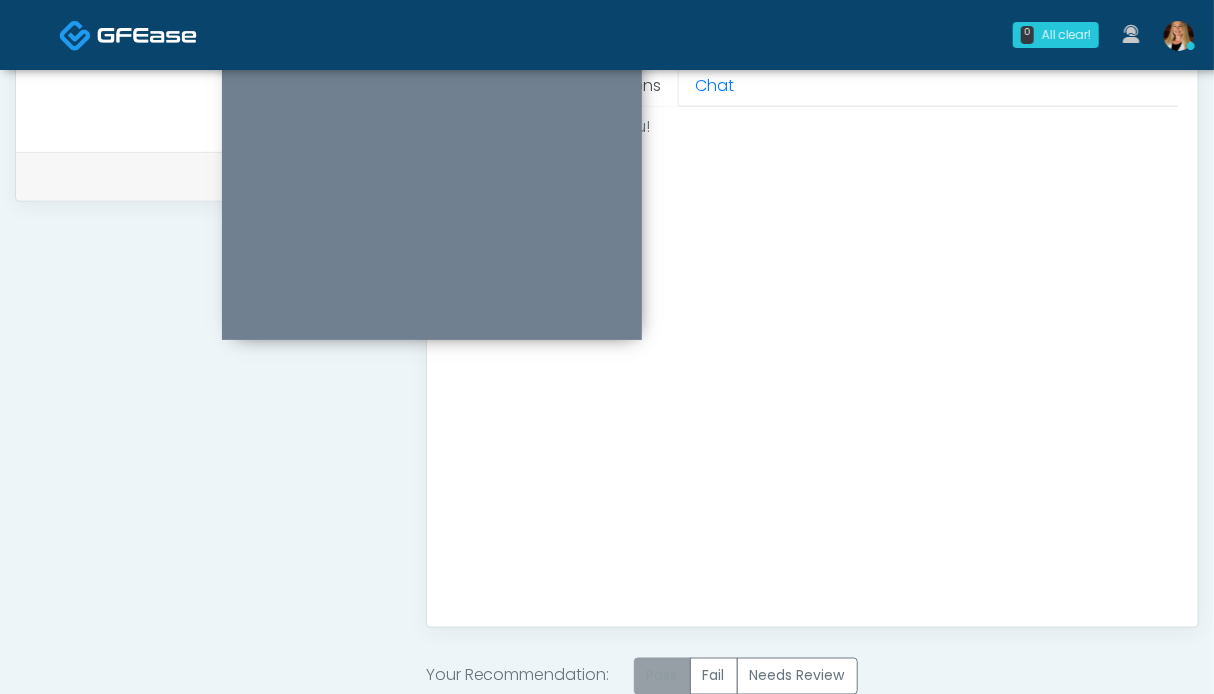 click on "Pass" at bounding box center (662, 676) 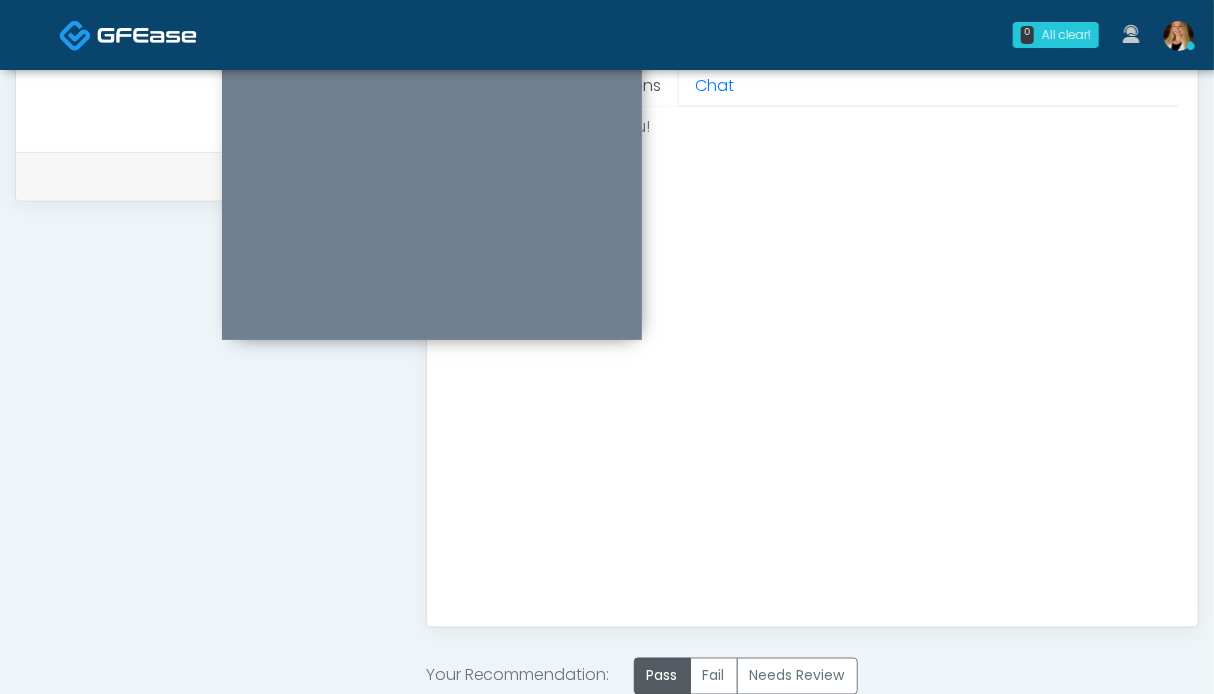scroll, scrollTop: 1136, scrollLeft: 0, axis: vertical 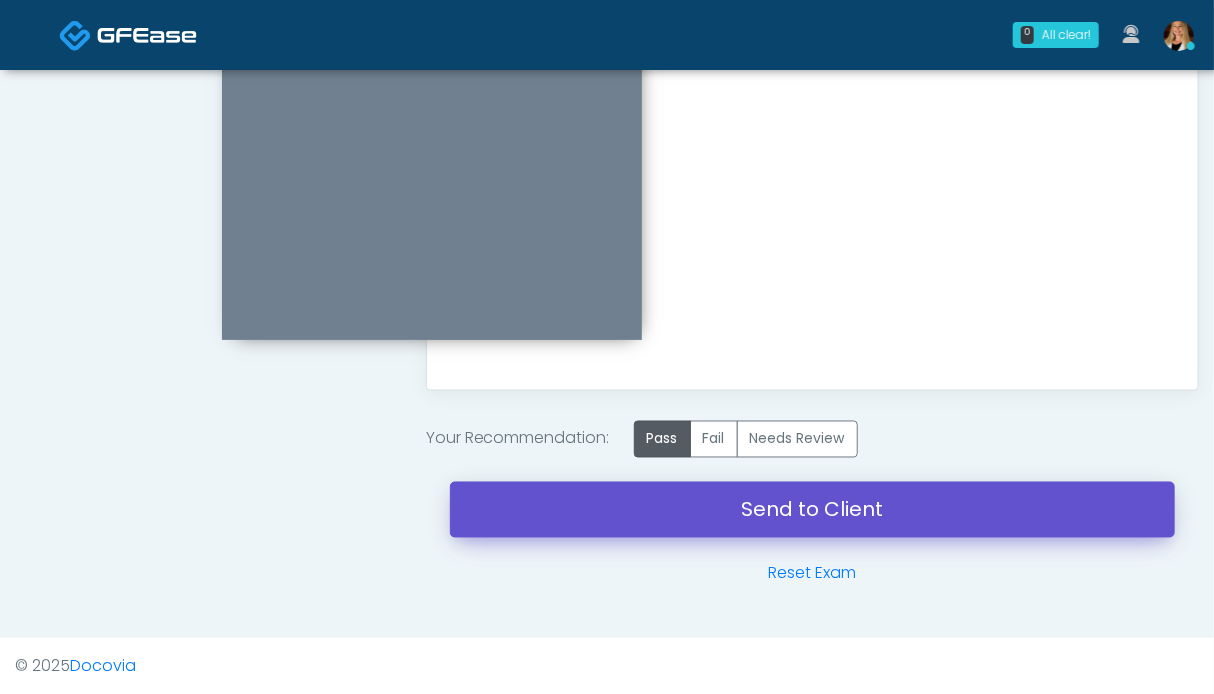 click on "Send to Client" at bounding box center [812, 510] 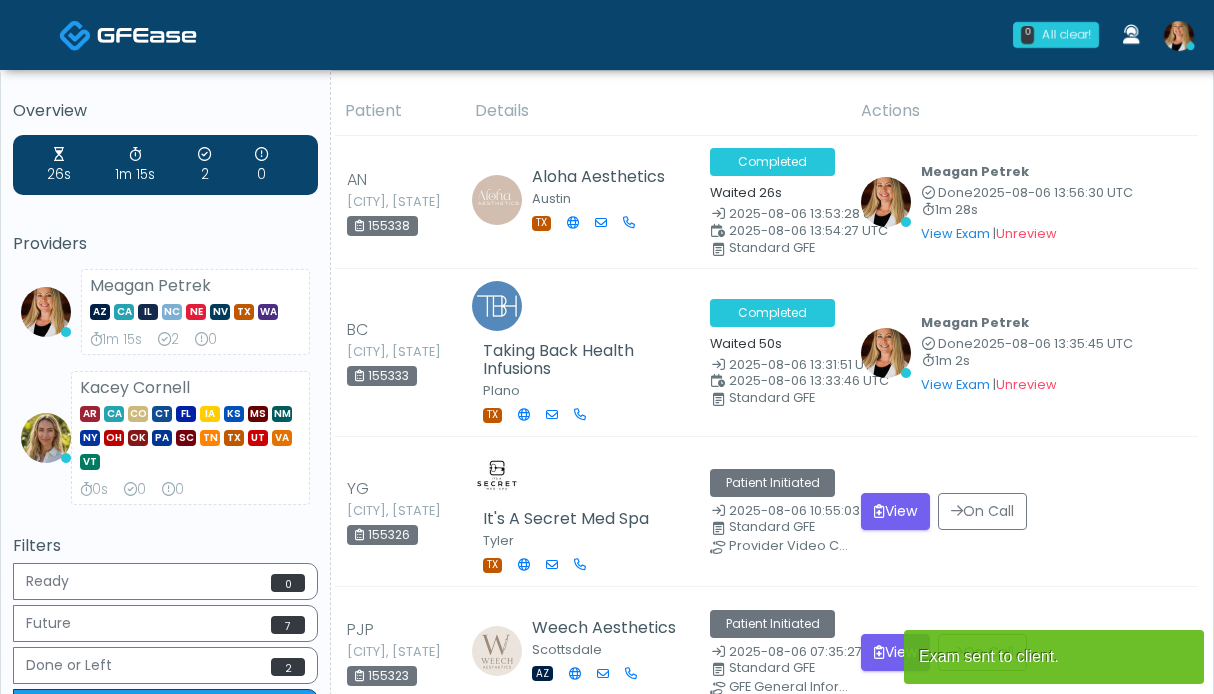 scroll, scrollTop: 0, scrollLeft: 0, axis: both 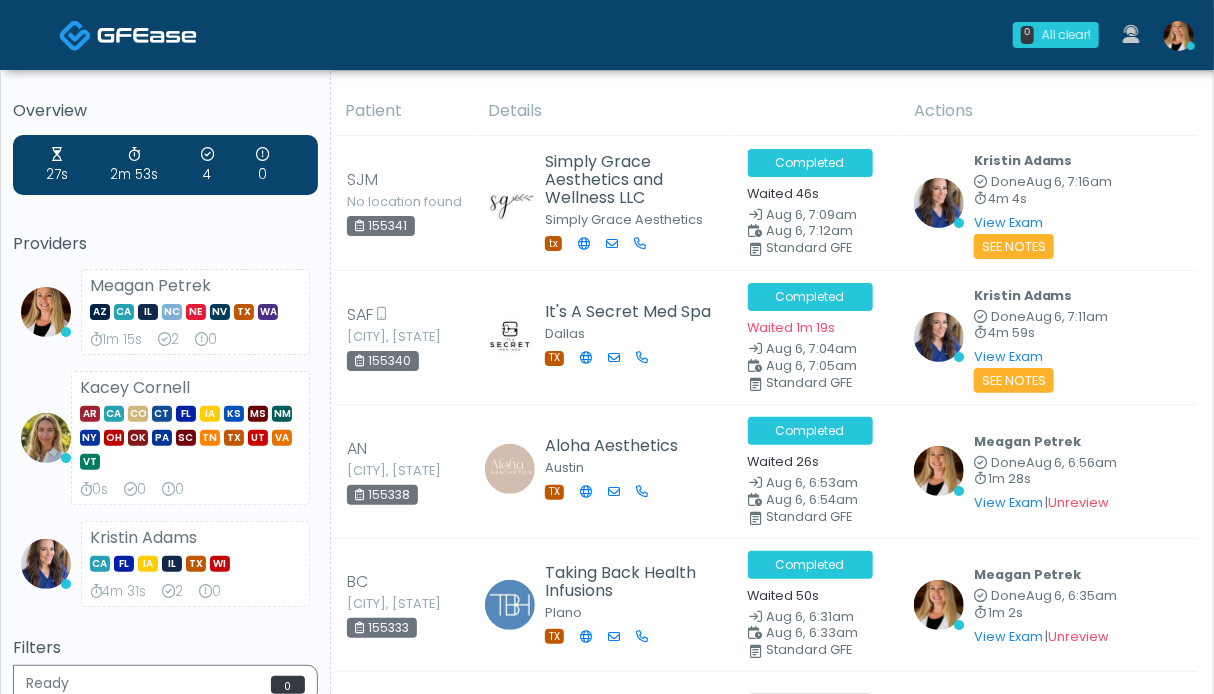 click at bounding box center (147, 35) 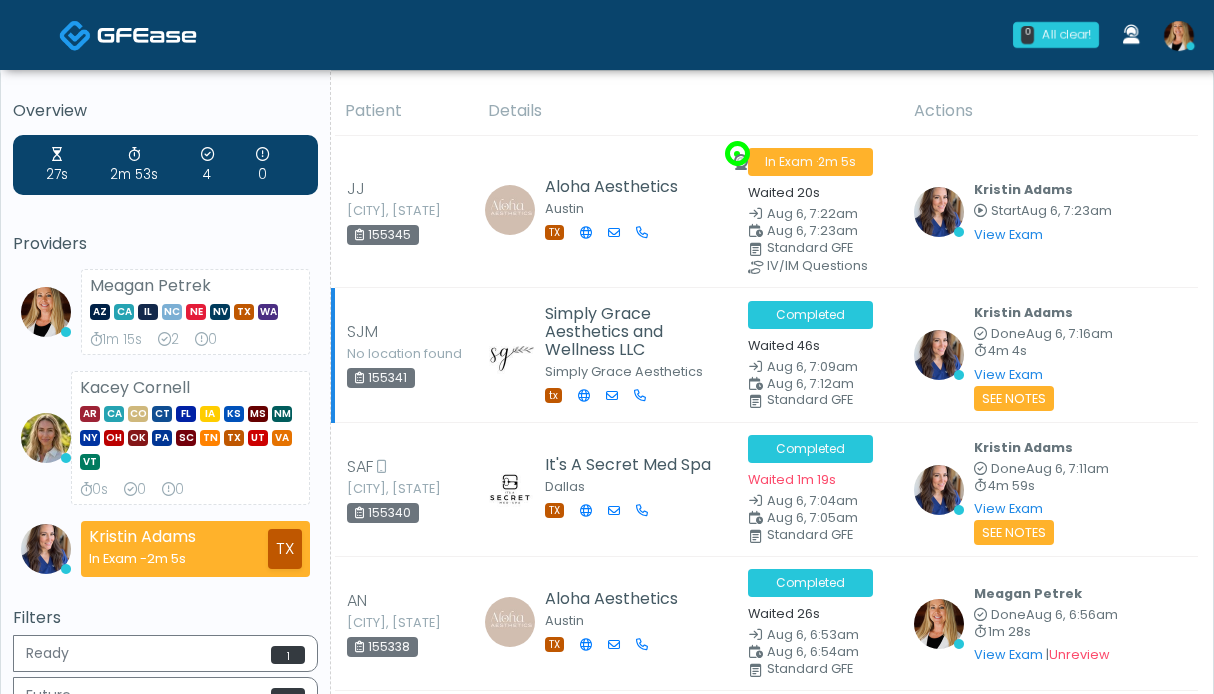 scroll, scrollTop: 0, scrollLeft: 0, axis: both 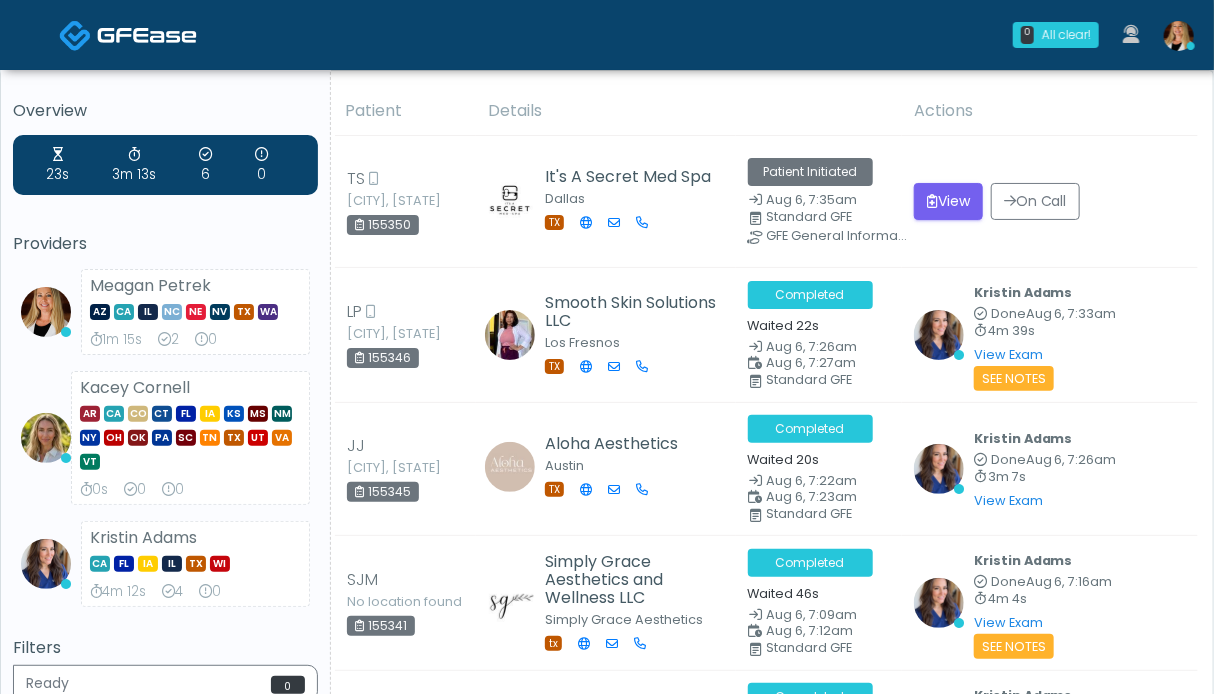 drag, startPoint x: 102, startPoint y: 33, endPoint x: 143, endPoint y: 24, distance: 41.976185 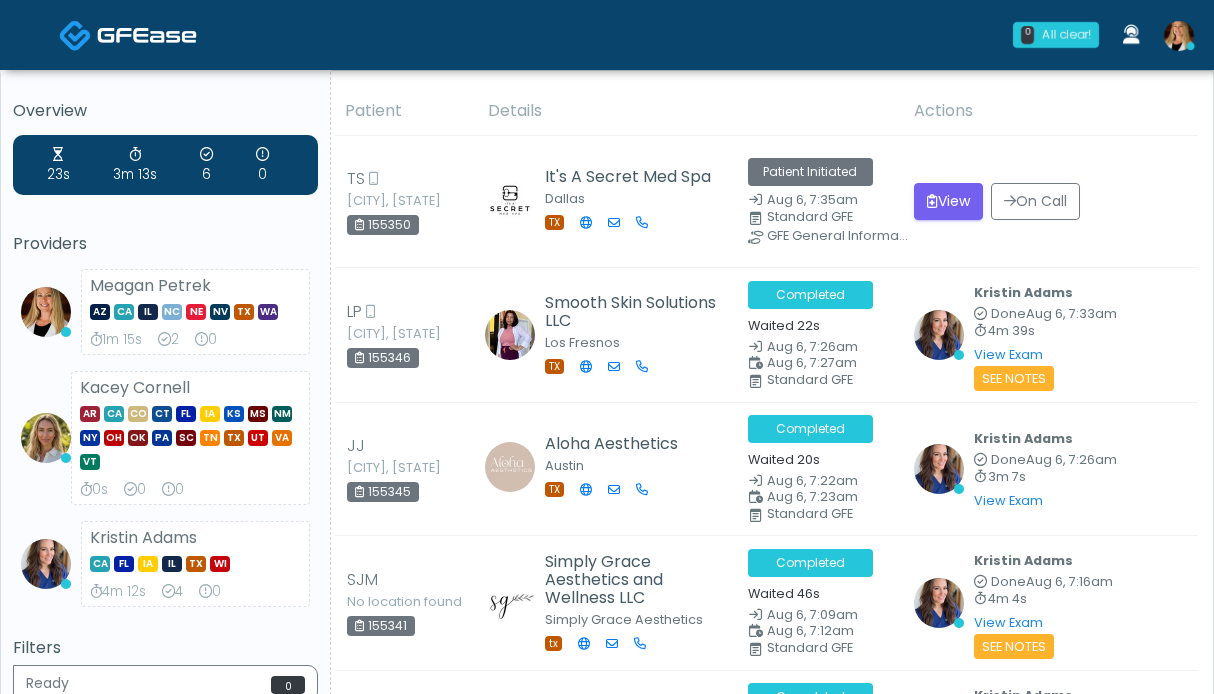 scroll, scrollTop: 0, scrollLeft: 0, axis: both 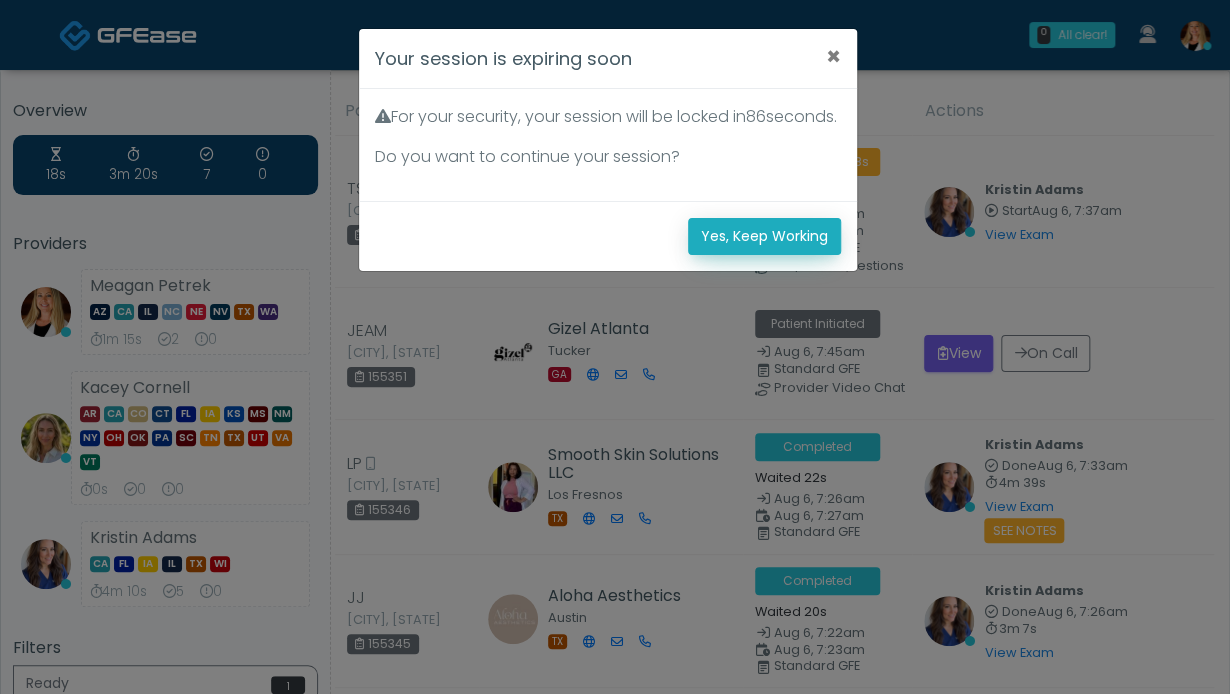 click on "Yes, Keep Working" at bounding box center (764, 236) 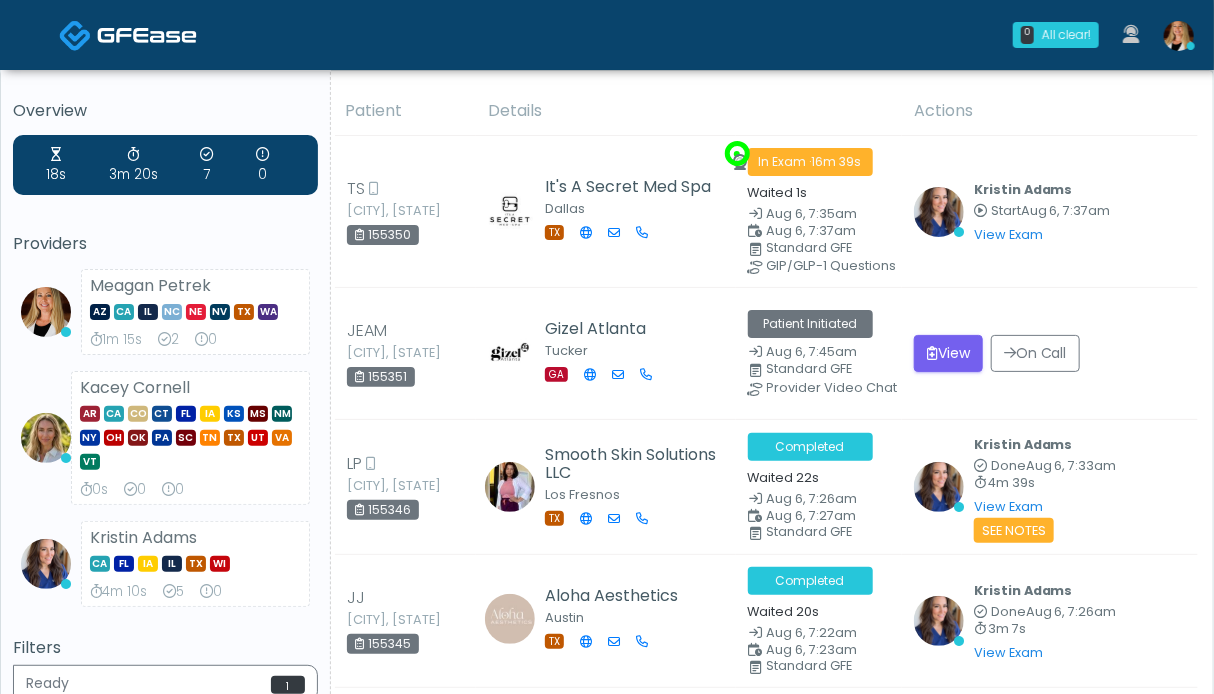 click at bounding box center (147, 35) 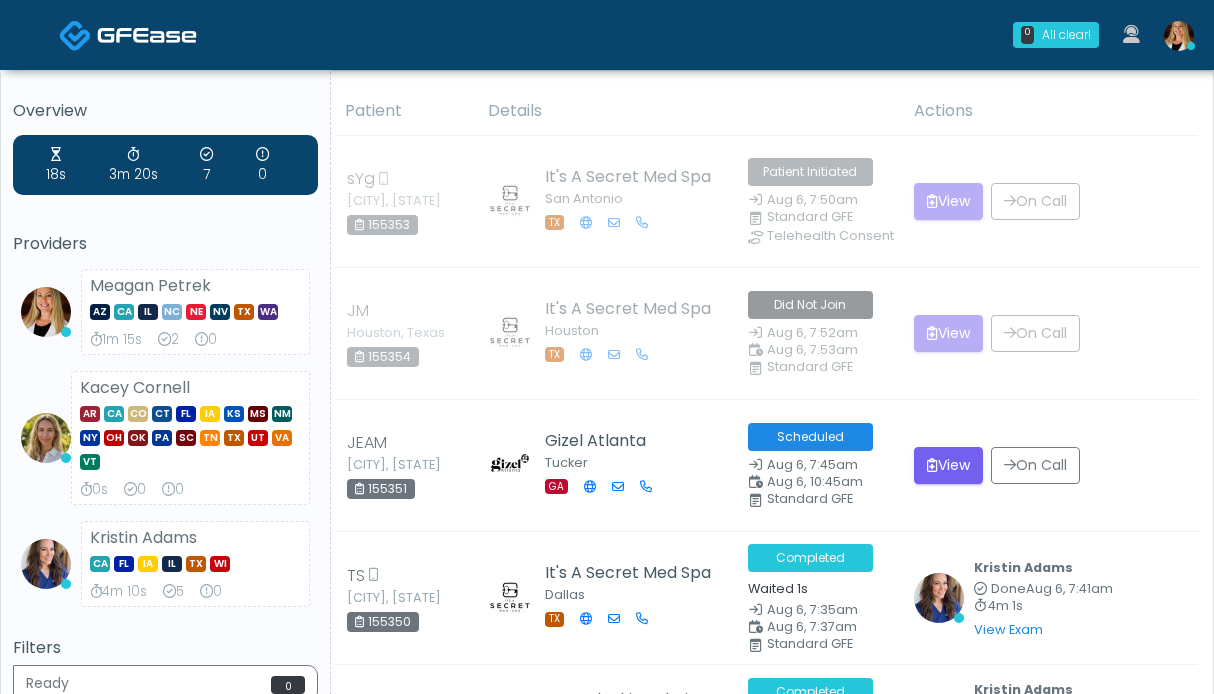 scroll, scrollTop: 0, scrollLeft: 0, axis: both 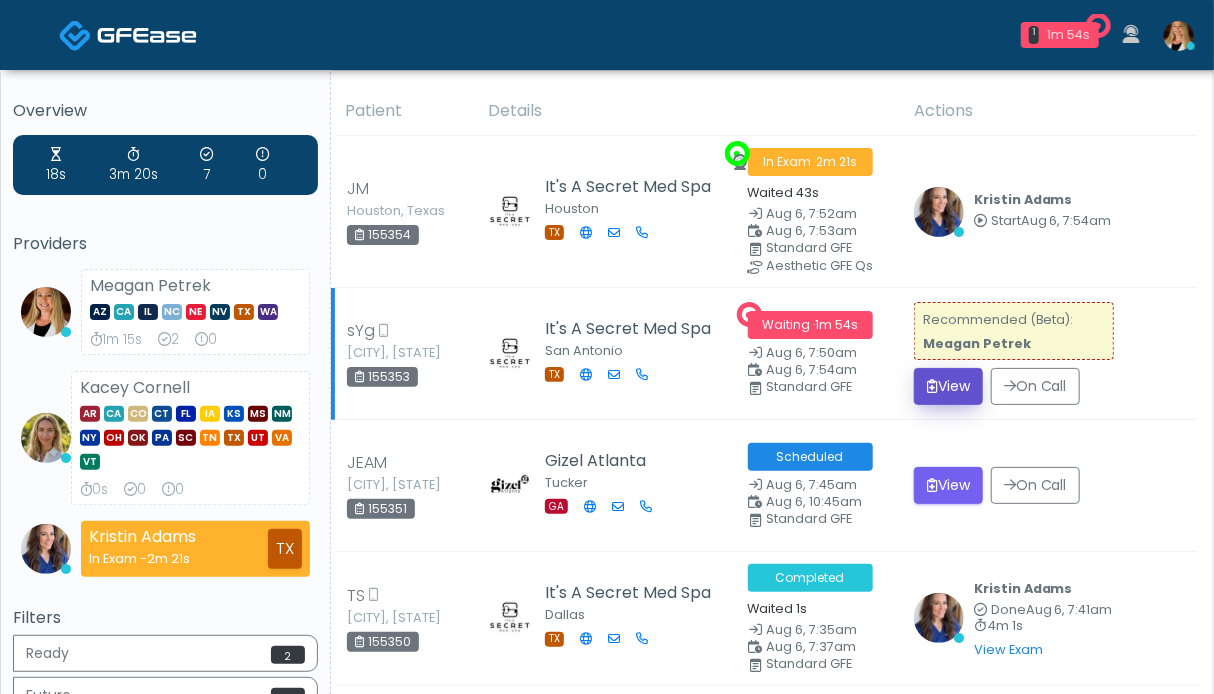 click at bounding box center [932, 386] 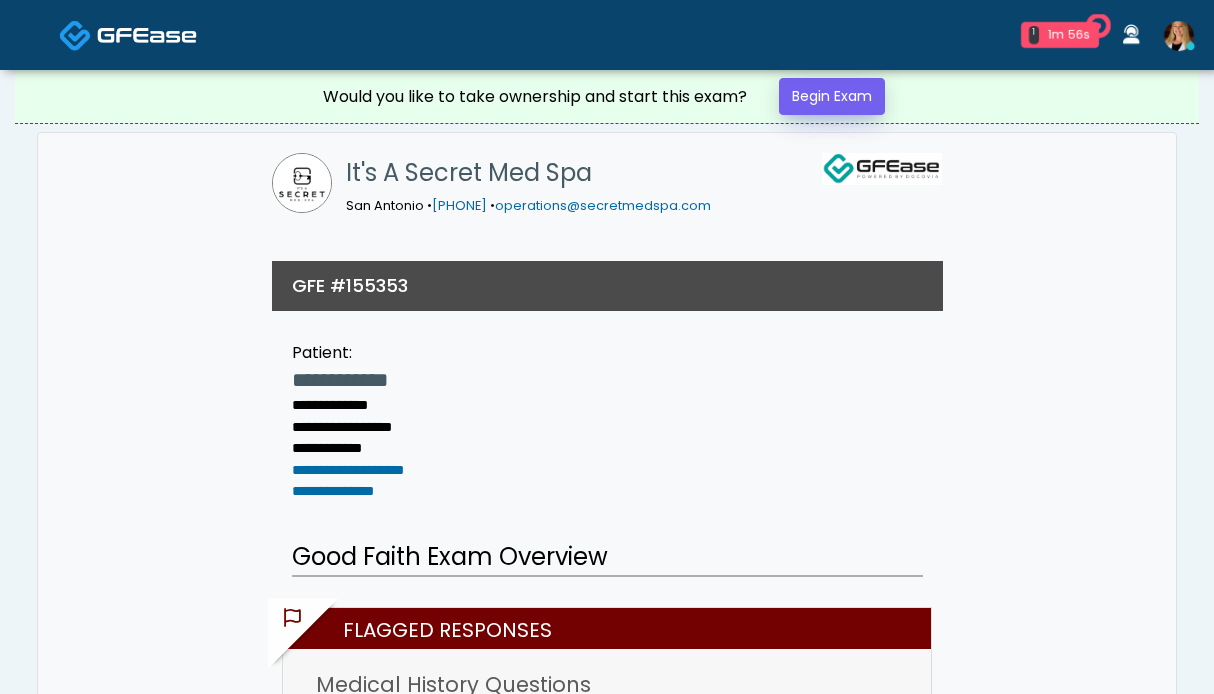 scroll, scrollTop: 0, scrollLeft: 0, axis: both 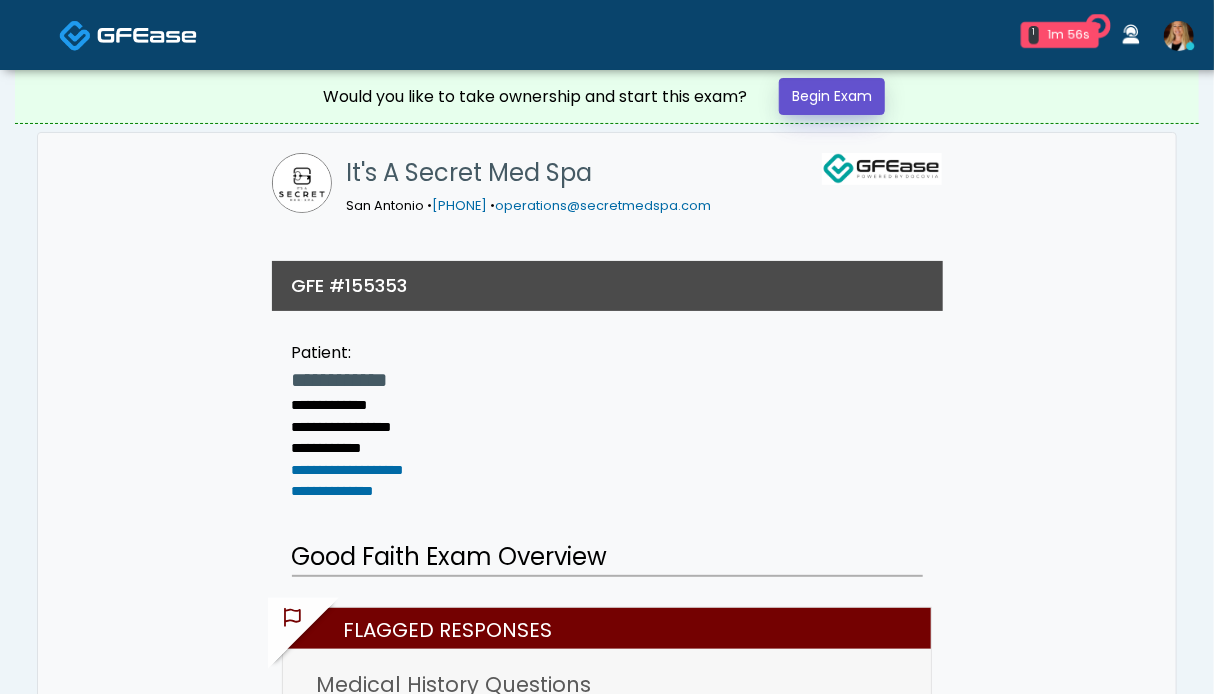 click on "Begin Exam" at bounding box center (832, 96) 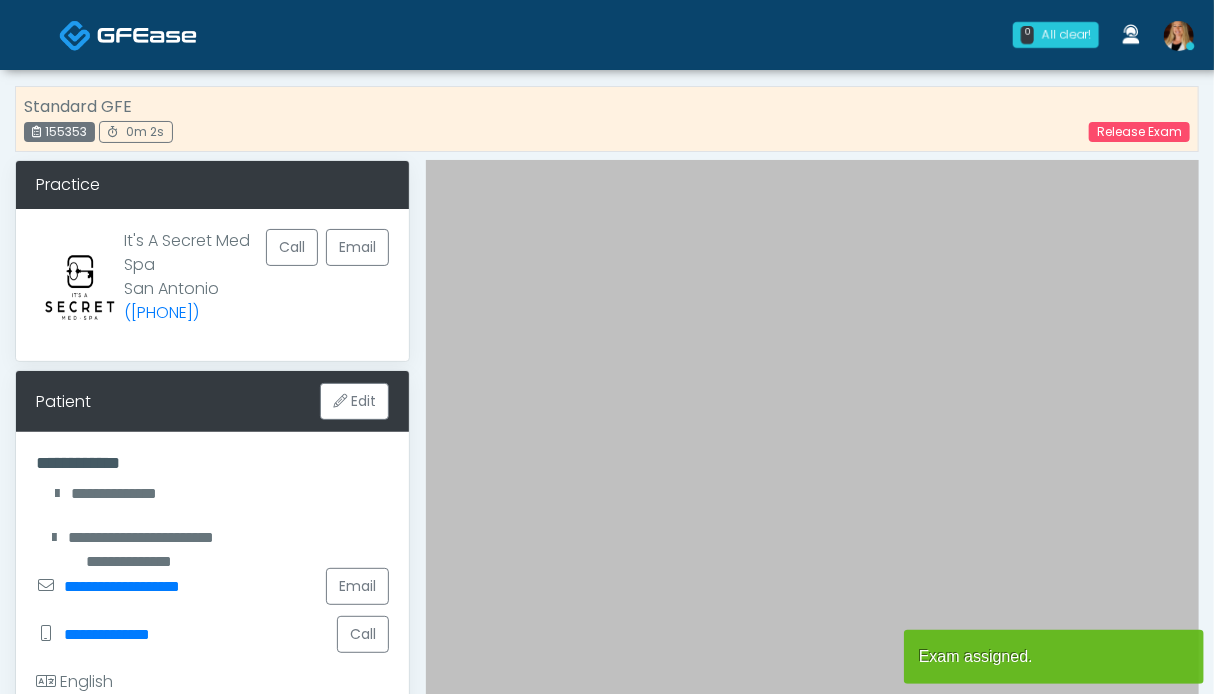 scroll, scrollTop: 500, scrollLeft: 0, axis: vertical 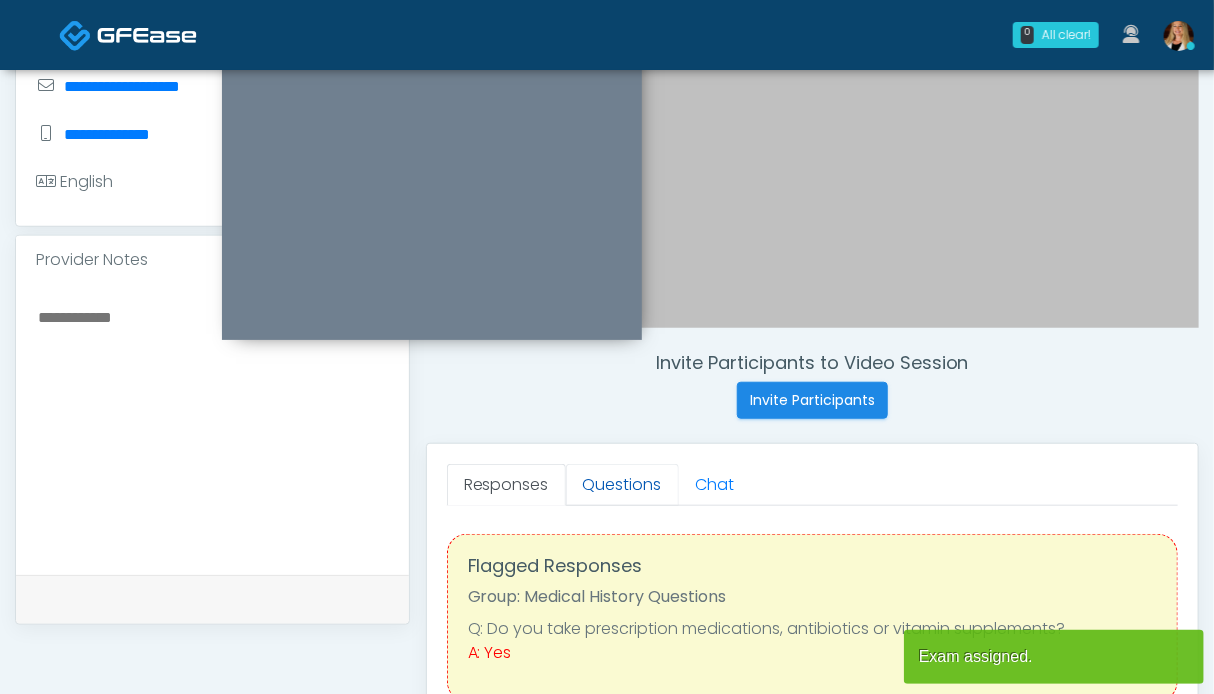 click on "Questions" at bounding box center [622, 485] 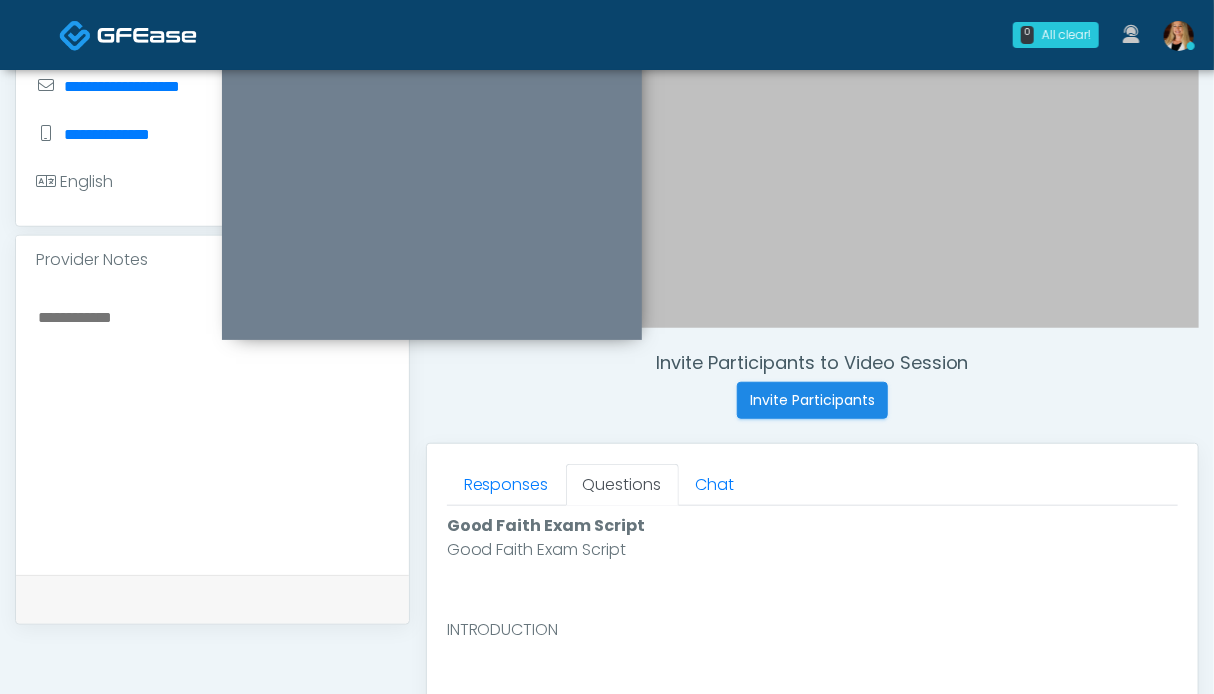 scroll, scrollTop: 1000, scrollLeft: 0, axis: vertical 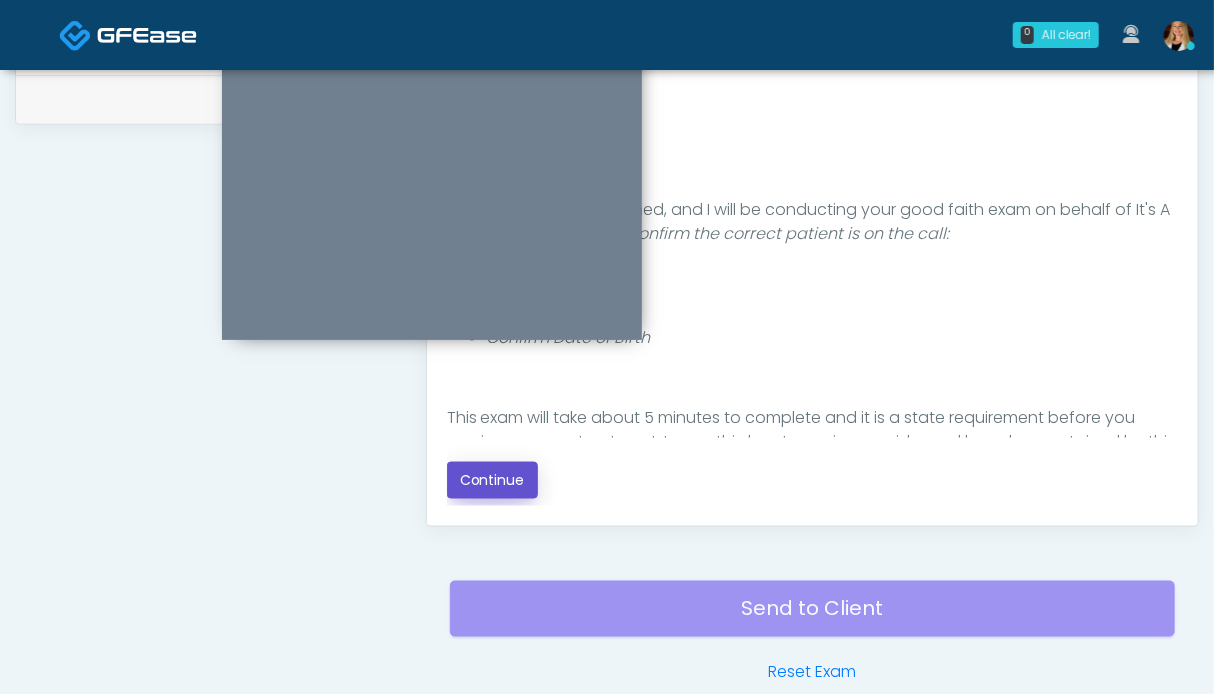 click on "Continue" at bounding box center [492, 480] 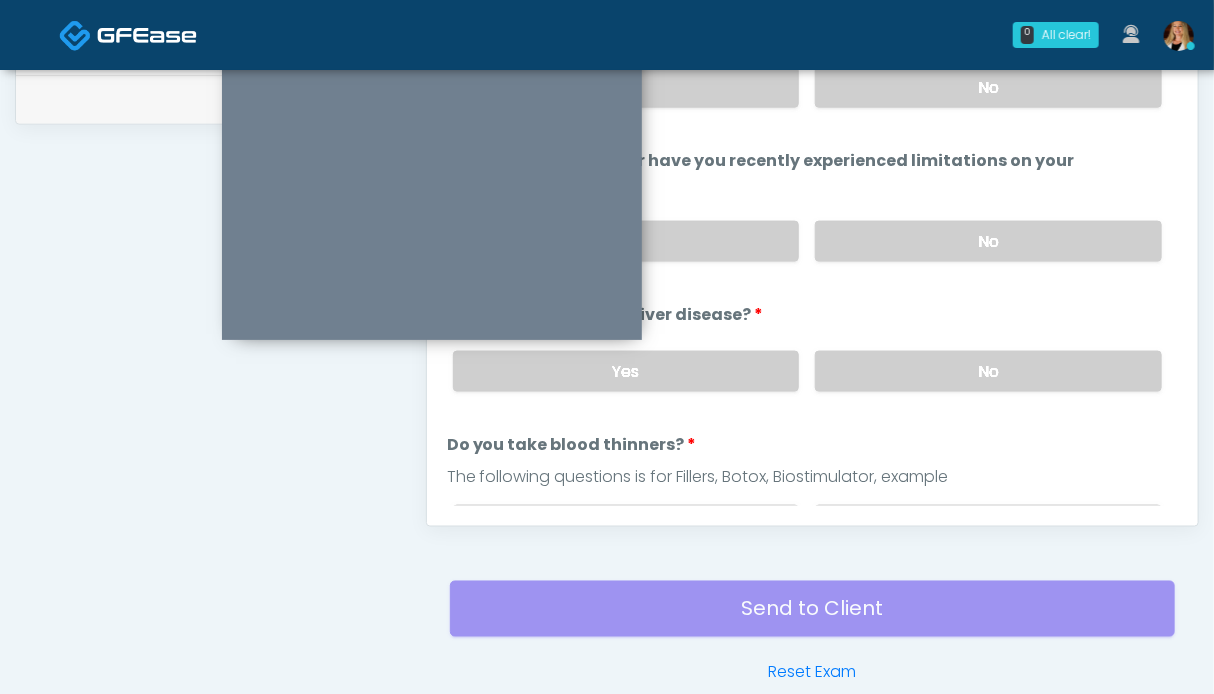 scroll, scrollTop: 1099, scrollLeft: 0, axis: vertical 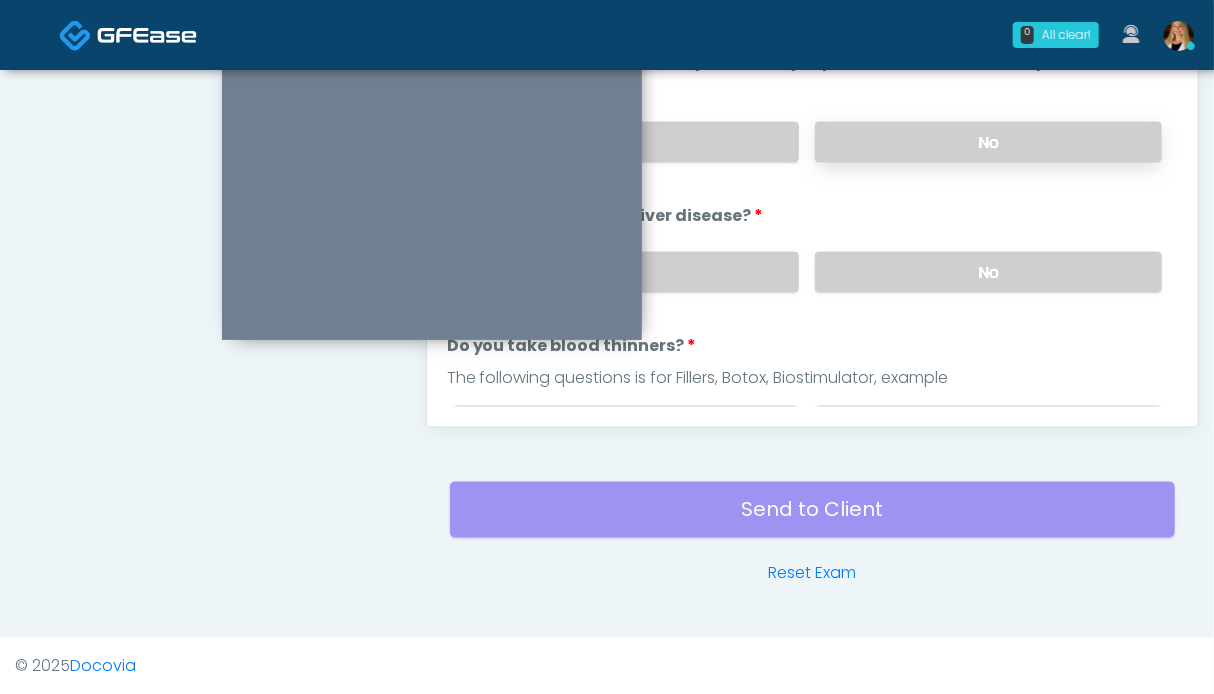 click on "No" at bounding box center [988, 142] 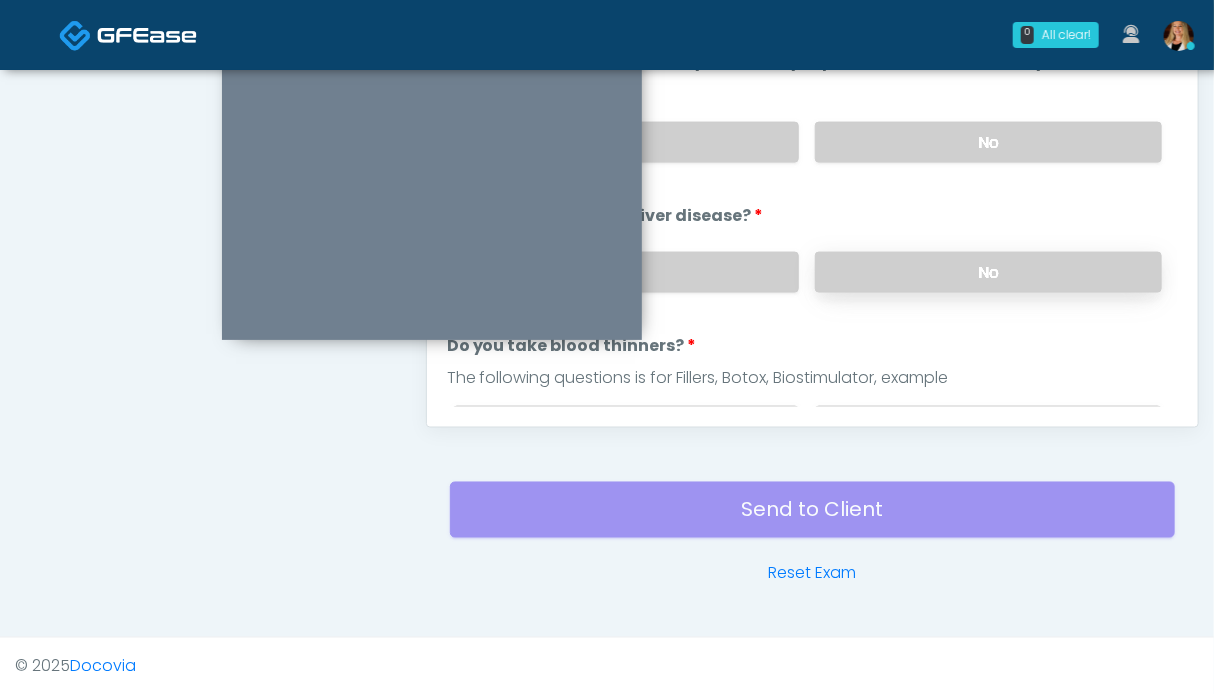 click on "No" at bounding box center [988, 272] 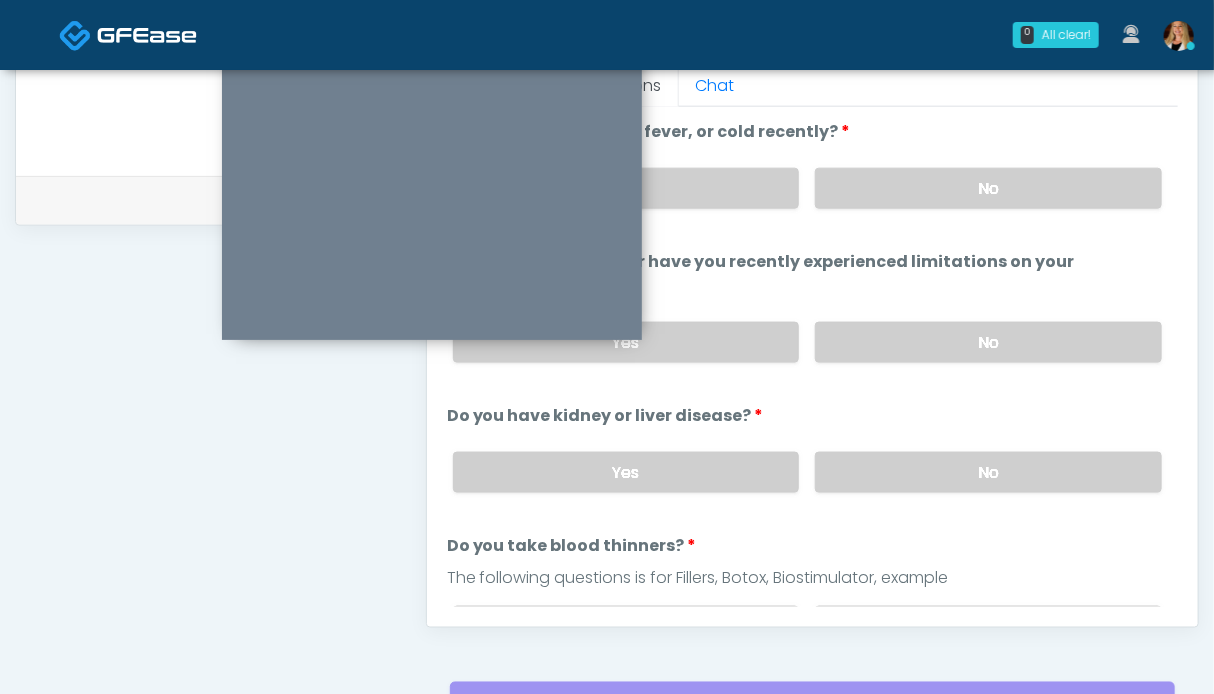 scroll, scrollTop: 799, scrollLeft: 0, axis: vertical 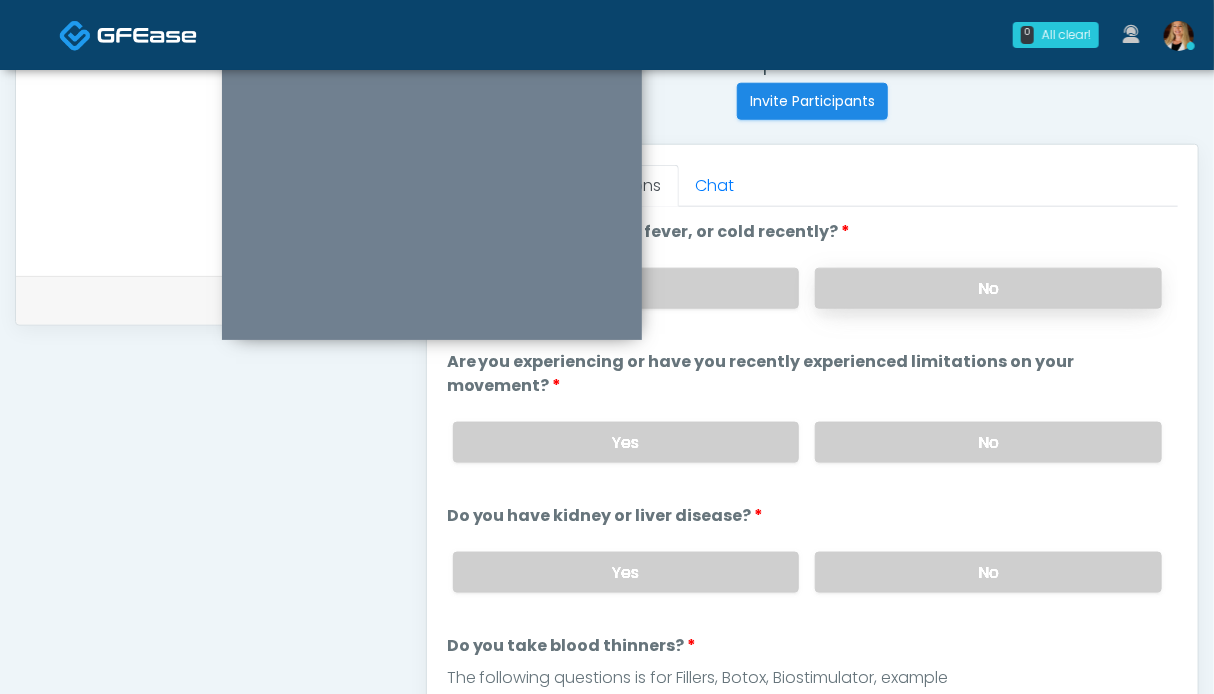 click on "No" at bounding box center (988, 288) 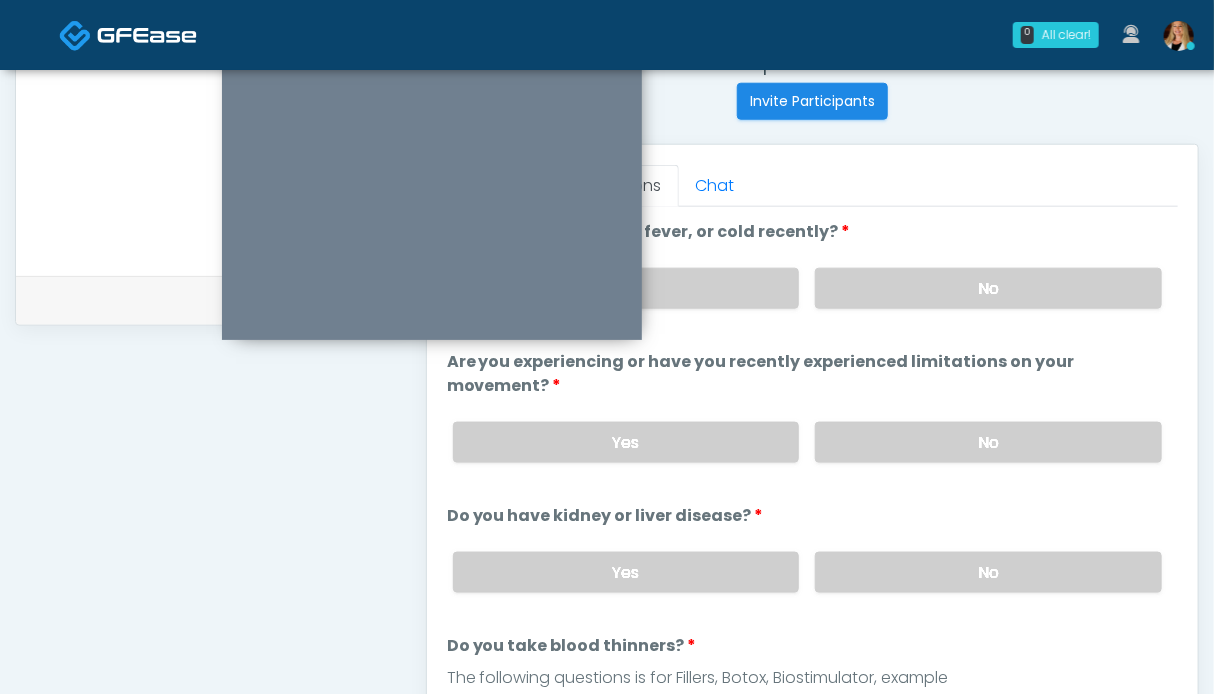 scroll, scrollTop: 100, scrollLeft: 0, axis: vertical 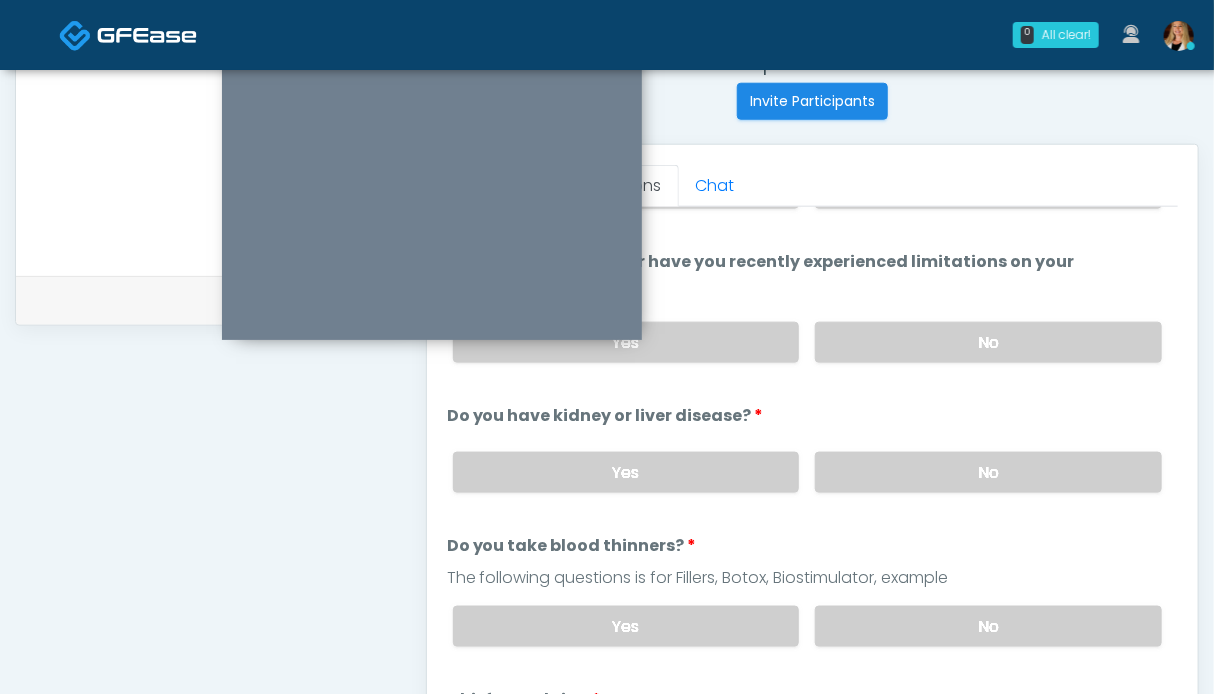 drag, startPoint x: 1016, startPoint y: 618, endPoint x: 1002, endPoint y: 595, distance: 26.925823 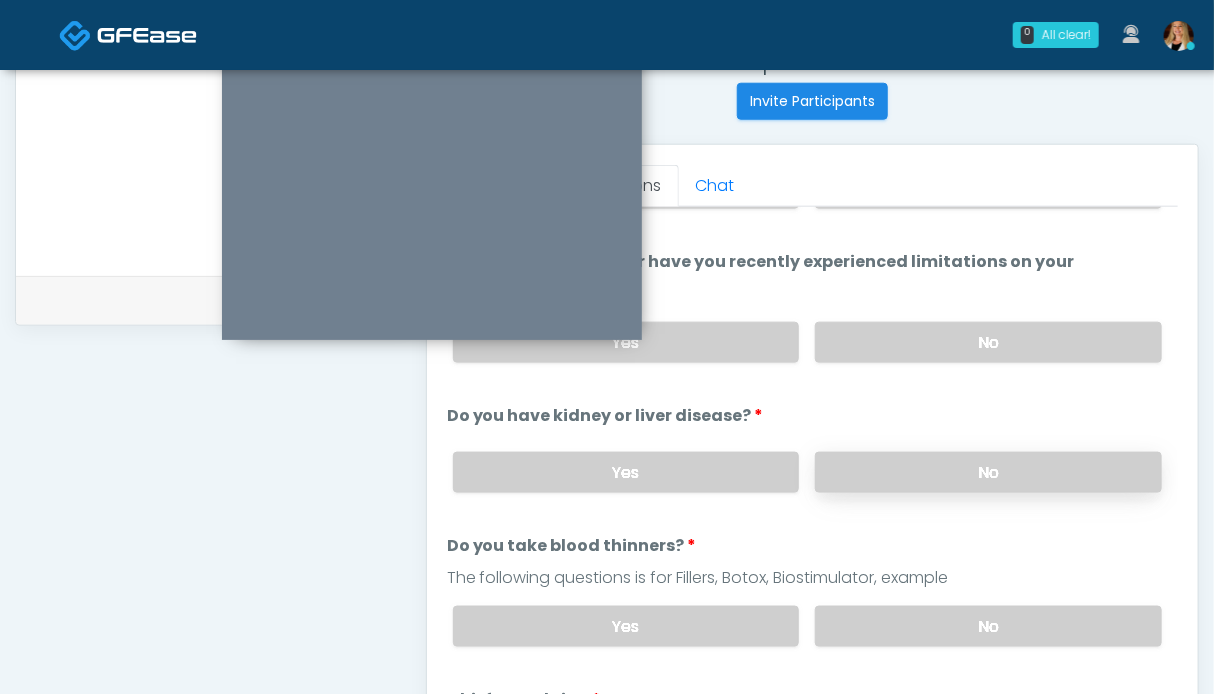 scroll, scrollTop: 400, scrollLeft: 0, axis: vertical 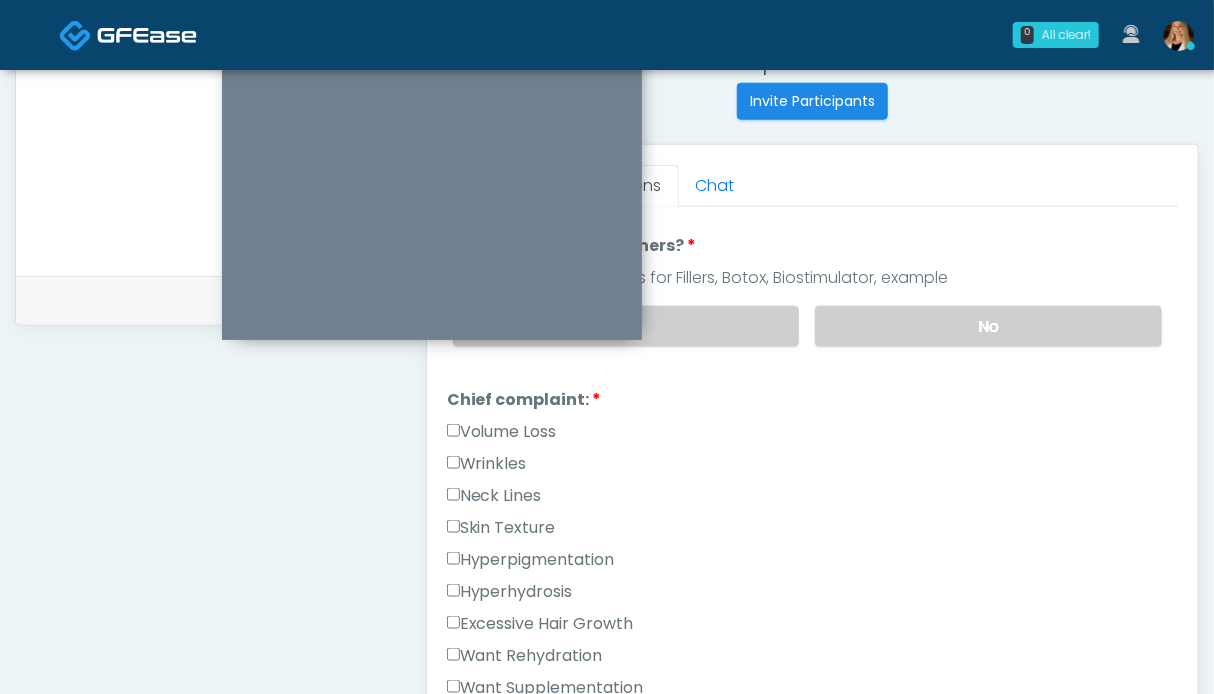 click on "Wrinkles" at bounding box center [487, 464] 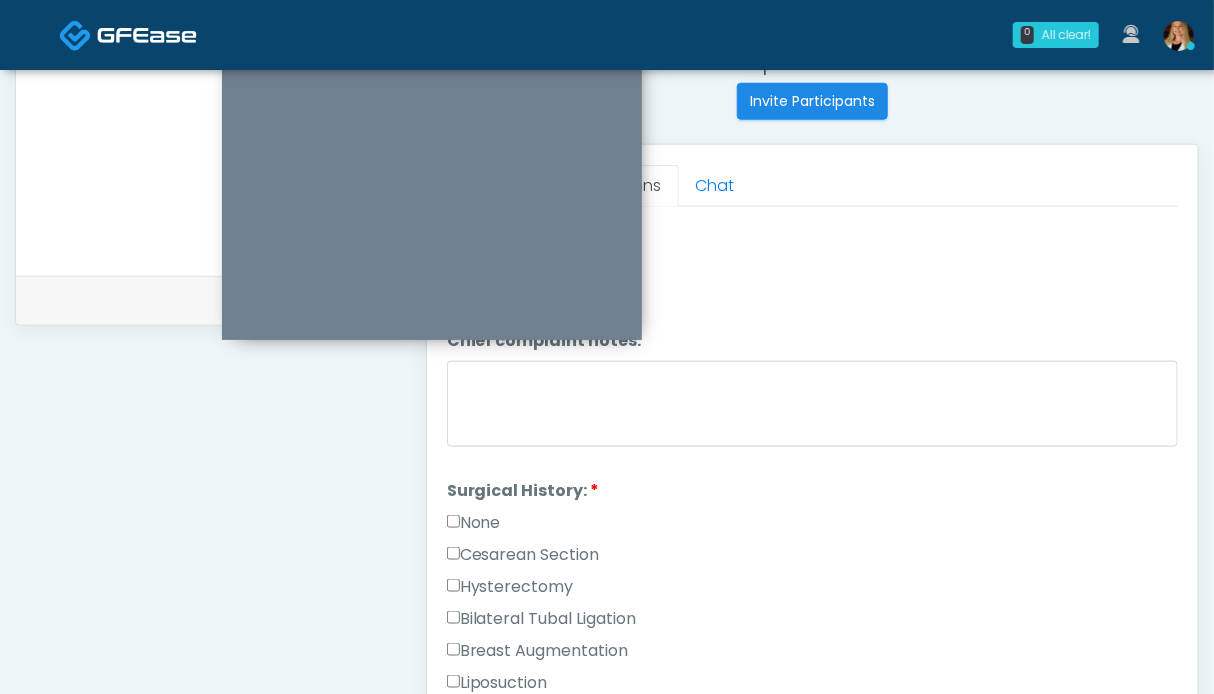 click on "None" at bounding box center [474, 523] 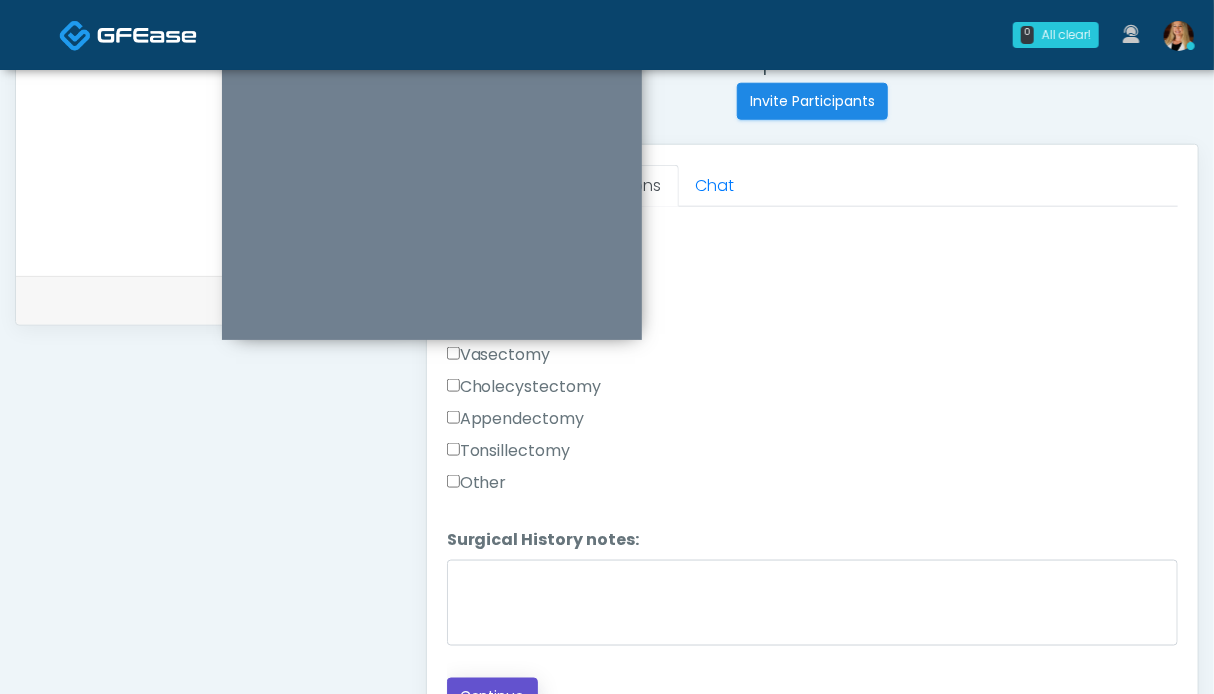 click on "Continue" at bounding box center (492, 696) 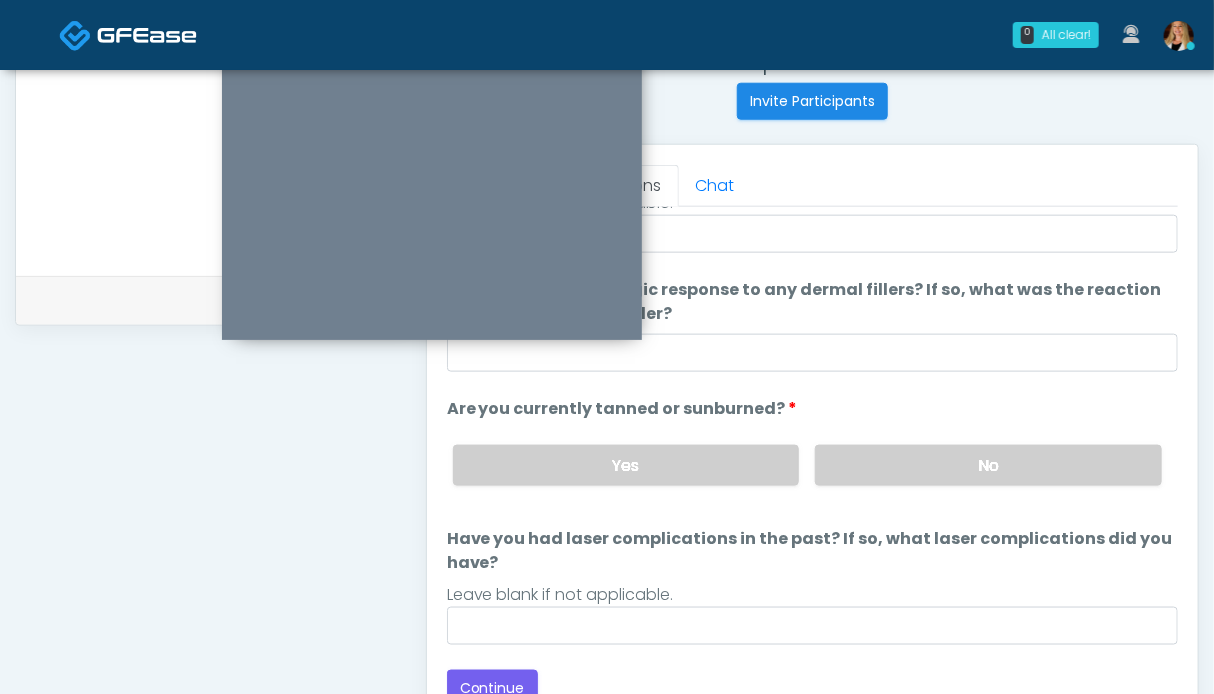 scroll, scrollTop: 1099, scrollLeft: 0, axis: vertical 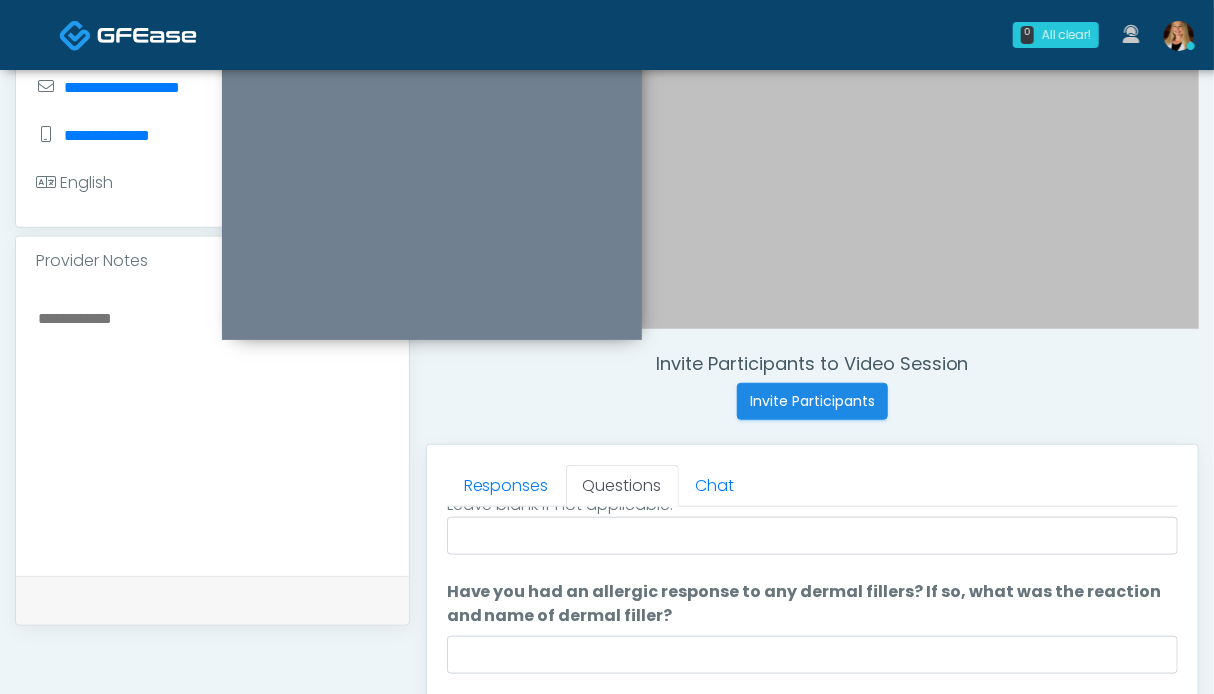 click at bounding box center (212, 427) 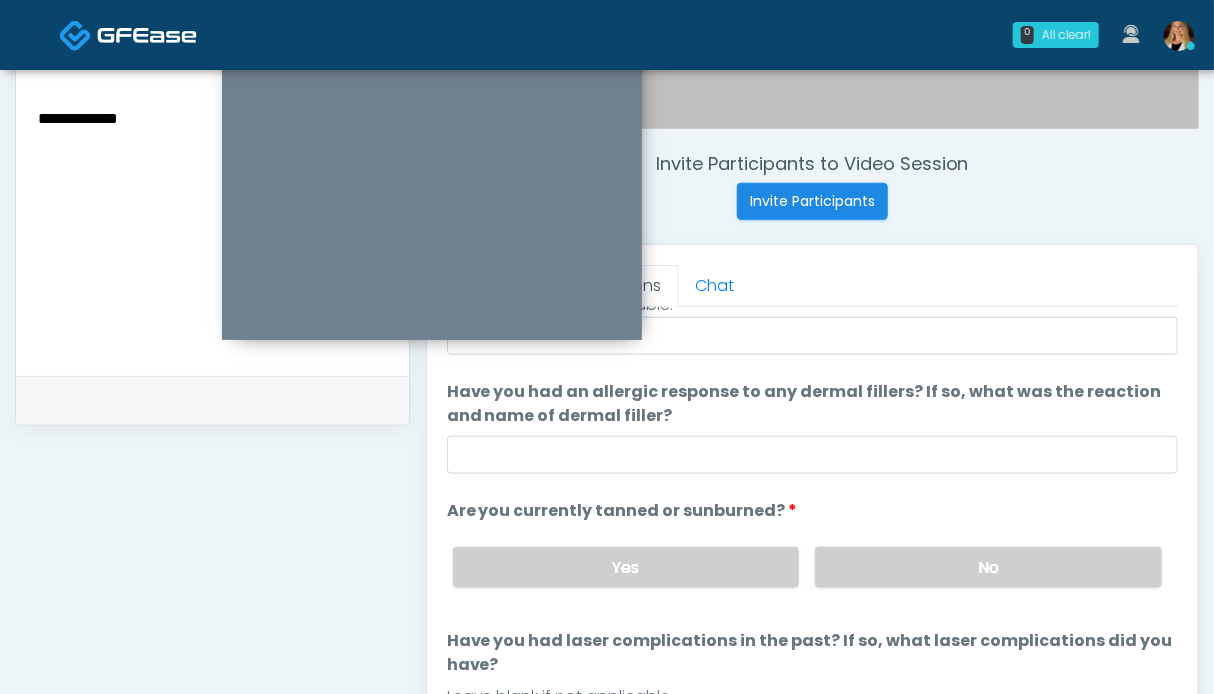 scroll, scrollTop: 799, scrollLeft: 0, axis: vertical 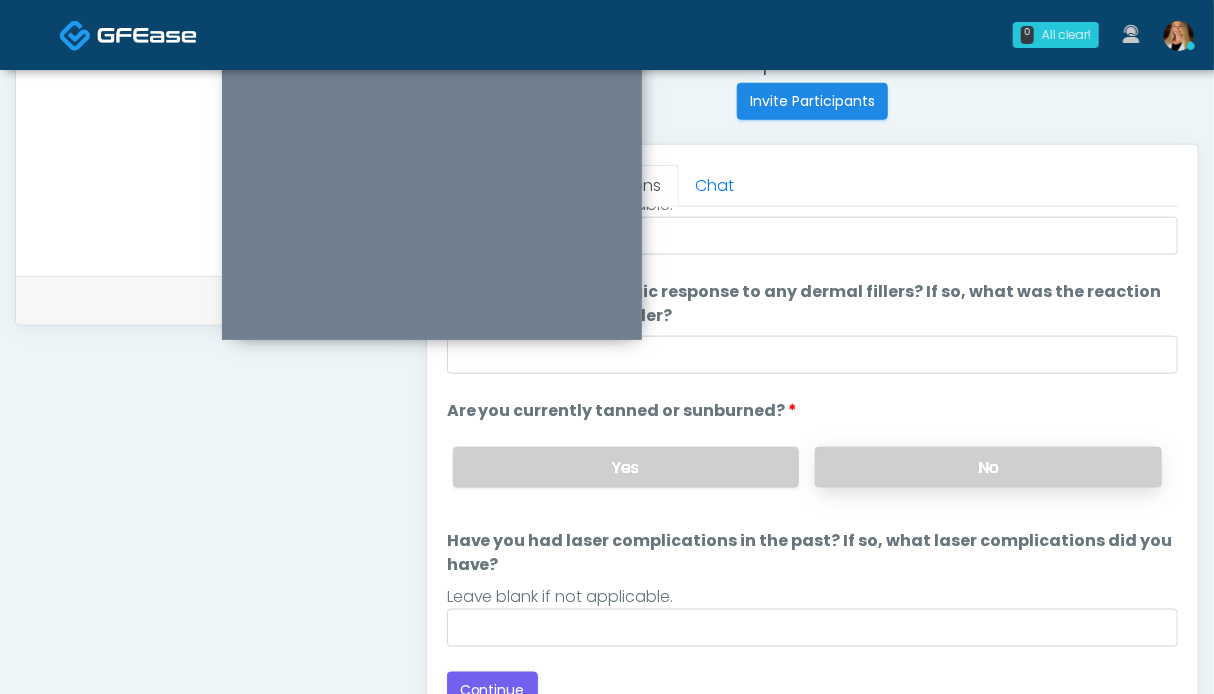 type on "**********" 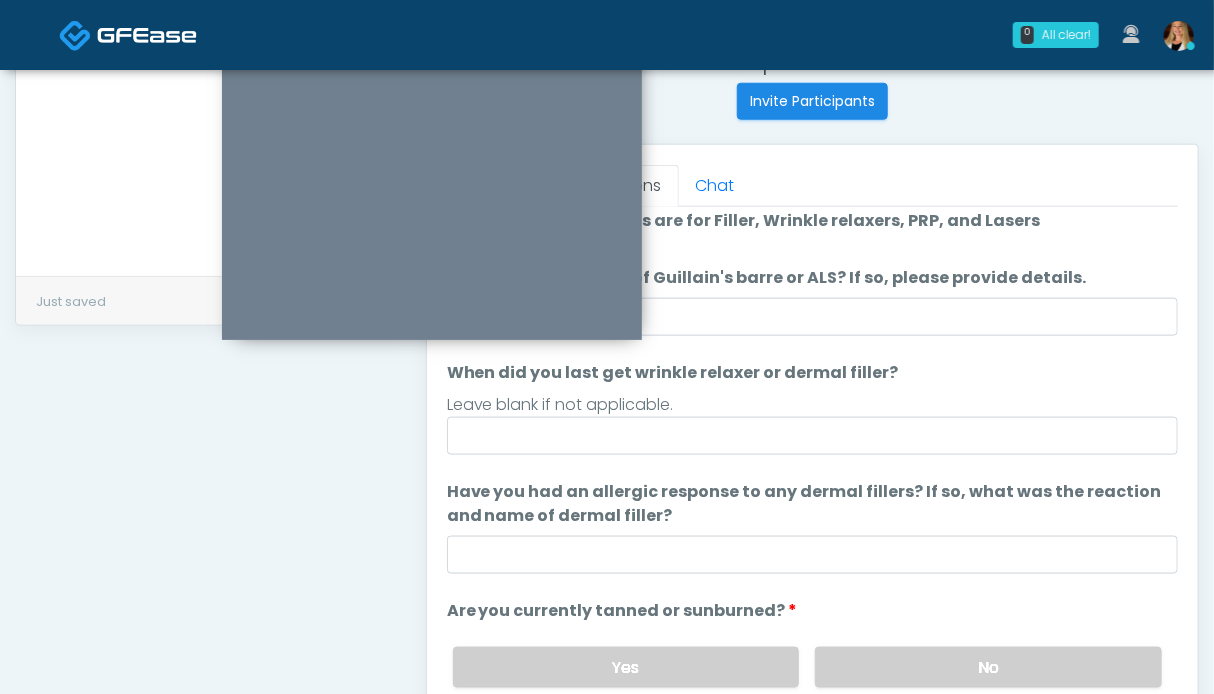 scroll, scrollTop: 211, scrollLeft: 0, axis: vertical 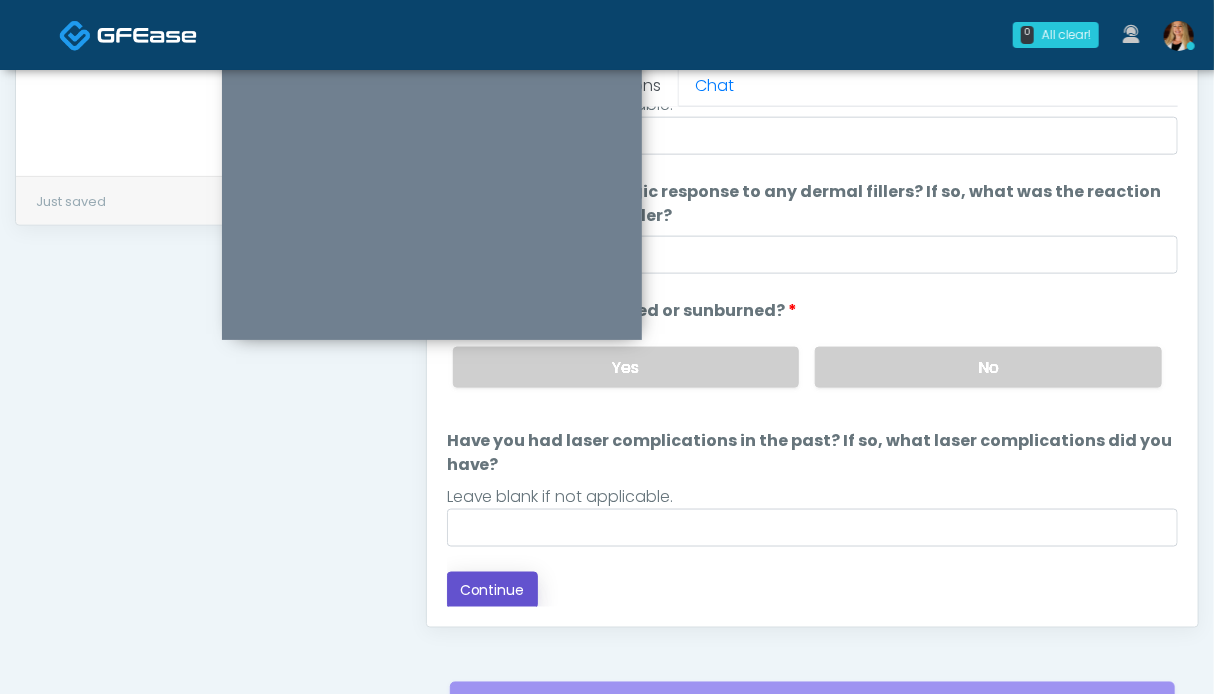 click on "Continue" at bounding box center [492, 590] 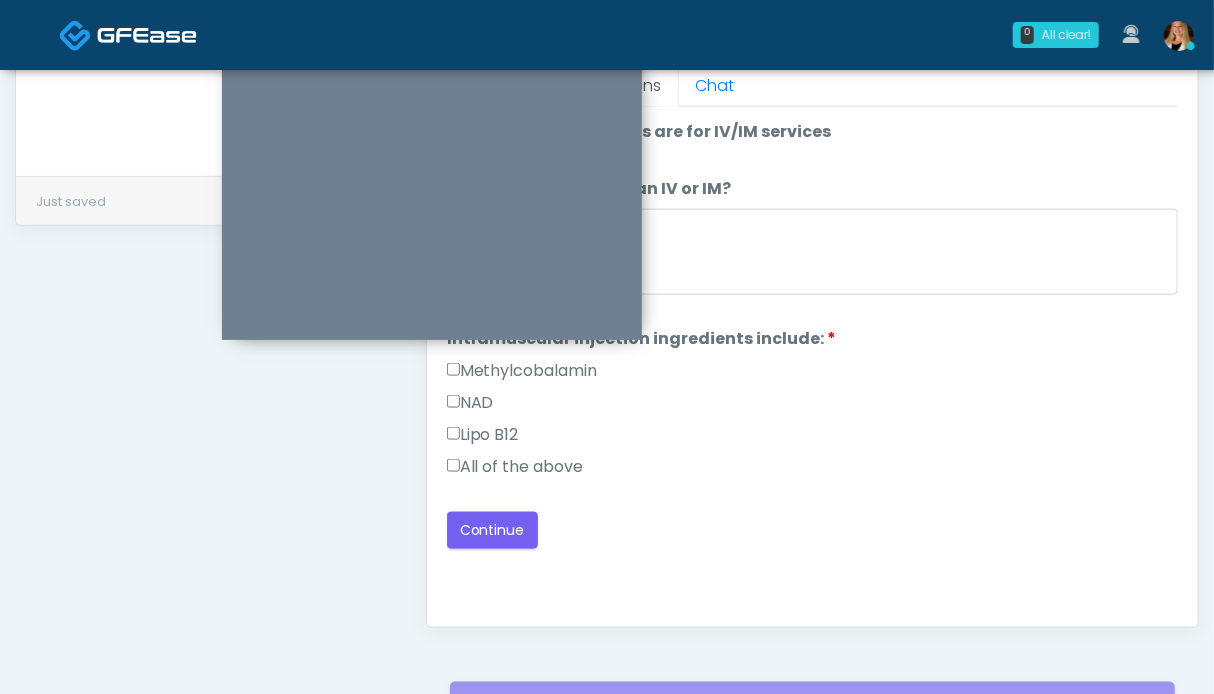 scroll, scrollTop: 1099, scrollLeft: 0, axis: vertical 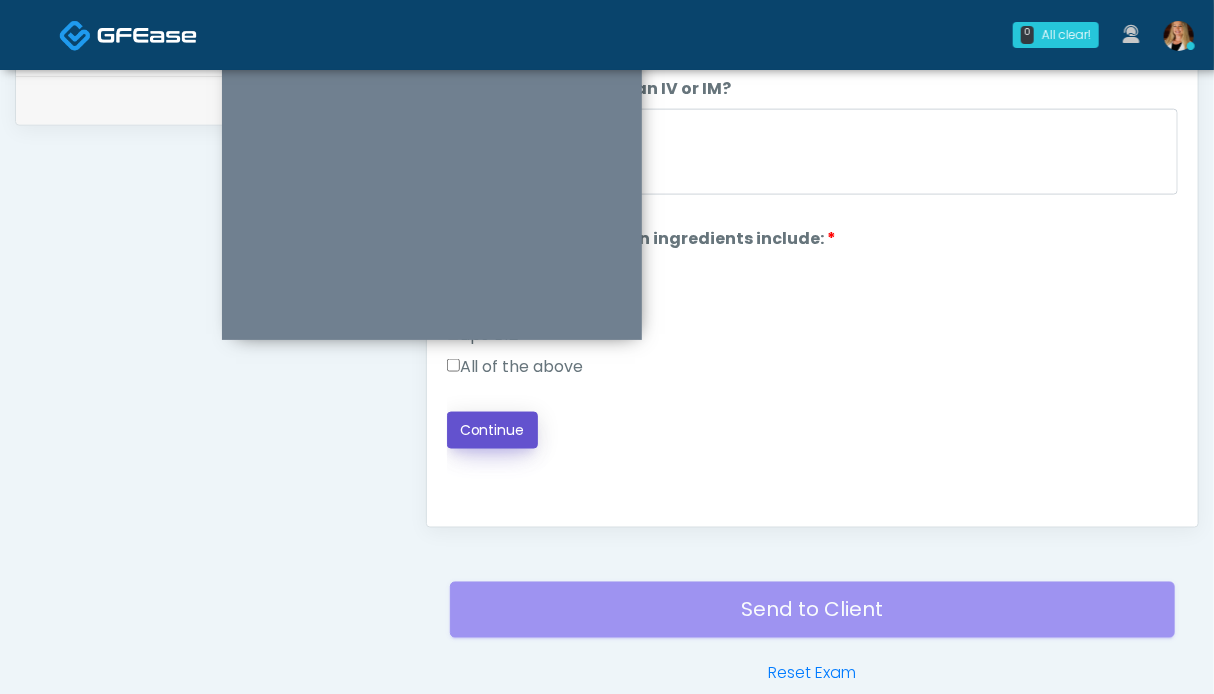click on "Continue" at bounding box center (492, 430) 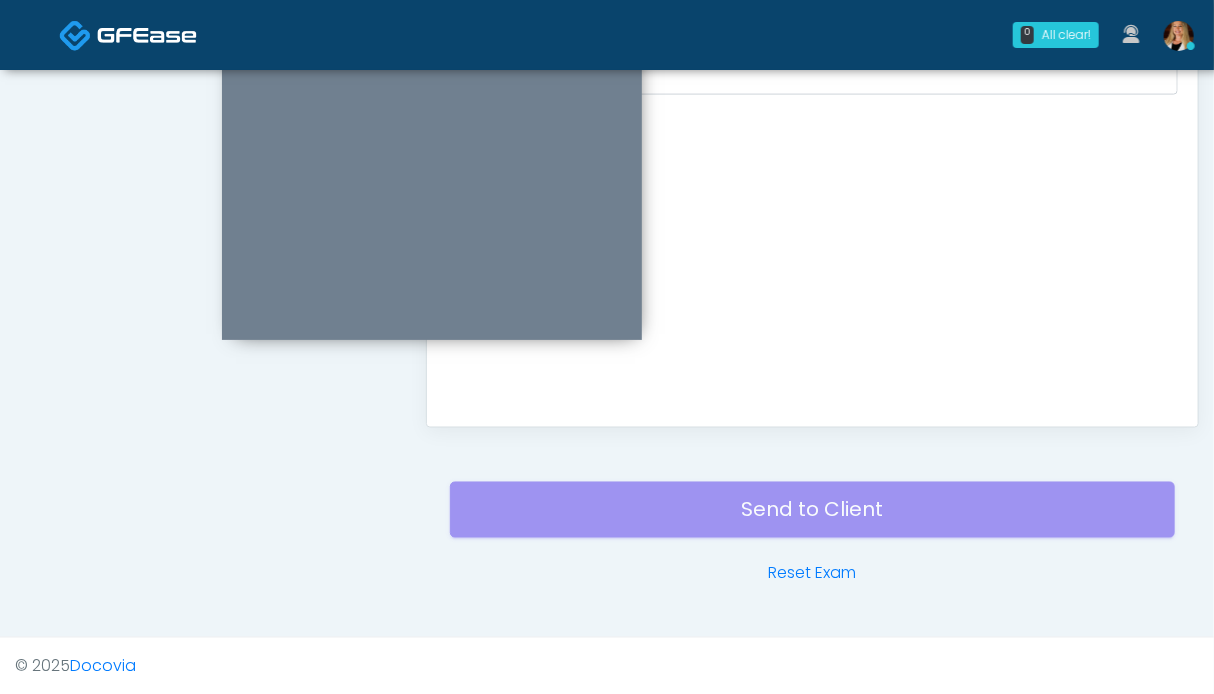 scroll, scrollTop: 799, scrollLeft: 0, axis: vertical 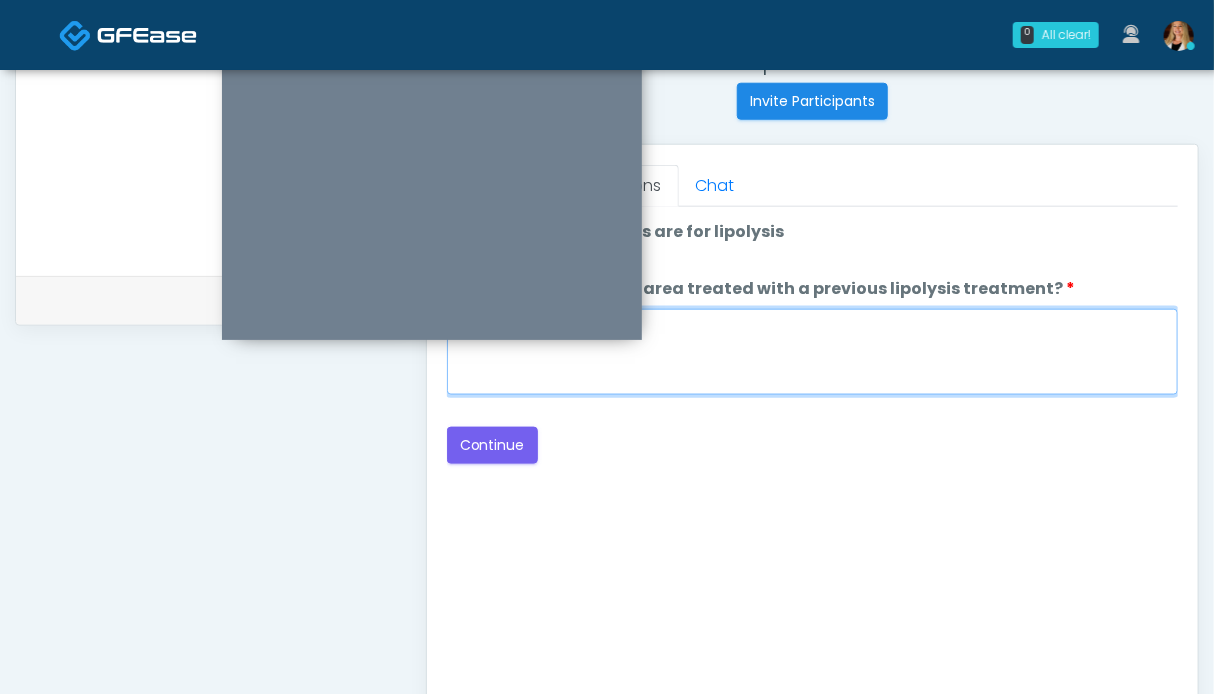 click on "When did you have the area treated with a previous lipolysis treatment?" at bounding box center [812, 352] 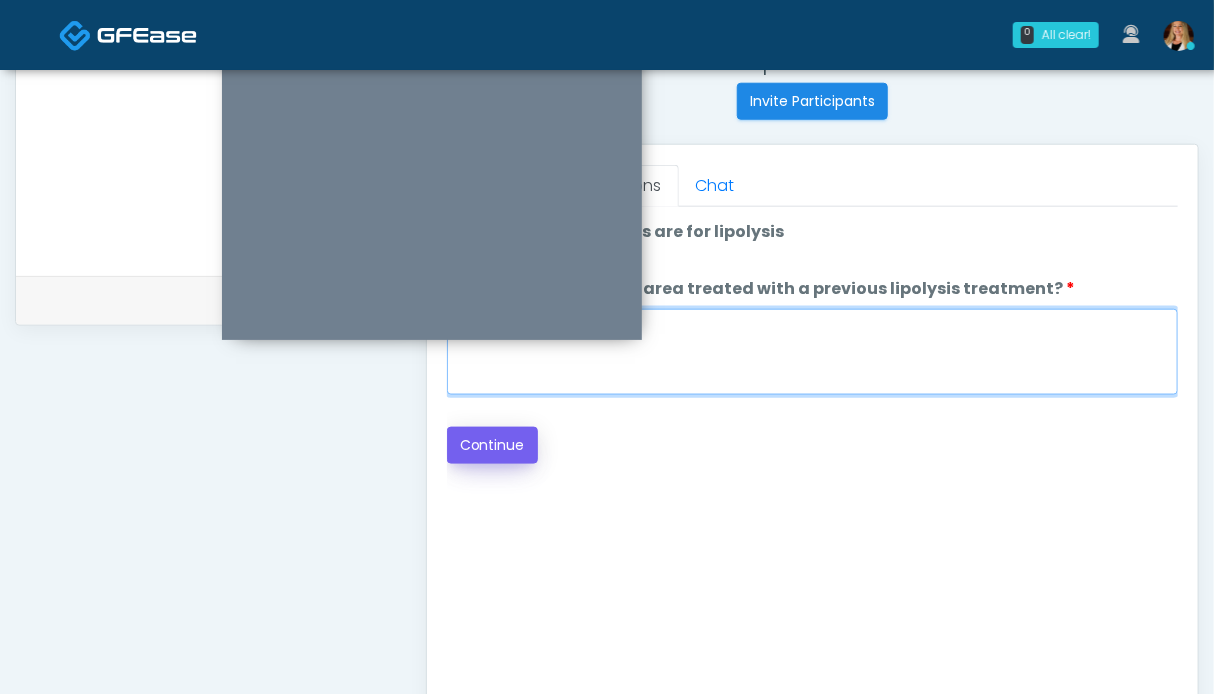 type on "**" 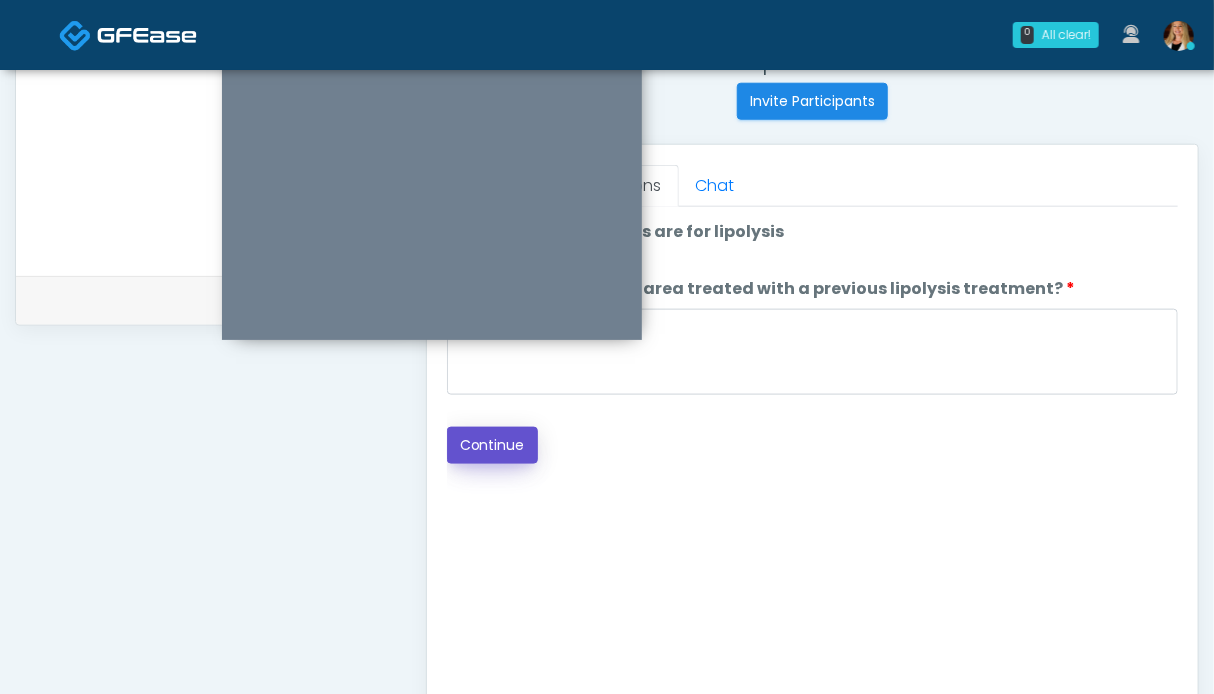 click on "Continue" at bounding box center [492, 445] 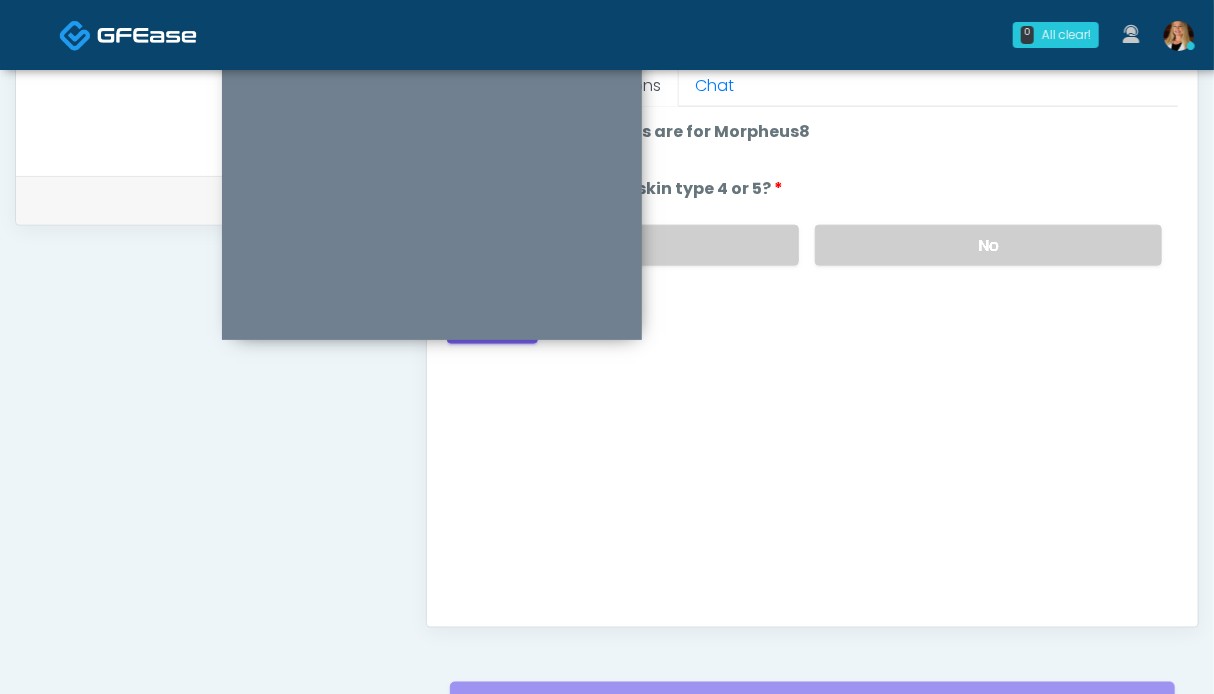 scroll, scrollTop: 699, scrollLeft: 0, axis: vertical 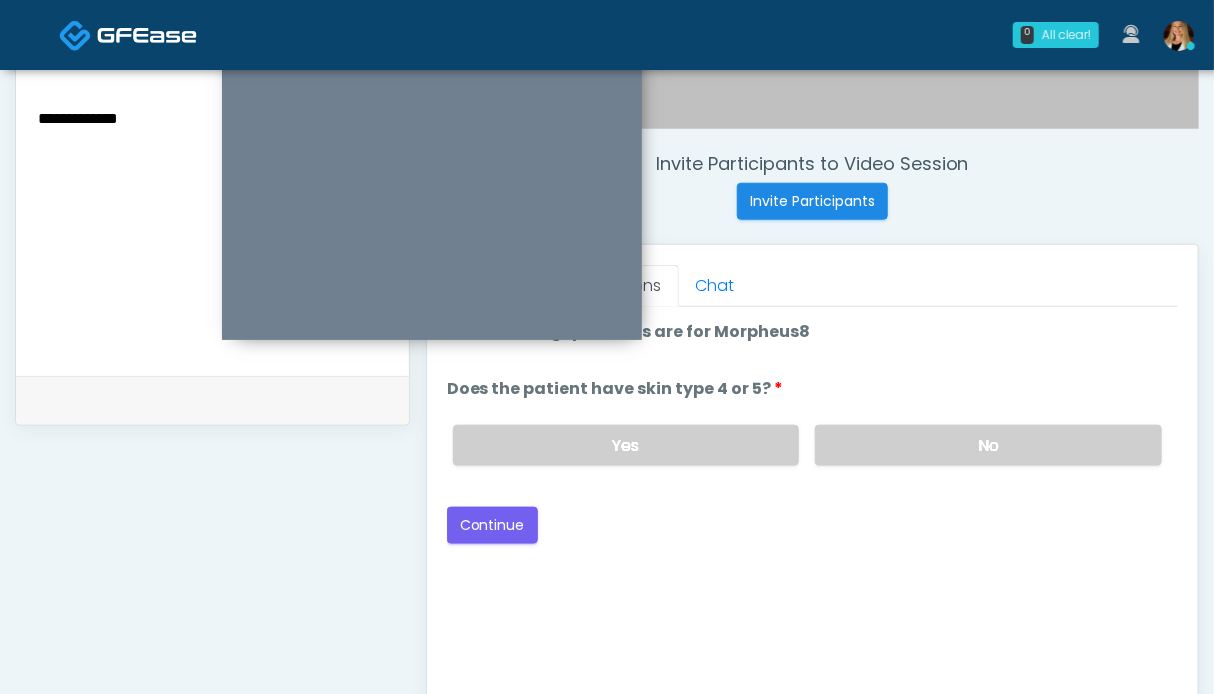 drag, startPoint x: 939, startPoint y: 427, endPoint x: 692, endPoint y: 484, distance: 253.49162 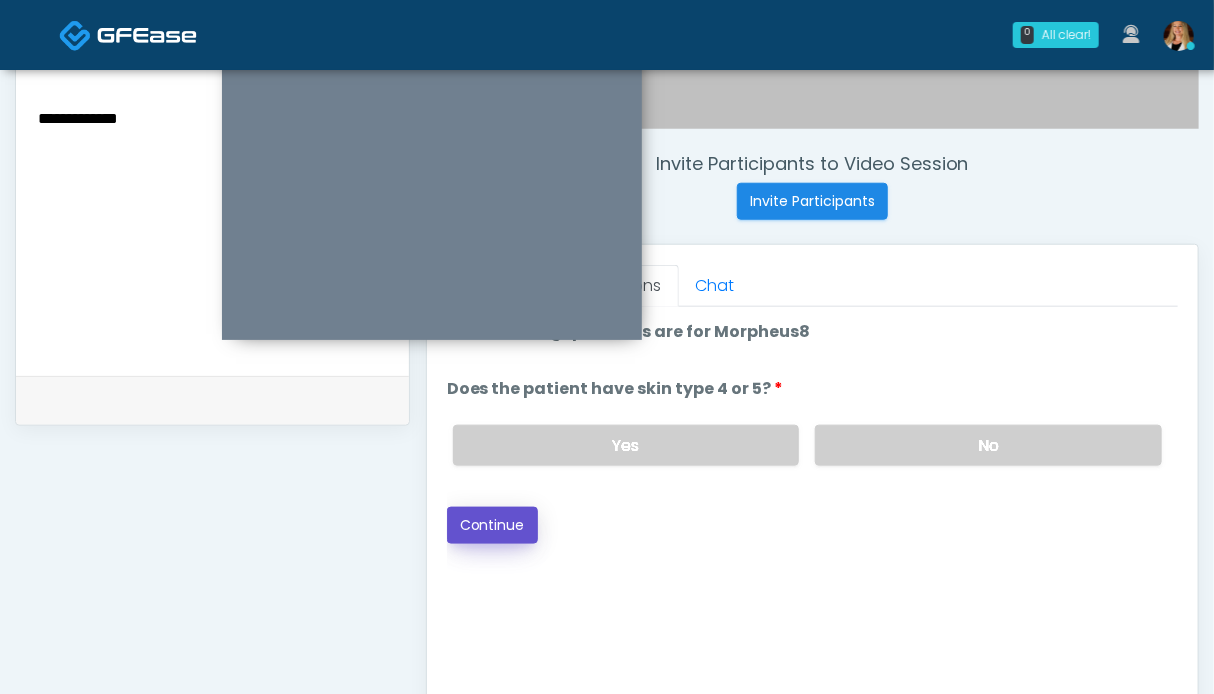 click on "Continue" at bounding box center [492, 525] 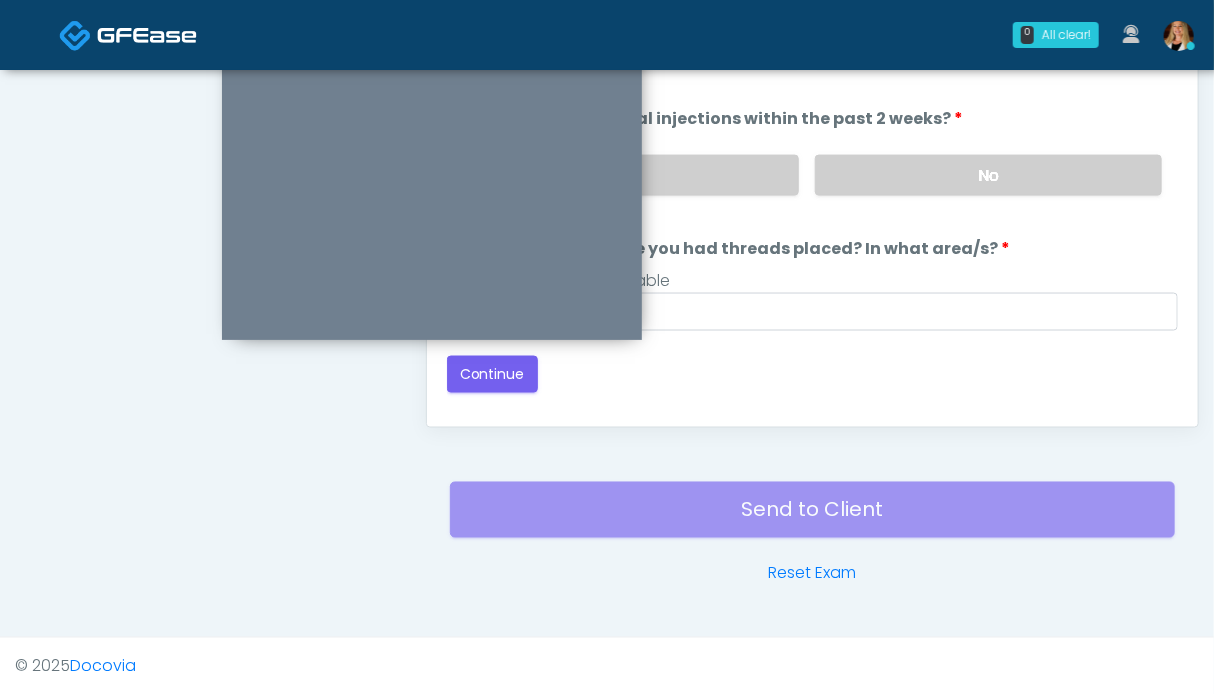 scroll, scrollTop: 899, scrollLeft: 0, axis: vertical 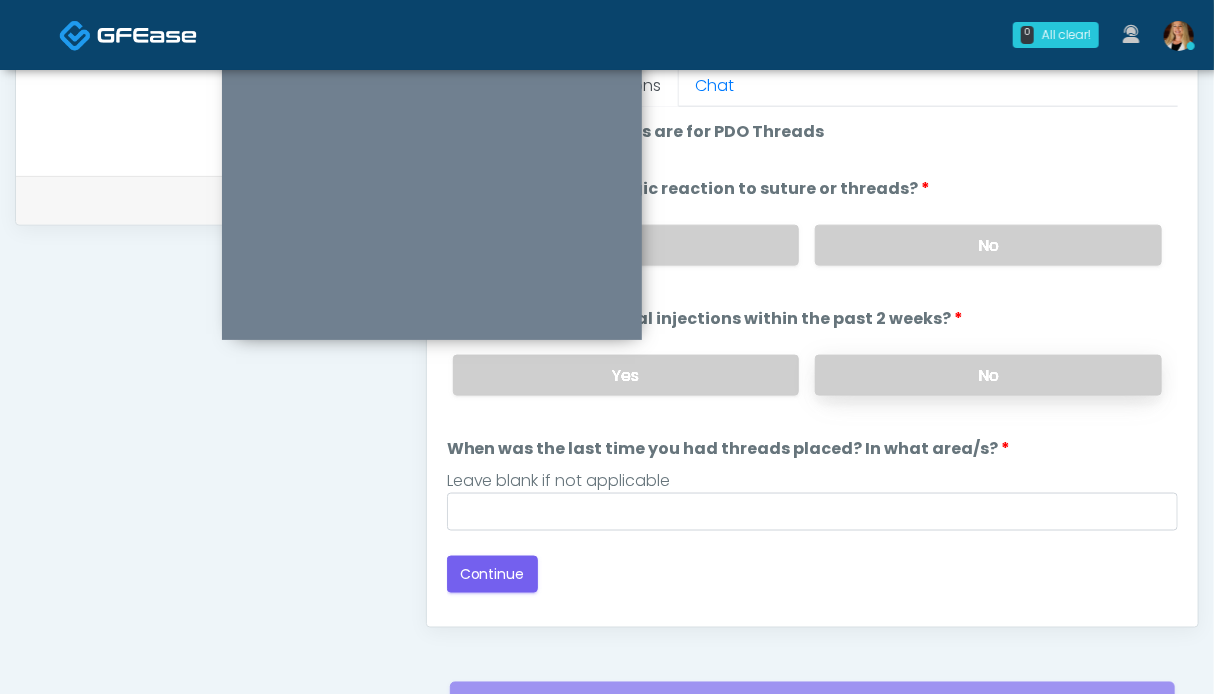 drag, startPoint x: 1000, startPoint y: 377, endPoint x: 1000, endPoint y: 361, distance: 16 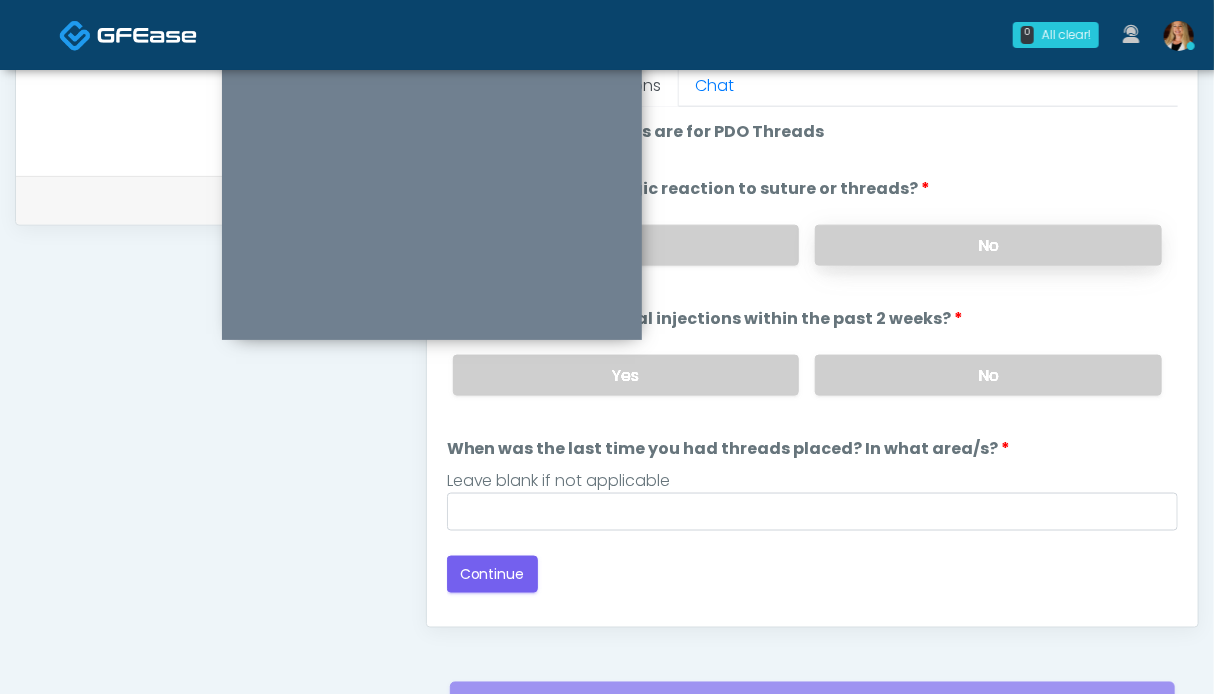 click on "No" at bounding box center [988, 245] 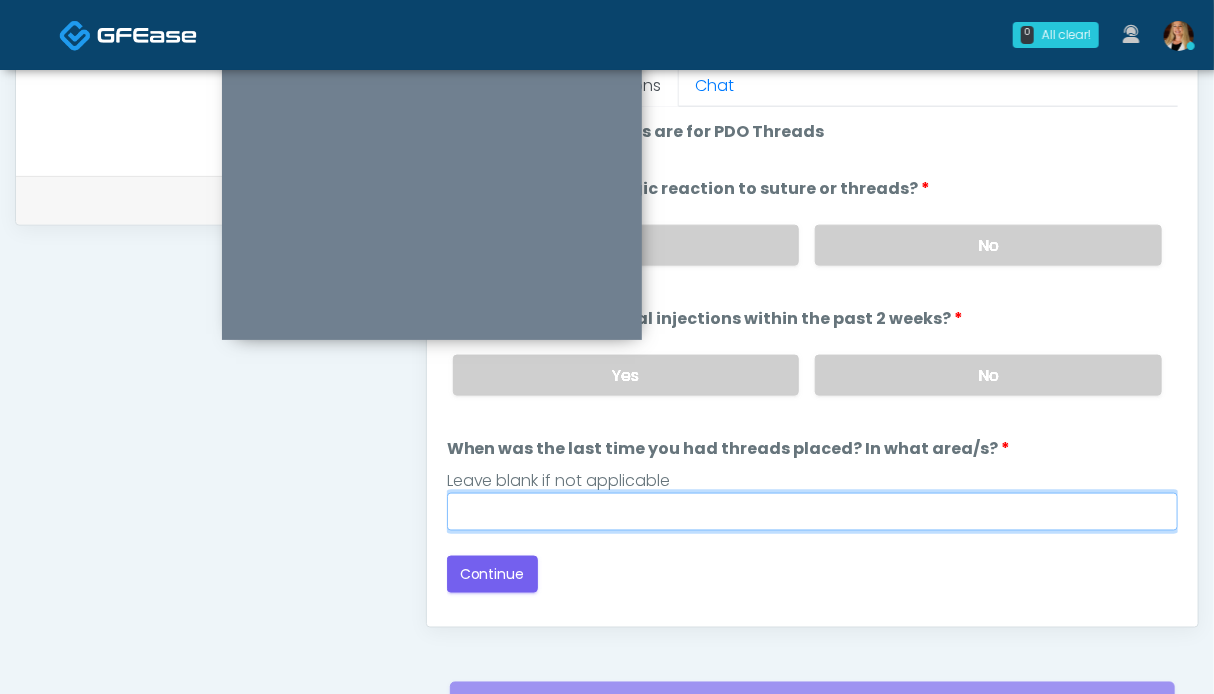 click on "When was the last time you had threads placed? In what area/s?" at bounding box center (812, 512) 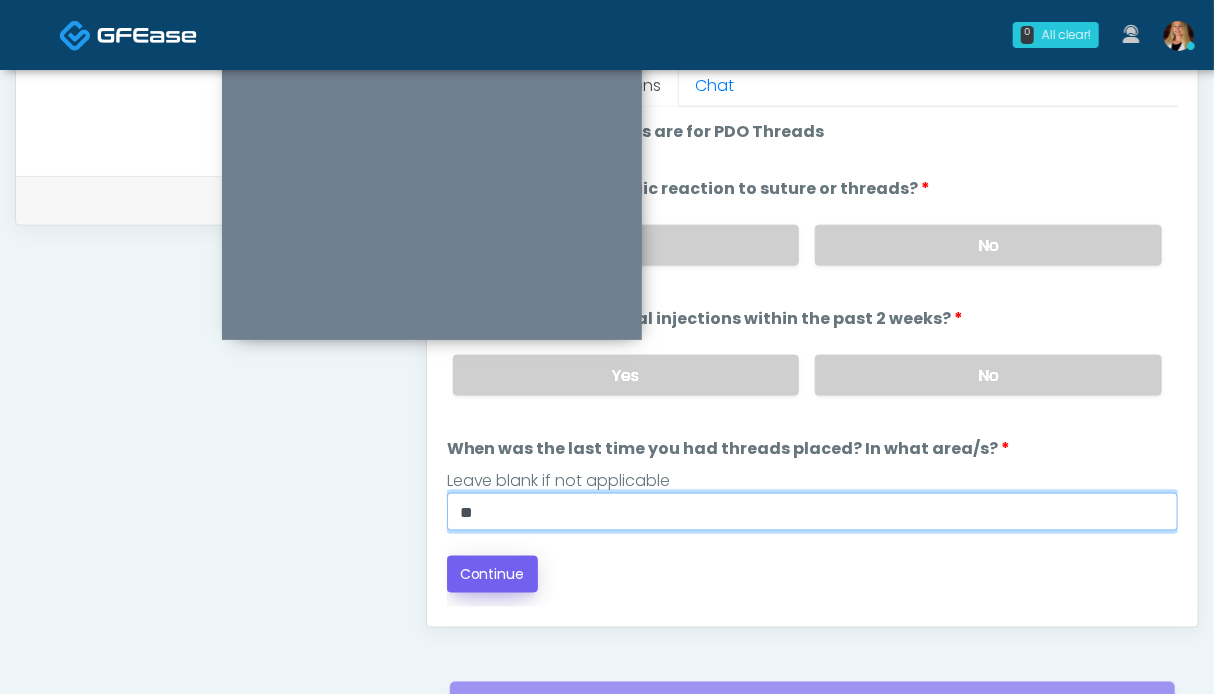 type on "**" 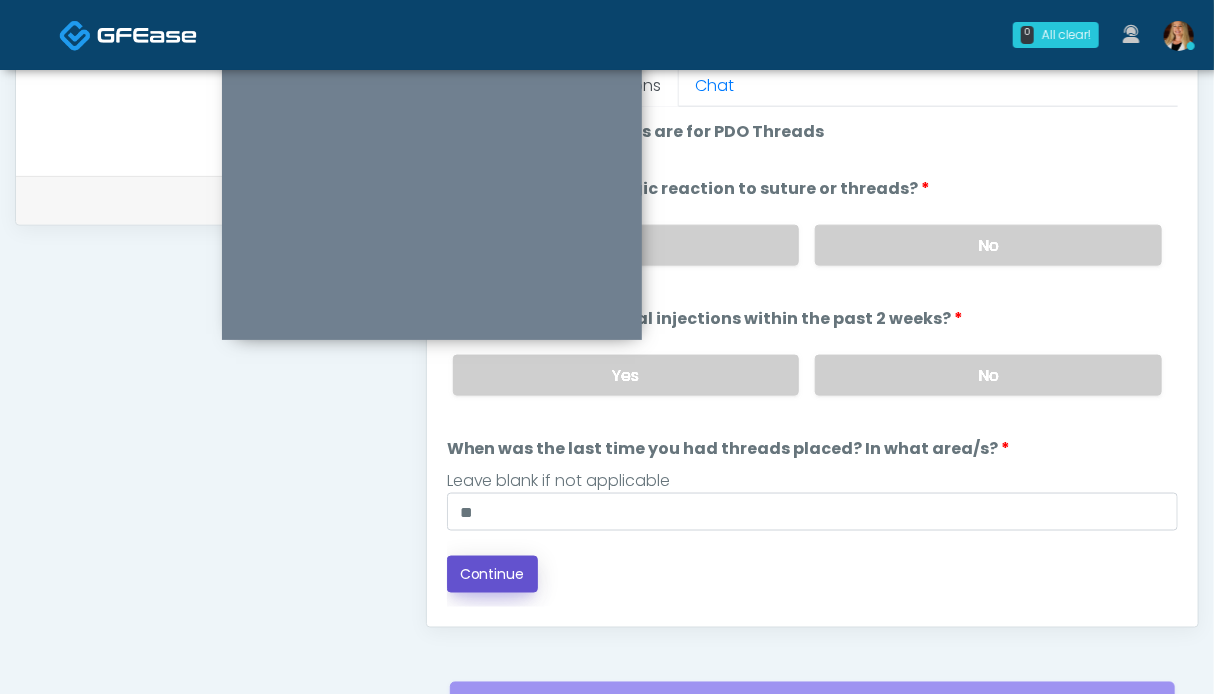 click on "Continue" at bounding box center [492, 574] 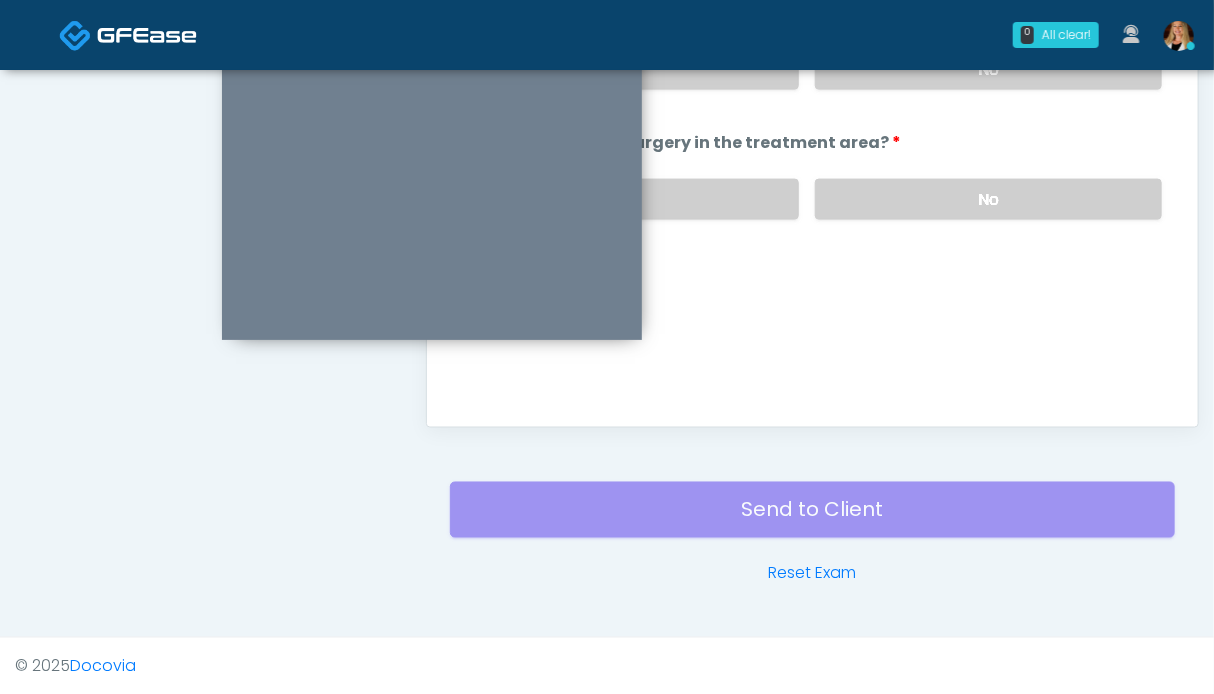 scroll, scrollTop: 799, scrollLeft: 0, axis: vertical 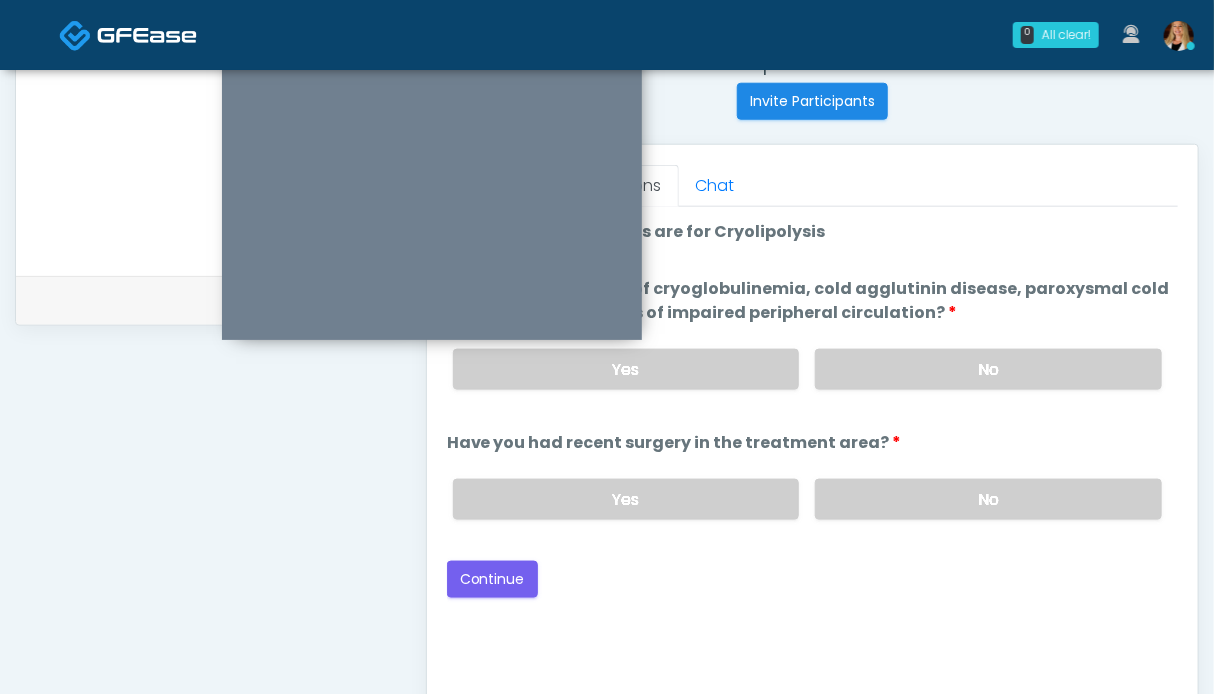 drag, startPoint x: 911, startPoint y: 494, endPoint x: 920, endPoint y: 389, distance: 105.38501 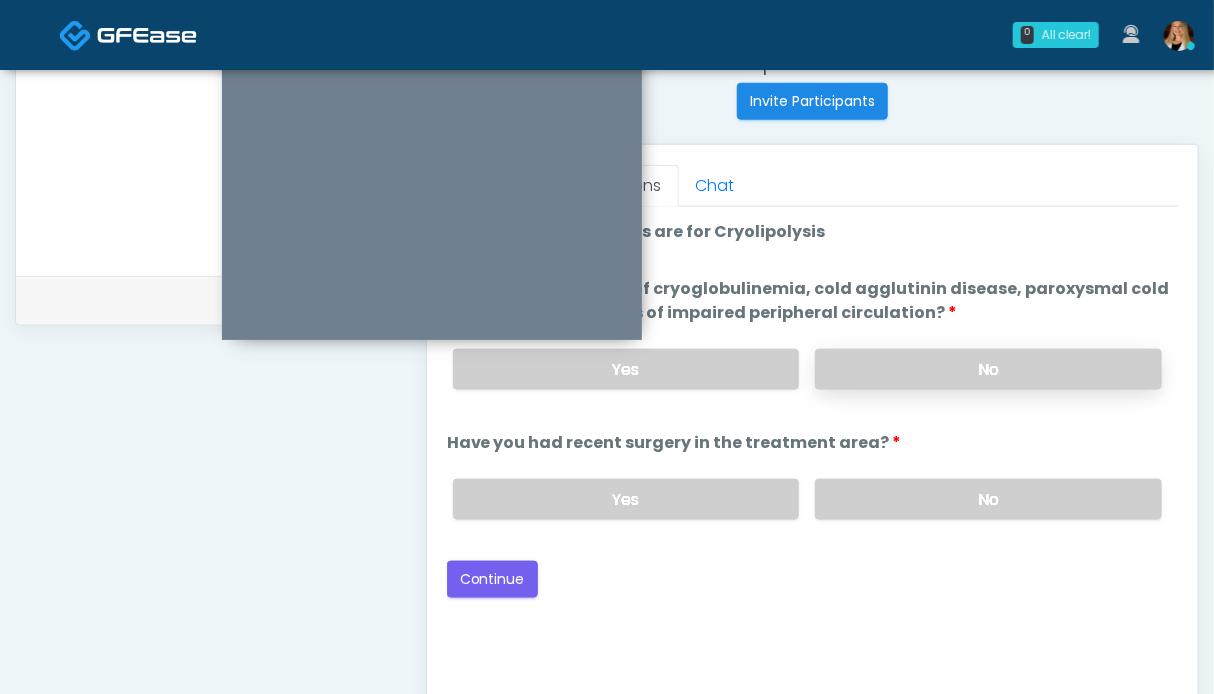 click on "No" at bounding box center [988, 369] 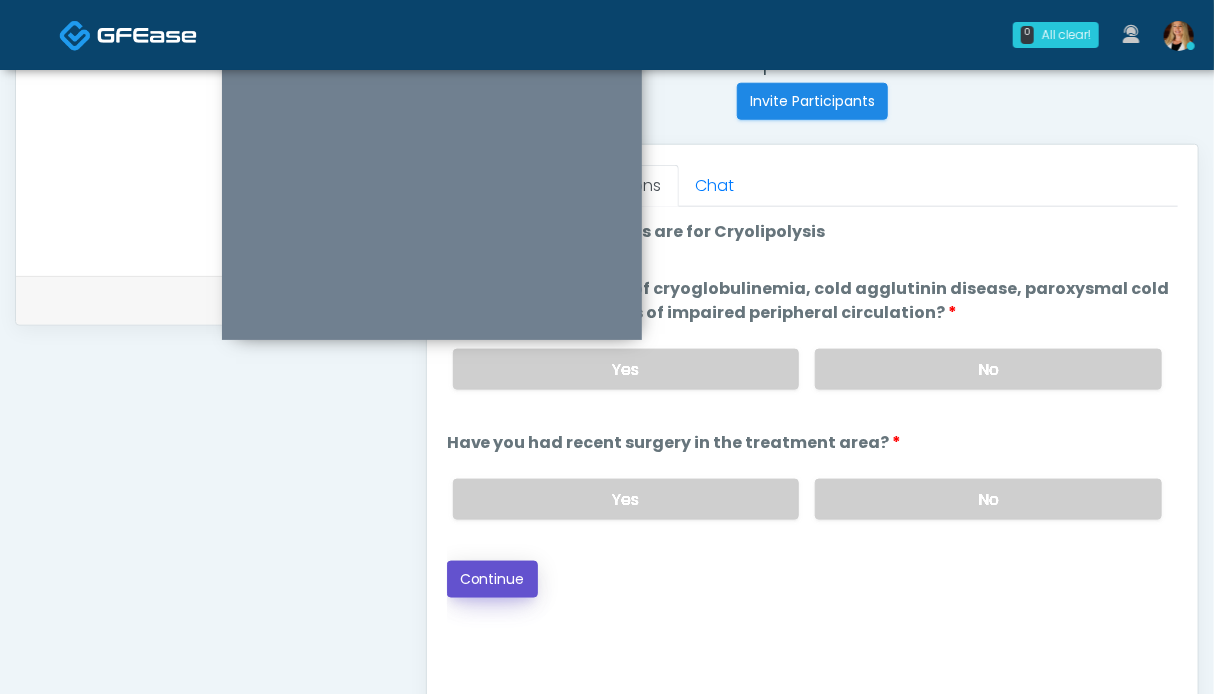 click on "Continue" at bounding box center [492, 579] 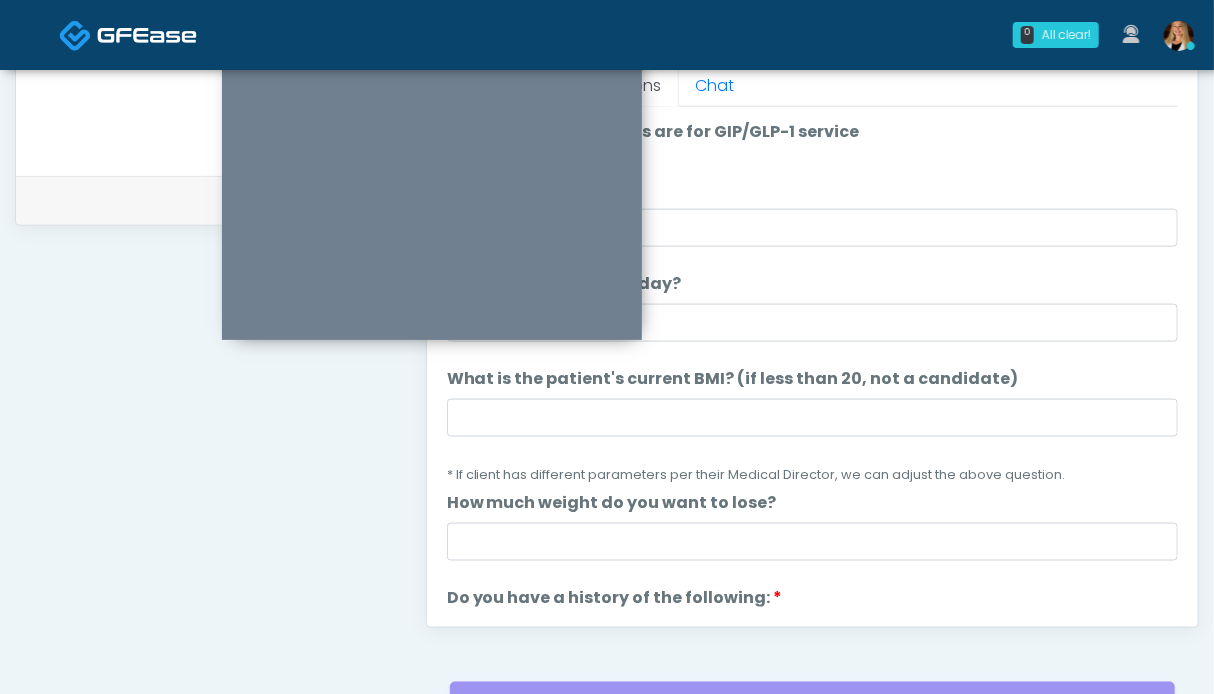 scroll, scrollTop: 699, scrollLeft: 0, axis: vertical 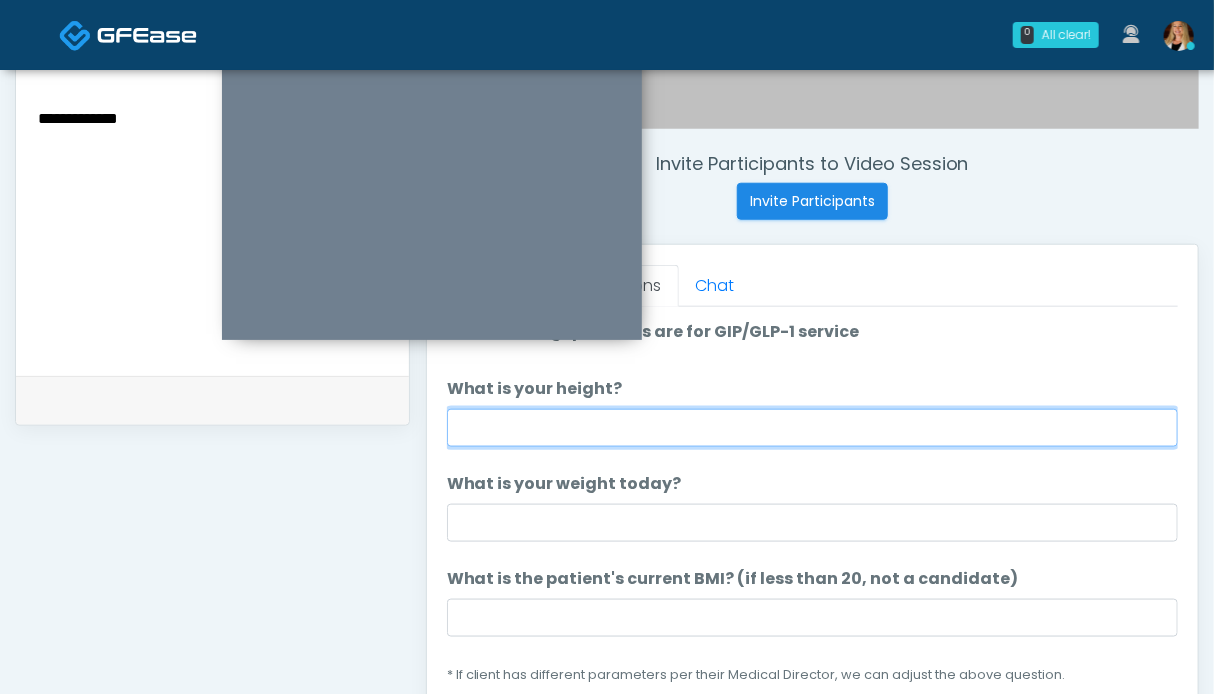 click on "What is your height?" at bounding box center (812, 428) 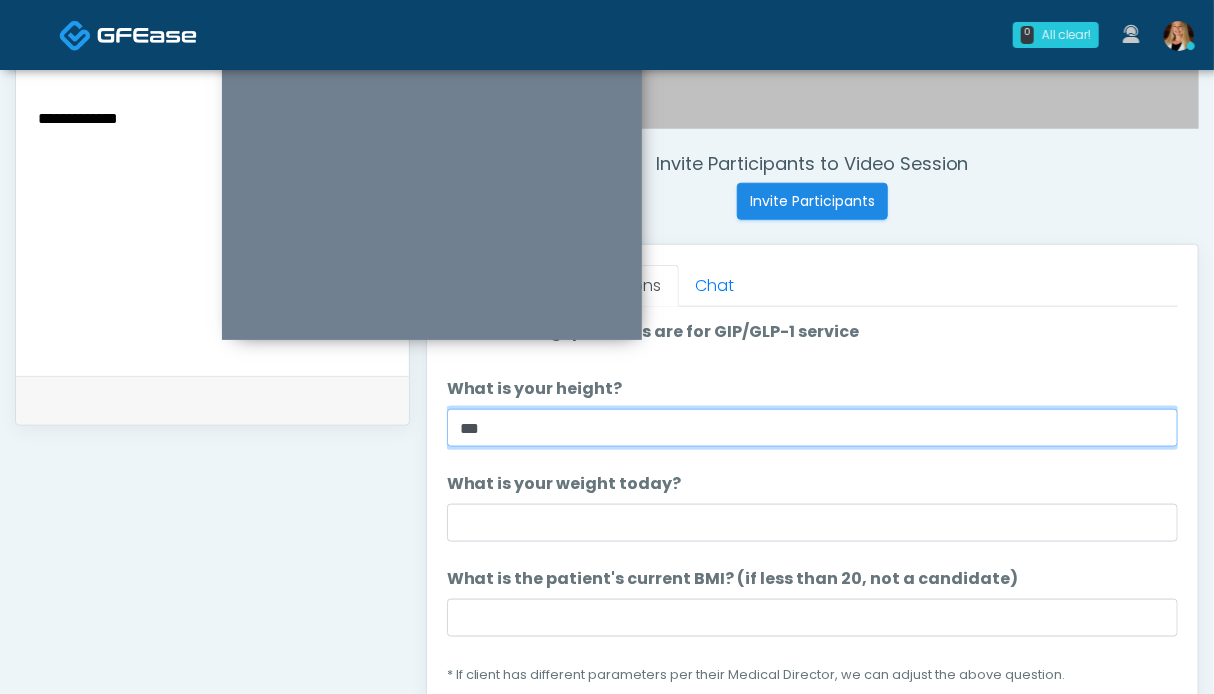 type on "***" 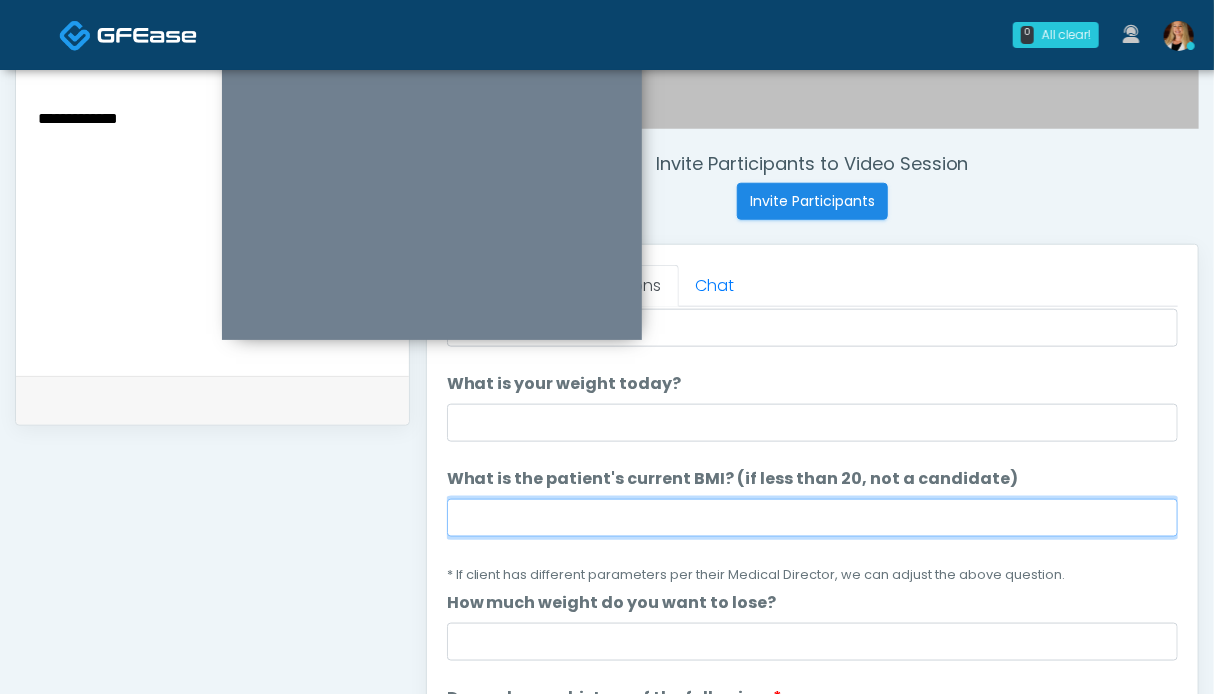 click on "What is the patient's current BMI? (if less than 20, not a candidate)" at bounding box center [812, 518] 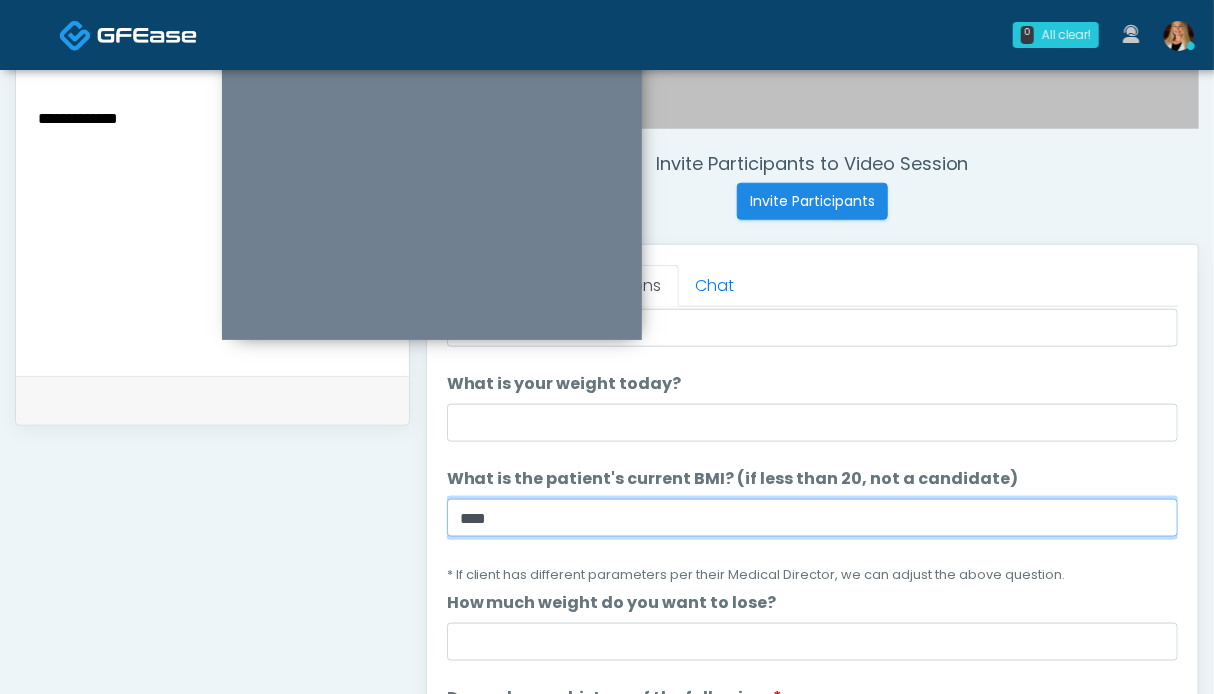 type on "****" 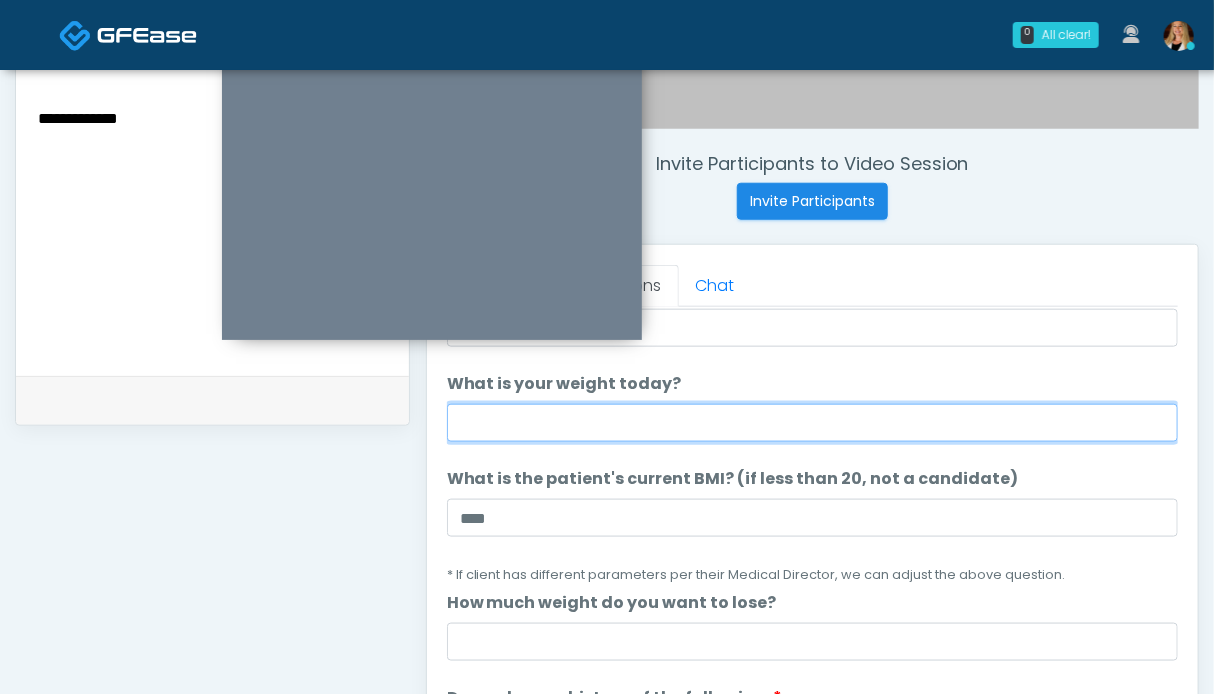click on "What is your weight today?" at bounding box center [812, 423] 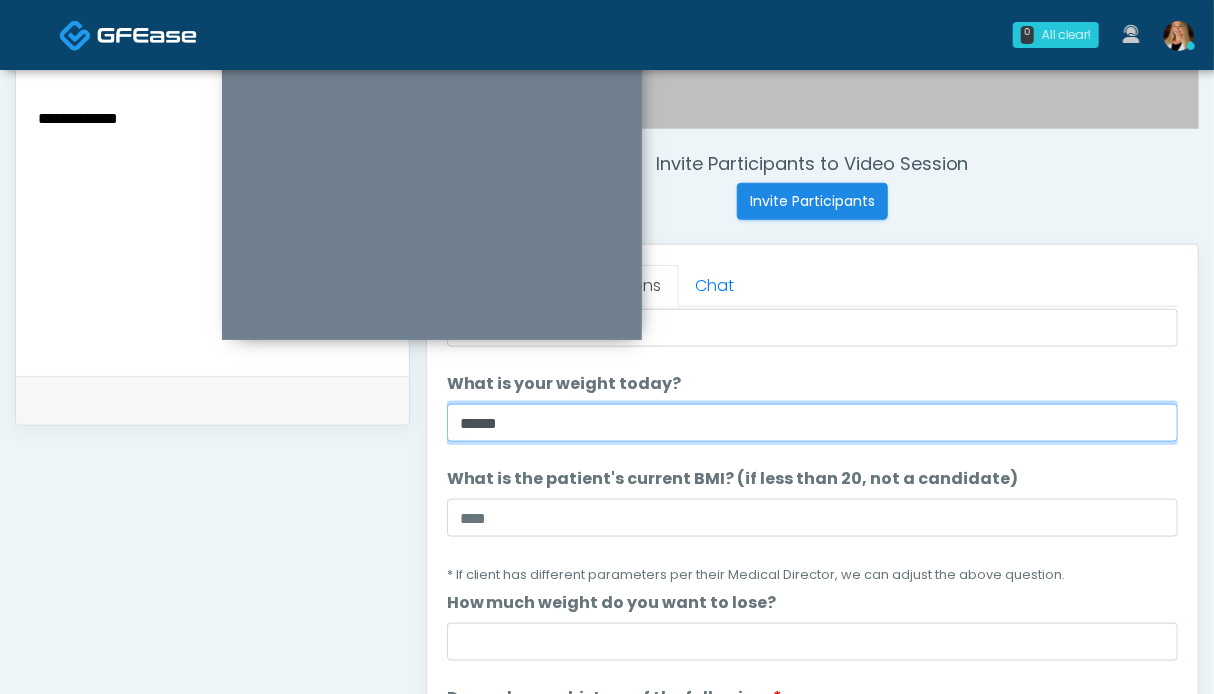 scroll, scrollTop: 400, scrollLeft: 0, axis: vertical 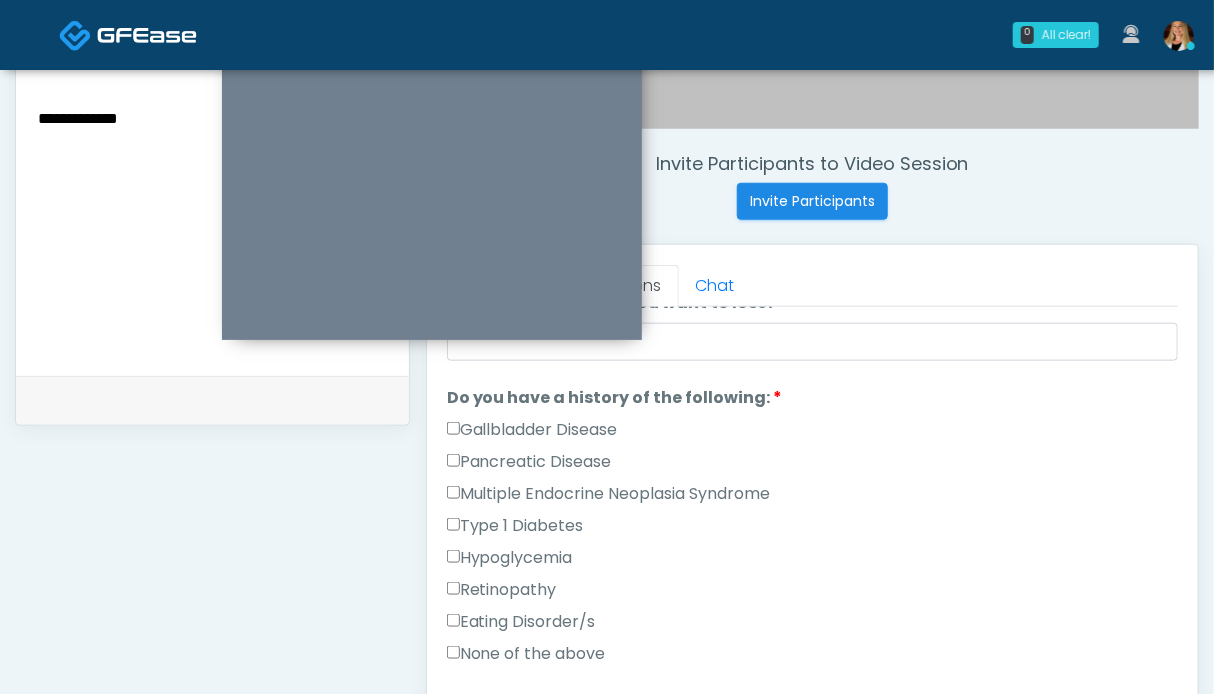 type on "******" 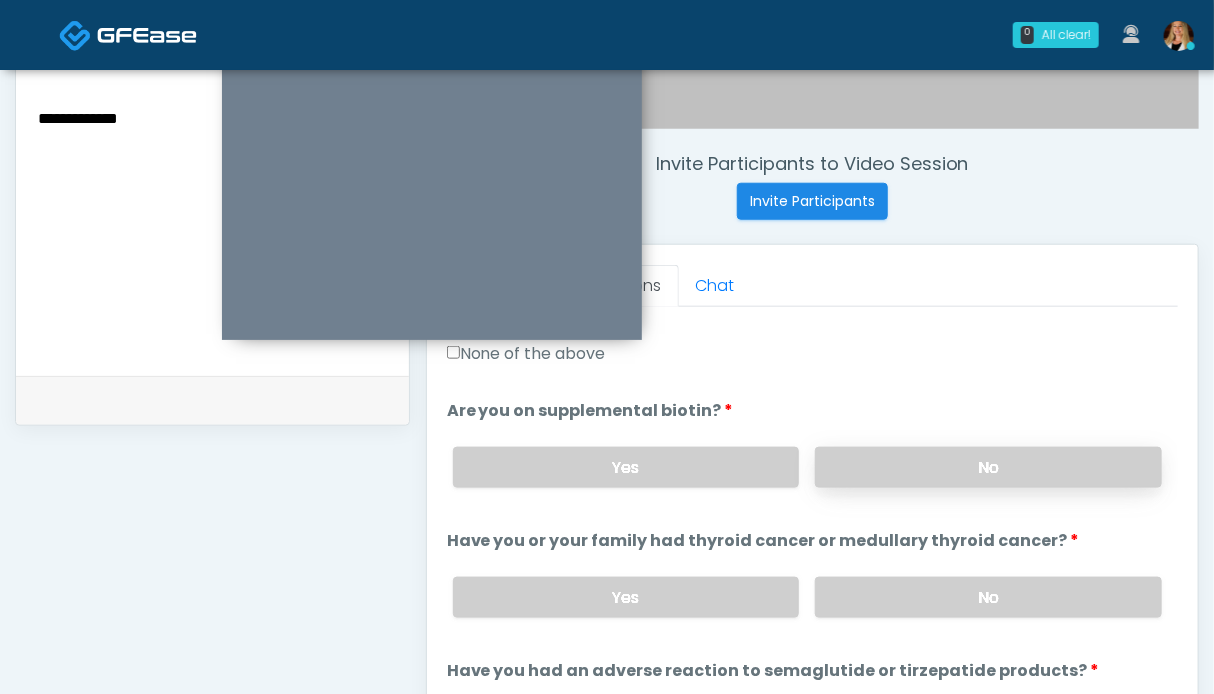 click on "No" at bounding box center [988, 467] 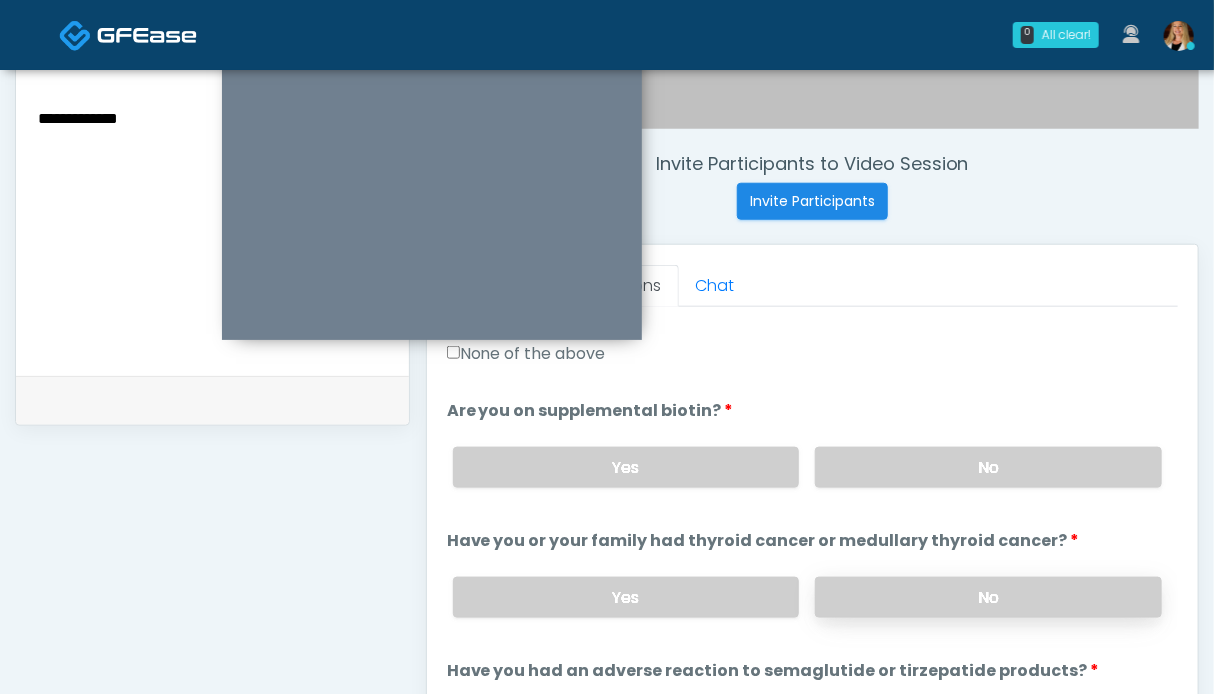 click on "No" at bounding box center (988, 597) 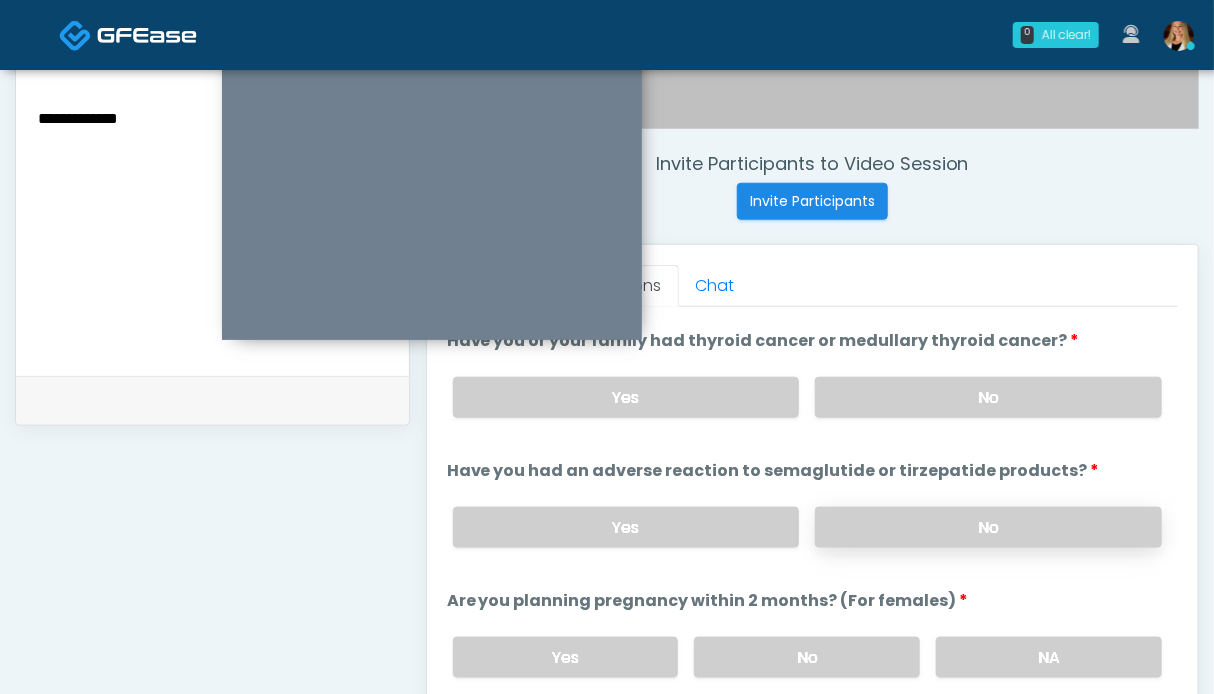 click on "No" at bounding box center [988, 527] 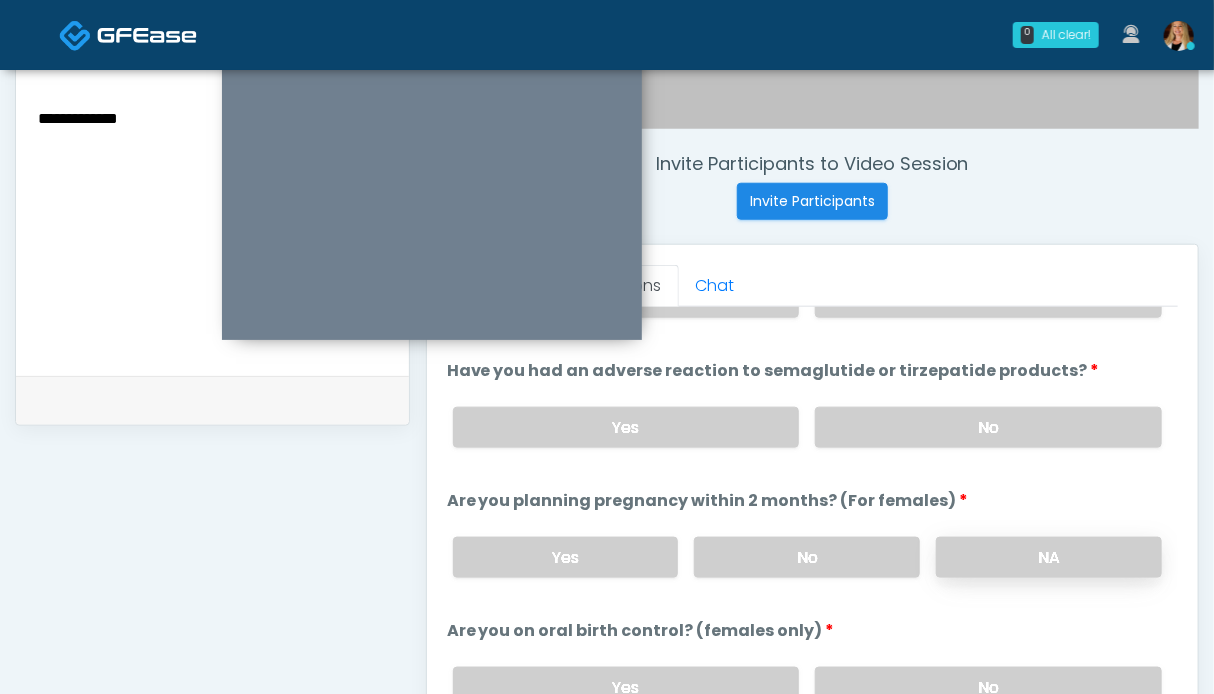 click on "NA" at bounding box center (1049, 557) 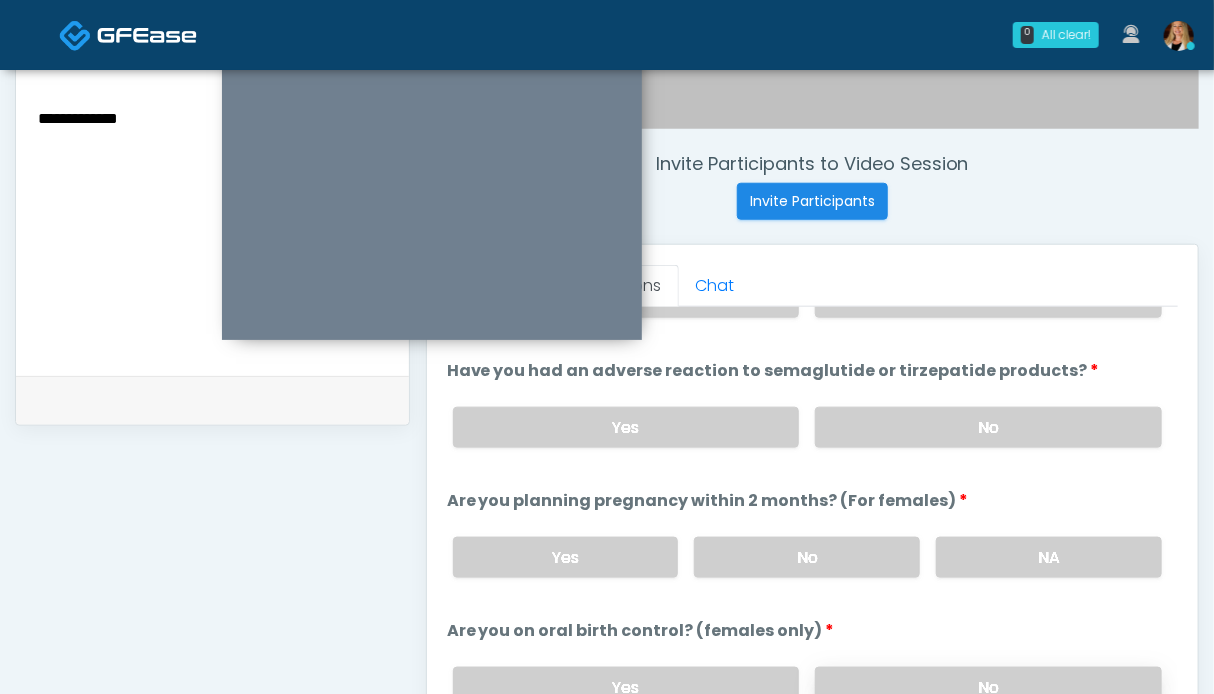 scroll, scrollTop: 1124, scrollLeft: 0, axis: vertical 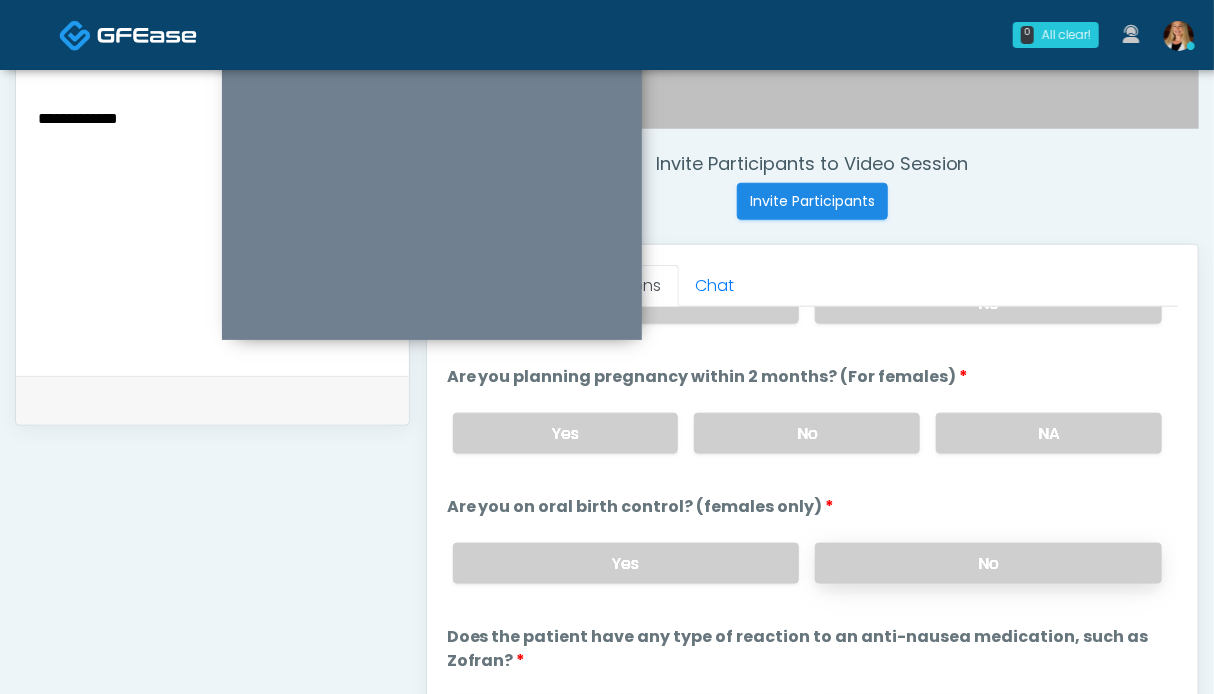 click on "No" at bounding box center (988, 563) 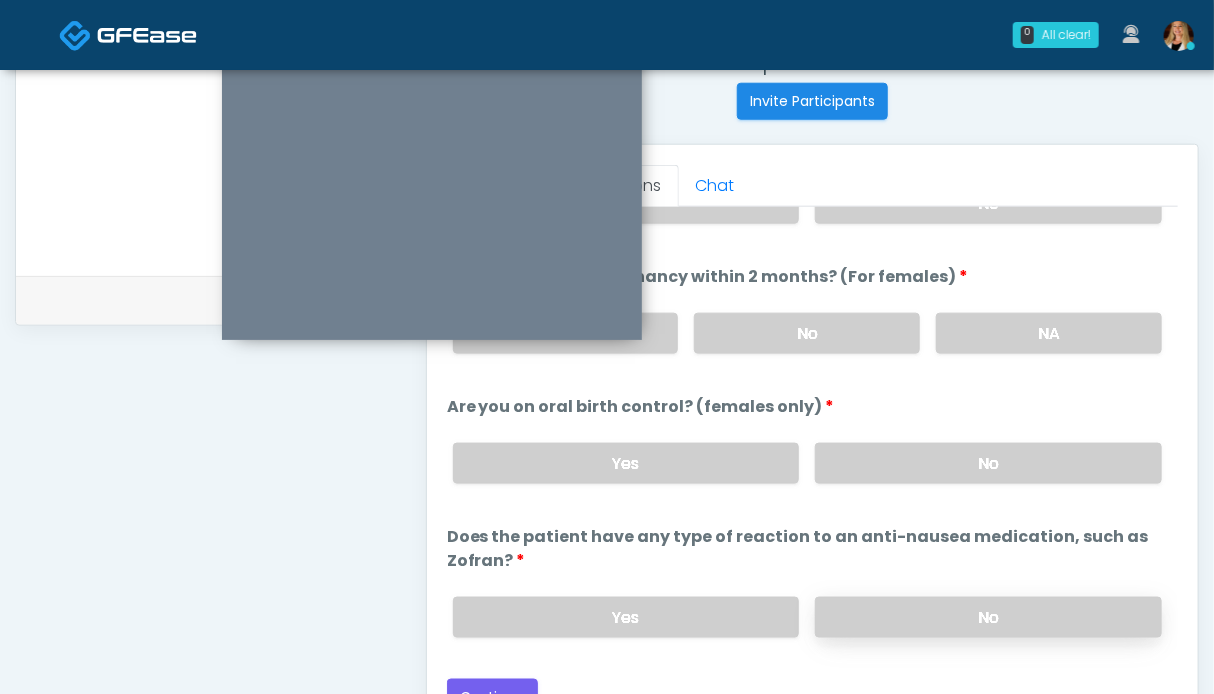click on "No" at bounding box center [988, 617] 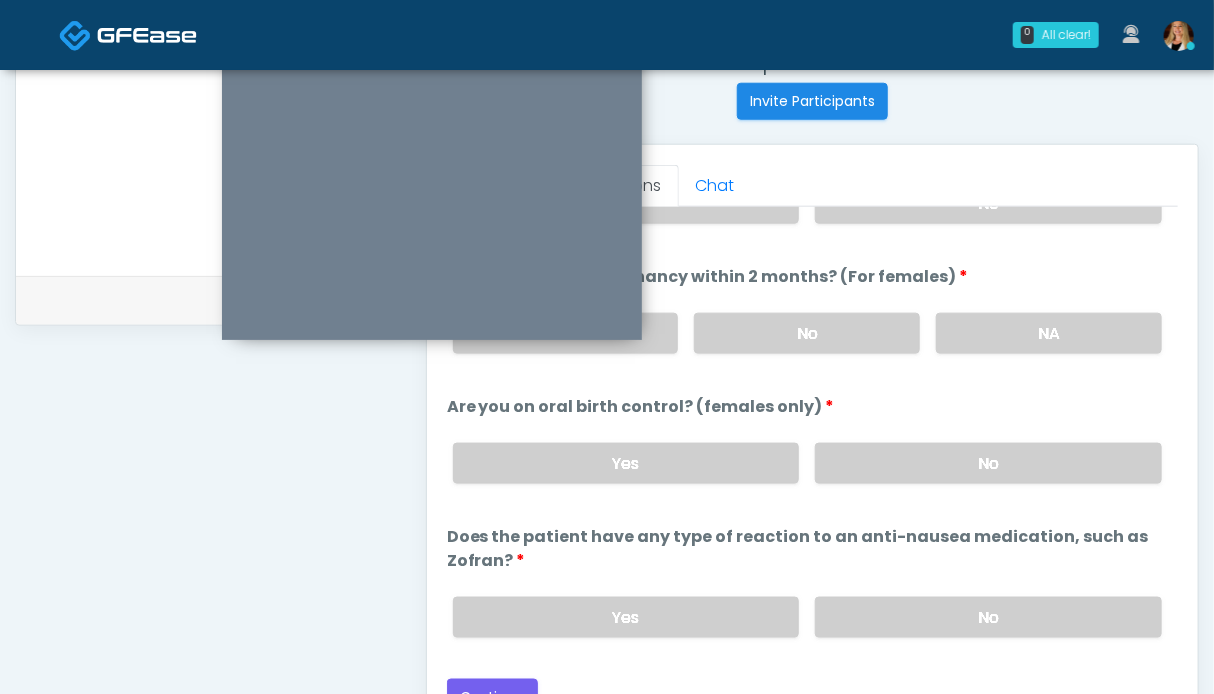 scroll, scrollTop: 899, scrollLeft: 0, axis: vertical 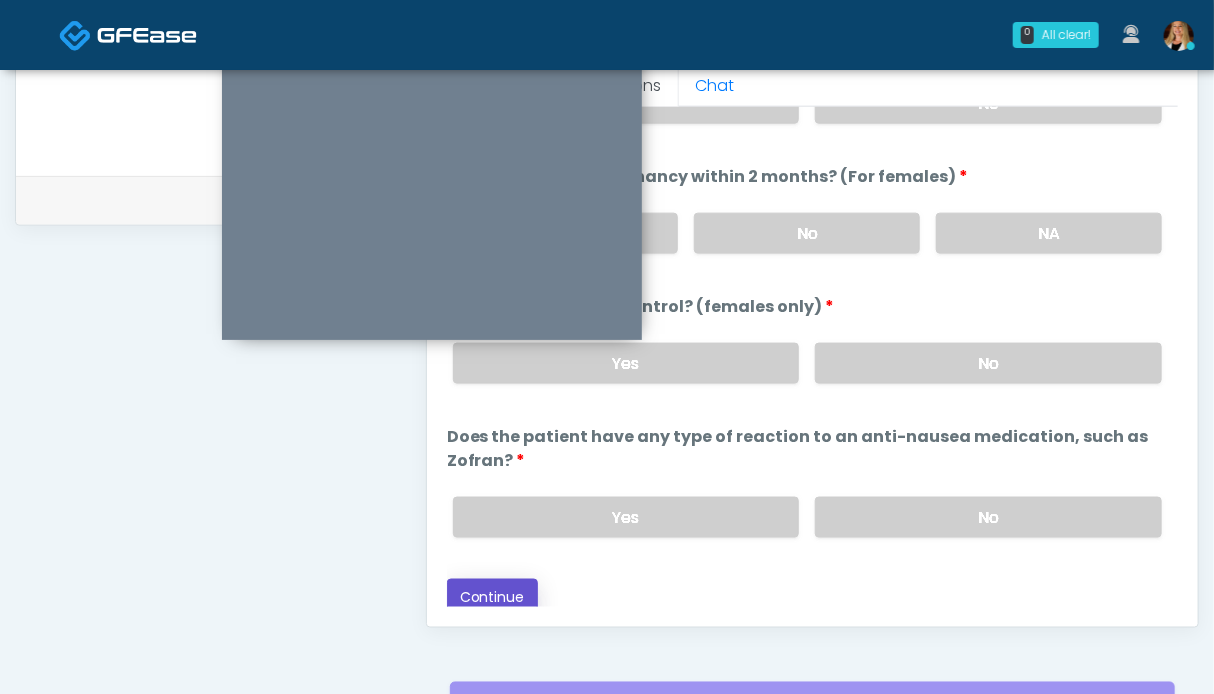click on "Continue" at bounding box center [492, 597] 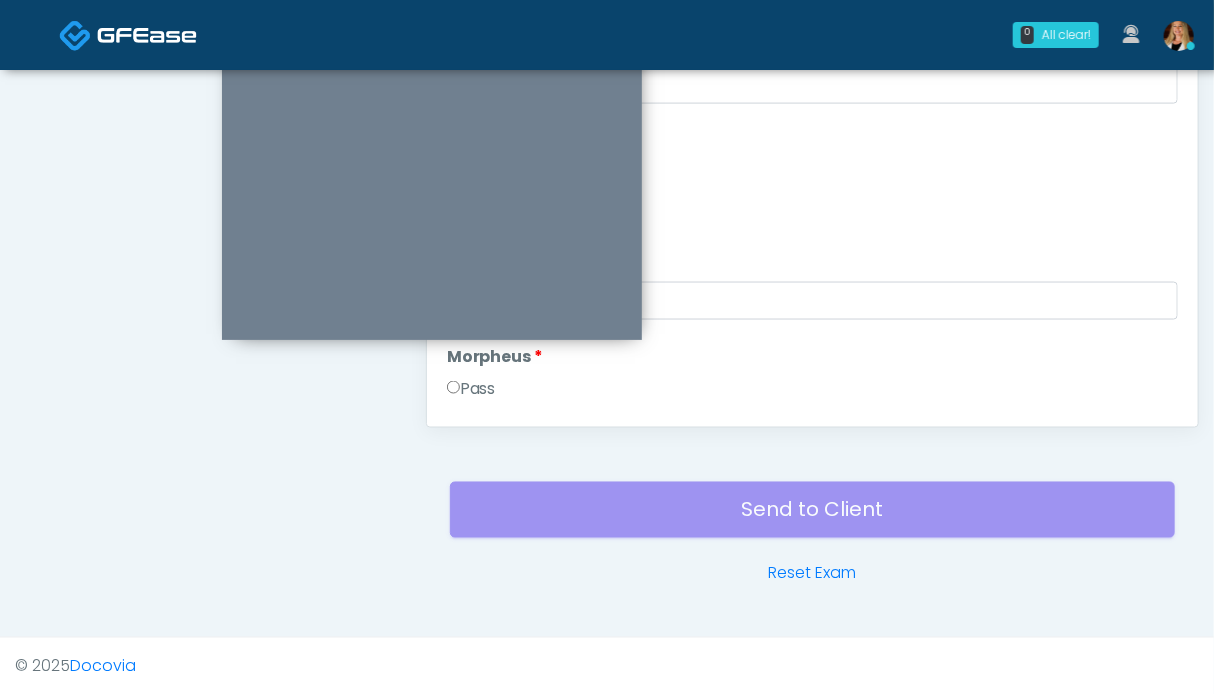 scroll, scrollTop: 999, scrollLeft: 0, axis: vertical 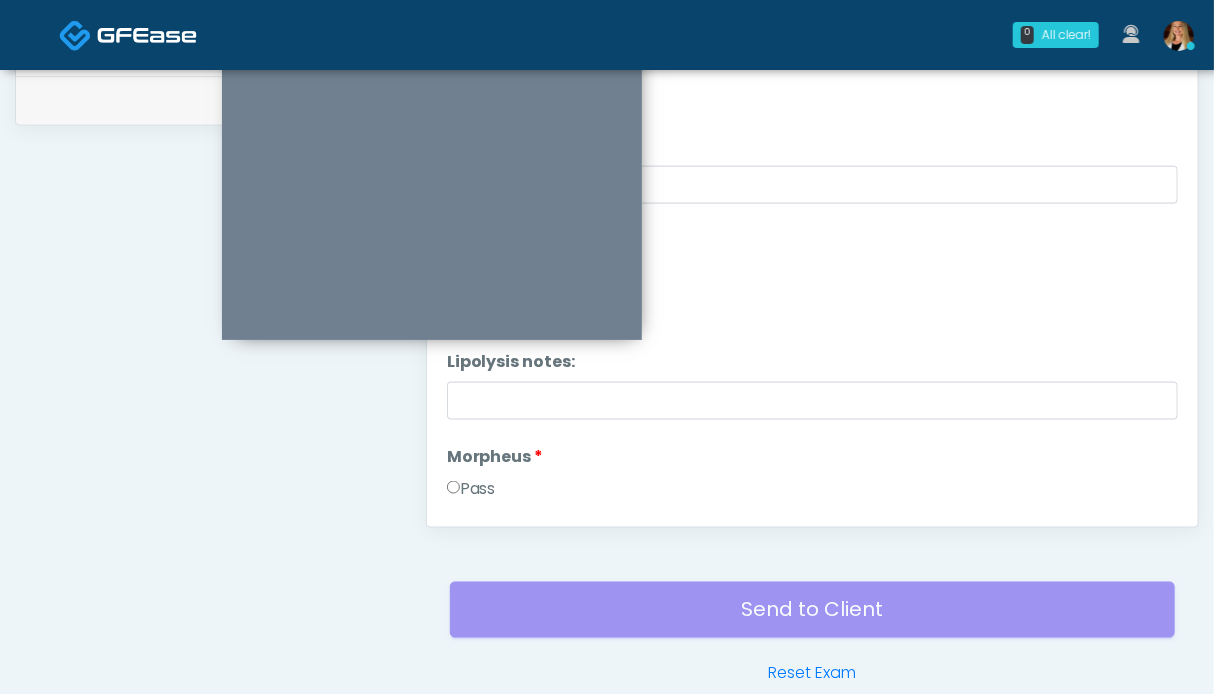 drag, startPoint x: 482, startPoint y: 484, endPoint x: 462, endPoint y: 490, distance: 20.880613 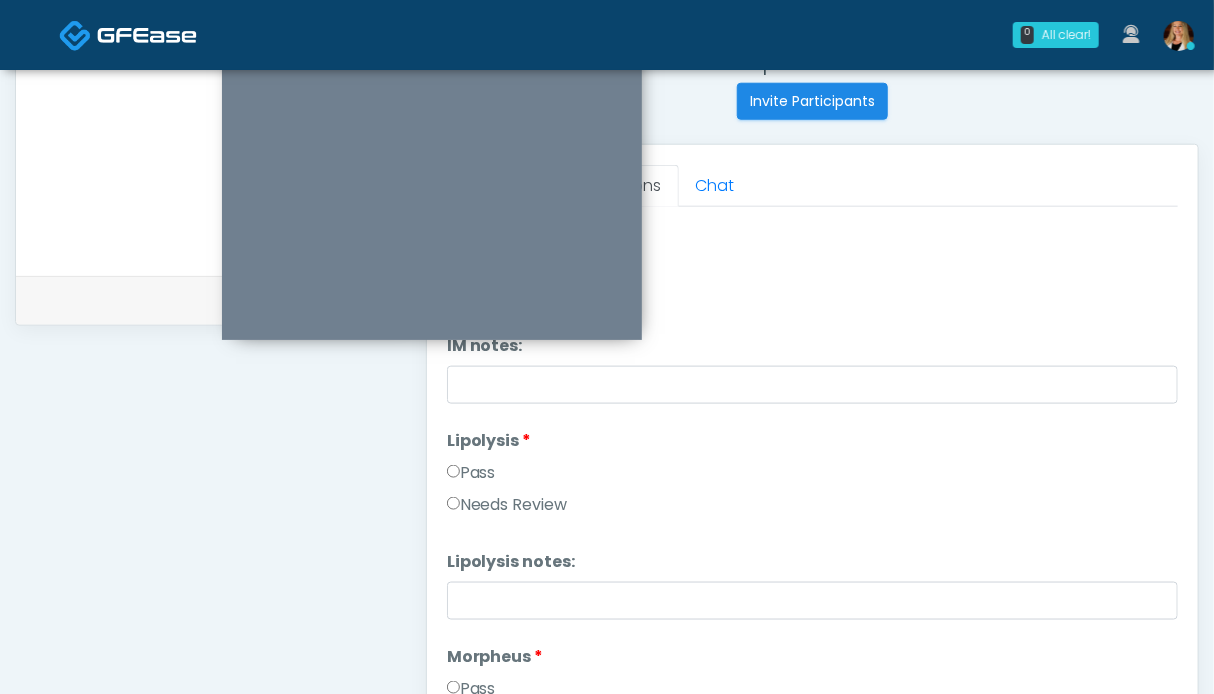 click on "Pass" at bounding box center (471, 473) 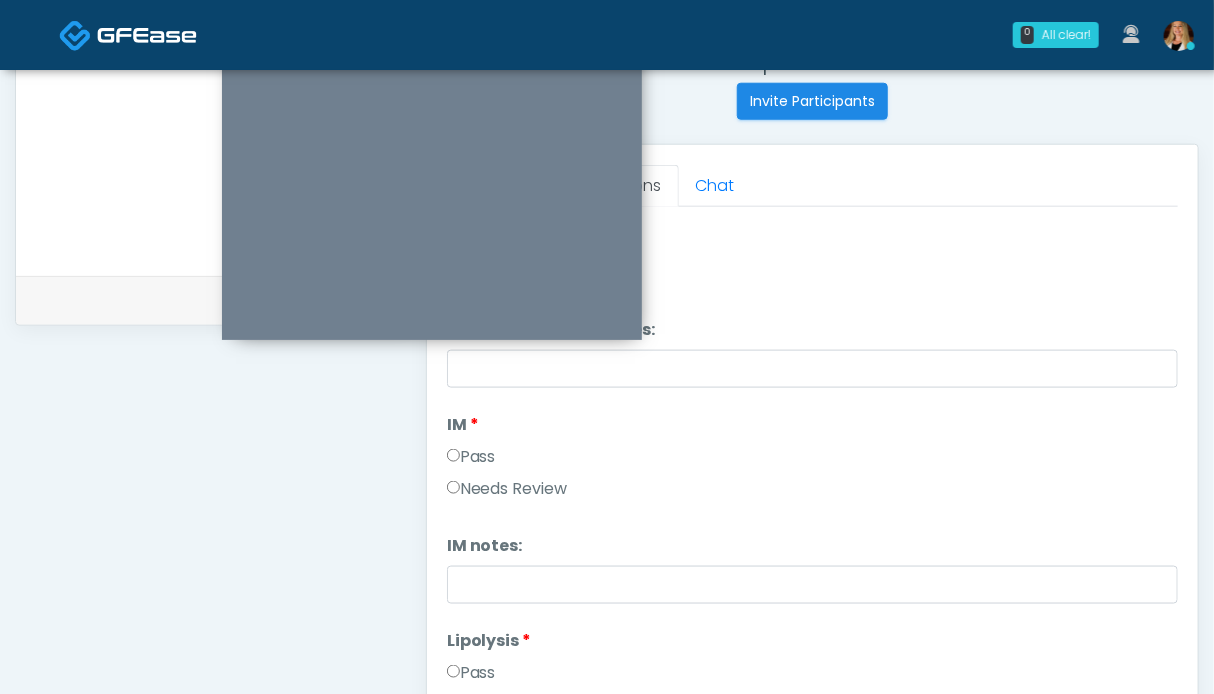 click on "Pass" at bounding box center [471, 457] 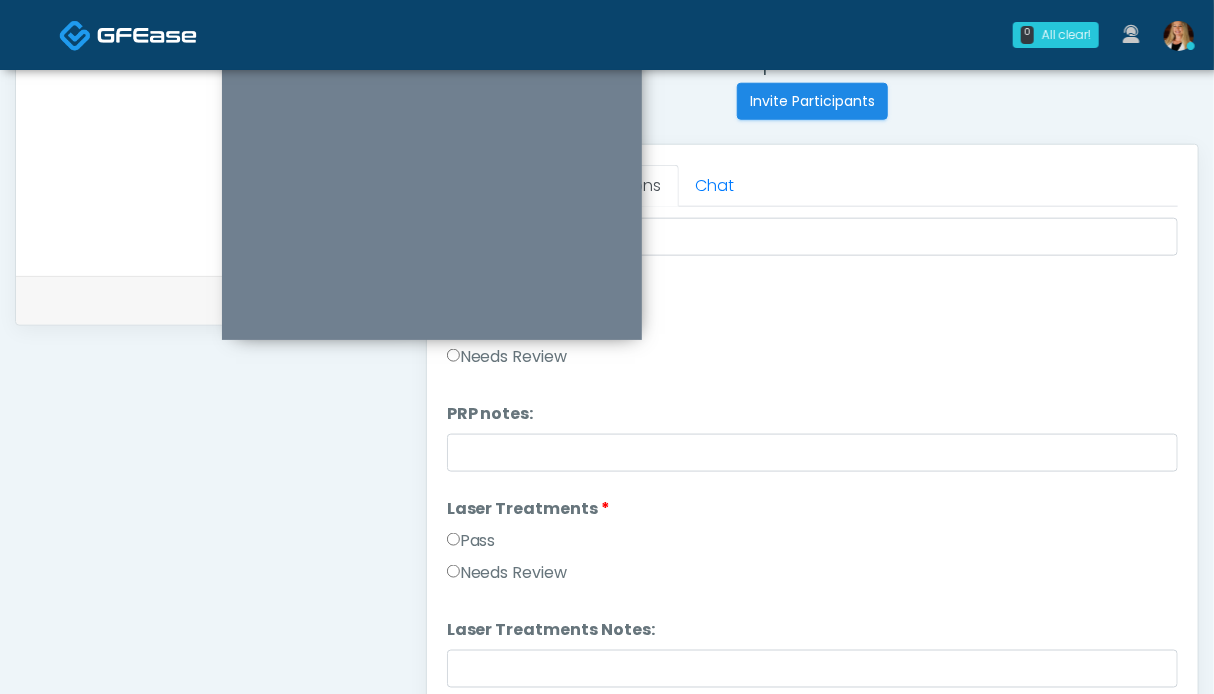 click on "Pass" at bounding box center [471, 541] 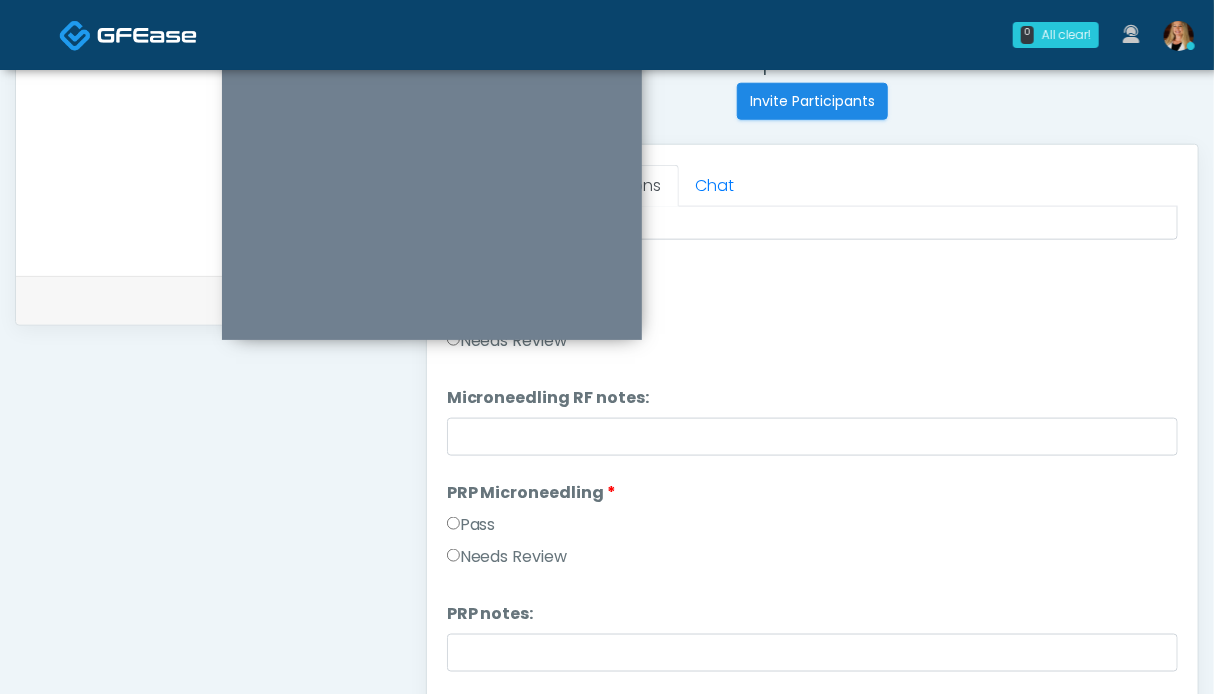 click on "Pass" at bounding box center (471, 525) 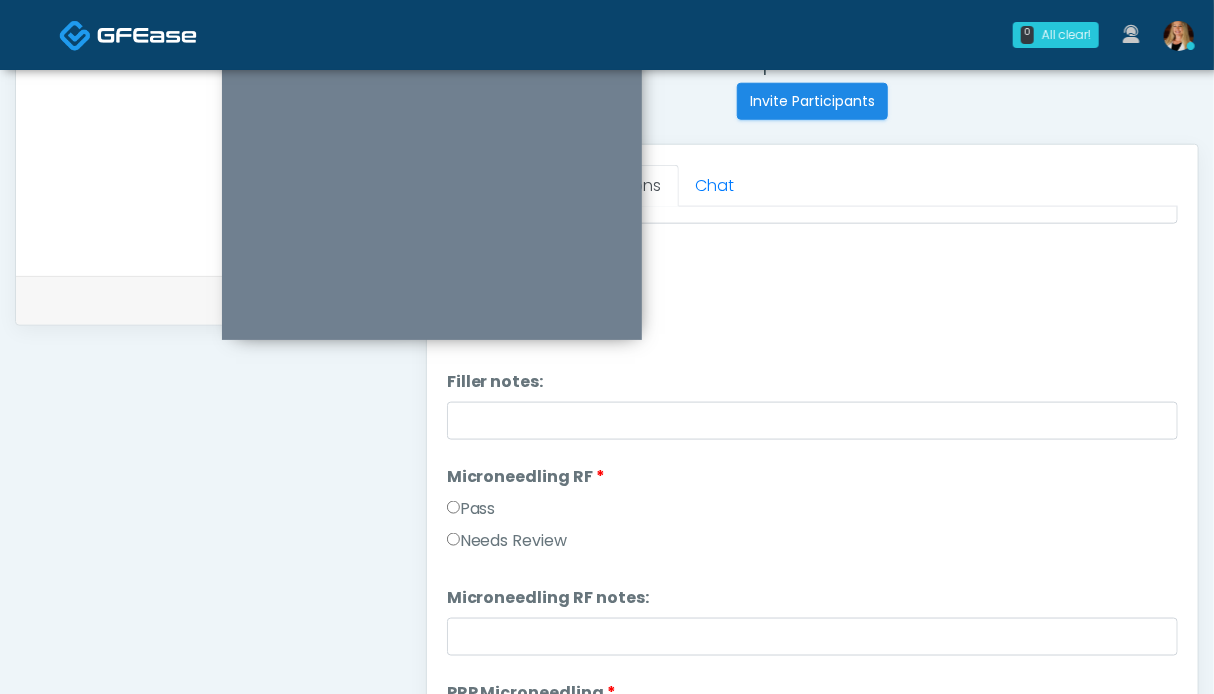 click on "Pass" at bounding box center [471, 509] 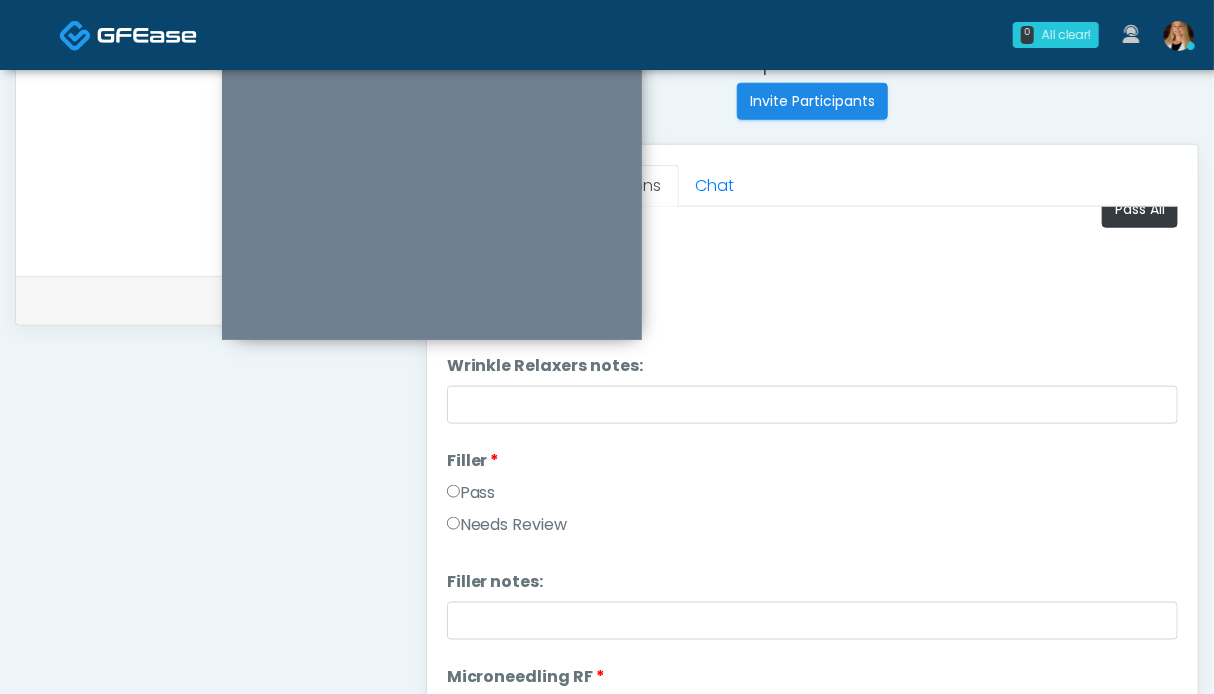 click on "Pass" at bounding box center [471, 493] 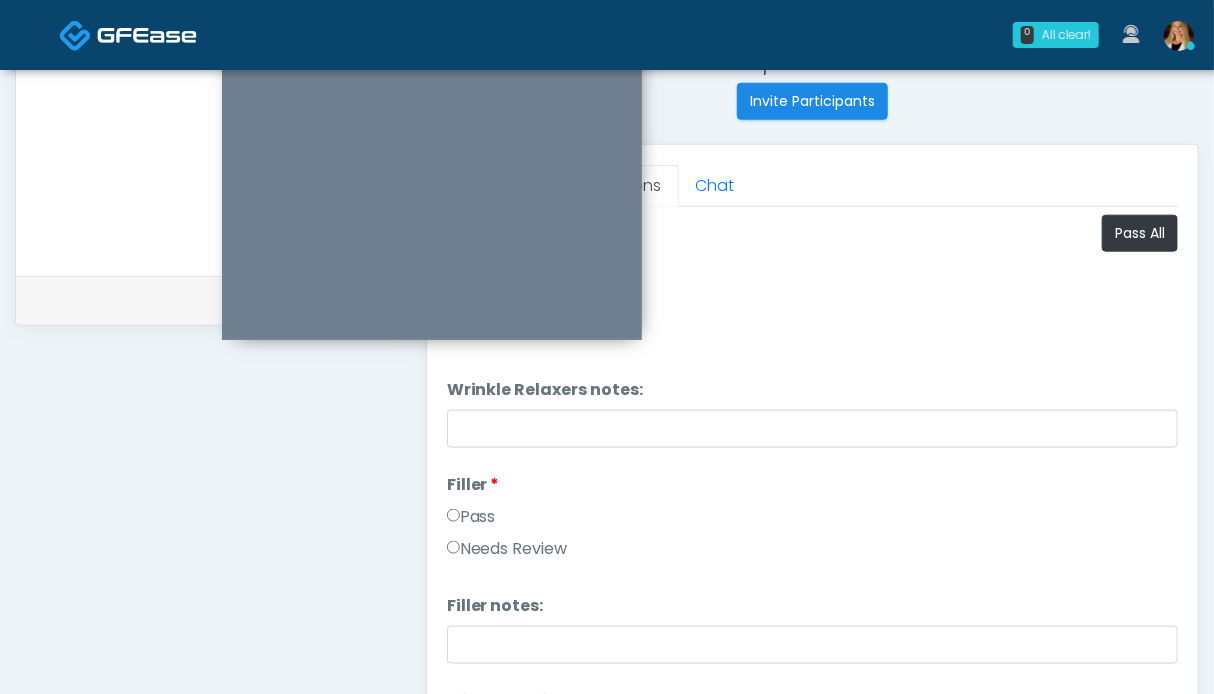 scroll, scrollTop: 599, scrollLeft: 0, axis: vertical 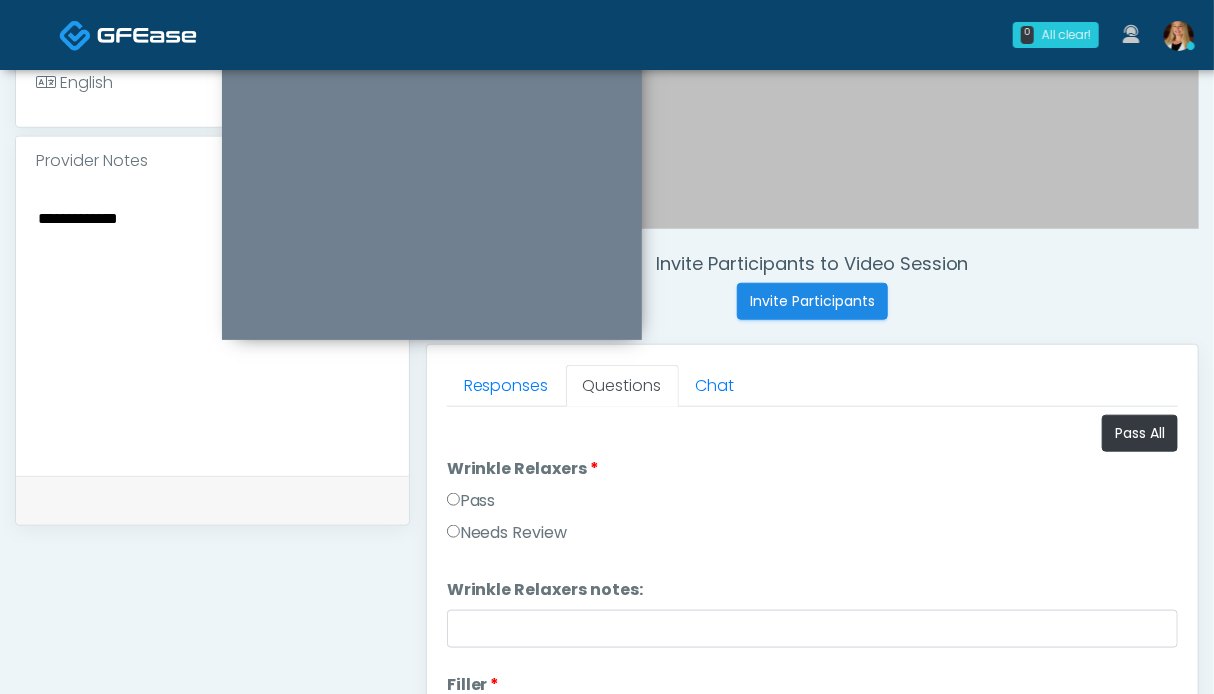 click on "Pass" at bounding box center [471, 501] 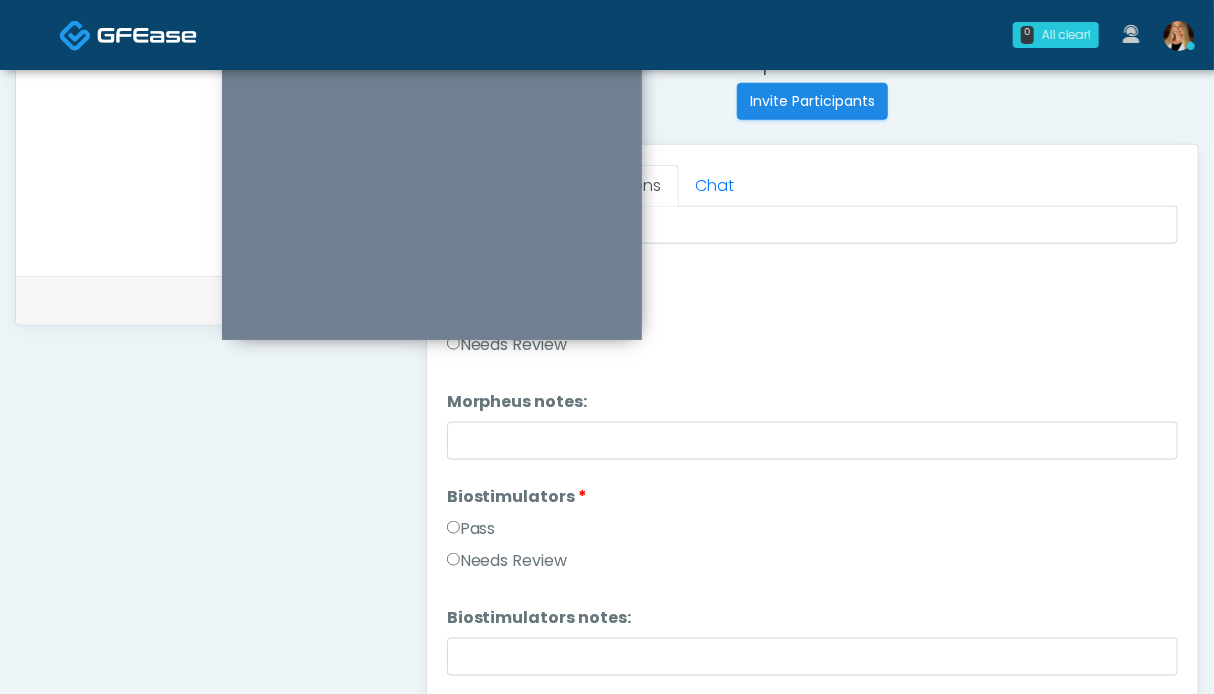 click on "Pass" at bounding box center [471, 529] 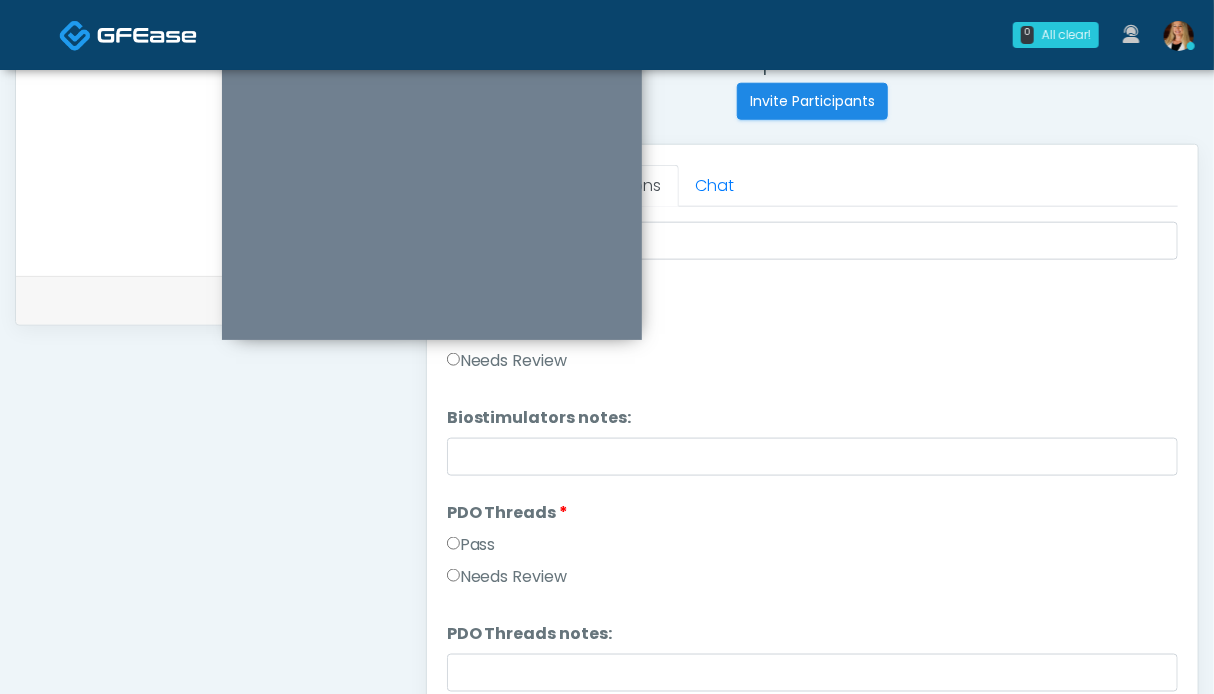 click on "Pass" at bounding box center [471, 545] 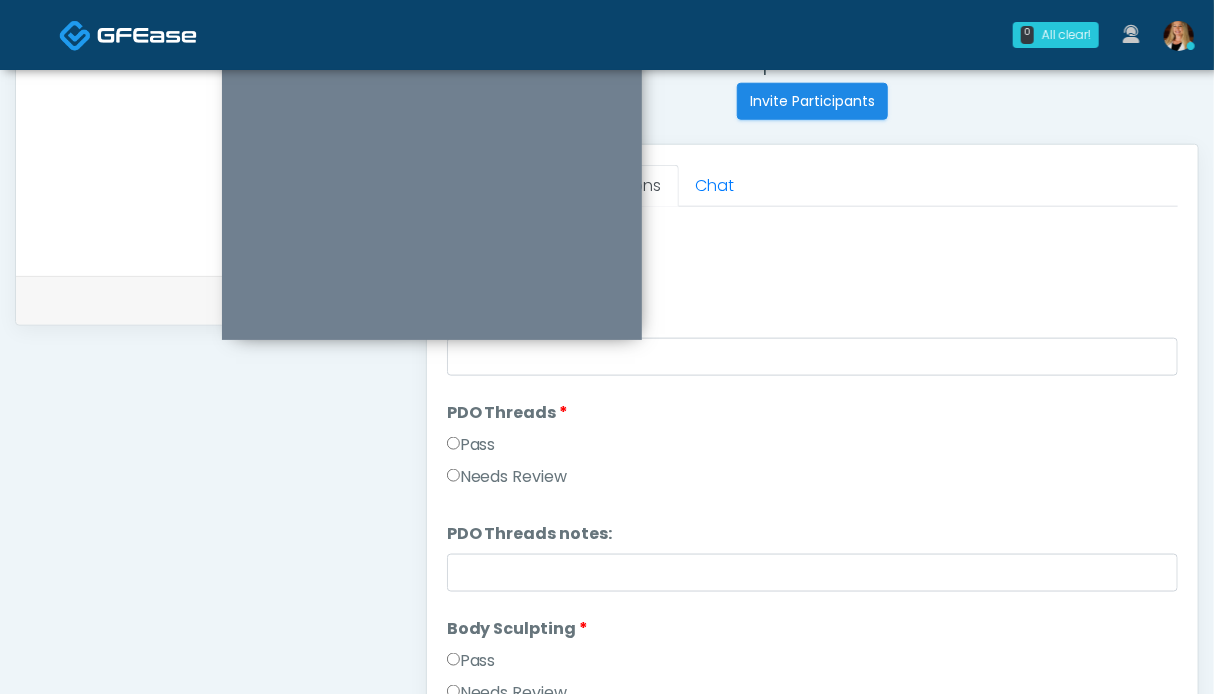scroll, scrollTop: 1900, scrollLeft: 0, axis: vertical 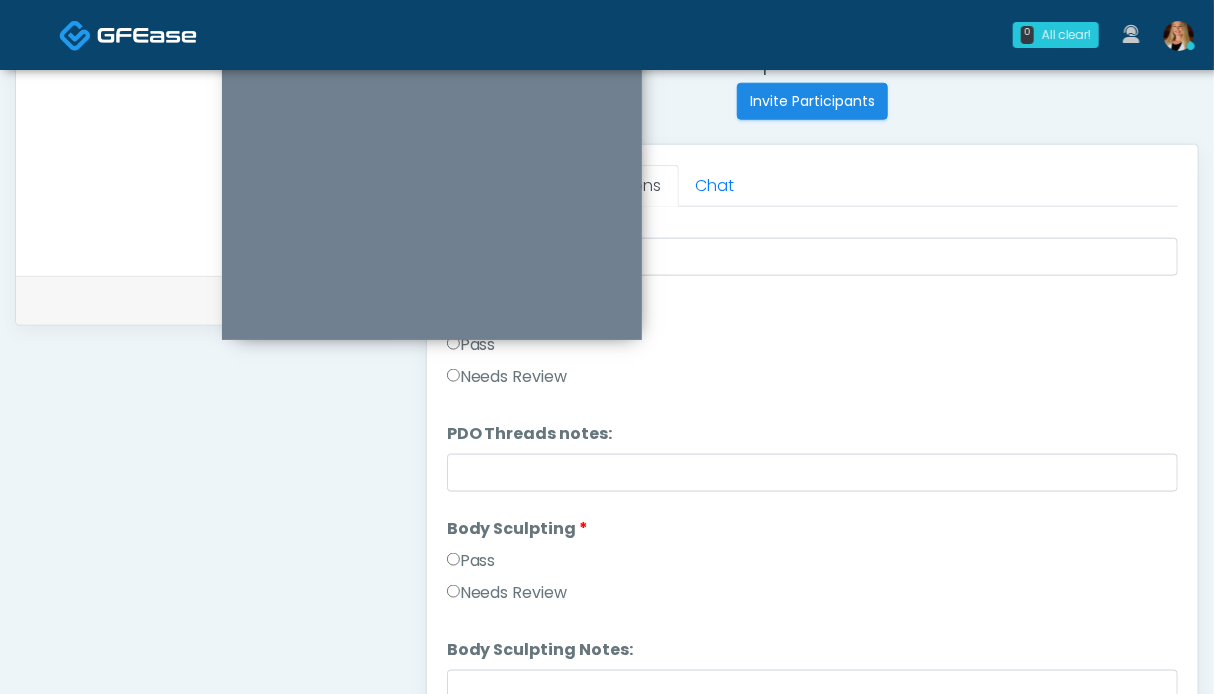 click on "Pass" at bounding box center (471, 561) 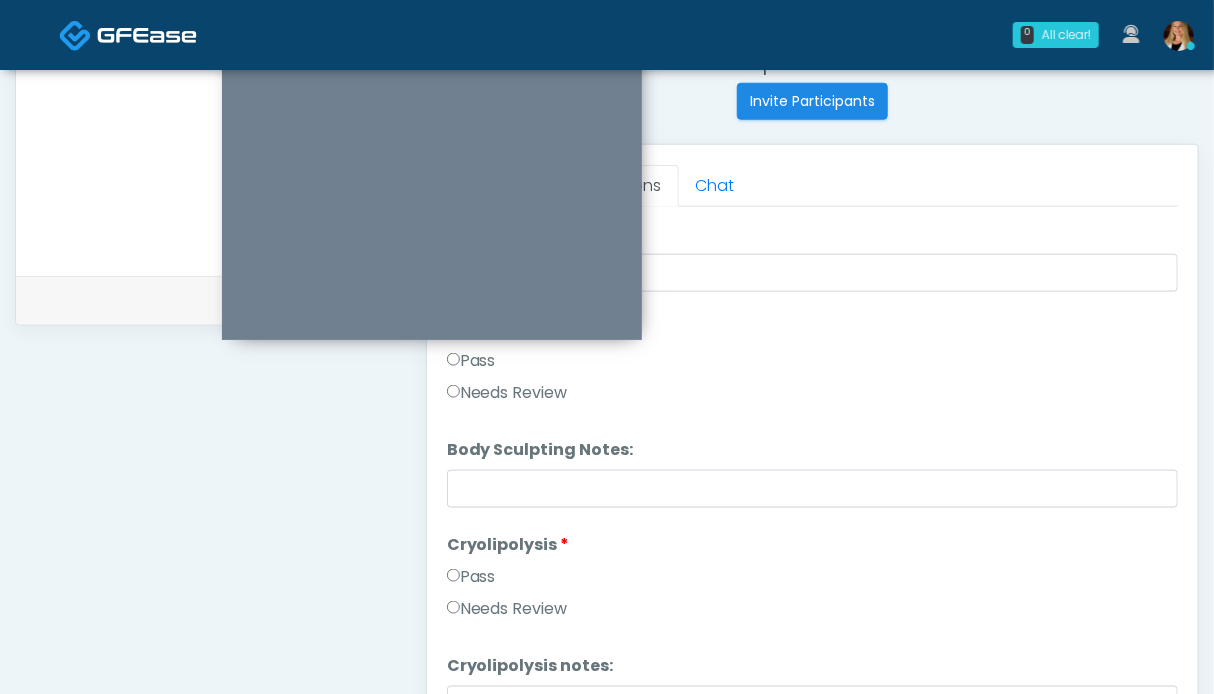 click on "Cryolipolysis
Cryolipolysis
Pass
Needs Review" at bounding box center (812, 581) 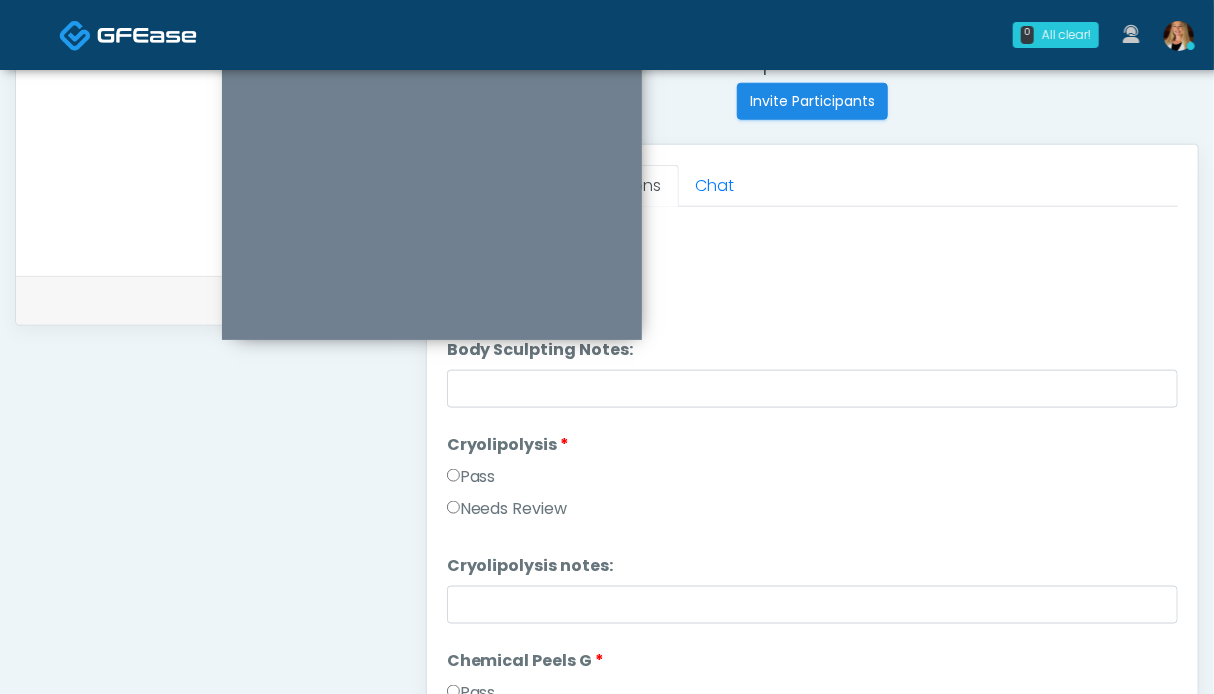 click on "Pass" at bounding box center (471, 477) 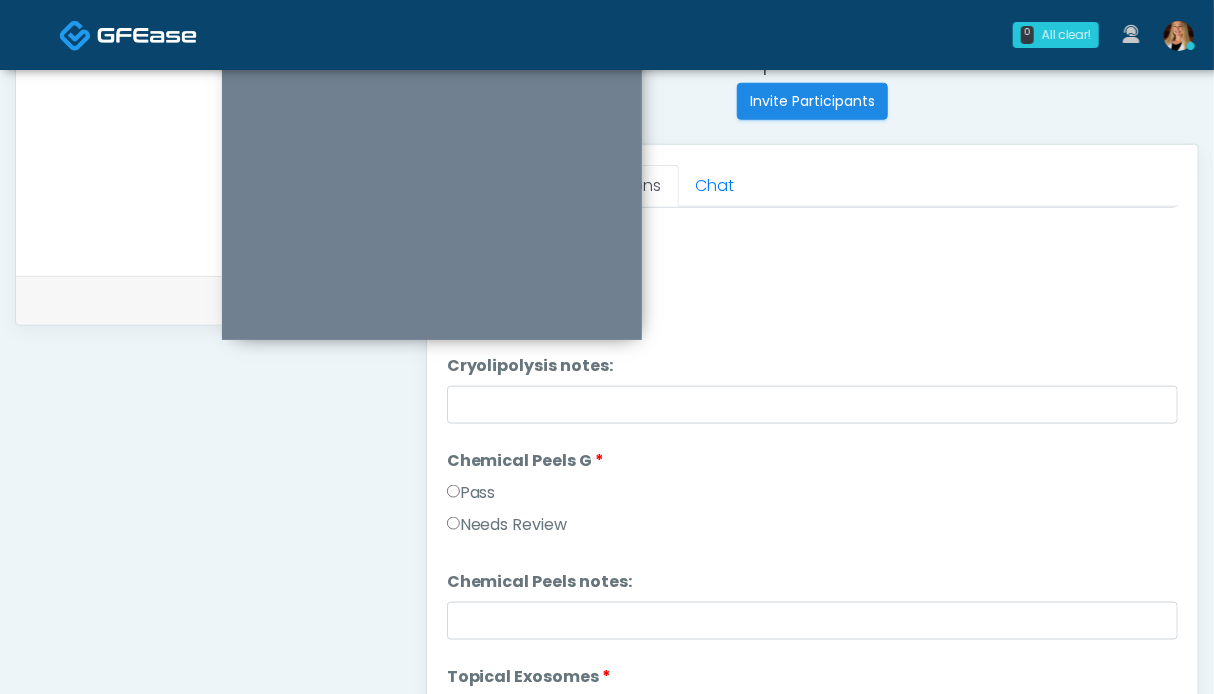 click on "Pass" at bounding box center [471, 493] 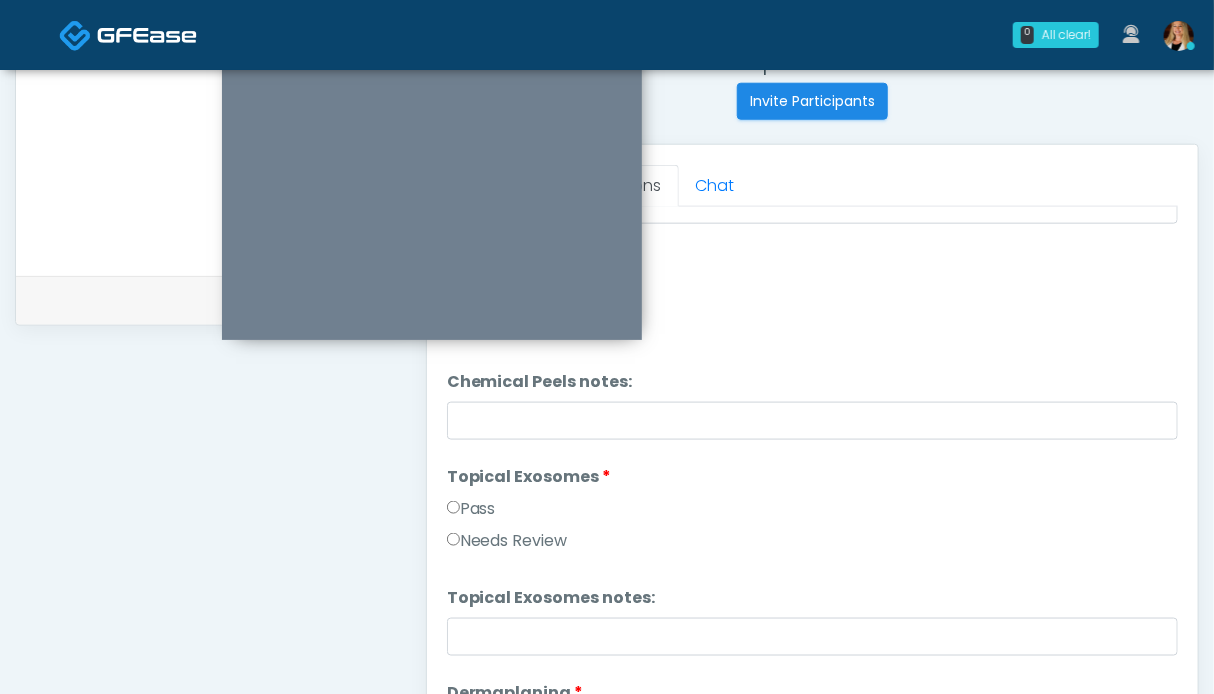 click on "Pass" at bounding box center (471, 509) 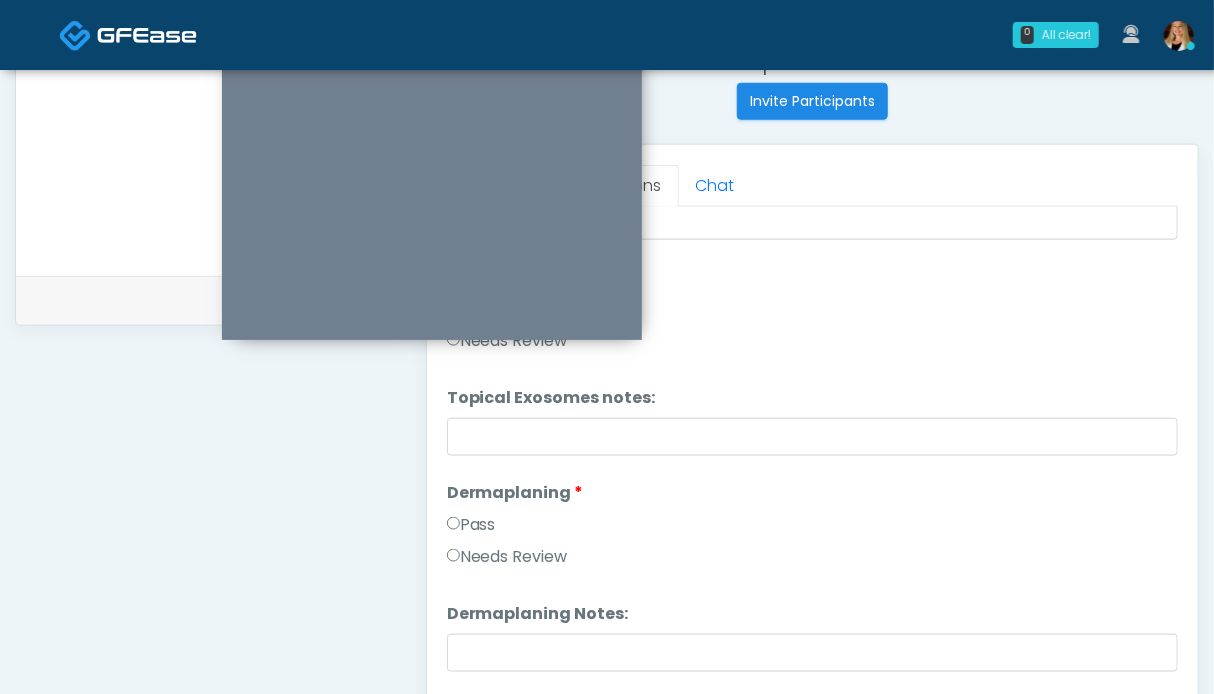 click on "Pass" at bounding box center [471, 525] 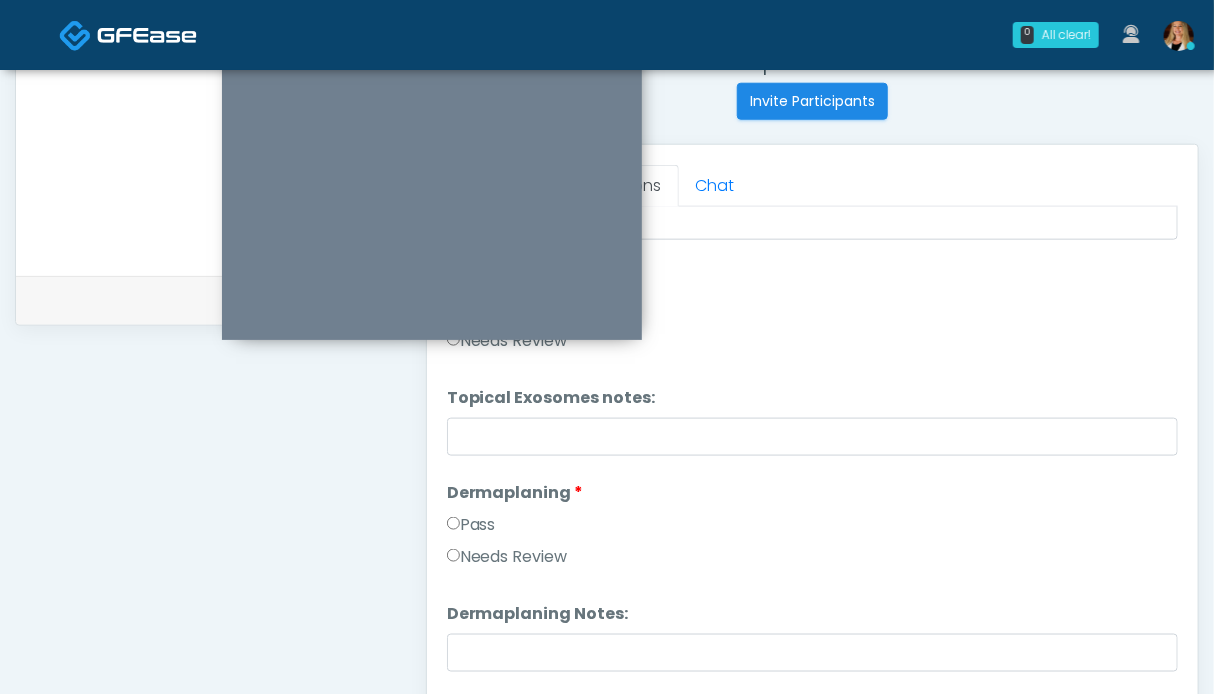 scroll, scrollTop: 3000, scrollLeft: 0, axis: vertical 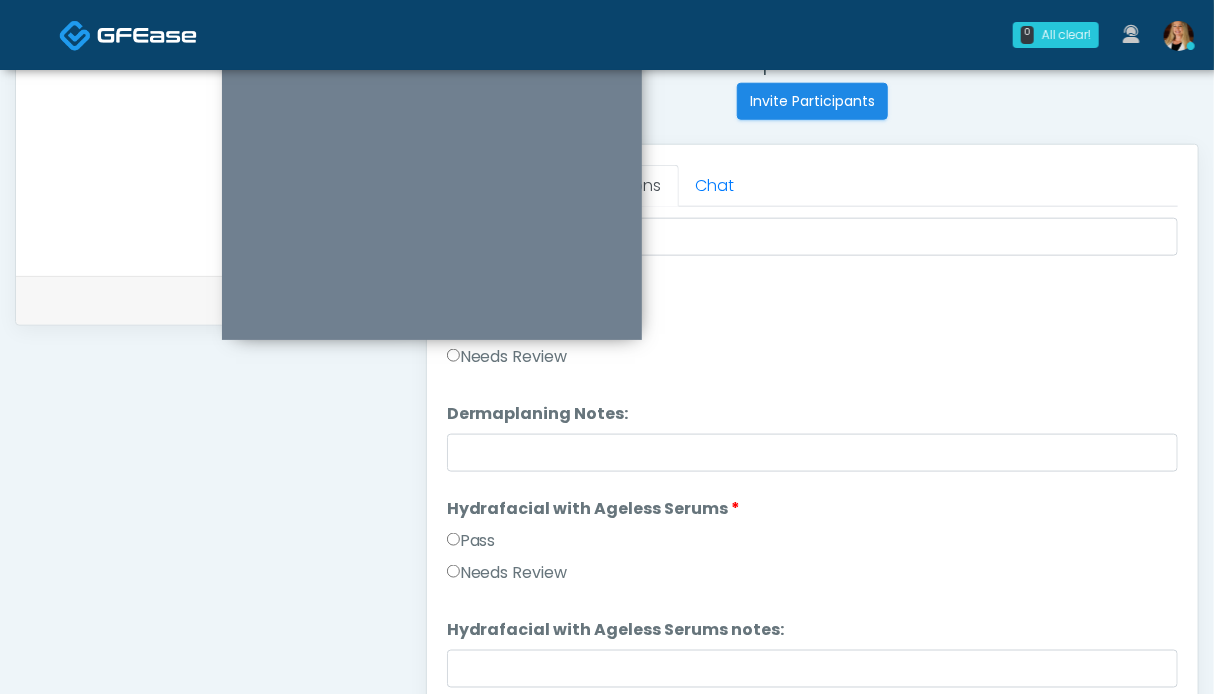 click on "Pass" at bounding box center (471, 541) 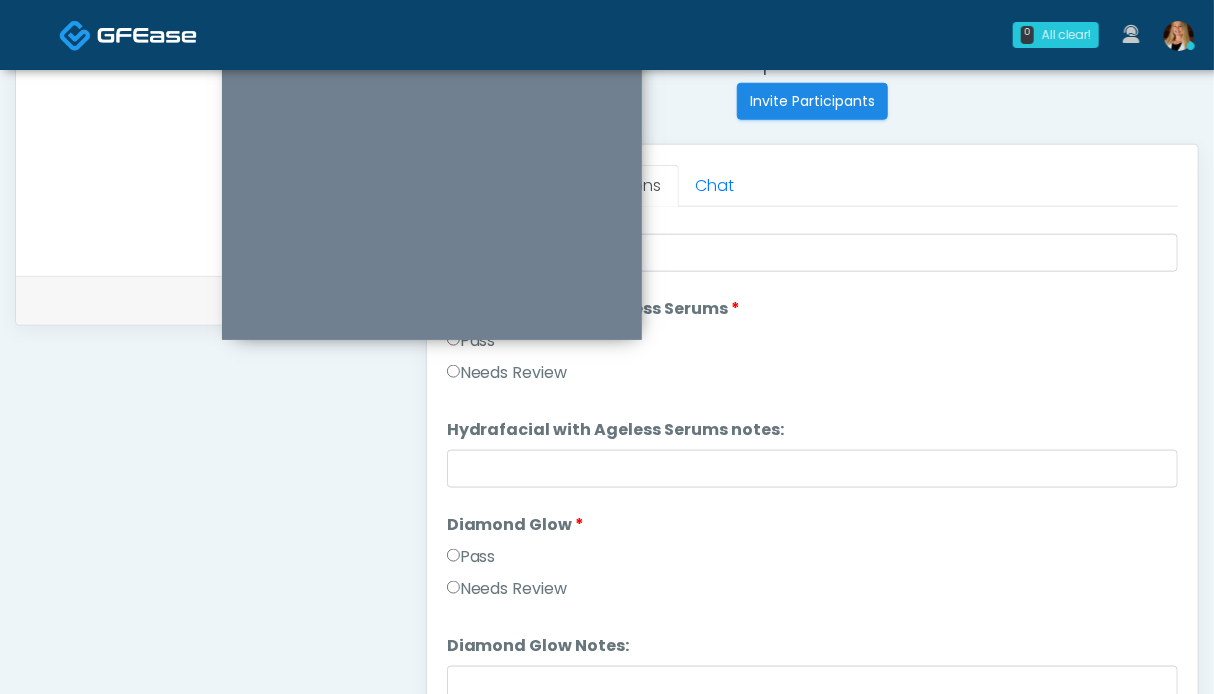 click on "Diamond Glow
Diamond Glow
Pass
Needs Review" at bounding box center (812, 561) 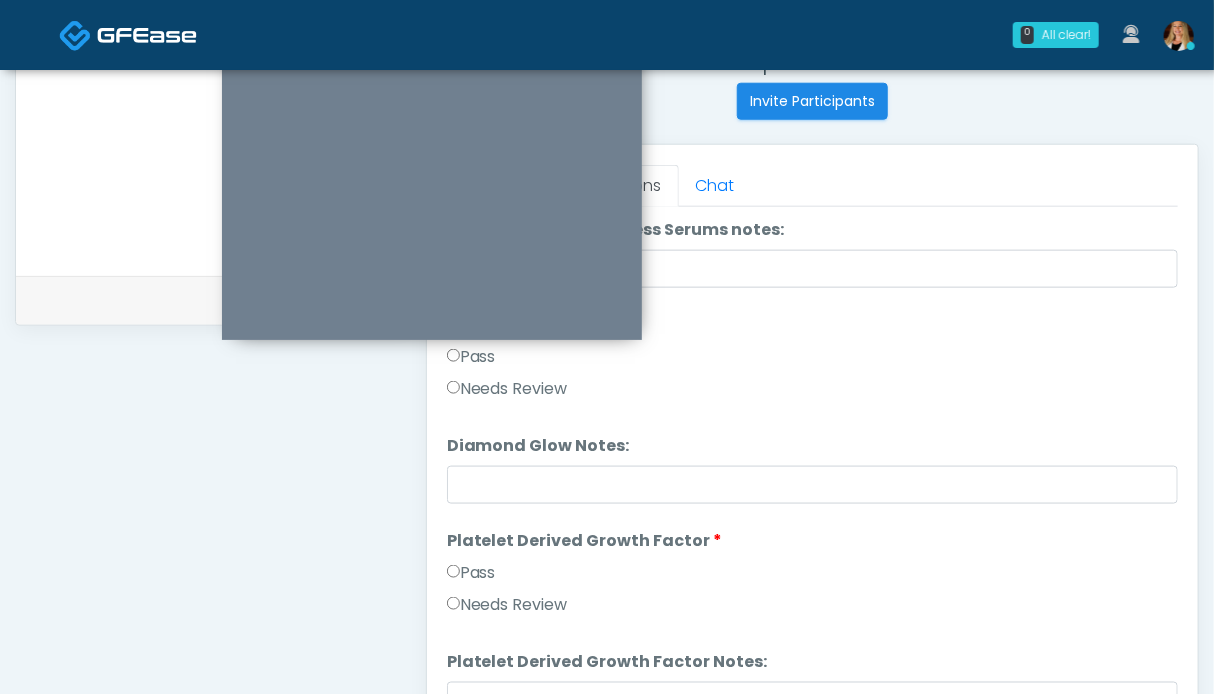 click on "Pass" at bounding box center [471, 573] 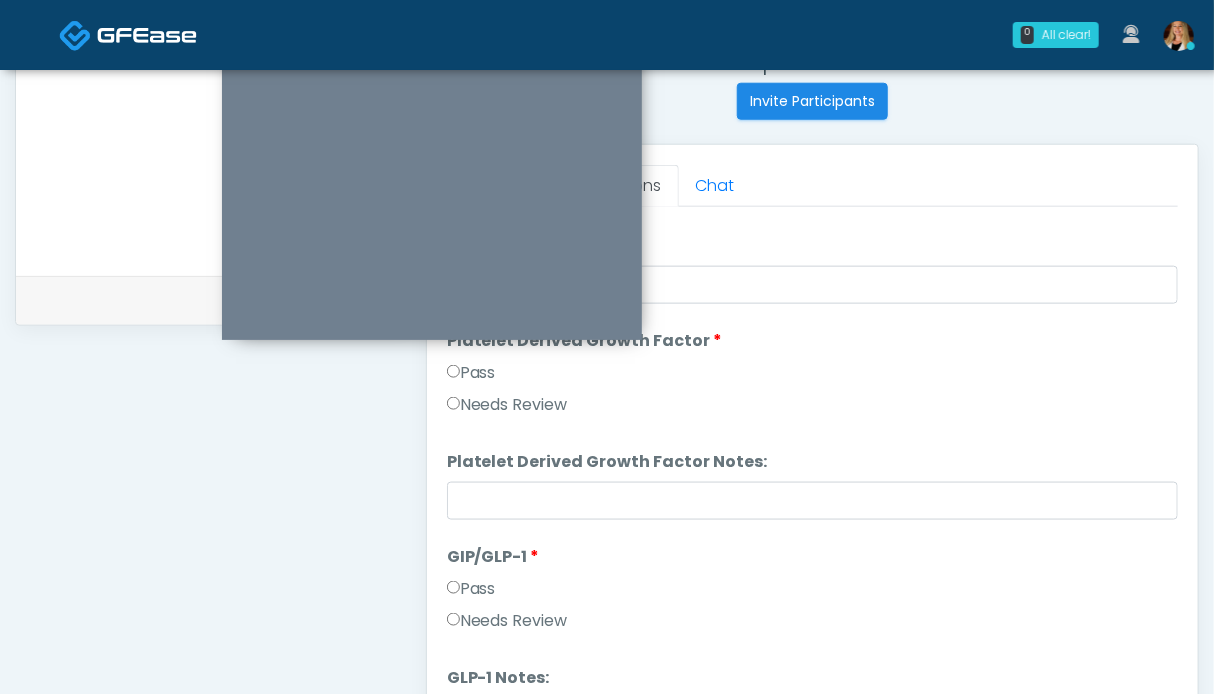 scroll, scrollTop: 3689, scrollLeft: 0, axis: vertical 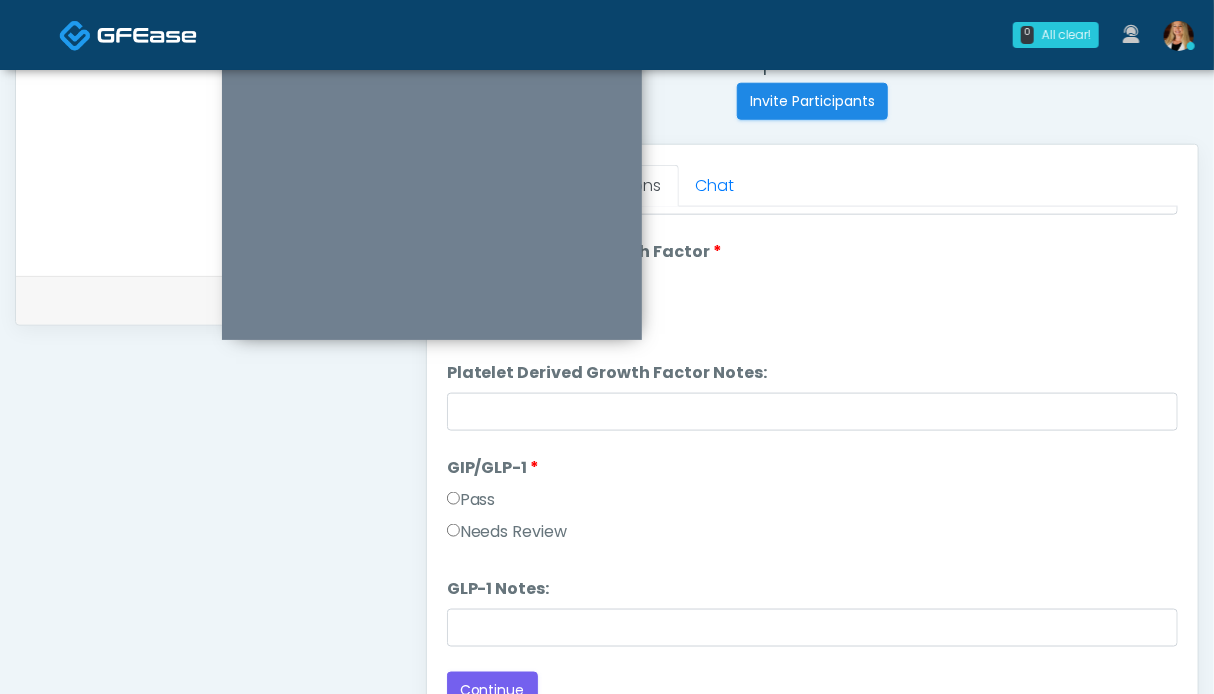 click on "Pass" at bounding box center (471, 500) 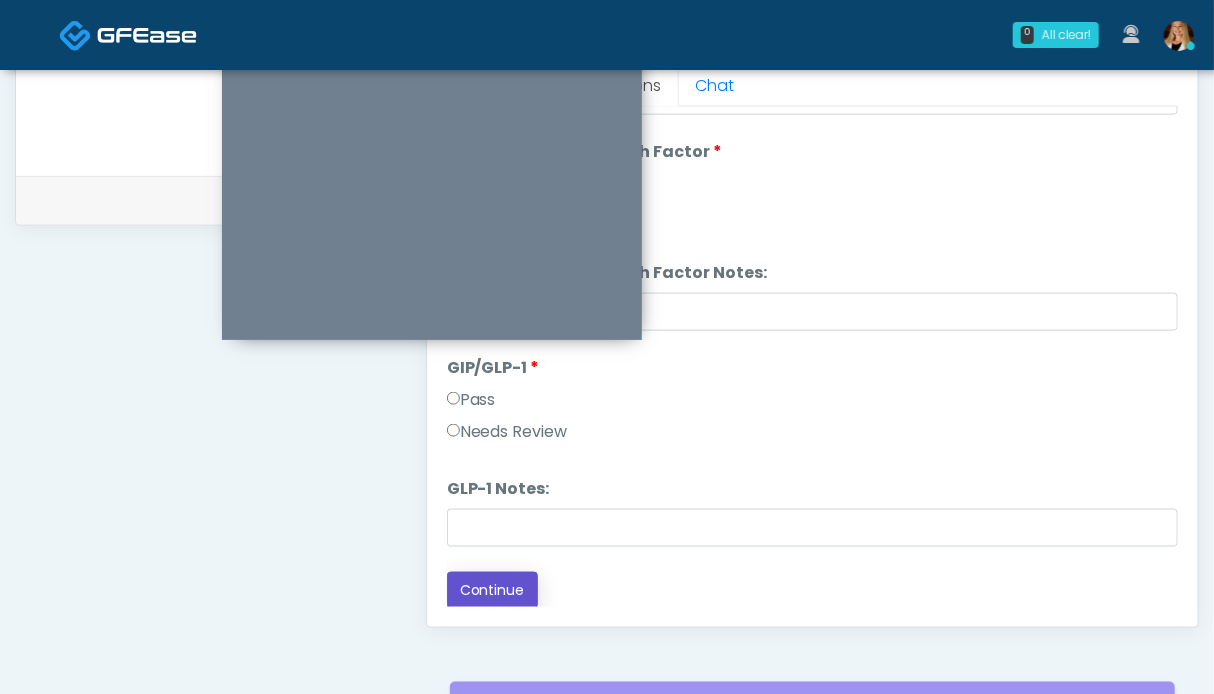 click on "Continue" at bounding box center [492, 590] 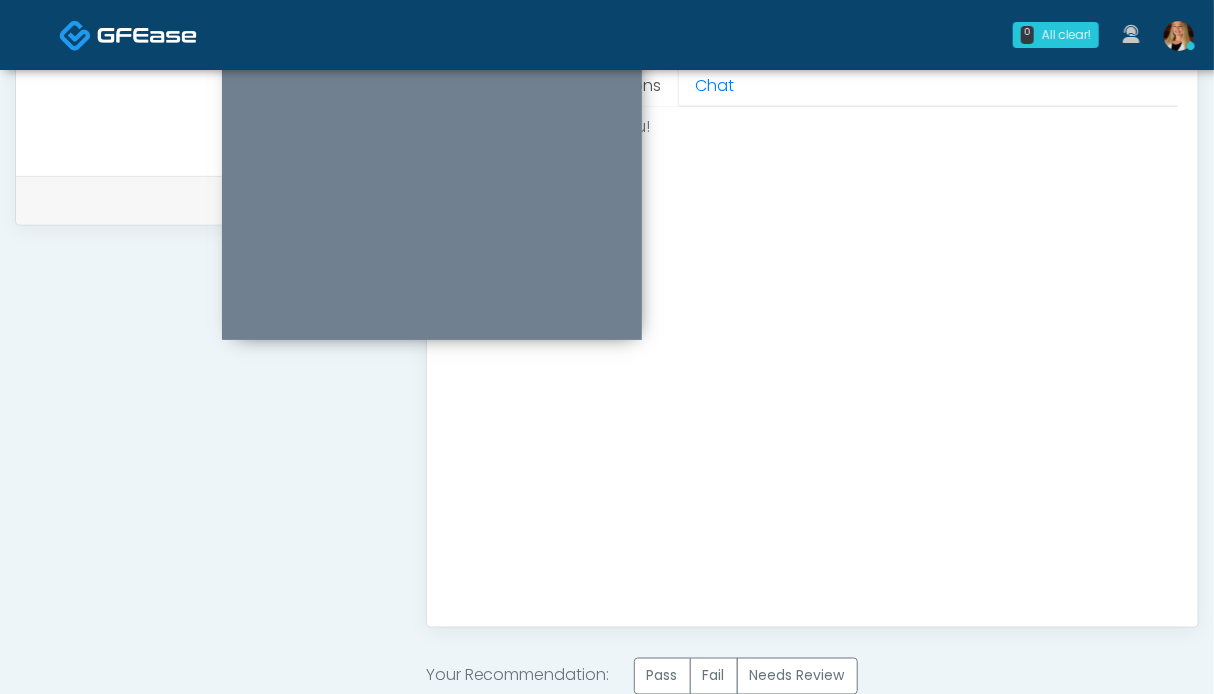 scroll, scrollTop: 0, scrollLeft: 0, axis: both 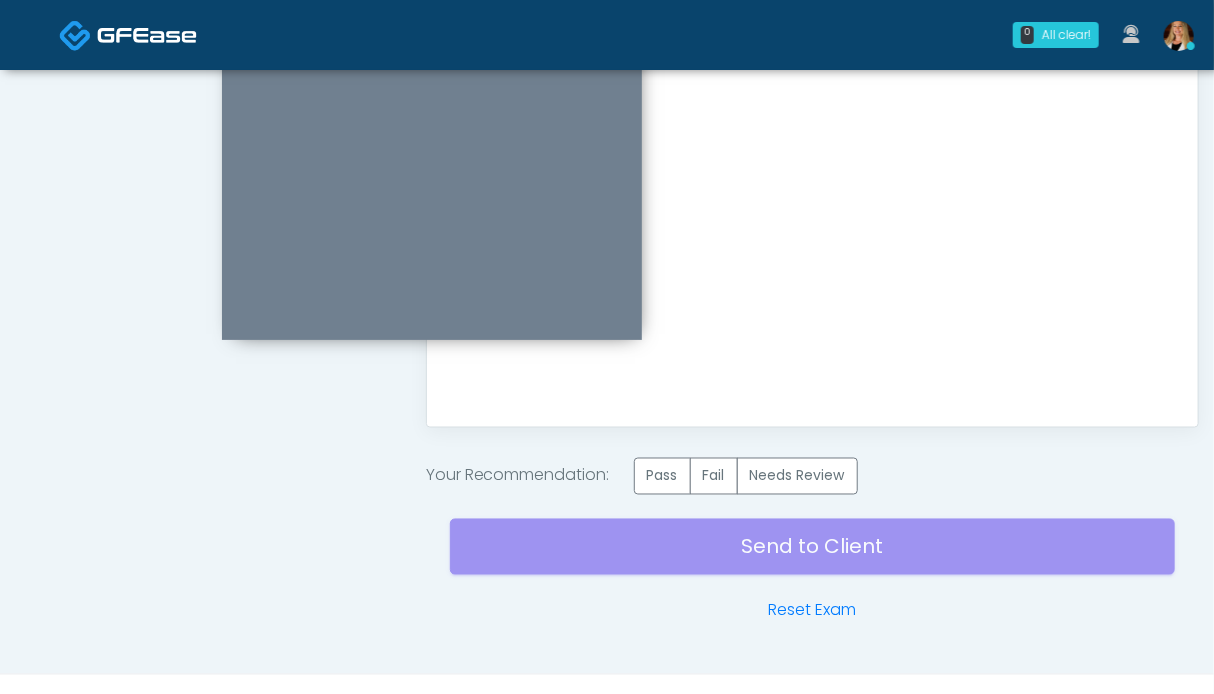click on "Invite Participants to Video Session
Invite Participants
Responses
Questions
Chat
Good Faith Exam Script
Good Faith Exam Script INTRODUCTION Hello, my name is undefined, and I will be conducting your good faith exam on behalf of It's A Secret Med Spa,  Please confirm the correct patient is on the call: Confirm full name Confirm Date of Birth ﻿﻿ By authorizing me to proceed with this exam you certify that you understand the terms of this disclosure and you will provide accurate information to the best of your ability. Do you consent to proceed with this virtual exam?
Continue" at bounding box center [804, -158] 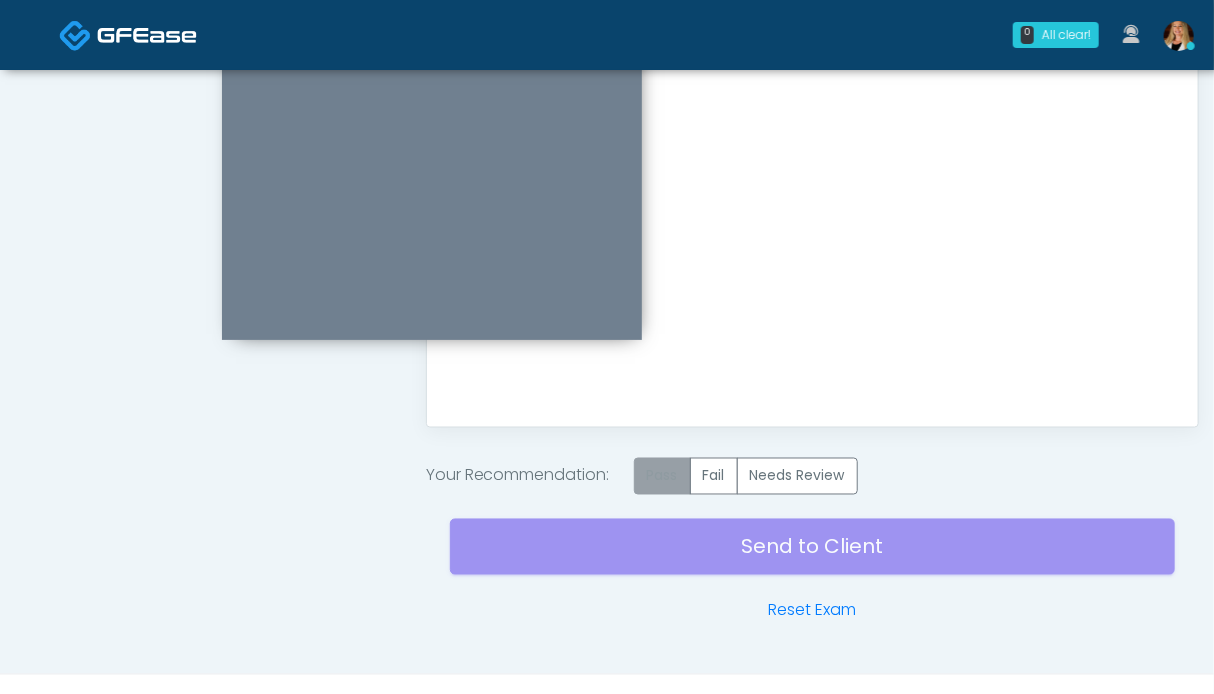 click on "Pass" at bounding box center [662, 476] 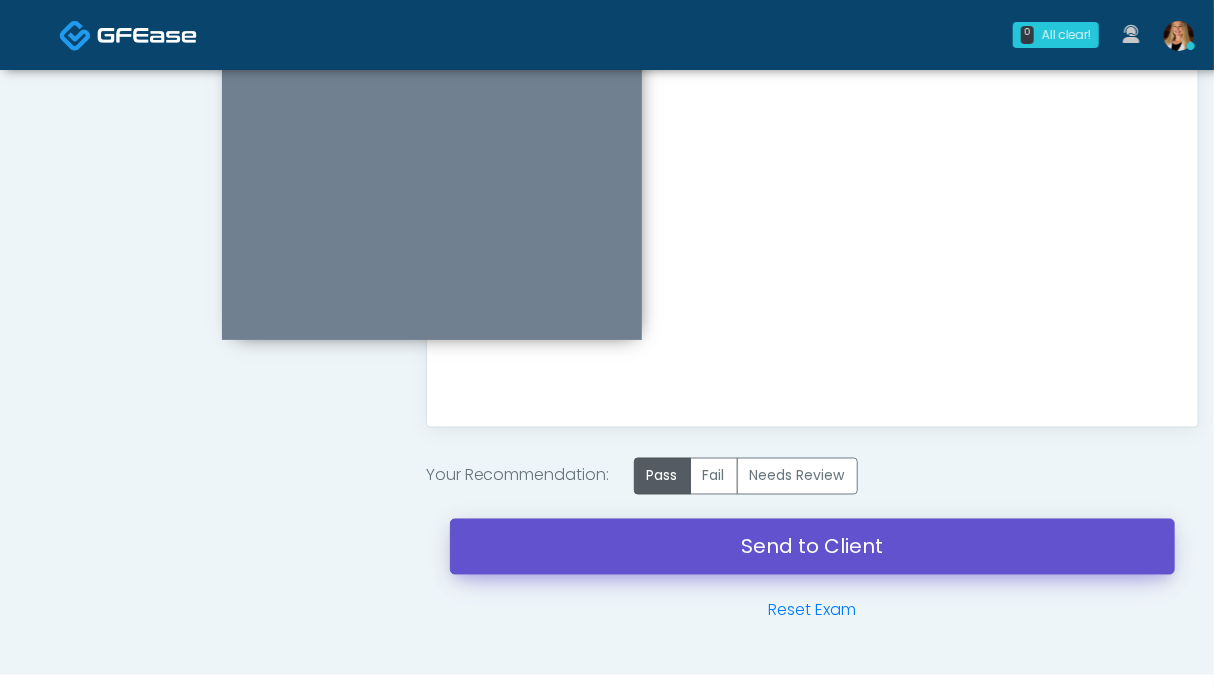click on "Send to Client" at bounding box center (812, 547) 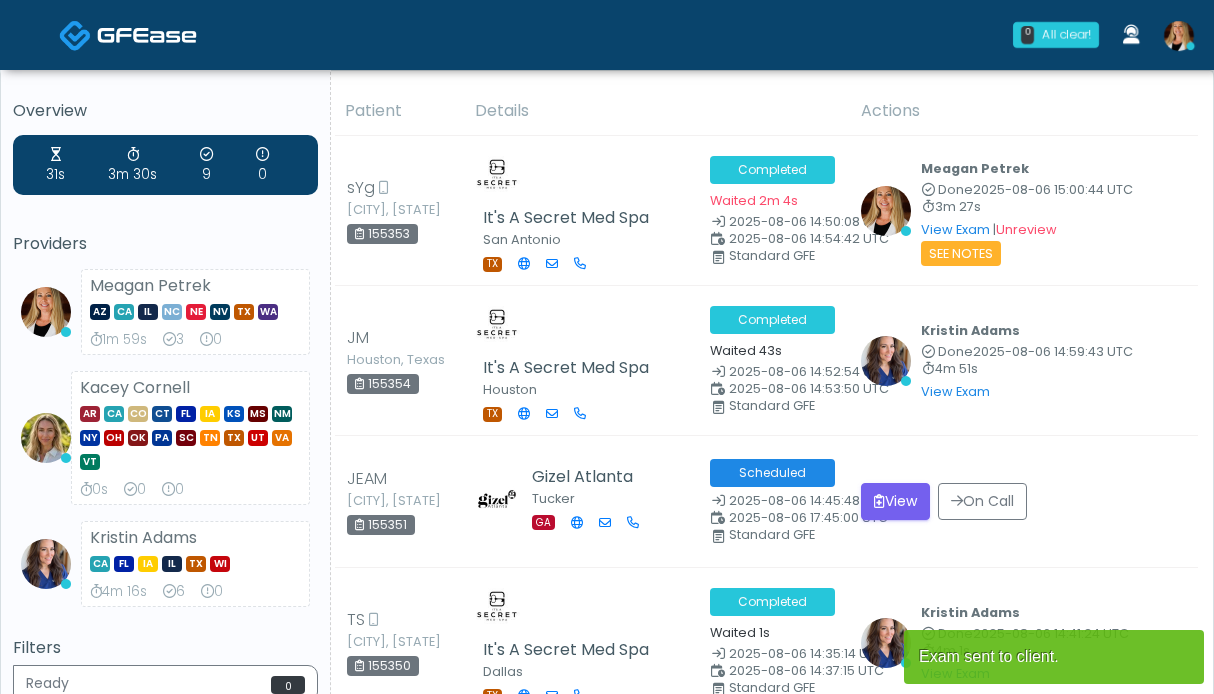 scroll, scrollTop: 0, scrollLeft: 0, axis: both 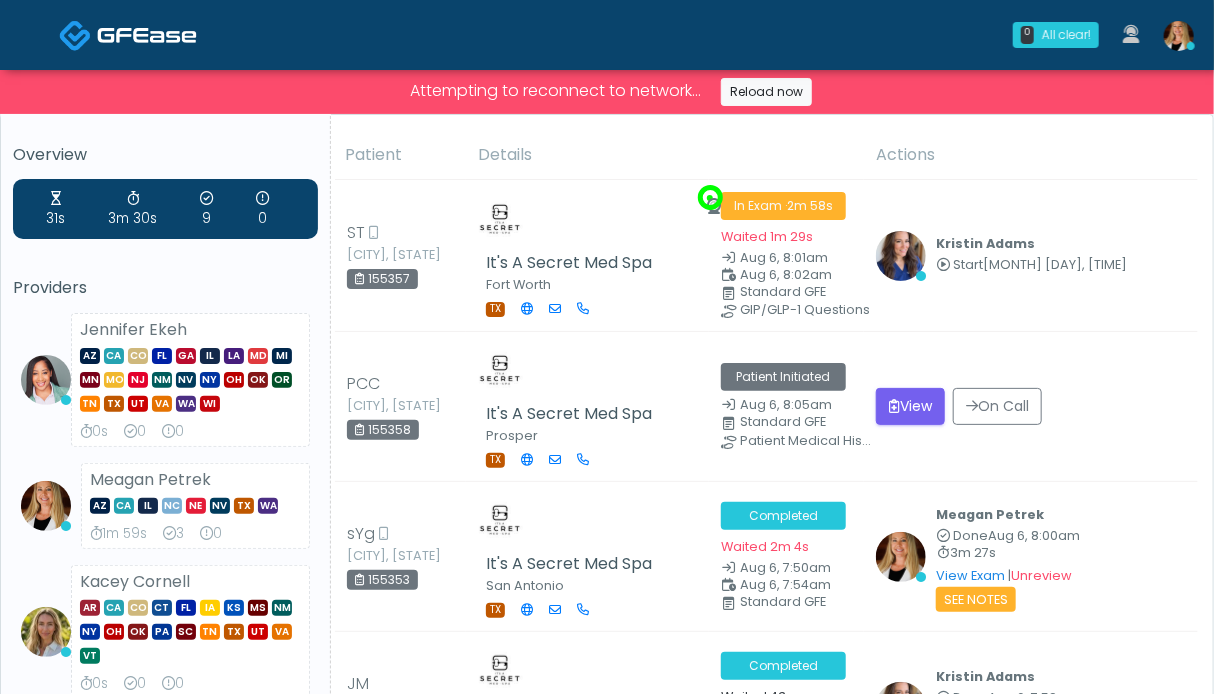 click at bounding box center [147, 35] 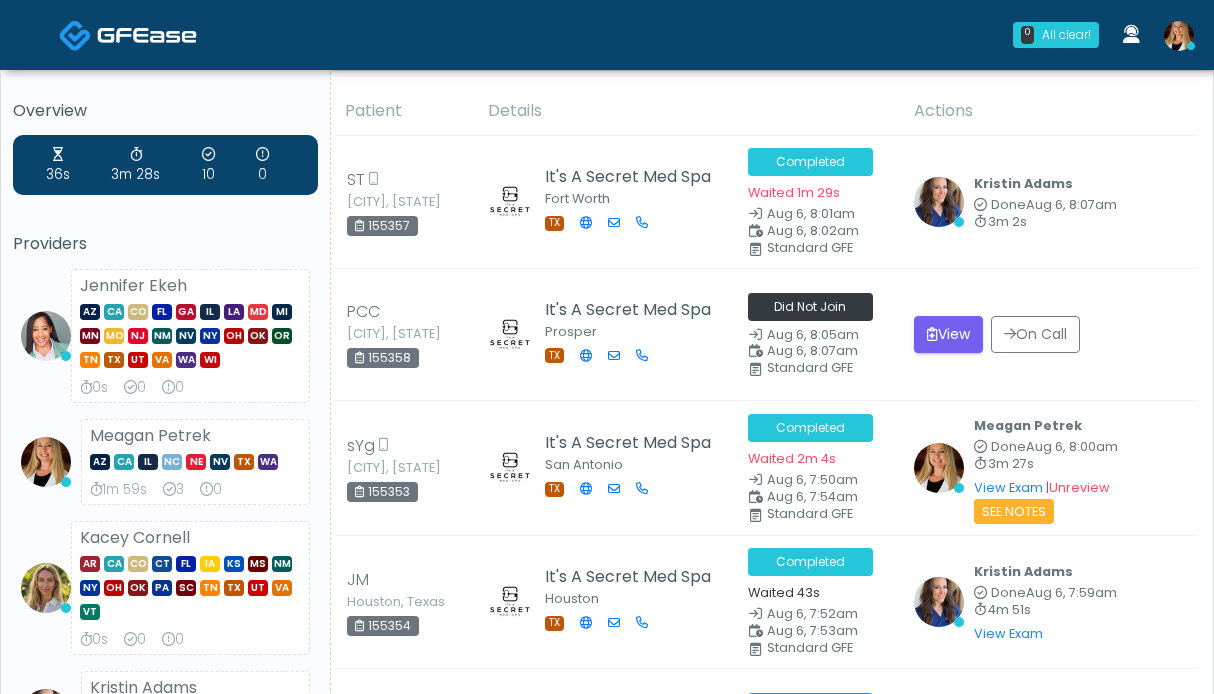scroll, scrollTop: 0, scrollLeft: 0, axis: both 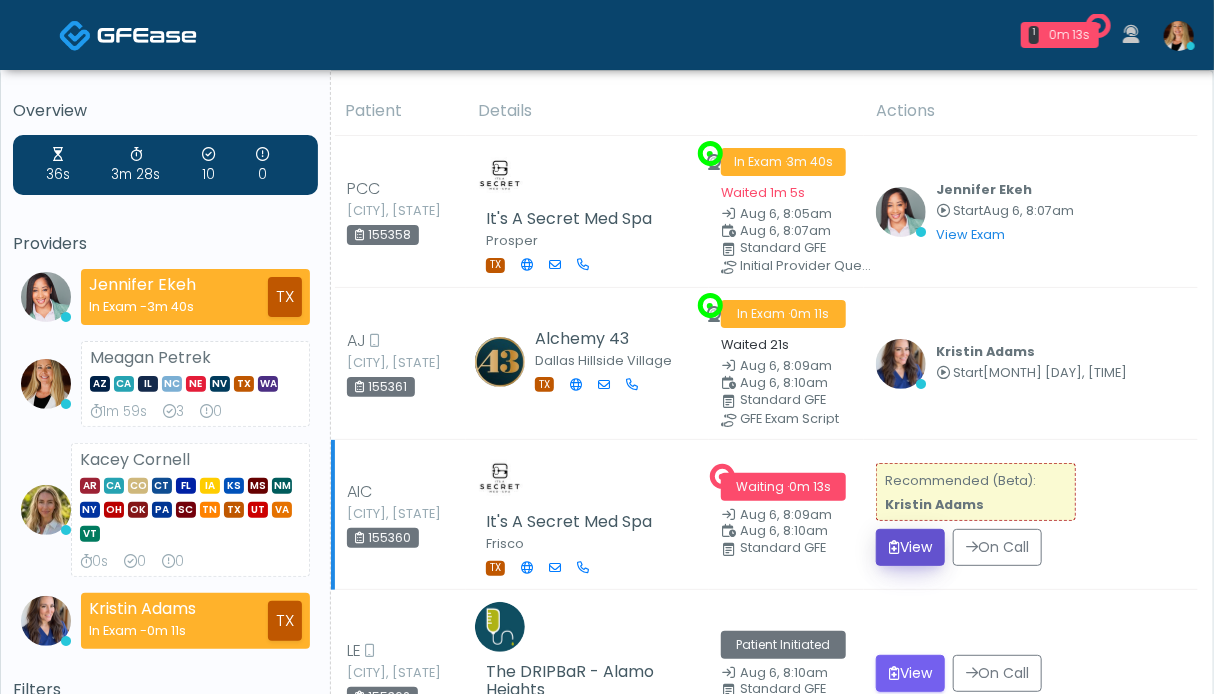 click on "View" at bounding box center (910, 547) 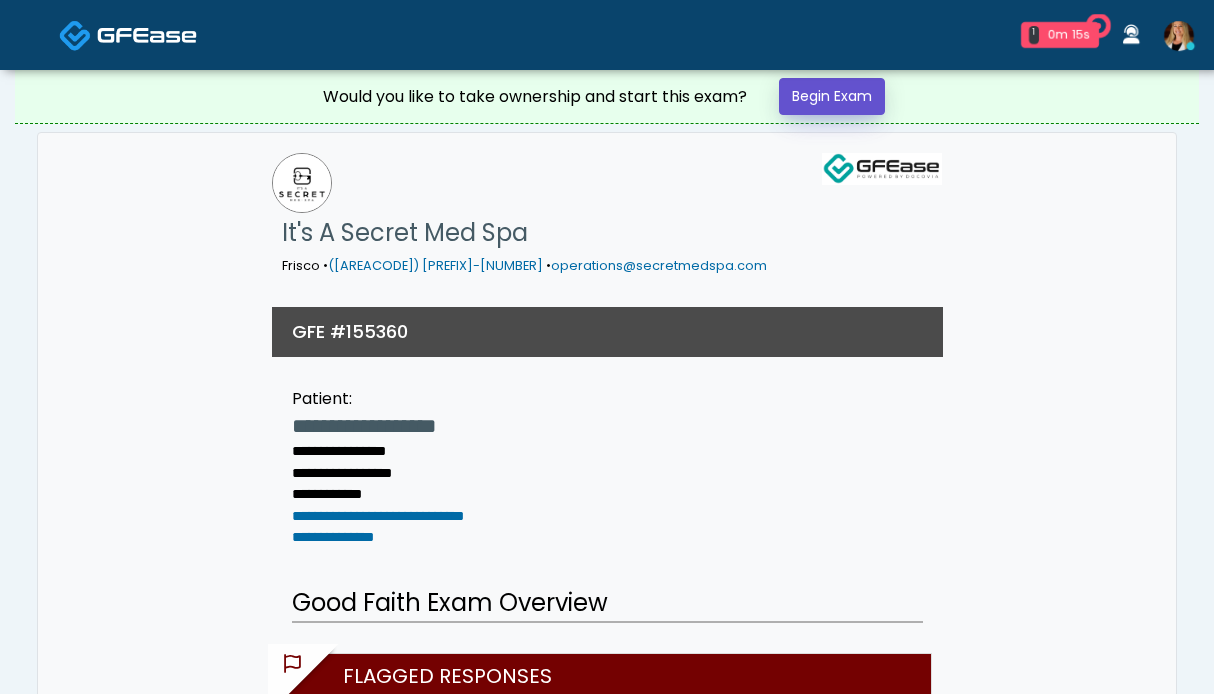 scroll, scrollTop: 0, scrollLeft: 0, axis: both 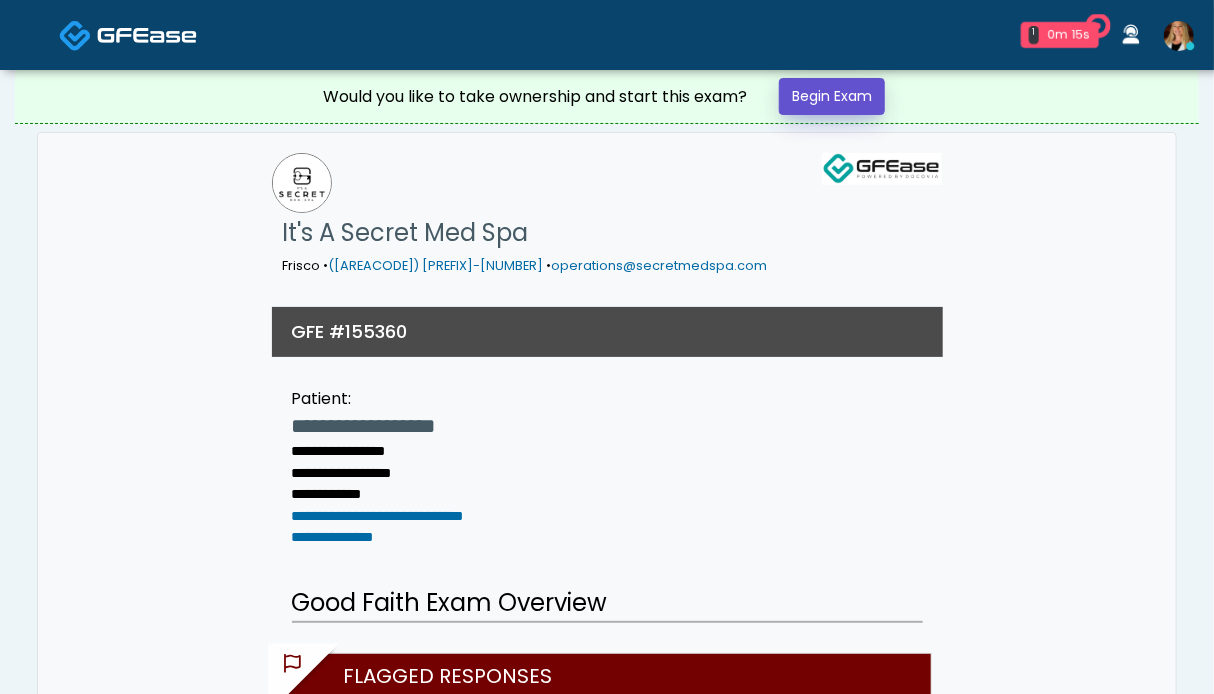 click on "Begin Exam" at bounding box center [832, 96] 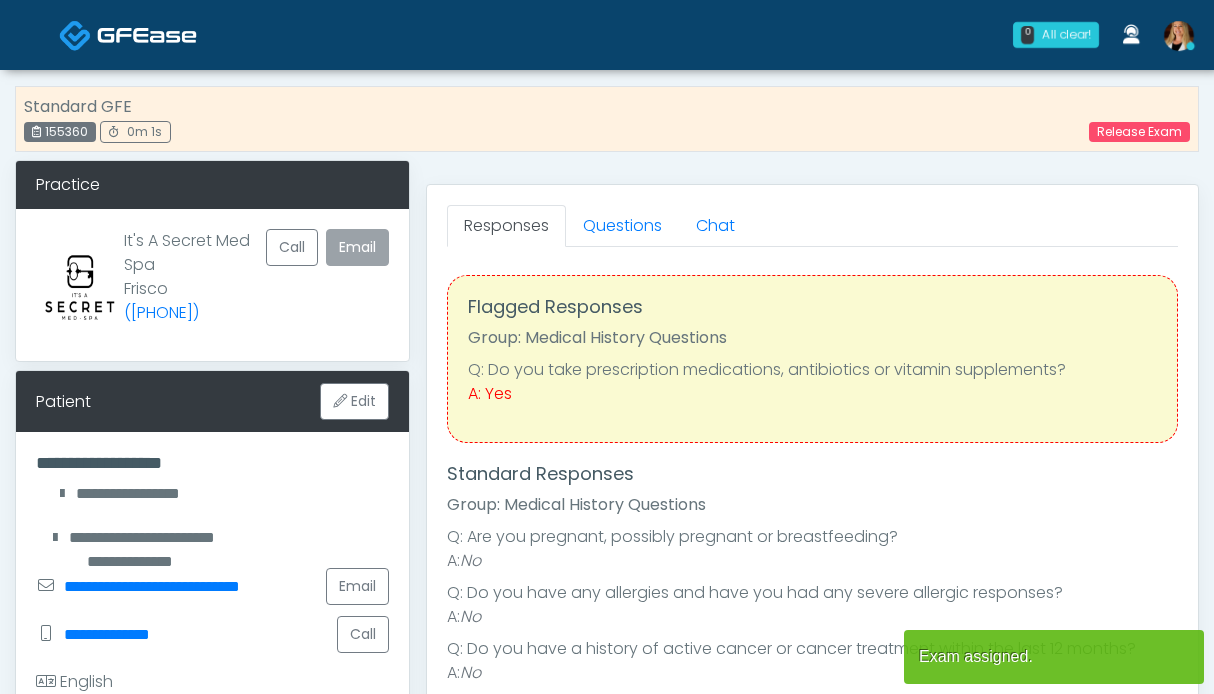 scroll, scrollTop: 0, scrollLeft: 0, axis: both 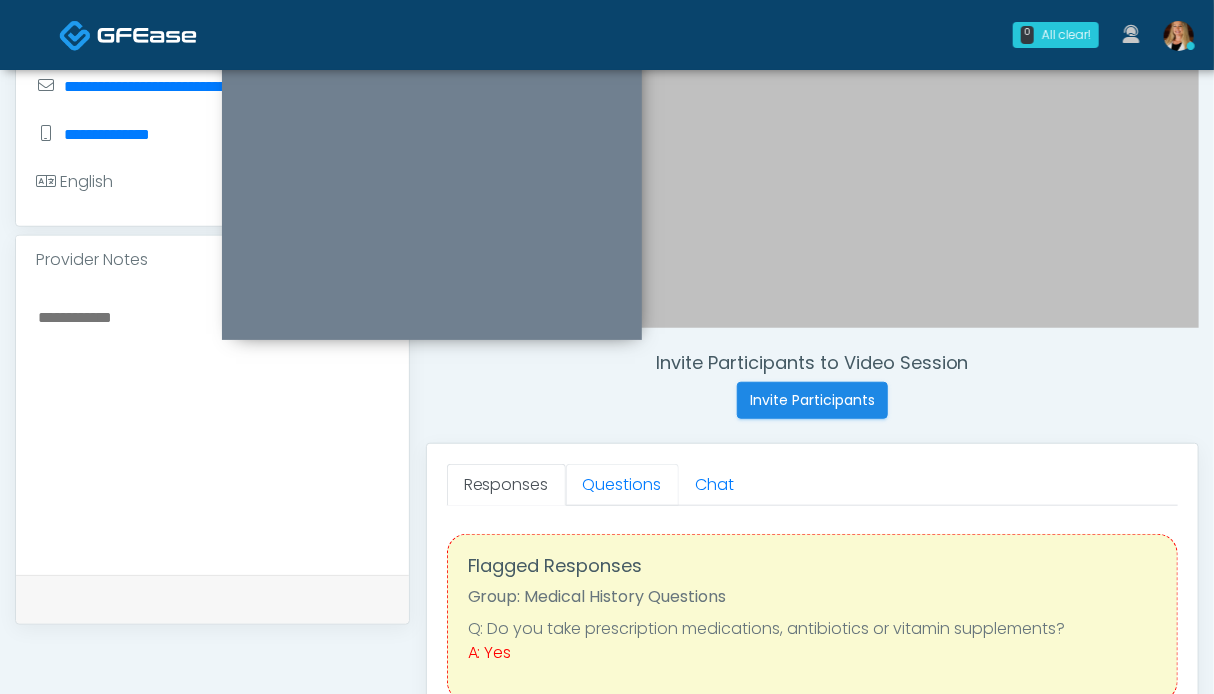 drag, startPoint x: 604, startPoint y: 485, endPoint x: 509, endPoint y: 461, distance: 97.984695 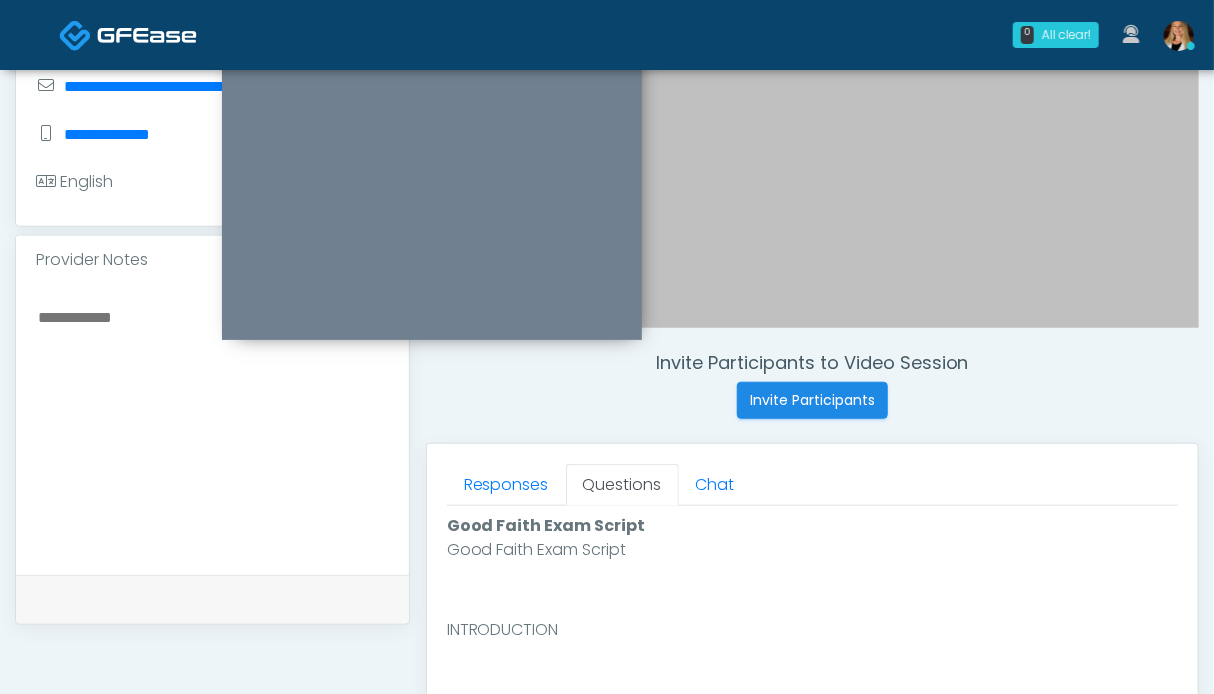 scroll, scrollTop: 900, scrollLeft: 0, axis: vertical 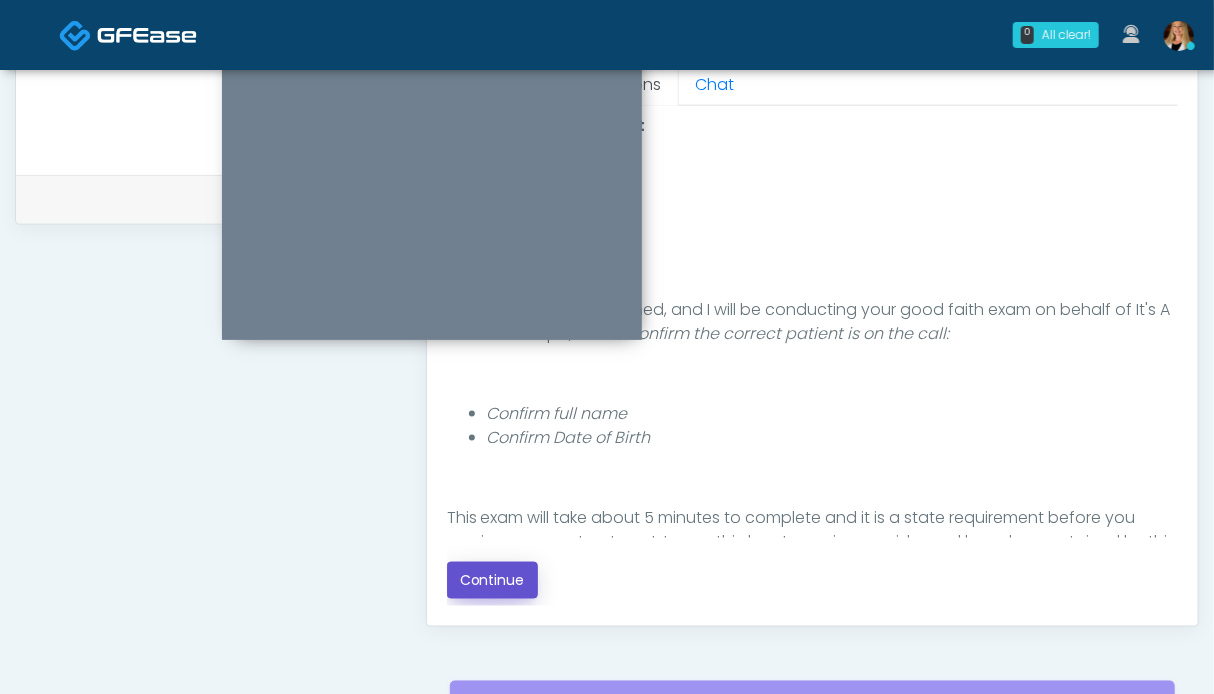 click on "Continue" at bounding box center (492, 580) 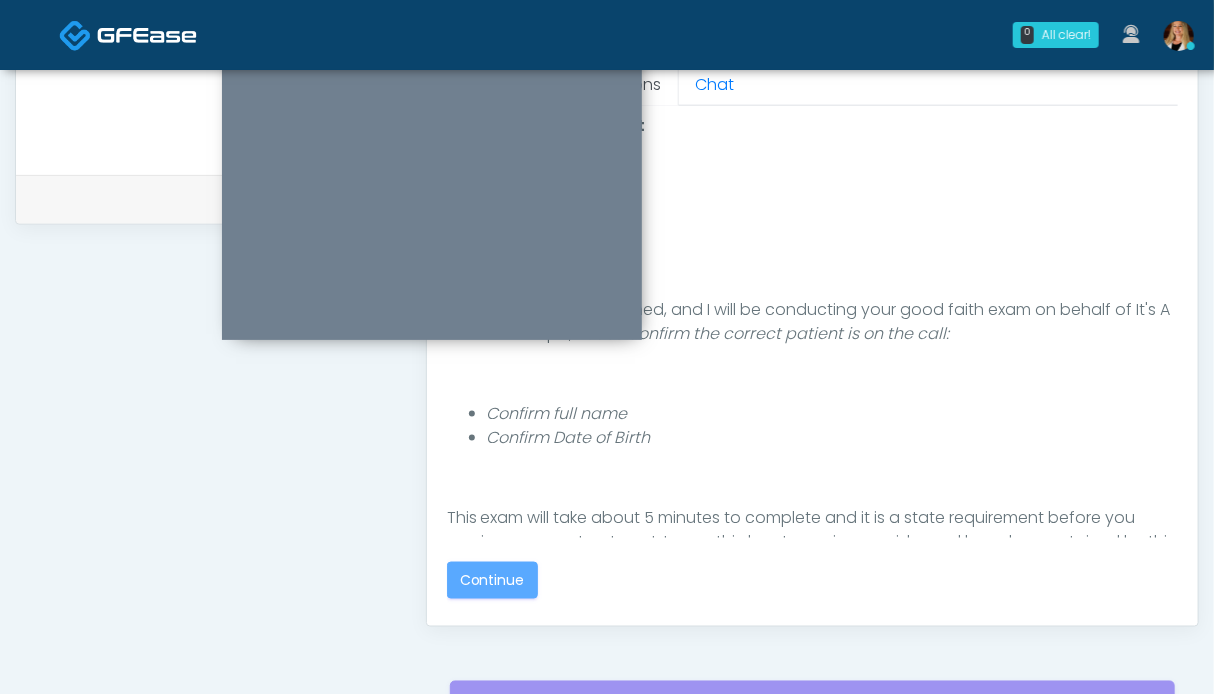 scroll, scrollTop: 1099, scrollLeft: 0, axis: vertical 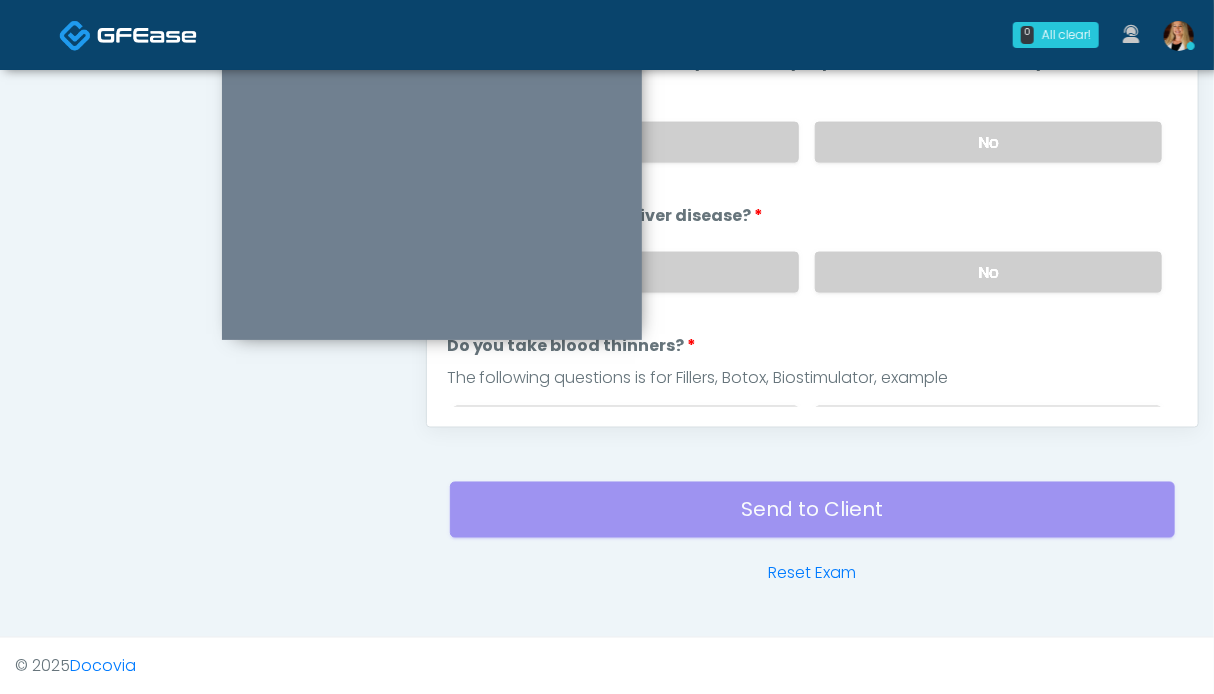 drag, startPoint x: 902, startPoint y: 262, endPoint x: 902, endPoint y: 238, distance: 24 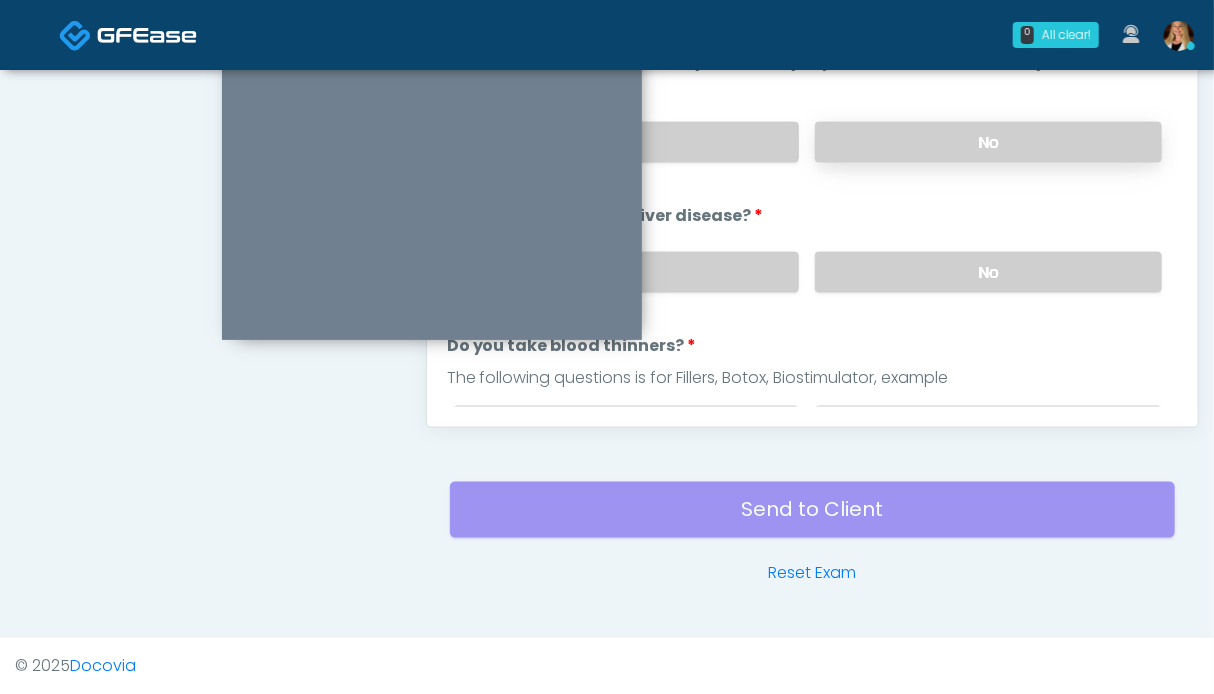 click on "No" at bounding box center [988, 142] 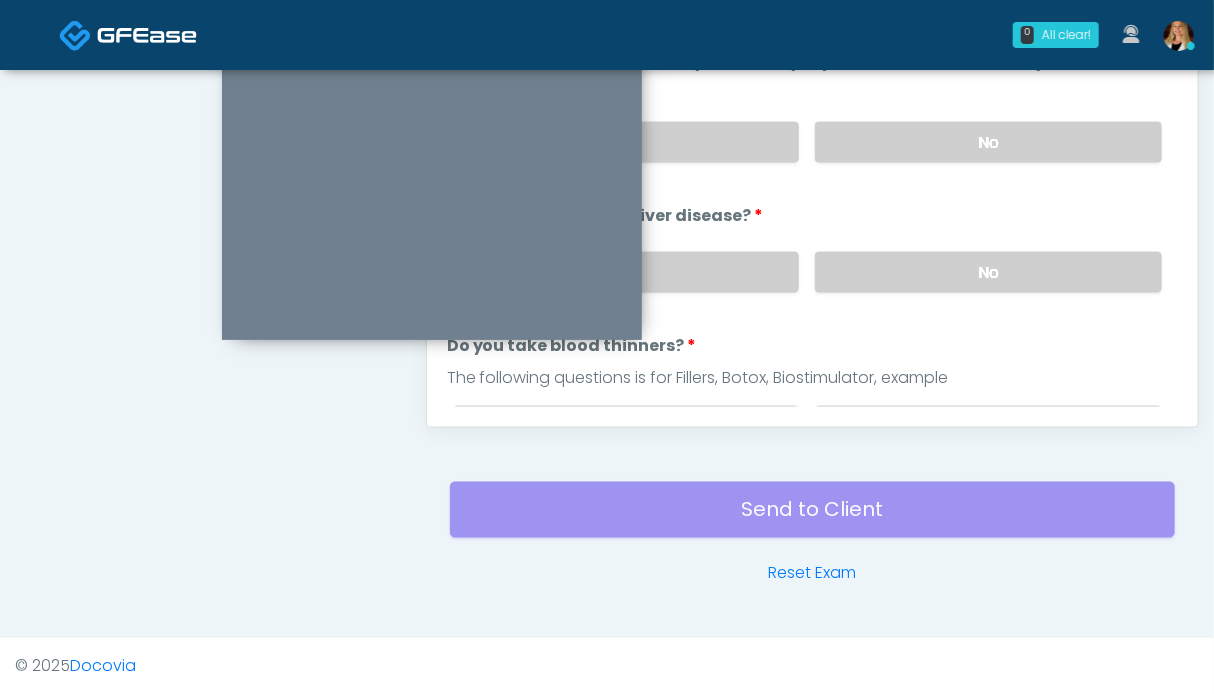 scroll, scrollTop: 899, scrollLeft: 0, axis: vertical 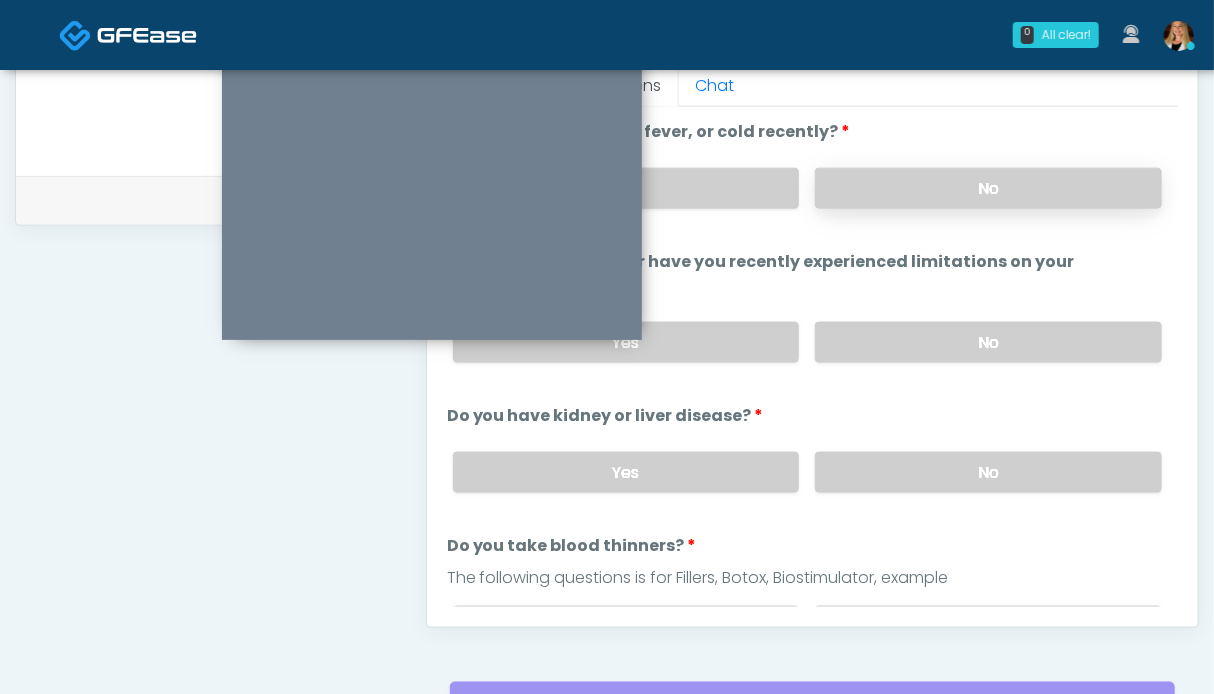 drag, startPoint x: 1007, startPoint y: 186, endPoint x: 955, endPoint y: 197, distance: 53.15073 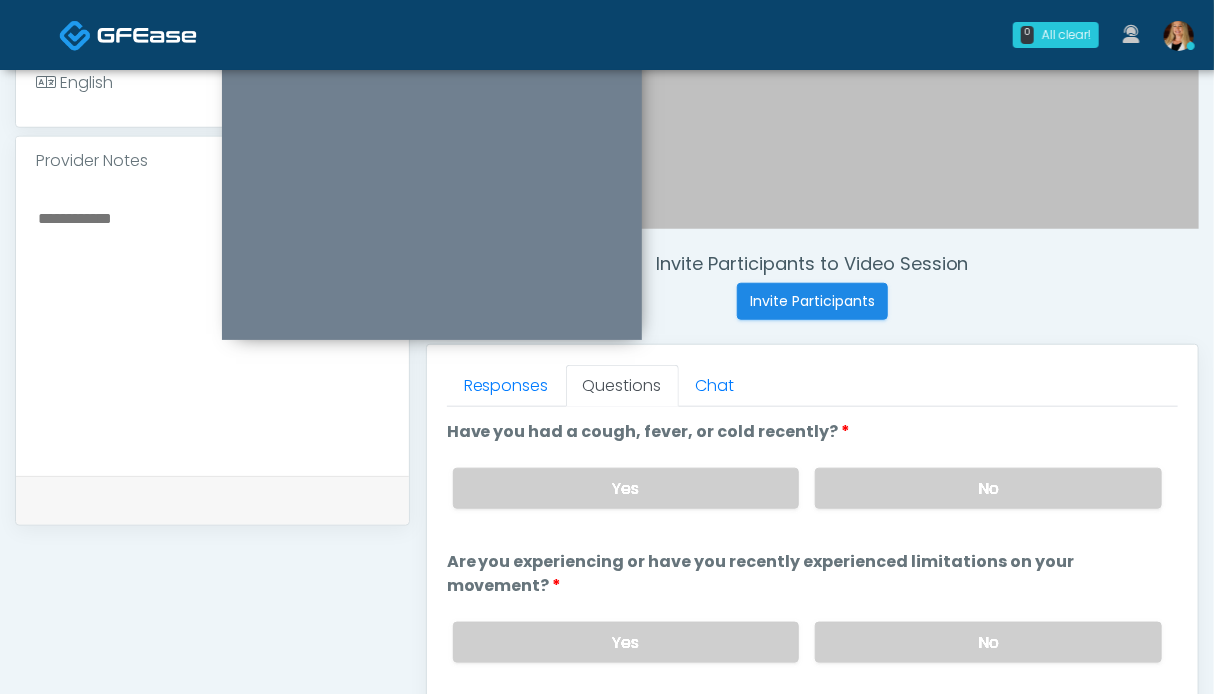 scroll, scrollTop: 899, scrollLeft: 0, axis: vertical 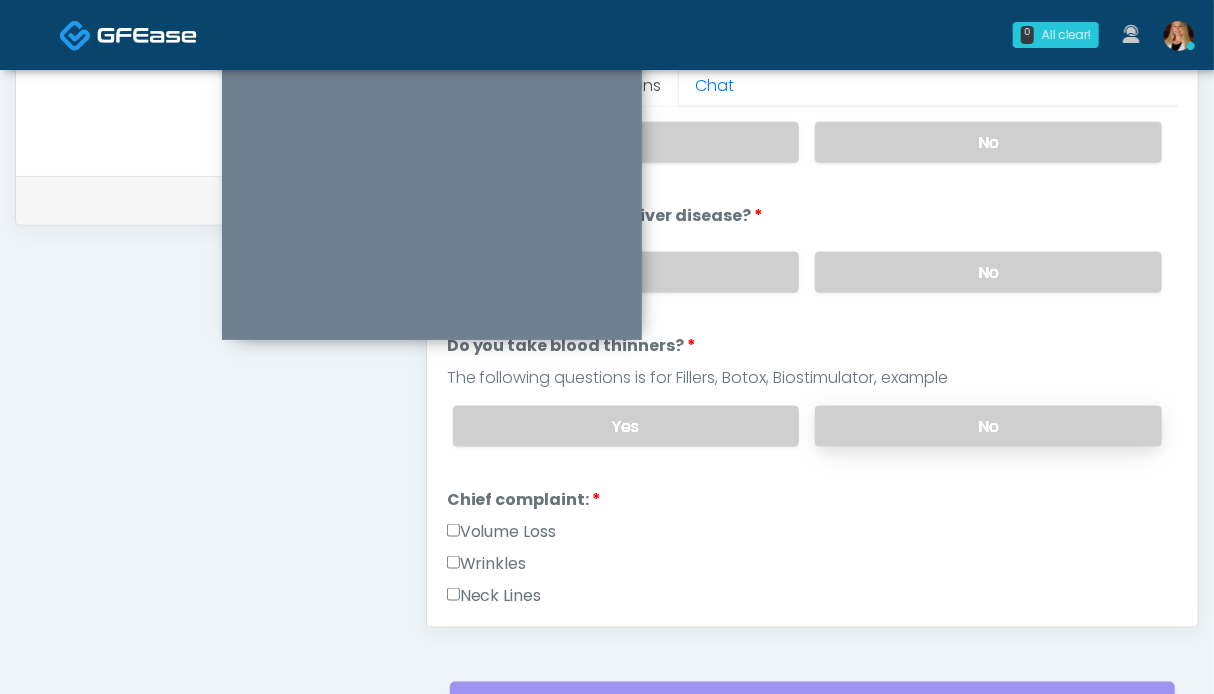 drag, startPoint x: 982, startPoint y: 426, endPoint x: 968, endPoint y: 428, distance: 14.142136 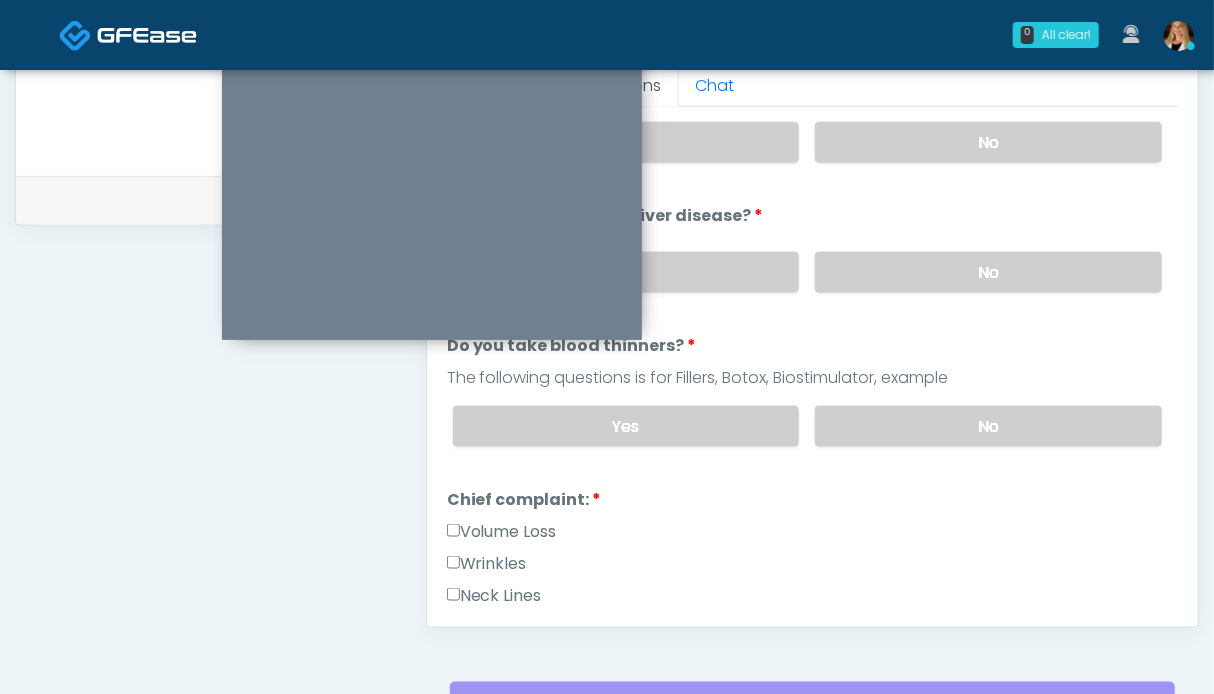 scroll, scrollTop: 300, scrollLeft: 0, axis: vertical 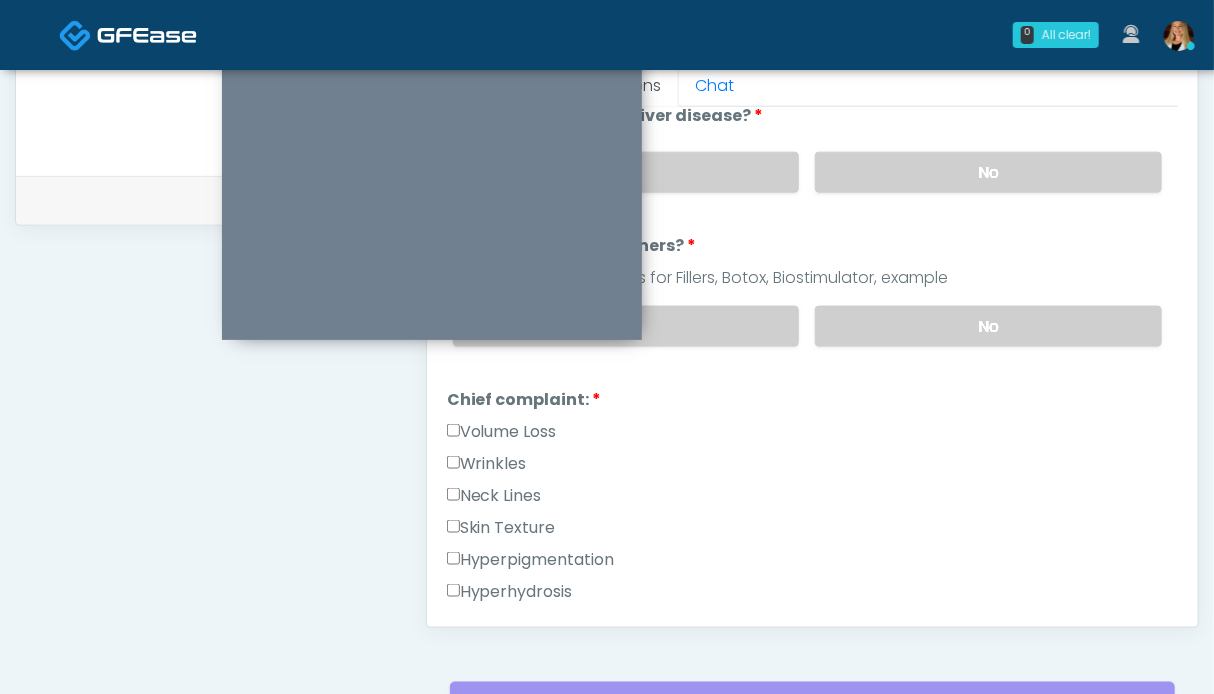 click on "Wrinkles" at bounding box center (487, 464) 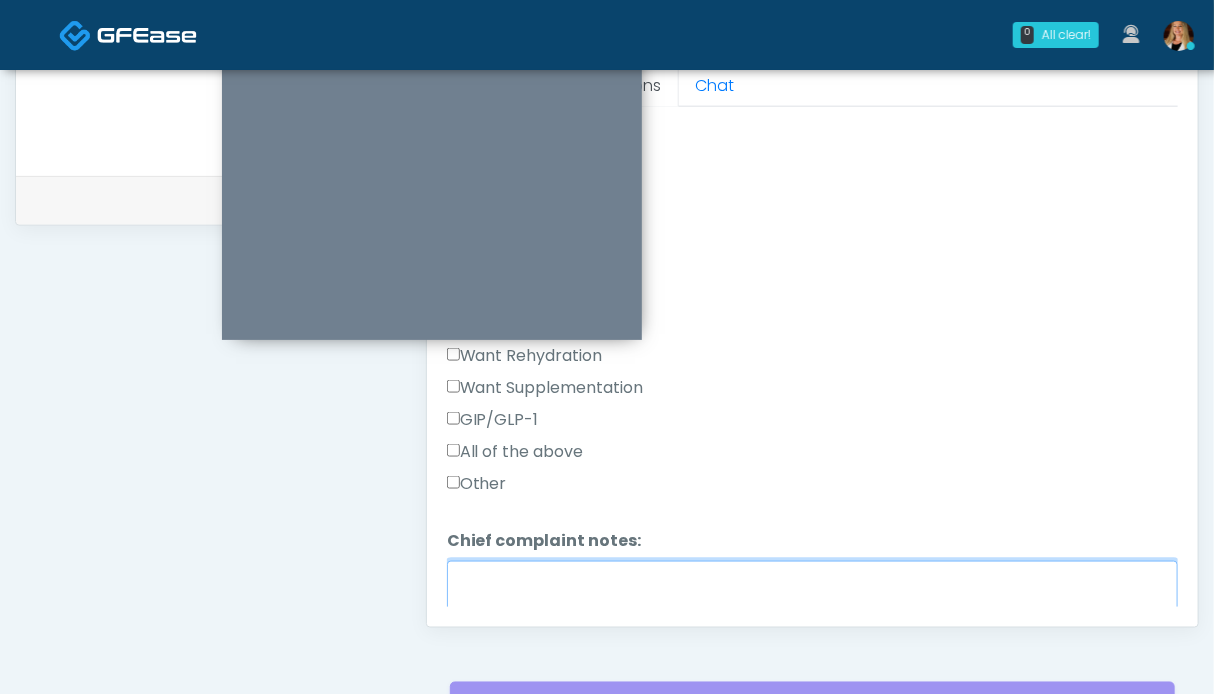 click on "Chief complaint notes:" at bounding box center [812, 604] 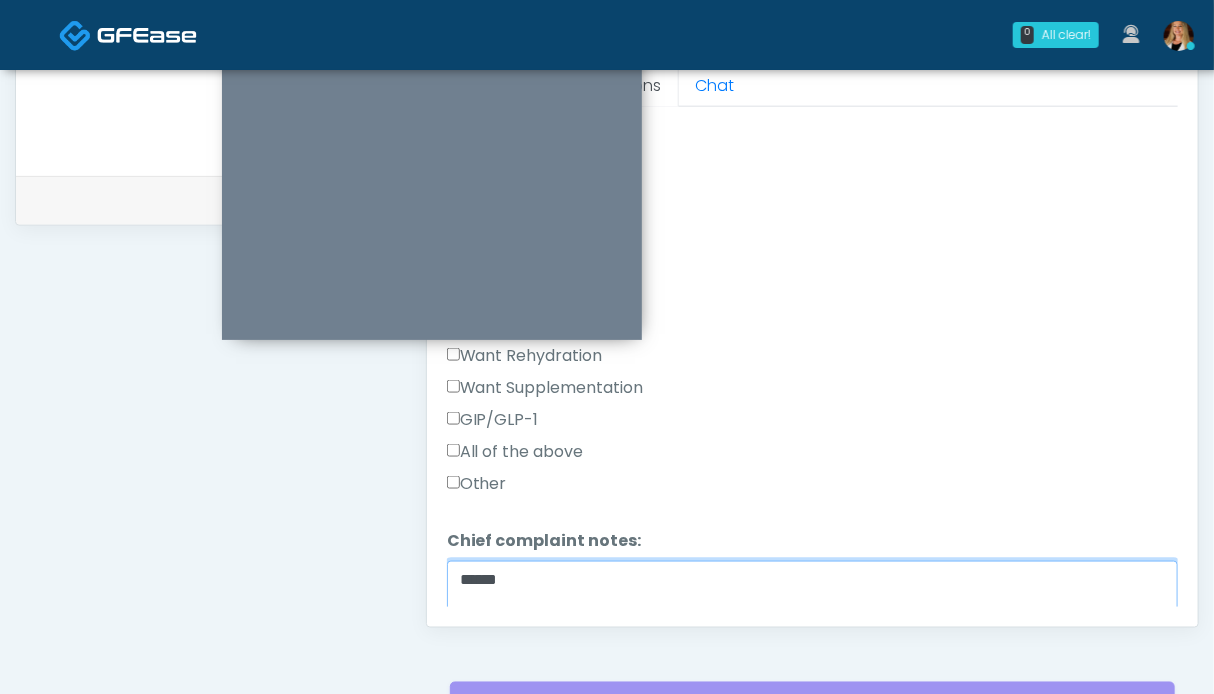 scroll, scrollTop: 800, scrollLeft: 0, axis: vertical 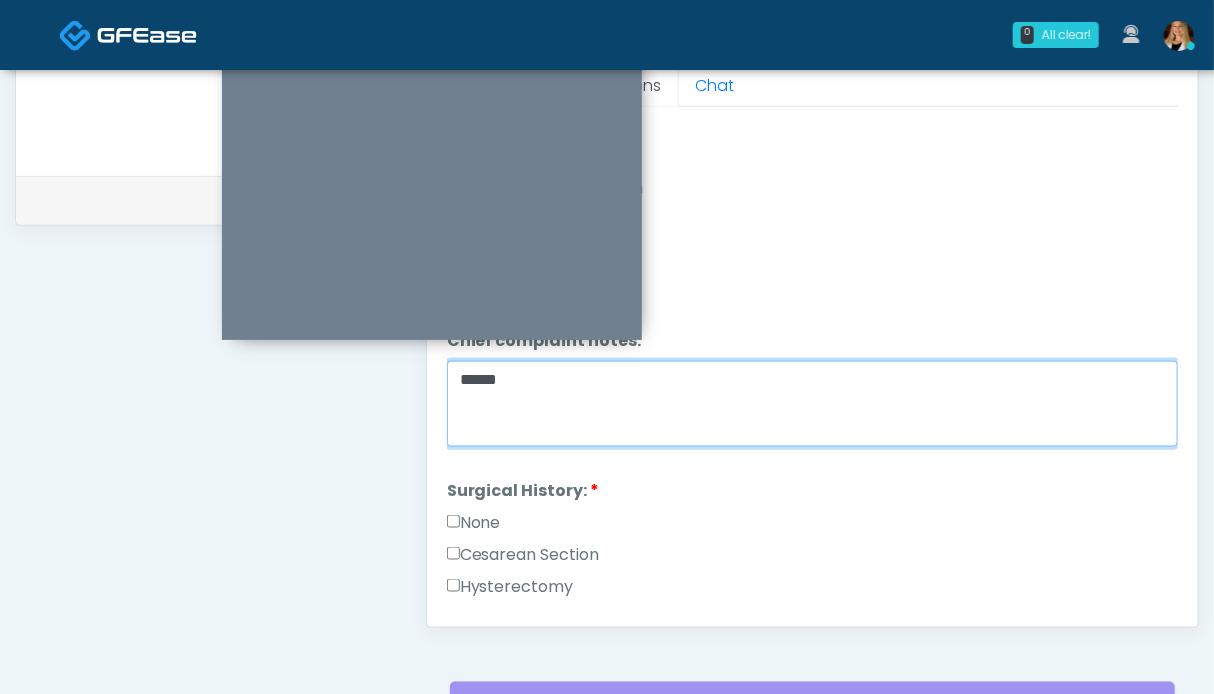 type on "*****" 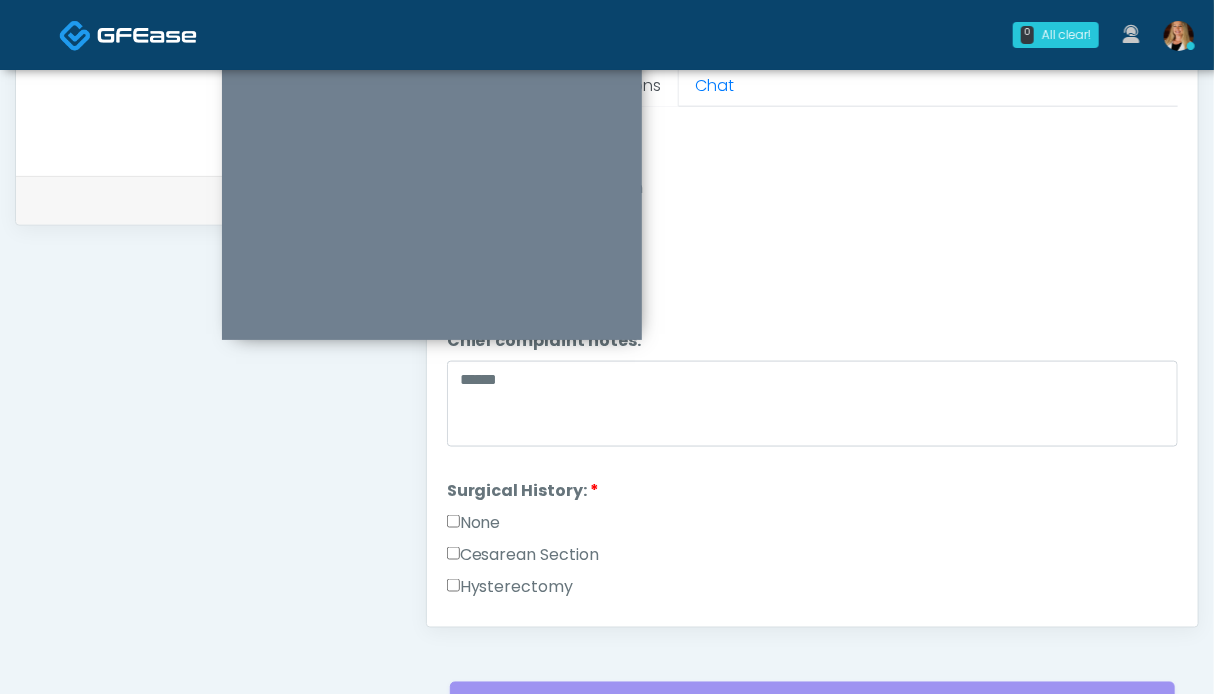 click on "None" at bounding box center (474, 523) 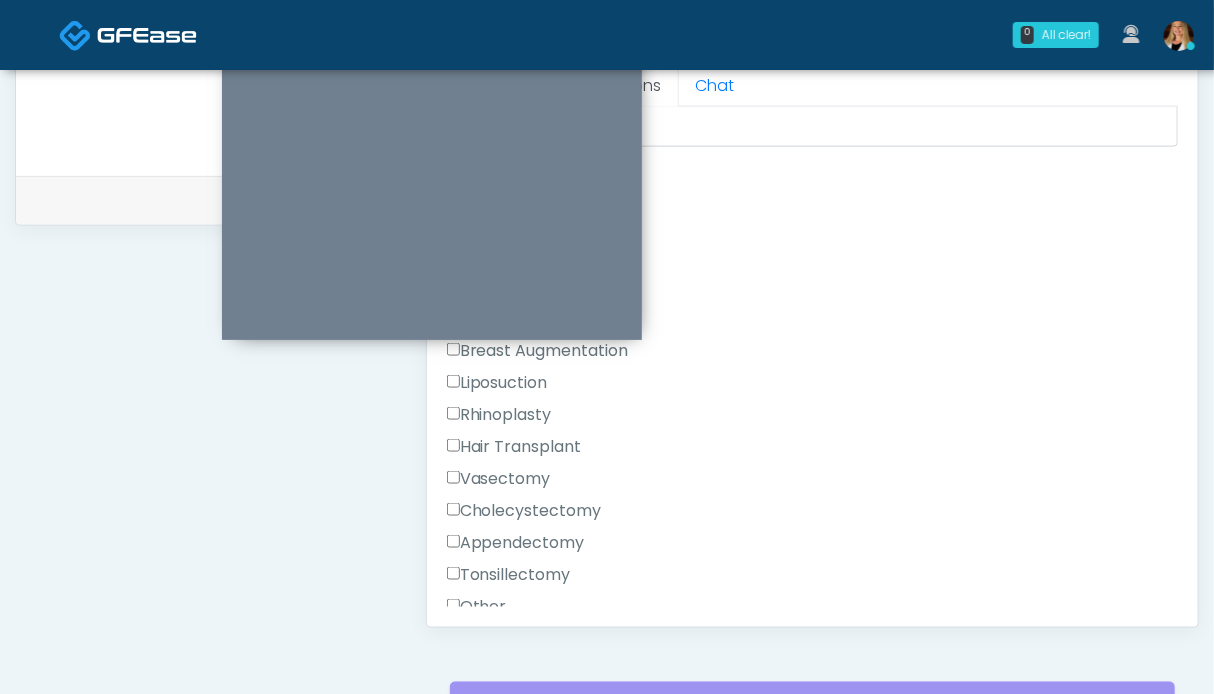 scroll, scrollTop: 1099, scrollLeft: 0, axis: vertical 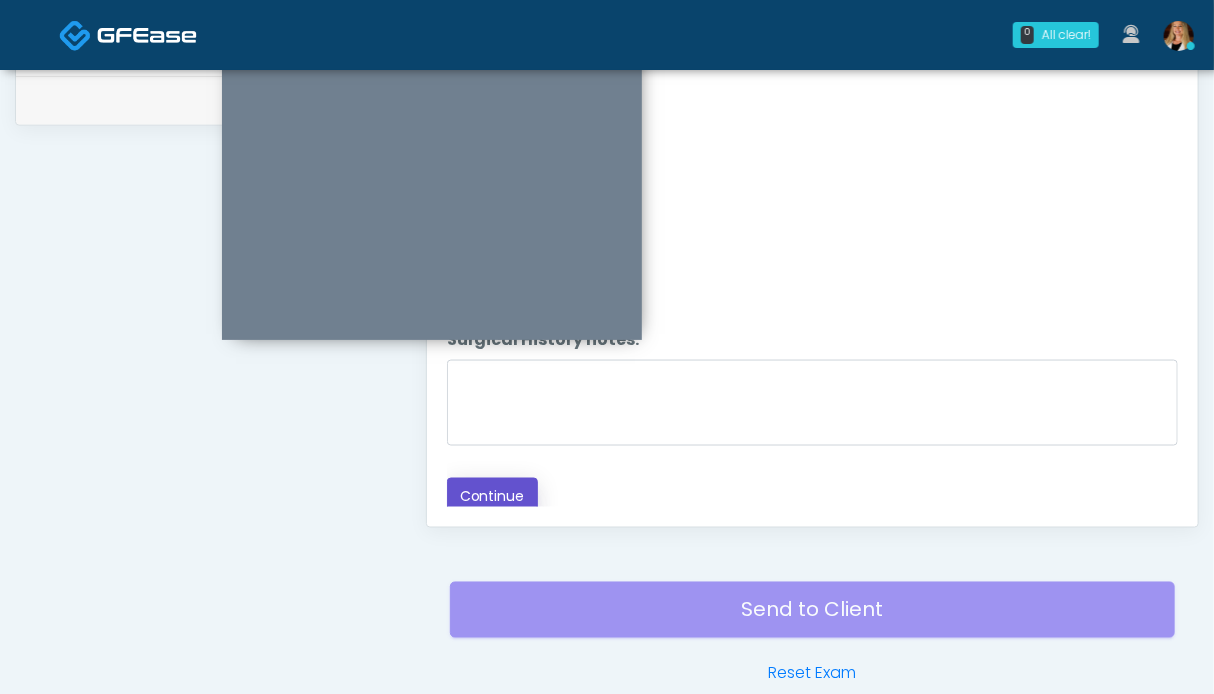click on "Continue" at bounding box center (492, 496) 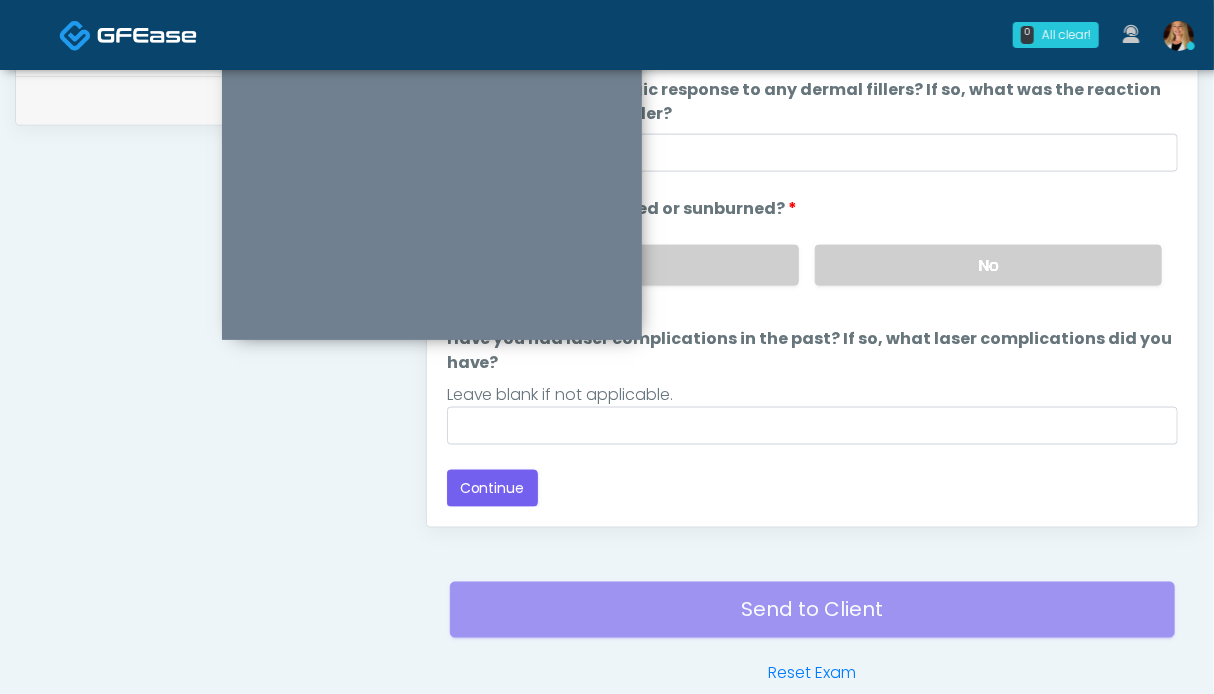 scroll, scrollTop: 1099, scrollLeft: 0, axis: vertical 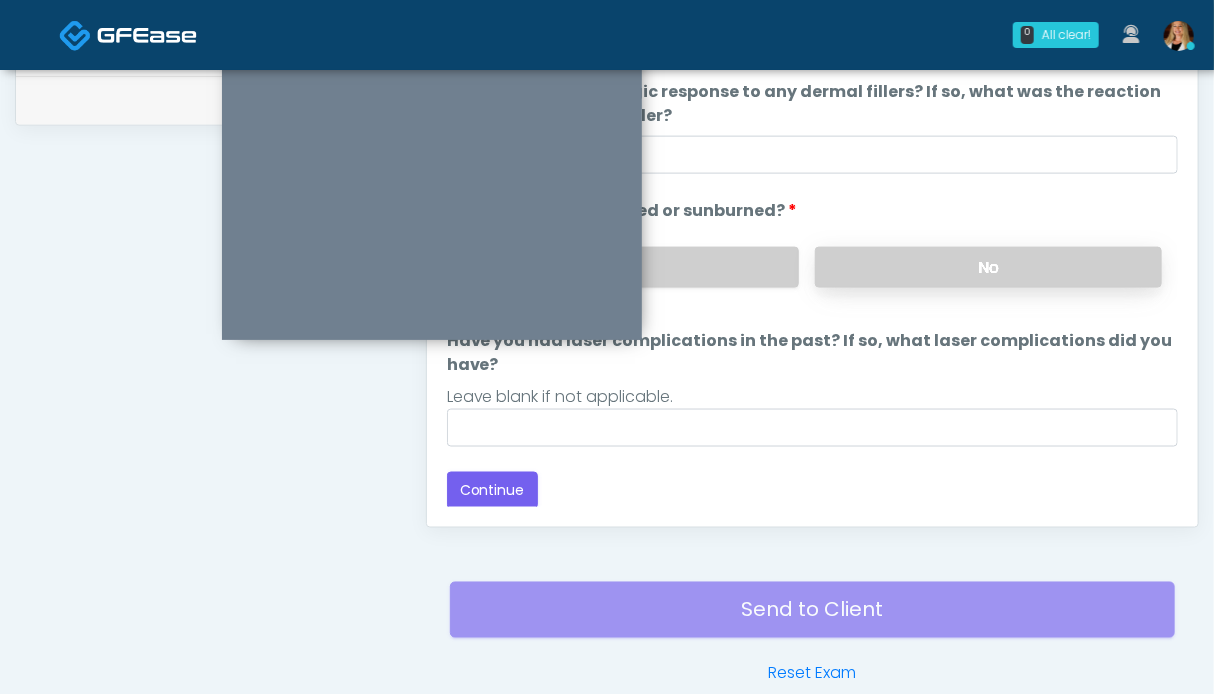 click on "No" at bounding box center (988, 267) 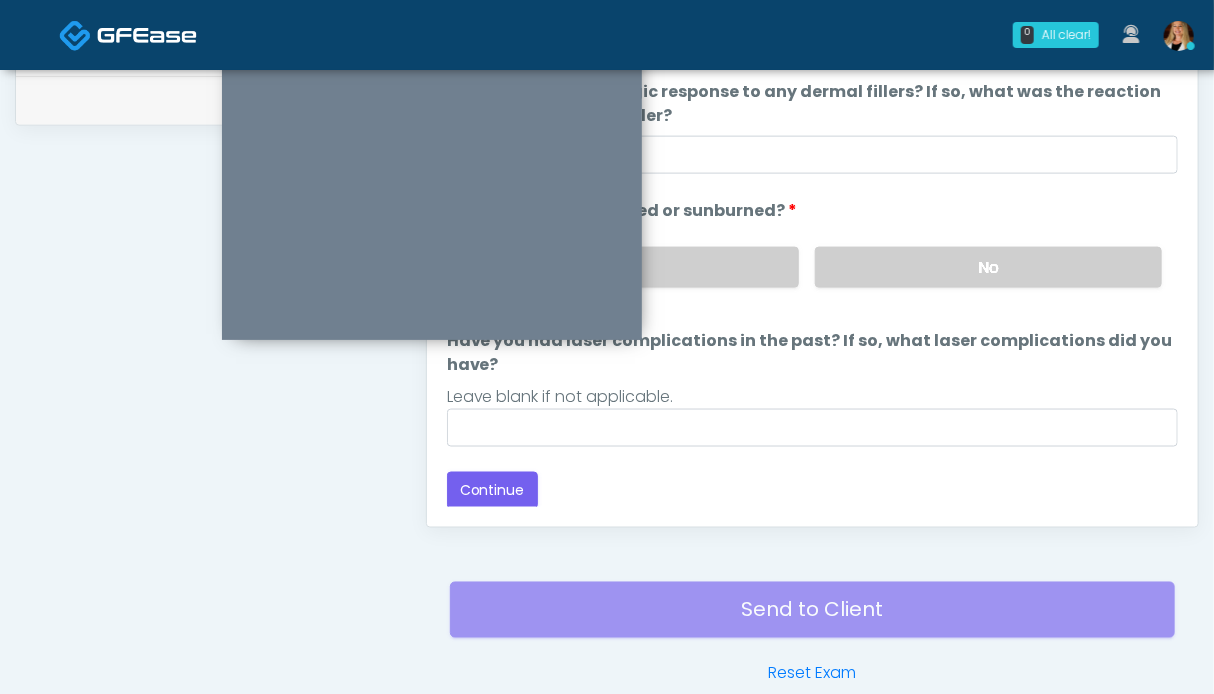 scroll, scrollTop: 0, scrollLeft: 0, axis: both 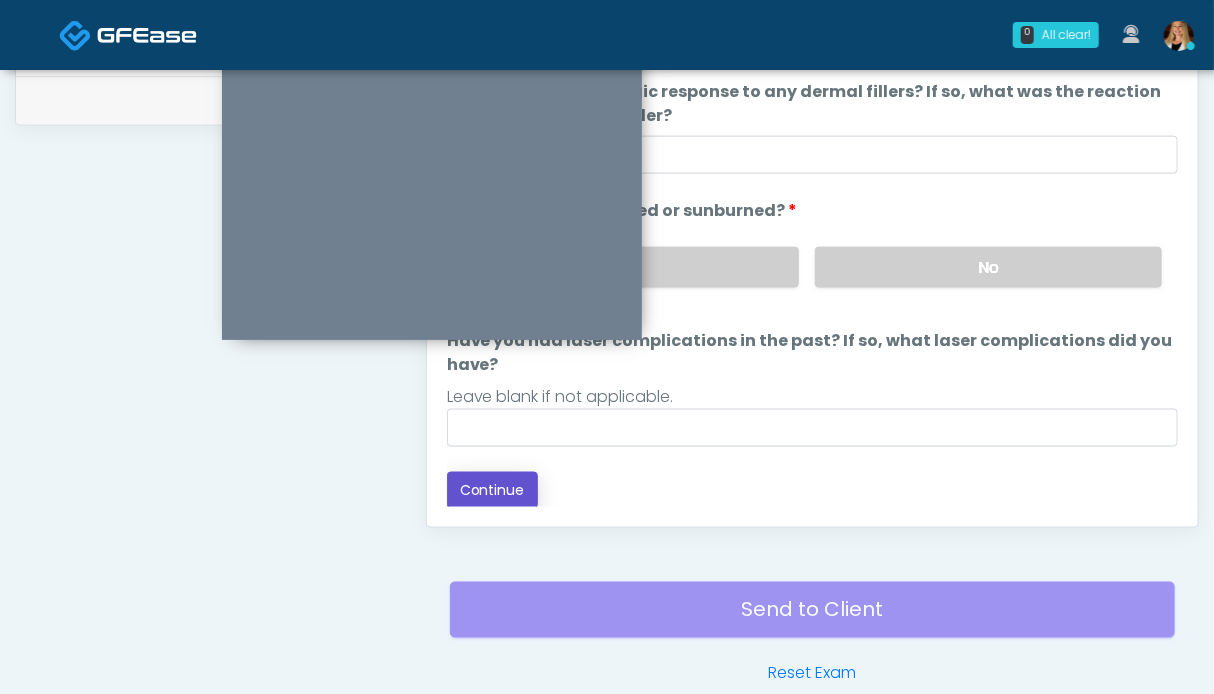 click on "Continue" at bounding box center (492, 490) 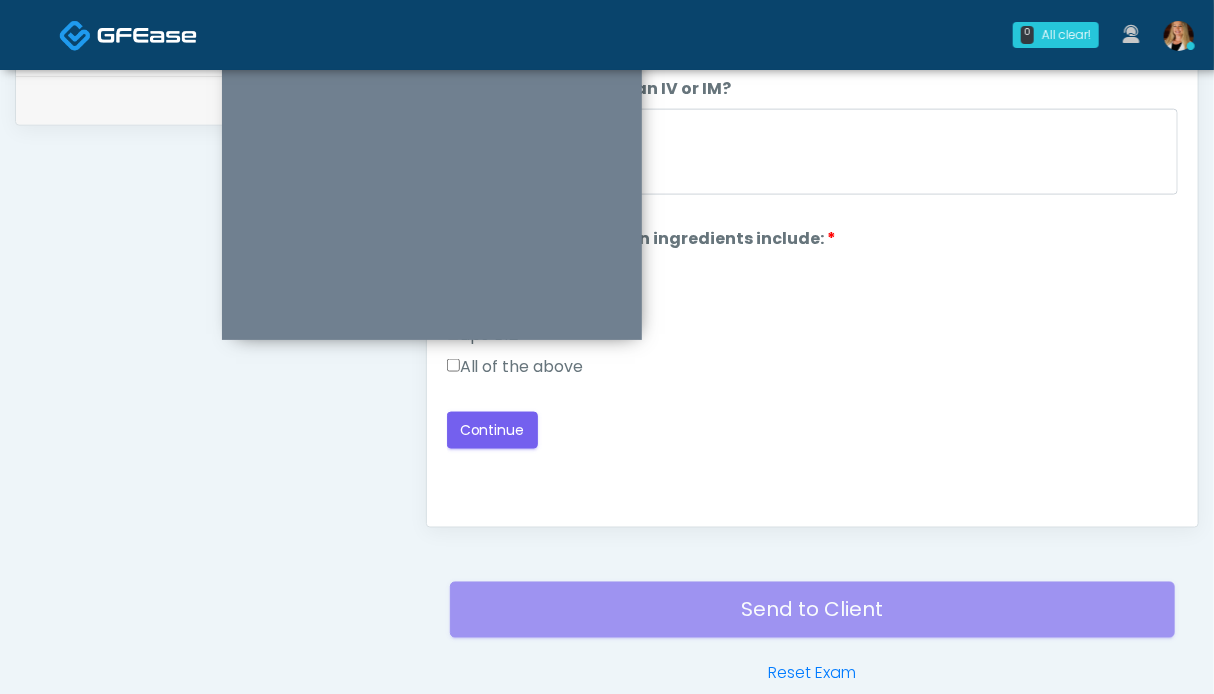 scroll, scrollTop: 1099, scrollLeft: 0, axis: vertical 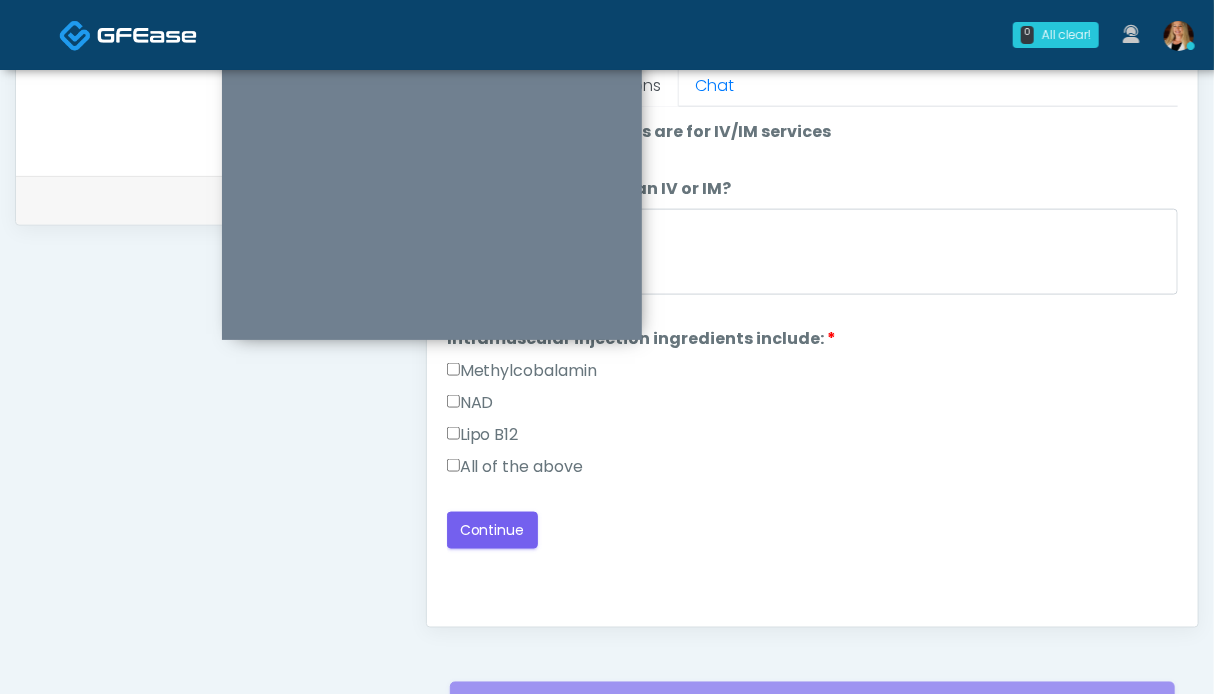 click on "All of the above" at bounding box center (515, 467) 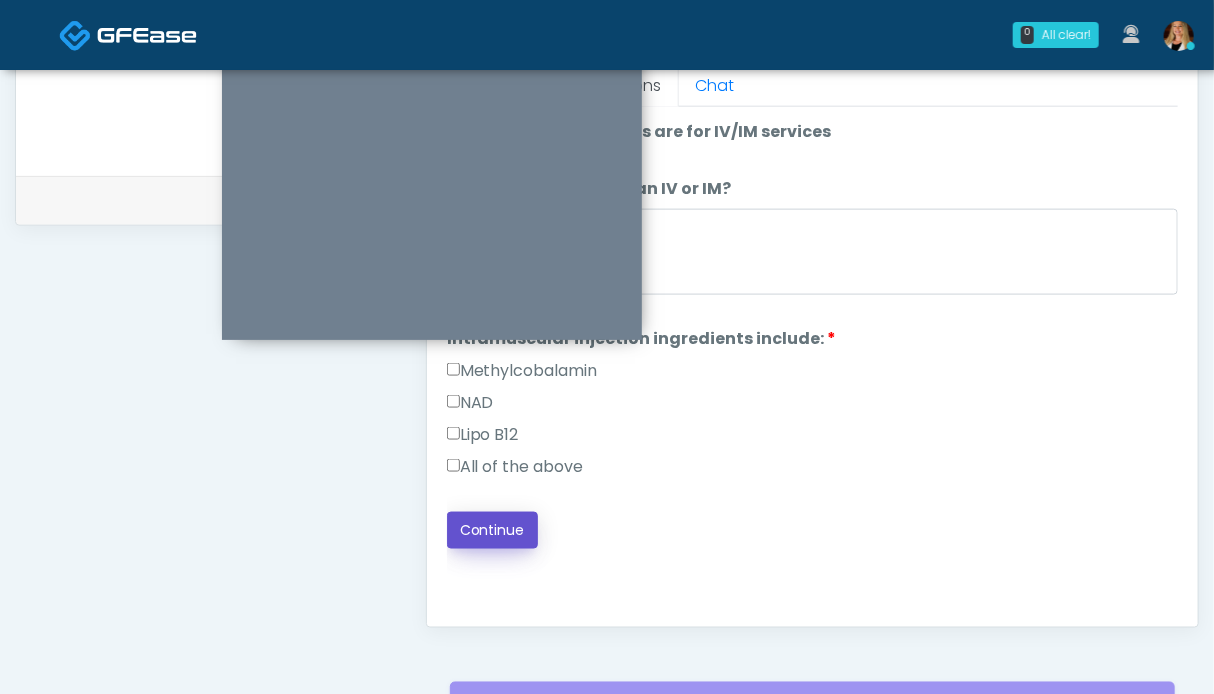click on "Continue" at bounding box center [492, 530] 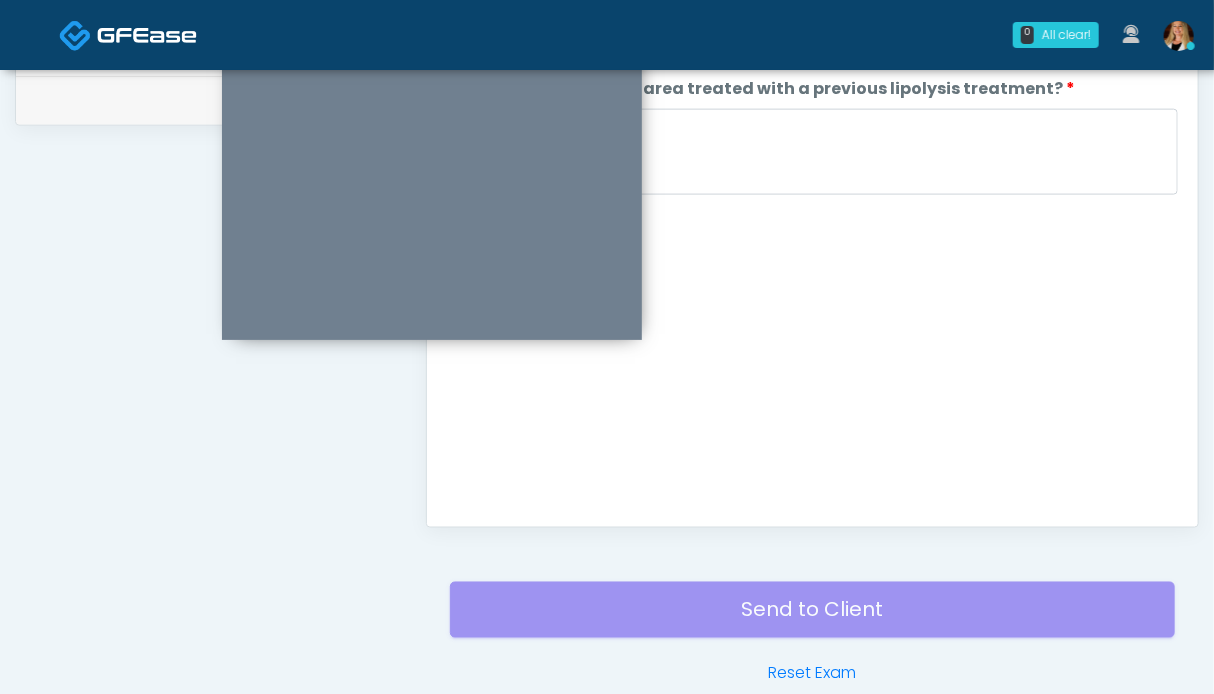 scroll, scrollTop: 799, scrollLeft: 0, axis: vertical 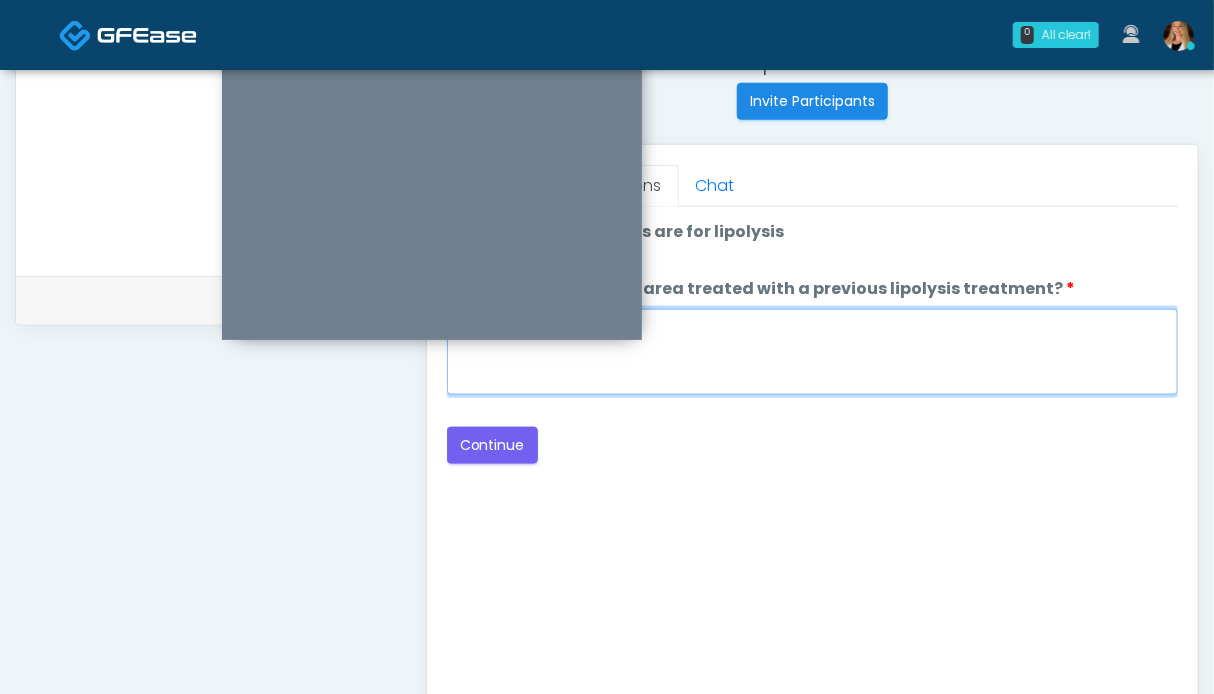 click on "When did you have the area treated with a previous lipolysis treatment?" at bounding box center (812, 352) 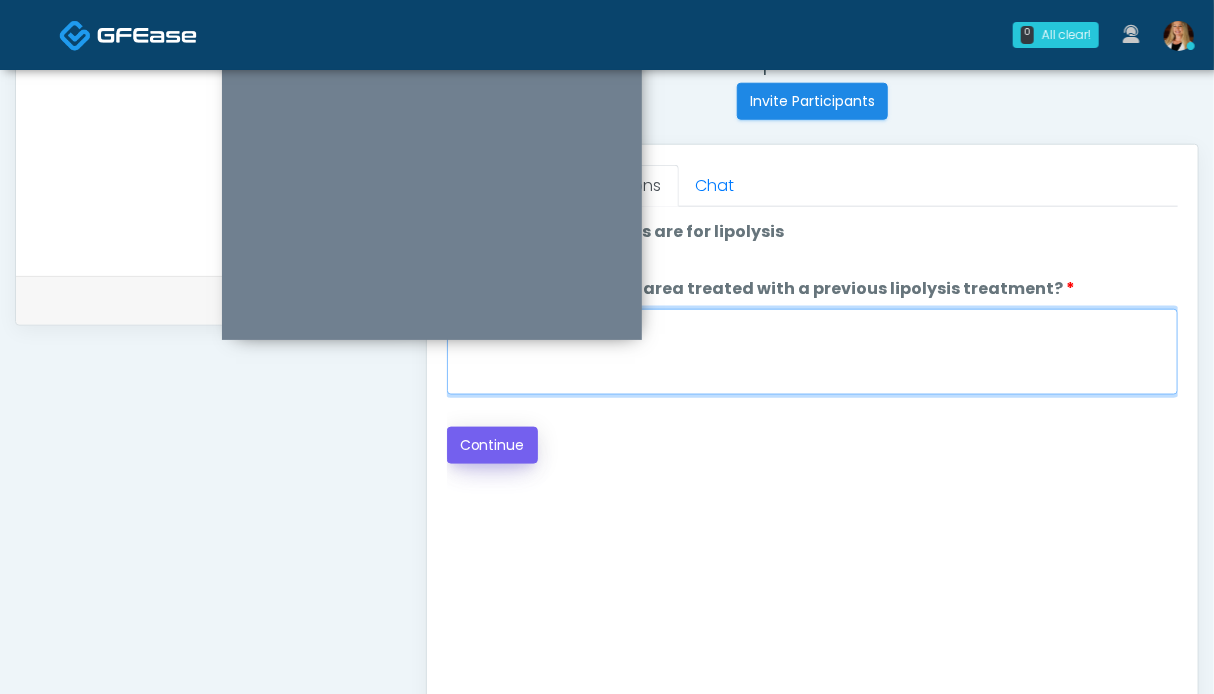 type on "**" 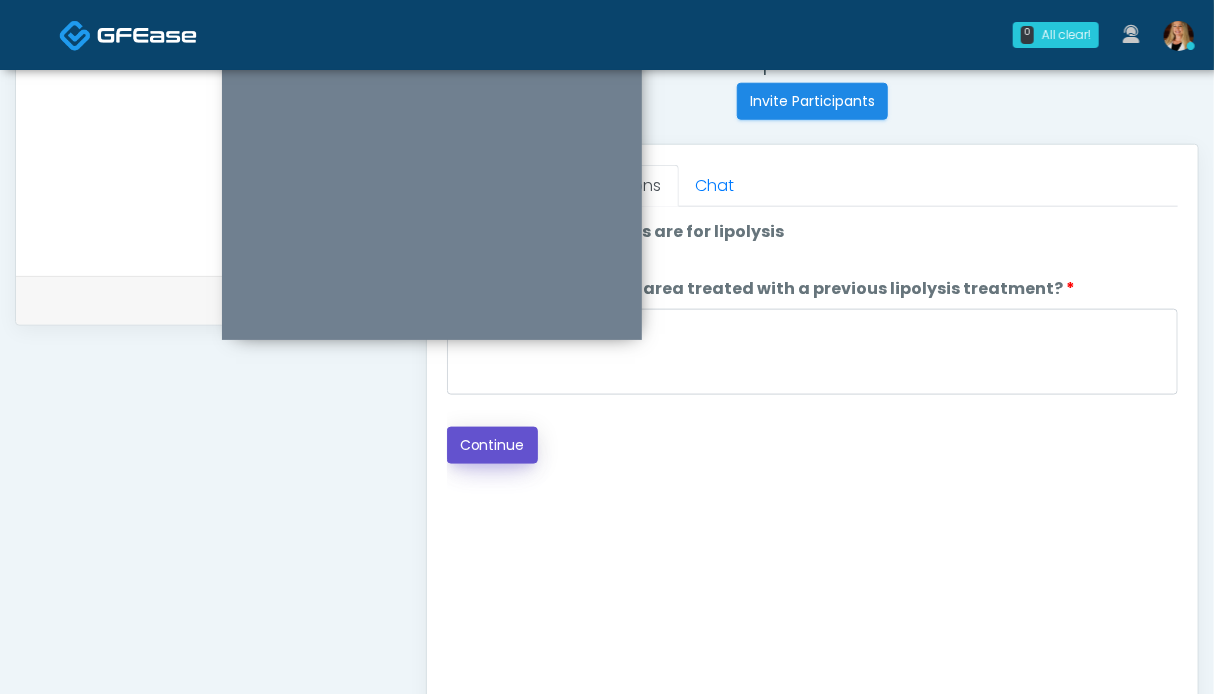 click on "Continue" at bounding box center [492, 445] 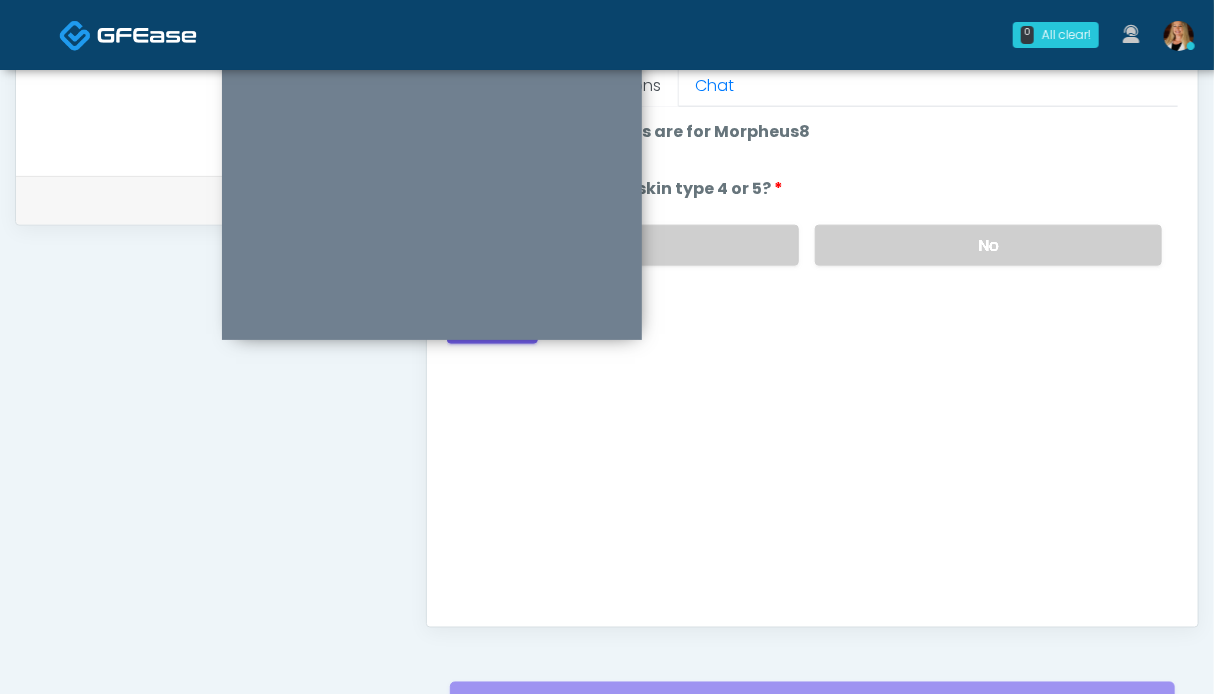 scroll, scrollTop: 799, scrollLeft: 0, axis: vertical 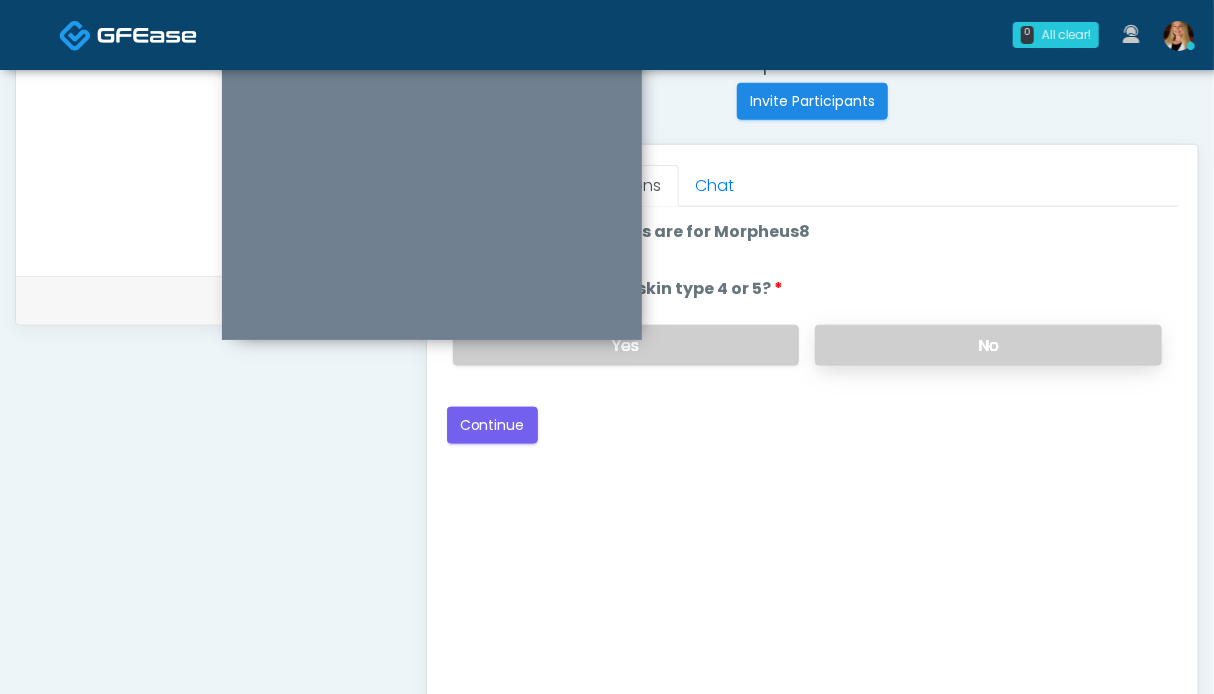 click on "No" at bounding box center [988, 345] 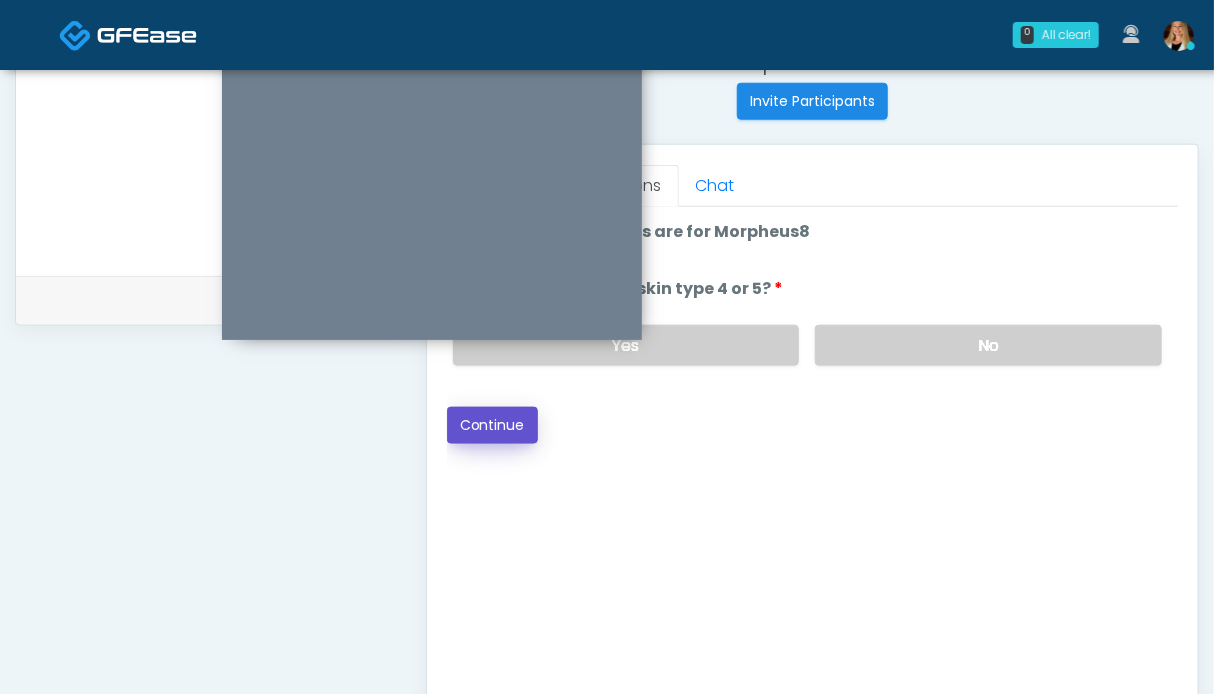 click on "Continue" at bounding box center (492, 425) 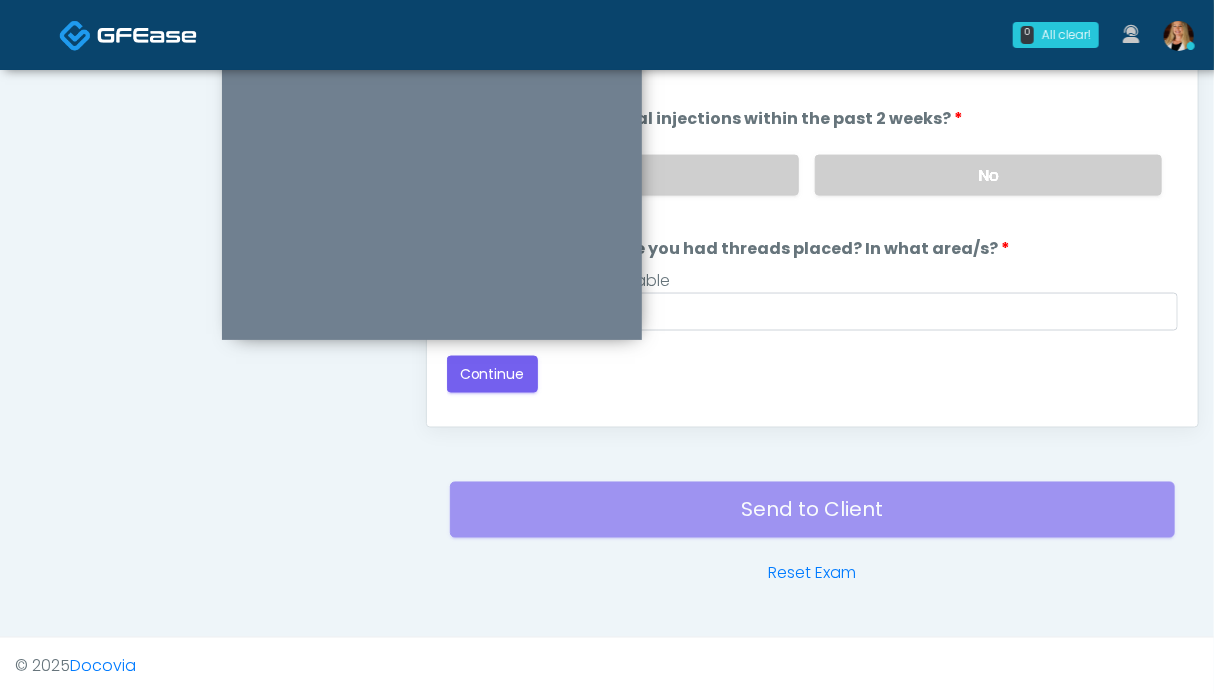 scroll, scrollTop: 899, scrollLeft: 0, axis: vertical 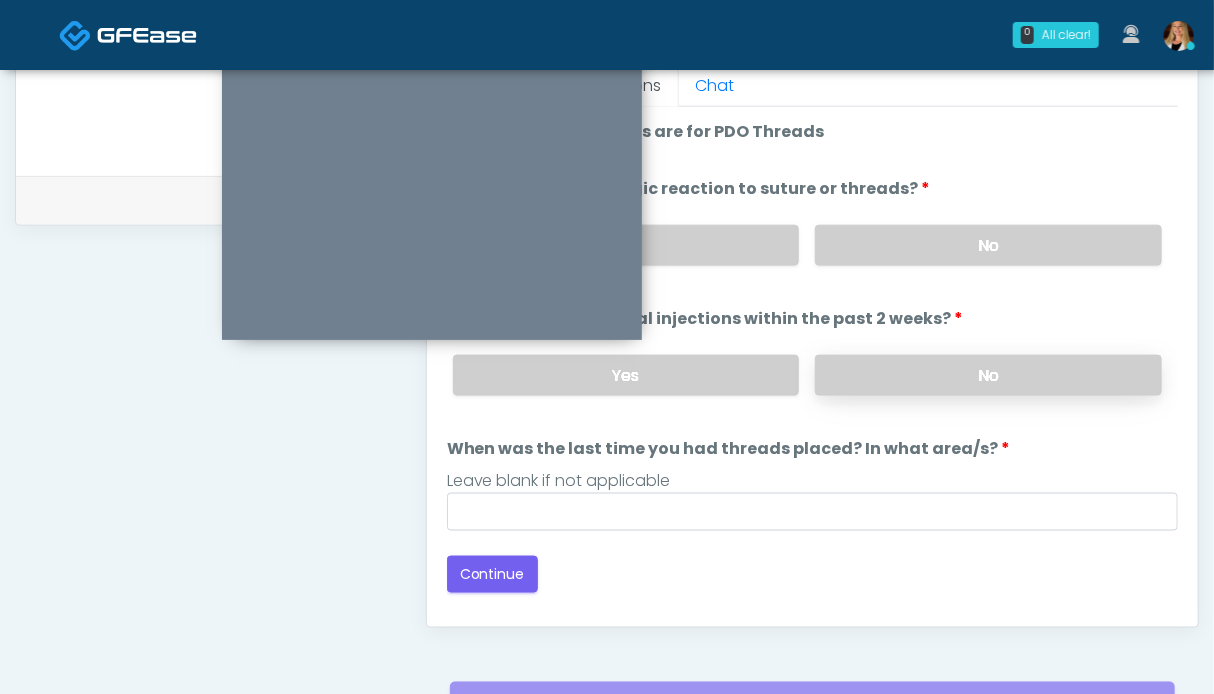 click on "No" at bounding box center [988, 375] 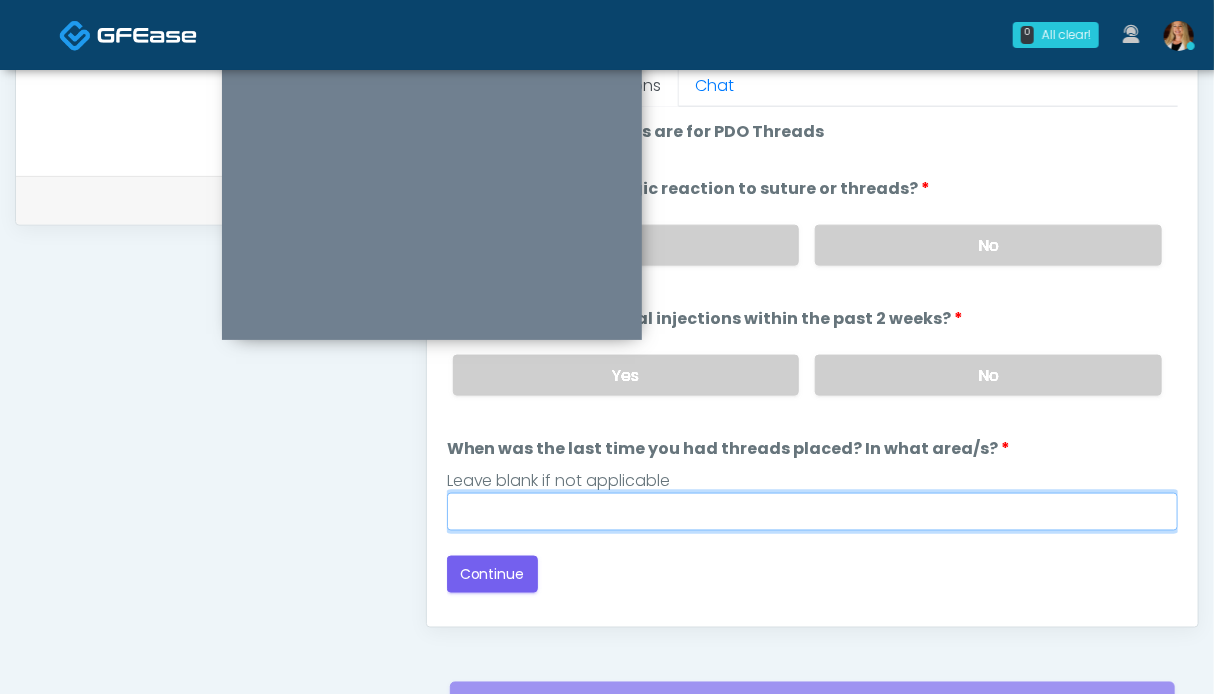 click on "When was the last time you had threads placed? In what area/s?" at bounding box center [812, 512] 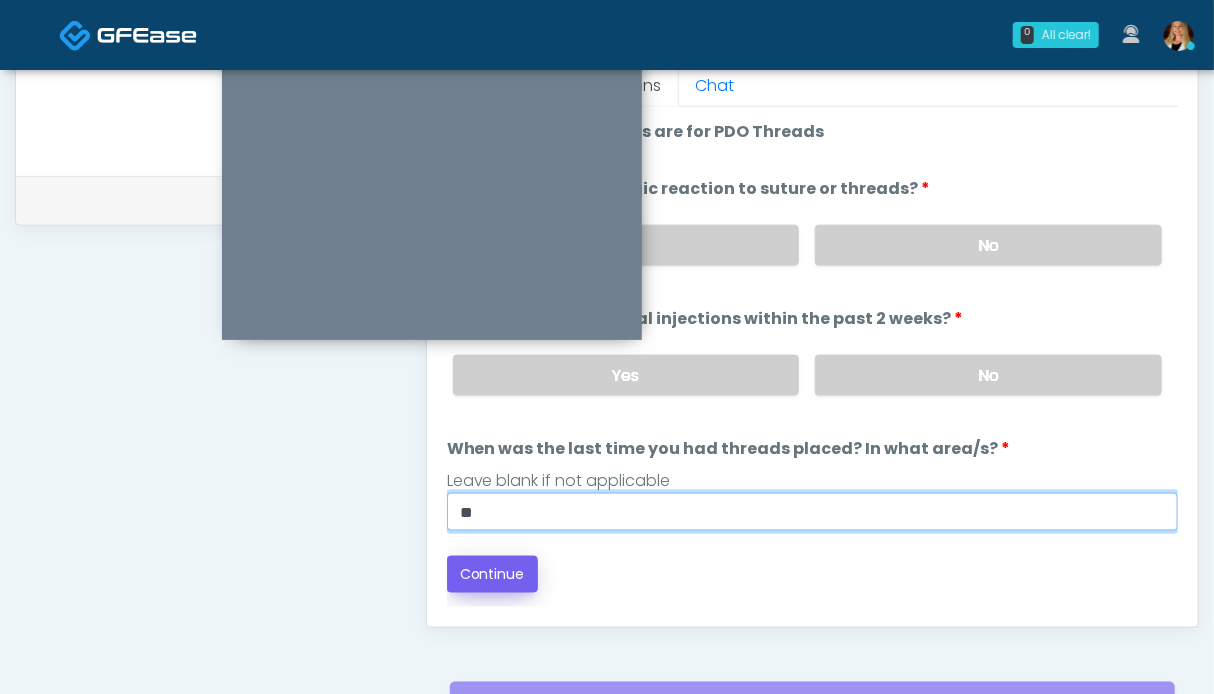 type on "**" 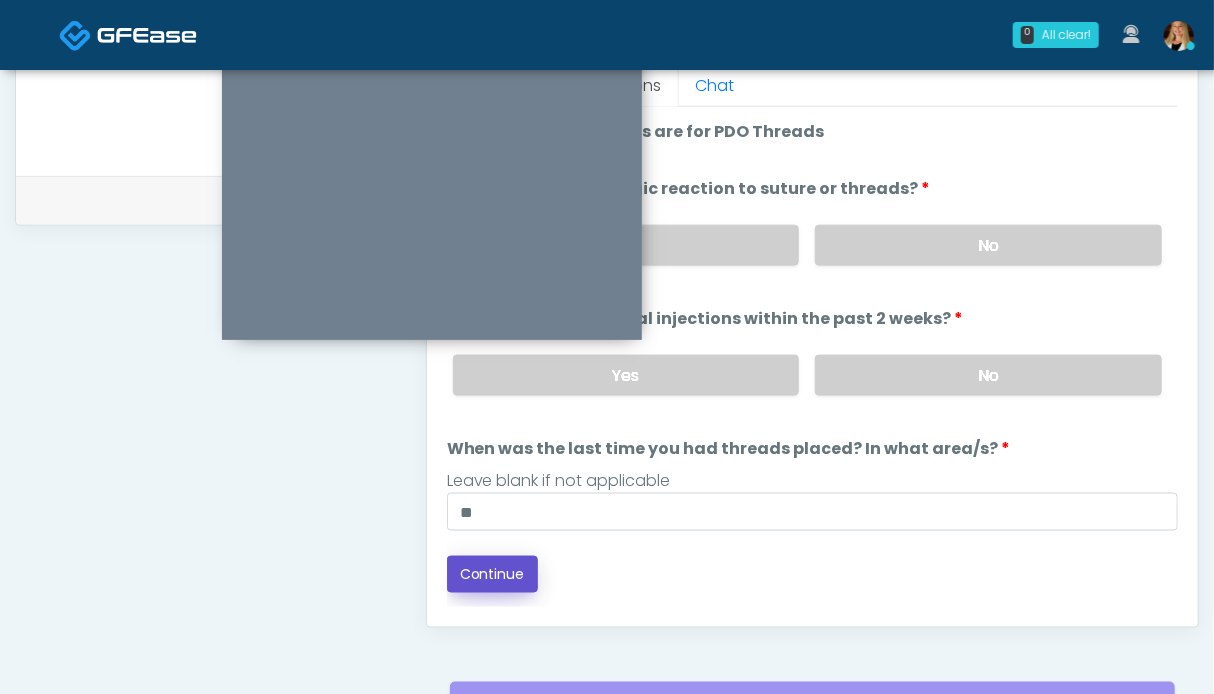 click on "Continue" at bounding box center (492, 574) 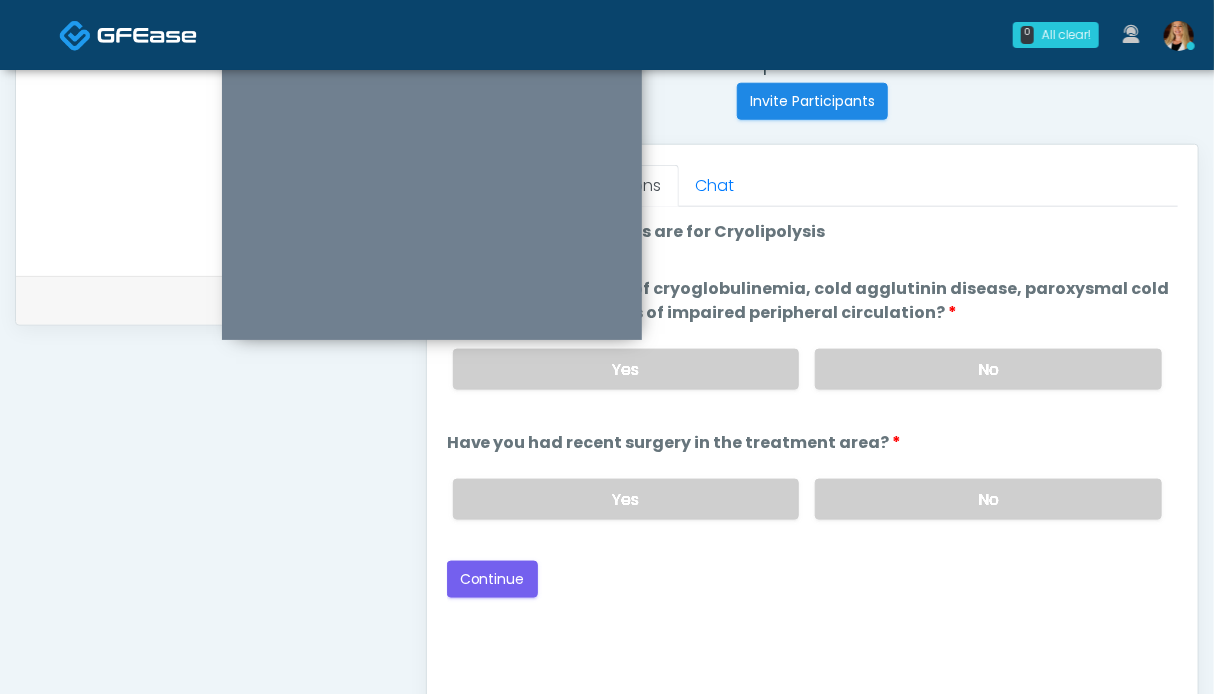 scroll, scrollTop: 999, scrollLeft: 0, axis: vertical 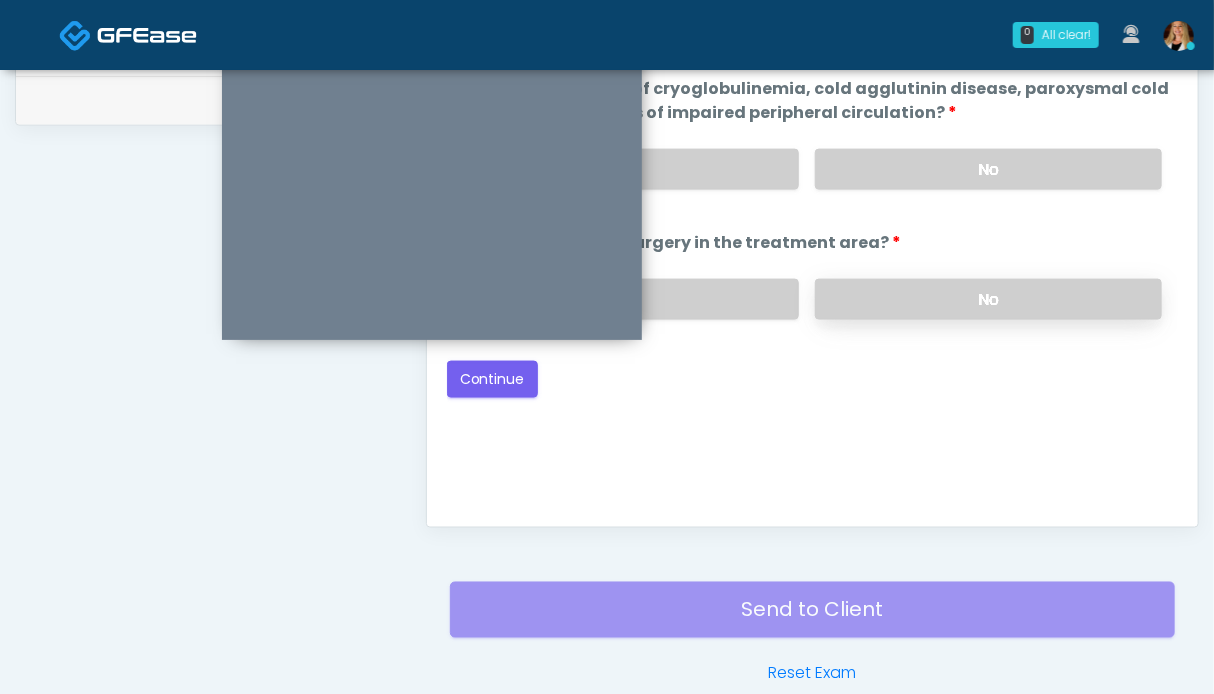 drag, startPoint x: 883, startPoint y: 294, endPoint x: 885, endPoint y: 277, distance: 17.117243 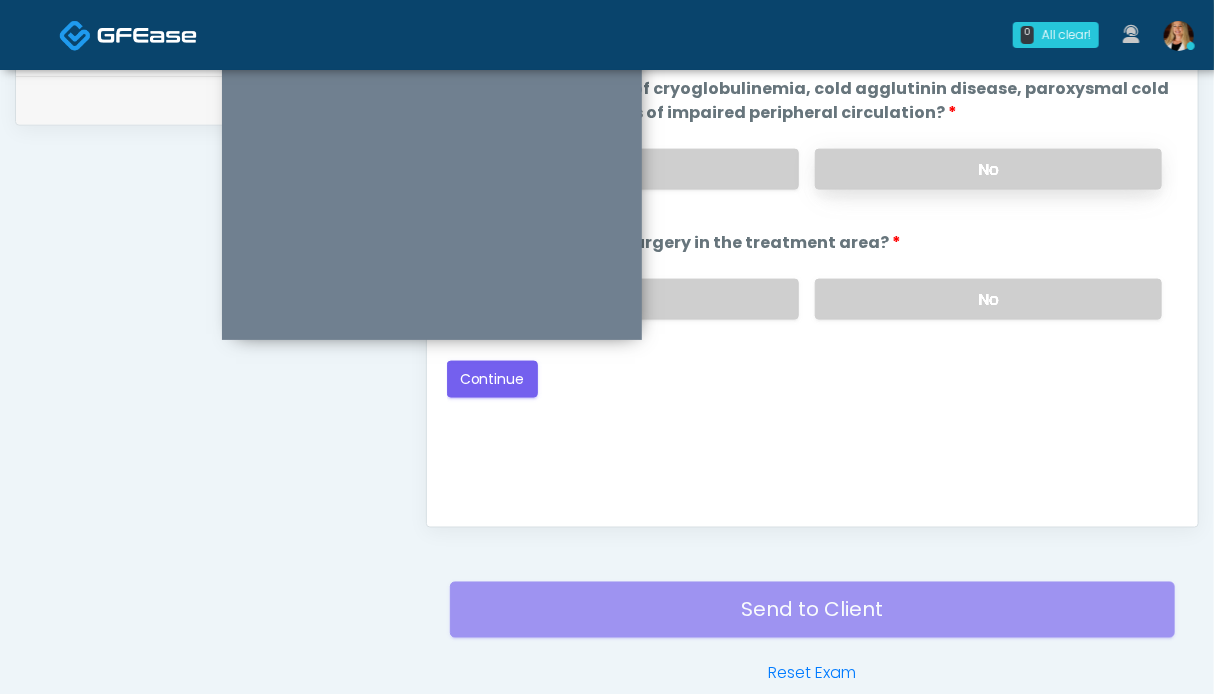 click on "No" at bounding box center (988, 169) 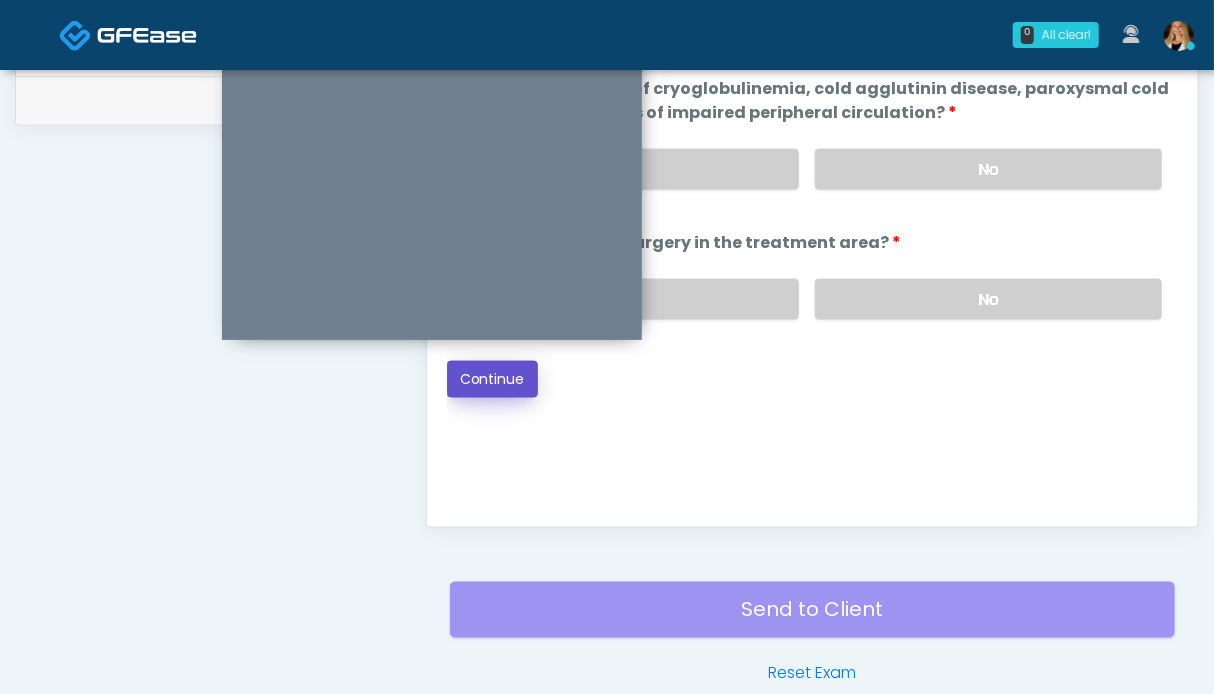 click on "Continue" at bounding box center [492, 379] 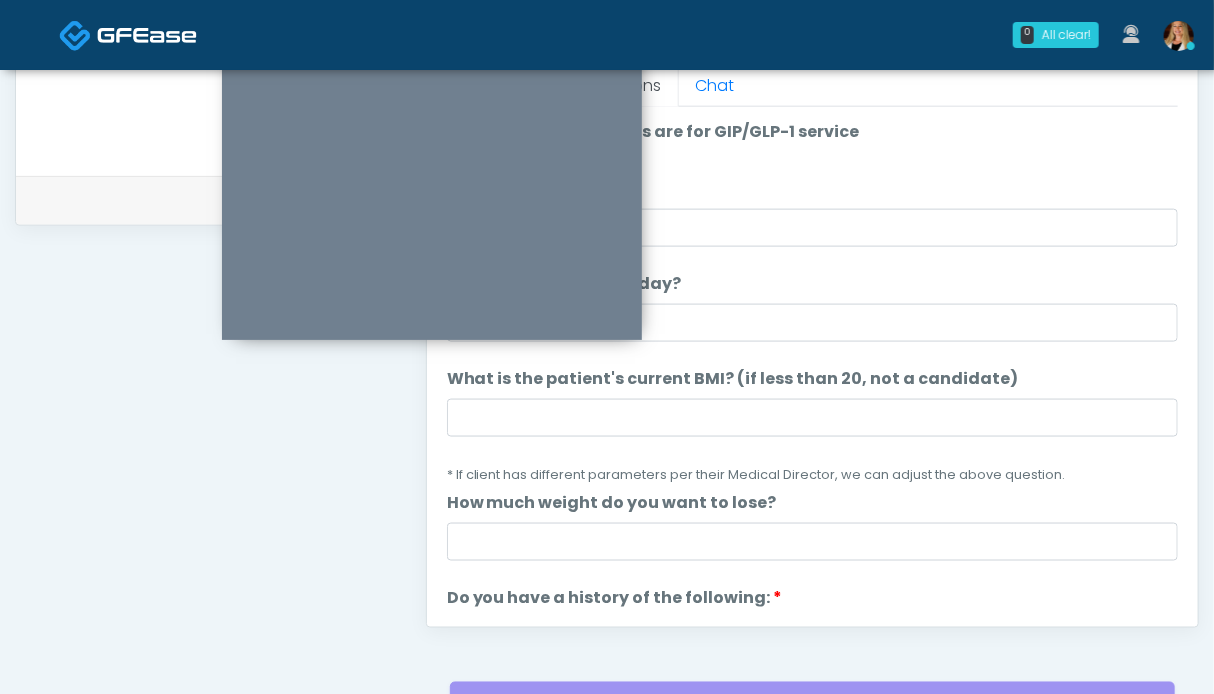 scroll, scrollTop: 699, scrollLeft: 0, axis: vertical 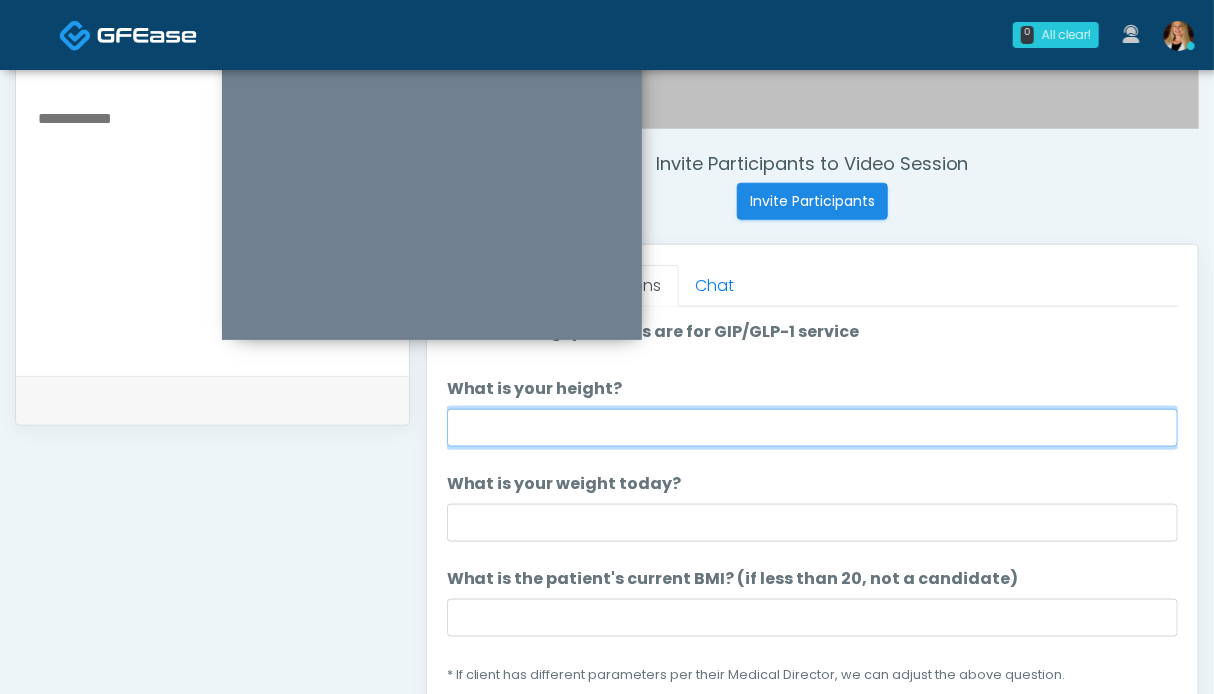 click on "What is your height?" at bounding box center [812, 428] 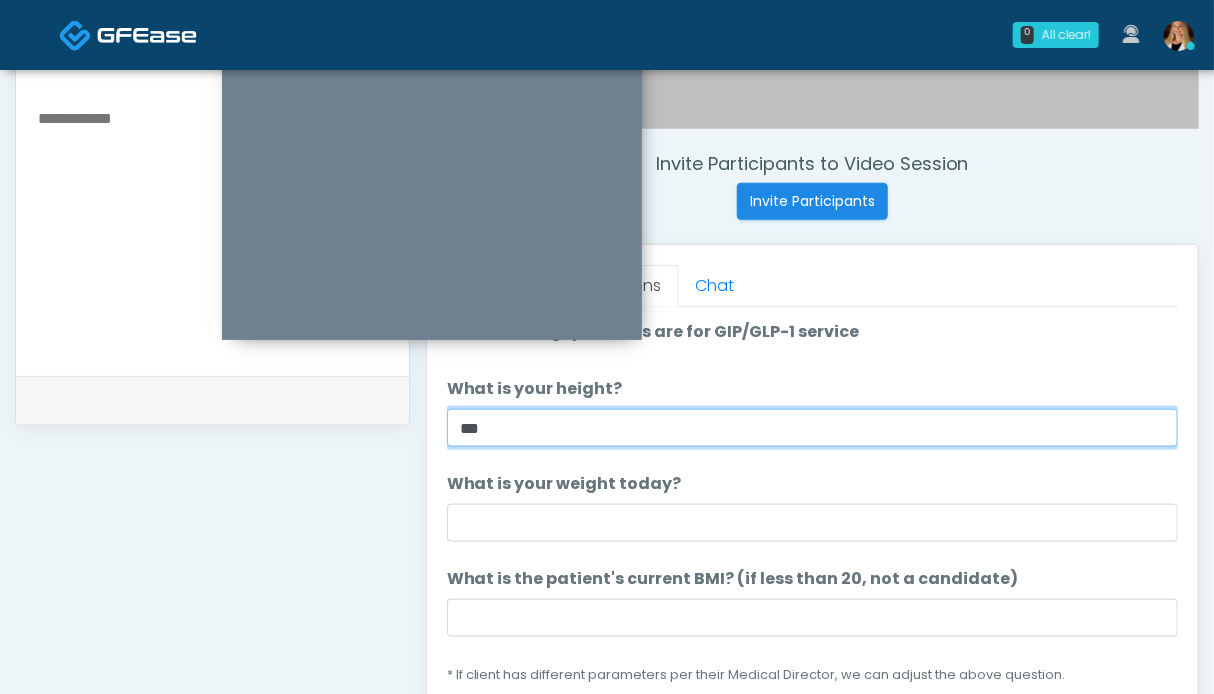 type on "***" 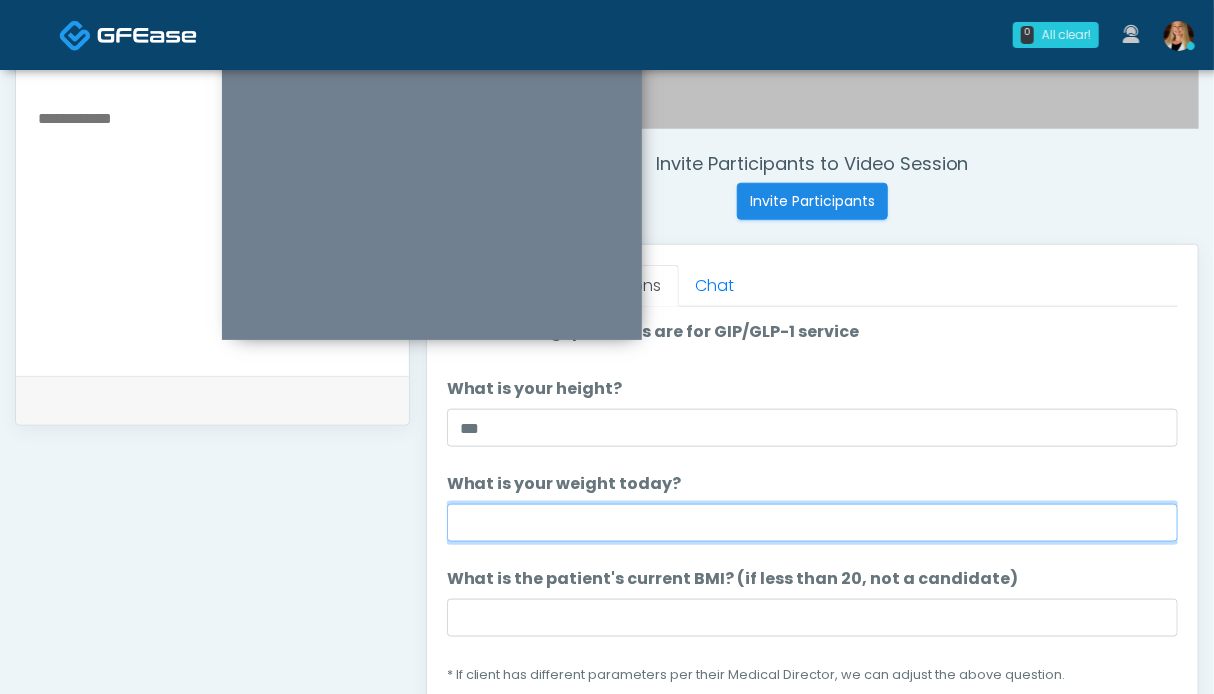 click on "What is your weight today?" at bounding box center (812, 523) 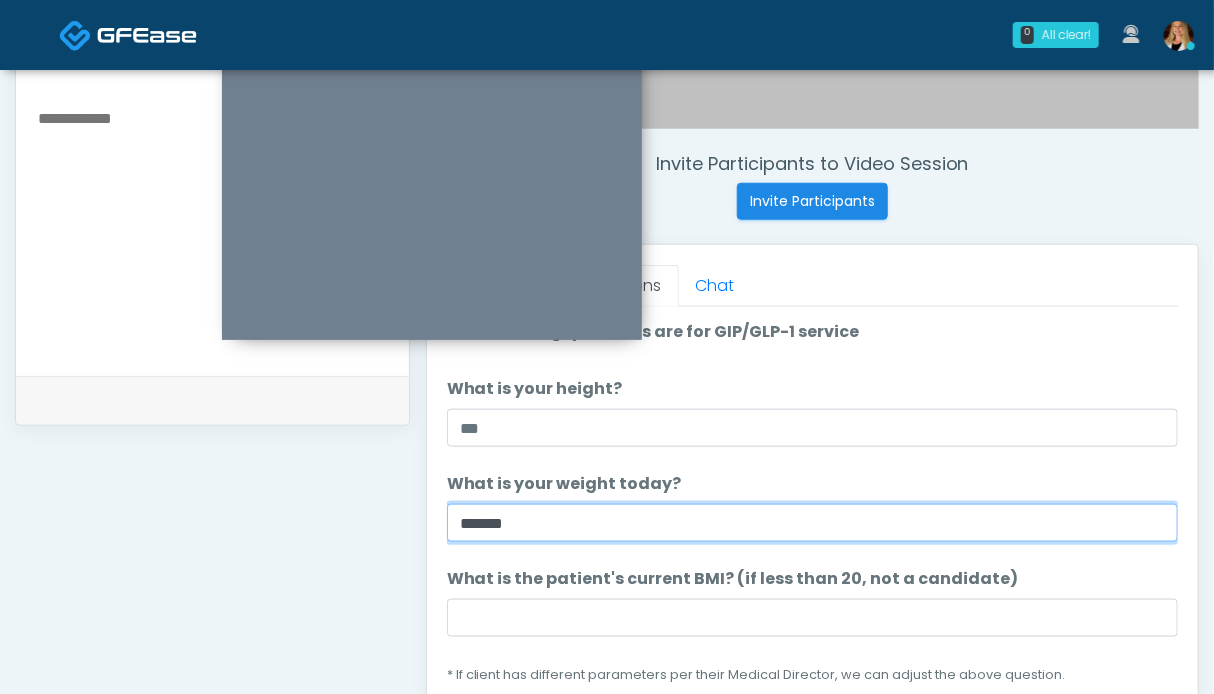 type on "******" 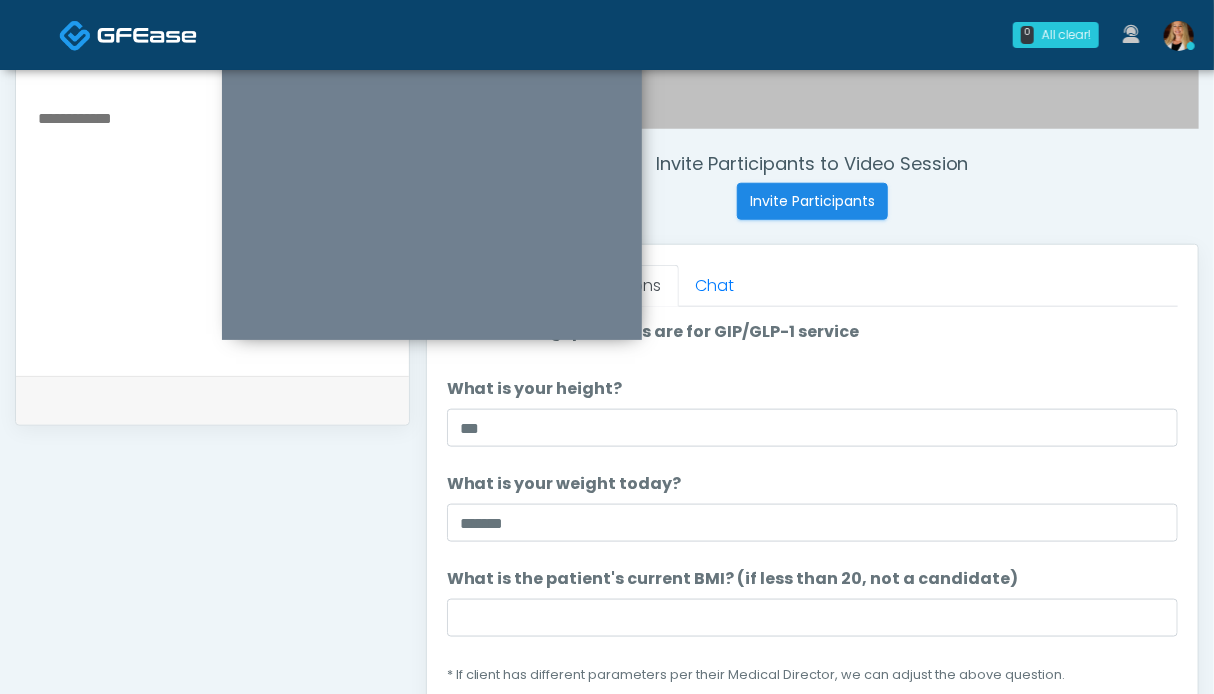 click on "**********" at bounding box center [212, 223] 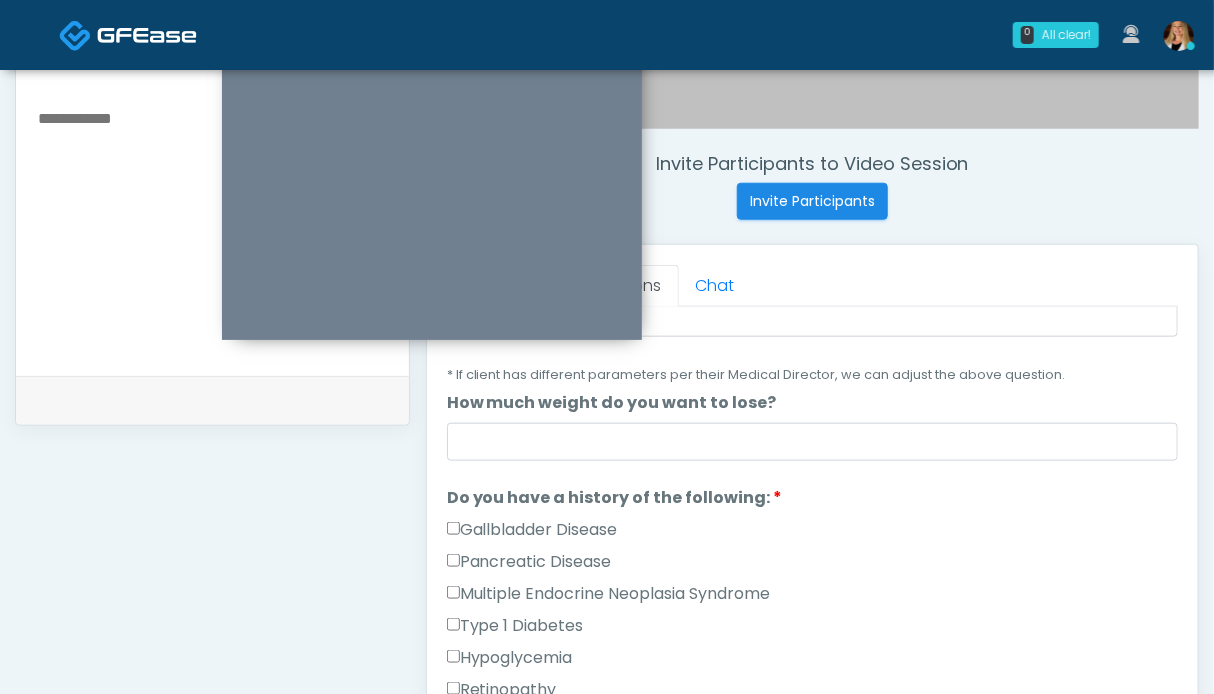 scroll, scrollTop: 400, scrollLeft: 0, axis: vertical 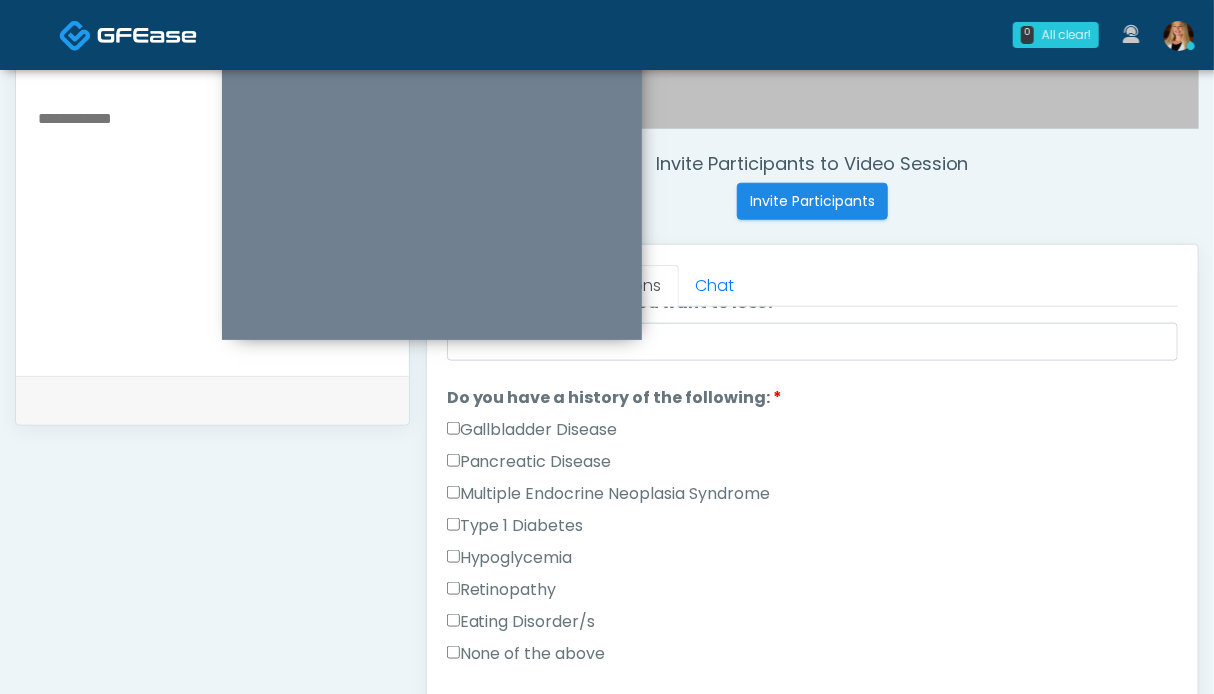click on "None of the above" at bounding box center [526, 654] 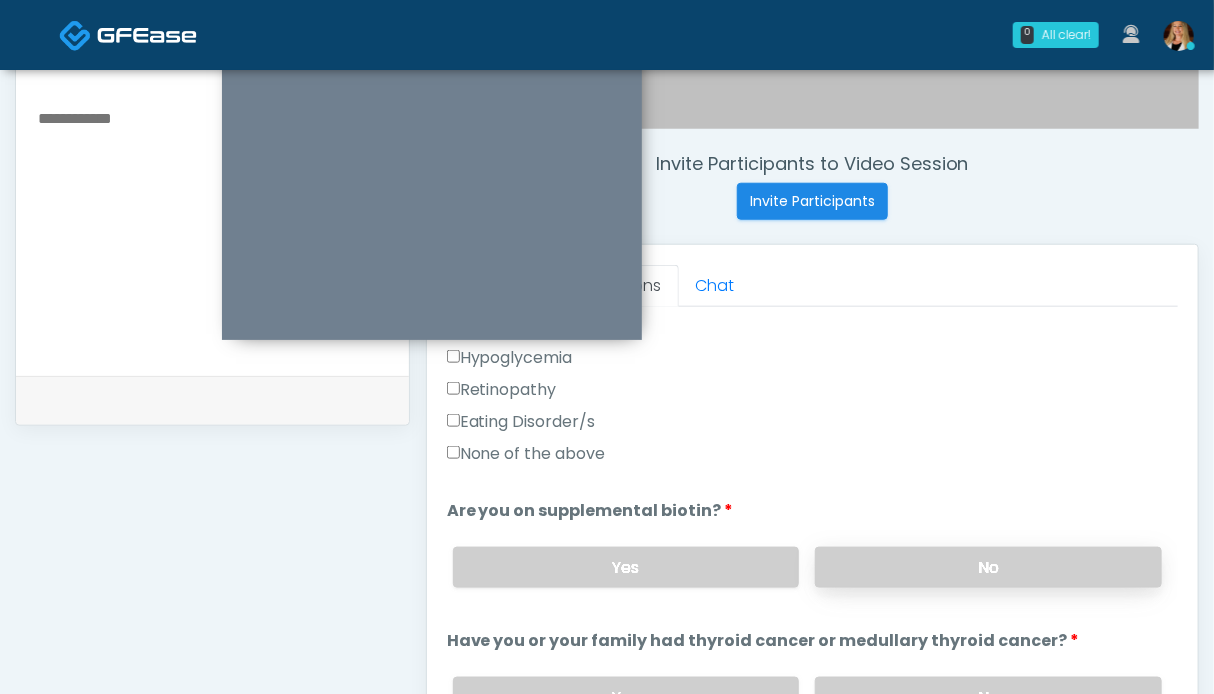 click on "Yes
No" at bounding box center (807, 567) 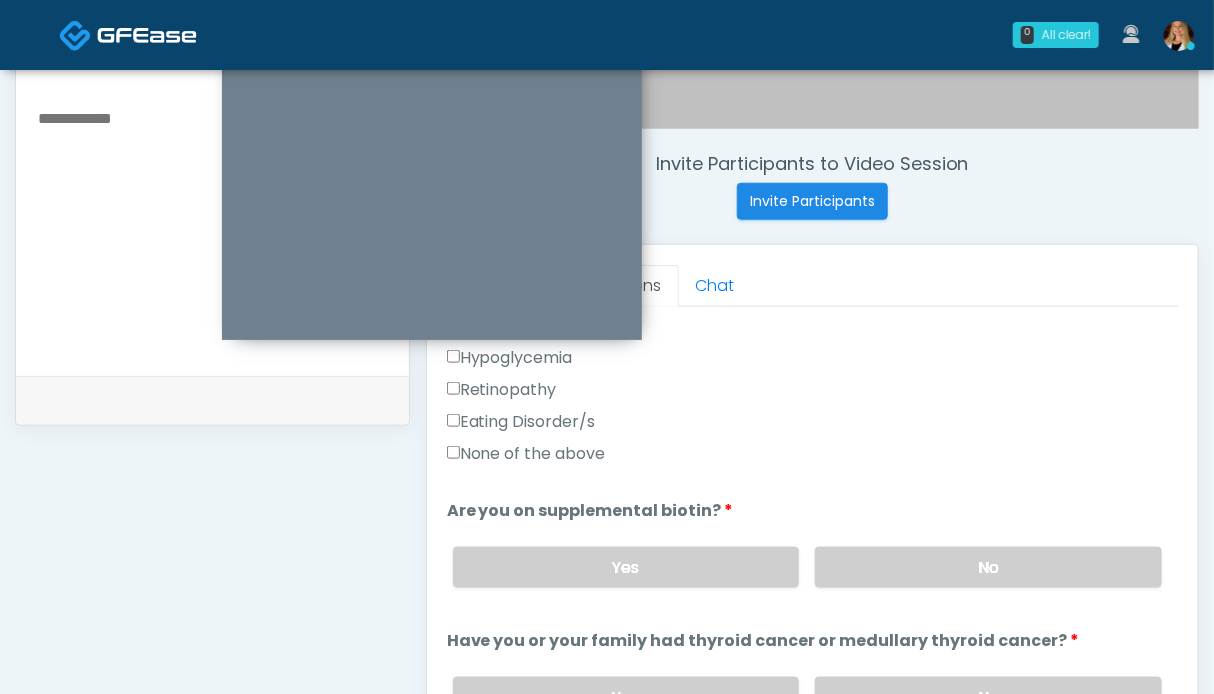 scroll, scrollTop: 700, scrollLeft: 0, axis: vertical 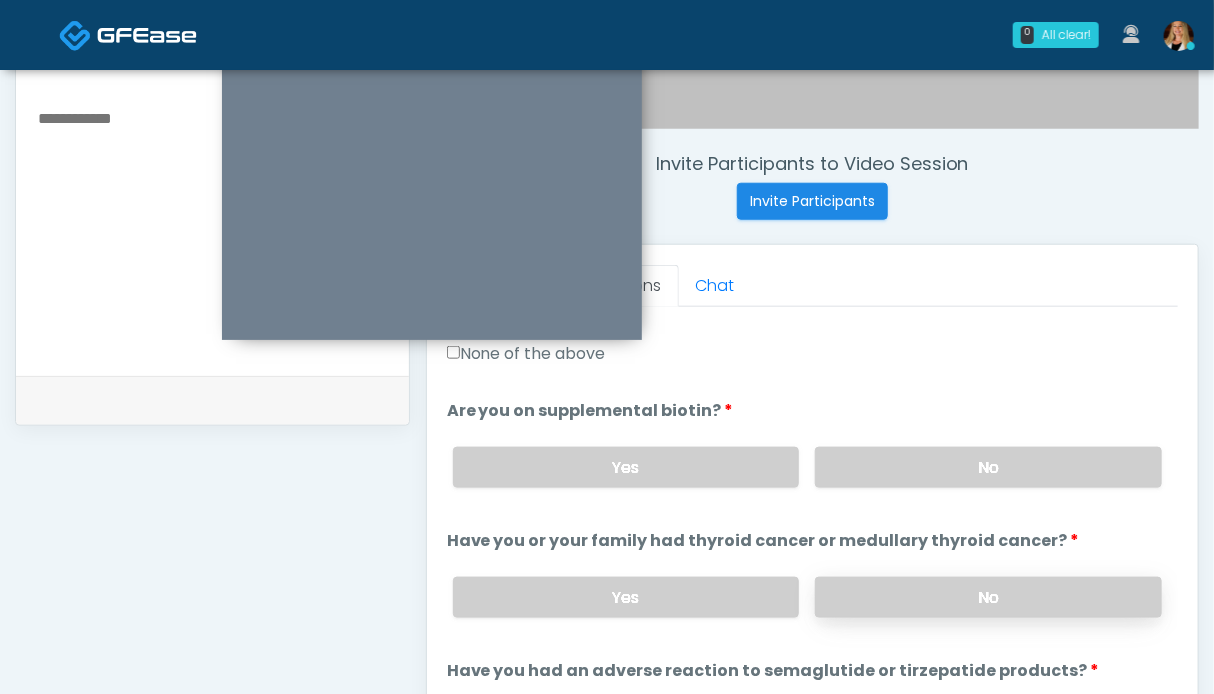 click on "No" at bounding box center (988, 597) 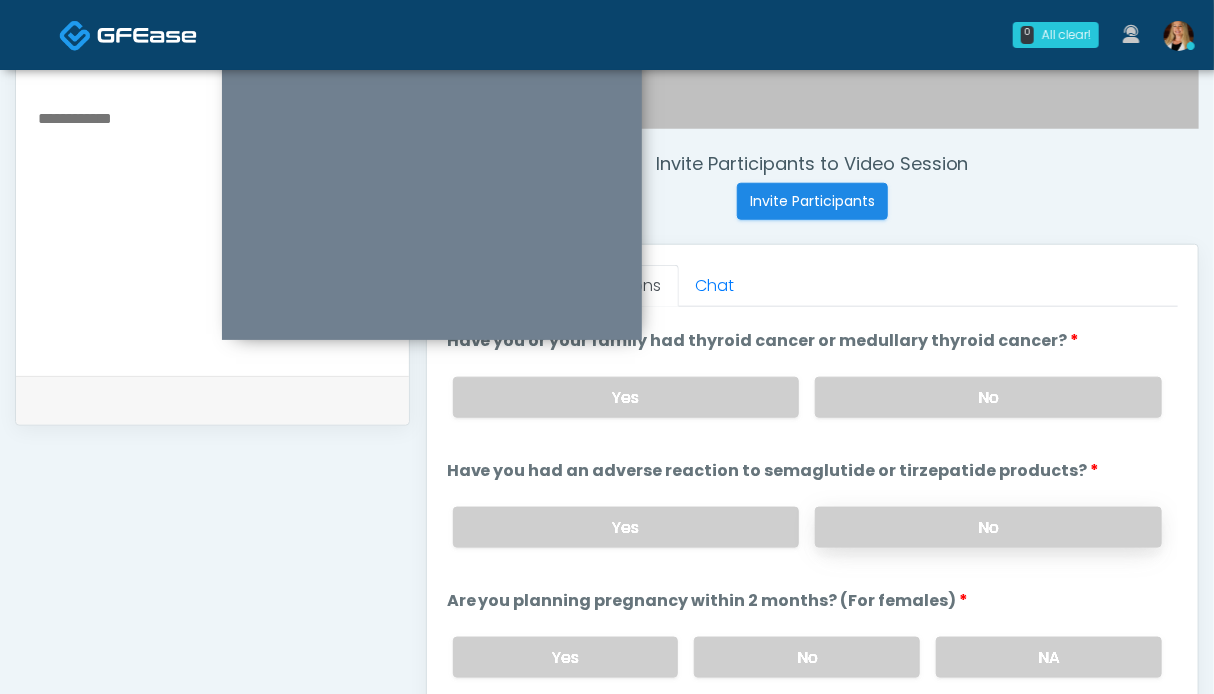 click on "No" at bounding box center [988, 527] 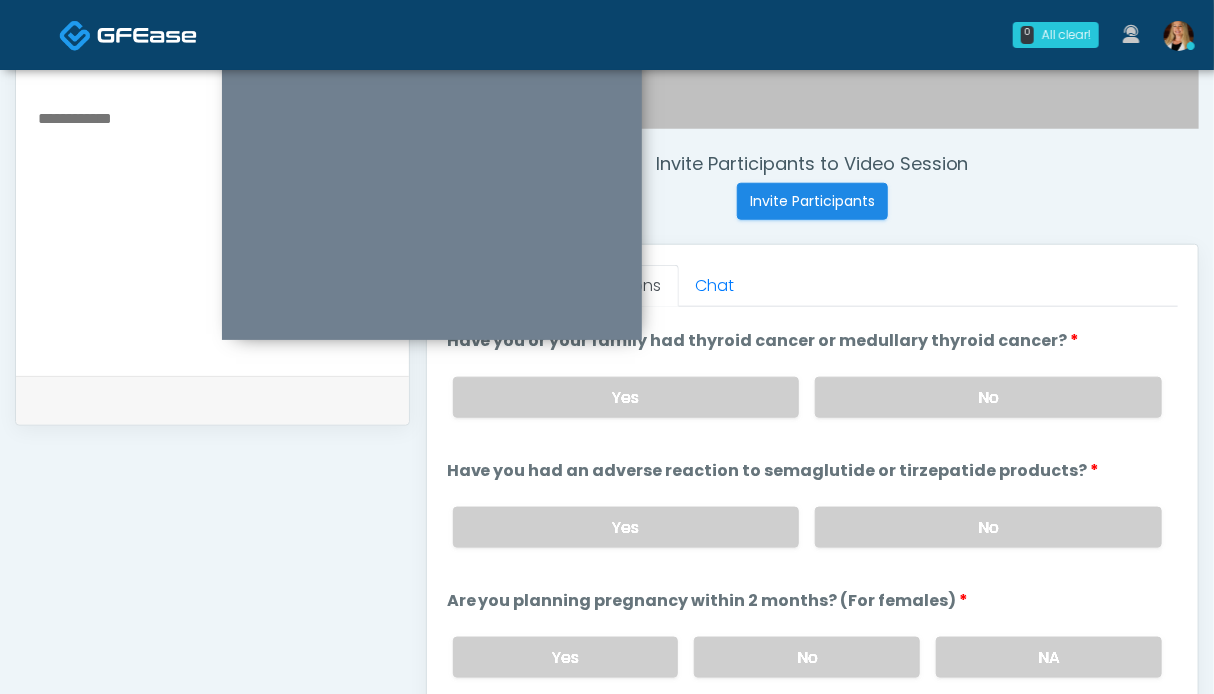 scroll, scrollTop: 1100, scrollLeft: 0, axis: vertical 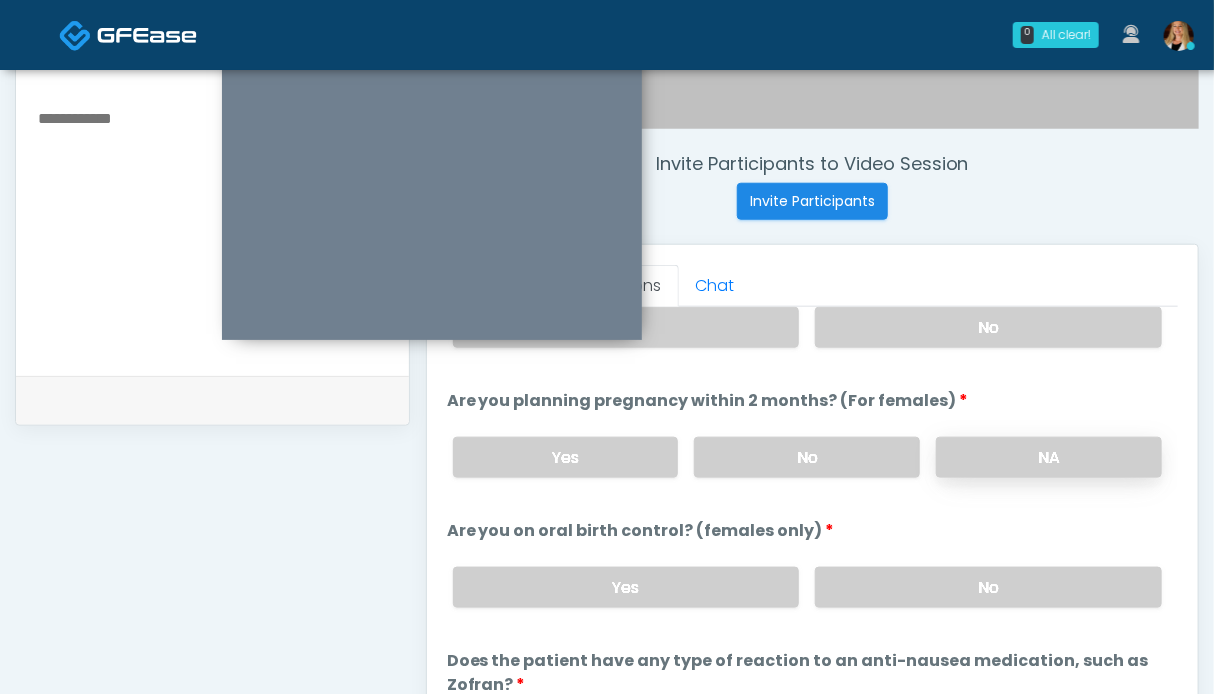 click on "NA" at bounding box center (1049, 457) 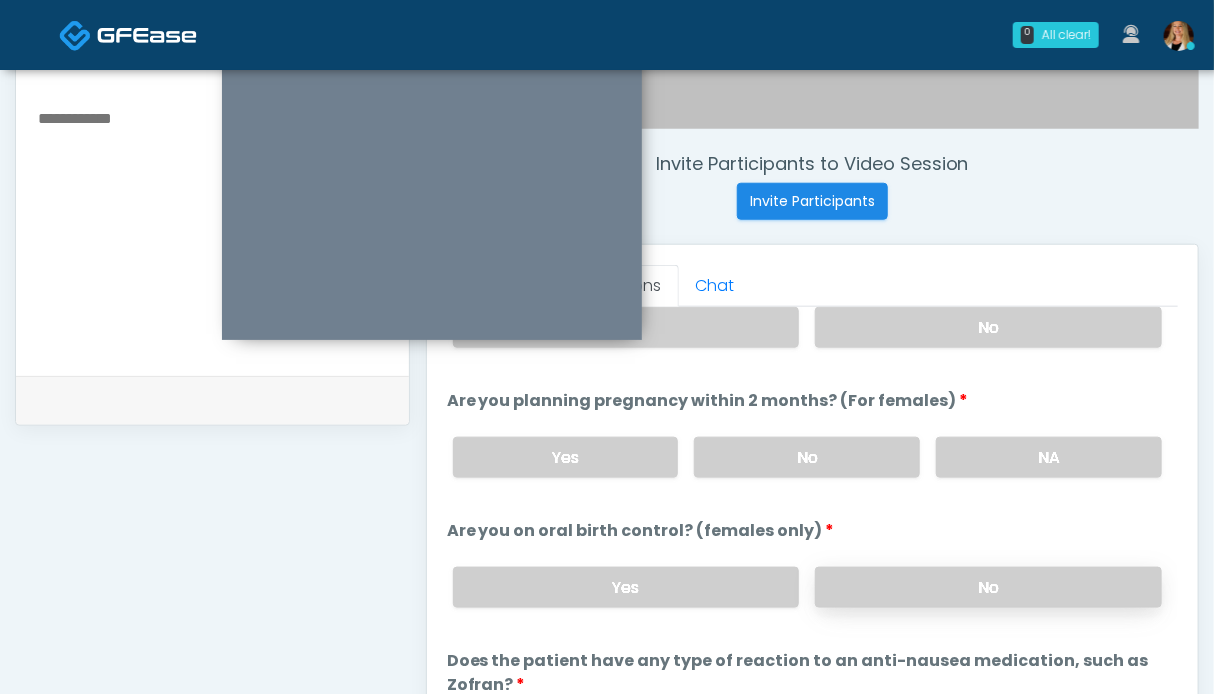 click on "No" at bounding box center (988, 587) 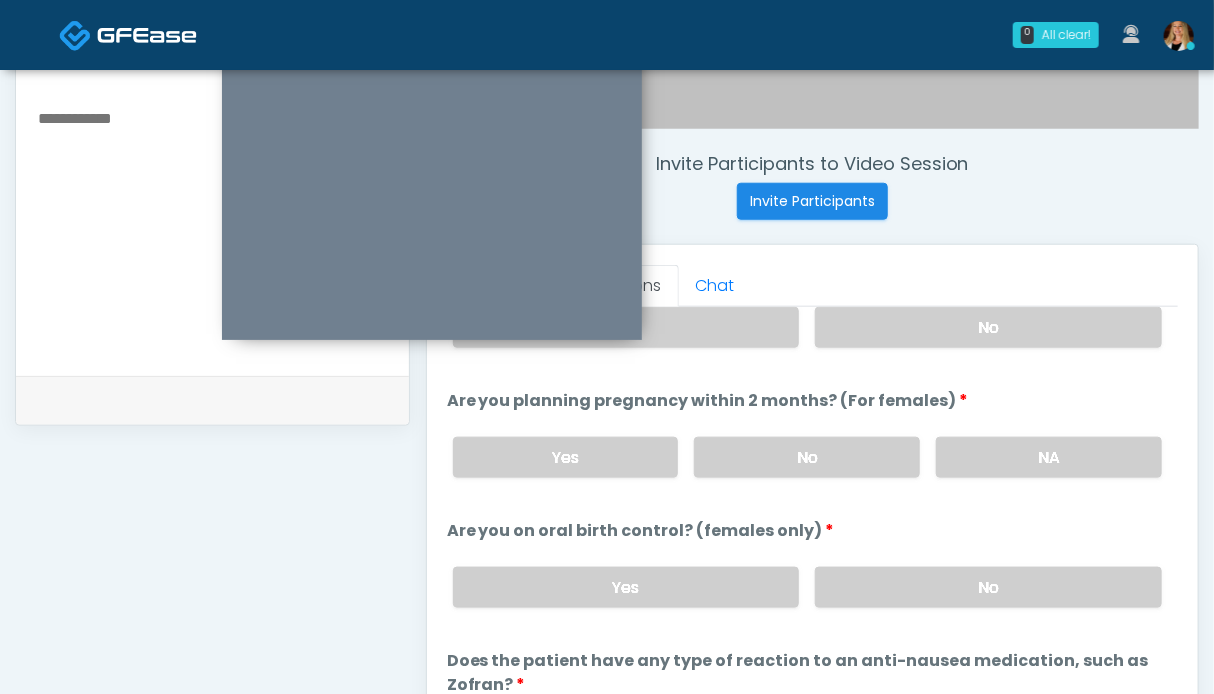 scroll, scrollTop: 1124, scrollLeft: 0, axis: vertical 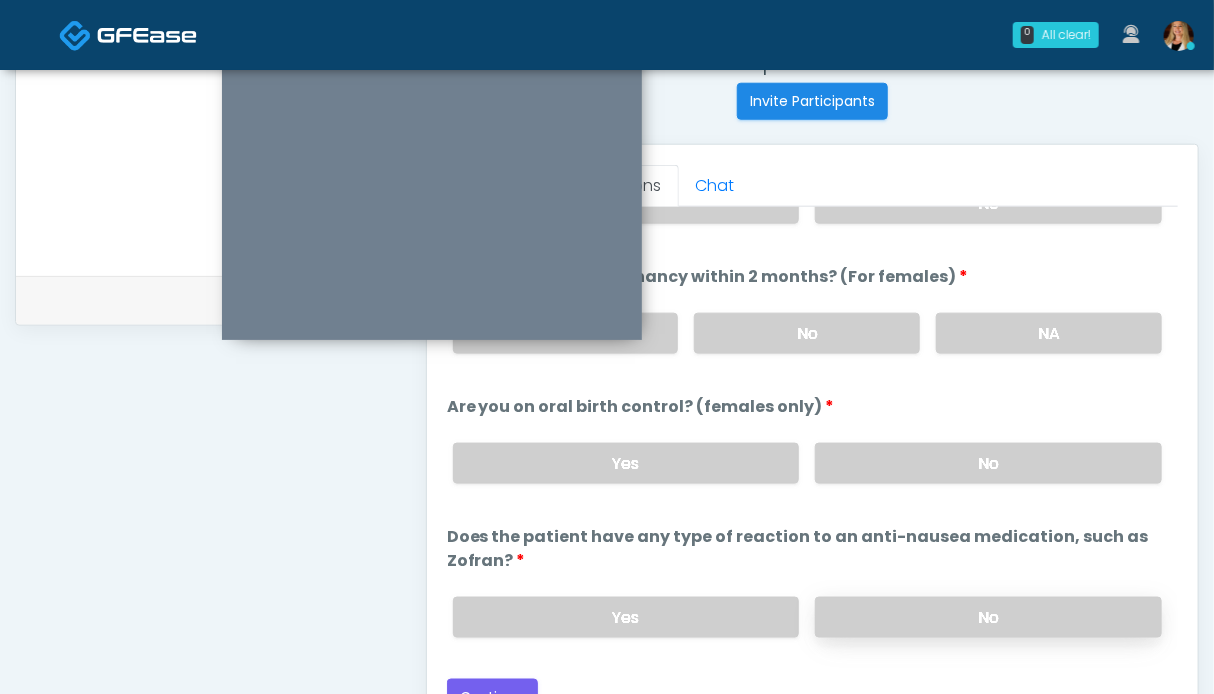 click on "No" at bounding box center [988, 617] 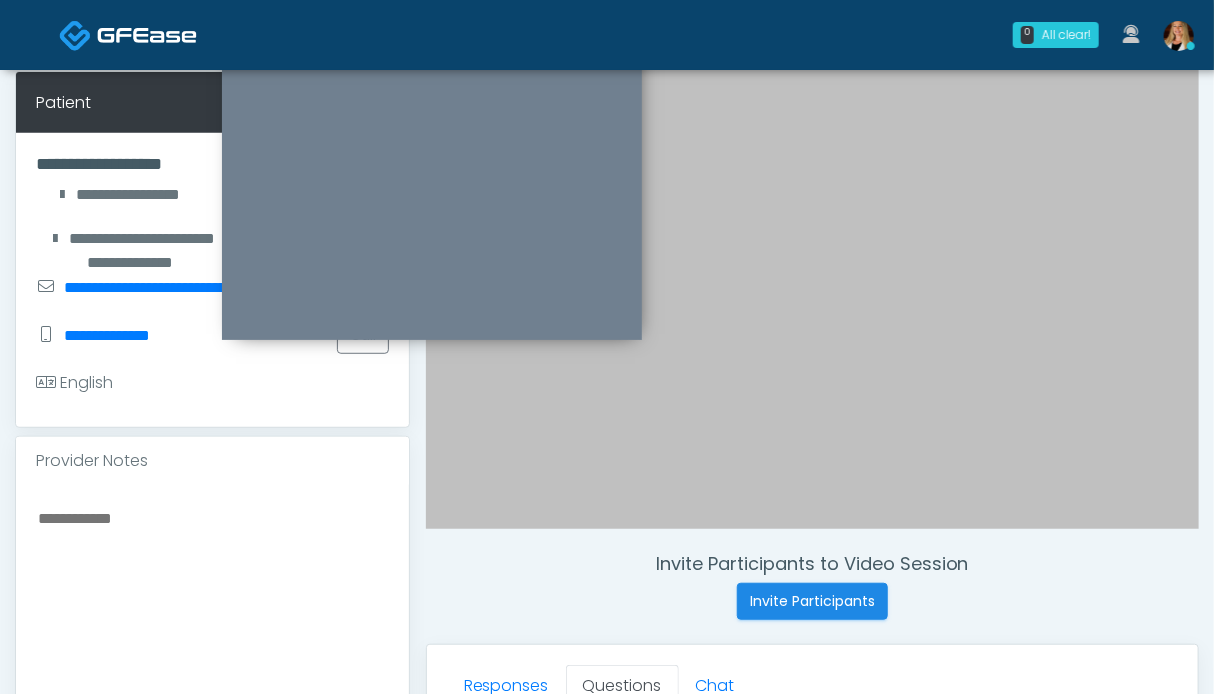 scroll, scrollTop: 599, scrollLeft: 0, axis: vertical 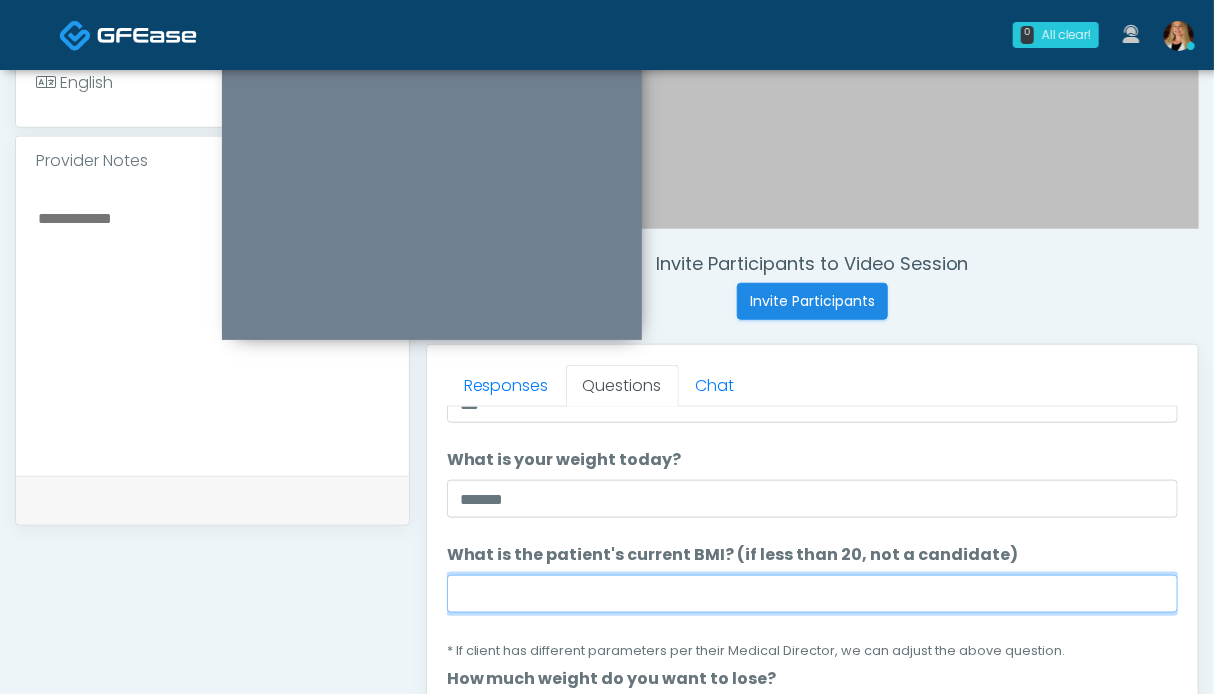click on "What is the patient's current BMI? (if less than 20, not a candidate)" at bounding box center (812, 594) 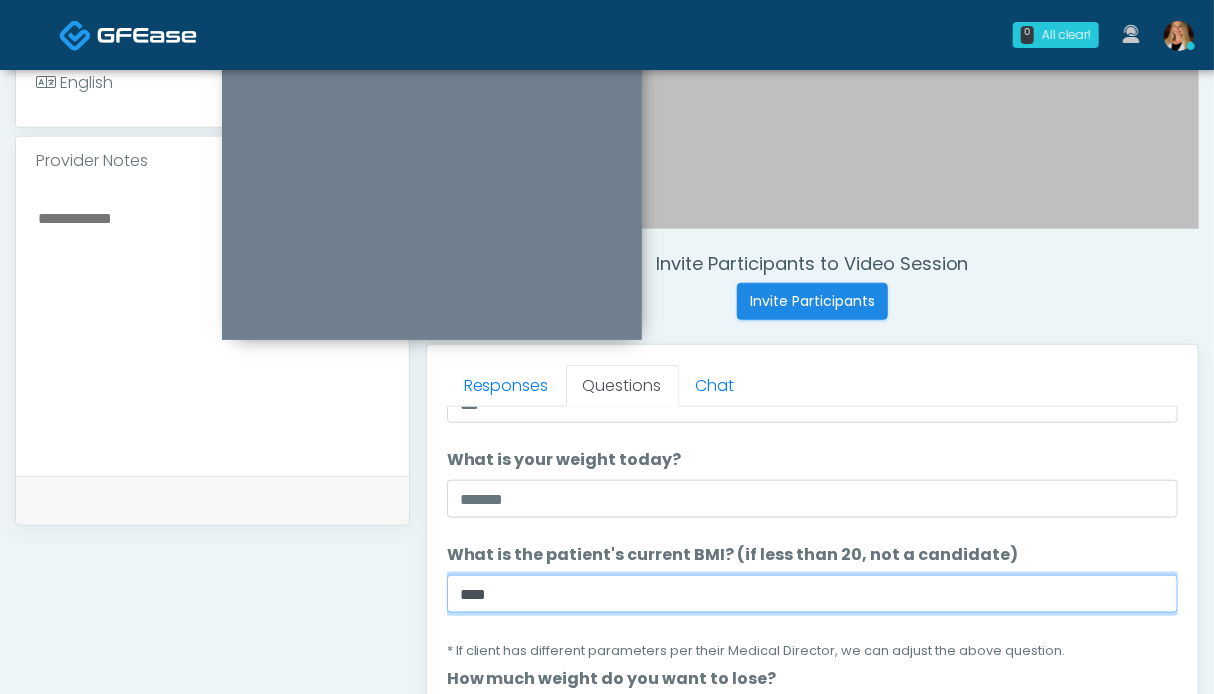 type on "****" 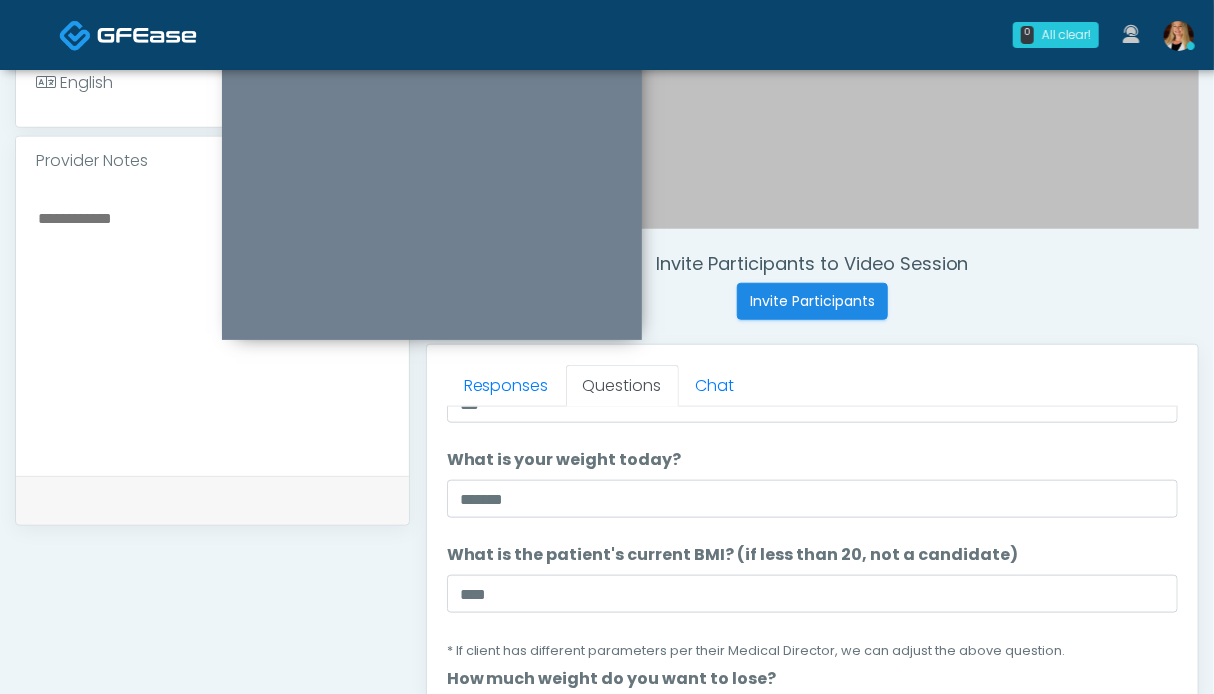 click on "**********" at bounding box center (212, 323) 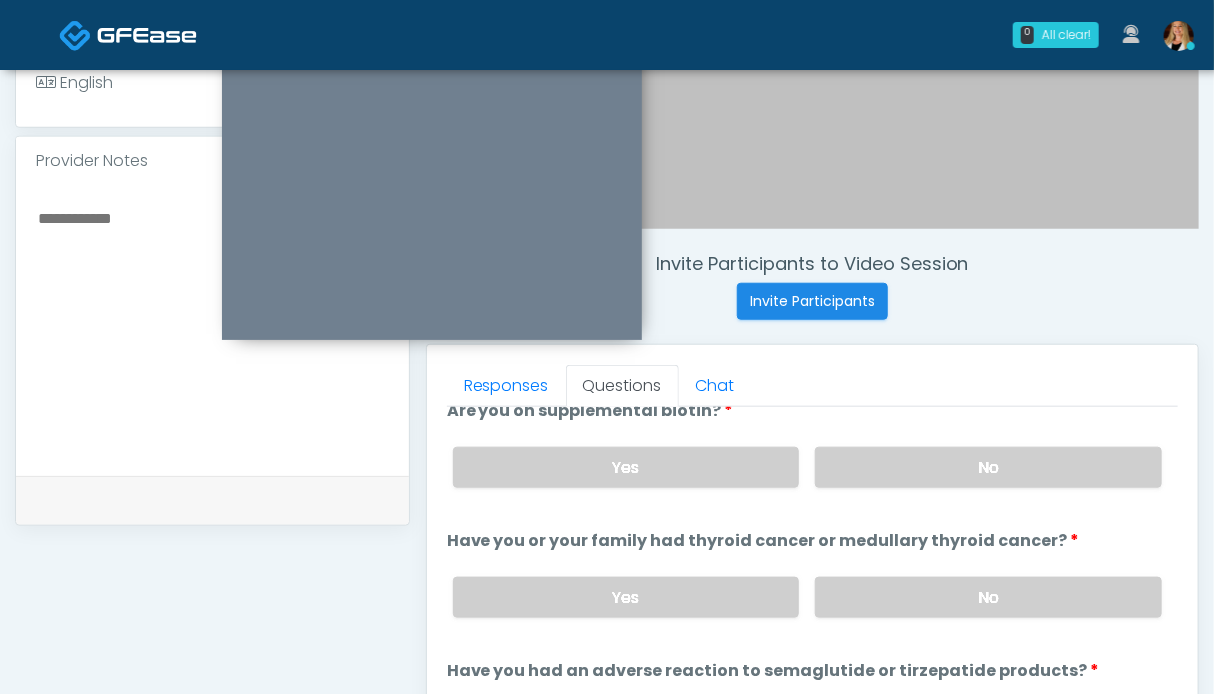 scroll, scrollTop: 1124, scrollLeft: 0, axis: vertical 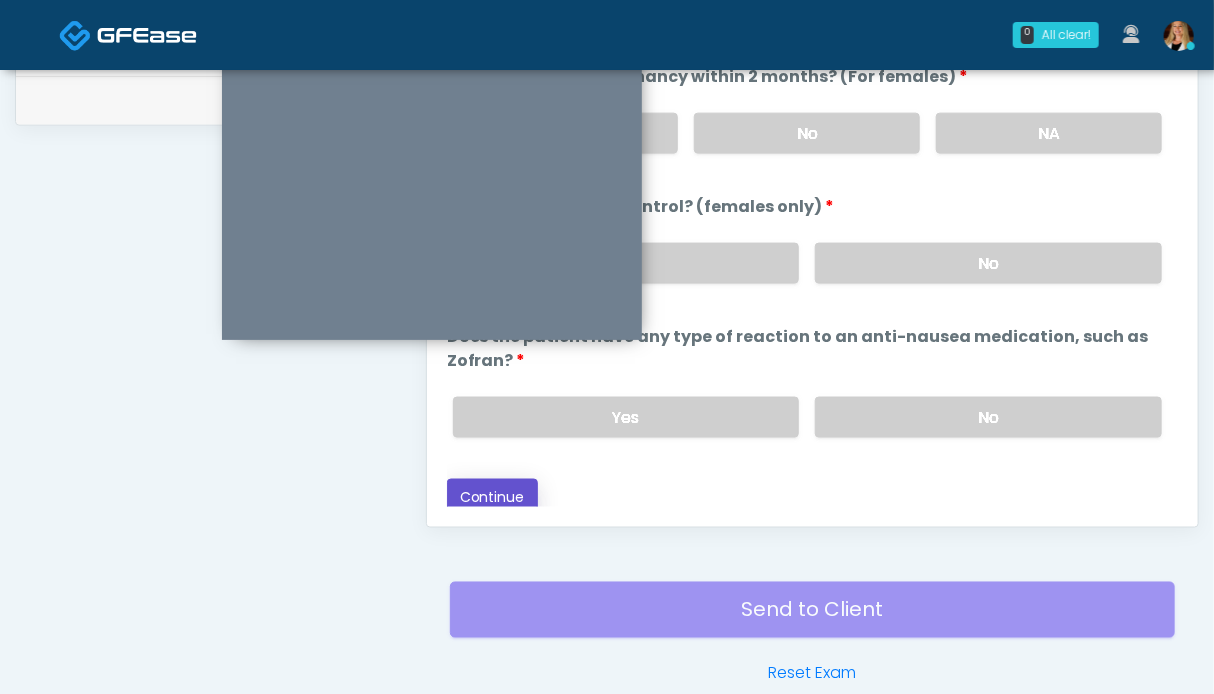 click on "Continue" at bounding box center [492, 497] 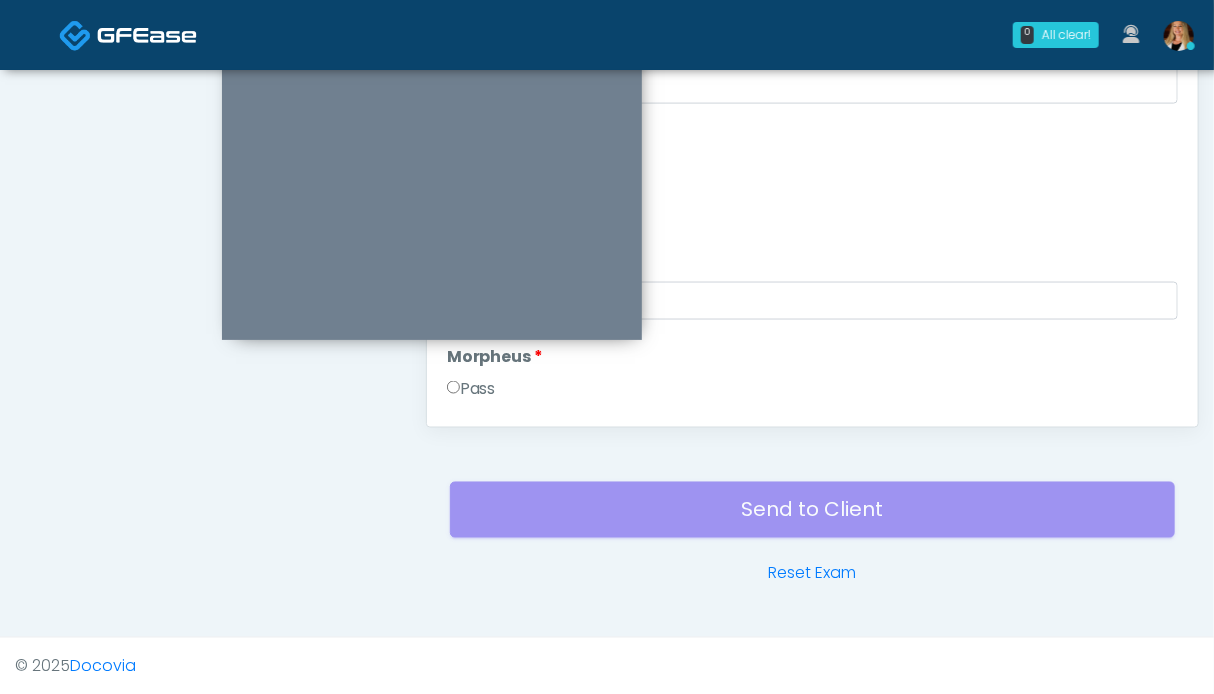 scroll, scrollTop: 899, scrollLeft: 0, axis: vertical 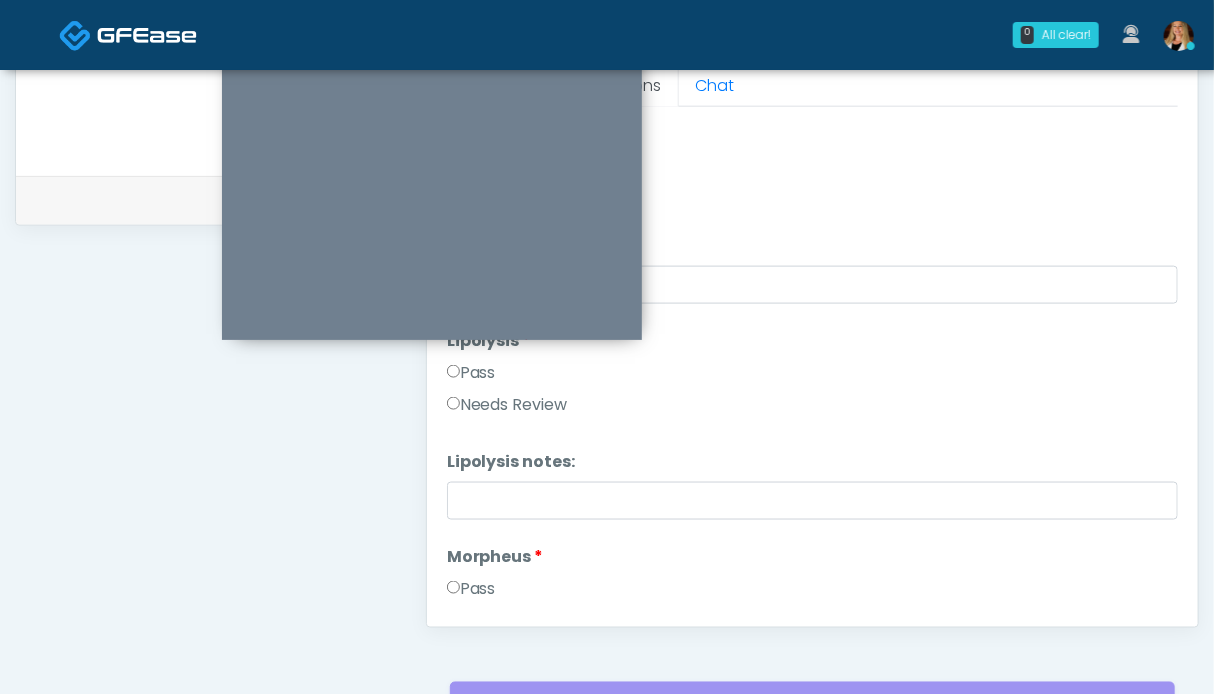 click on "Pass" at bounding box center [471, 373] 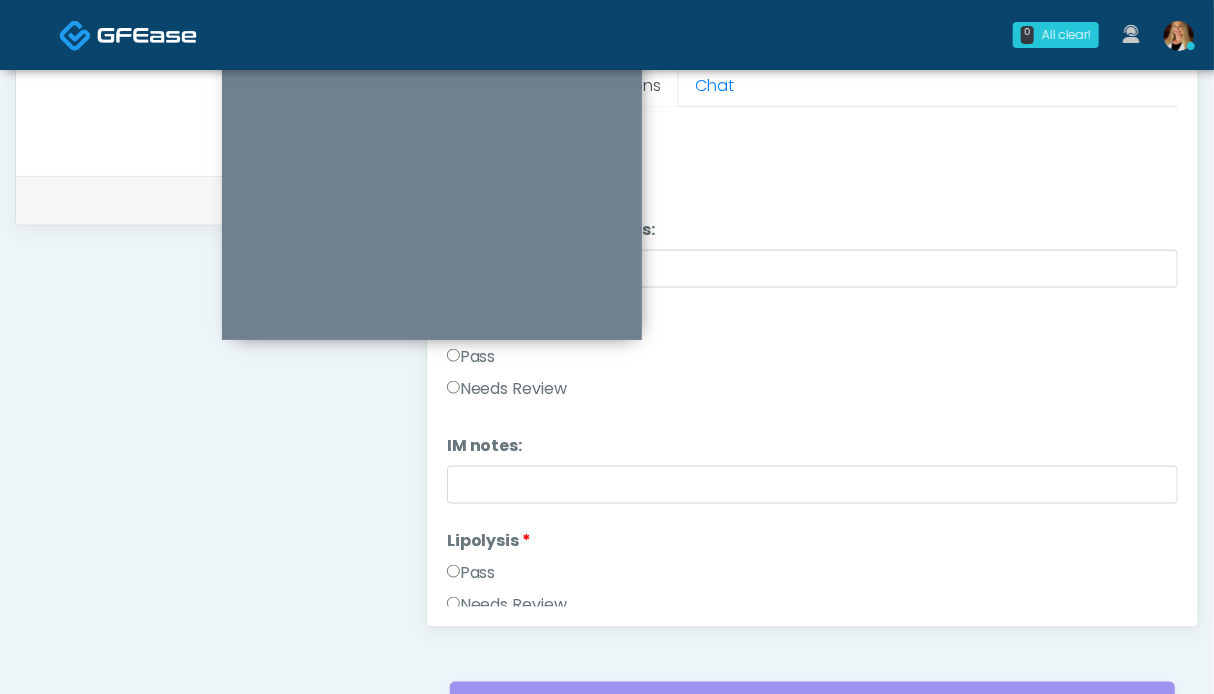 click on "Pass" at bounding box center [471, 357] 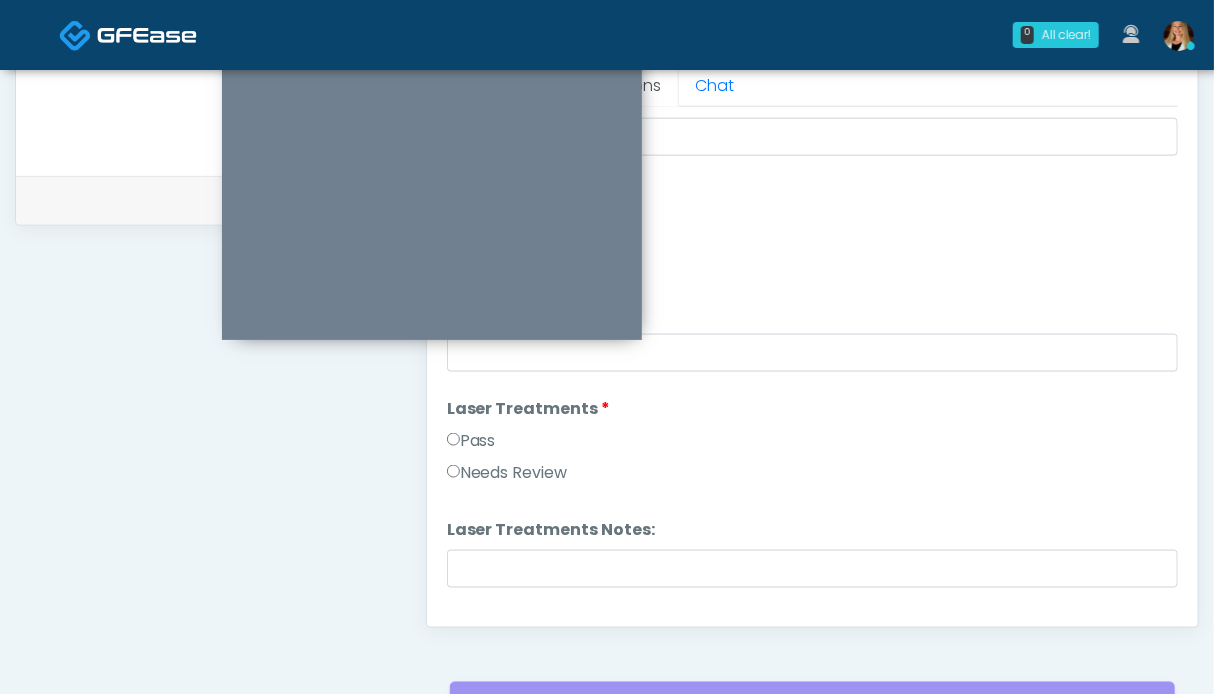 click on "Pass" at bounding box center [471, 441] 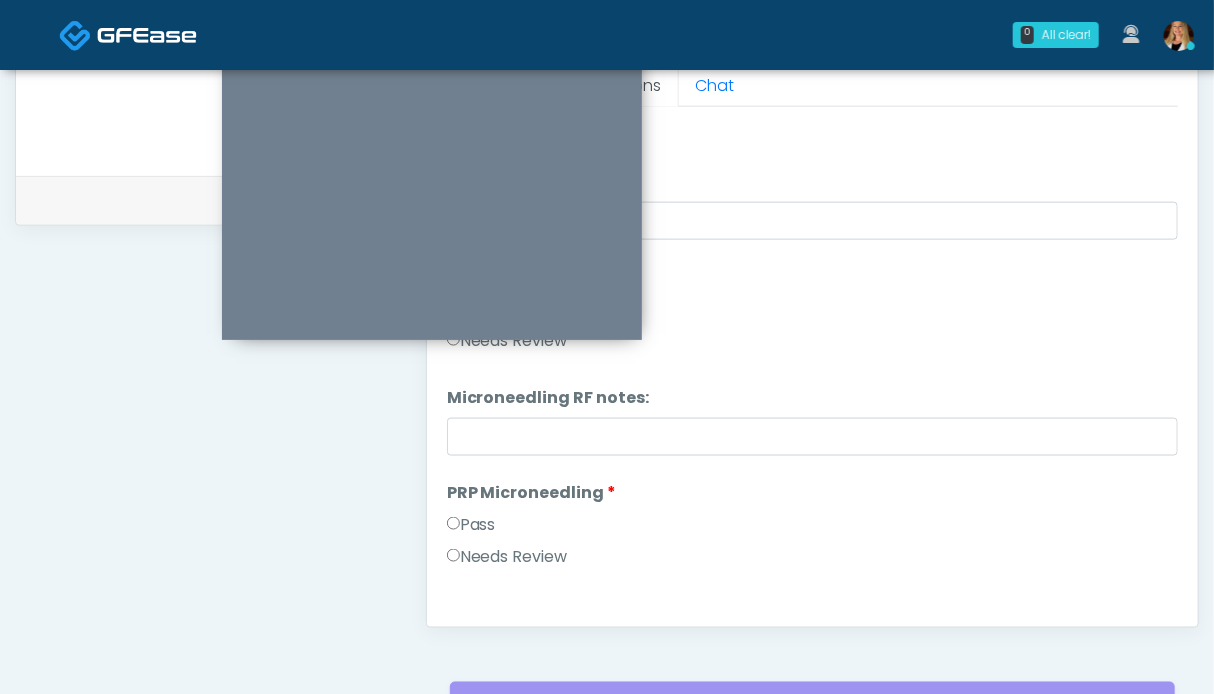 click on "Pass" at bounding box center (471, 525) 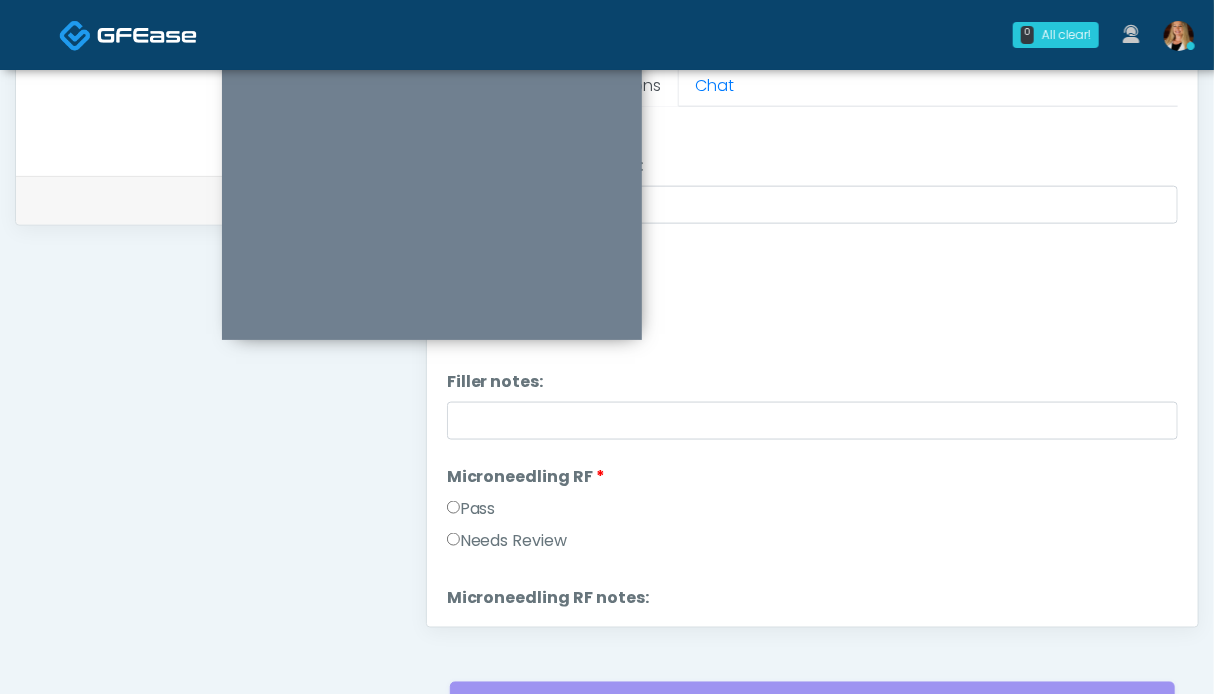 click on "Pass" at bounding box center (471, 509) 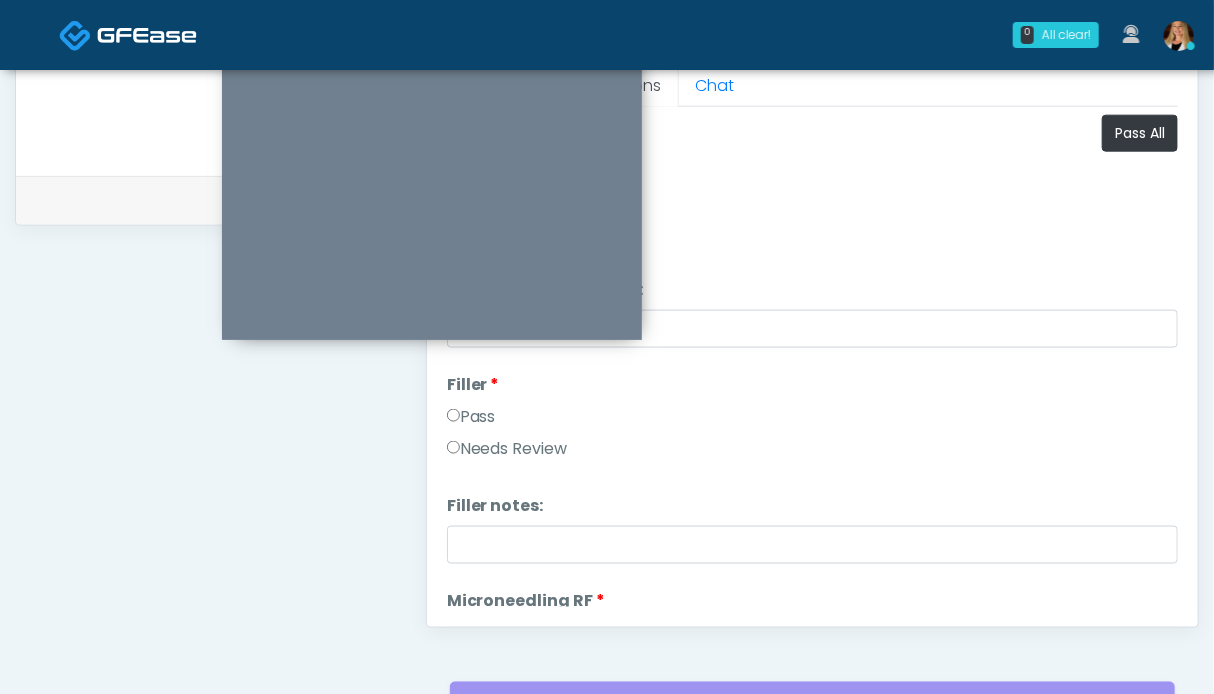 click on "Pass" at bounding box center [471, 417] 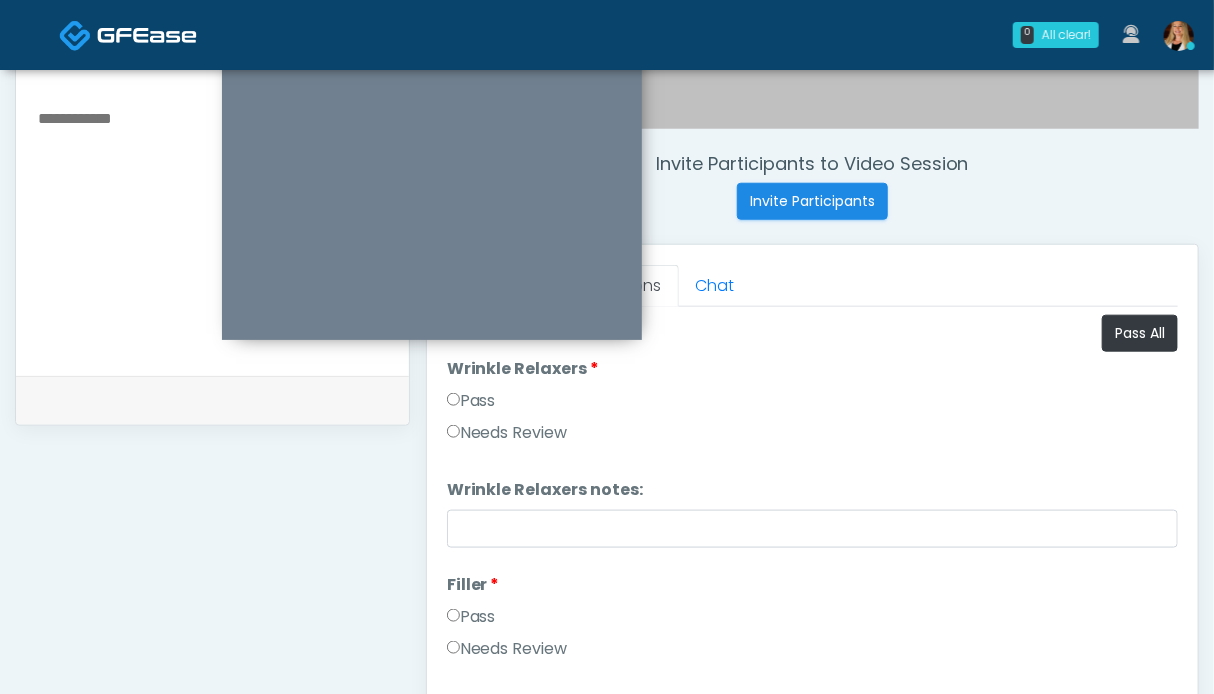 click on "Pass" at bounding box center (471, 401) 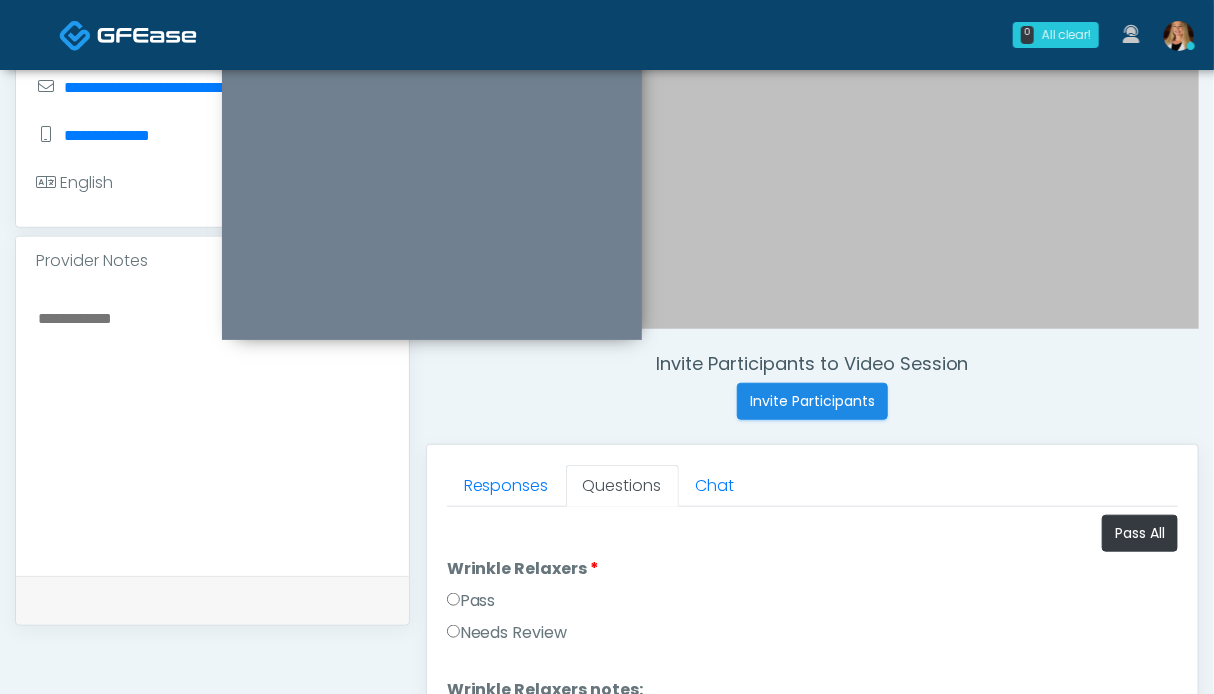 scroll, scrollTop: 699, scrollLeft: 0, axis: vertical 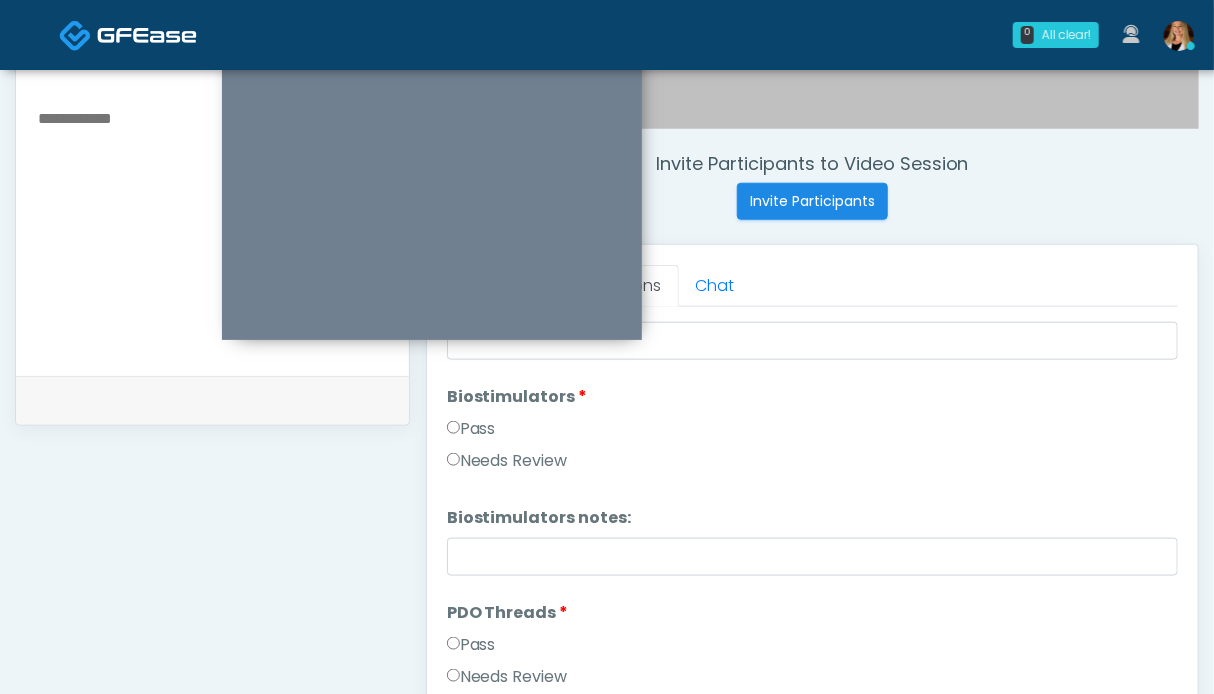click on "Pass" at bounding box center (471, 429) 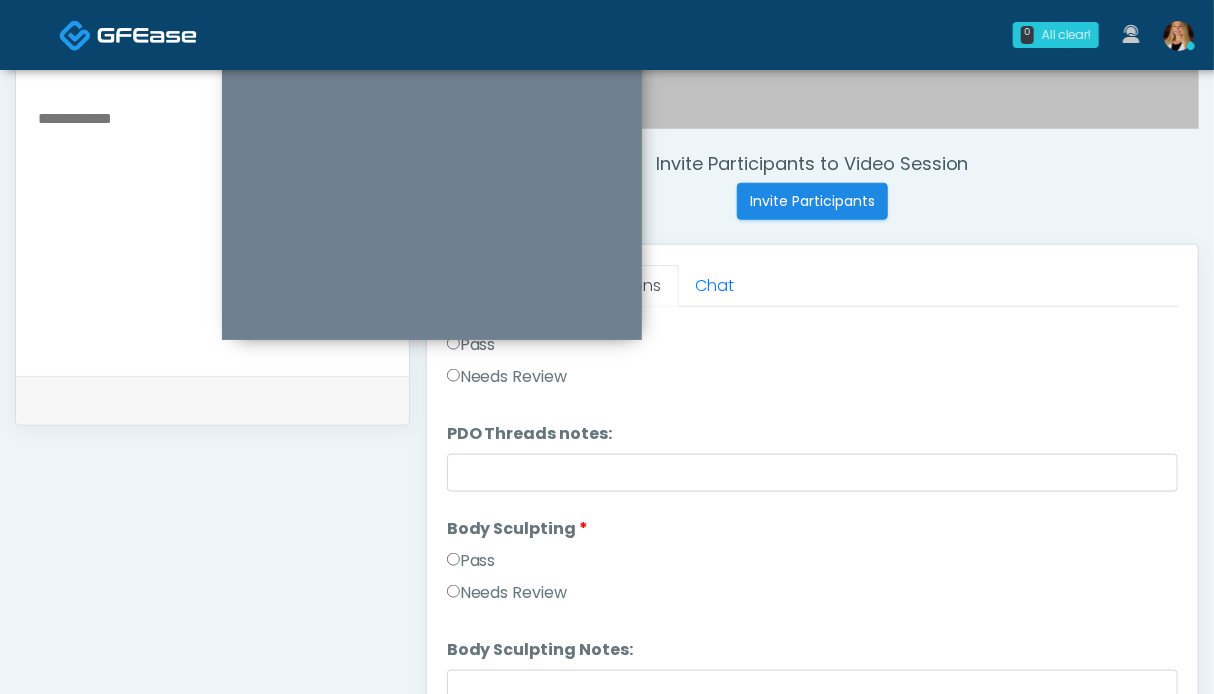 click on "Pass" at bounding box center [471, 561] 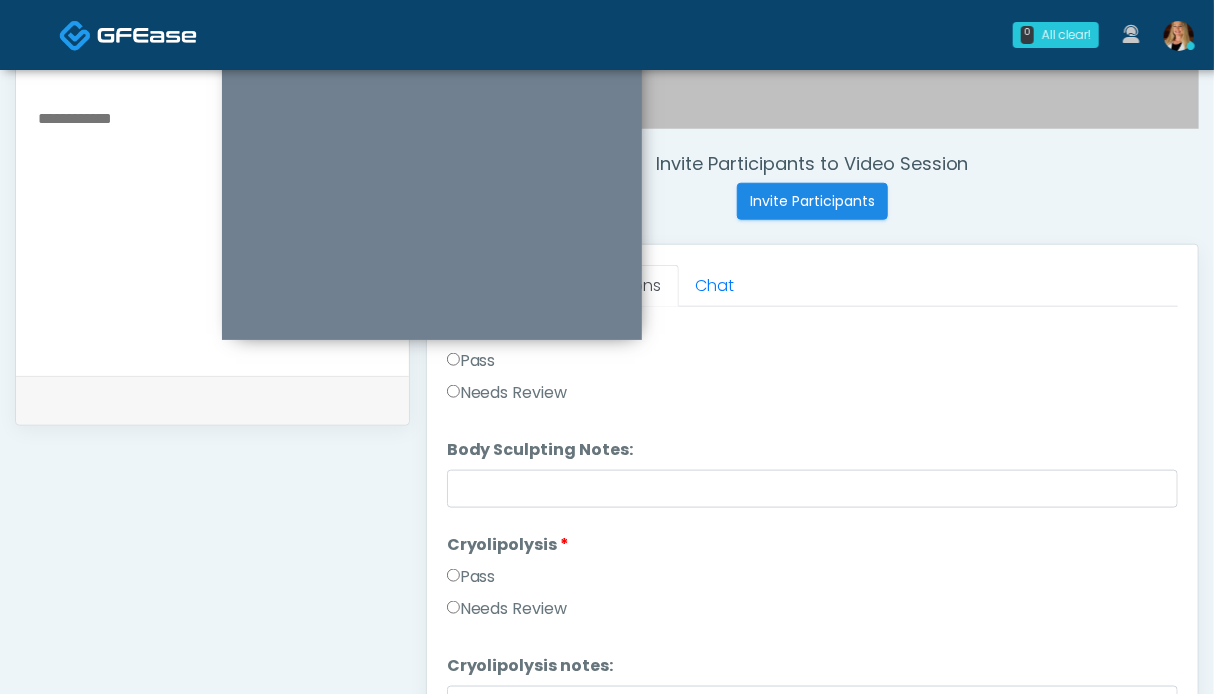 click on "Pass" at bounding box center (812, 581) 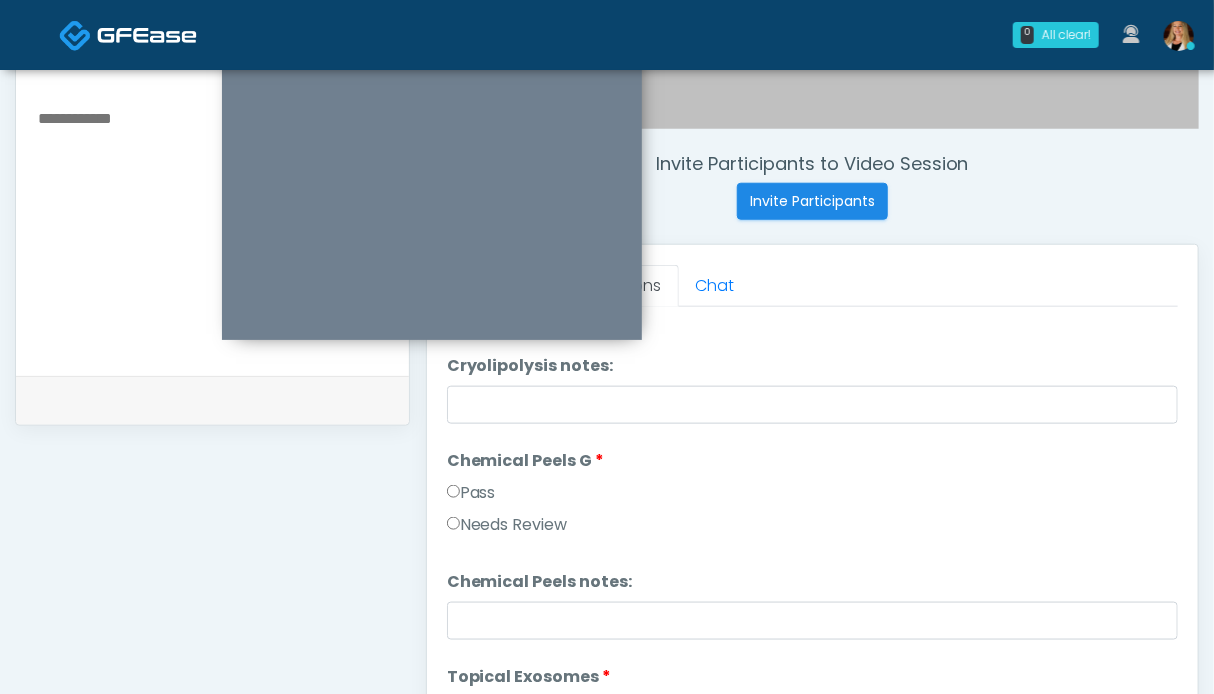 click on "Pass" at bounding box center (471, 493) 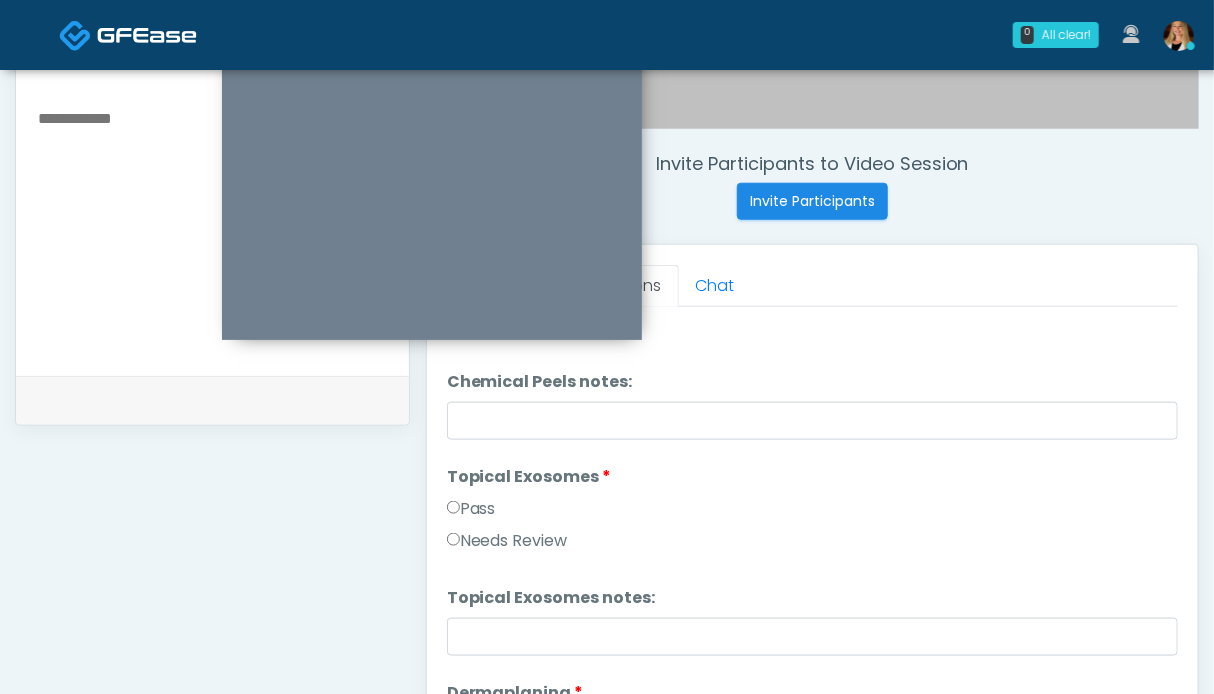 scroll, scrollTop: 2600, scrollLeft: 0, axis: vertical 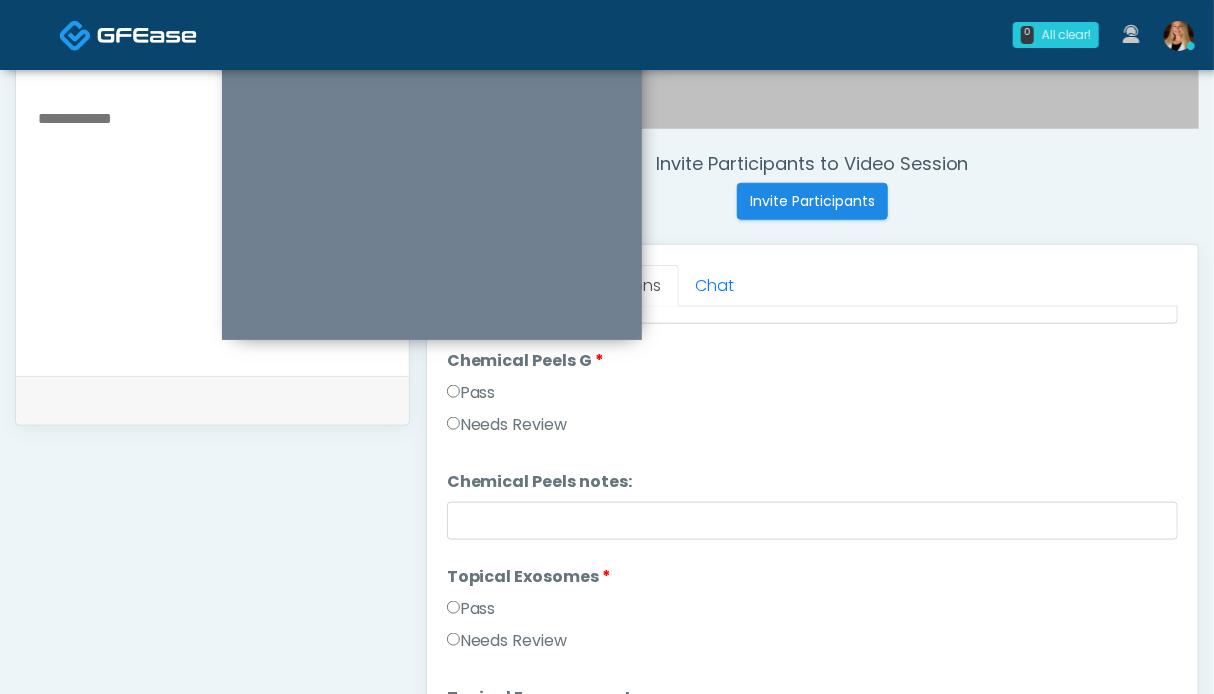 click on "Pass" at bounding box center (471, 609) 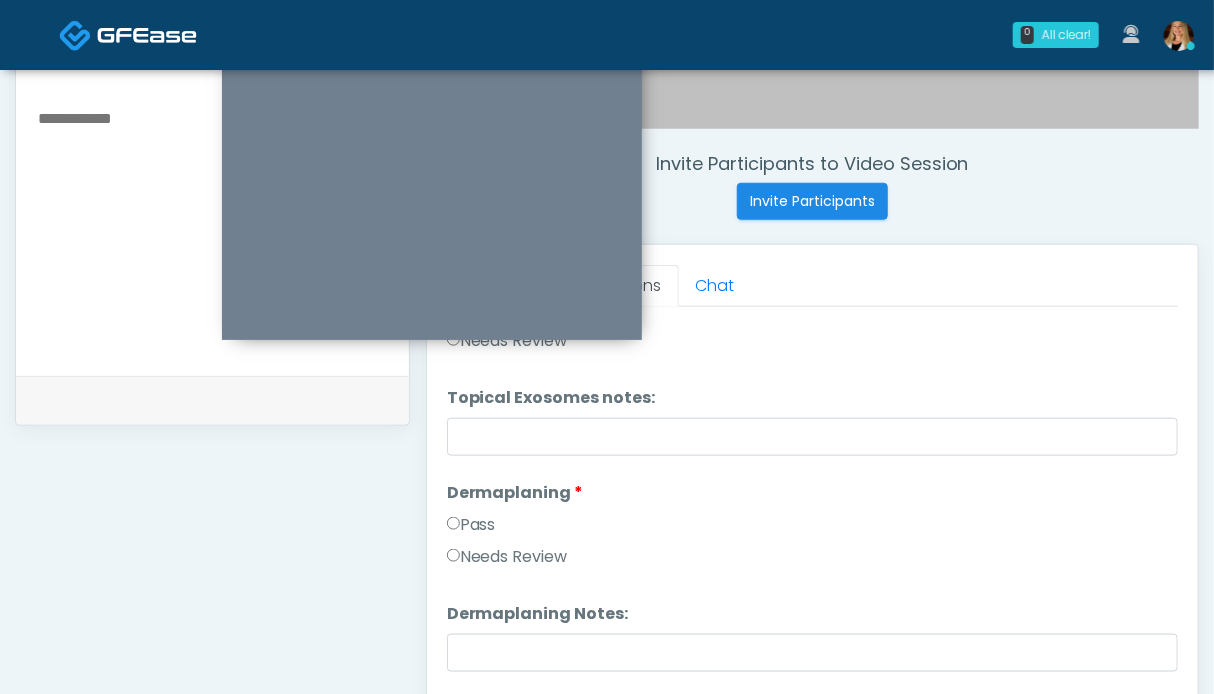 click on "Pass" at bounding box center [471, 525] 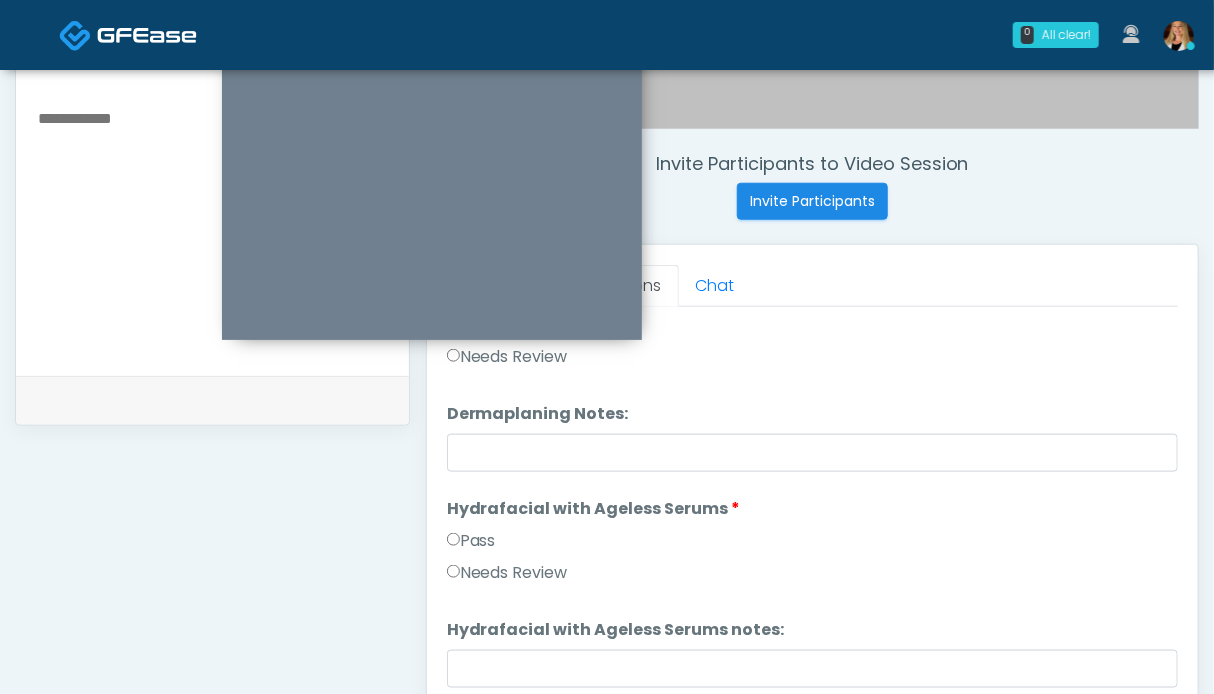 click on "Pass" at bounding box center [471, 541] 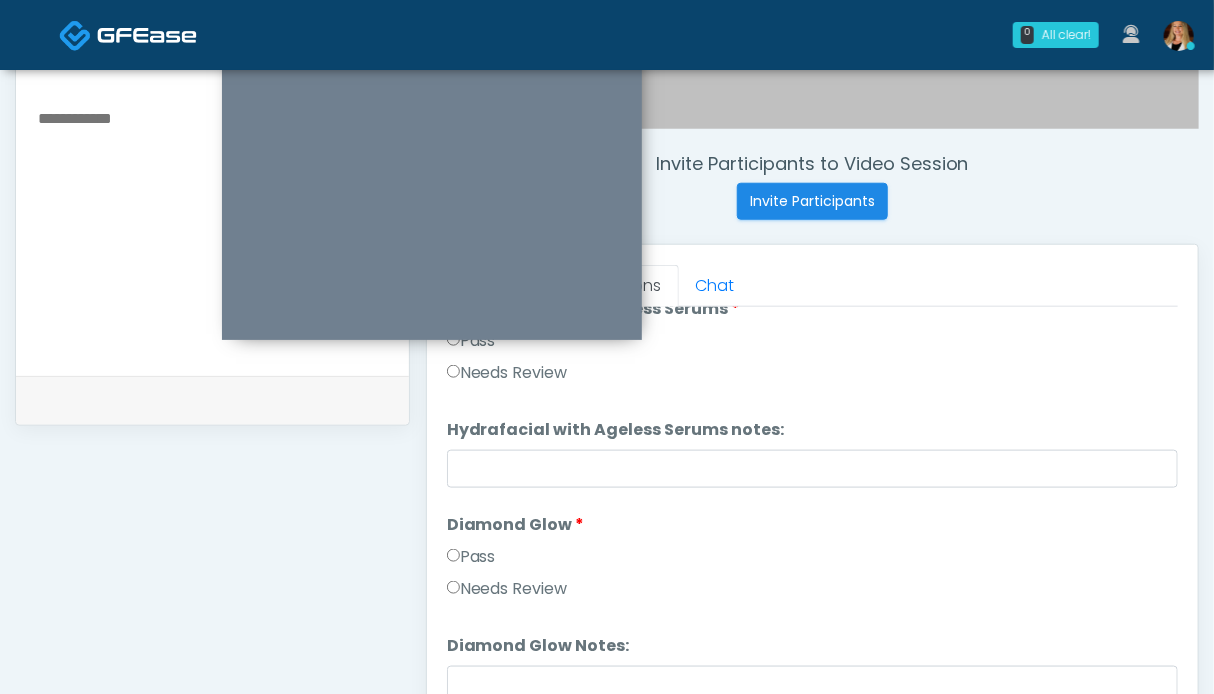 click on "Pass" at bounding box center (471, 557) 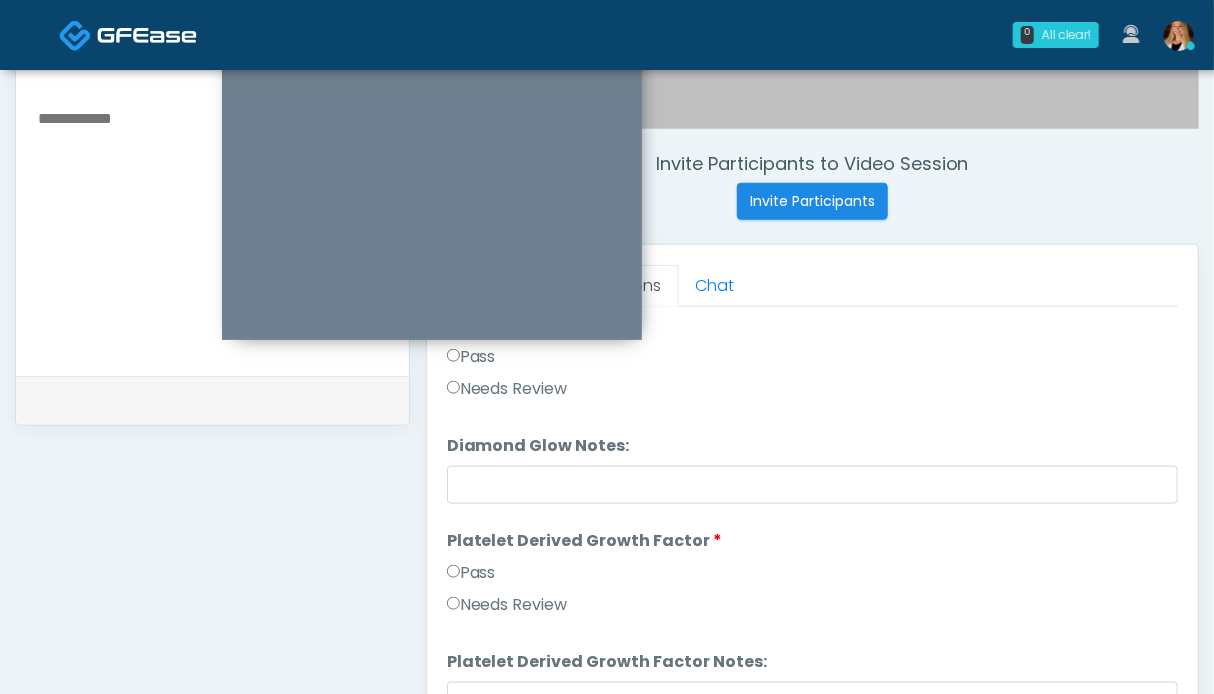 click on "Pass" at bounding box center [471, 573] 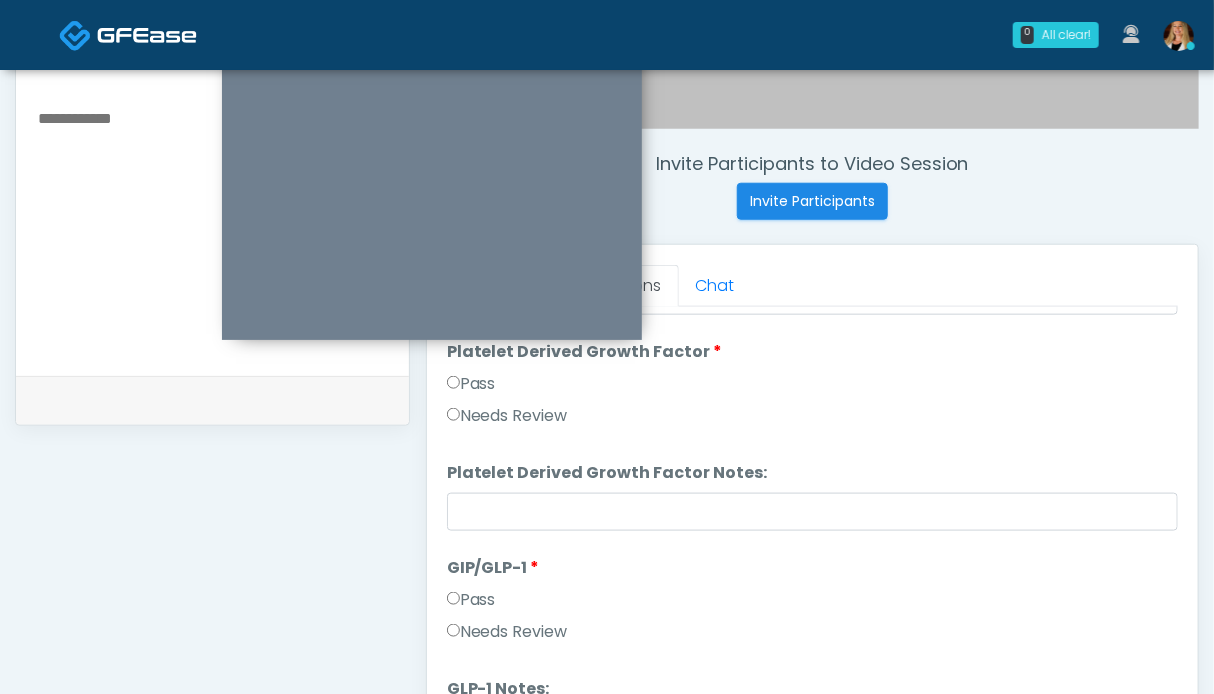 click on "Pass" at bounding box center [471, 600] 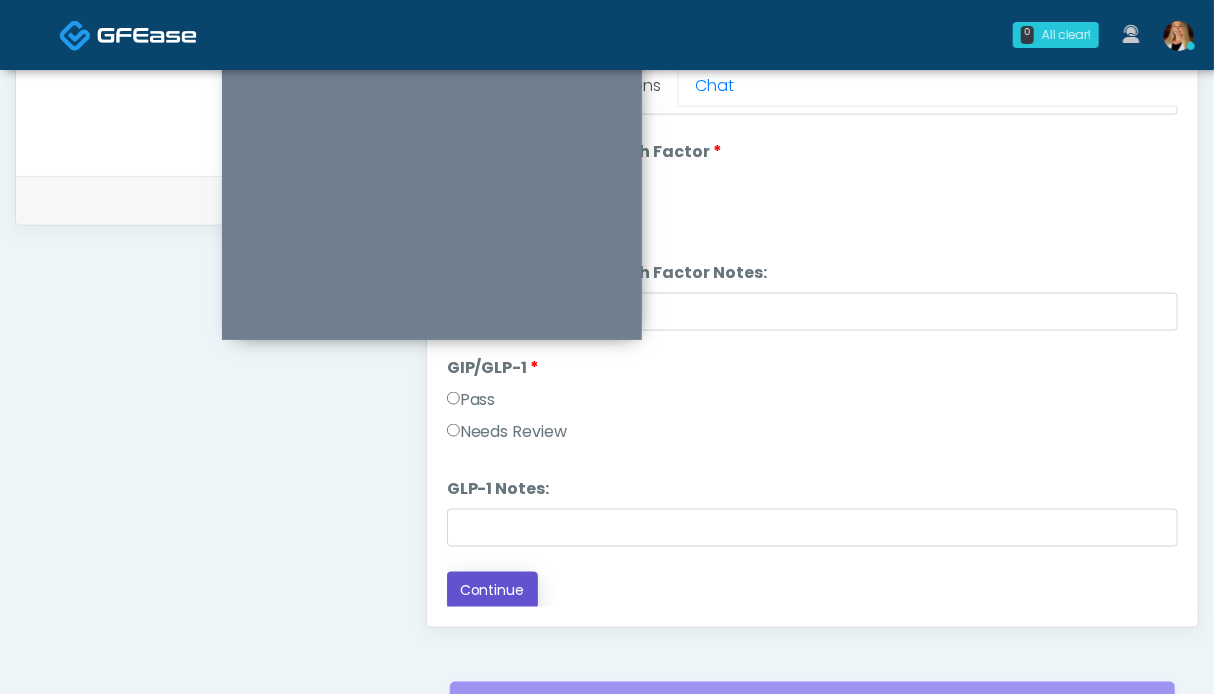 click on "Continue" at bounding box center [492, 590] 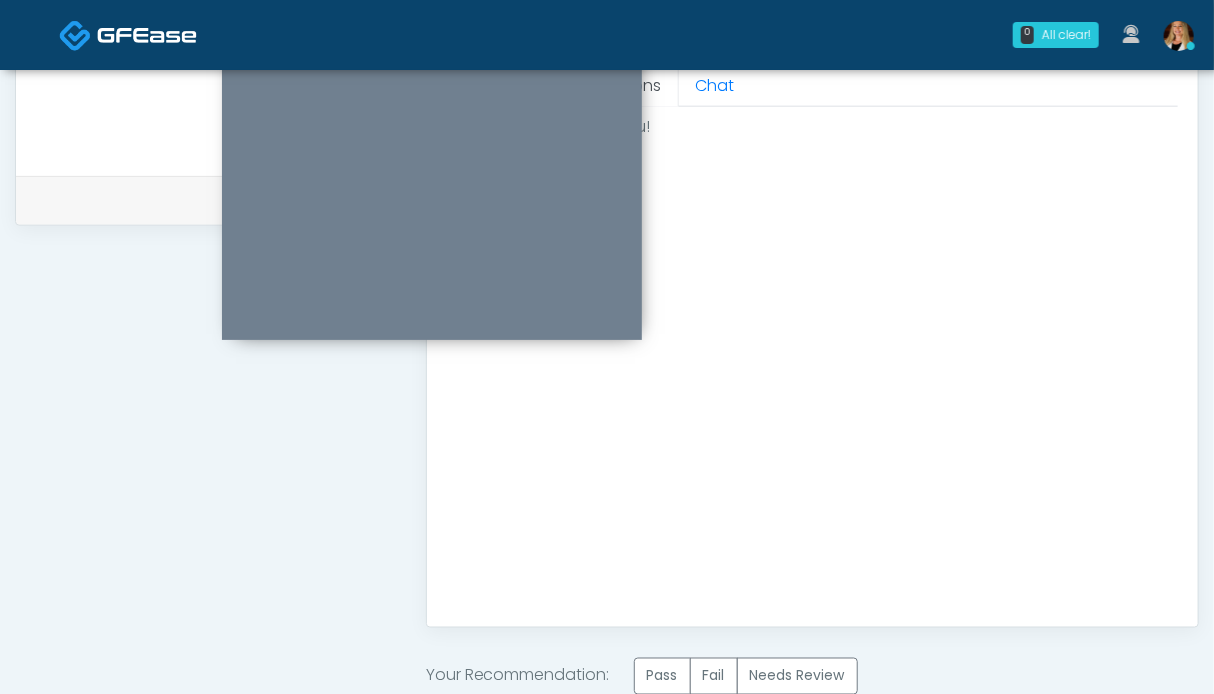 scroll, scrollTop: 0, scrollLeft: 0, axis: both 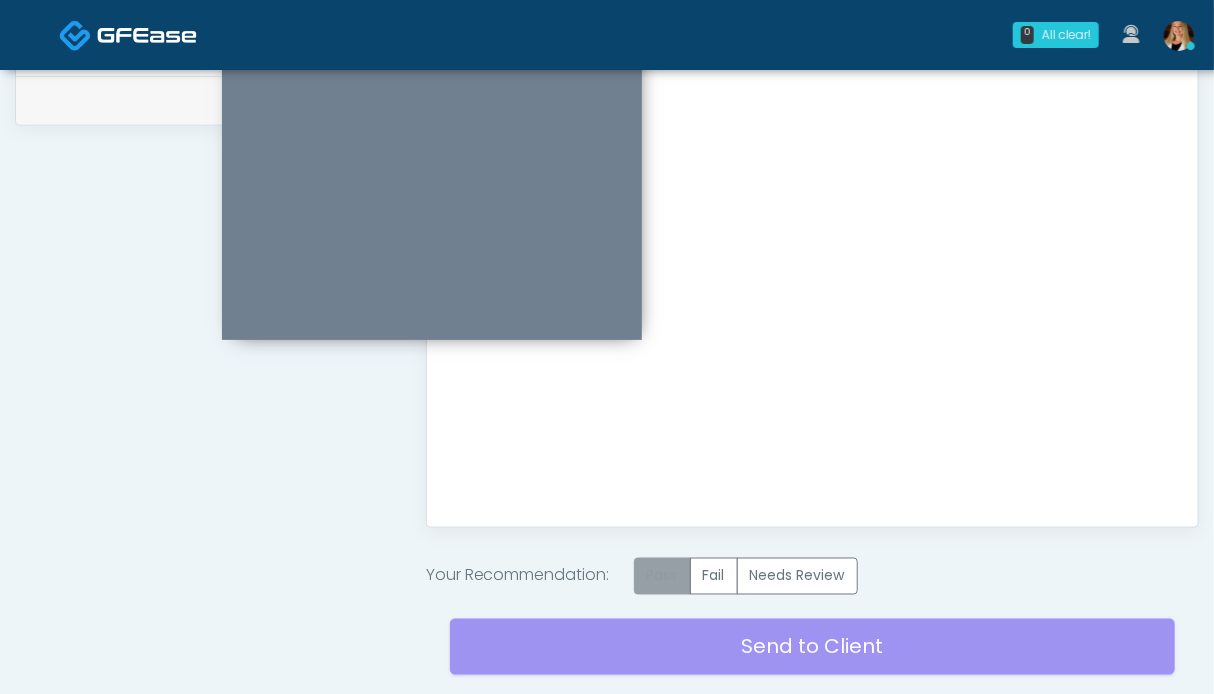 click on "Pass" at bounding box center (662, 576) 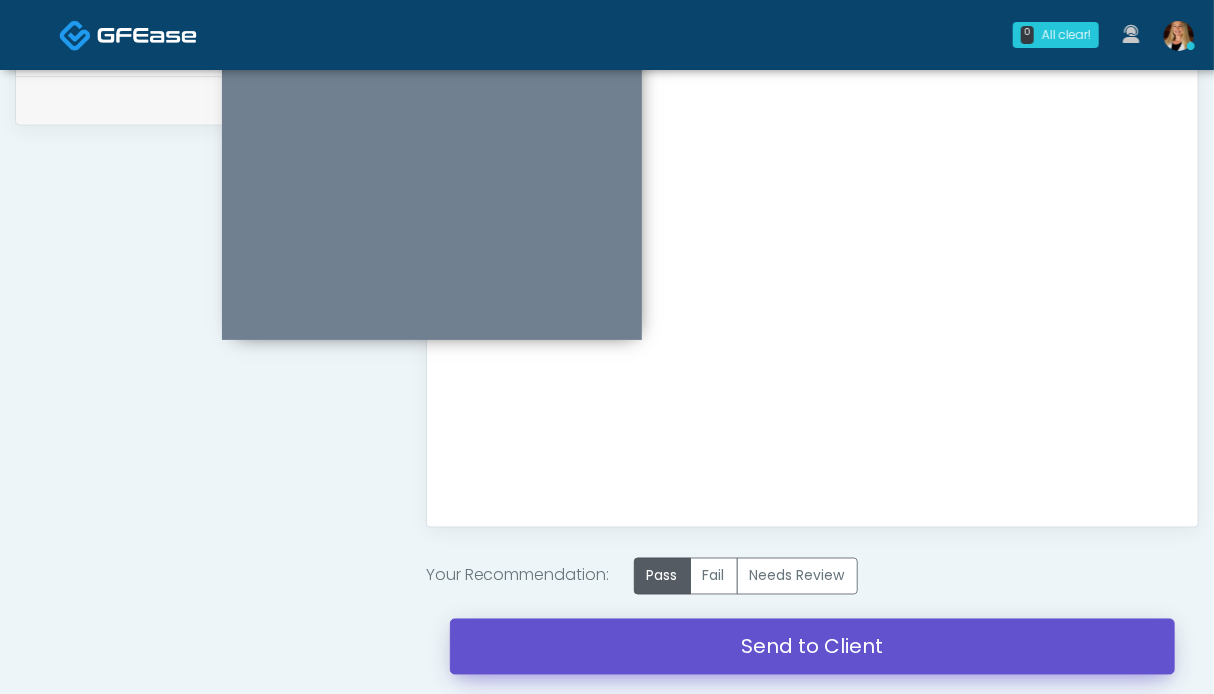 drag, startPoint x: 755, startPoint y: 630, endPoint x: 692, endPoint y: 136, distance: 498.001 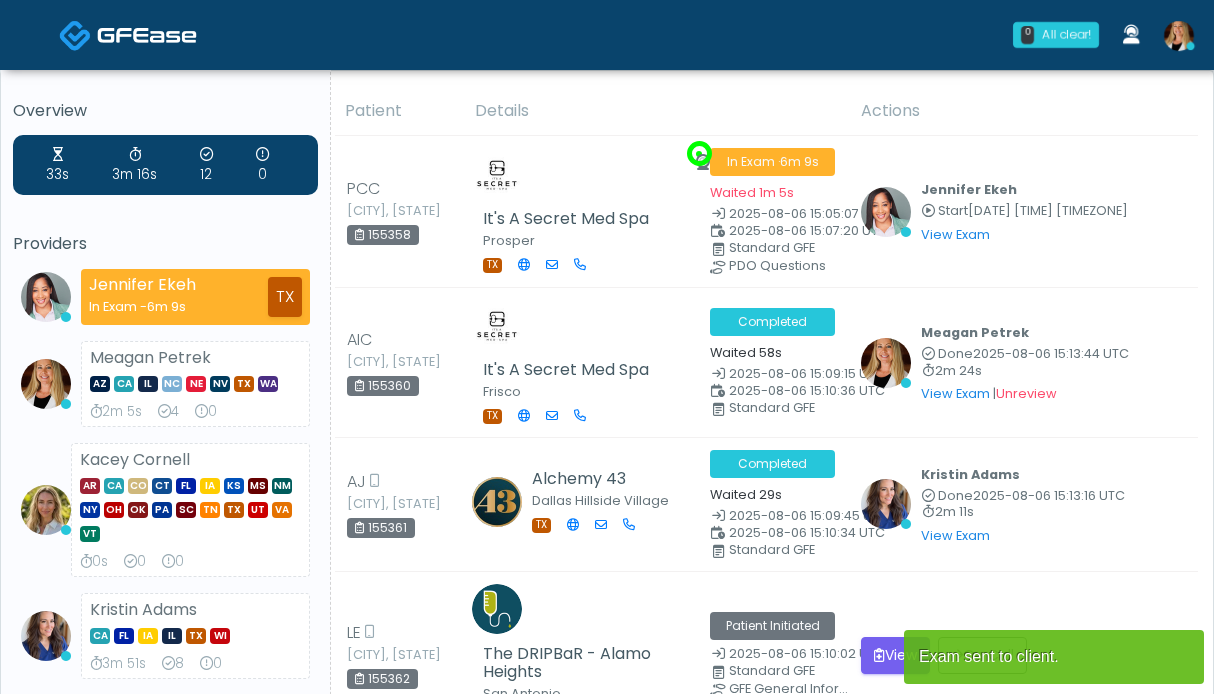scroll, scrollTop: 0, scrollLeft: 0, axis: both 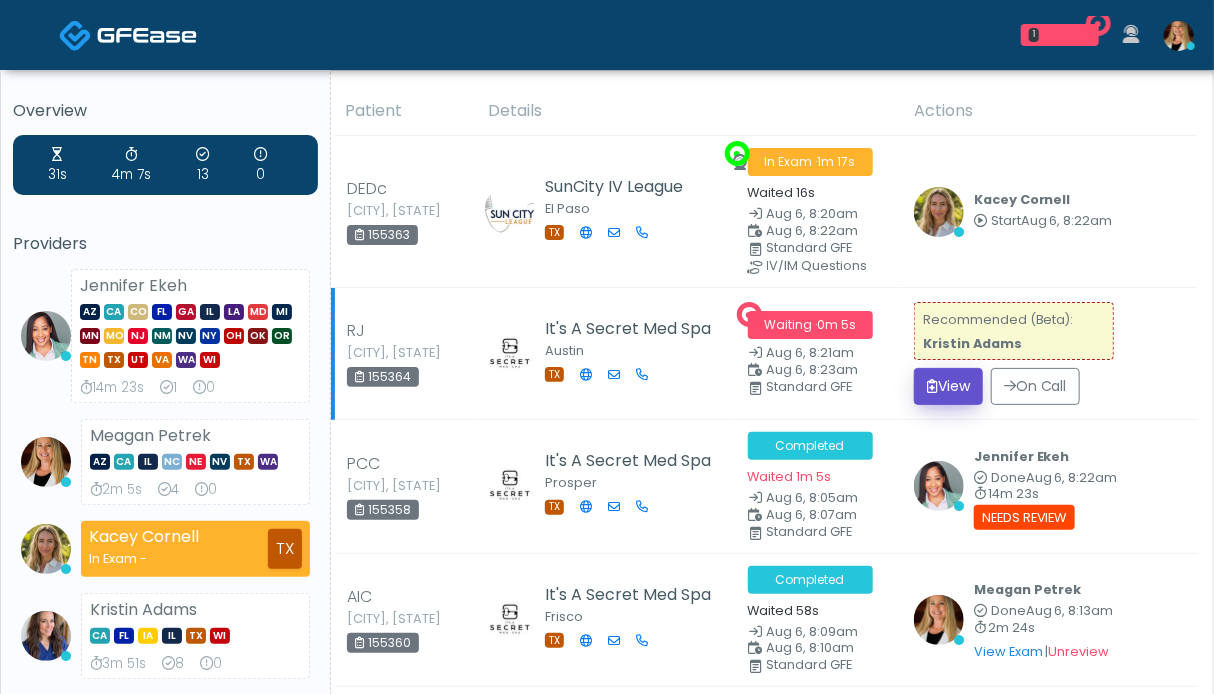 click on "View" at bounding box center [948, 386] 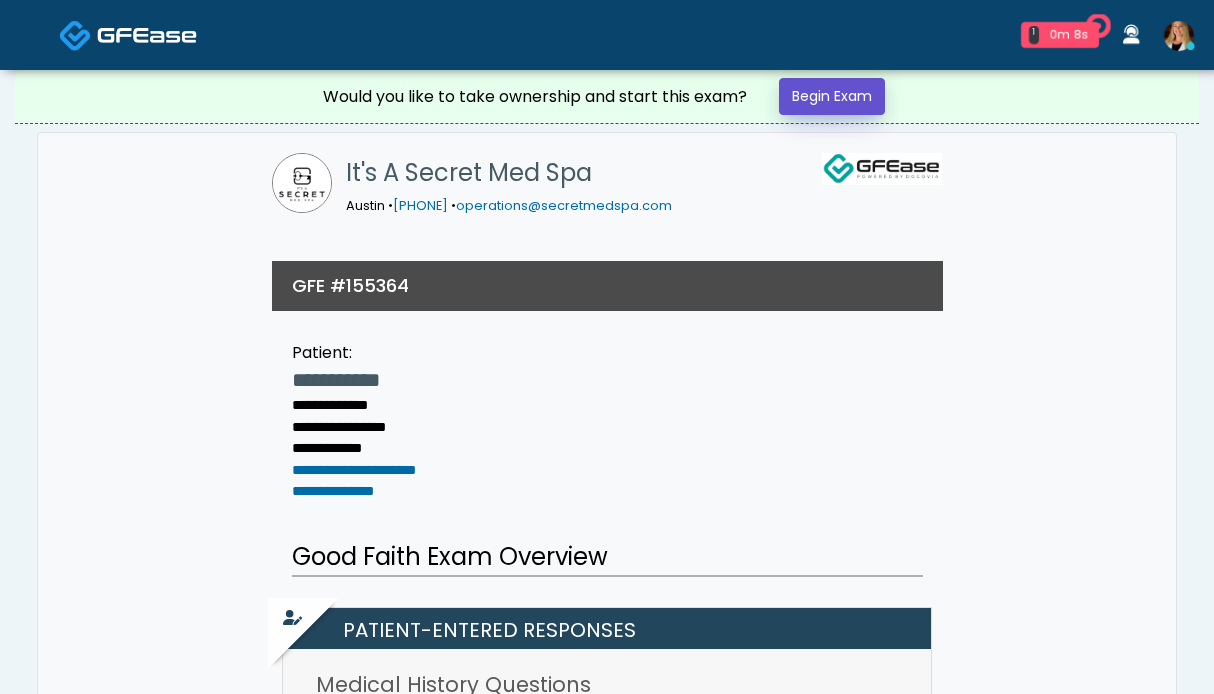 click on "Begin Exam" at bounding box center (832, 96) 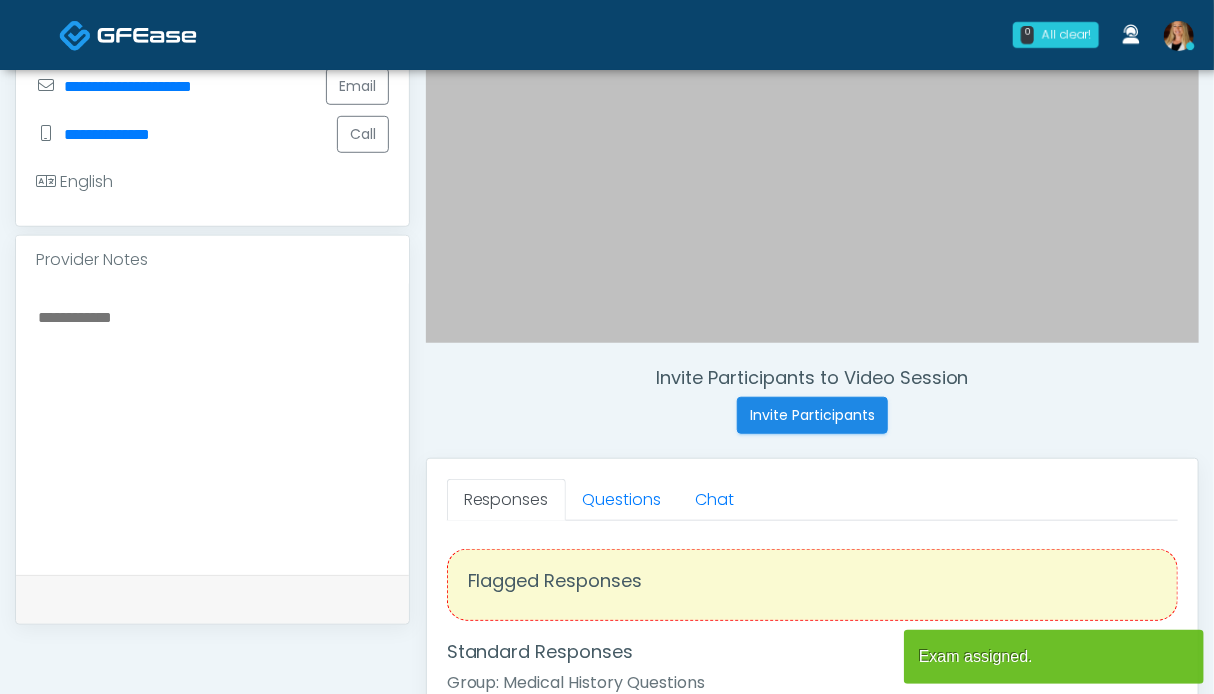 scroll, scrollTop: 500, scrollLeft: 0, axis: vertical 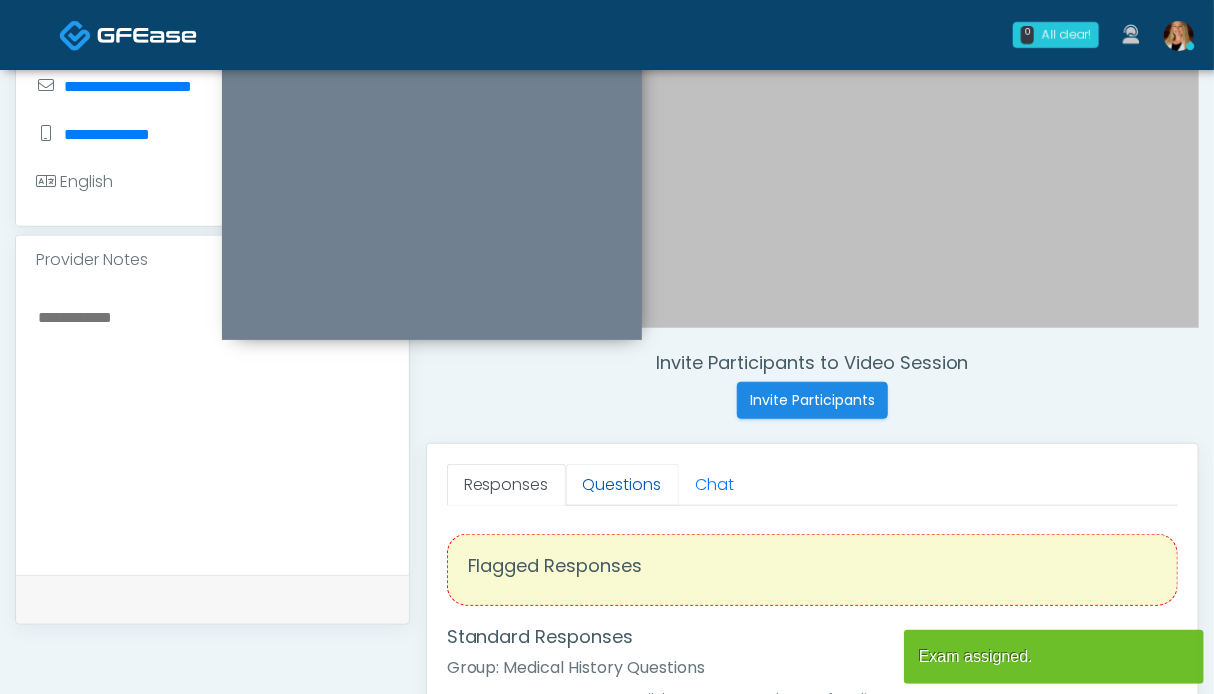 click on "Questions" at bounding box center (622, 485) 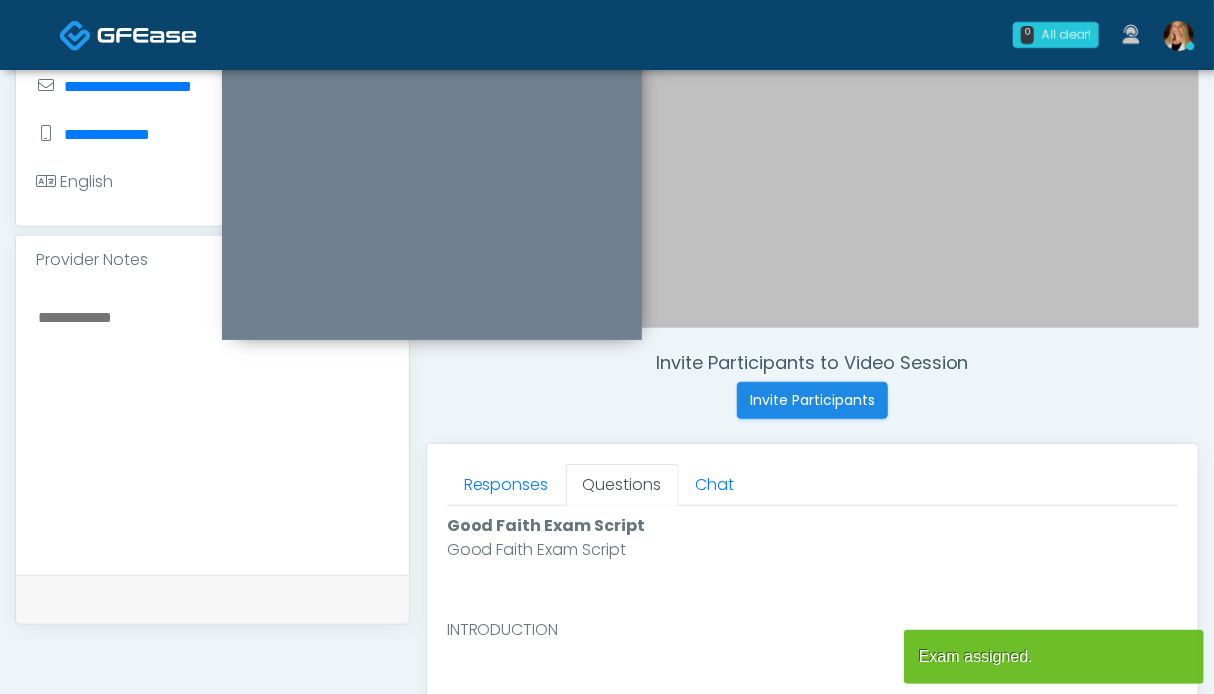 scroll, scrollTop: 800, scrollLeft: 0, axis: vertical 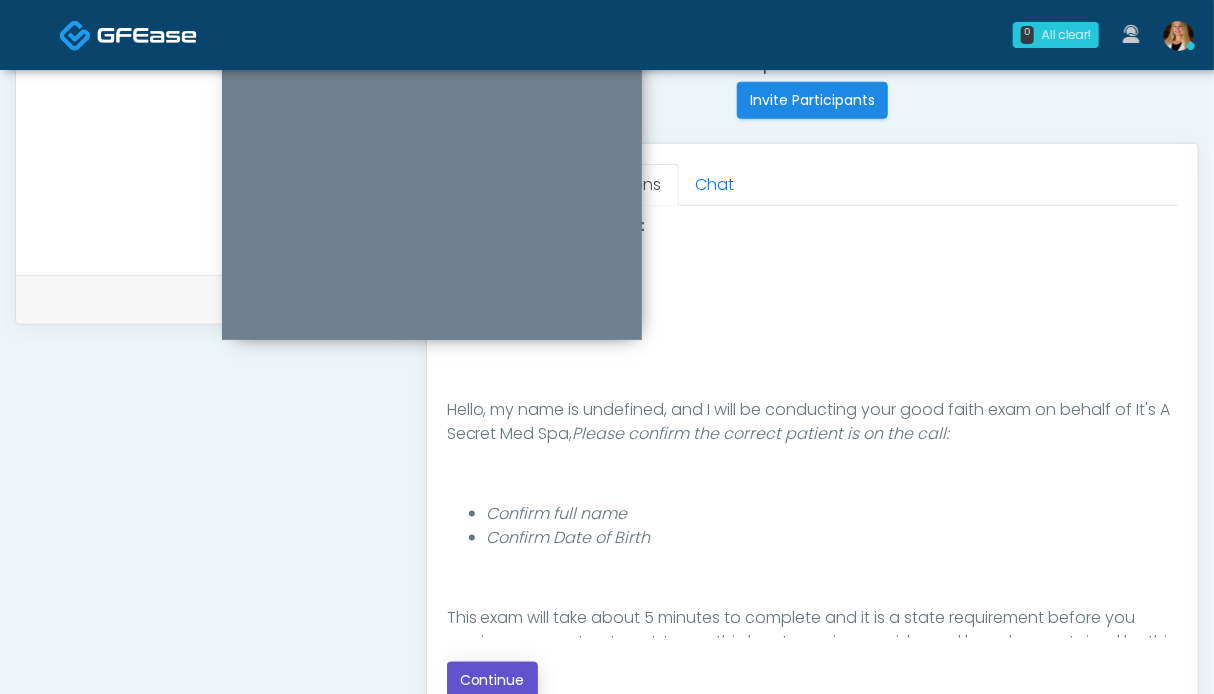click on "Continue" at bounding box center [492, 680] 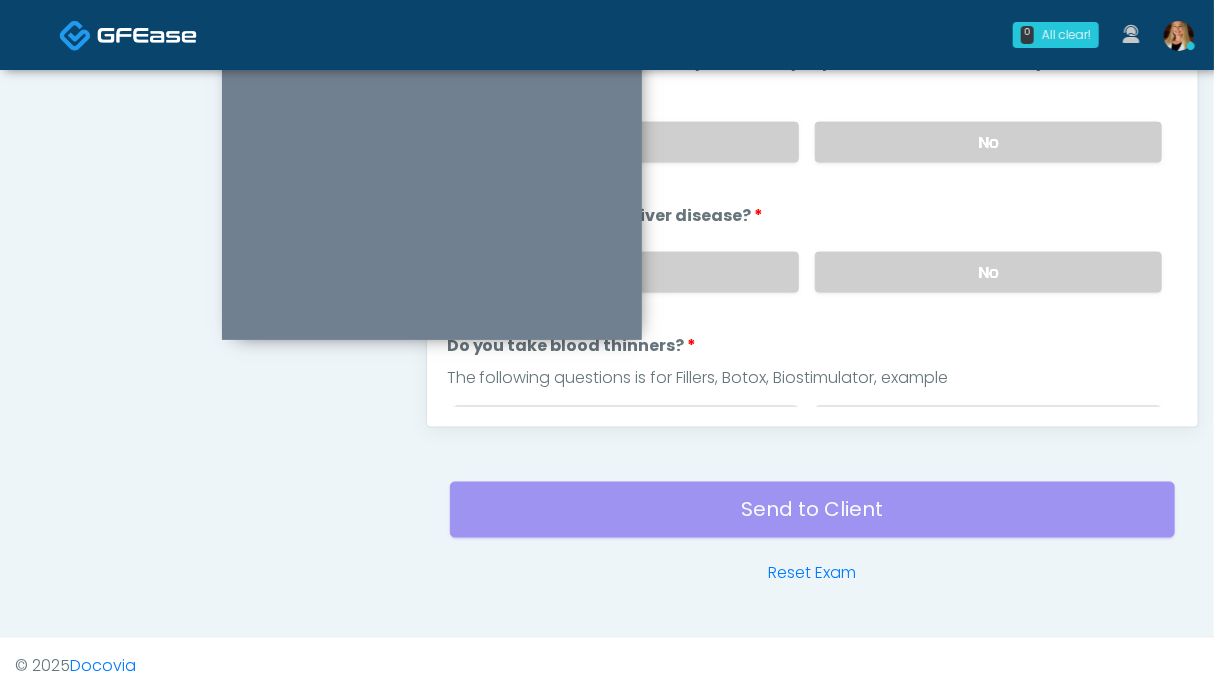 scroll, scrollTop: 999, scrollLeft: 0, axis: vertical 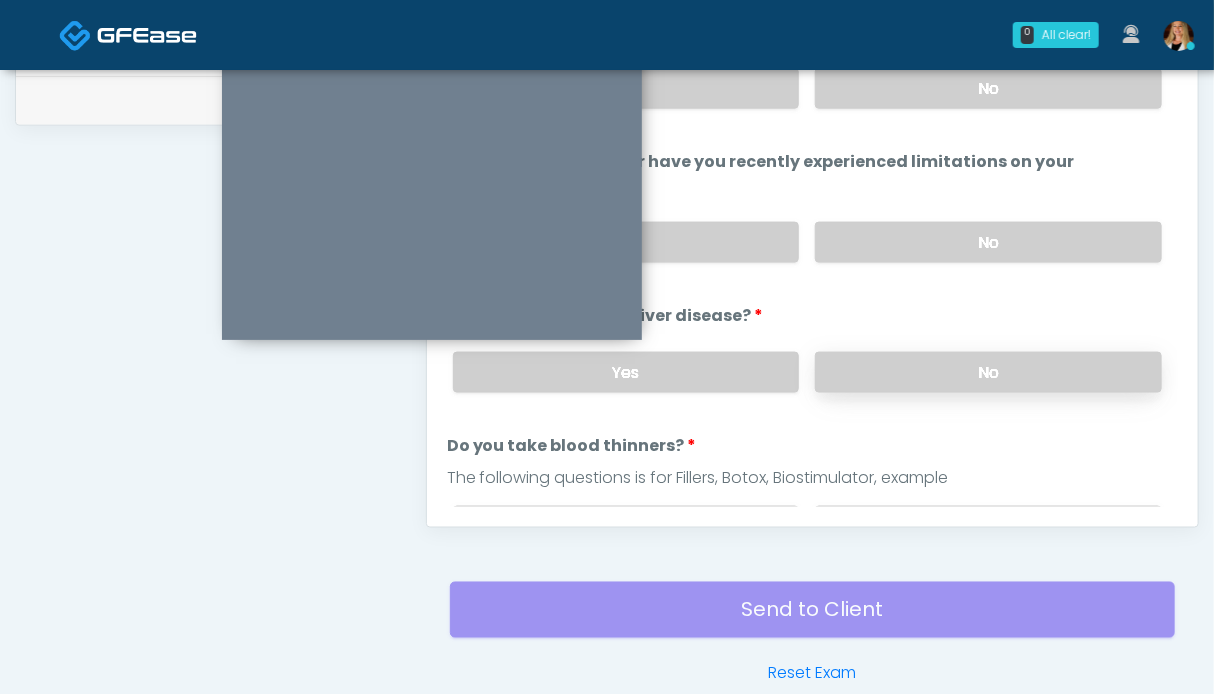 click on "No" at bounding box center [988, 372] 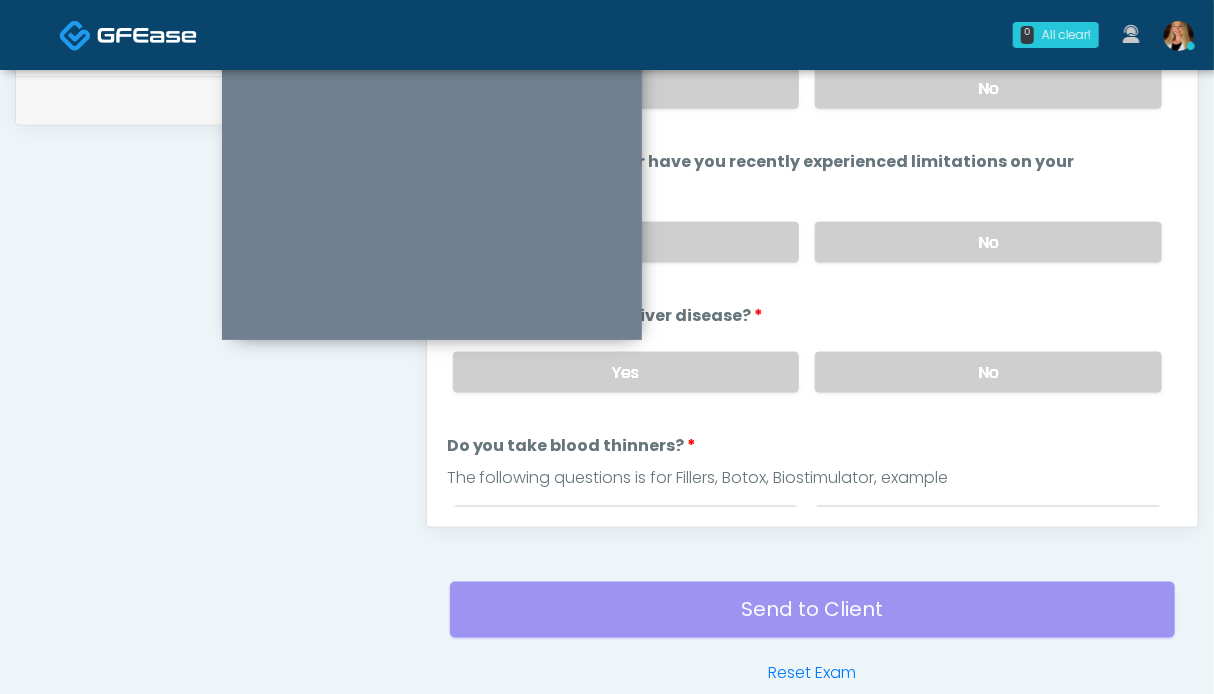 drag, startPoint x: 904, startPoint y: 224, endPoint x: 902, endPoint y: 145, distance: 79.025314 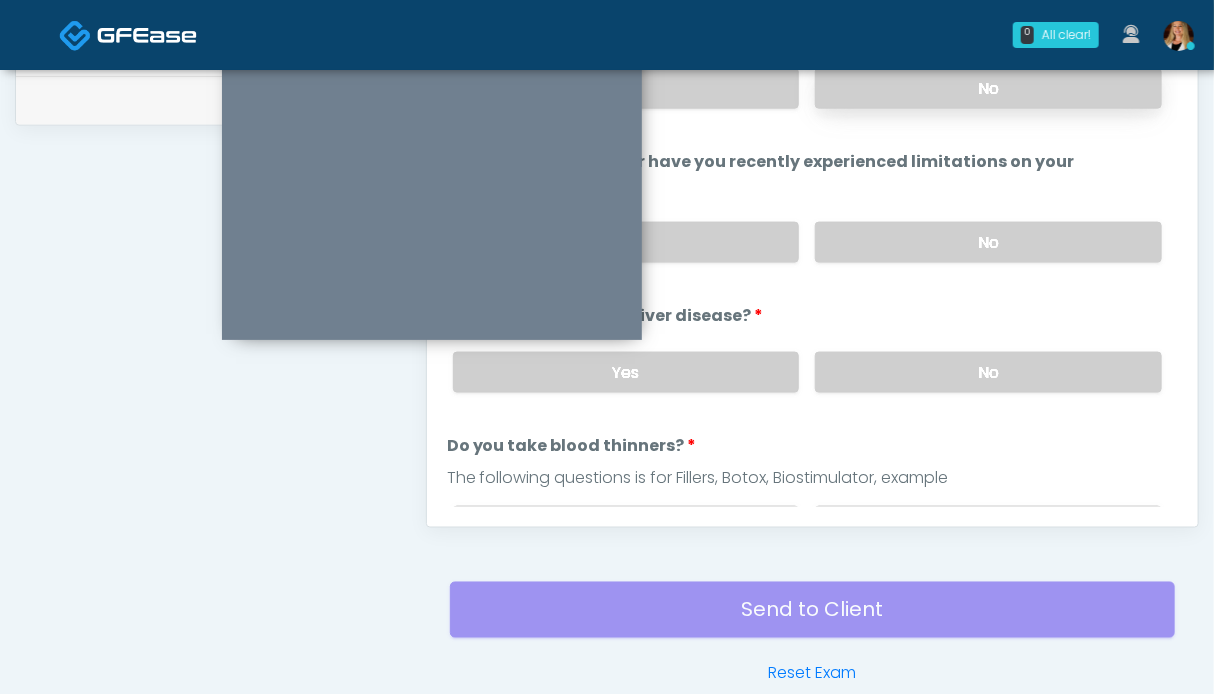 click on "No" at bounding box center (988, 88) 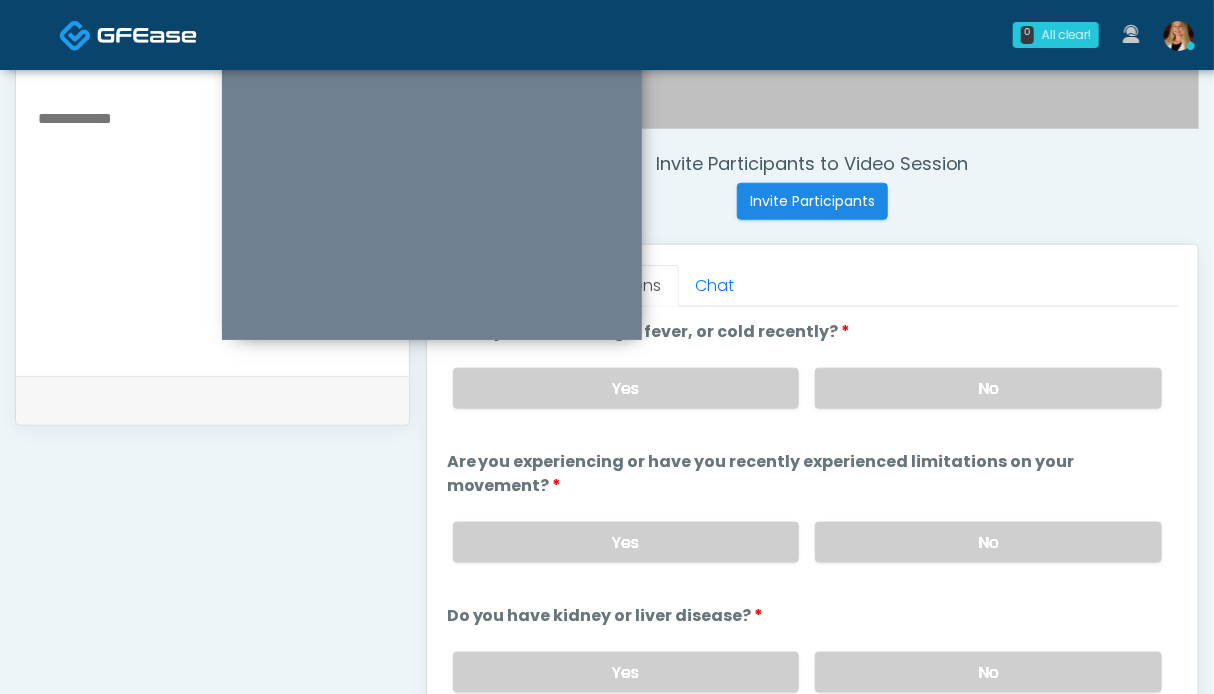 scroll, scrollTop: 999, scrollLeft: 0, axis: vertical 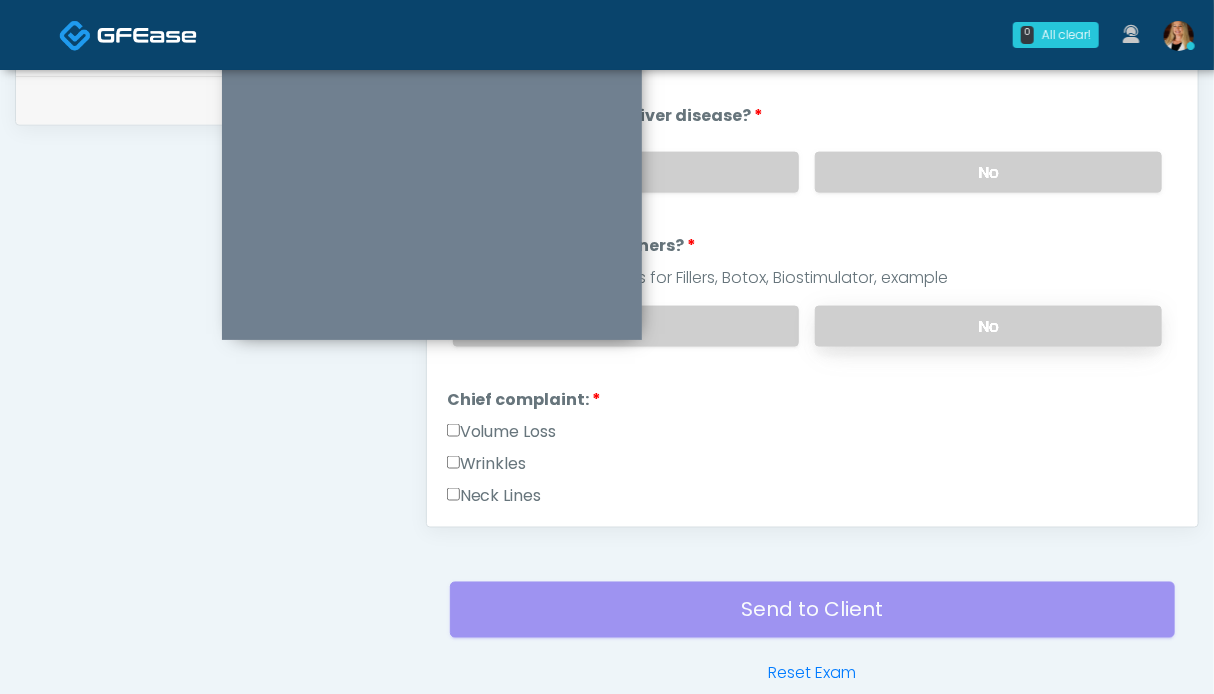 click on "No" at bounding box center [988, 326] 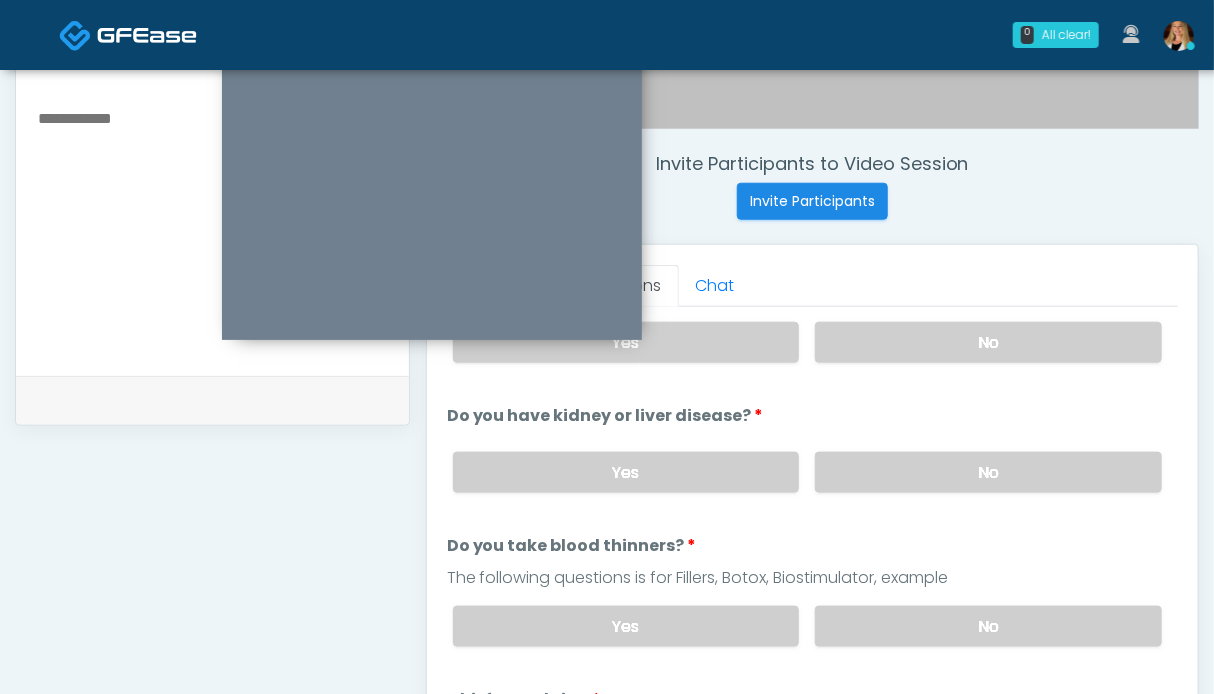 scroll, scrollTop: 799, scrollLeft: 0, axis: vertical 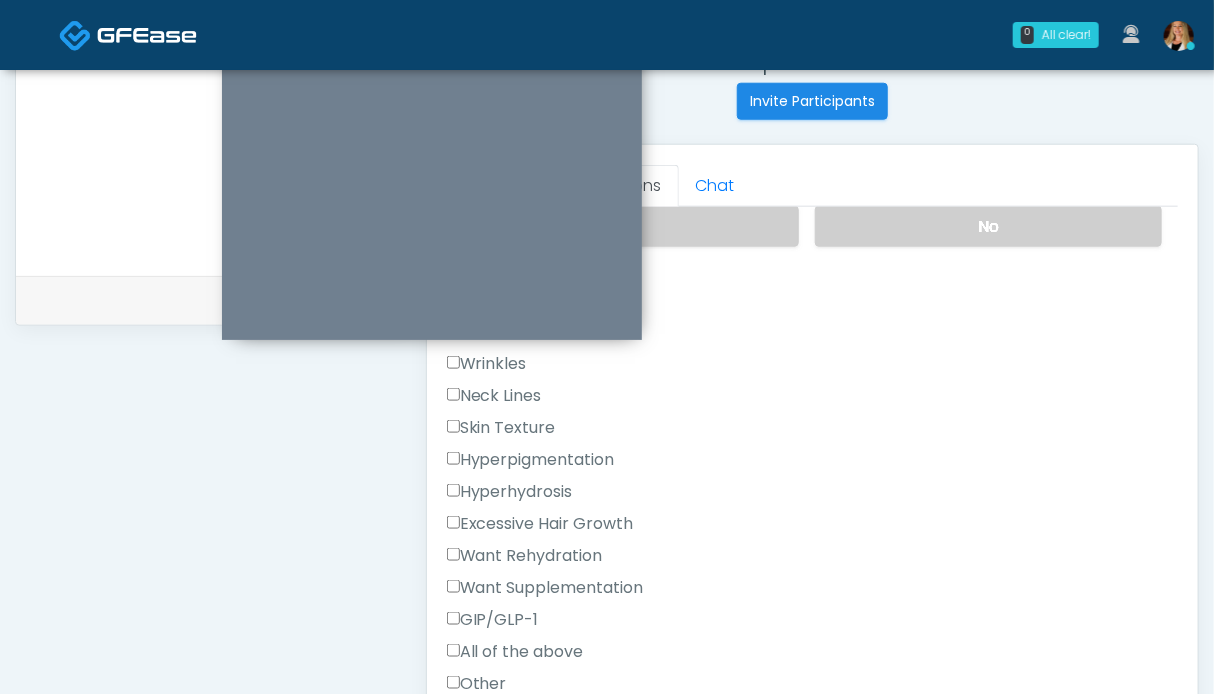 click on "Wrinkles" at bounding box center (487, 364) 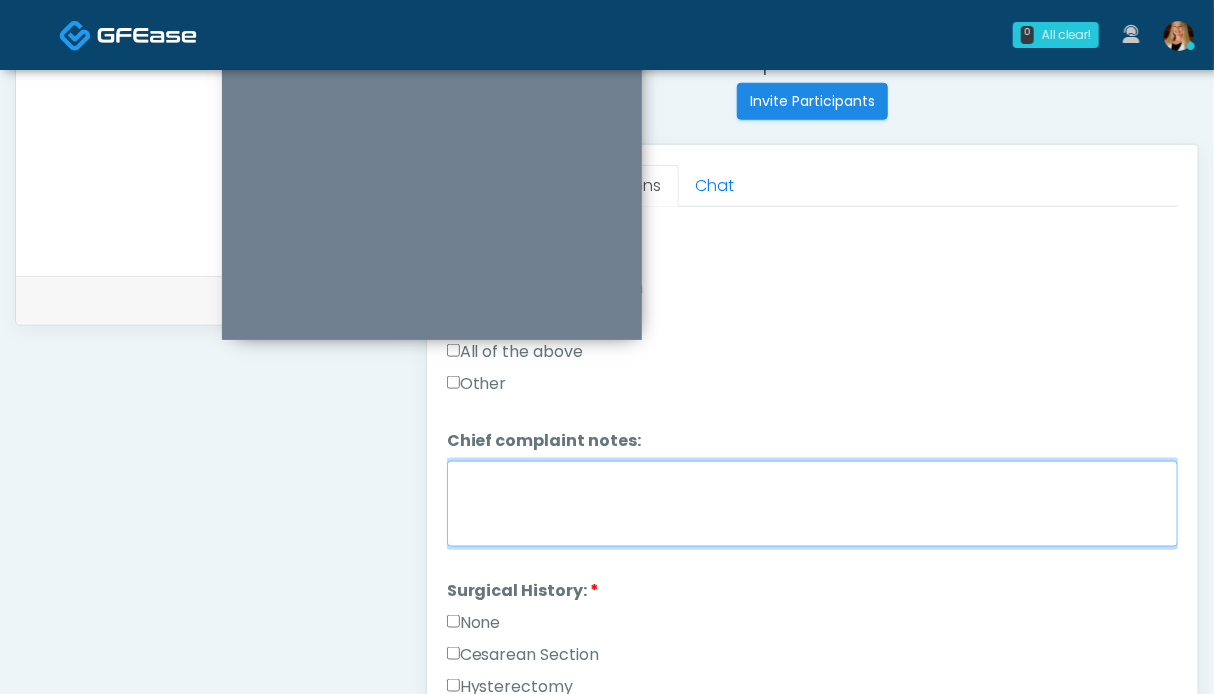click on "Chief complaint notes:" at bounding box center [812, 504] 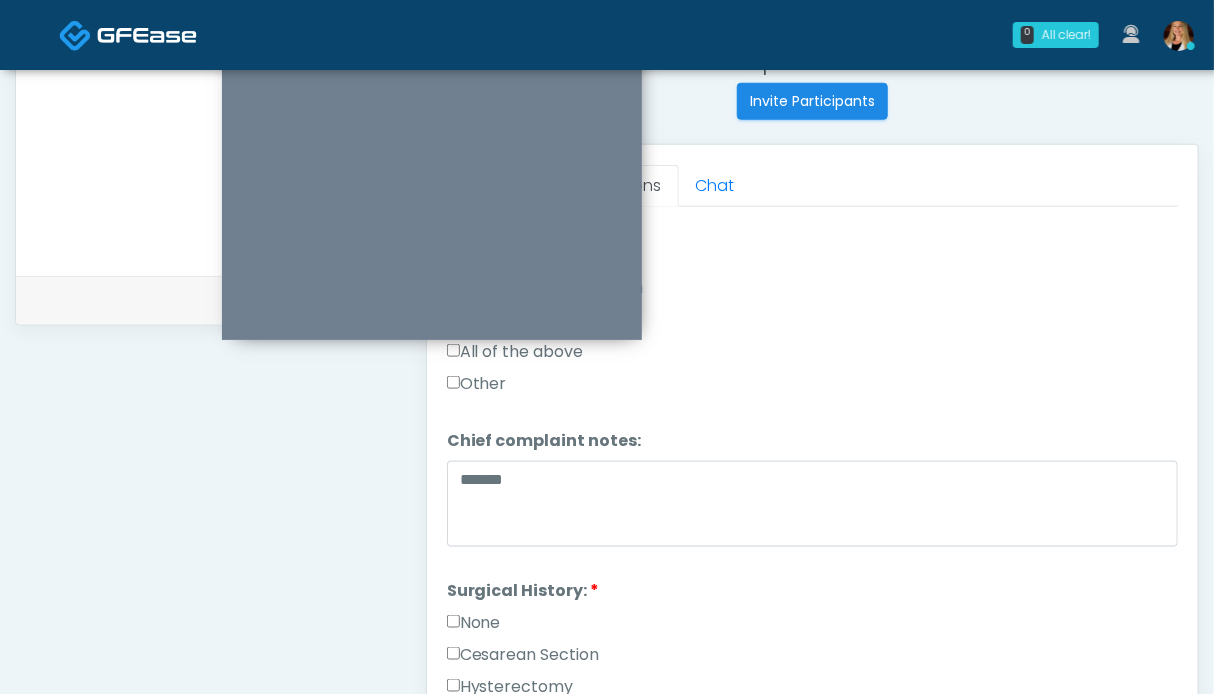 click on "None" at bounding box center [474, 623] 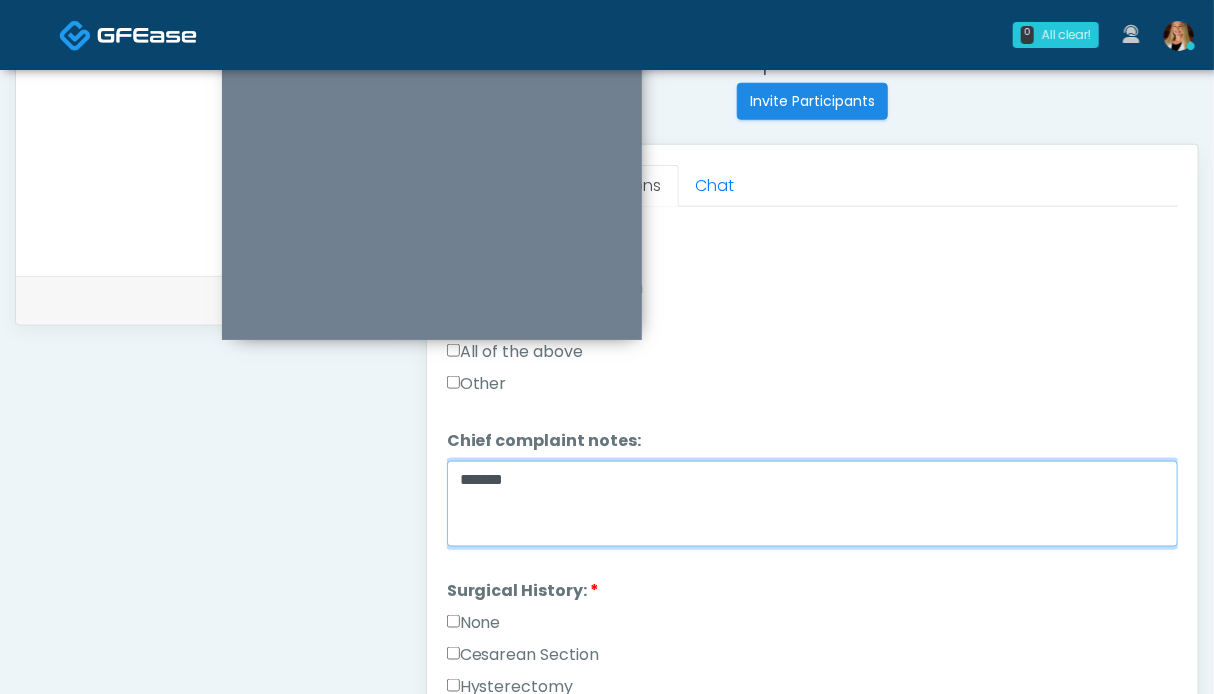 click on "******" at bounding box center [812, 504] 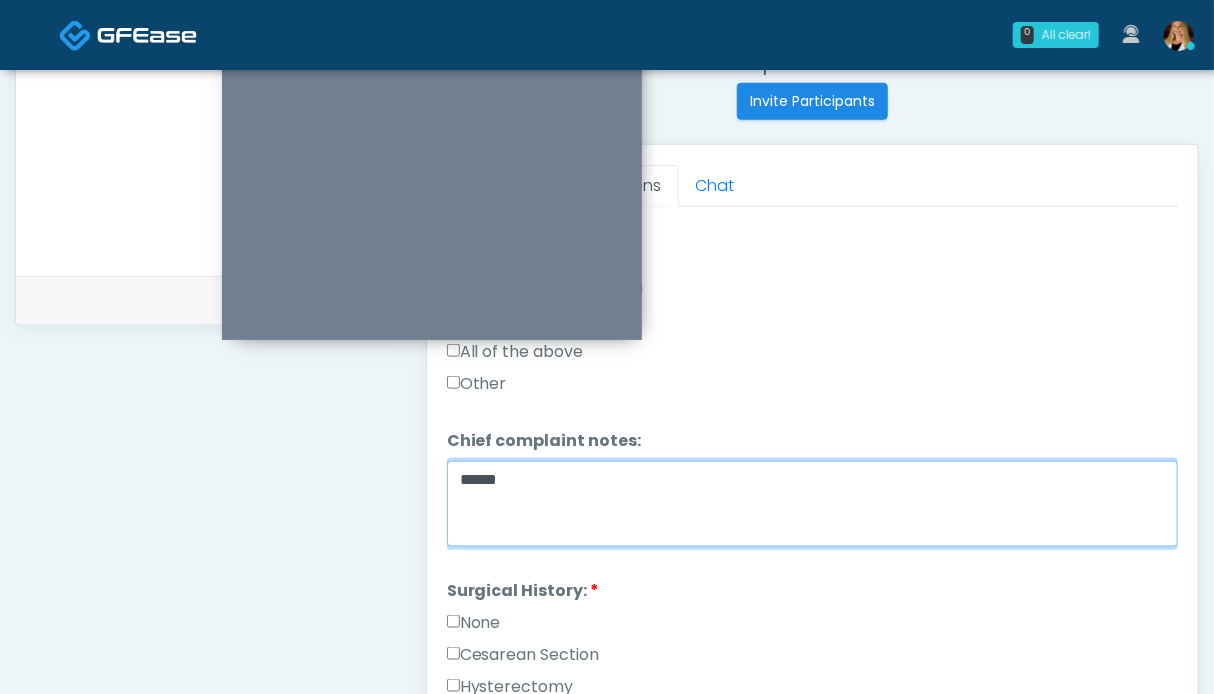 type on "******" 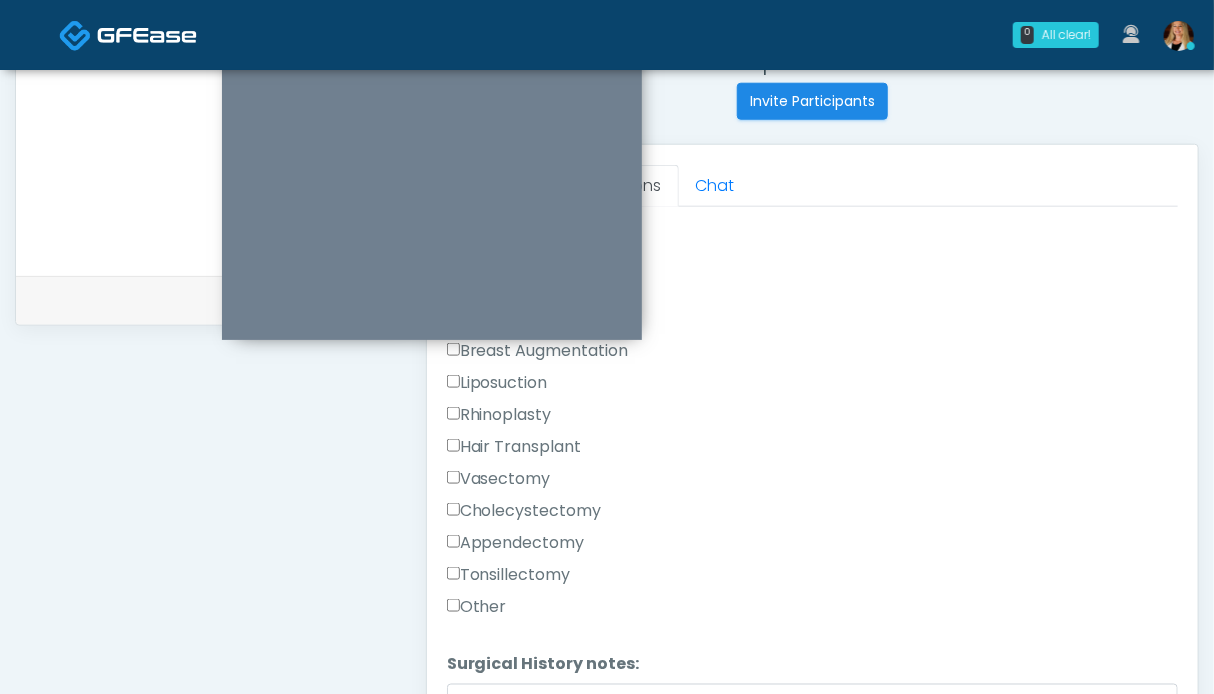 scroll, scrollTop: 1324, scrollLeft: 0, axis: vertical 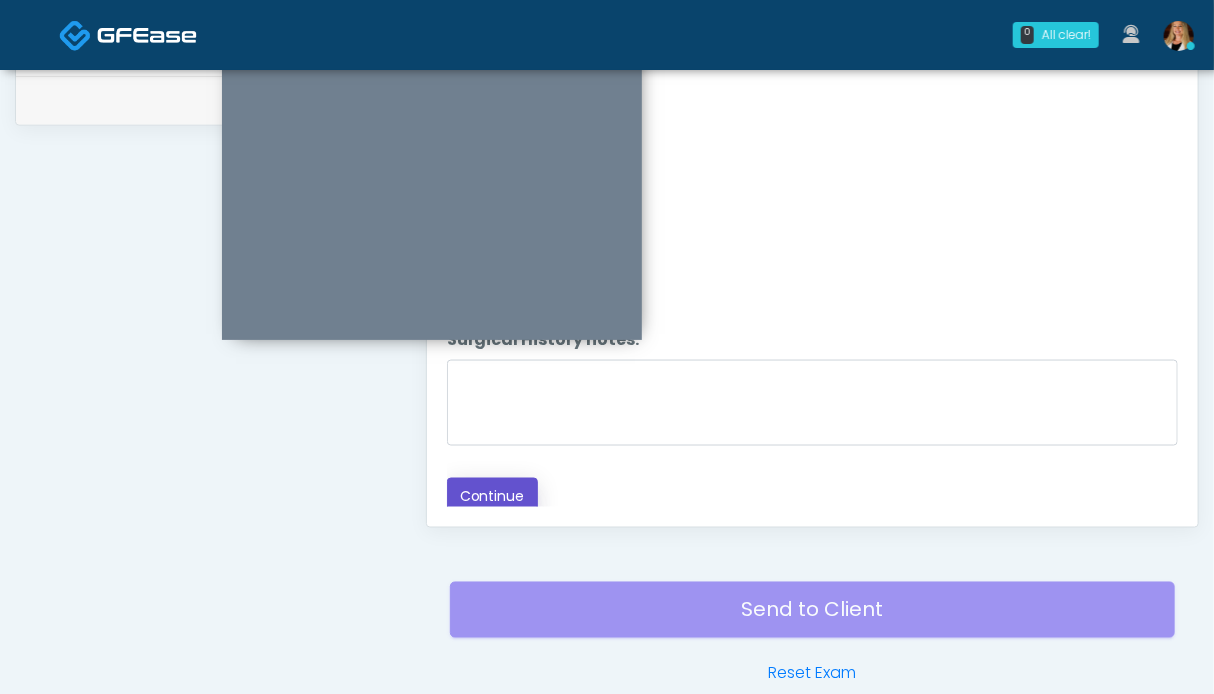 click on "Continue" at bounding box center [492, 496] 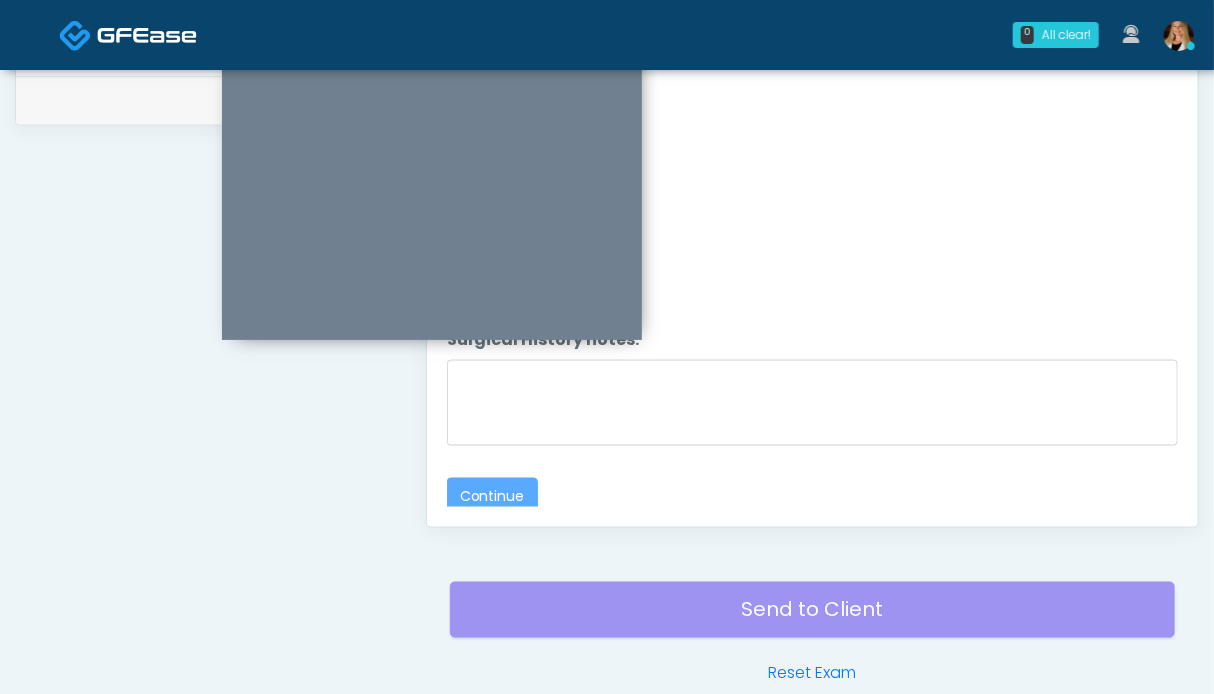 scroll, scrollTop: 1099, scrollLeft: 0, axis: vertical 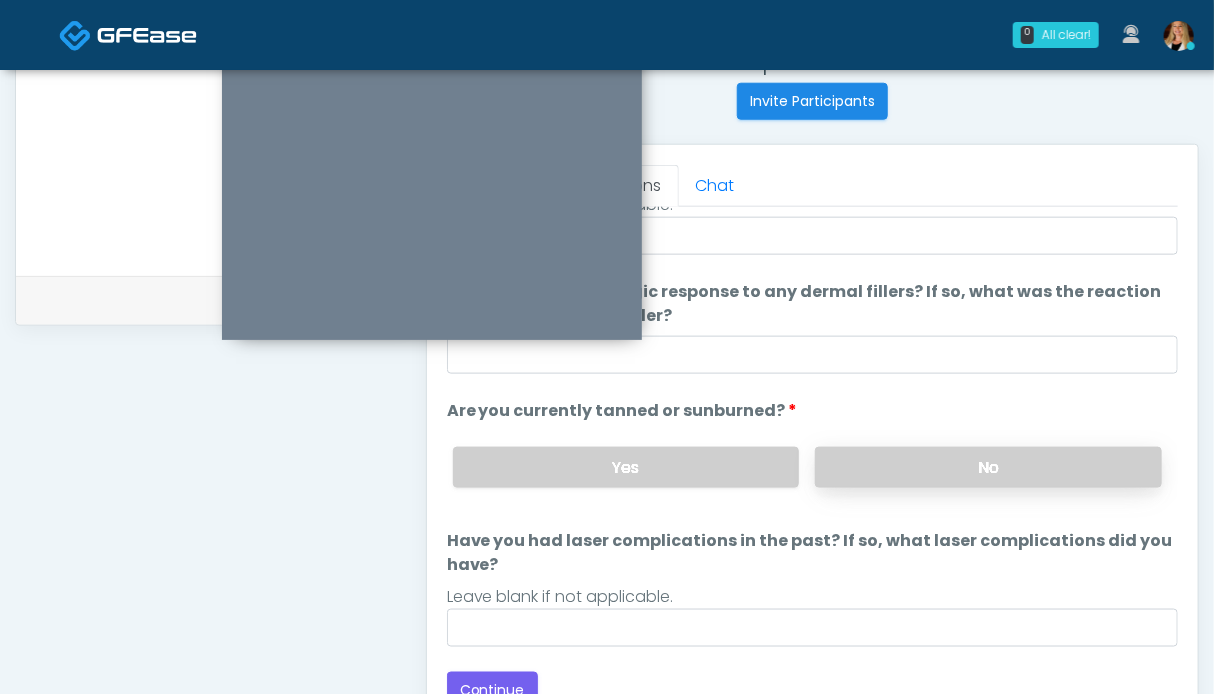 drag, startPoint x: 936, startPoint y: 465, endPoint x: 858, endPoint y: 465, distance: 78 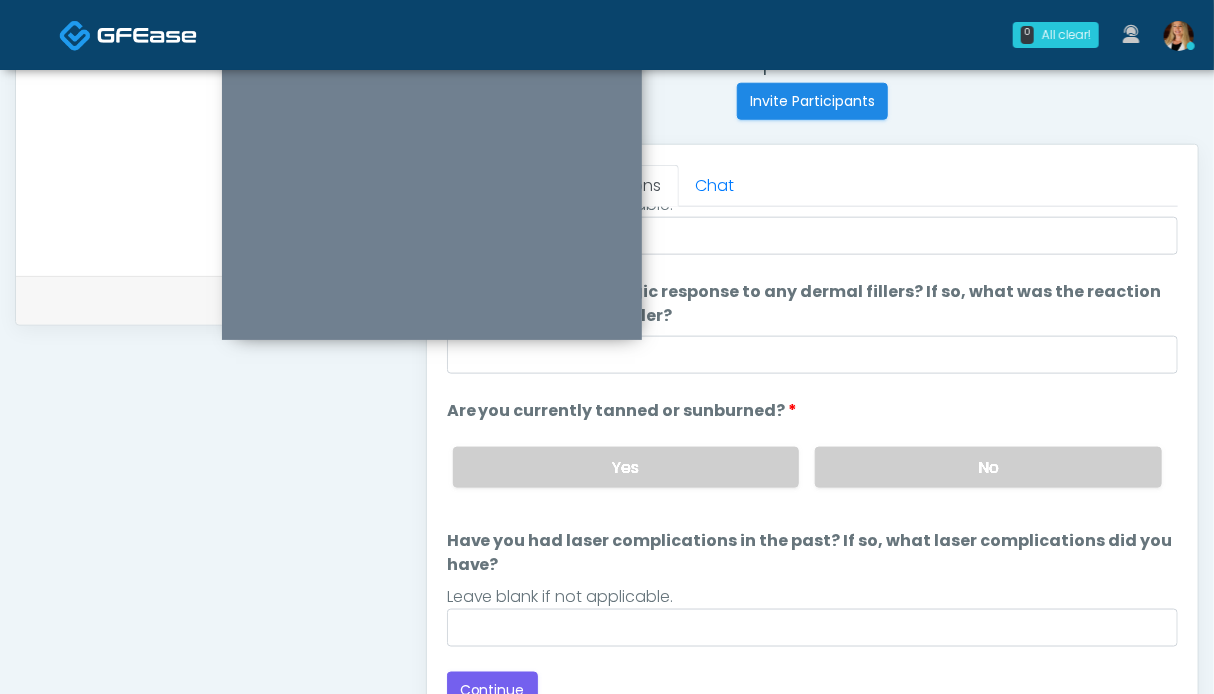 scroll, scrollTop: 999, scrollLeft: 0, axis: vertical 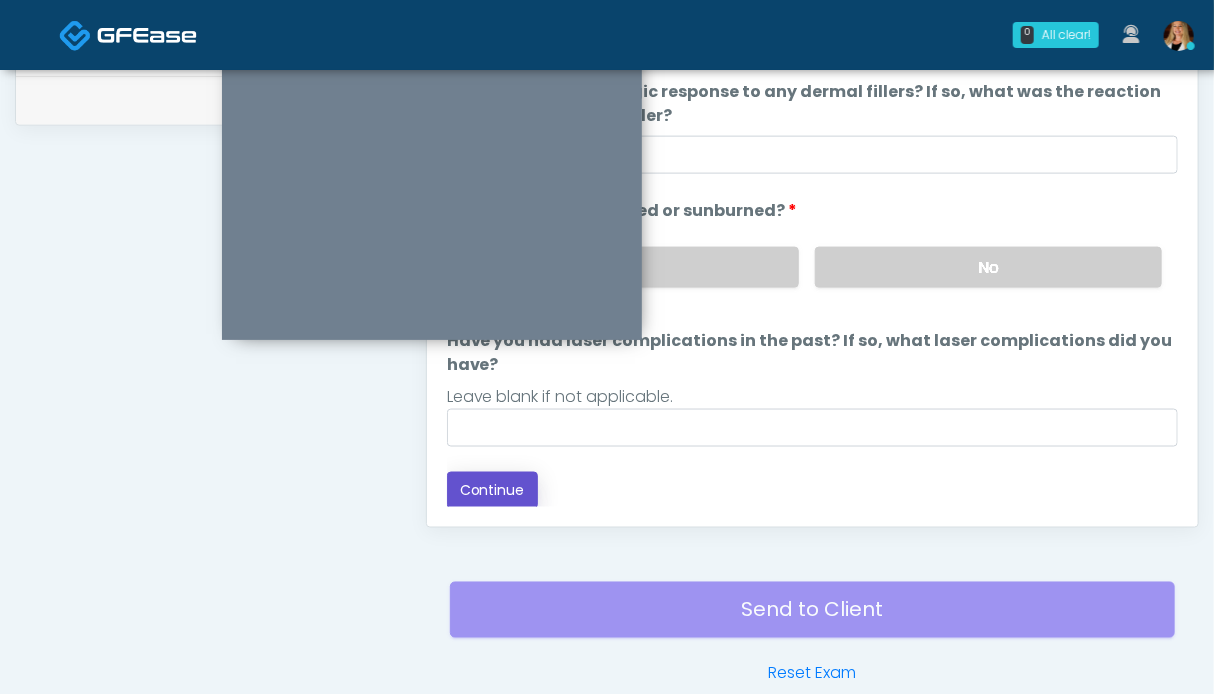 click on "Continue" at bounding box center [492, 490] 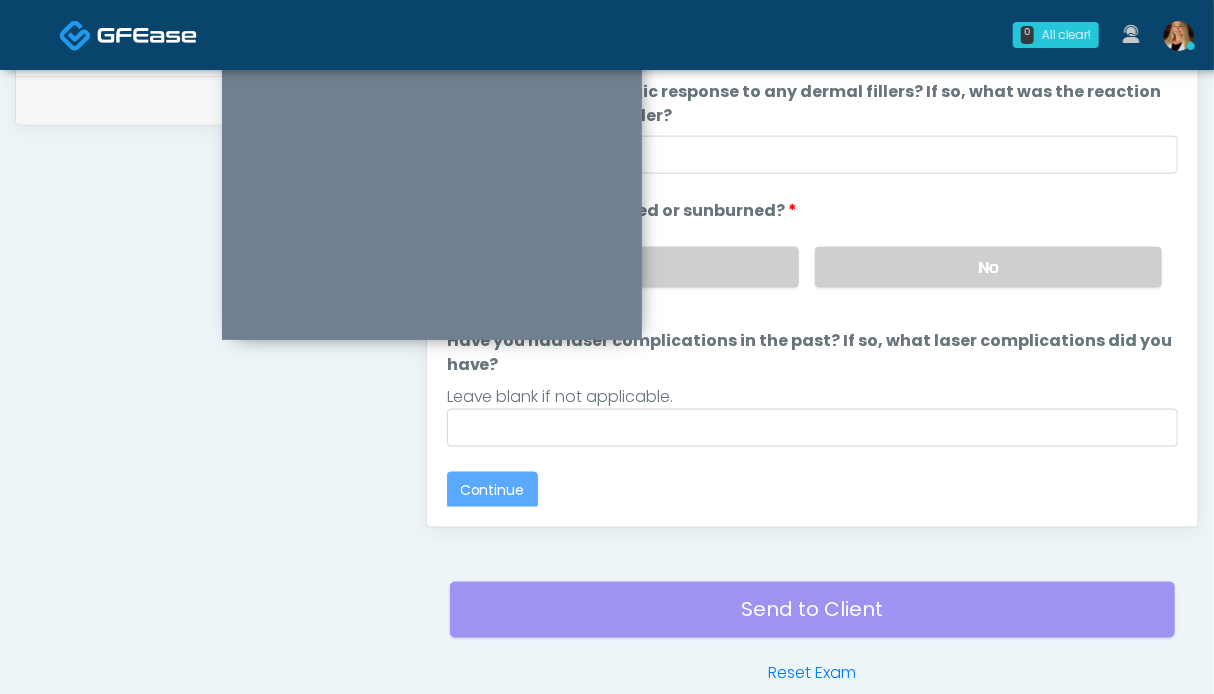 scroll, scrollTop: 1099, scrollLeft: 0, axis: vertical 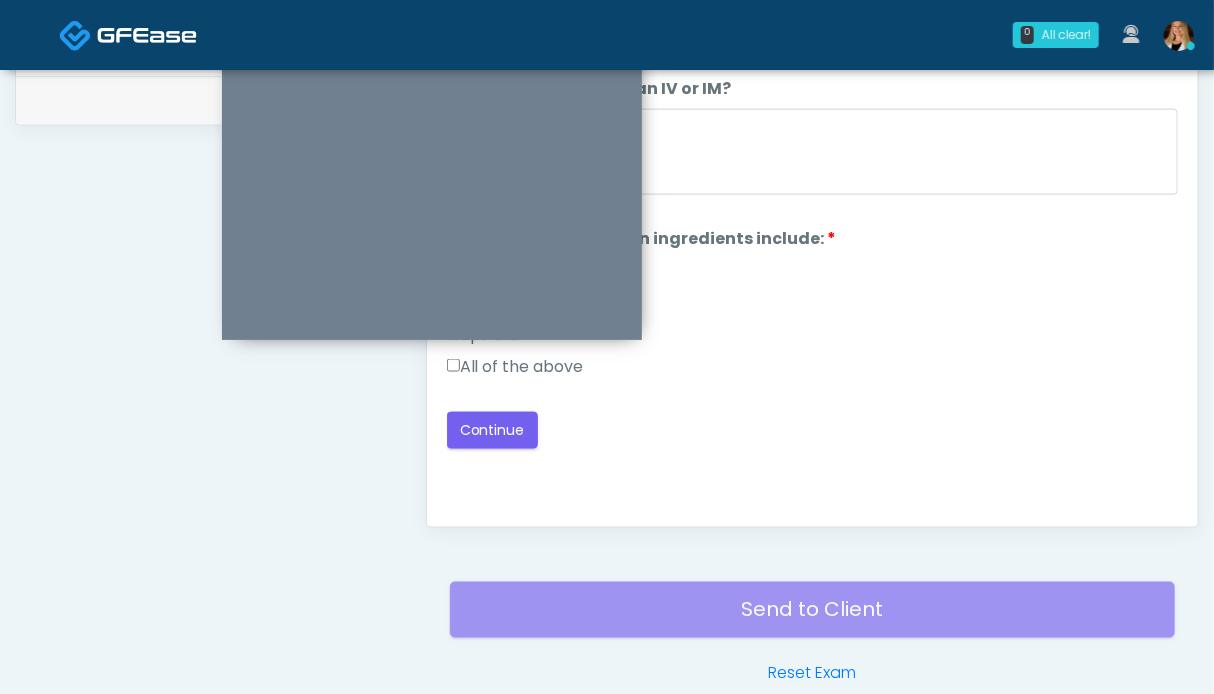 click on "All of the above" at bounding box center [515, 367] 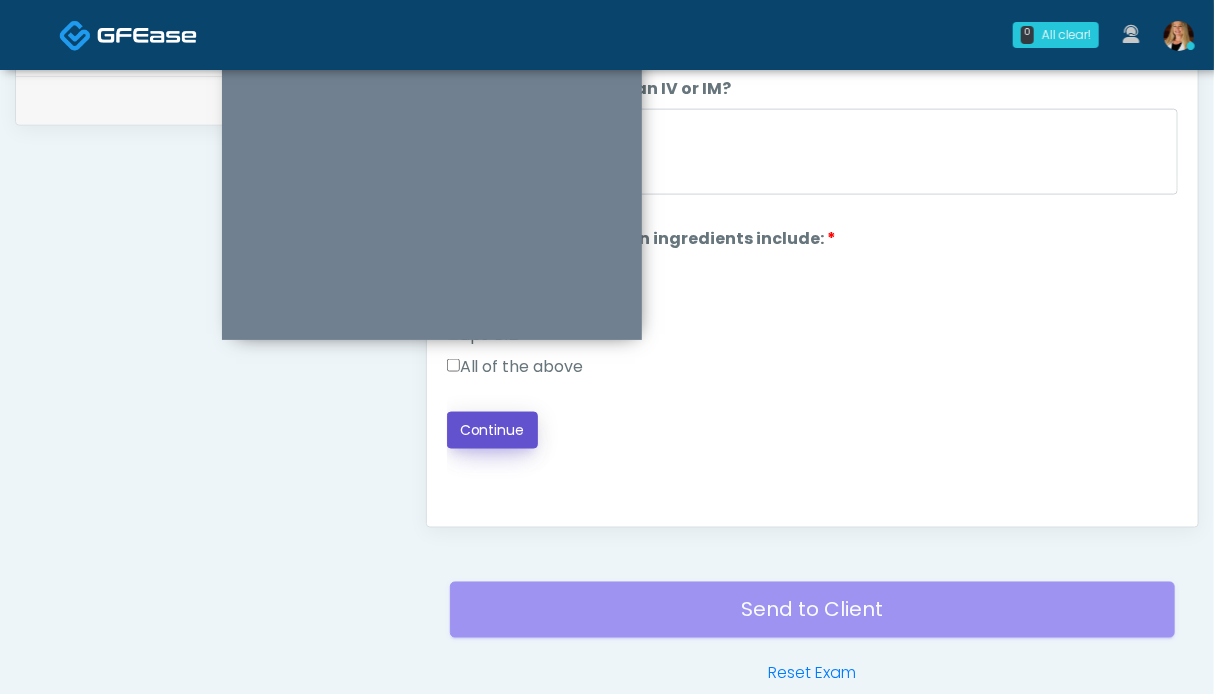click on "Continue" at bounding box center (492, 430) 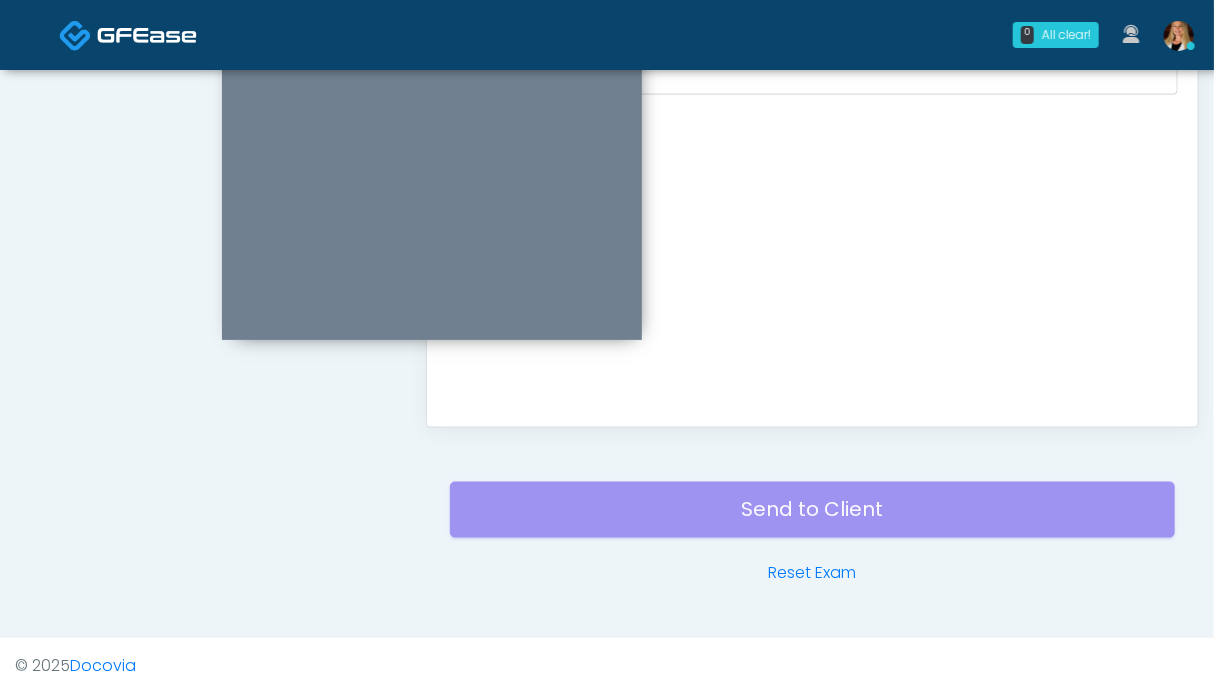 scroll, scrollTop: 799, scrollLeft: 0, axis: vertical 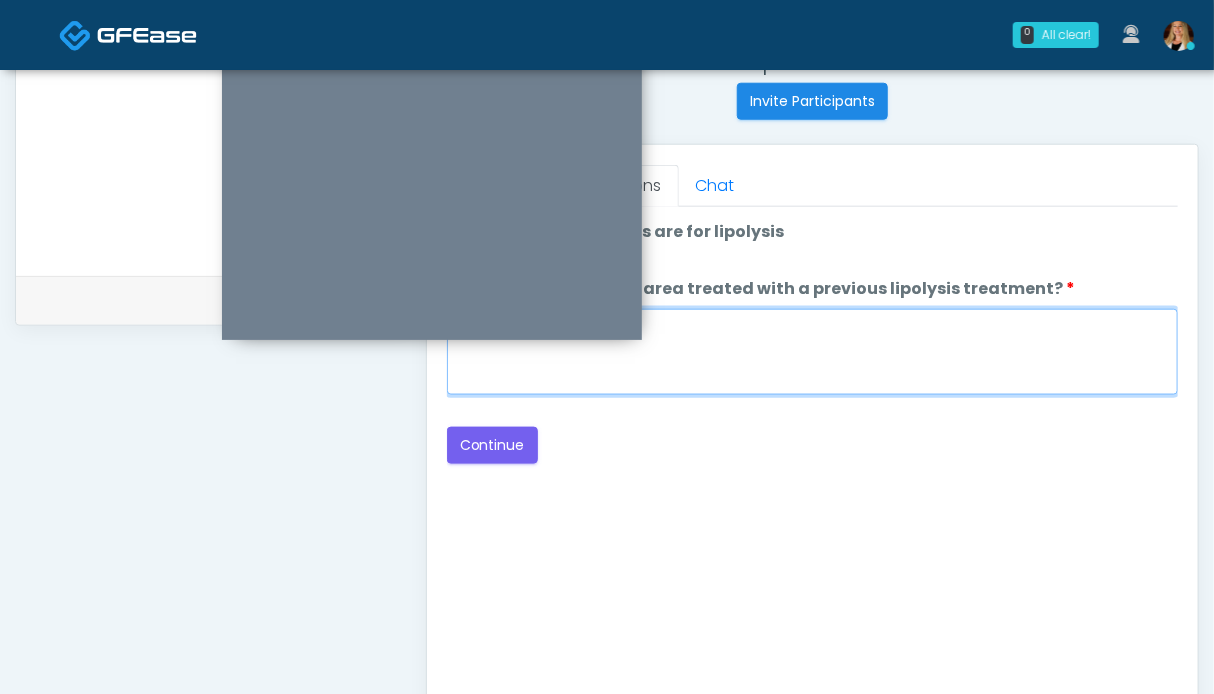 click on "When did you have the area treated with a previous lipolysis treatment?" at bounding box center [812, 352] 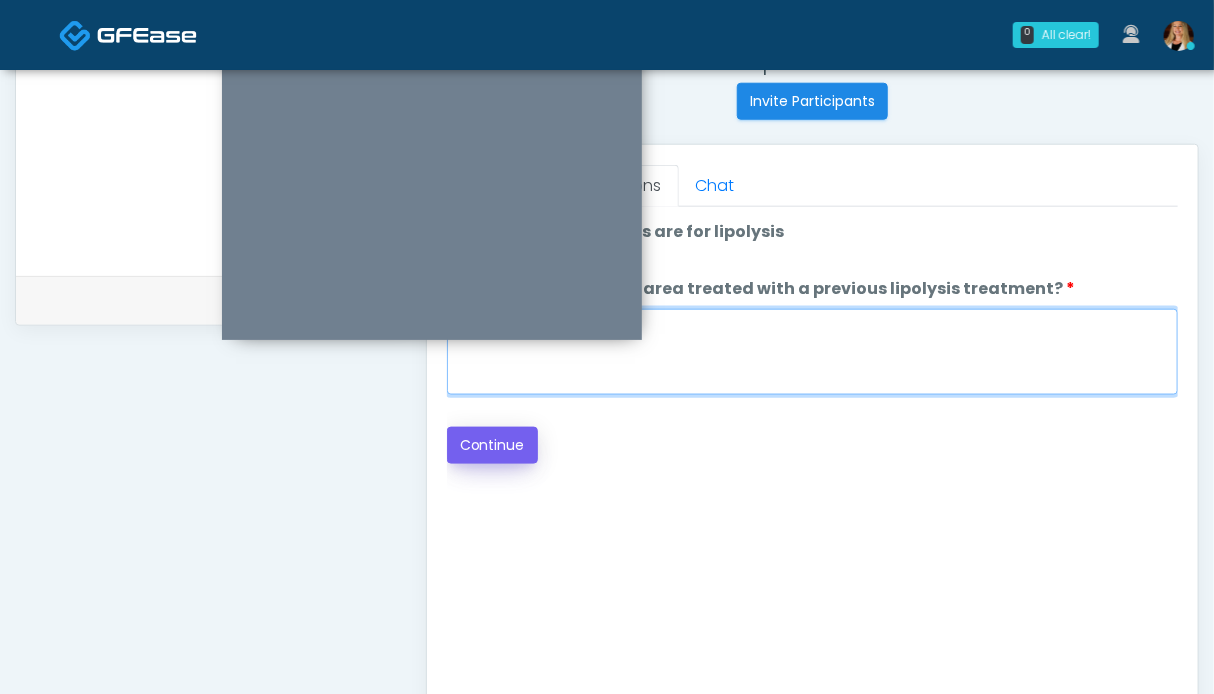 type on "**" 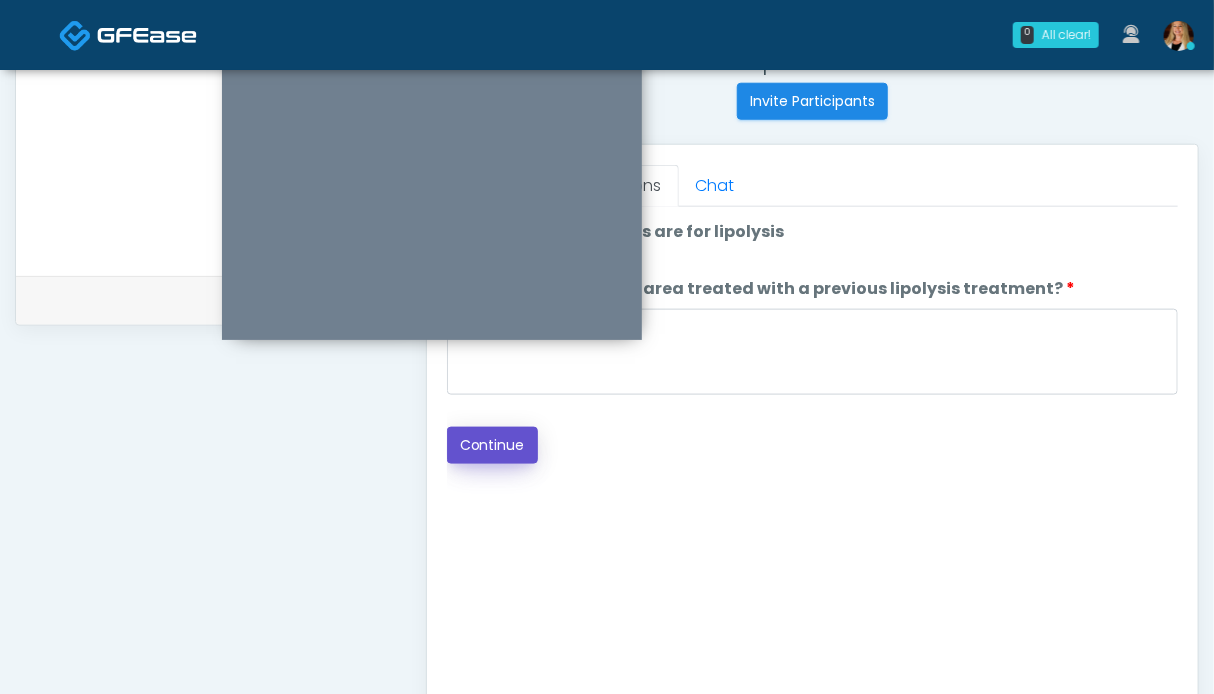 click on "Continue" at bounding box center [492, 445] 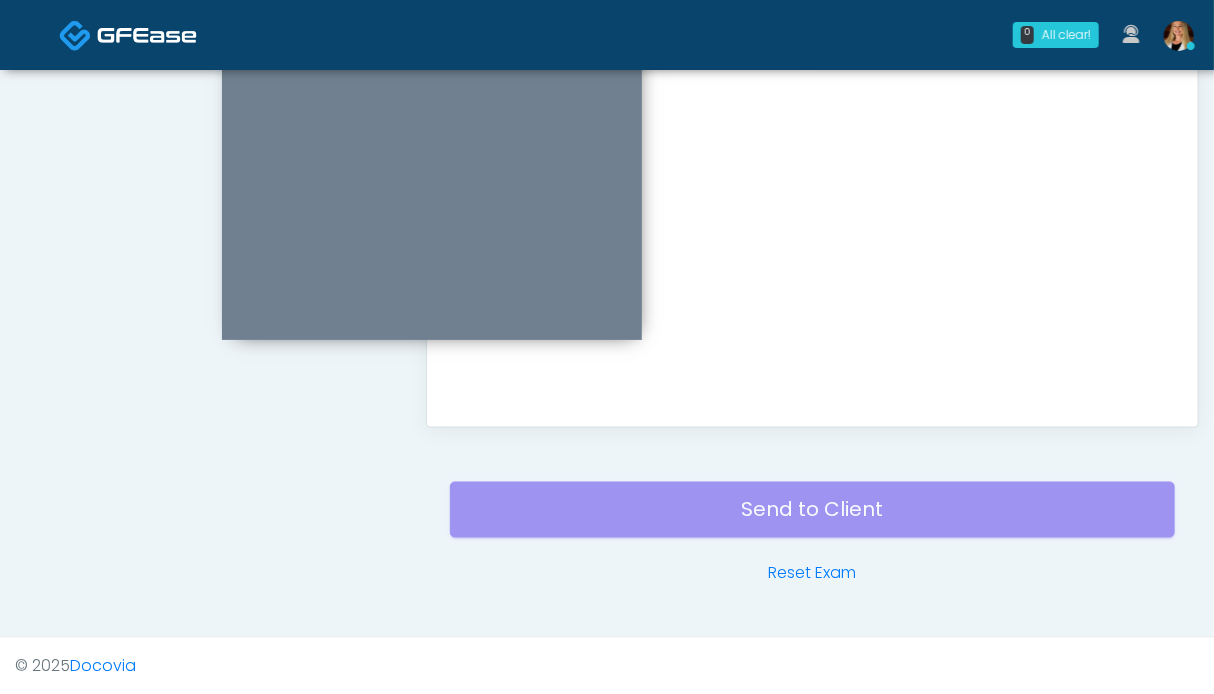 scroll, scrollTop: 799, scrollLeft: 0, axis: vertical 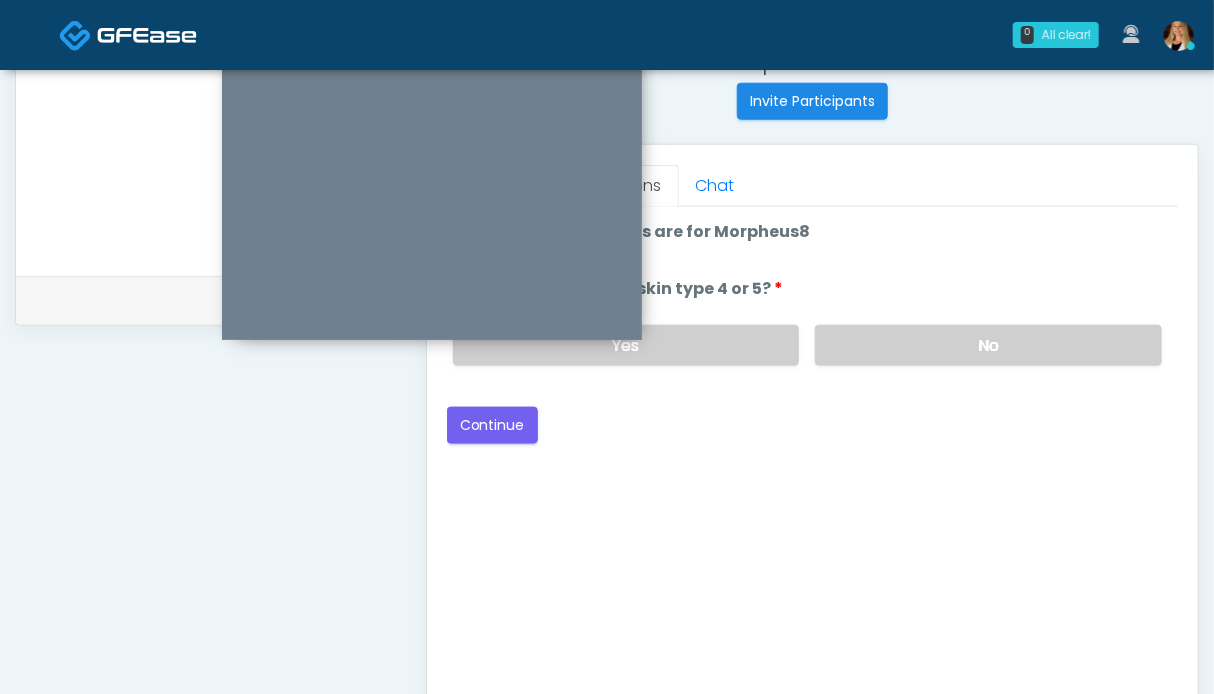 drag, startPoint x: 866, startPoint y: 332, endPoint x: 557, endPoint y: 432, distance: 324.77838 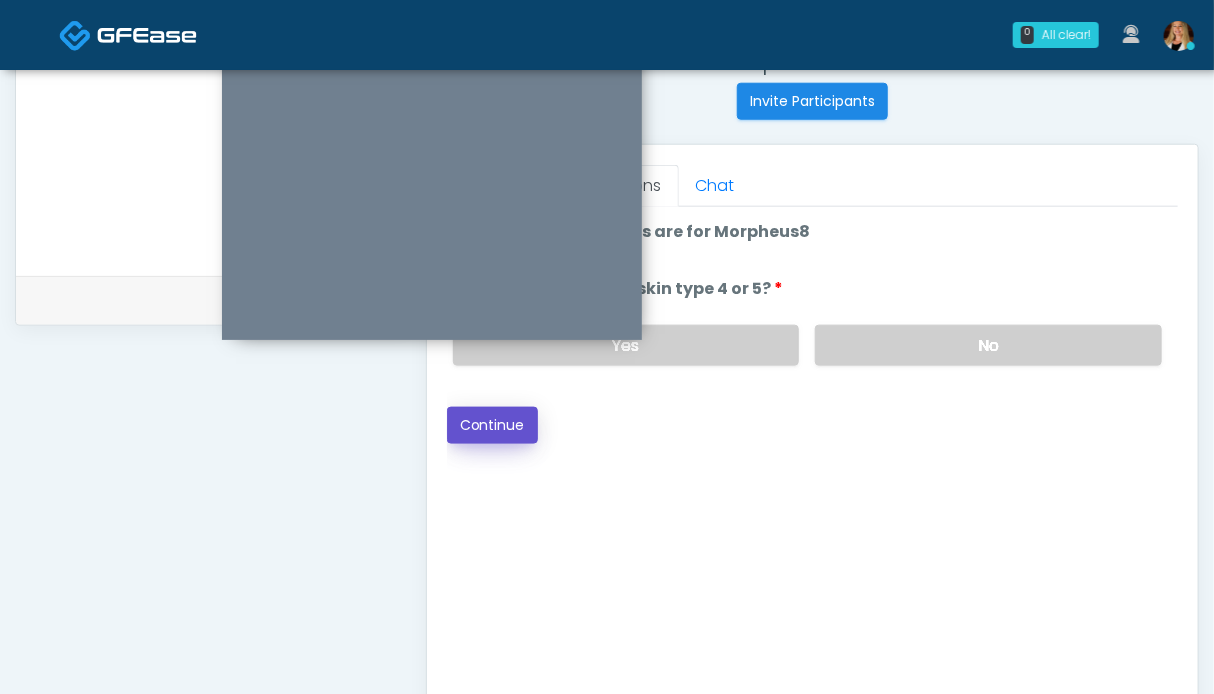 click on "Continue" at bounding box center [492, 425] 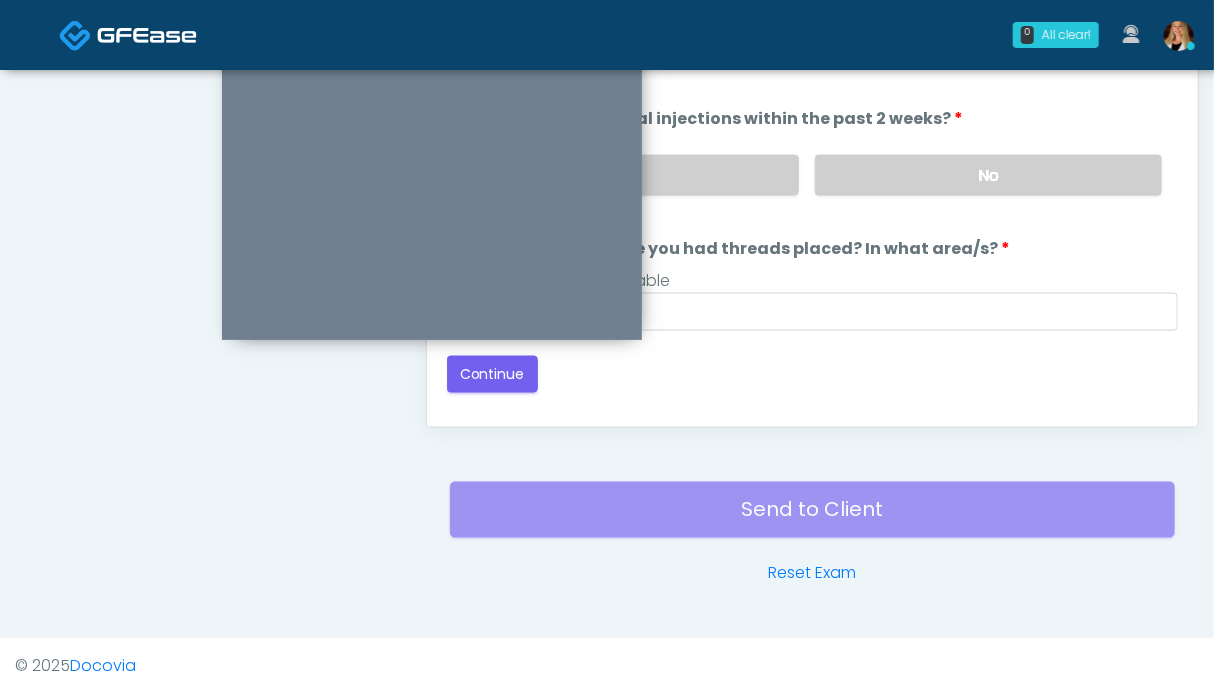 scroll, scrollTop: 899, scrollLeft: 0, axis: vertical 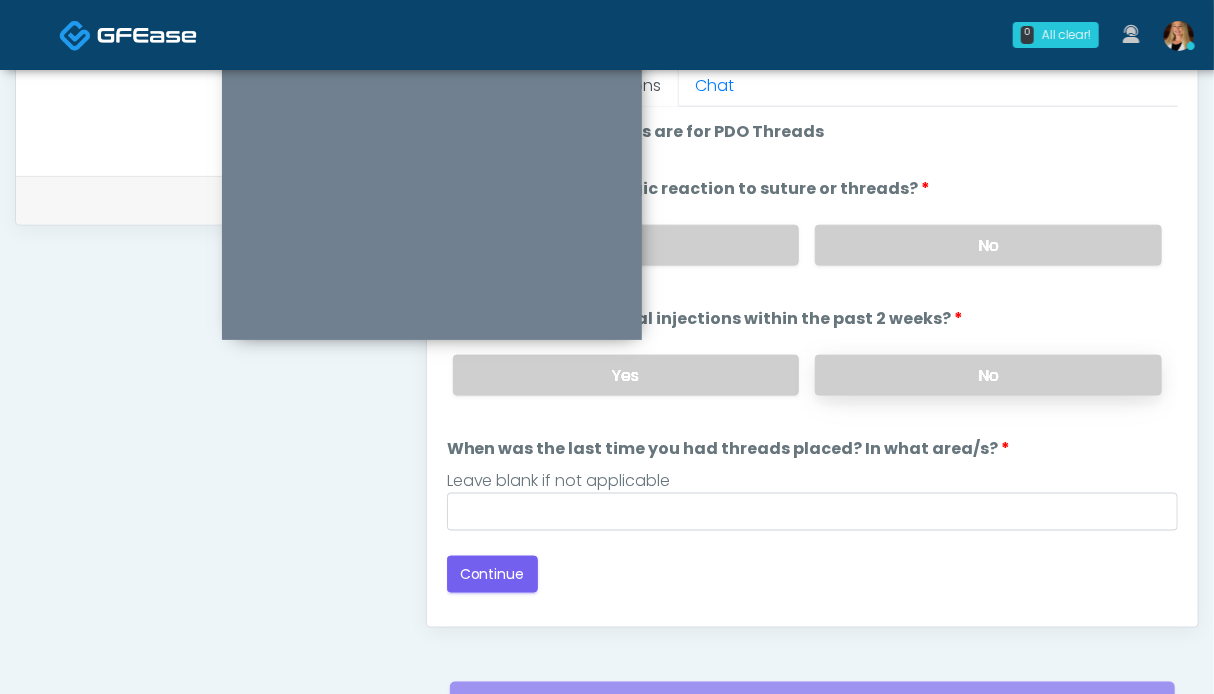 click on "No" at bounding box center (988, 375) 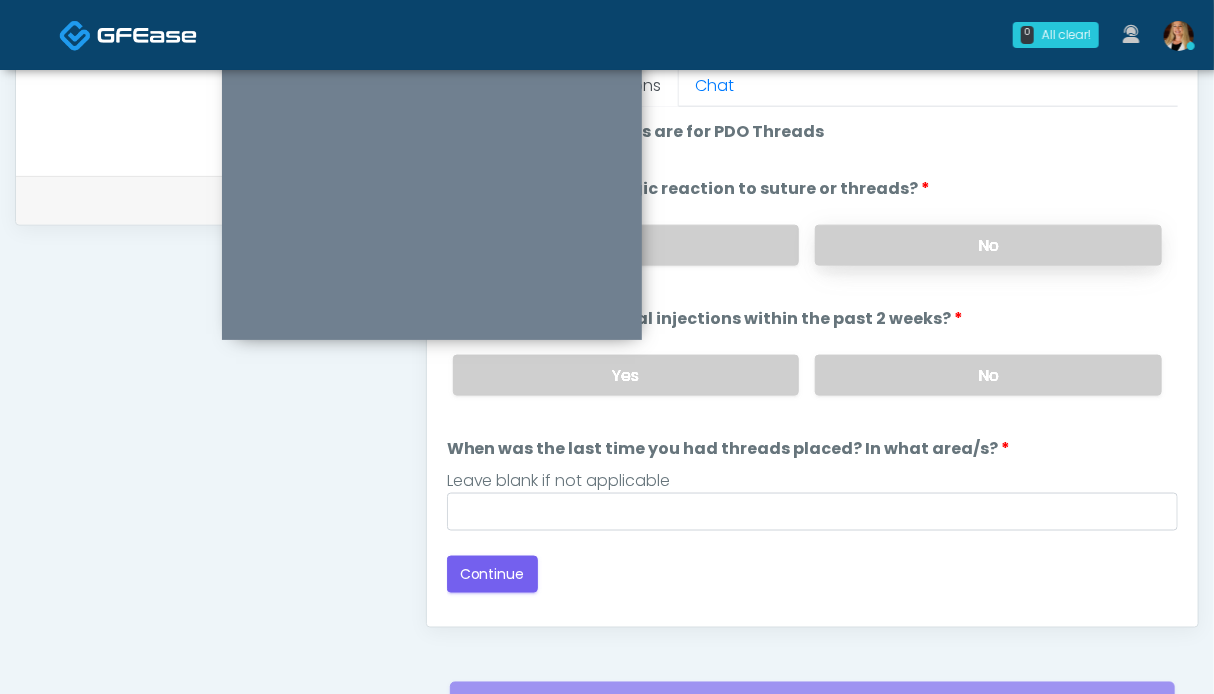 click on "No" at bounding box center [988, 245] 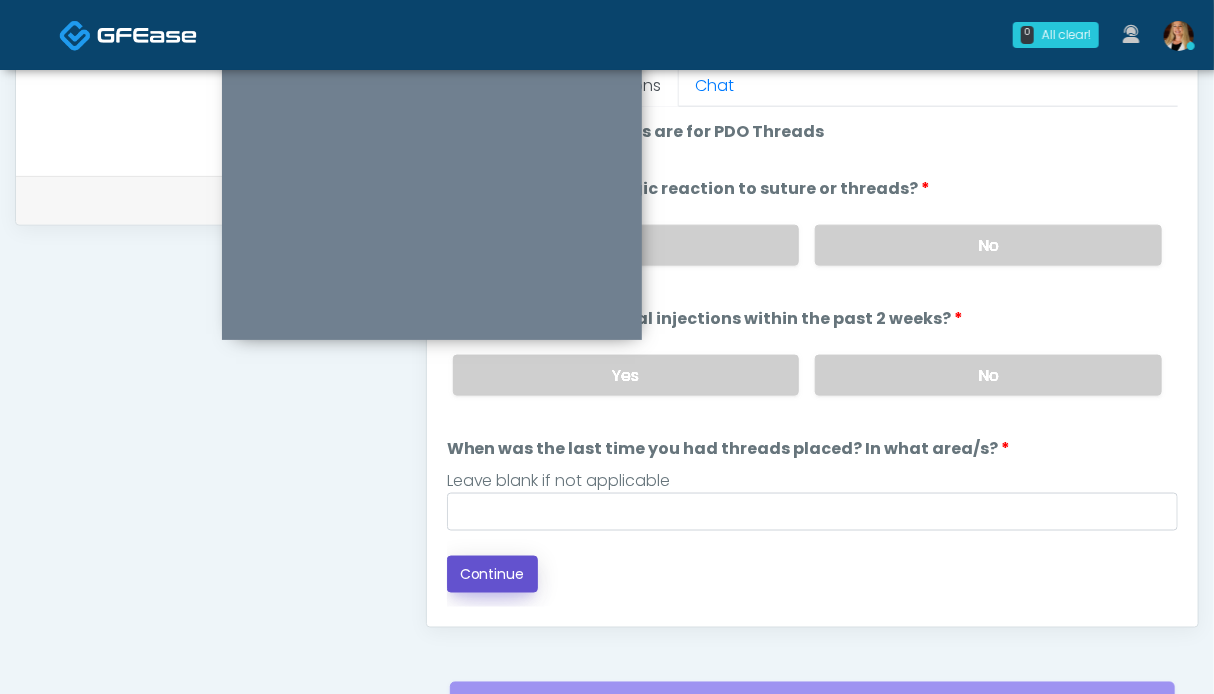 click on "Continue" at bounding box center (492, 574) 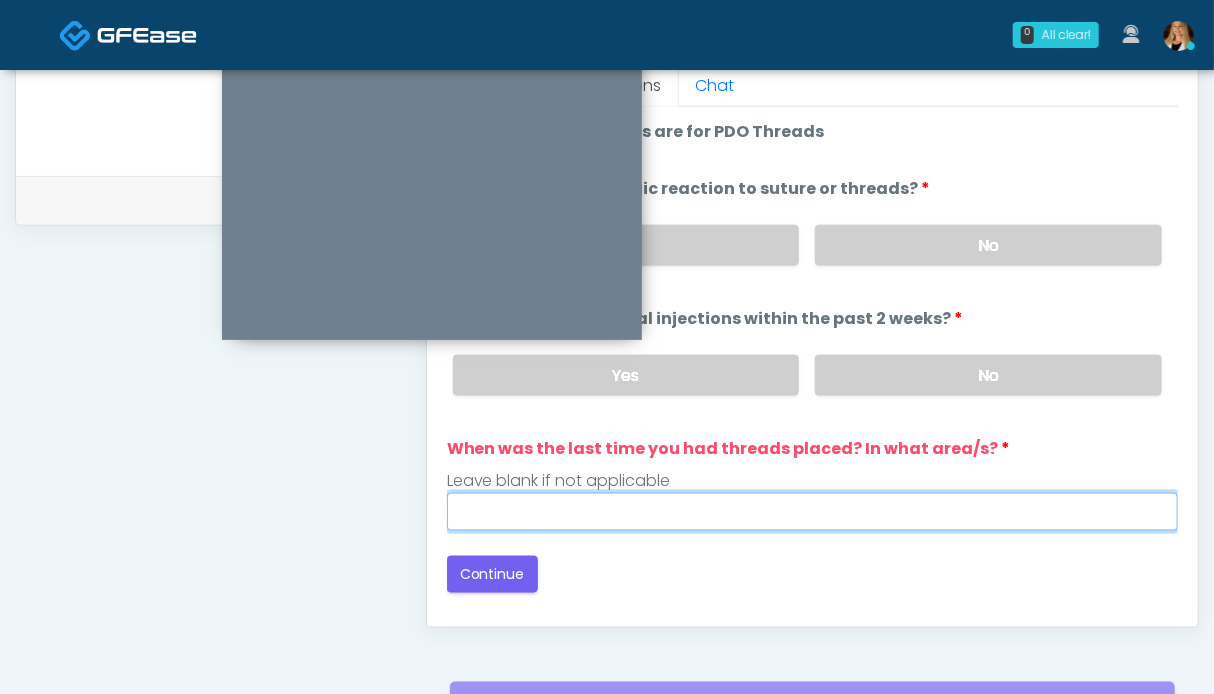 click on "When was the last time you had threads placed? In what area/s?" at bounding box center (812, 512) 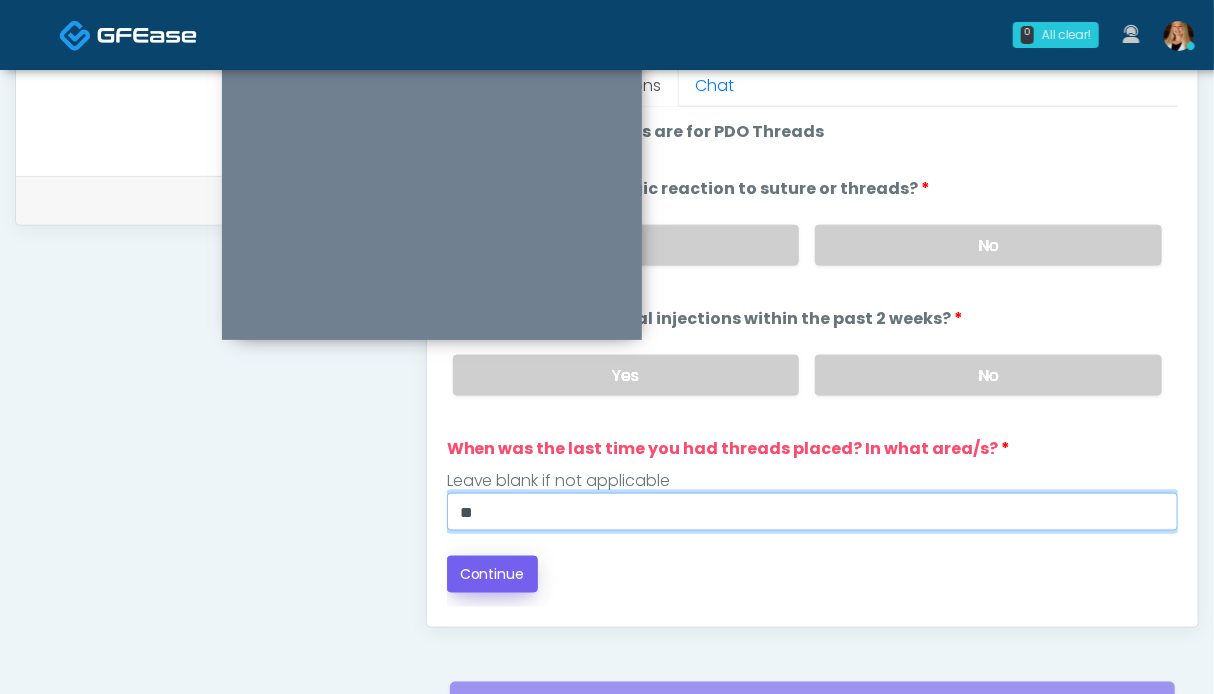 type on "**" 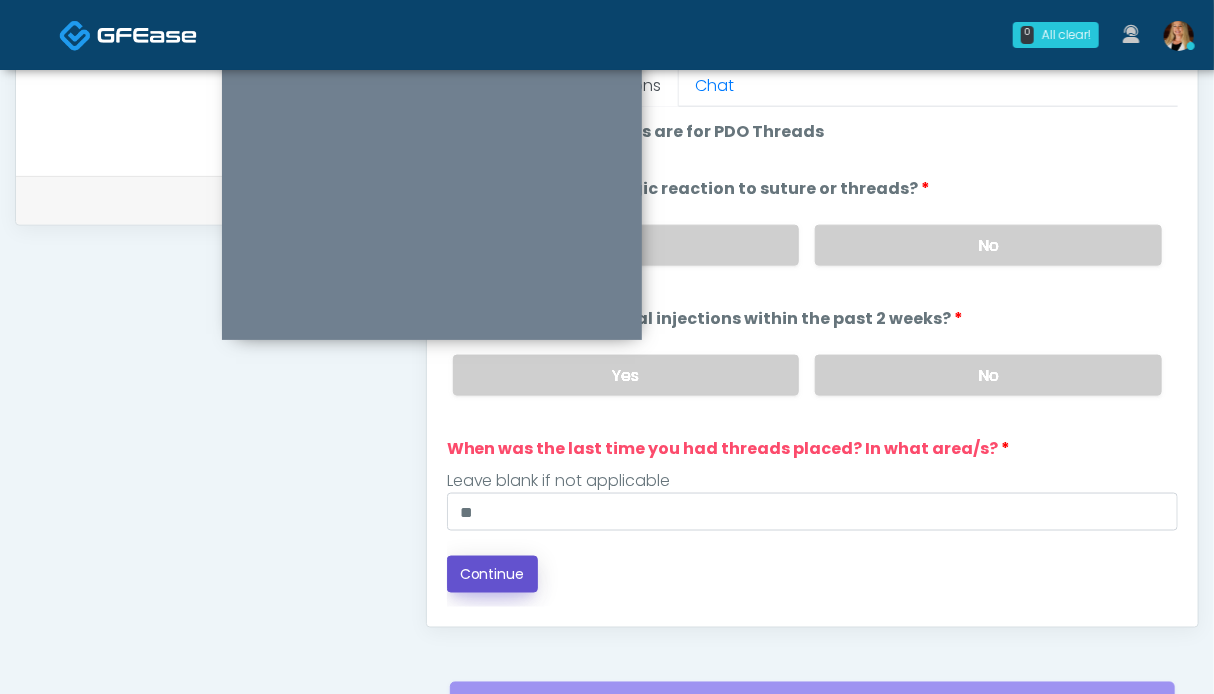 click on "Continue" at bounding box center [492, 574] 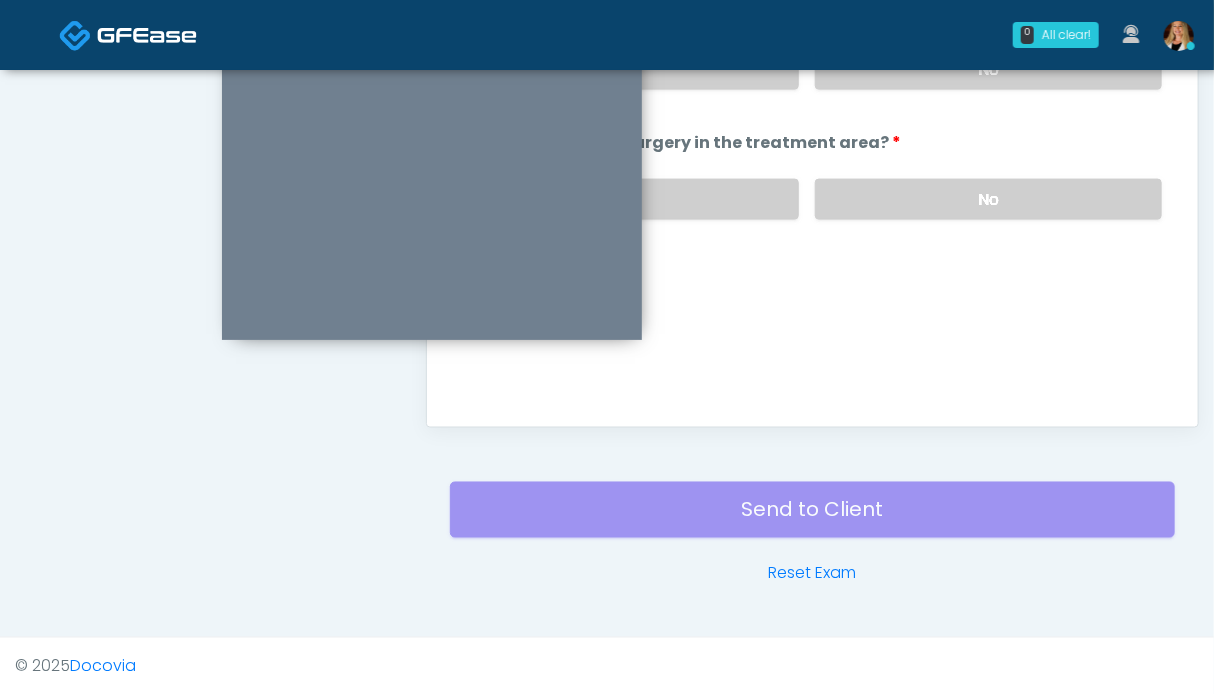 scroll, scrollTop: 799, scrollLeft: 0, axis: vertical 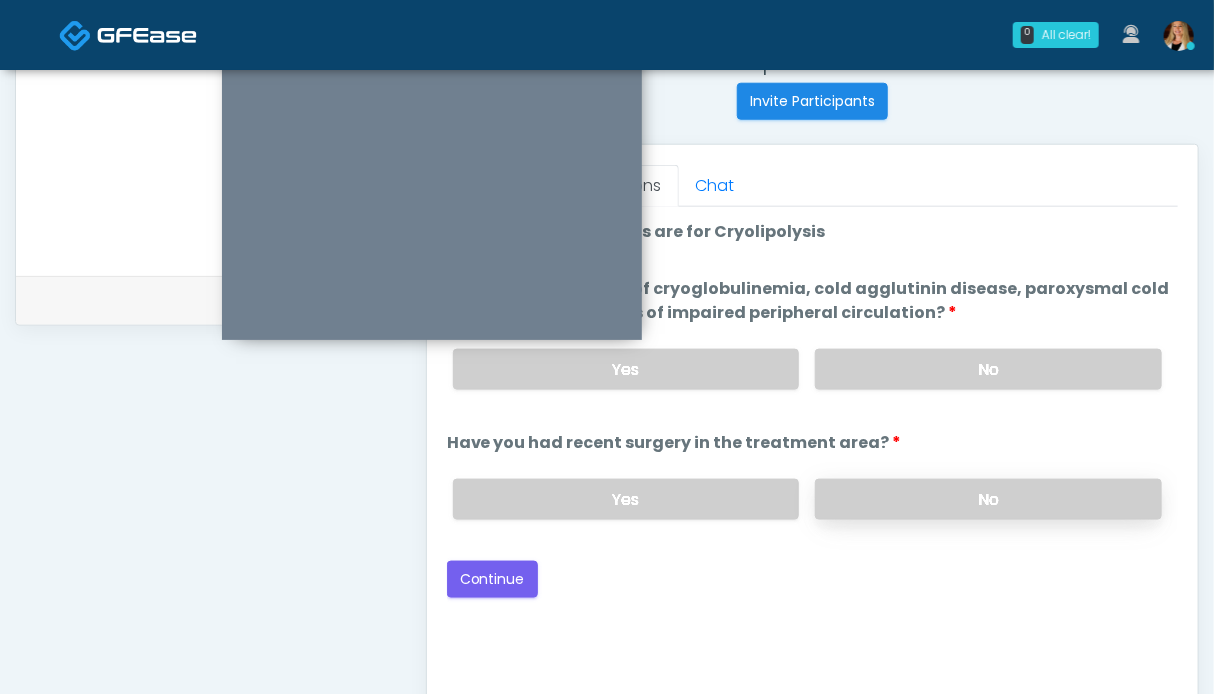 click on "No" at bounding box center [988, 499] 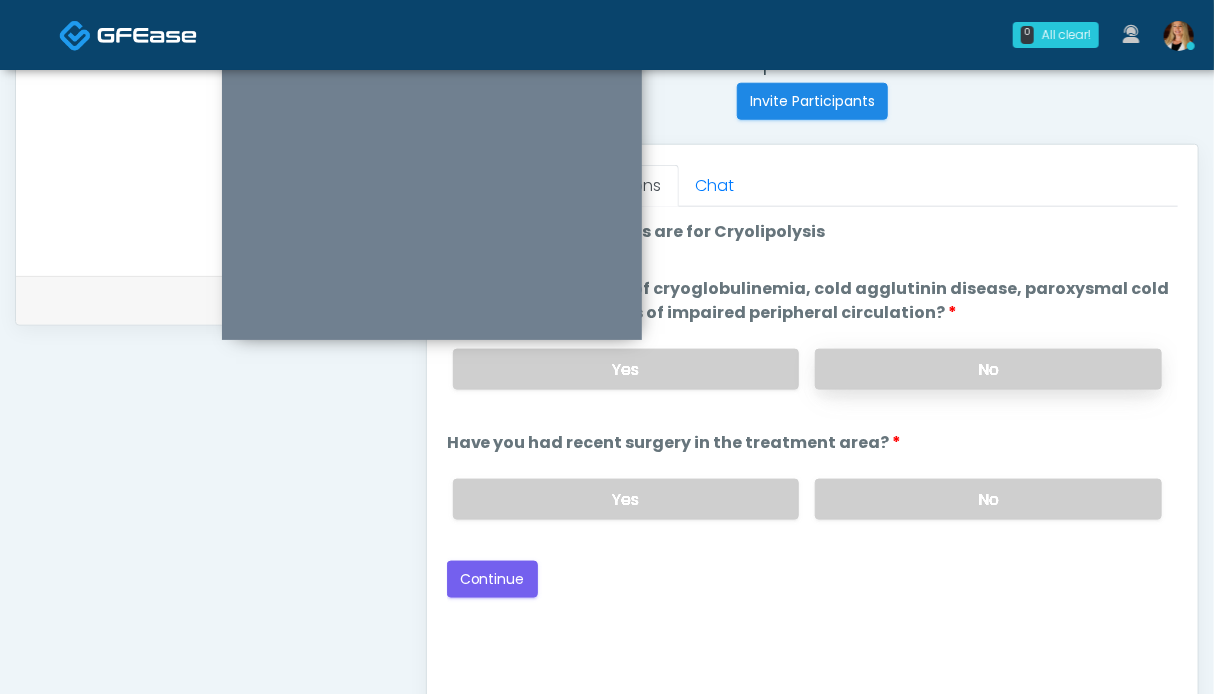 click on "No" at bounding box center (988, 369) 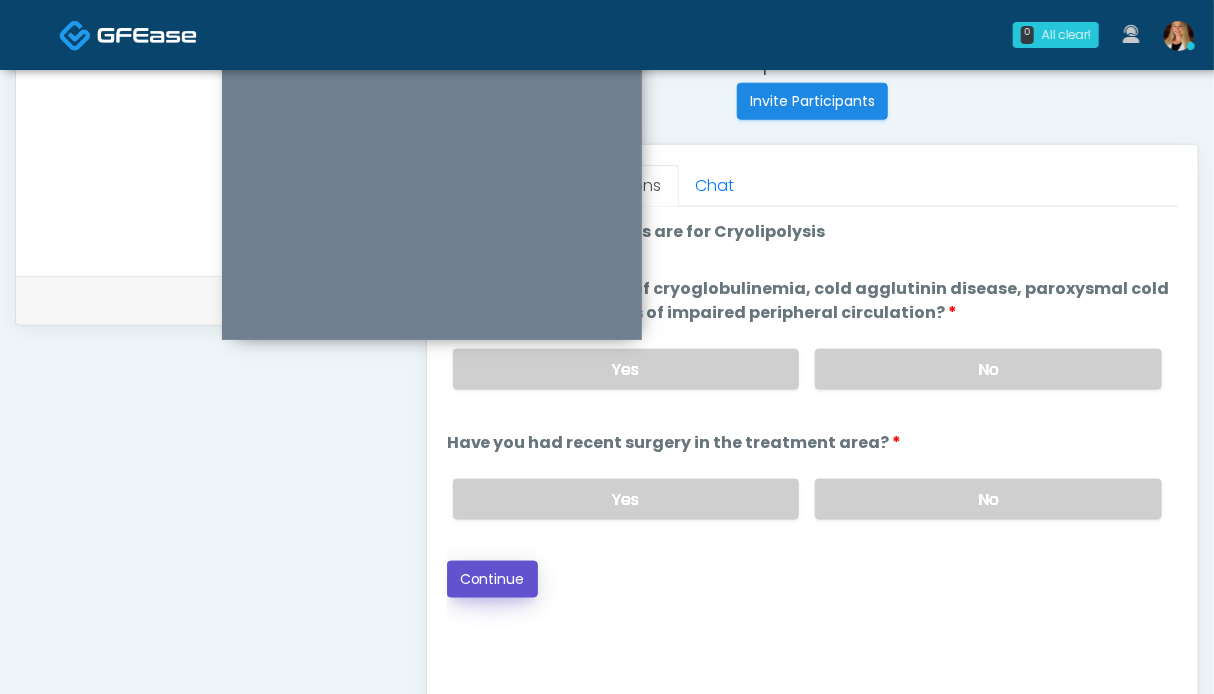 click on "Continue" at bounding box center [492, 579] 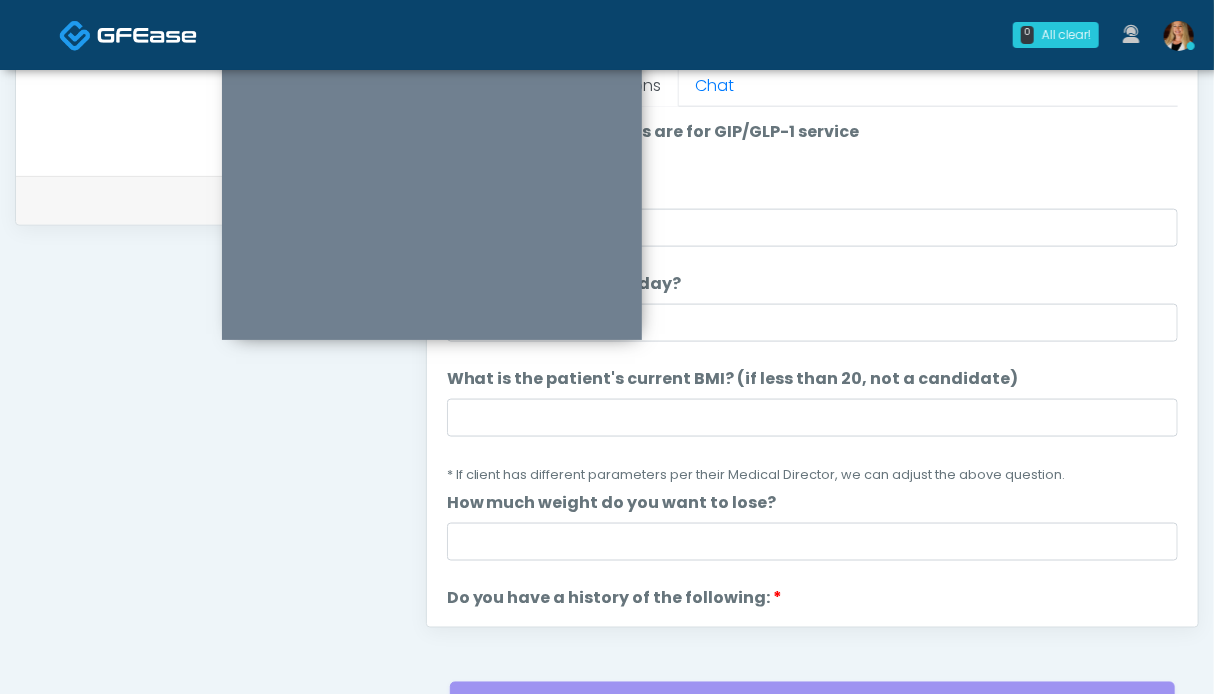 scroll, scrollTop: 699, scrollLeft: 0, axis: vertical 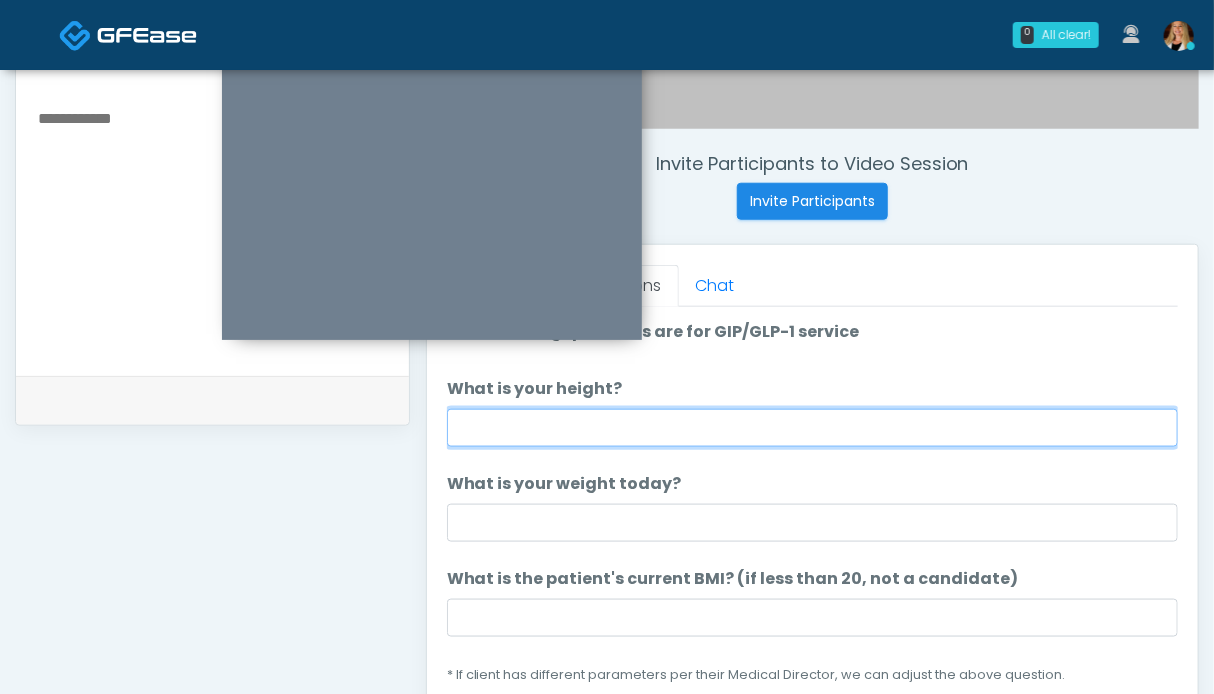 click on "What is your height?" at bounding box center [812, 428] 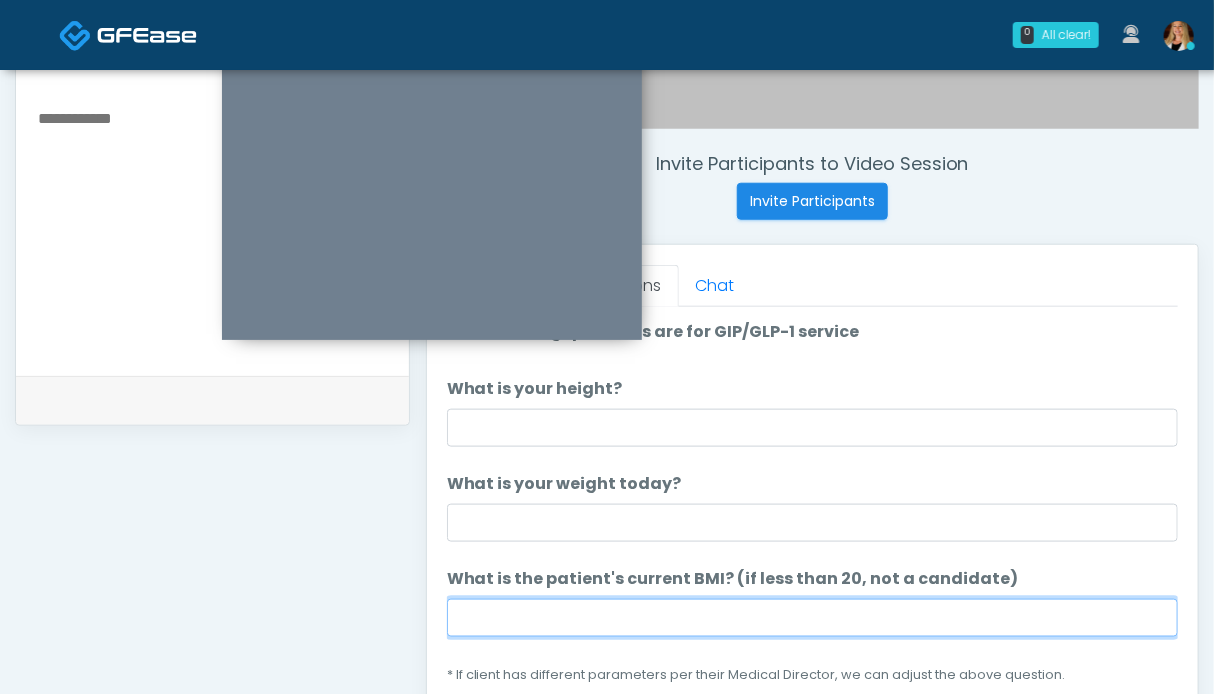 click on "What is the patient's current BMI? (if less than 20, not a candidate)" at bounding box center (812, 618) 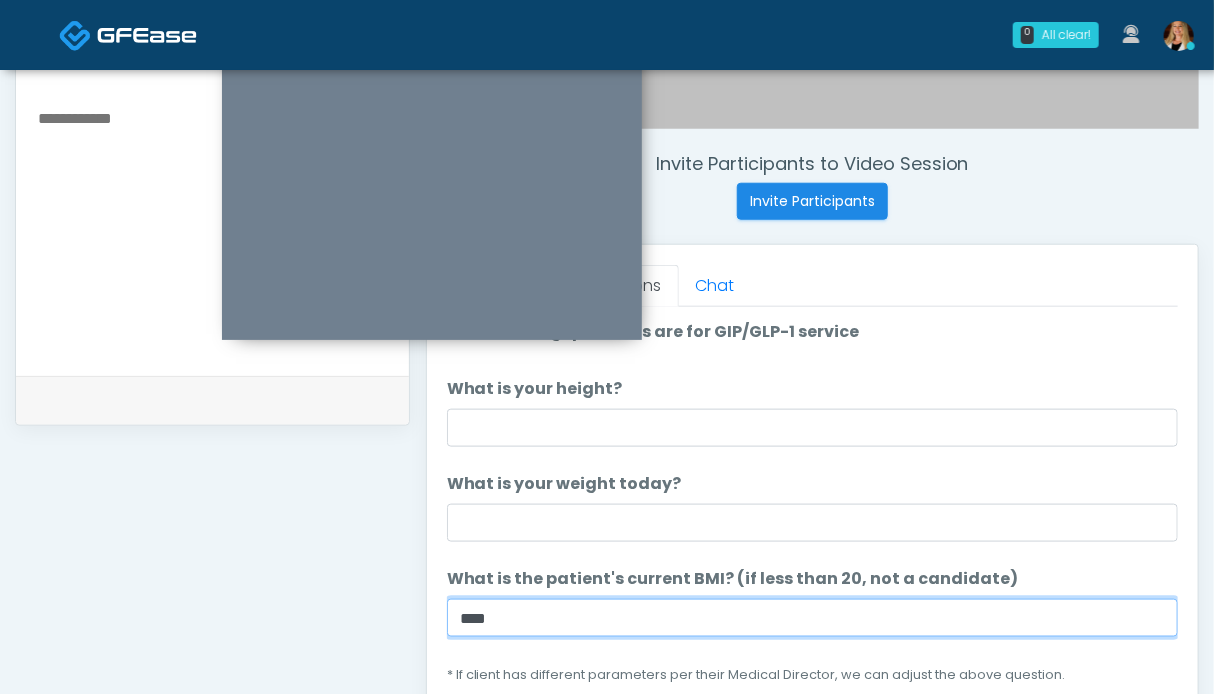 type on "****" 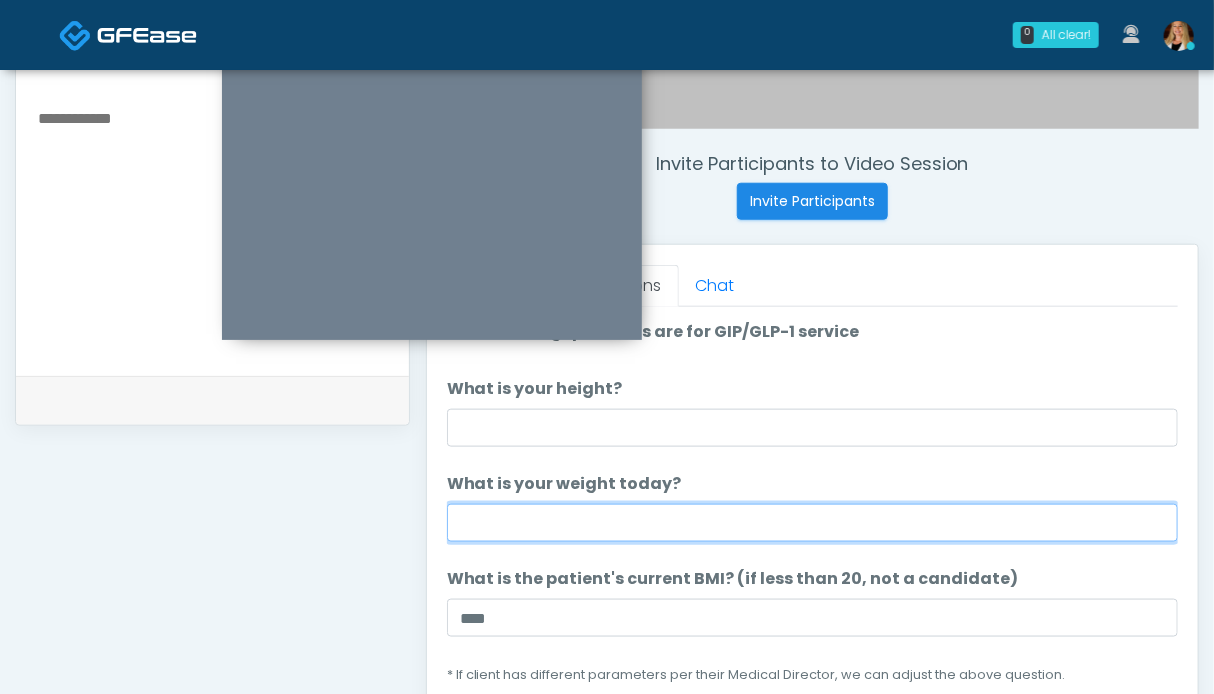 click on "What is your weight today?" at bounding box center (812, 523) 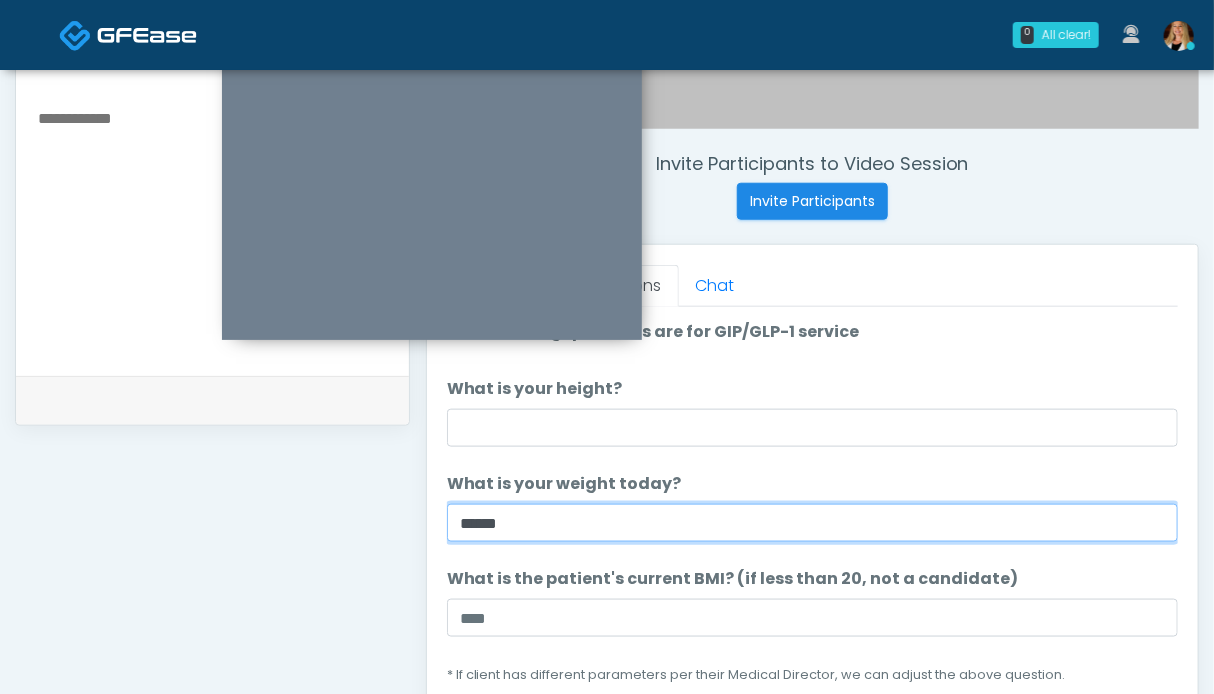 type on "******" 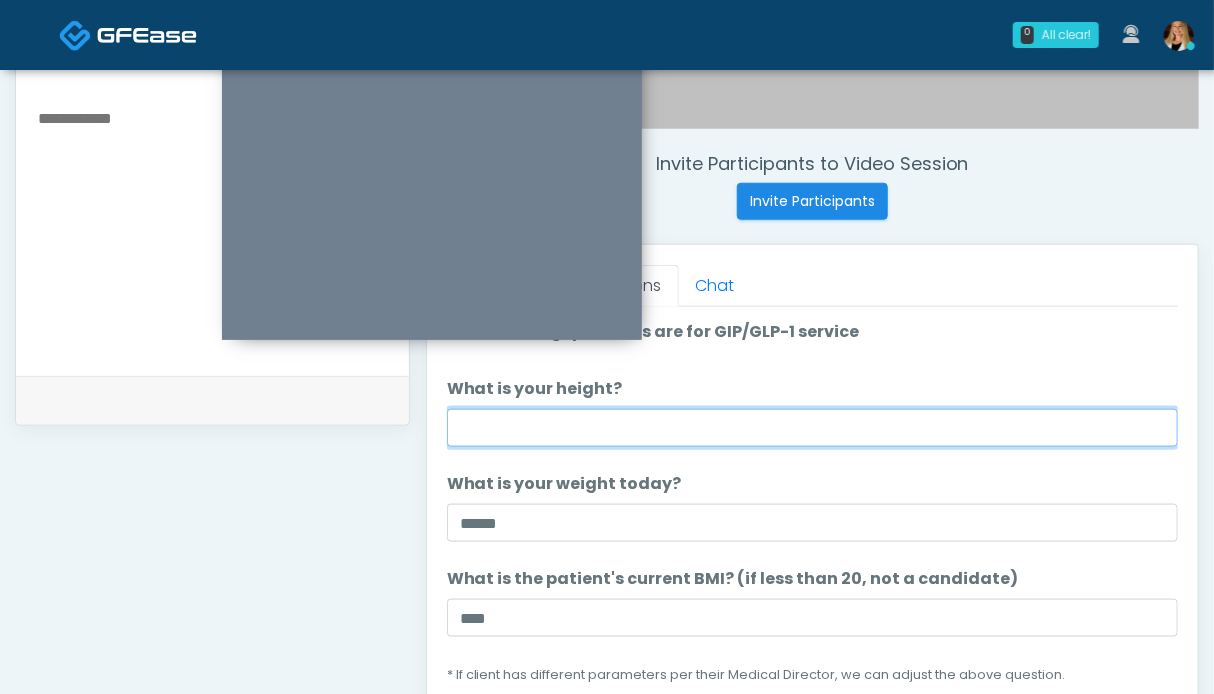 click on "What is your height?" at bounding box center (812, 428) 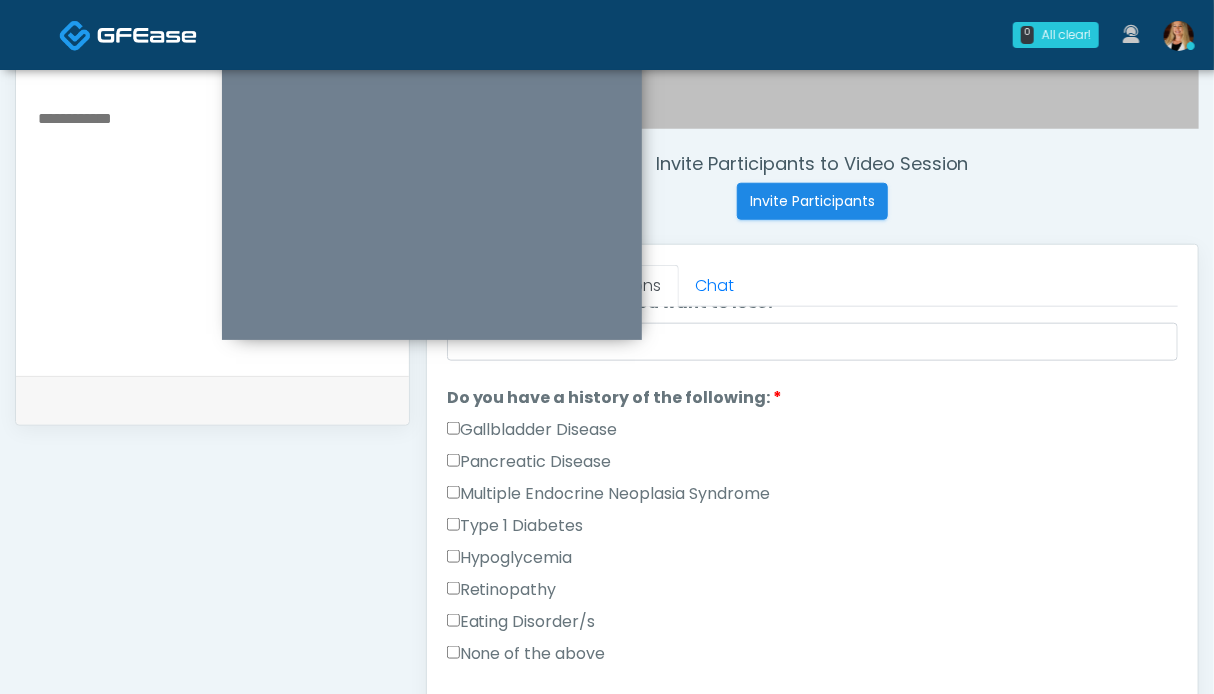 scroll, scrollTop: 600, scrollLeft: 0, axis: vertical 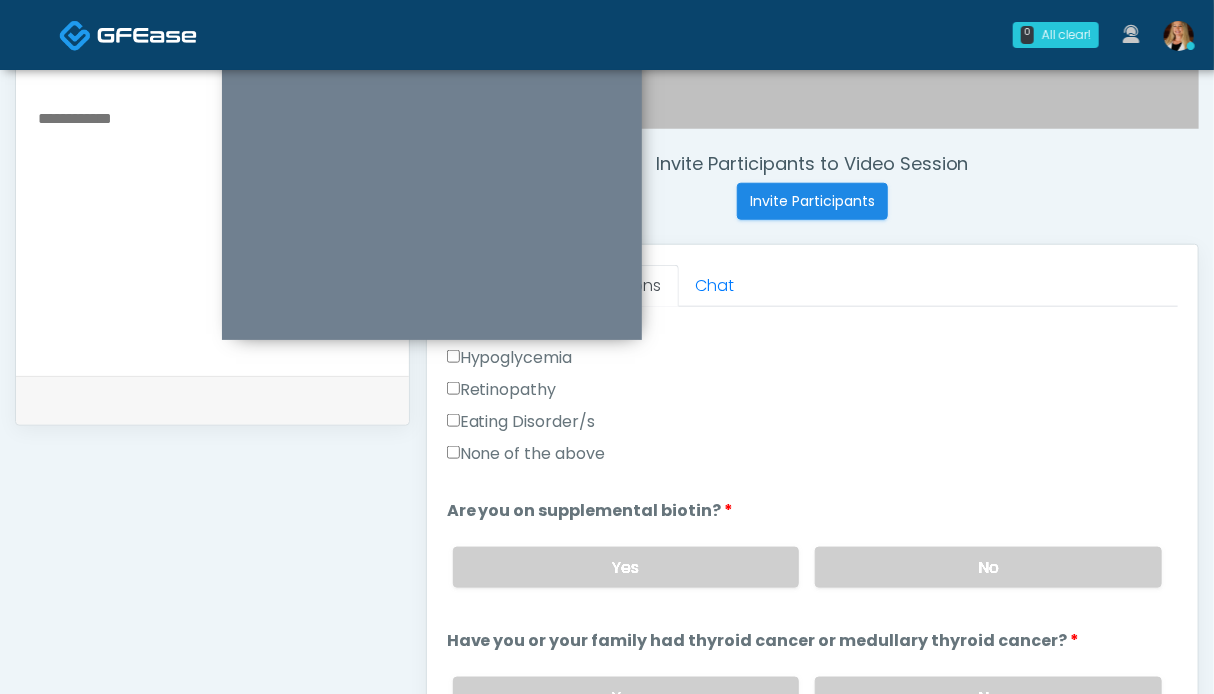 type on "***" 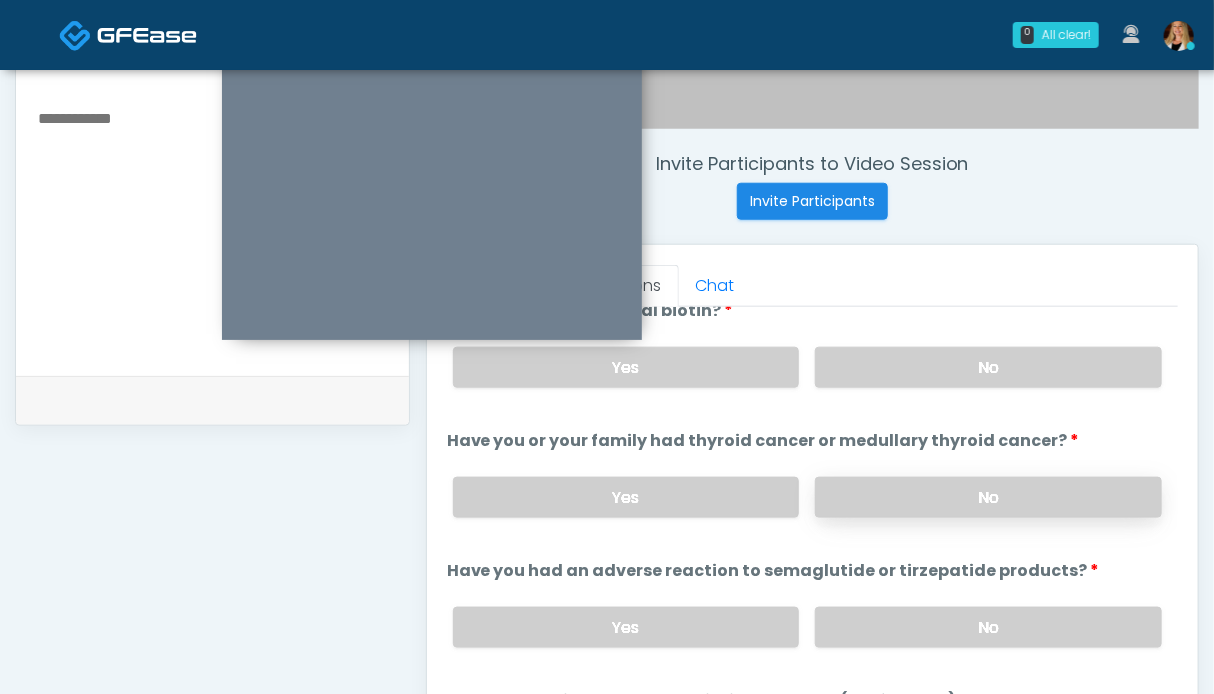 click on "No" at bounding box center [988, 497] 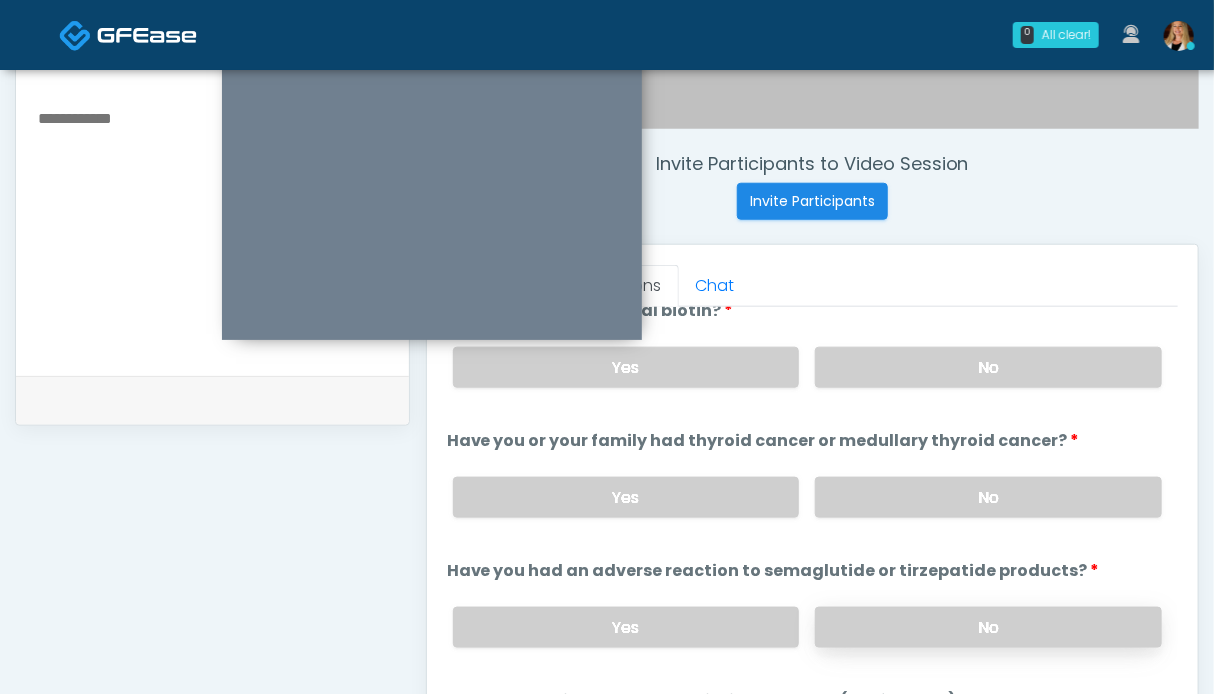 click on "No" at bounding box center [988, 627] 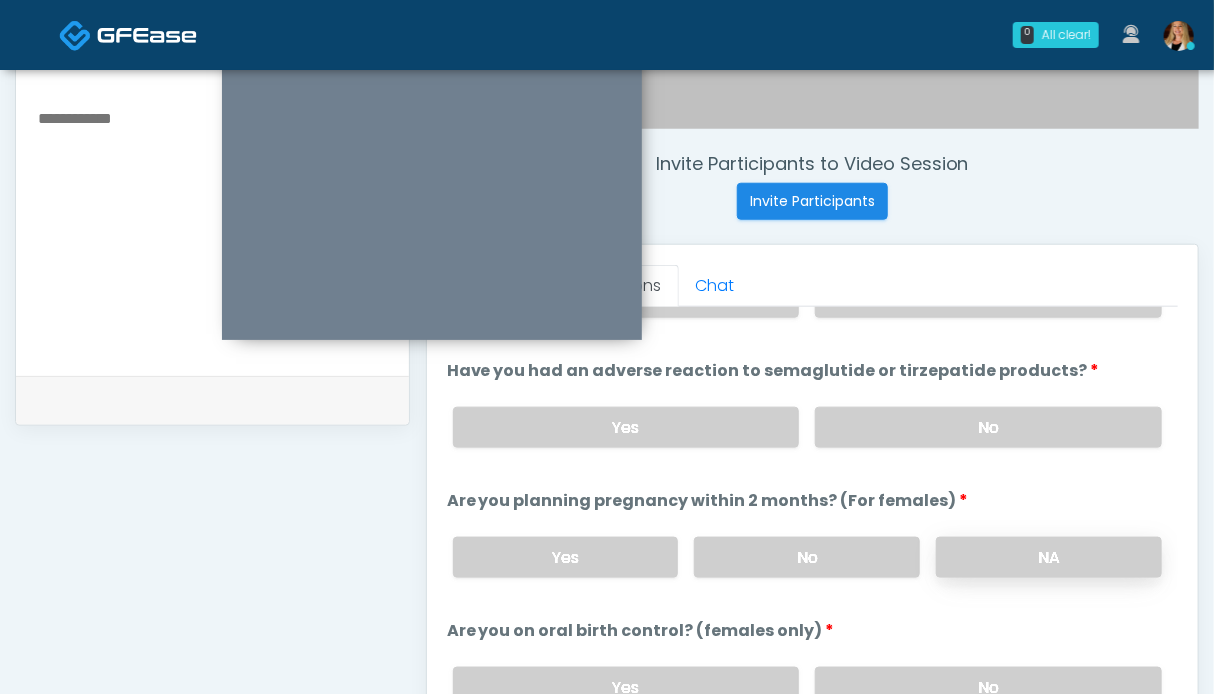 click on "NA" at bounding box center [1049, 557] 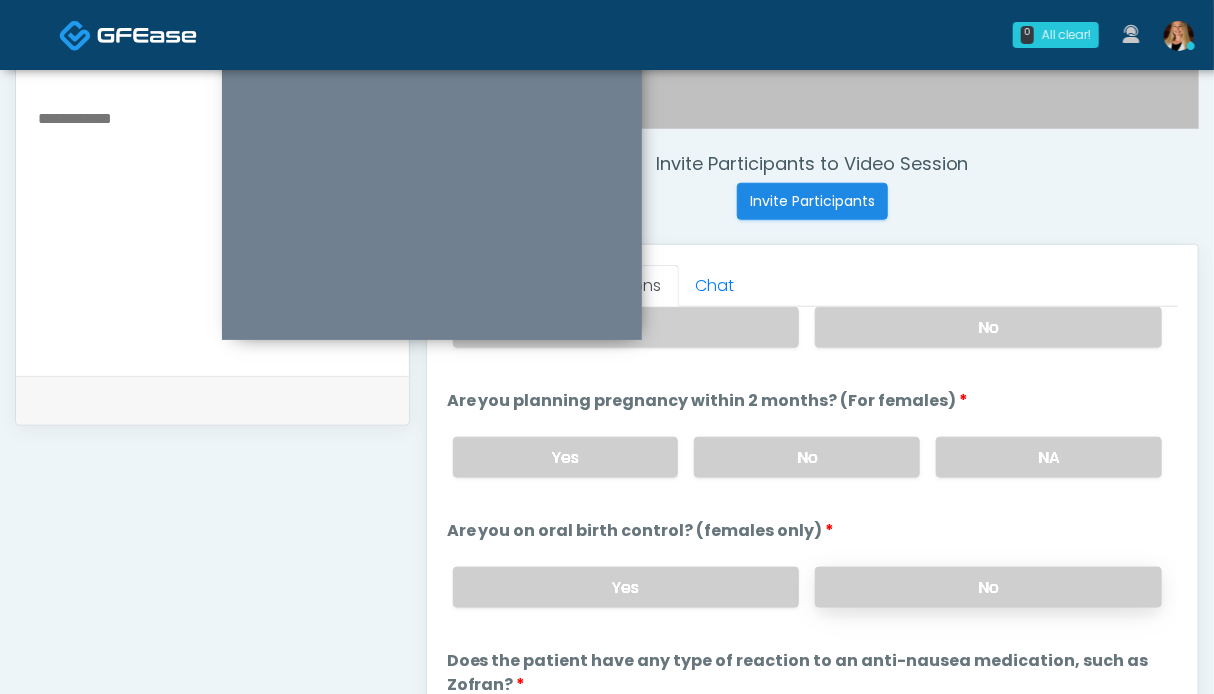 drag, startPoint x: 943, startPoint y: 598, endPoint x: 937, endPoint y: 571, distance: 27.658634 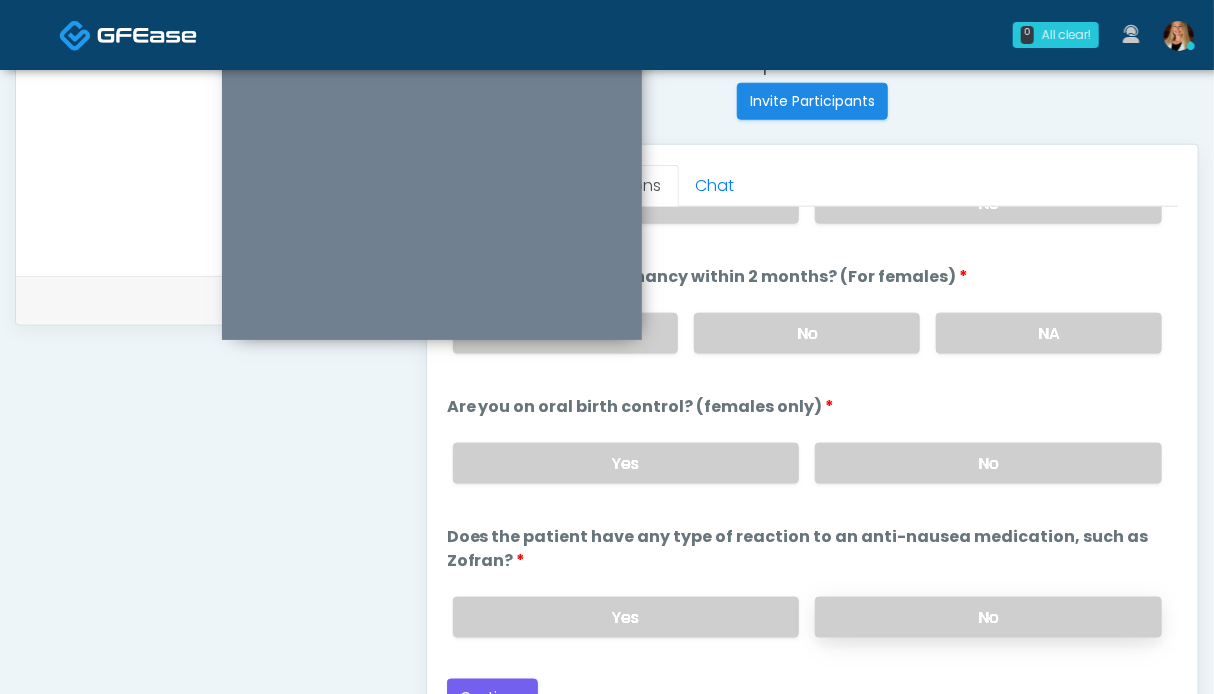 click on "No" at bounding box center (988, 617) 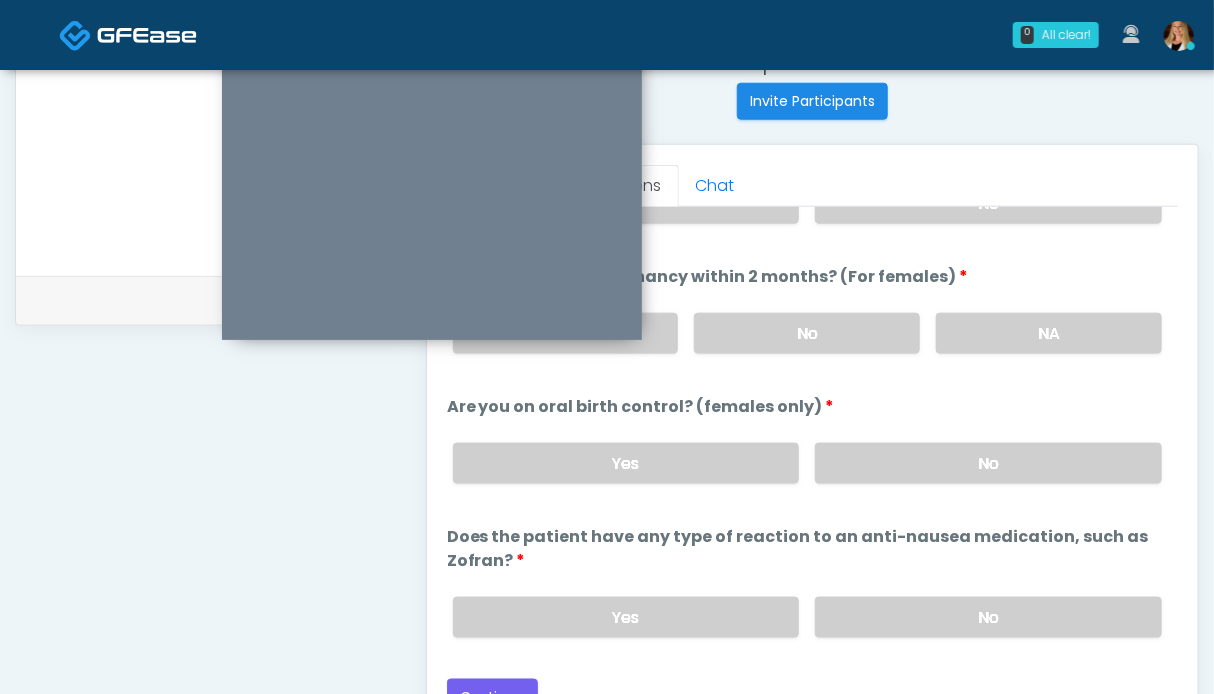 scroll, scrollTop: 999, scrollLeft: 0, axis: vertical 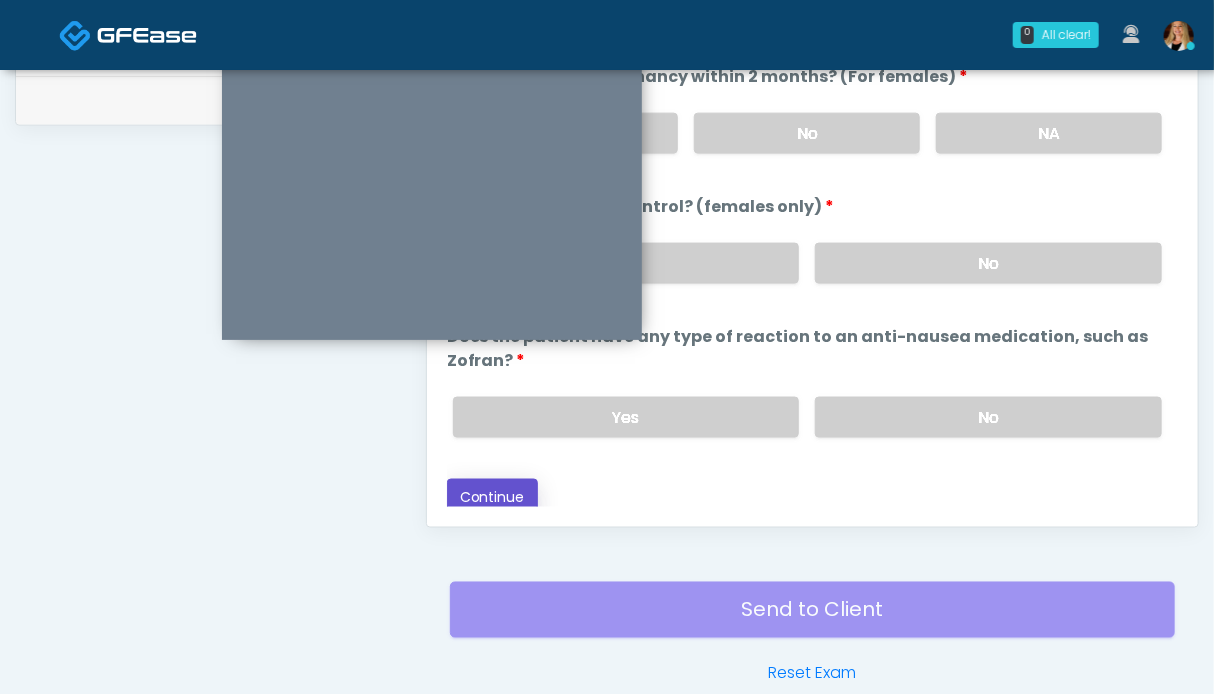 click on "Continue" at bounding box center (492, 497) 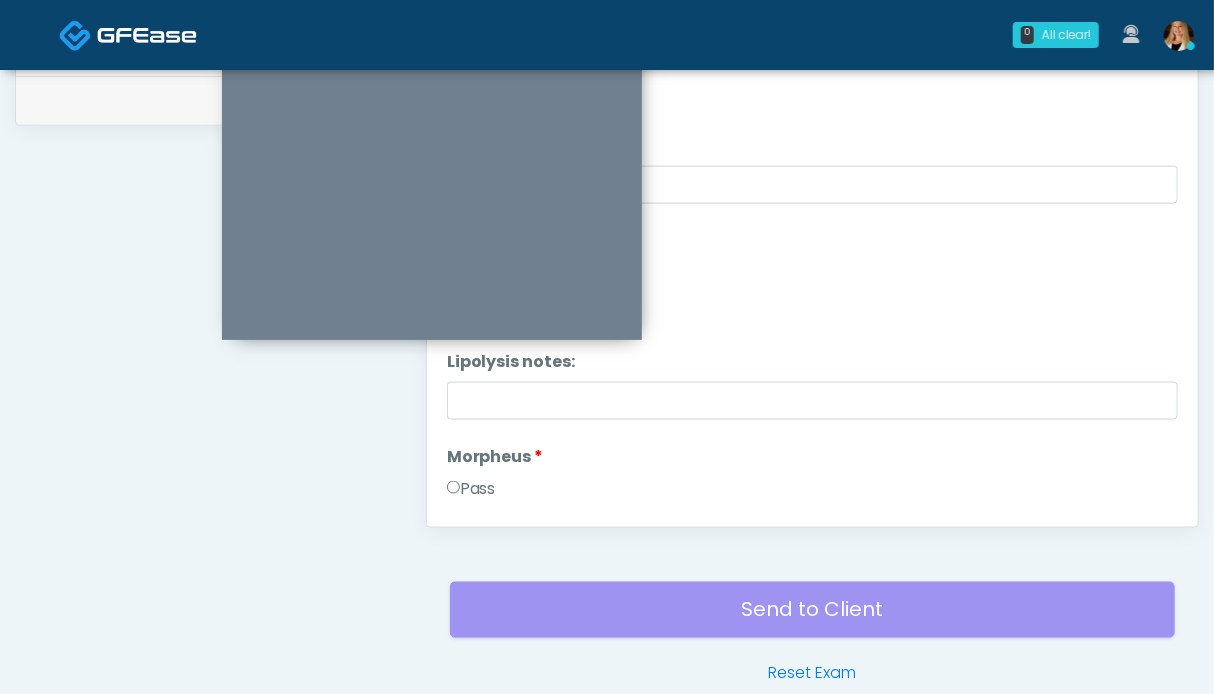 scroll, scrollTop: 1099, scrollLeft: 0, axis: vertical 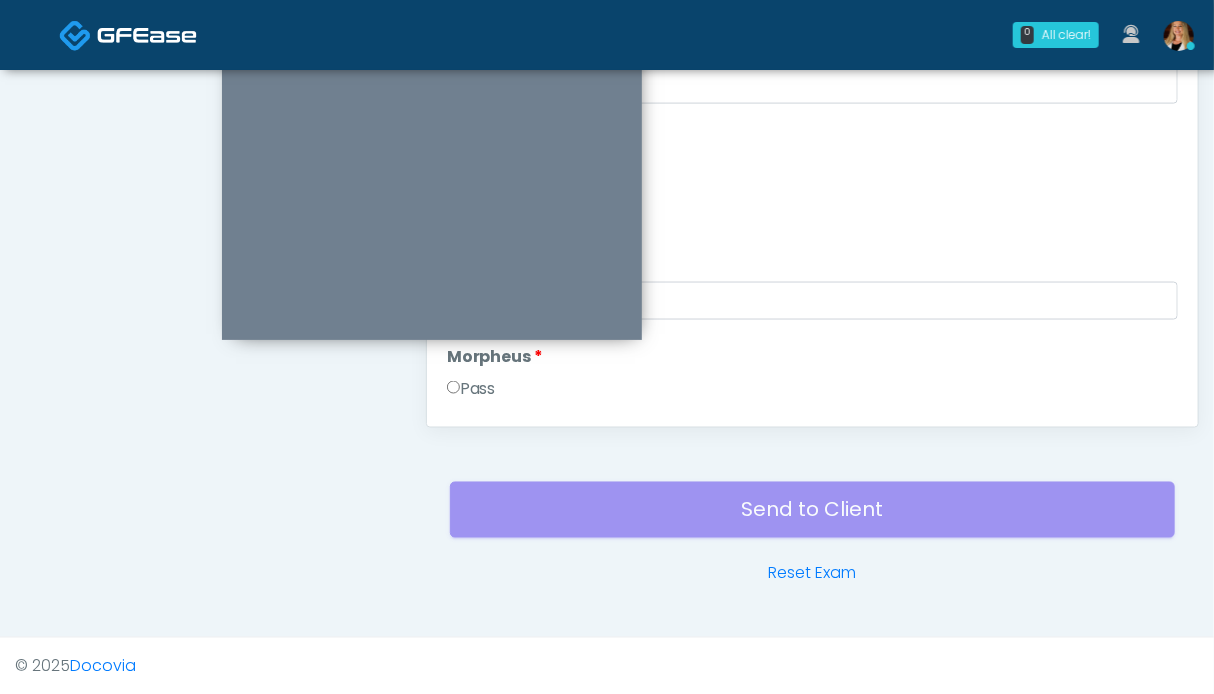 click on "Pass" at bounding box center [471, 389] 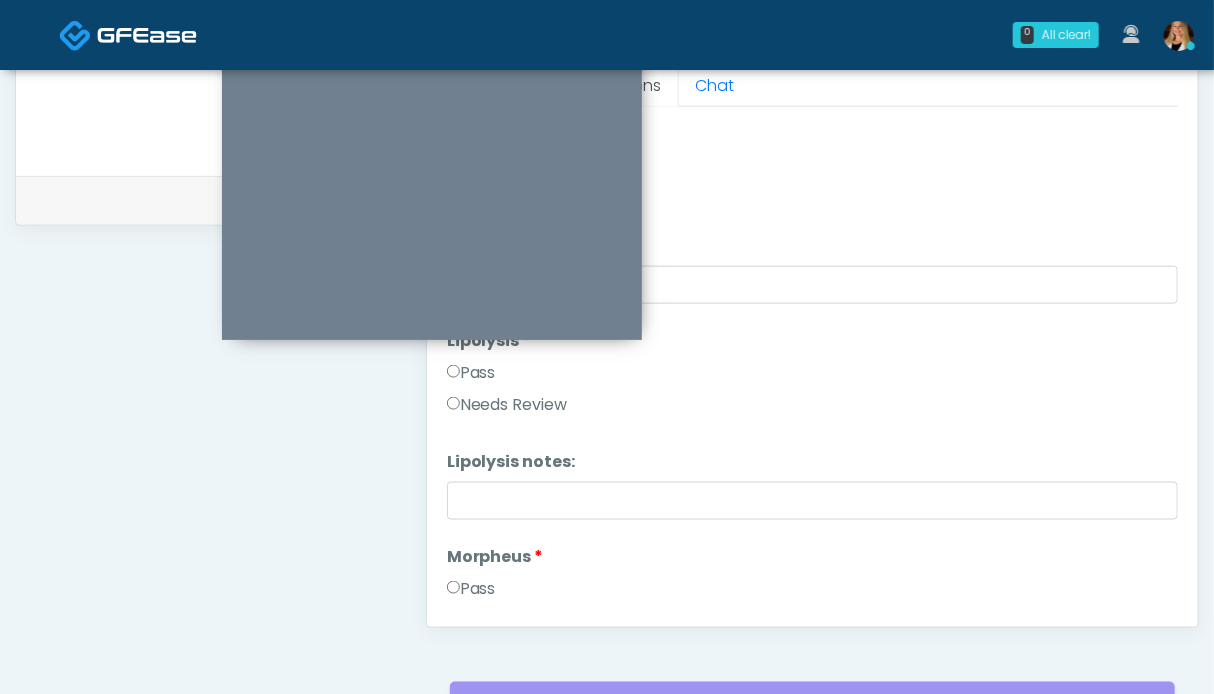 click on "Pass" at bounding box center (471, 373) 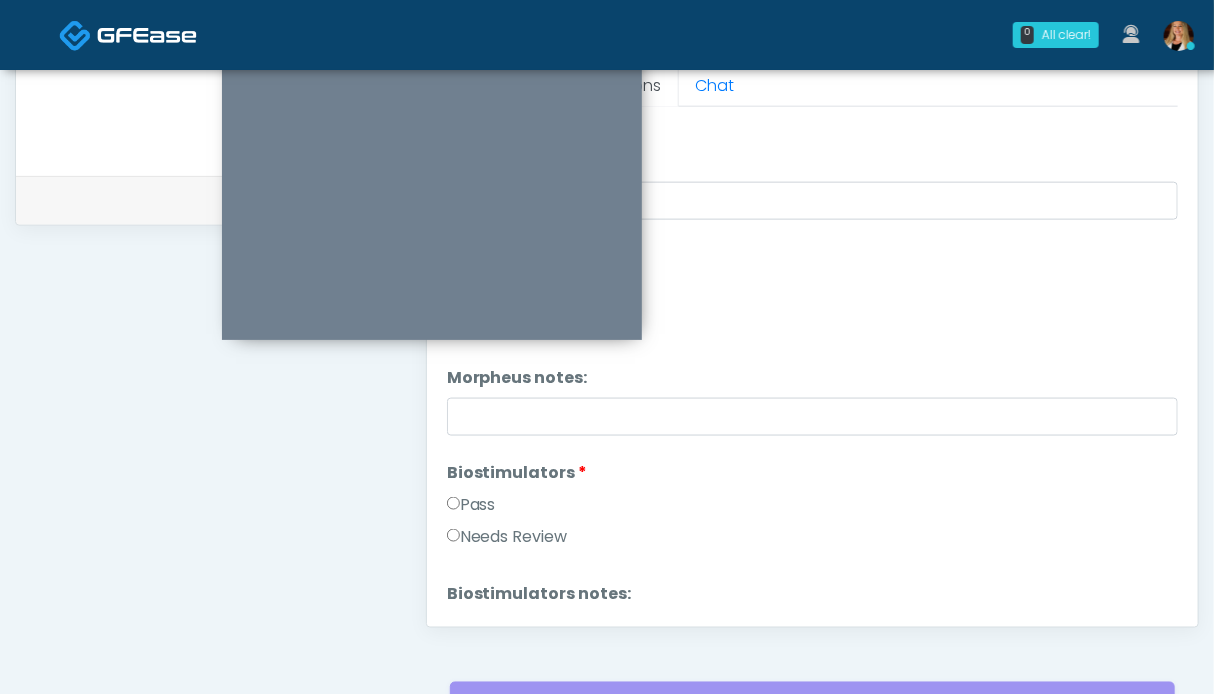 click on "Pass" at bounding box center [471, 505] 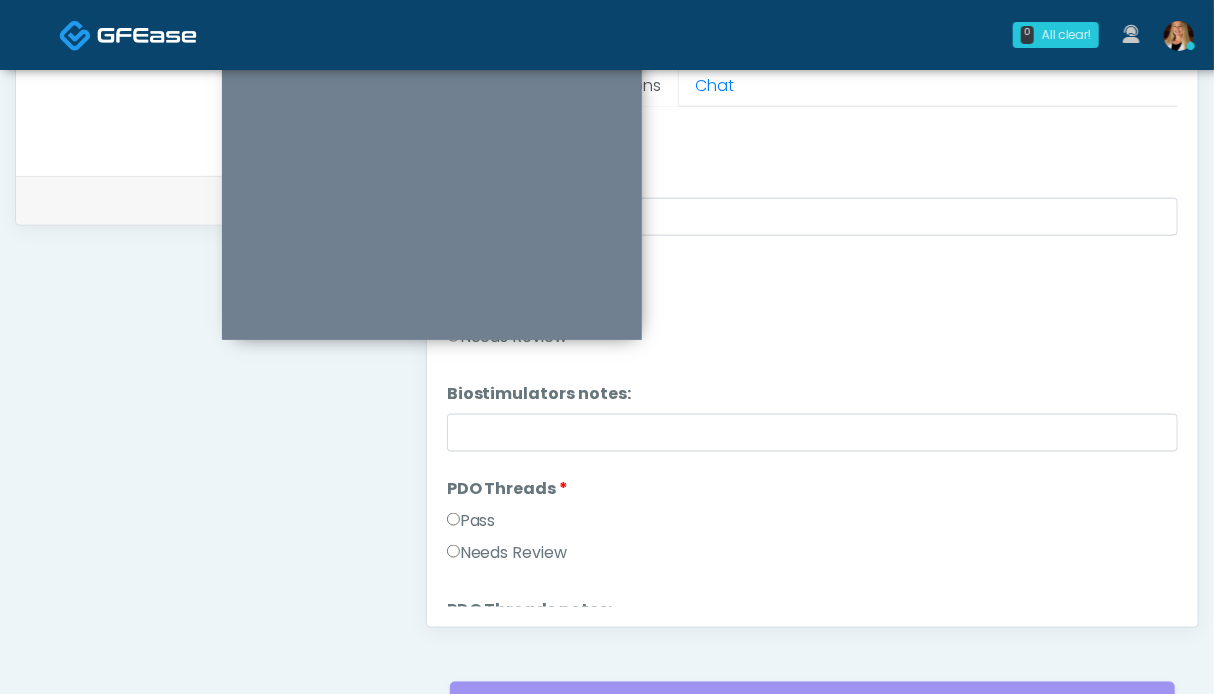 click on "Pass" at bounding box center (471, 521) 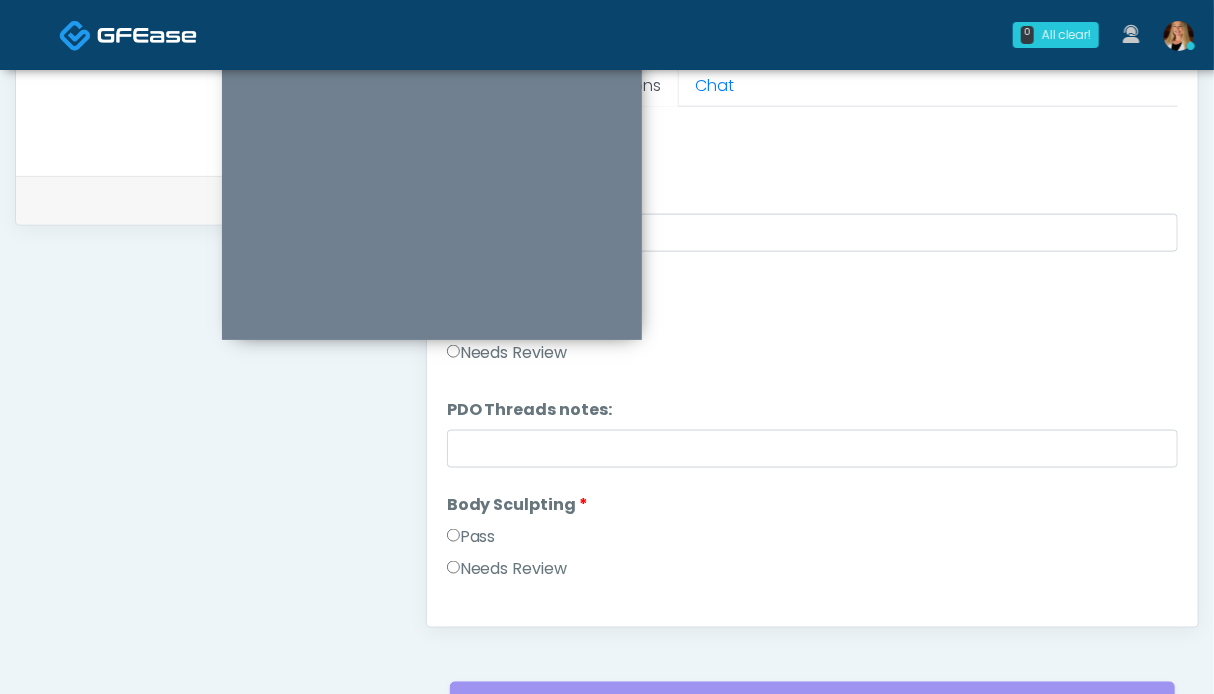 click on "Pass" at bounding box center (471, 537) 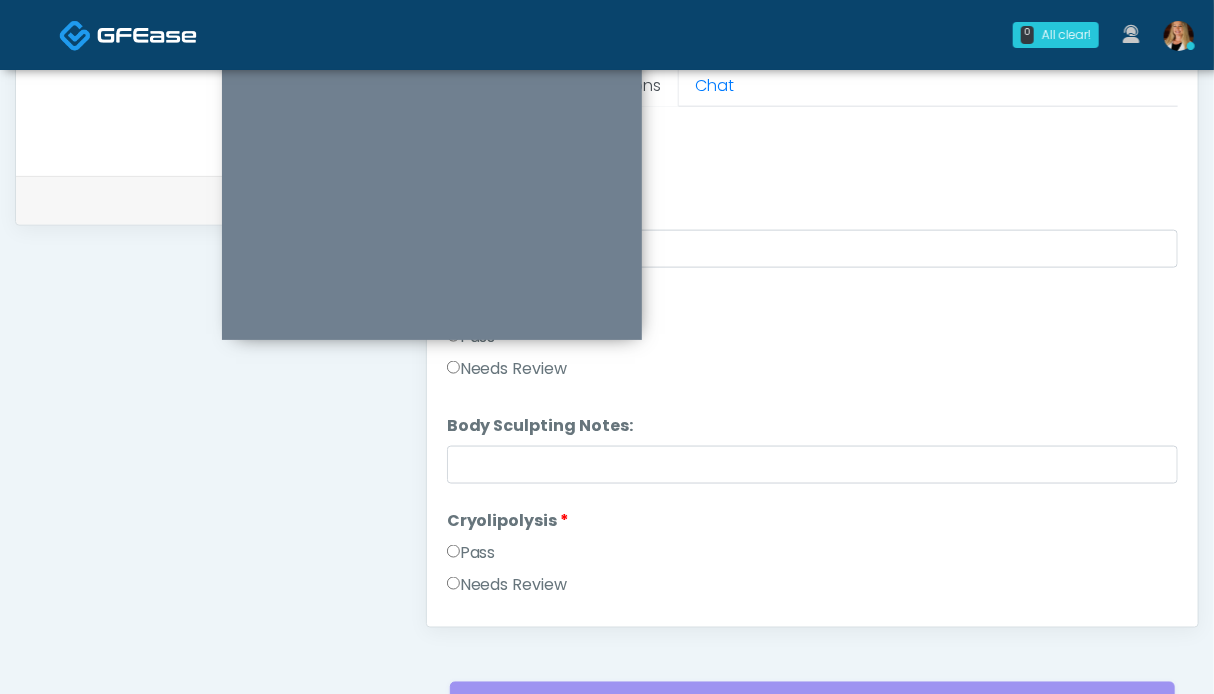 click on "Pass" at bounding box center [471, 553] 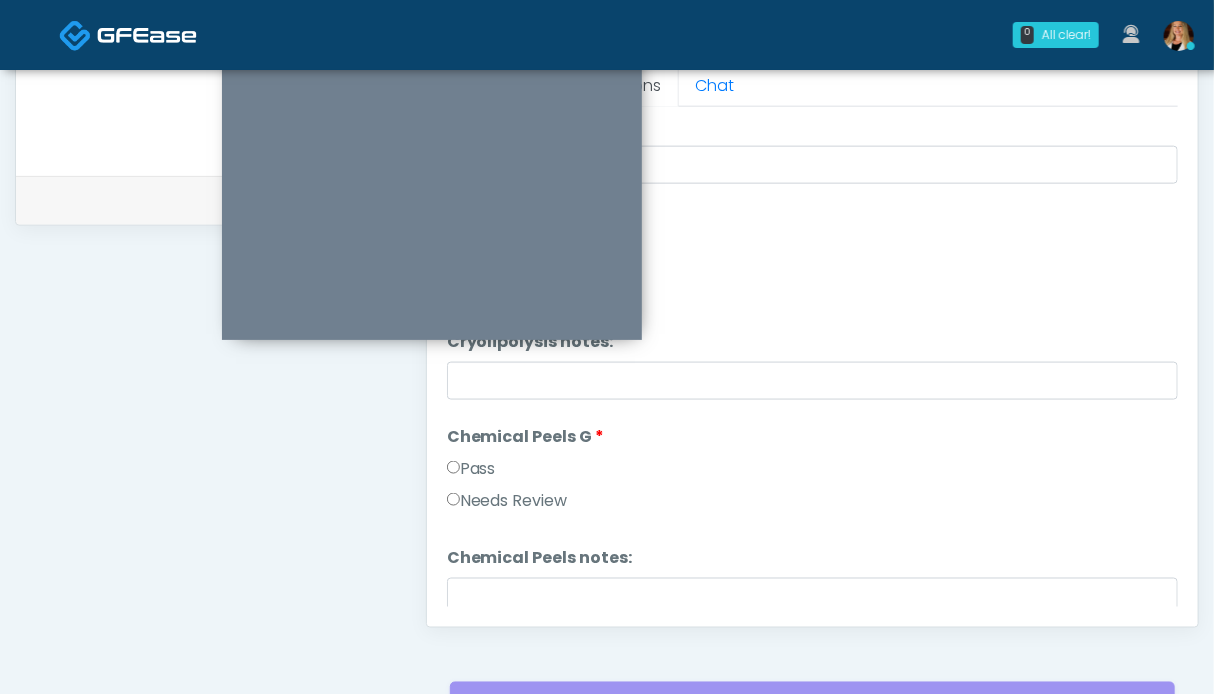 click on "Pass" at bounding box center (471, 469) 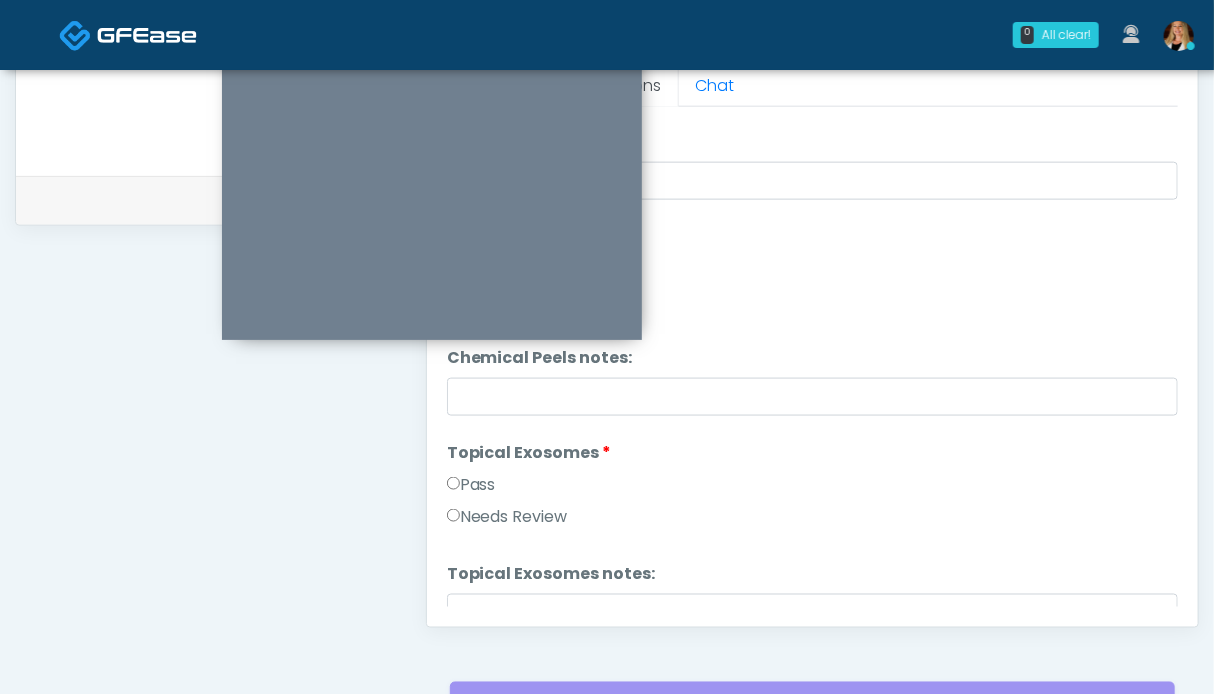 click on "Pass" at bounding box center [471, 485] 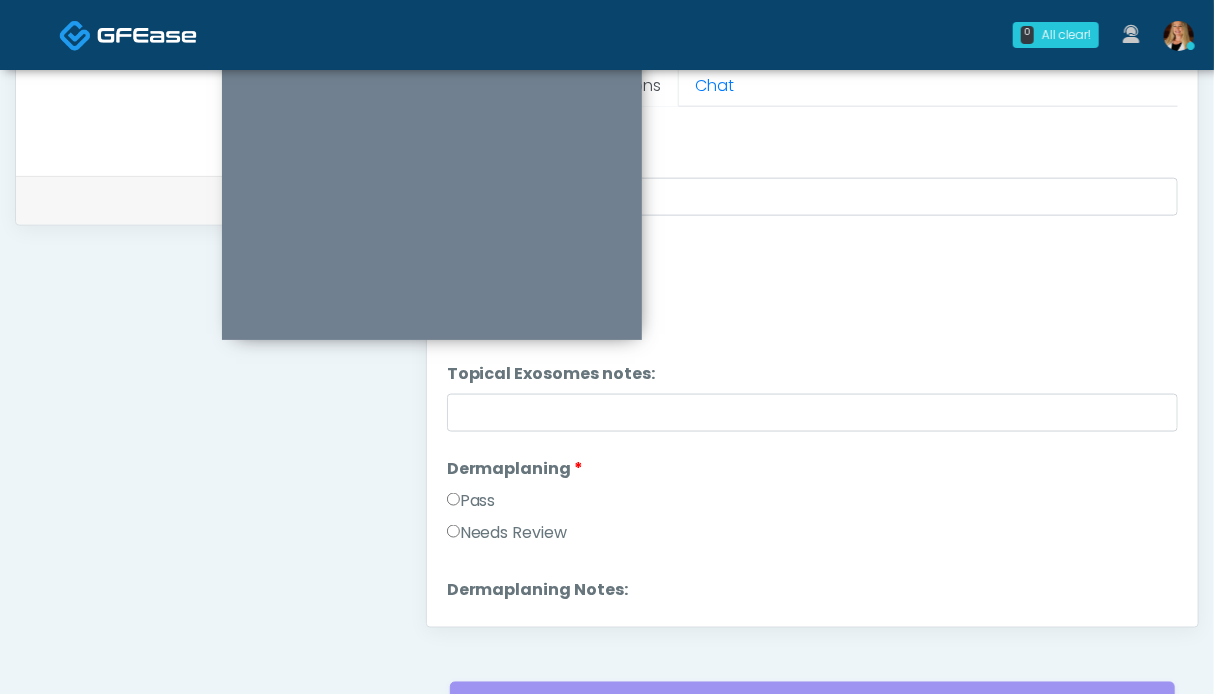 click on "Pass" at bounding box center [812, 505] 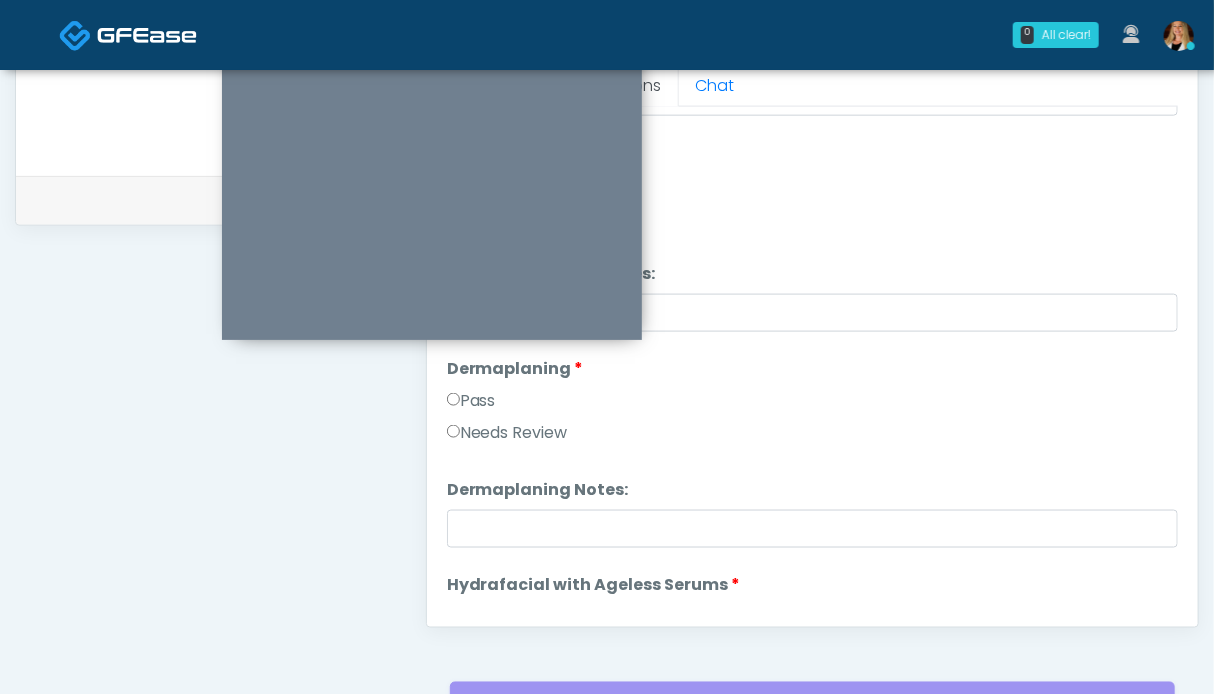 scroll, scrollTop: 3024, scrollLeft: 0, axis: vertical 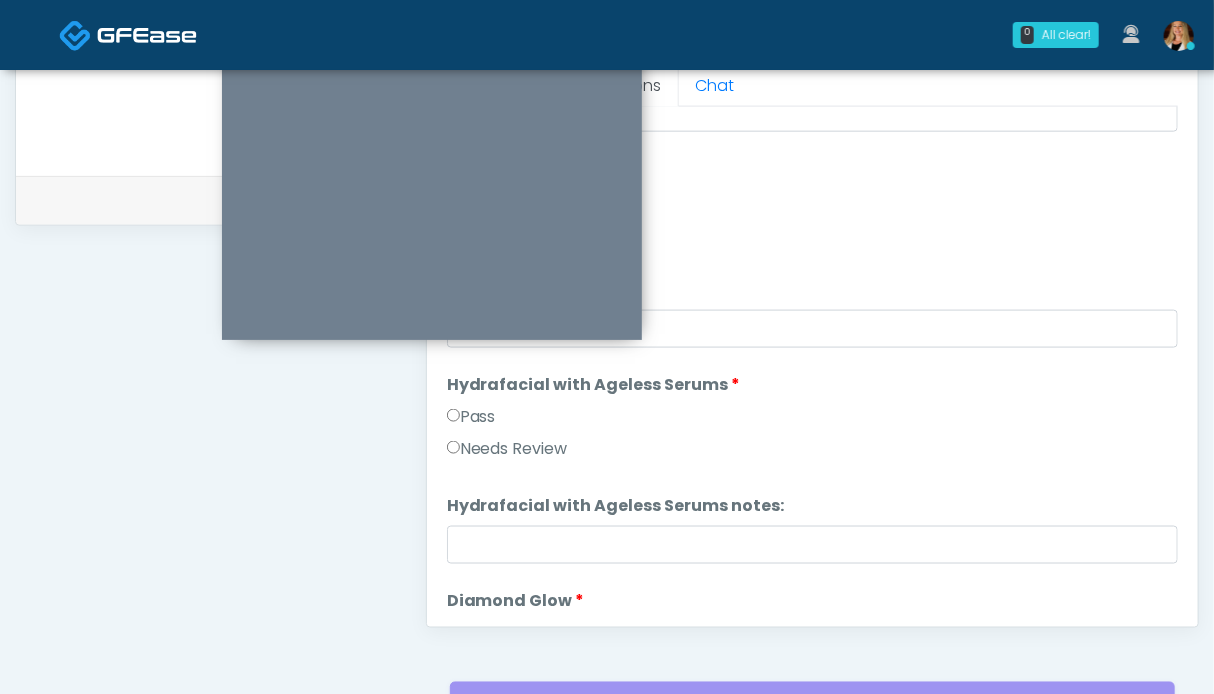 click on "Pass" at bounding box center (471, 417) 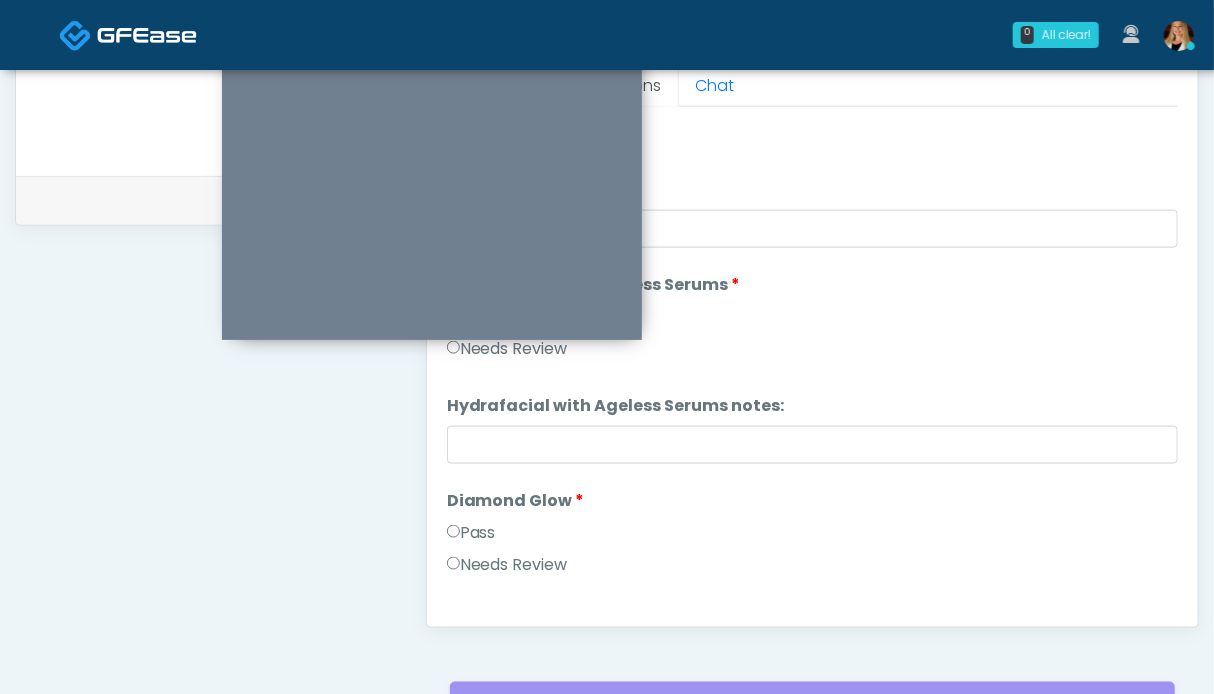 click on "Pass" at bounding box center [471, 533] 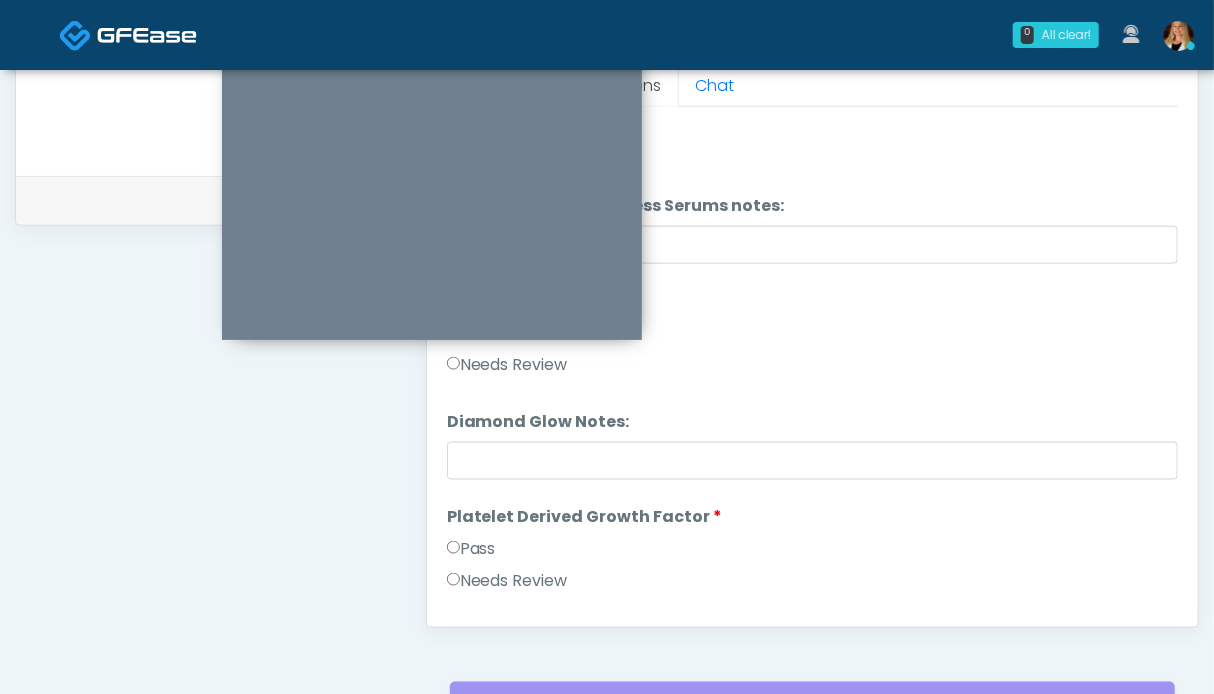 click on "Pass" at bounding box center [471, 549] 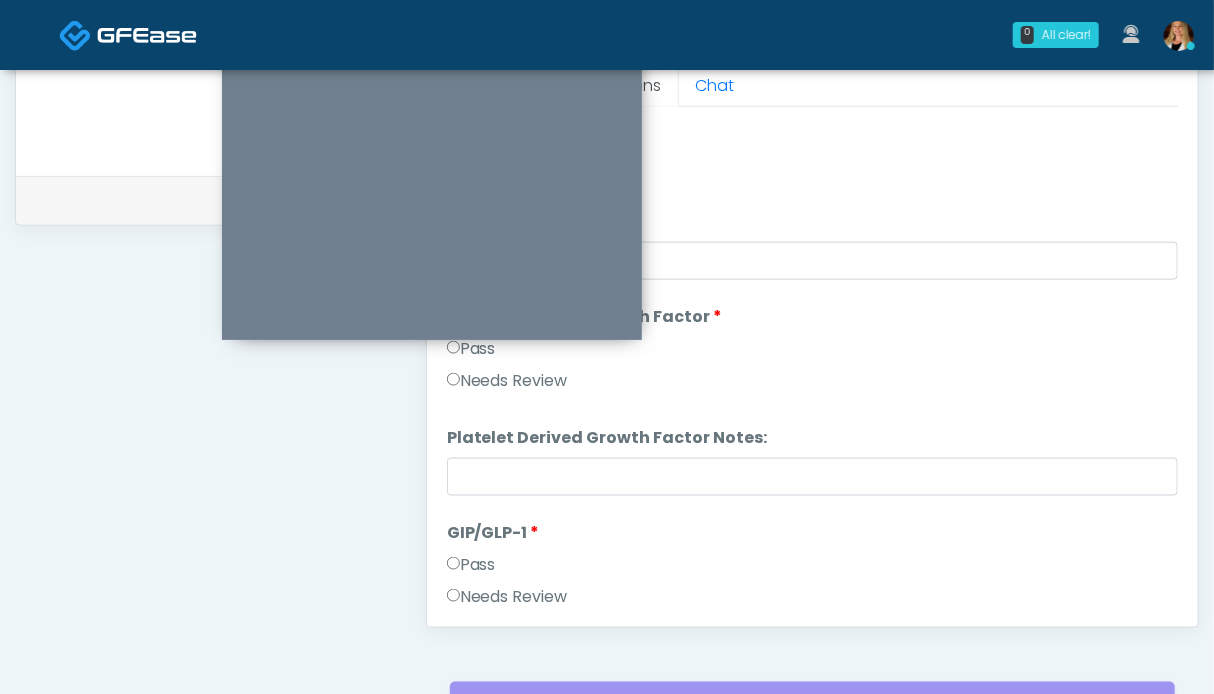 click on "Pass" at bounding box center (471, 565) 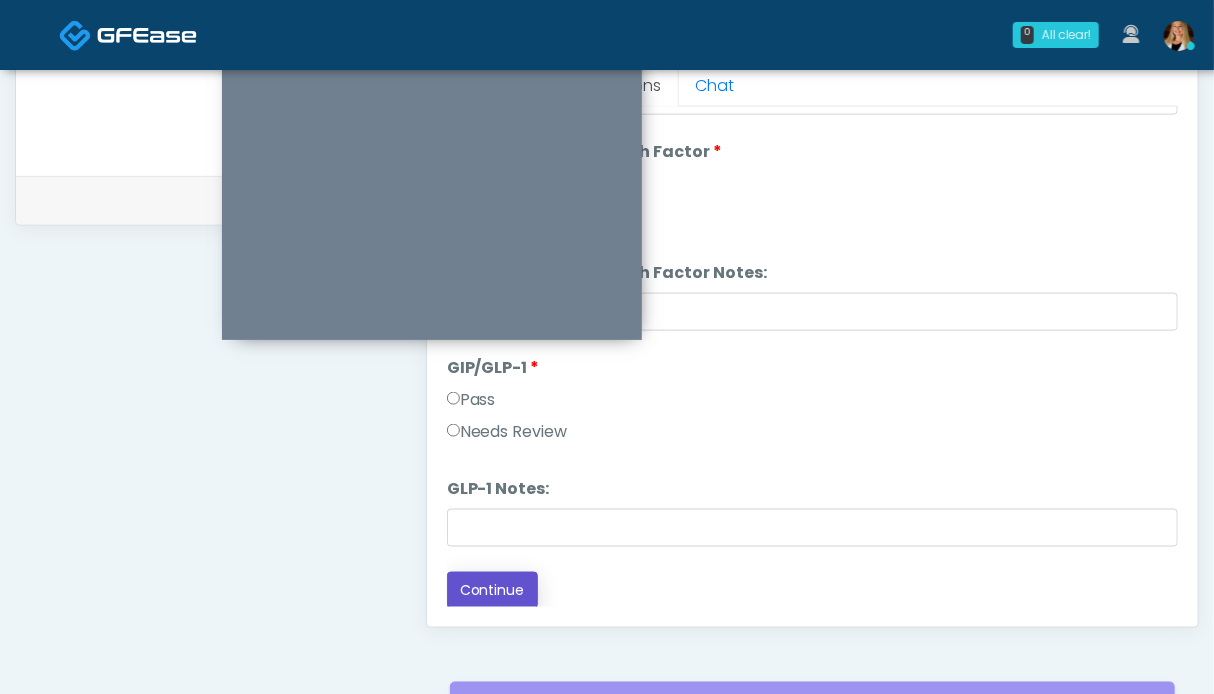 click on "Continue" at bounding box center [492, 590] 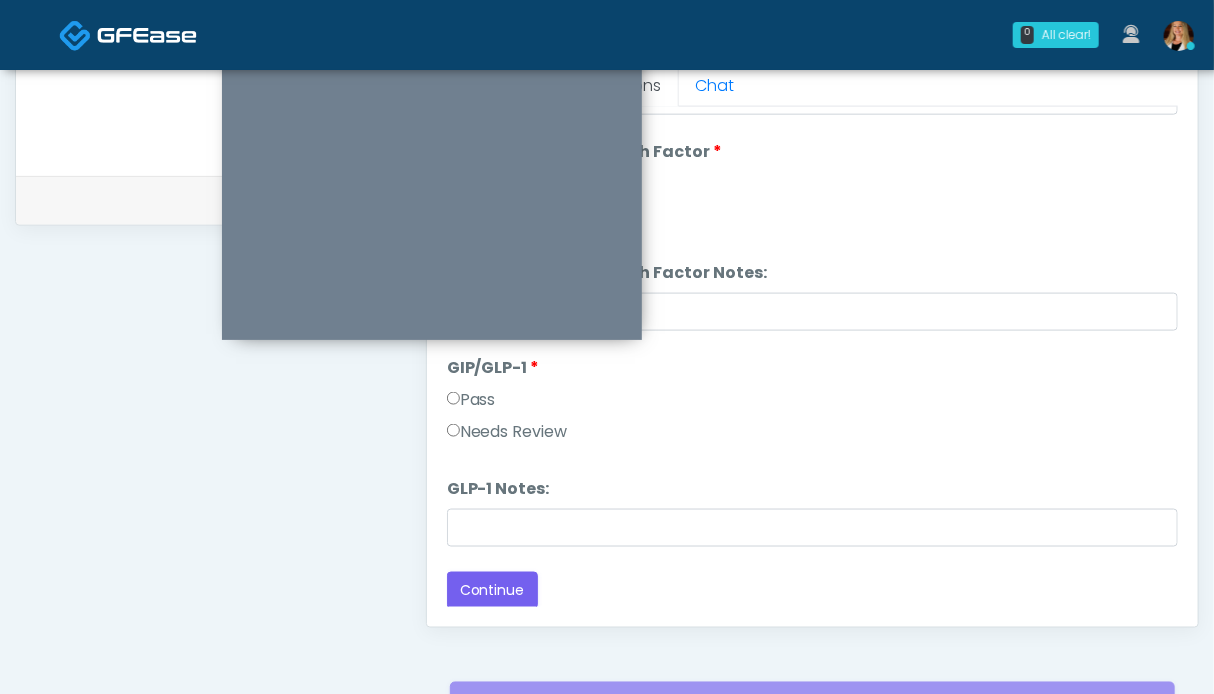 scroll, scrollTop: 2, scrollLeft: 0, axis: vertical 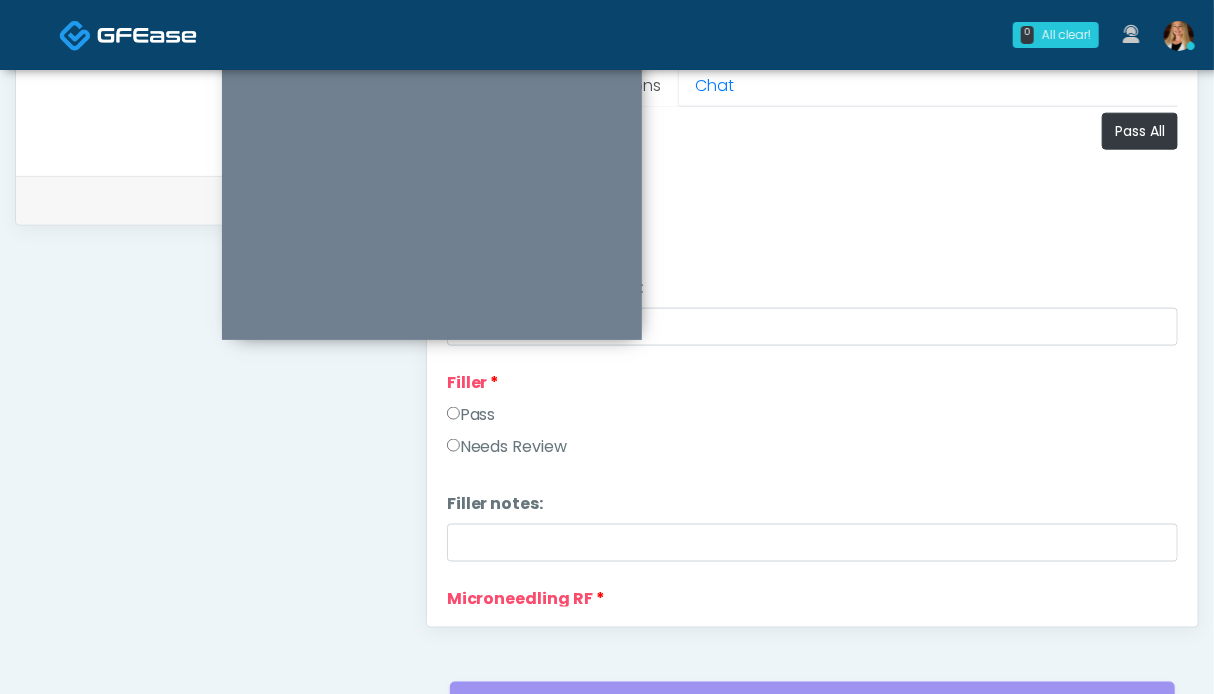 click on "Pass" at bounding box center [471, 415] 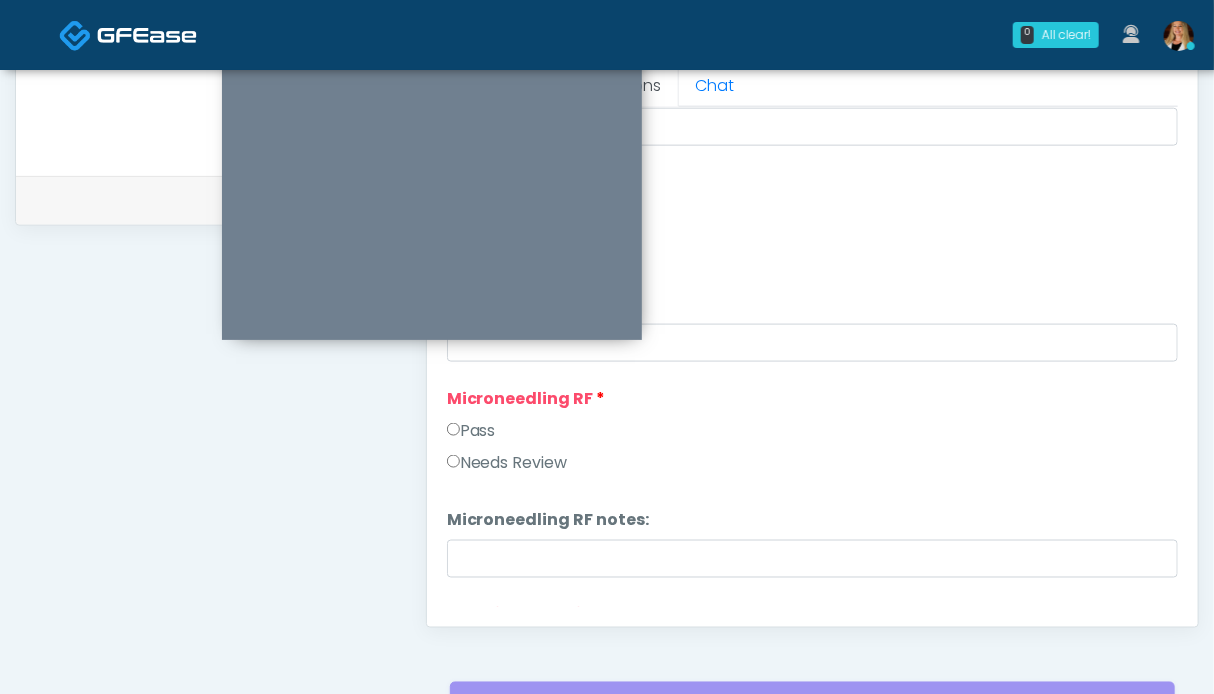 click on "Pass" at bounding box center [471, 431] 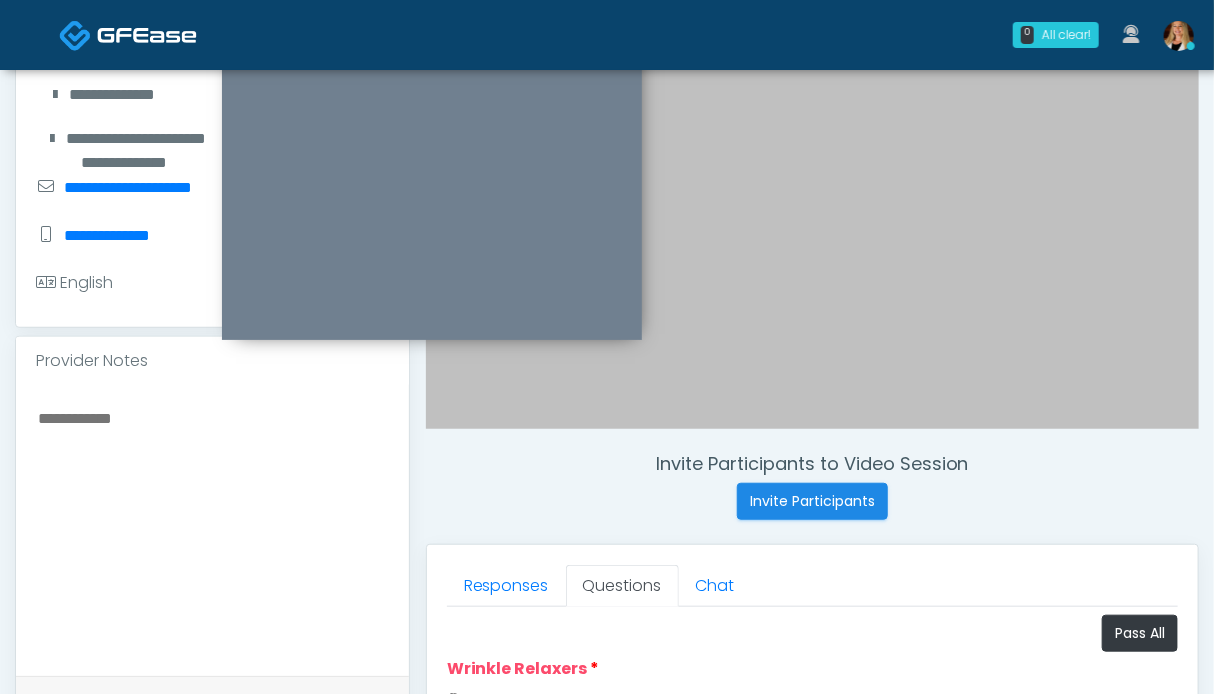 scroll, scrollTop: 599, scrollLeft: 0, axis: vertical 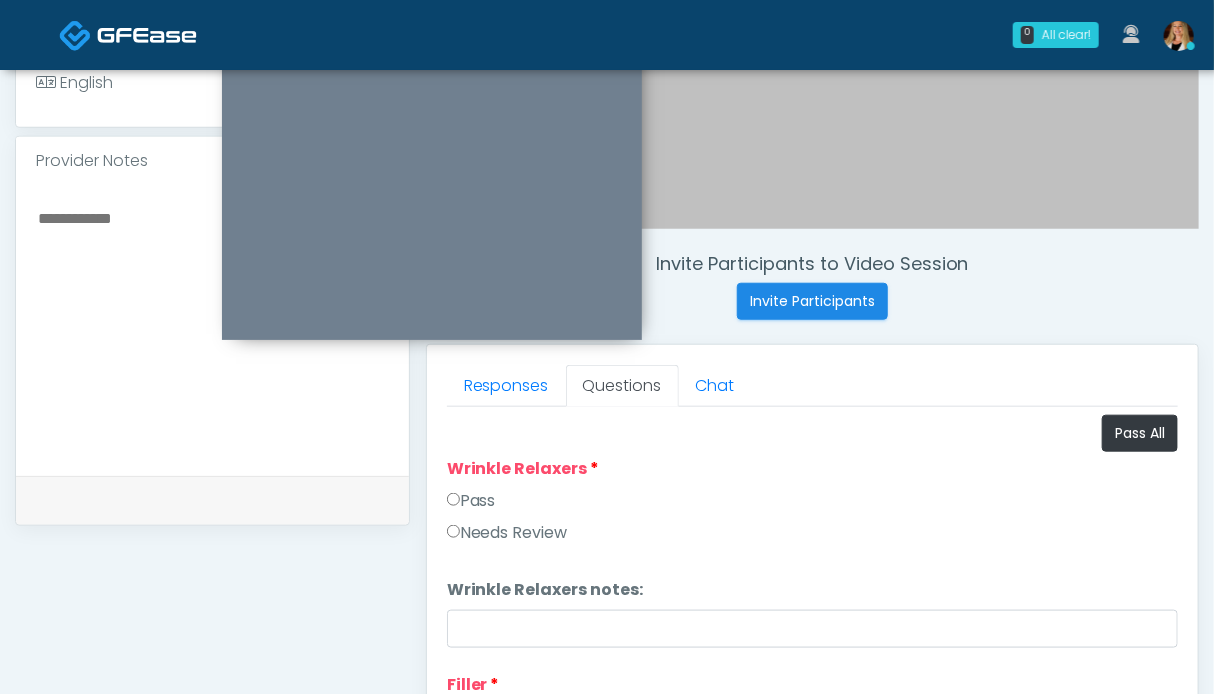 click on "Pass" at bounding box center [471, 501] 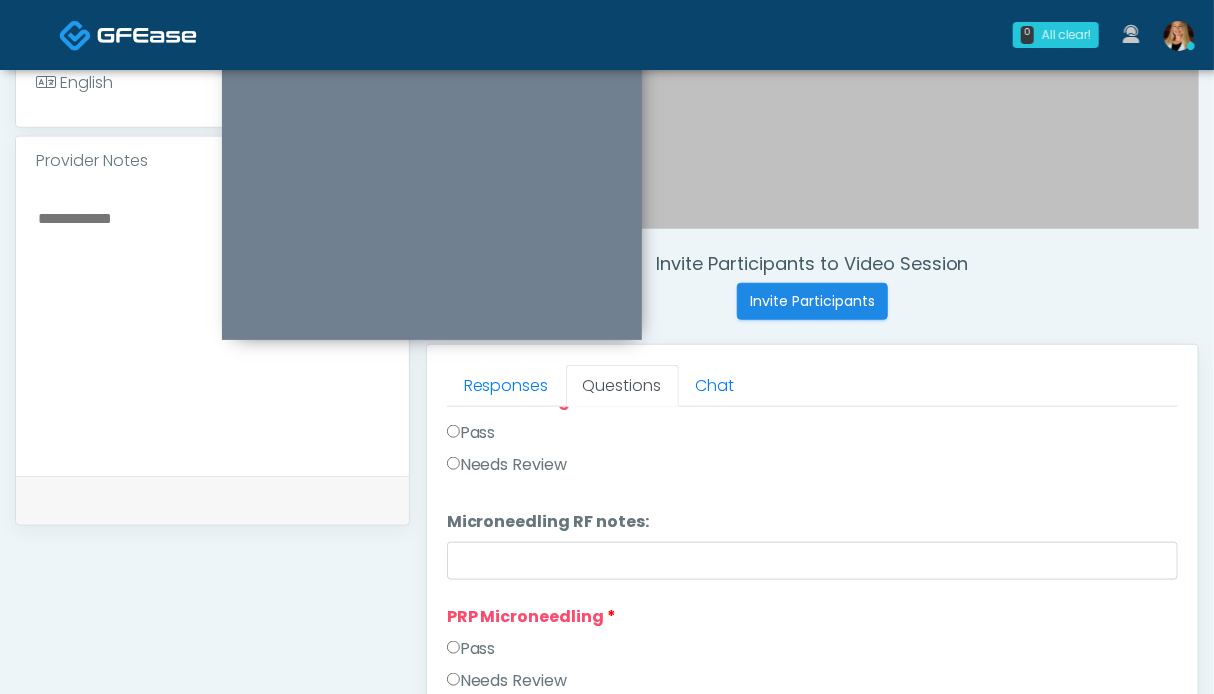 scroll, scrollTop: 600, scrollLeft: 0, axis: vertical 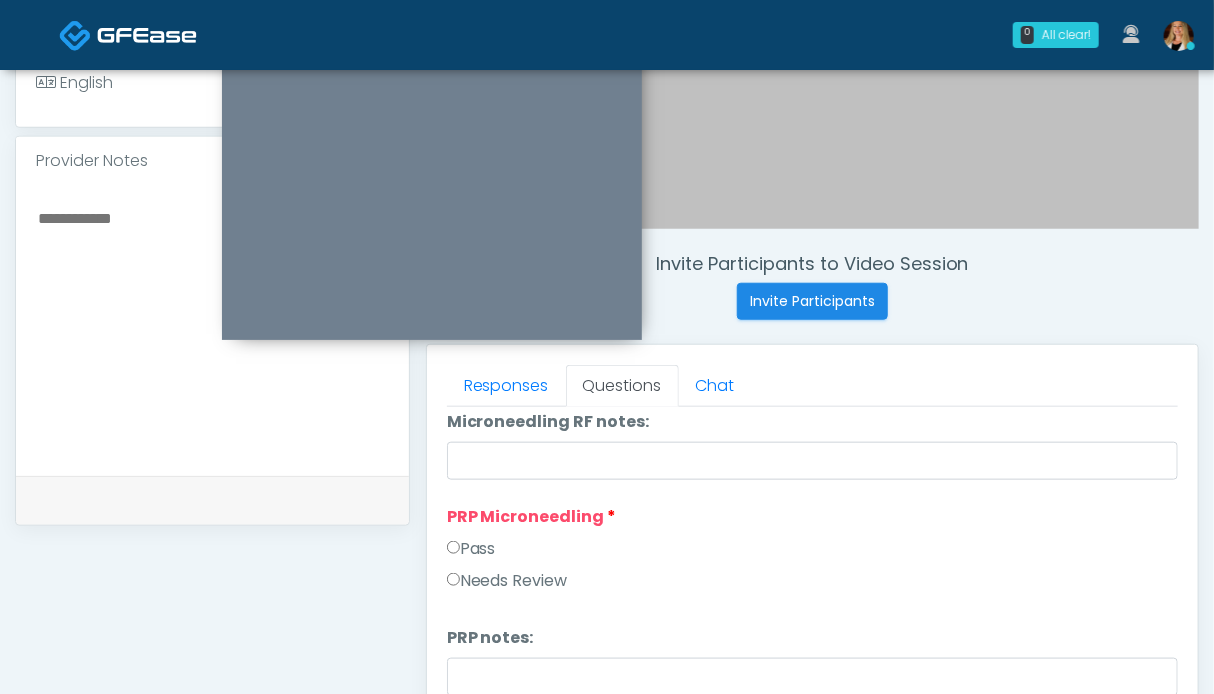 click on "Pass" at bounding box center [471, 549] 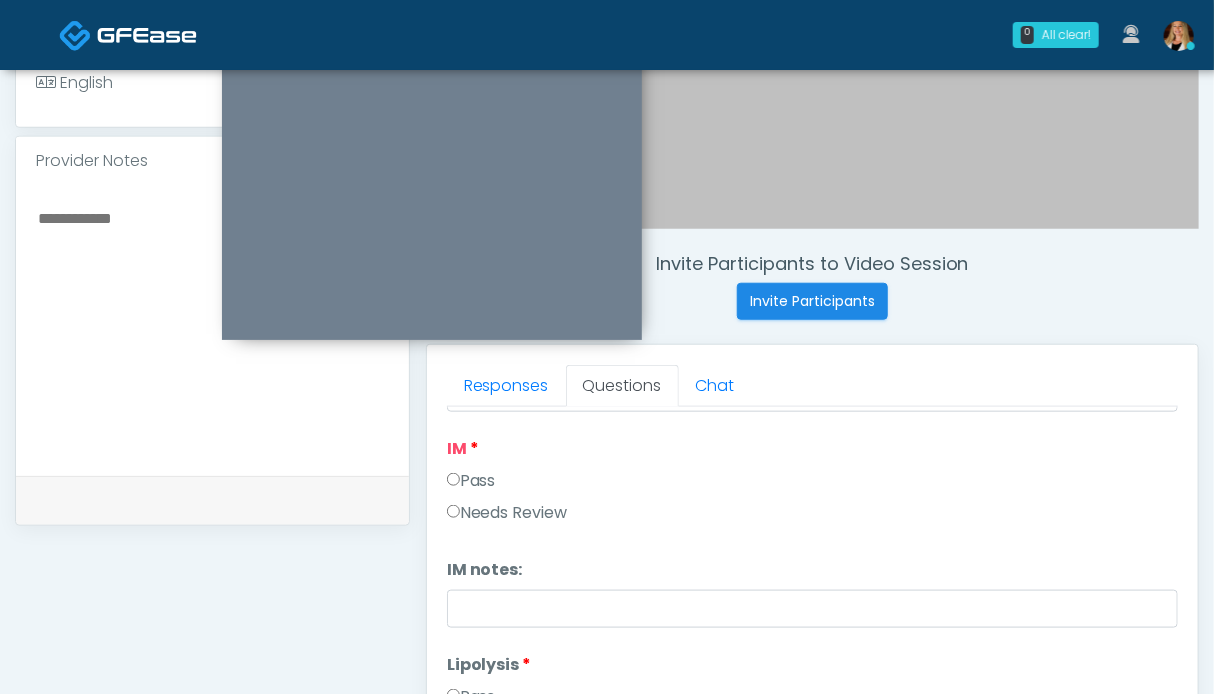 scroll, scrollTop: 1000, scrollLeft: 0, axis: vertical 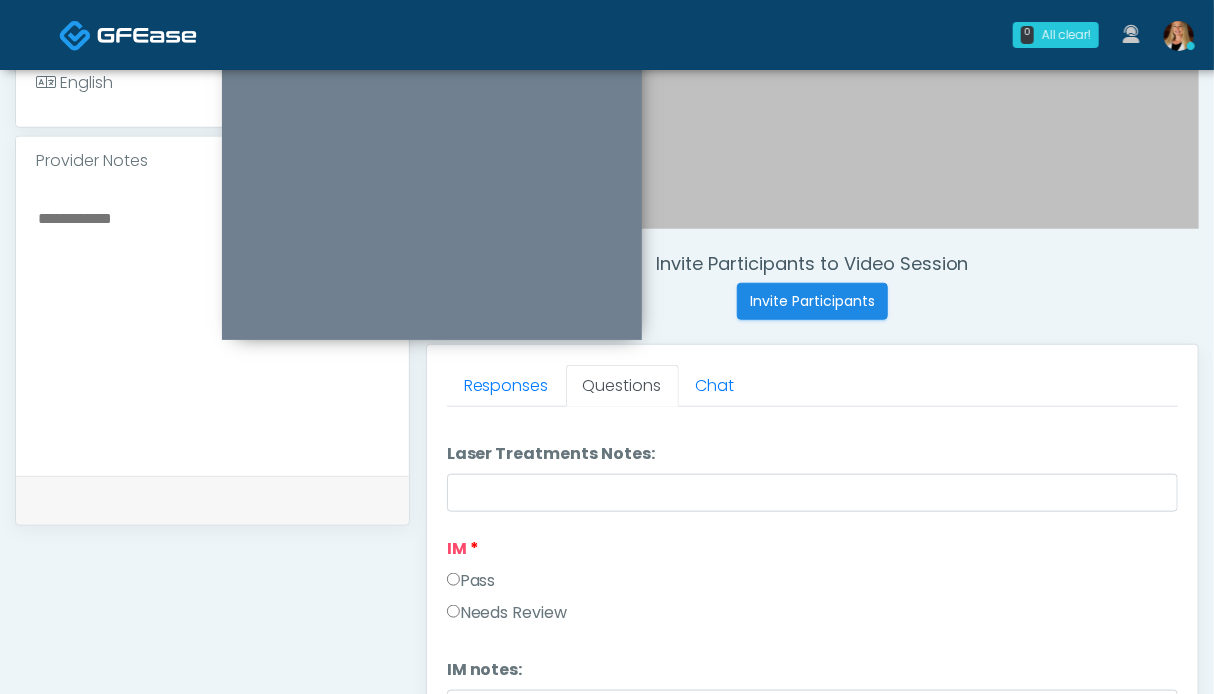 click on "Pass" at bounding box center (471, 581) 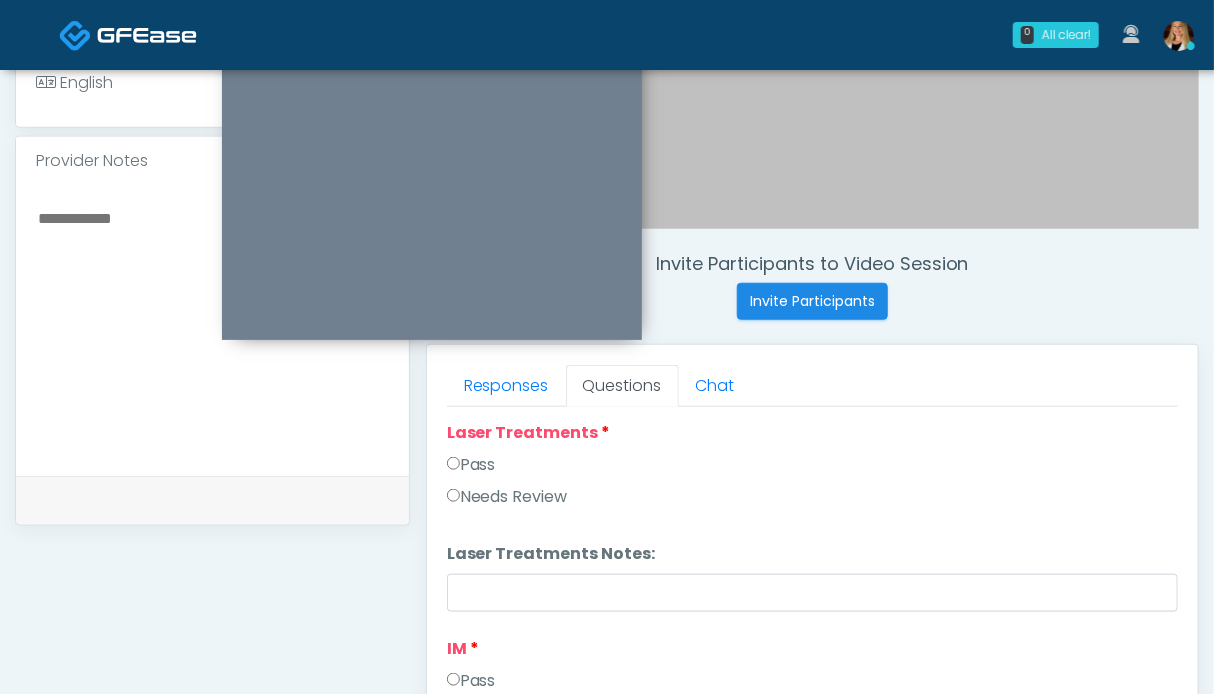 scroll, scrollTop: 800, scrollLeft: 0, axis: vertical 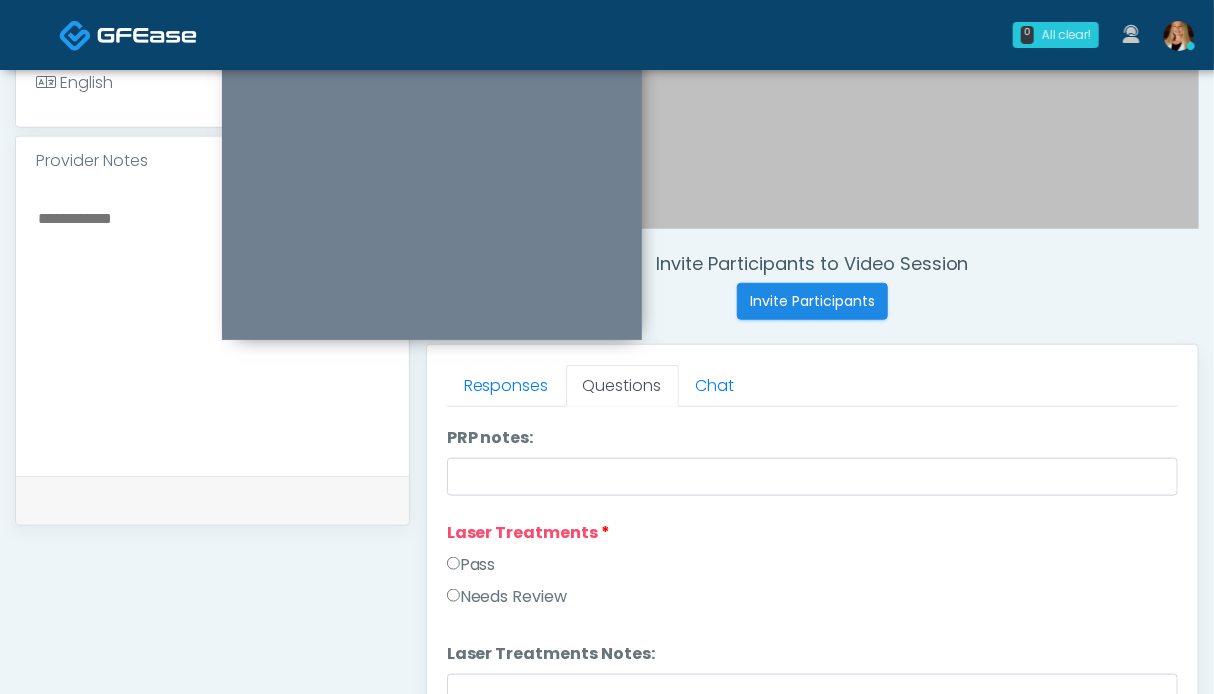click on "Pass" at bounding box center [471, 565] 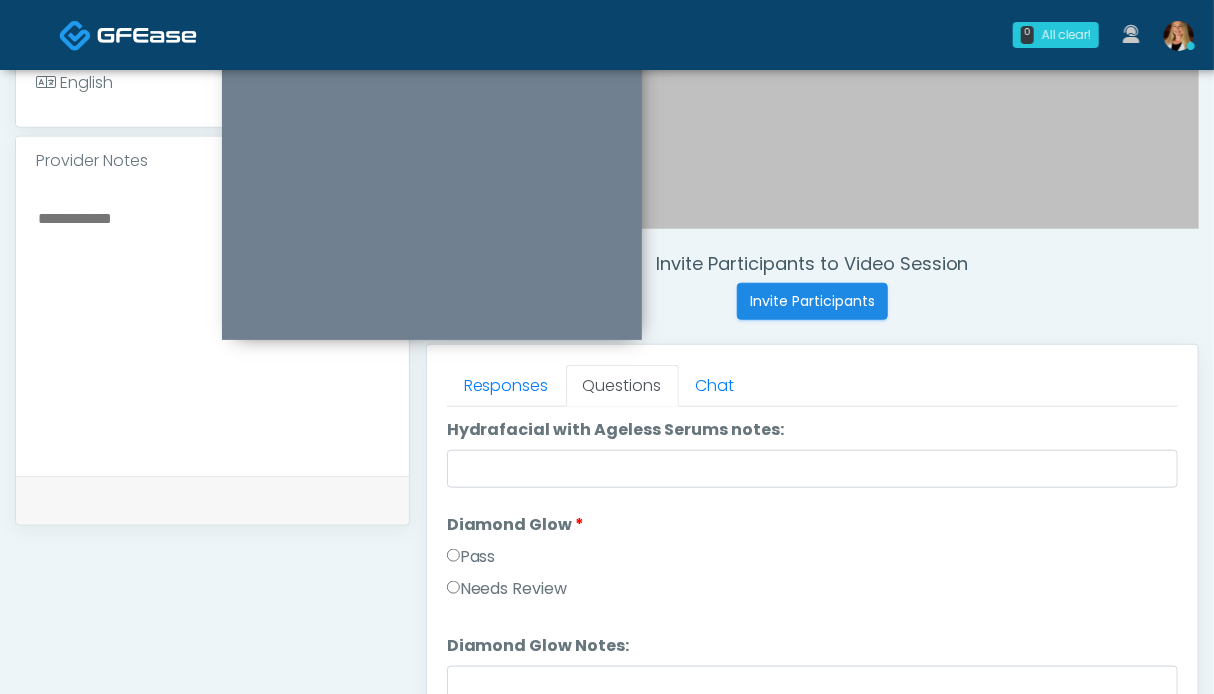 scroll, scrollTop: 3689, scrollLeft: 0, axis: vertical 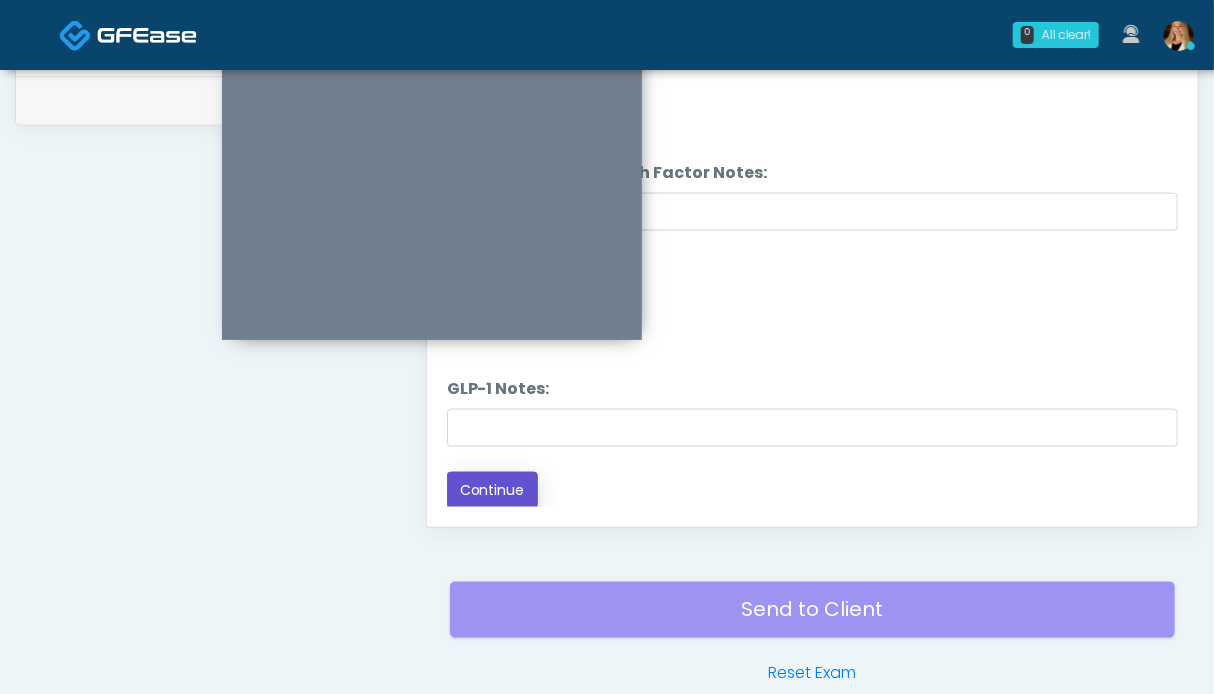 click on "Continue" at bounding box center (492, 490) 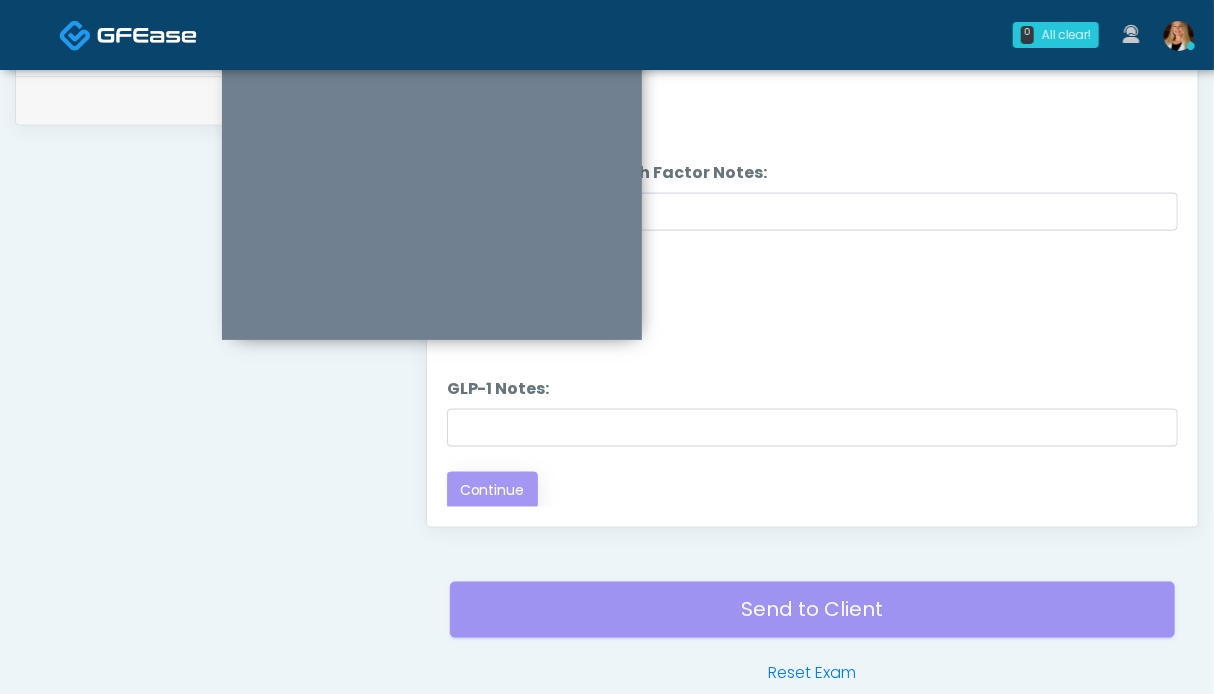 scroll, scrollTop: 0, scrollLeft: 0, axis: both 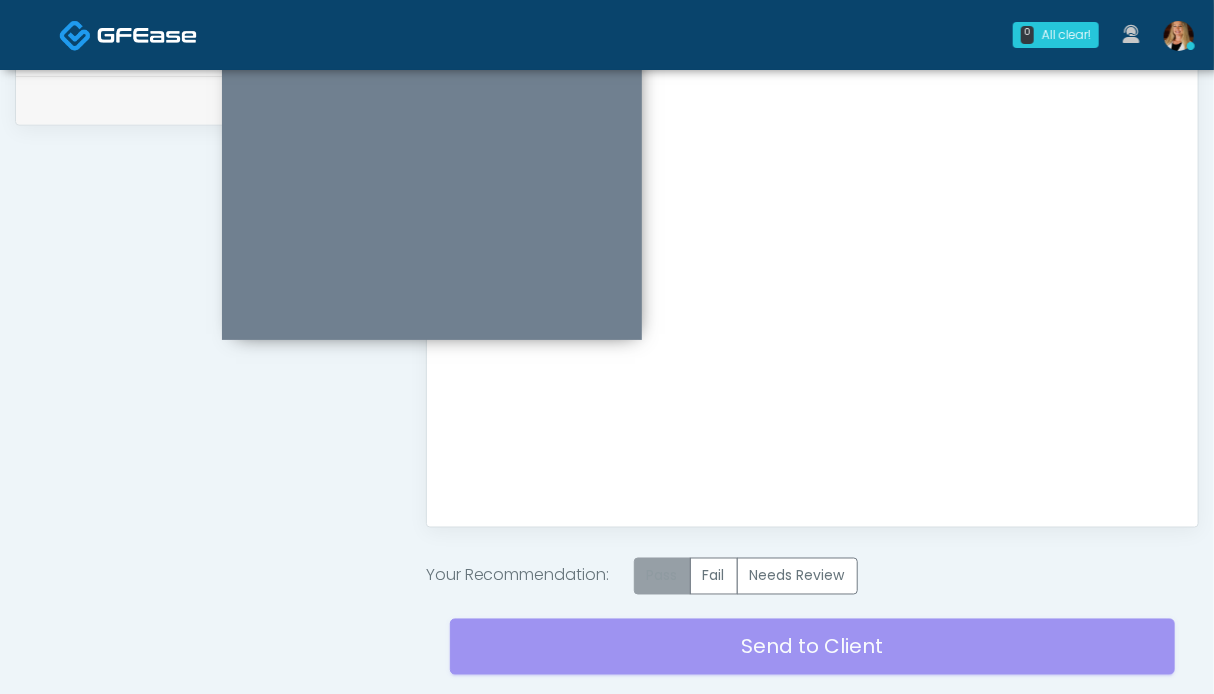click on "Pass" at bounding box center [662, 576] 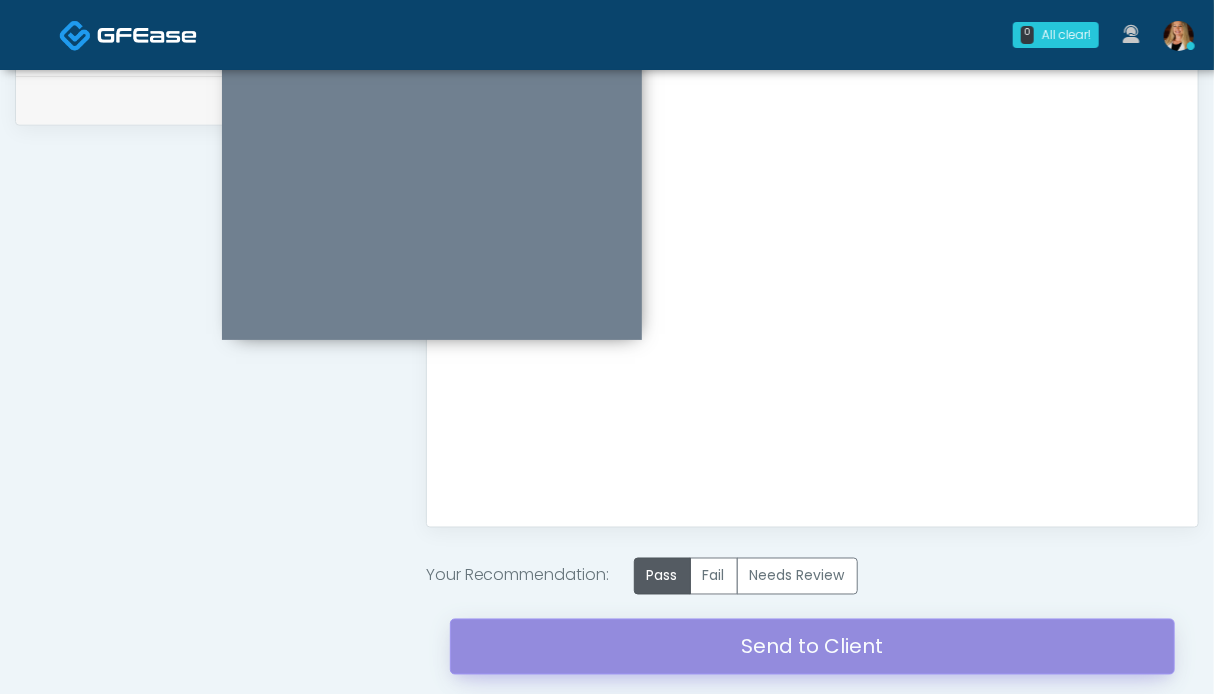 click on "Send to Client" at bounding box center [812, 647] 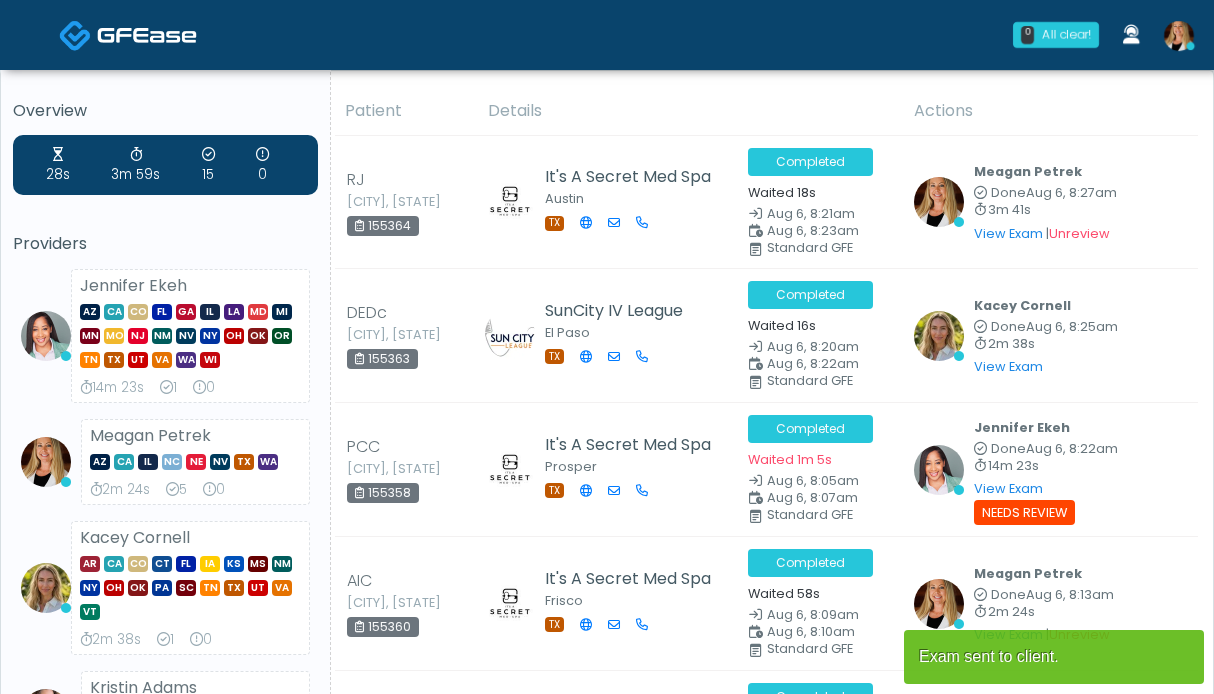 scroll, scrollTop: 0, scrollLeft: 0, axis: both 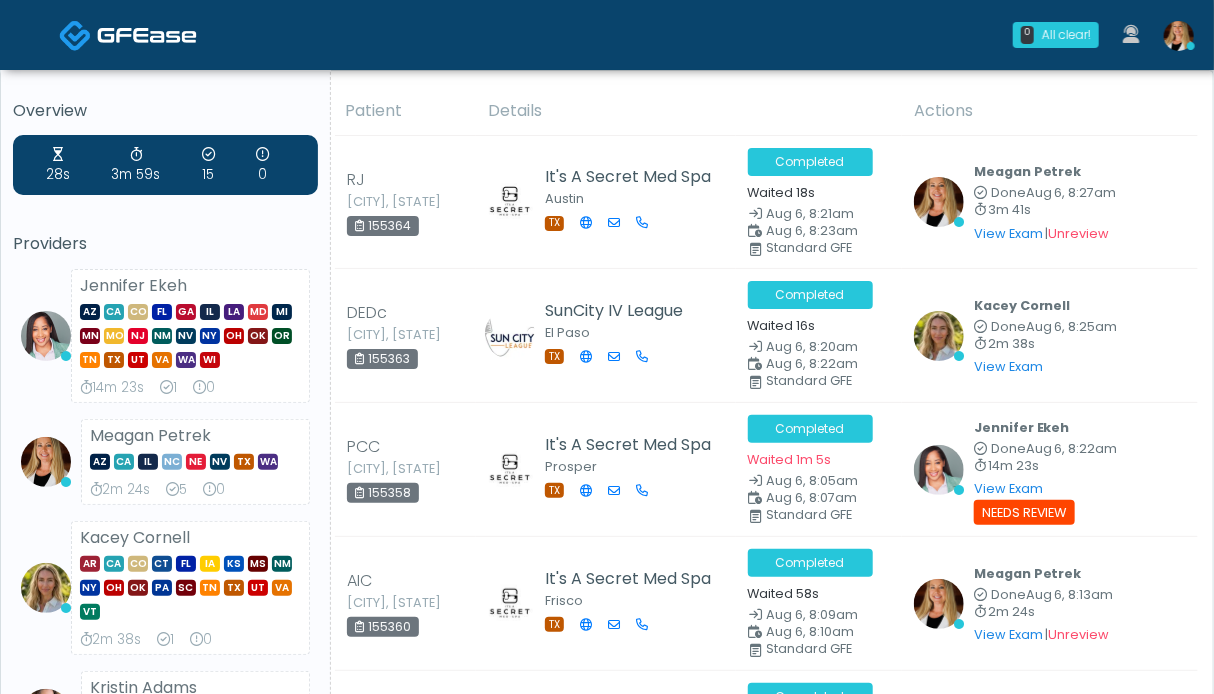 click at bounding box center (147, 35) 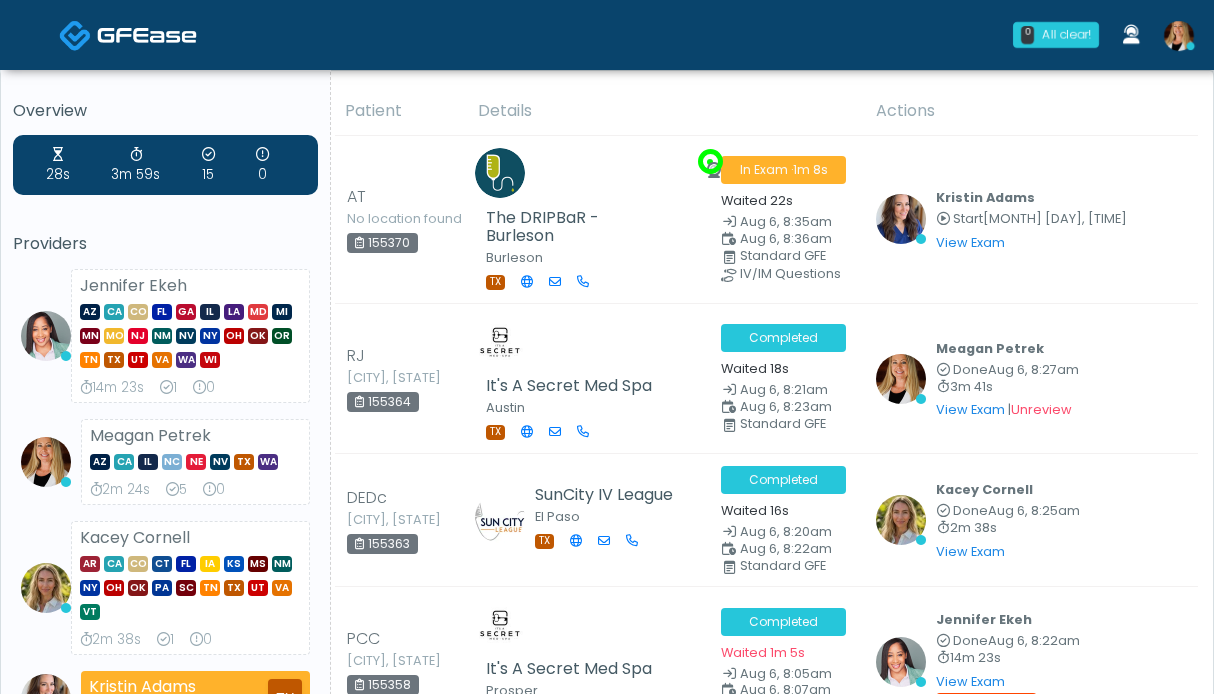scroll, scrollTop: 0, scrollLeft: 0, axis: both 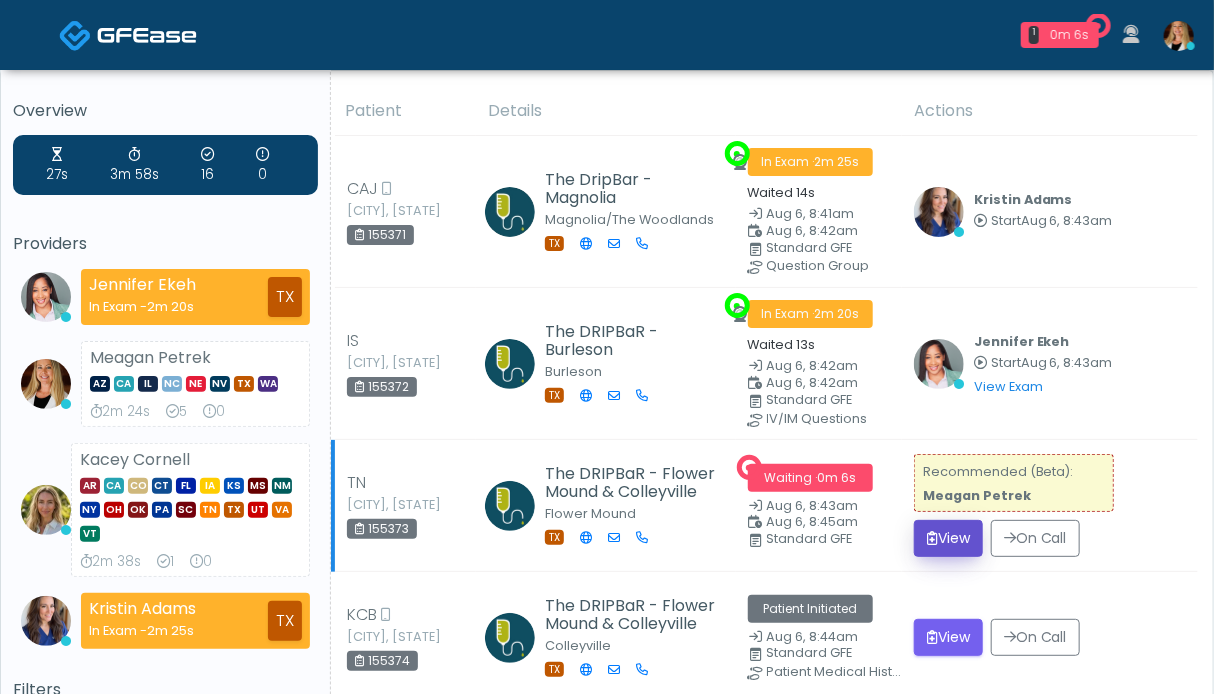 click at bounding box center (932, 538) 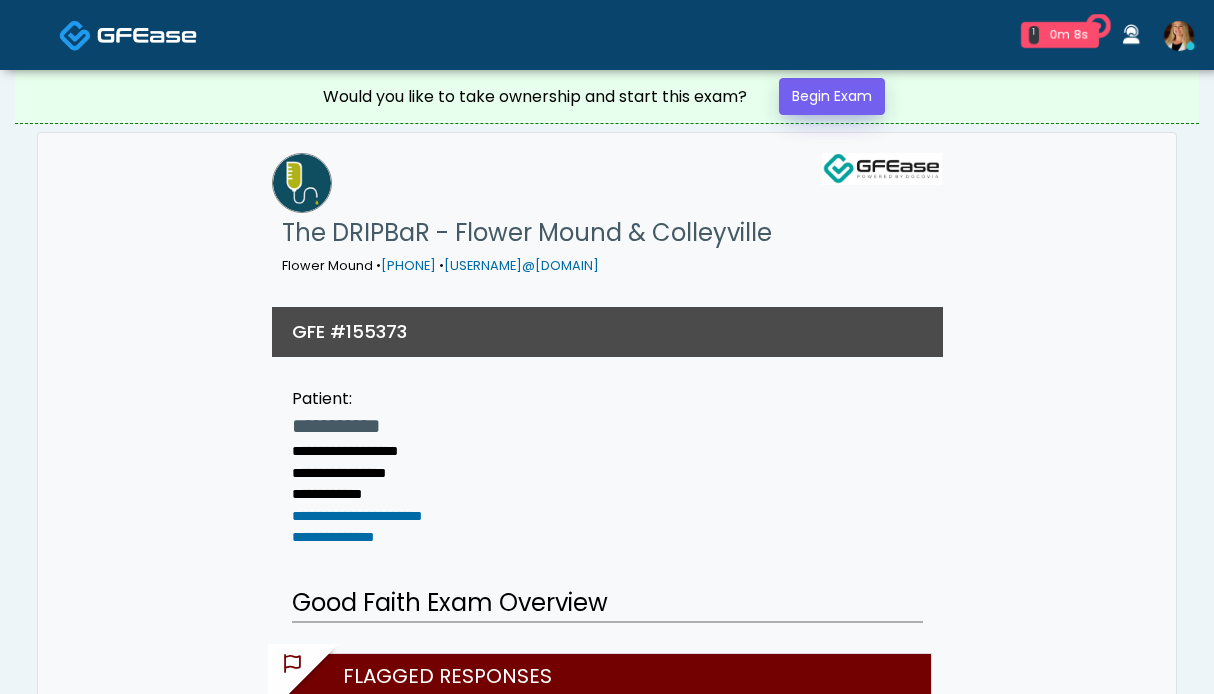 scroll, scrollTop: 0, scrollLeft: 0, axis: both 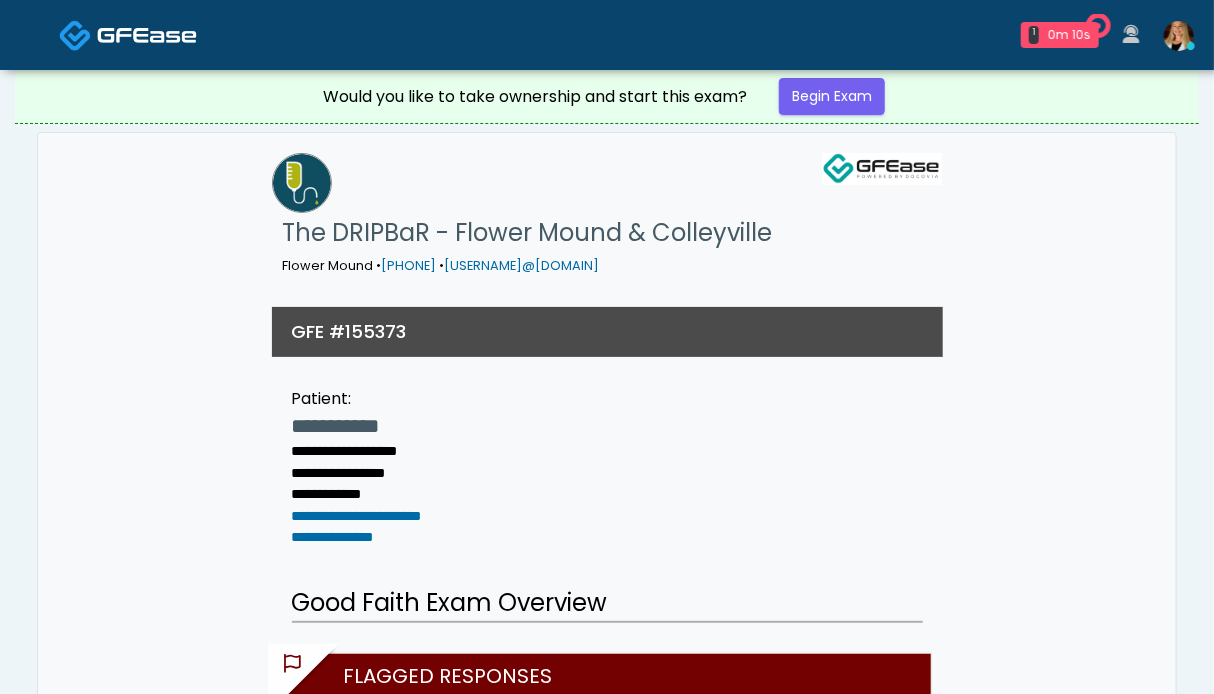 click at bounding box center [147, 35] 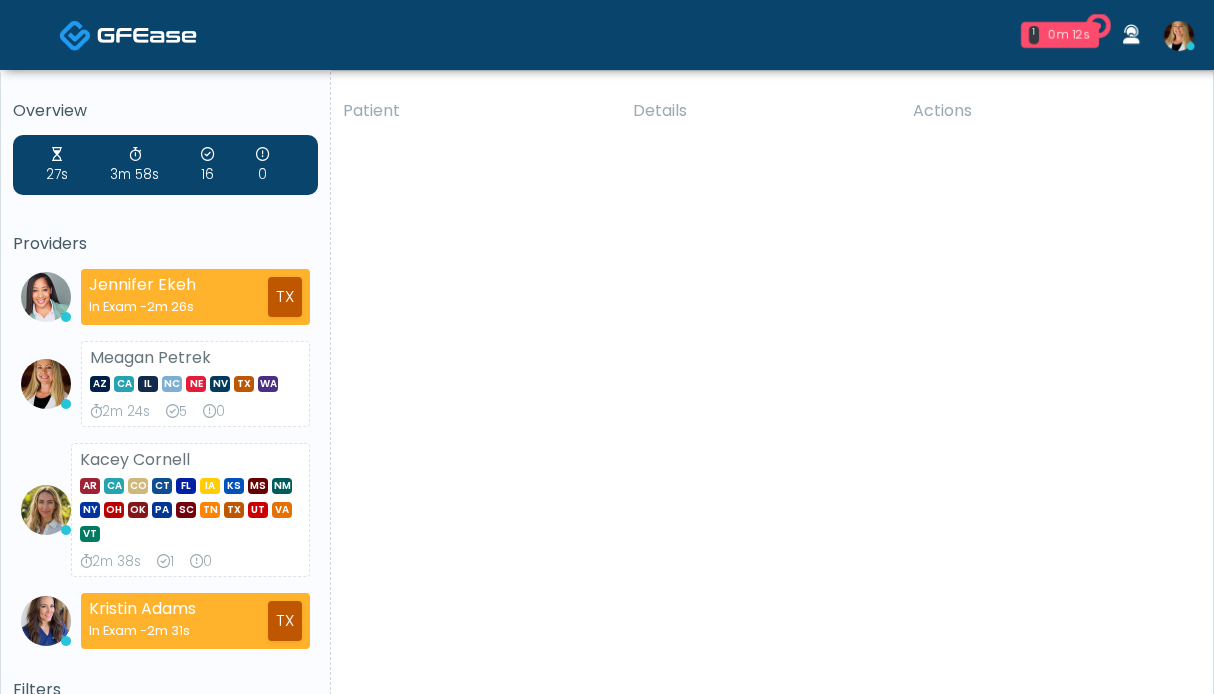 scroll, scrollTop: 0, scrollLeft: 0, axis: both 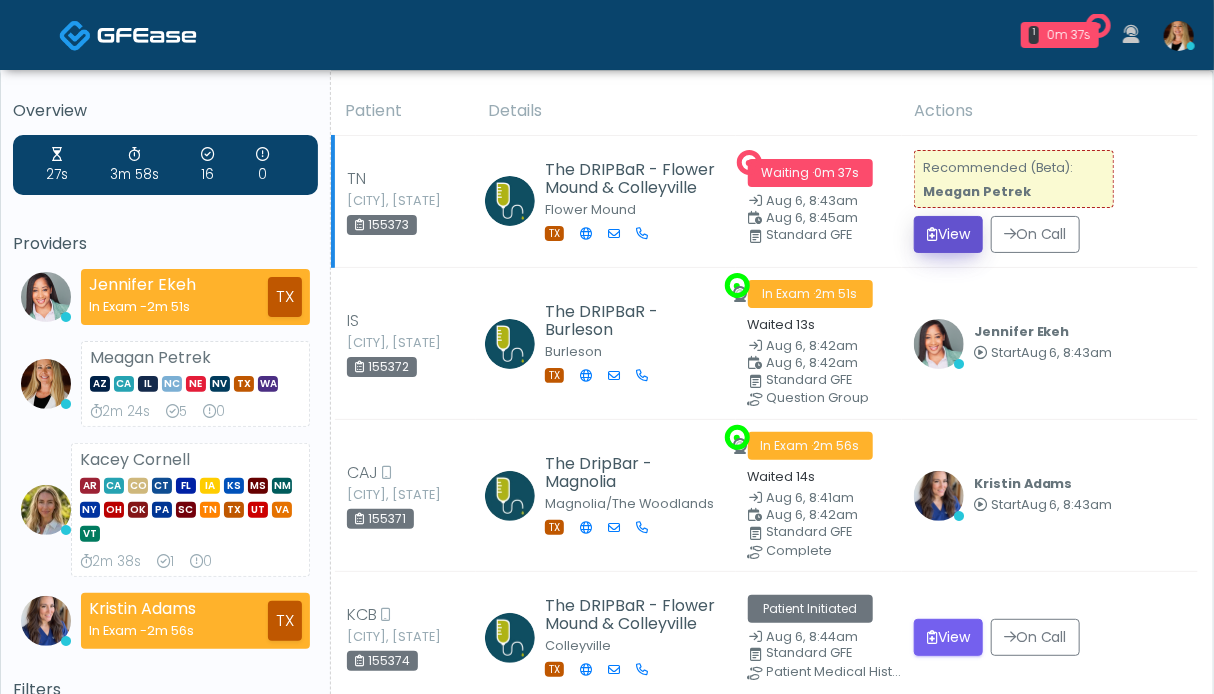 click on "View" at bounding box center [948, 234] 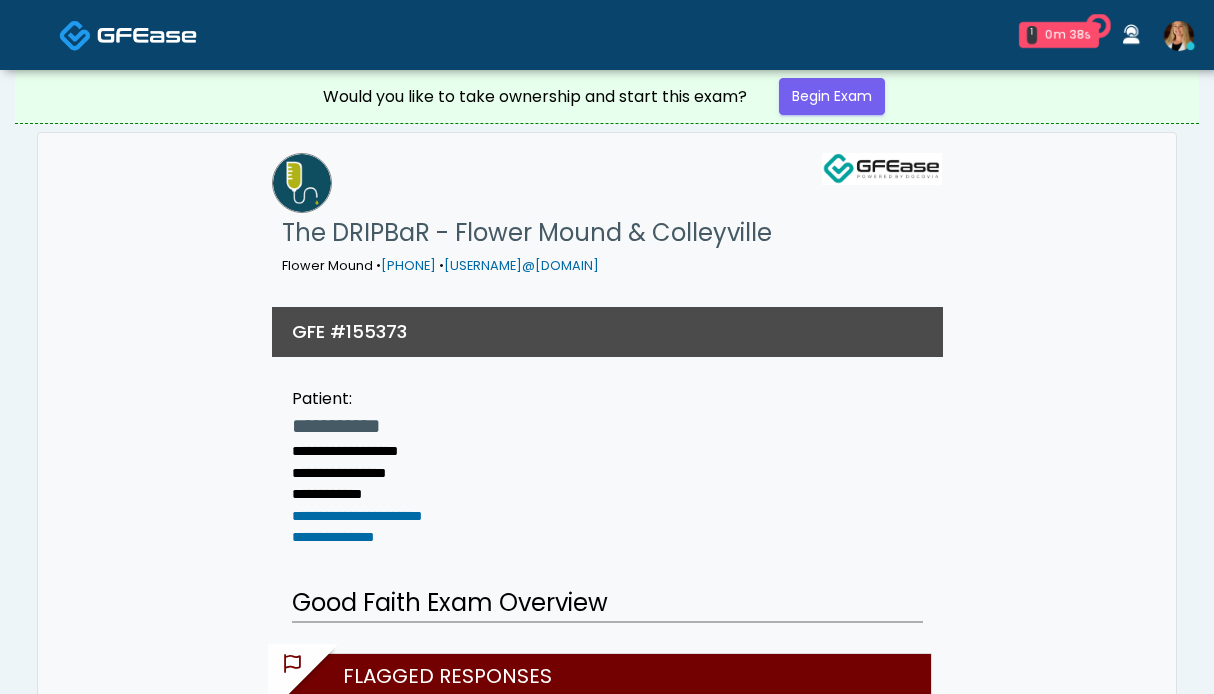 scroll, scrollTop: 0, scrollLeft: 0, axis: both 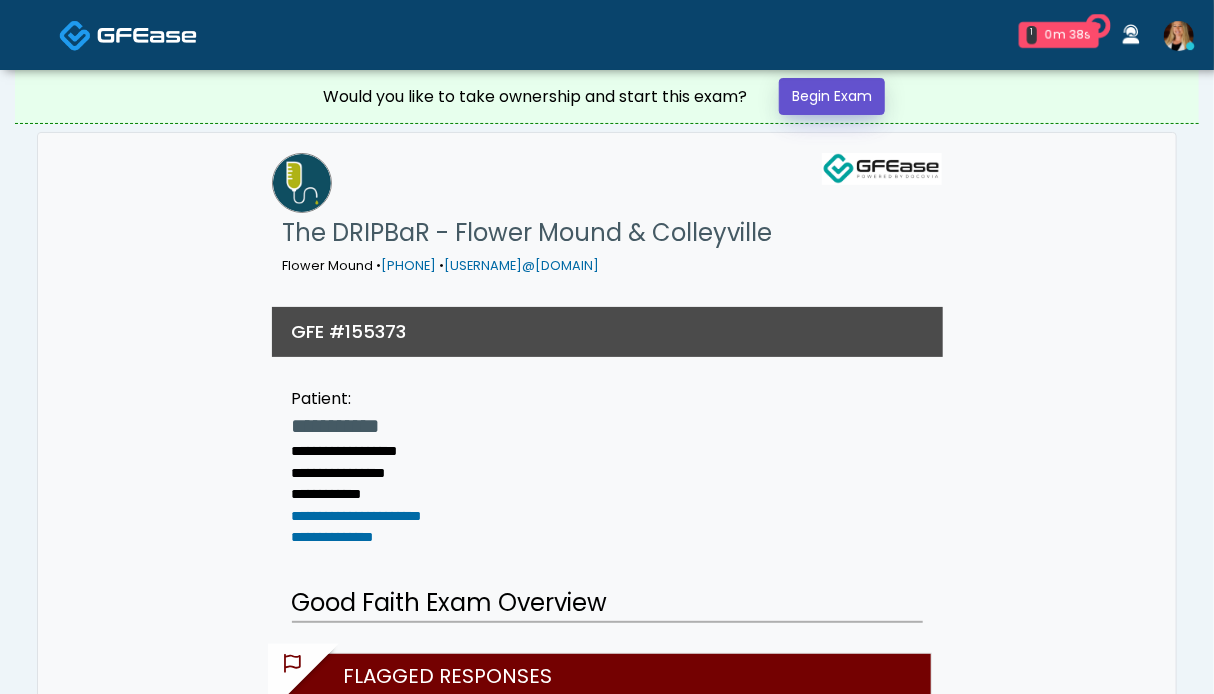 drag, startPoint x: 804, startPoint y: 97, endPoint x: 642, endPoint y: 89, distance: 162.19742 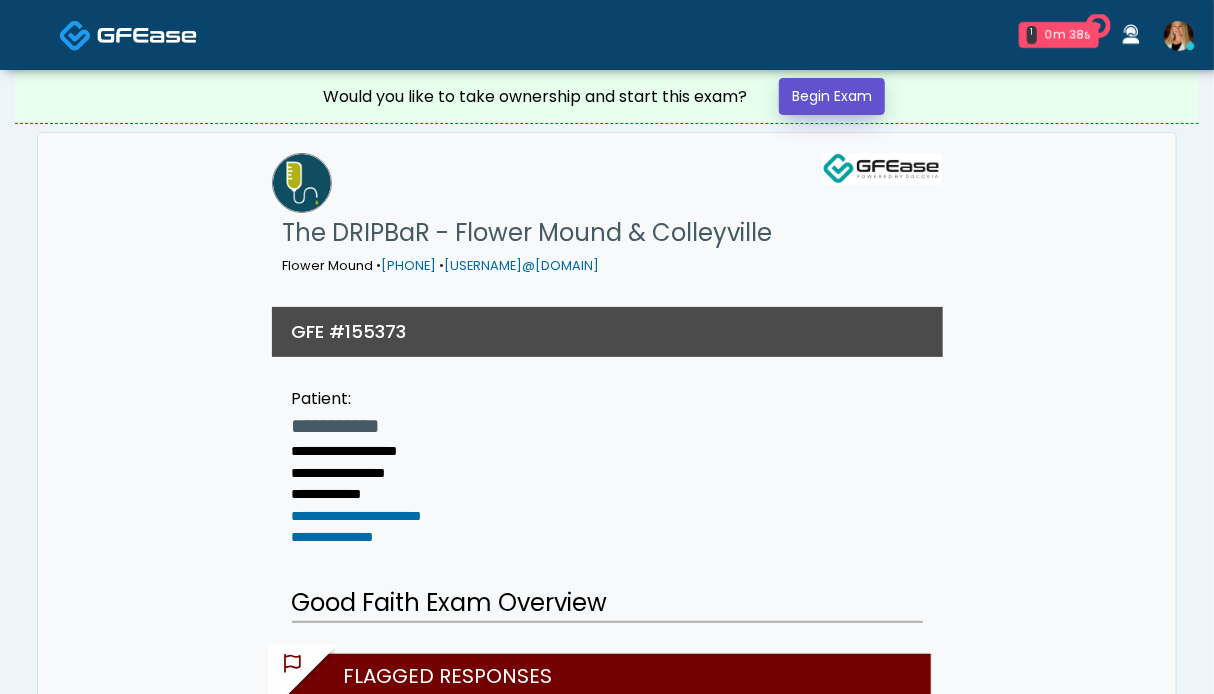 click on "Begin Exam" at bounding box center (832, 96) 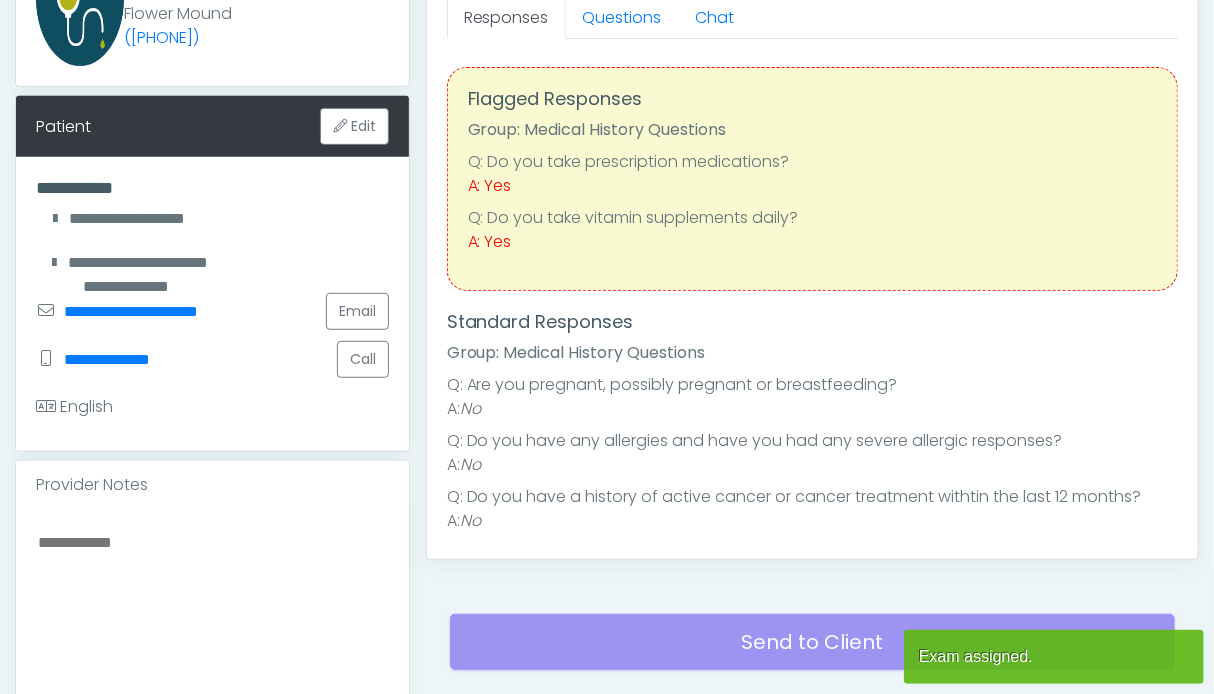 scroll, scrollTop: 299, scrollLeft: 0, axis: vertical 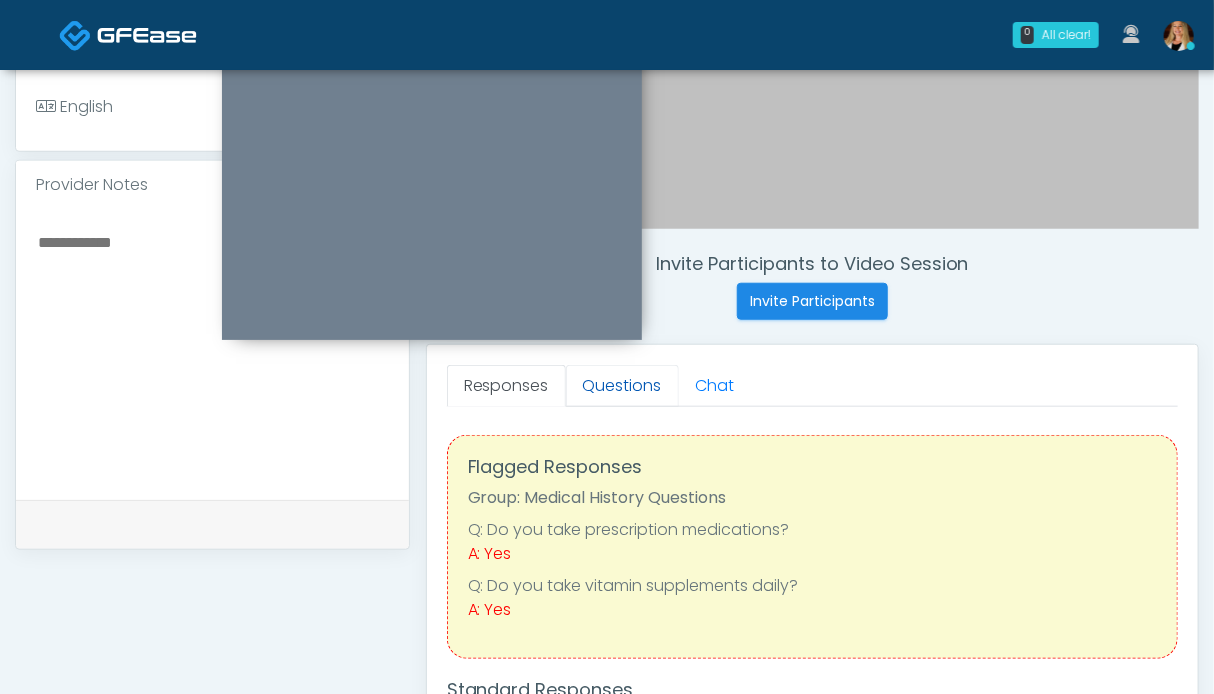click on "Questions" at bounding box center [622, 386] 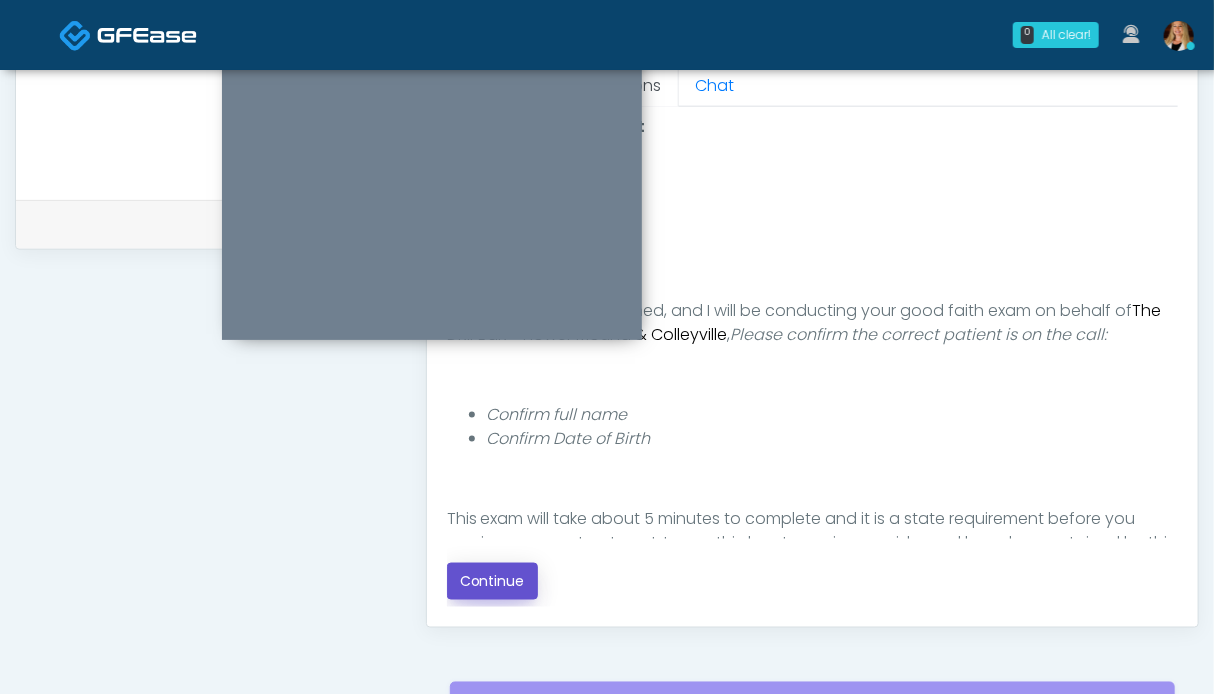 click on "Continue" at bounding box center [492, 581] 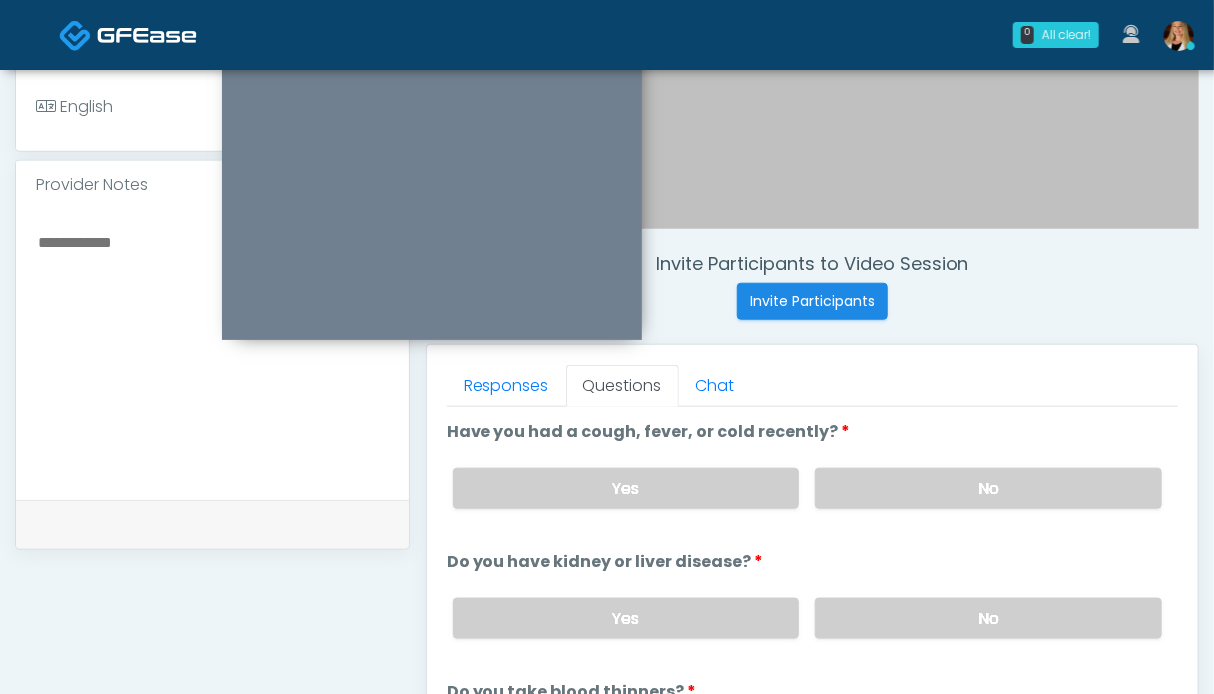 scroll, scrollTop: 1099, scrollLeft: 0, axis: vertical 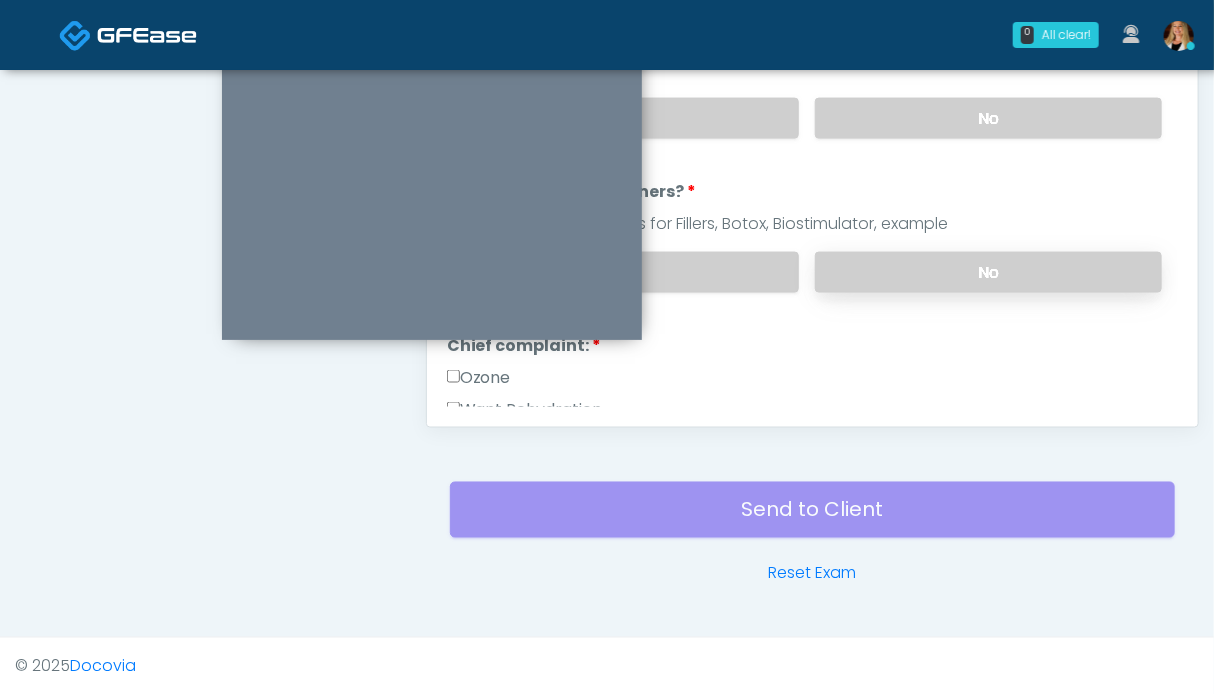 click on "No" at bounding box center (988, 272) 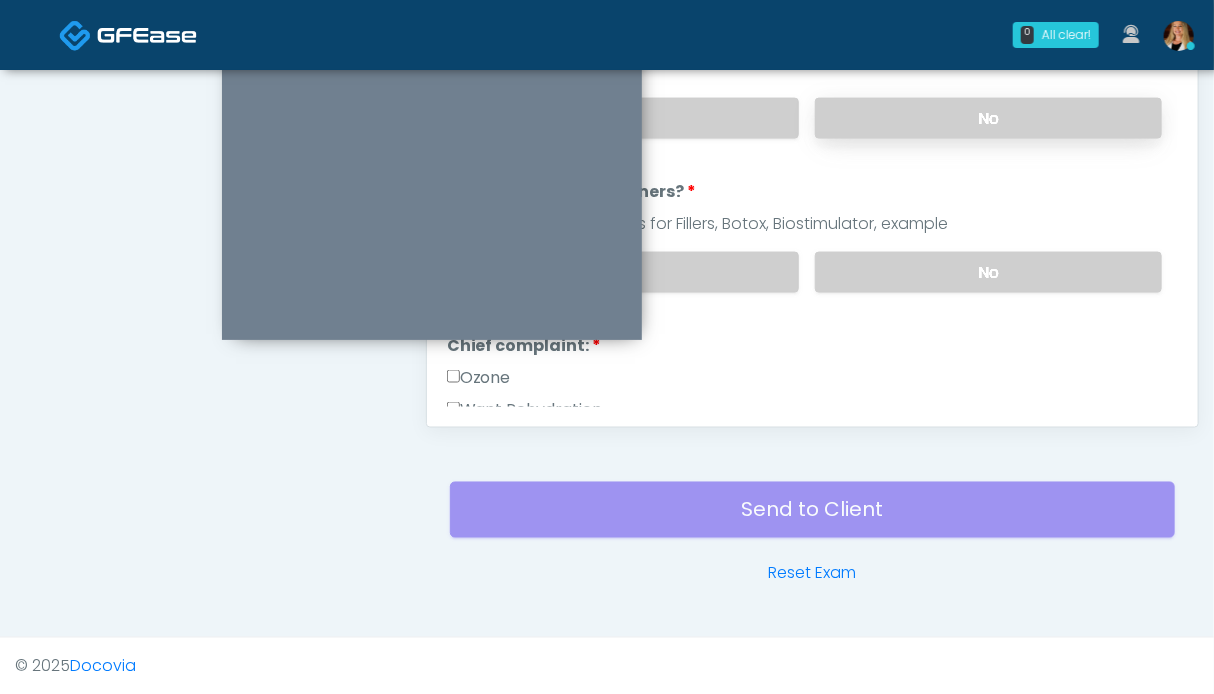 click on "No" at bounding box center (988, 118) 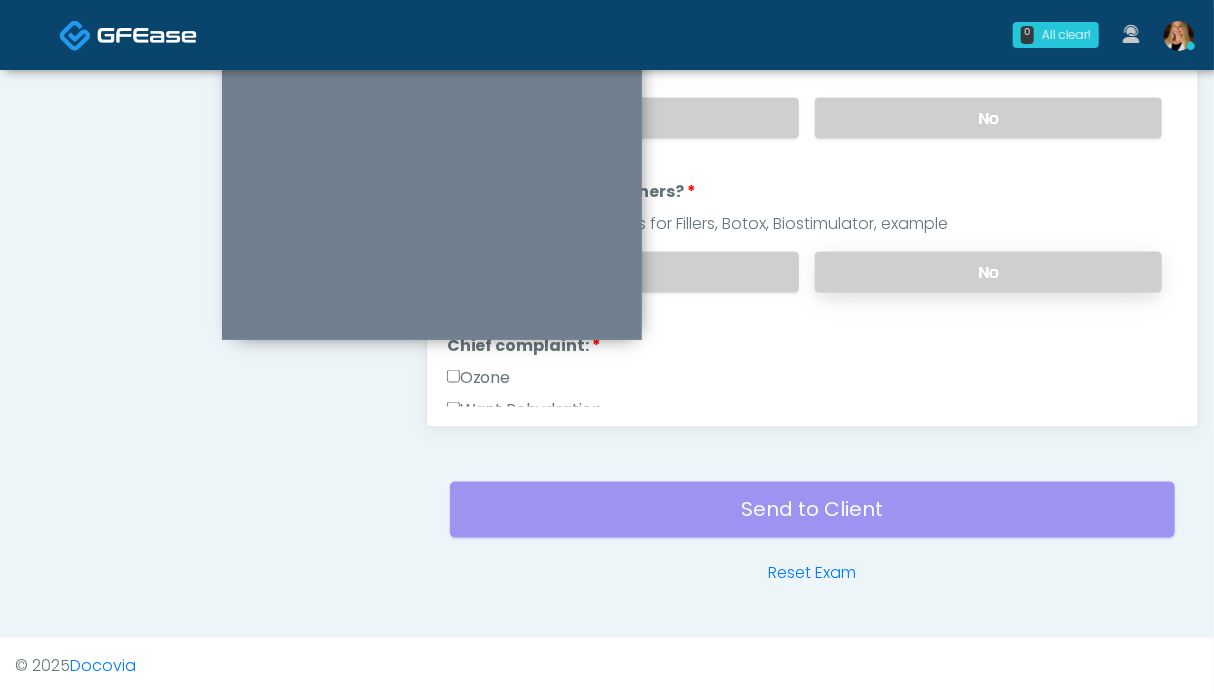 scroll, scrollTop: 899, scrollLeft: 0, axis: vertical 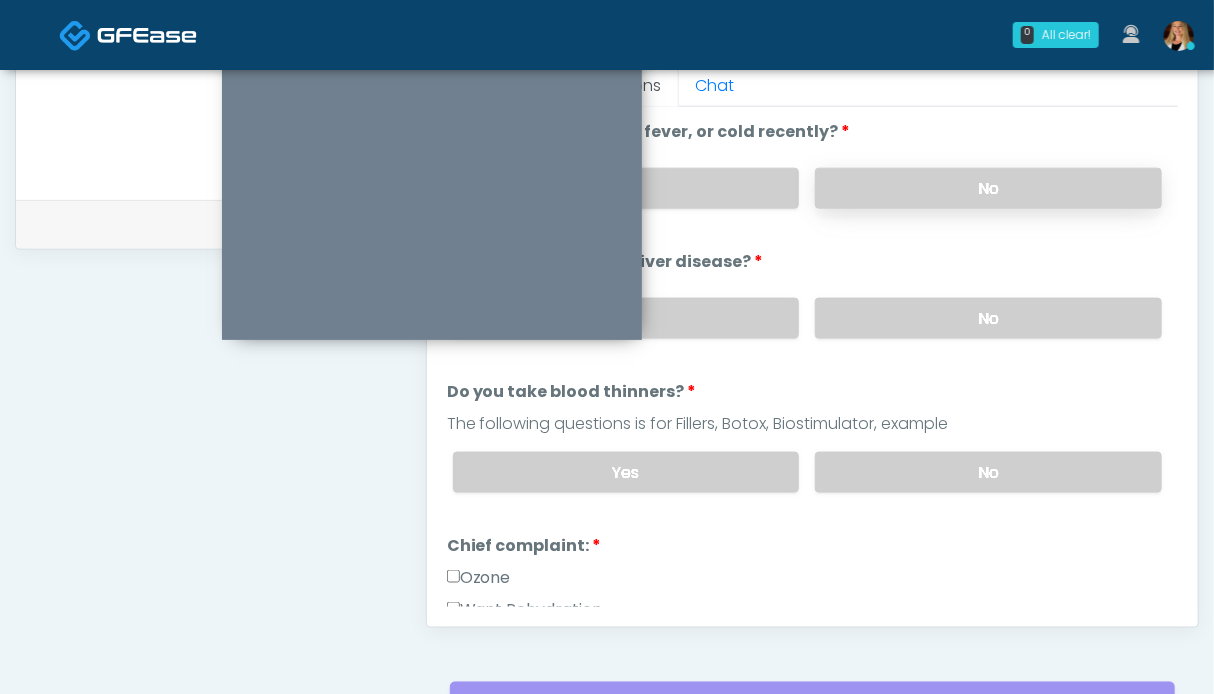 click on "No" at bounding box center [988, 188] 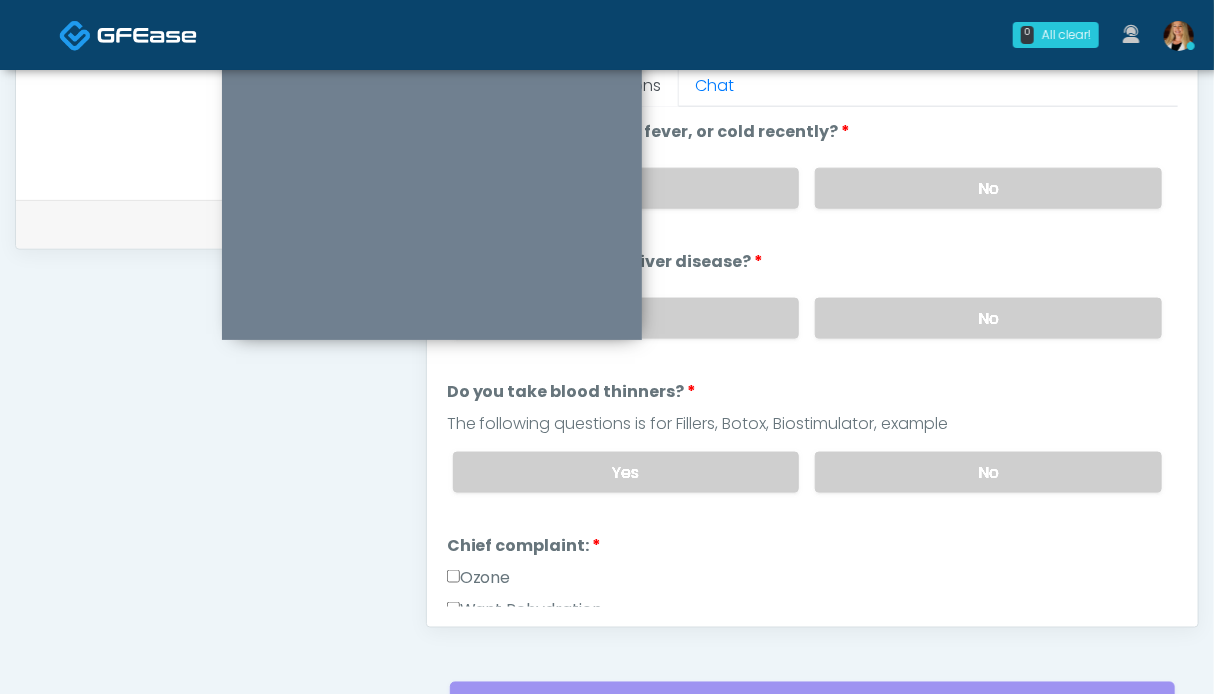 scroll, scrollTop: 100, scrollLeft: 0, axis: vertical 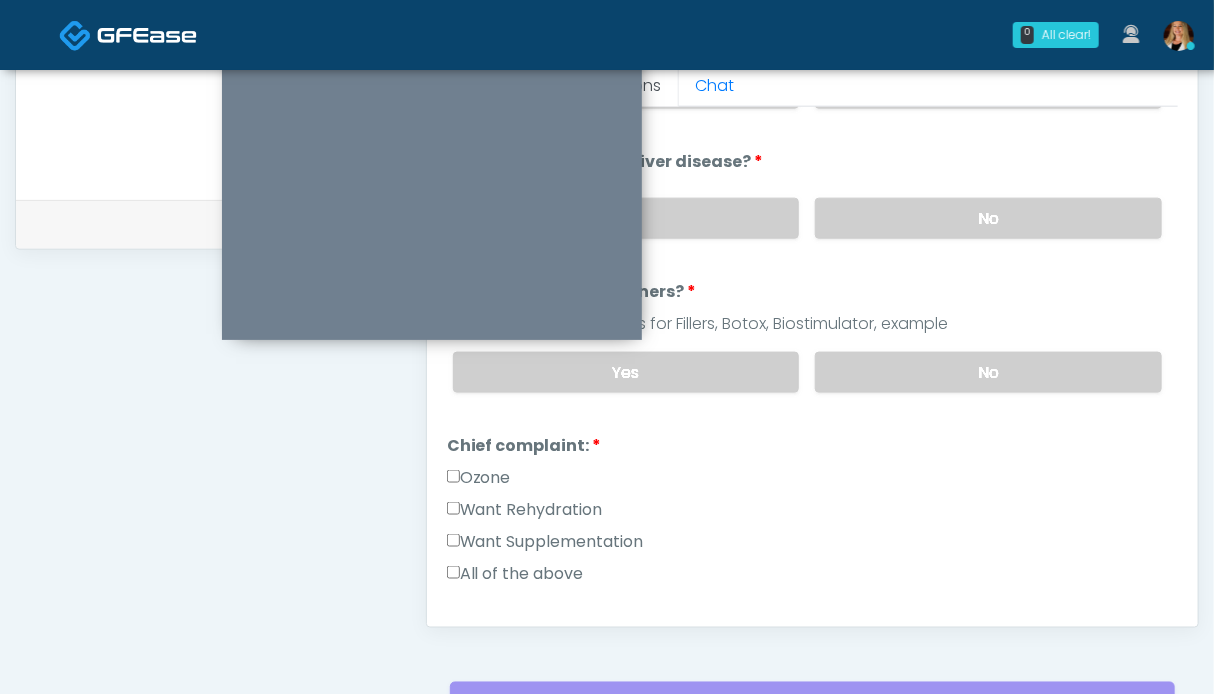 click on "Want Rehydration" at bounding box center (525, 510) 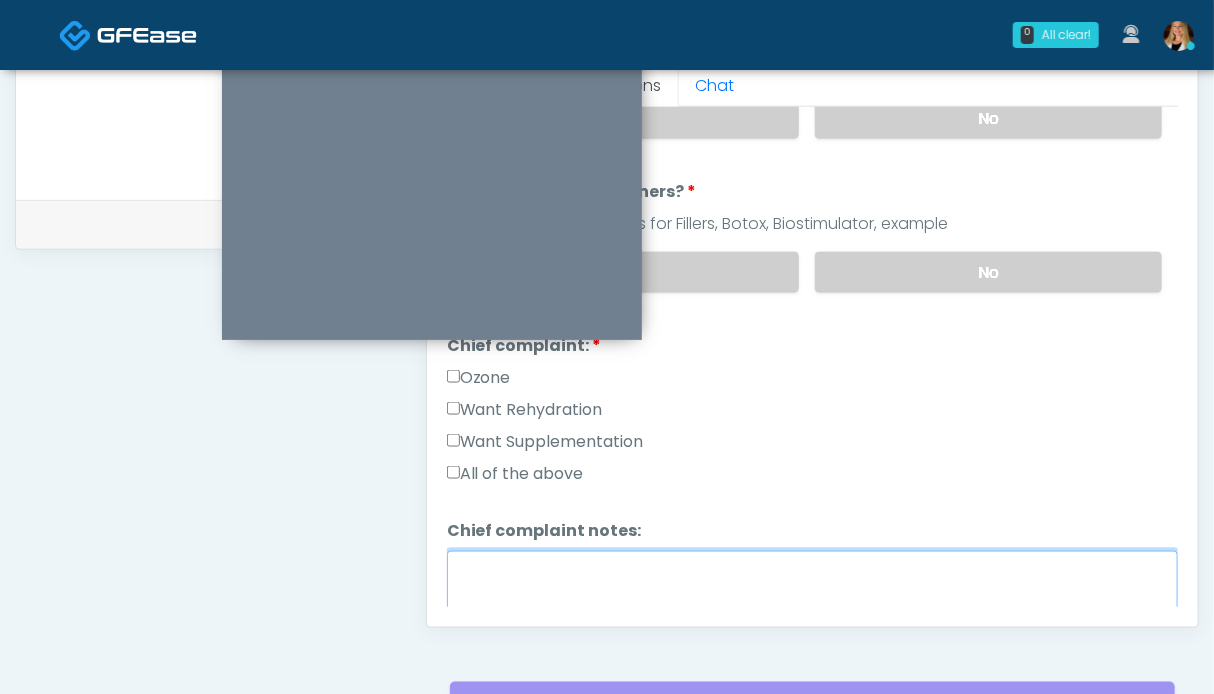 click on "Chief complaint notes:" at bounding box center (812, 594) 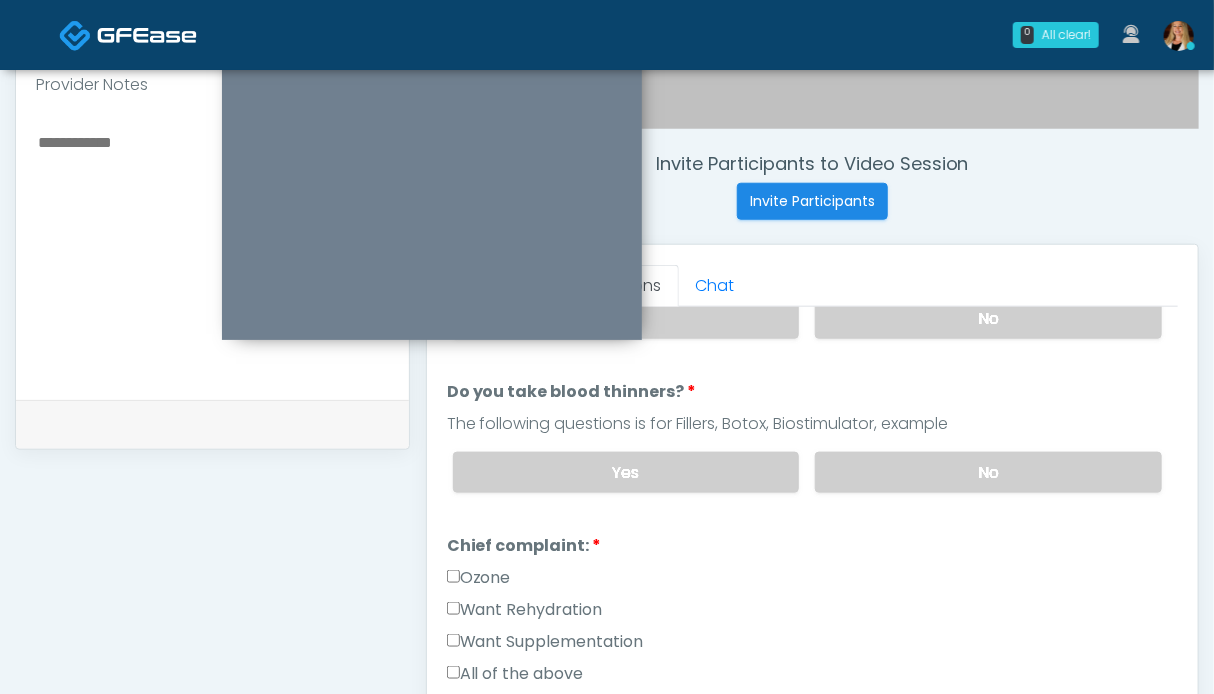 scroll, scrollTop: 799, scrollLeft: 0, axis: vertical 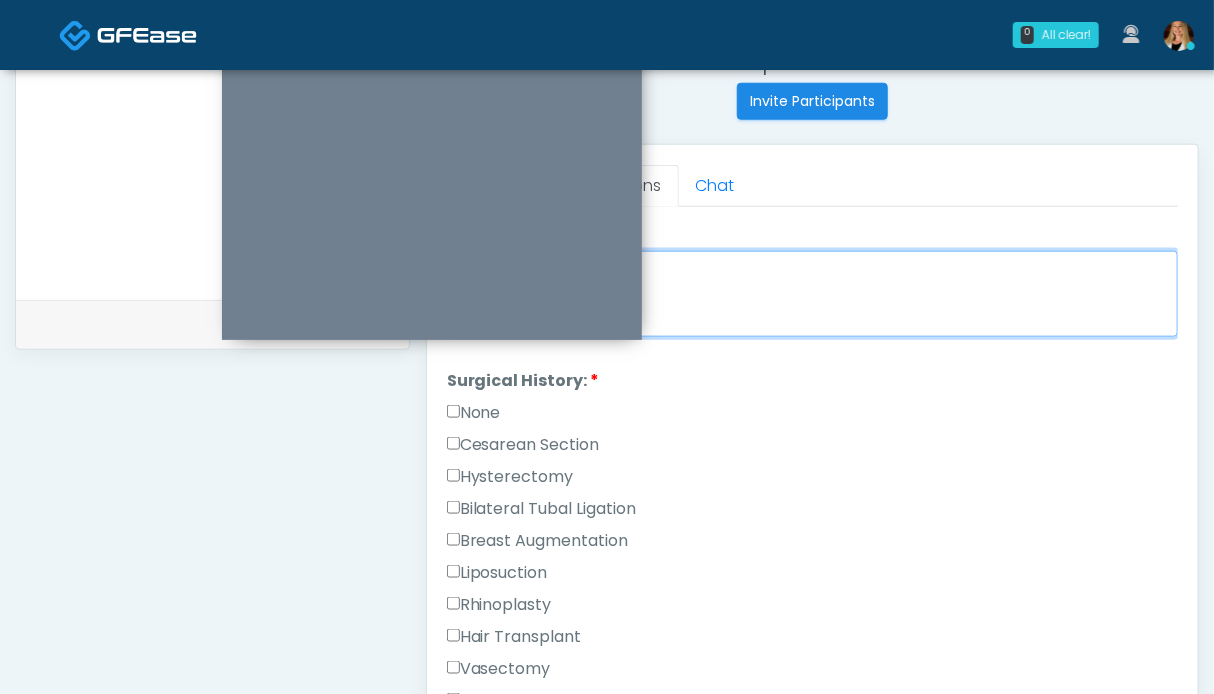type on "**" 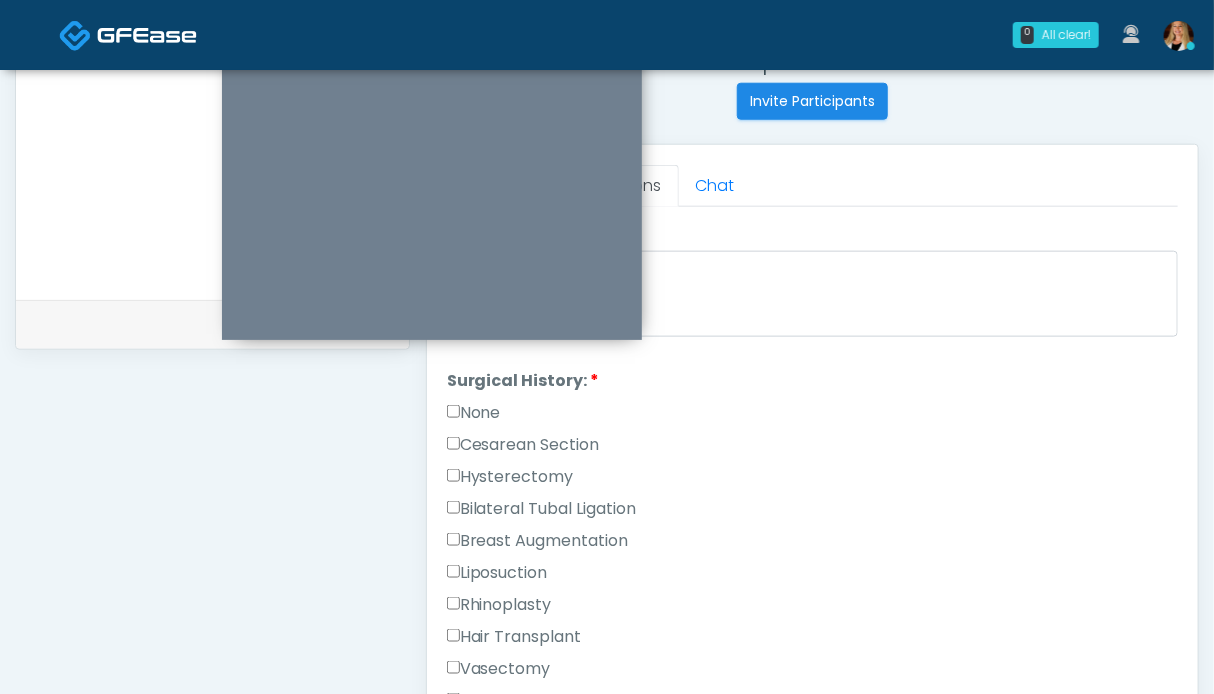 click on "None" at bounding box center [474, 413] 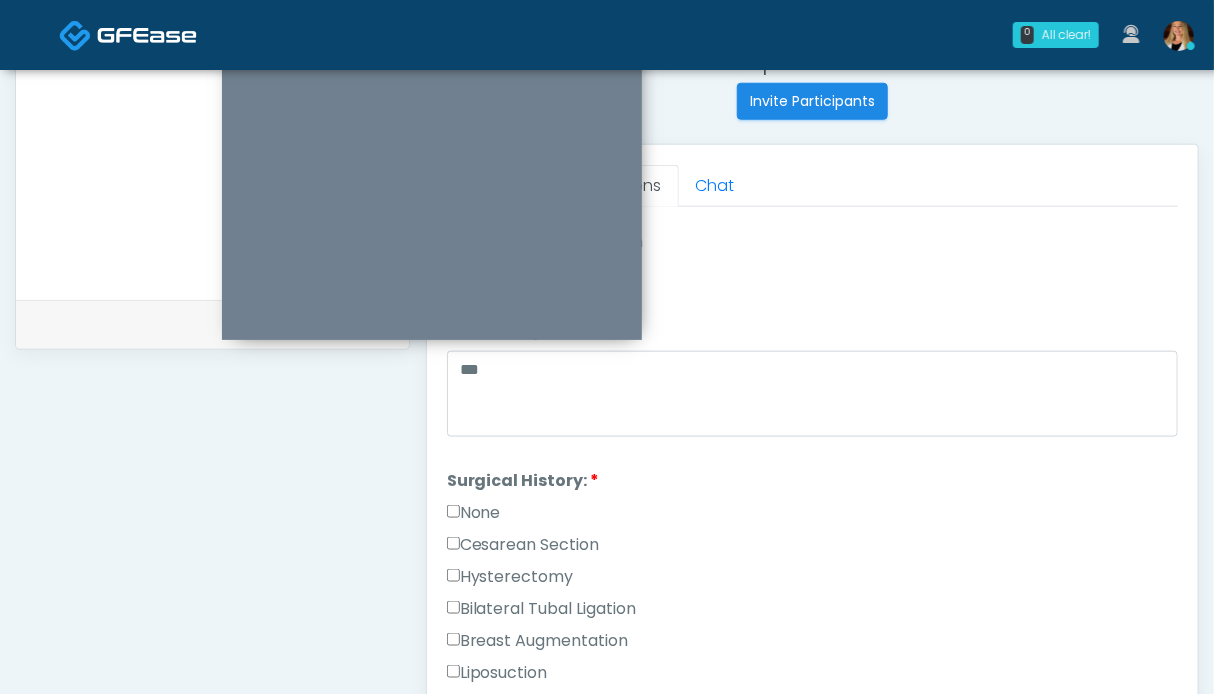 scroll, scrollTop: 915, scrollLeft: 0, axis: vertical 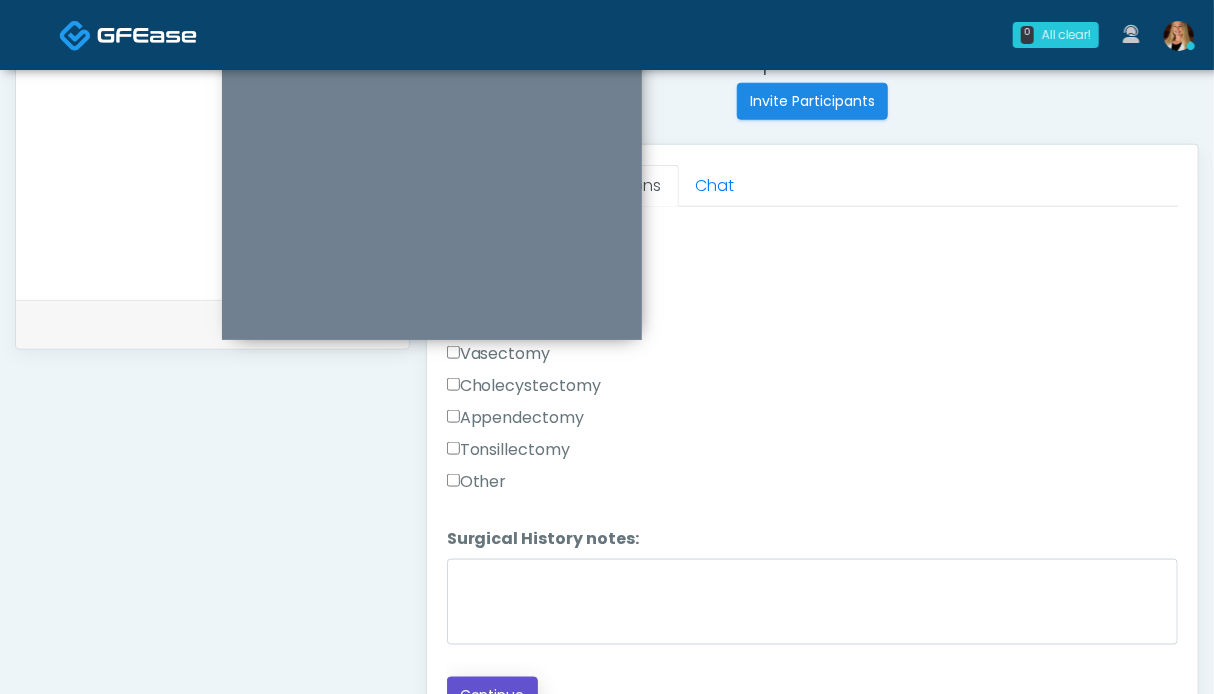 click on "Continue" at bounding box center [492, 695] 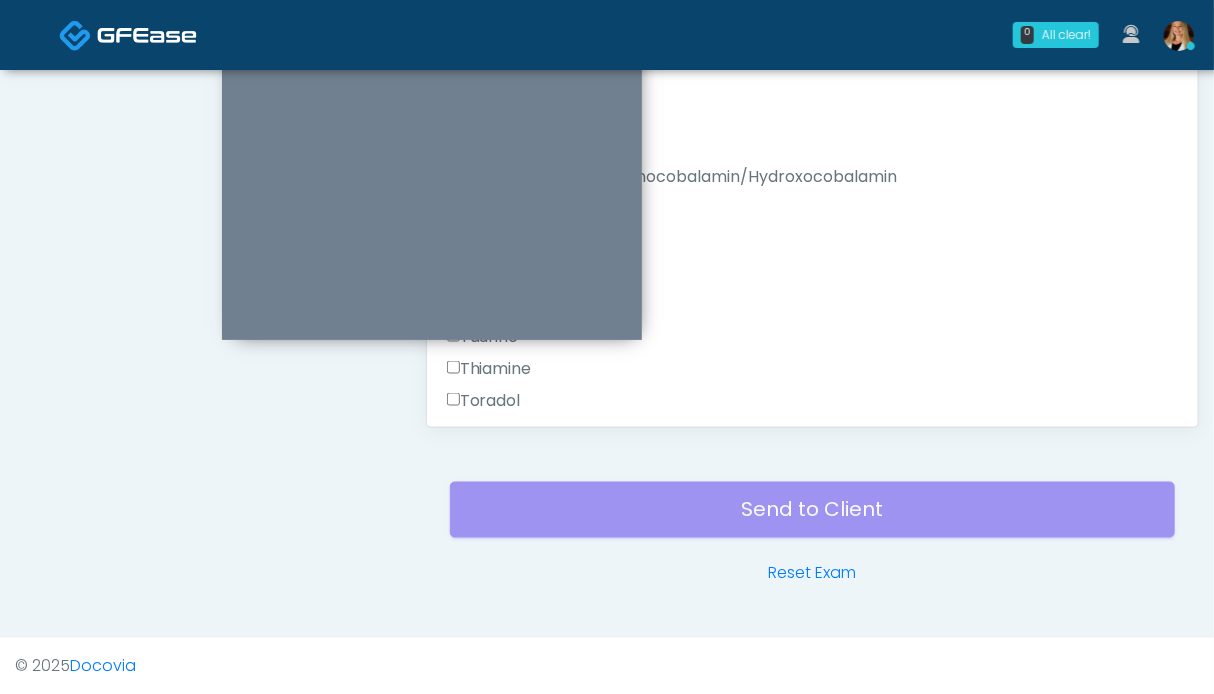 scroll, scrollTop: 899, scrollLeft: 0, axis: vertical 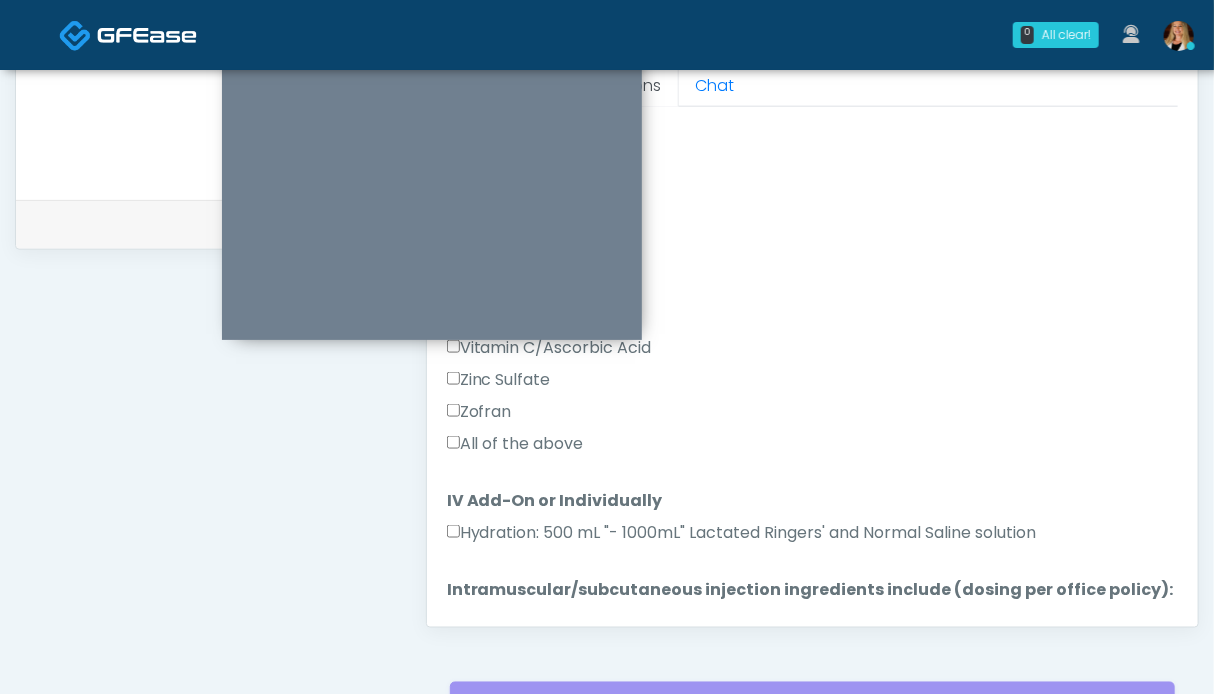 click on "All of the above" at bounding box center [515, 444] 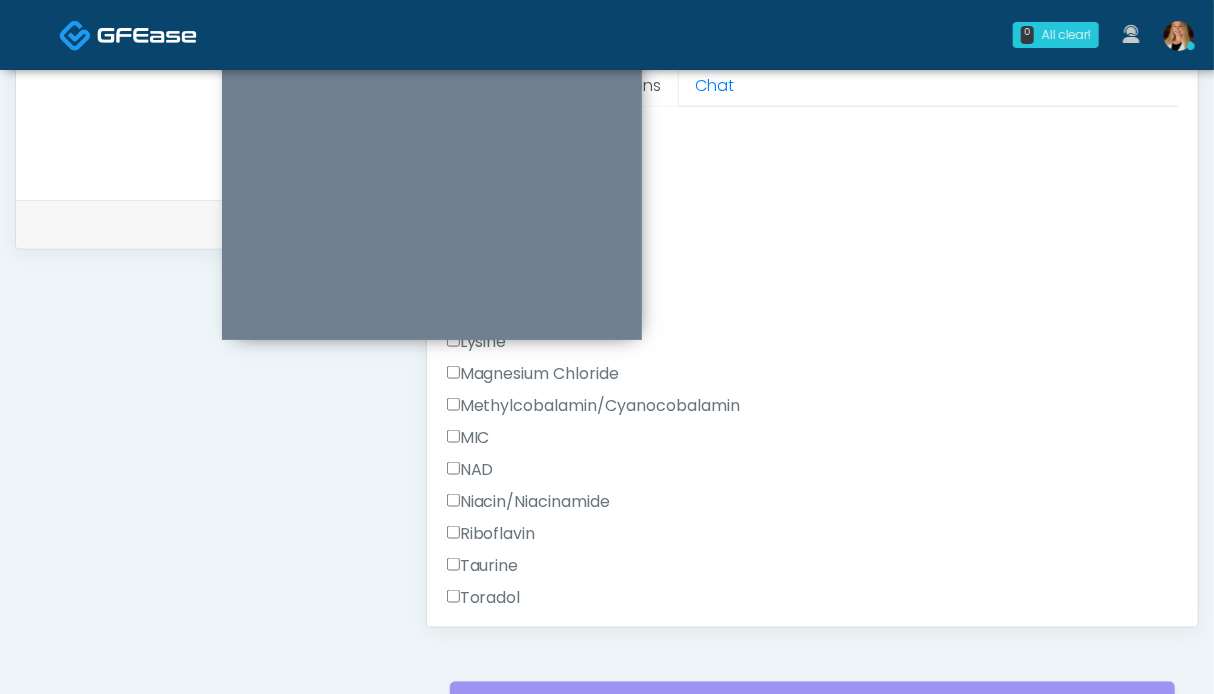 scroll, scrollTop: 2000, scrollLeft: 0, axis: vertical 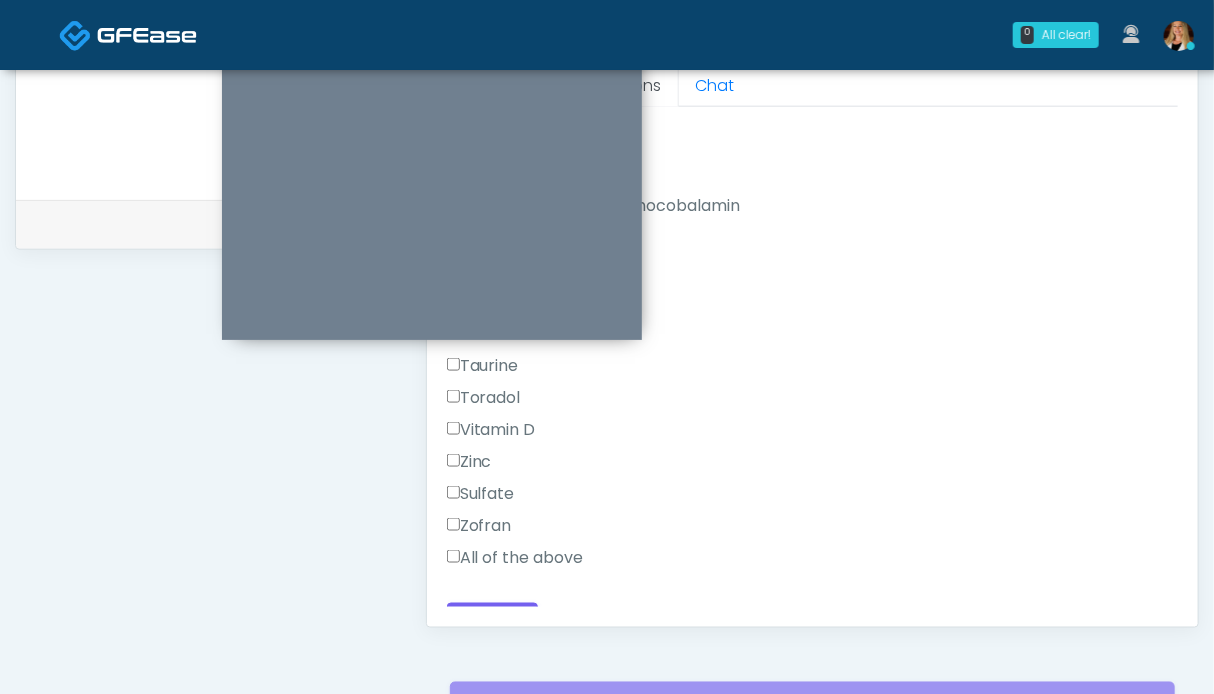 click on "All of the above" at bounding box center [515, 558] 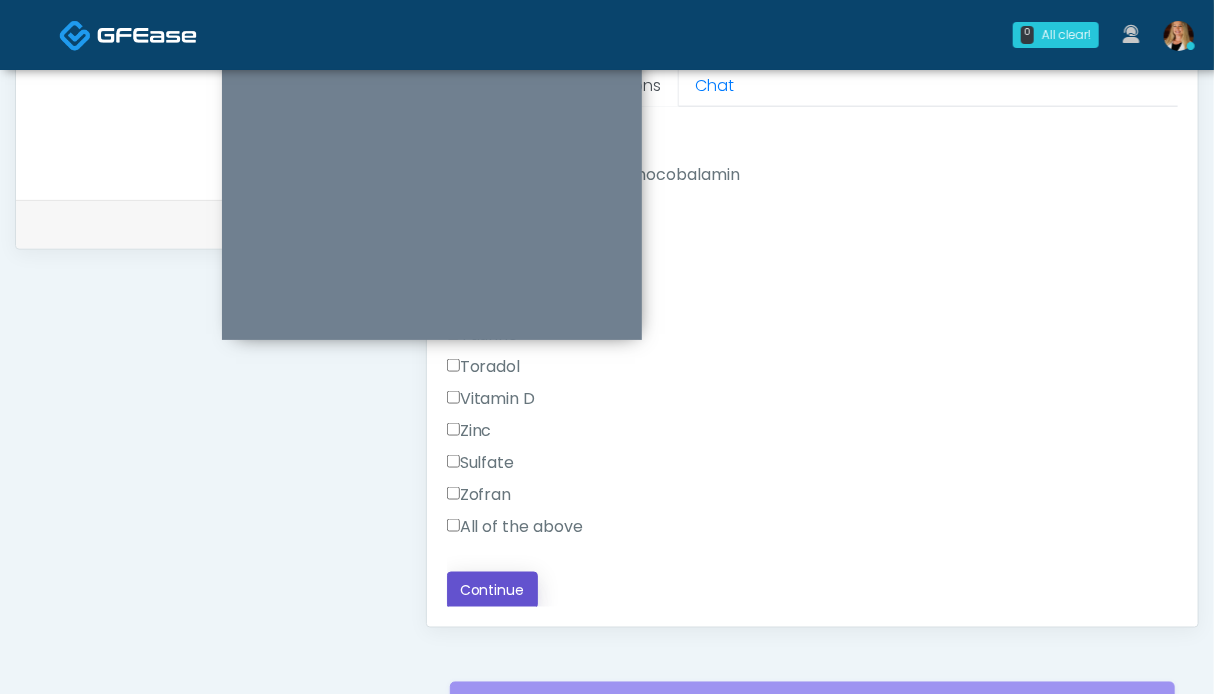 click on "Continue" at bounding box center [492, 590] 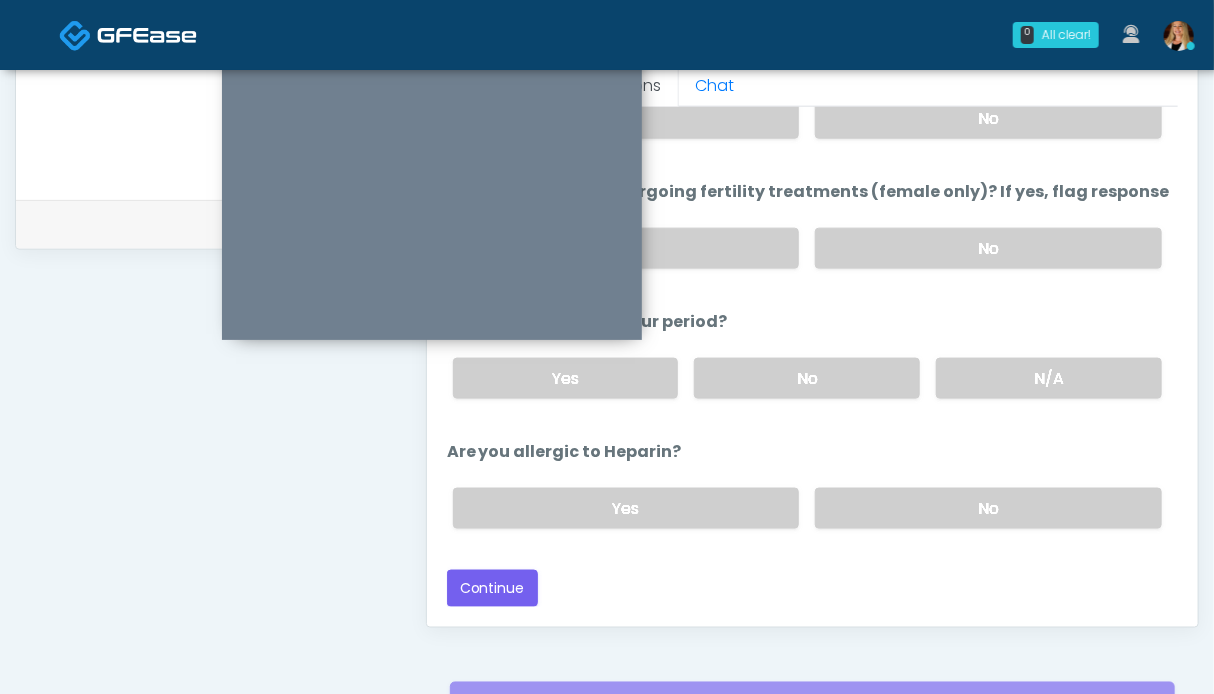 scroll, scrollTop: 1099, scrollLeft: 0, axis: vertical 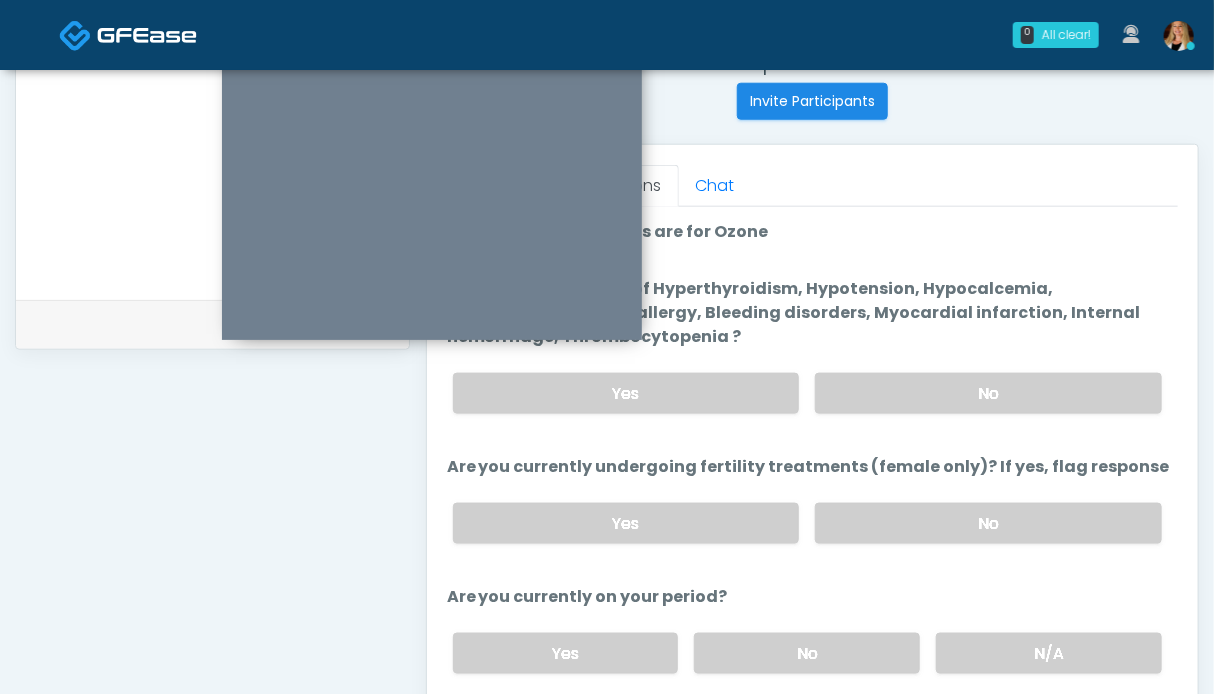 drag, startPoint x: 1007, startPoint y: 514, endPoint x: 988, endPoint y: 444, distance: 72.53275 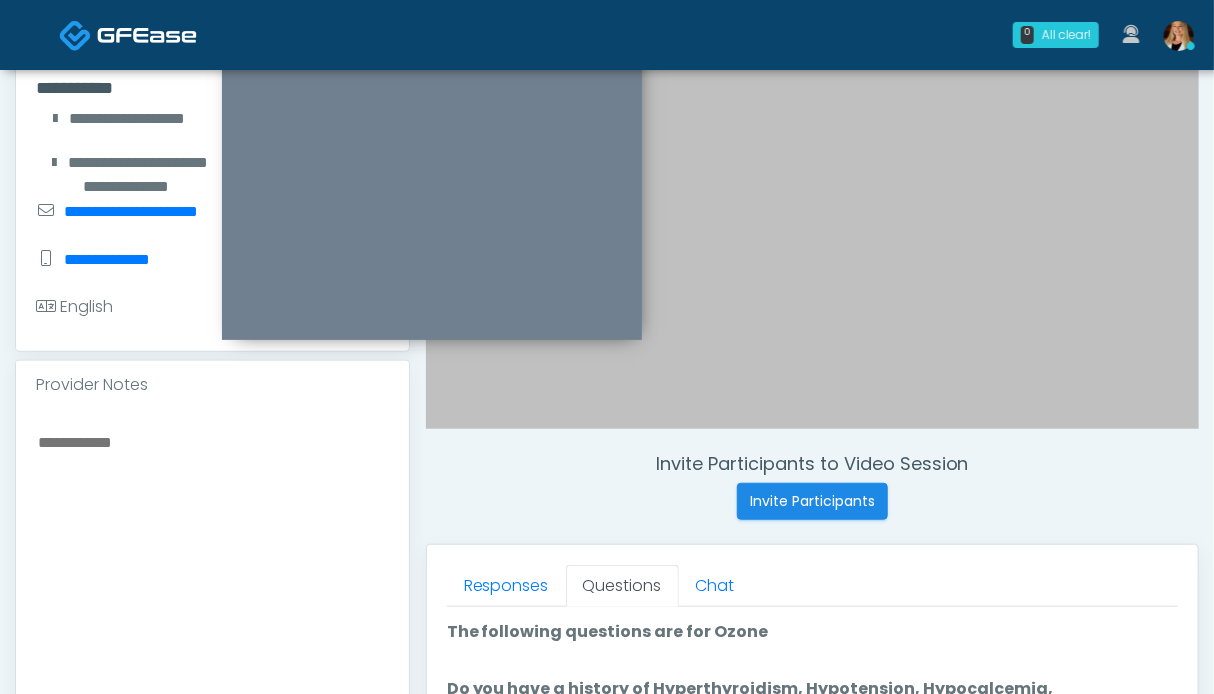 scroll, scrollTop: 599, scrollLeft: 0, axis: vertical 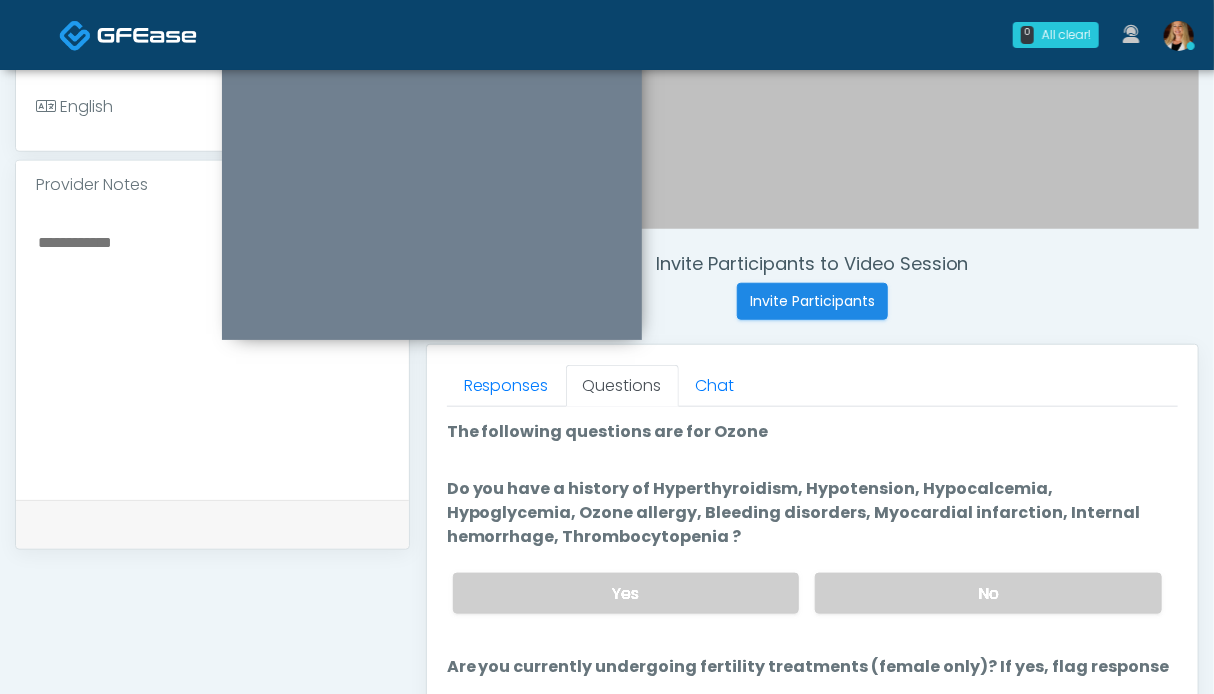 drag, startPoint x: 917, startPoint y: 598, endPoint x: 471, endPoint y: 517, distance: 453.29572 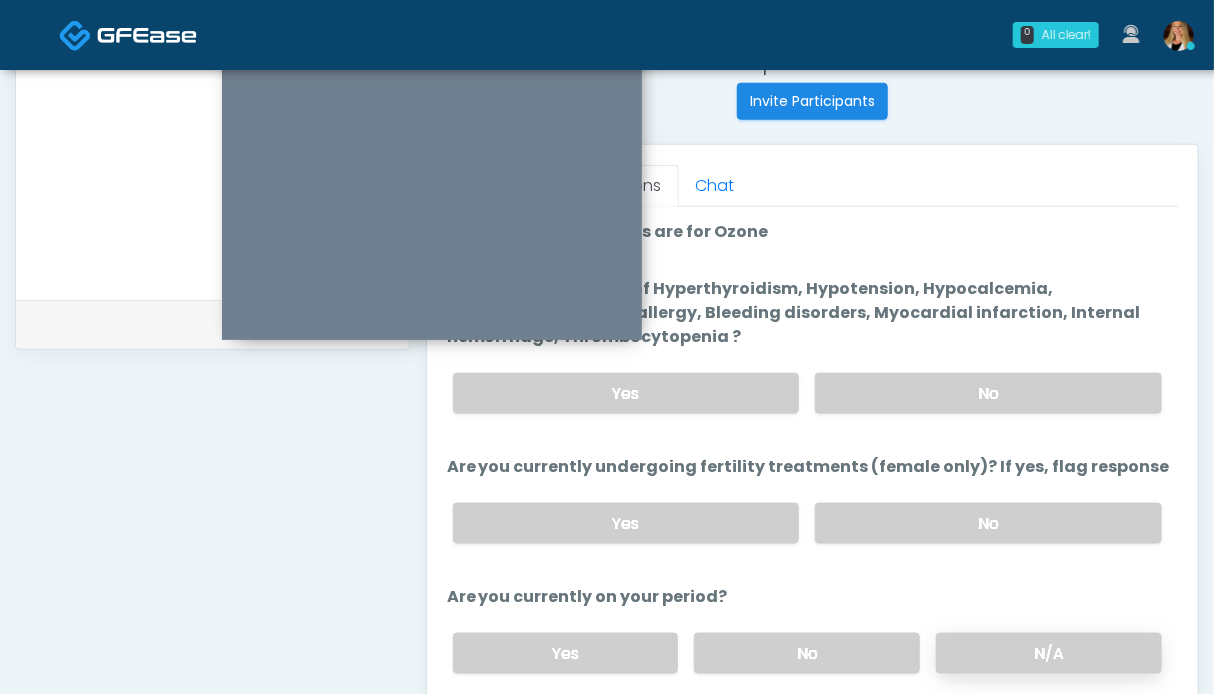 click on "N/A" at bounding box center (1049, 653) 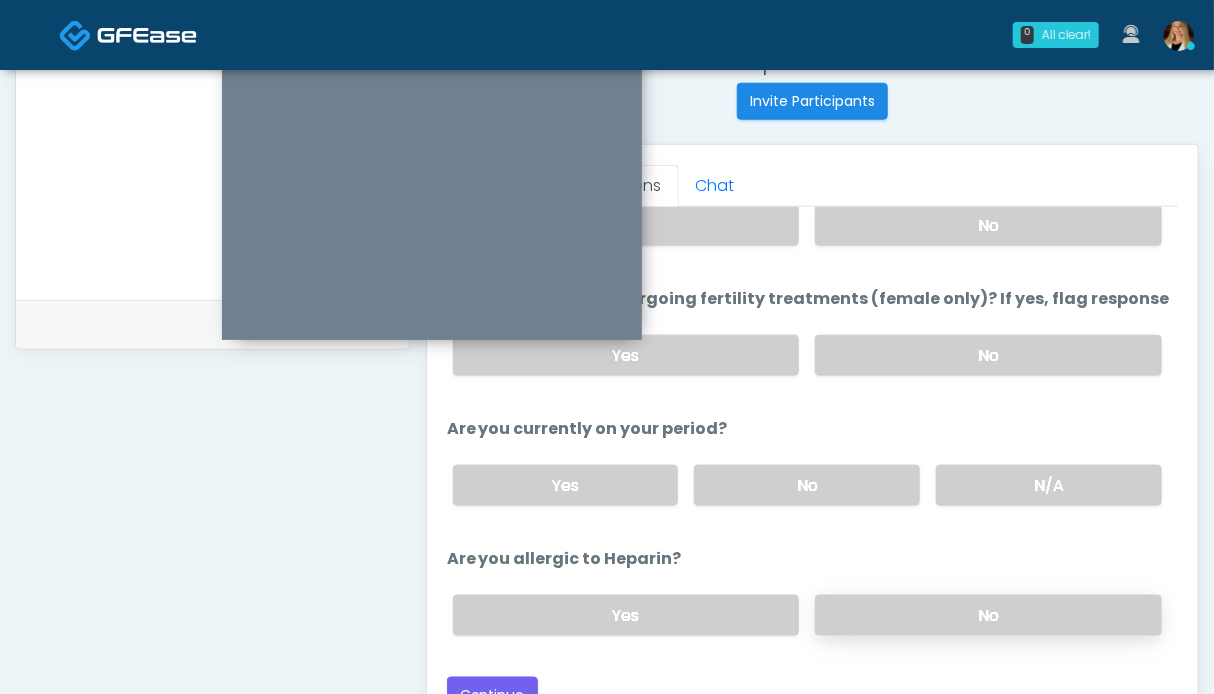 click on "No" at bounding box center [988, 615] 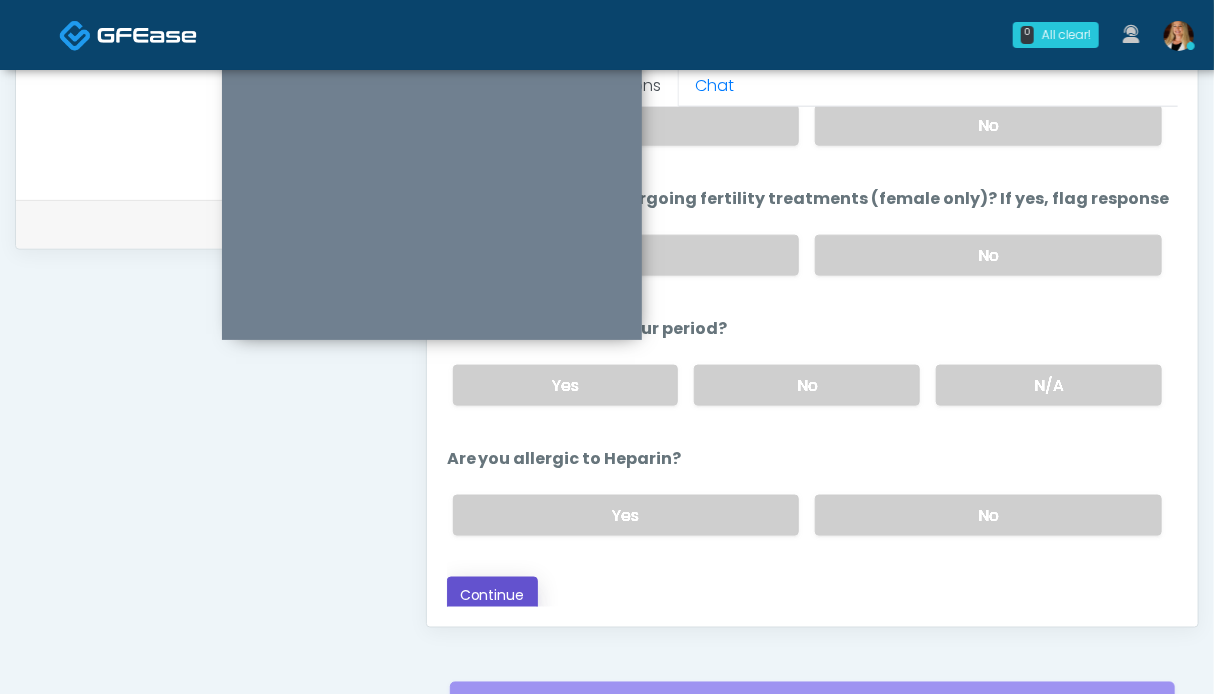click on "Continue" at bounding box center (492, 595) 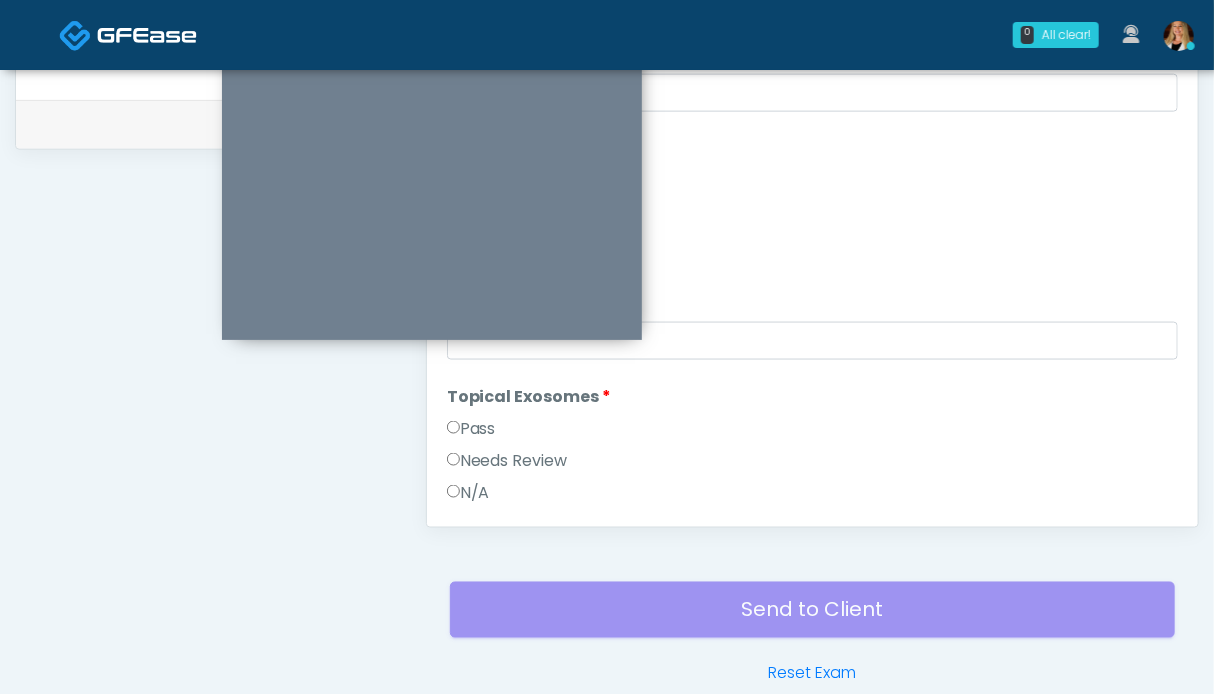 click on "Pass" at bounding box center [471, 429] 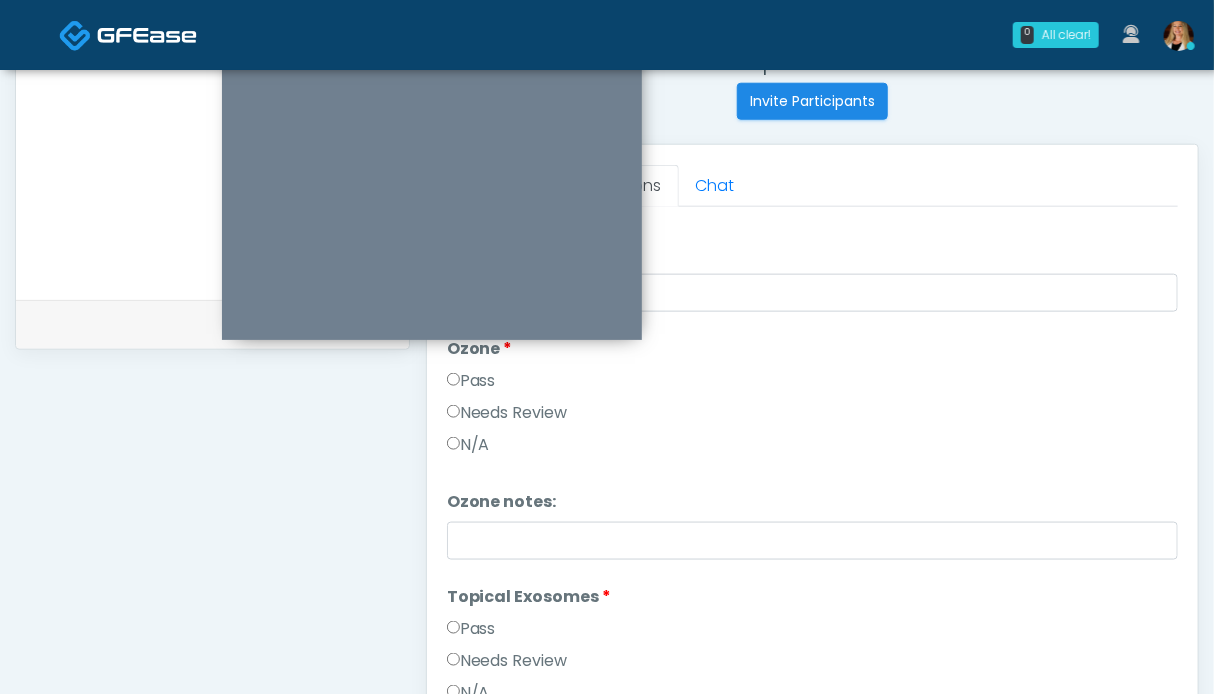 click on "Pass" at bounding box center (471, 381) 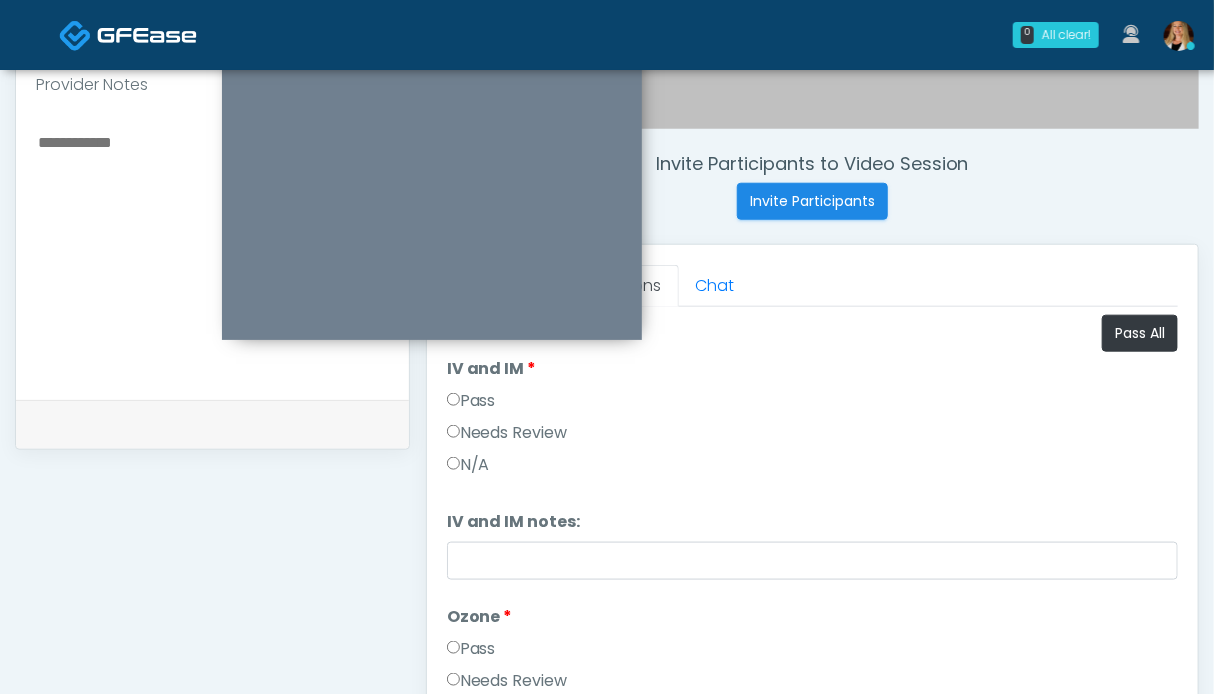 click on "Pass" at bounding box center (471, 401) 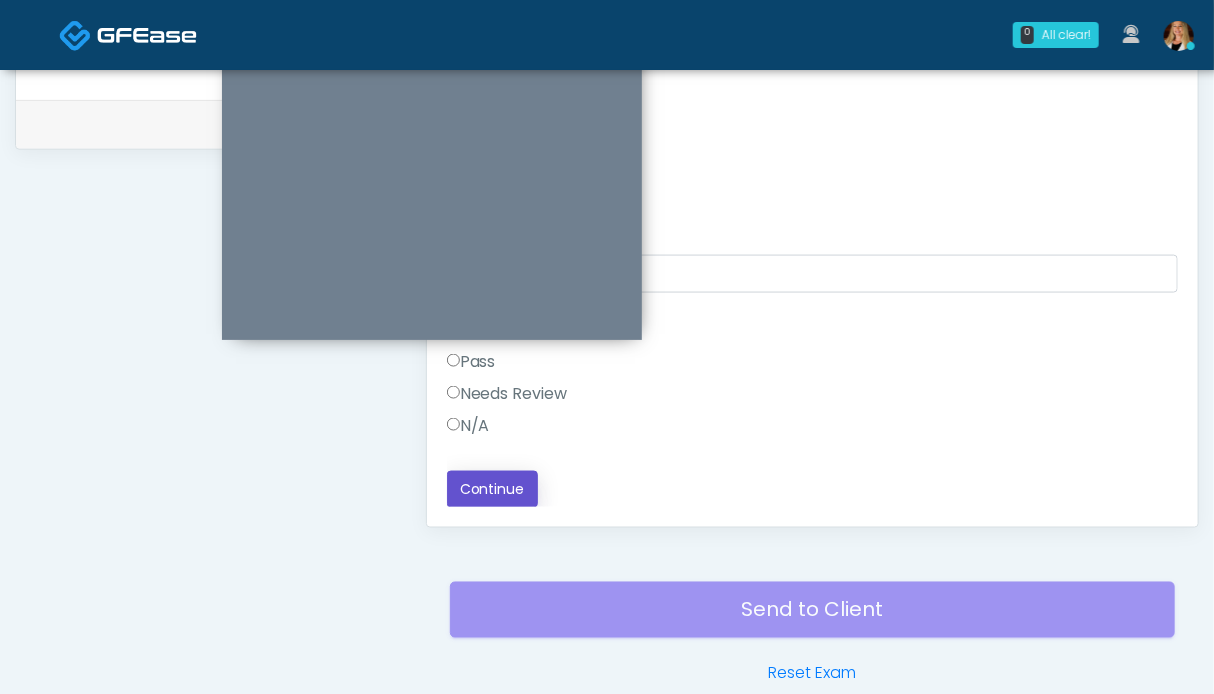click on "Continue" at bounding box center (492, 489) 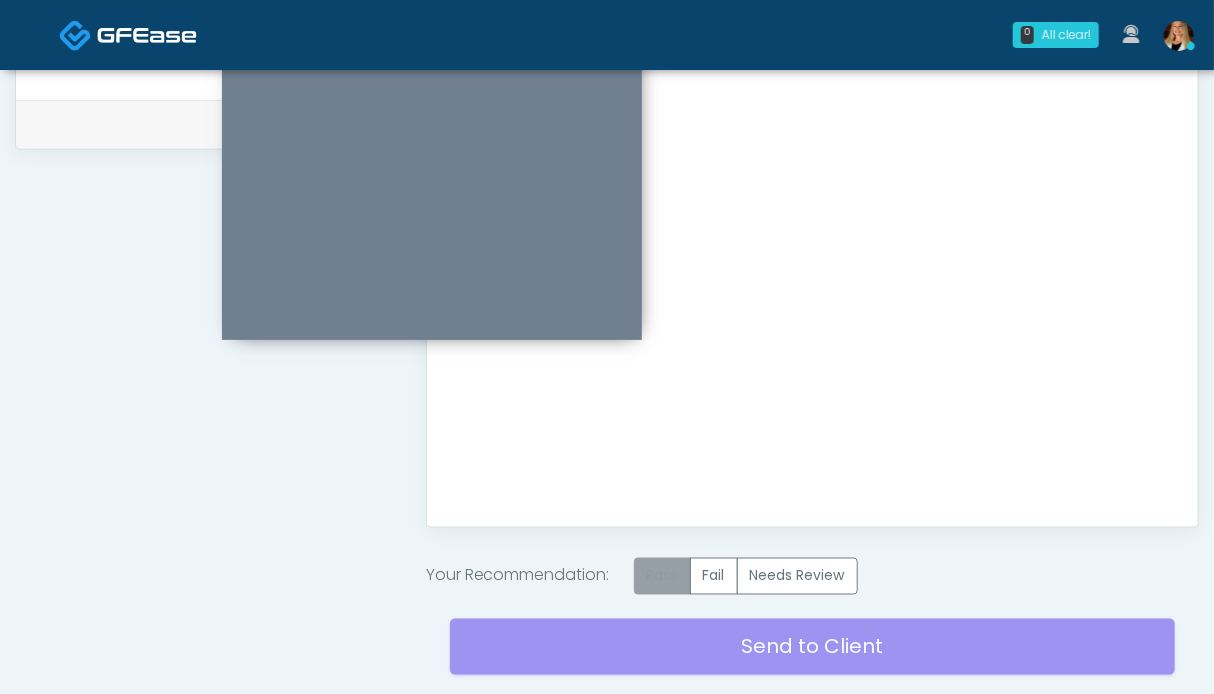 click on "Pass" at bounding box center (662, 576) 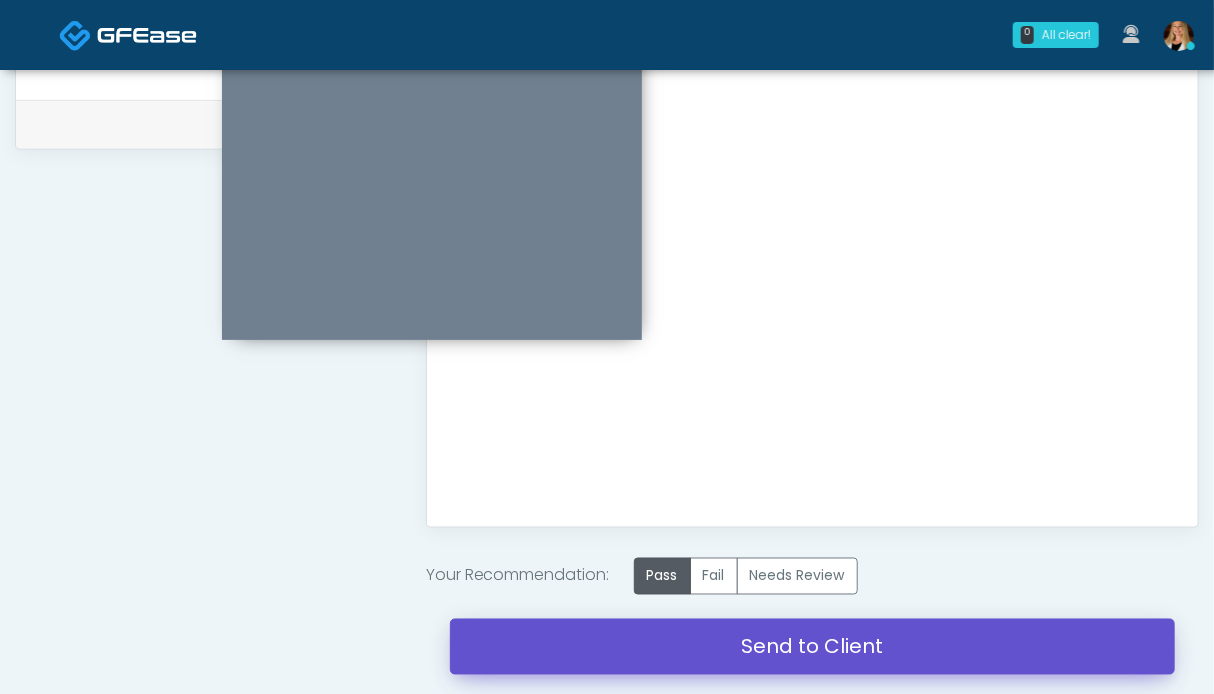 click on "Send to Client" at bounding box center [812, 647] 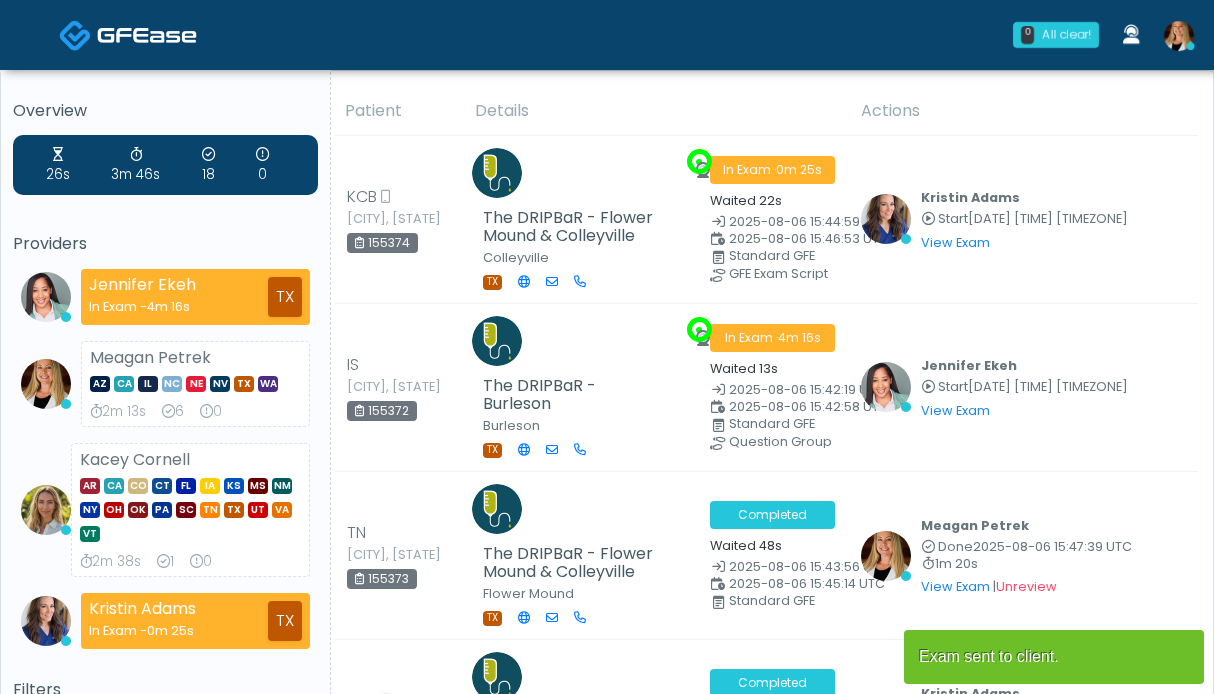 scroll, scrollTop: 0, scrollLeft: 0, axis: both 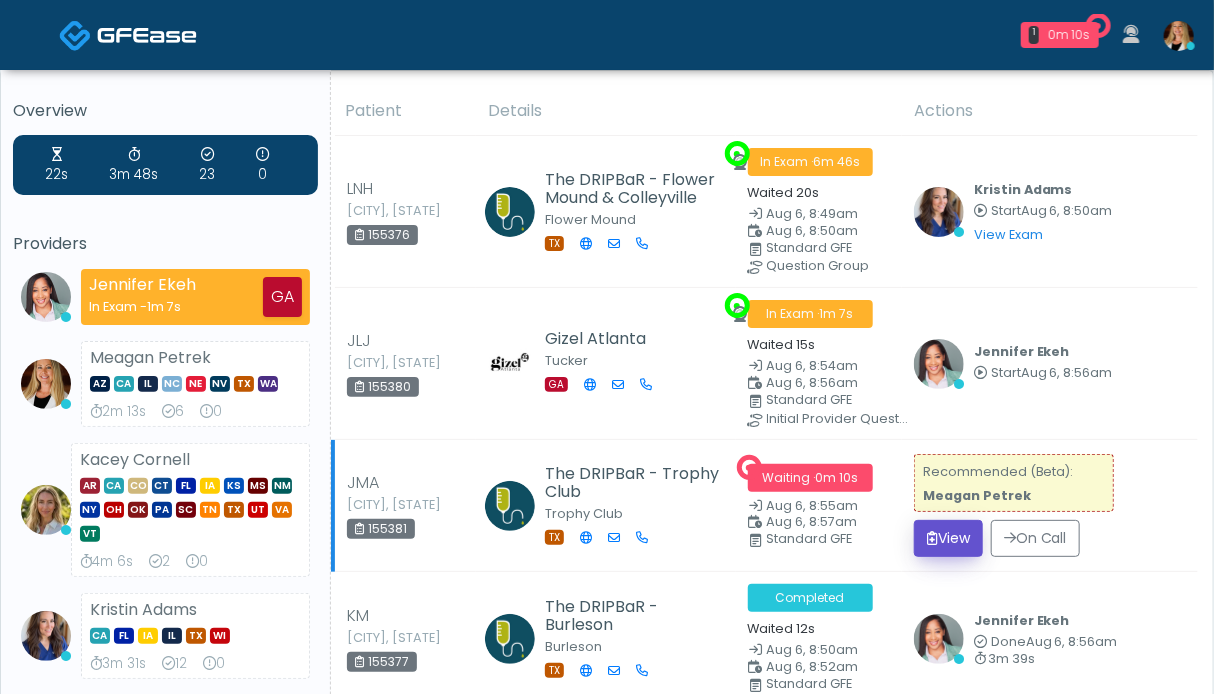 click on "View" at bounding box center [948, 538] 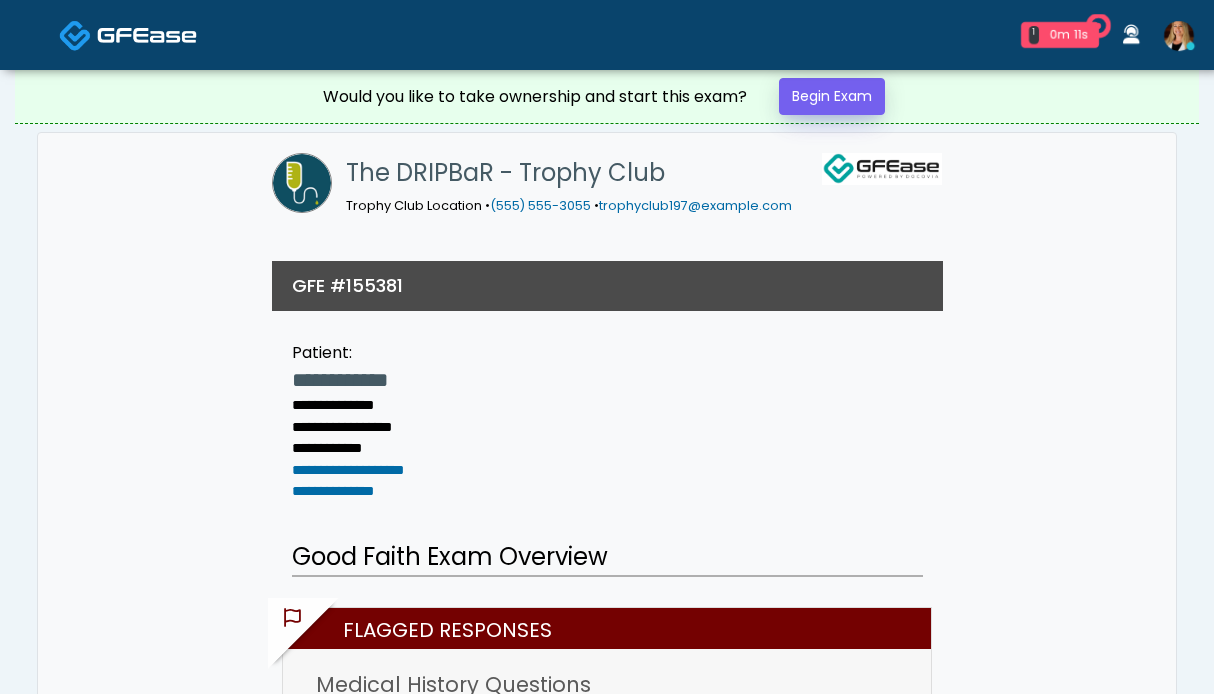 scroll, scrollTop: 0, scrollLeft: 0, axis: both 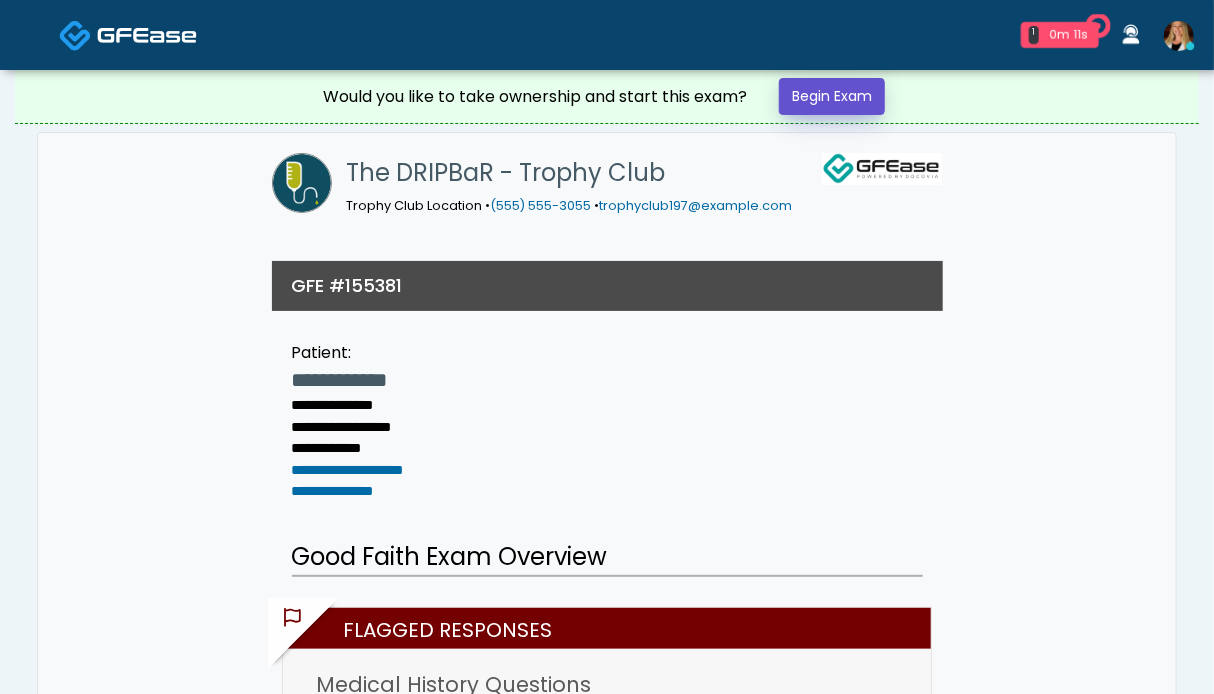 click on "Begin Exam" at bounding box center (832, 96) 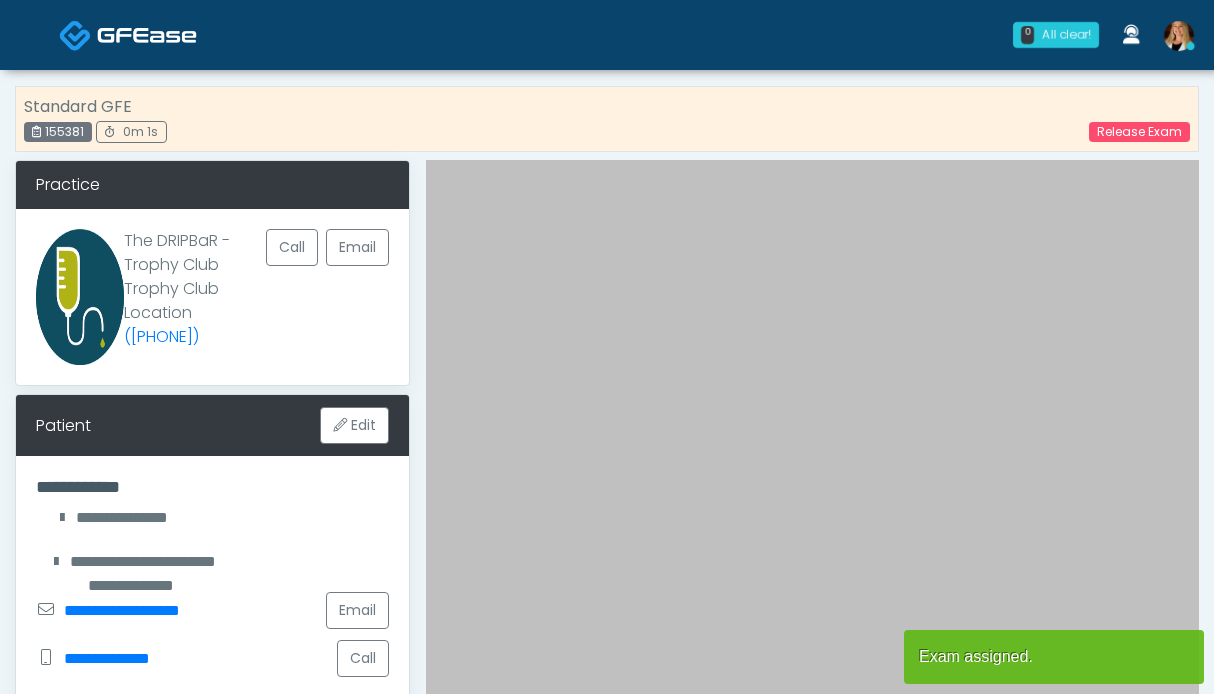 scroll, scrollTop: 0, scrollLeft: 0, axis: both 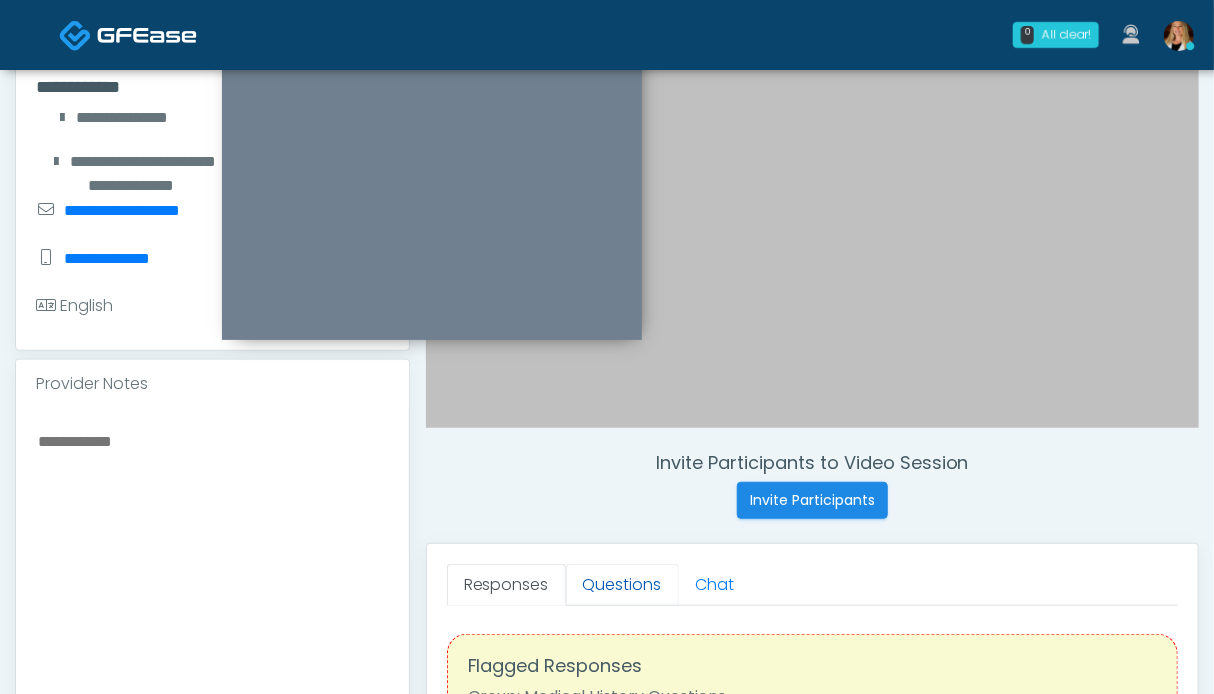 click on "Questions" at bounding box center (622, 585) 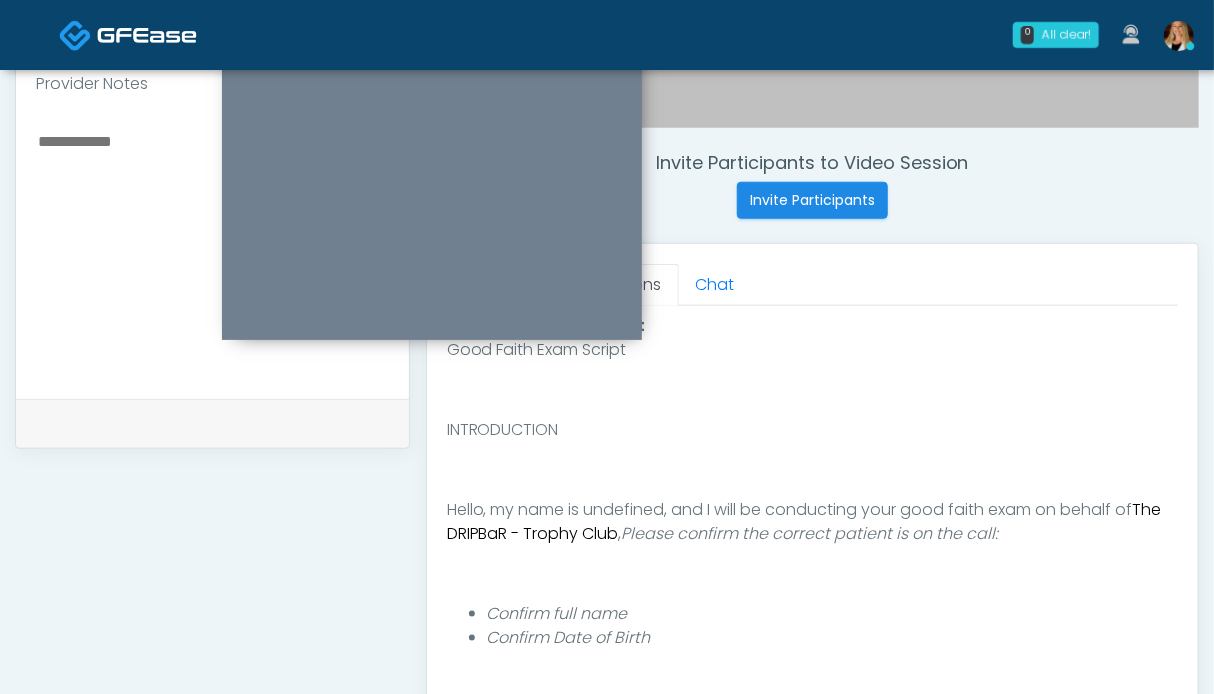 scroll, scrollTop: 900, scrollLeft: 0, axis: vertical 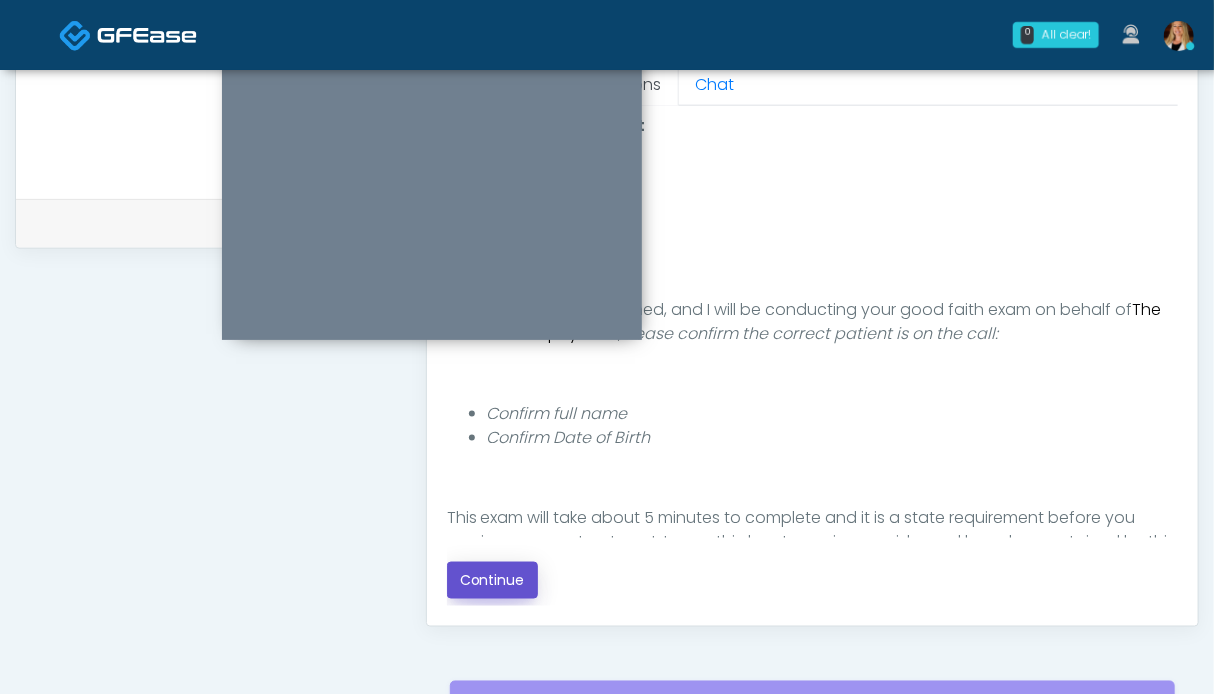 click on "Continue" at bounding box center [492, 580] 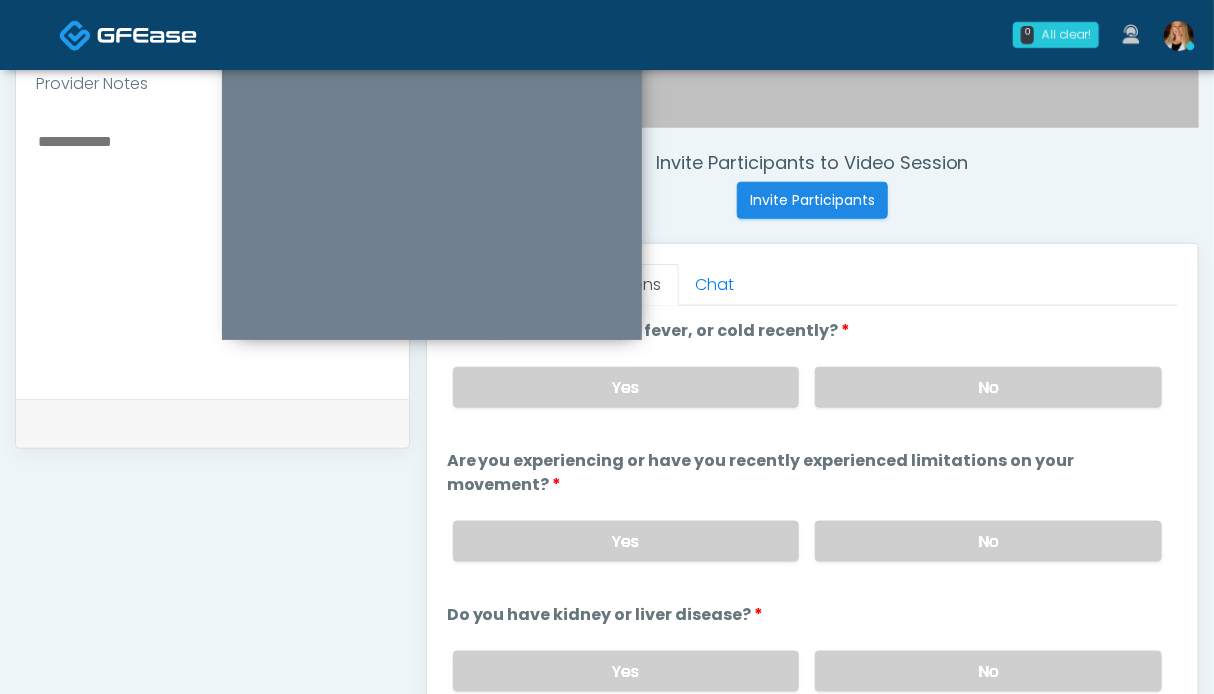 scroll, scrollTop: 1099, scrollLeft: 0, axis: vertical 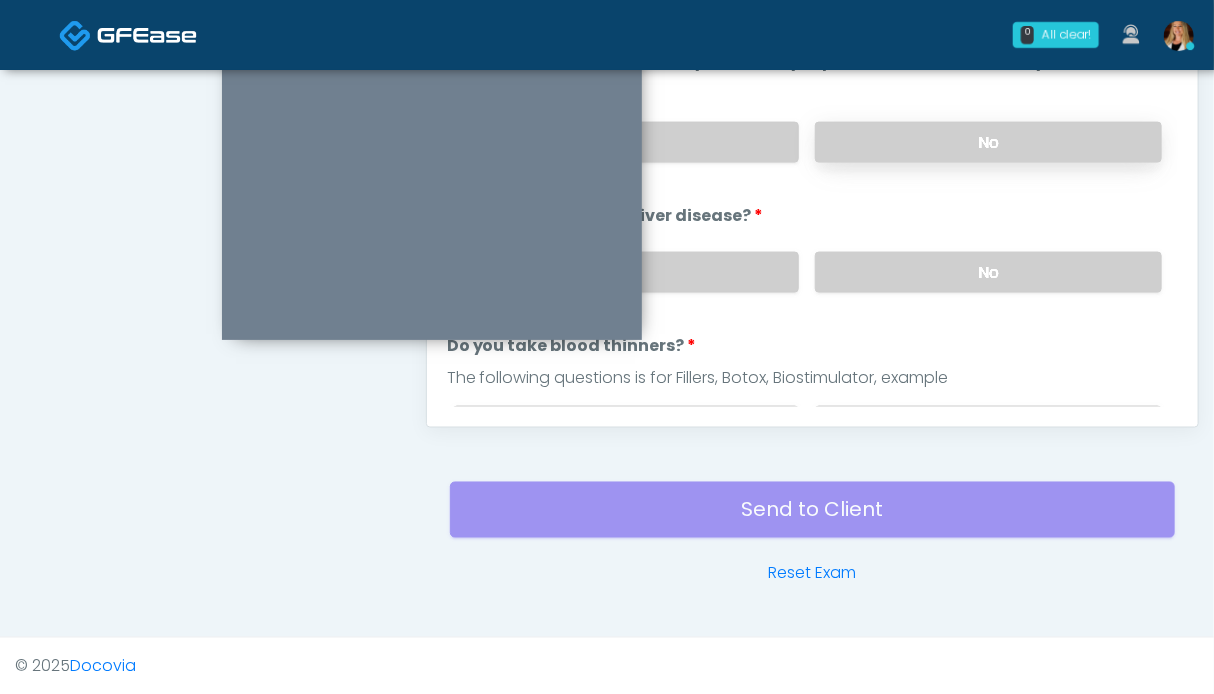 click on "No" at bounding box center [988, 142] 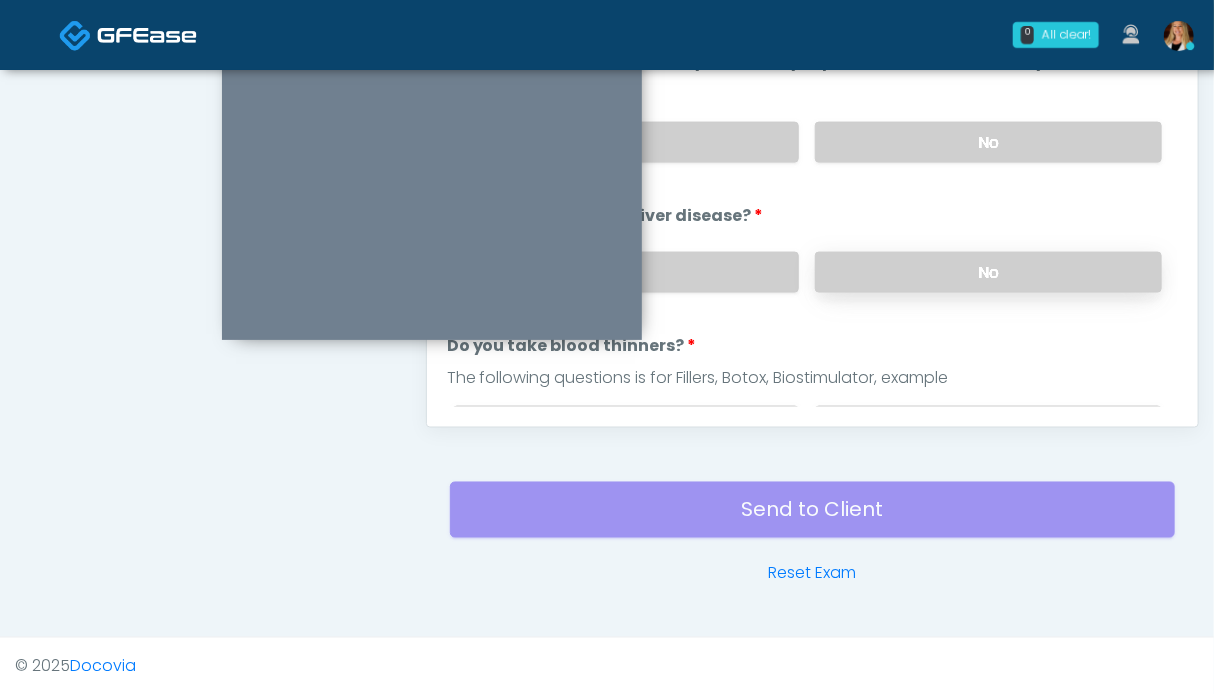 click on "No" at bounding box center [988, 272] 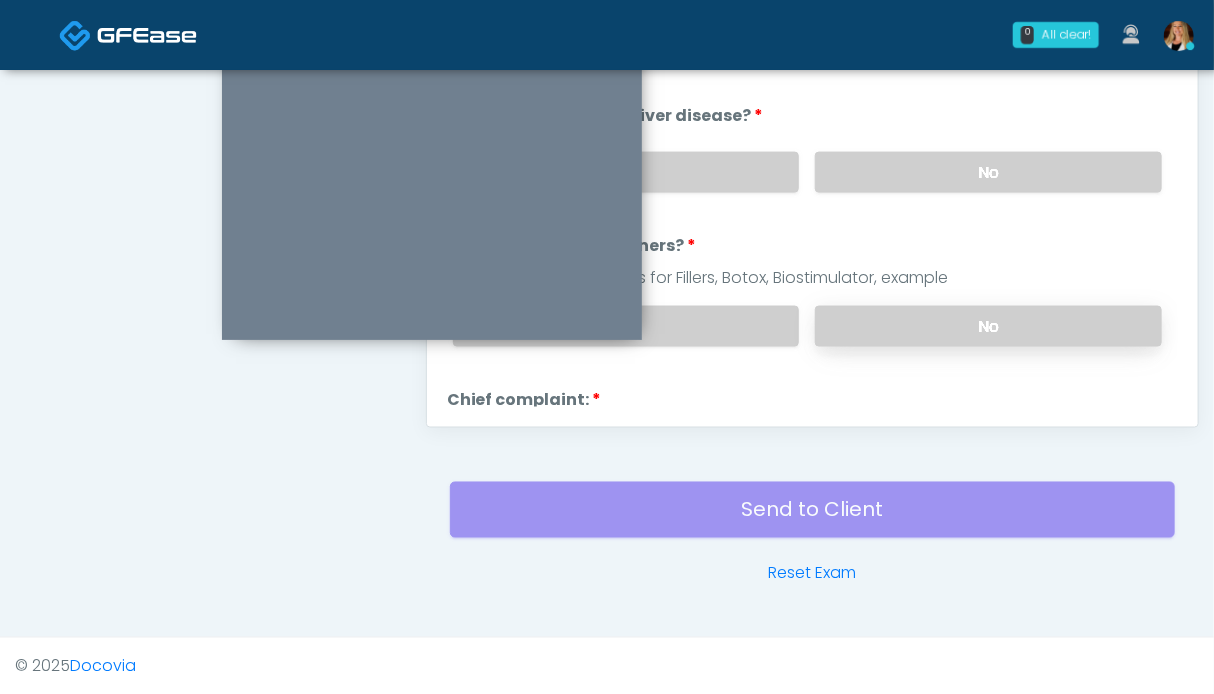 click on "No" at bounding box center (988, 326) 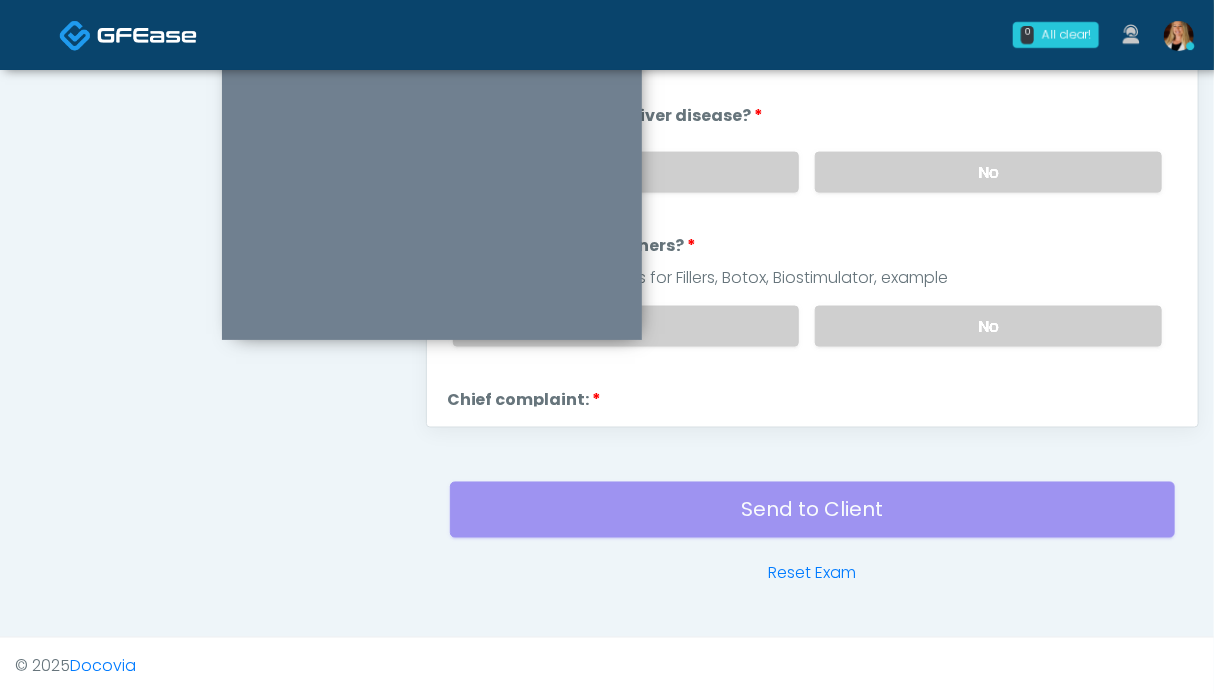 scroll, scrollTop: 300, scrollLeft: 0, axis: vertical 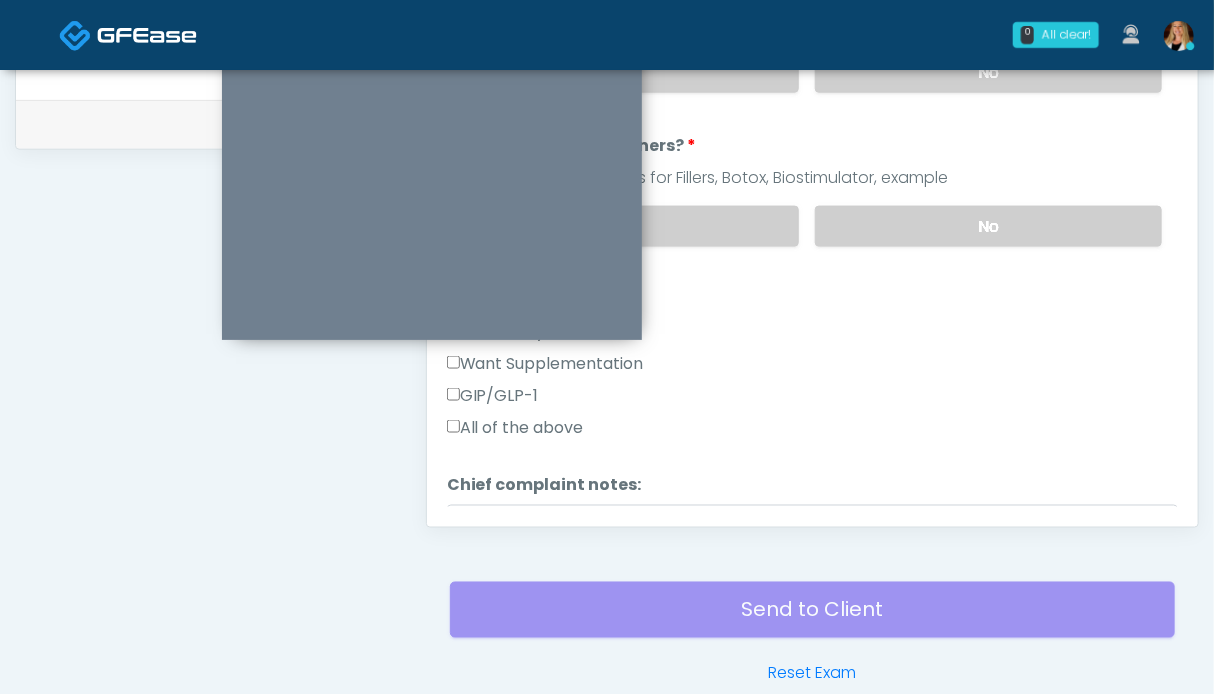 click on "Want Supplementation" at bounding box center [545, 364] 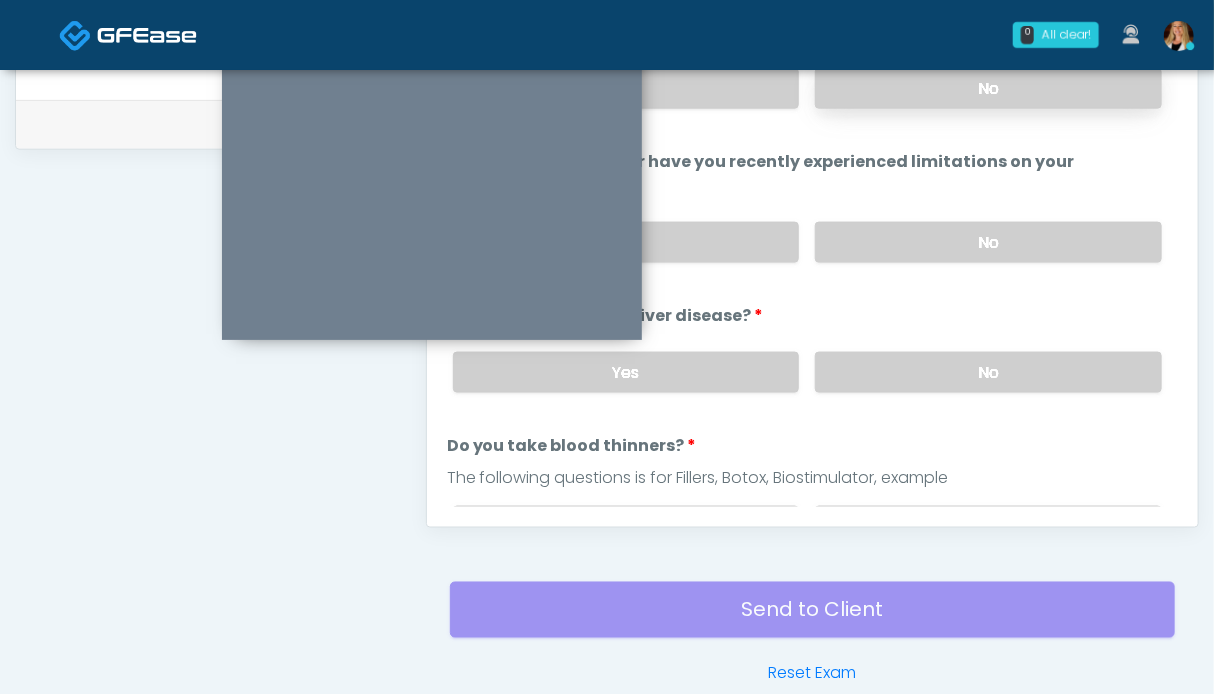 scroll, scrollTop: 899, scrollLeft: 0, axis: vertical 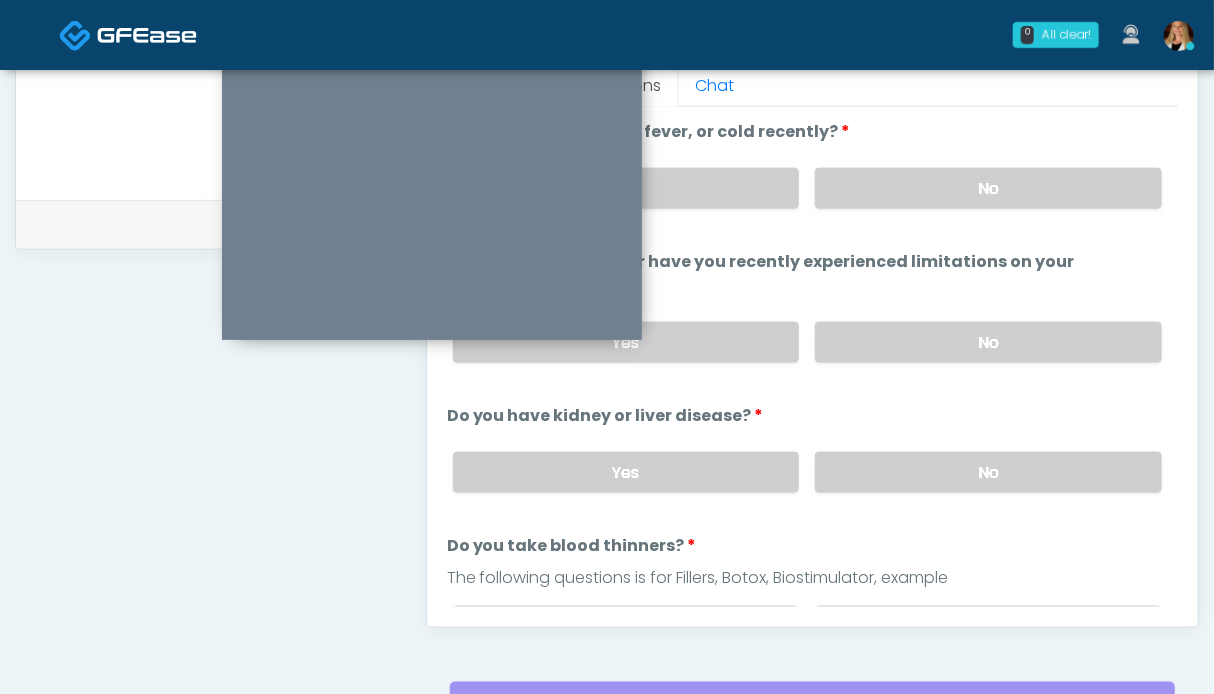 drag, startPoint x: 956, startPoint y: 187, endPoint x: 624, endPoint y: 229, distance: 334.6461 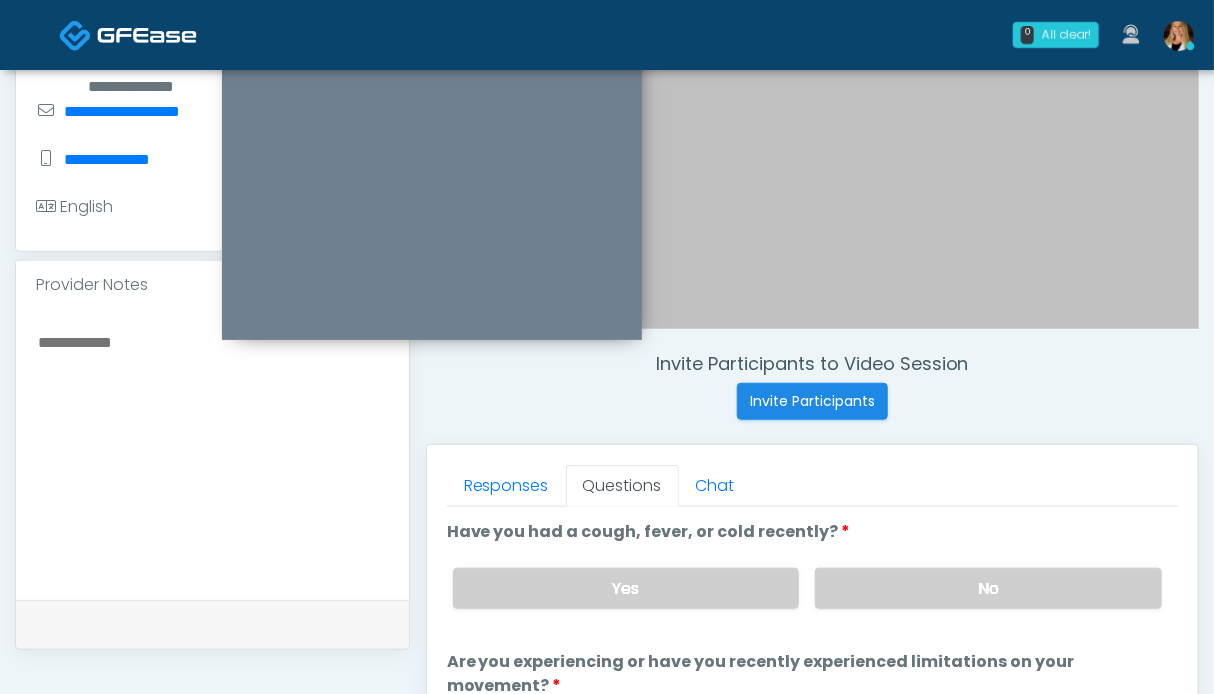 scroll, scrollTop: 799, scrollLeft: 0, axis: vertical 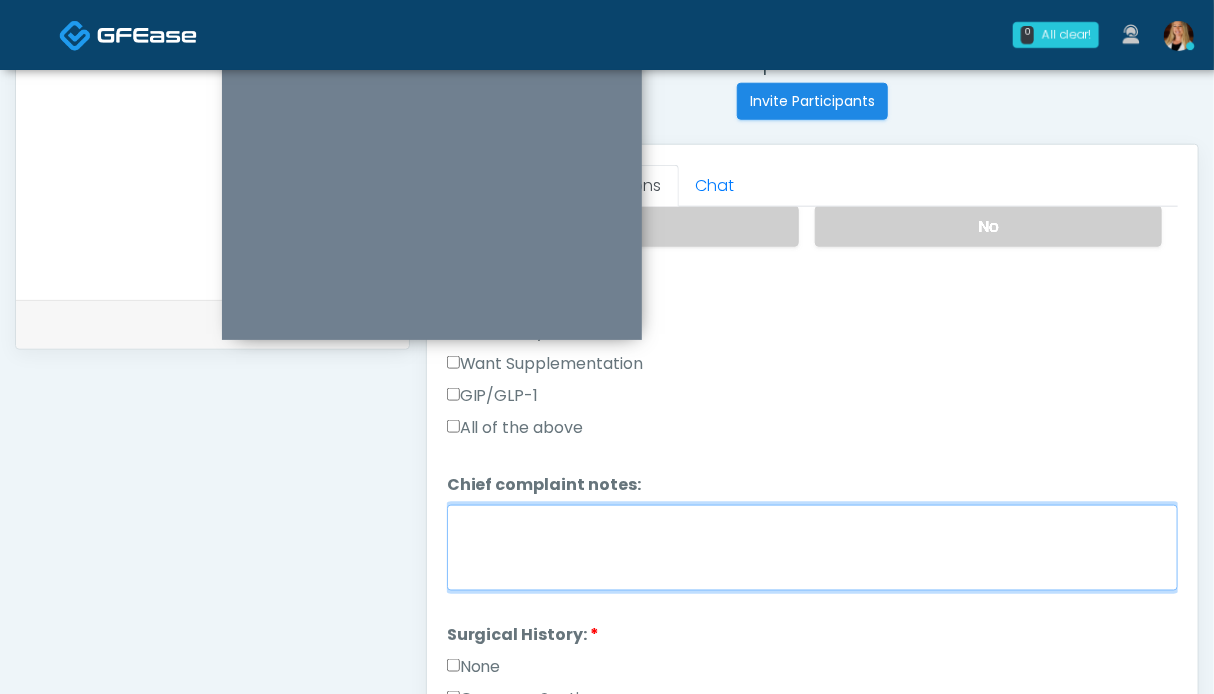 click on "Chief complaint notes:" at bounding box center (812, 548) 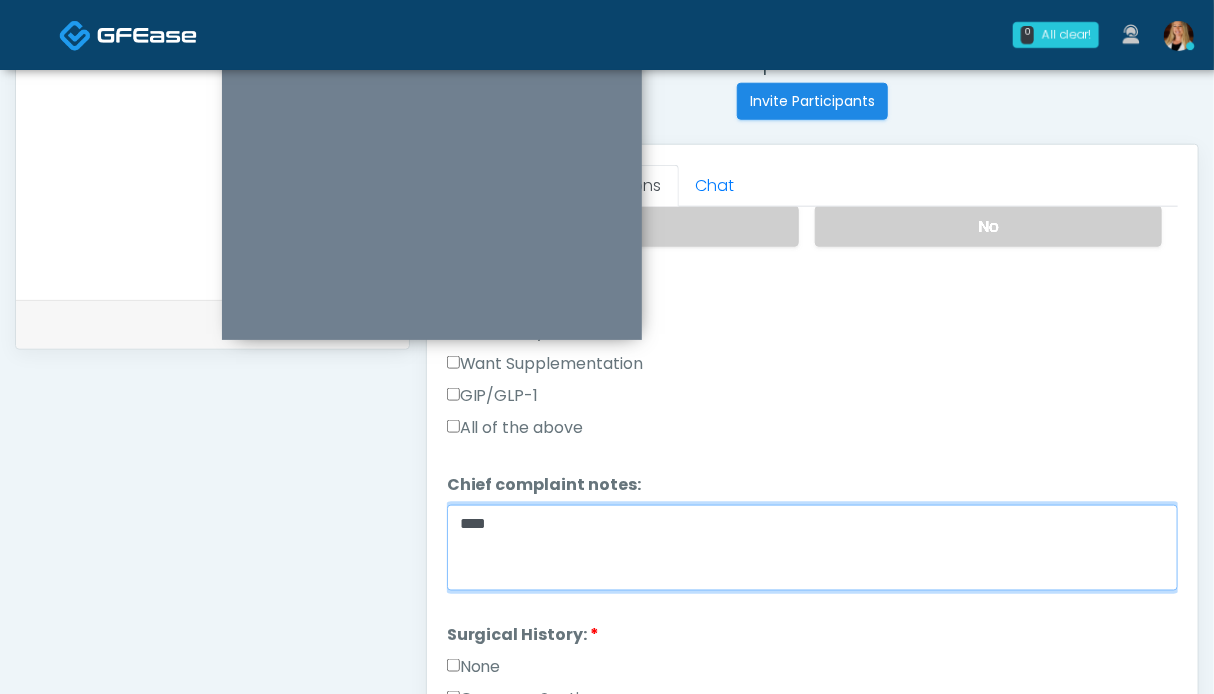type on "***" 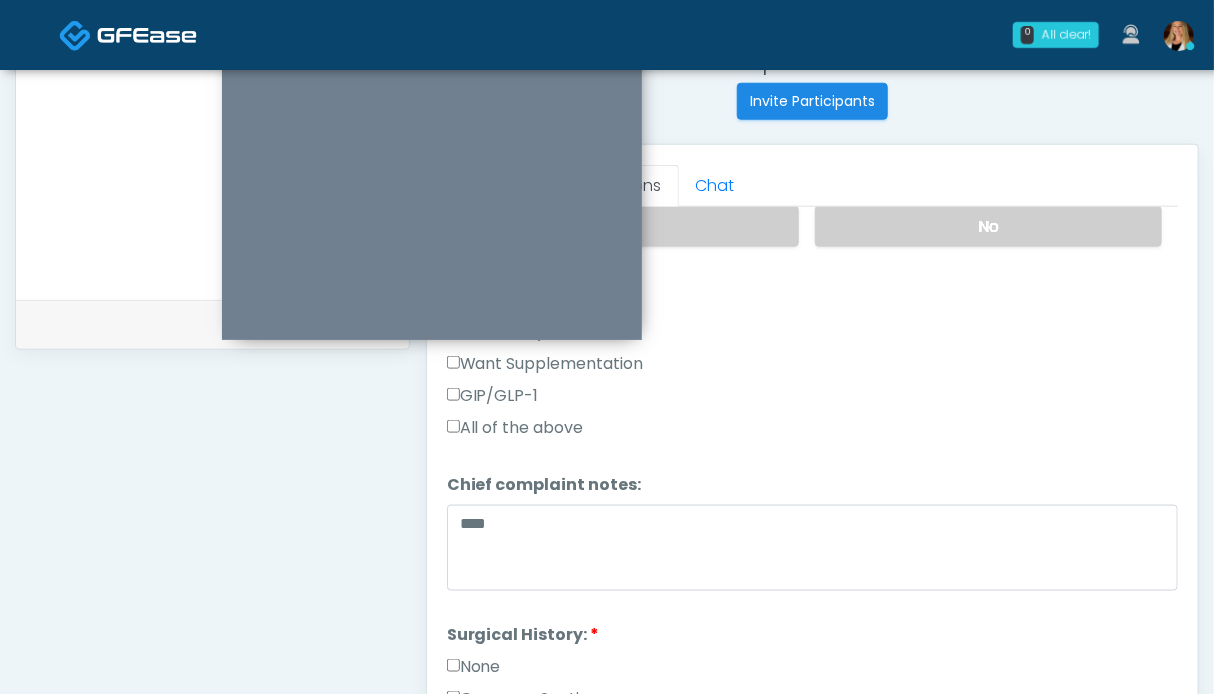 click on "None" at bounding box center [474, 667] 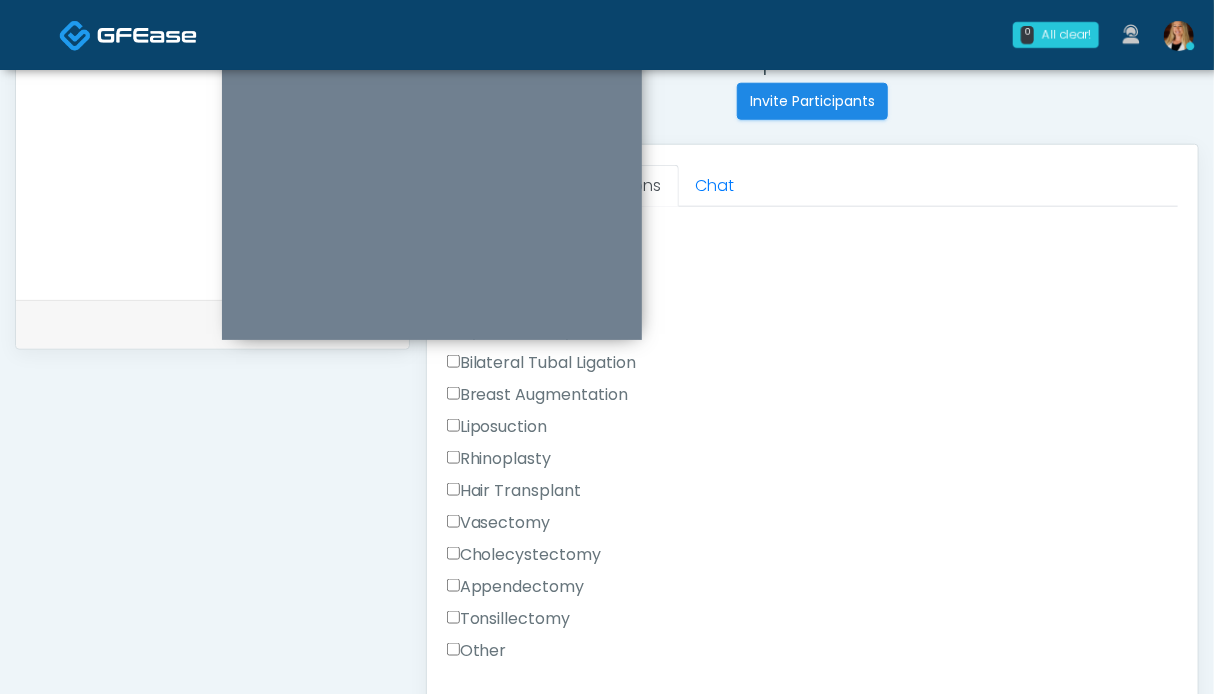 scroll, scrollTop: 1068, scrollLeft: 0, axis: vertical 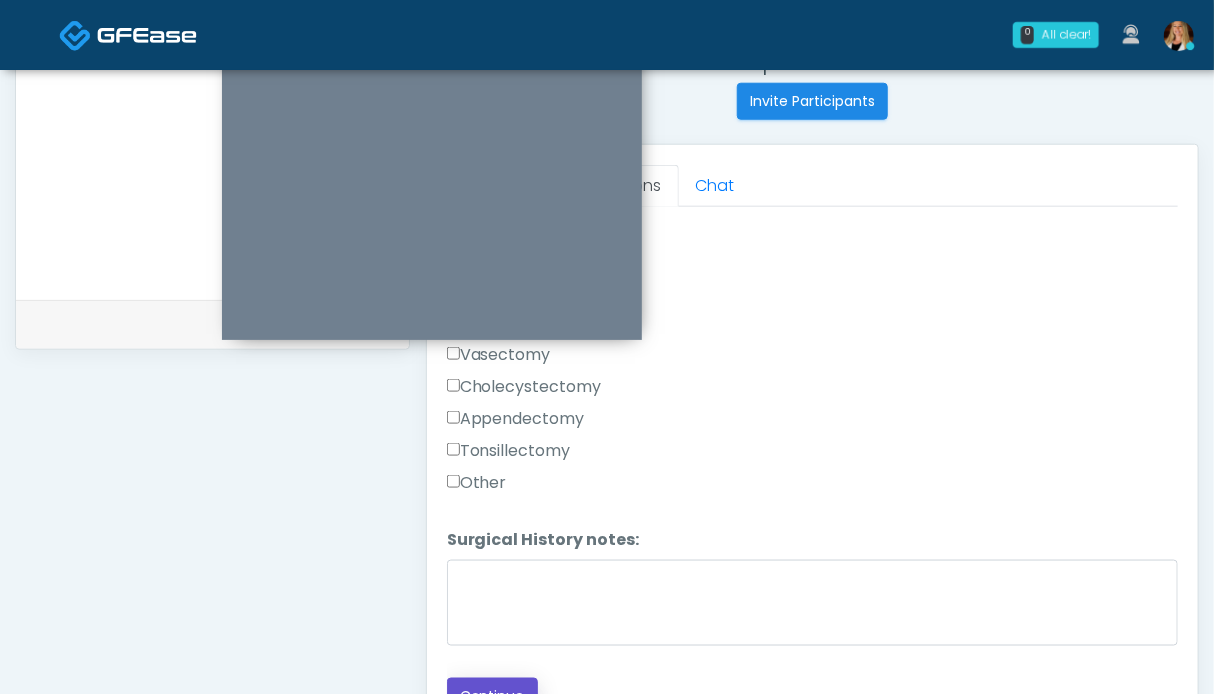 click on "Continue" at bounding box center (492, 696) 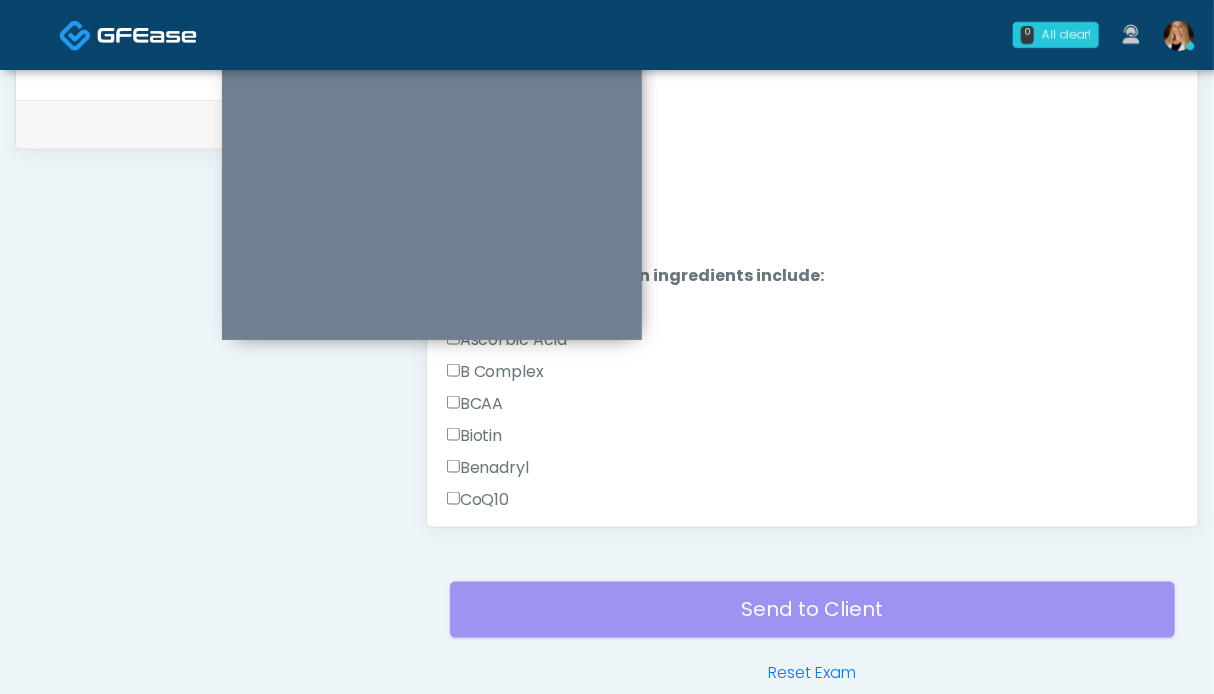 scroll, scrollTop: 899, scrollLeft: 0, axis: vertical 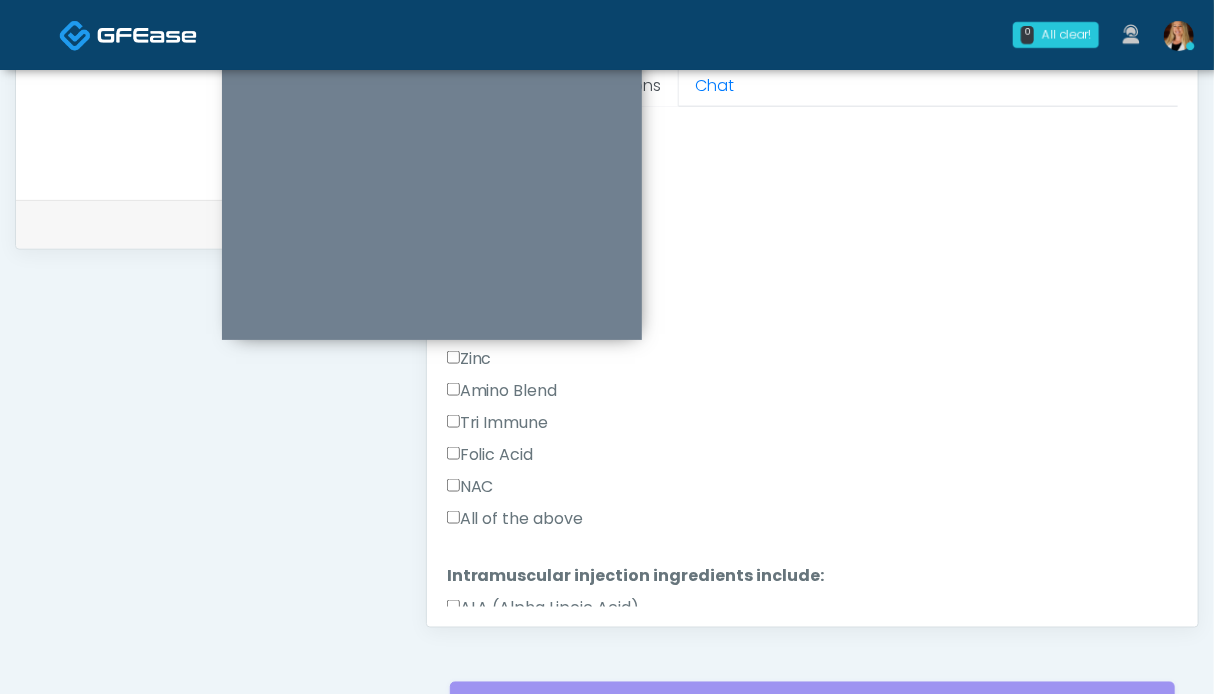 click on "All of the above" at bounding box center [515, 519] 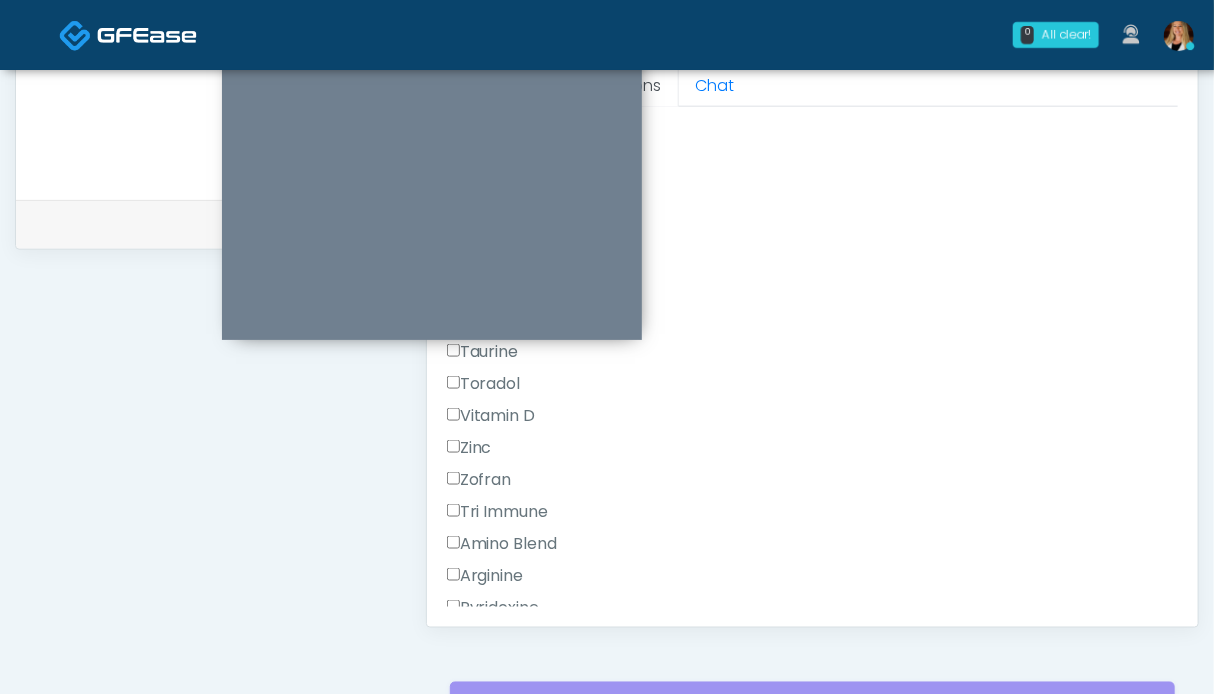 scroll, scrollTop: 1877, scrollLeft: 0, axis: vertical 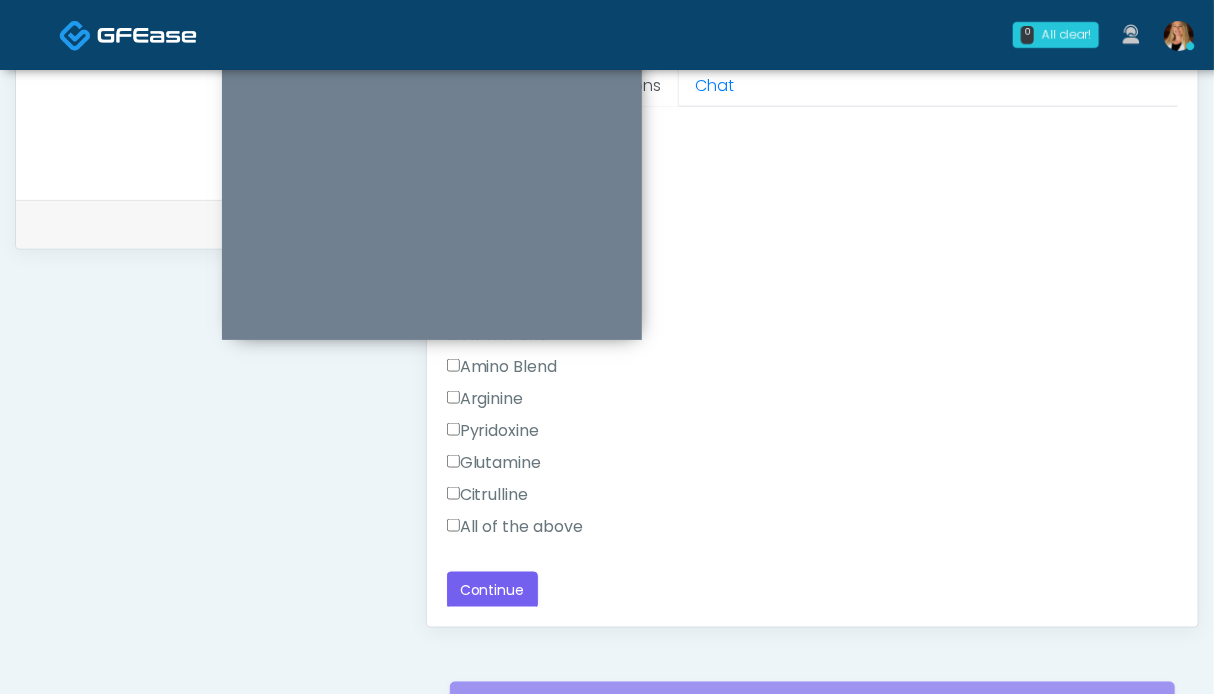click on "All of the above" at bounding box center [515, 527] 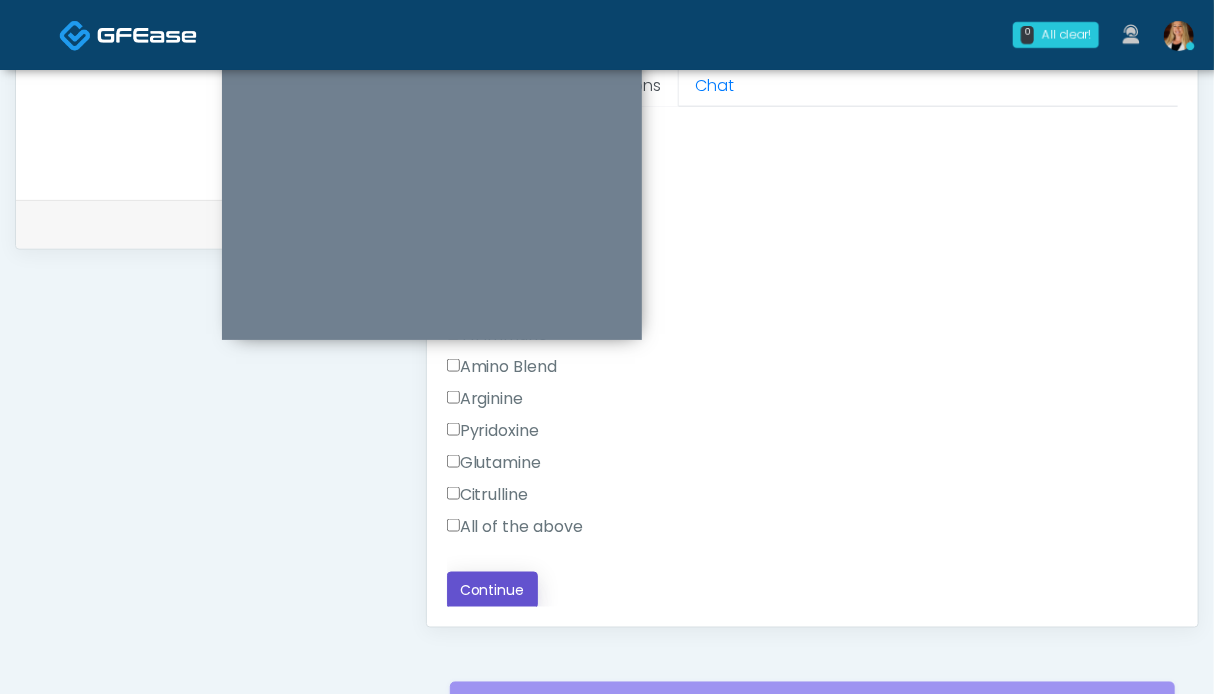 click on "Continue" at bounding box center (492, 590) 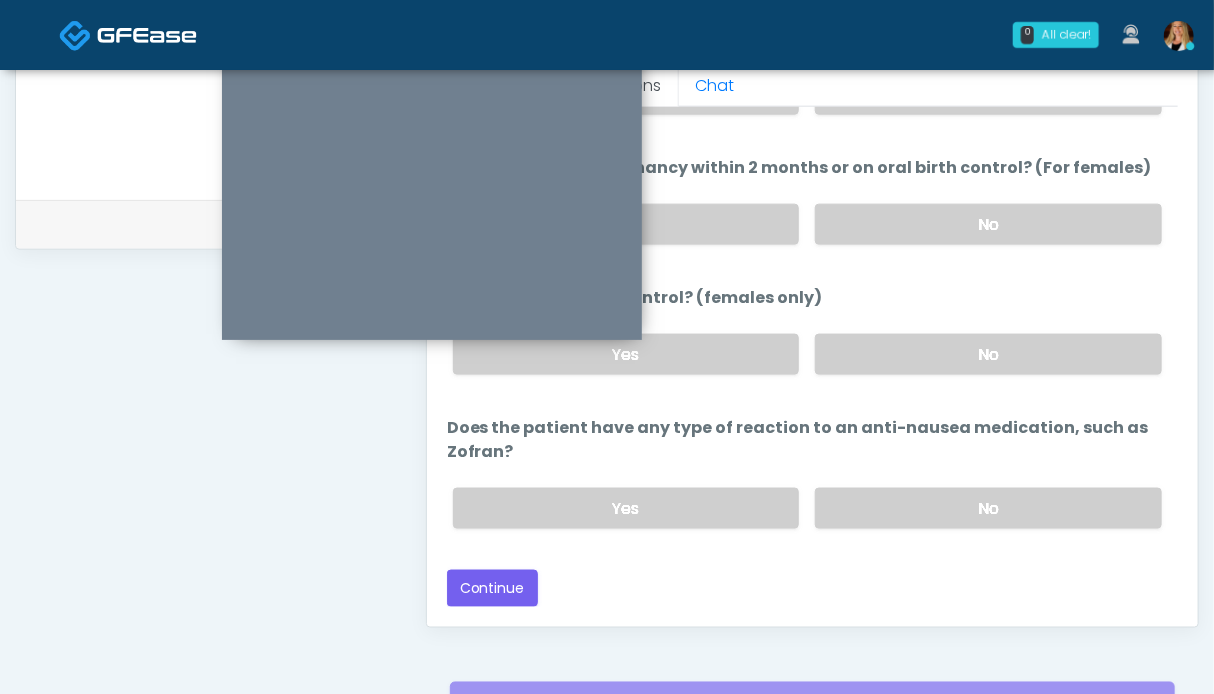 scroll, scrollTop: 1099, scrollLeft: 0, axis: vertical 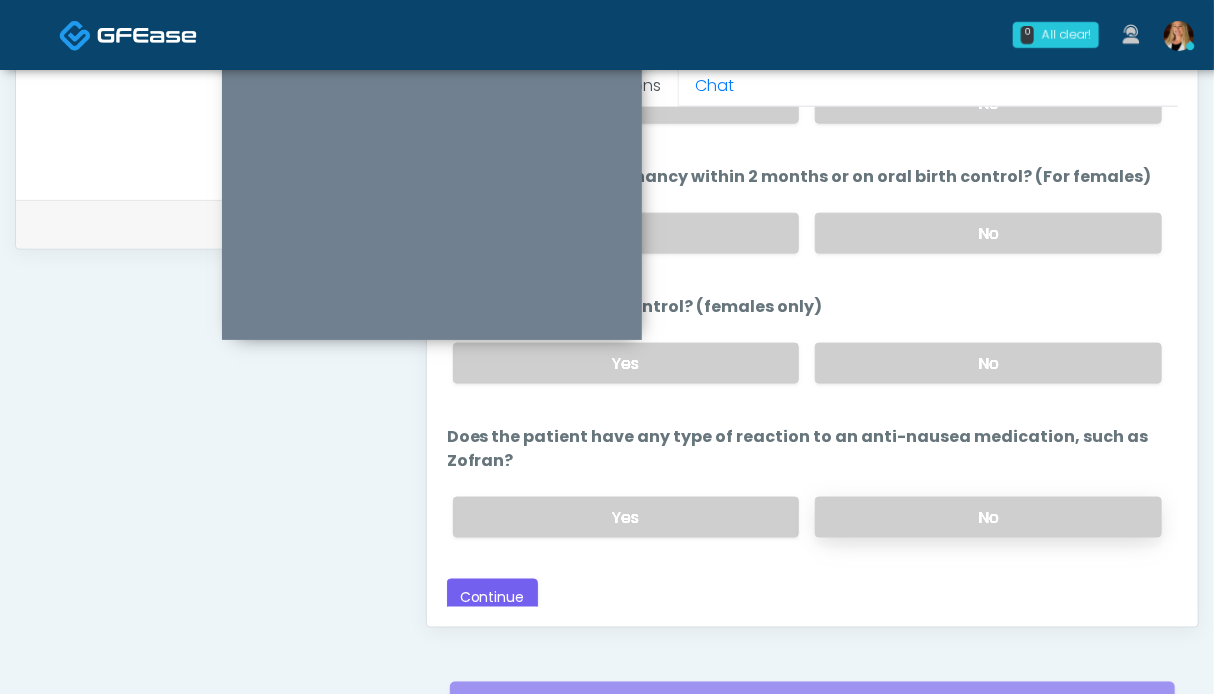 click on "No" at bounding box center [988, 517] 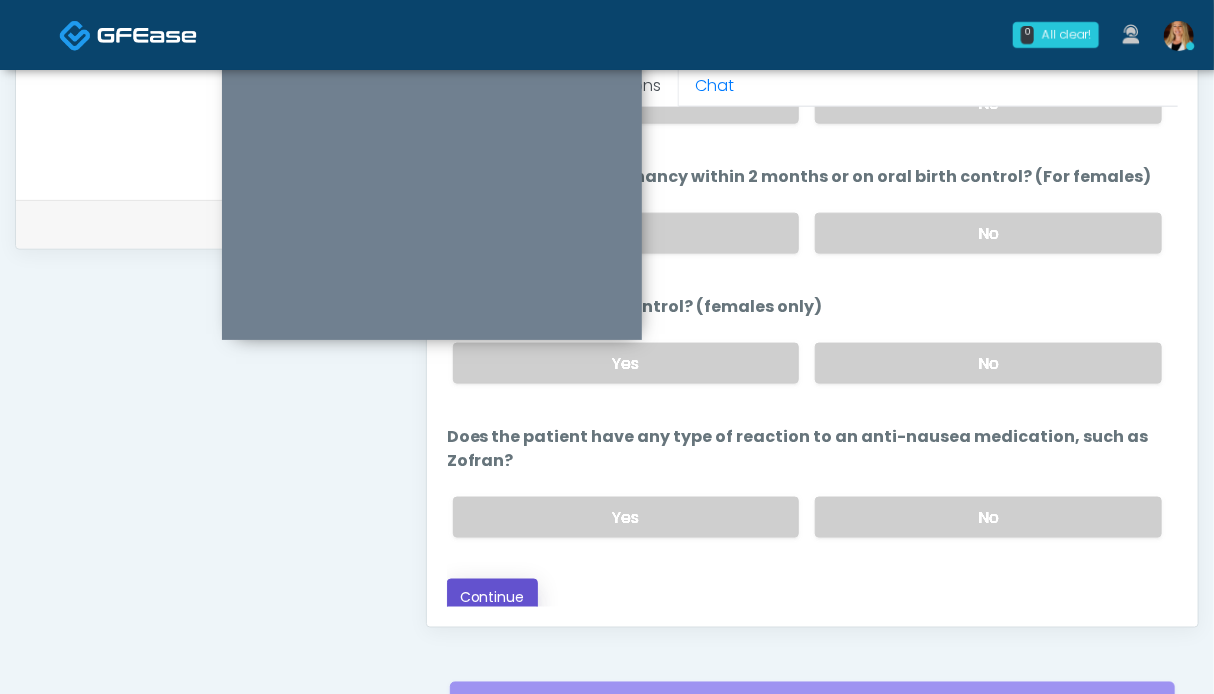 click on "Continue" at bounding box center [492, 597] 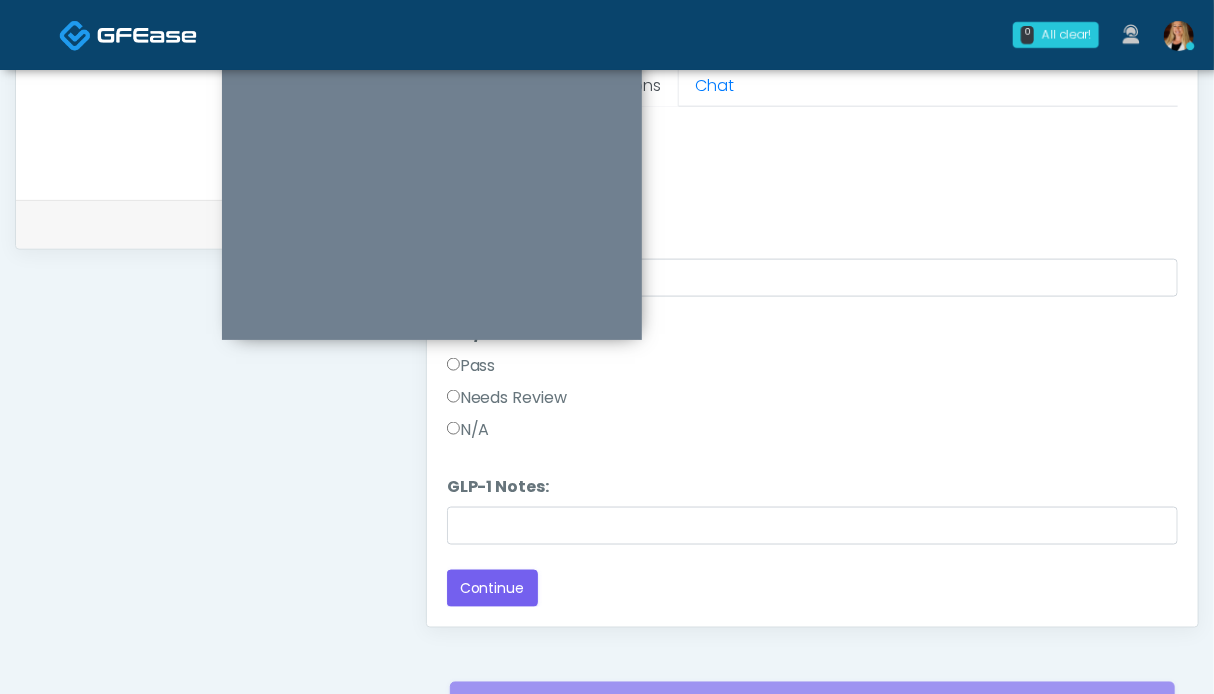 scroll, scrollTop: 1099, scrollLeft: 0, axis: vertical 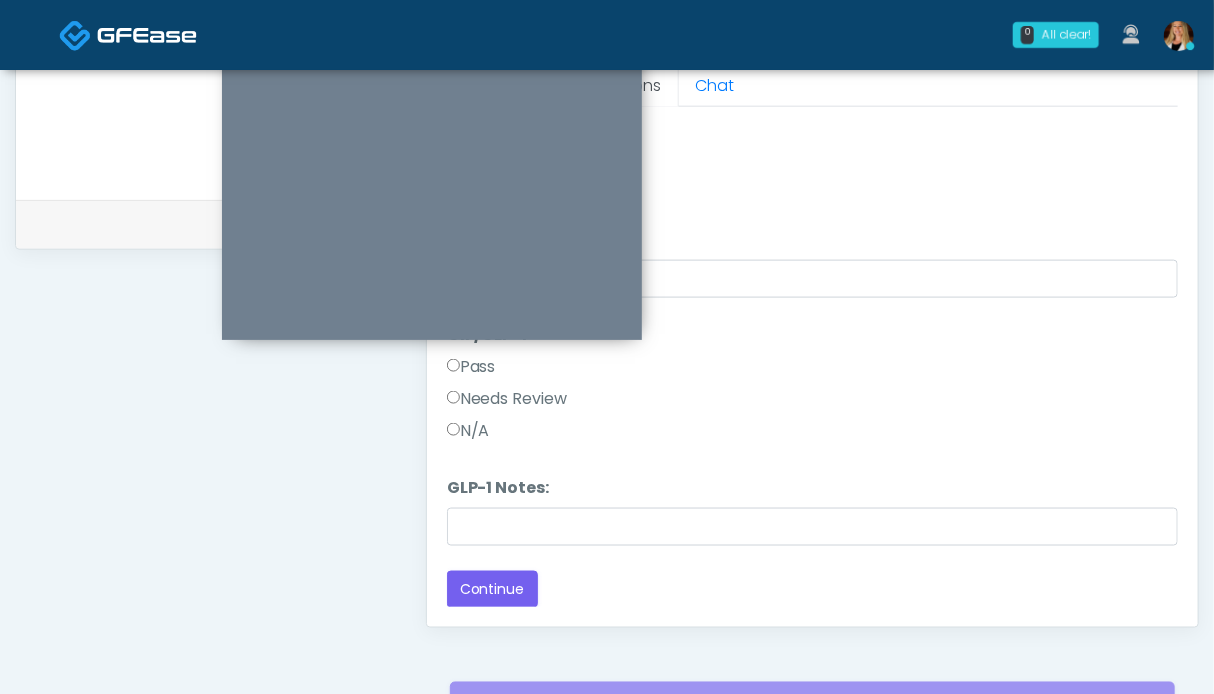 click on "N/A" at bounding box center (468, 431) 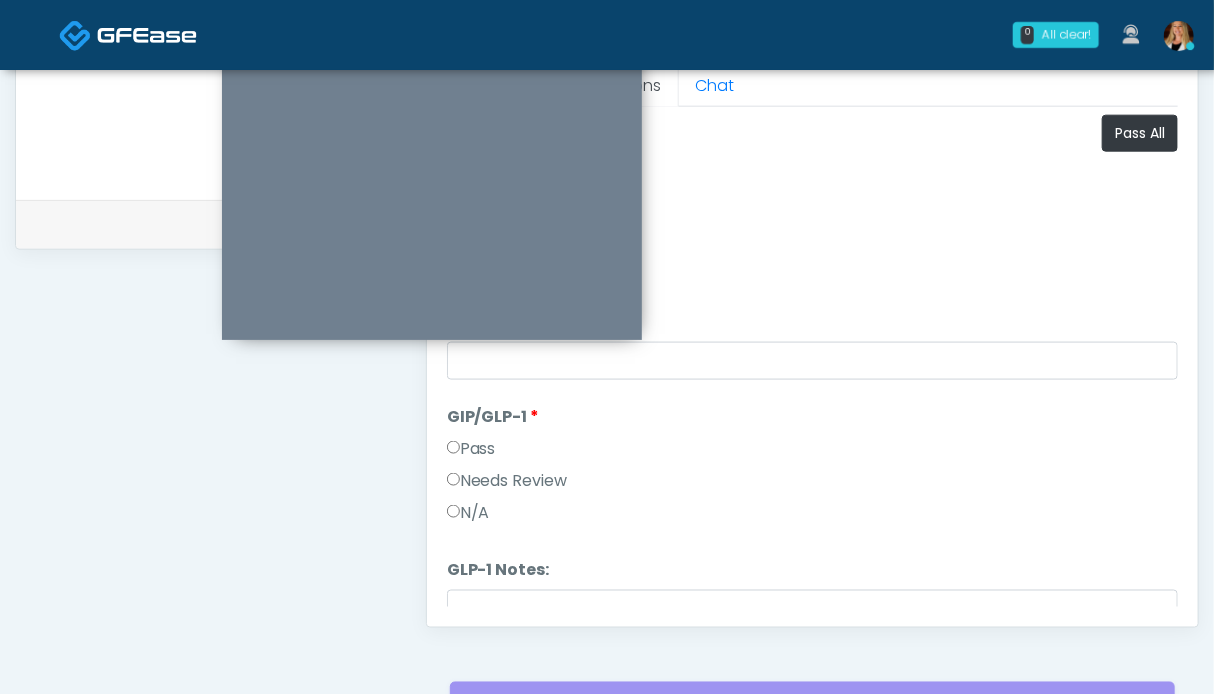 scroll, scrollTop: 699, scrollLeft: 0, axis: vertical 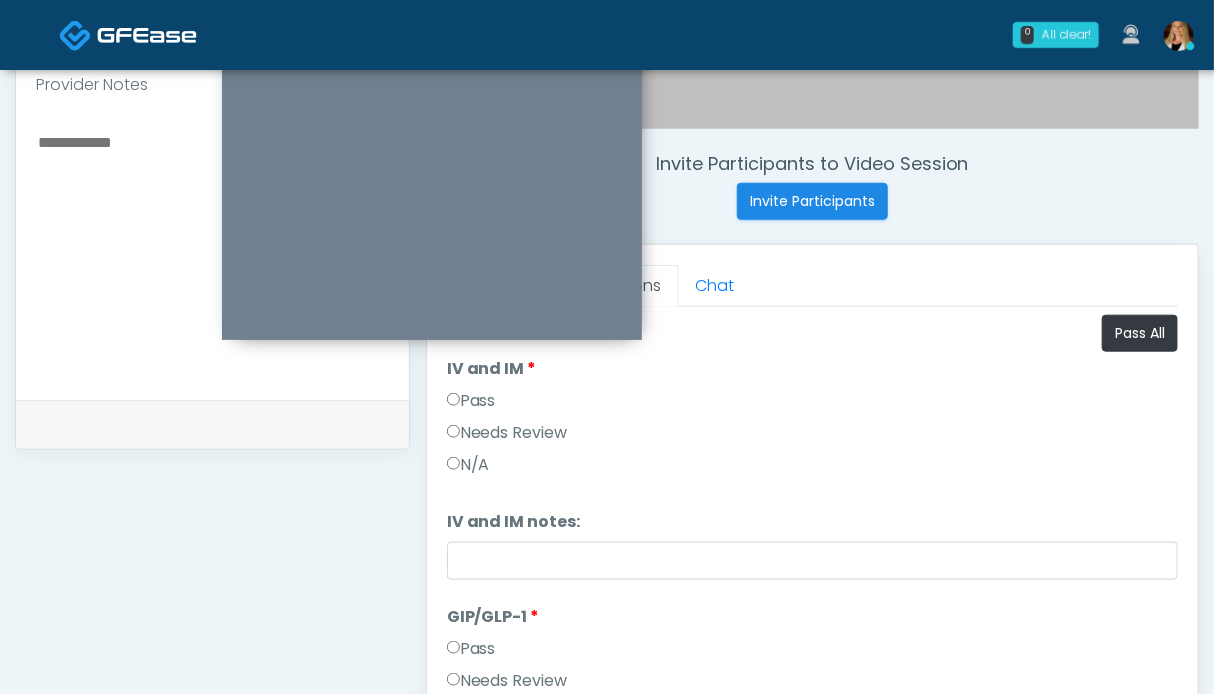 click on "Pass" at bounding box center [471, 401] 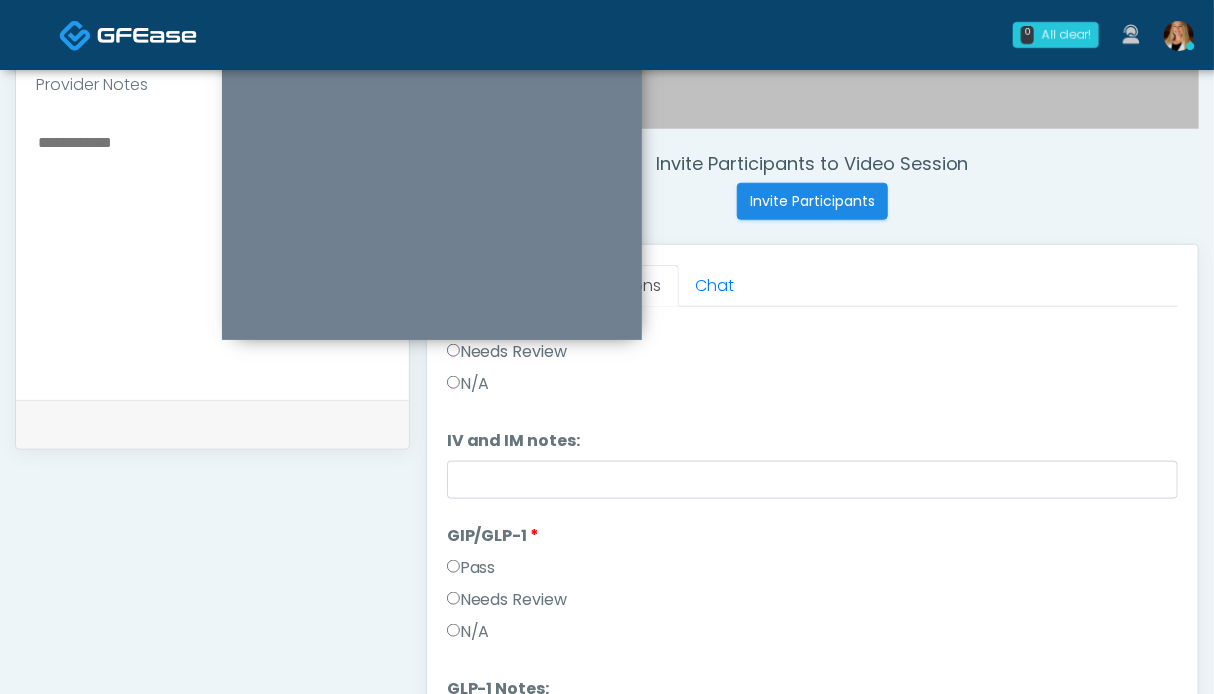 scroll, scrollTop: 899, scrollLeft: 0, axis: vertical 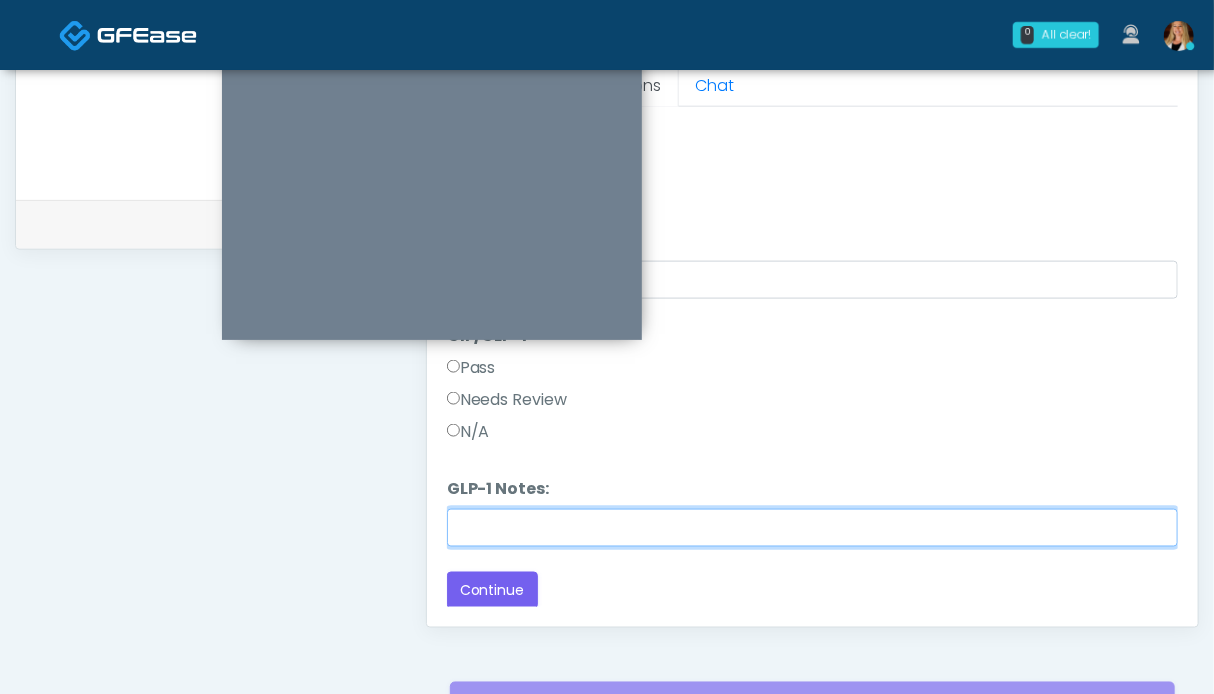 click on "GLP-1 Notes:" at bounding box center [812, 528] 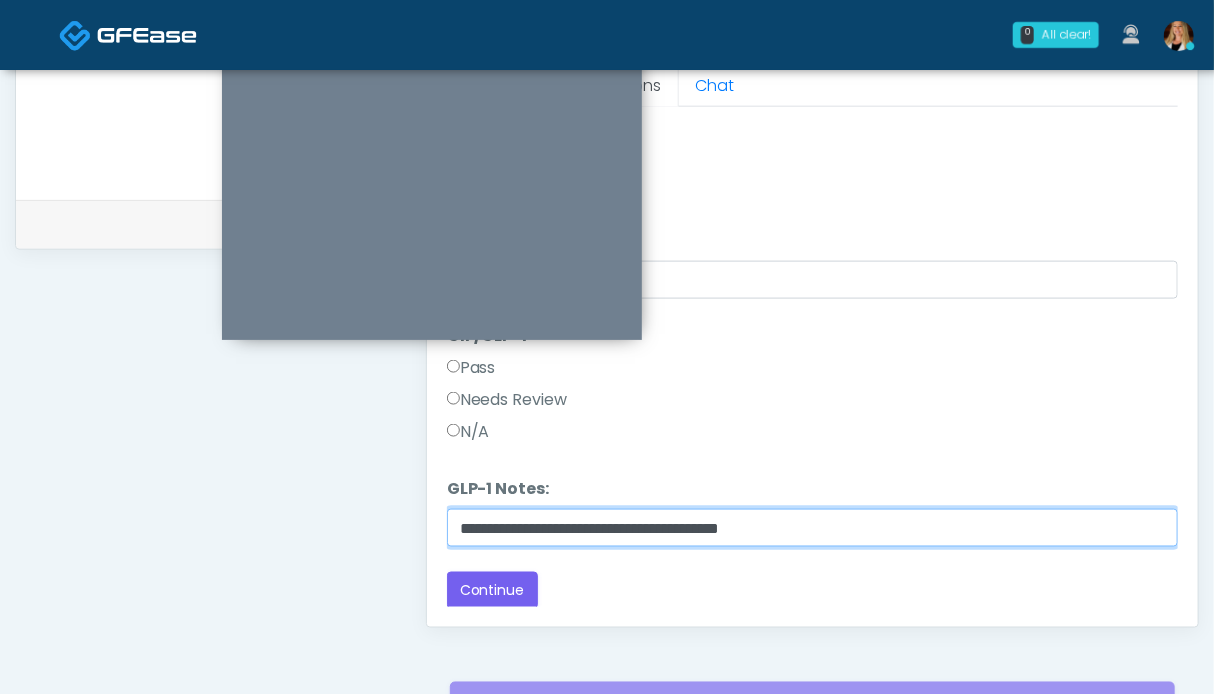 click on "**********" at bounding box center (812, 528) 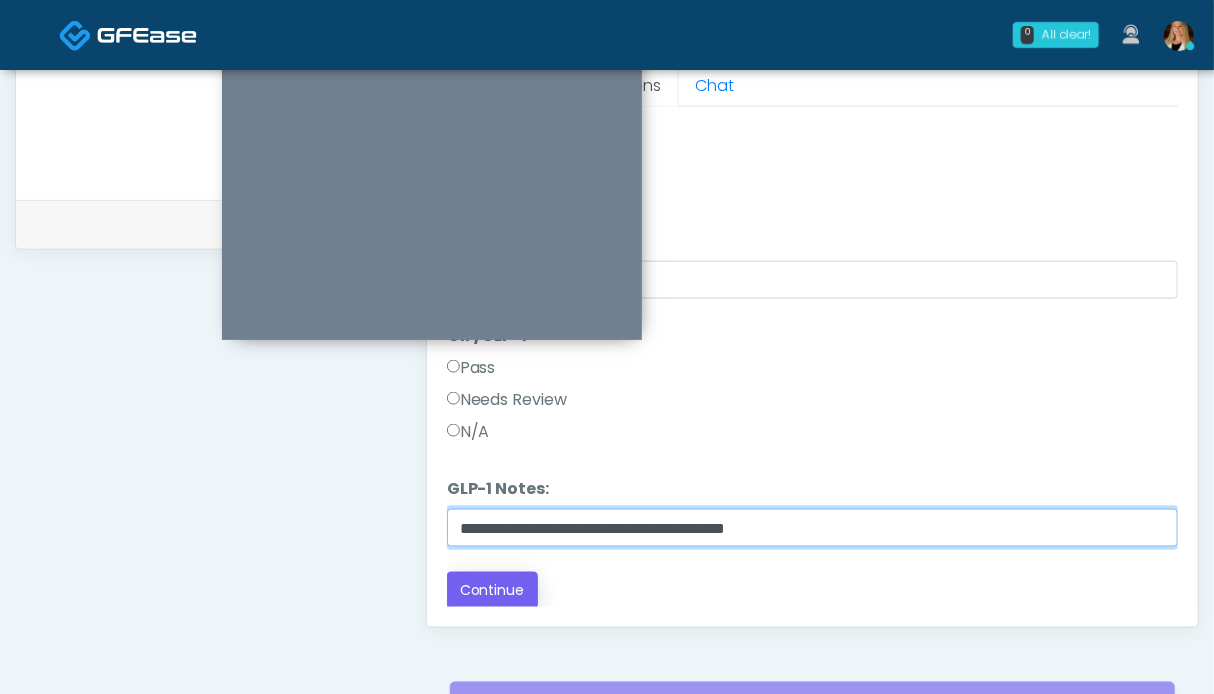 type on "**********" 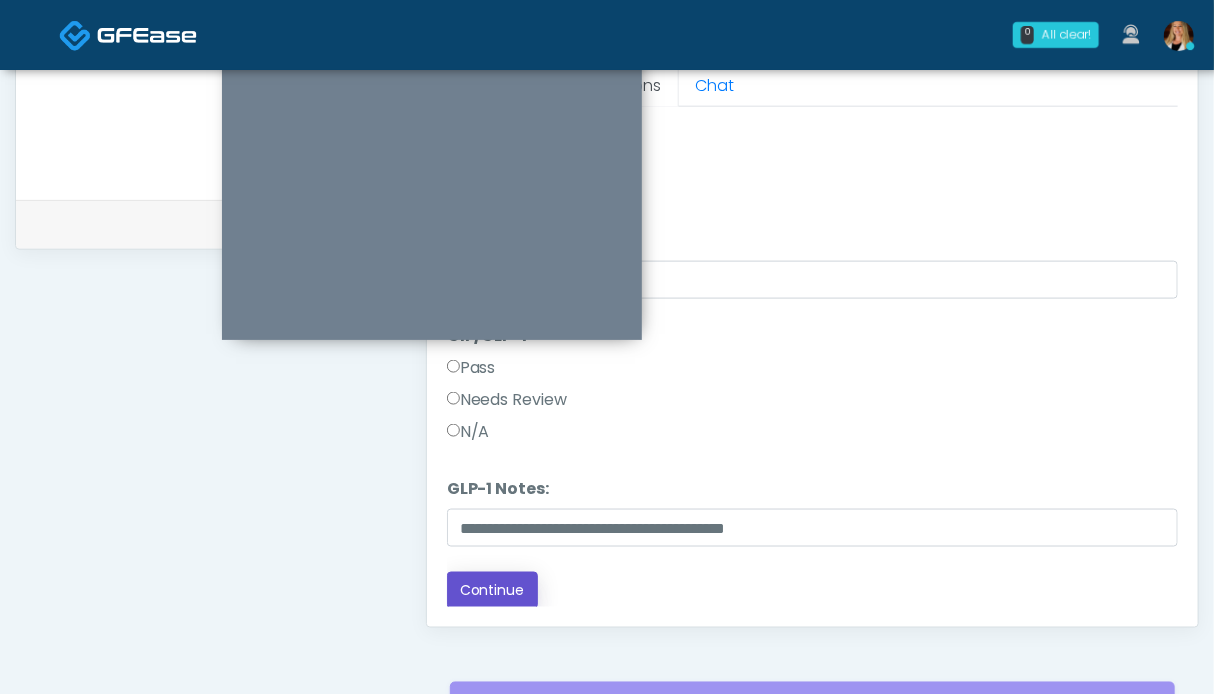 click on "Continue" at bounding box center (492, 590) 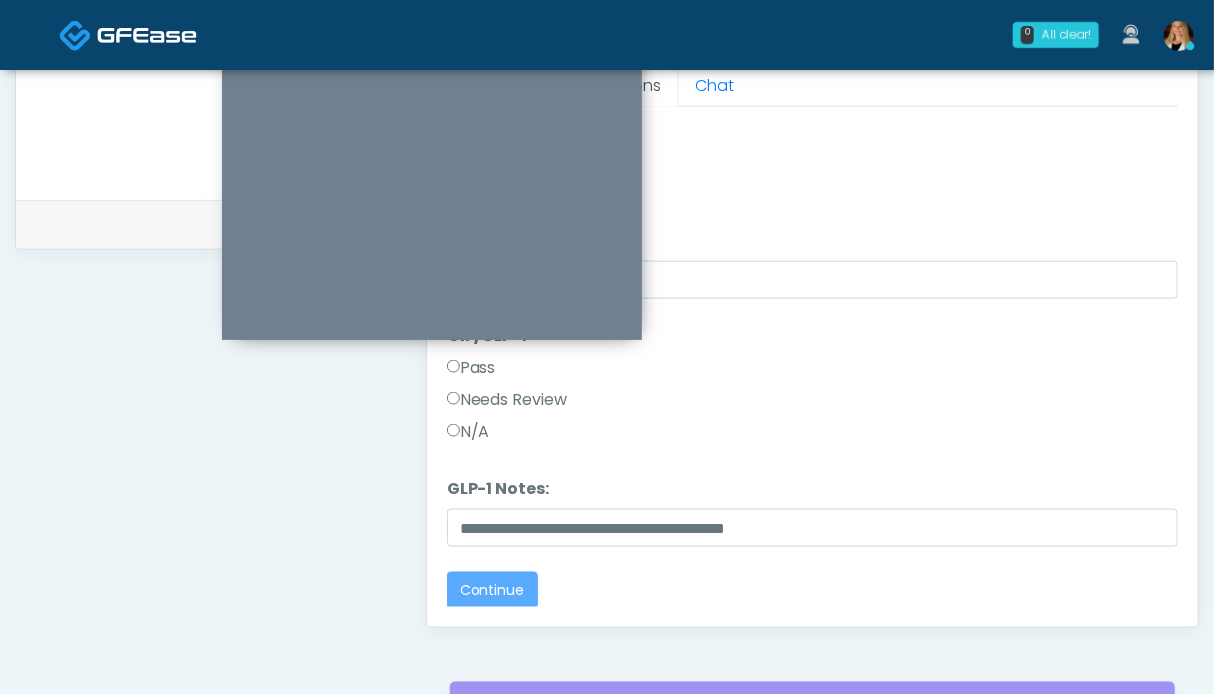 scroll, scrollTop: 0, scrollLeft: 0, axis: both 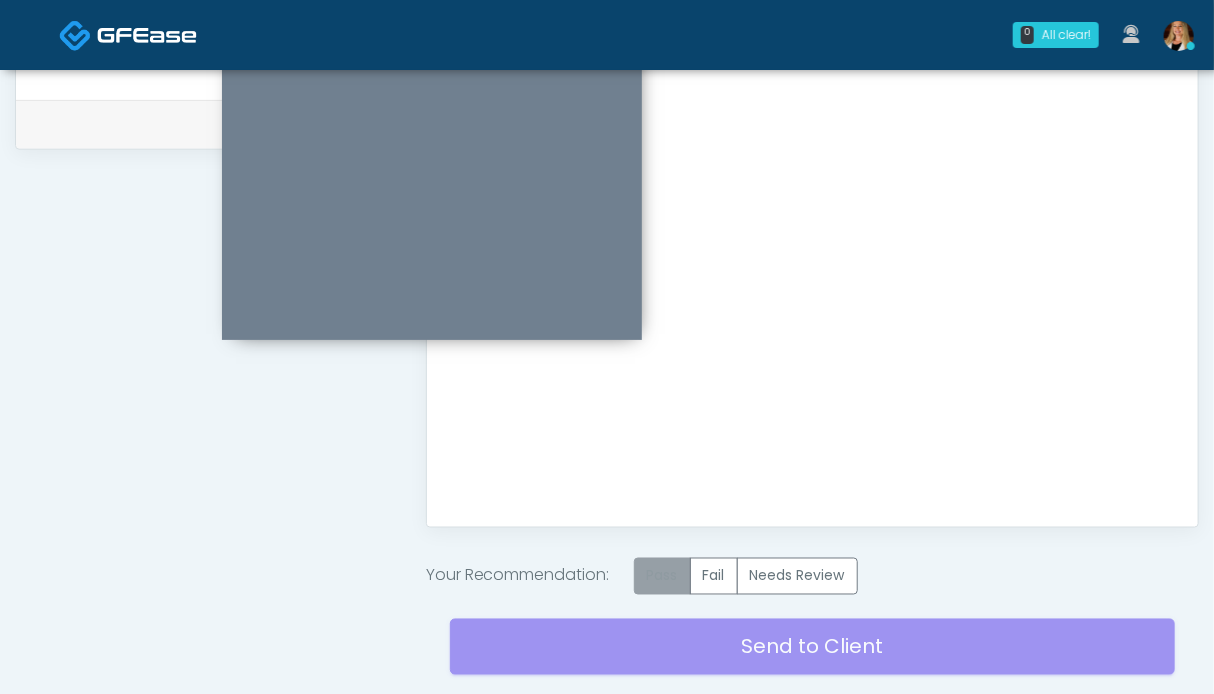 click on "Pass" at bounding box center (662, 576) 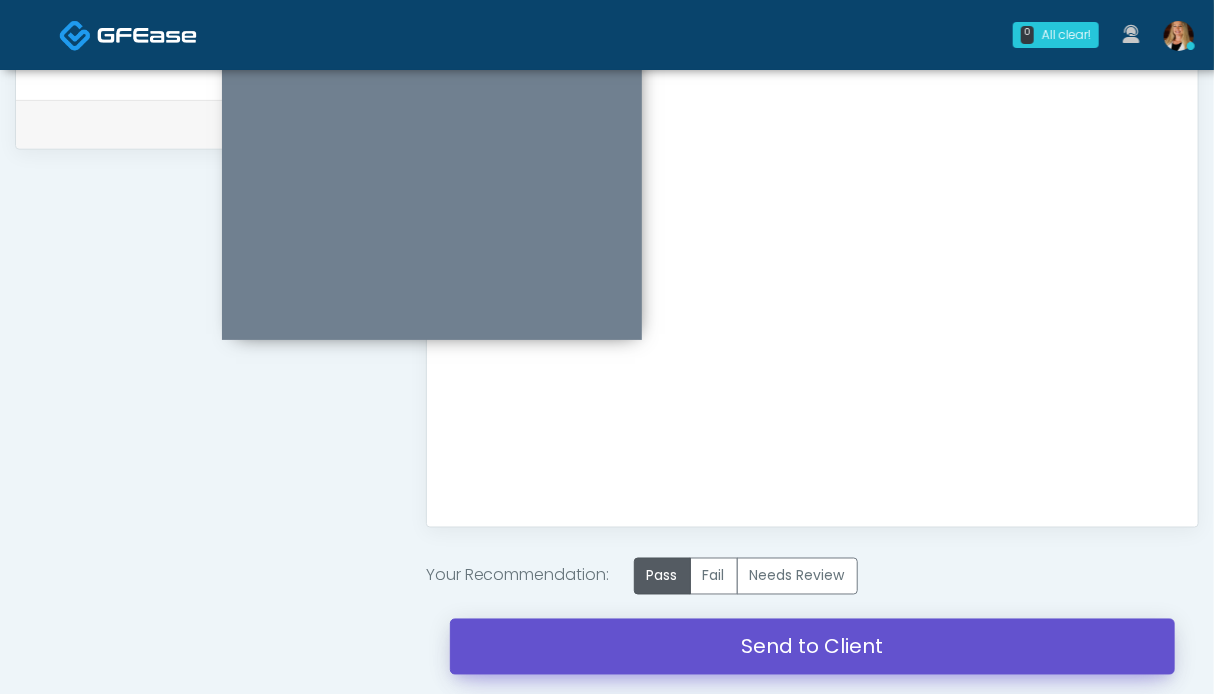 drag, startPoint x: 748, startPoint y: 645, endPoint x: 716, endPoint y: 139, distance: 507.01083 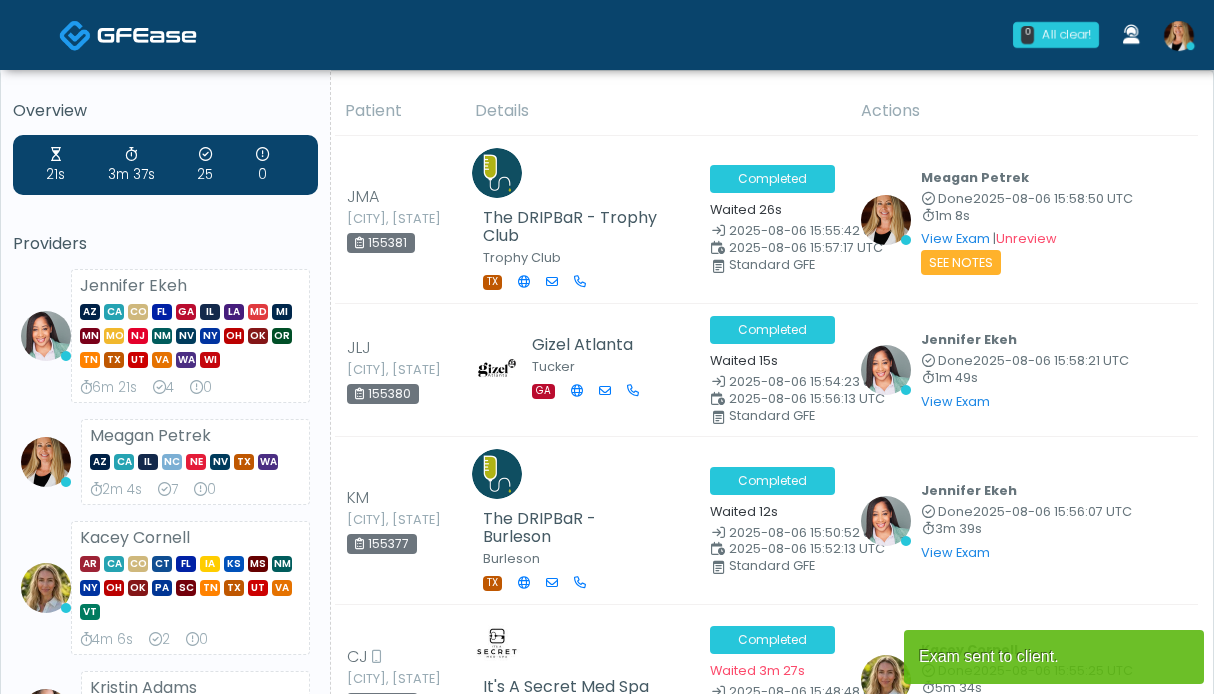 scroll, scrollTop: 0, scrollLeft: 0, axis: both 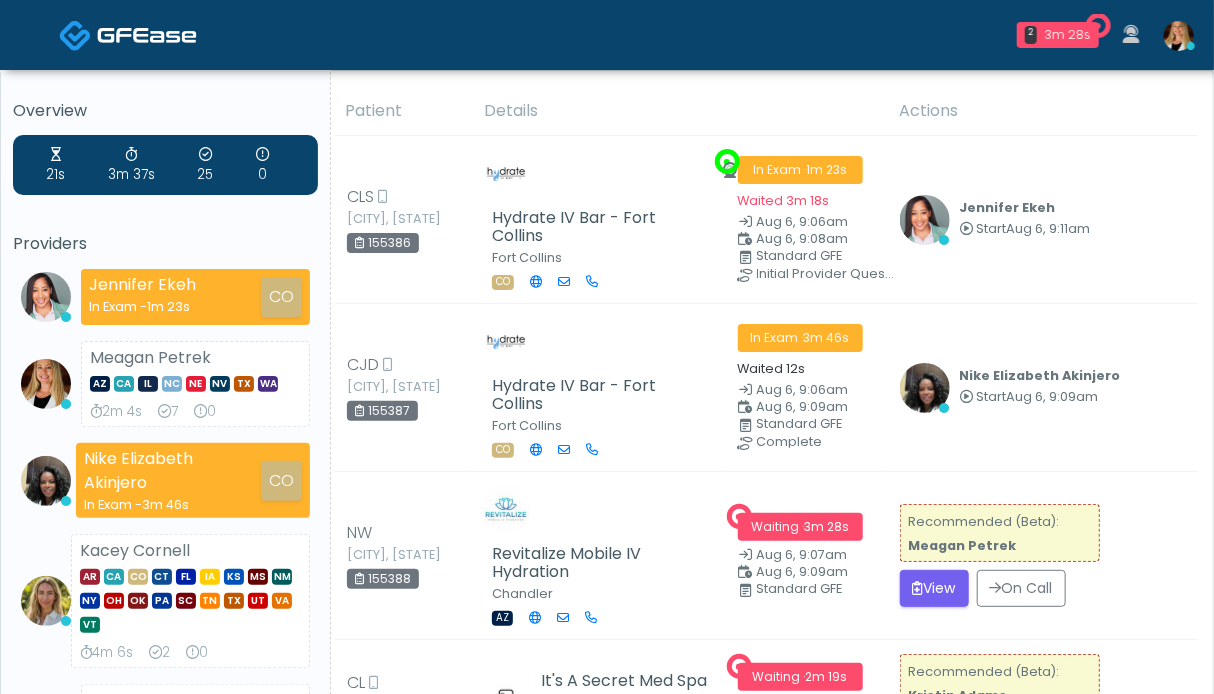 click at bounding box center (147, 35) 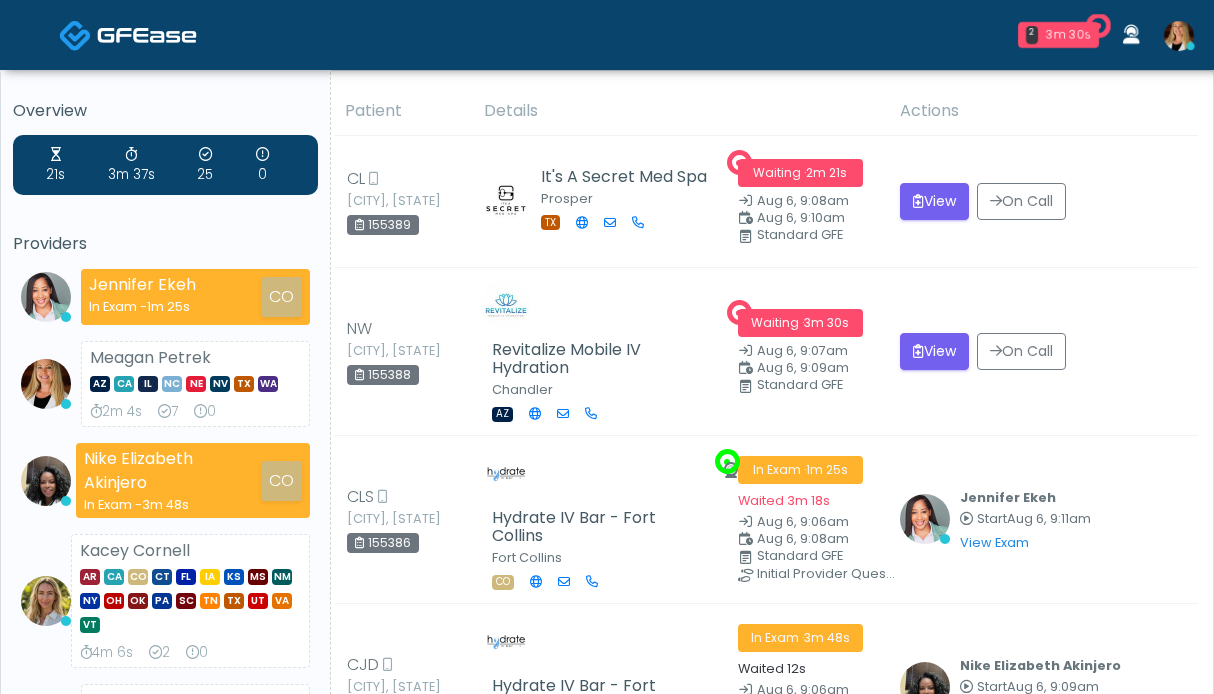 scroll, scrollTop: 0, scrollLeft: 0, axis: both 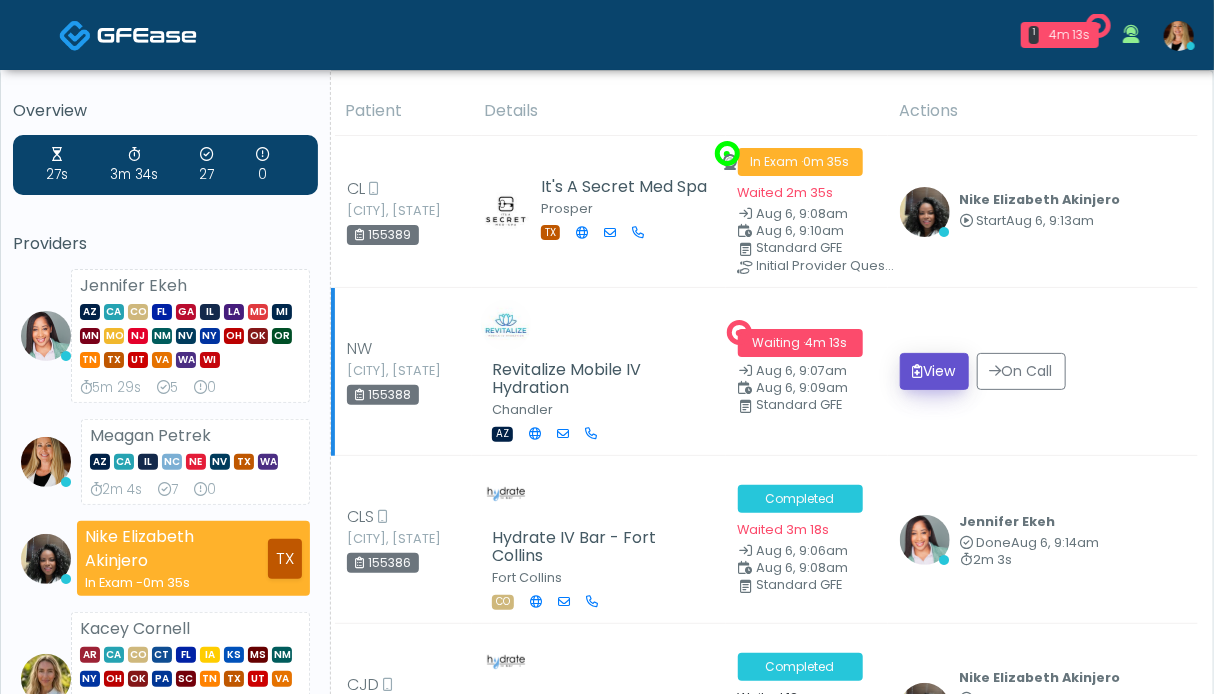 click on "View" at bounding box center [934, 371] 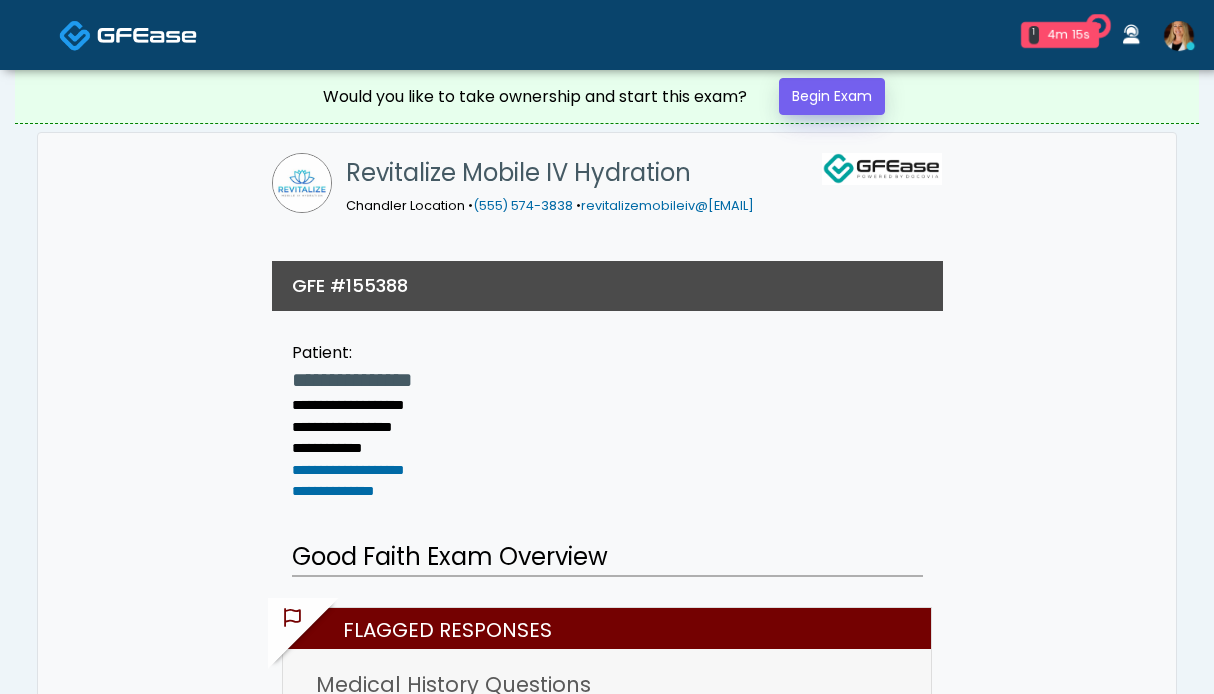 scroll, scrollTop: 0, scrollLeft: 0, axis: both 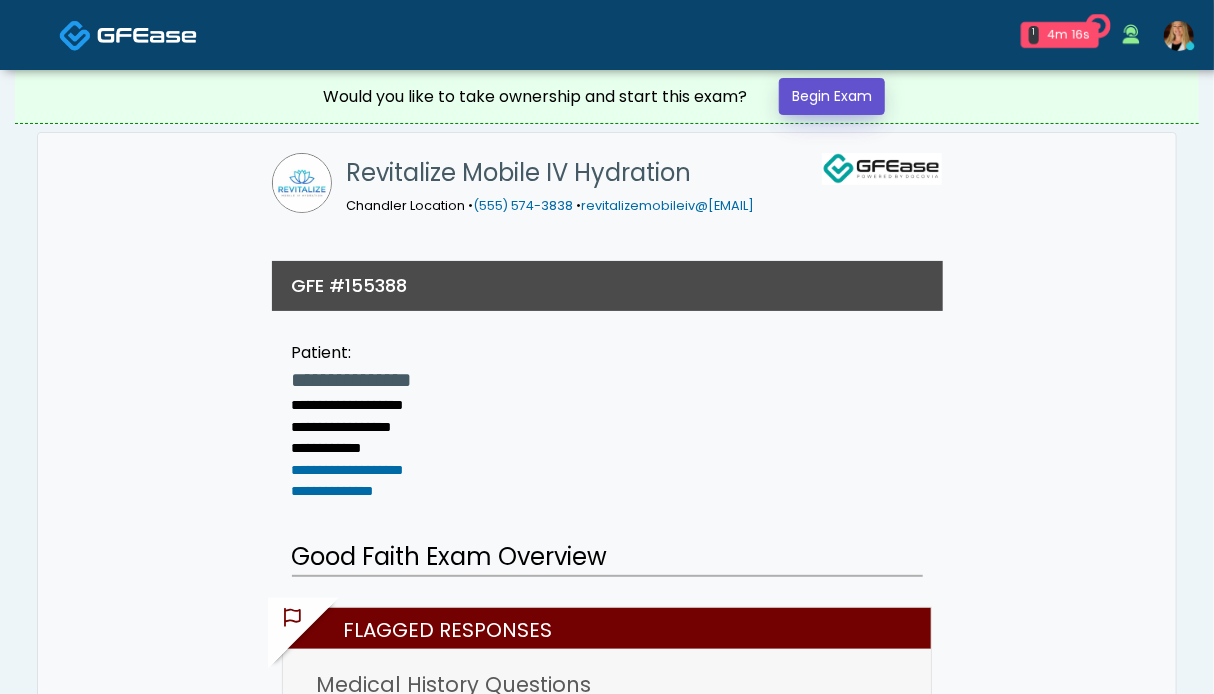 click on "Begin Exam" at bounding box center (832, 96) 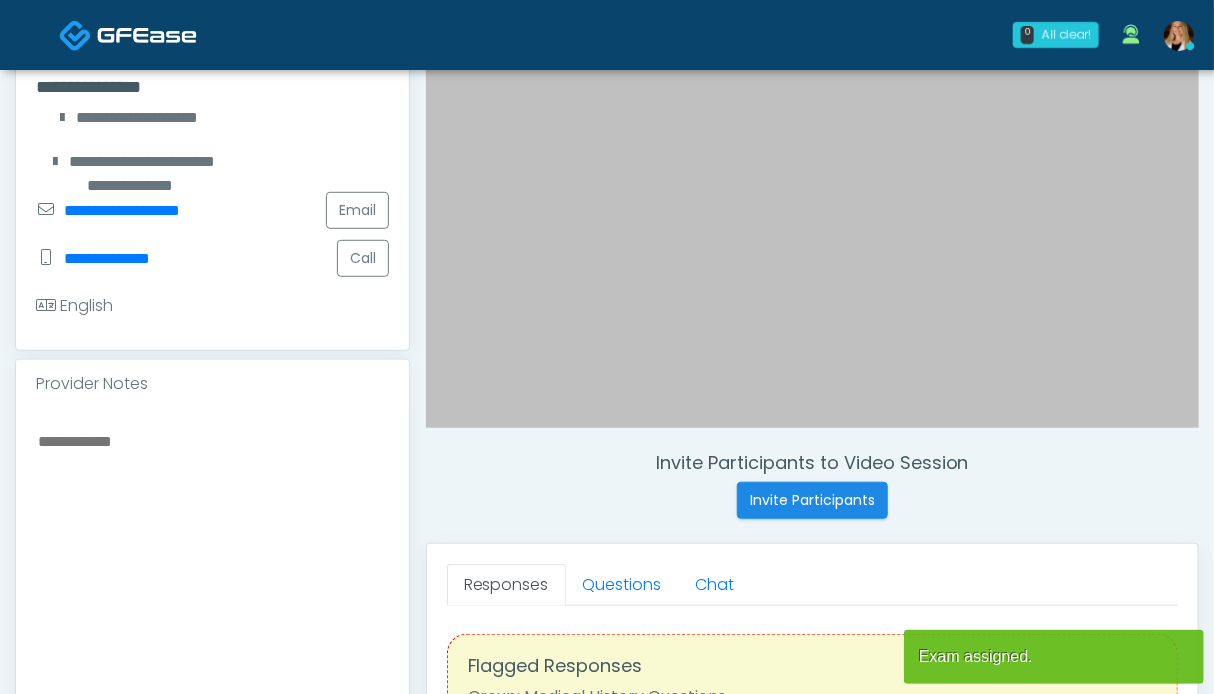 scroll, scrollTop: 600, scrollLeft: 0, axis: vertical 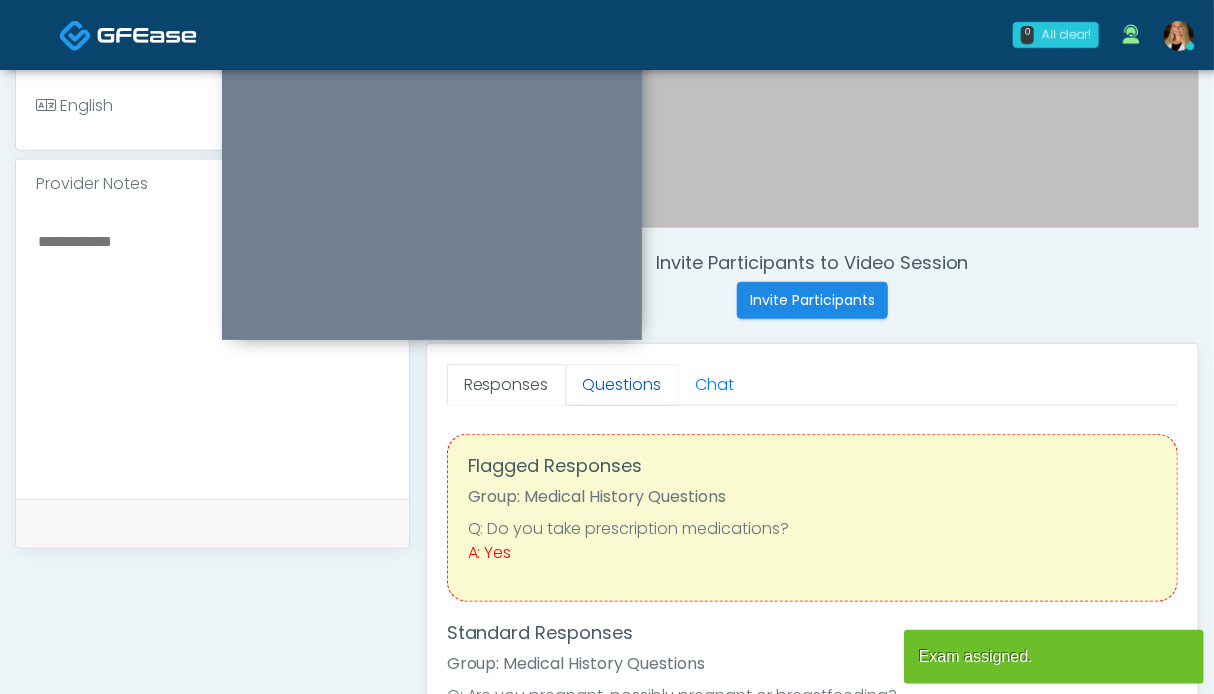 click on "Questions" at bounding box center [622, 385] 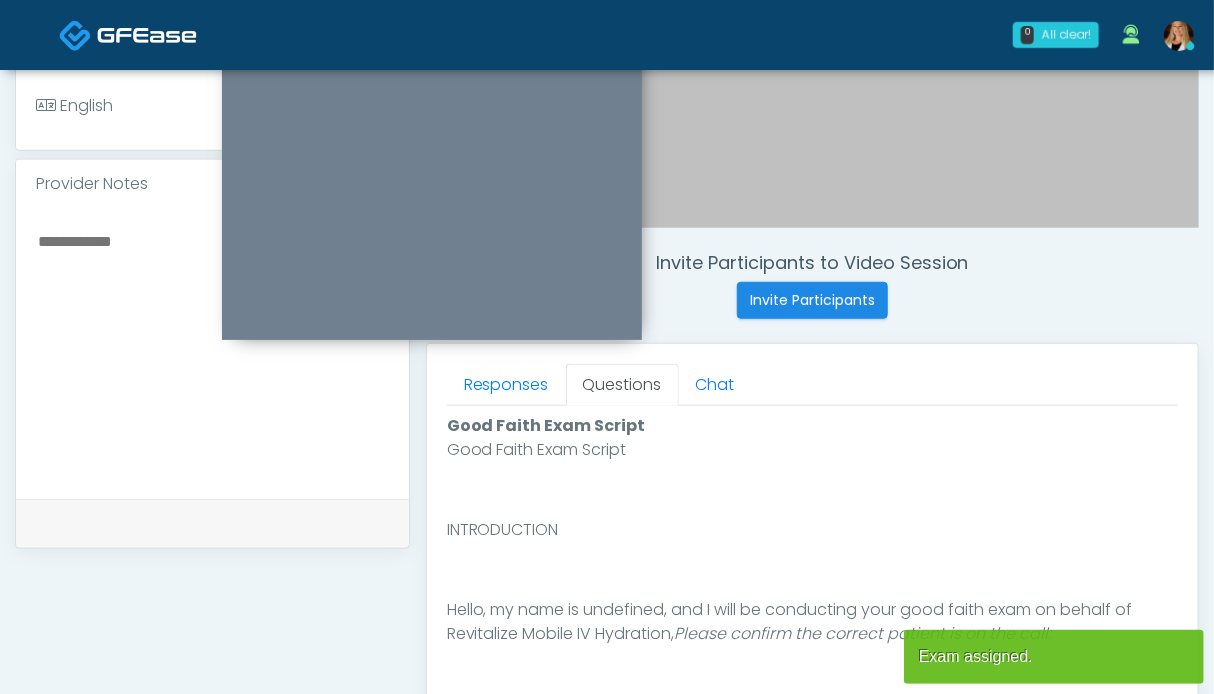 scroll, scrollTop: 1000, scrollLeft: 0, axis: vertical 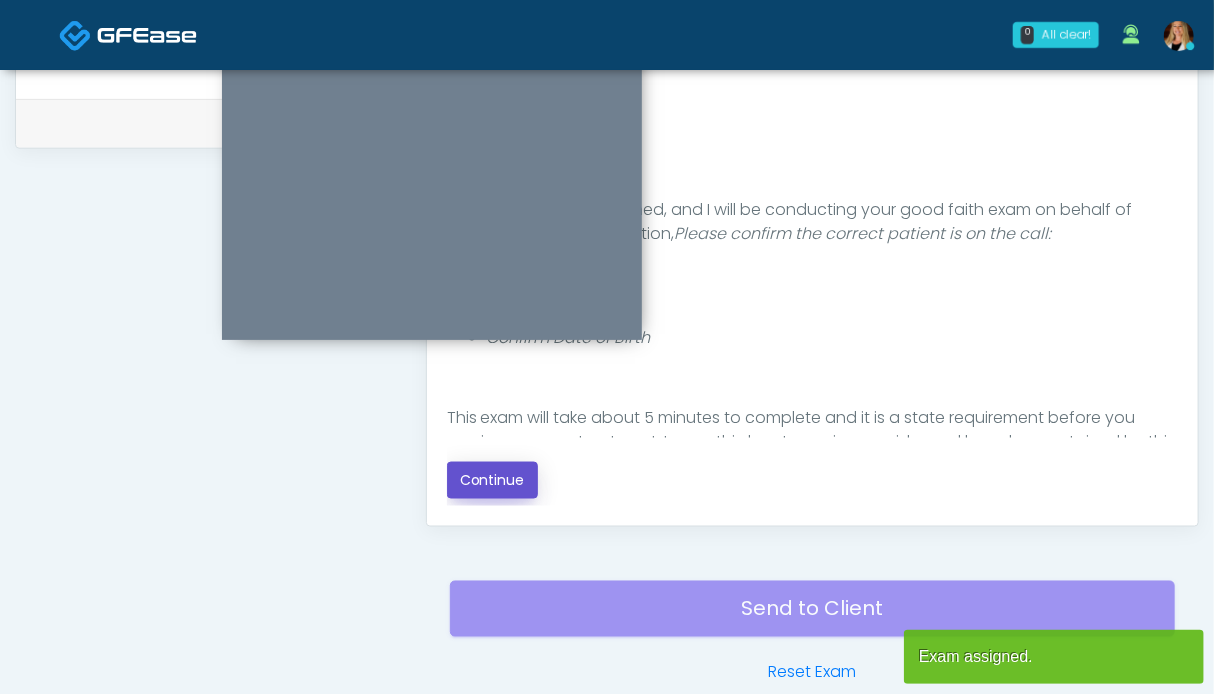 click on "Continue" at bounding box center [492, 480] 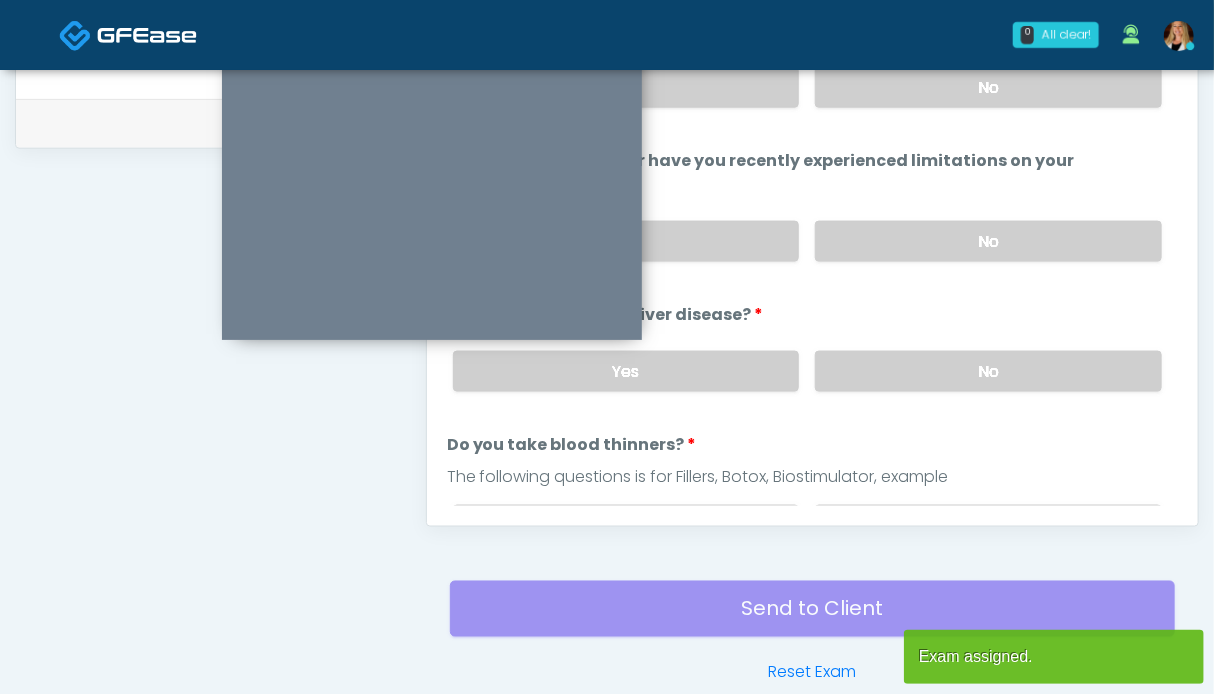 scroll, scrollTop: 1099, scrollLeft: 0, axis: vertical 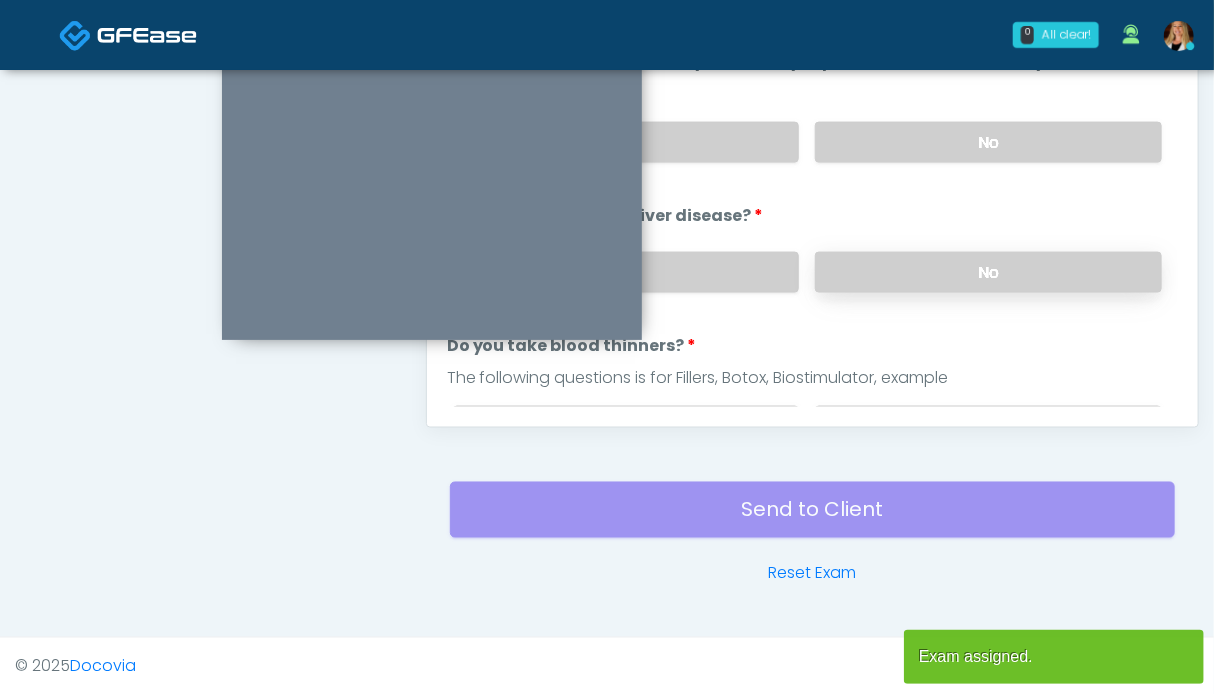 click on "No" at bounding box center (988, 272) 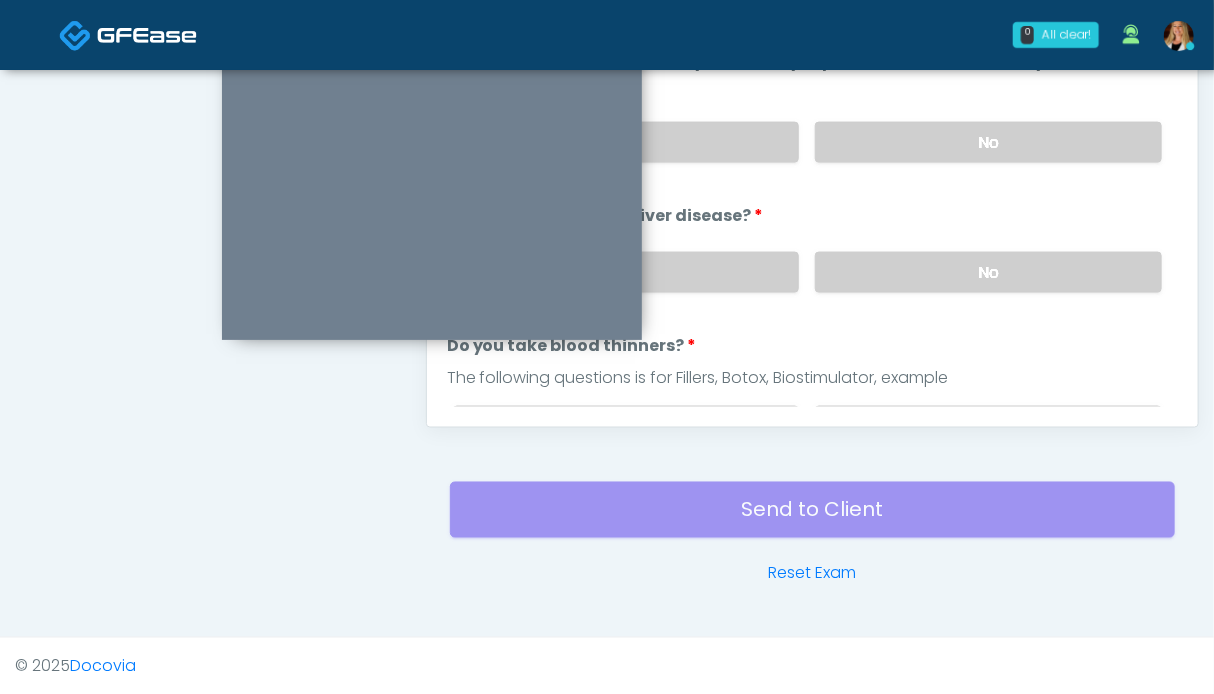 click on "Are you experiencing or have you recently experienced limitations on your movement?" at bounding box center [812, 74] 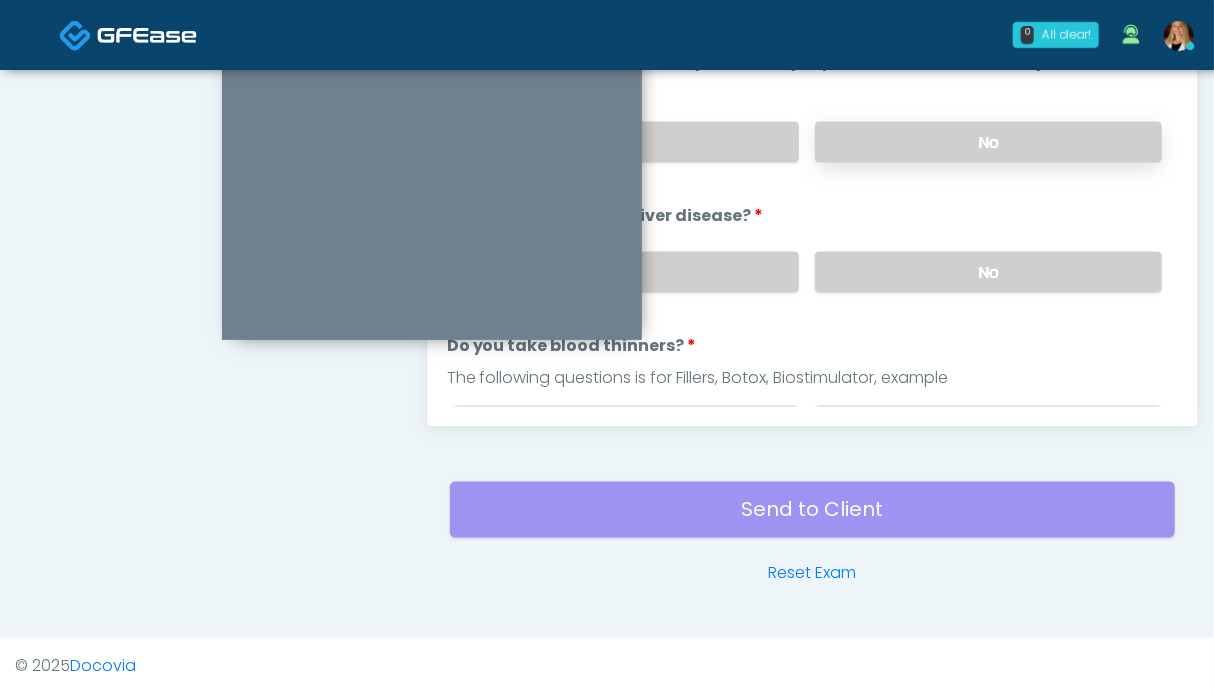 click on "No" at bounding box center [988, 142] 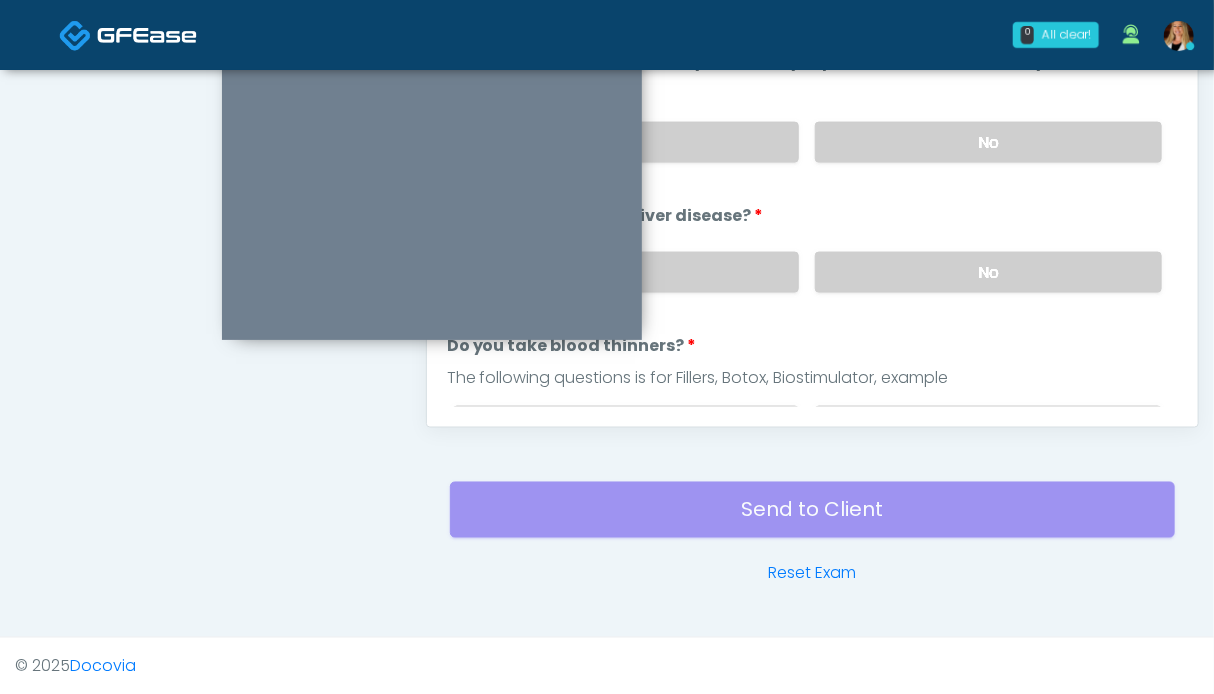 scroll, scrollTop: 899, scrollLeft: 0, axis: vertical 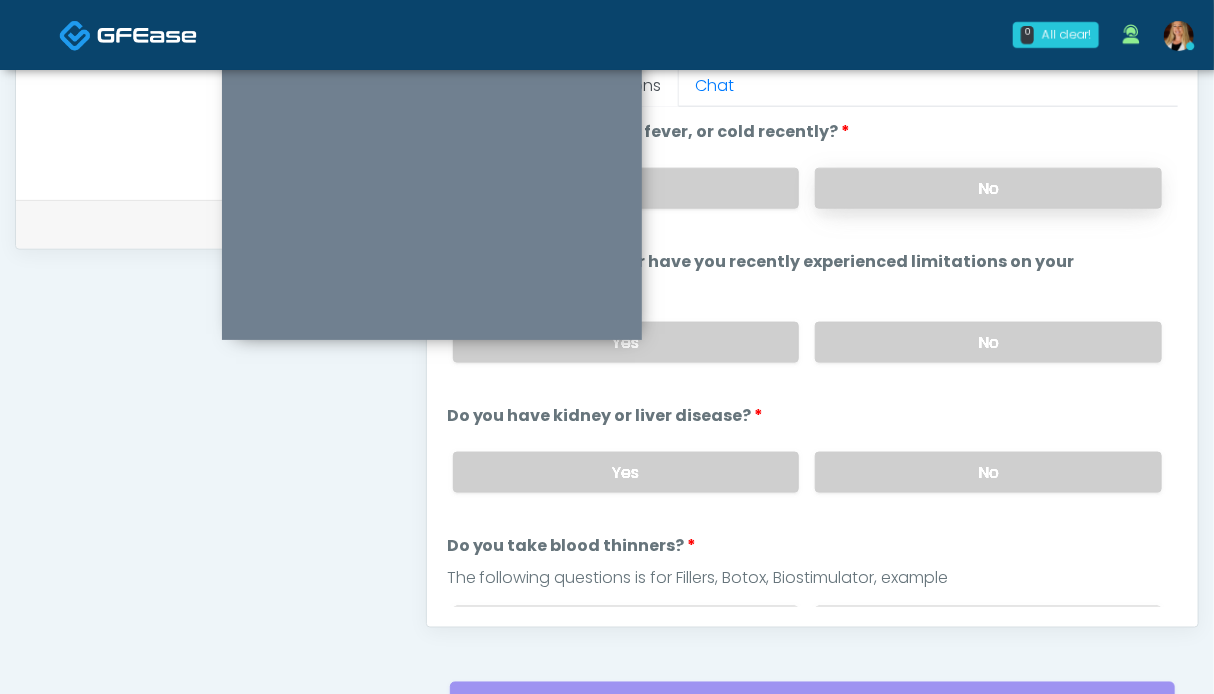 click on "No" at bounding box center [988, 188] 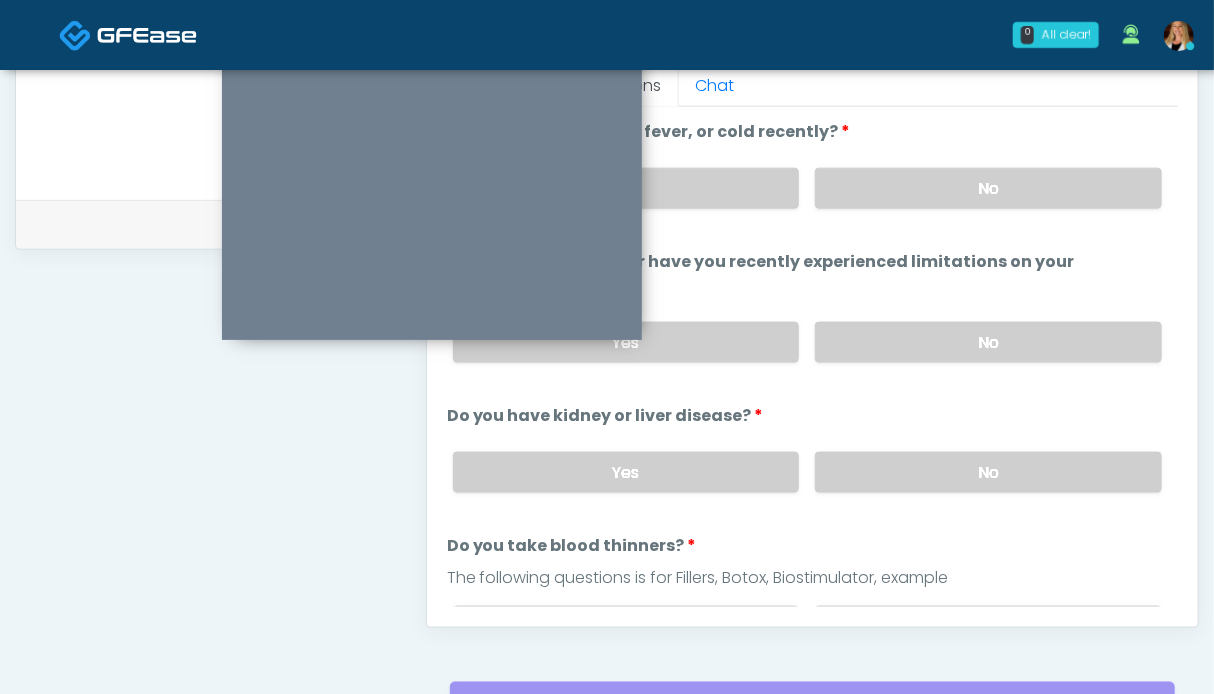 scroll, scrollTop: 200, scrollLeft: 0, axis: vertical 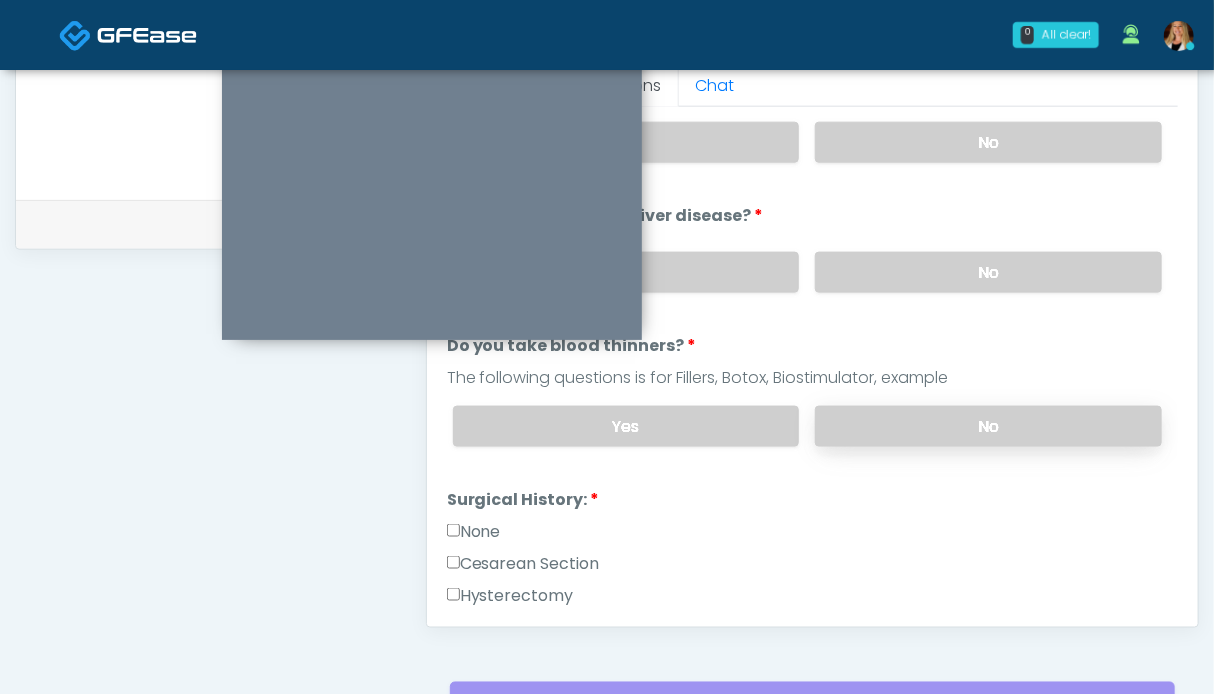 click on "No" at bounding box center (988, 426) 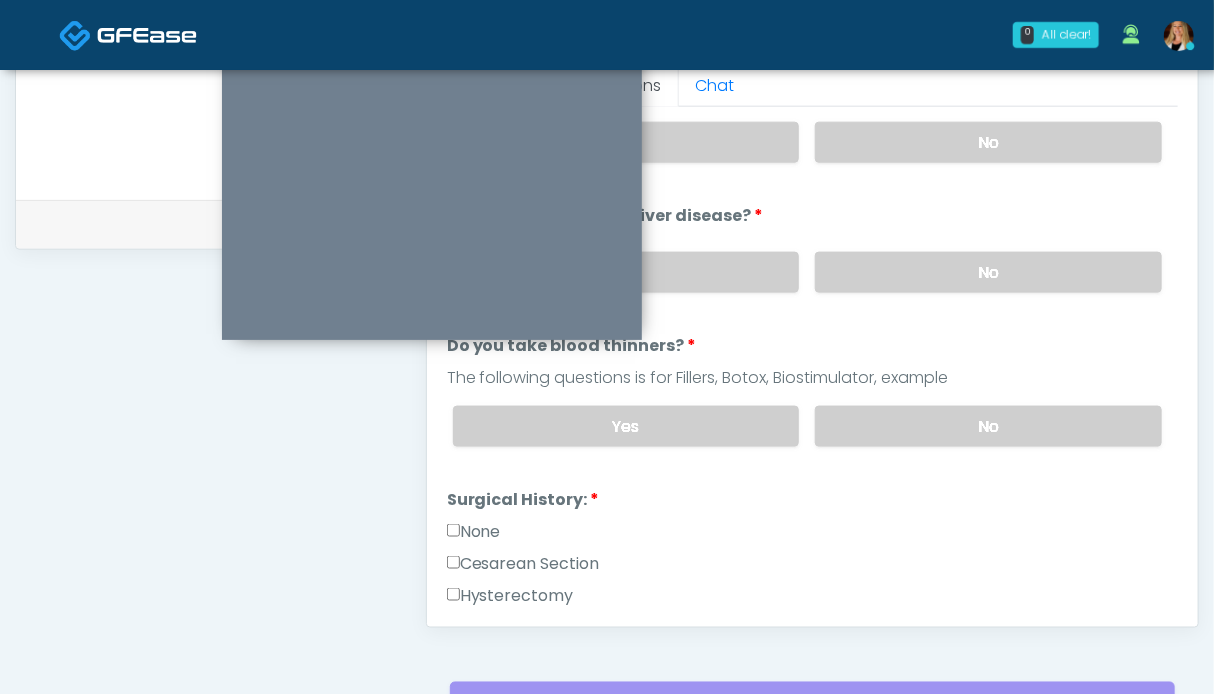 click on "None" at bounding box center (474, 532) 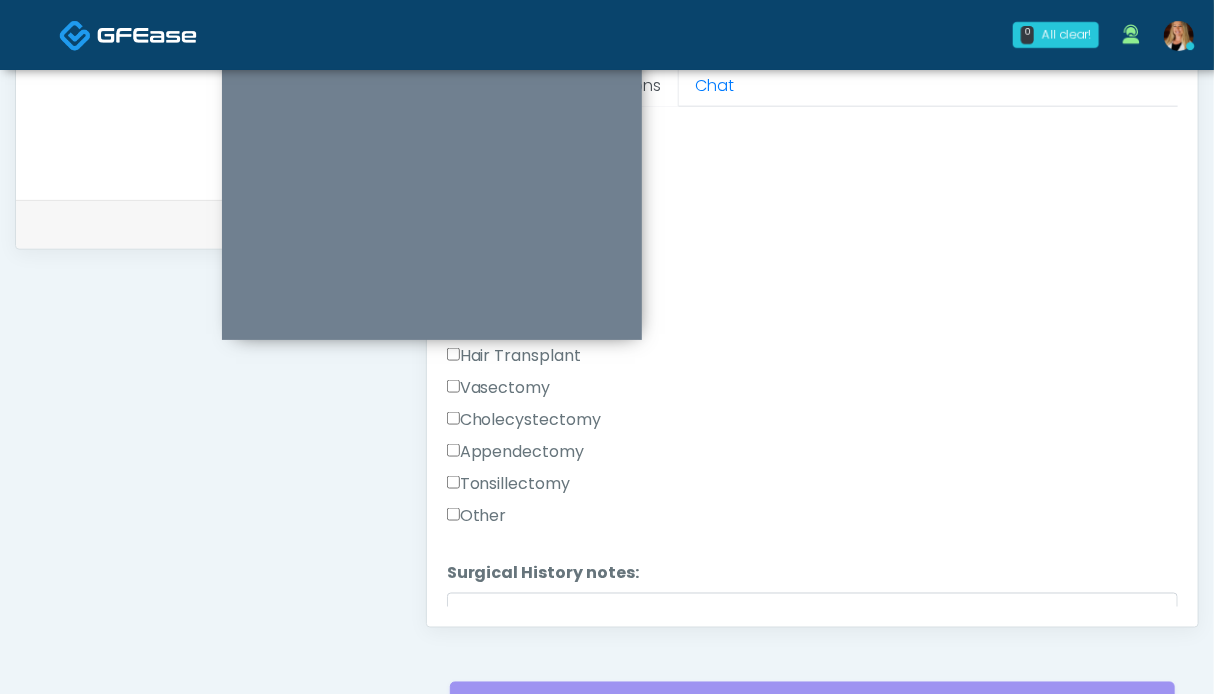 scroll, scrollTop: 733, scrollLeft: 0, axis: vertical 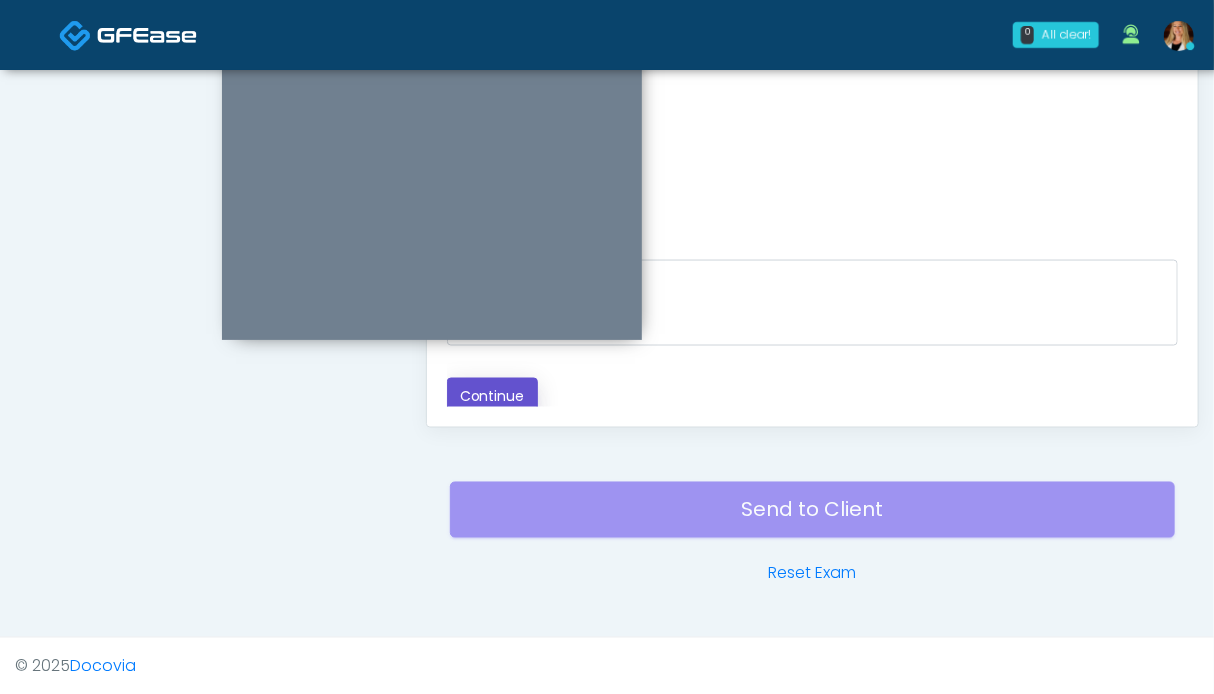 drag, startPoint x: 496, startPoint y: 383, endPoint x: 468, endPoint y: 390, distance: 28.86174 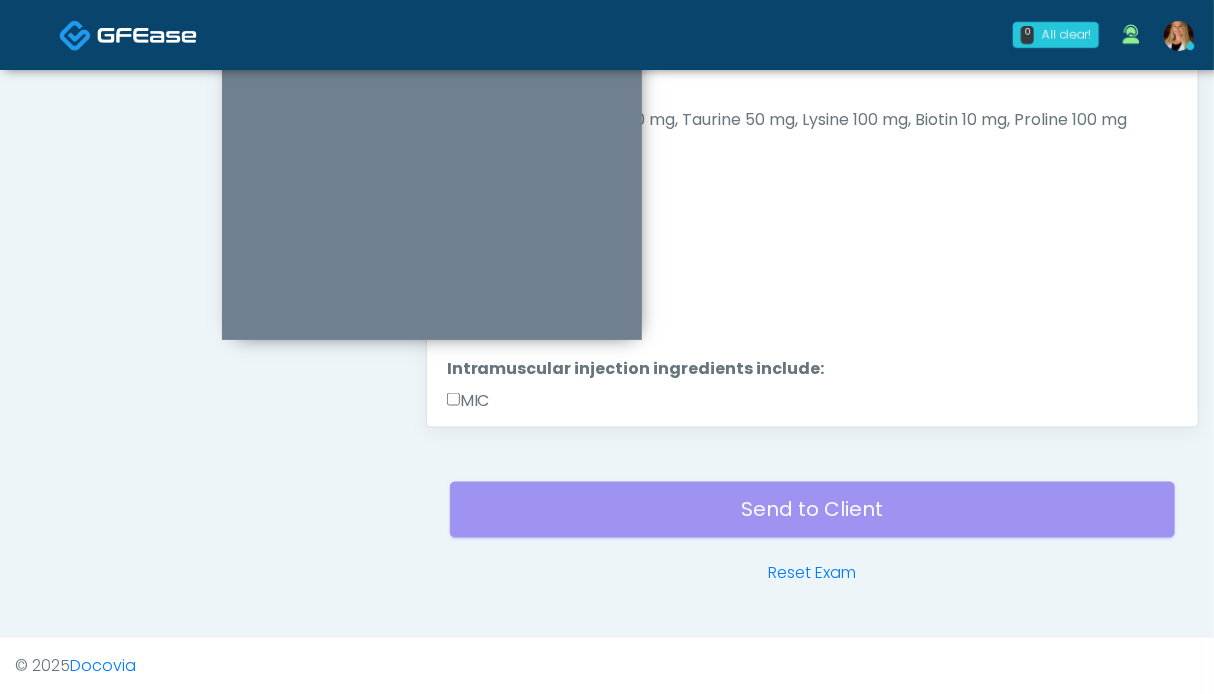 scroll, scrollTop: 734, scrollLeft: 0, axis: vertical 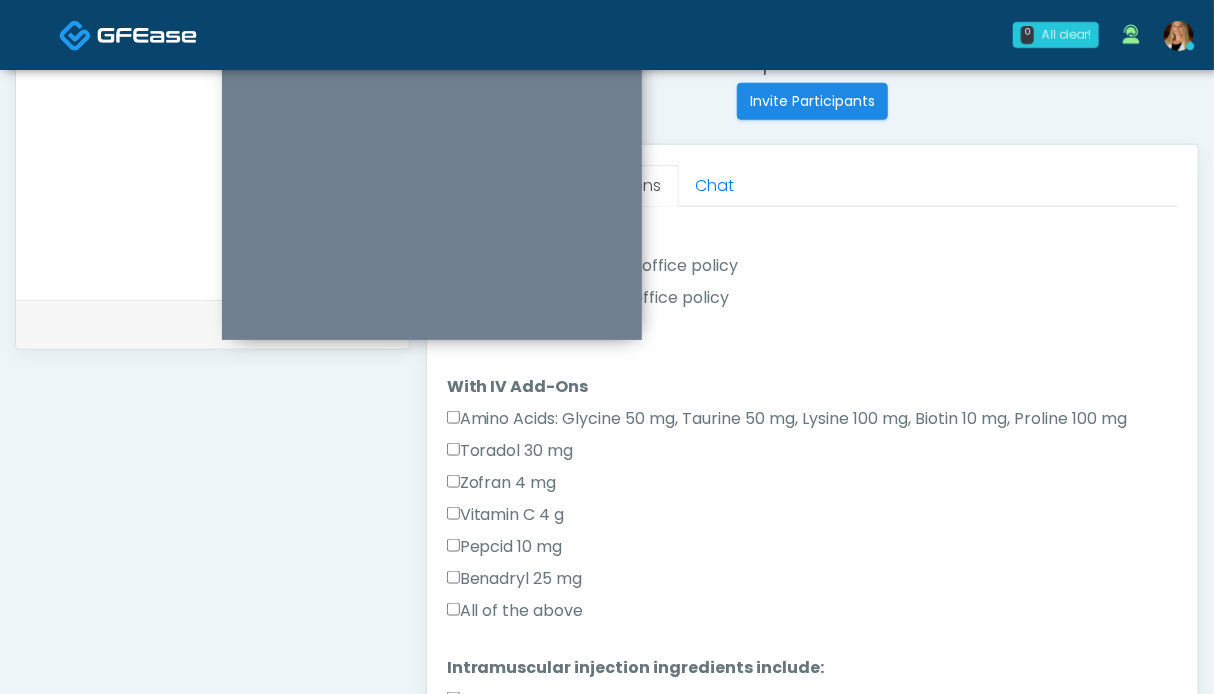 click on "All of the above" at bounding box center [515, 611] 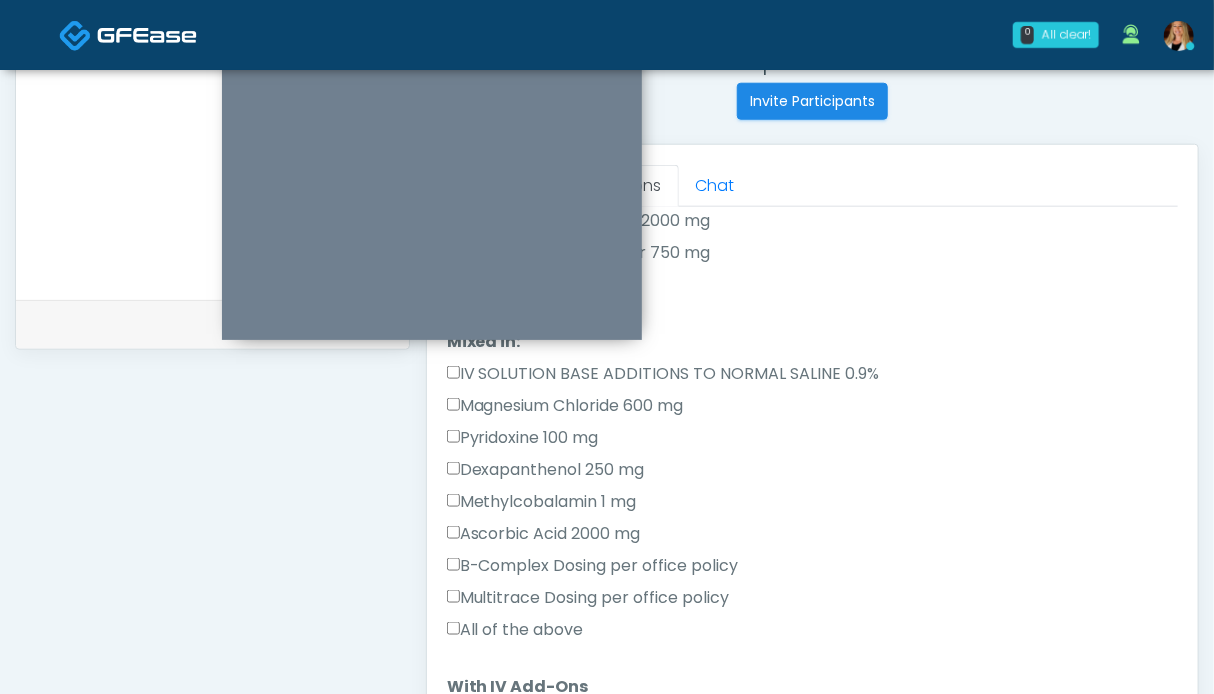 click on "All of the above" at bounding box center (515, 630) 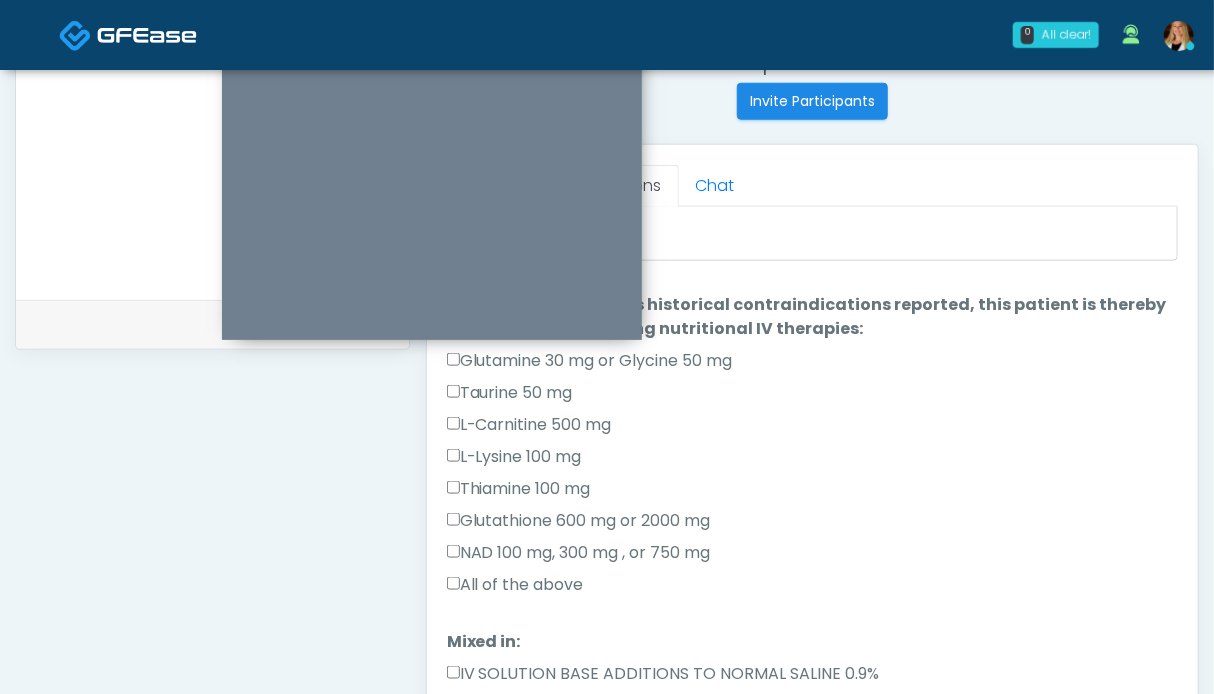 click on "All of the above" at bounding box center (515, 585) 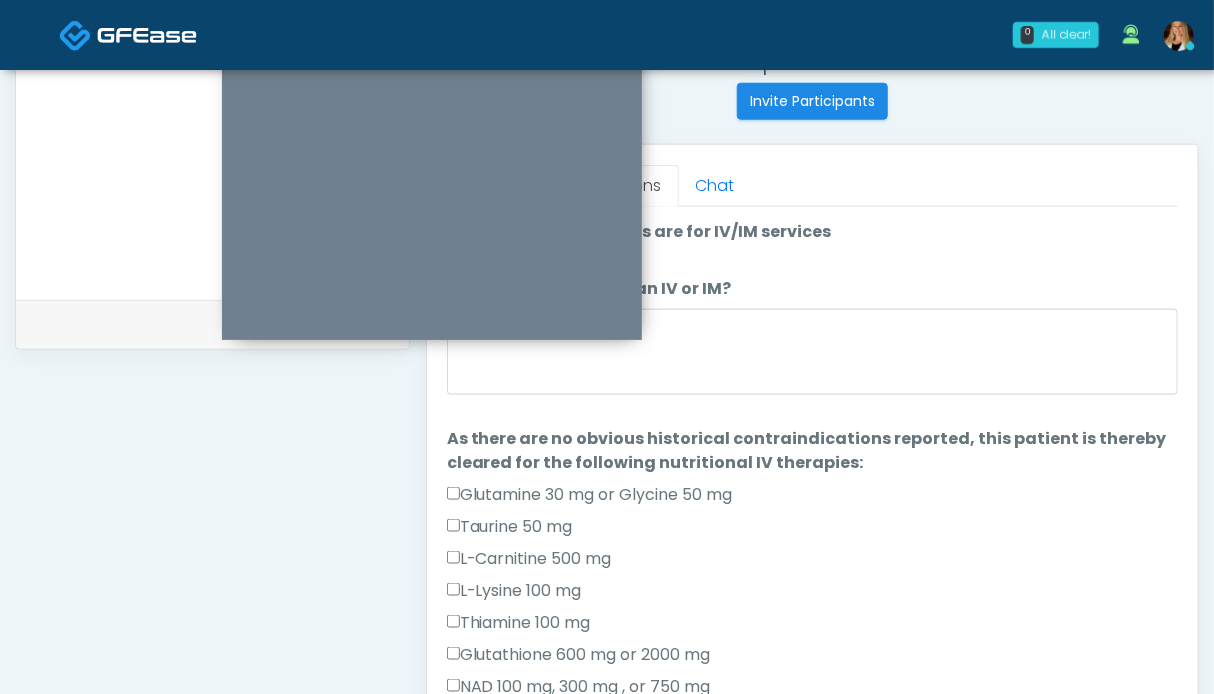 scroll, scrollTop: 699, scrollLeft: 0, axis: vertical 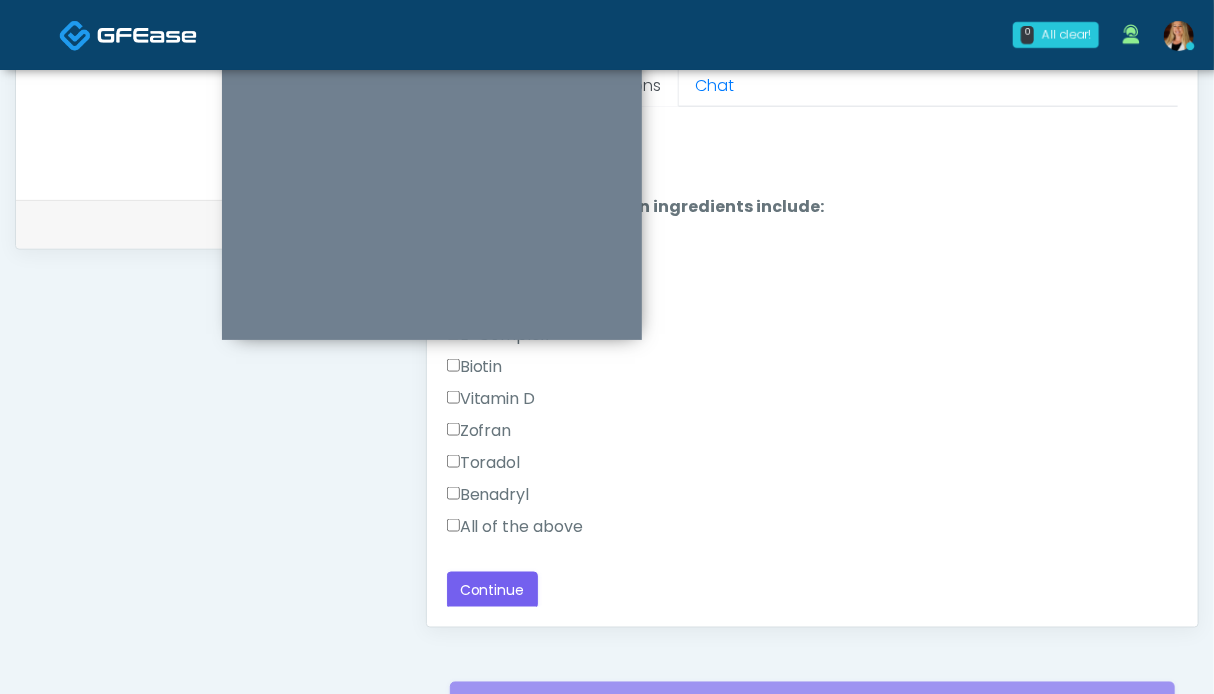 click on "All of the above" at bounding box center [515, 527] 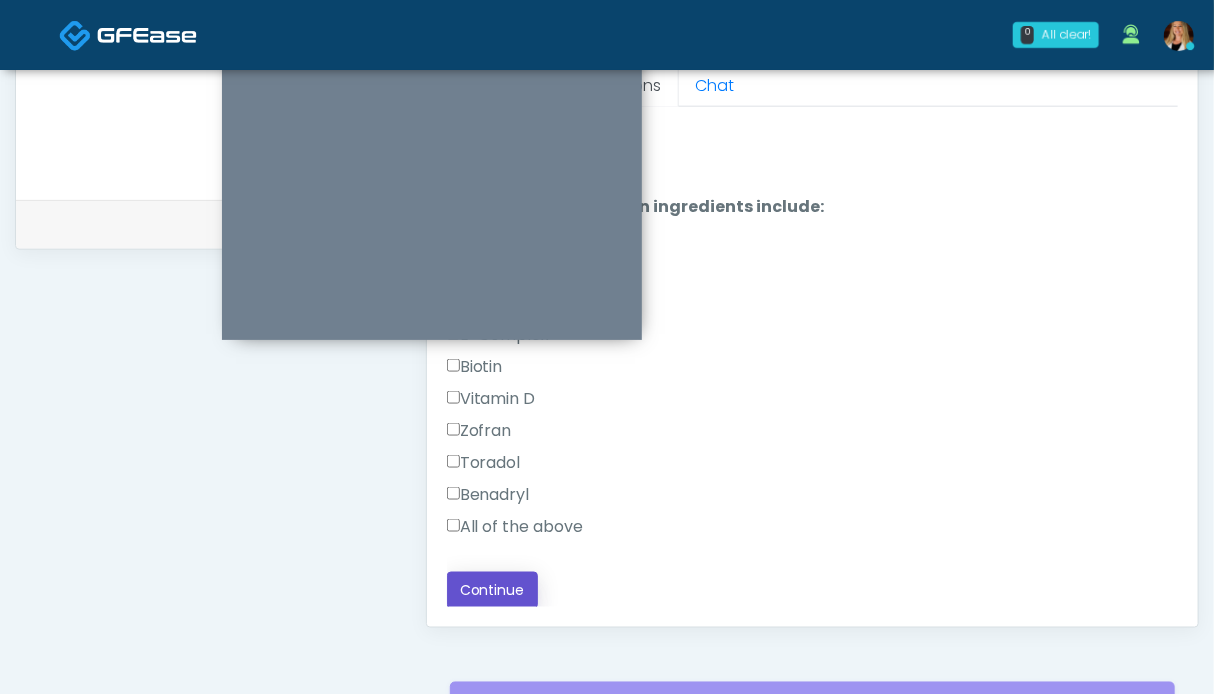 click on "Continue" at bounding box center (492, 590) 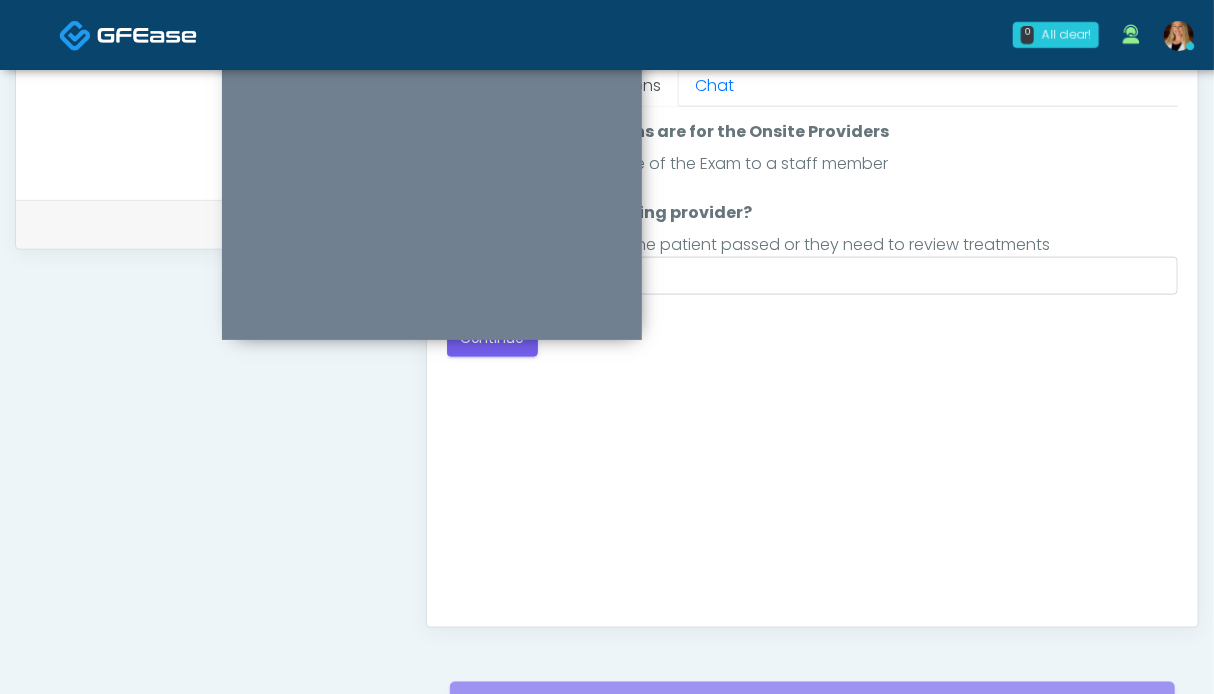 scroll, scrollTop: 1099, scrollLeft: 0, axis: vertical 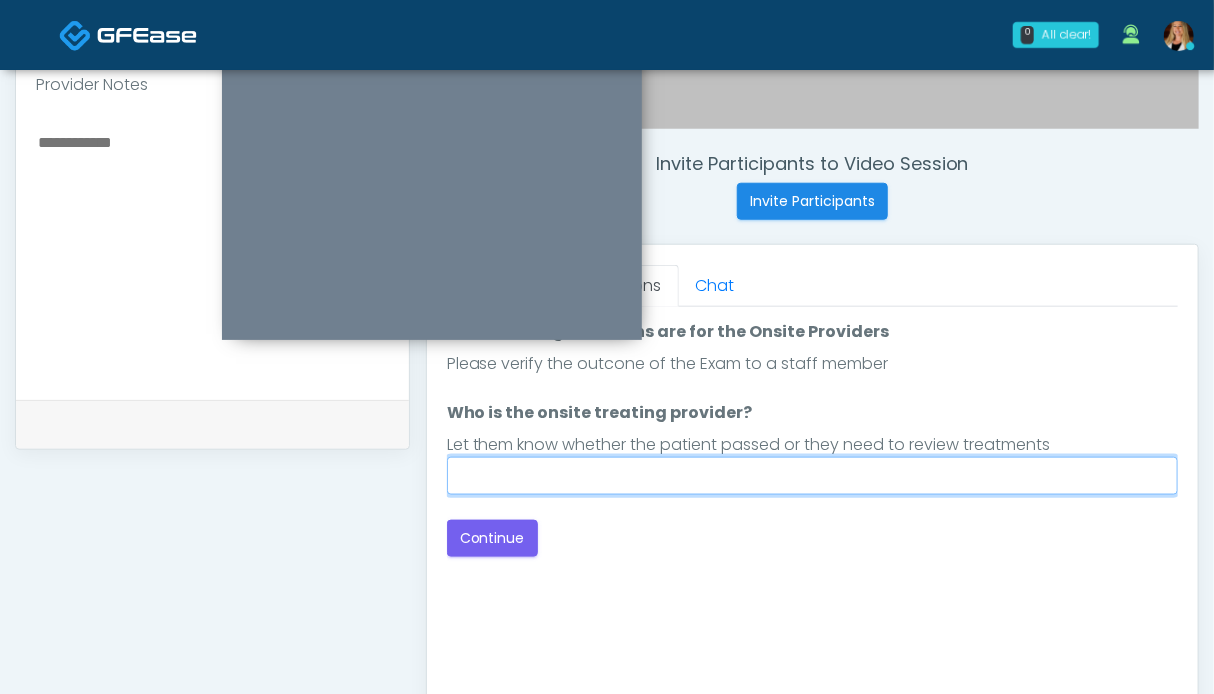 click on "Who is the onsite treating provider?" at bounding box center [812, 476] 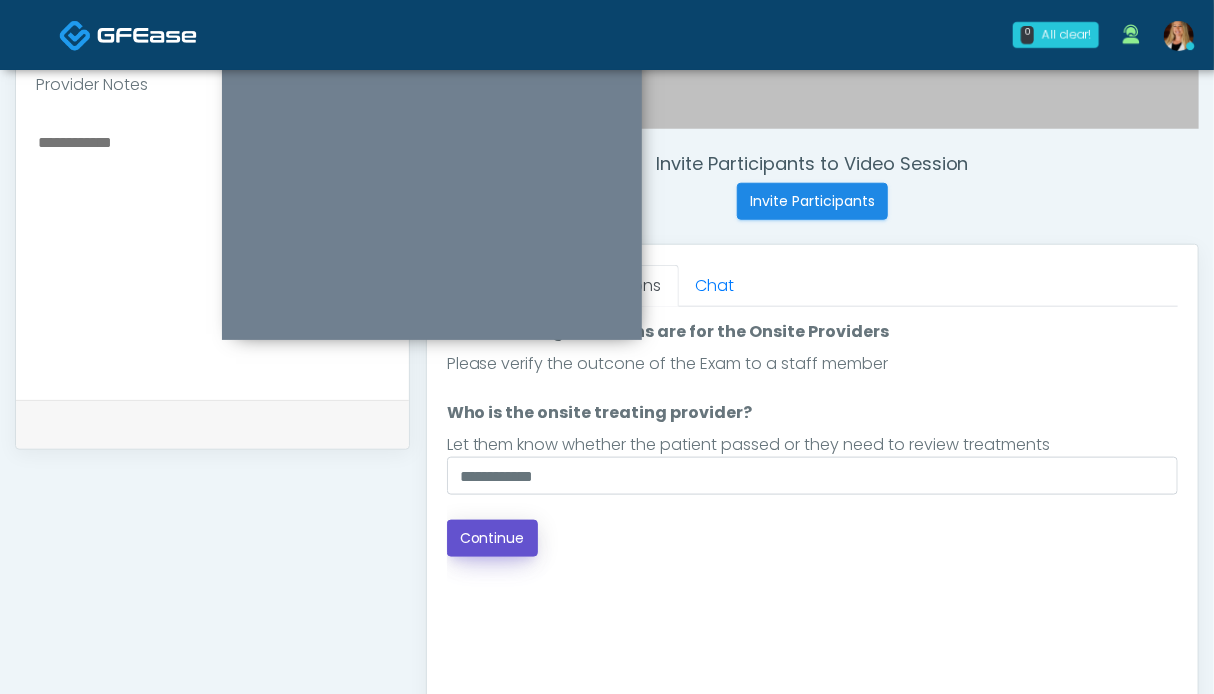 click on "Continue" at bounding box center [492, 538] 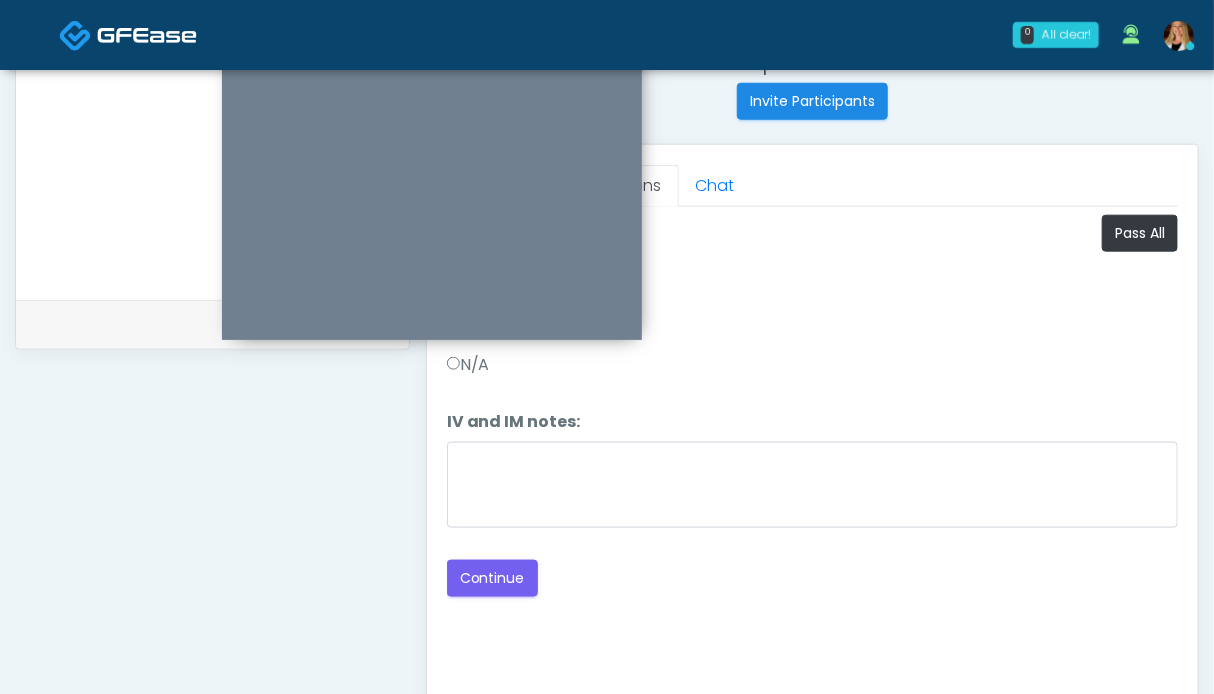 scroll, scrollTop: 699, scrollLeft: 0, axis: vertical 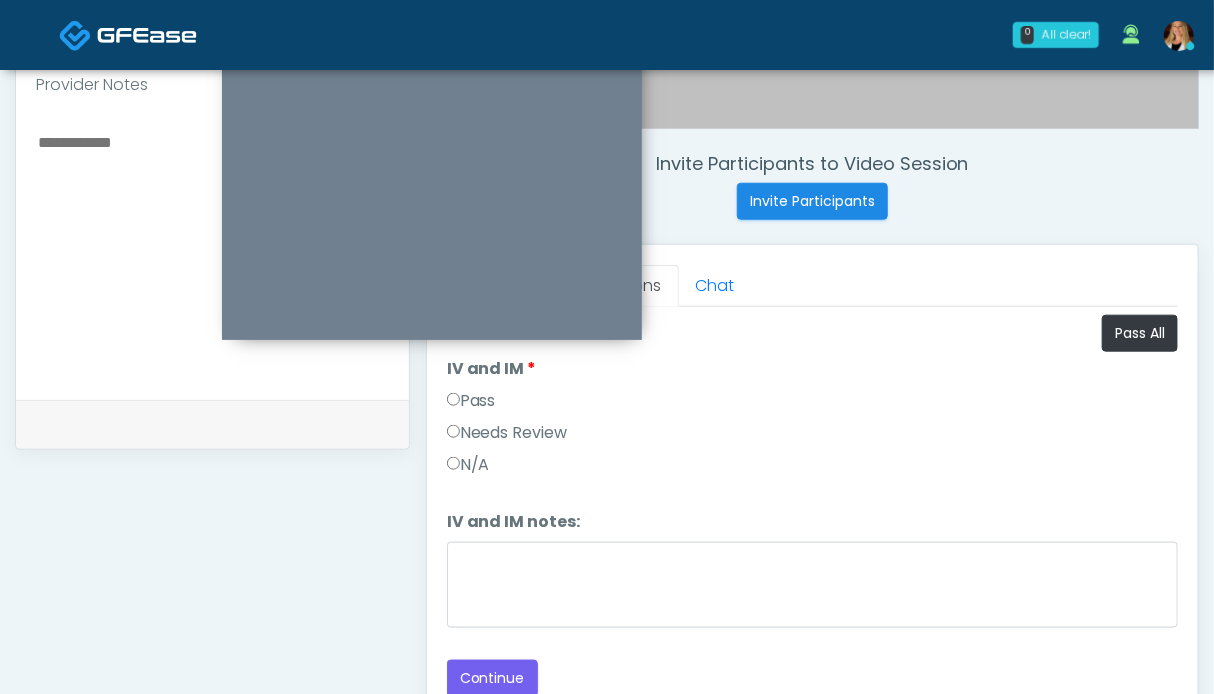 click on "Pass" at bounding box center [471, 401] 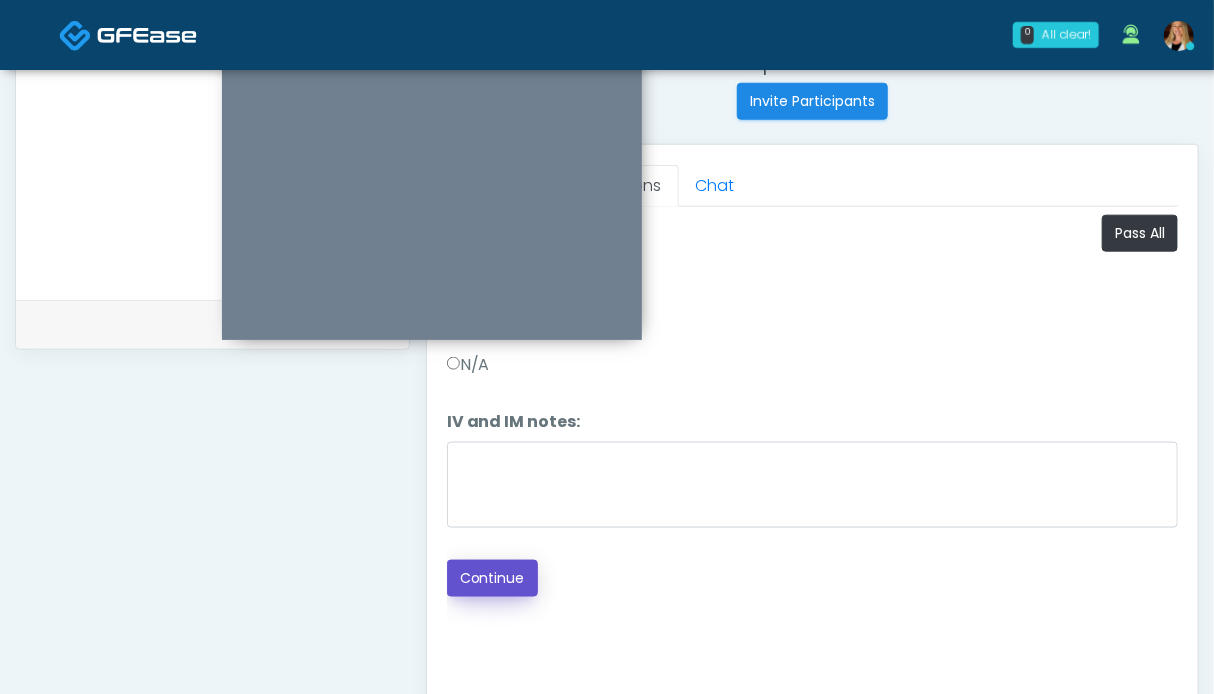 click on "Continue" at bounding box center [492, 578] 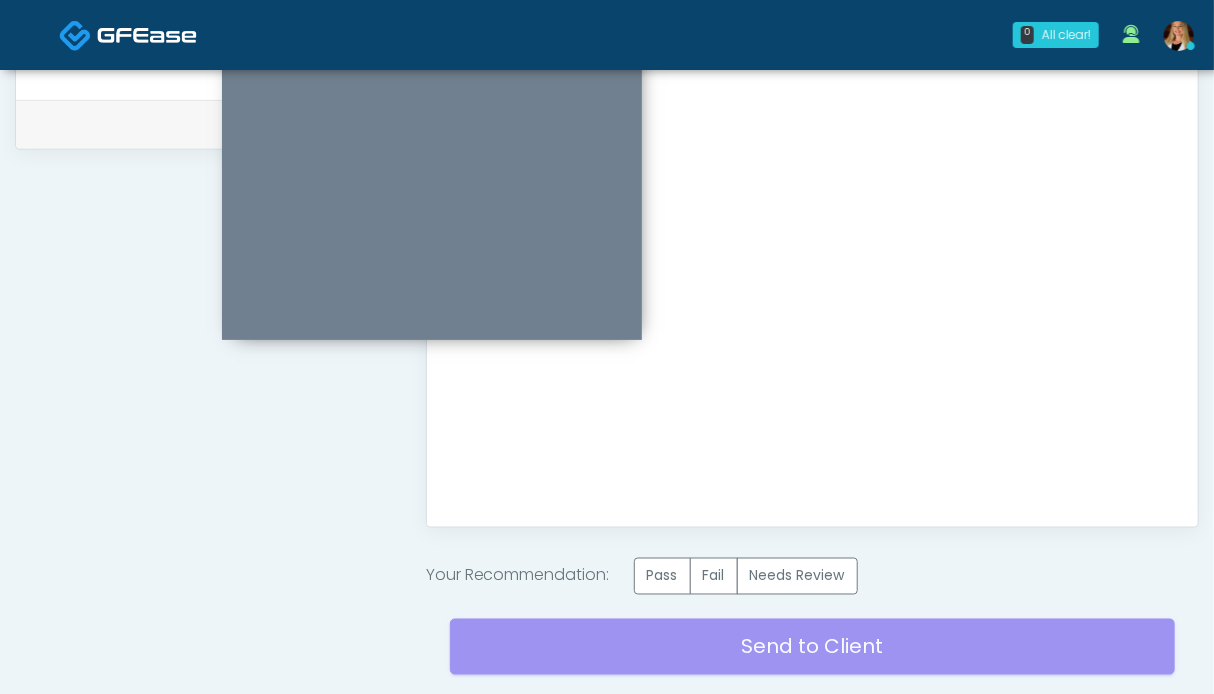 scroll, scrollTop: 1099, scrollLeft: 0, axis: vertical 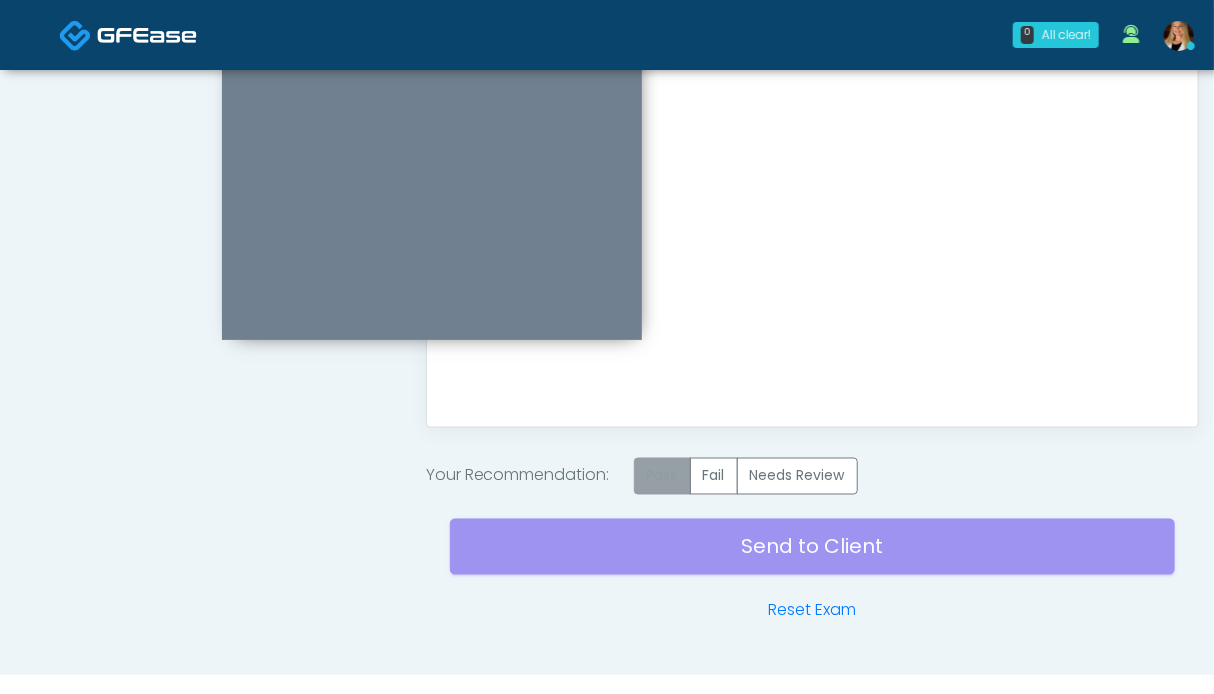 click on "Pass" at bounding box center (662, 476) 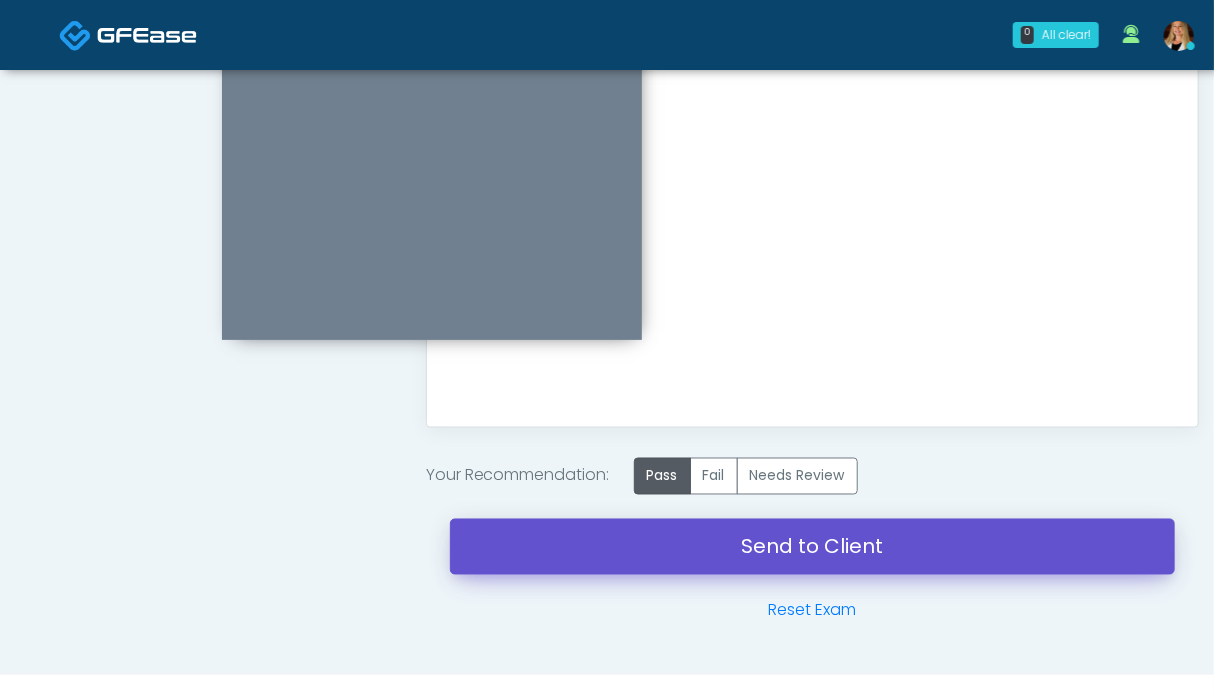 click on "Send to Client" at bounding box center [812, 547] 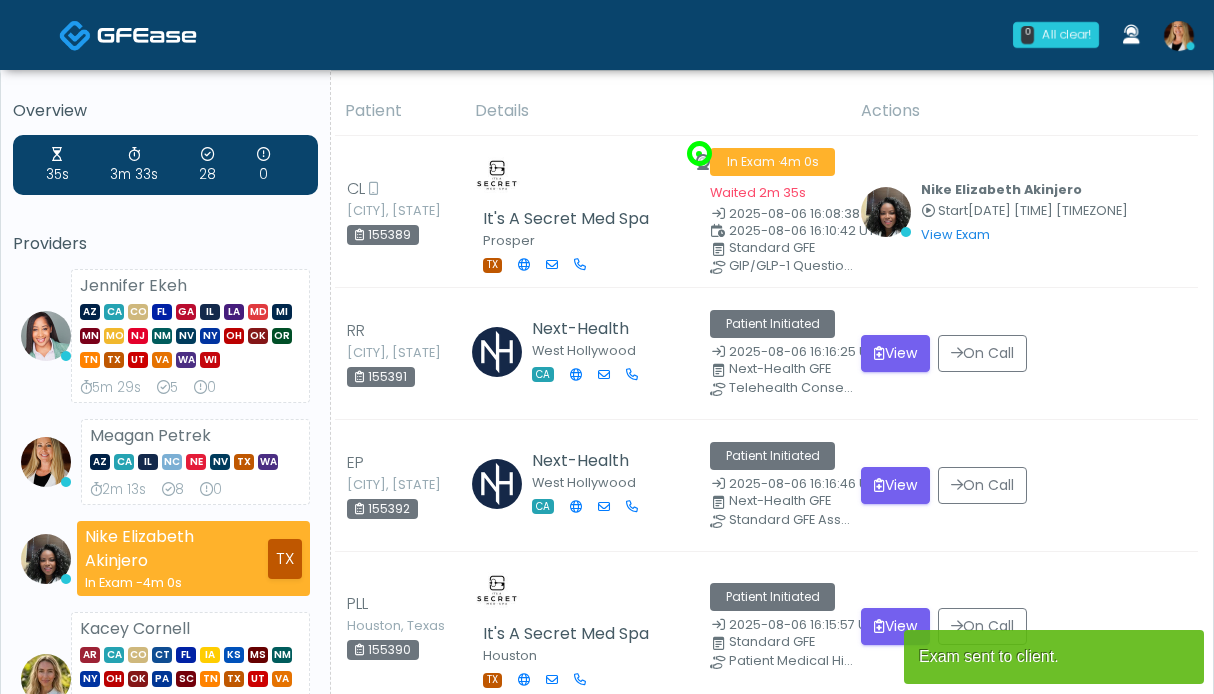 scroll, scrollTop: 0, scrollLeft: 0, axis: both 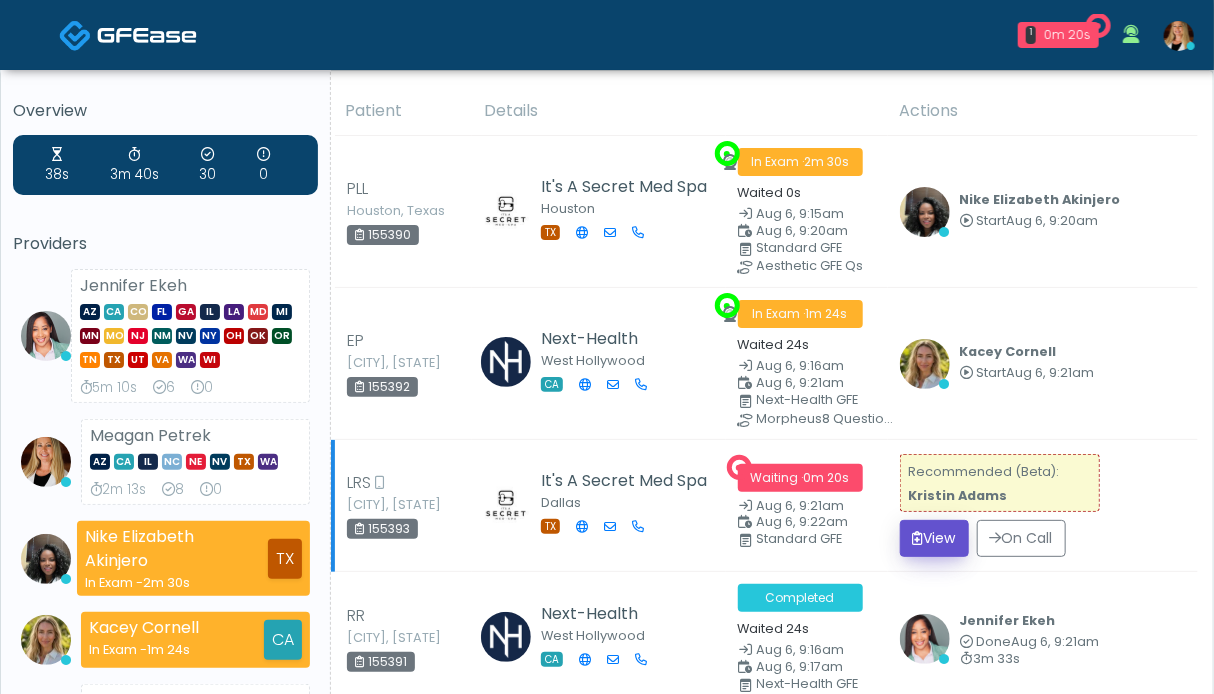 click on "View" at bounding box center (934, 538) 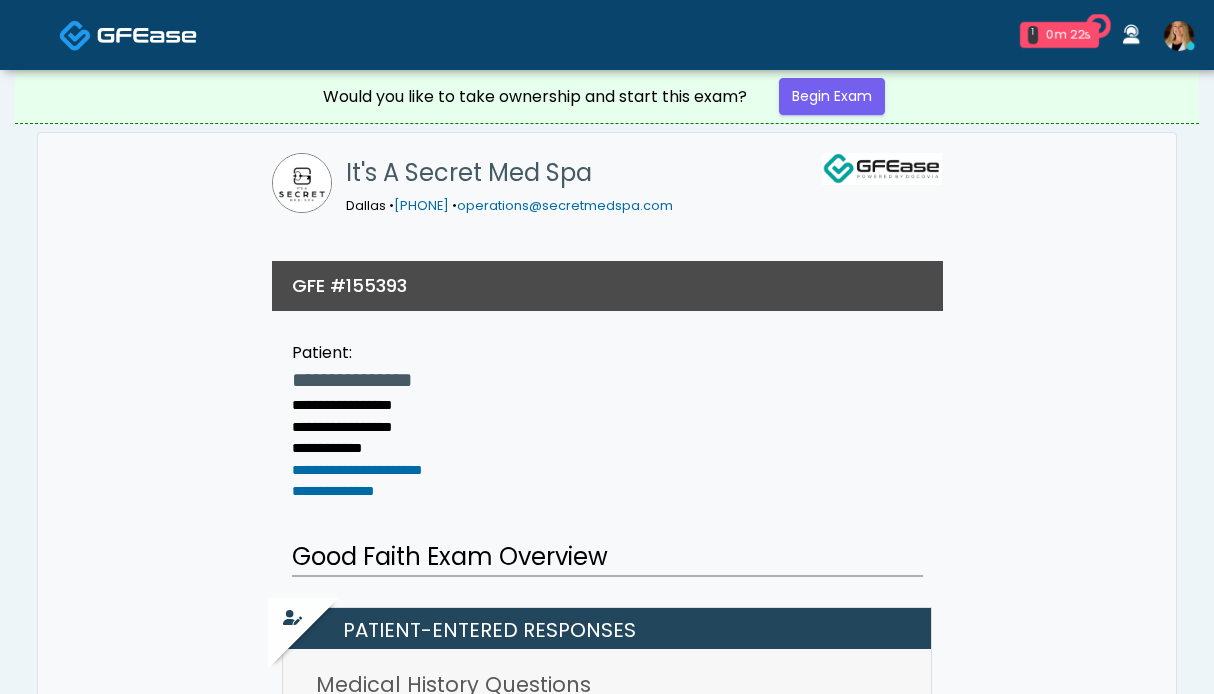 scroll, scrollTop: 0, scrollLeft: 0, axis: both 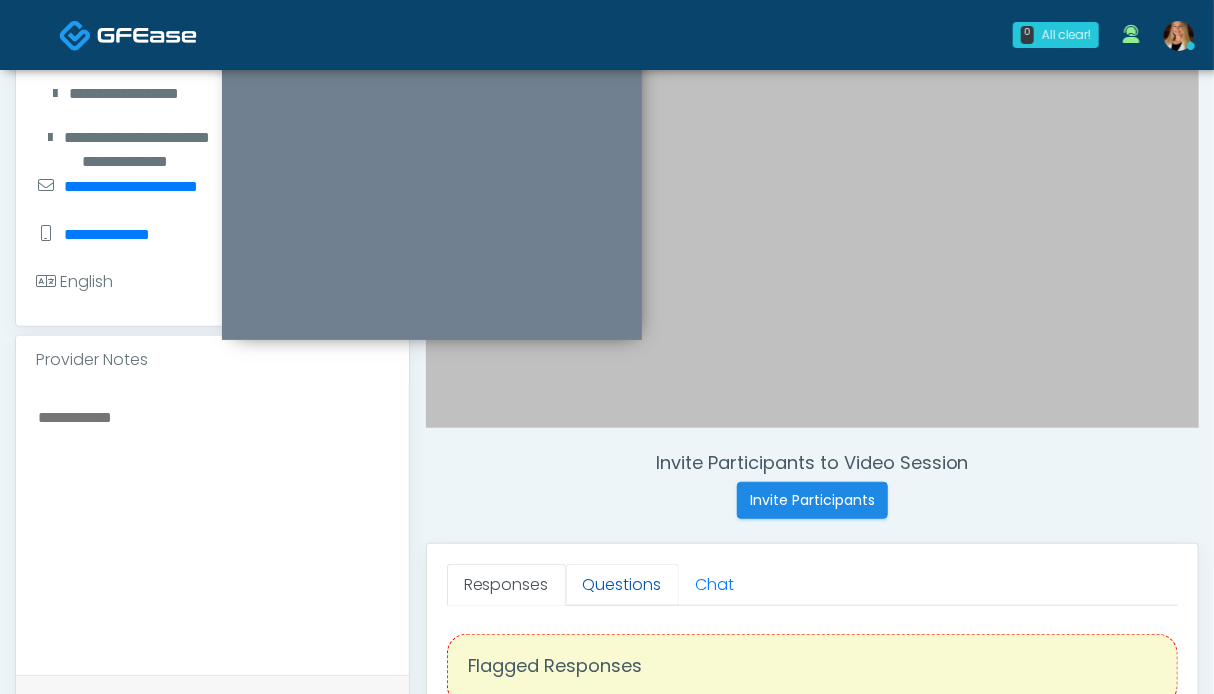 click on "Questions" at bounding box center [622, 585] 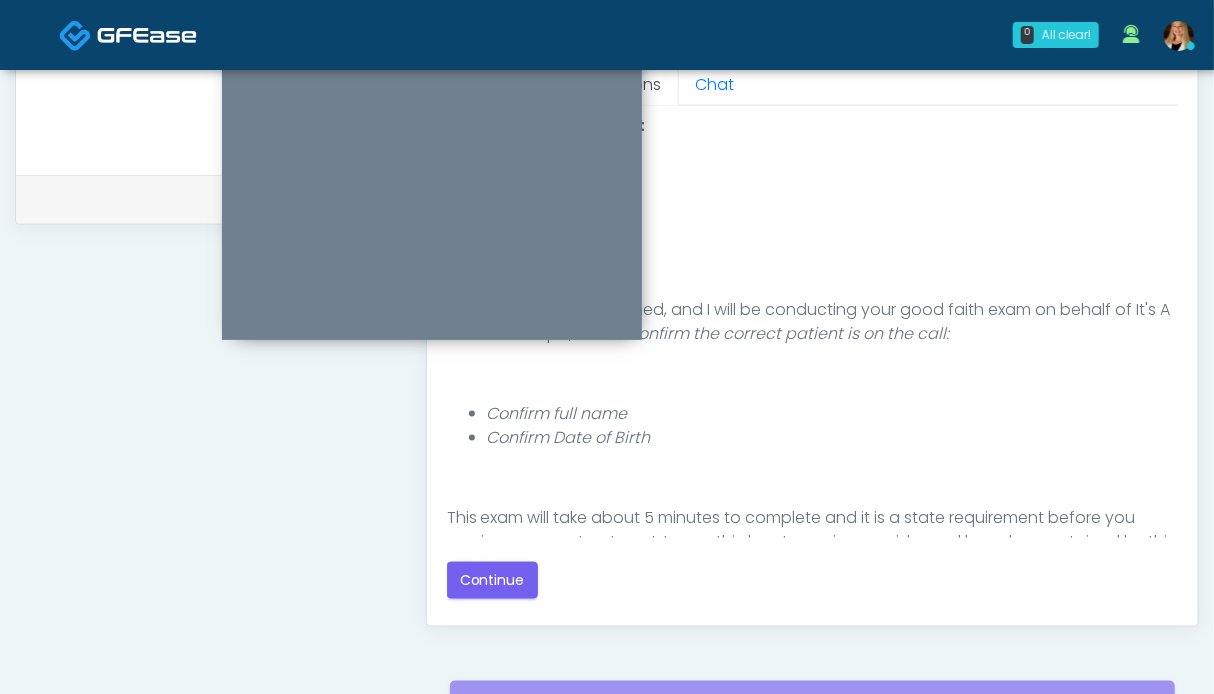 scroll, scrollTop: 1000, scrollLeft: 0, axis: vertical 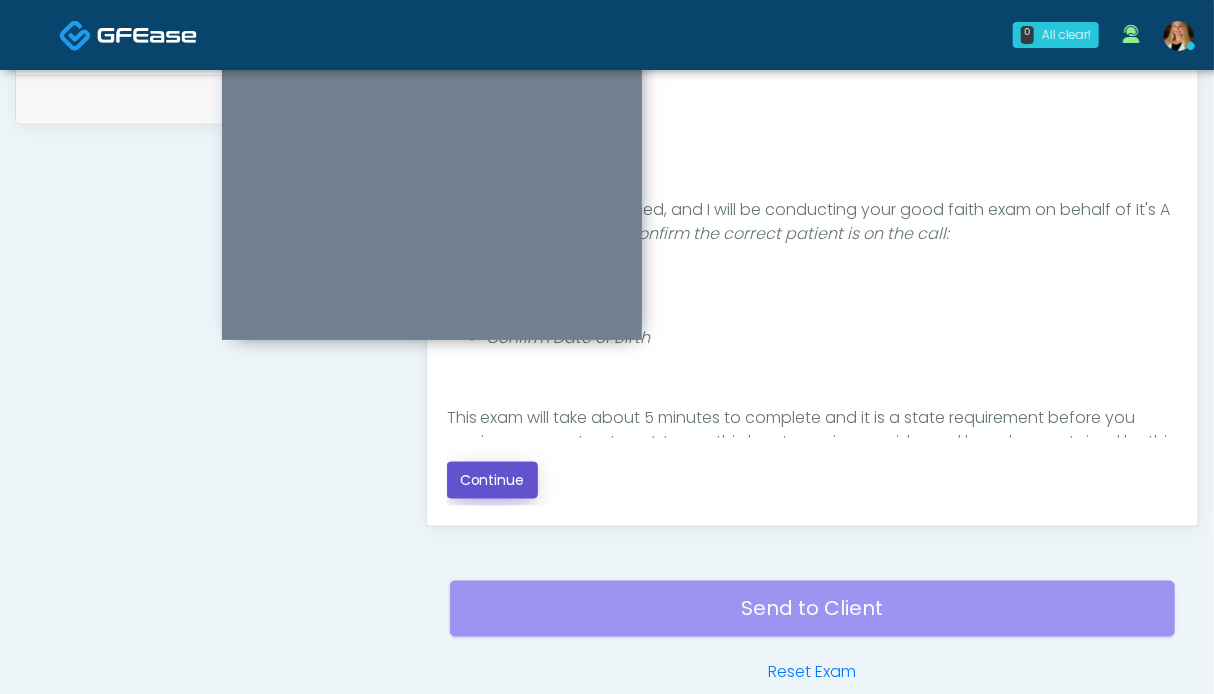 click on "Continue" at bounding box center [492, 480] 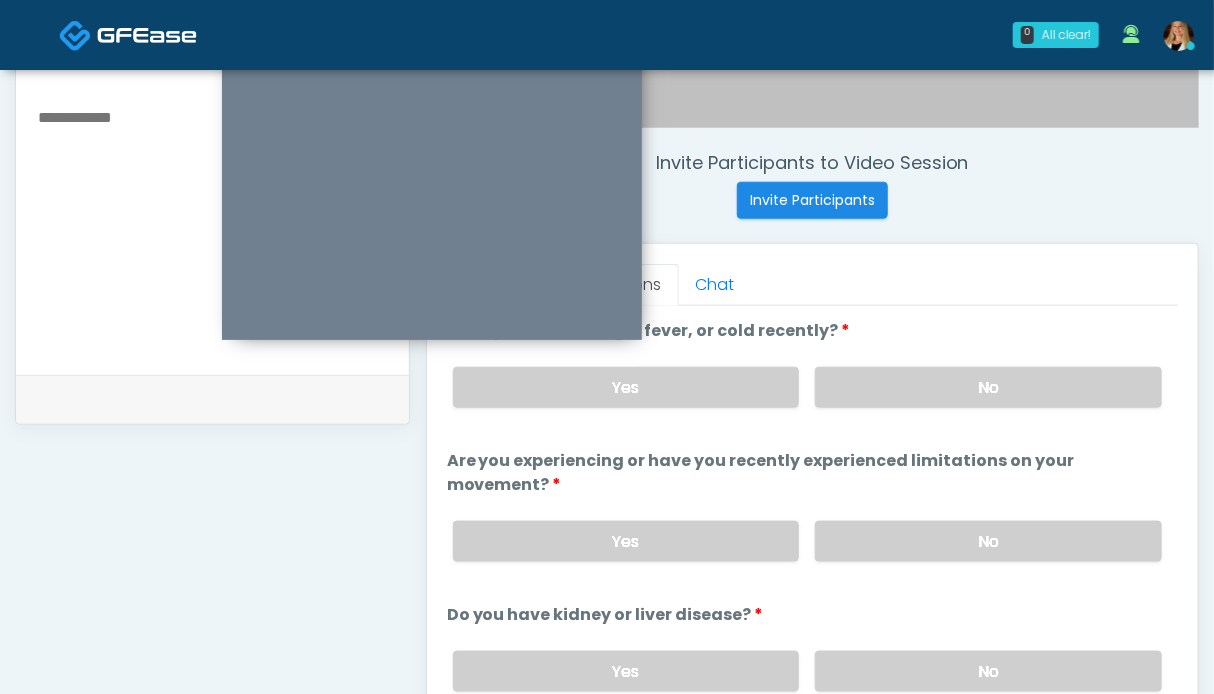 scroll, scrollTop: 1099, scrollLeft: 0, axis: vertical 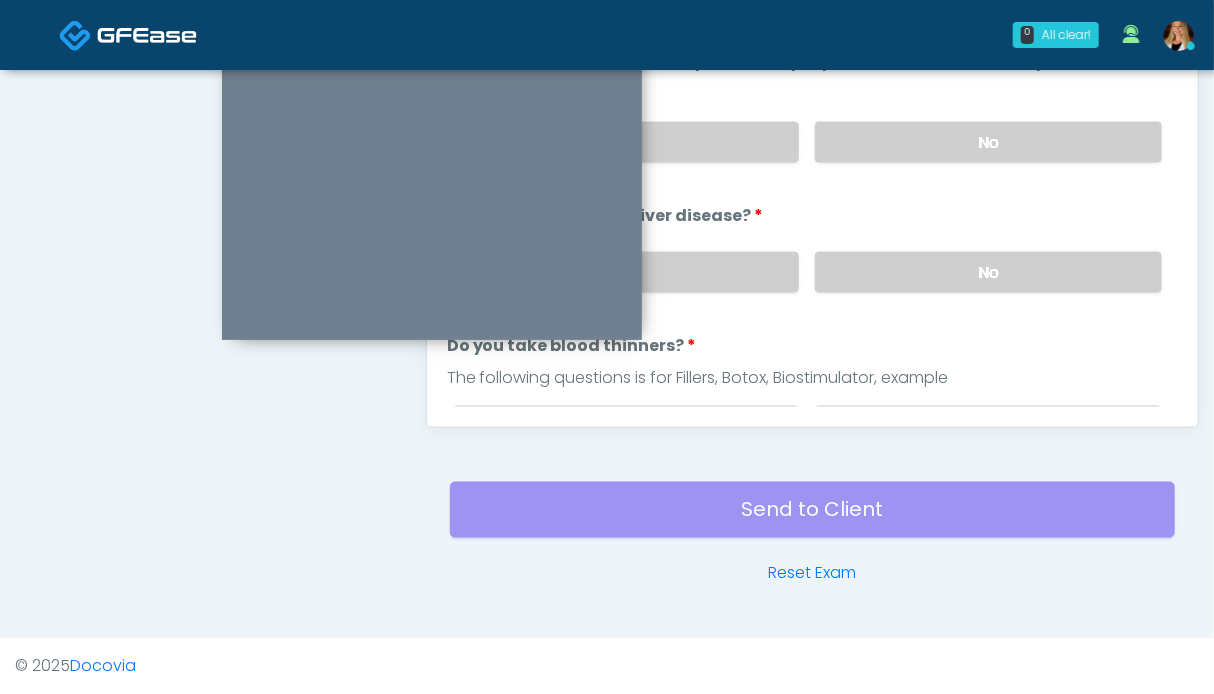 drag, startPoint x: 939, startPoint y: 269, endPoint x: 940, endPoint y: 164, distance: 105.00476 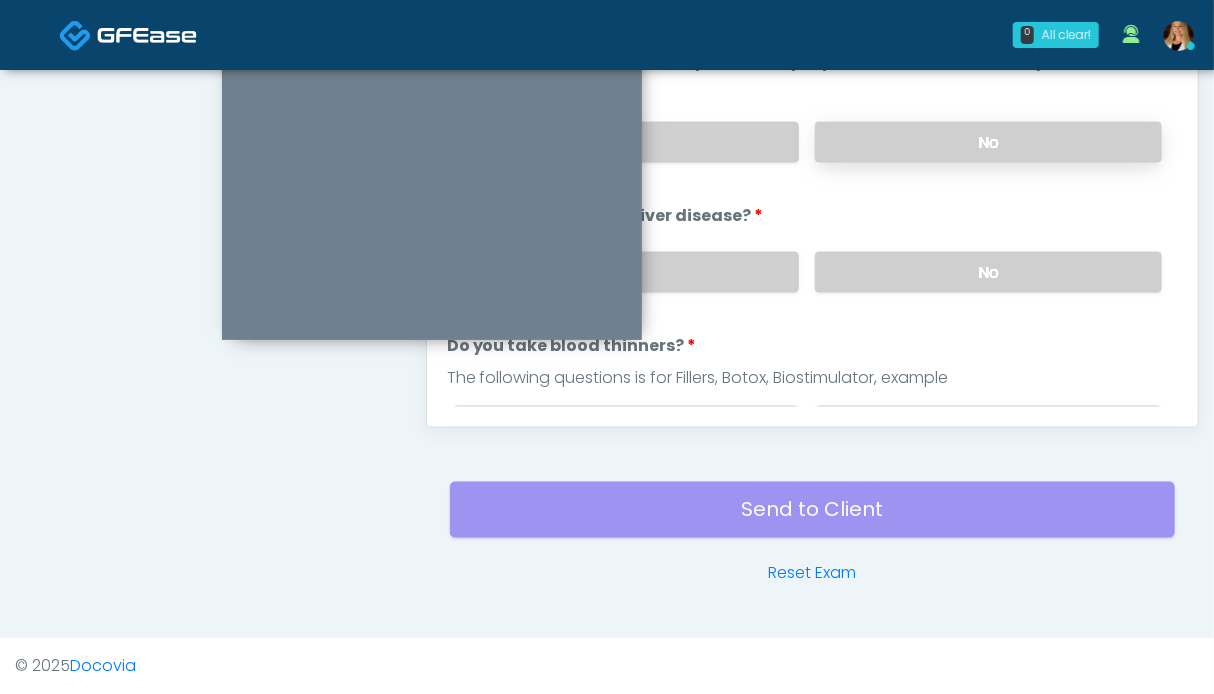 click on "No" at bounding box center (988, 142) 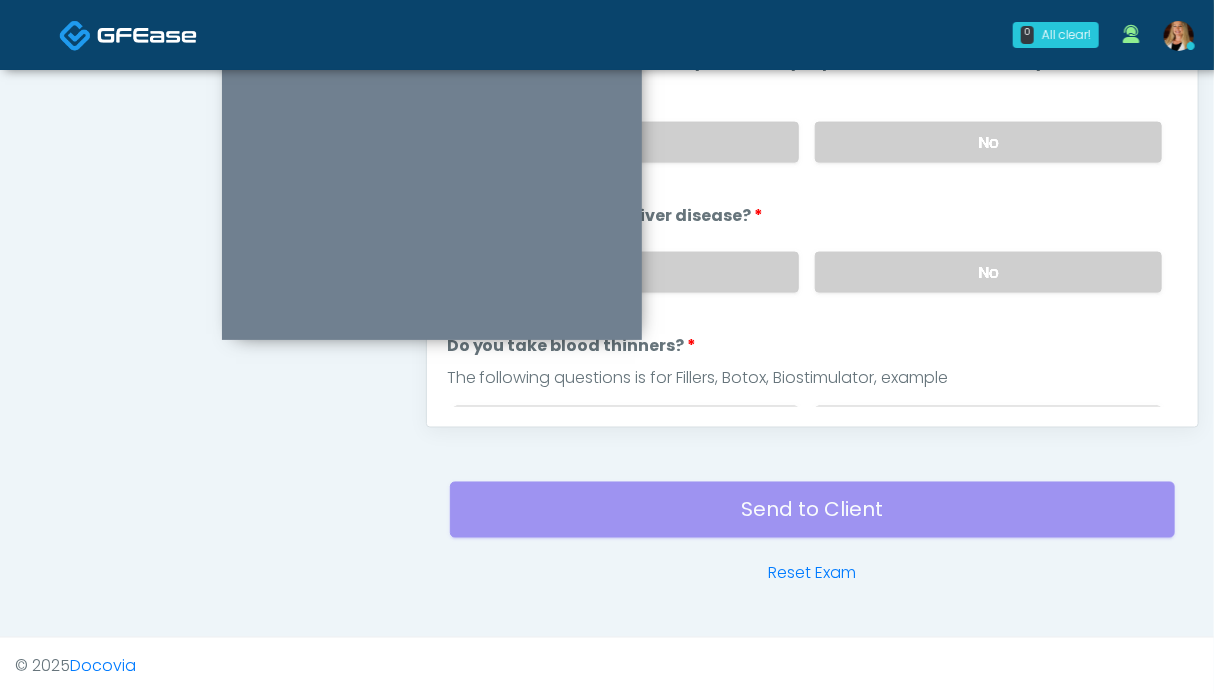 scroll, scrollTop: 799, scrollLeft: 0, axis: vertical 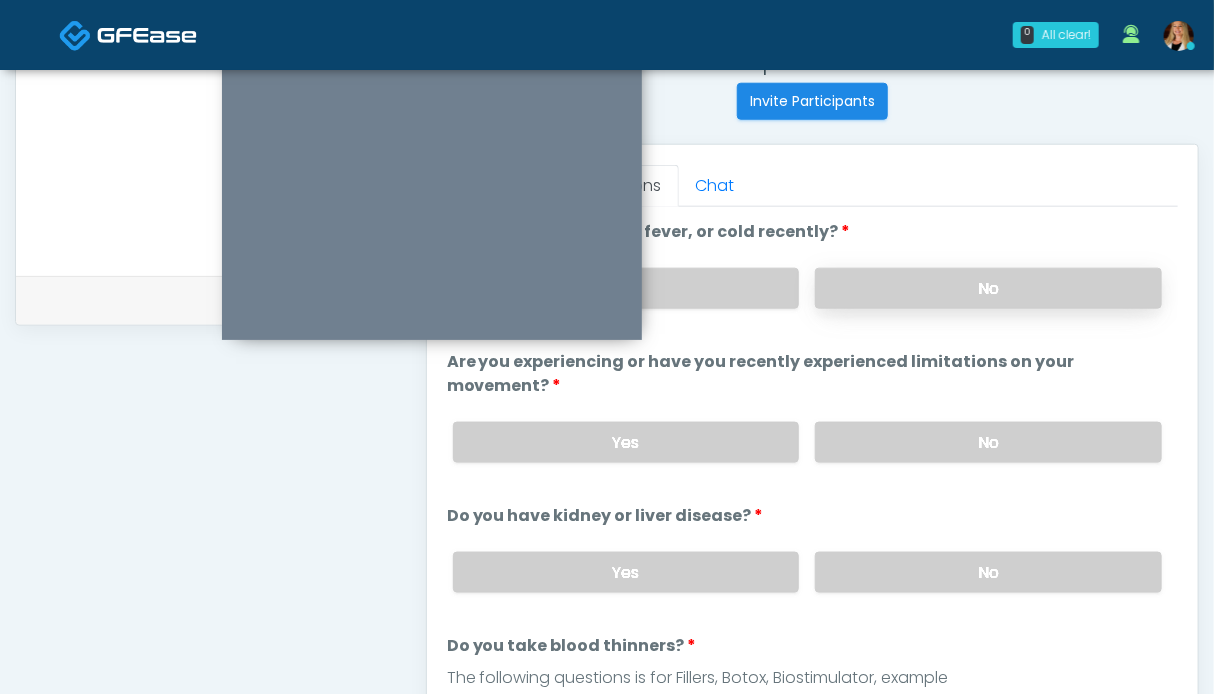 click on "No" at bounding box center [988, 288] 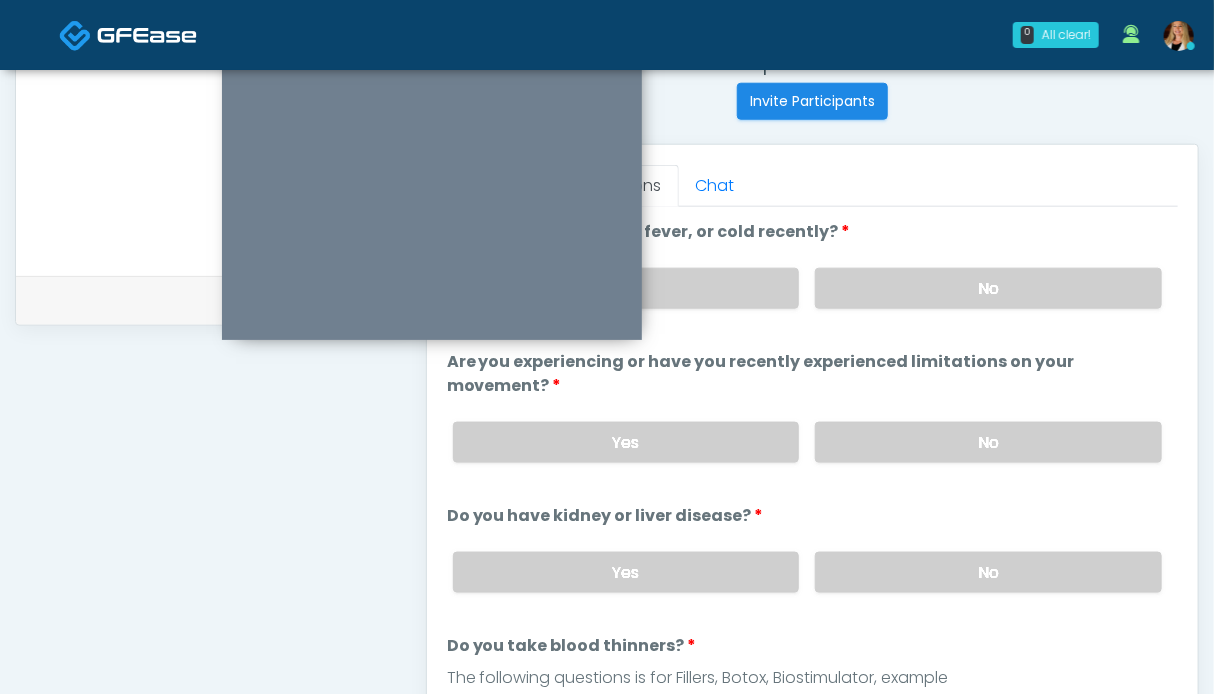 scroll, scrollTop: 300, scrollLeft: 0, axis: vertical 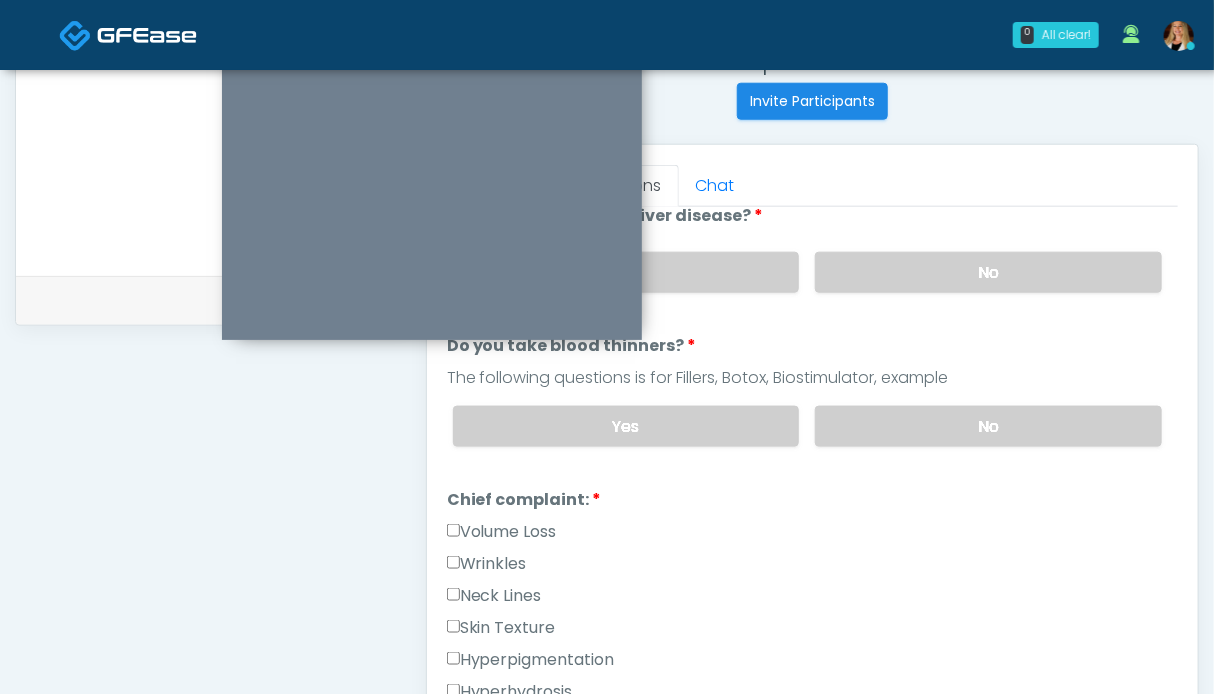 drag, startPoint x: 948, startPoint y: 414, endPoint x: 666, endPoint y: 477, distance: 288.95154 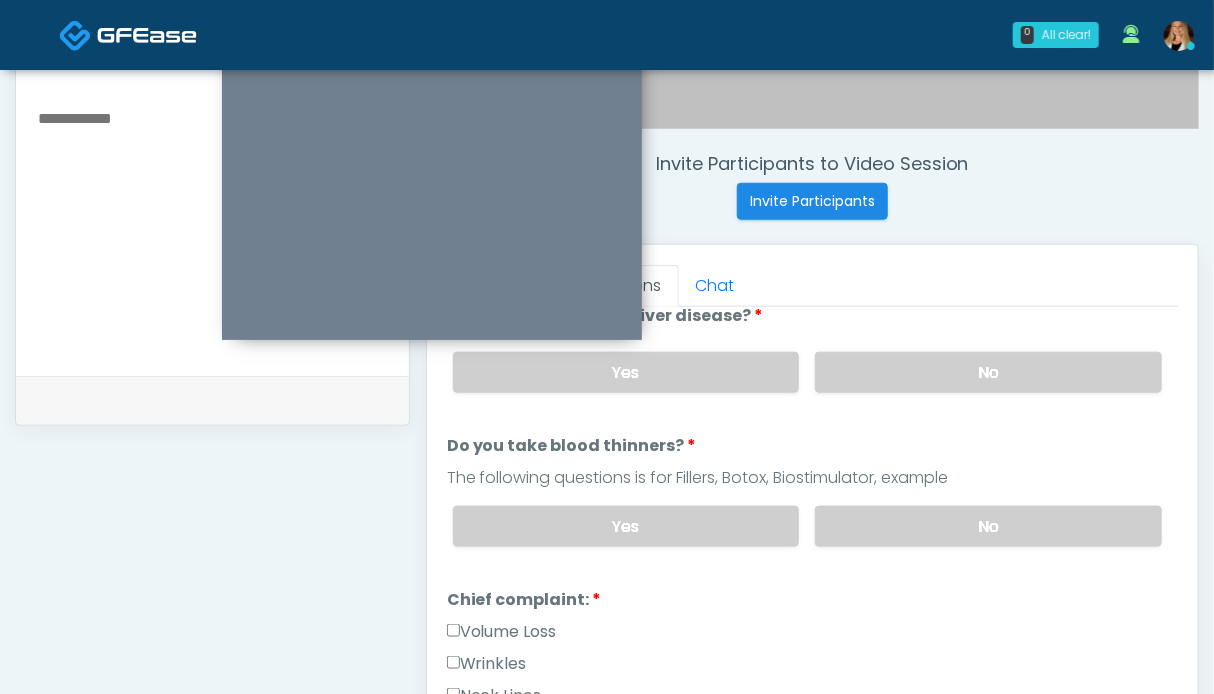 scroll, scrollTop: 799, scrollLeft: 0, axis: vertical 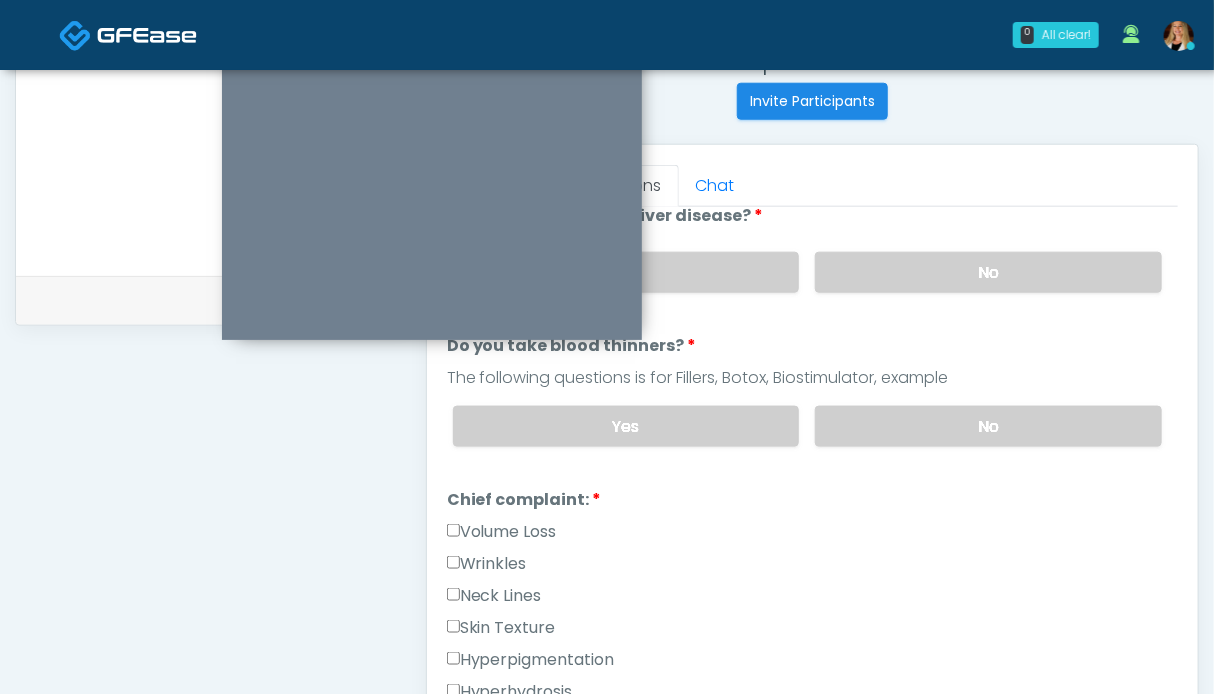 click on "Wrinkles" at bounding box center [487, 564] 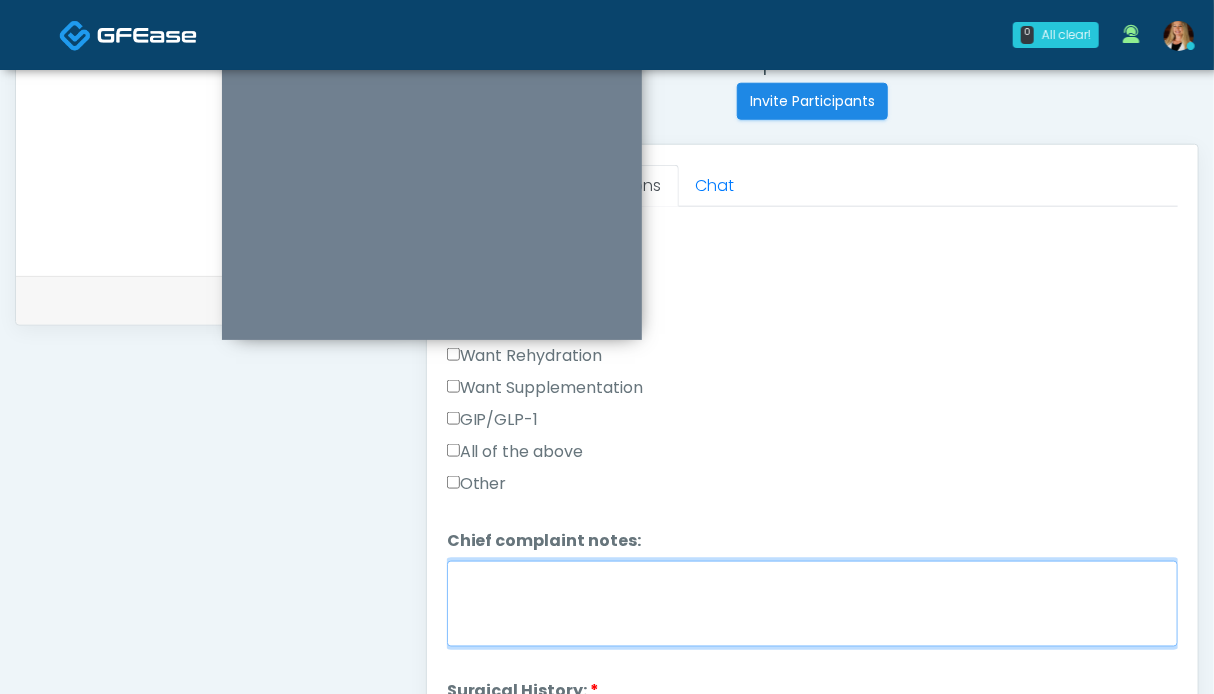 click on "Chief complaint notes:" at bounding box center [812, 604] 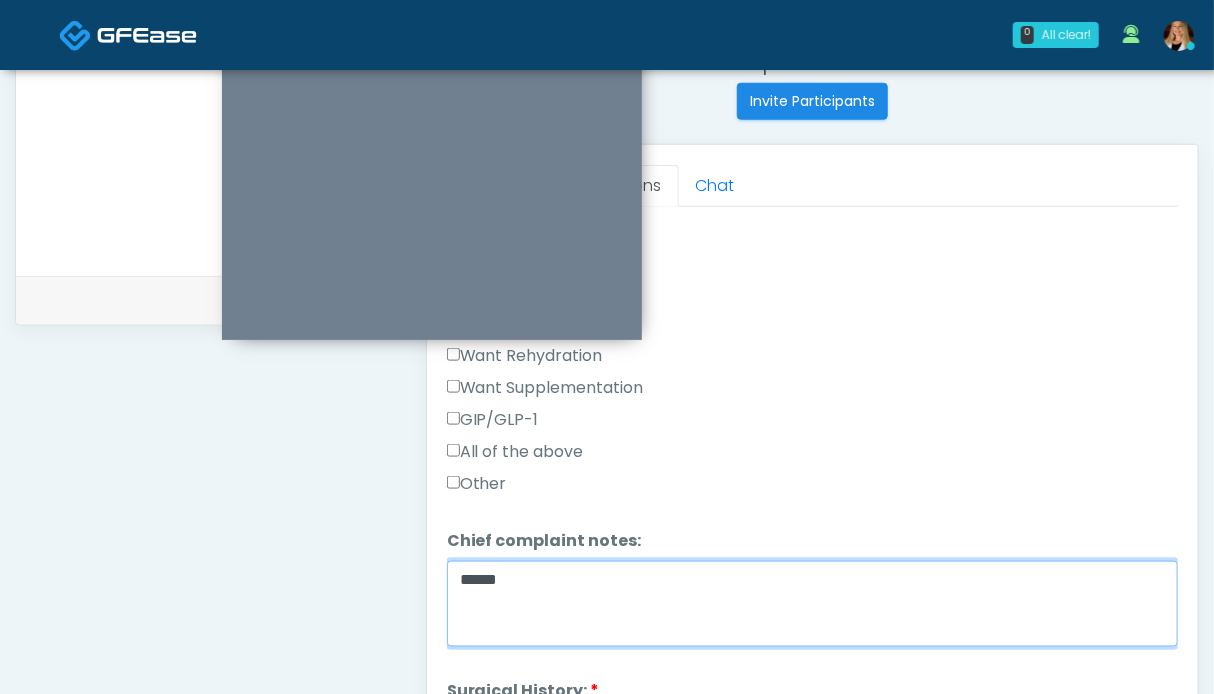 scroll, scrollTop: 900, scrollLeft: 0, axis: vertical 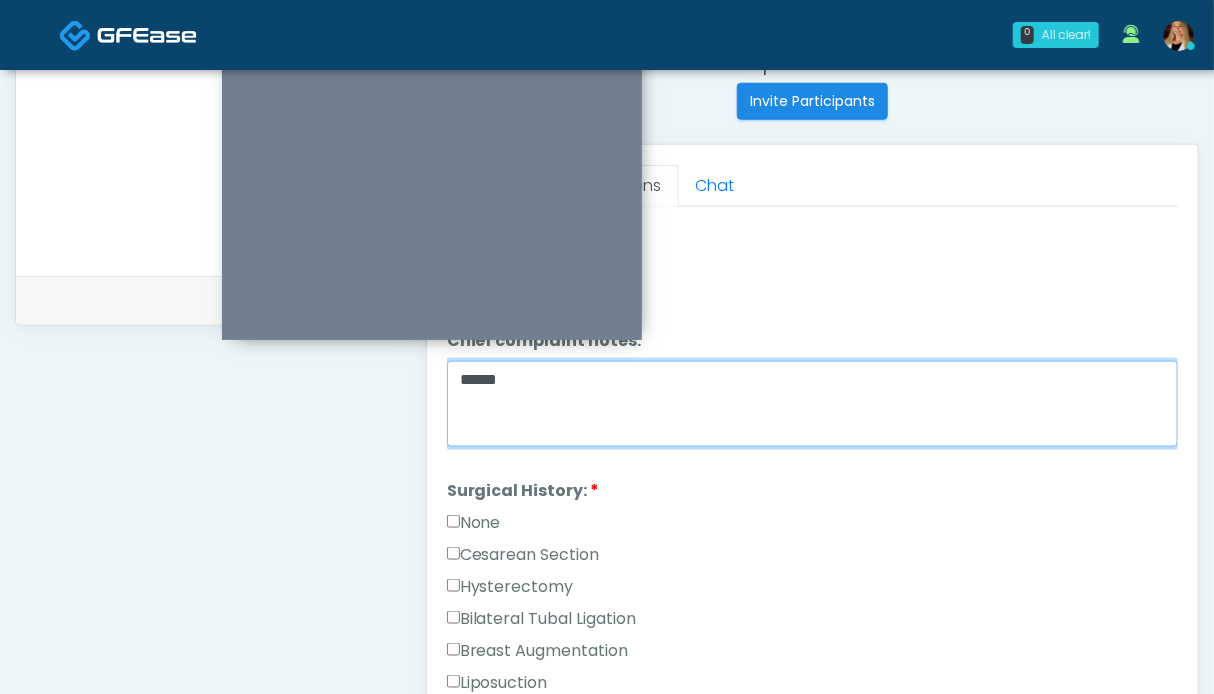 type on "*****" 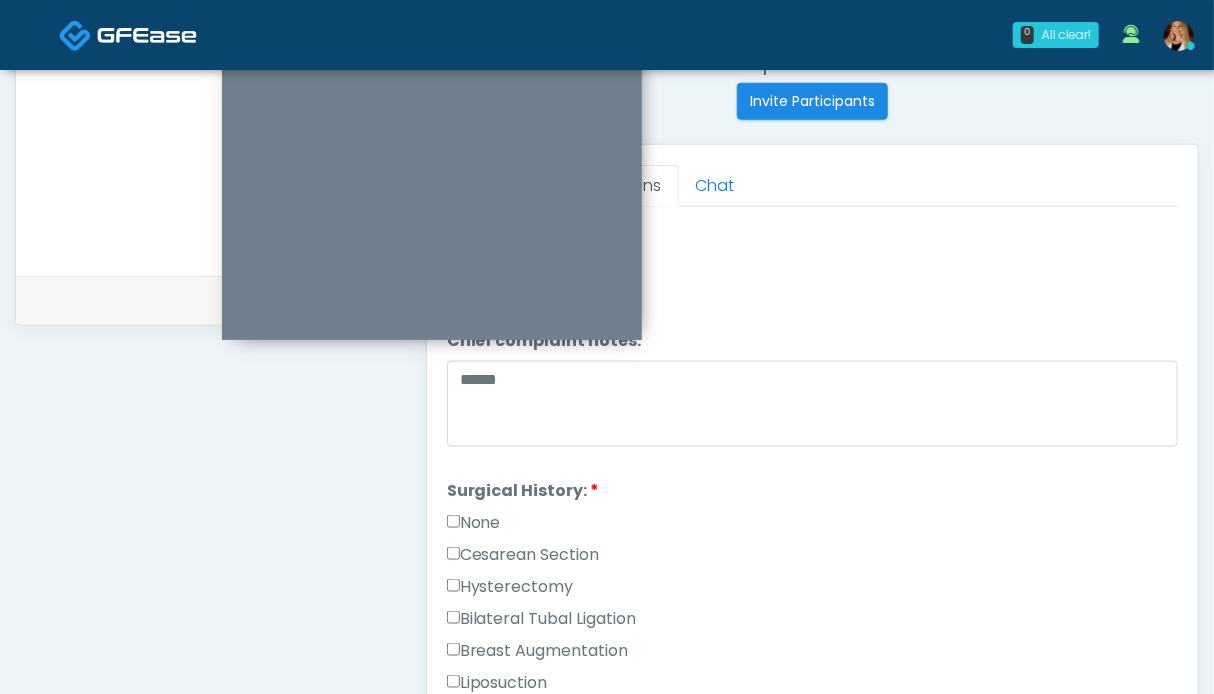 click on "None" at bounding box center (474, 523) 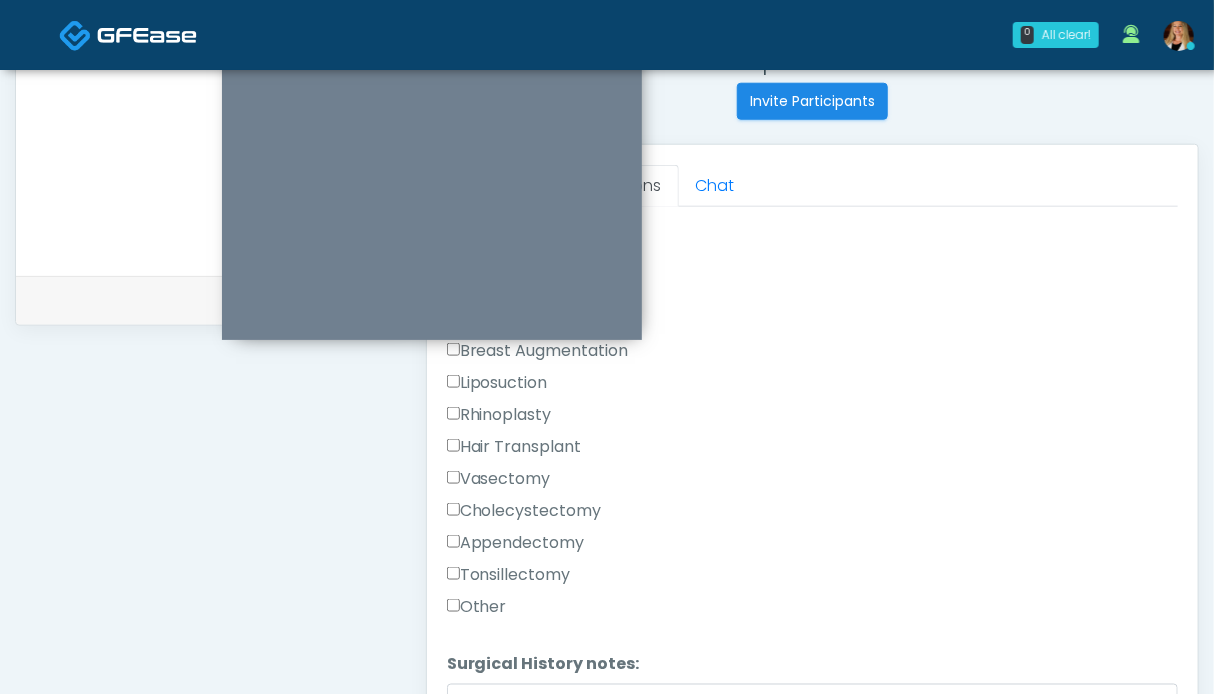 scroll, scrollTop: 1324, scrollLeft: 0, axis: vertical 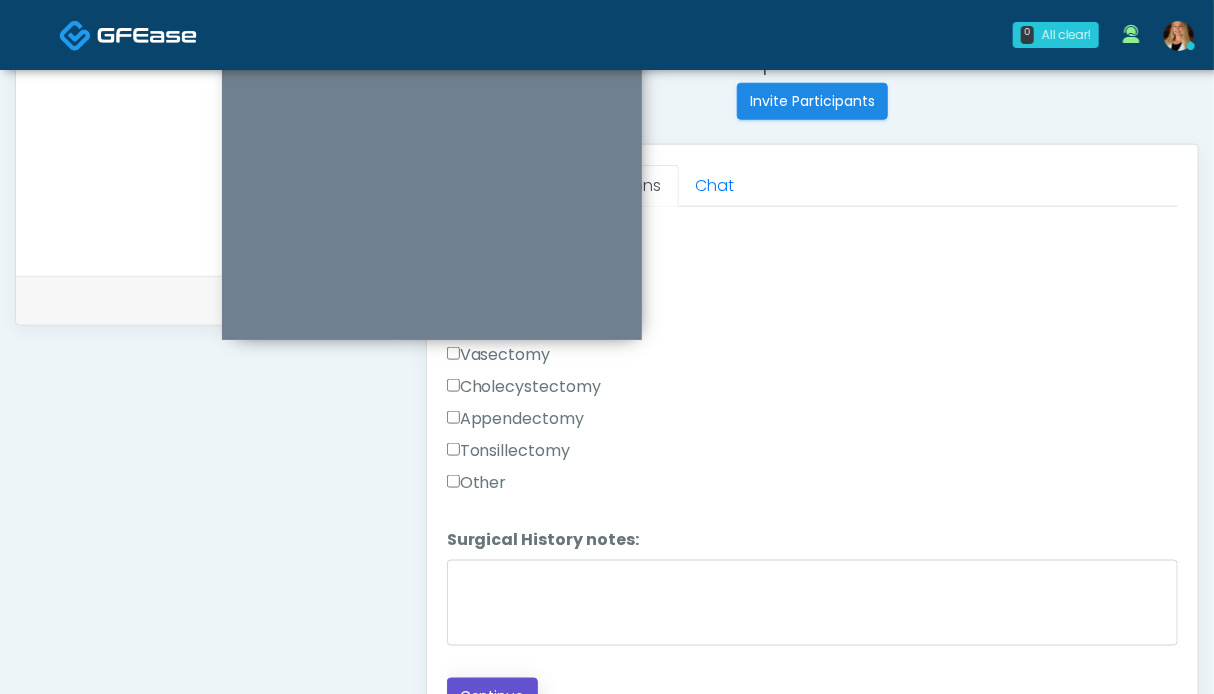 click on "Continue" at bounding box center (492, 696) 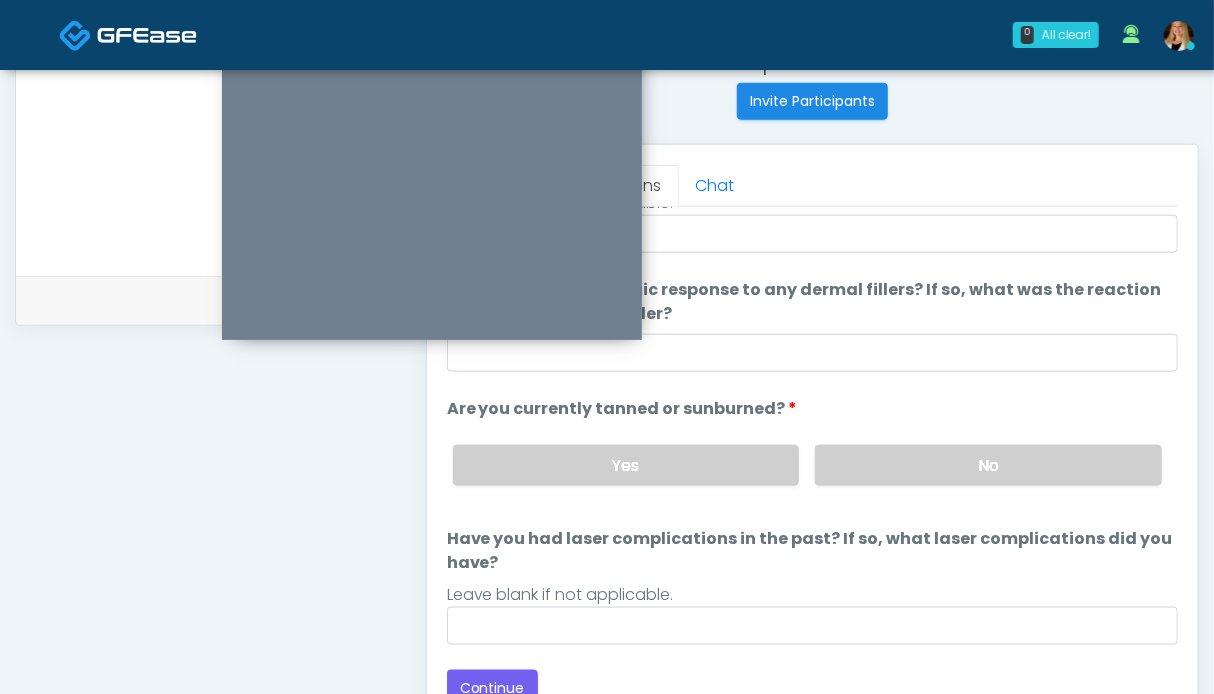 scroll, scrollTop: 1099, scrollLeft: 0, axis: vertical 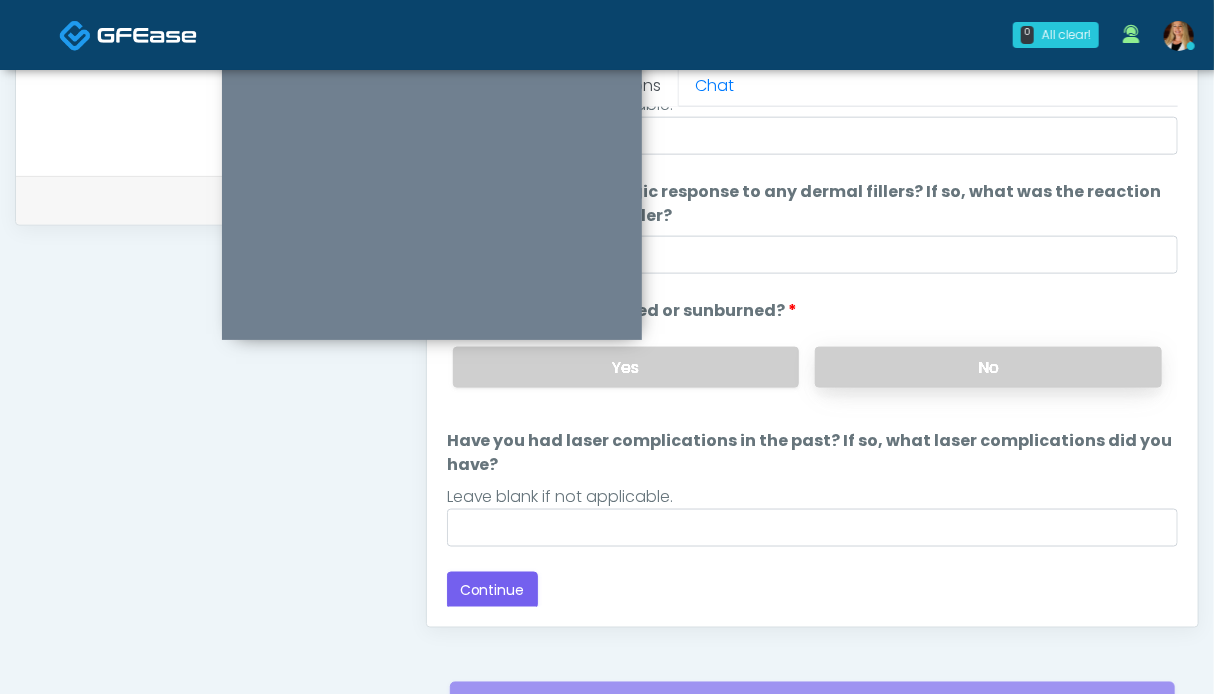 click on "No" at bounding box center (988, 367) 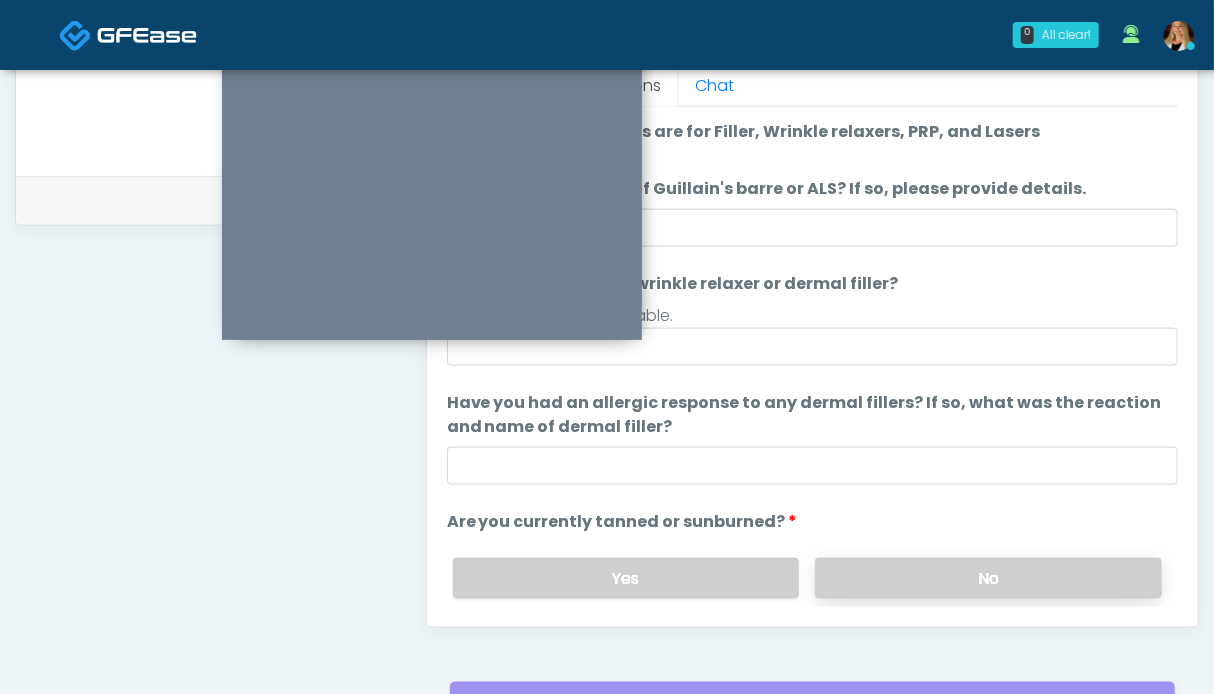 scroll, scrollTop: 200, scrollLeft: 0, axis: vertical 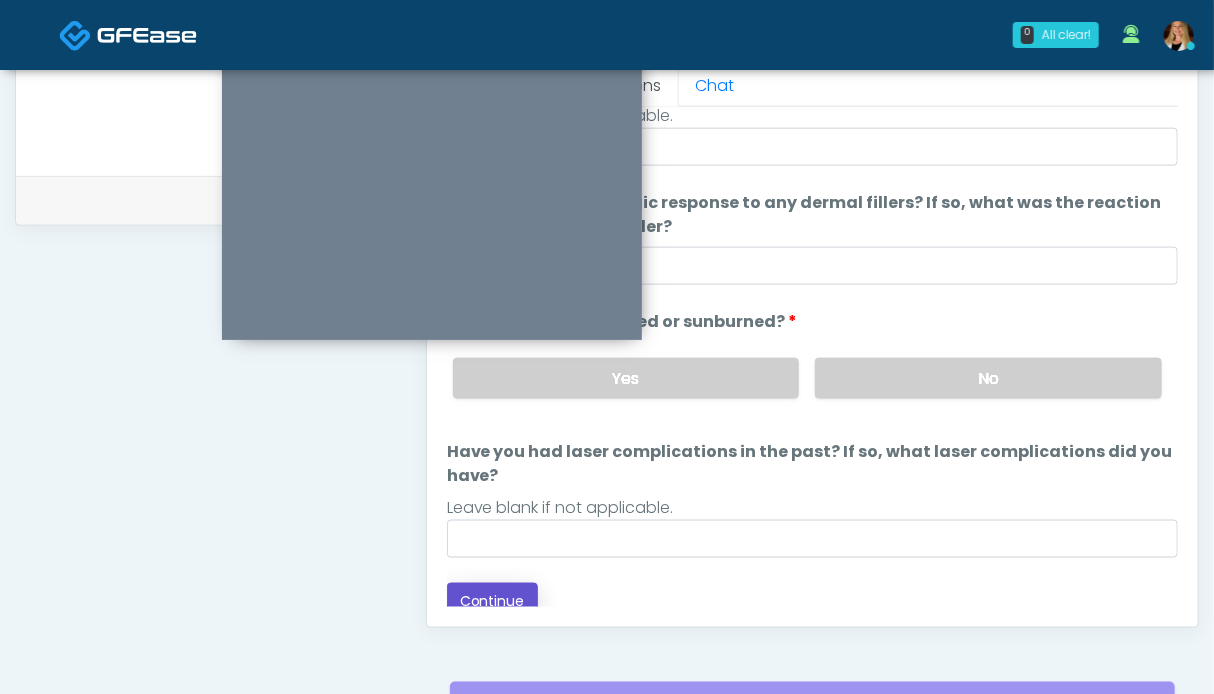 click on "Continue" at bounding box center (492, 601) 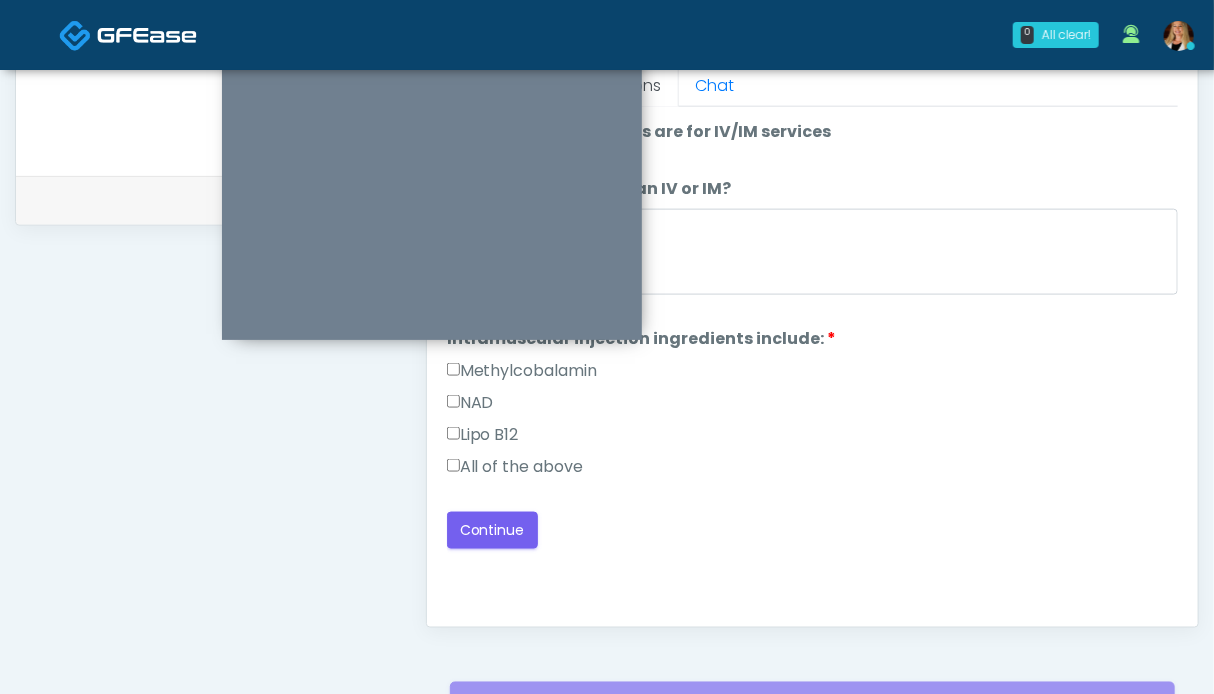 scroll, scrollTop: 1099, scrollLeft: 0, axis: vertical 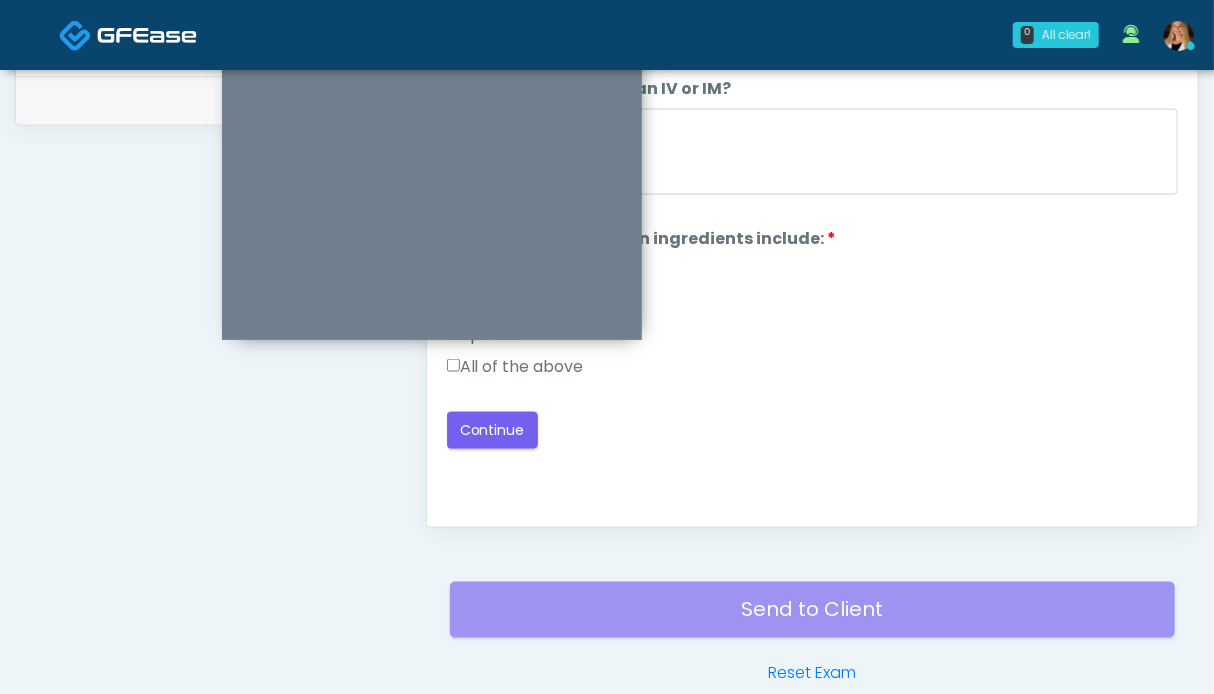 click on "All of the above" at bounding box center (515, 367) 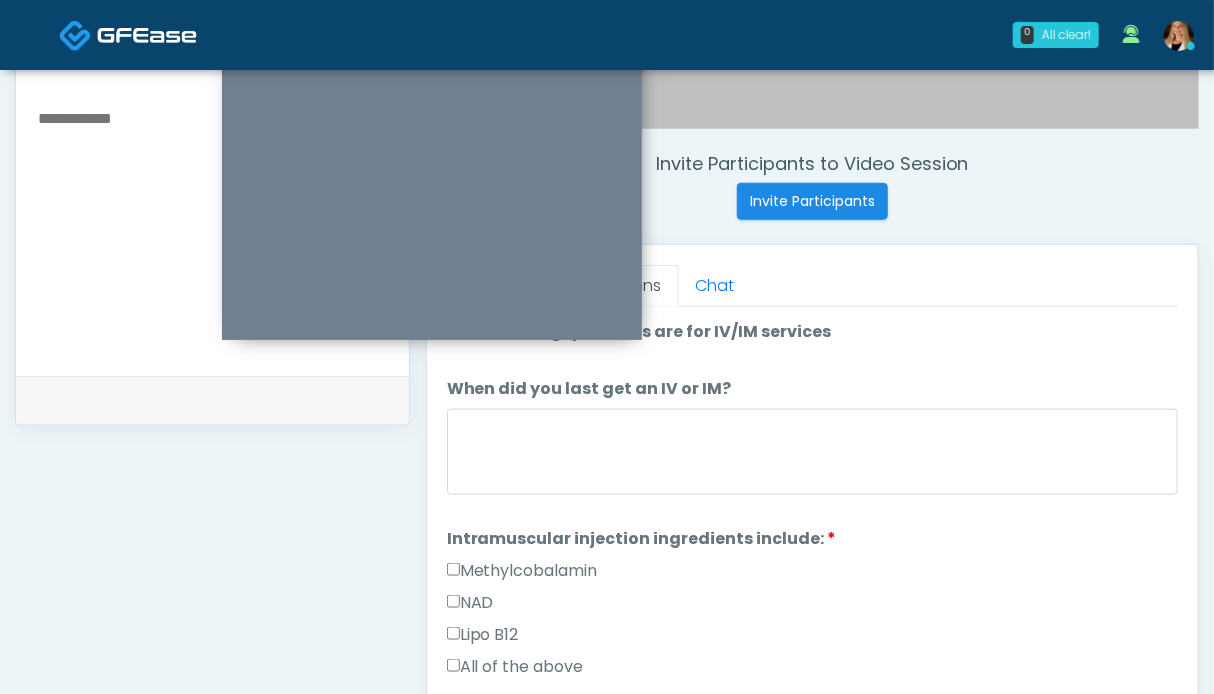 scroll, scrollTop: 899, scrollLeft: 0, axis: vertical 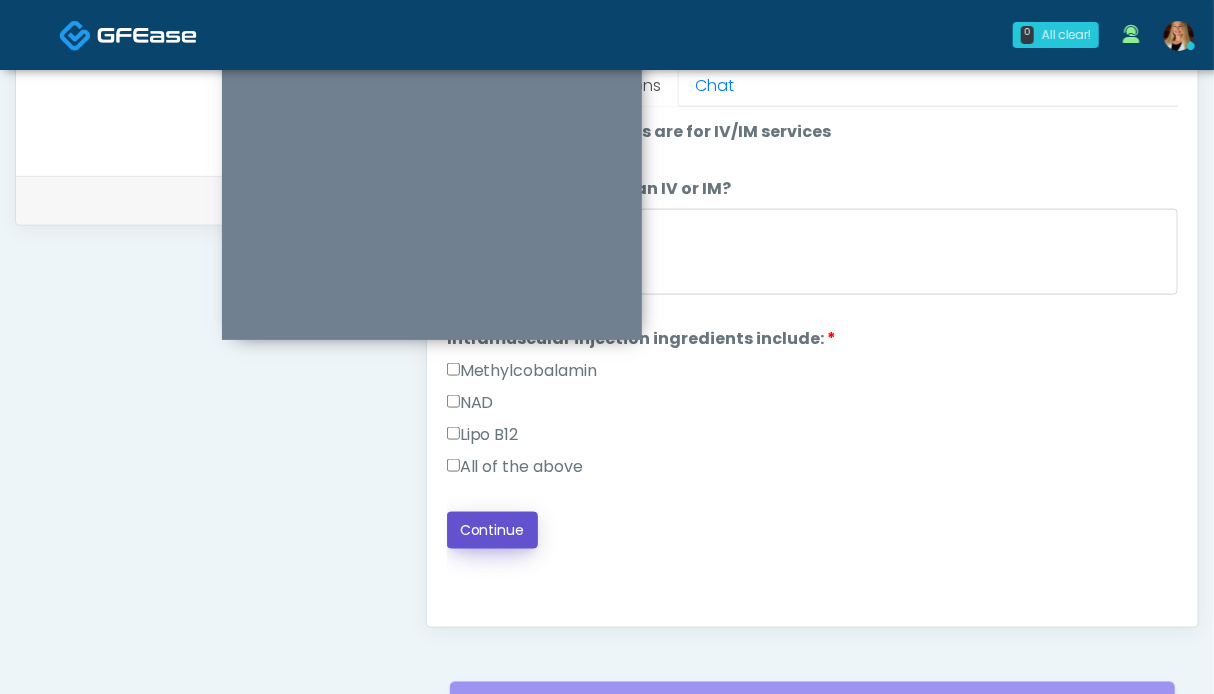 click on "Continue" at bounding box center [492, 530] 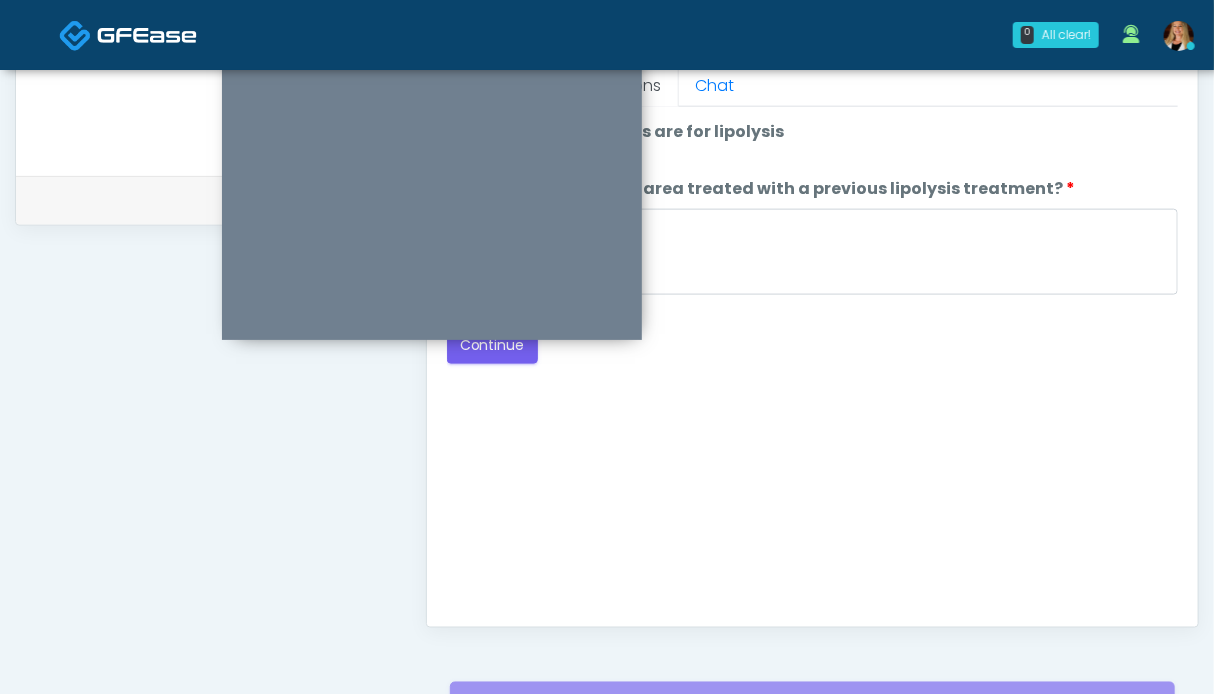 scroll, scrollTop: 799, scrollLeft: 0, axis: vertical 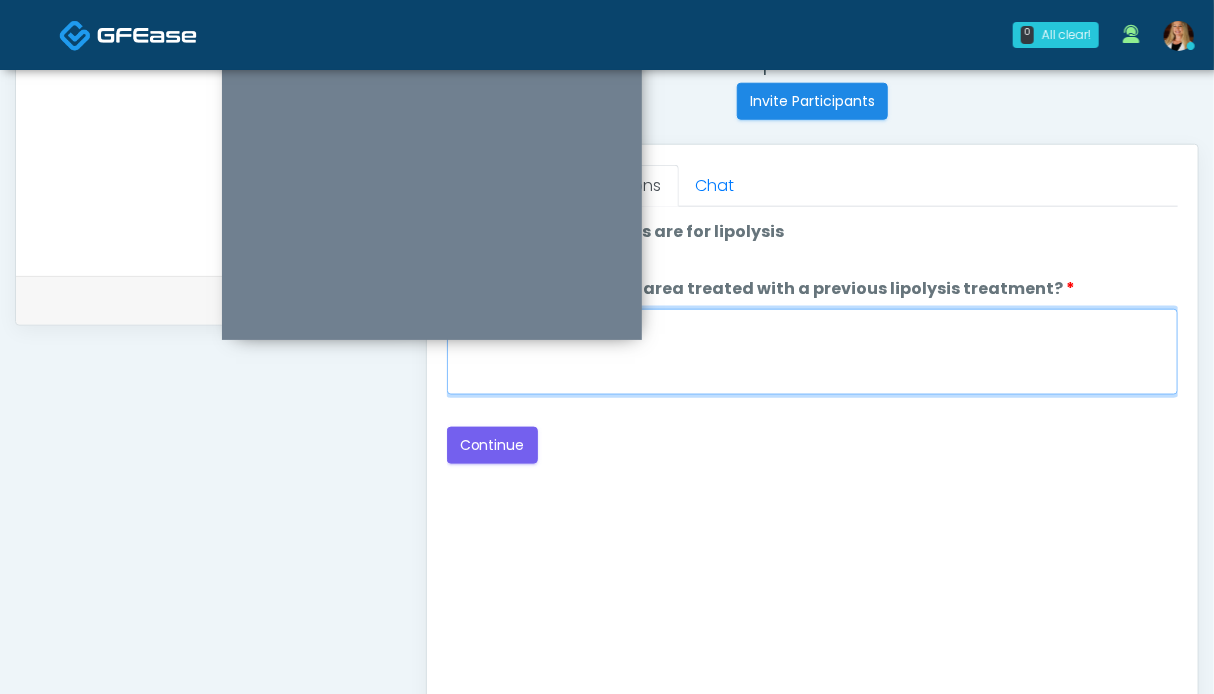 click on "When did you have the area treated with a previous lipolysis treatment?" at bounding box center (812, 352) 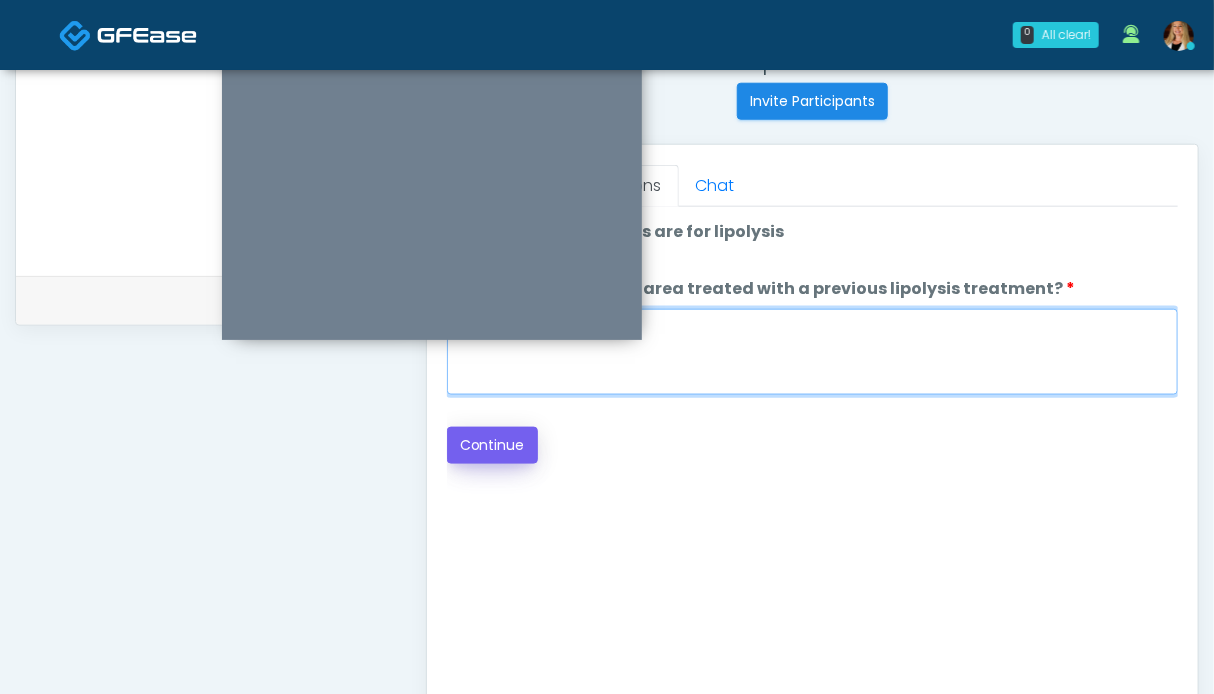 type on "**" 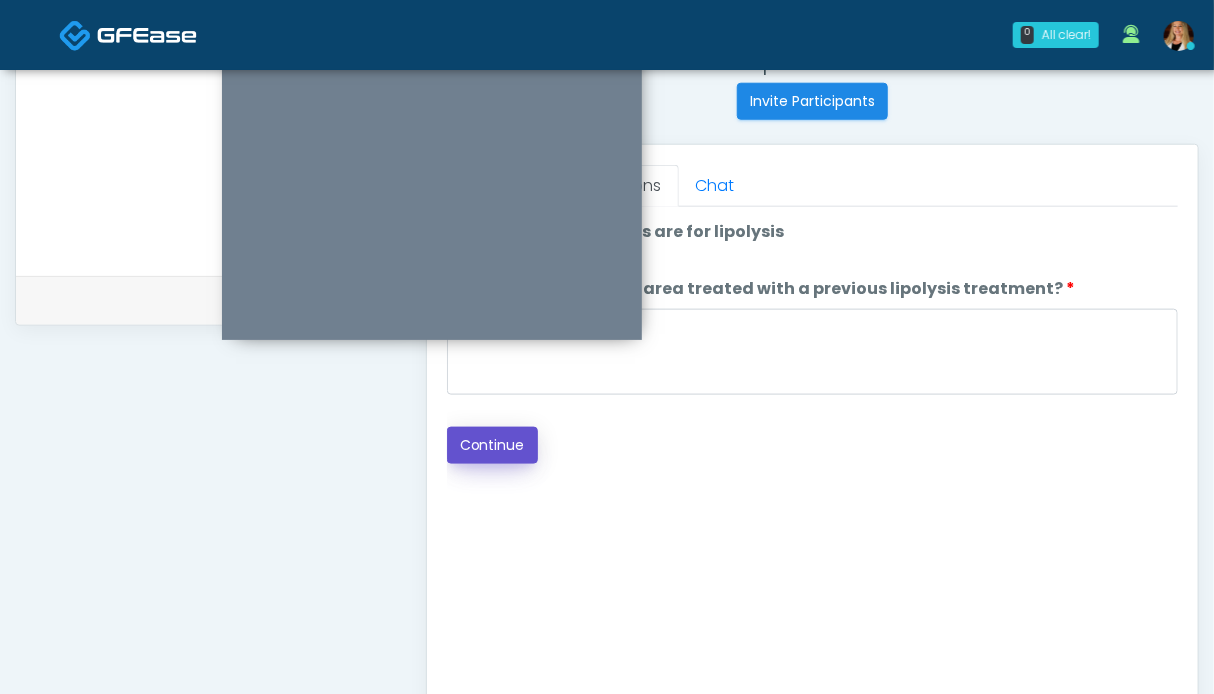 click on "Continue" at bounding box center (492, 445) 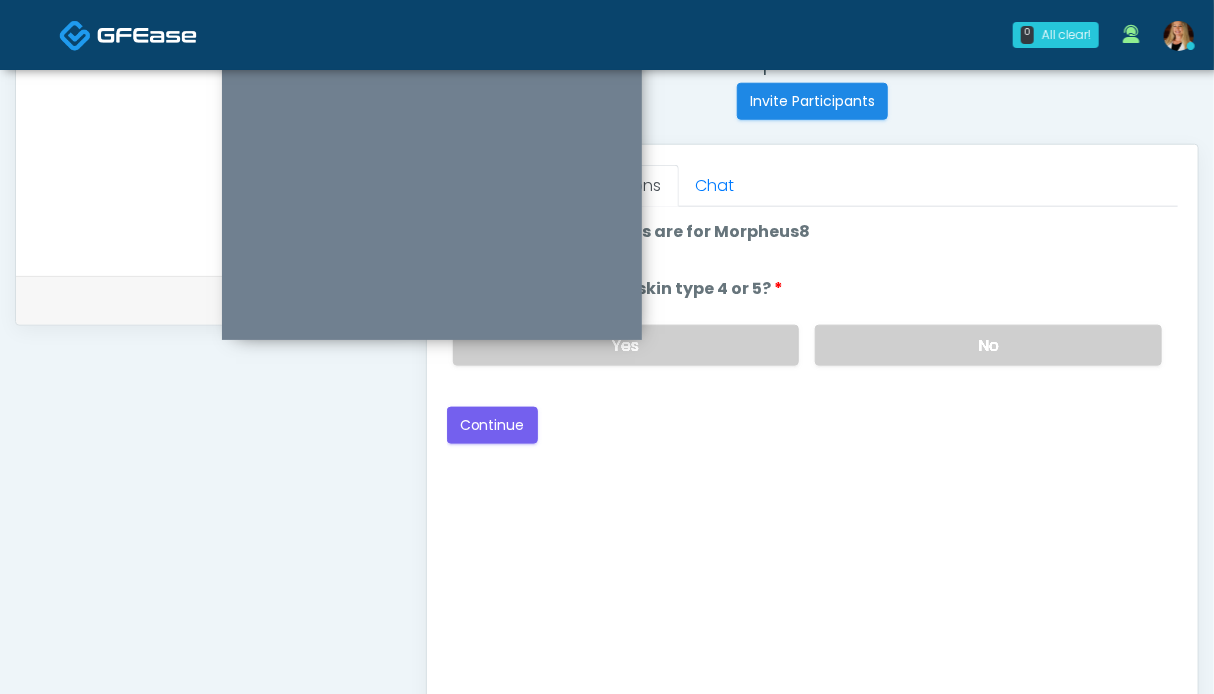 scroll, scrollTop: 699, scrollLeft: 0, axis: vertical 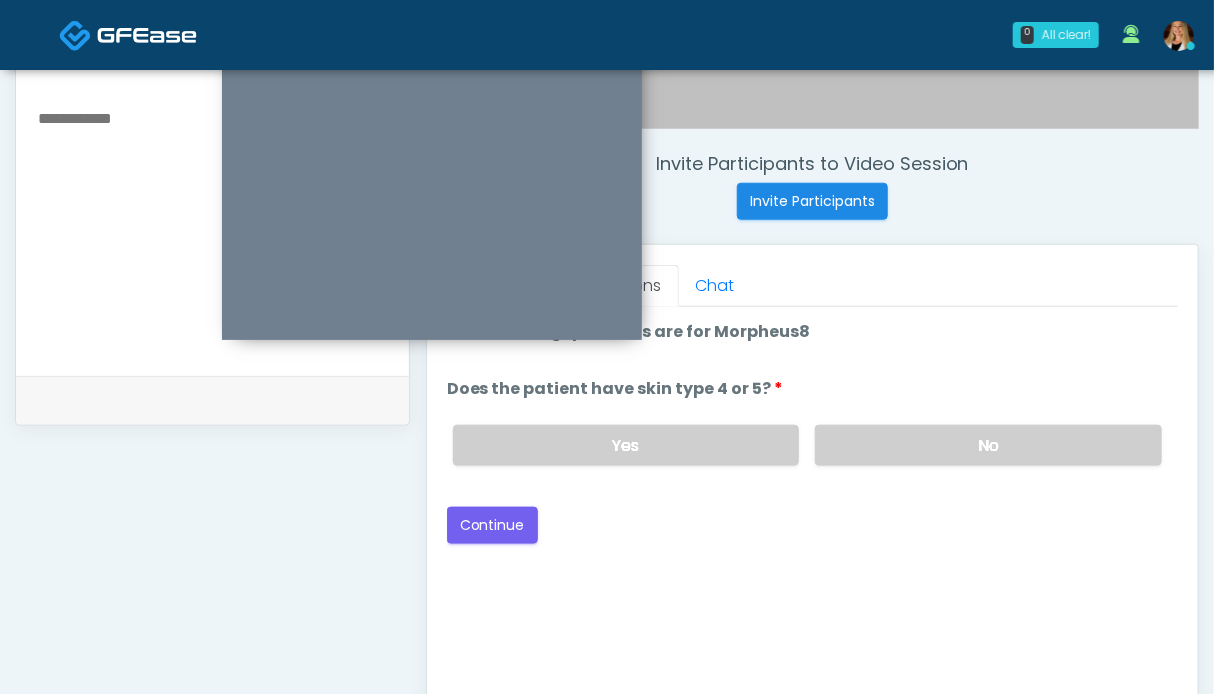 drag, startPoint x: 982, startPoint y: 434, endPoint x: 704, endPoint y: 483, distance: 282.2853 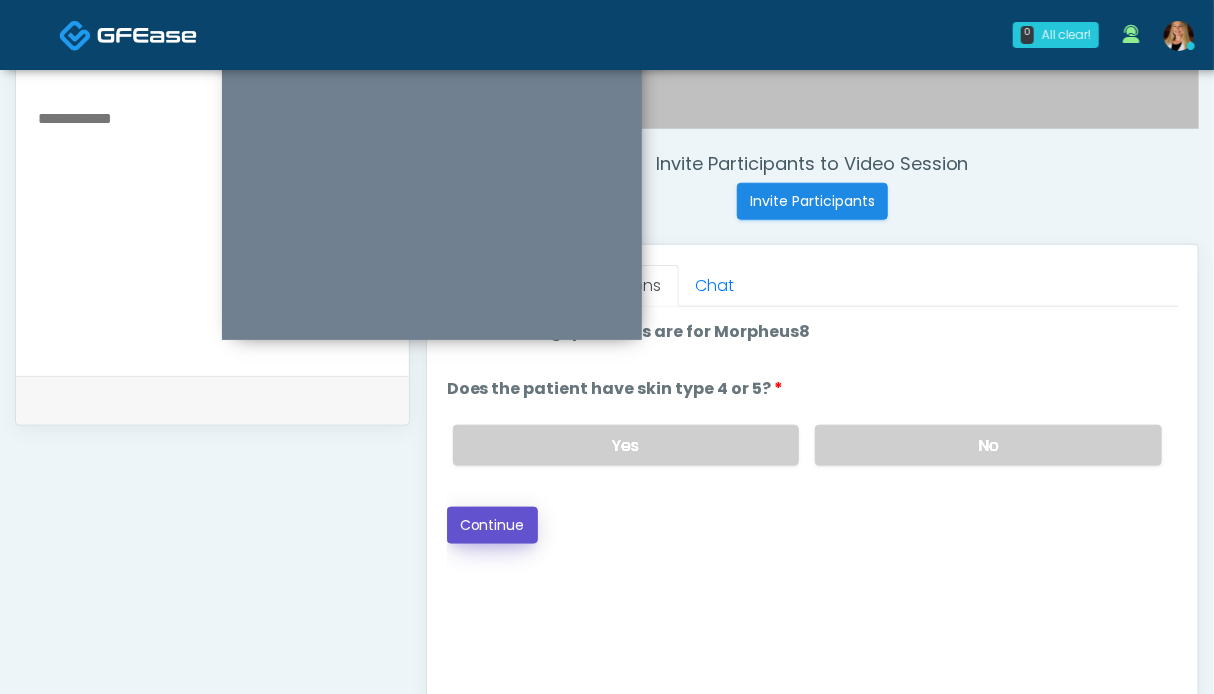 click on "Continue" at bounding box center [492, 525] 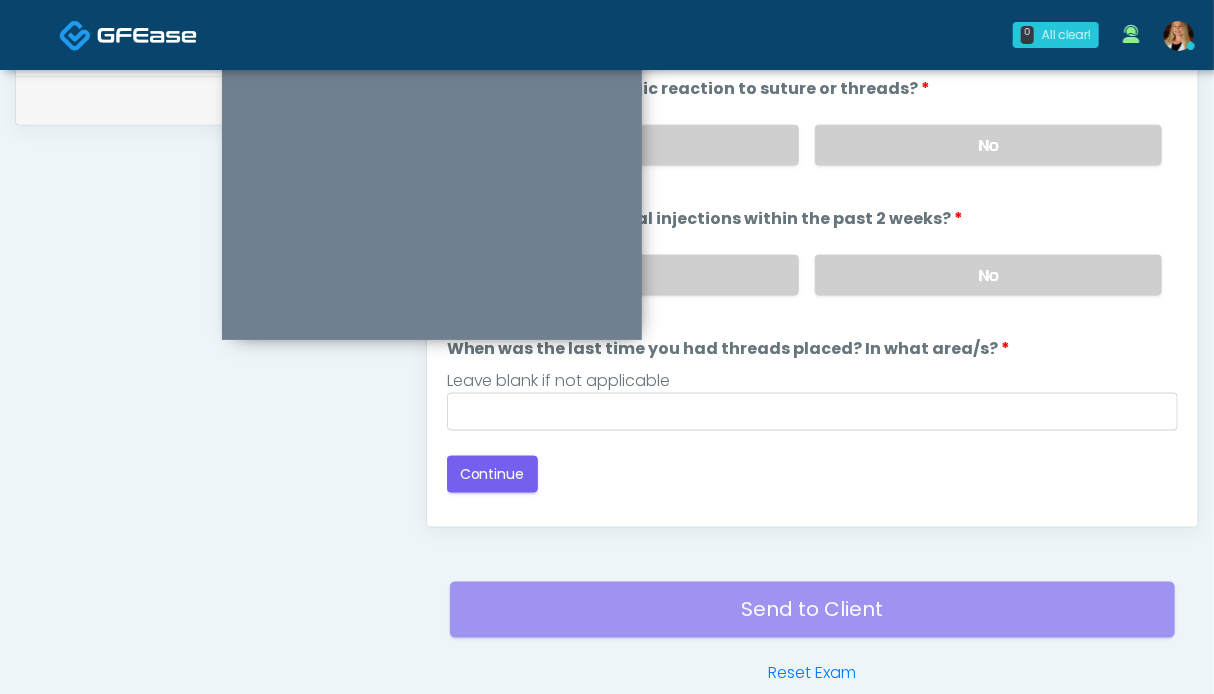 scroll, scrollTop: 899, scrollLeft: 0, axis: vertical 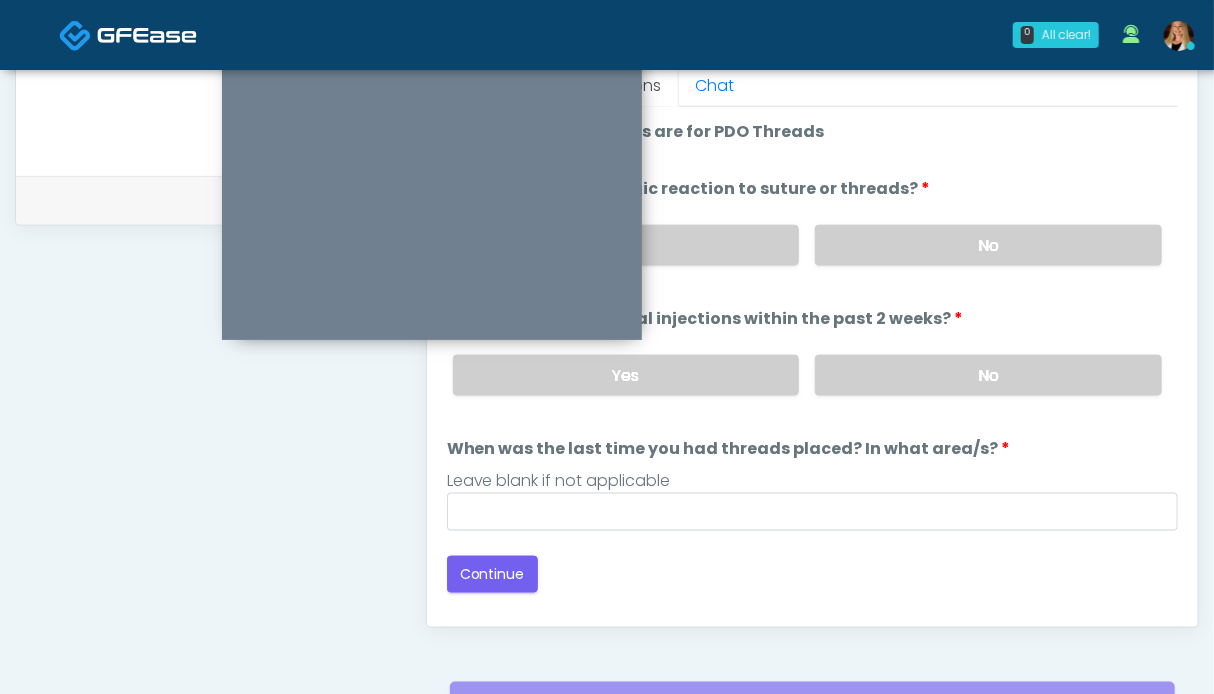 drag, startPoint x: 960, startPoint y: 357, endPoint x: 959, endPoint y: 263, distance: 94.00532 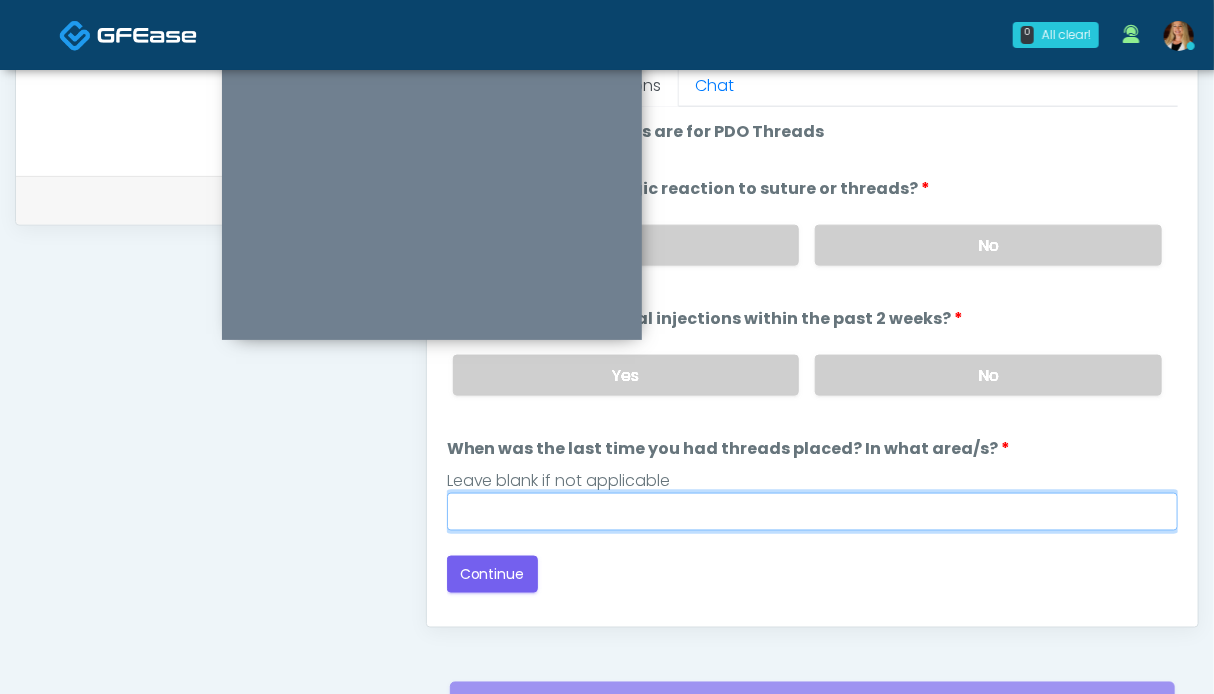 click on "When was the last time you had threads placed? In what area/s?" at bounding box center (812, 512) 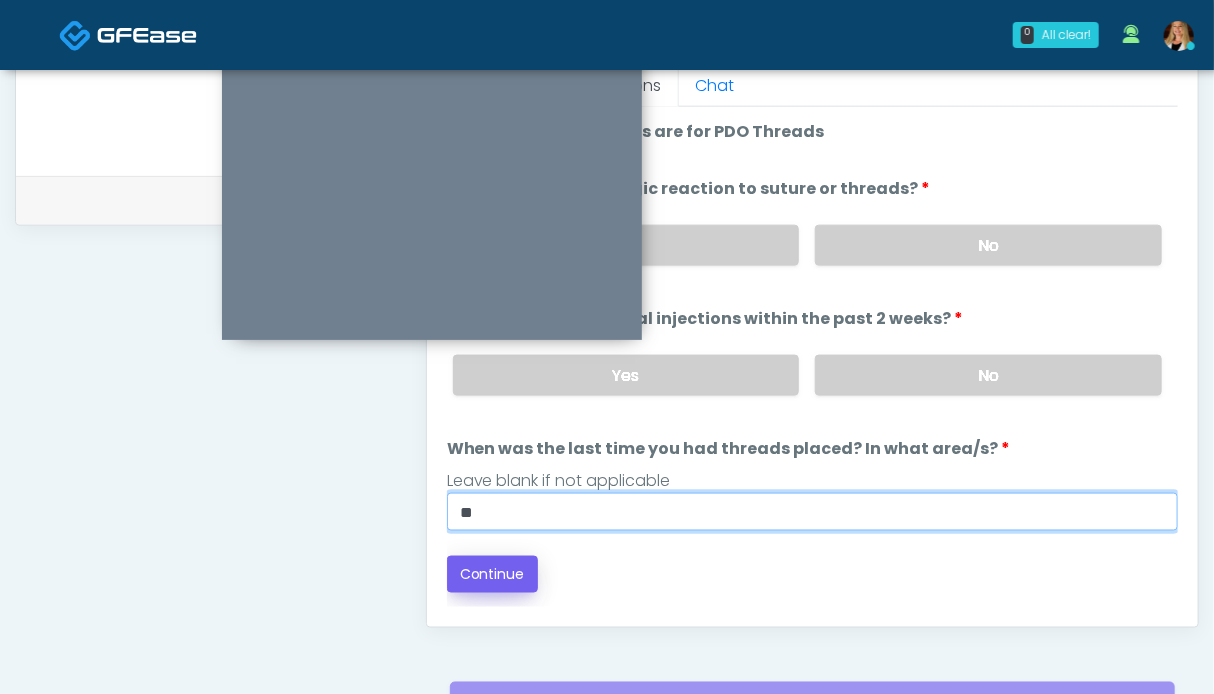 type on "**" 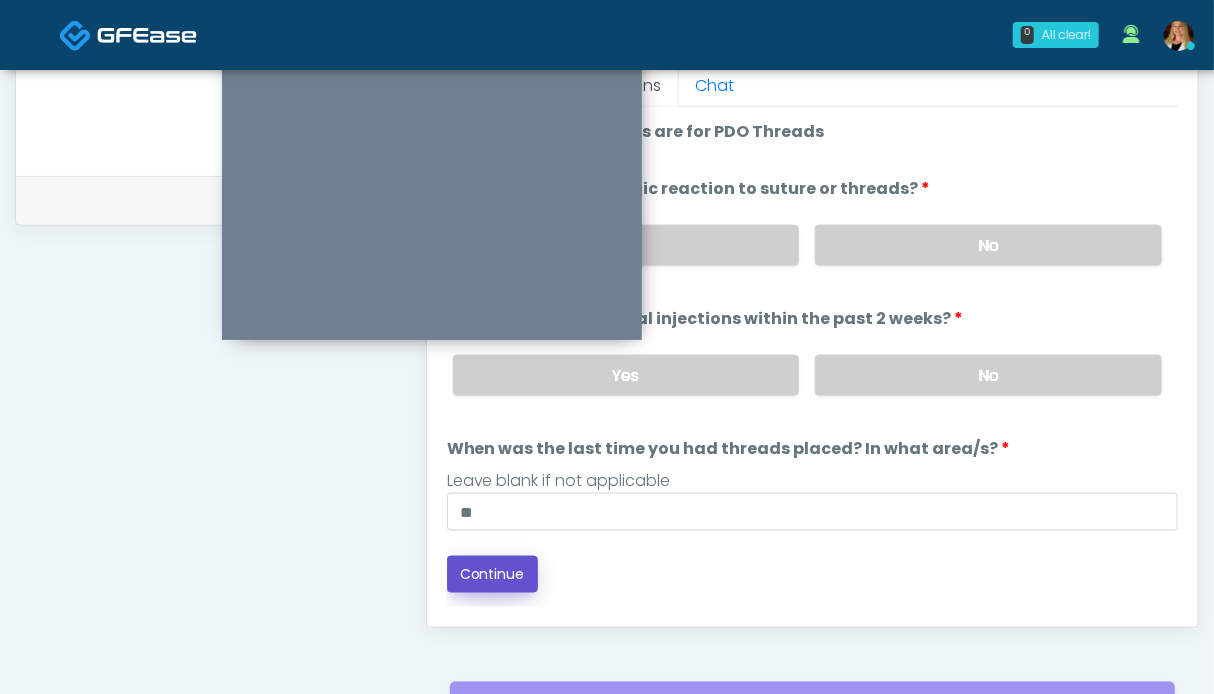 click on "Continue" at bounding box center [492, 574] 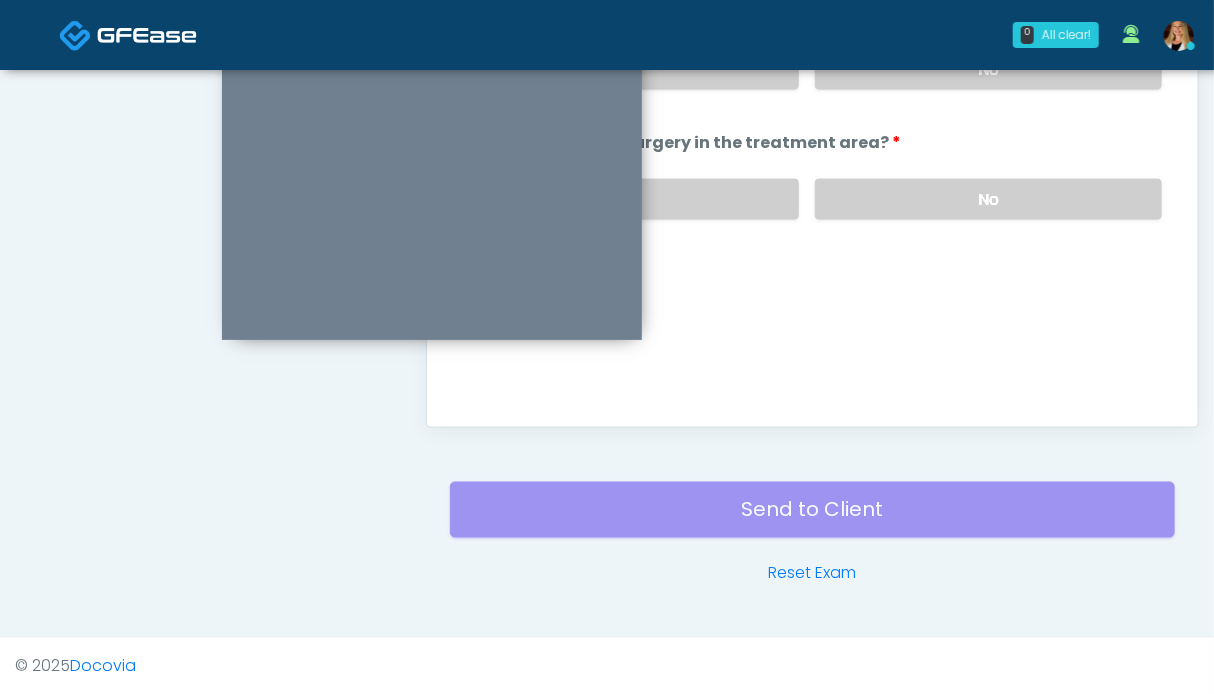 scroll, scrollTop: 899, scrollLeft: 0, axis: vertical 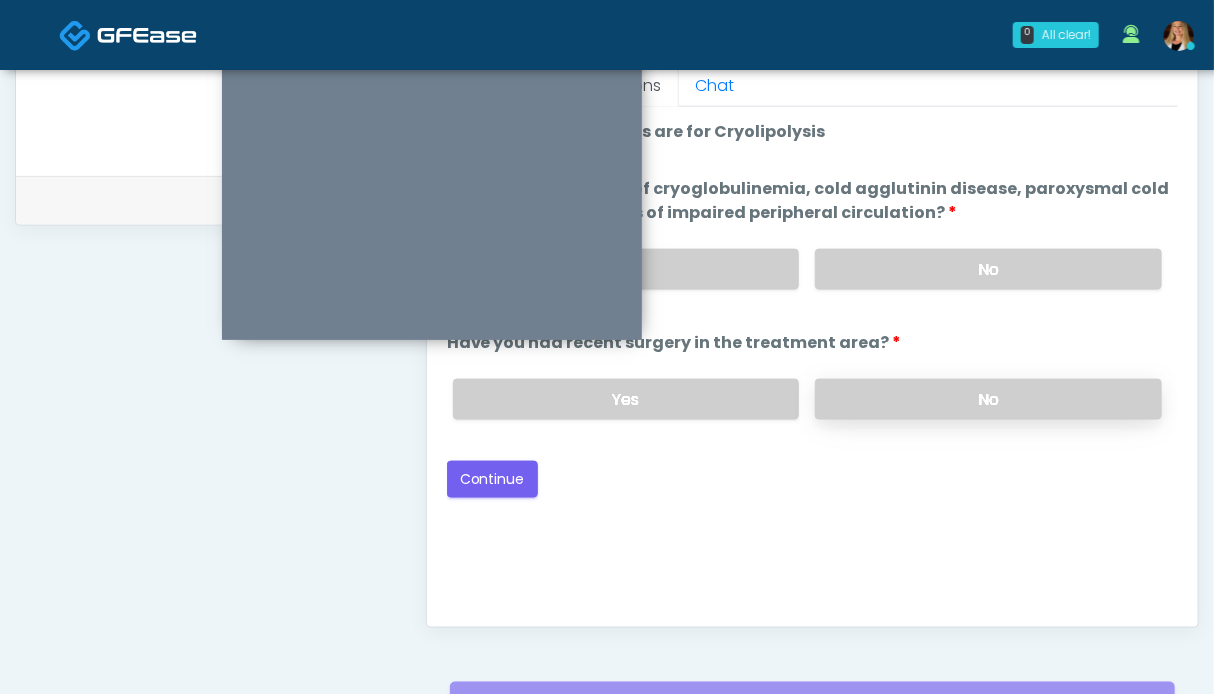 click on "No" at bounding box center (988, 399) 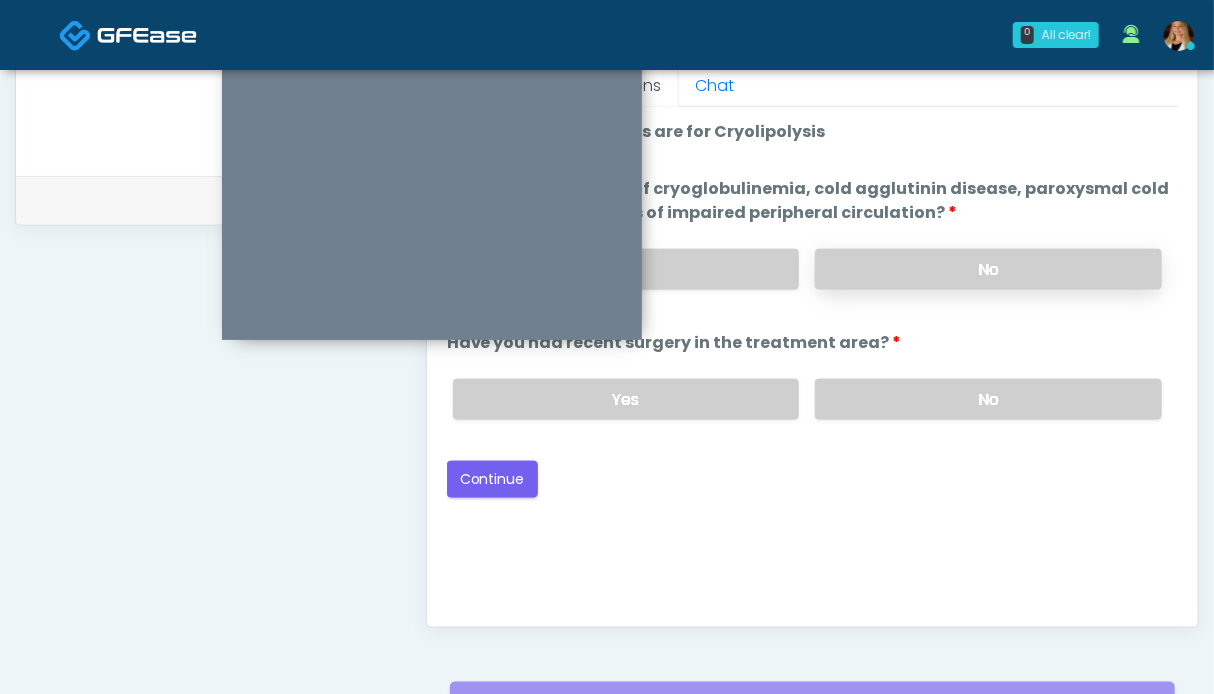 click on "No" at bounding box center [988, 269] 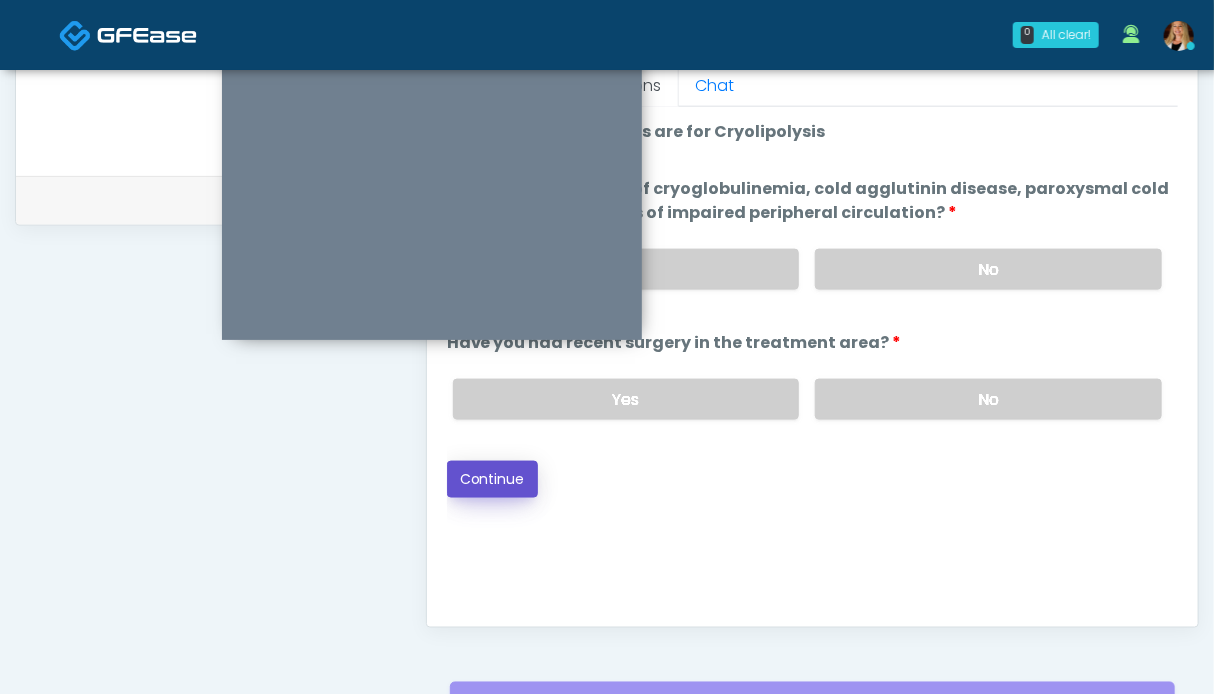 click on "Continue" at bounding box center [492, 479] 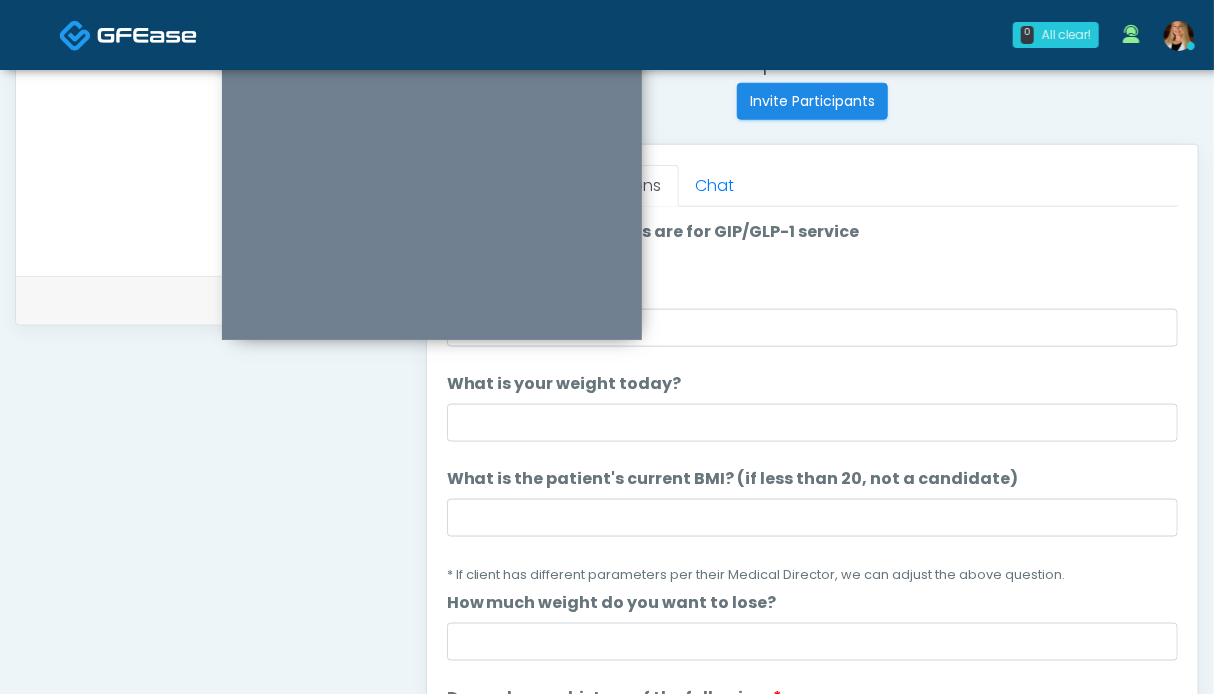 scroll, scrollTop: 699, scrollLeft: 0, axis: vertical 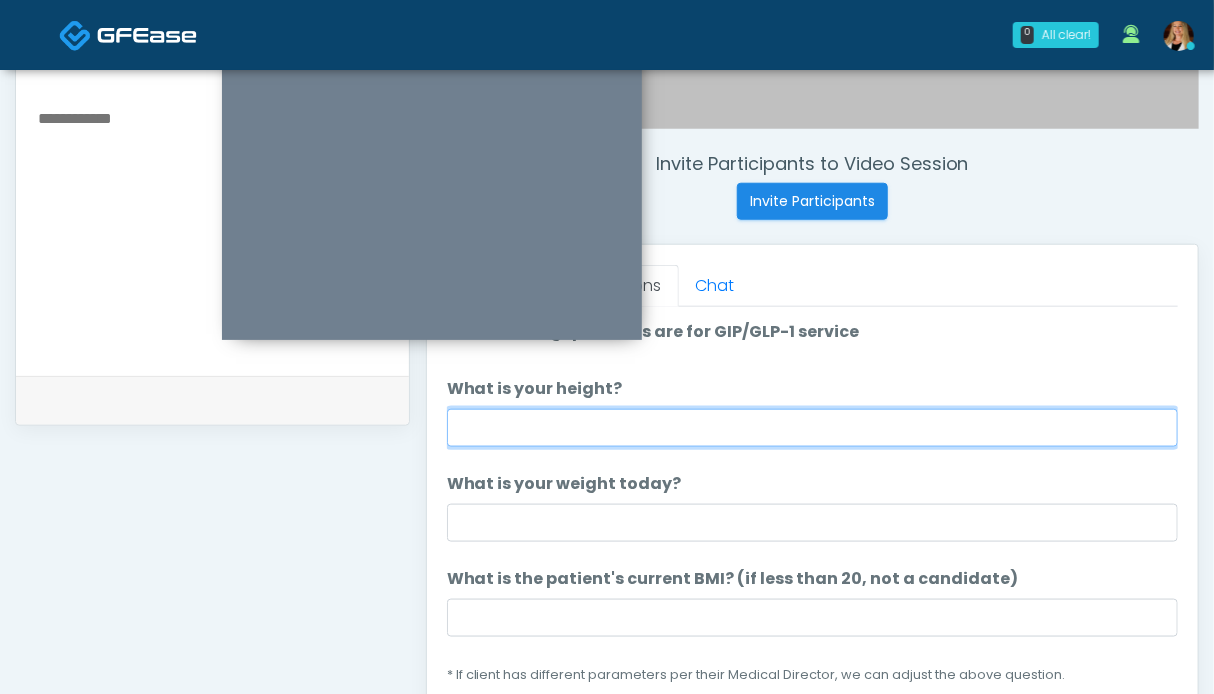 click on "What is your height?" at bounding box center (812, 428) 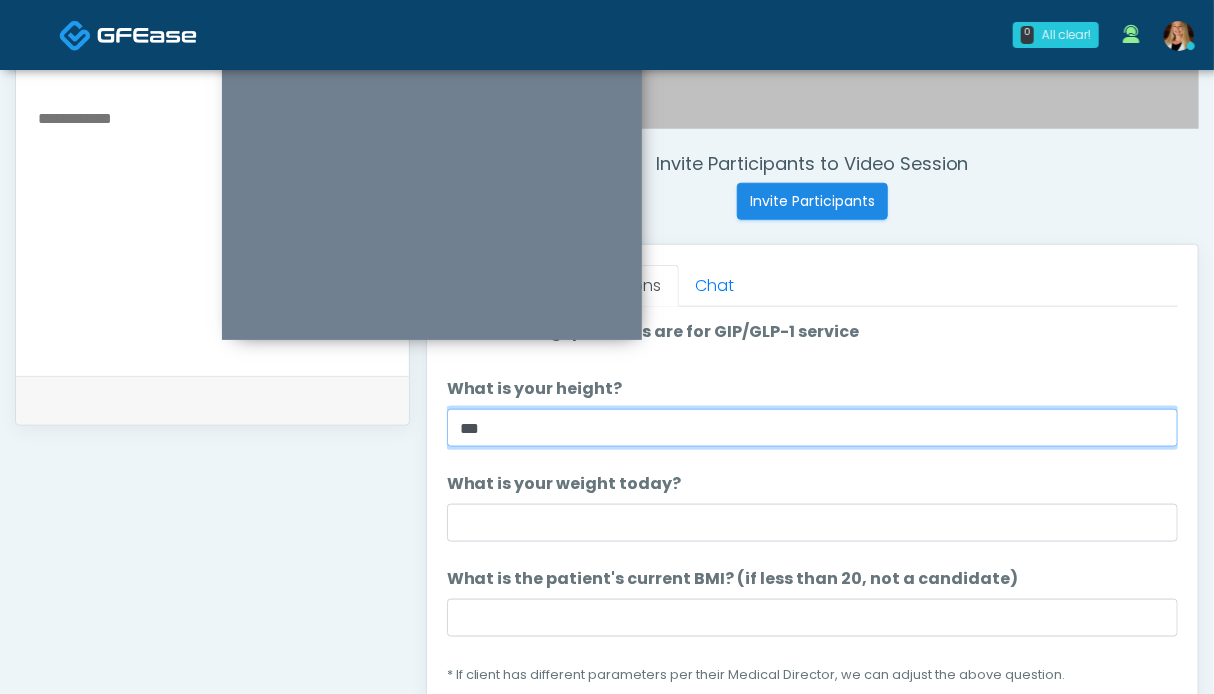 type on "***" 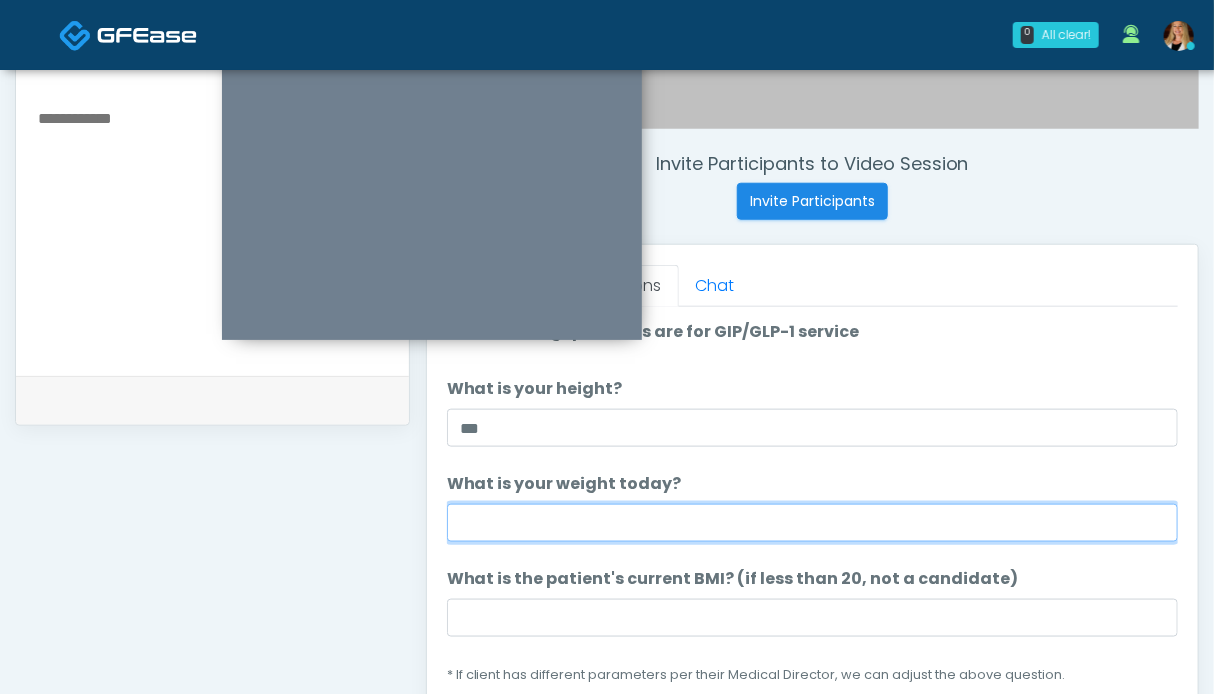 click on "What is your weight today?" at bounding box center (812, 523) 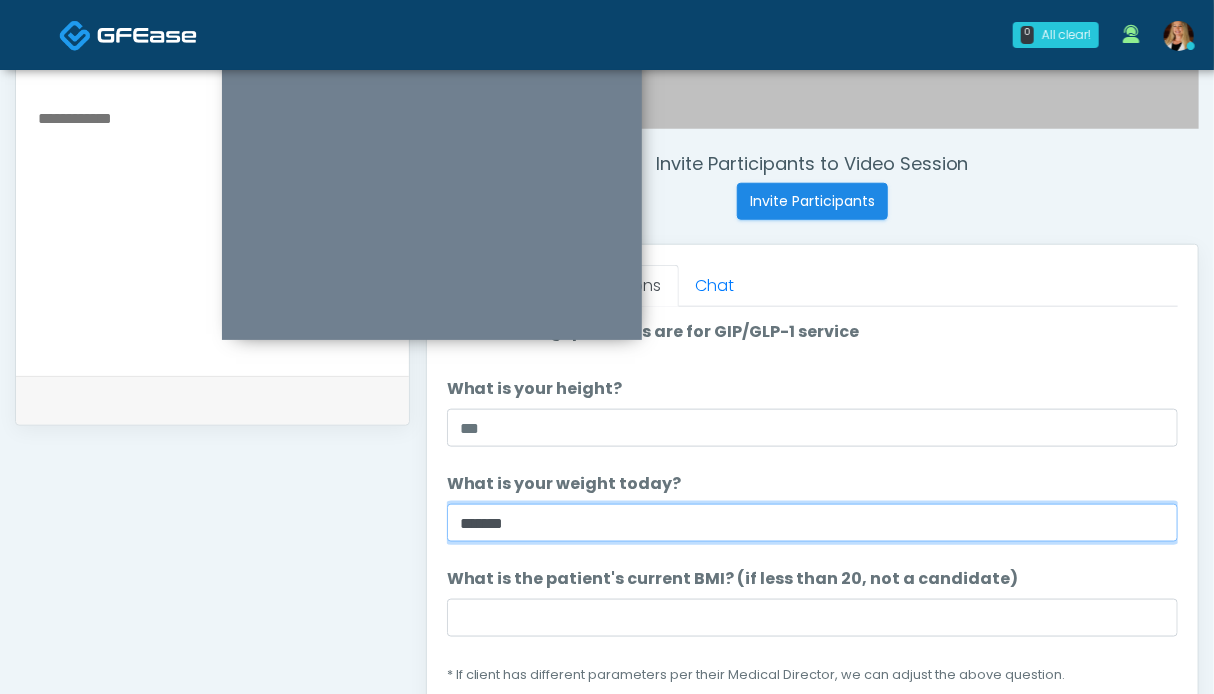 type on "******" 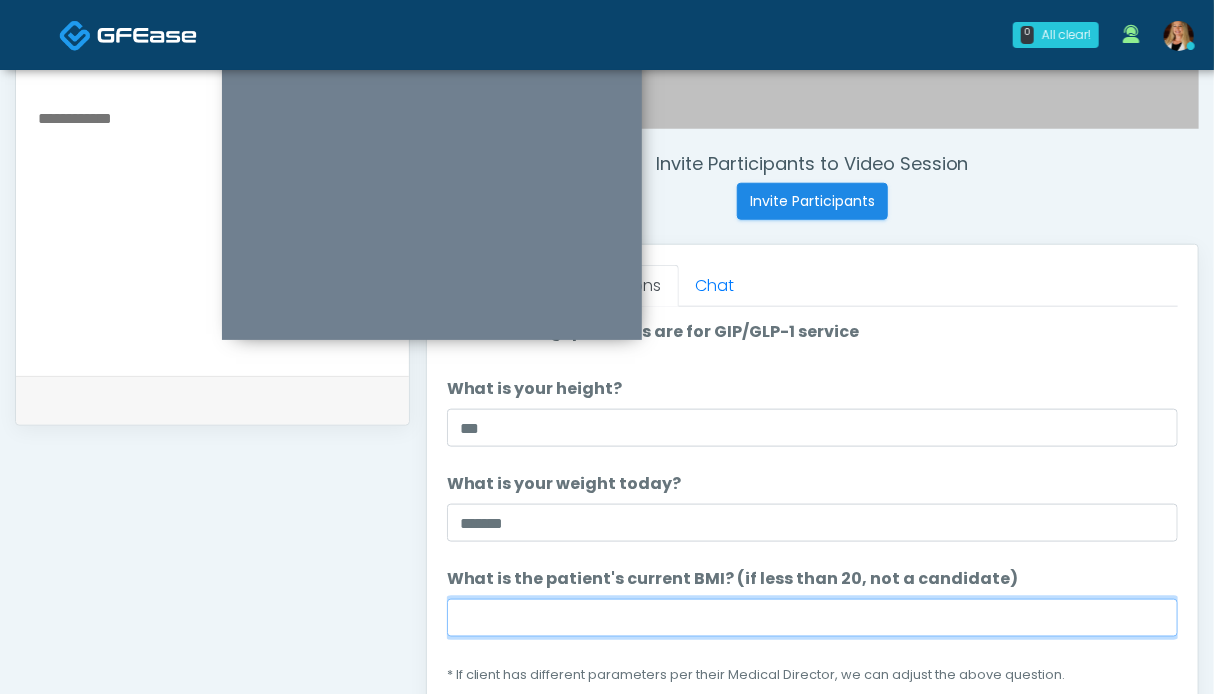 click on "What is the patient's current BMI? (if less than 20, not a candidate)" at bounding box center [812, 618] 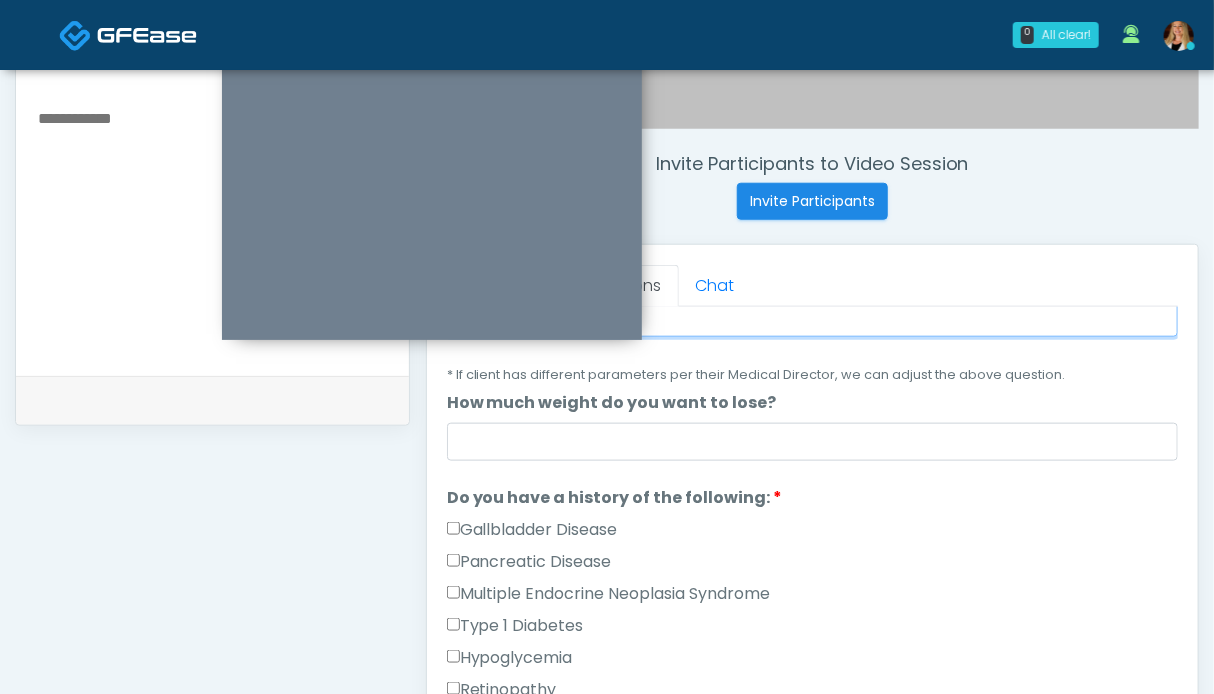 scroll, scrollTop: 400, scrollLeft: 0, axis: vertical 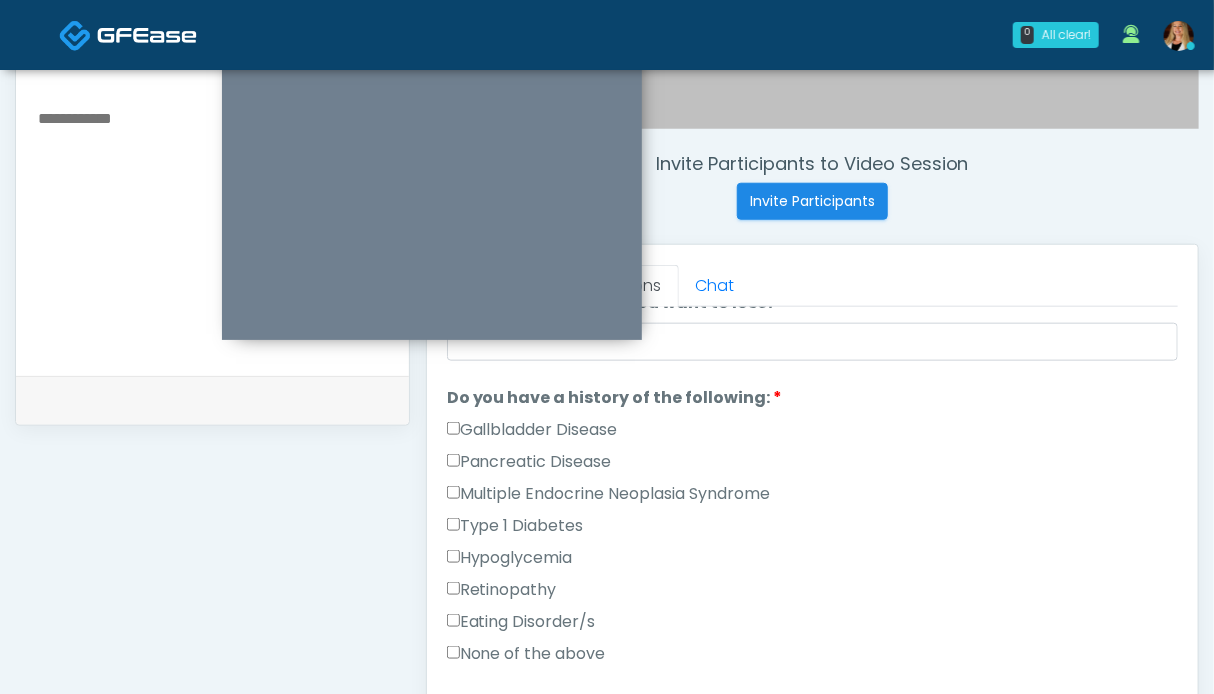 type on "****" 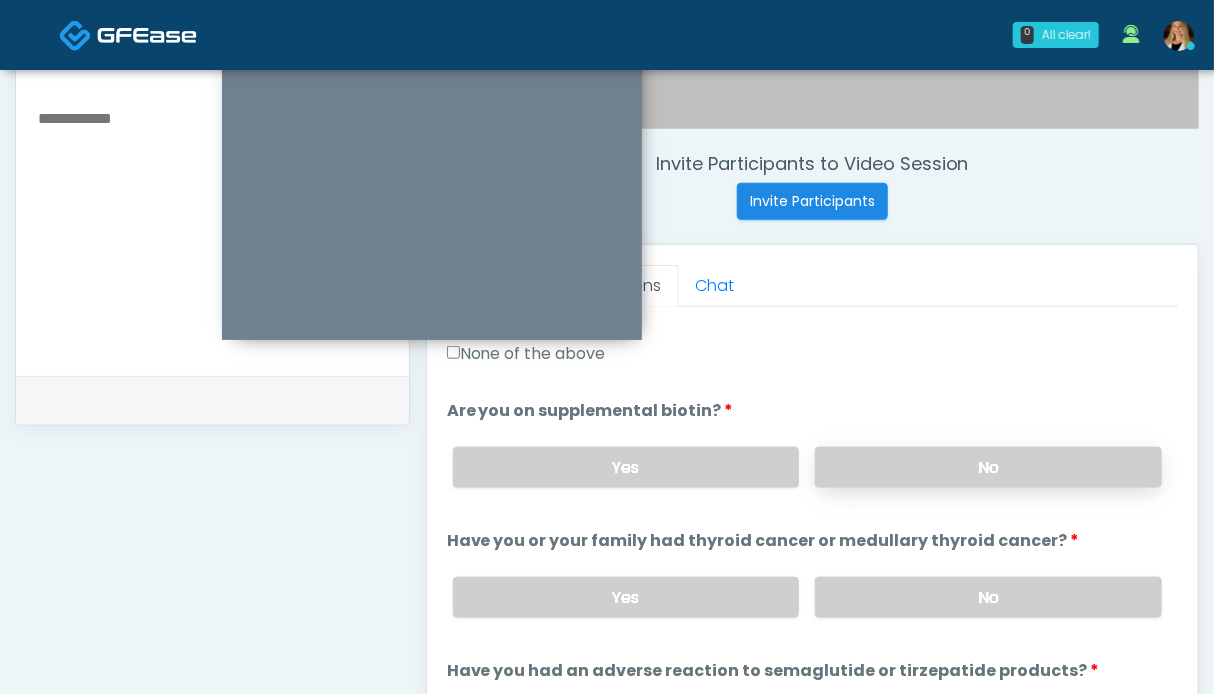 click on "No" at bounding box center (988, 467) 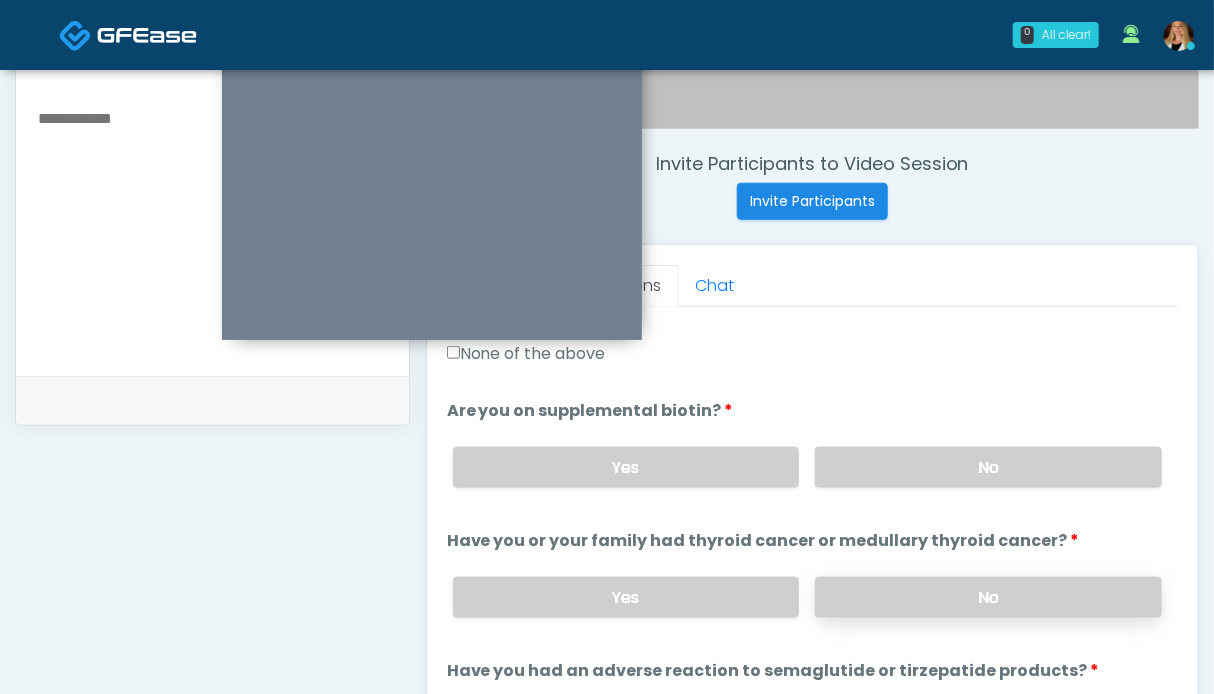 click on "No" at bounding box center [988, 597] 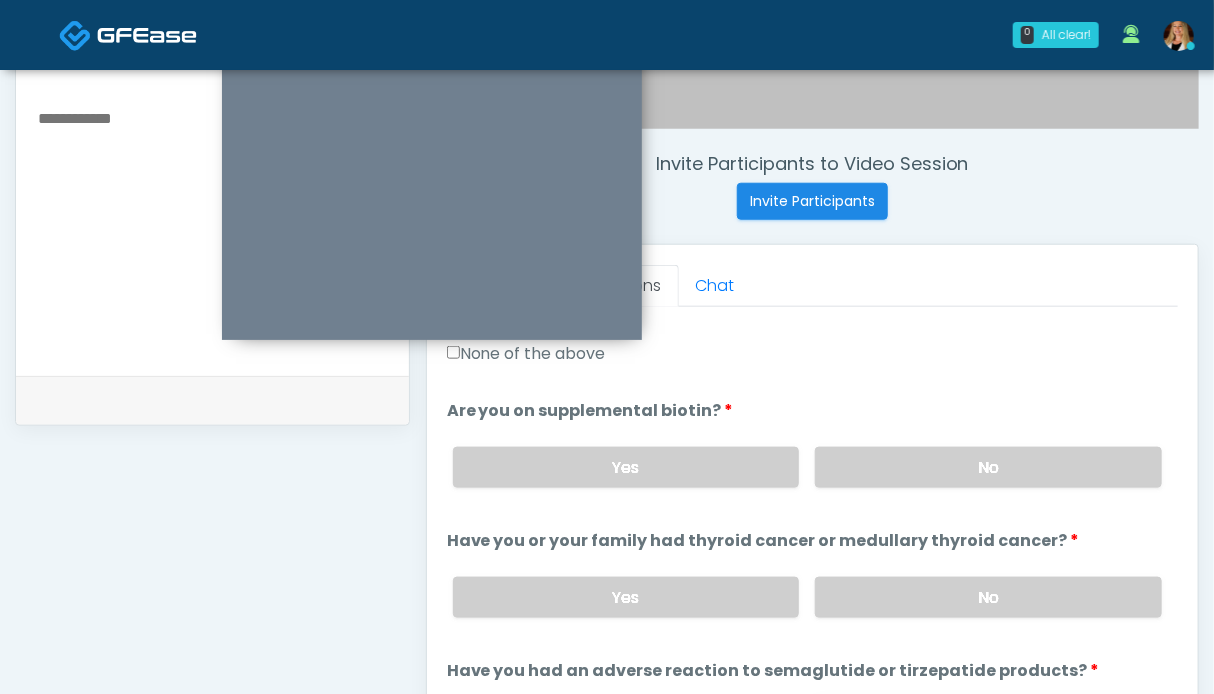 scroll, scrollTop: 900, scrollLeft: 0, axis: vertical 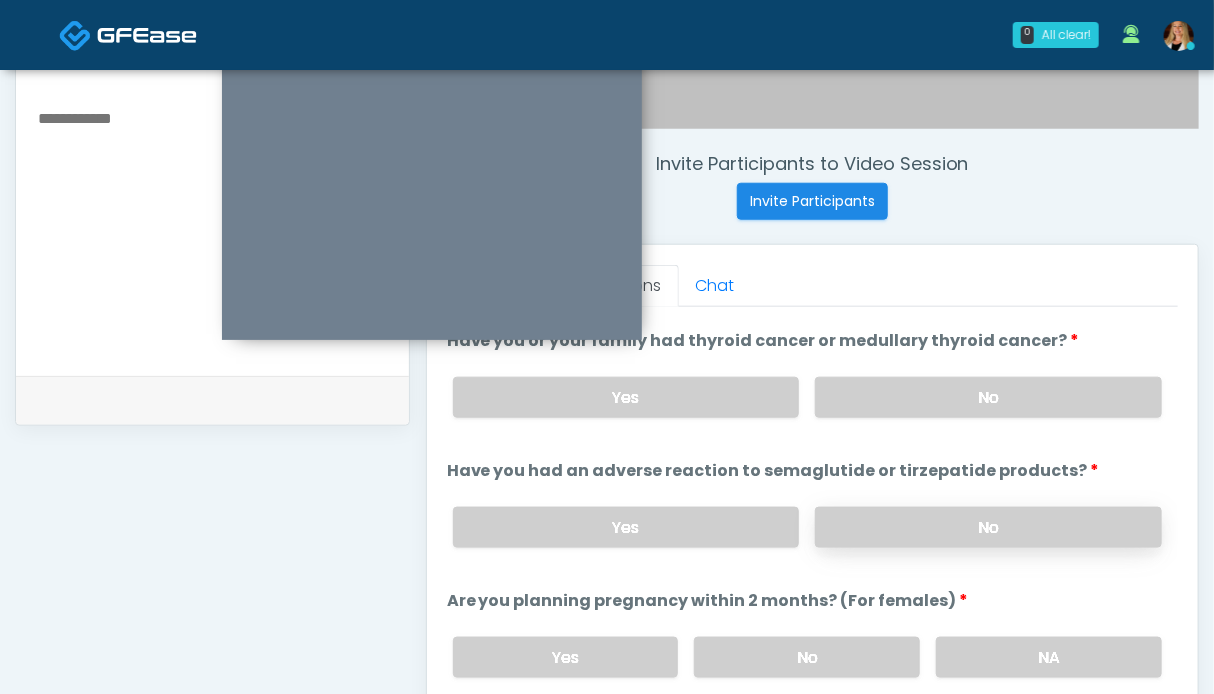click on "No" at bounding box center (988, 527) 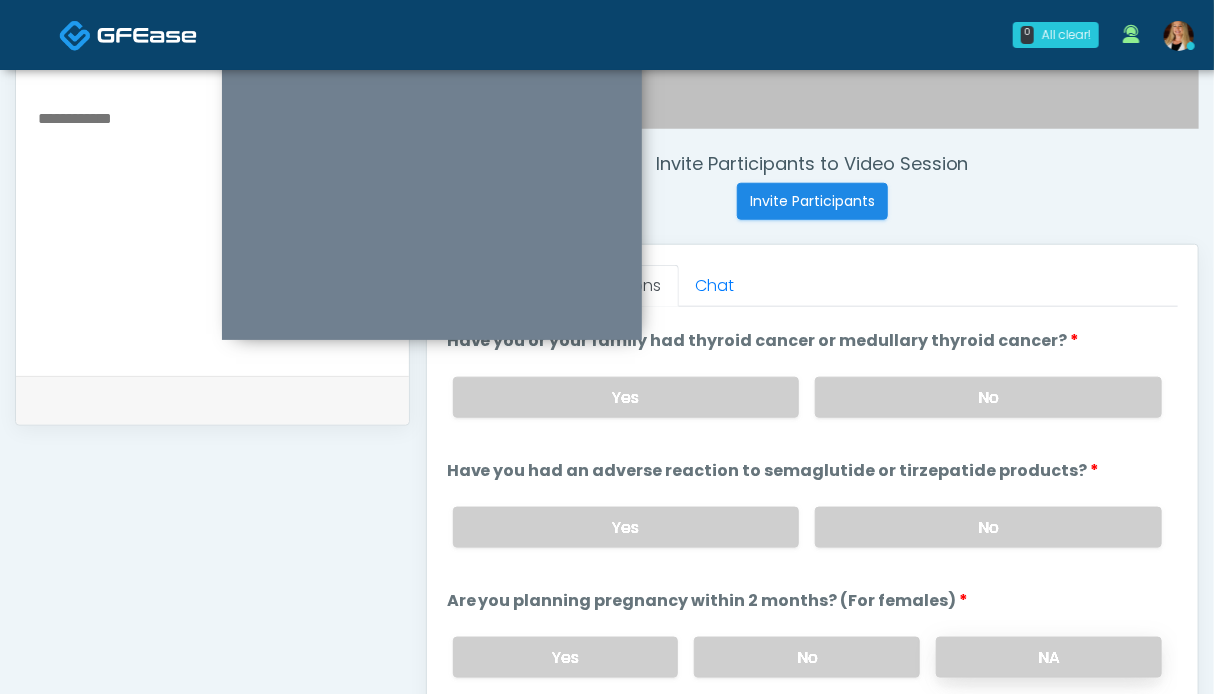 click on "NA" at bounding box center [1049, 657] 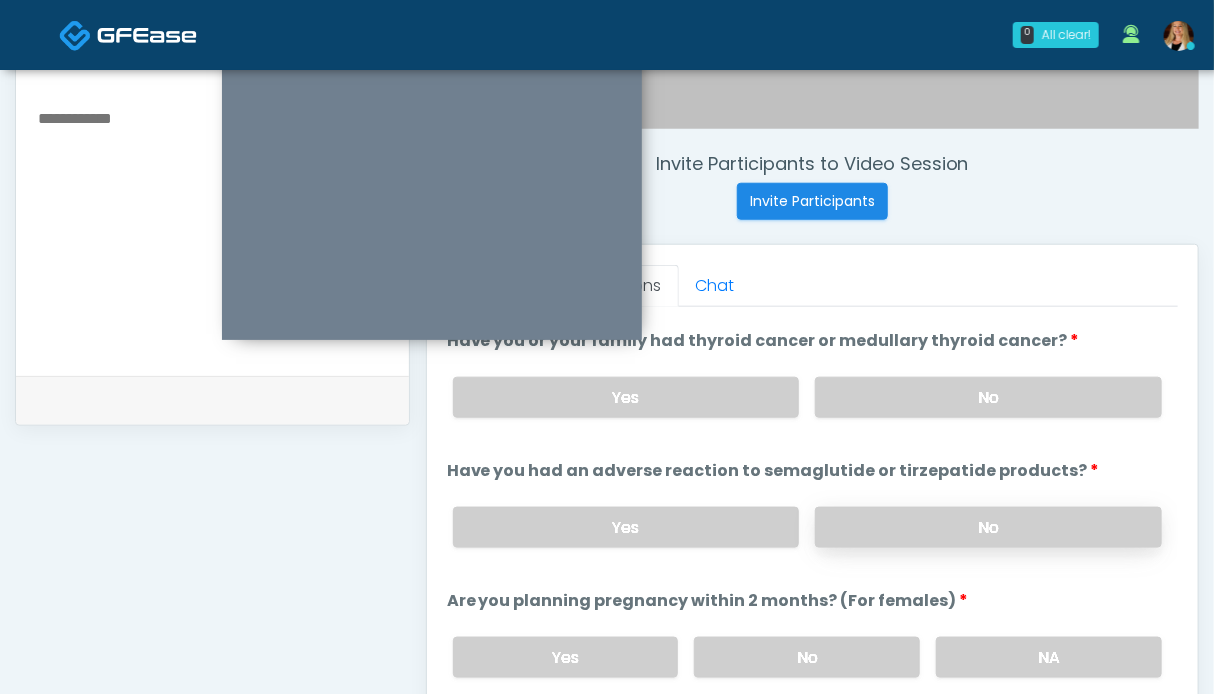 scroll, scrollTop: 1100, scrollLeft: 0, axis: vertical 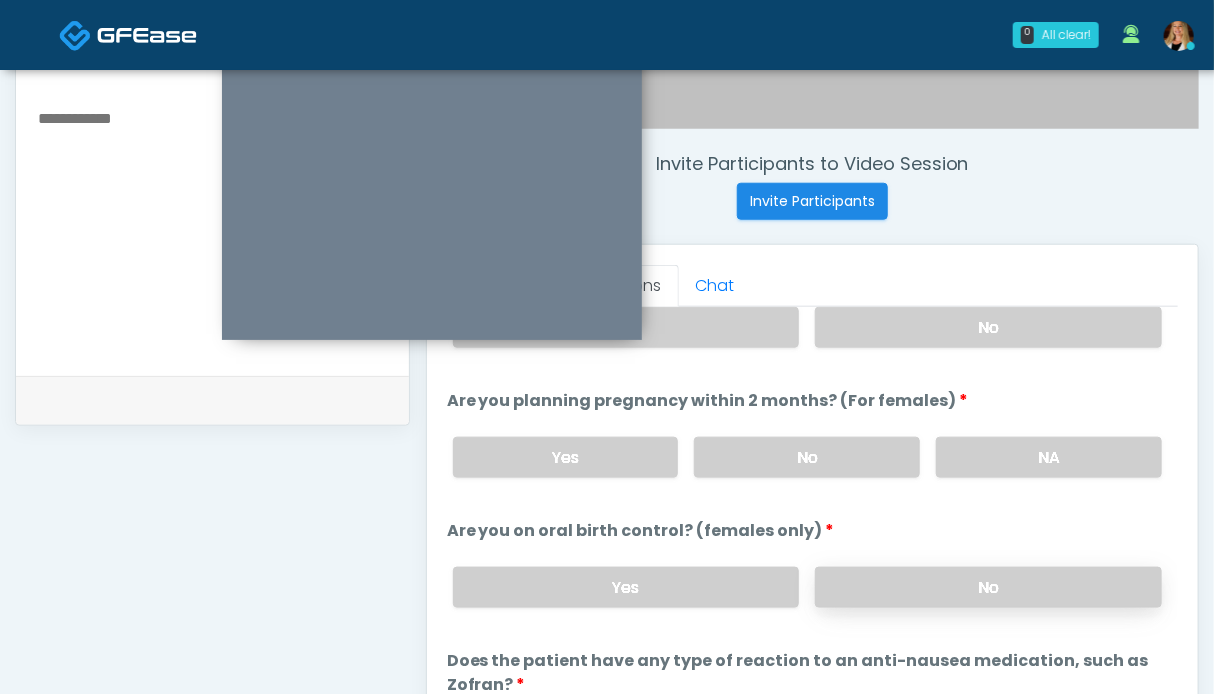 click on "No" at bounding box center (988, 587) 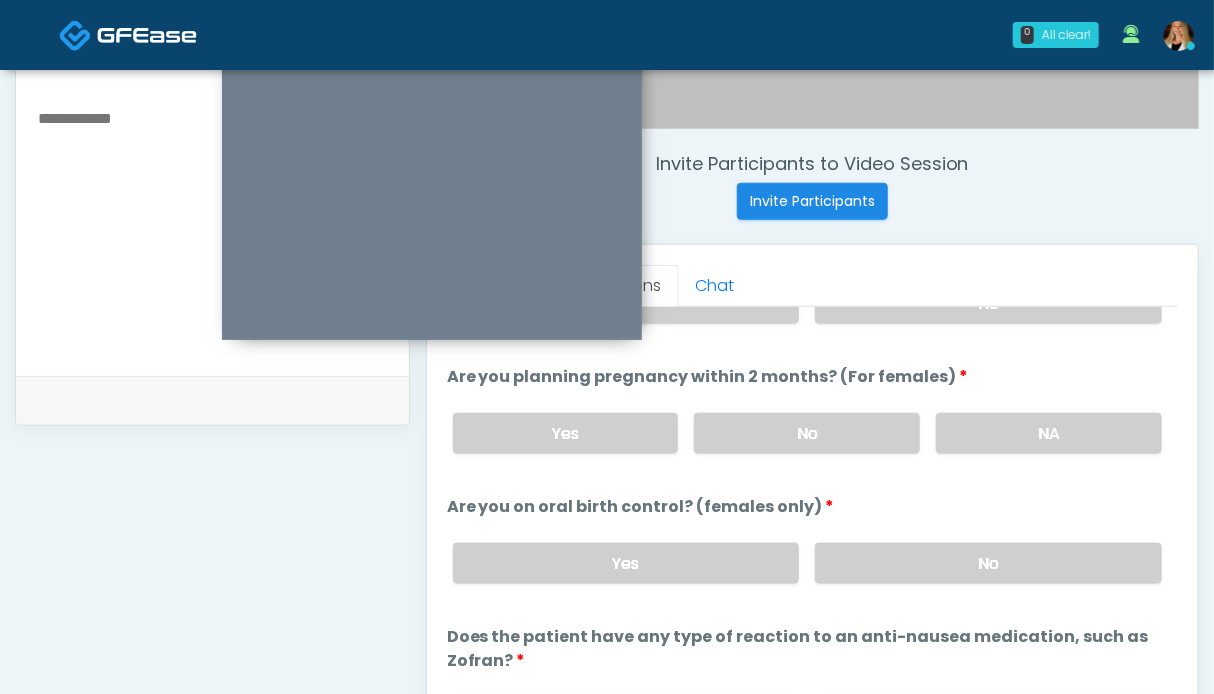 scroll, scrollTop: 999, scrollLeft: 0, axis: vertical 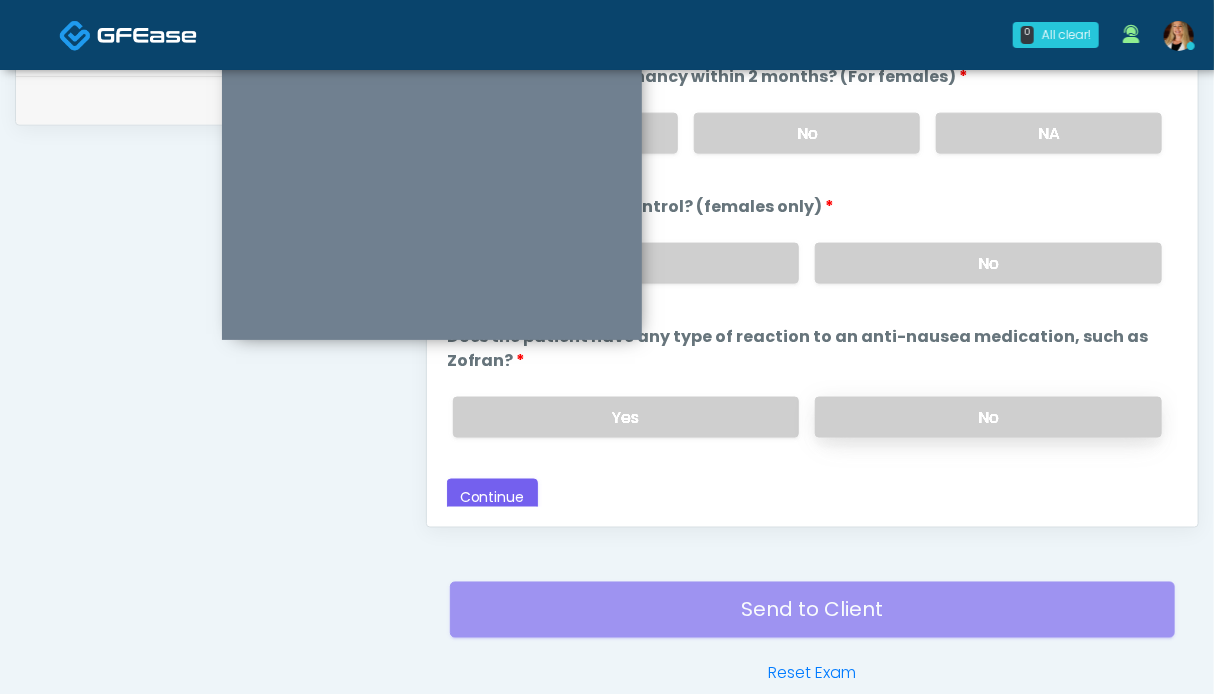 click on "No" at bounding box center [988, 417] 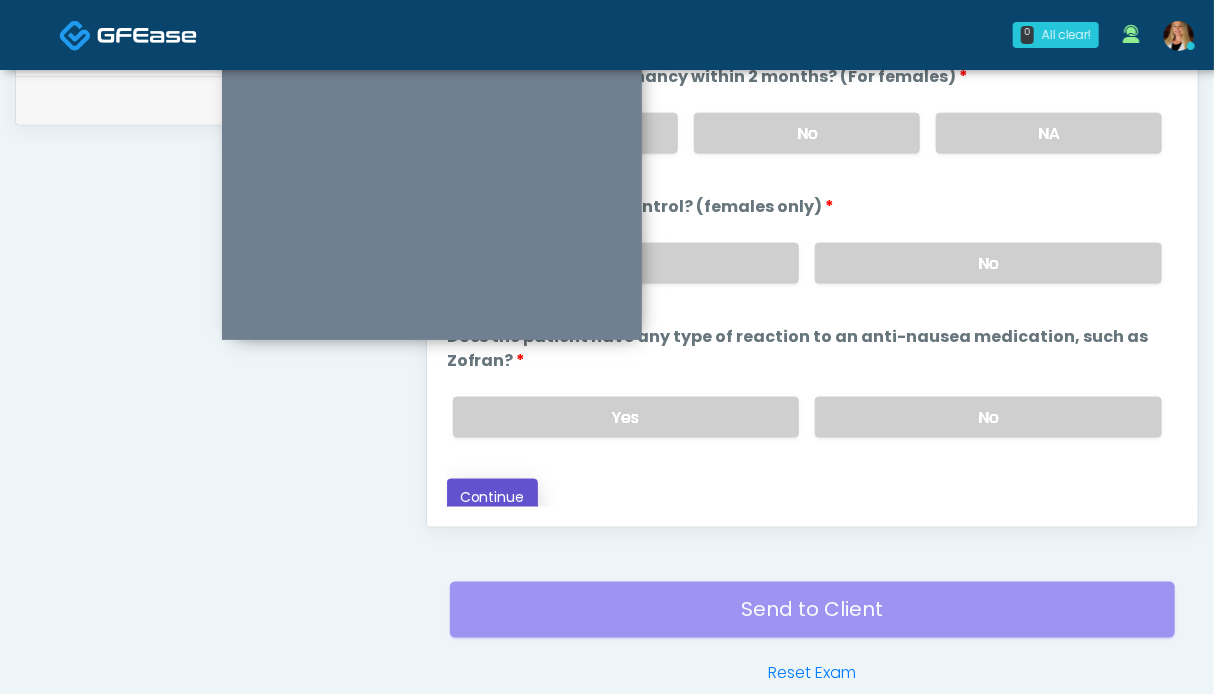 click on "Continue" at bounding box center (492, 497) 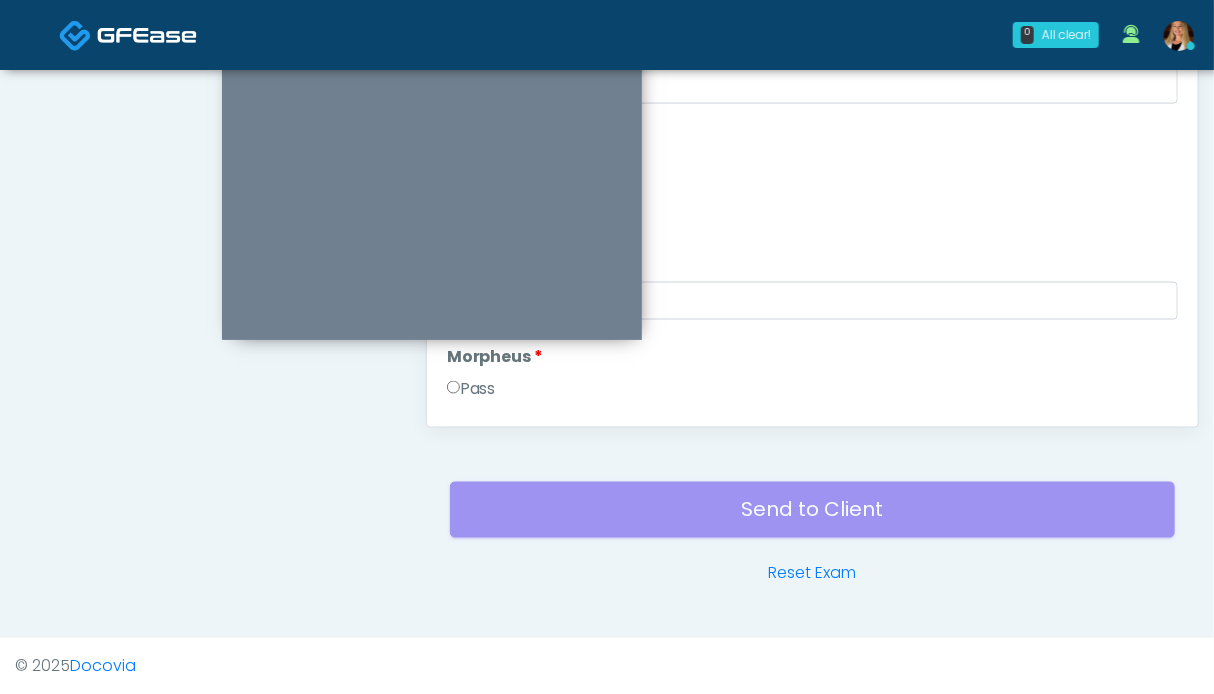 scroll, scrollTop: 499, scrollLeft: 0, axis: vertical 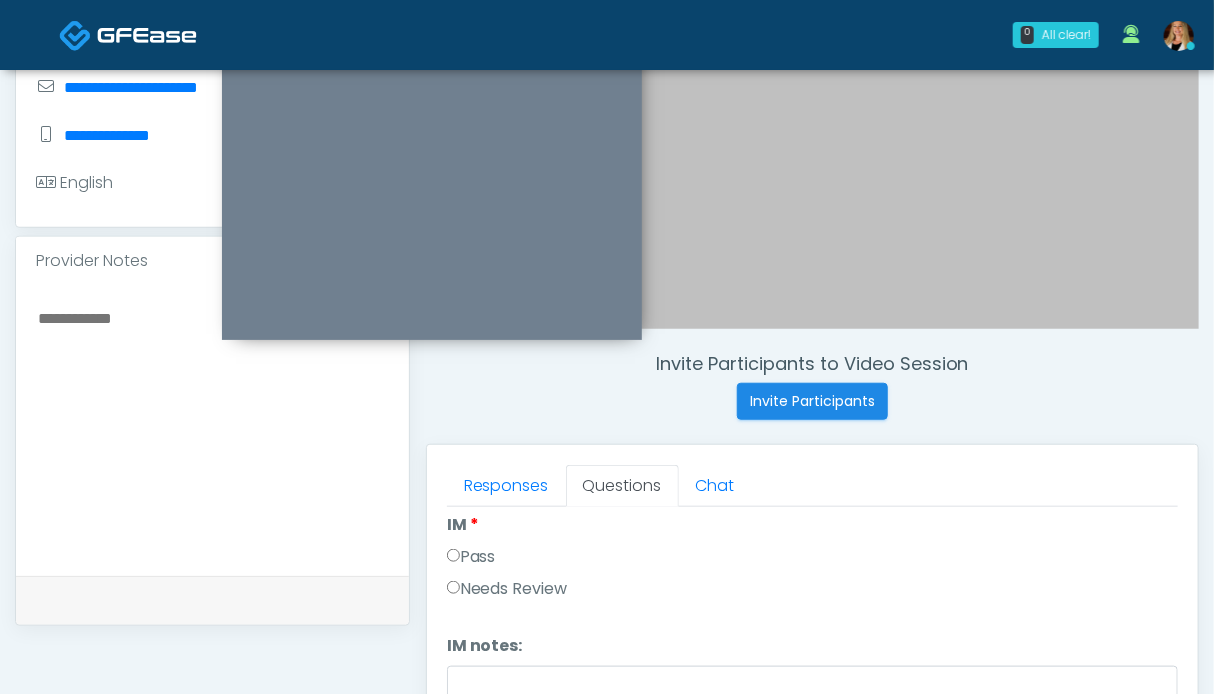 click on "Pass" at bounding box center [471, 557] 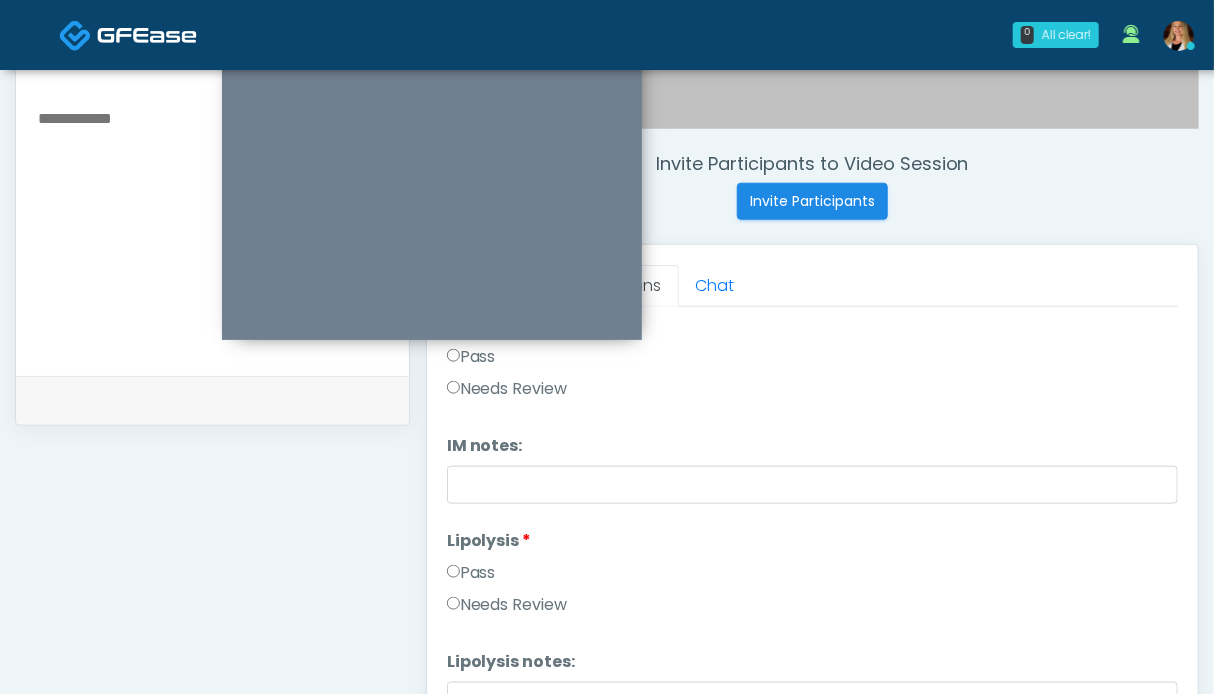 scroll, scrollTop: 599, scrollLeft: 0, axis: vertical 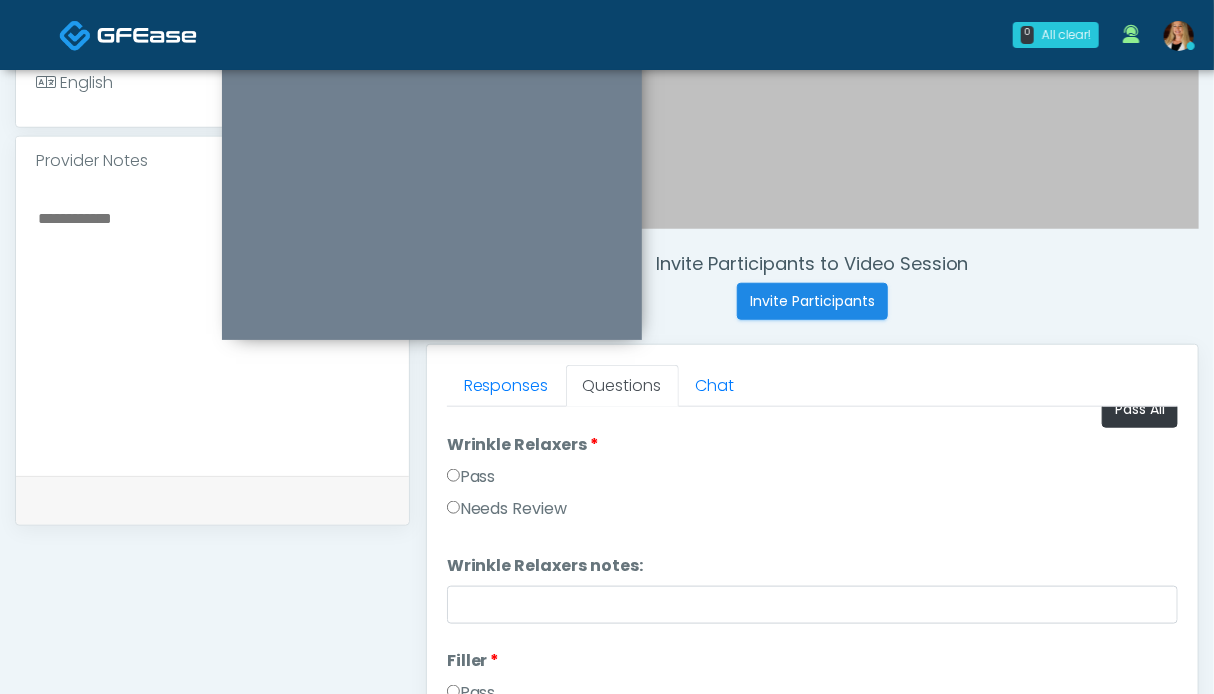 click on "Pass" at bounding box center [471, 477] 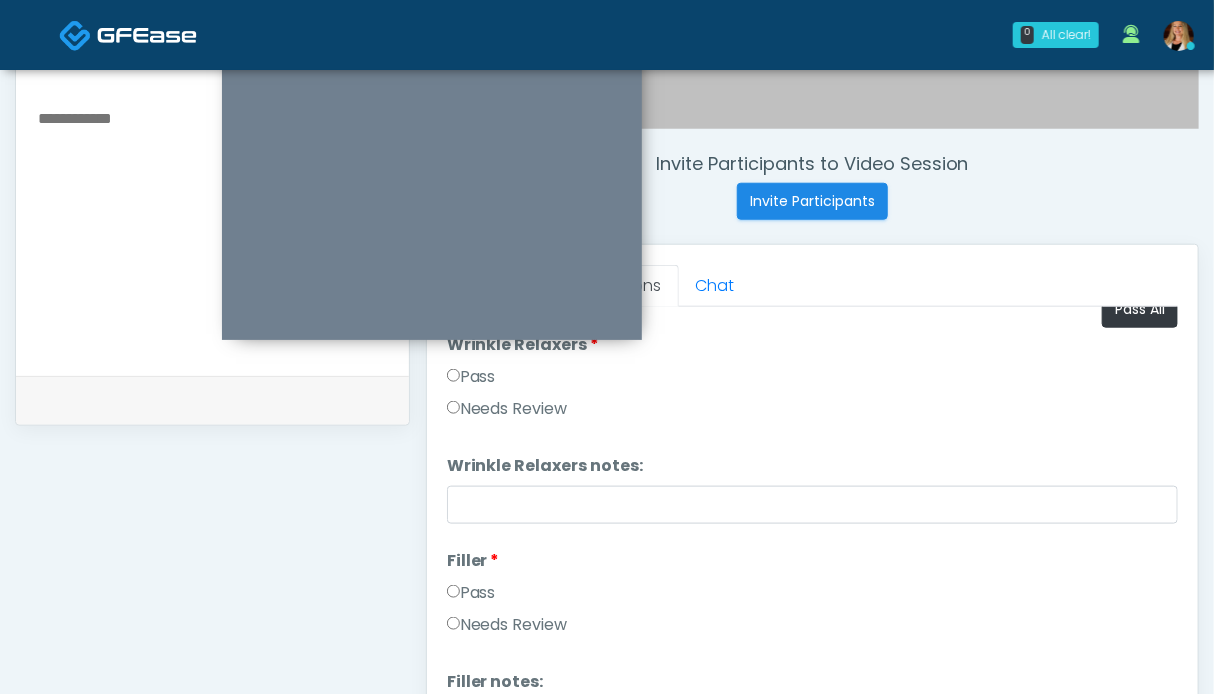 scroll, scrollTop: 124, scrollLeft: 0, axis: vertical 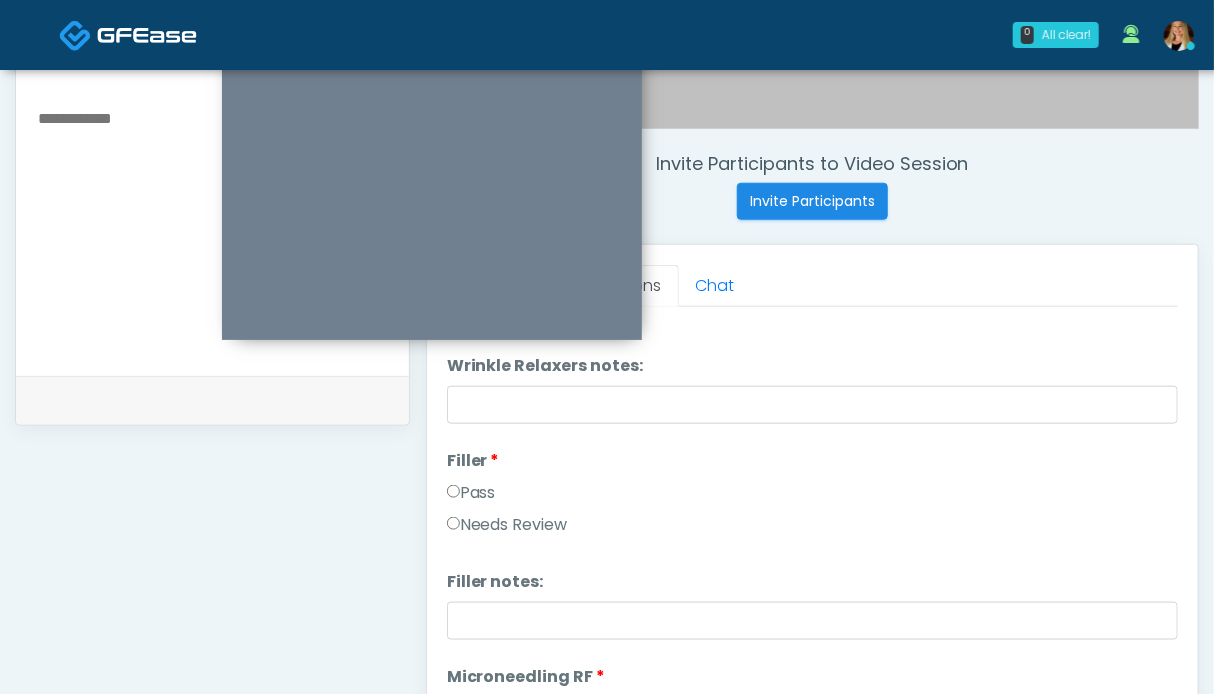 click on "Pass" at bounding box center (471, 493) 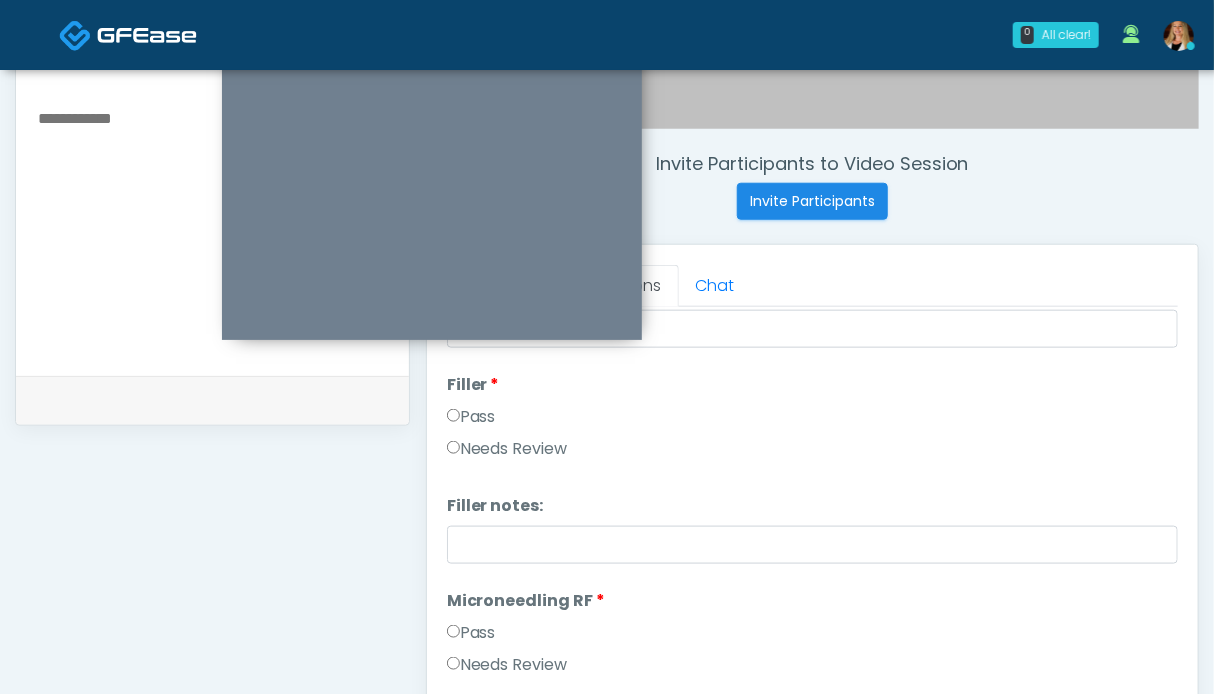 scroll, scrollTop: 300, scrollLeft: 0, axis: vertical 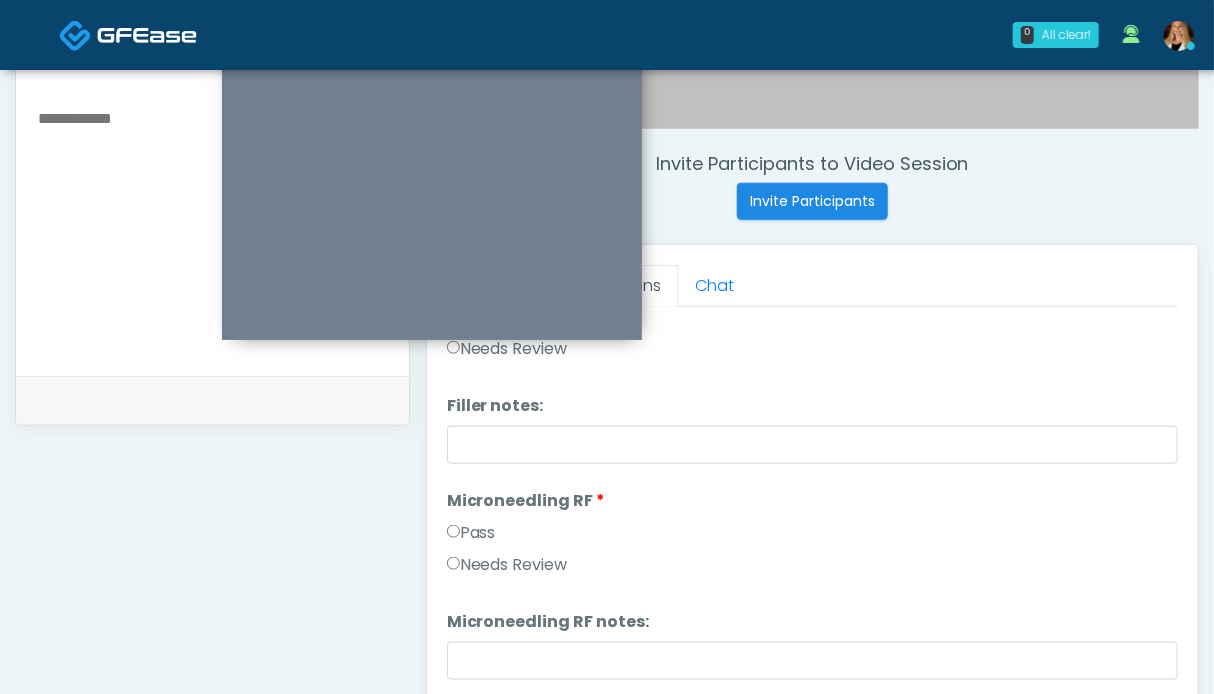 click on "Pass" at bounding box center (471, 533) 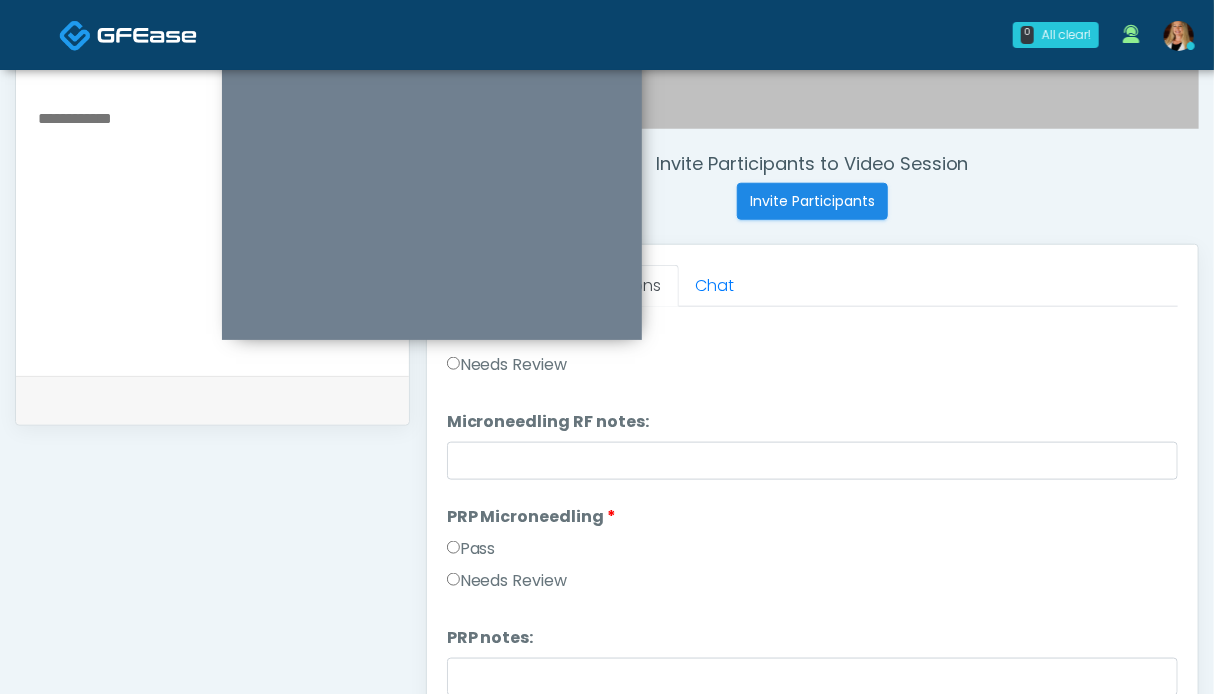 click on "Pass" at bounding box center [471, 549] 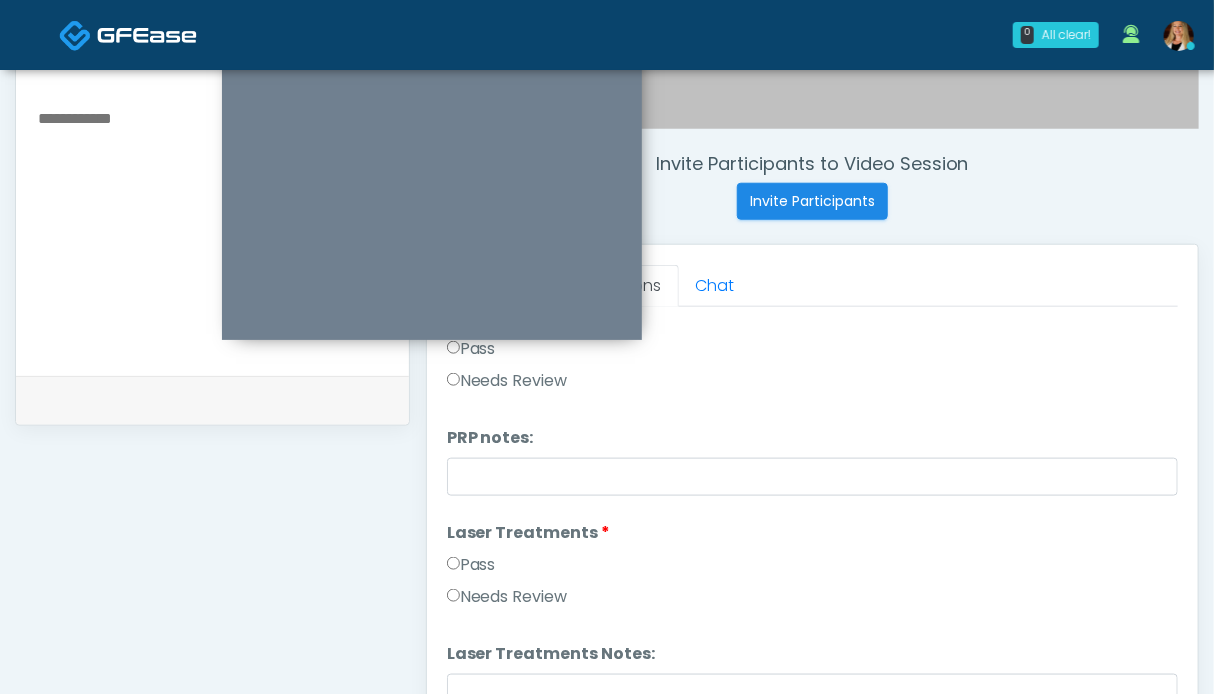 click on "Pass" at bounding box center [471, 565] 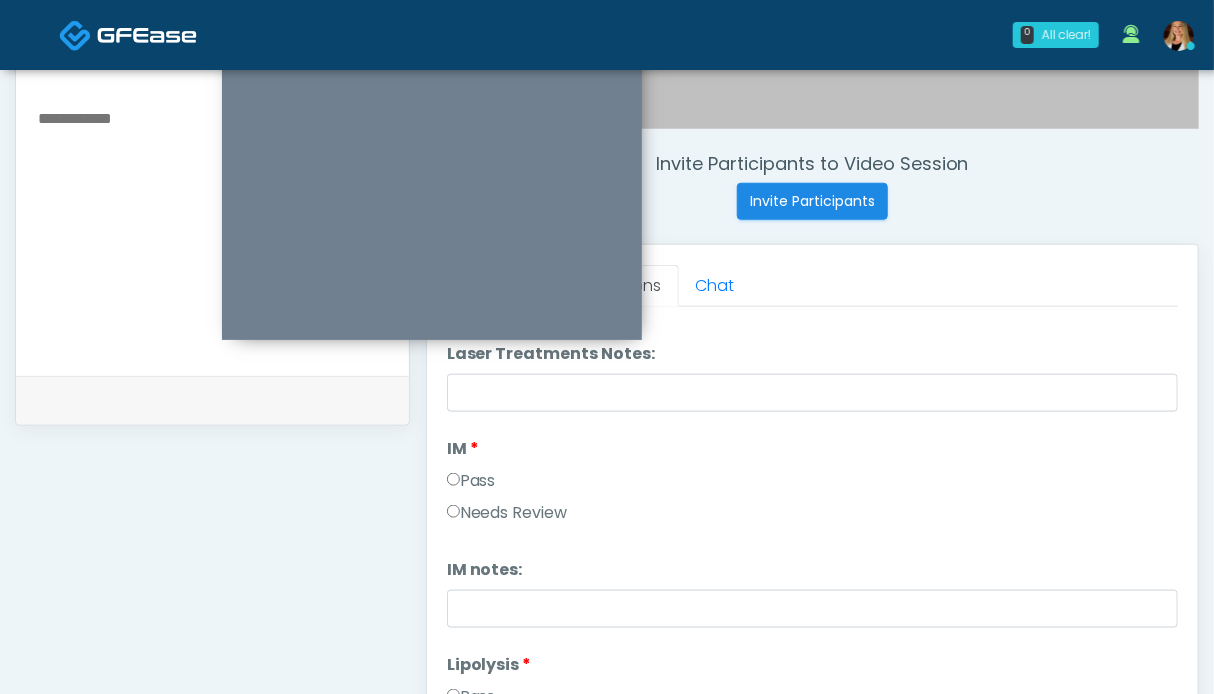scroll, scrollTop: 1100, scrollLeft: 0, axis: vertical 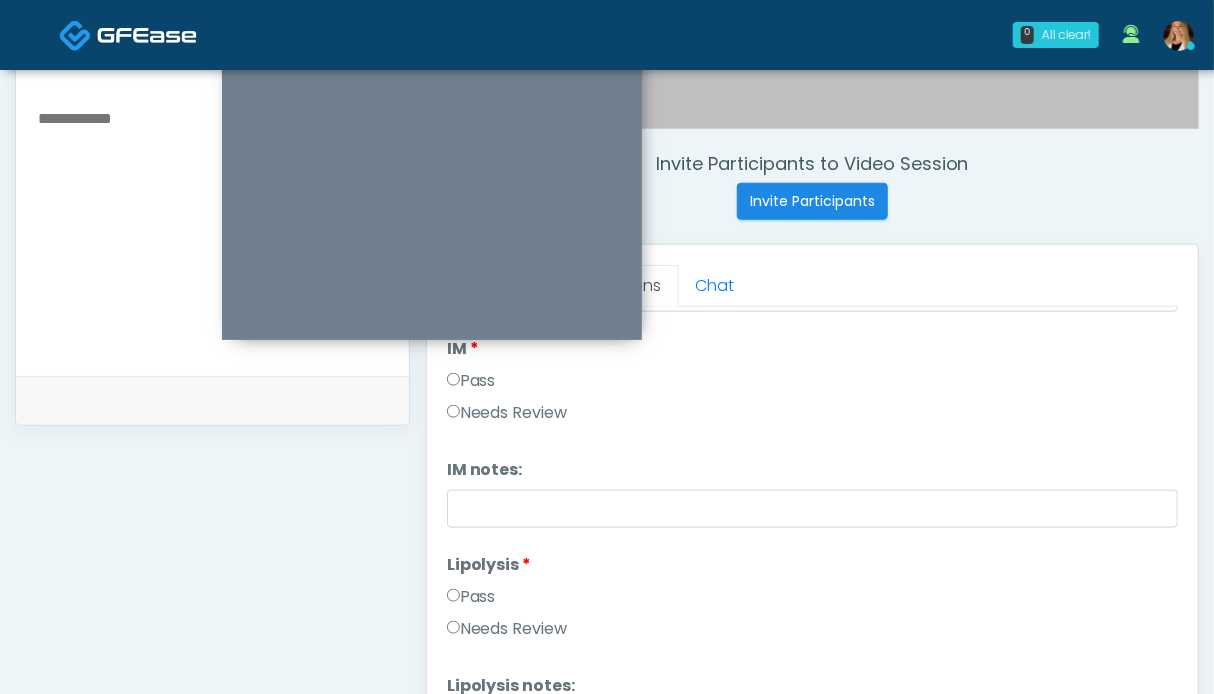 click on "Pass" at bounding box center (471, 597) 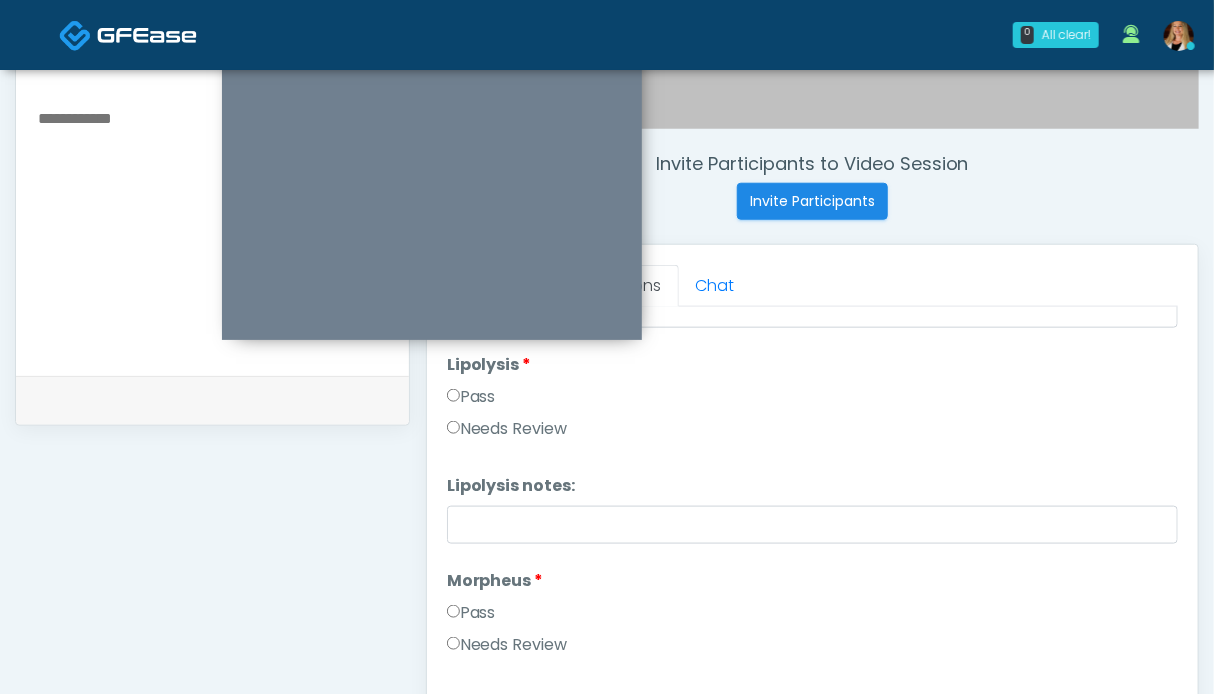 click on "Pass" at bounding box center (471, 613) 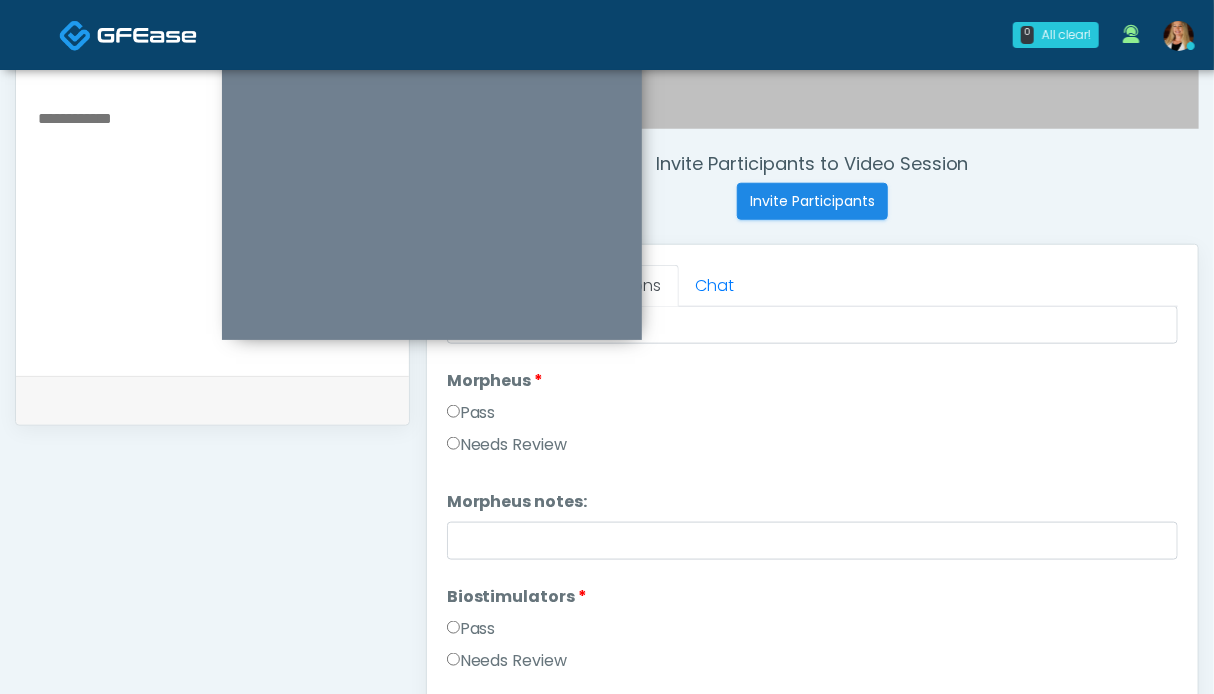 scroll, scrollTop: 1600, scrollLeft: 0, axis: vertical 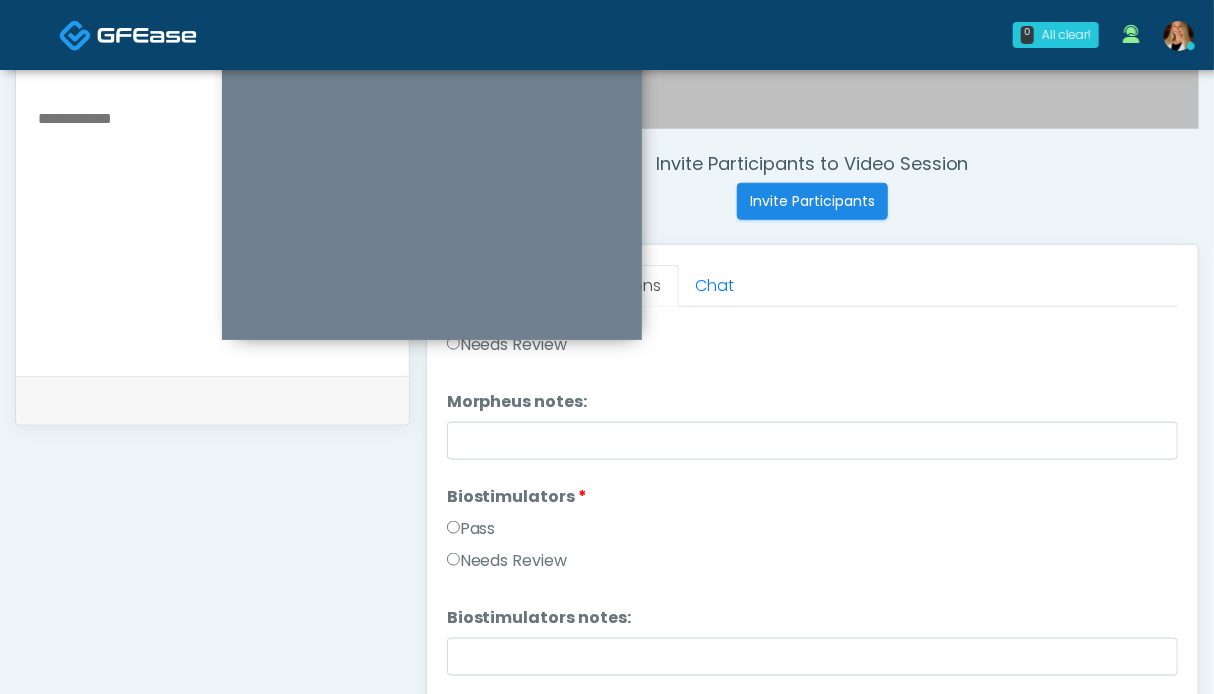 click on "Pass" at bounding box center [471, 529] 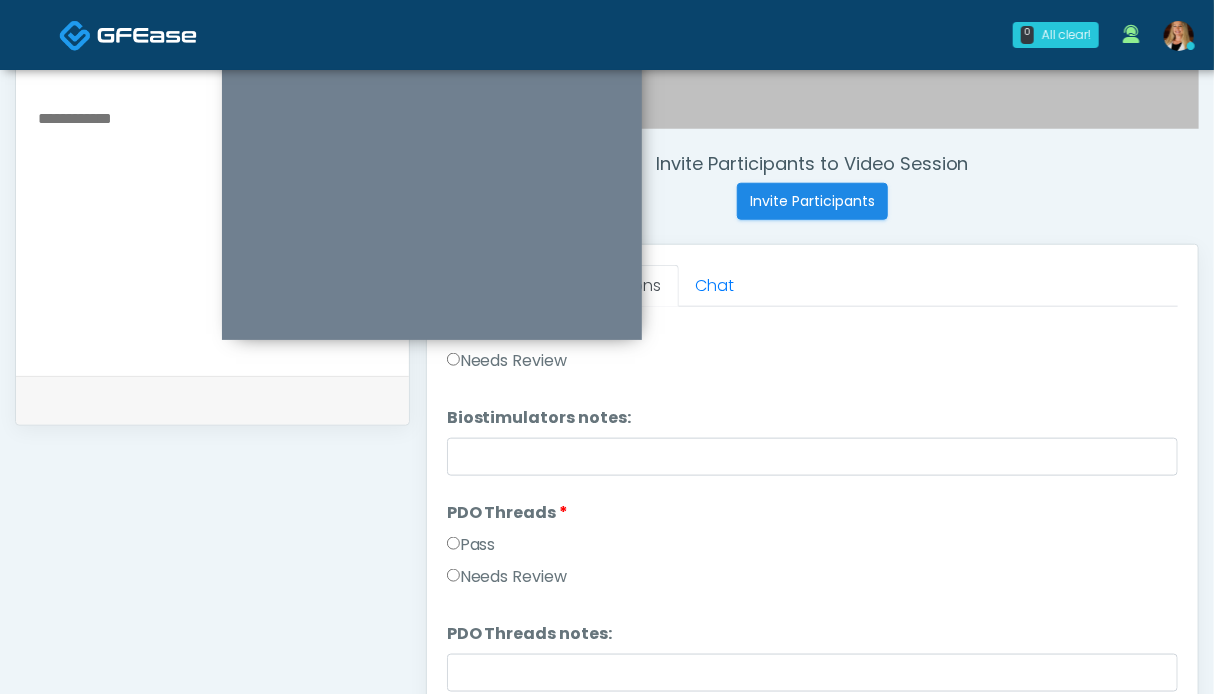 click on "Pass" at bounding box center (471, 545) 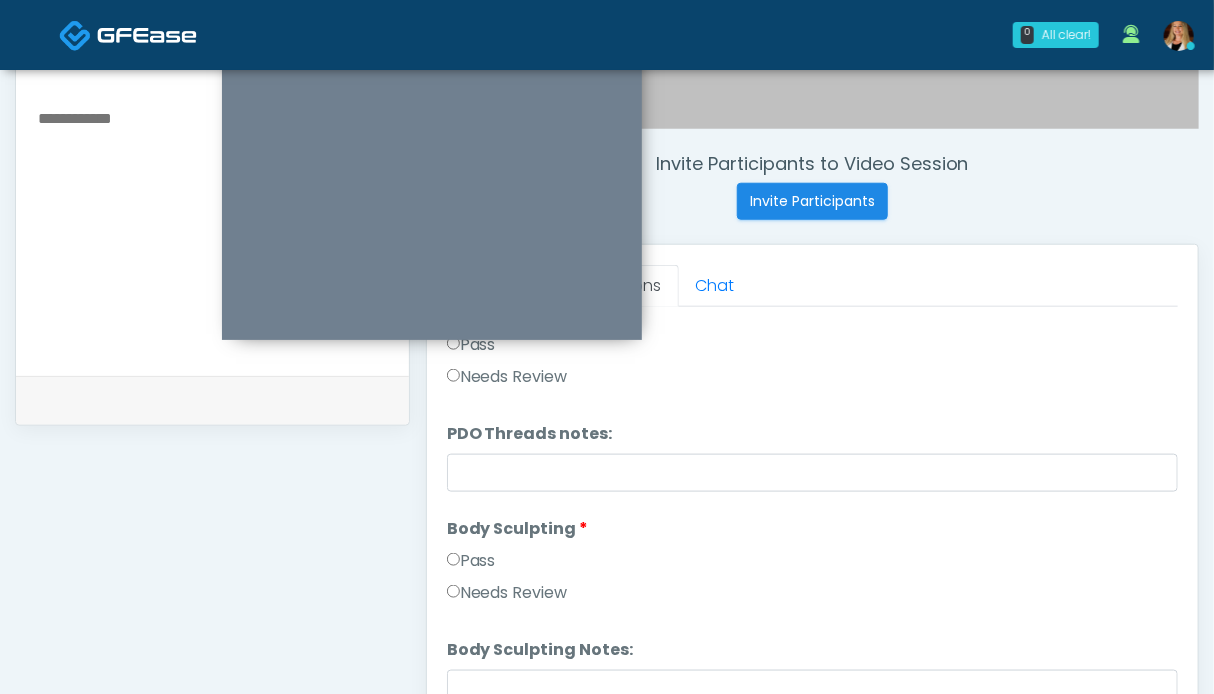 click on "Pass" at bounding box center [471, 561] 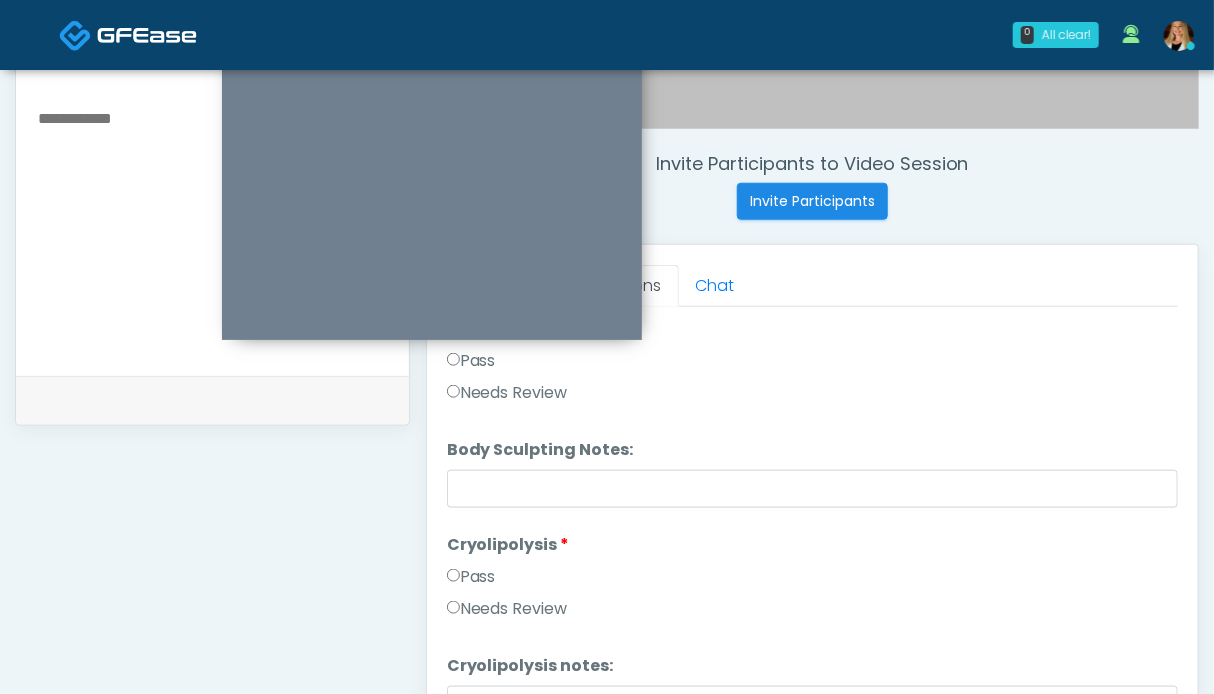 click on "Pass" at bounding box center [471, 577] 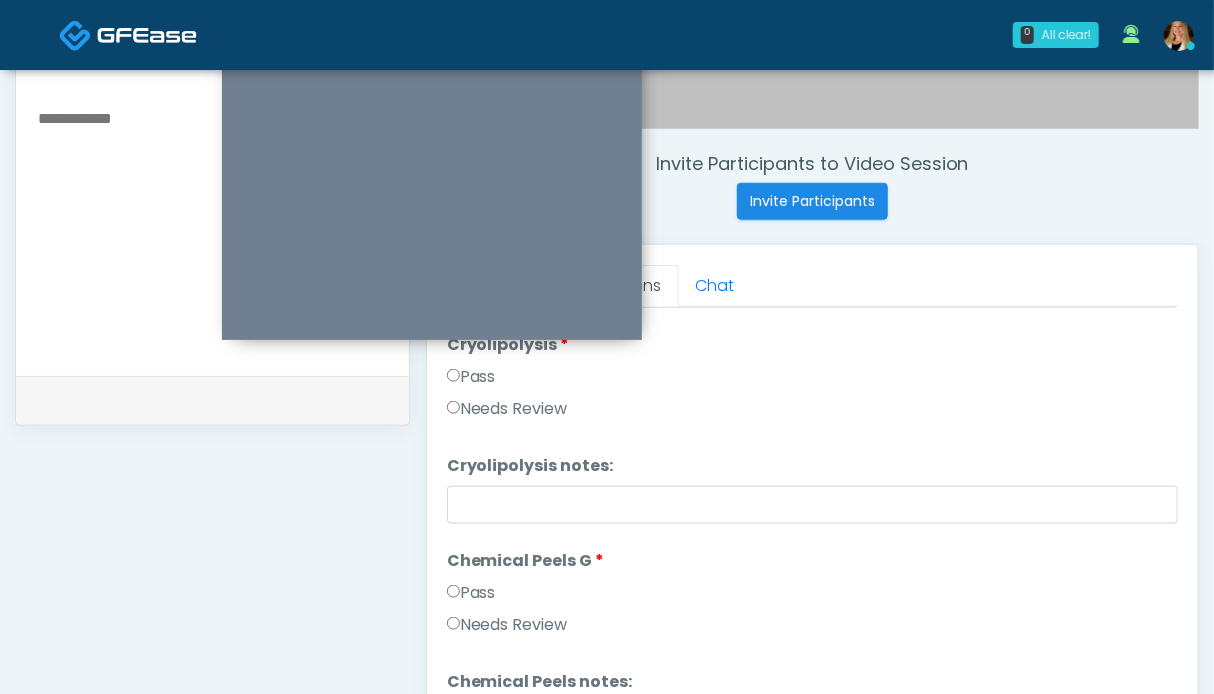 click on "Pass" at bounding box center (471, 593) 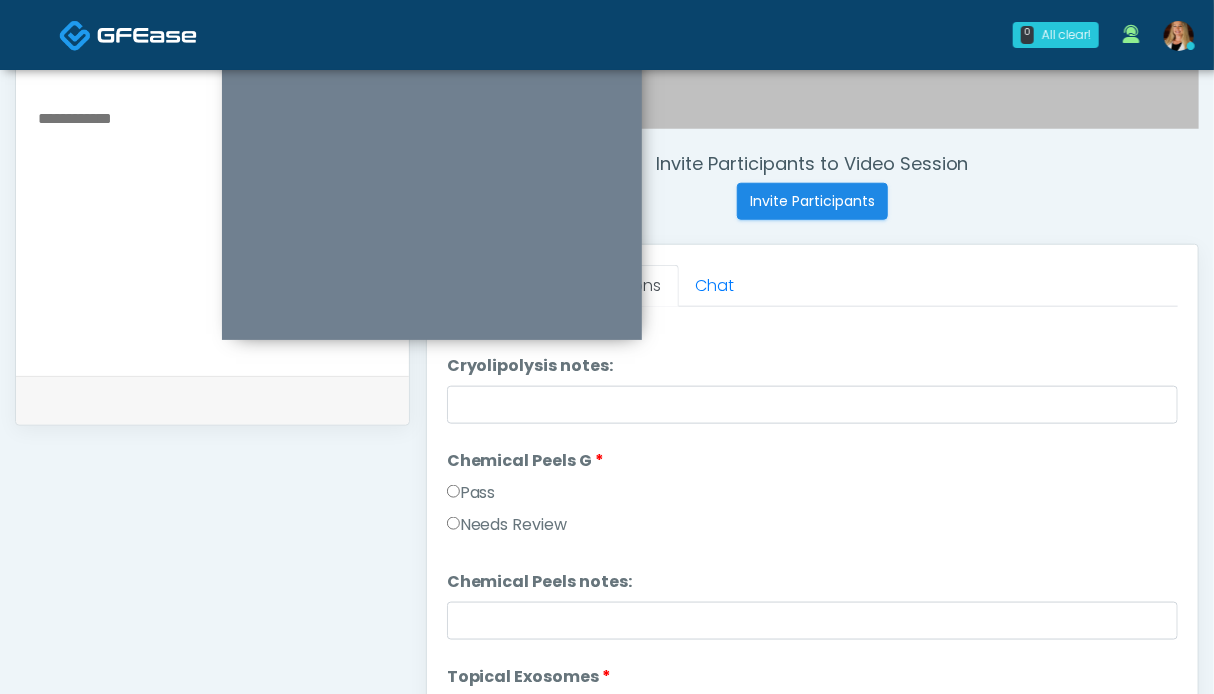 scroll, scrollTop: 2600, scrollLeft: 0, axis: vertical 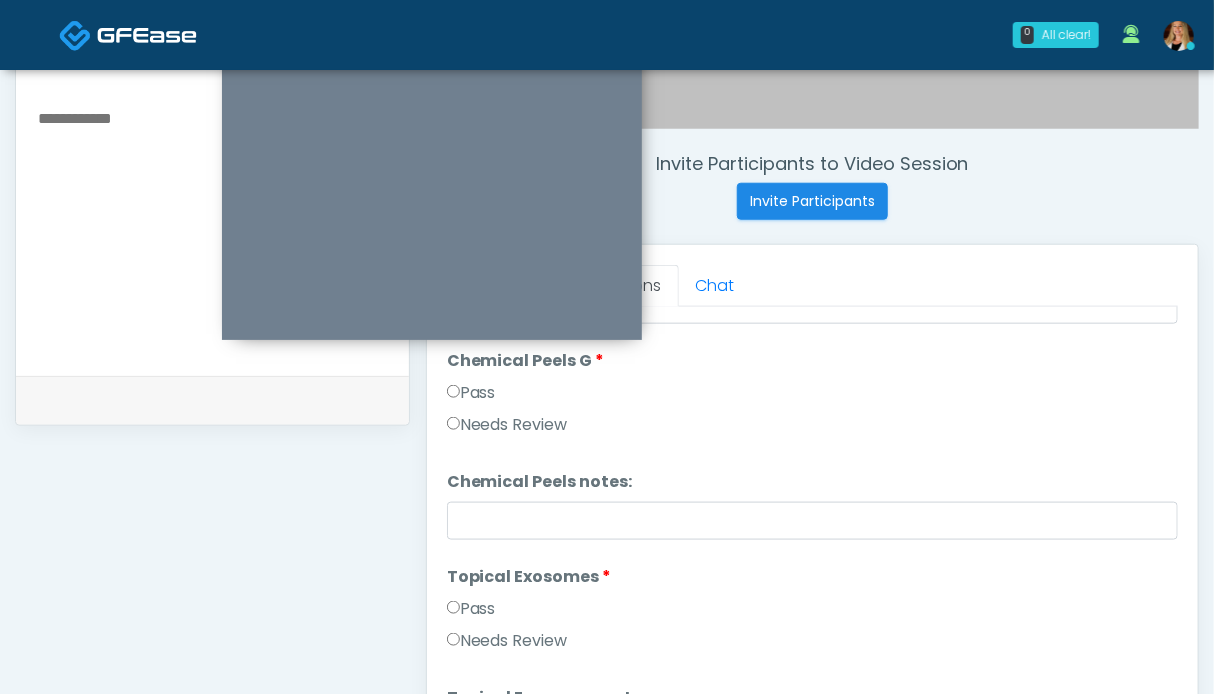click on "Pass" at bounding box center (471, 609) 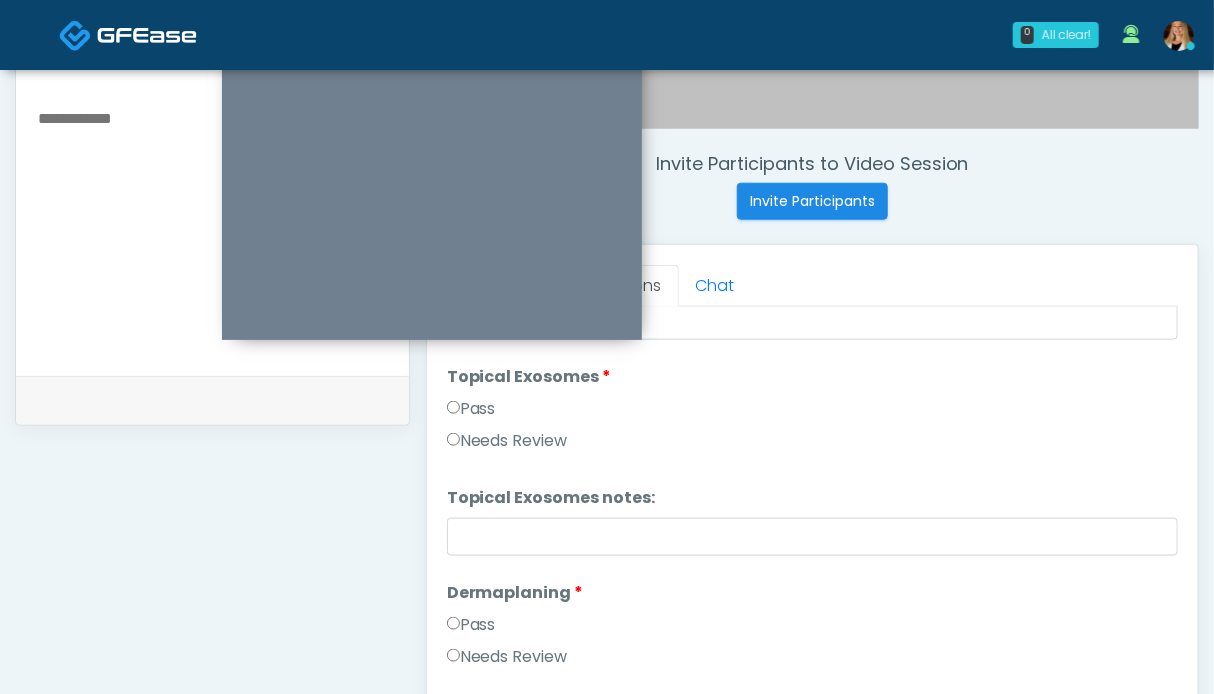 click on "Pass" at bounding box center [471, 625] 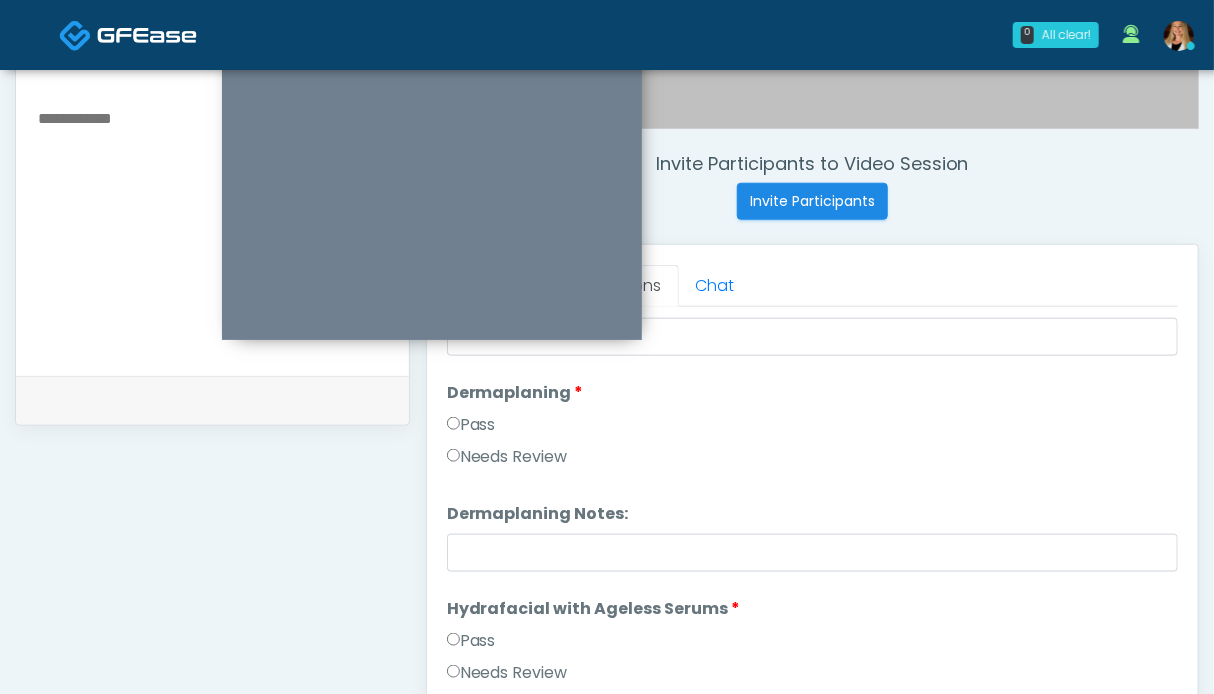 click on "Pass" at bounding box center (471, 641) 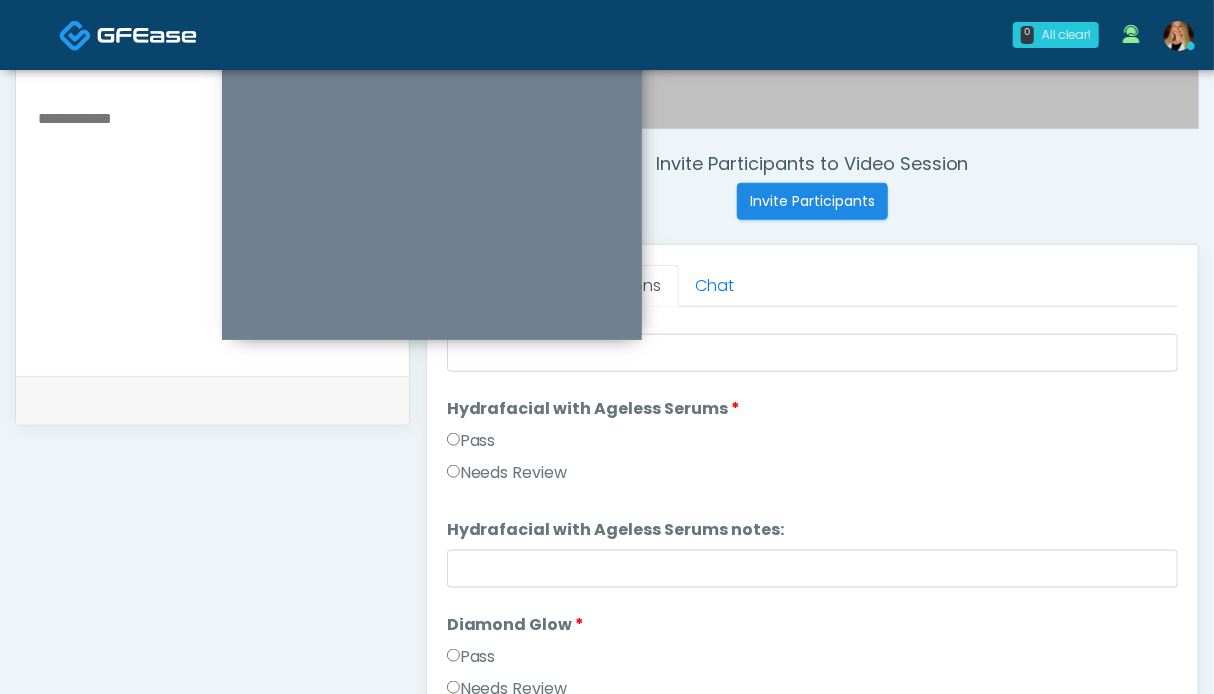 click on "Pass" at bounding box center [471, 657] 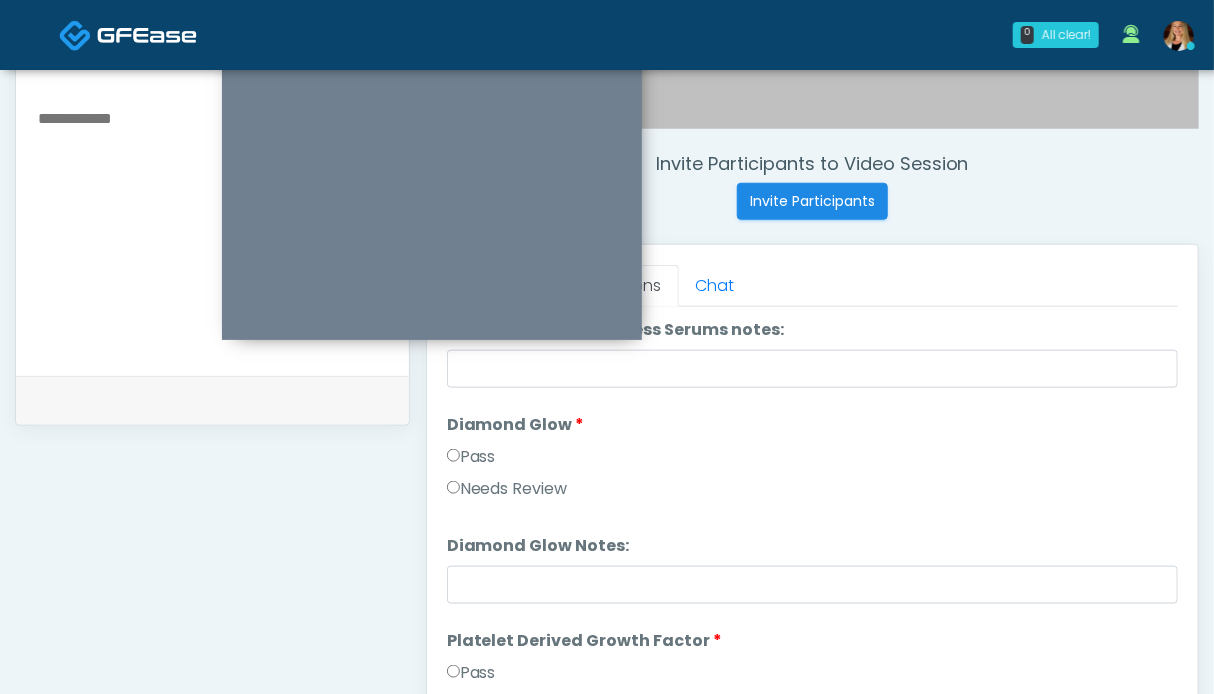 scroll, scrollTop: 3500, scrollLeft: 0, axis: vertical 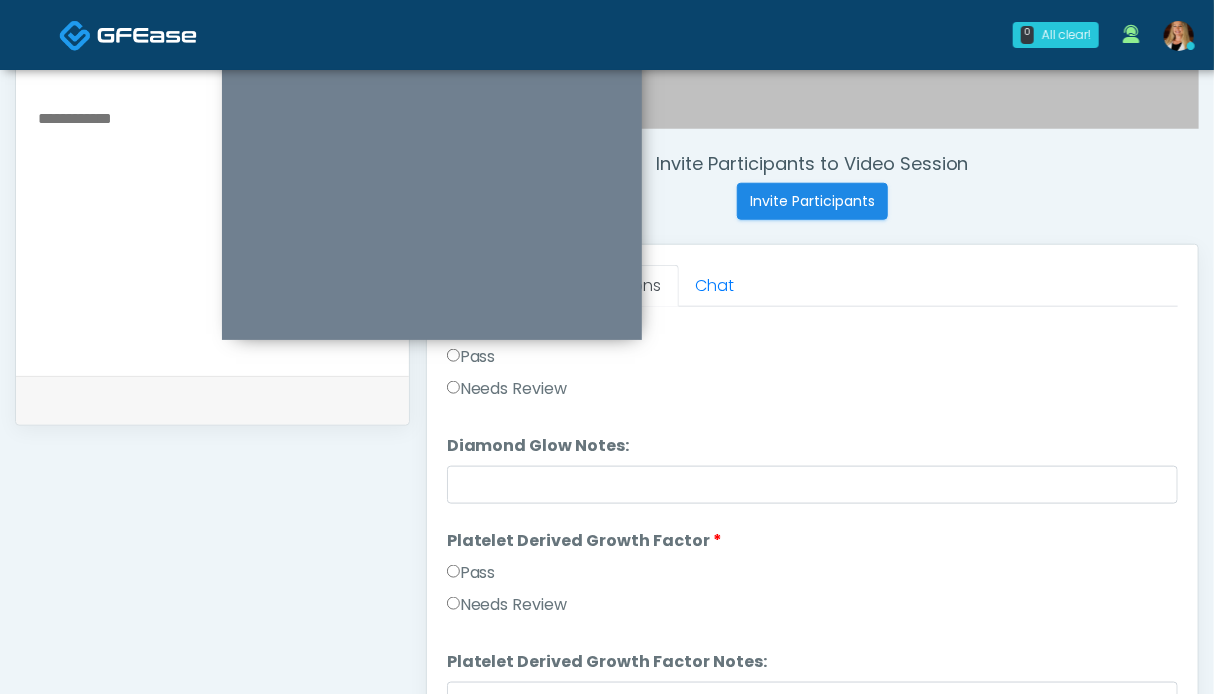 drag, startPoint x: 467, startPoint y: 568, endPoint x: 516, endPoint y: 561, distance: 49.497475 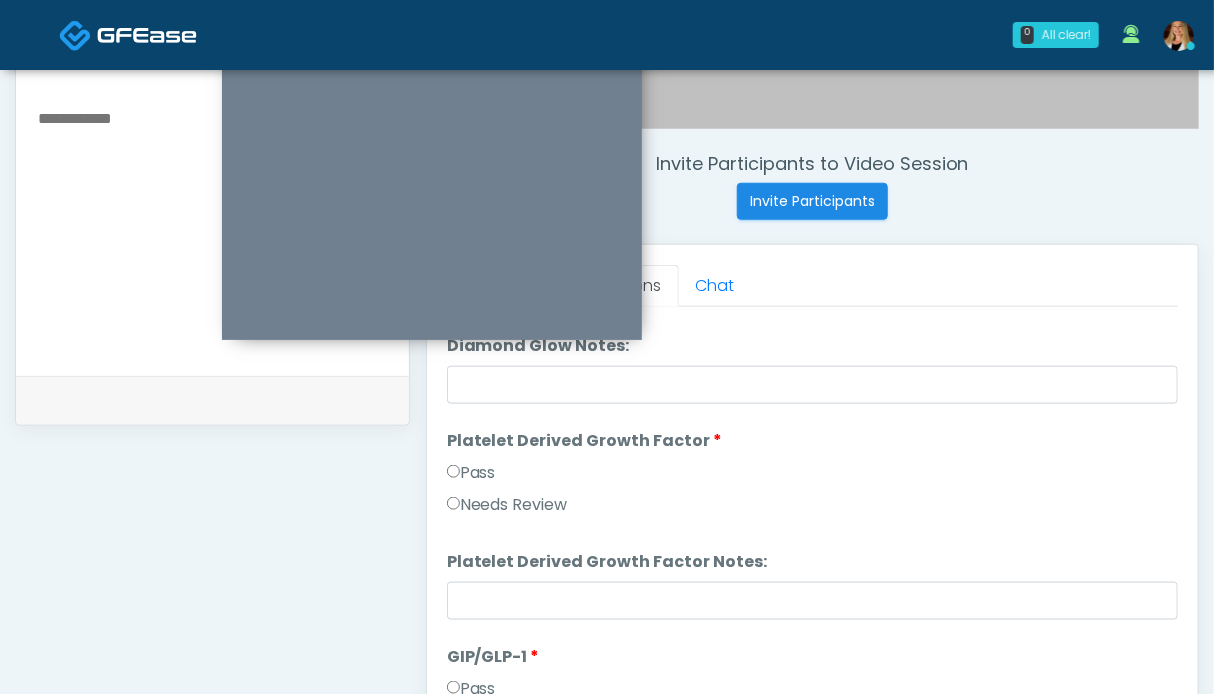 scroll, scrollTop: 3689, scrollLeft: 0, axis: vertical 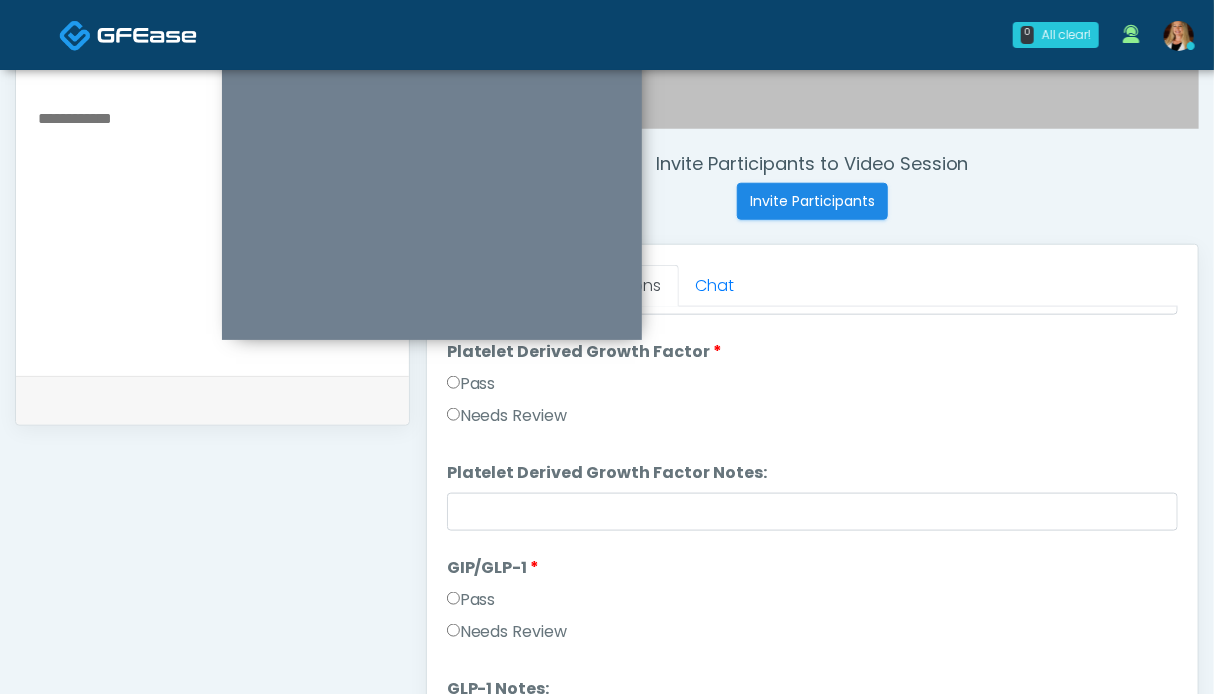 click on "Pass" at bounding box center (471, 600) 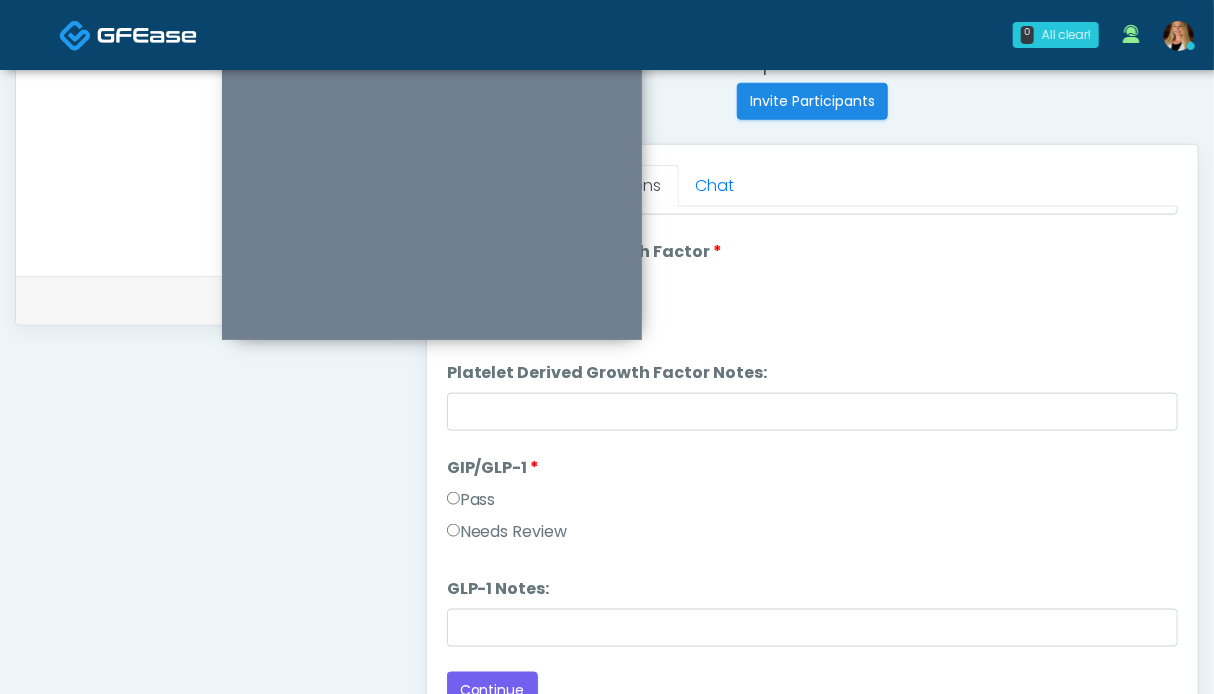 scroll, scrollTop: 899, scrollLeft: 0, axis: vertical 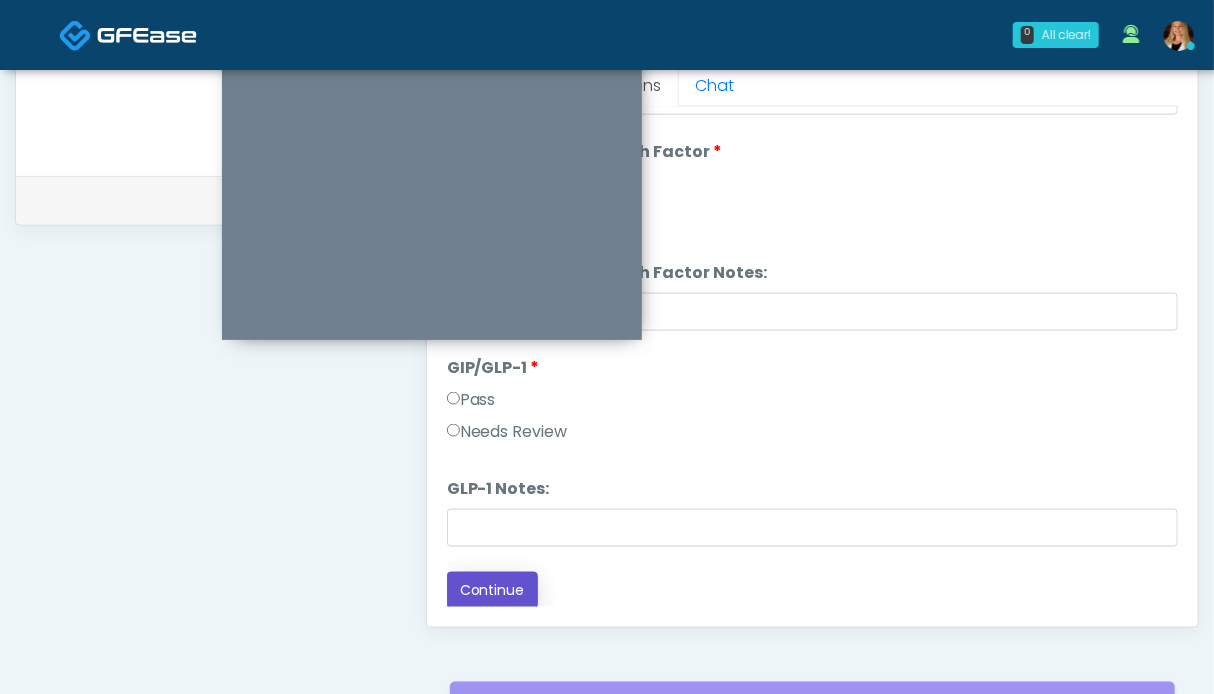 click on "Continue" at bounding box center (492, 590) 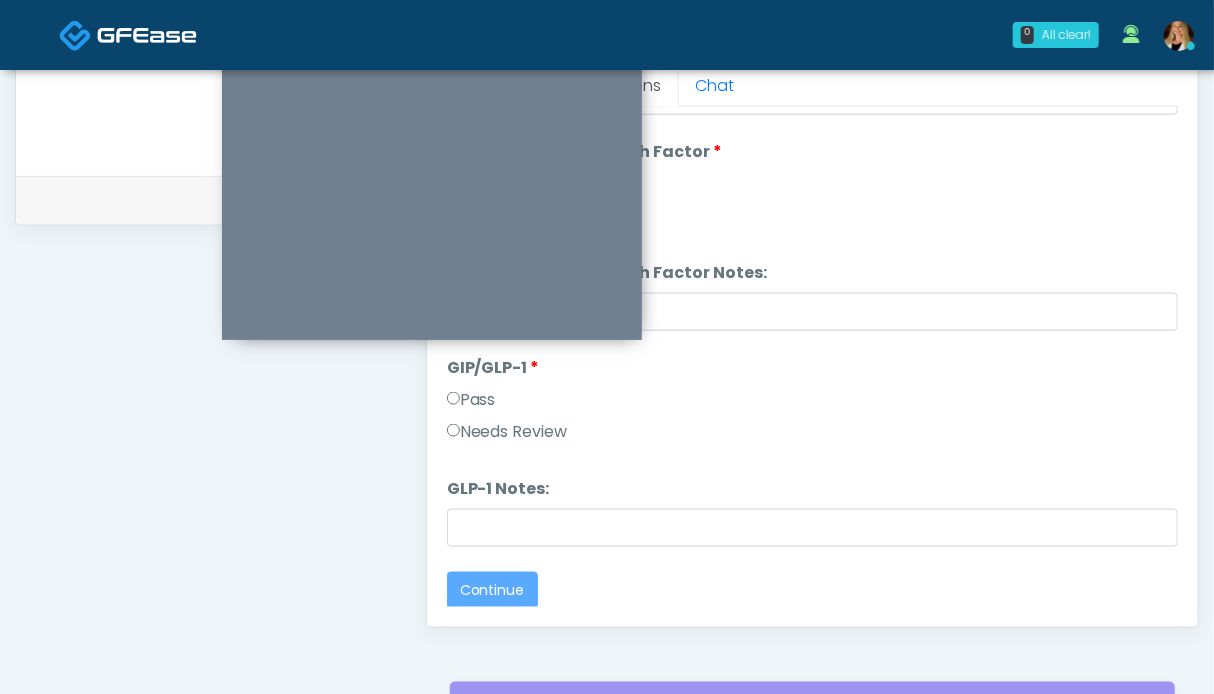 scroll, scrollTop: 0, scrollLeft: 0, axis: both 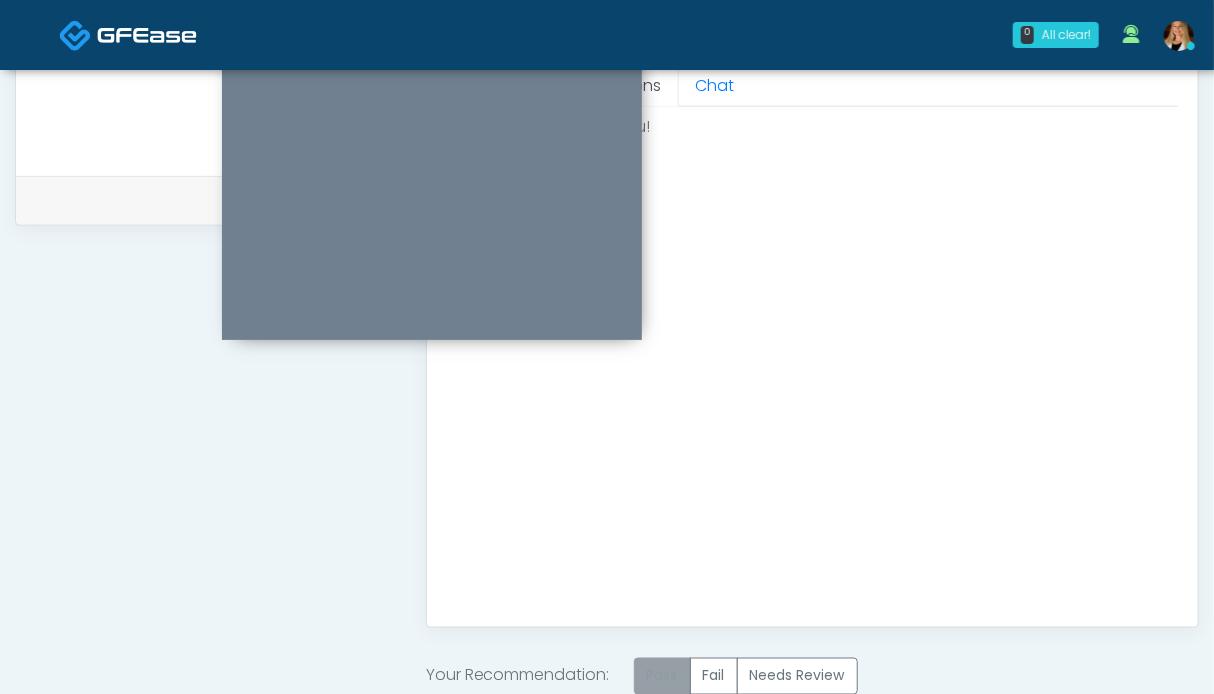click on "Pass" at bounding box center (662, 676) 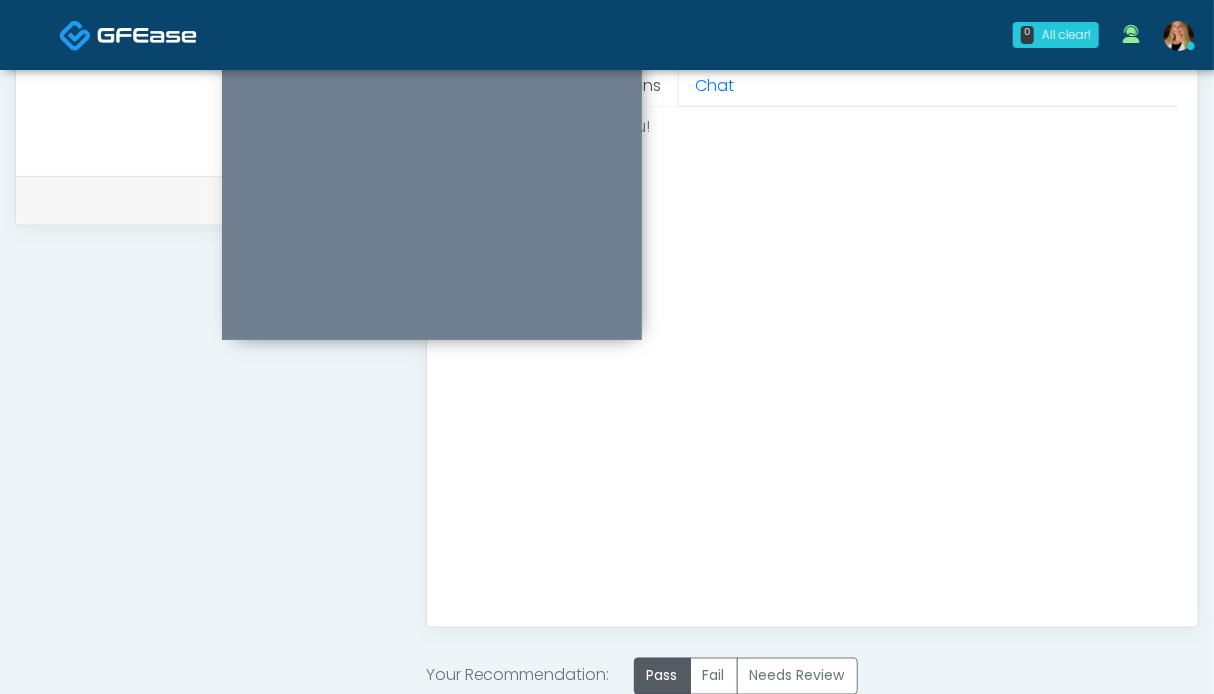scroll 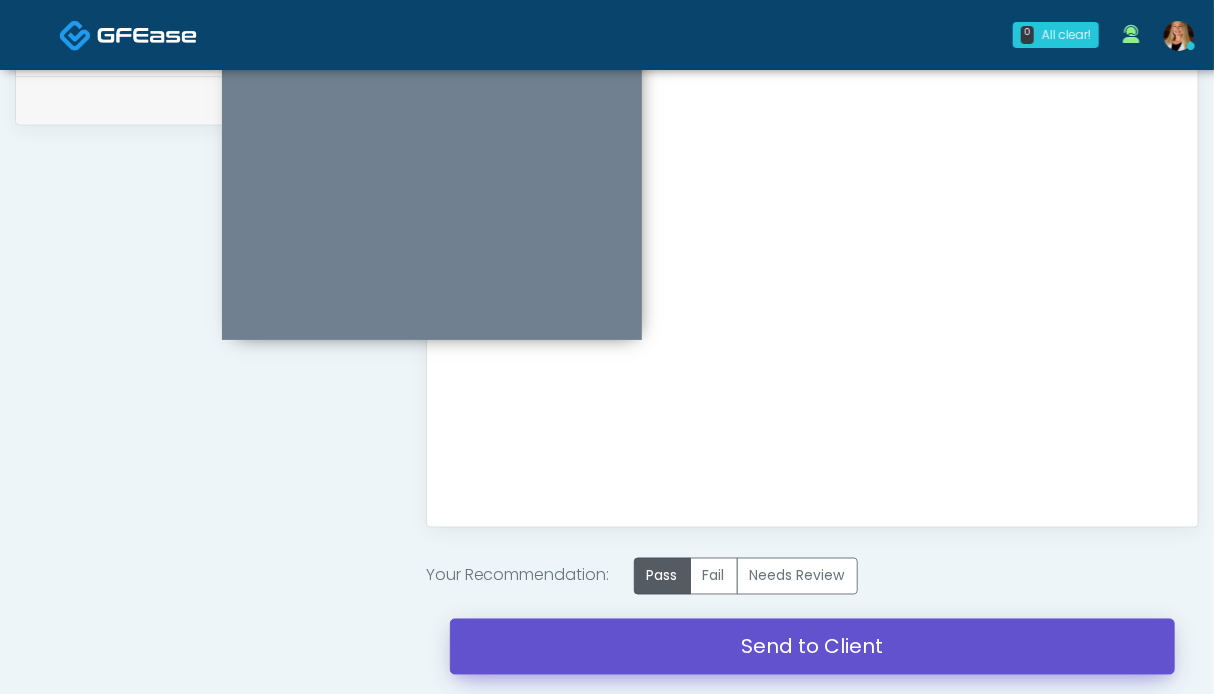 click on "Send to Client" at bounding box center [812, 647] 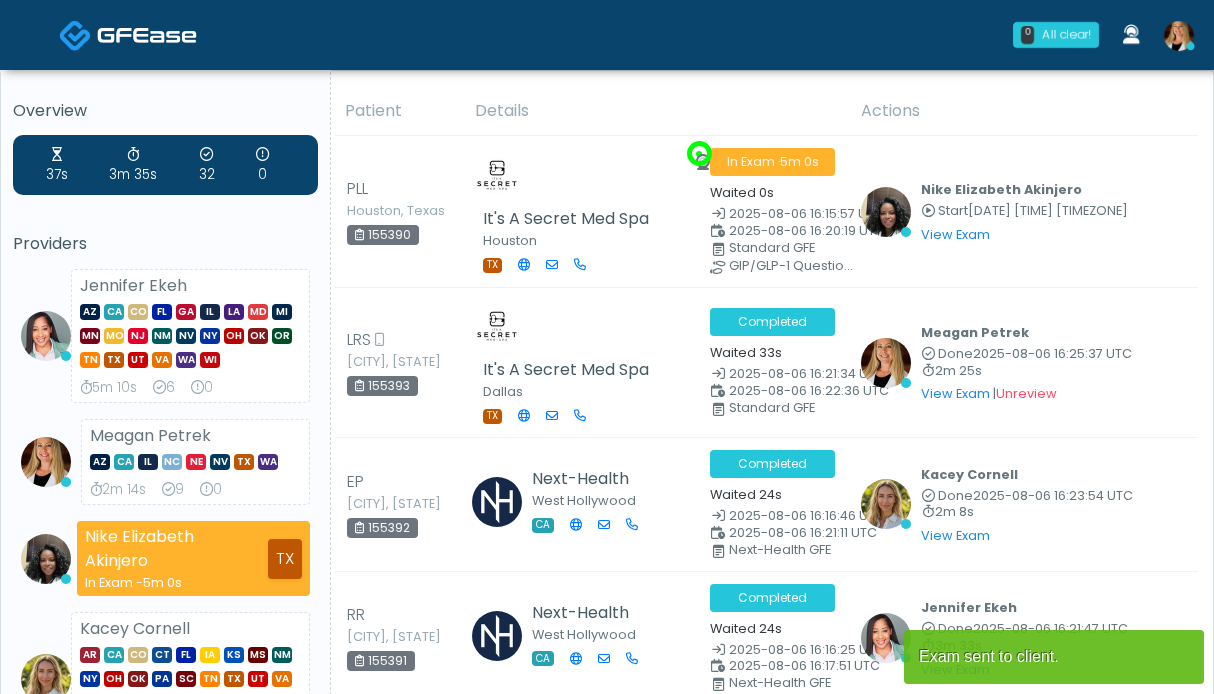 scroll, scrollTop: 0, scrollLeft: 0, axis: both 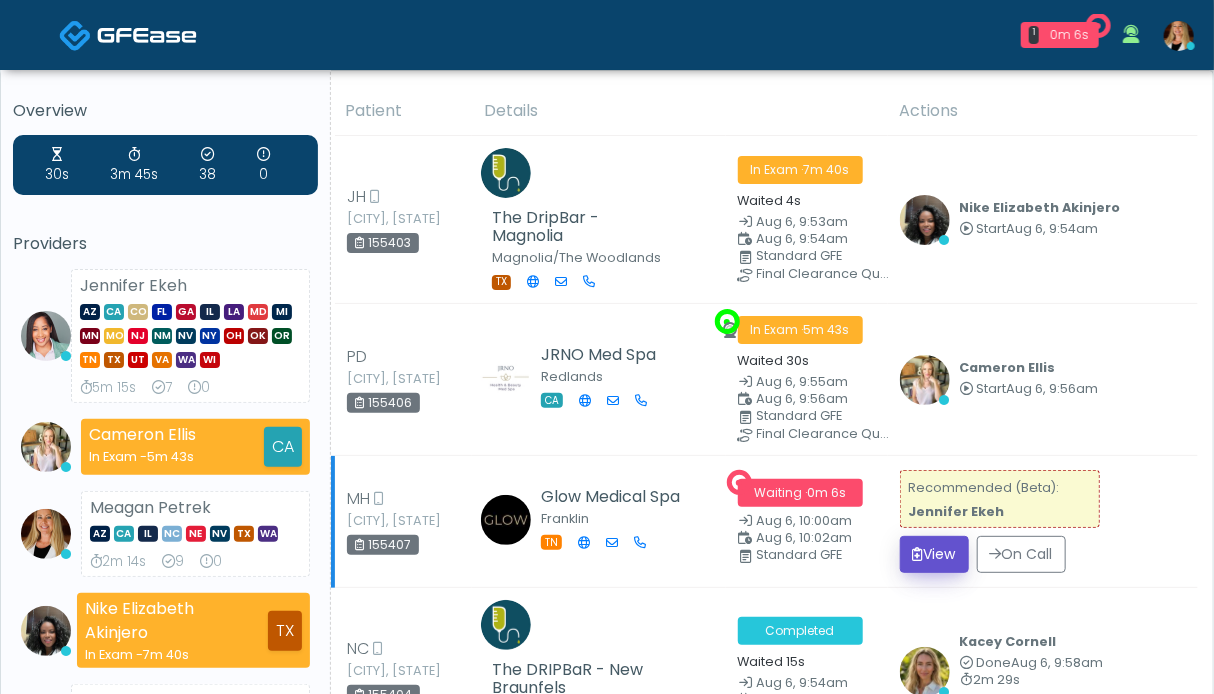 click on "View" at bounding box center [934, 554] 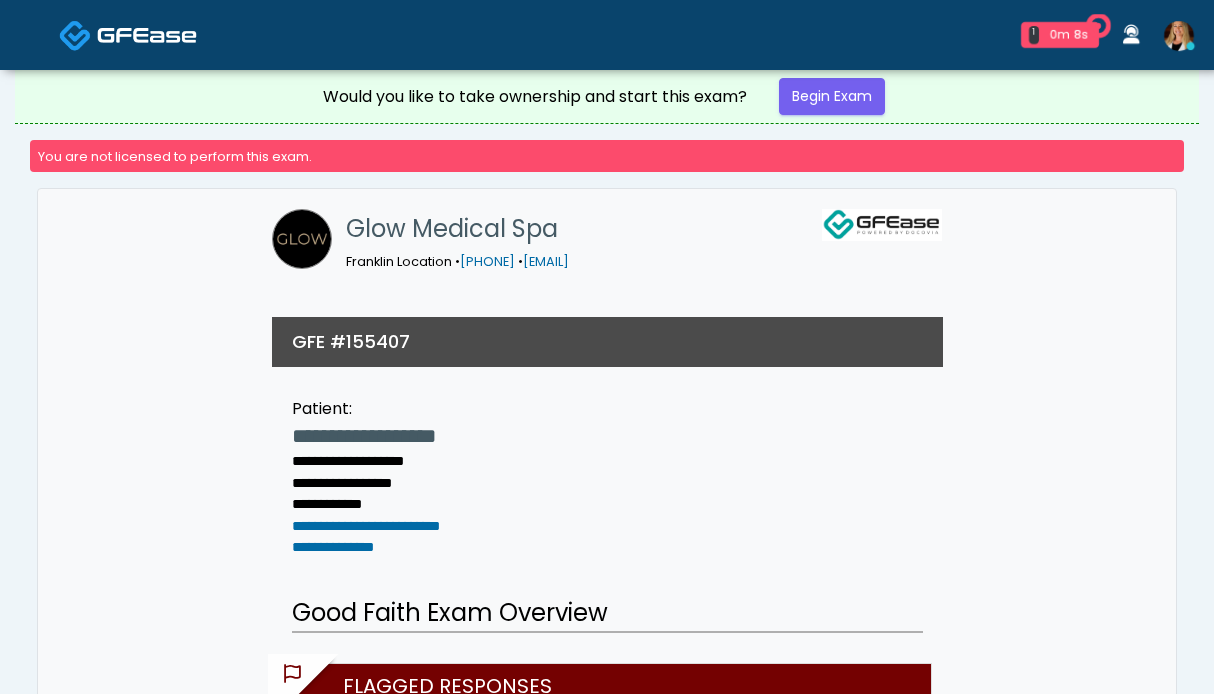 scroll, scrollTop: 0, scrollLeft: 0, axis: both 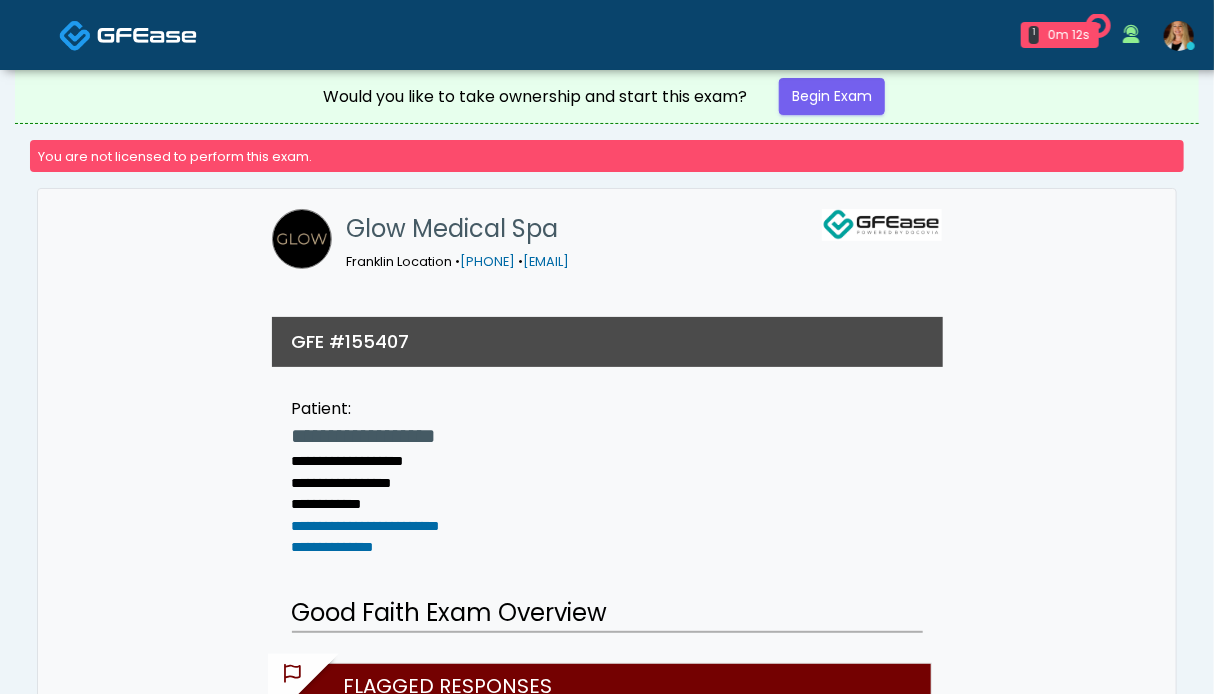 click at bounding box center [147, 35] 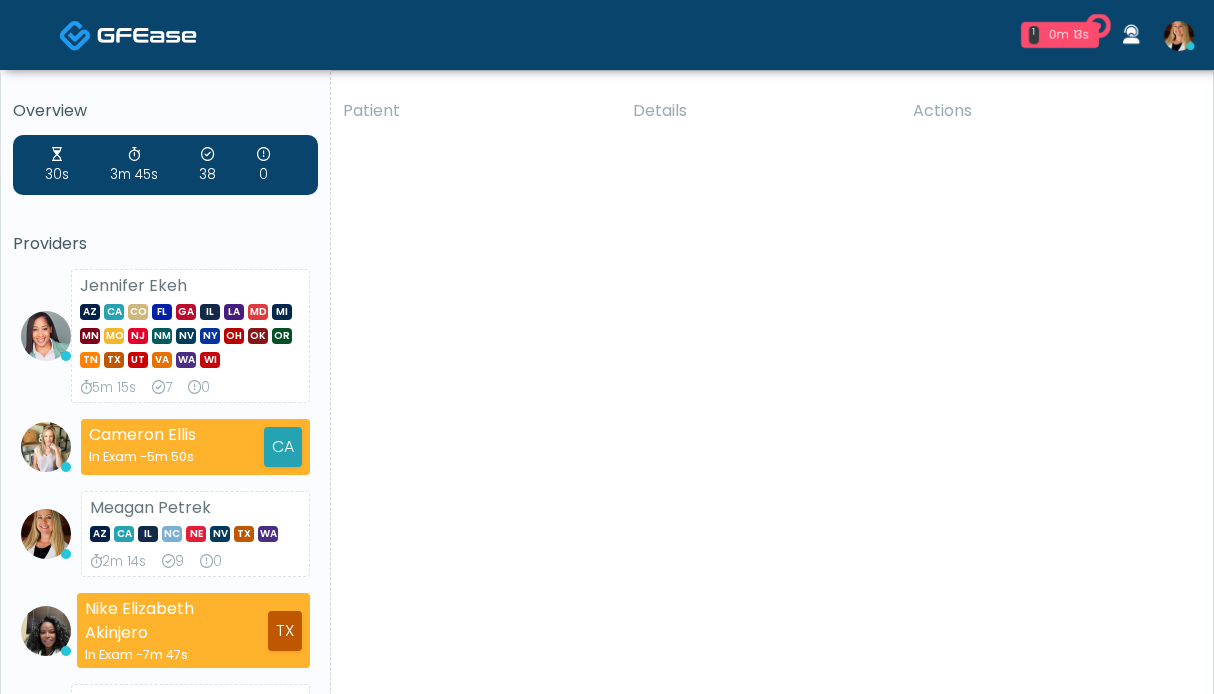 scroll, scrollTop: 0, scrollLeft: 0, axis: both 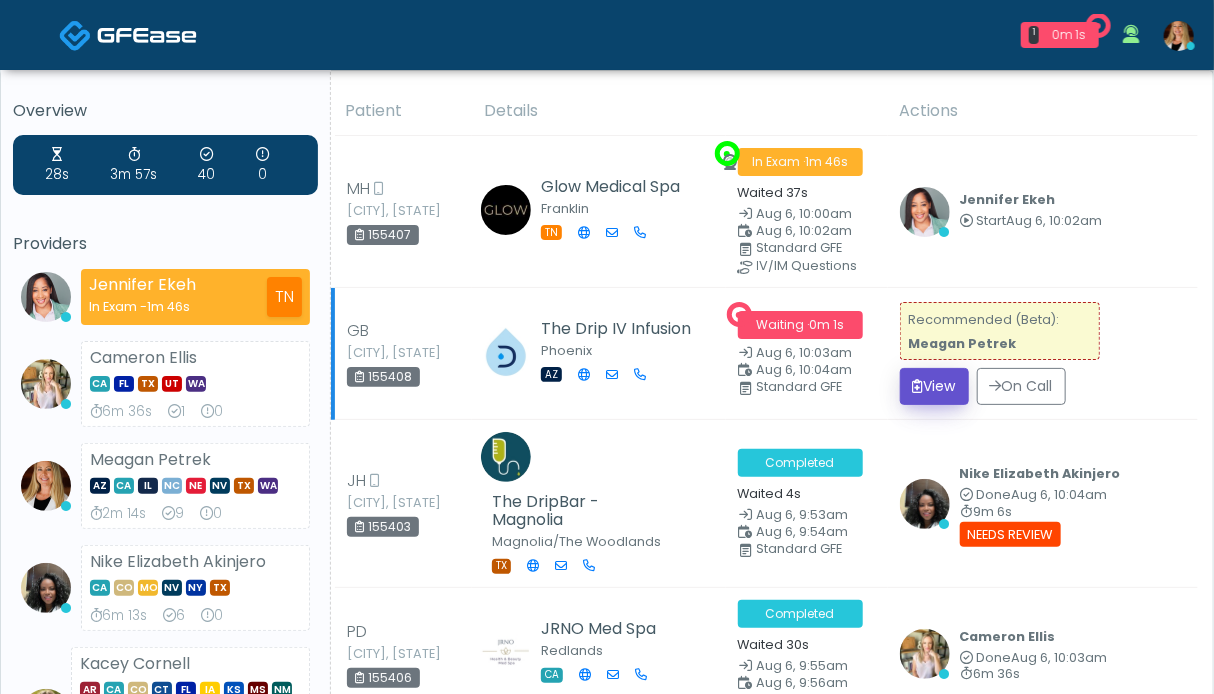 click on "View" at bounding box center (934, 386) 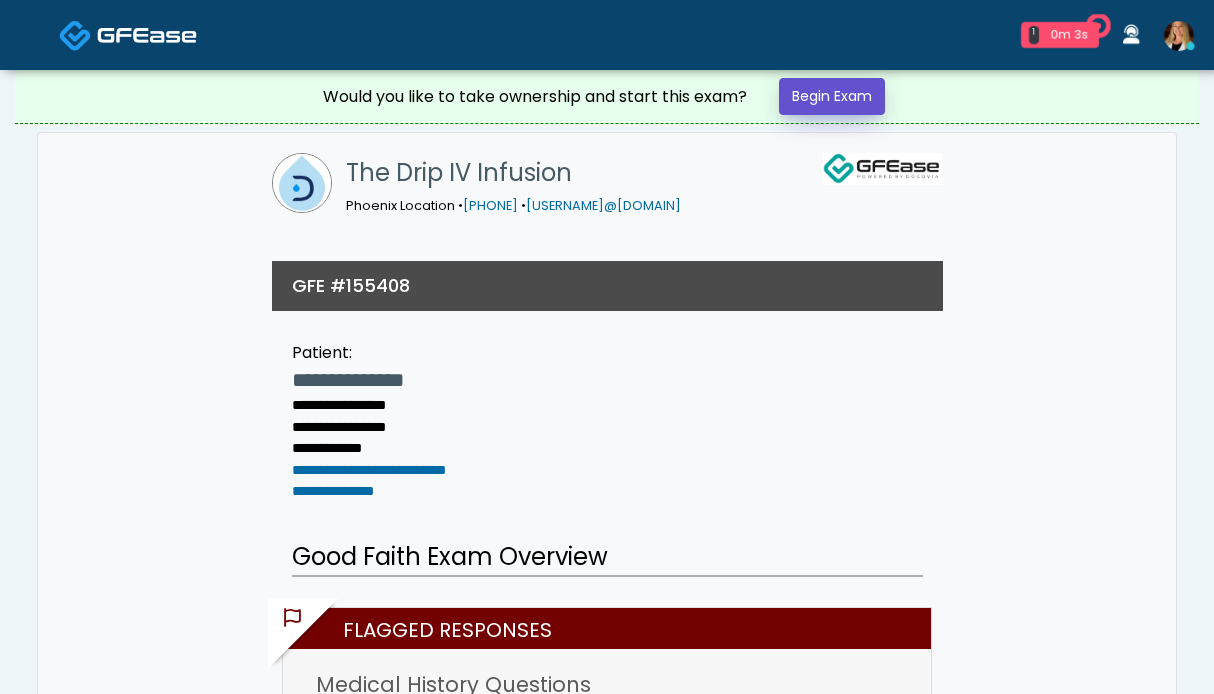 scroll, scrollTop: 0, scrollLeft: 0, axis: both 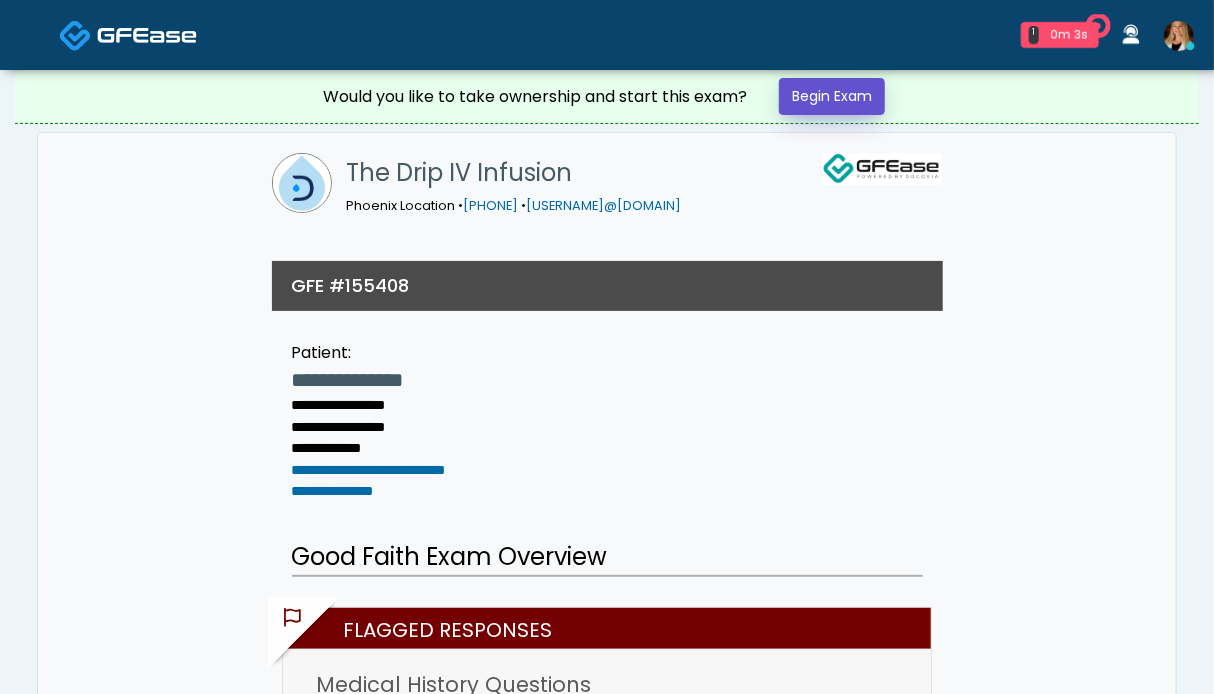click on "Begin Exam" at bounding box center (832, 96) 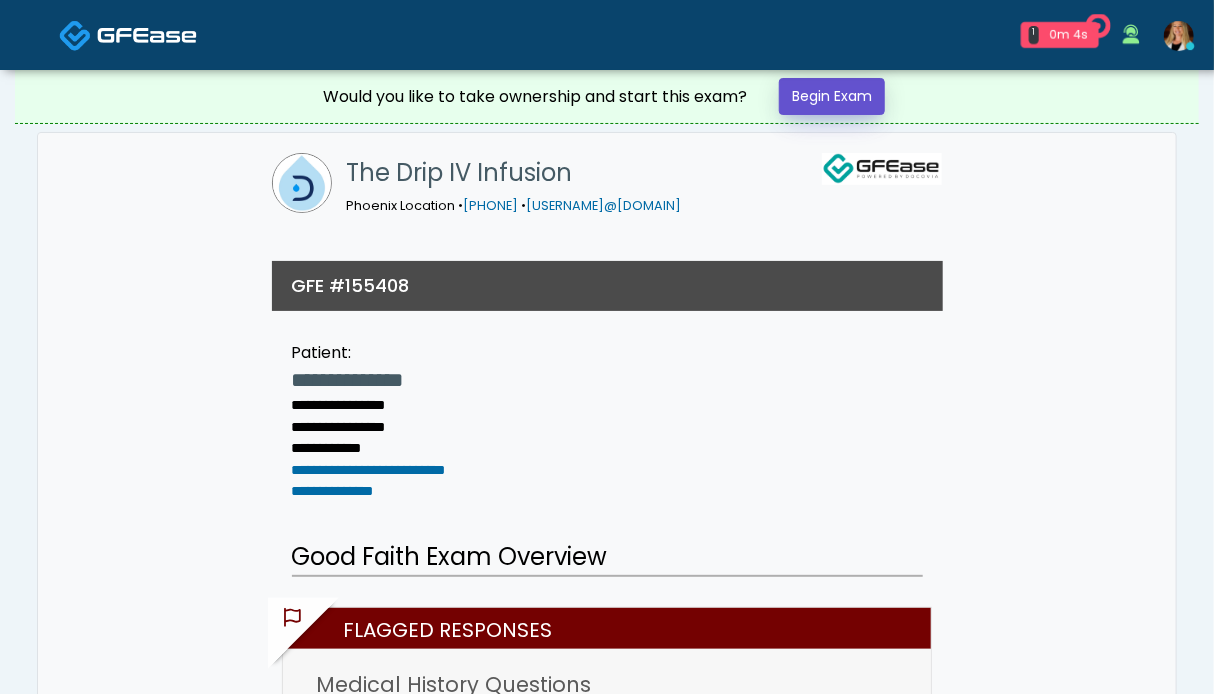 scroll, scrollTop: 0, scrollLeft: 0, axis: both 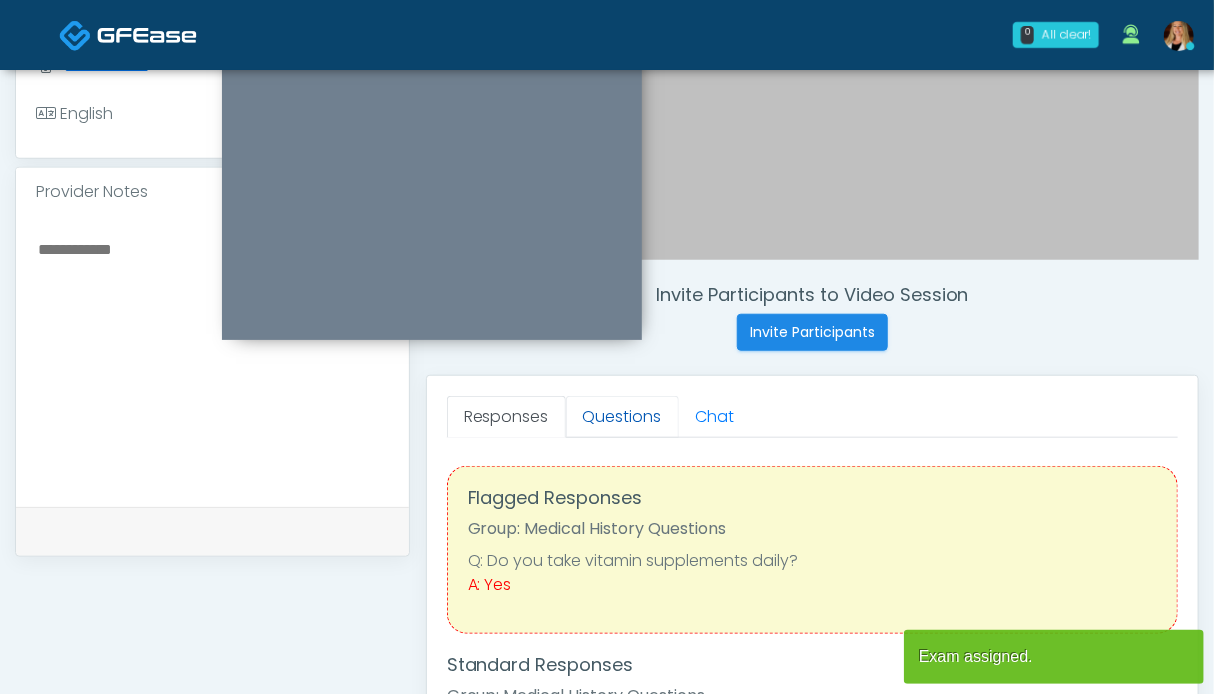 click on "Questions" at bounding box center [622, 417] 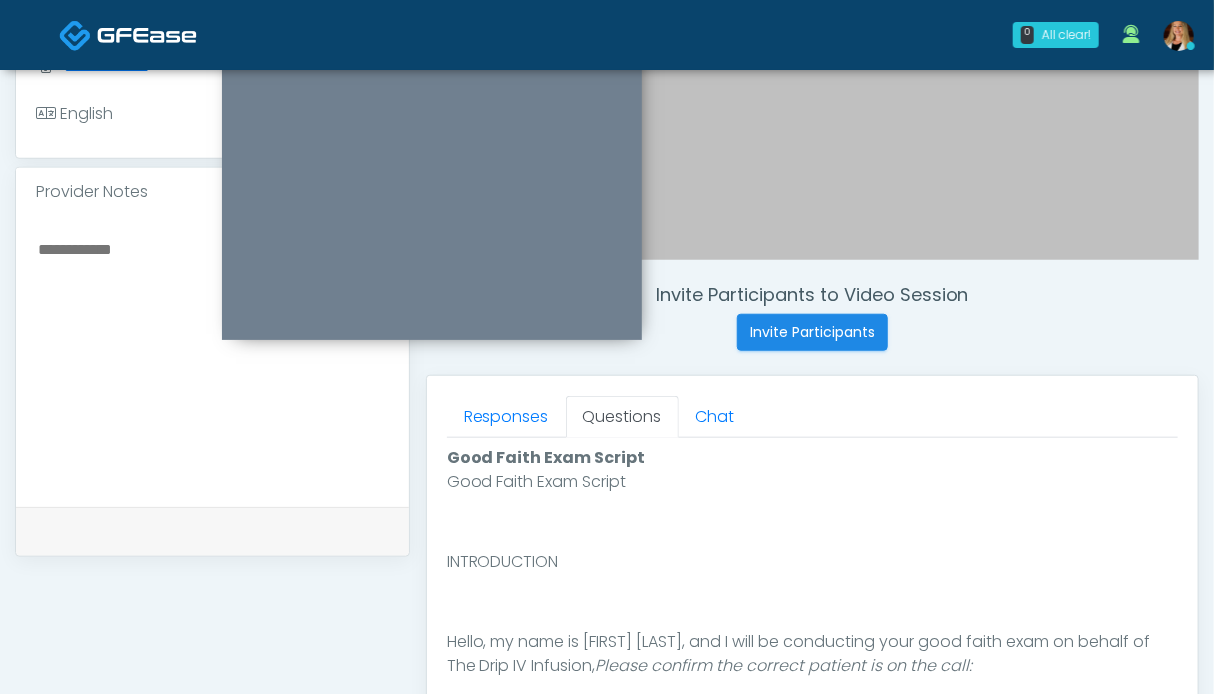 scroll, scrollTop: 968, scrollLeft: 0, axis: vertical 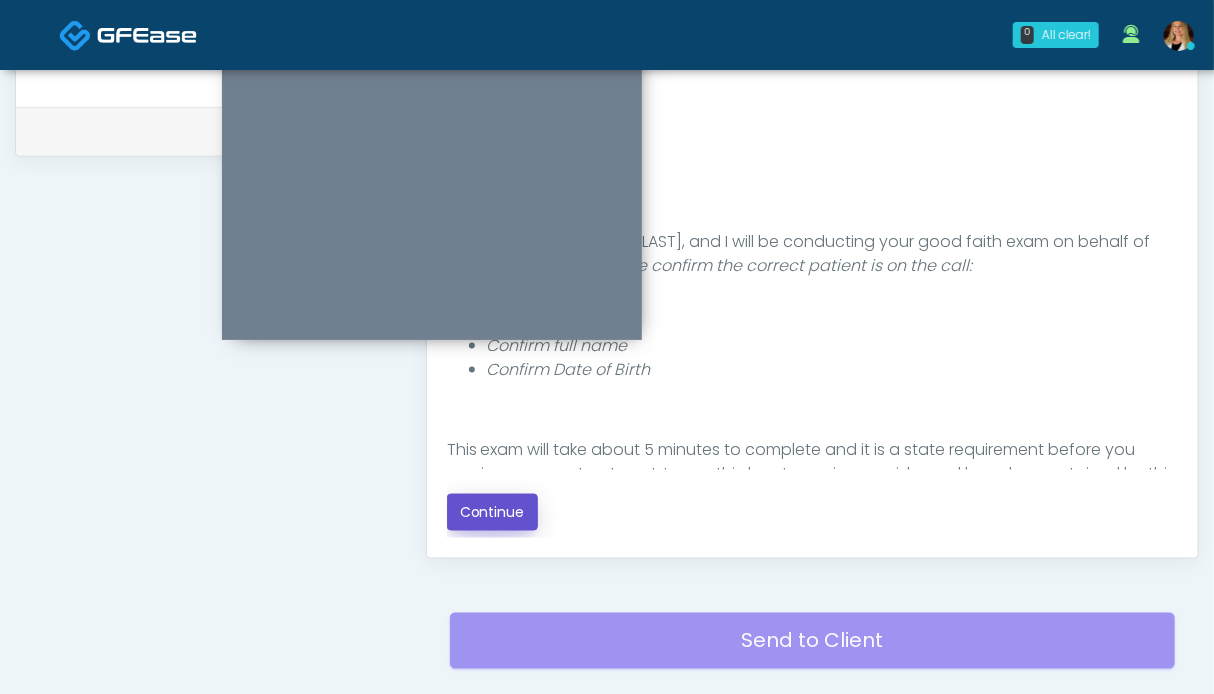 click on "Continue" at bounding box center (492, 512) 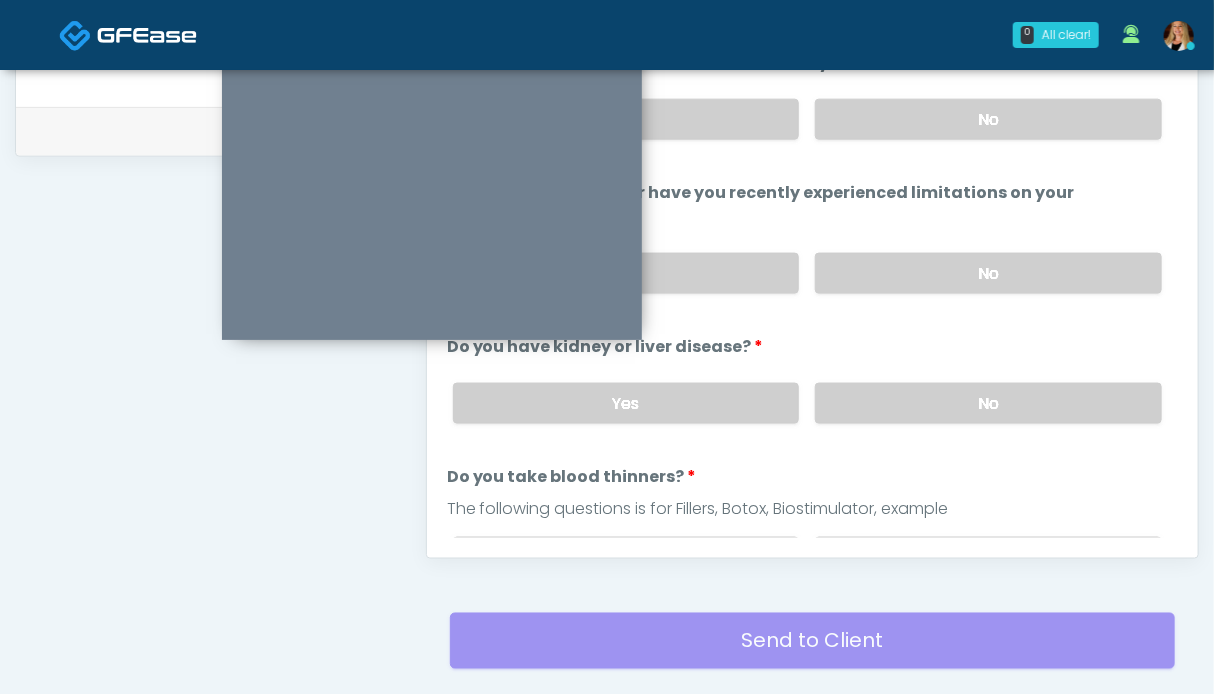 scroll, scrollTop: 1099, scrollLeft: 0, axis: vertical 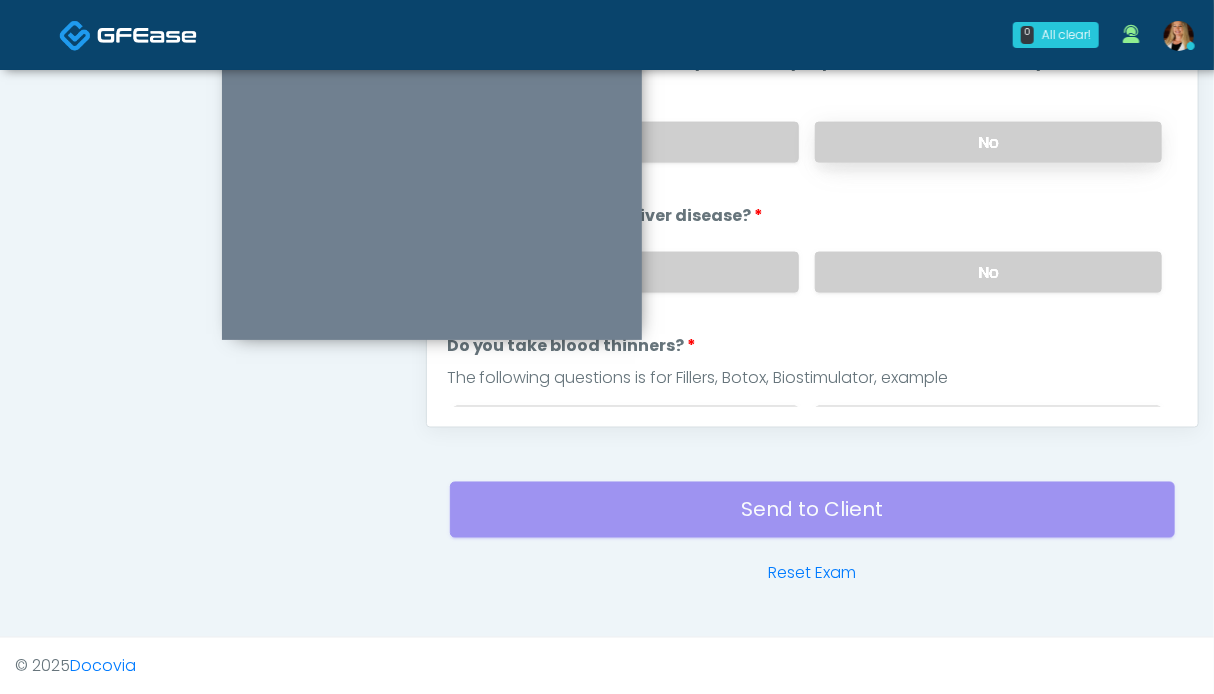 drag, startPoint x: 922, startPoint y: 272, endPoint x: 908, endPoint y: 157, distance: 115.84904 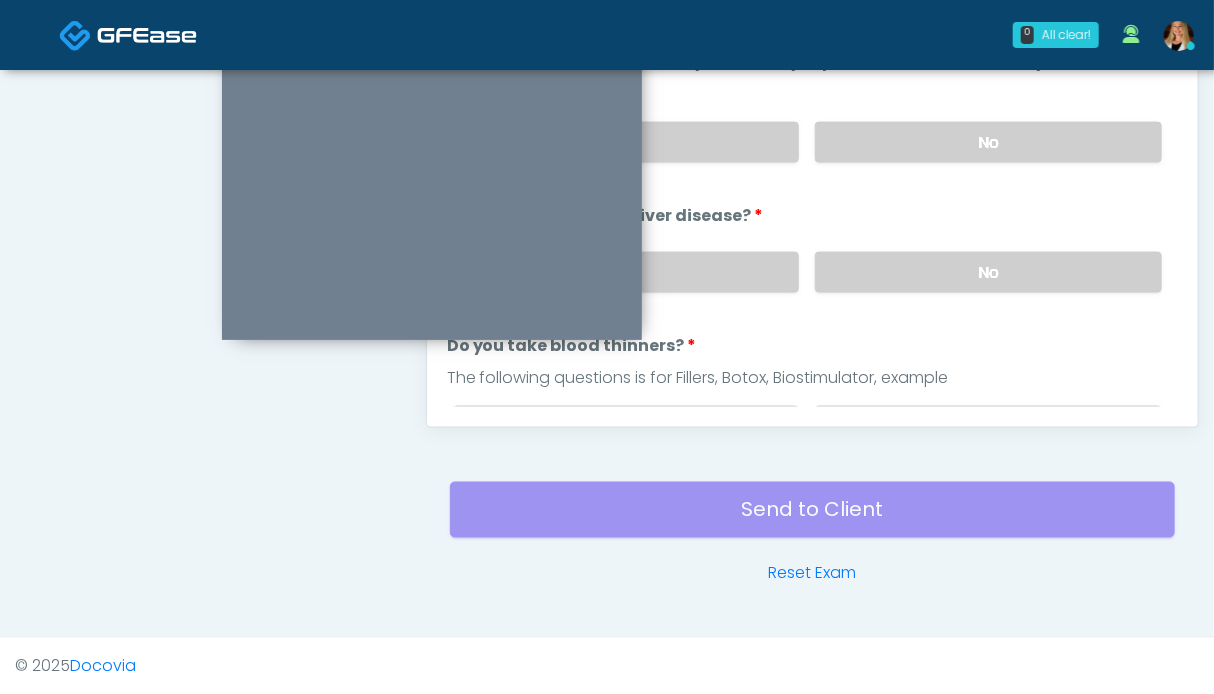 click on "Yes
No" at bounding box center [807, 142] 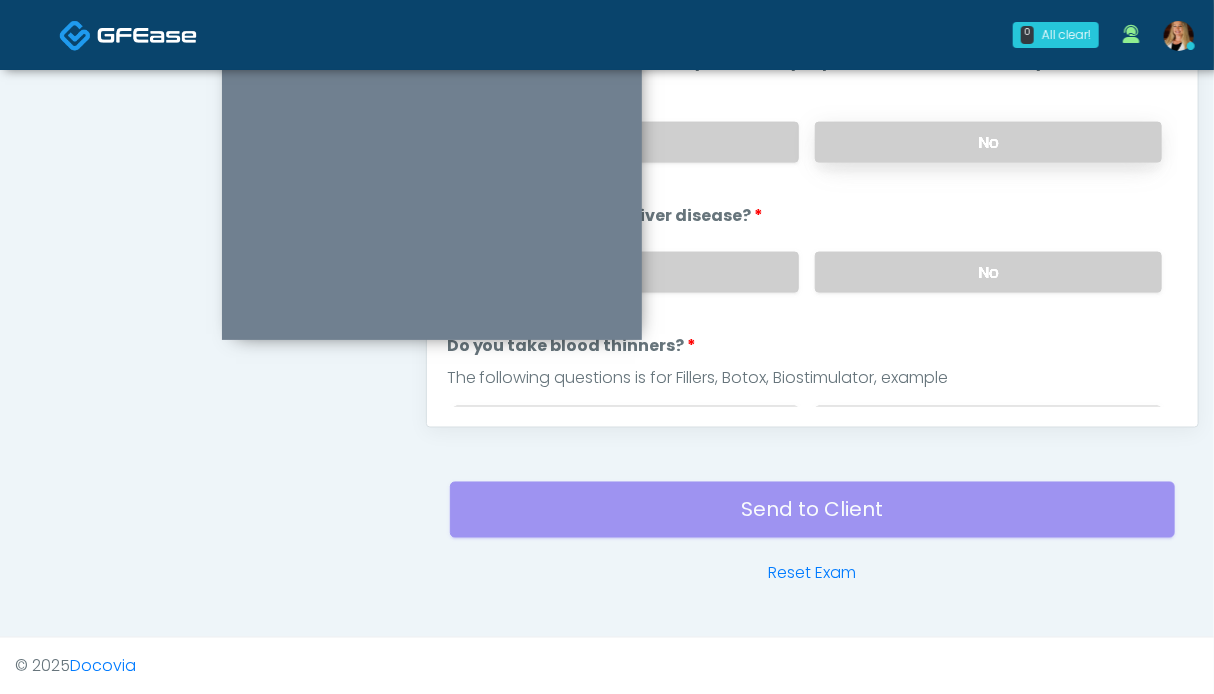 click on "No" at bounding box center [988, 142] 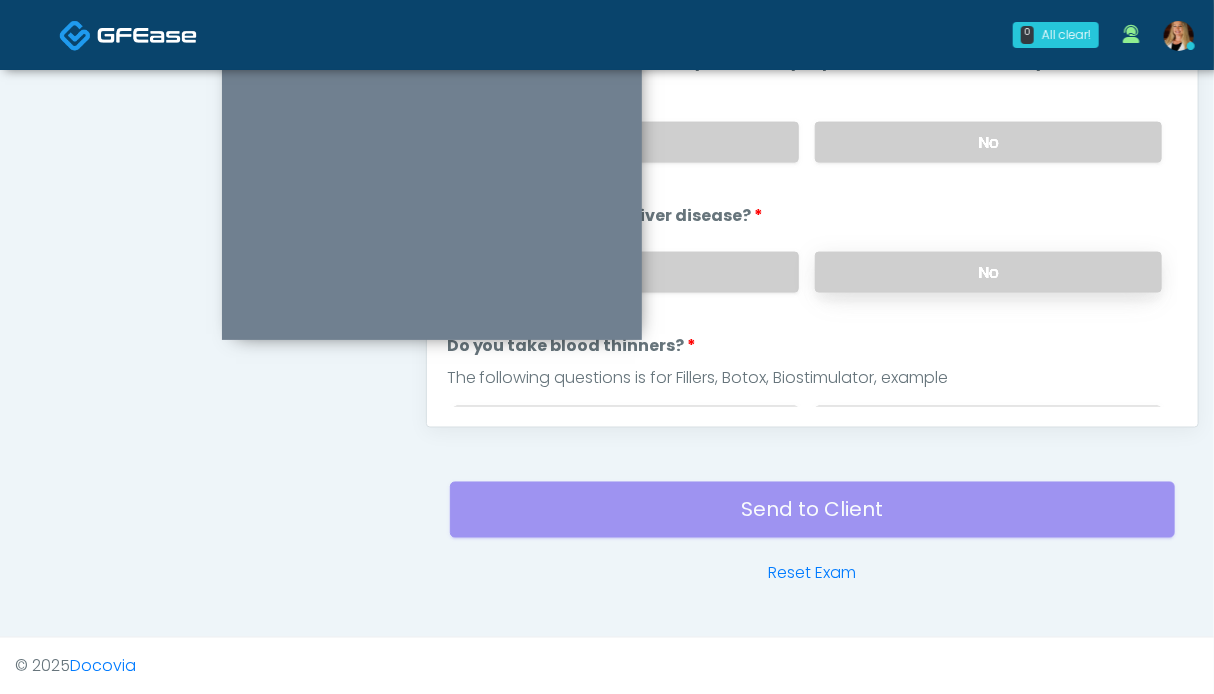 scroll, scrollTop: 999, scrollLeft: 0, axis: vertical 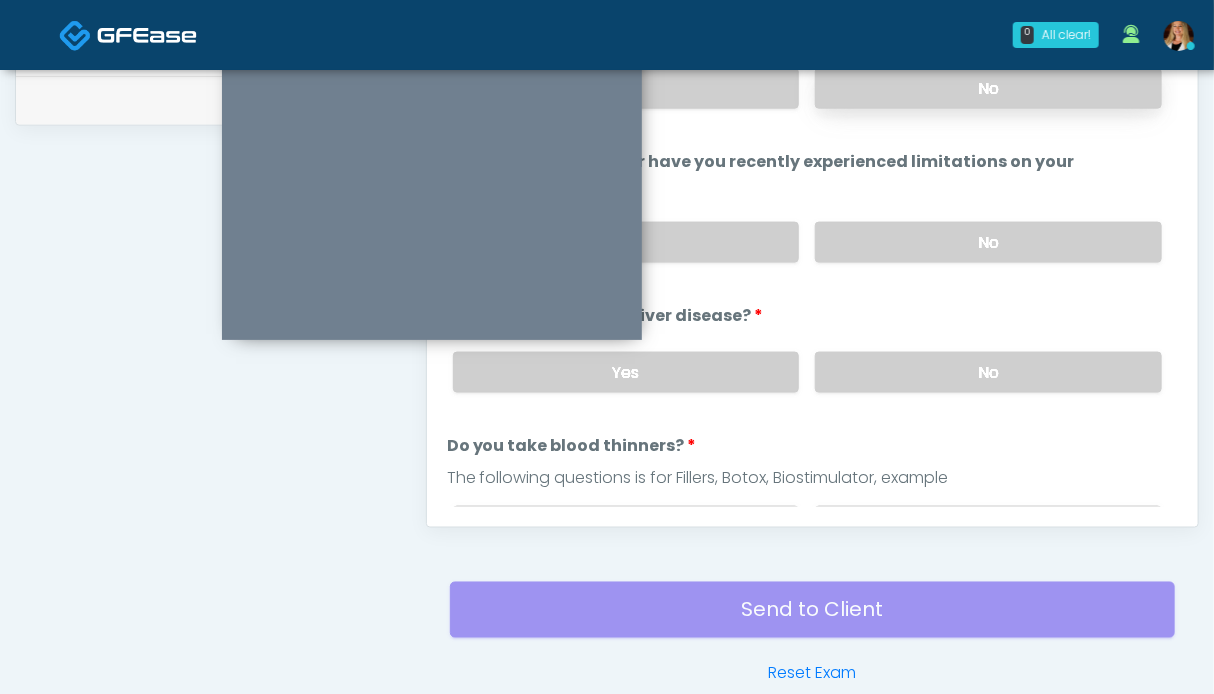click on "No" at bounding box center (988, 88) 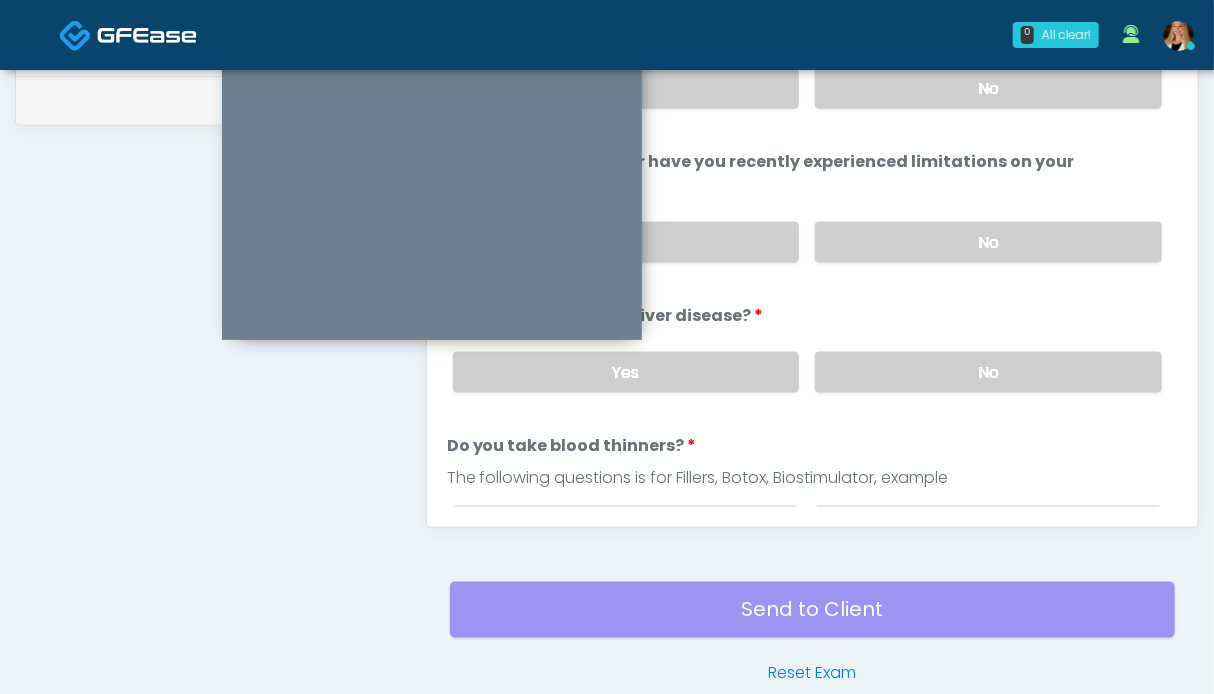 scroll, scrollTop: 799, scrollLeft: 0, axis: vertical 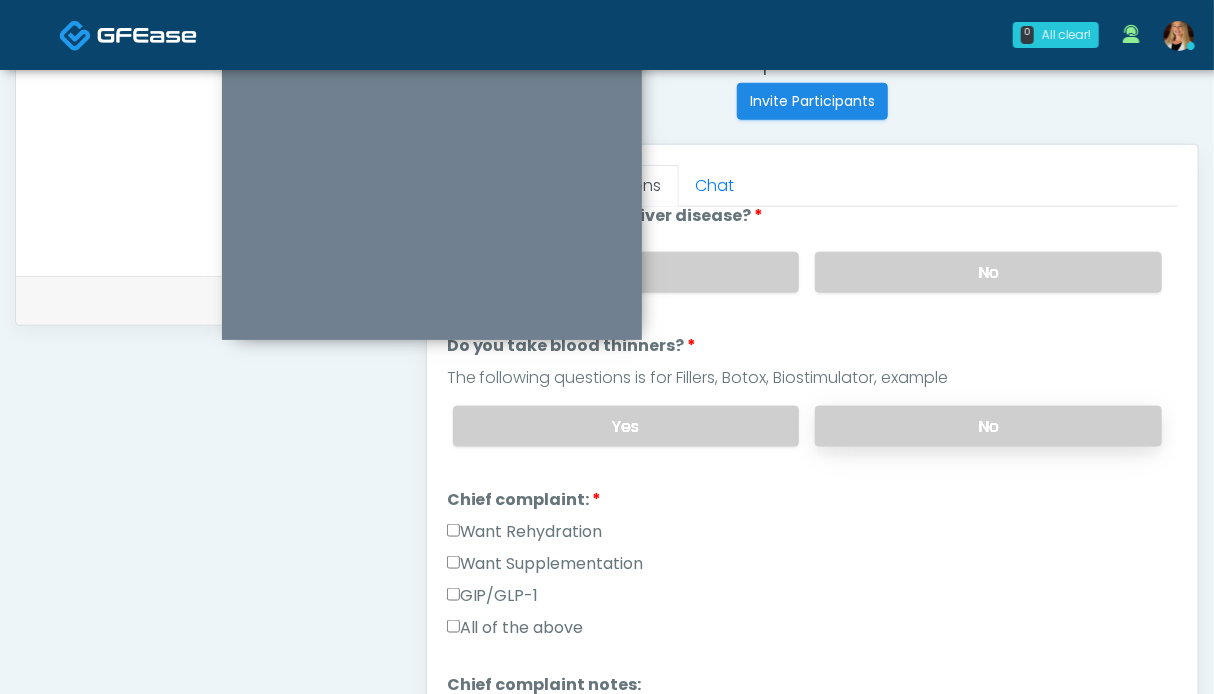 click on "No" at bounding box center [988, 426] 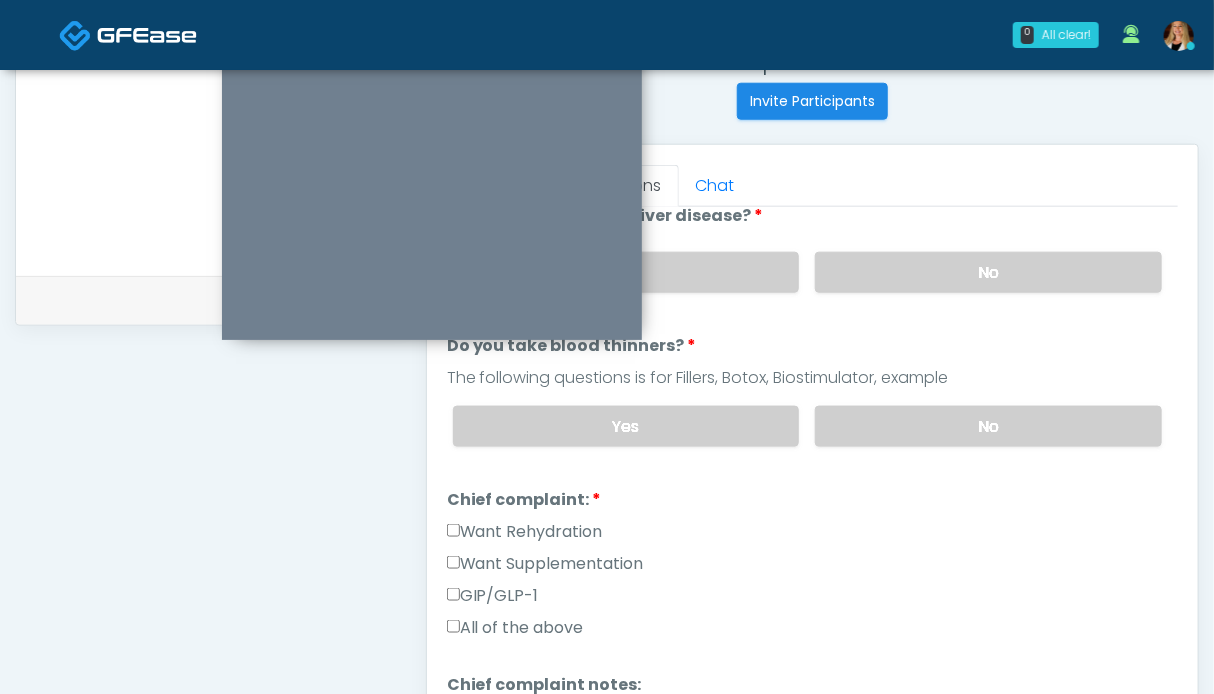 drag, startPoint x: 509, startPoint y: 524, endPoint x: 380, endPoint y: 513, distance: 129.46814 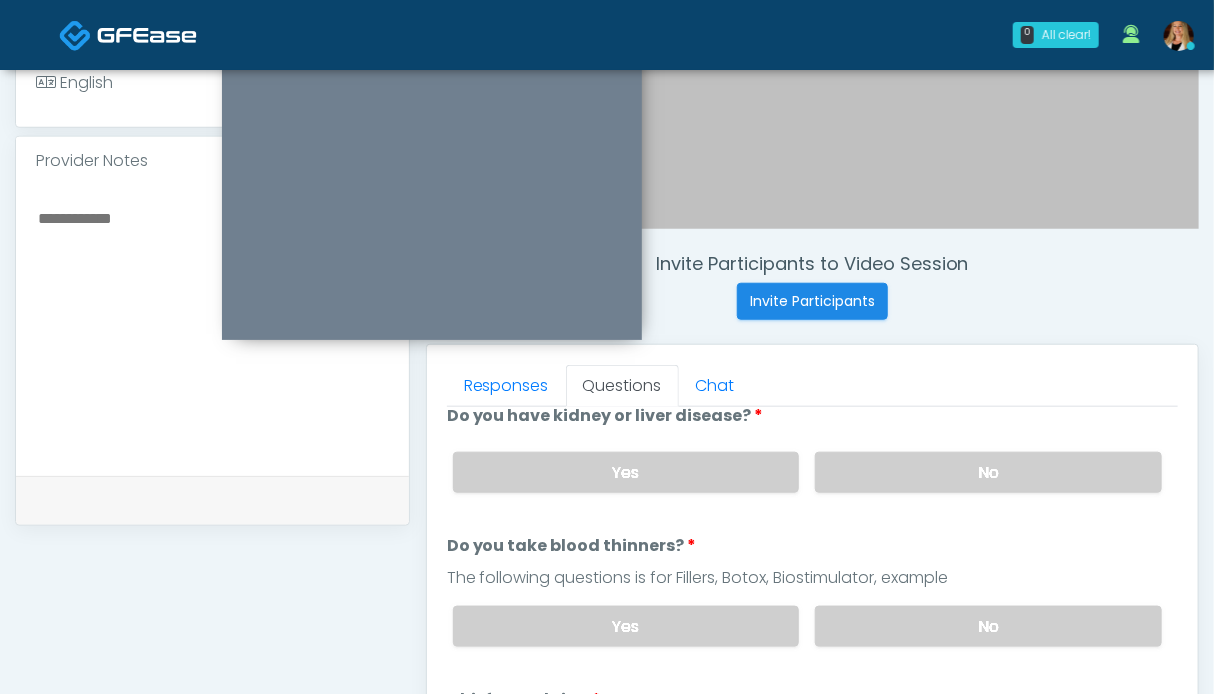 scroll, scrollTop: 799, scrollLeft: 0, axis: vertical 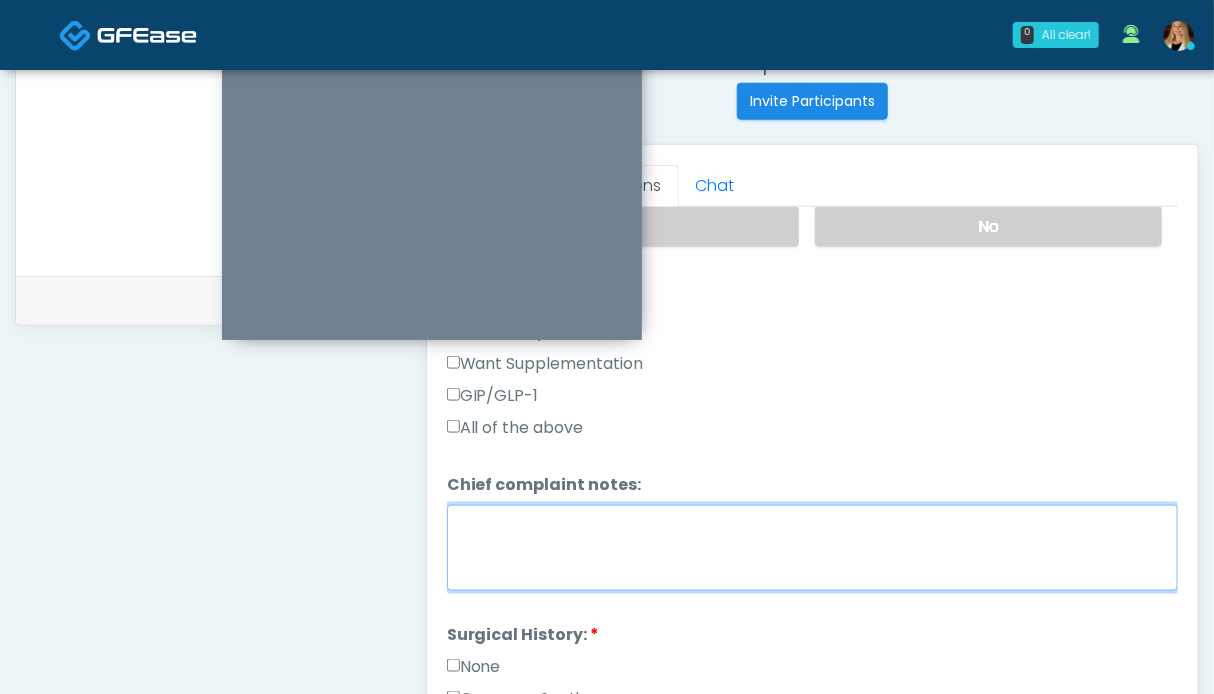 click on "Chief complaint notes:" at bounding box center (812, 548) 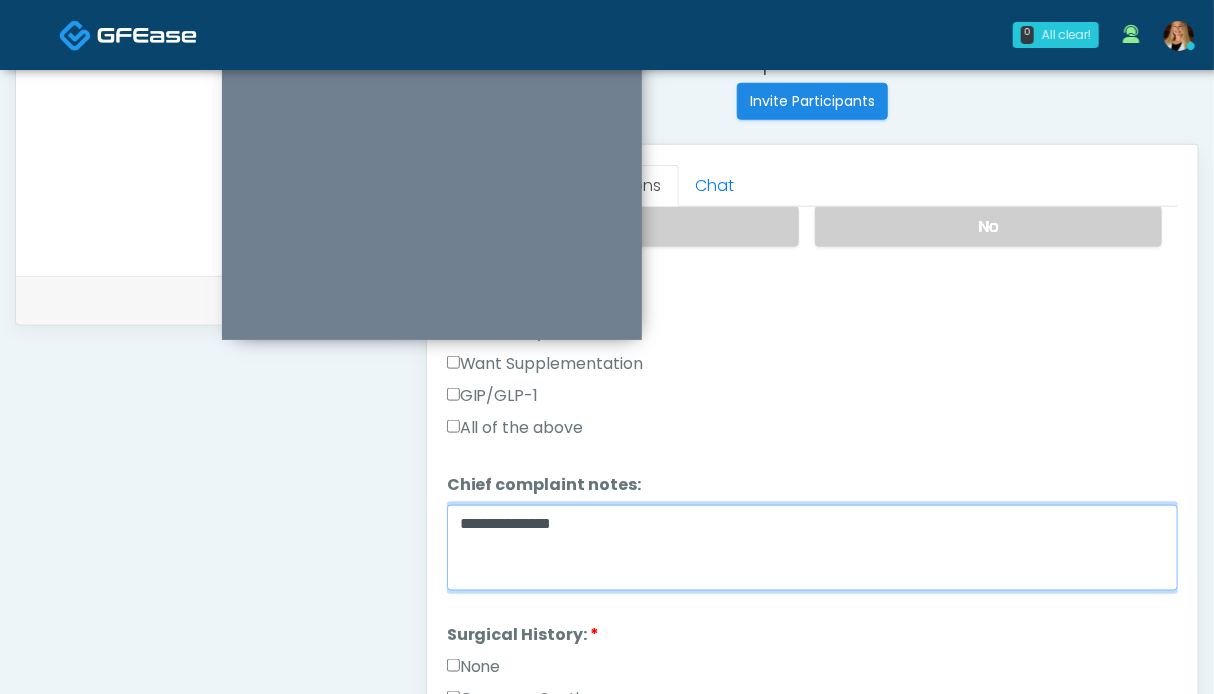 type on "**********" 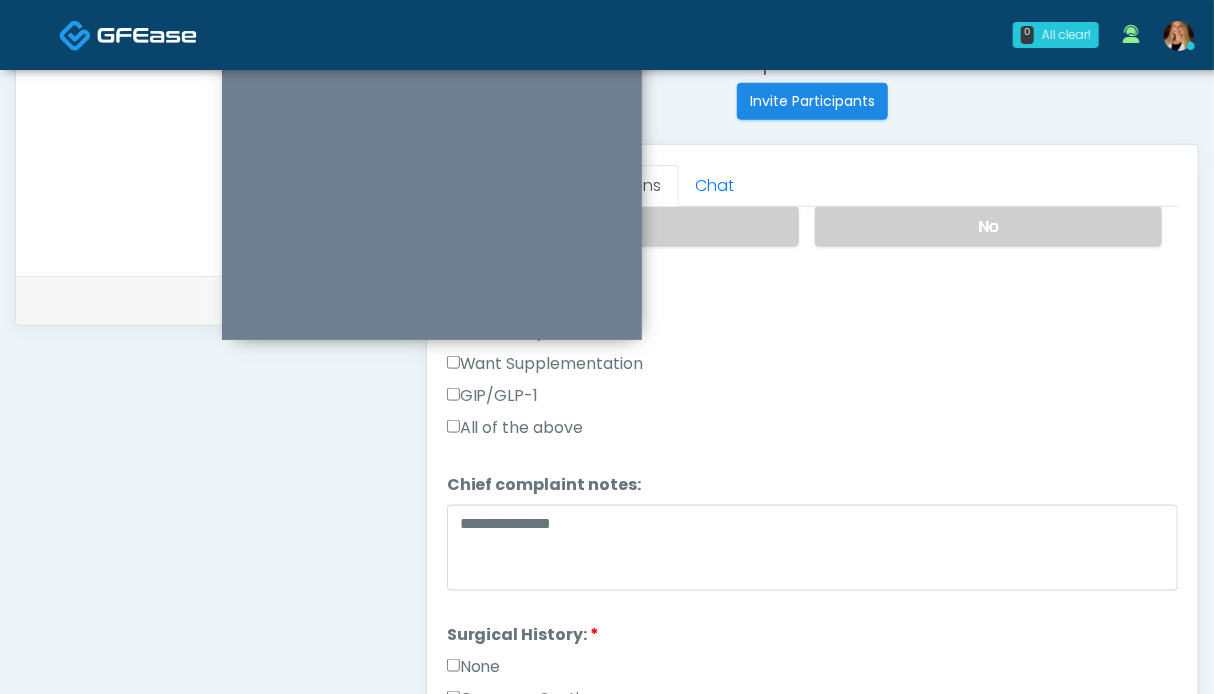 click on "None" at bounding box center (474, 667) 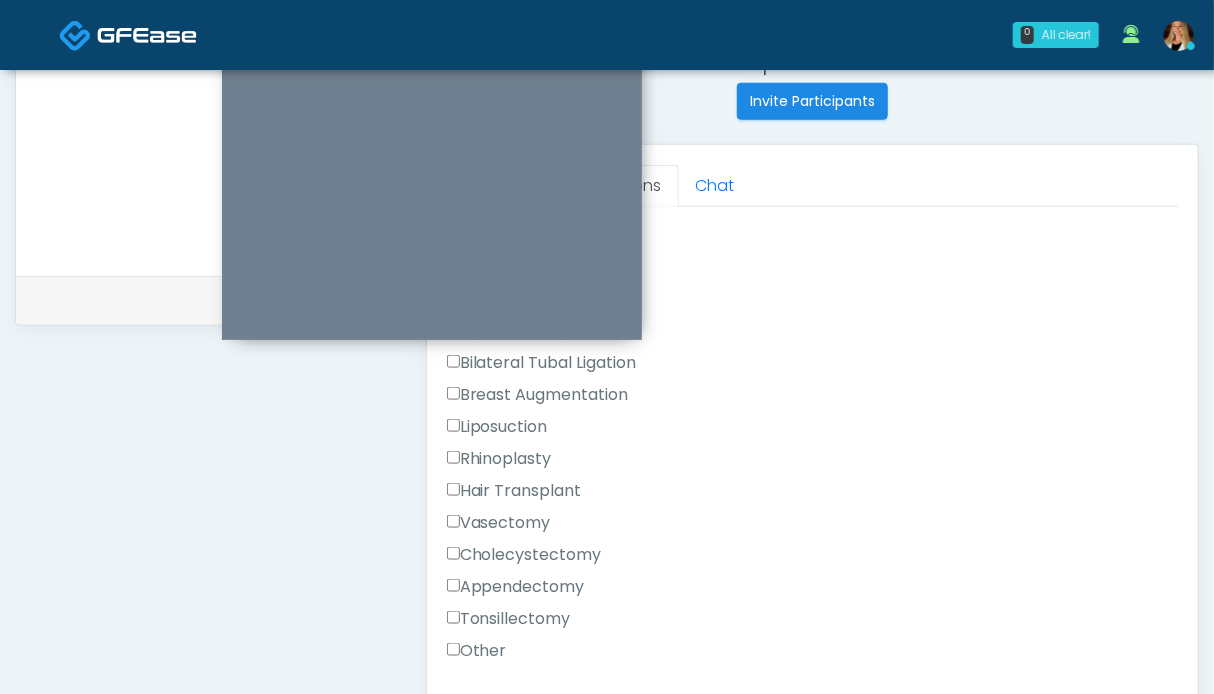 scroll, scrollTop: 1068, scrollLeft: 0, axis: vertical 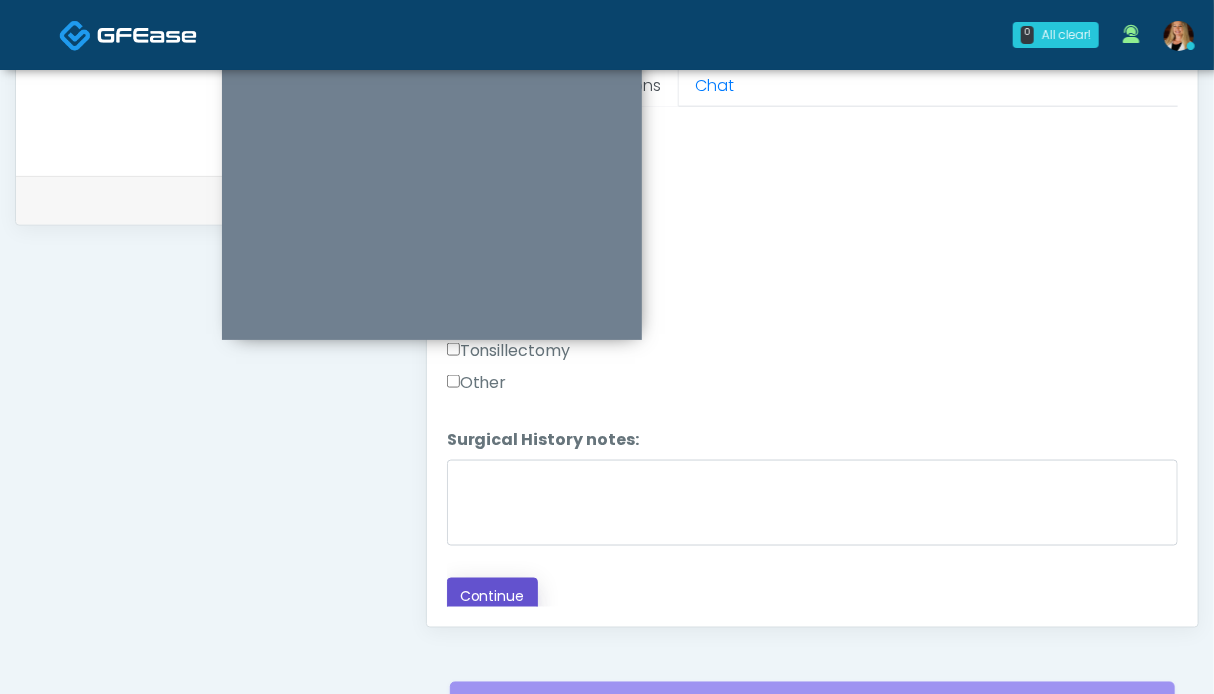 click on "Continue" at bounding box center [492, 596] 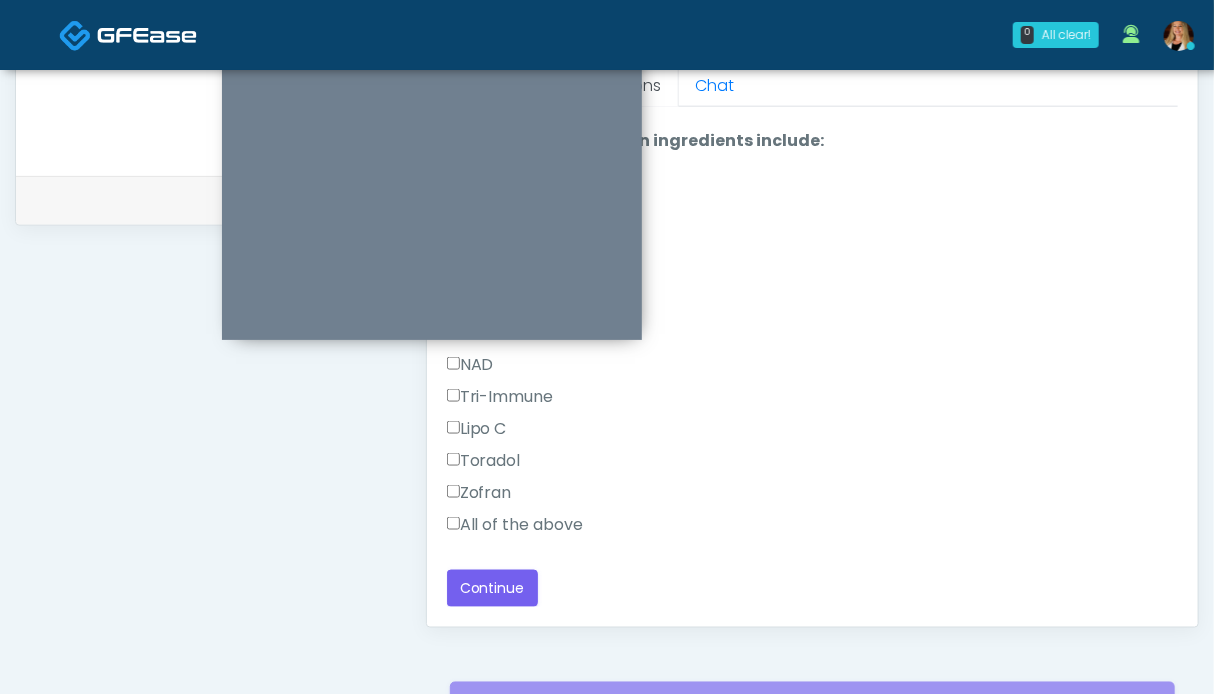 scroll, scrollTop: 1099, scrollLeft: 0, axis: vertical 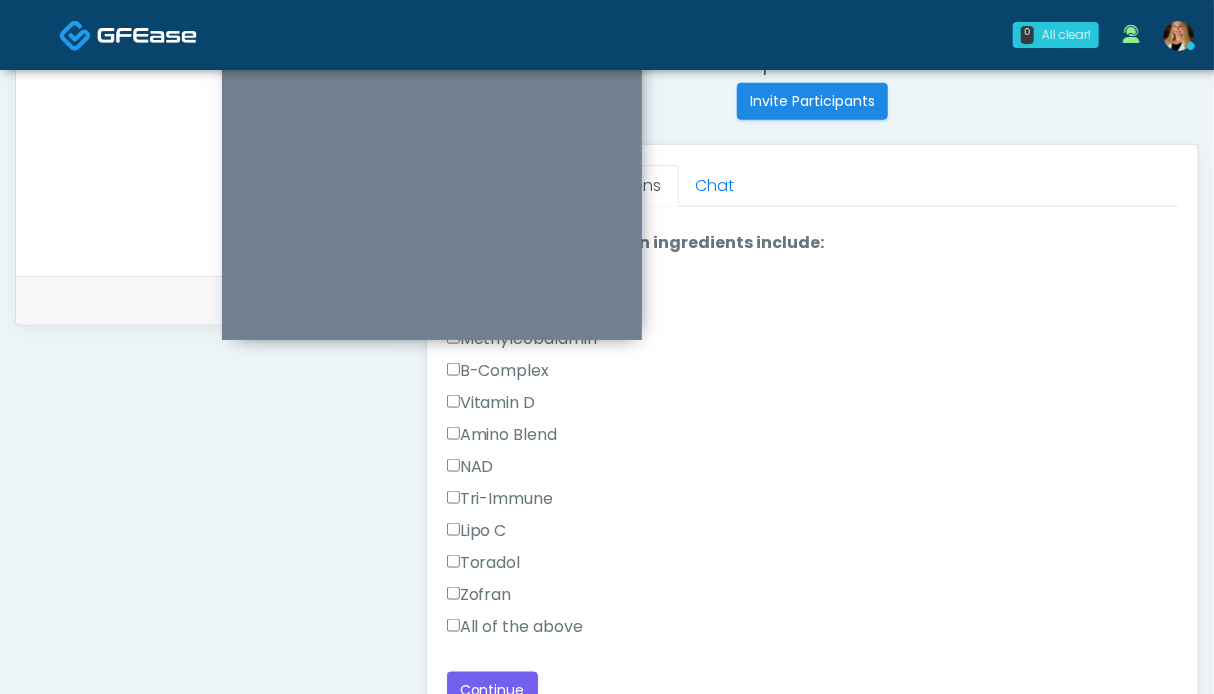 click on "All of the above" at bounding box center (515, 627) 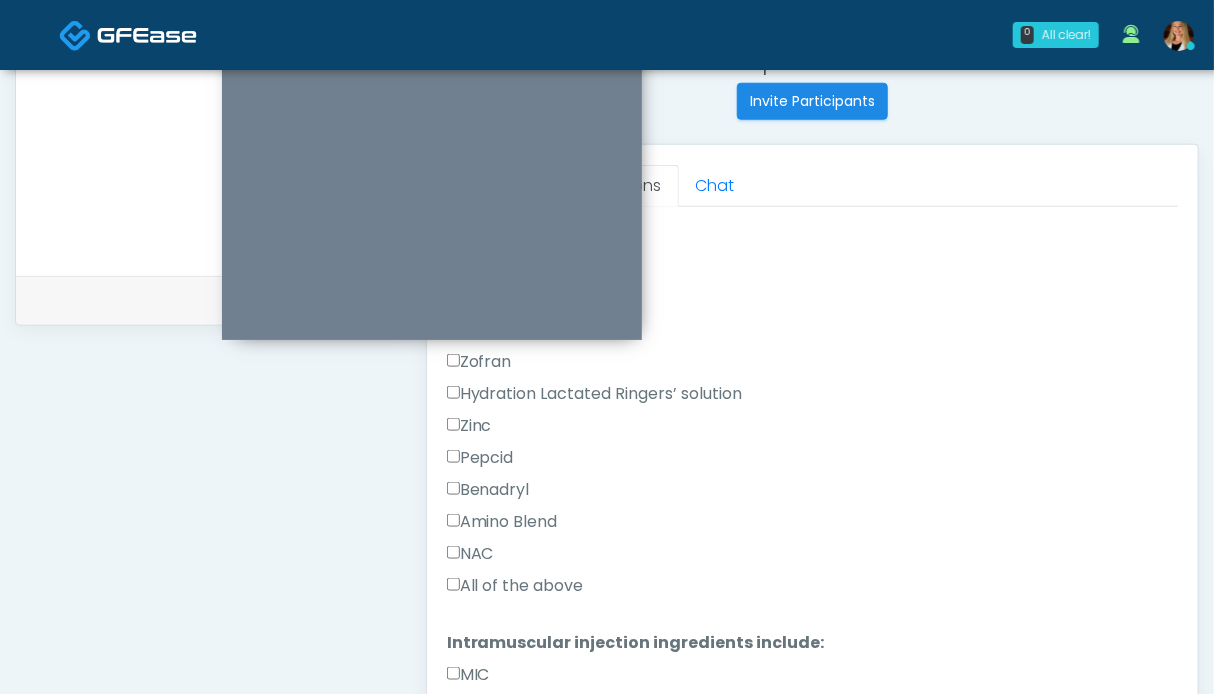 click on "All of the above" at bounding box center [515, 586] 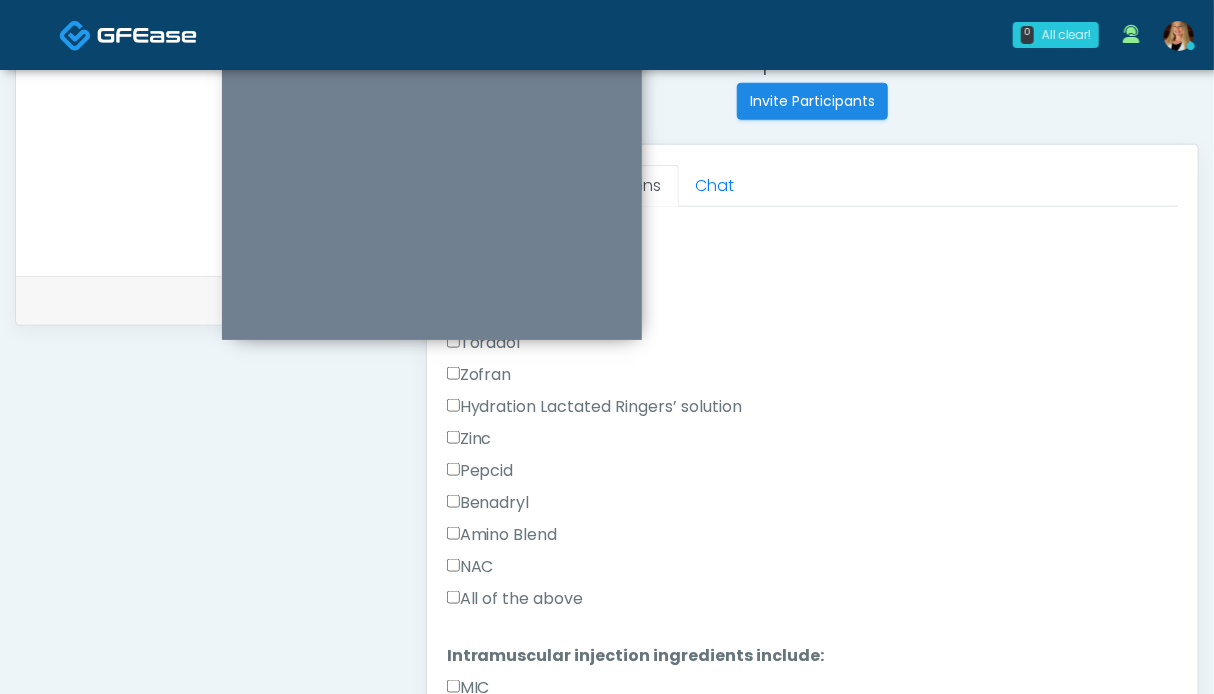 scroll, scrollTop: 1013, scrollLeft: 0, axis: vertical 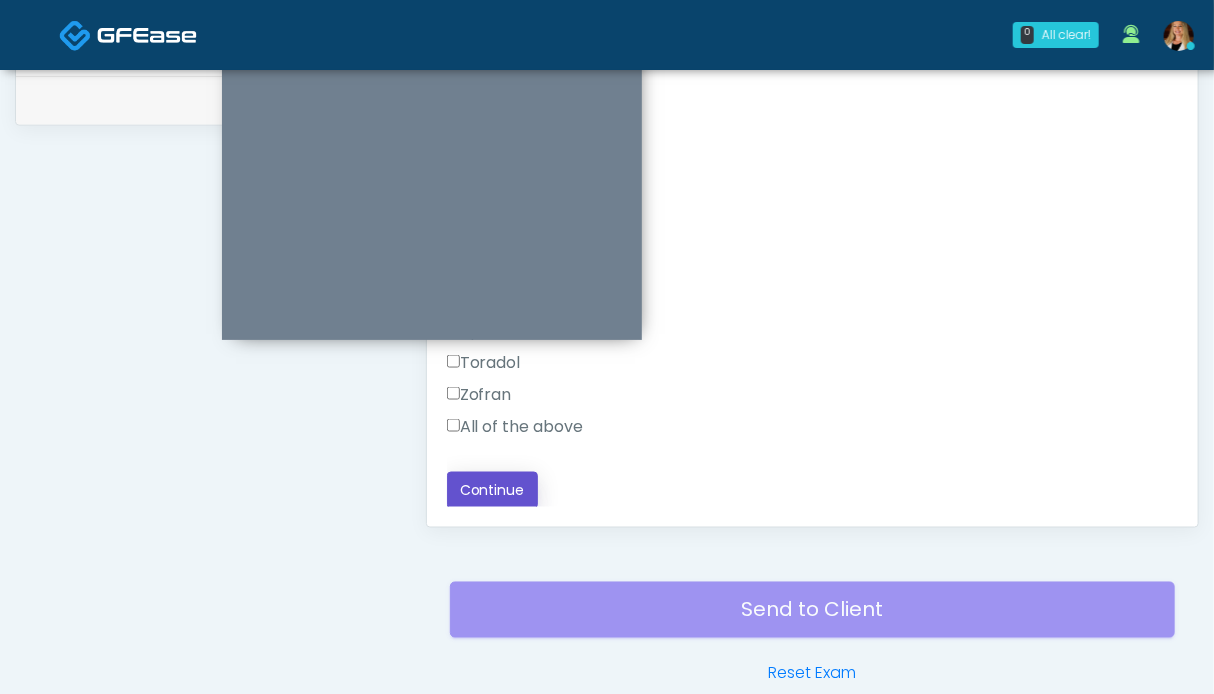 click on "Continue" at bounding box center [492, 490] 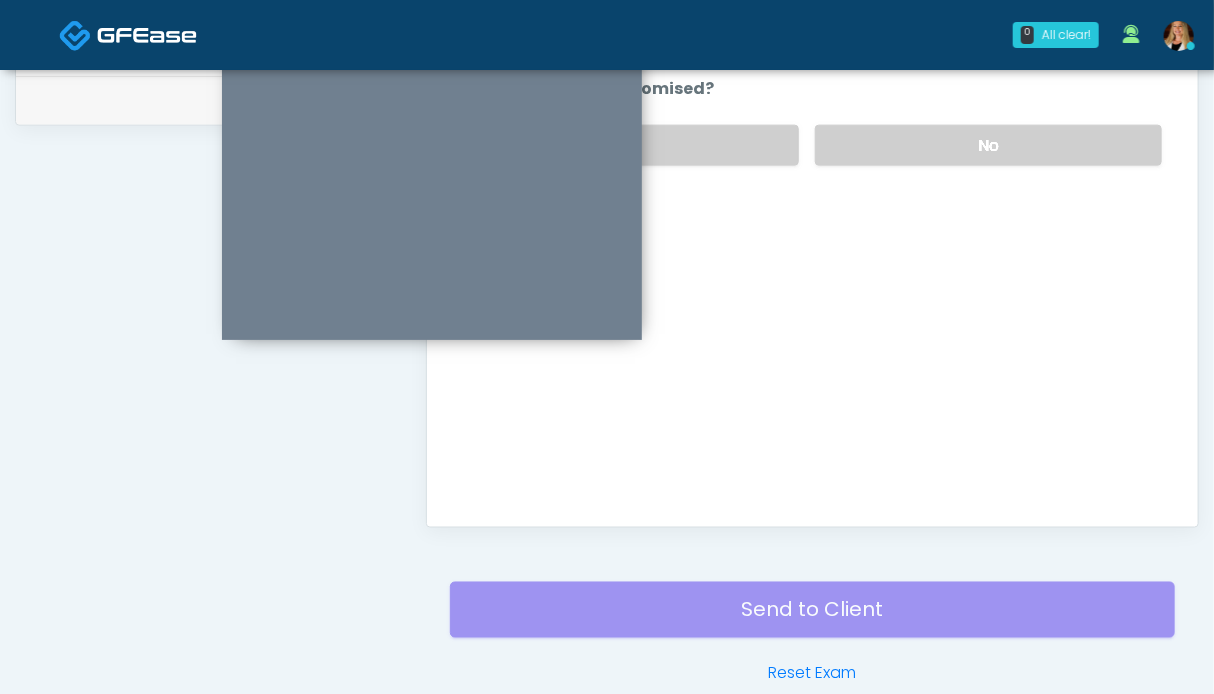 scroll, scrollTop: 1099, scrollLeft: 0, axis: vertical 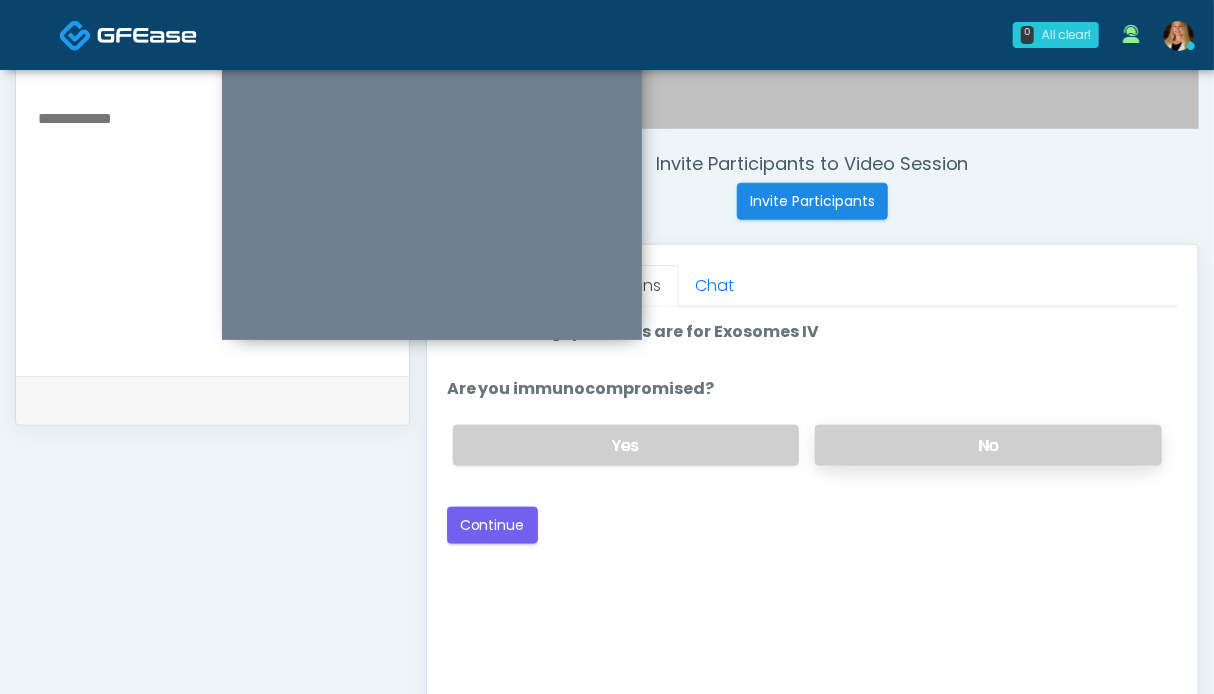 click on "No" at bounding box center [988, 445] 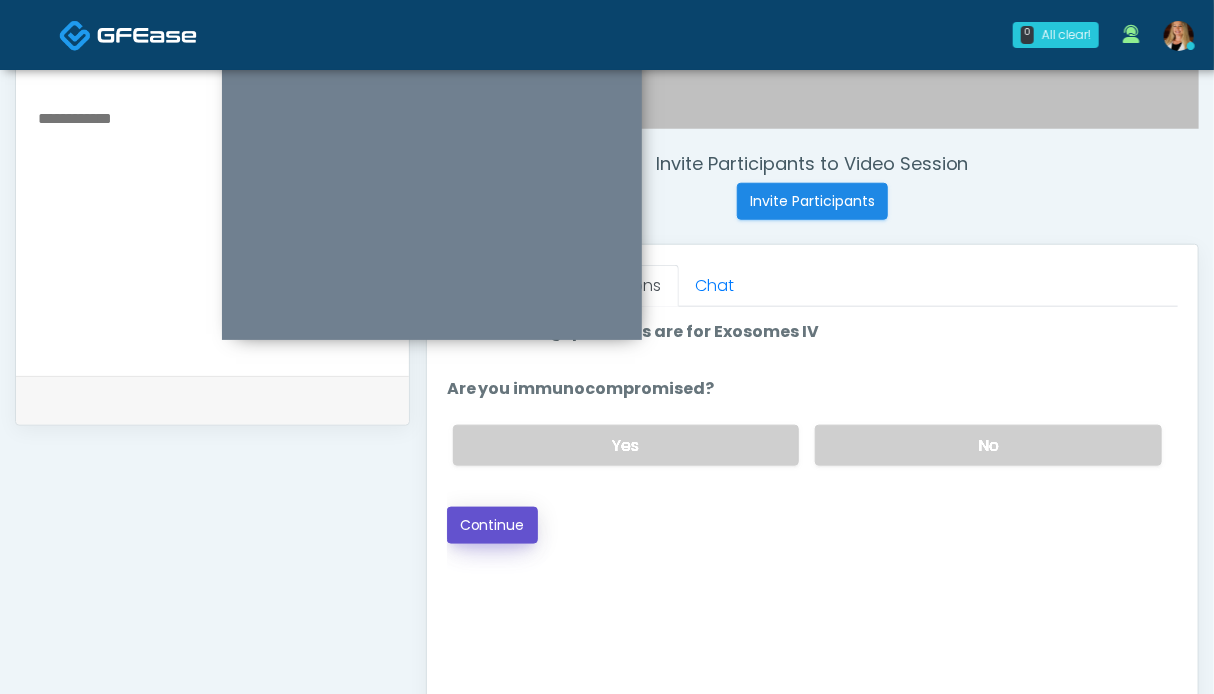 click on "Continue" at bounding box center [492, 525] 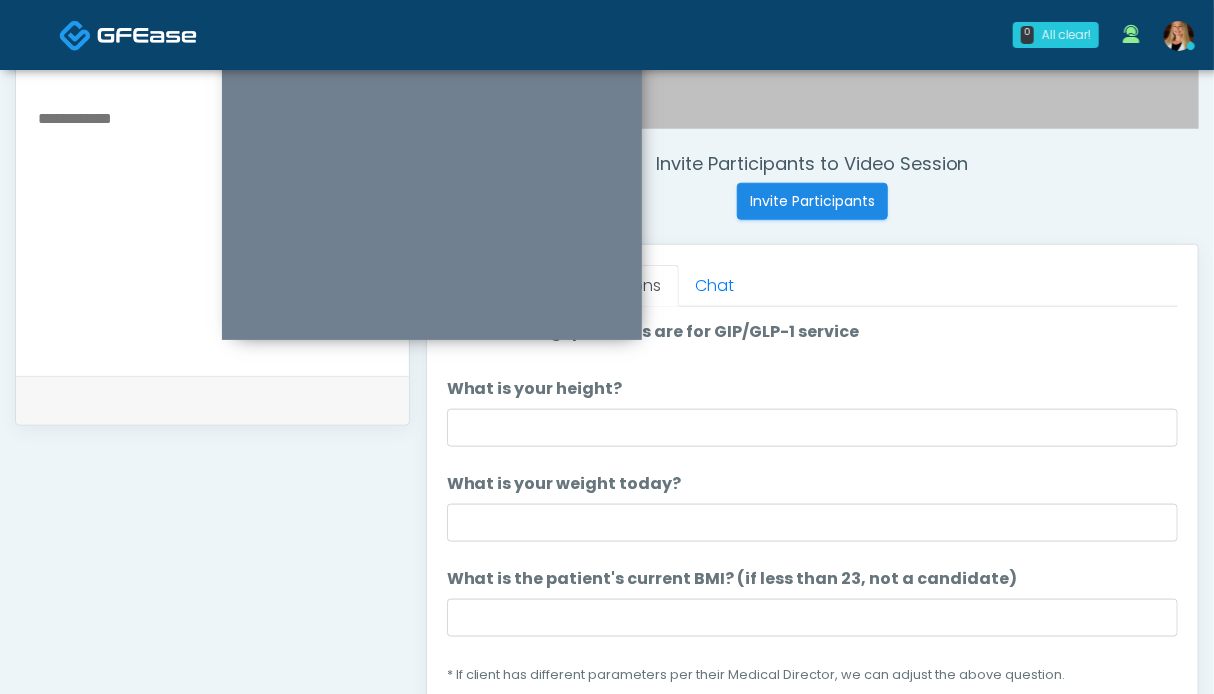 scroll, scrollTop: 1099, scrollLeft: 0, axis: vertical 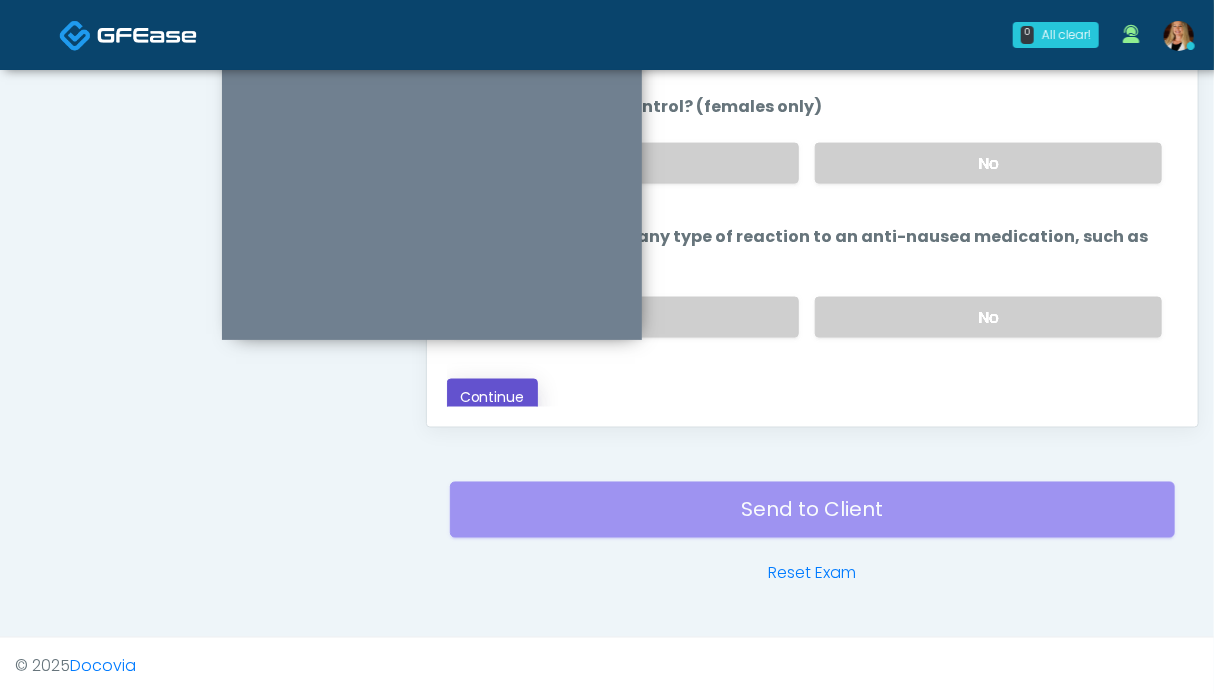 click on "Continue" at bounding box center (492, 397) 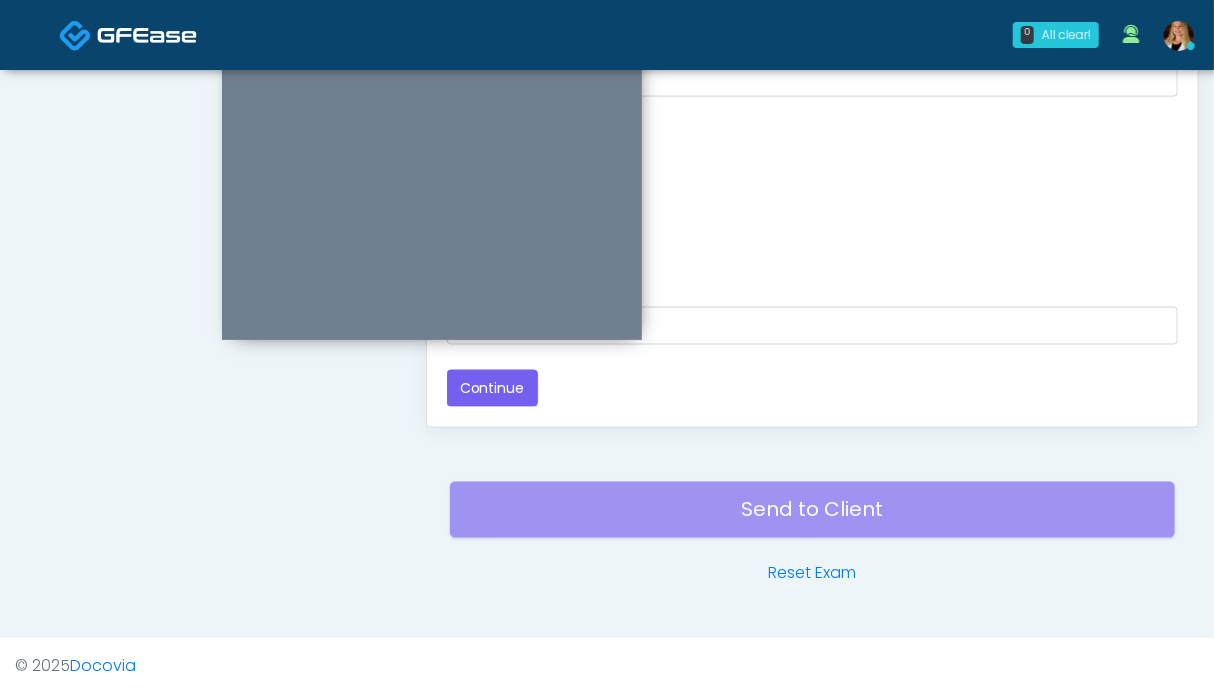 scroll, scrollTop: 330, scrollLeft: 0, axis: vertical 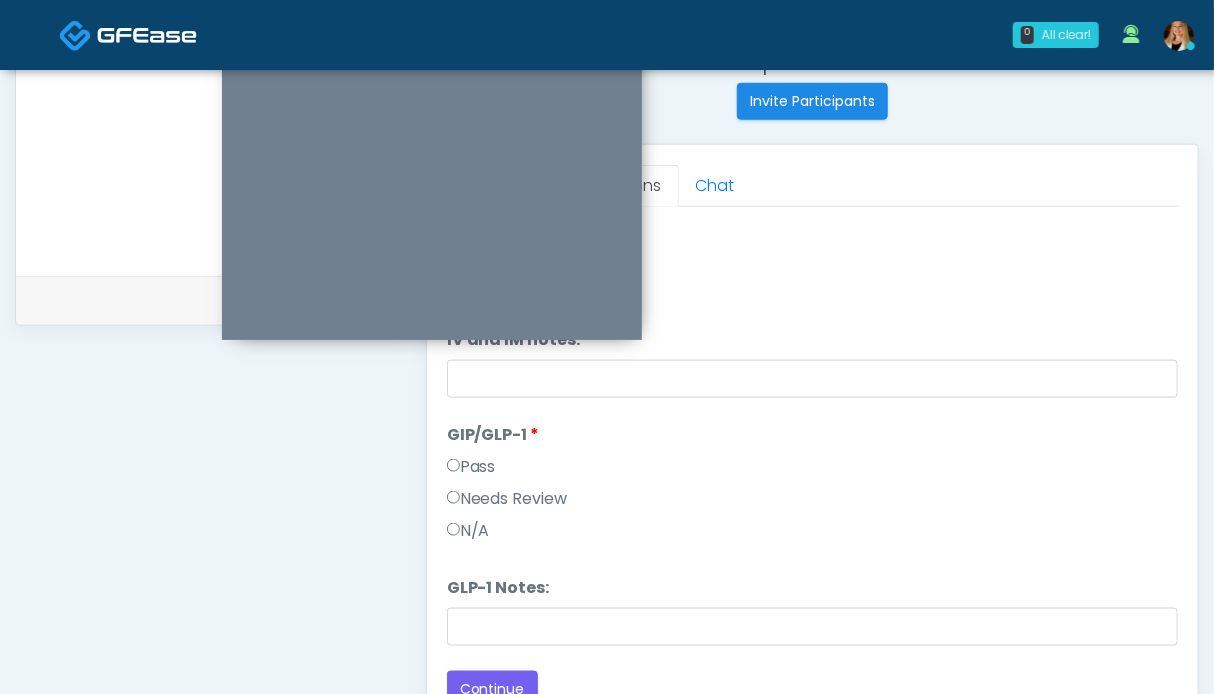 click on "N/A" at bounding box center [468, 531] 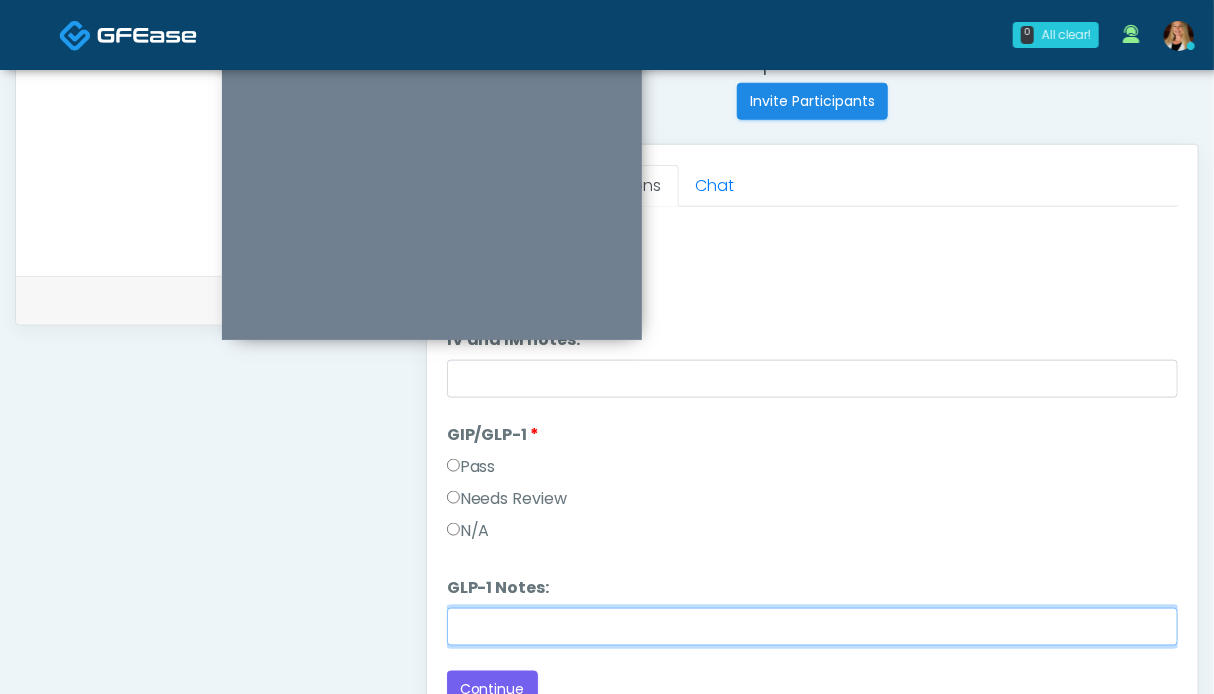 click on "GLP-1 Notes:" at bounding box center [812, 627] 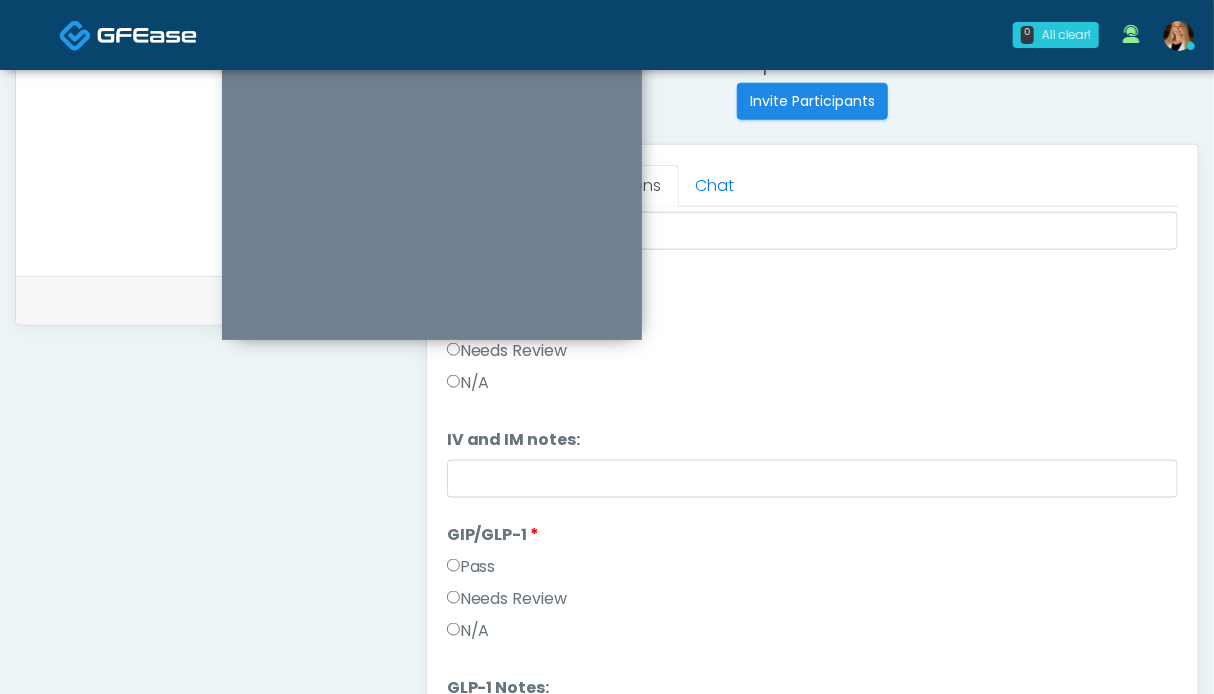 scroll, scrollTop: 30, scrollLeft: 0, axis: vertical 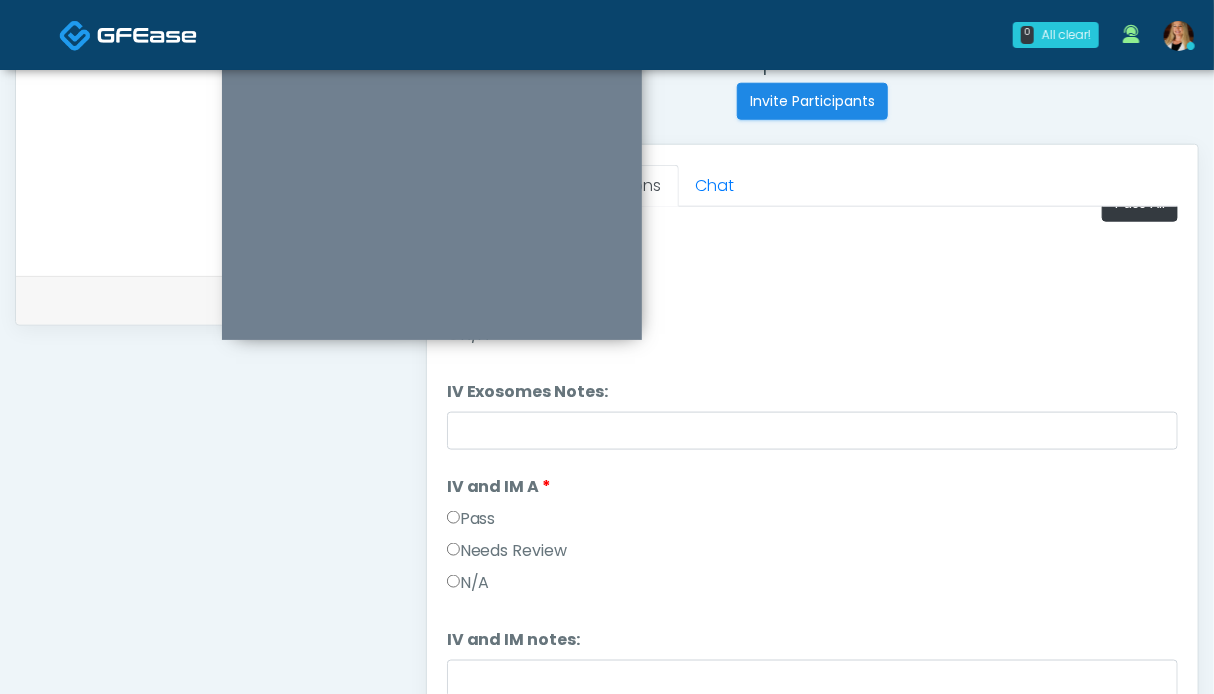 click on "Pass" at bounding box center [471, 519] 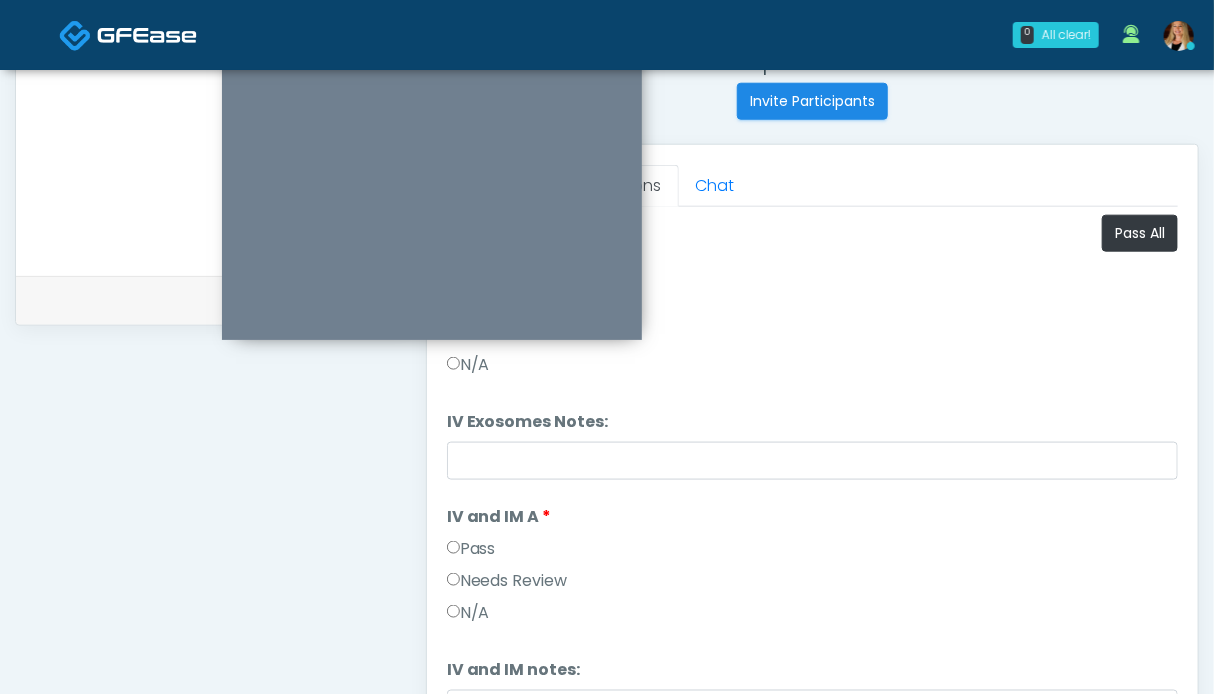 scroll, scrollTop: 699, scrollLeft: 0, axis: vertical 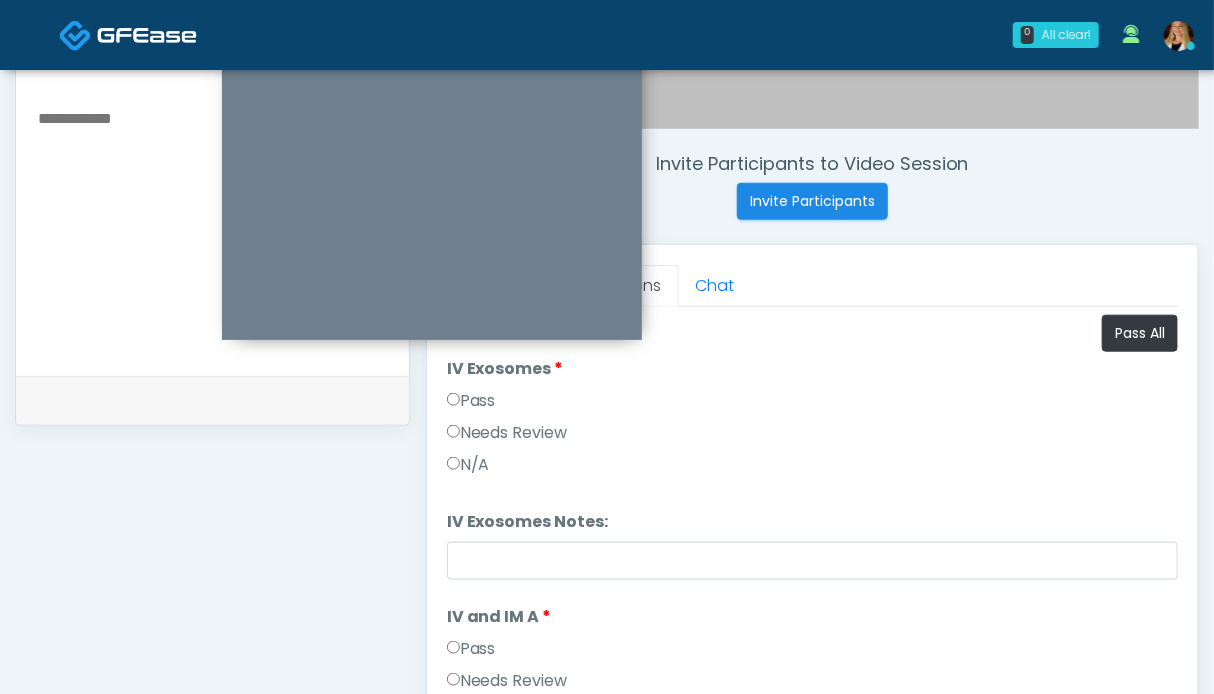 click on "Pass" at bounding box center (471, 401) 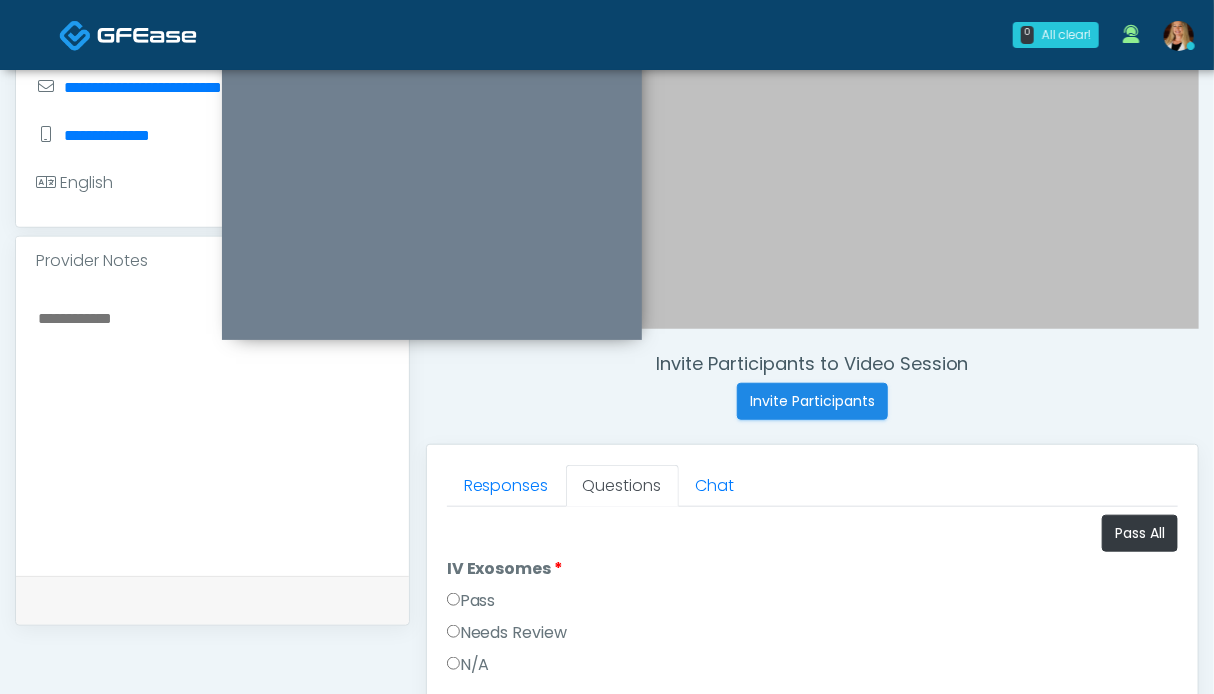 scroll, scrollTop: 699, scrollLeft: 0, axis: vertical 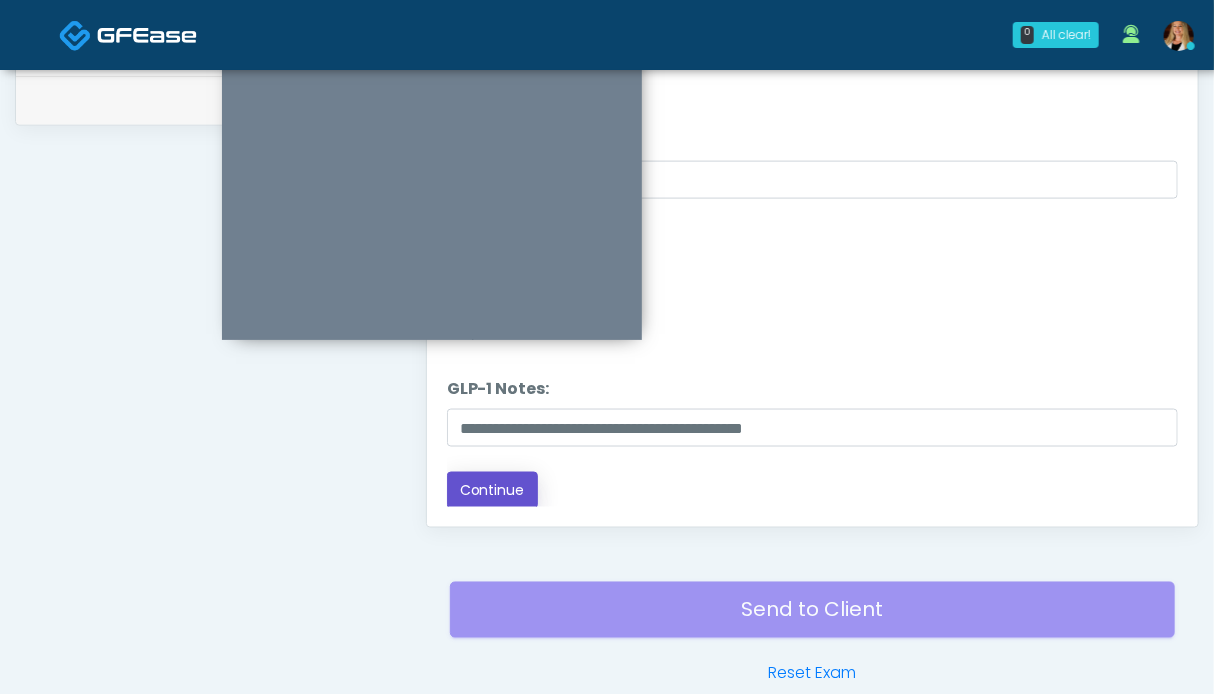 click on "Continue" at bounding box center [492, 490] 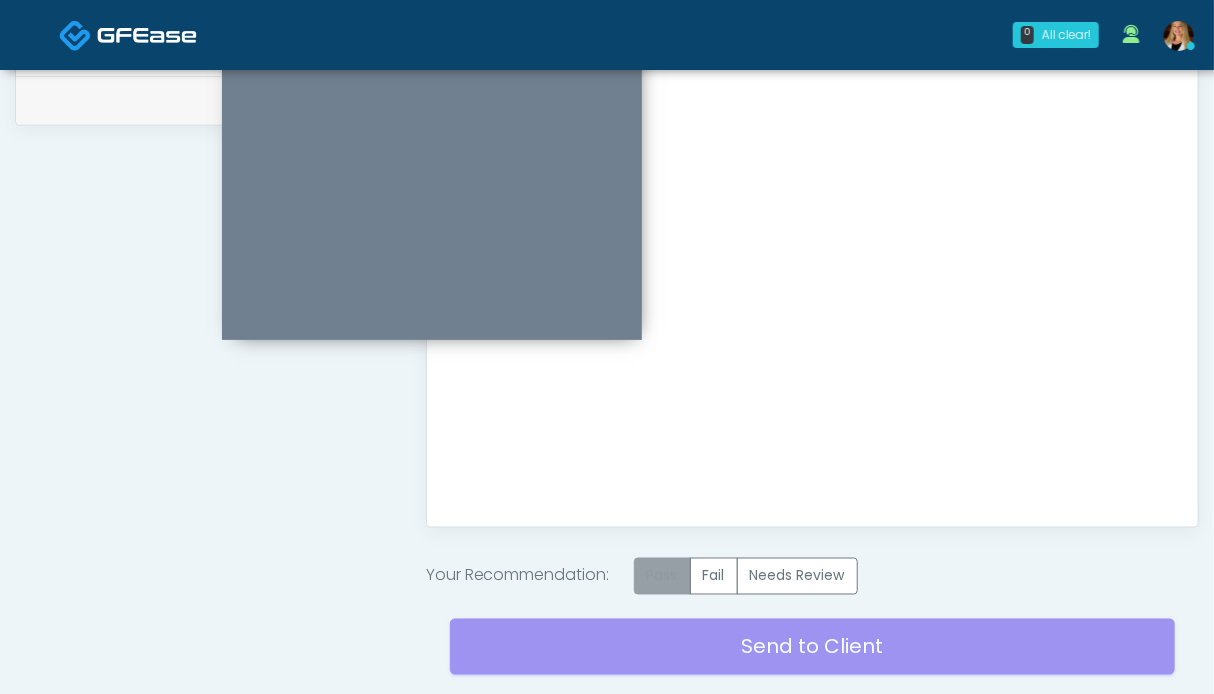 click on "Pass" at bounding box center (662, 576) 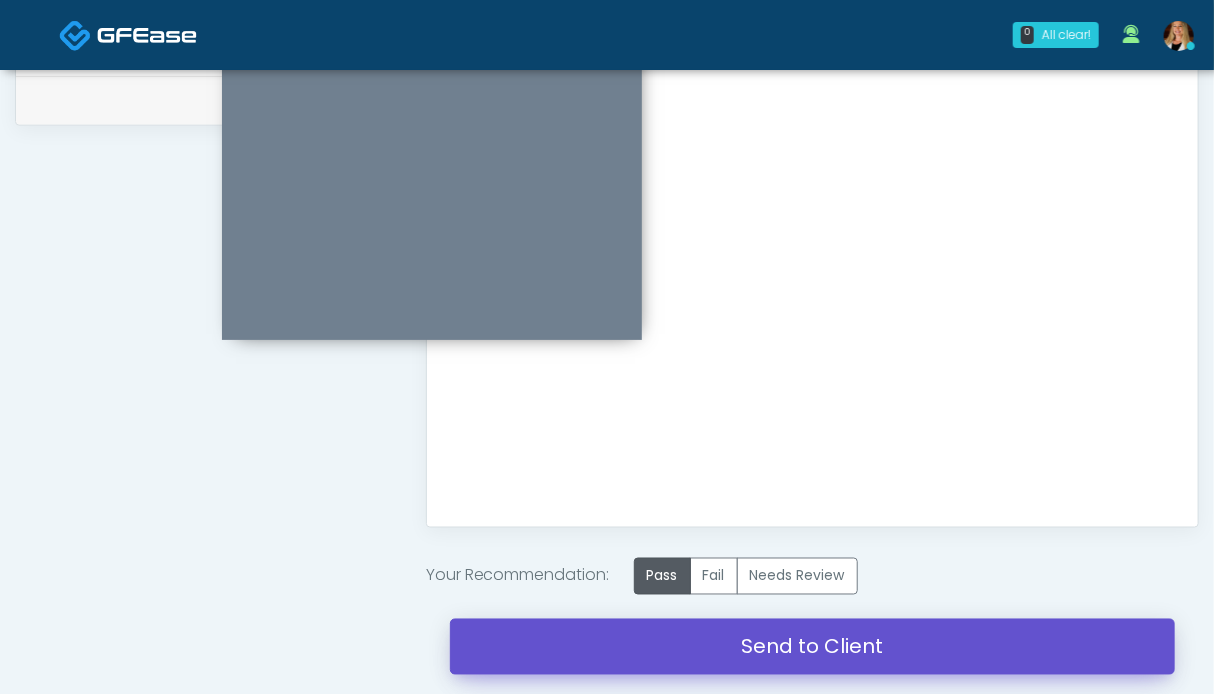 click on "Send to Client" at bounding box center (812, 647) 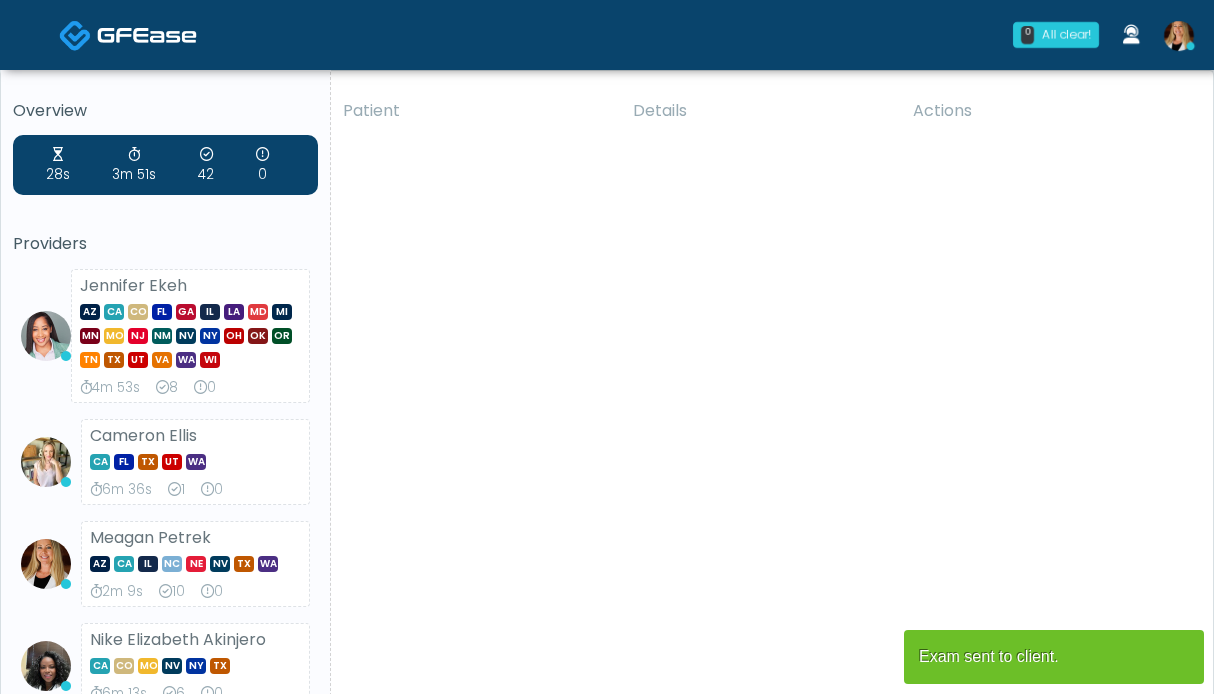 scroll, scrollTop: 0, scrollLeft: 0, axis: both 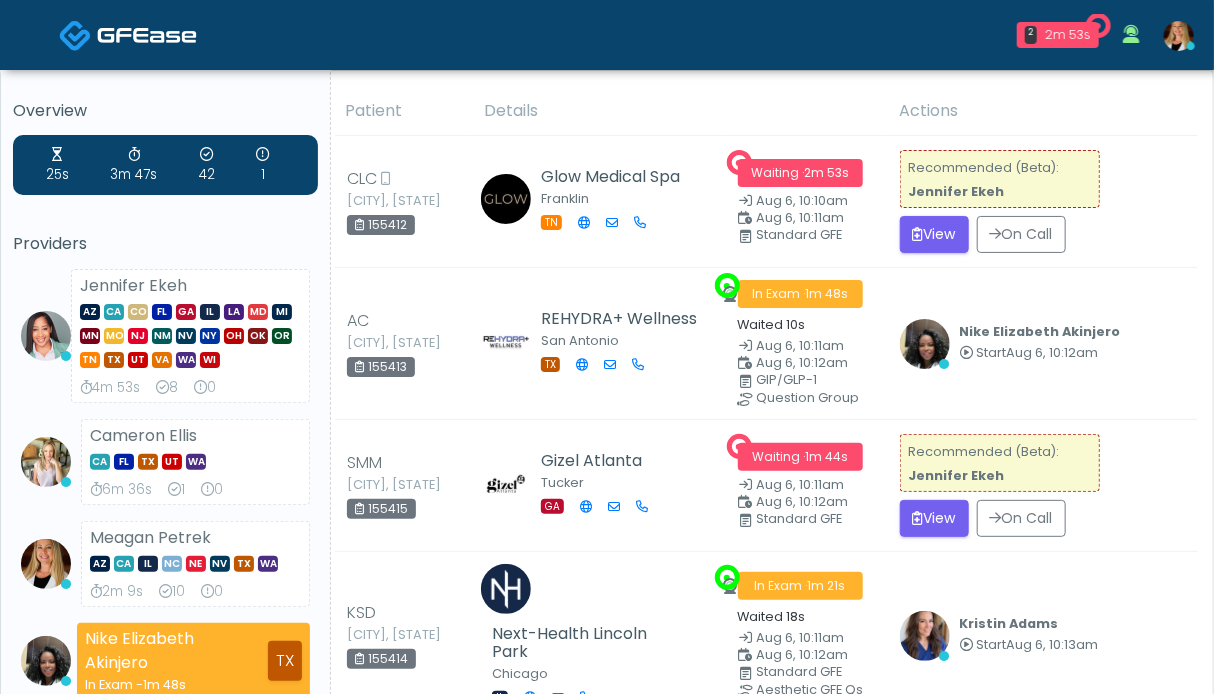click at bounding box center (147, 34) 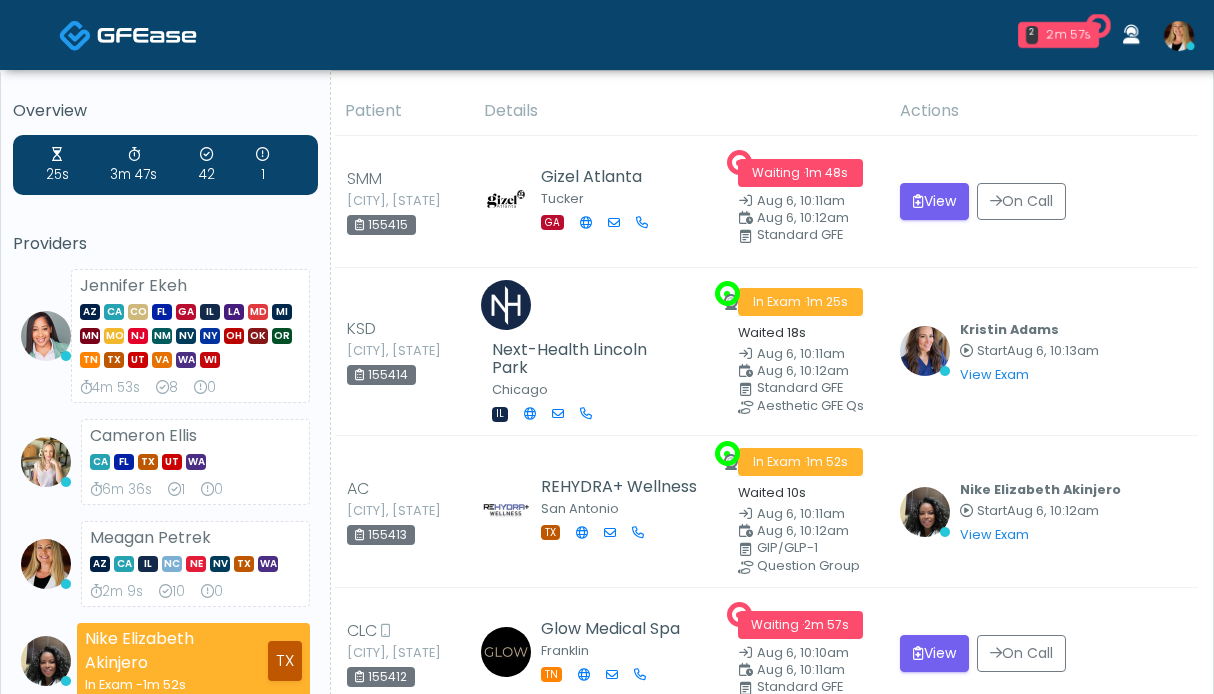 scroll, scrollTop: 0, scrollLeft: 0, axis: both 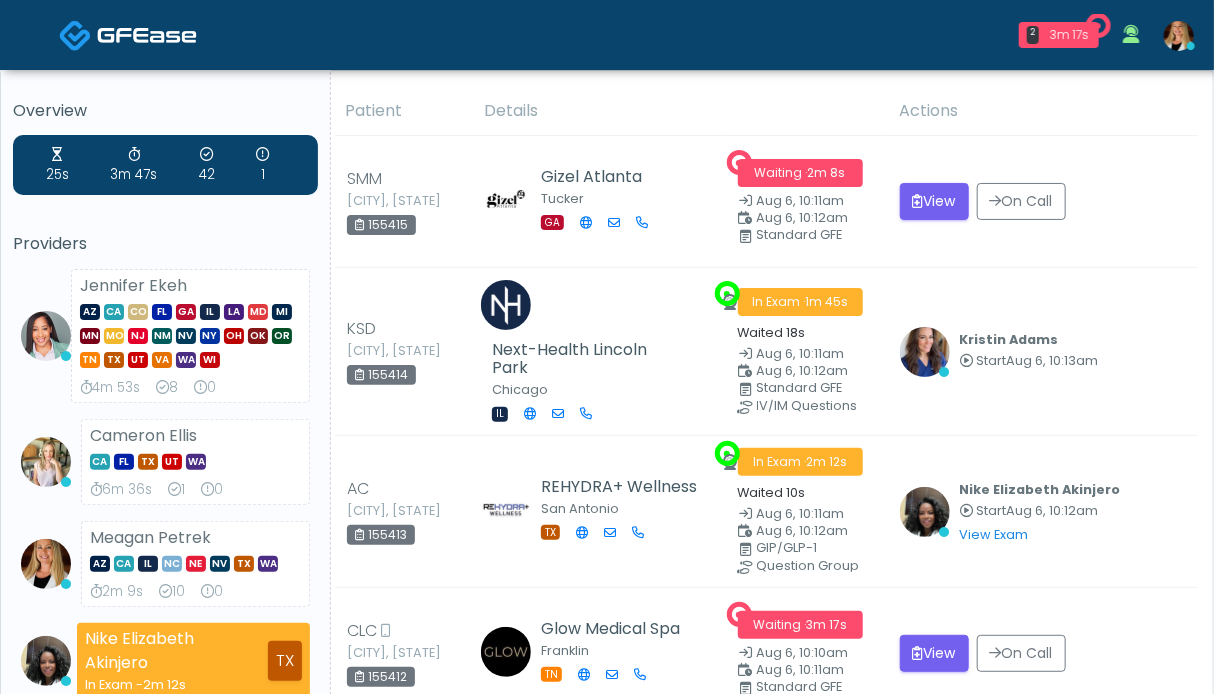 click at bounding box center (147, 34) 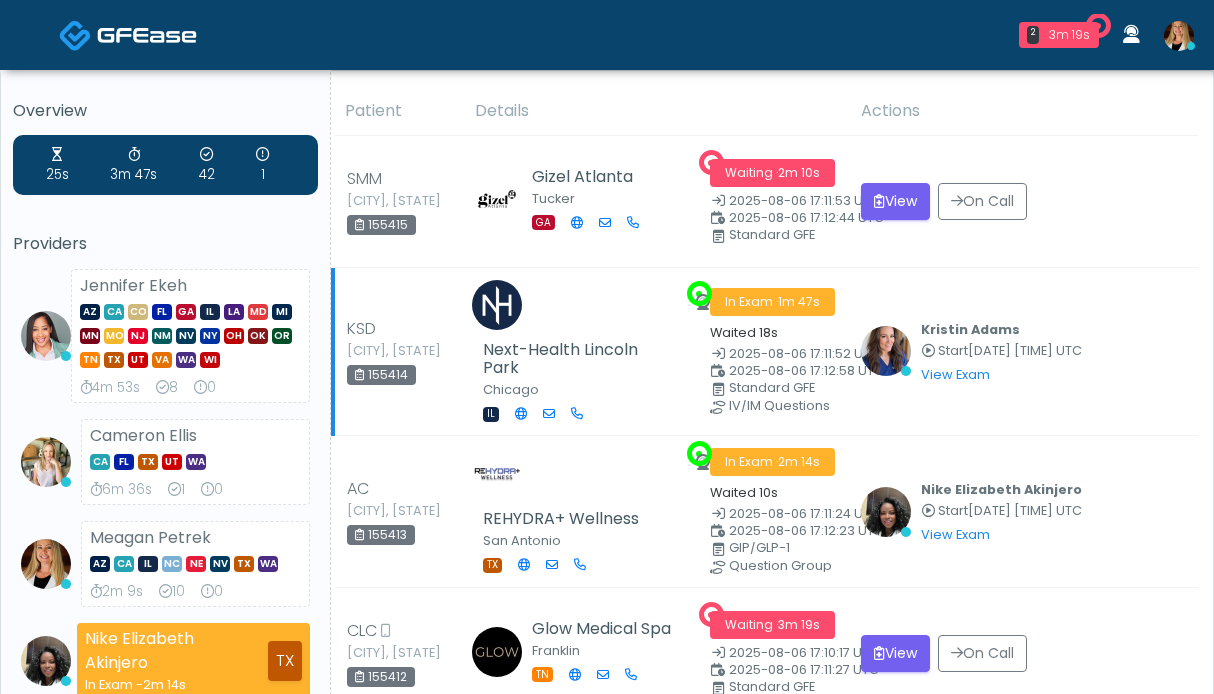 scroll, scrollTop: 0, scrollLeft: 0, axis: both 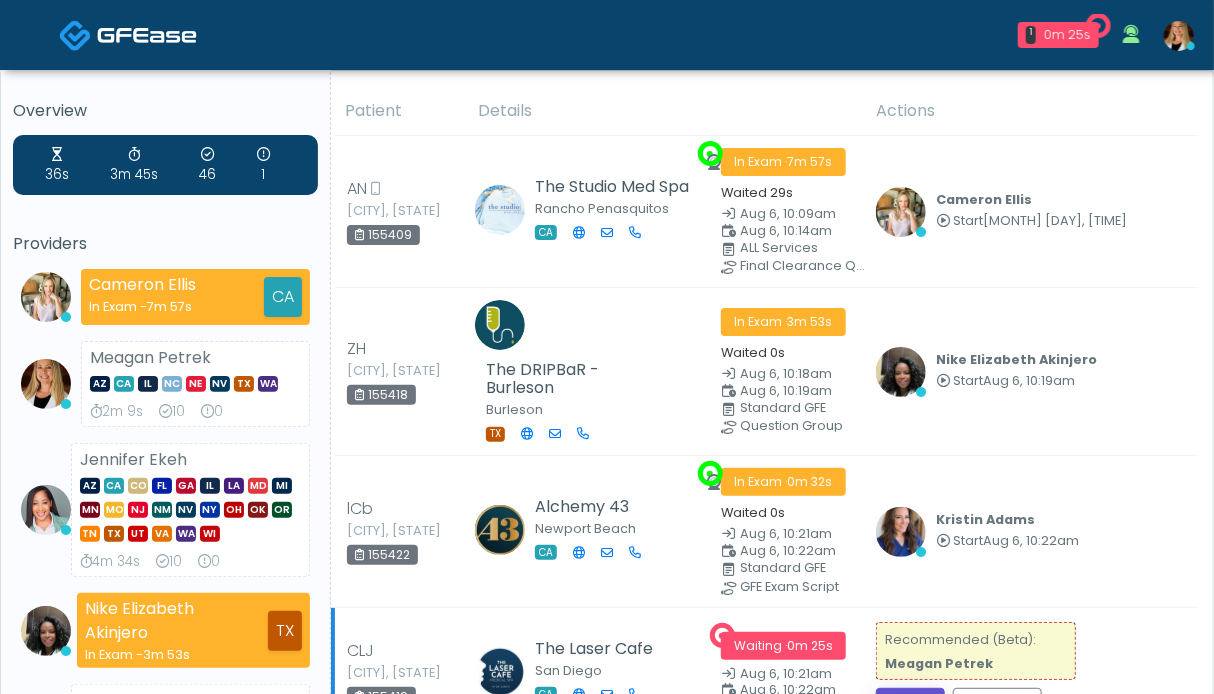 click on "View" at bounding box center [910, 706] 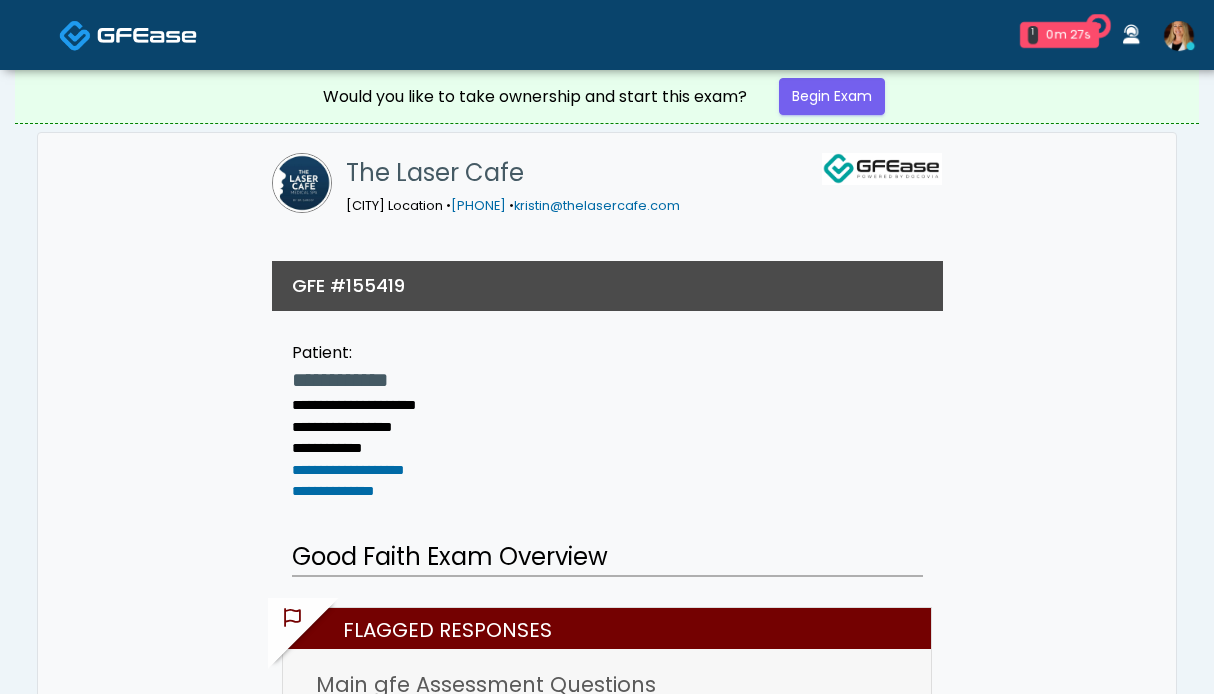 scroll, scrollTop: 0, scrollLeft: 0, axis: both 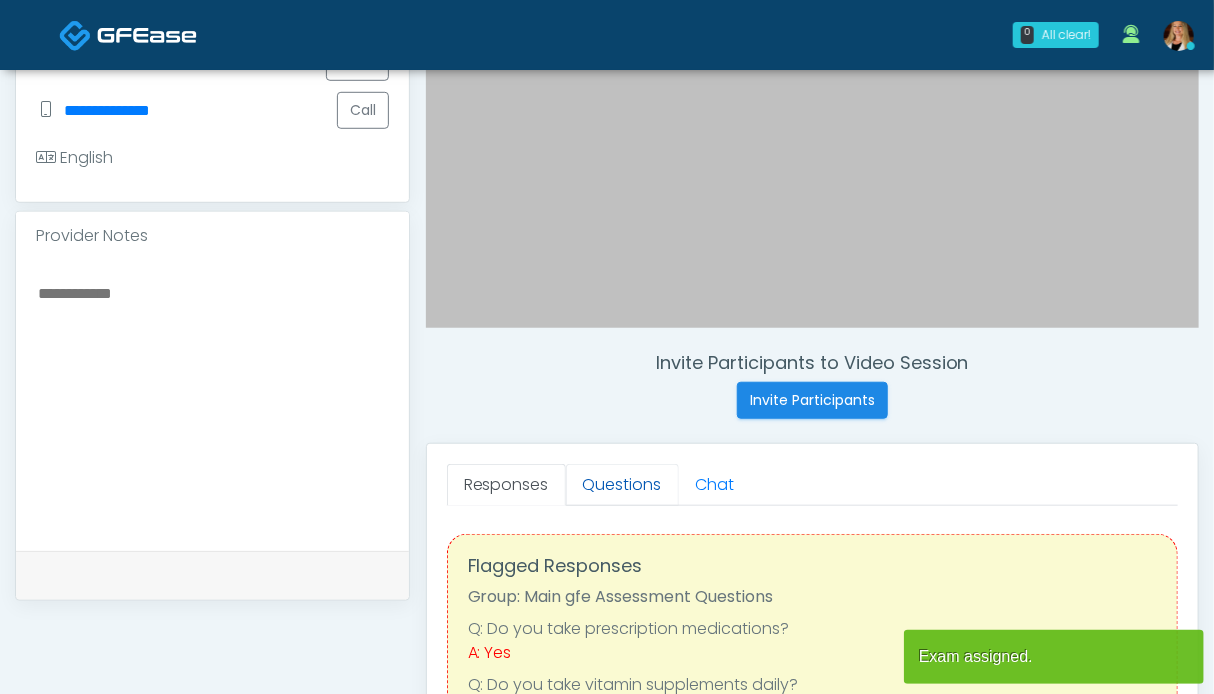 click on "Questions" at bounding box center (622, 485) 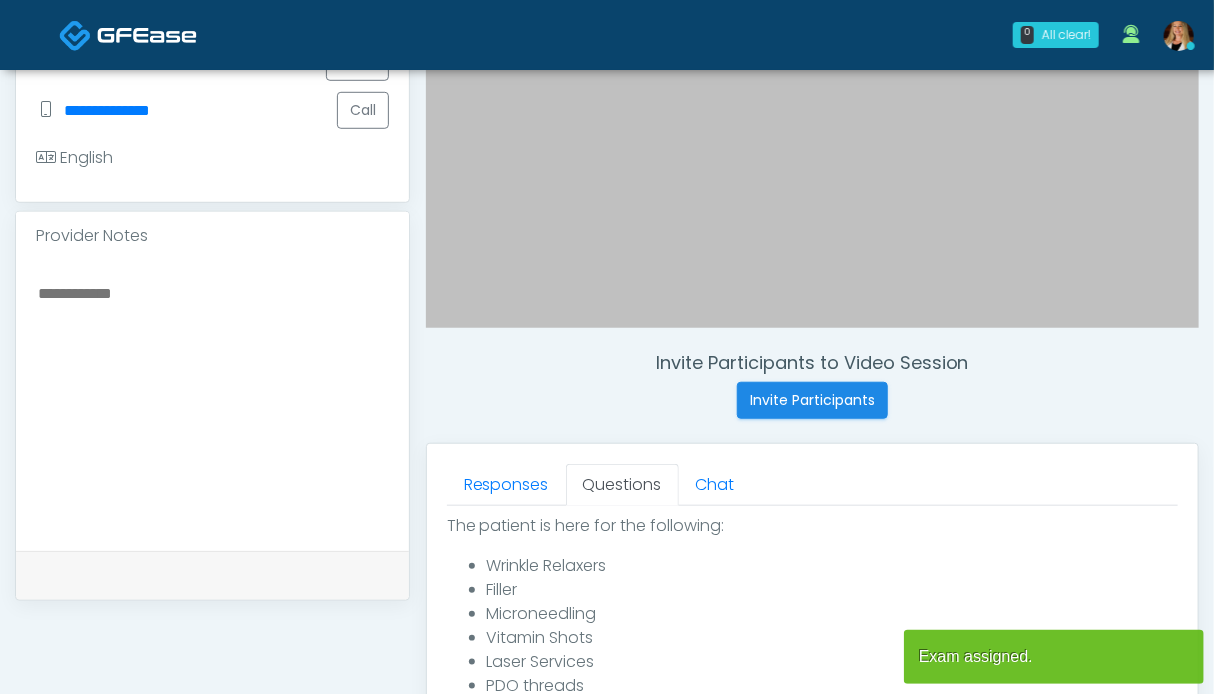 scroll, scrollTop: 900, scrollLeft: 0, axis: vertical 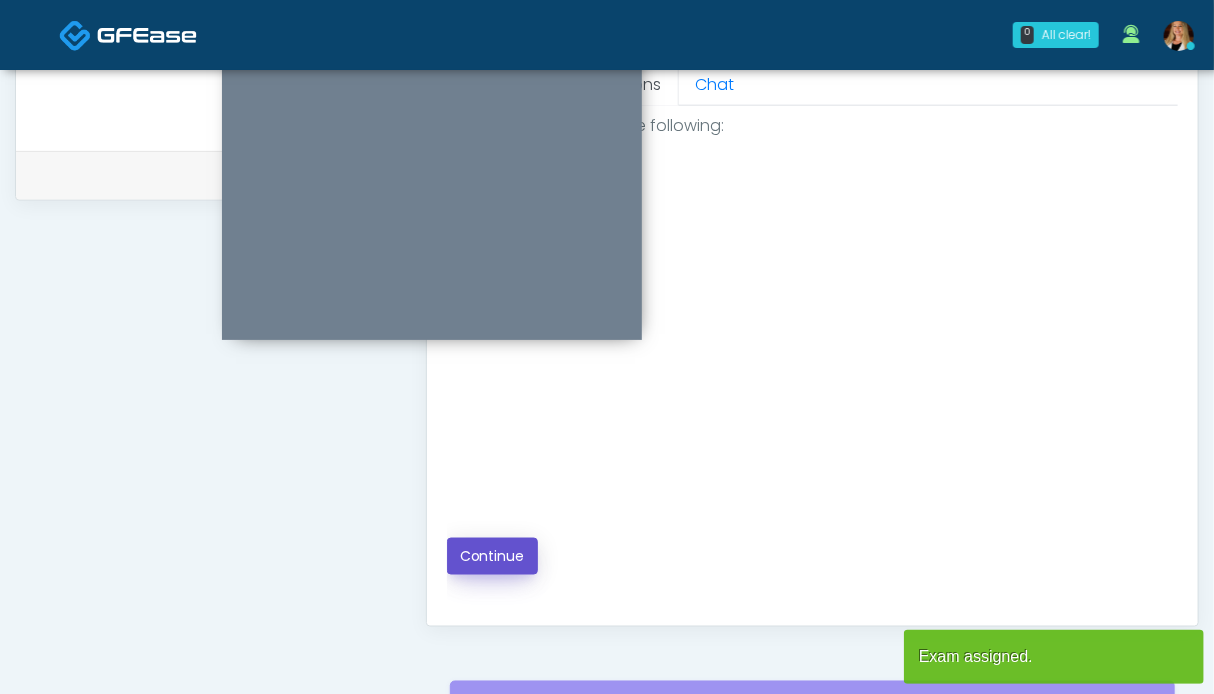 click on "Continue" at bounding box center [492, 556] 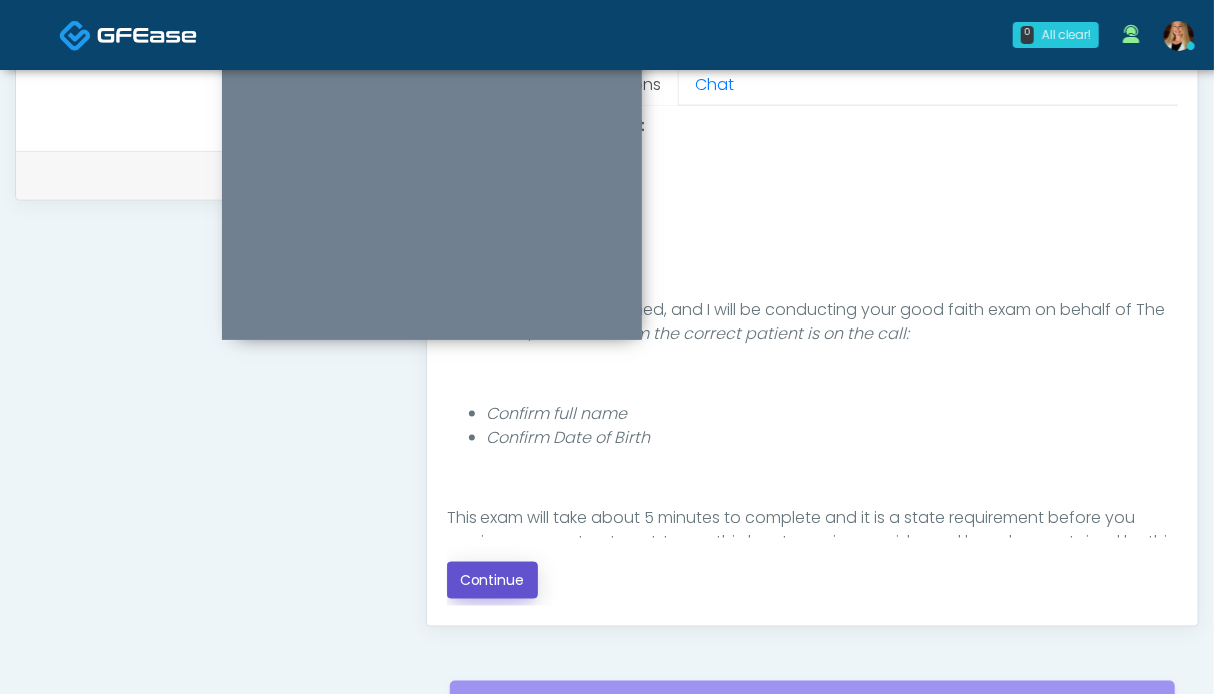 click on "Continue" at bounding box center [492, 580] 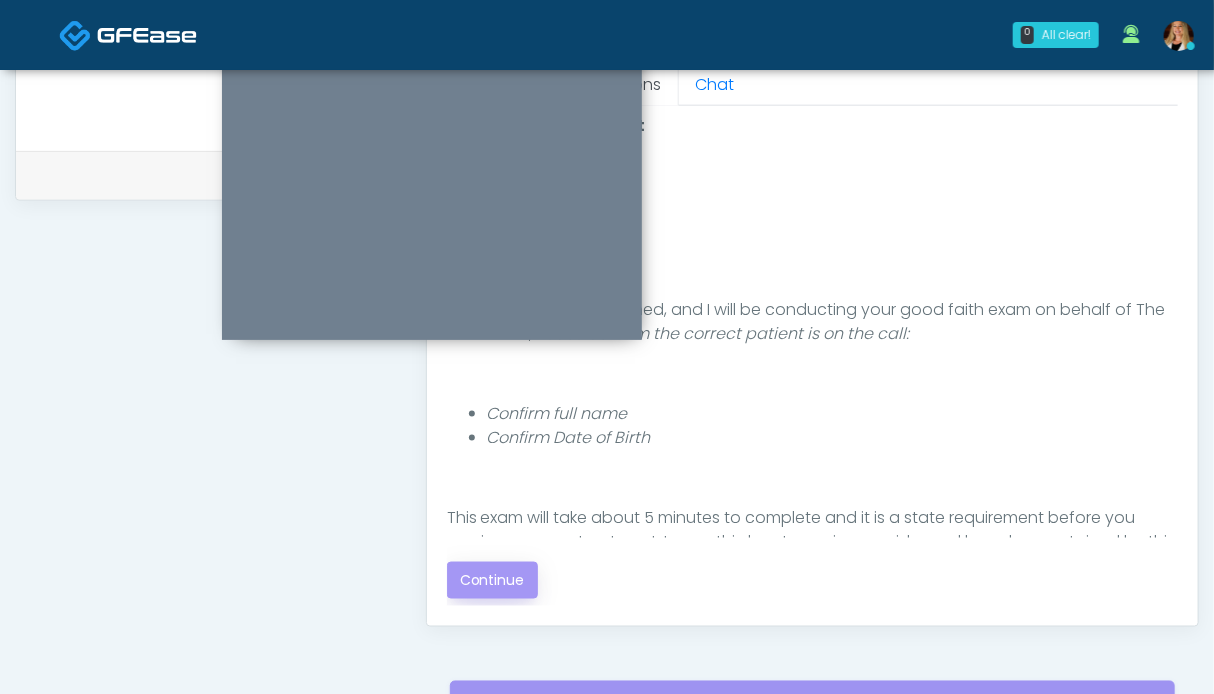 scroll, scrollTop: 1099, scrollLeft: 0, axis: vertical 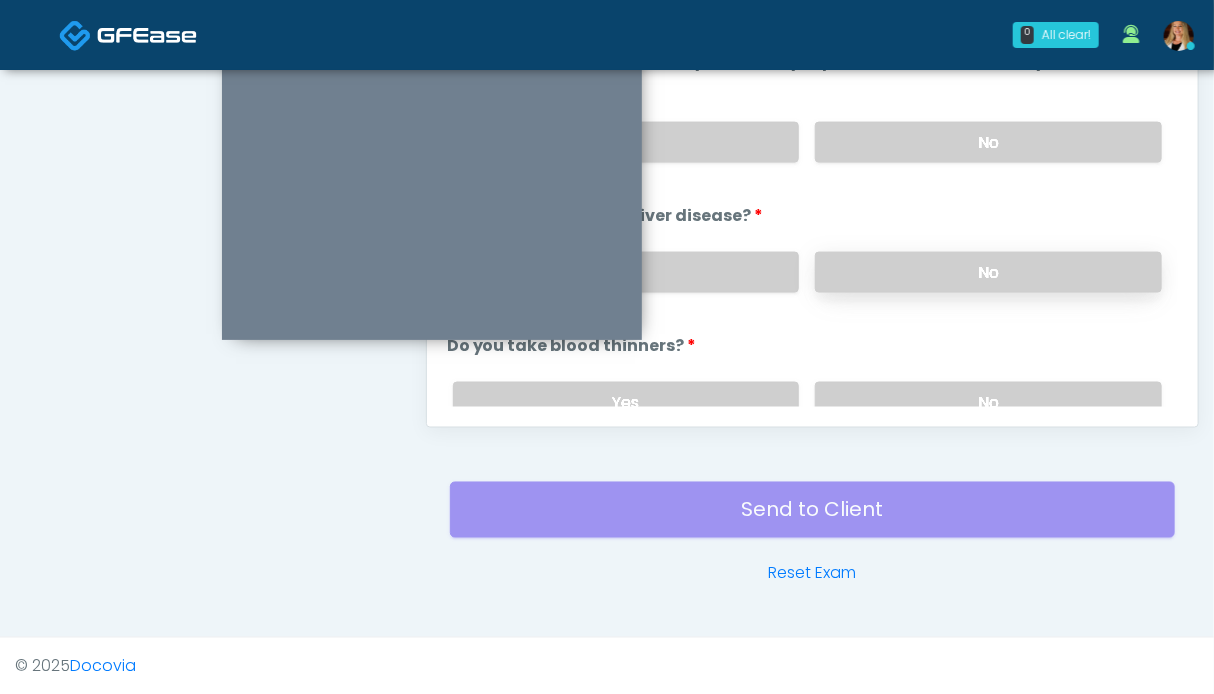 click on "No" at bounding box center [988, 272] 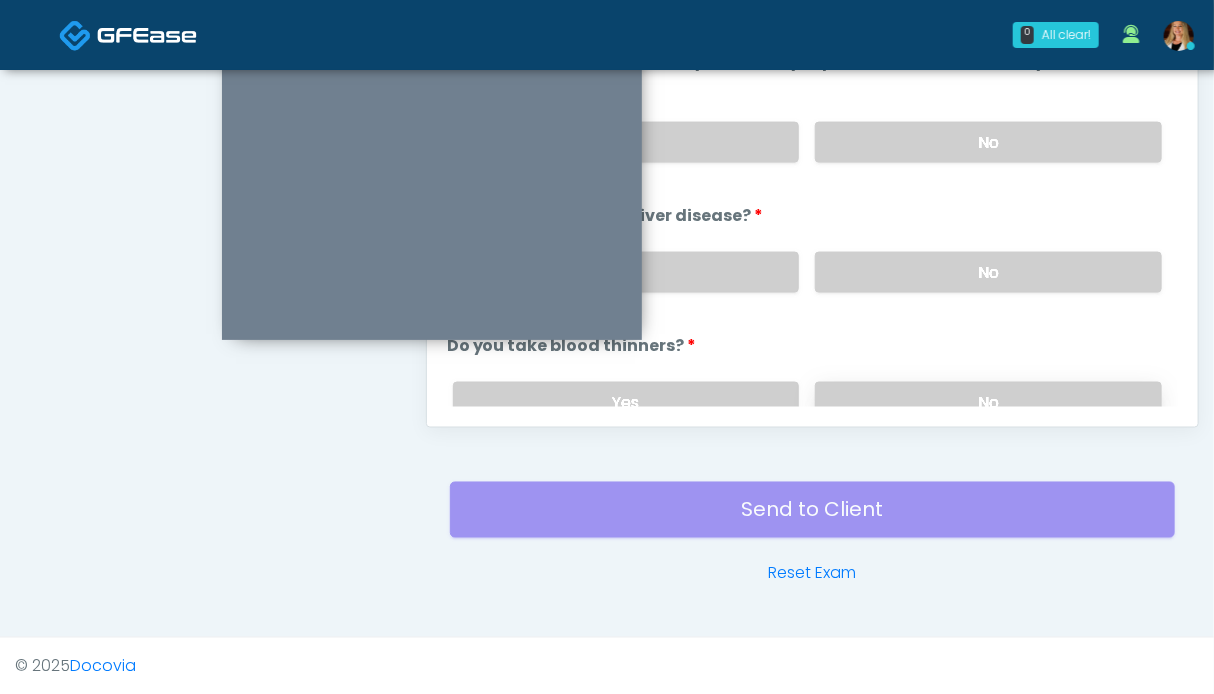 click on "No" at bounding box center (988, 402) 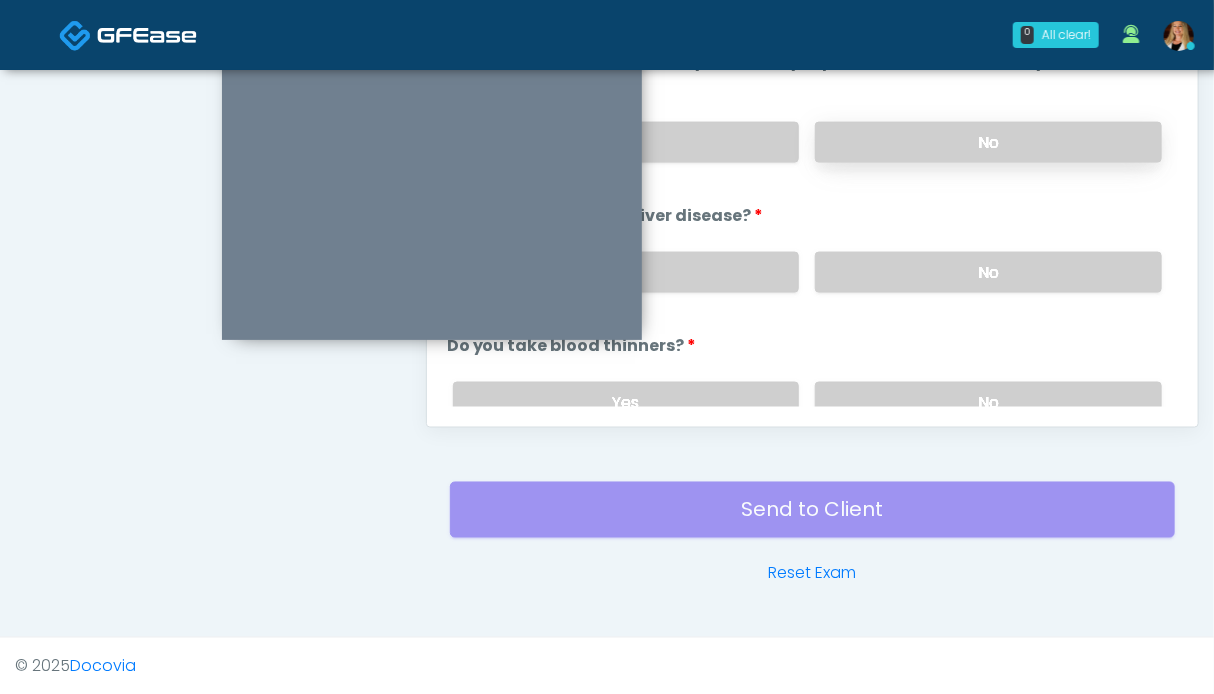 click on "No" at bounding box center [988, 142] 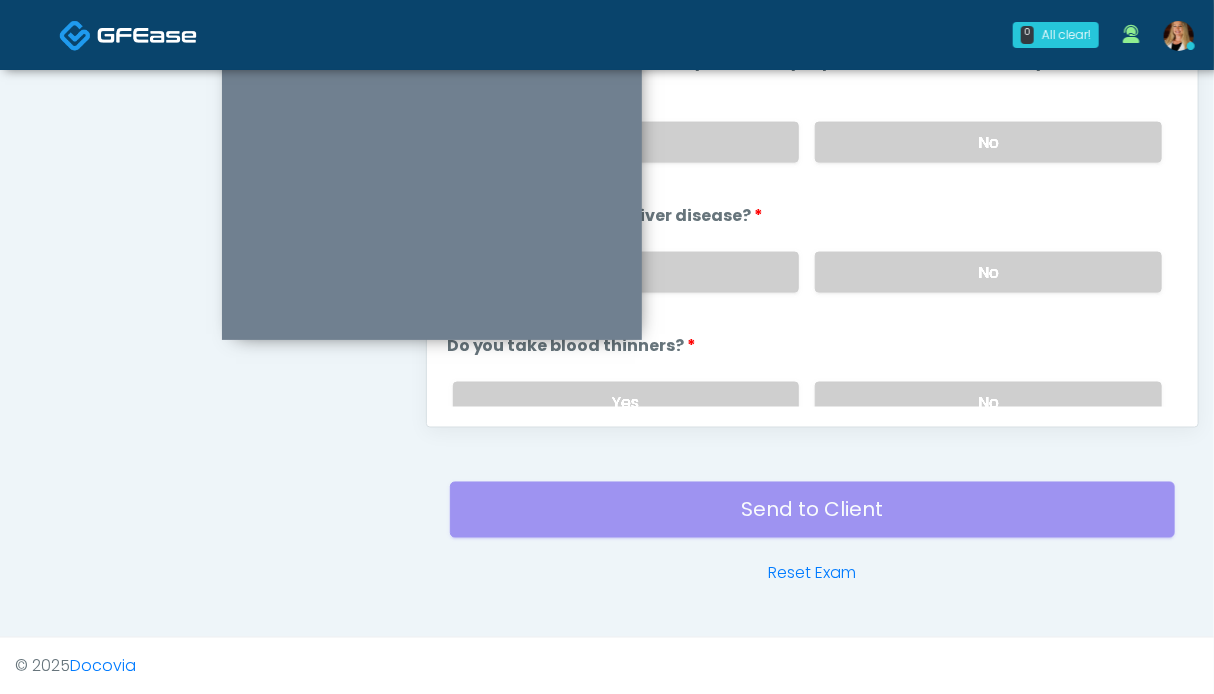 scroll, scrollTop: 899, scrollLeft: 0, axis: vertical 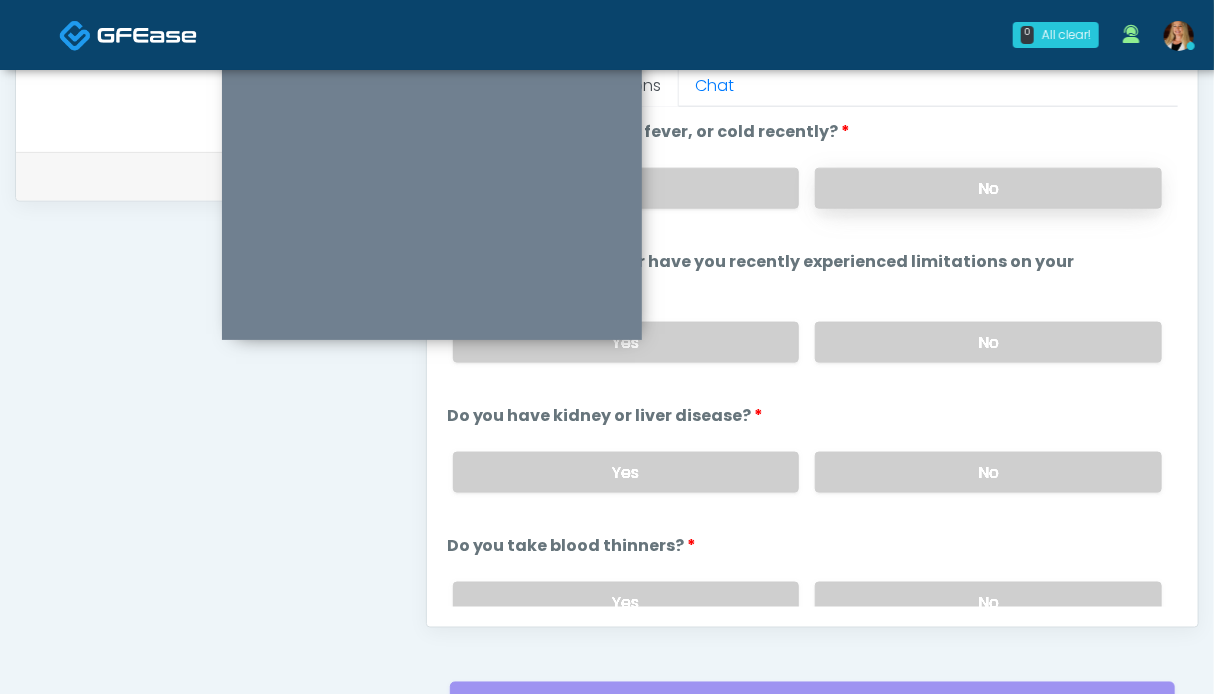 click on "No" at bounding box center (988, 188) 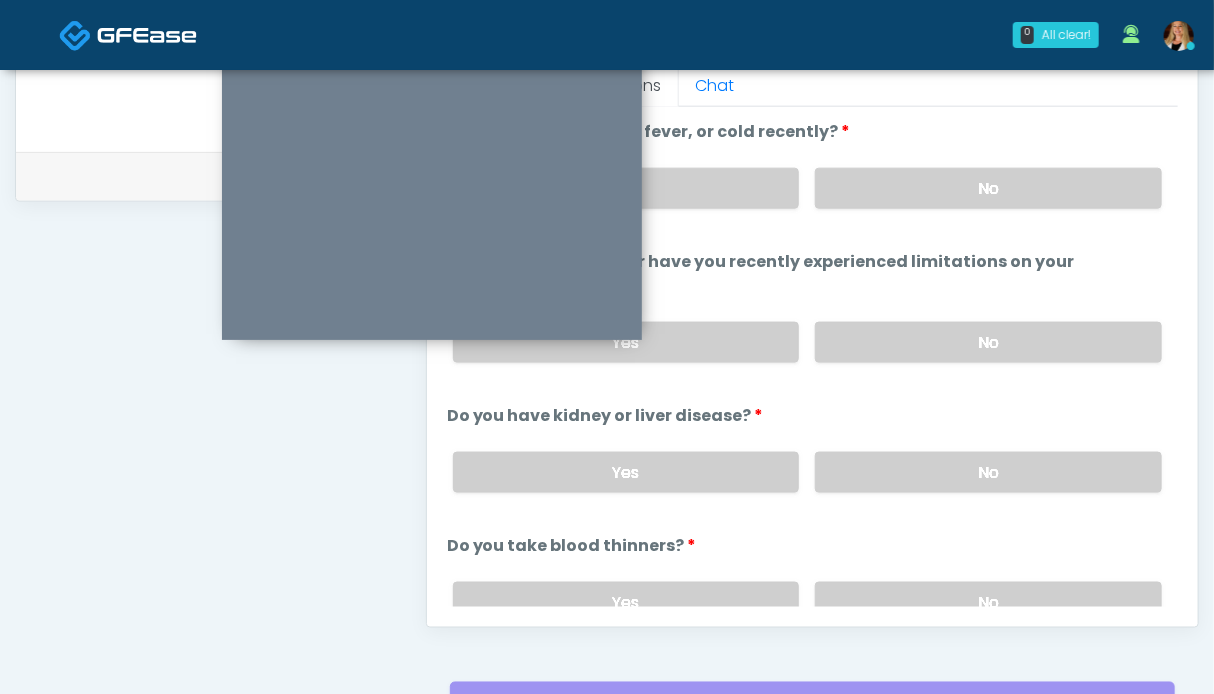 scroll, scrollTop: 699, scrollLeft: 0, axis: vertical 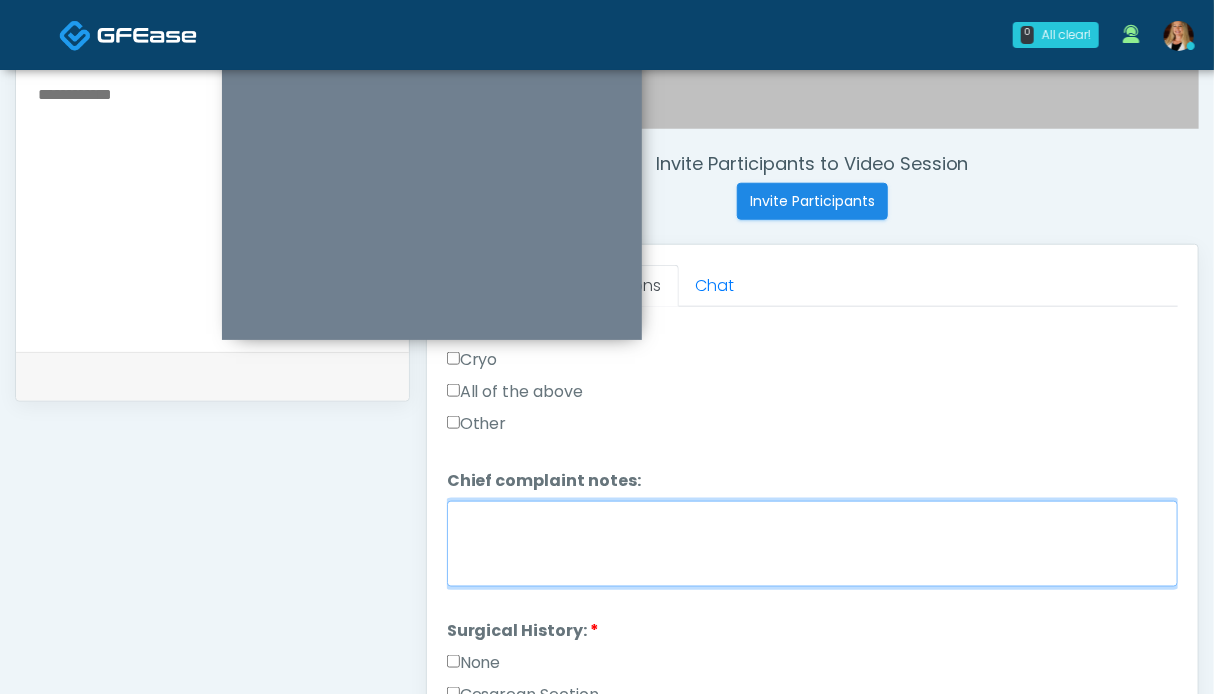 click on "Chief complaint notes:" at bounding box center [812, 544] 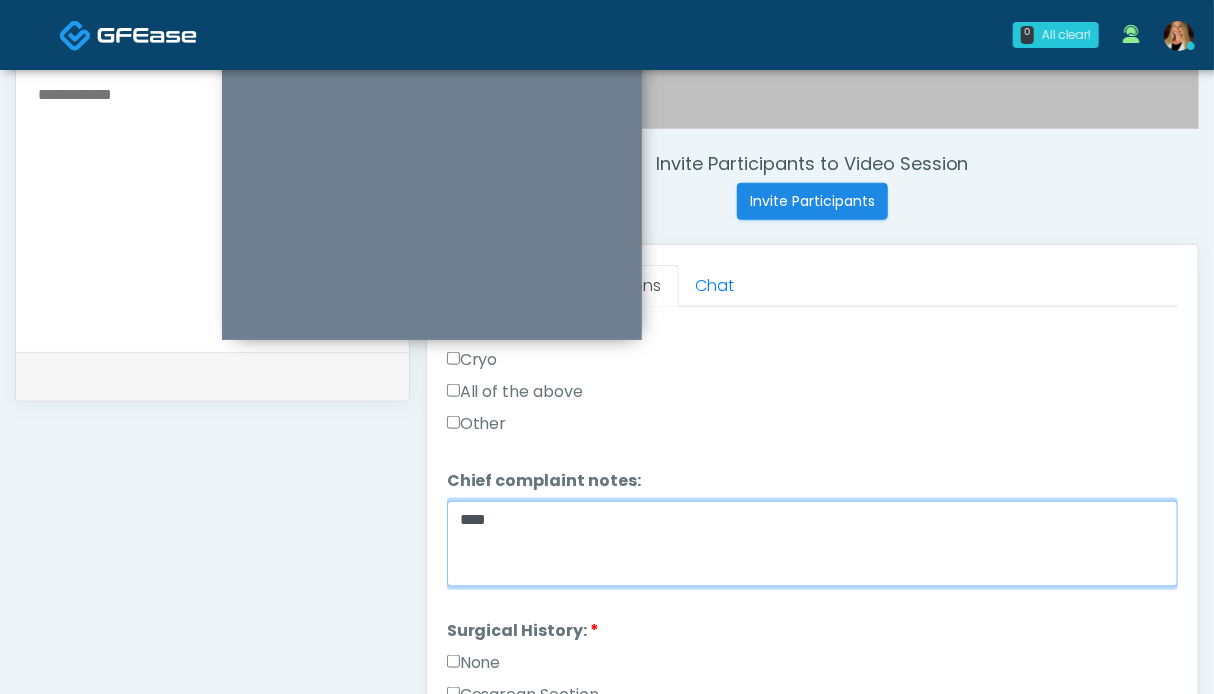 type on "***" 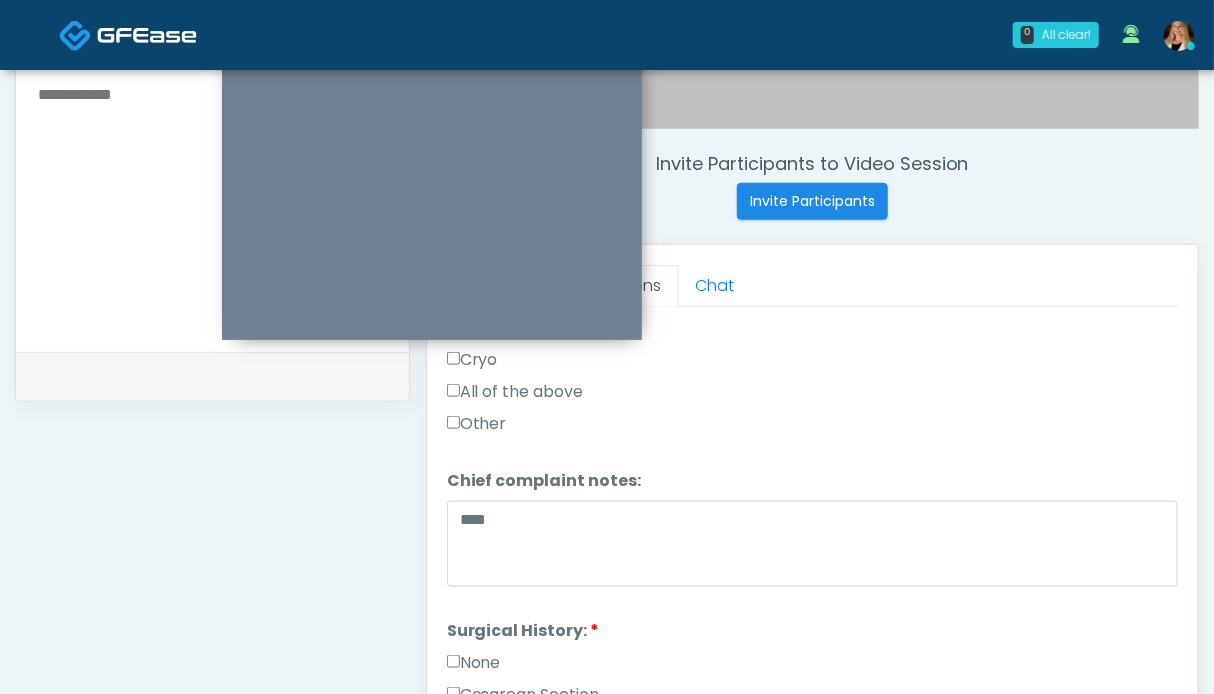 click on "None" at bounding box center [474, 663] 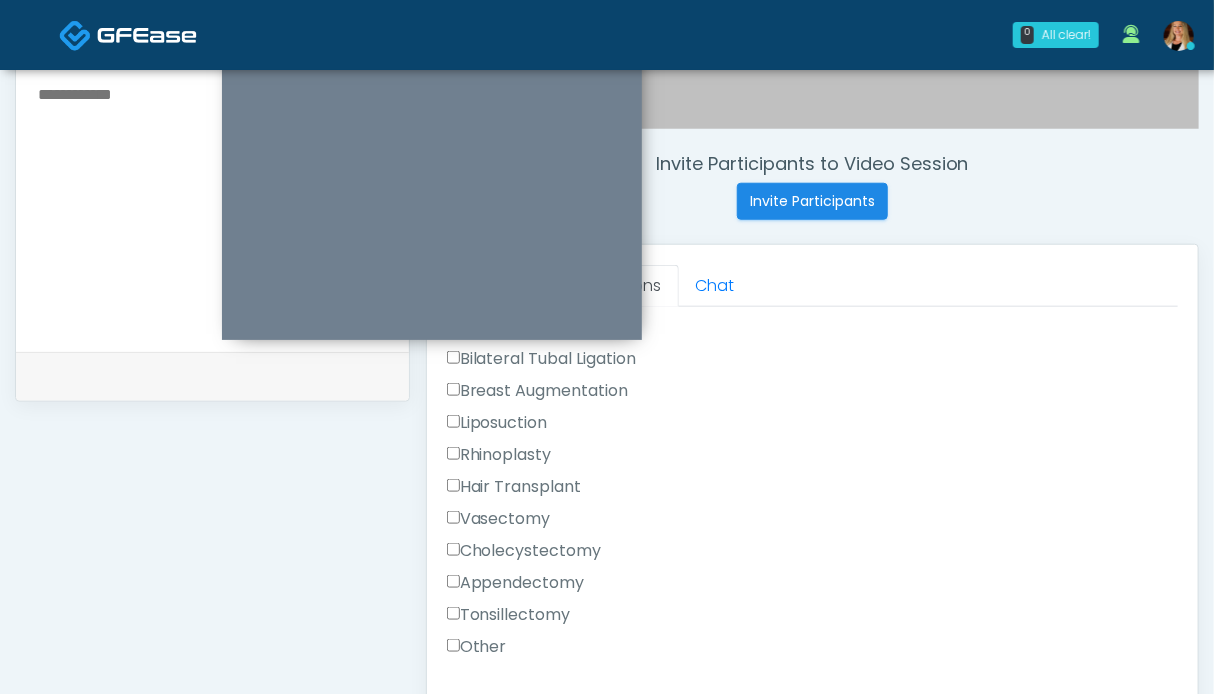 scroll, scrollTop: 1364, scrollLeft: 0, axis: vertical 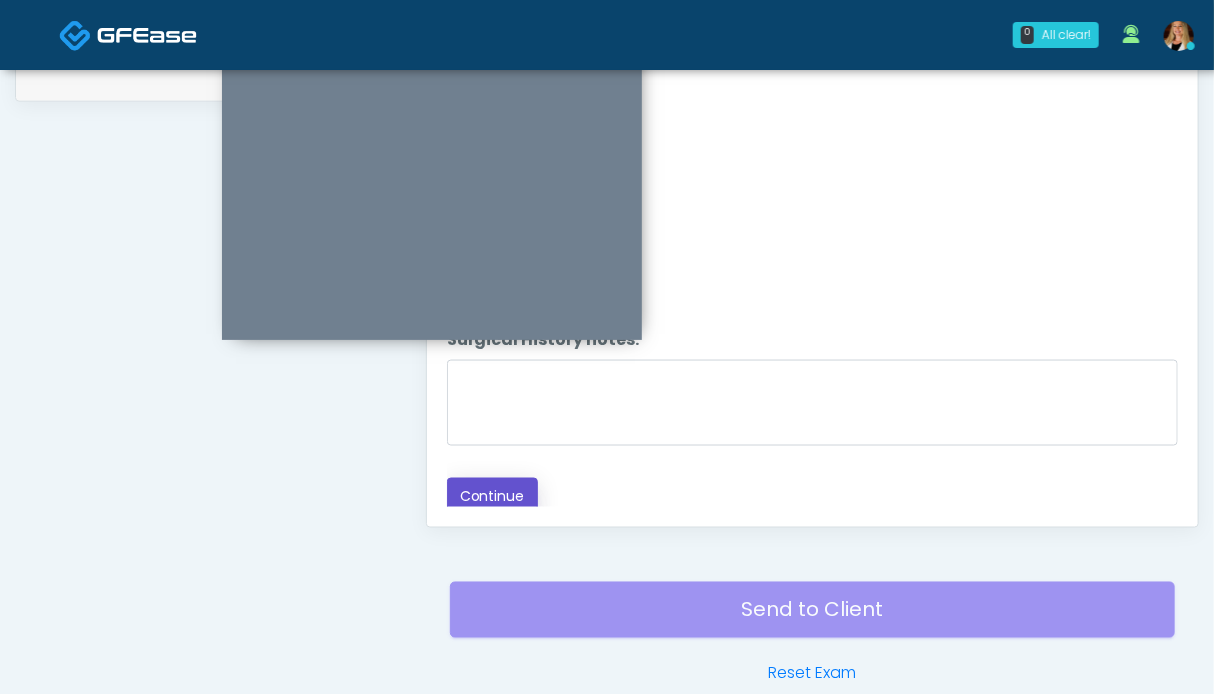 click on "Continue" at bounding box center [492, 496] 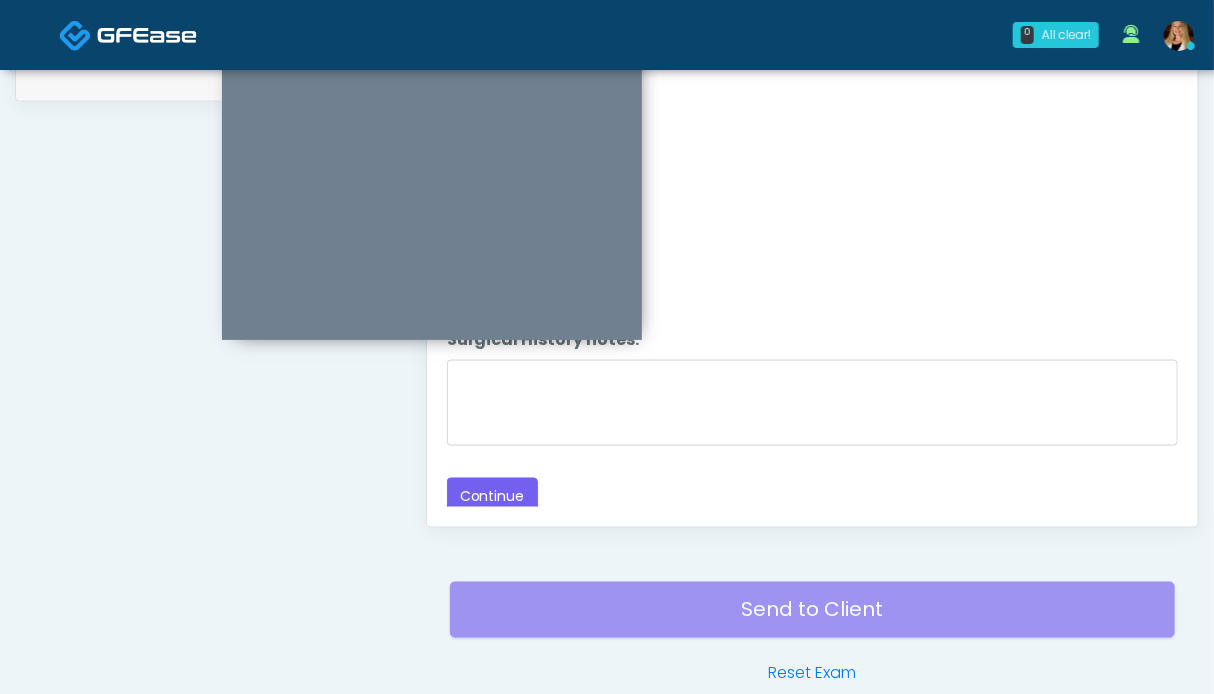 scroll, scrollTop: 503, scrollLeft: 0, axis: vertical 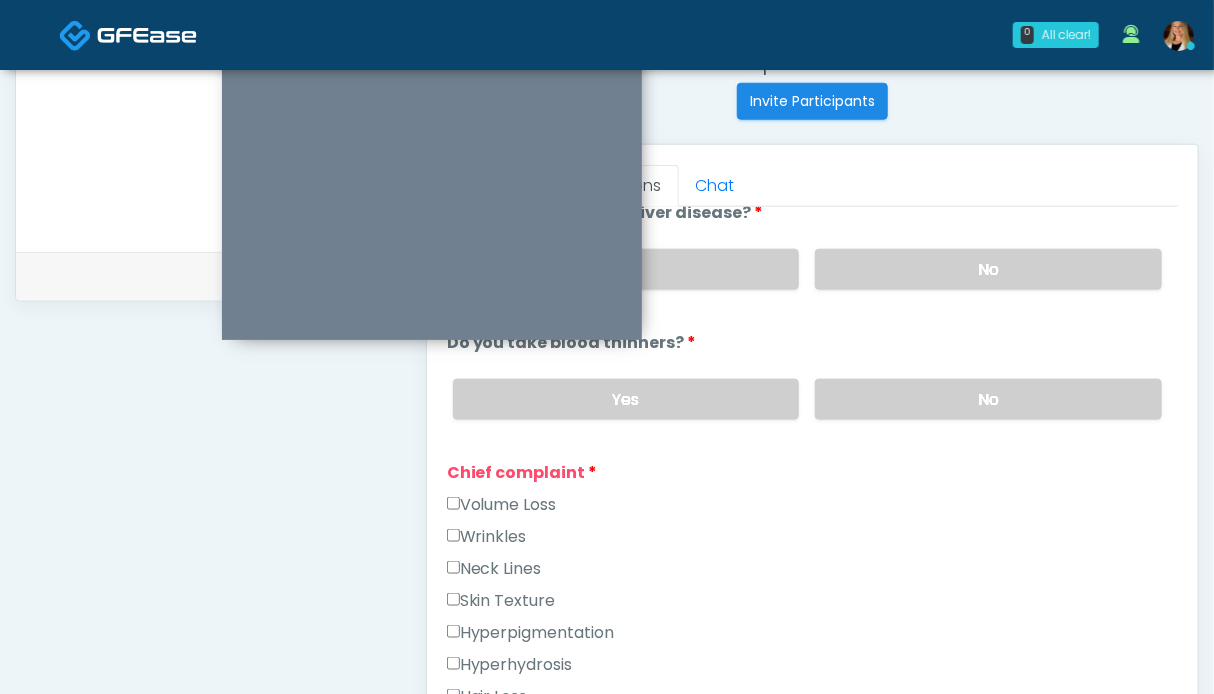 click on "Volume Loss" at bounding box center (502, 505) 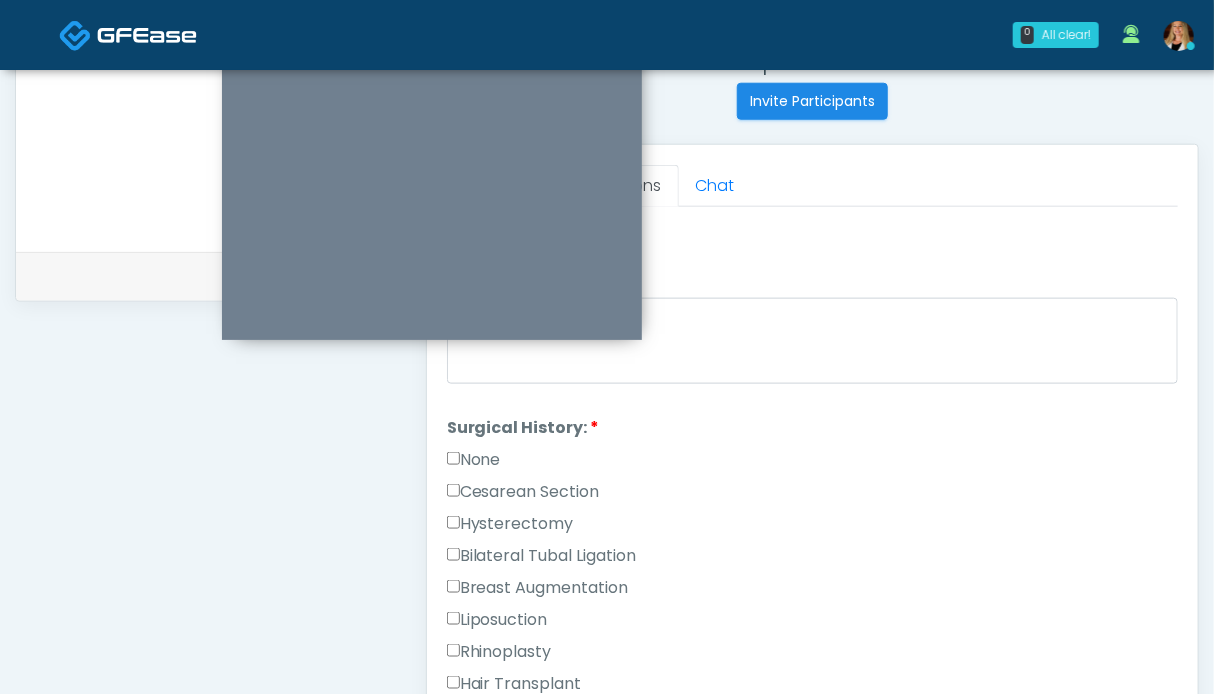 scroll, scrollTop: 1364, scrollLeft: 0, axis: vertical 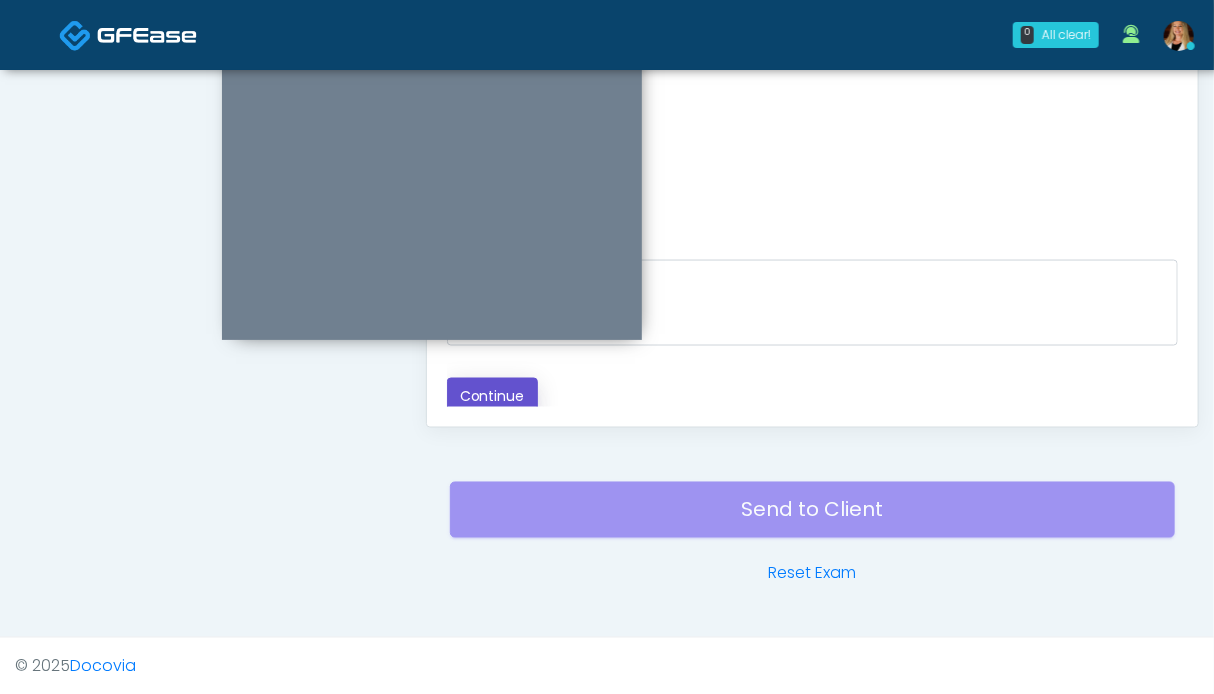 click on "Continue" at bounding box center [492, 396] 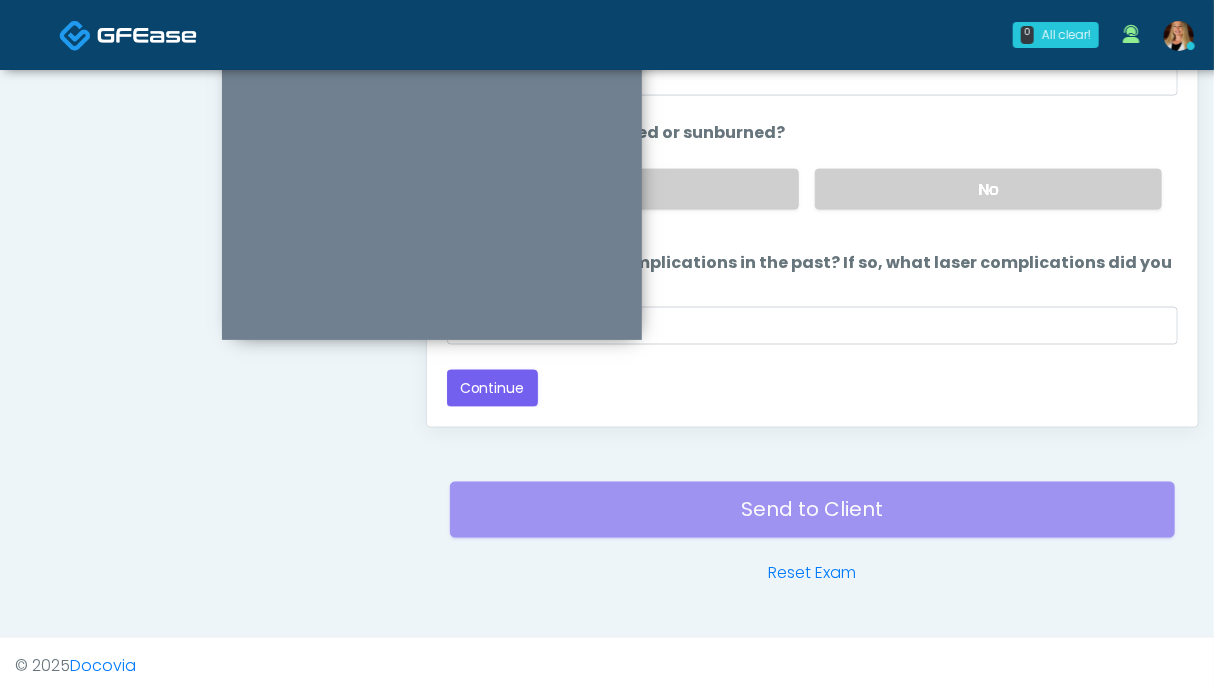 scroll, scrollTop: 163, scrollLeft: 0, axis: vertical 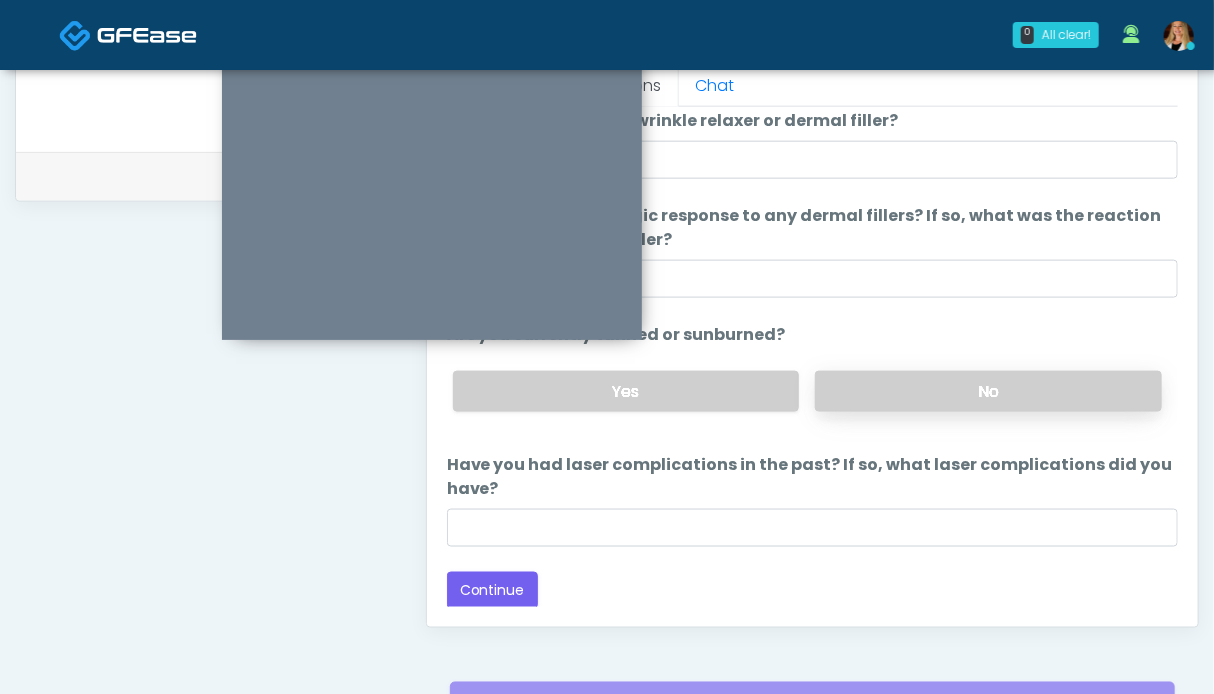 click on "No" at bounding box center [988, 391] 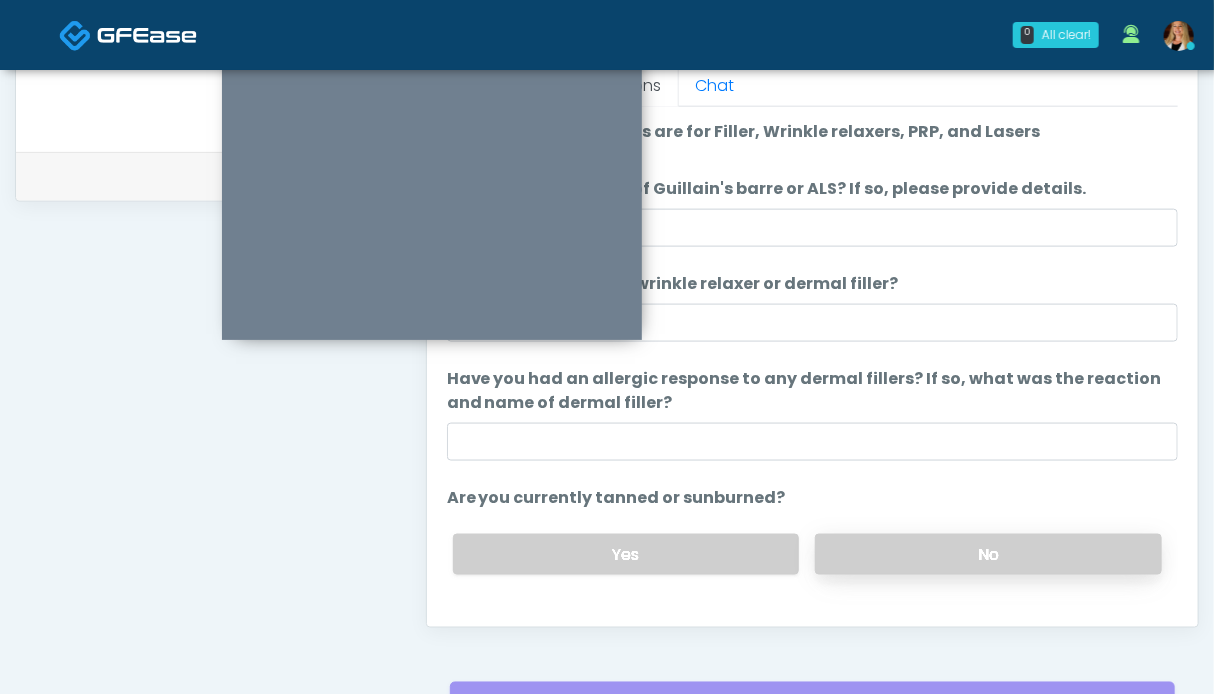 scroll, scrollTop: 163, scrollLeft: 0, axis: vertical 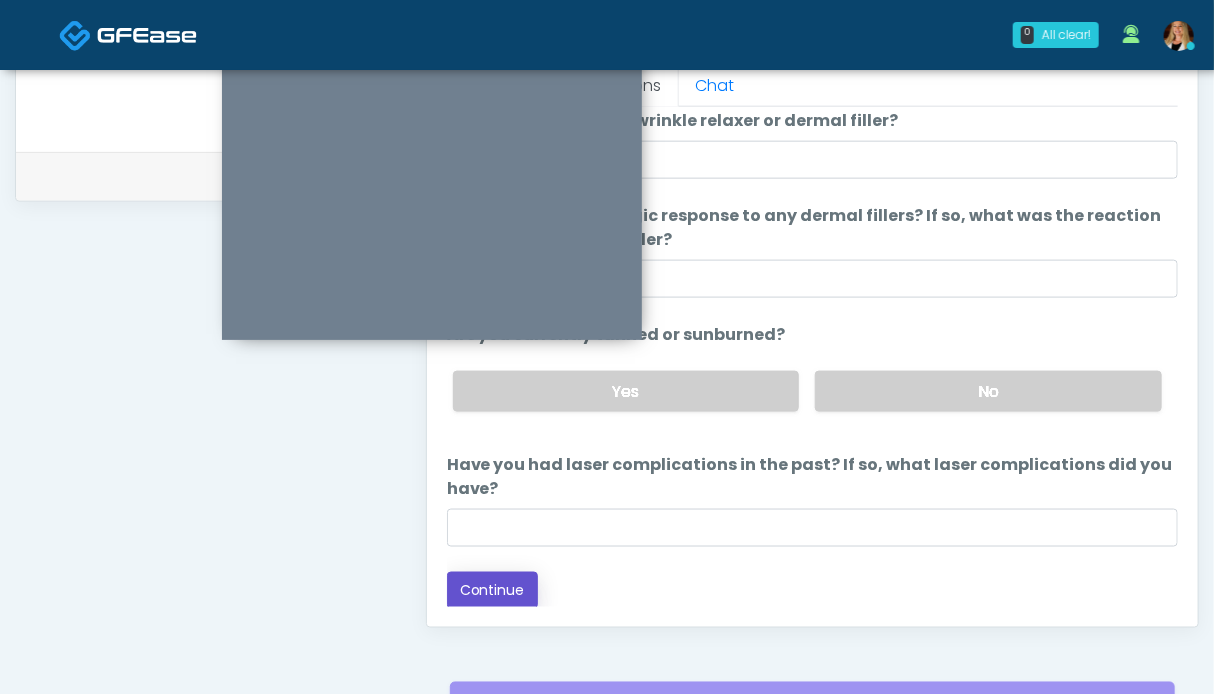 click on "Continue" at bounding box center (492, 590) 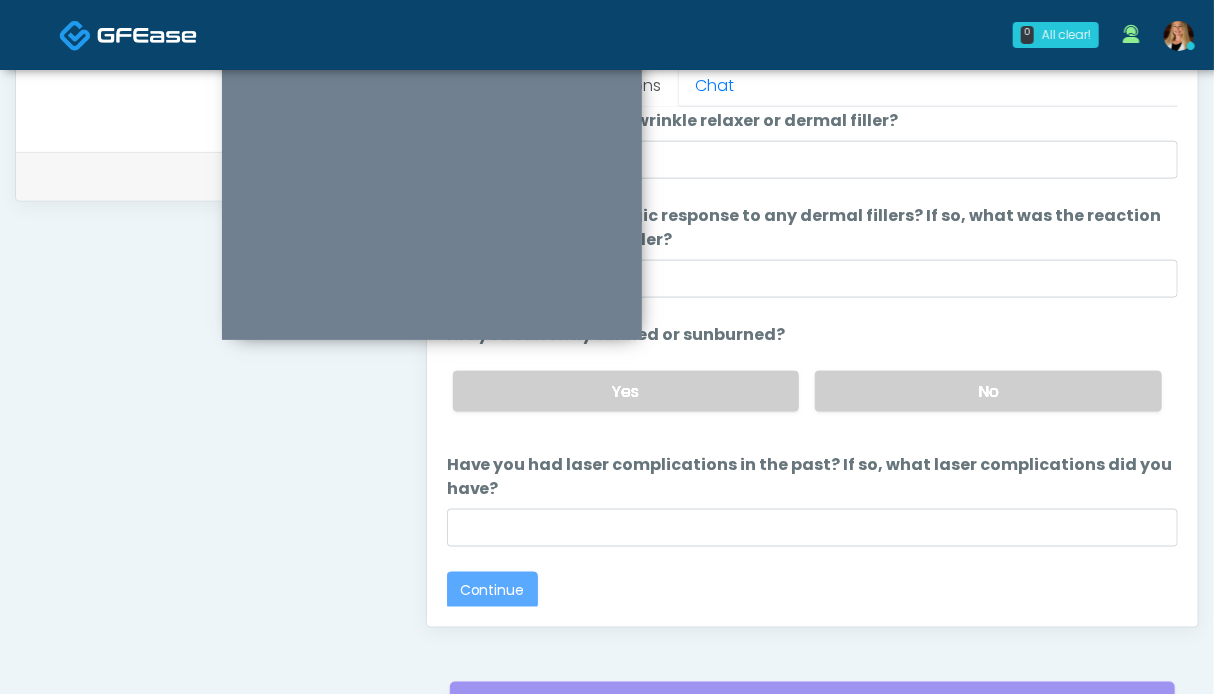 scroll, scrollTop: 1099, scrollLeft: 0, axis: vertical 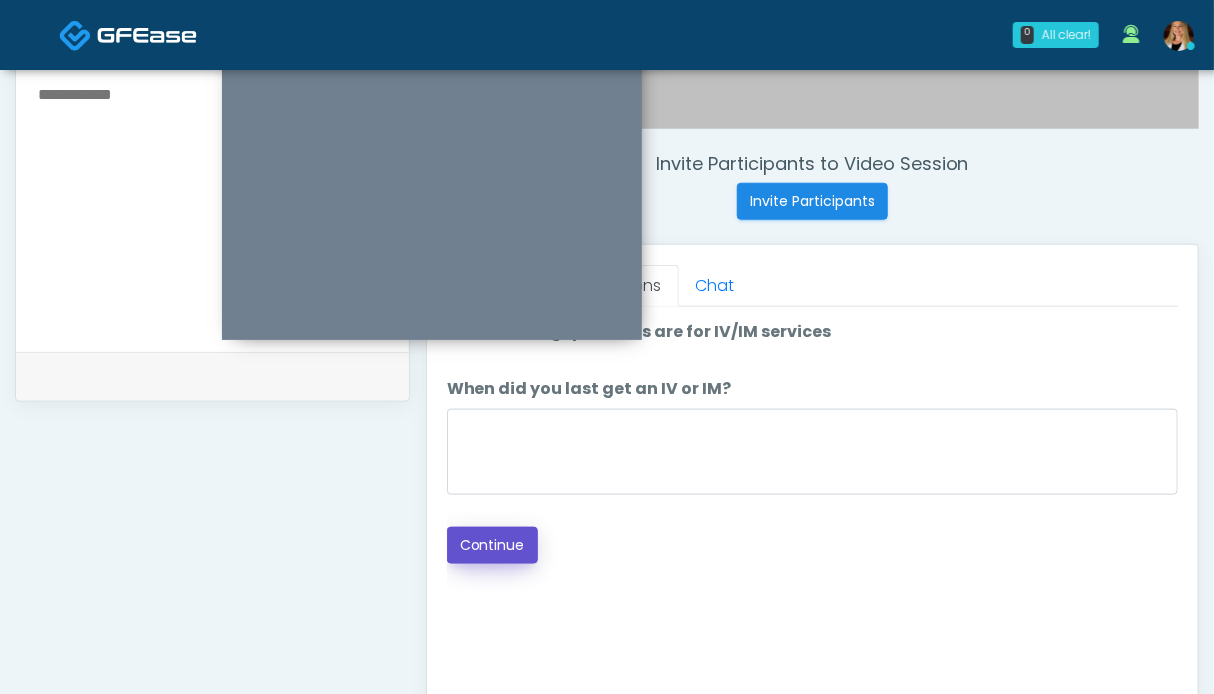 click on "Continue" at bounding box center [492, 545] 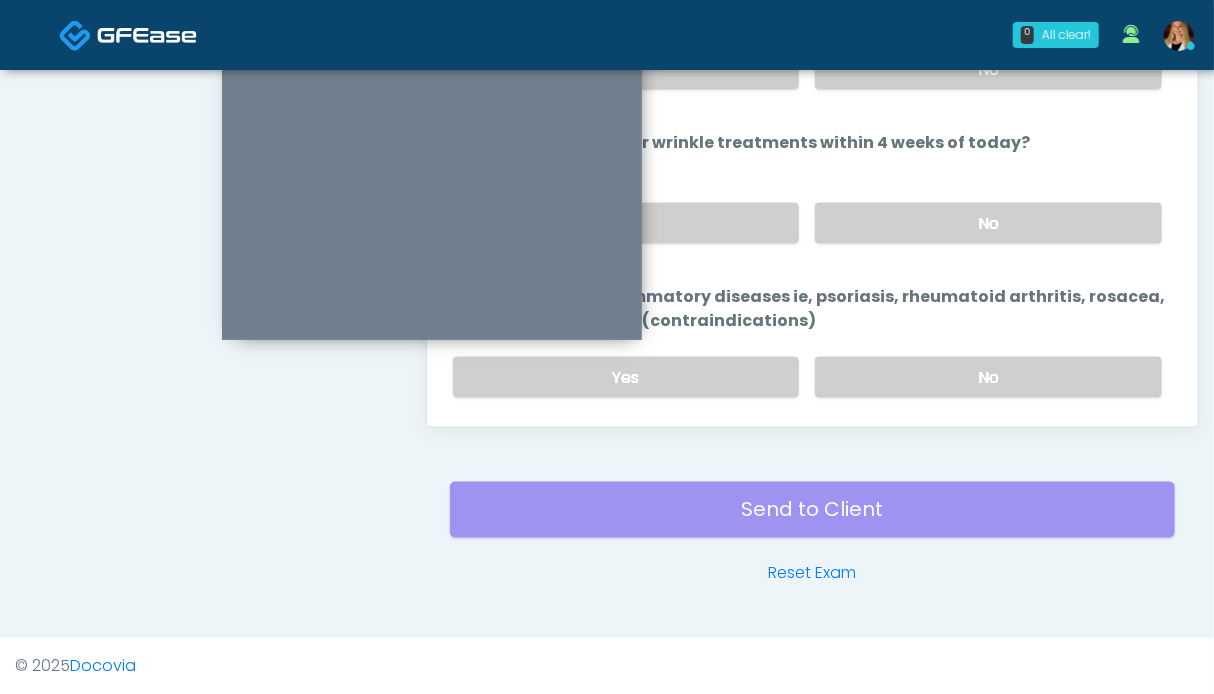 scroll, scrollTop: 899, scrollLeft: 0, axis: vertical 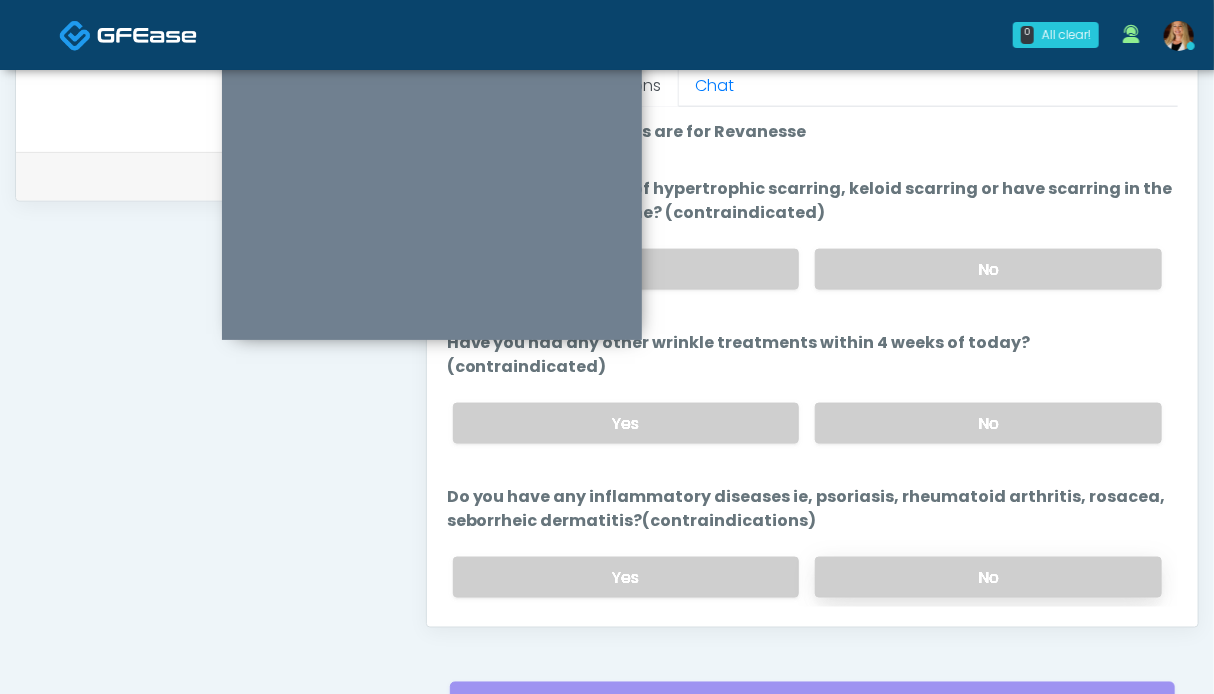 click on "No" at bounding box center [988, 577] 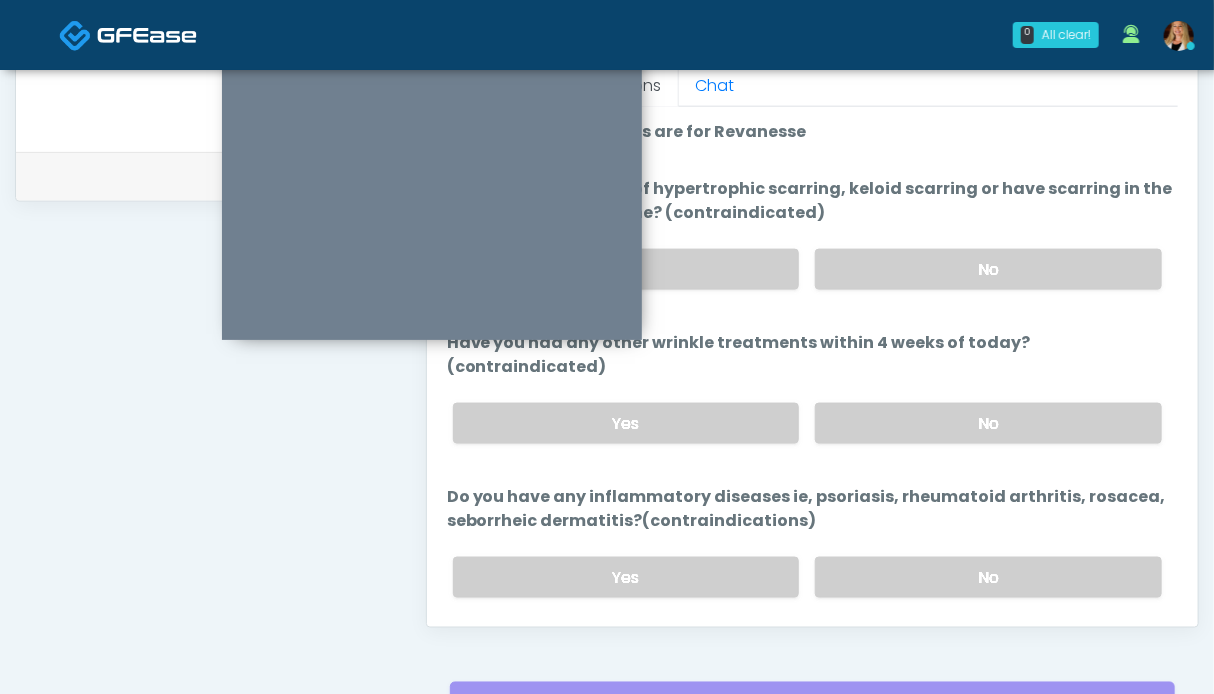 drag, startPoint x: 948, startPoint y: 393, endPoint x: 952, endPoint y: 366, distance: 27.294687 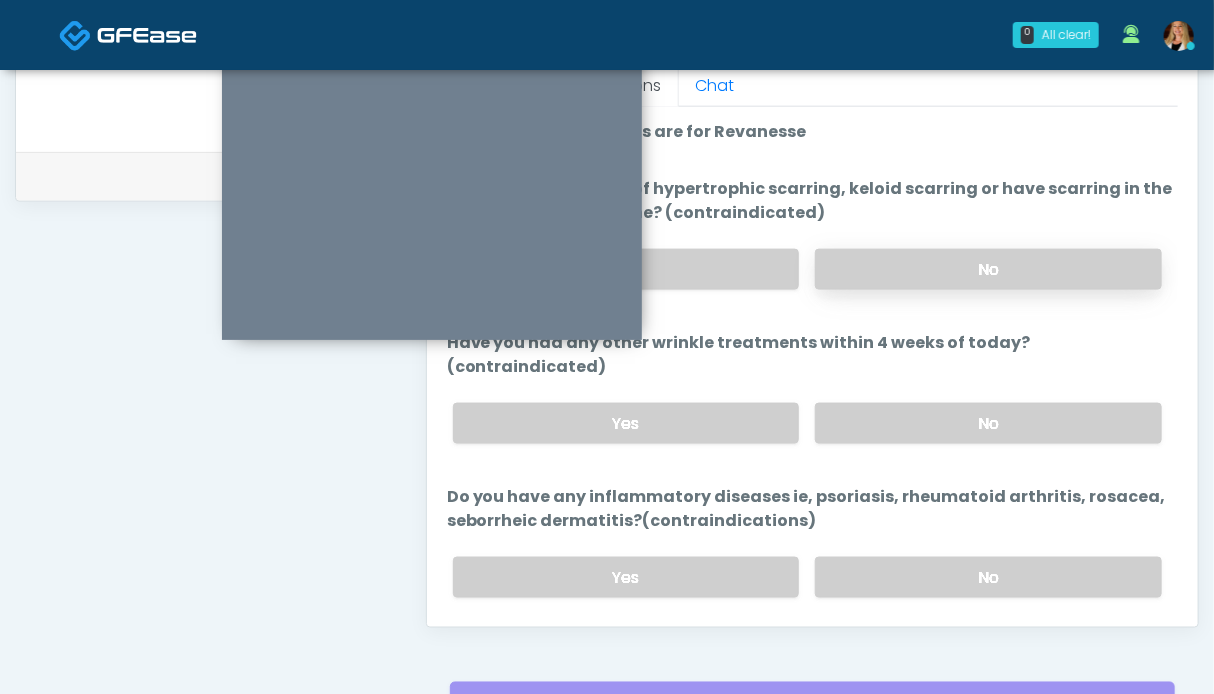 click on "No" at bounding box center (988, 269) 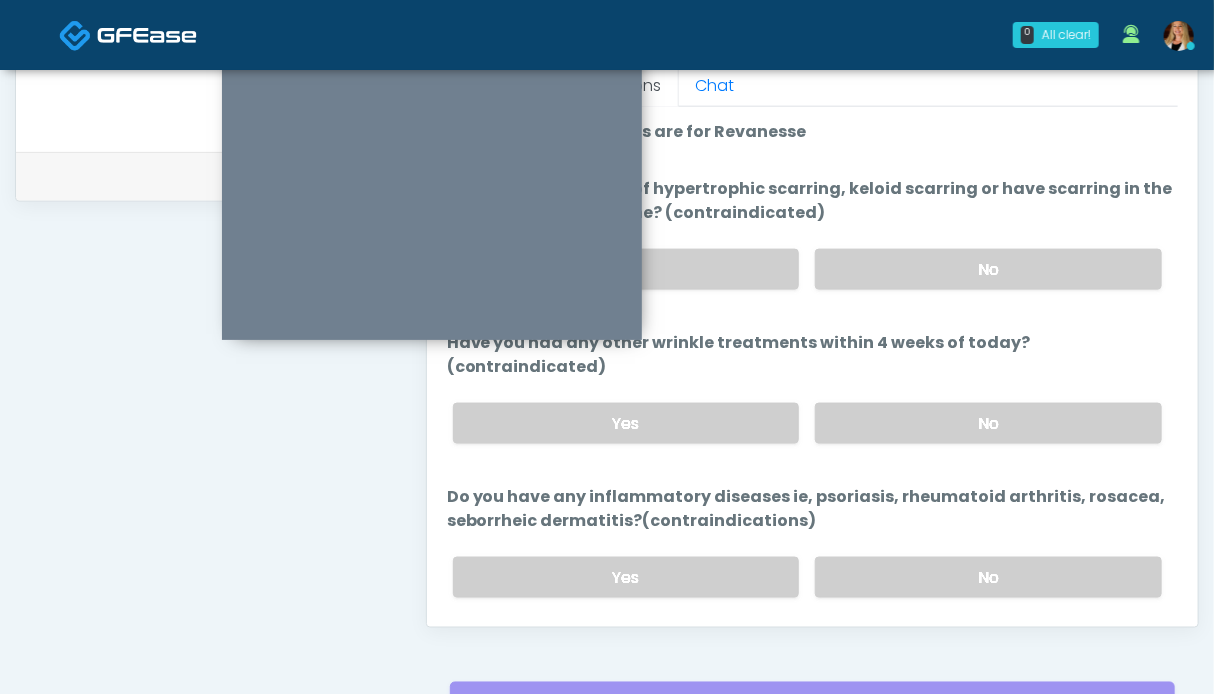 scroll, scrollTop: 192, scrollLeft: 0, axis: vertical 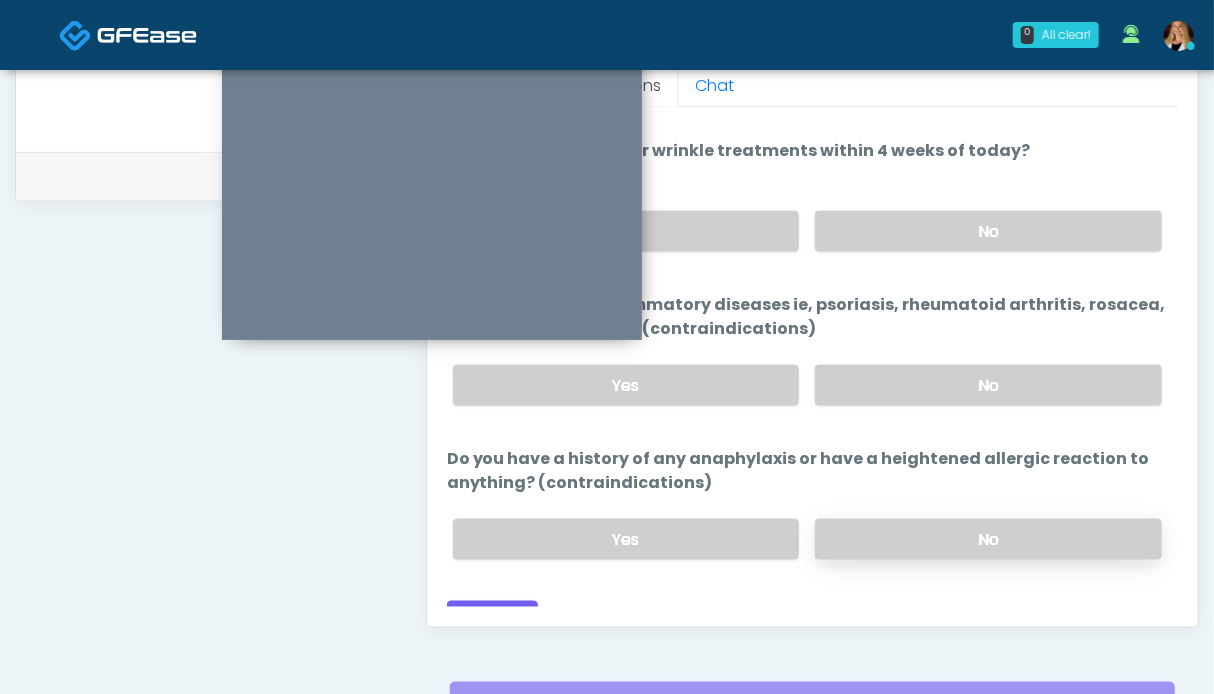 click on "No" at bounding box center (988, 539) 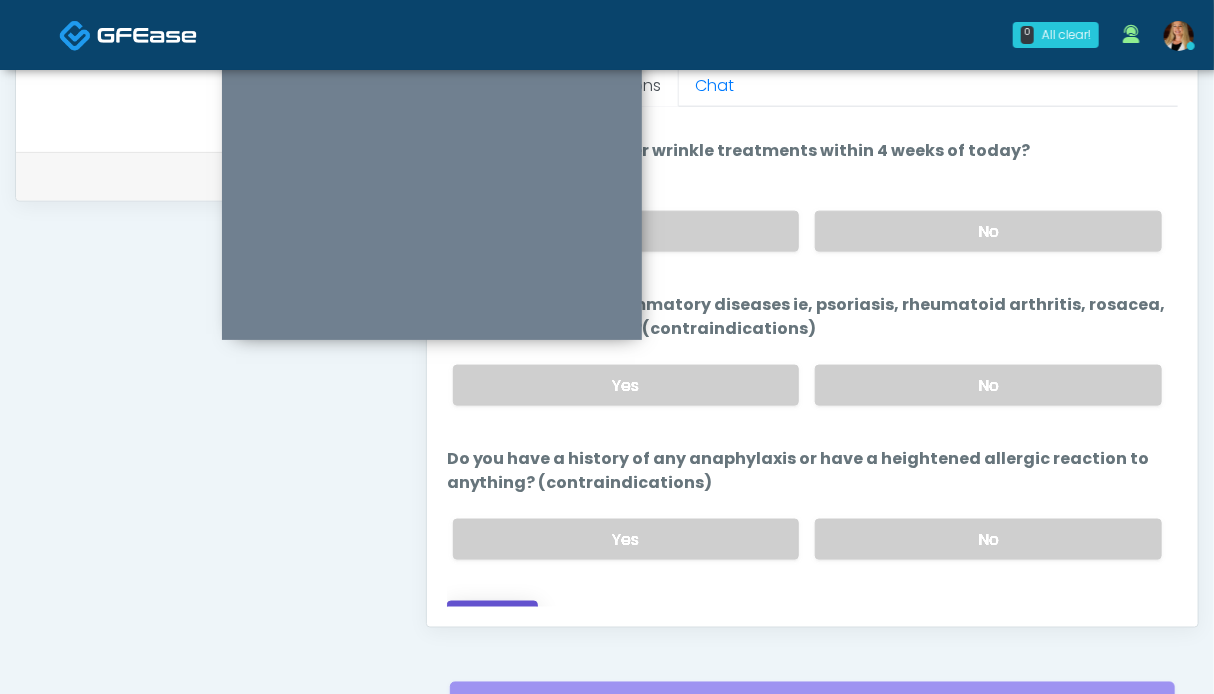 click on "Continue" at bounding box center (492, 619) 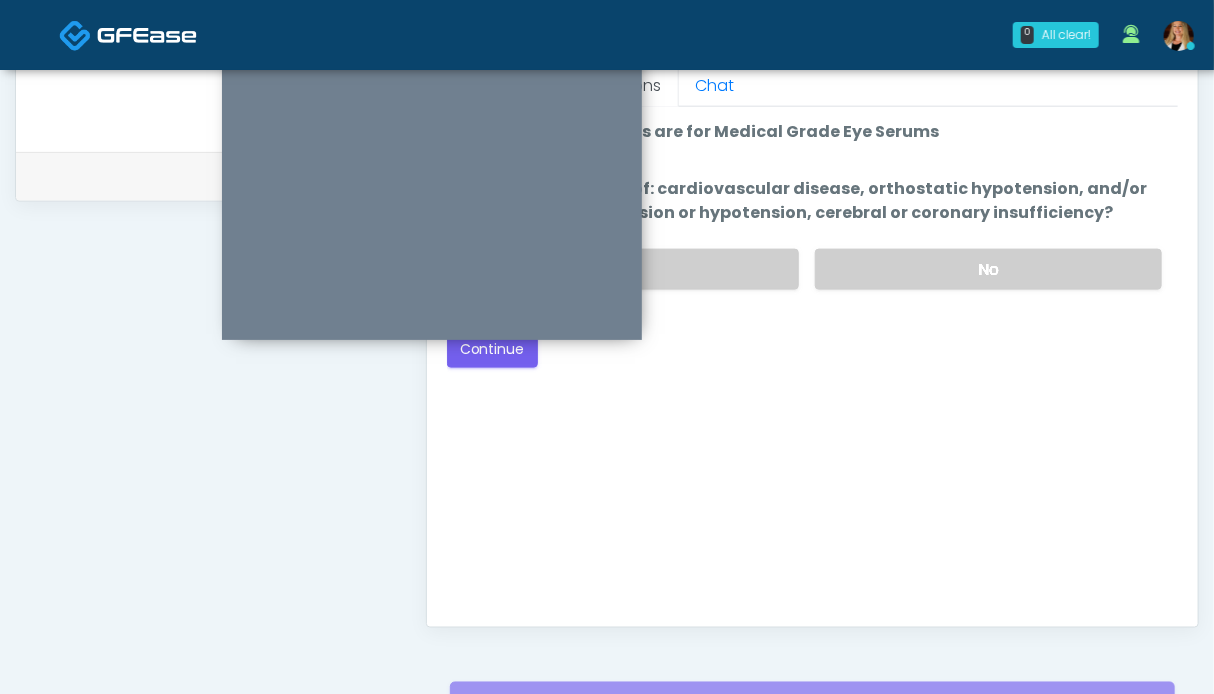 scroll, scrollTop: 1099, scrollLeft: 0, axis: vertical 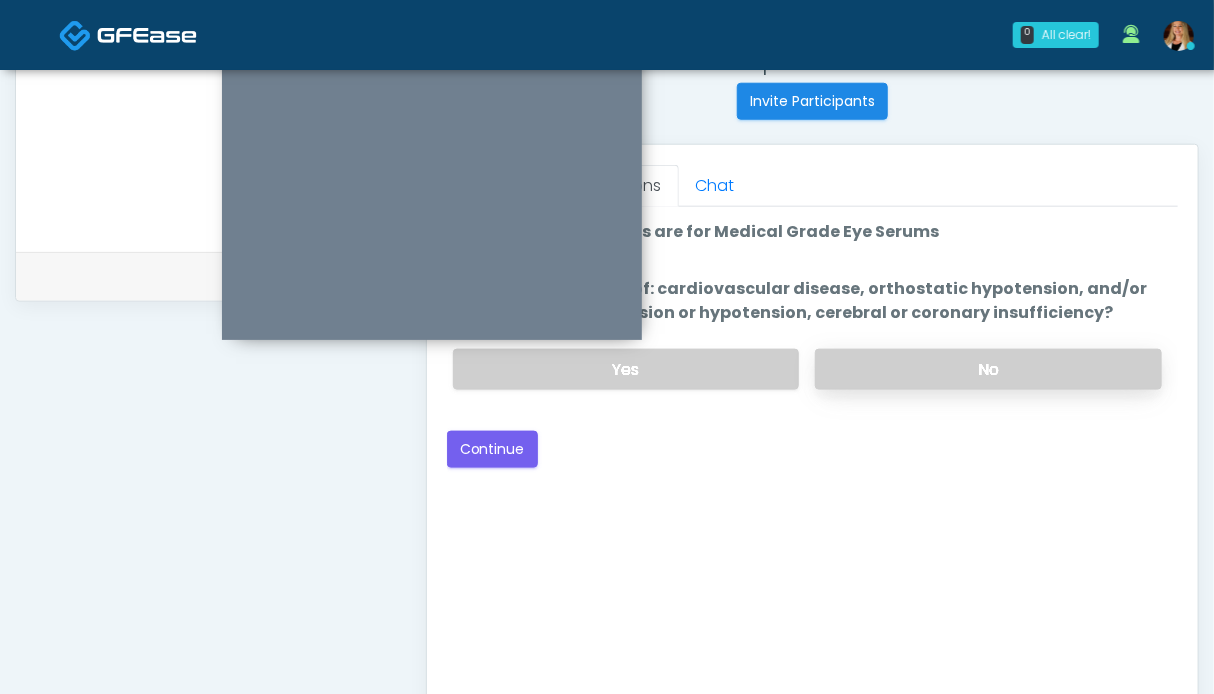 click on "No" at bounding box center (988, 369) 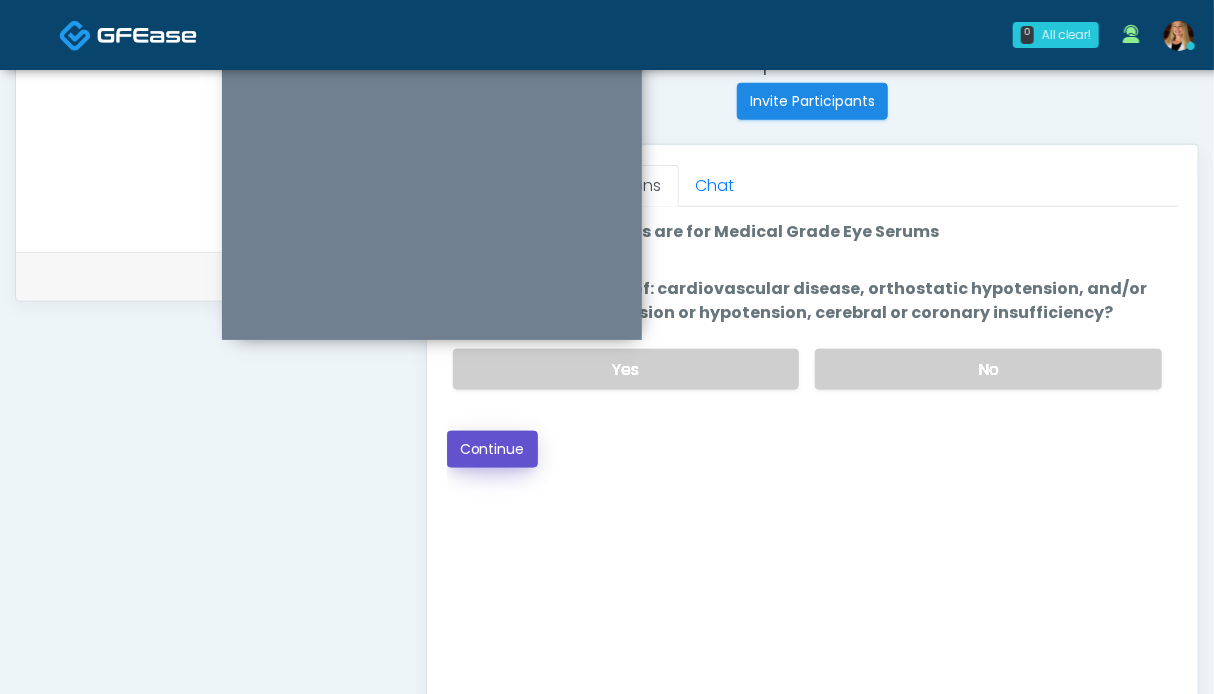 click on "Continue" at bounding box center [492, 449] 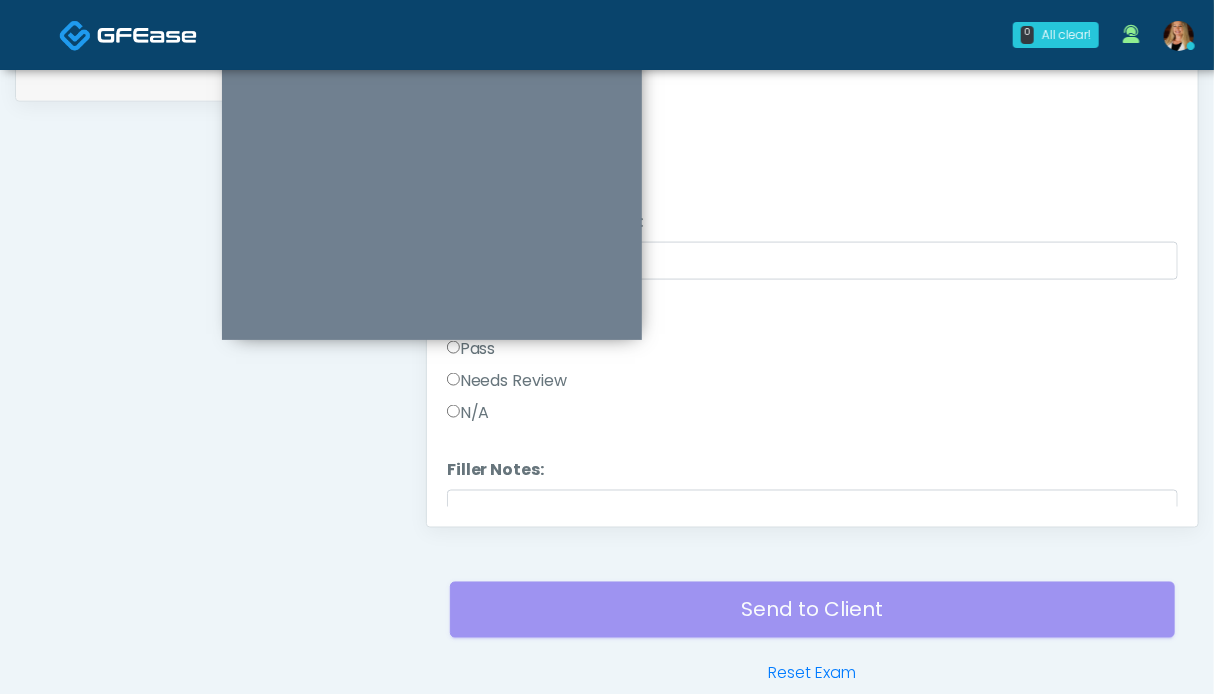scroll, scrollTop: 899, scrollLeft: 0, axis: vertical 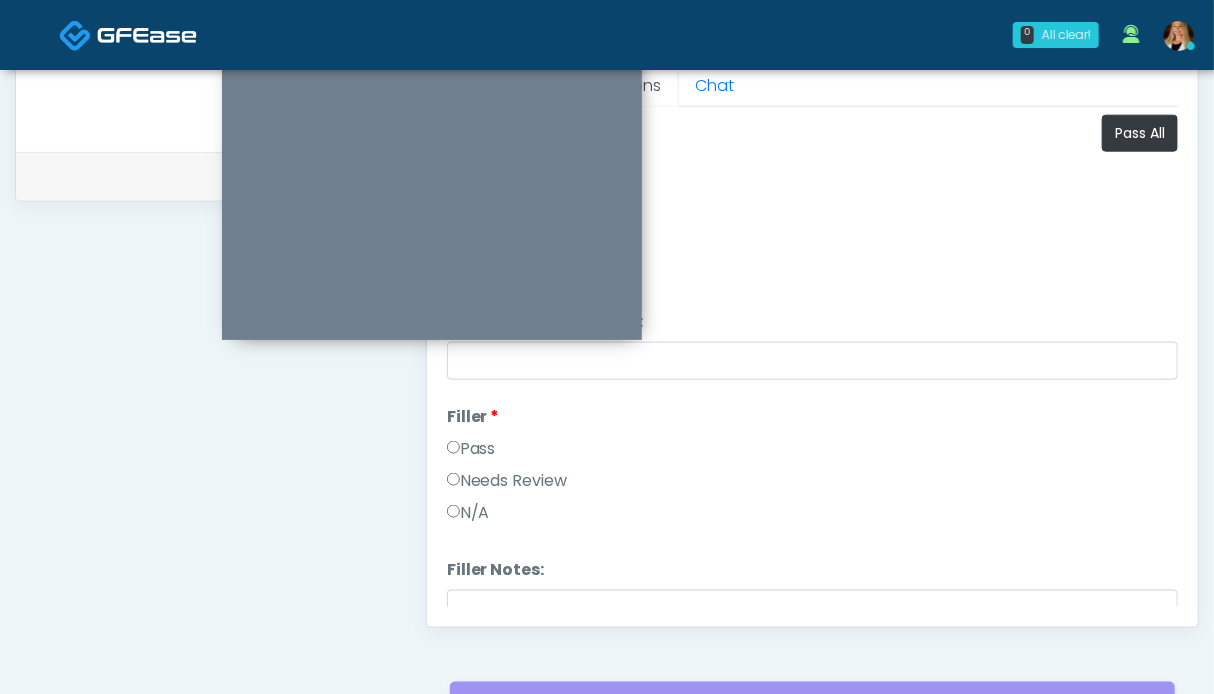 click on "Pass" at bounding box center (471, 449) 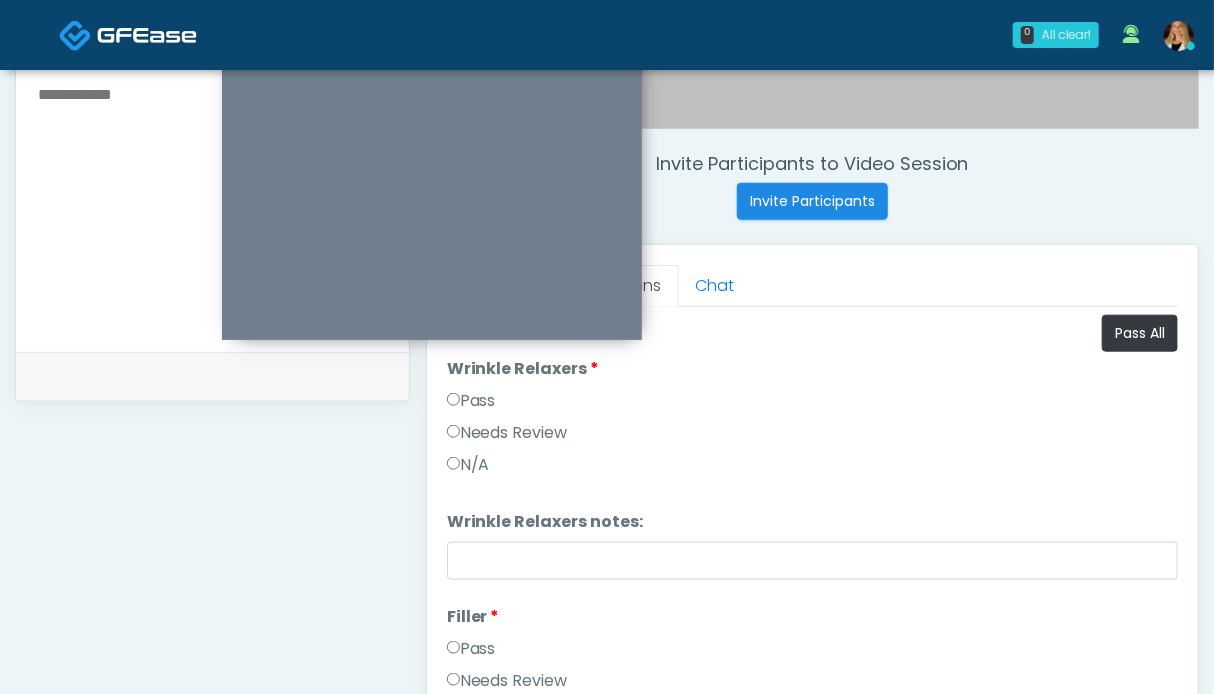 click on "Pass" at bounding box center (471, 401) 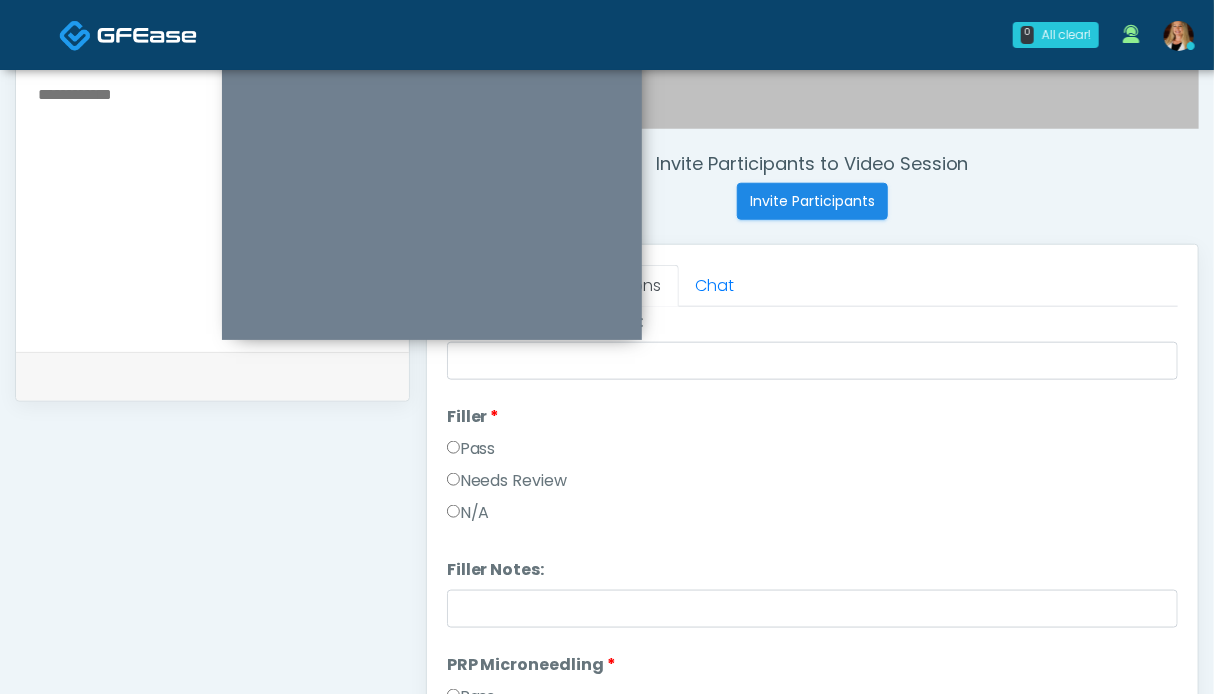 scroll, scrollTop: 400, scrollLeft: 0, axis: vertical 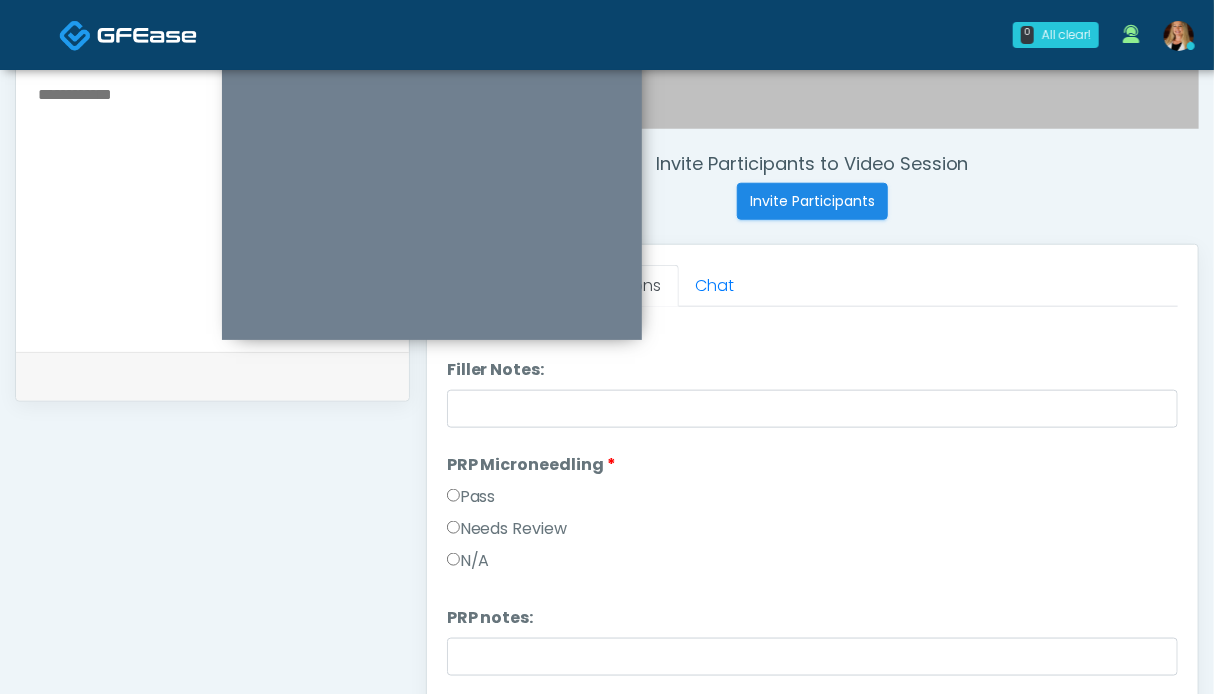 click on "Pass" at bounding box center [471, 497] 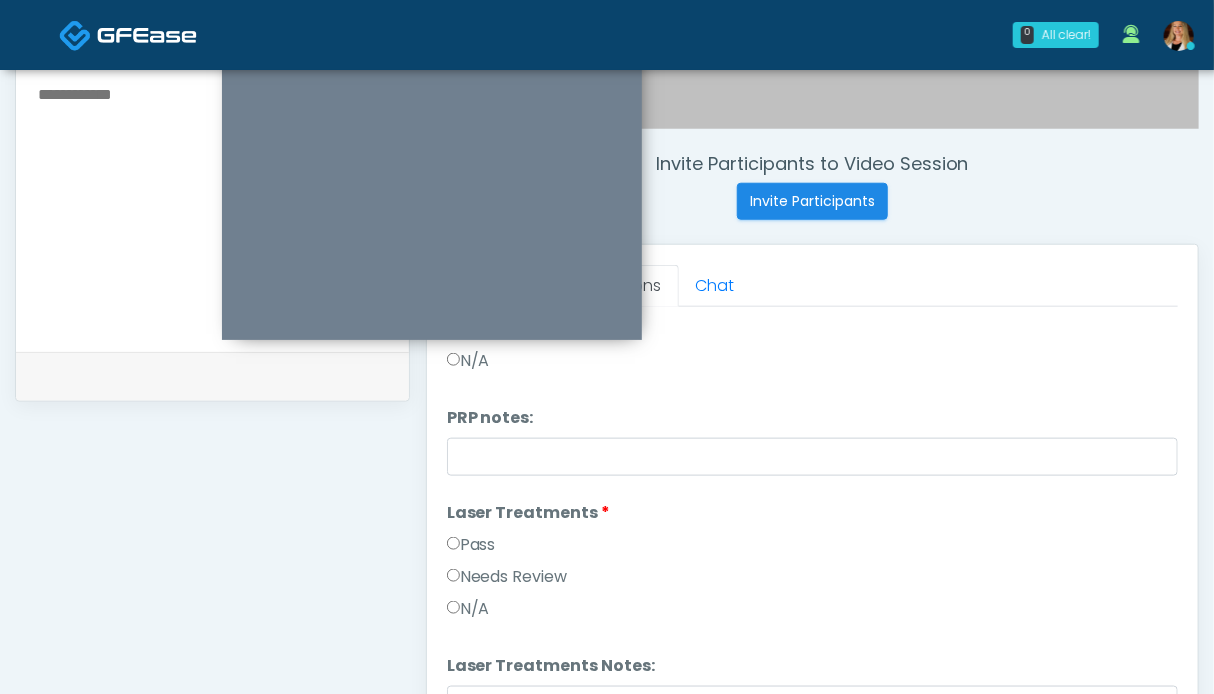 click on "Pass" at bounding box center (471, 545) 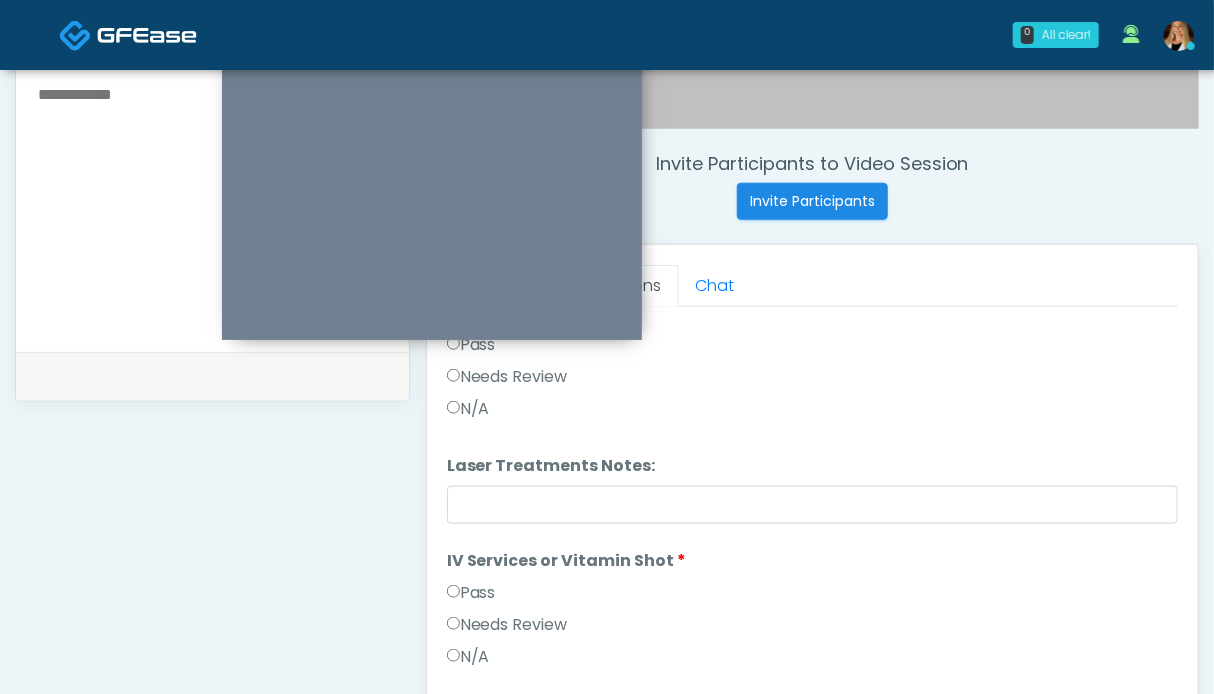 click on "Pass" at bounding box center (471, 593) 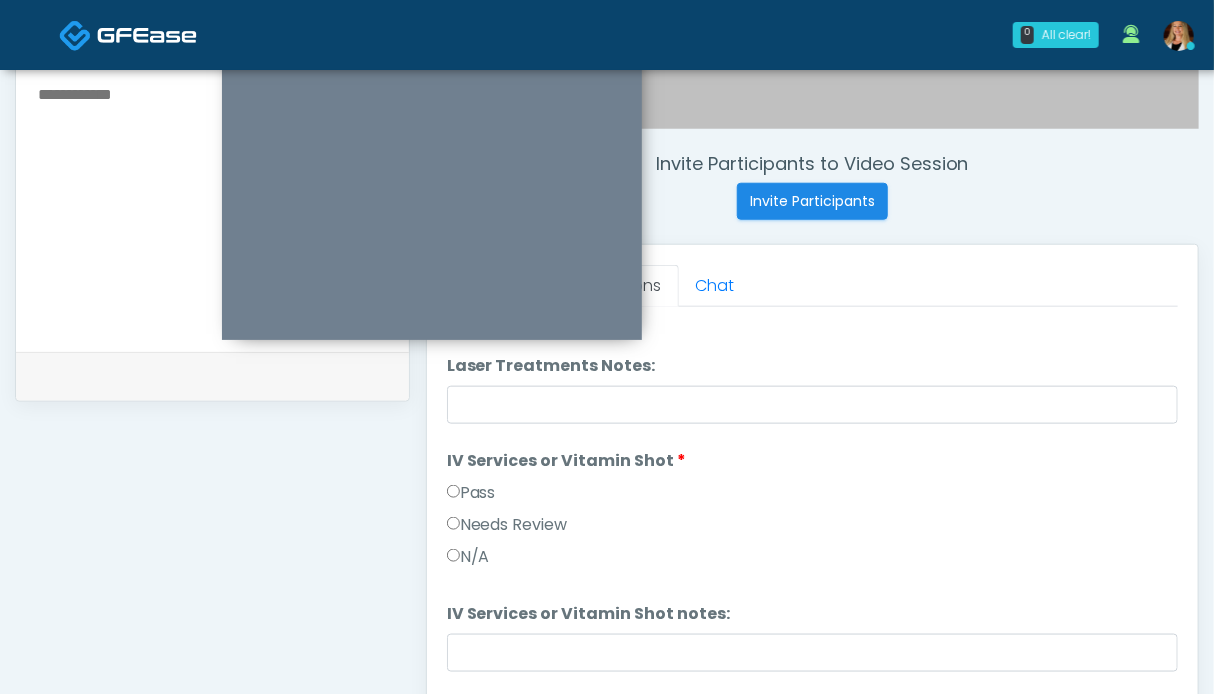 scroll, scrollTop: 1000, scrollLeft: 0, axis: vertical 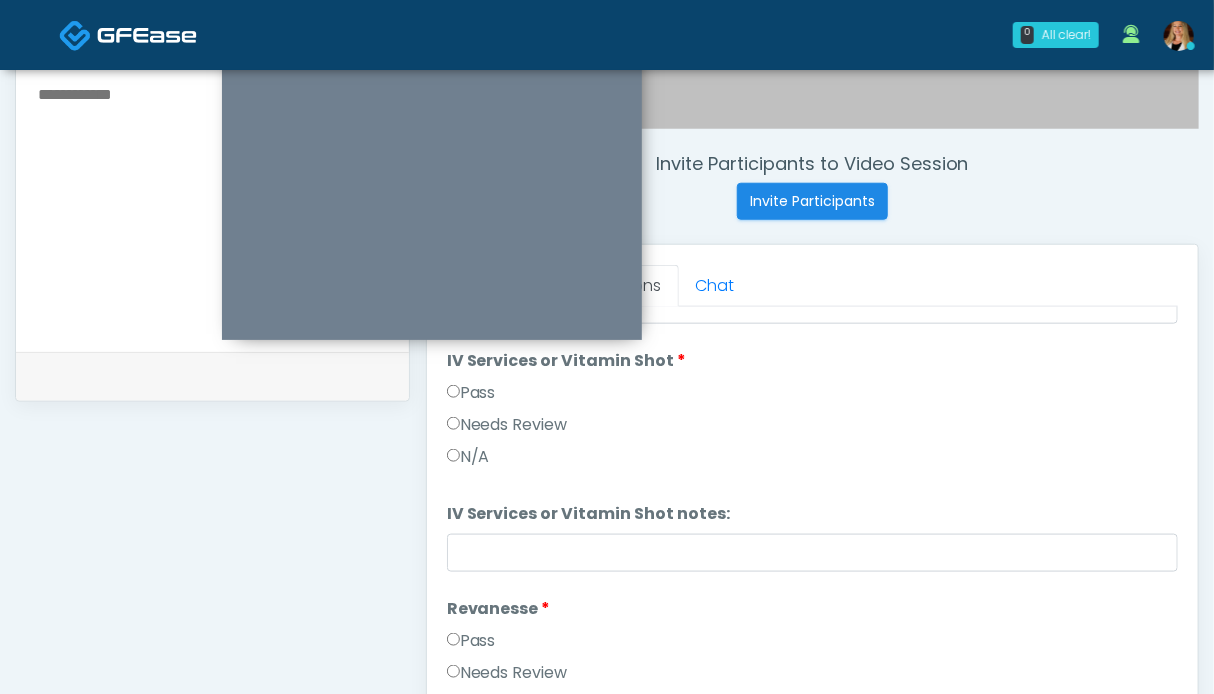 click on "Pass" at bounding box center (471, 641) 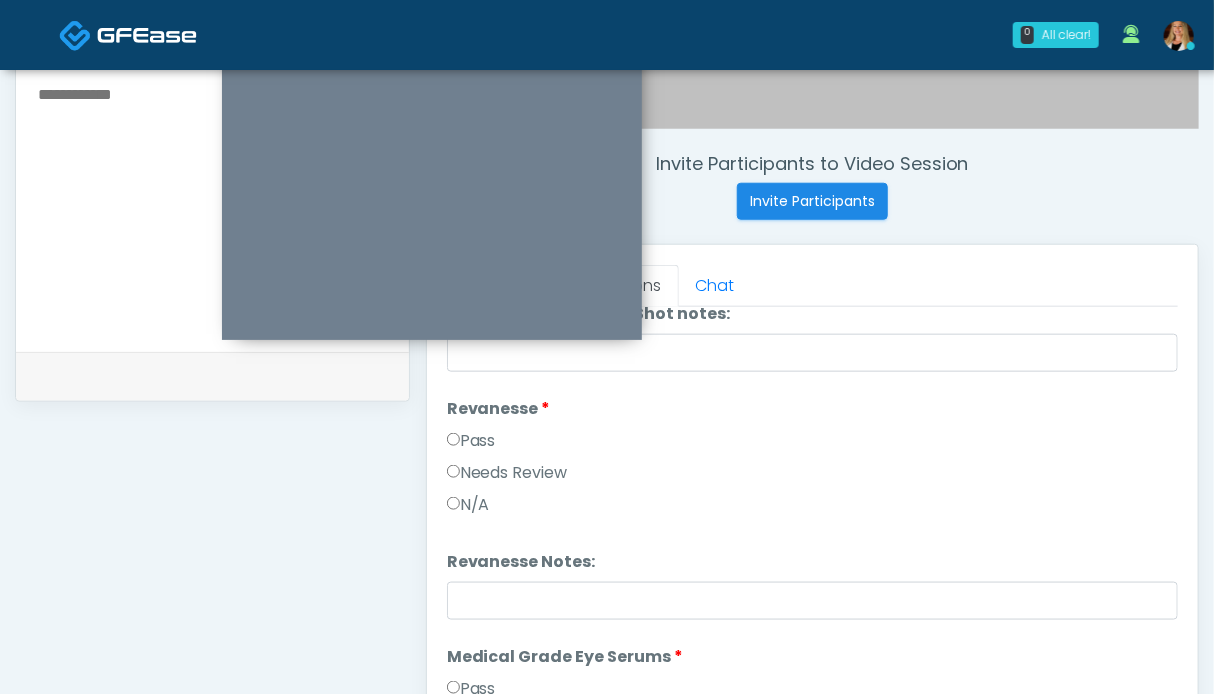 click on "Pass" at bounding box center [471, 689] 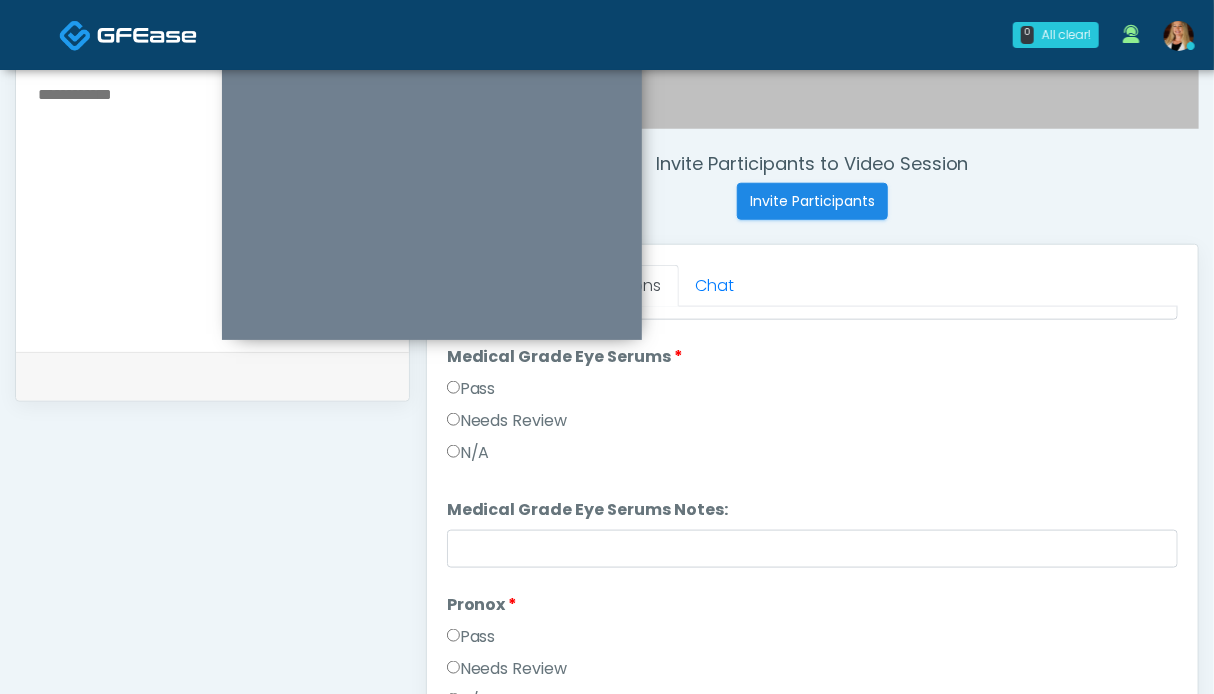 click on "Pass" at bounding box center (471, 637) 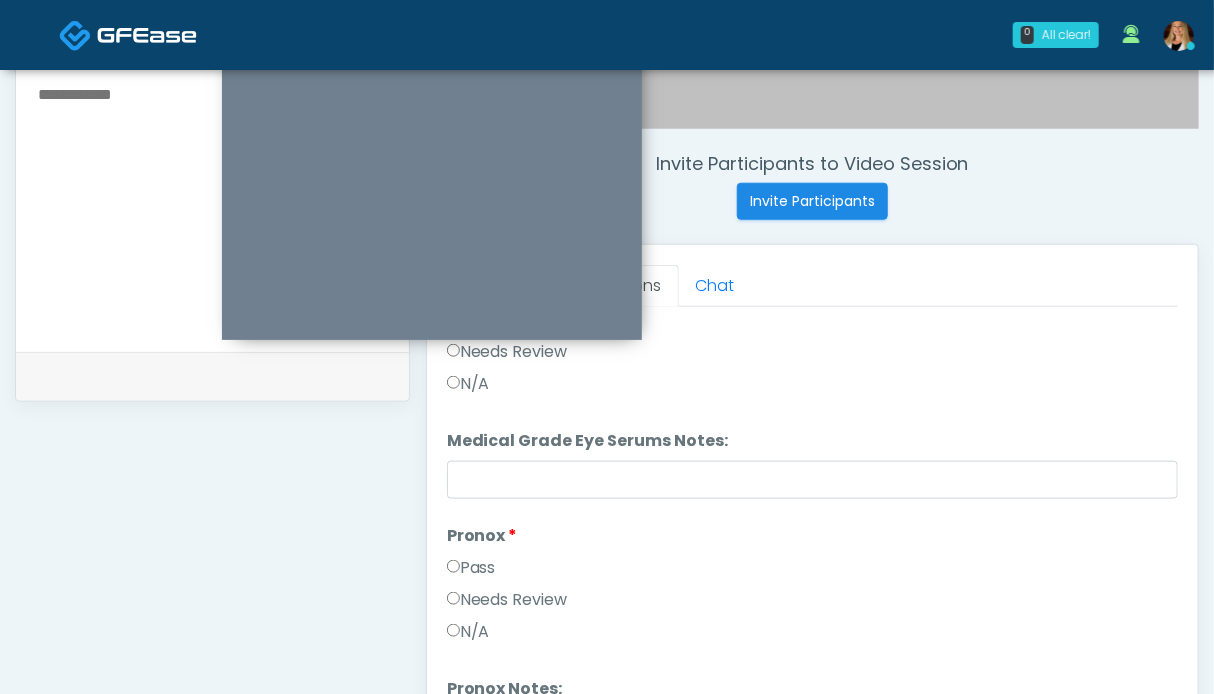 scroll 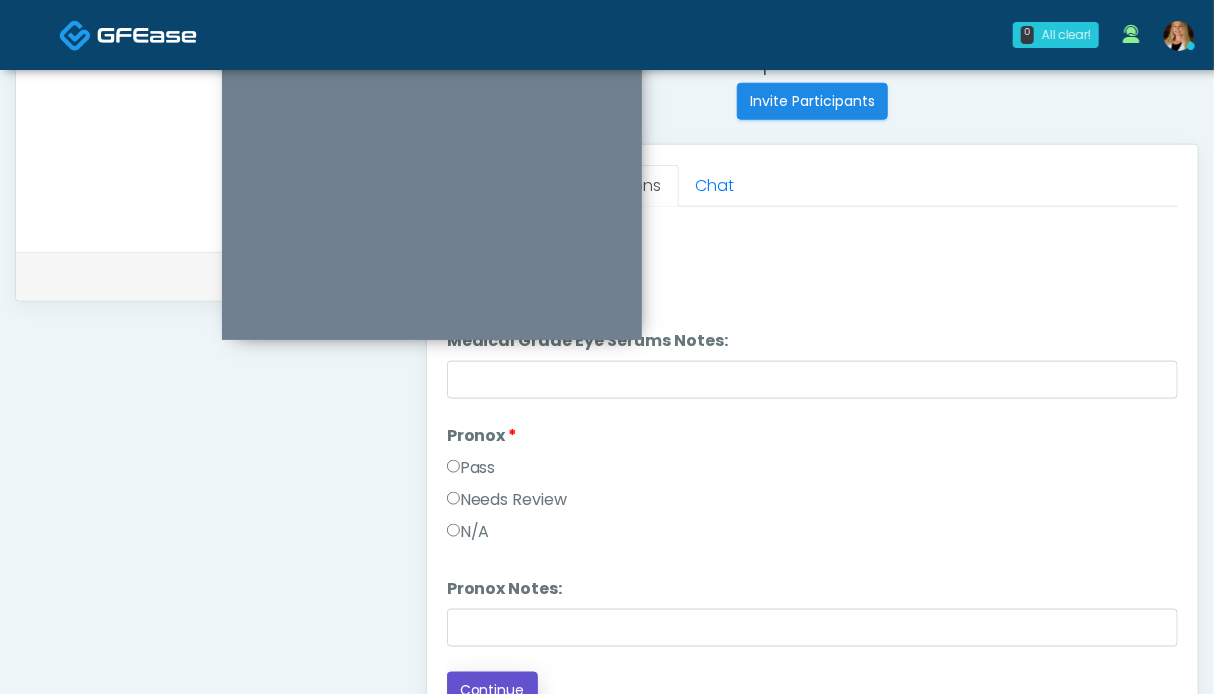 click on "Continue" at bounding box center (492, 690) 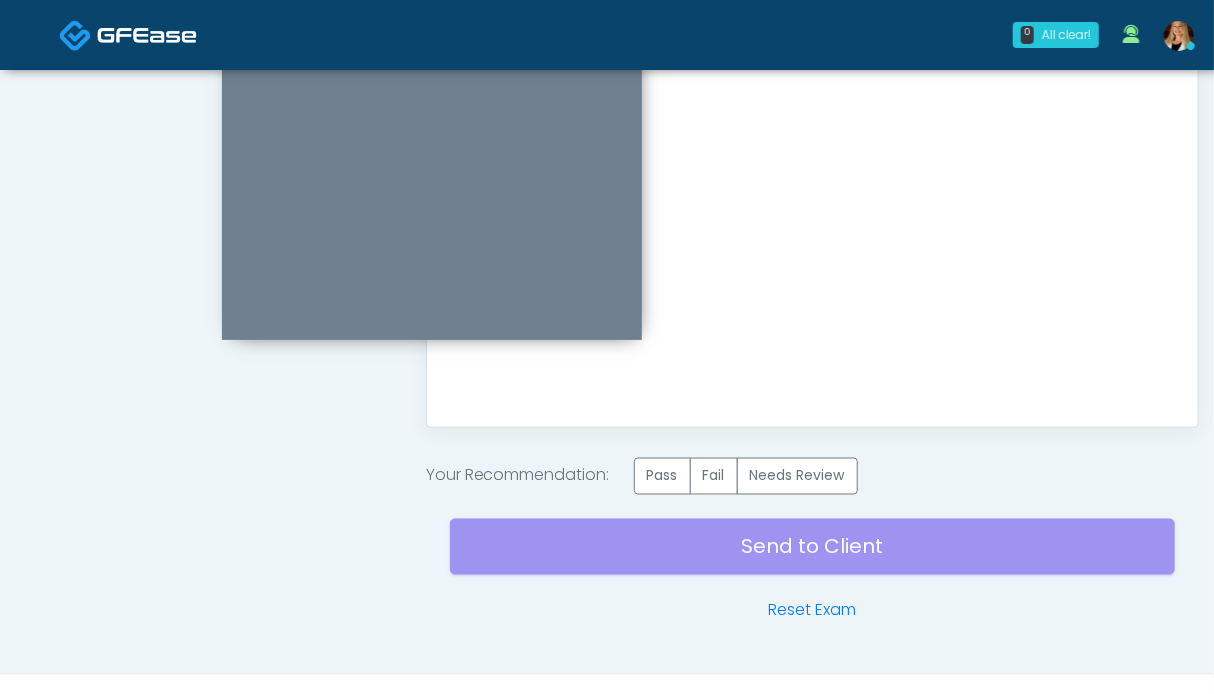 scroll, scrollTop: 1136, scrollLeft: 0, axis: vertical 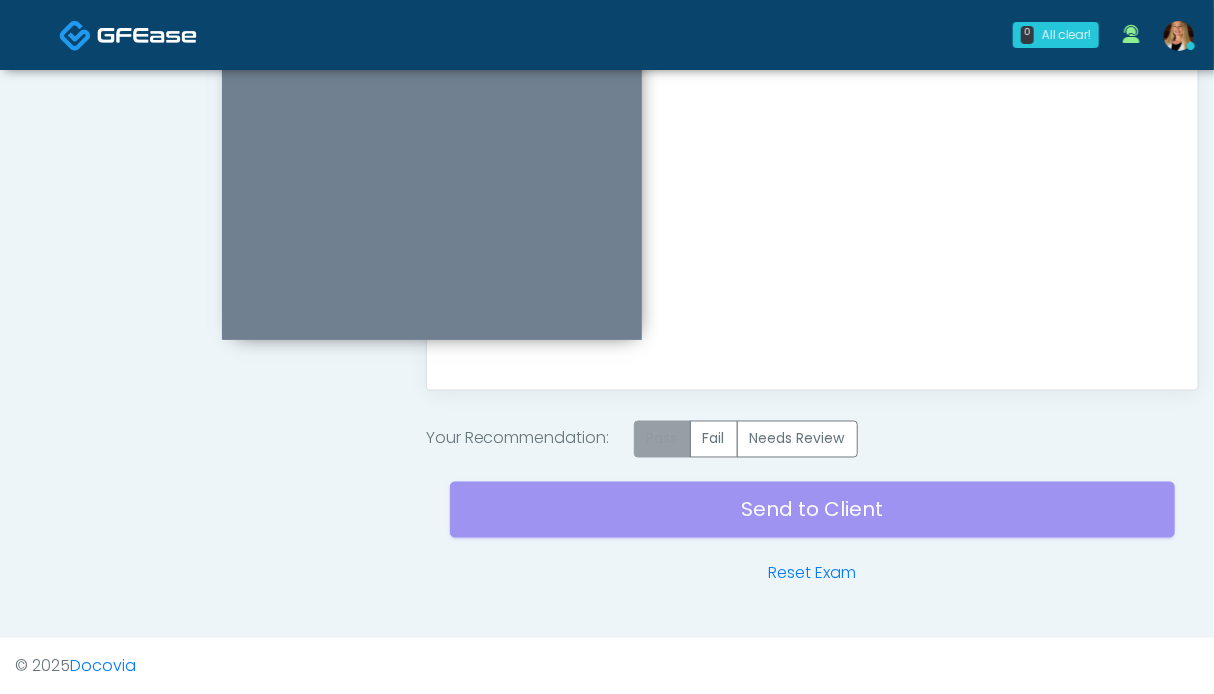 click on "Pass" at bounding box center [662, 439] 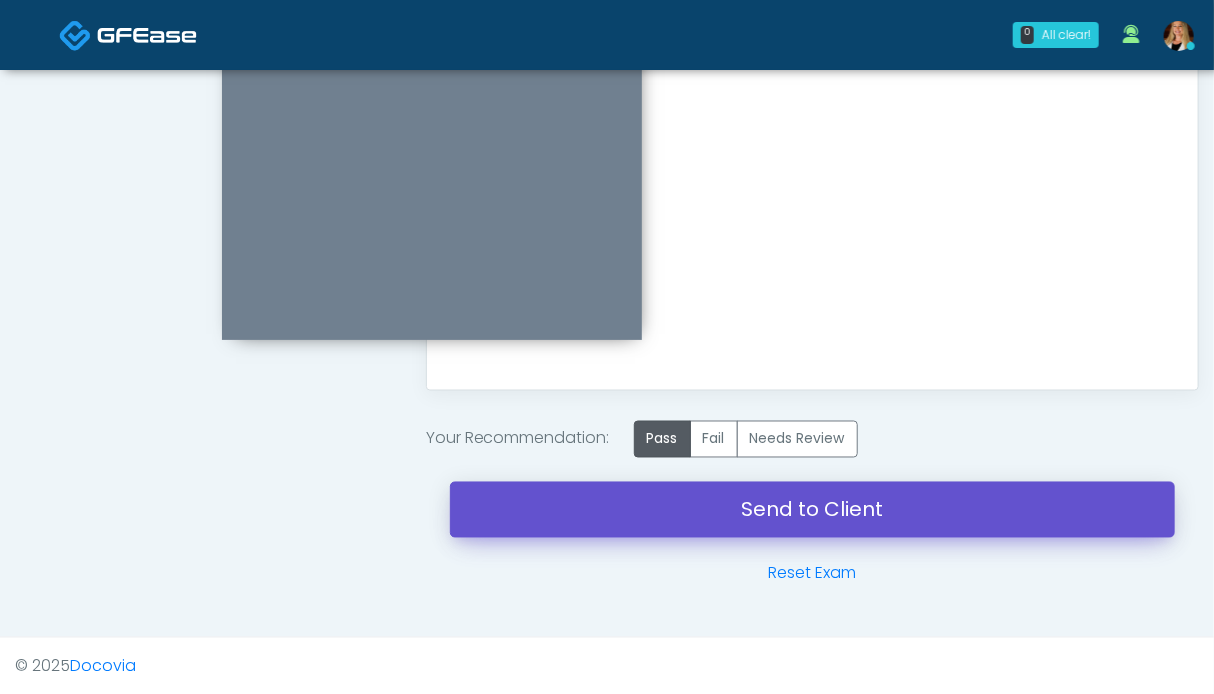click on "Send to Client" at bounding box center (812, 510) 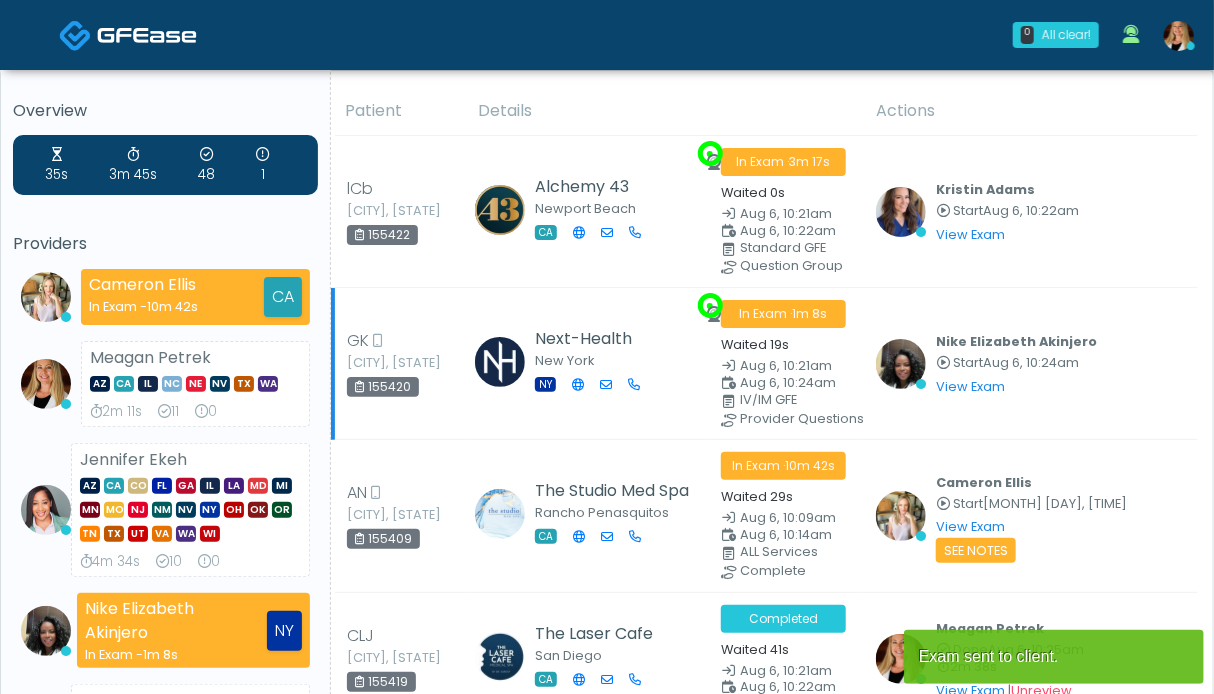 scroll, scrollTop: 100, scrollLeft: 0, axis: vertical 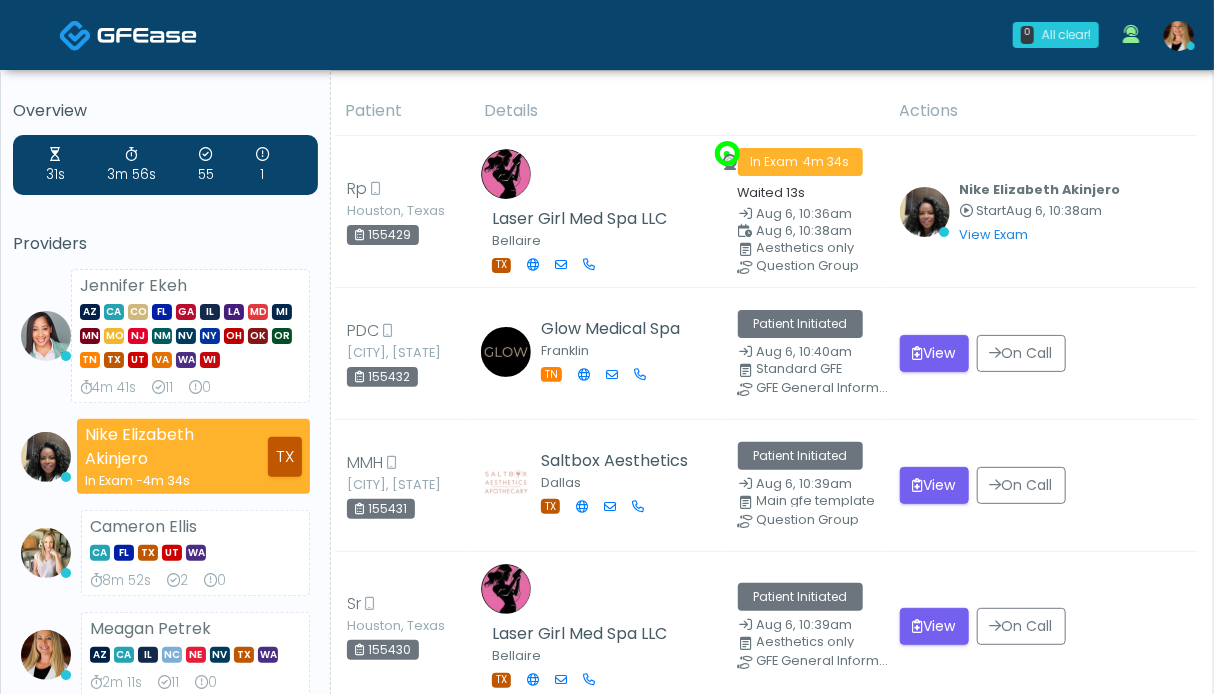 click at bounding box center [128, 34] 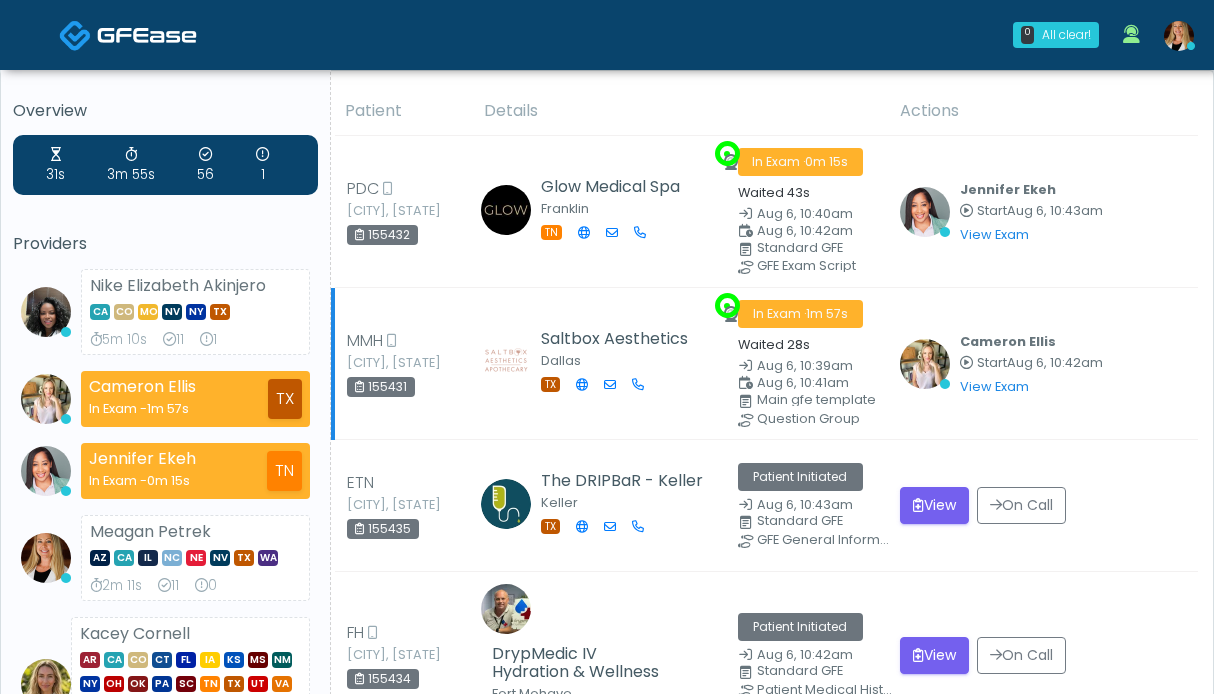 scroll, scrollTop: 0, scrollLeft: 0, axis: both 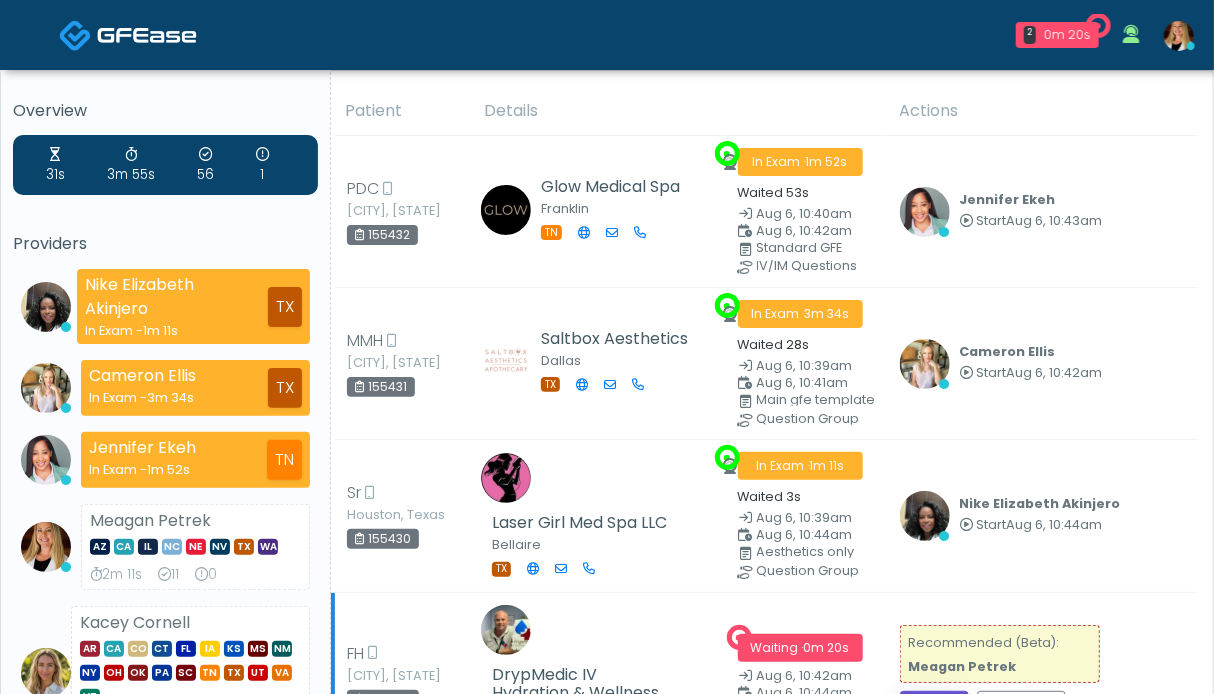 click on "View" at bounding box center (934, 709) 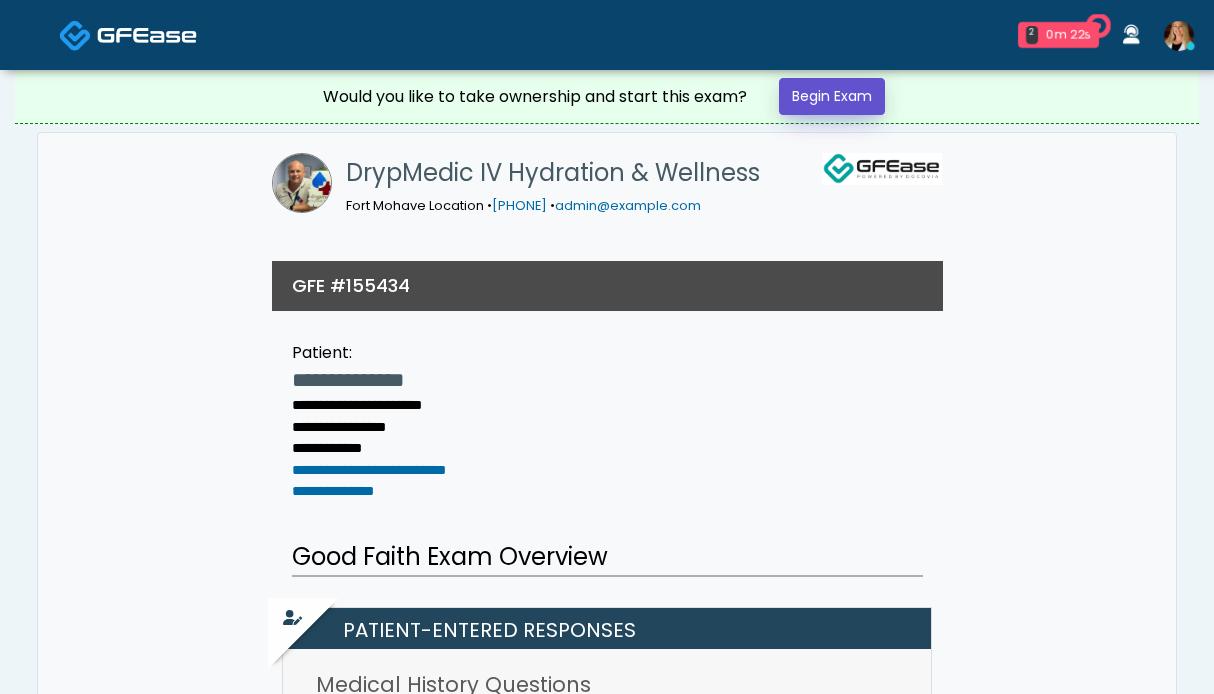 click on "Begin Exam" at bounding box center [832, 96] 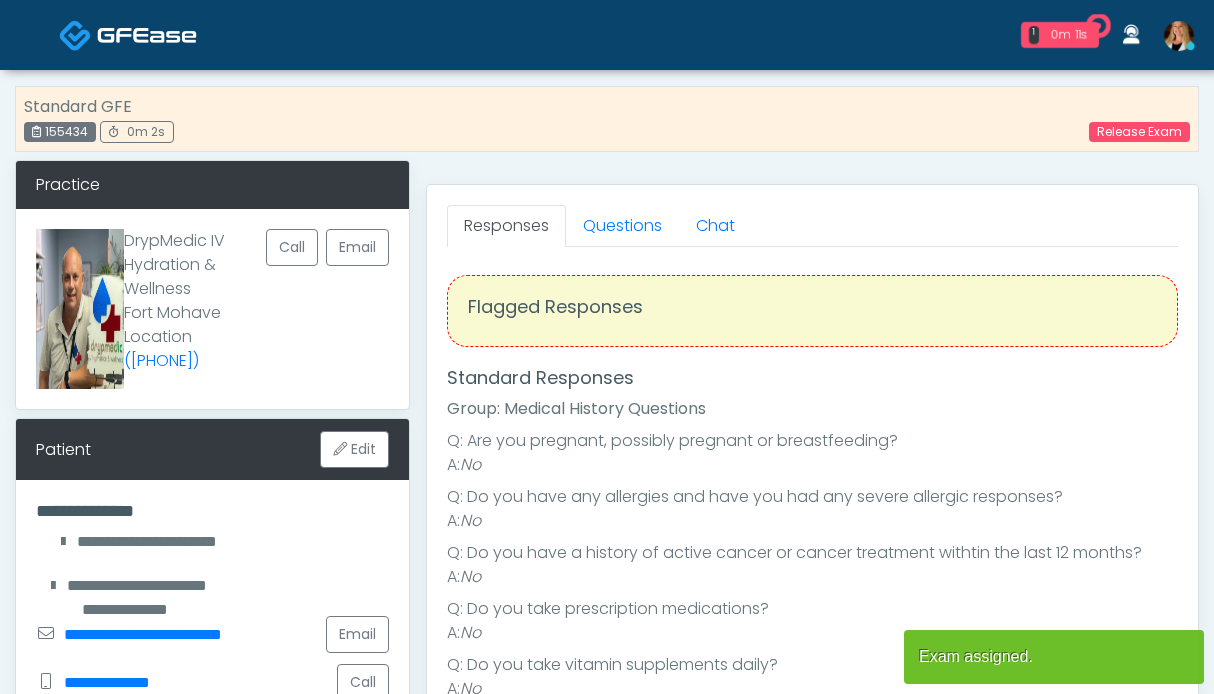 scroll, scrollTop: 0, scrollLeft: 0, axis: both 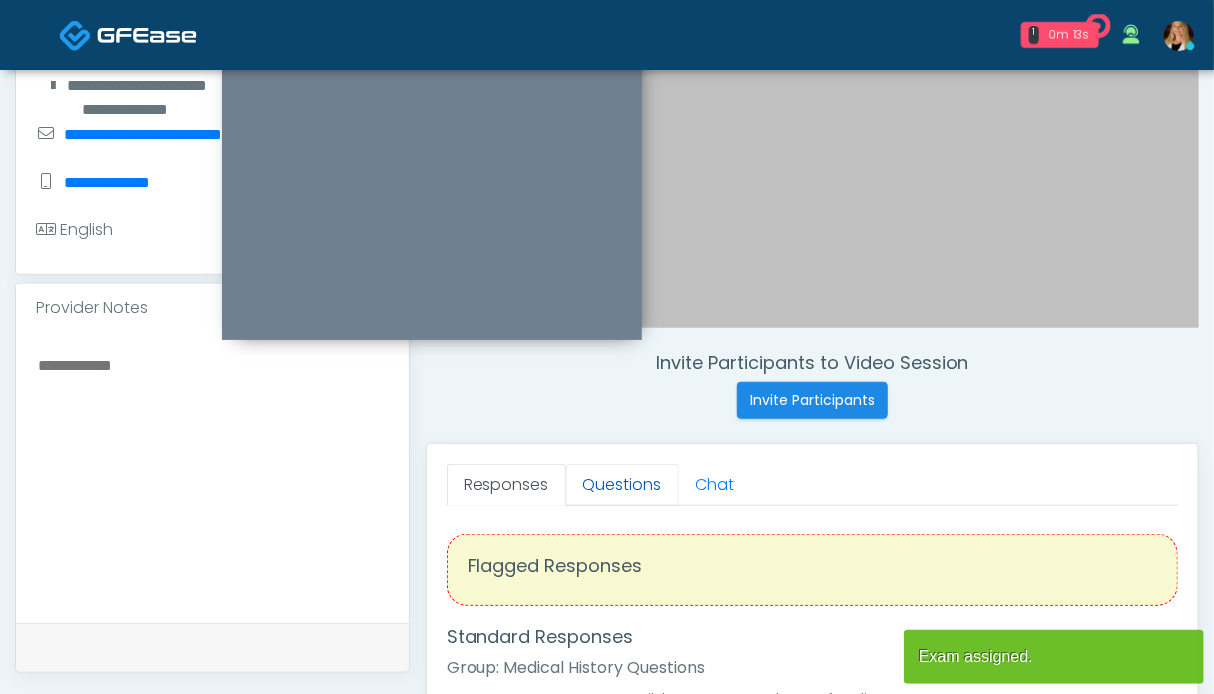 click on "Questions" at bounding box center [622, 485] 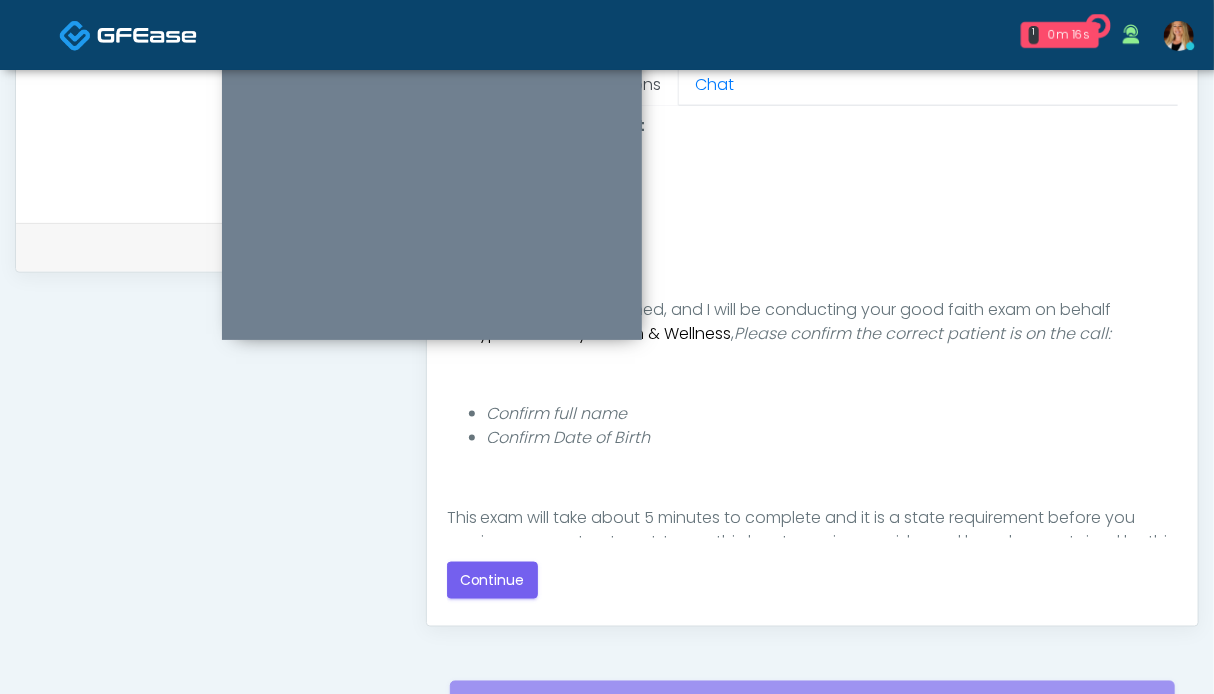 scroll, scrollTop: 1000, scrollLeft: 0, axis: vertical 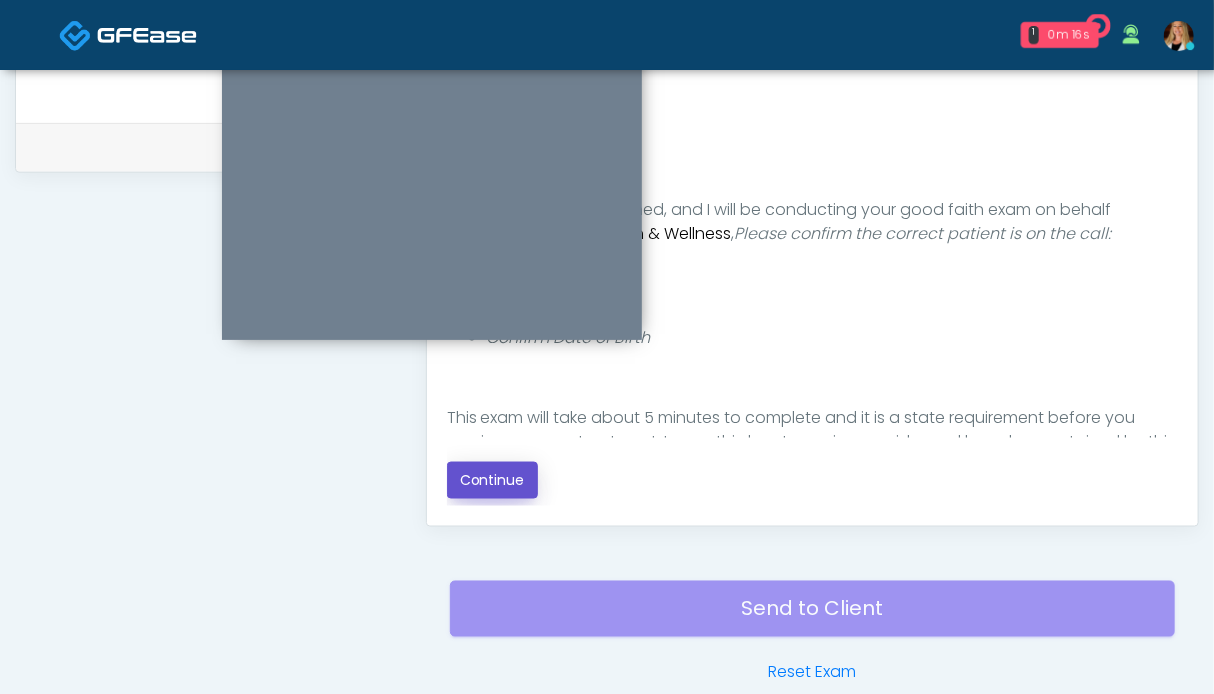click on "Continue" at bounding box center (492, 480) 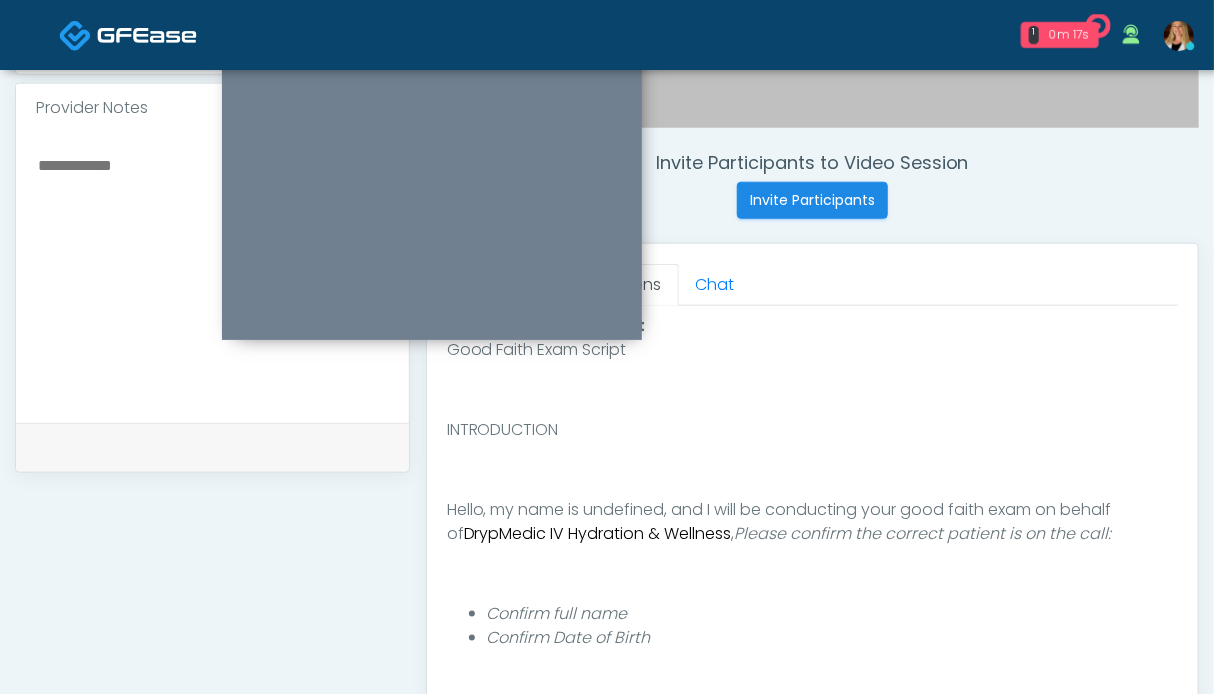 scroll, scrollTop: 1099, scrollLeft: 0, axis: vertical 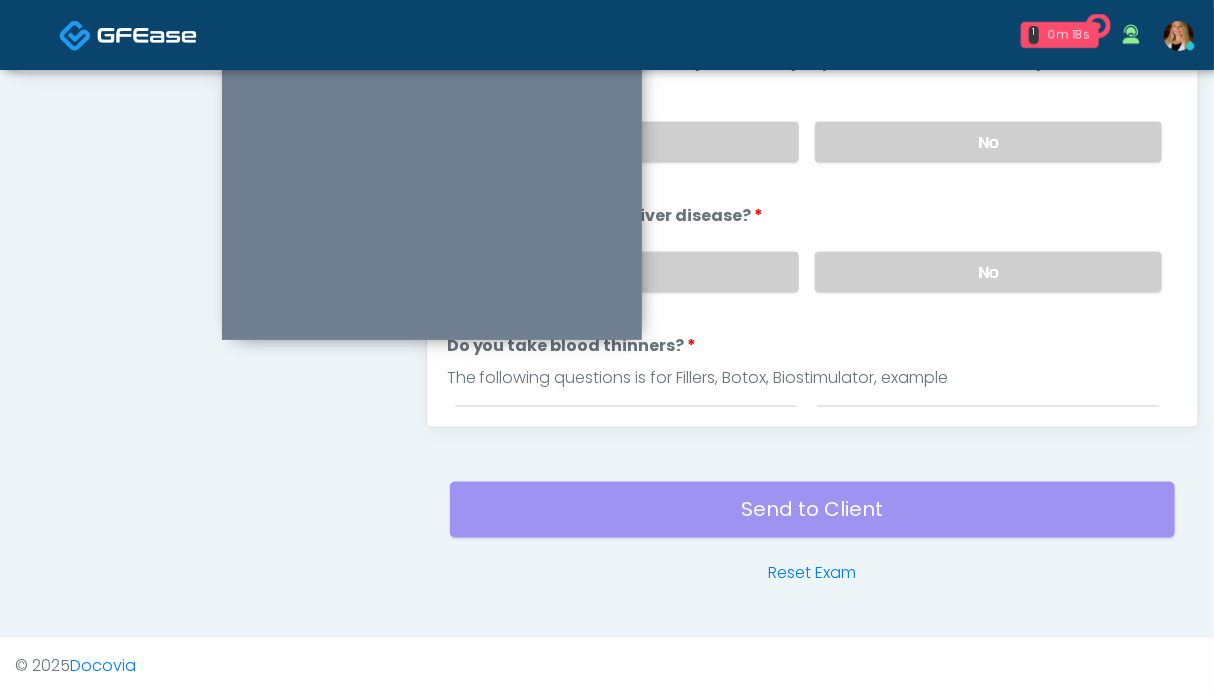 drag, startPoint x: 996, startPoint y: 273, endPoint x: 988, endPoint y: 206, distance: 67.47592 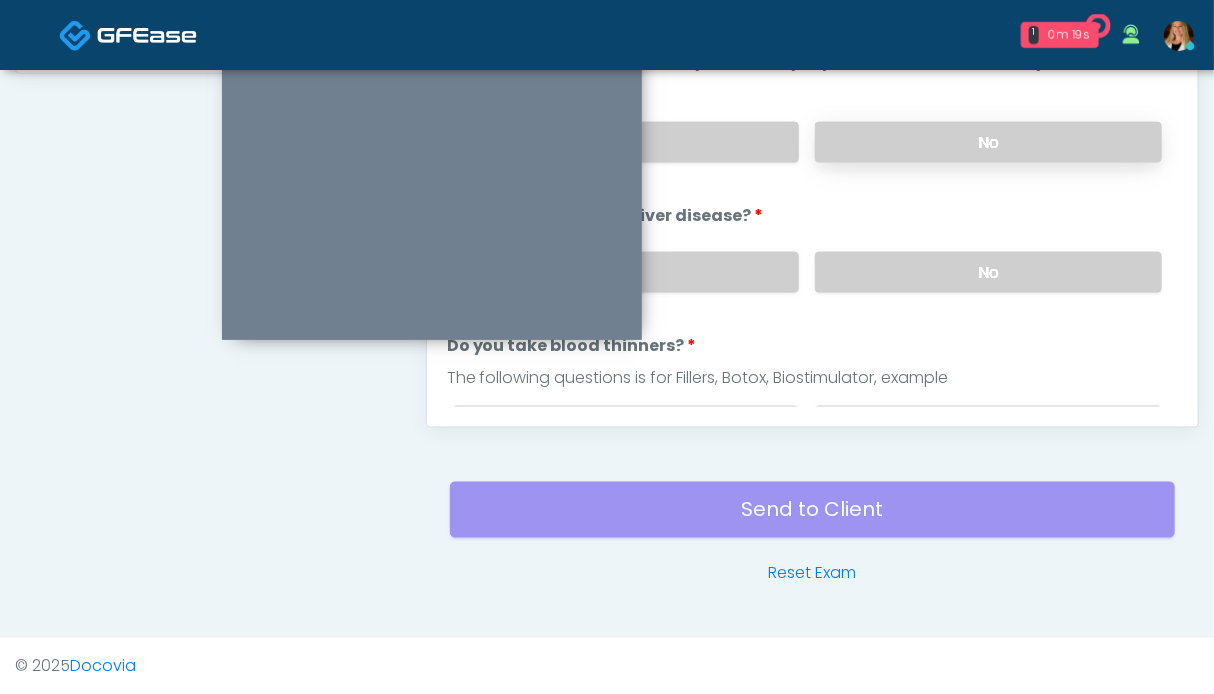 click on "No" at bounding box center (988, 142) 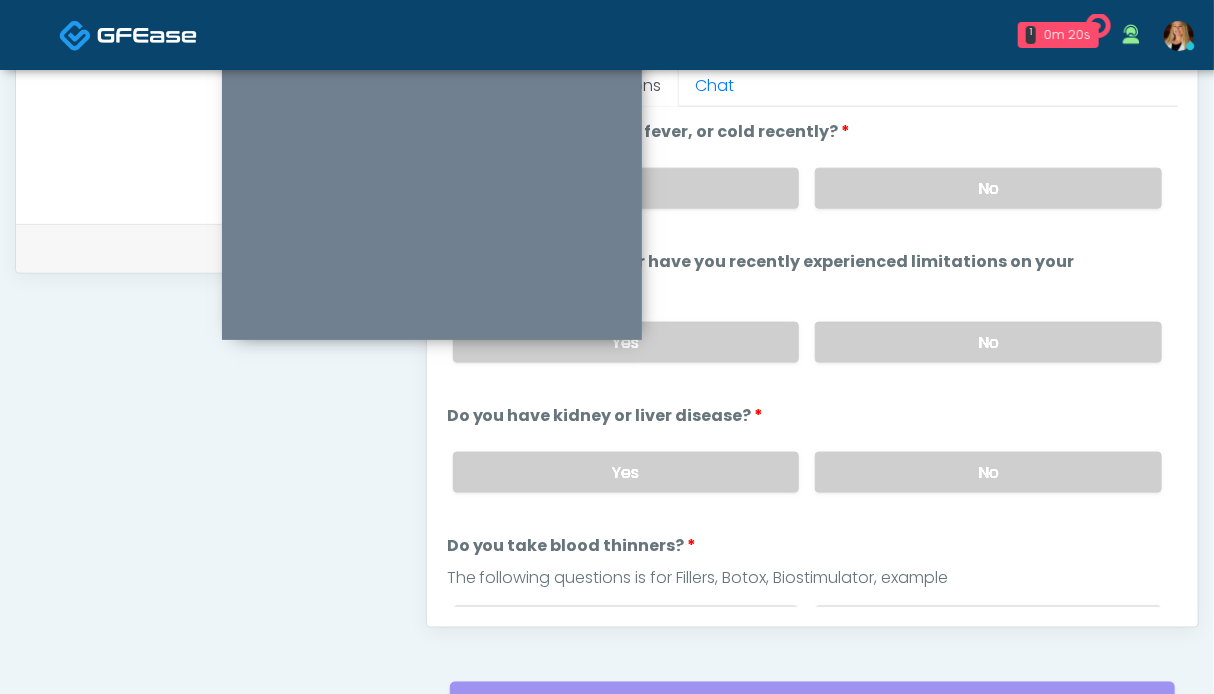 drag, startPoint x: 956, startPoint y: 185, endPoint x: 945, endPoint y: 205, distance: 22.825424 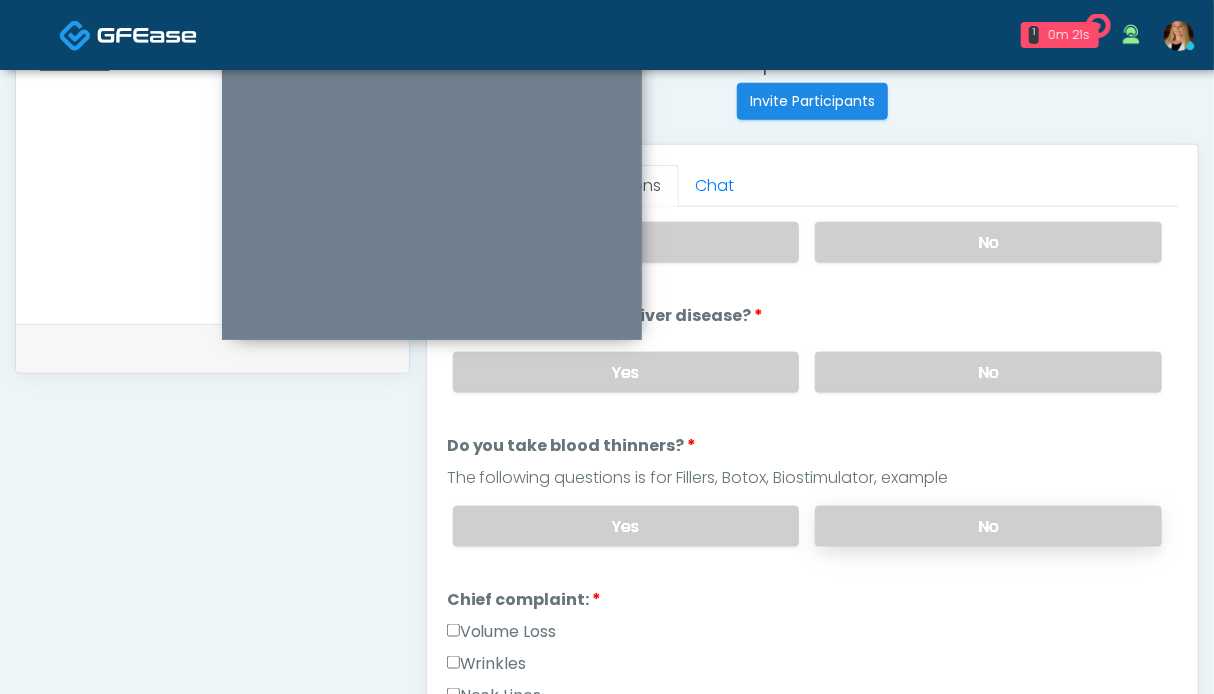 click on "No" at bounding box center [988, 526] 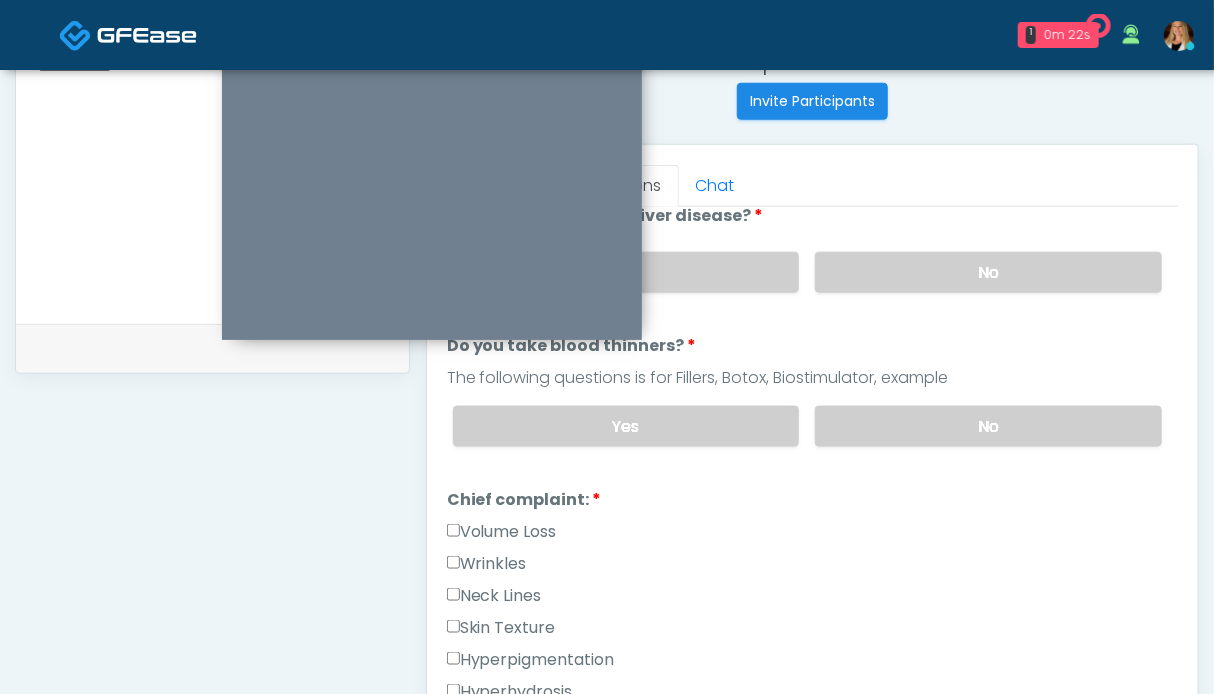 scroll, scrollTop: 400, scrollLeft: 0, axis: vertical 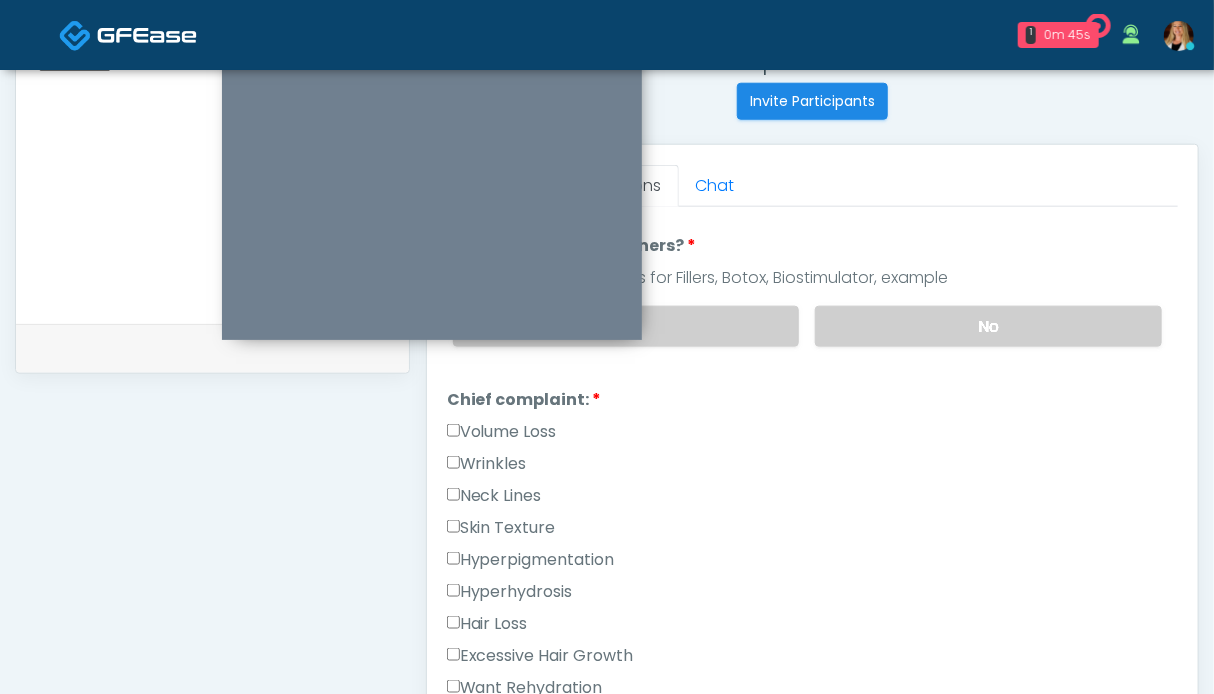 click on "Want Rehydration" at bounding box center [525, 688] 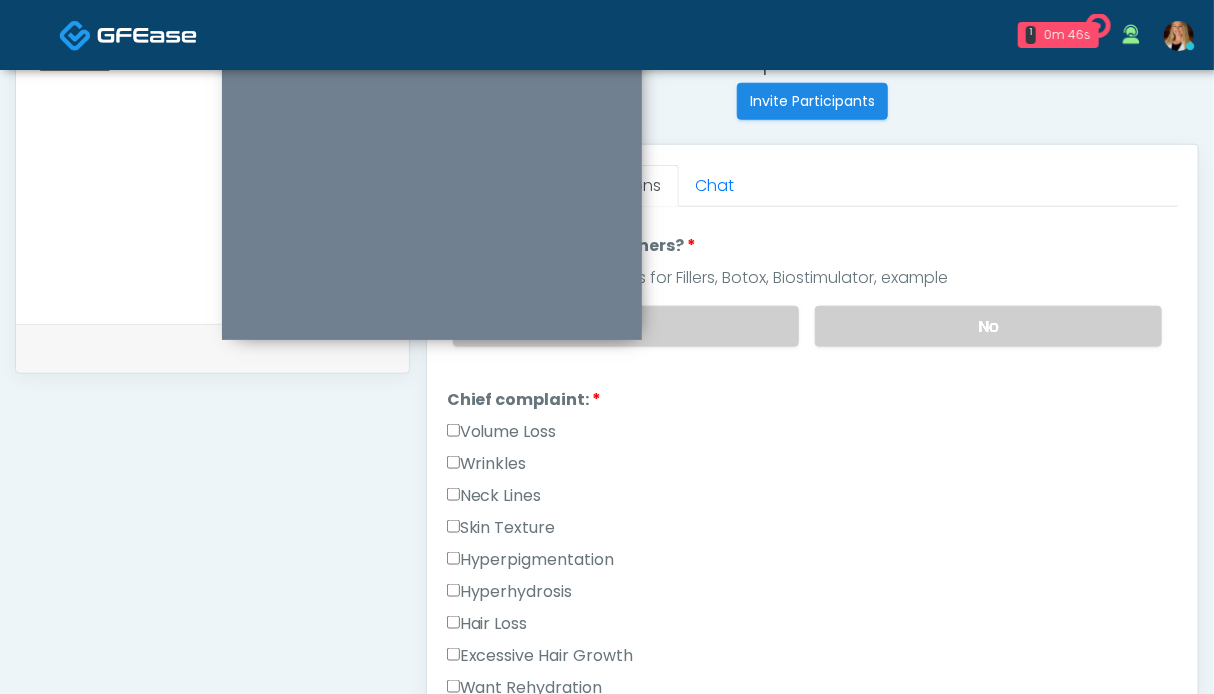 scroll, scrollTop: 700, scrollLeft: 0, axis: vertical 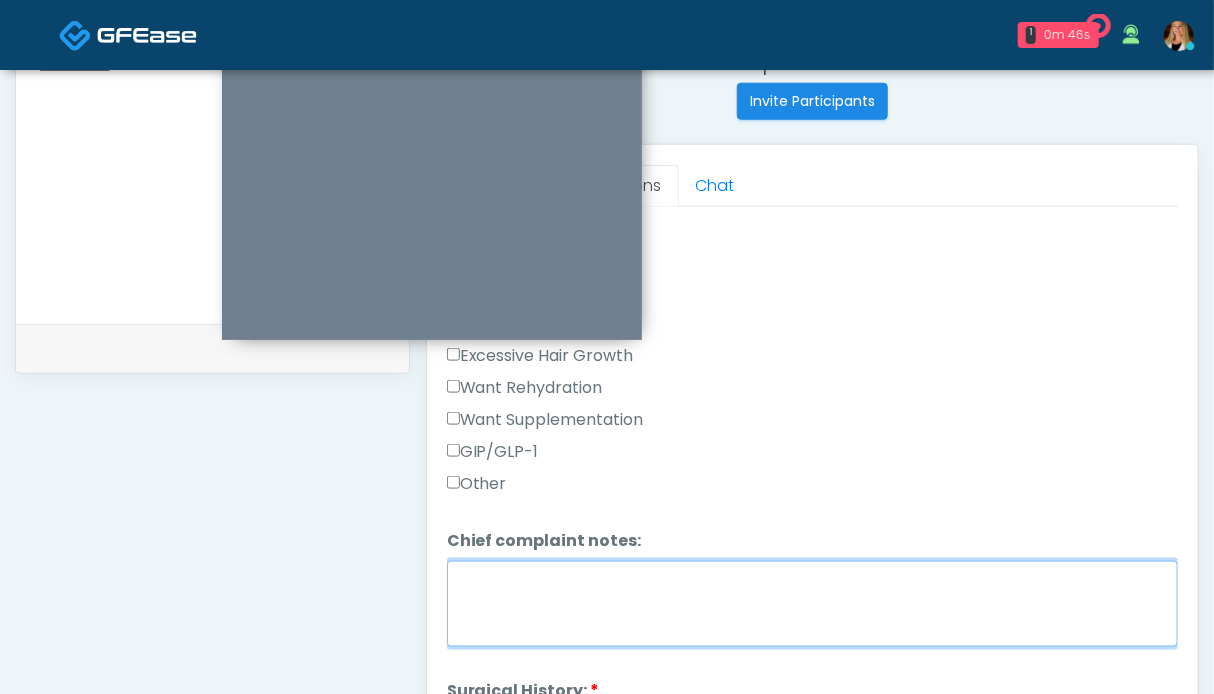 click on "Chief complaint notes:" at bounding box center (812, 604) 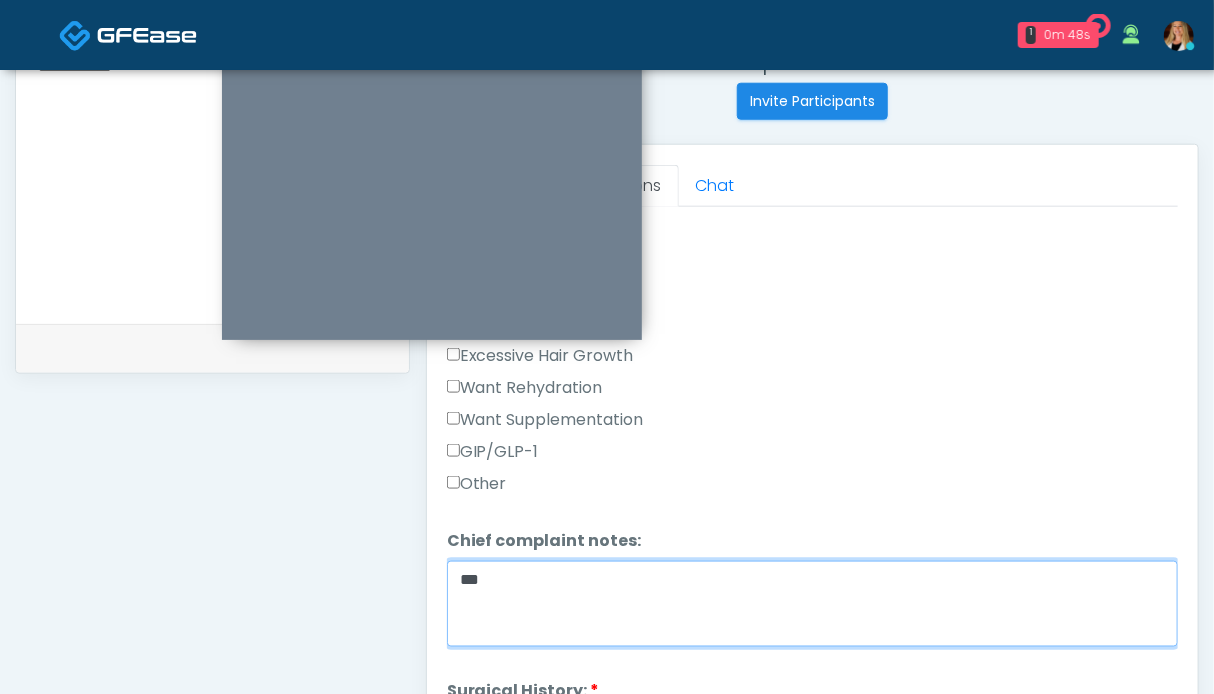 scroll, scrollTop: 900, scrollLeft: 0, axis: vertical 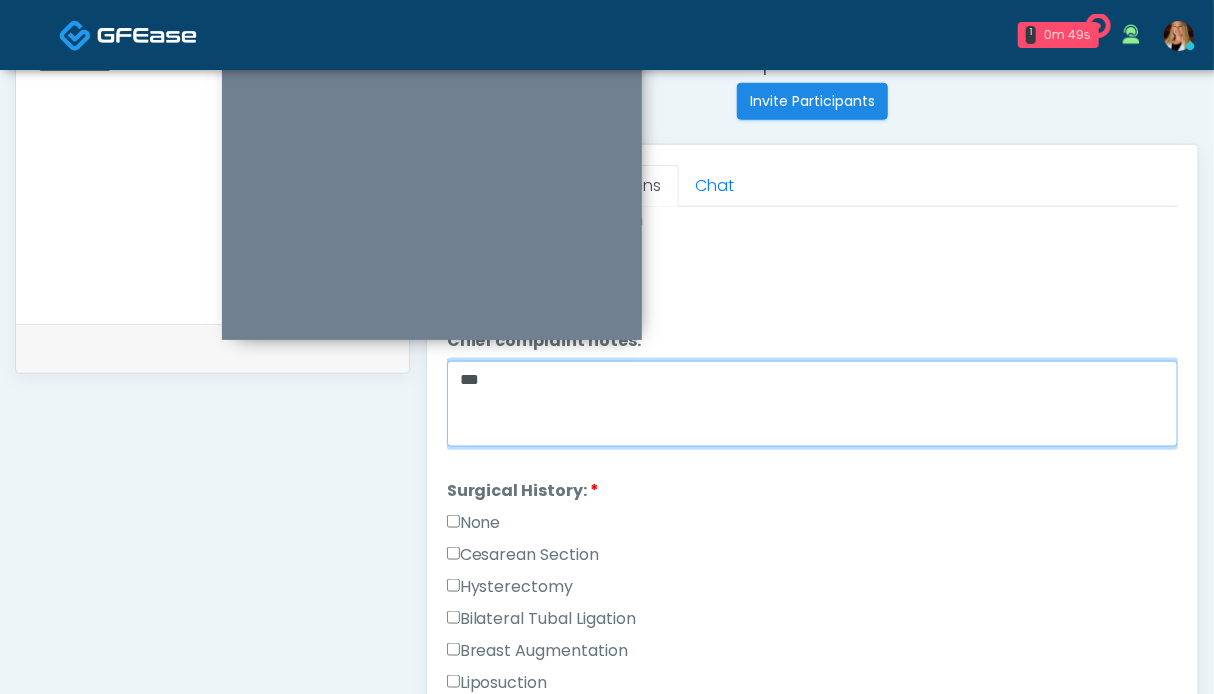 type on "**" 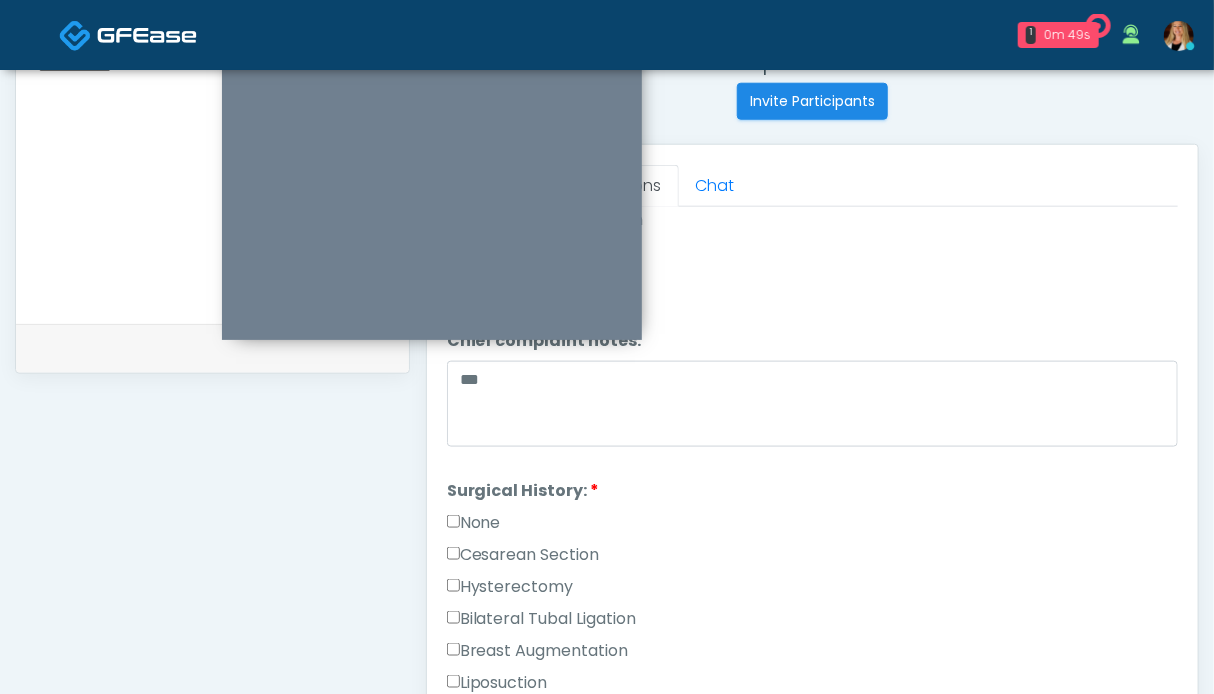 click on "None" at bounding box center [474, 523] 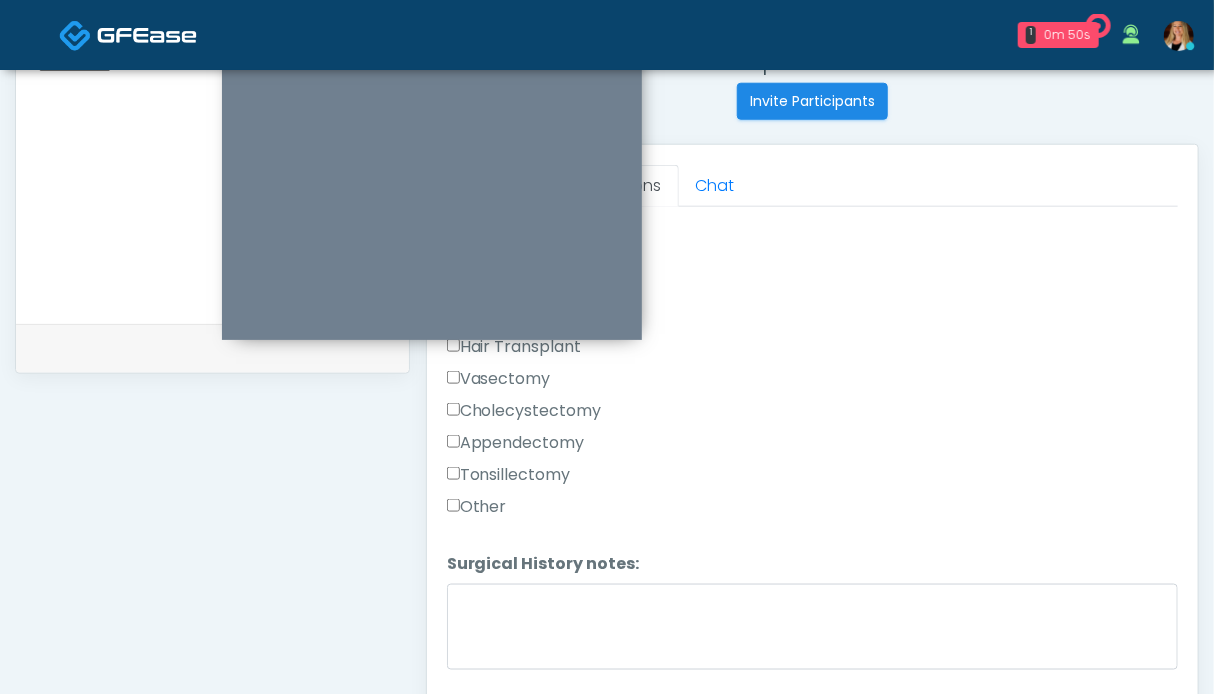 scroll, scrollTop: 1324, scrollLeft: 0, axis: vertical 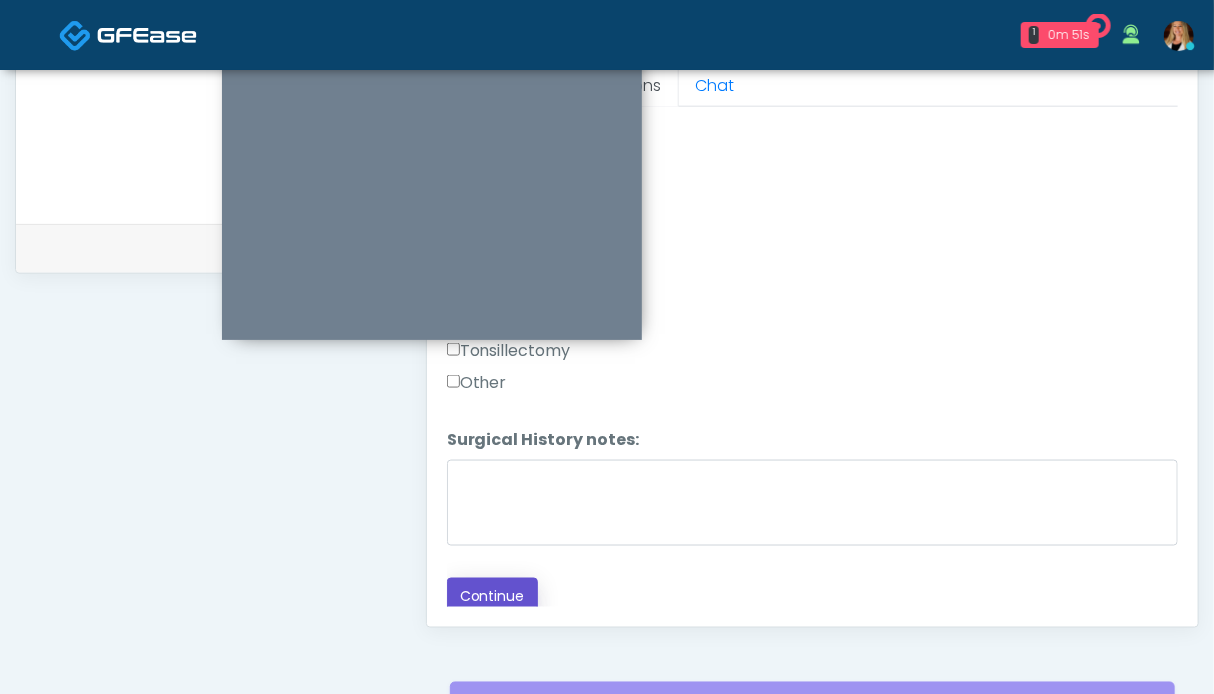 click on "Continue" at bounding box center [492, 596] 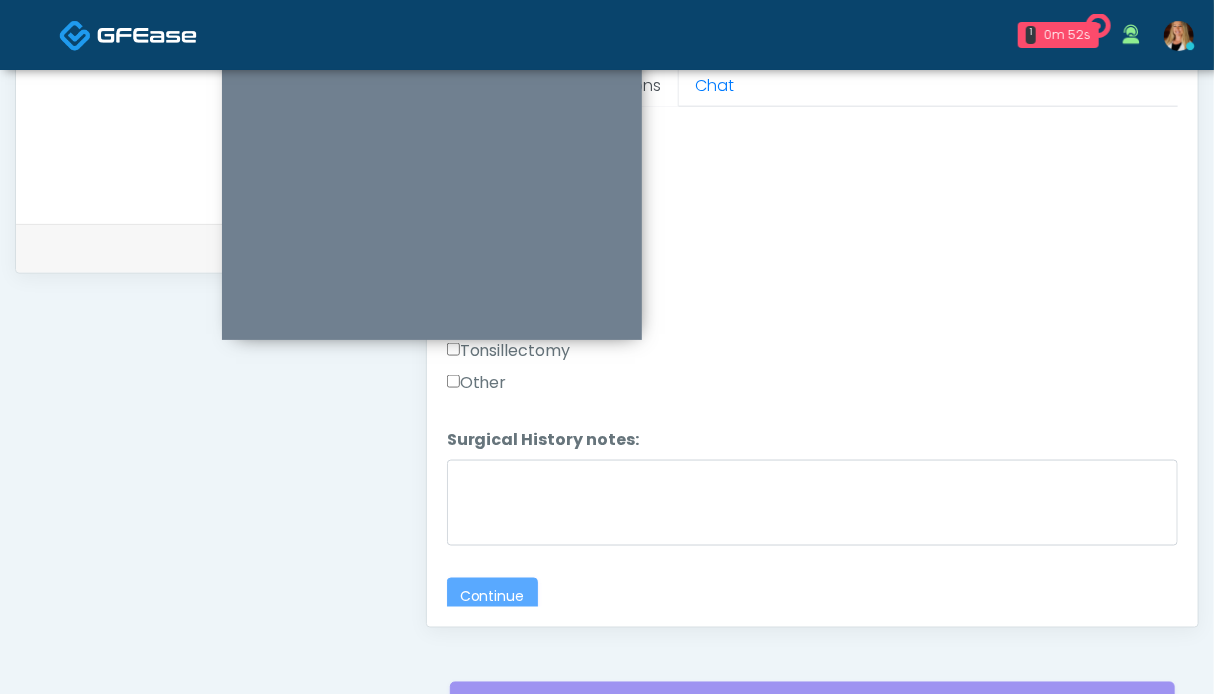 scroll, scrollTop: 1099, scrollLeft: 0, axis: vertical 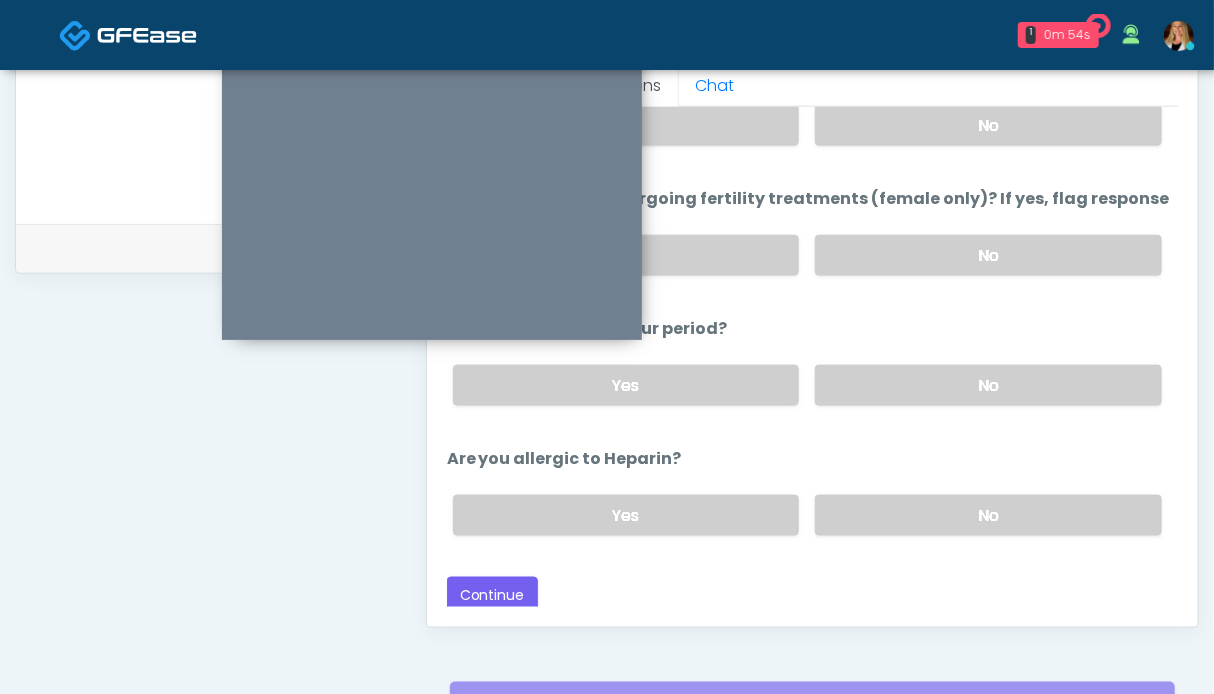 drag, startPoint x: 934, startPoint y: 516, endPoint x: 934, endPoint y: 441, distance: 75 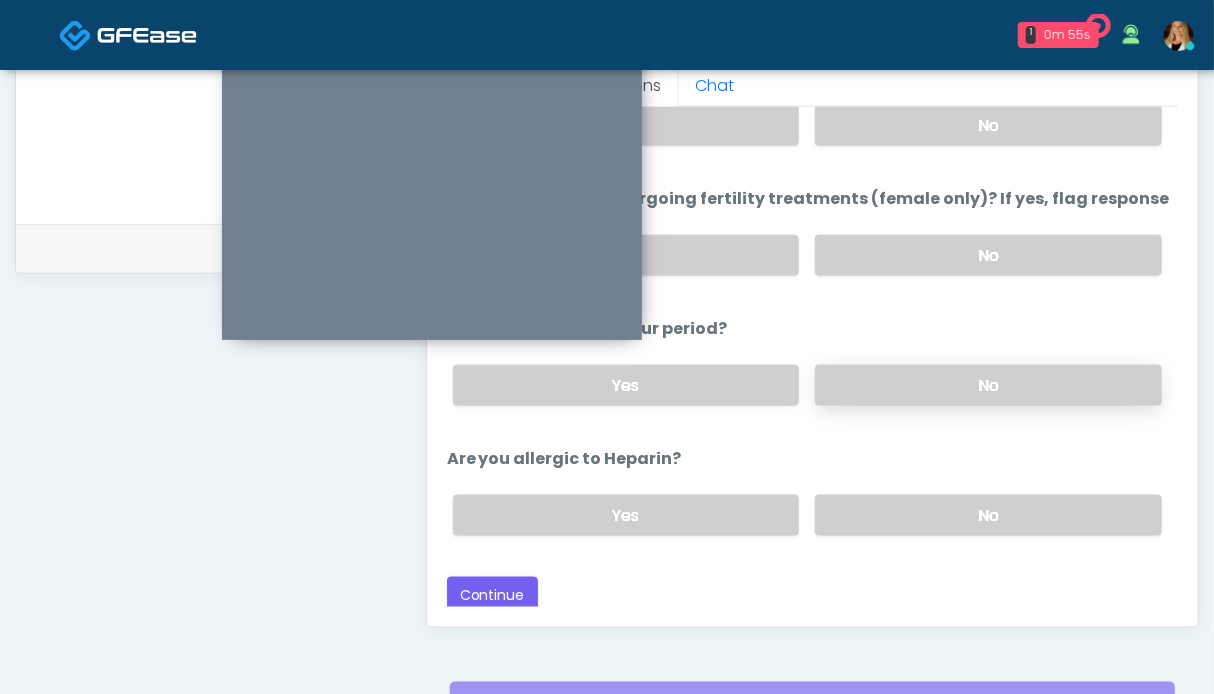 click on "No" at bounding box center [988, 385] 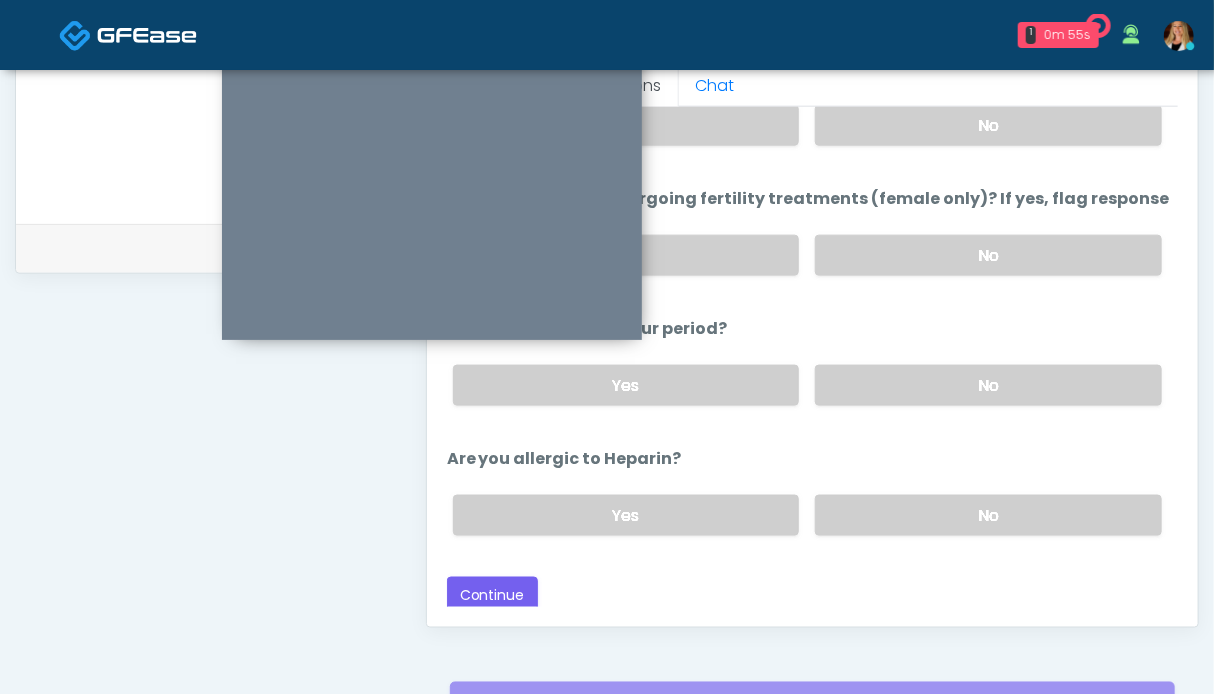 scroll, scrollTop: 0, scrollLeft: 0, axis: both 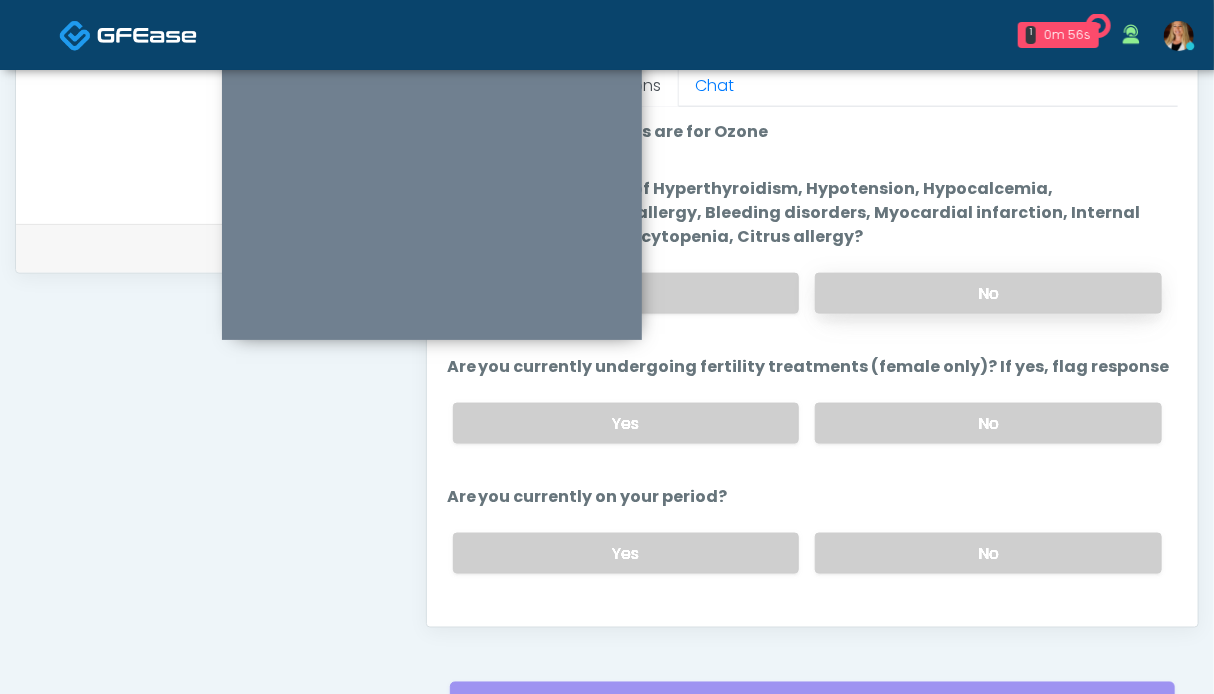 click on "No" at bounding box center [988, 293] 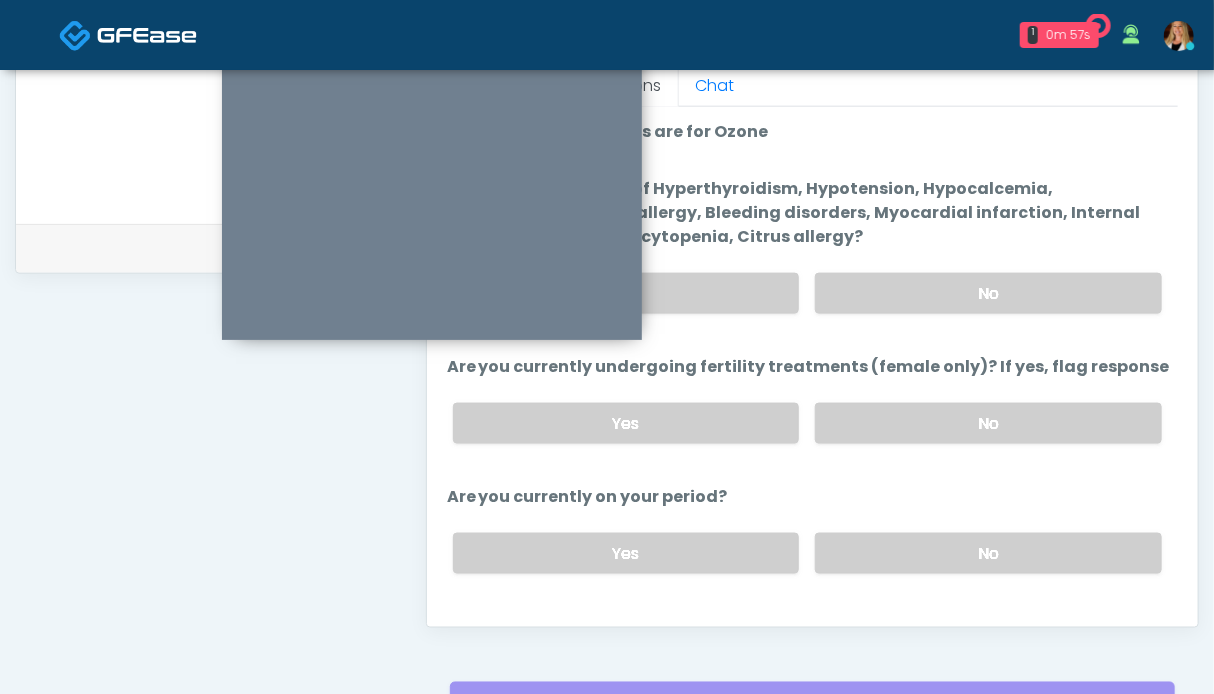 scroll, scrollTop: 168, scrollLeft: 0, axis: vertical 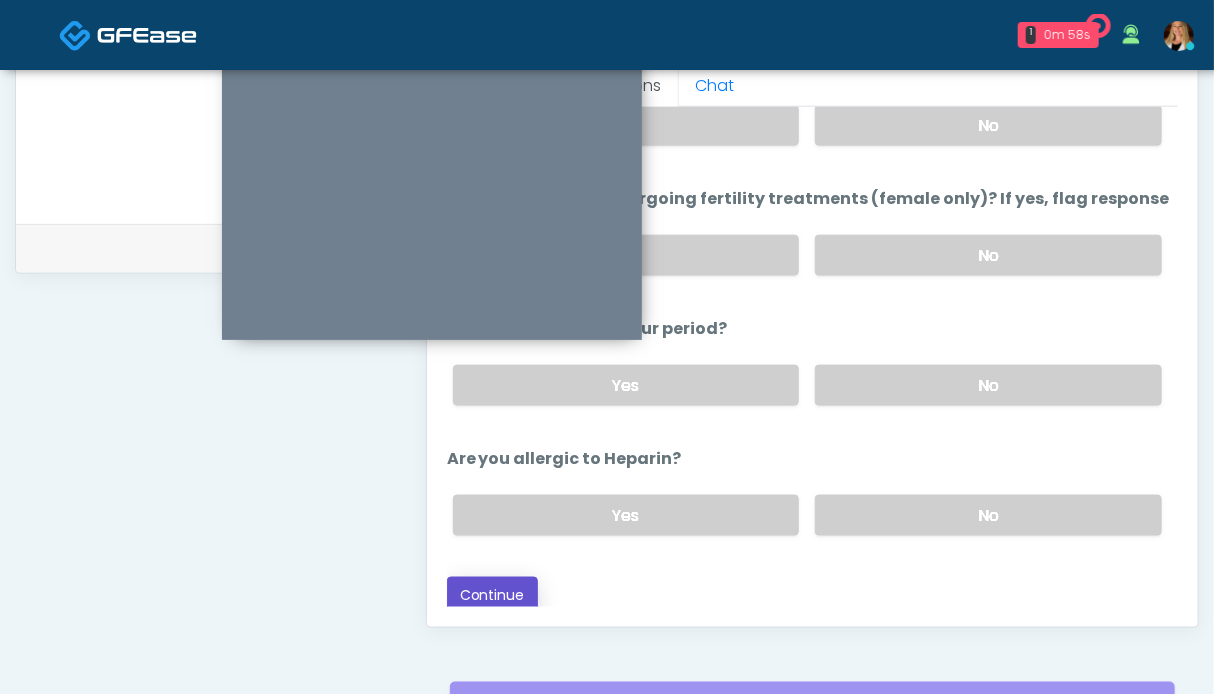 click on "Continue" at bounding box center [492, 595] 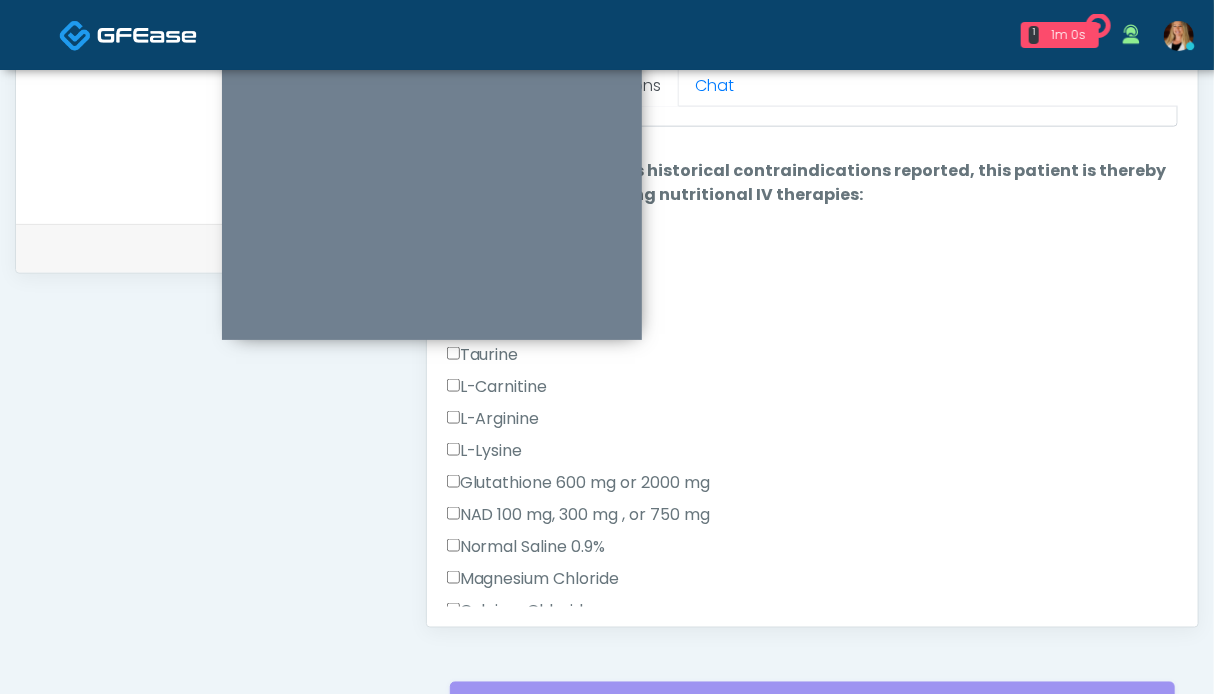 scroll, scrollTop: 699, scrollLeft: 0, axis: vertical 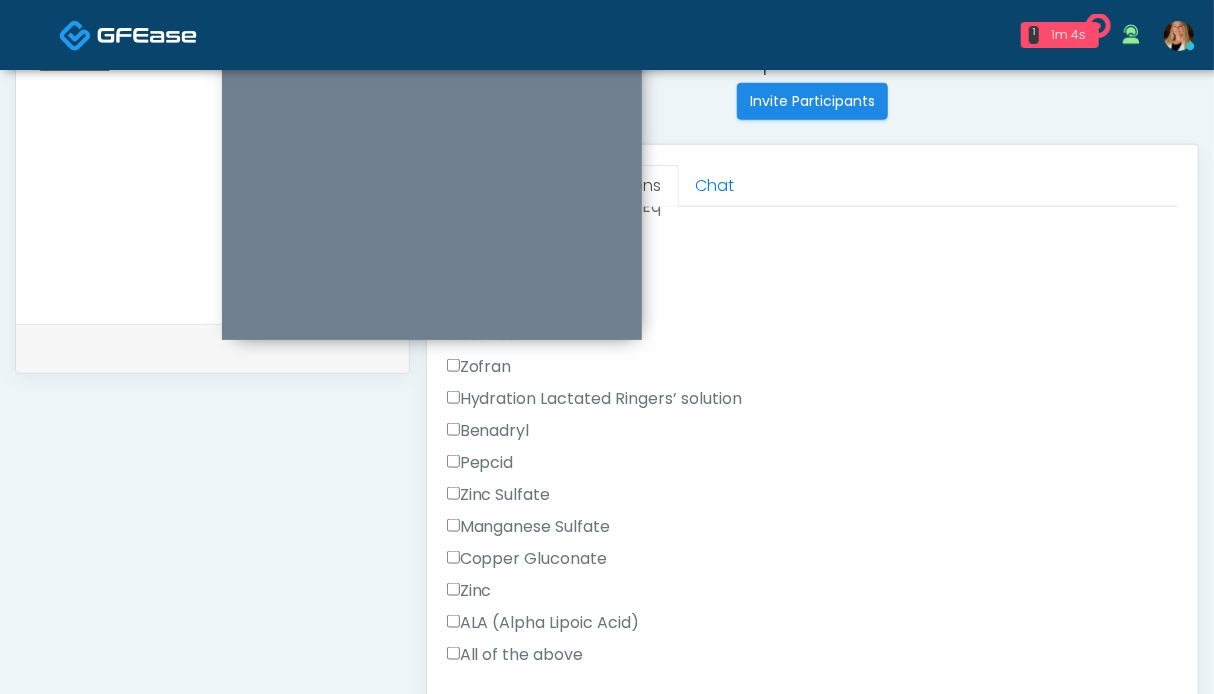 click on "All of the above" at bounding box center (515, 655) 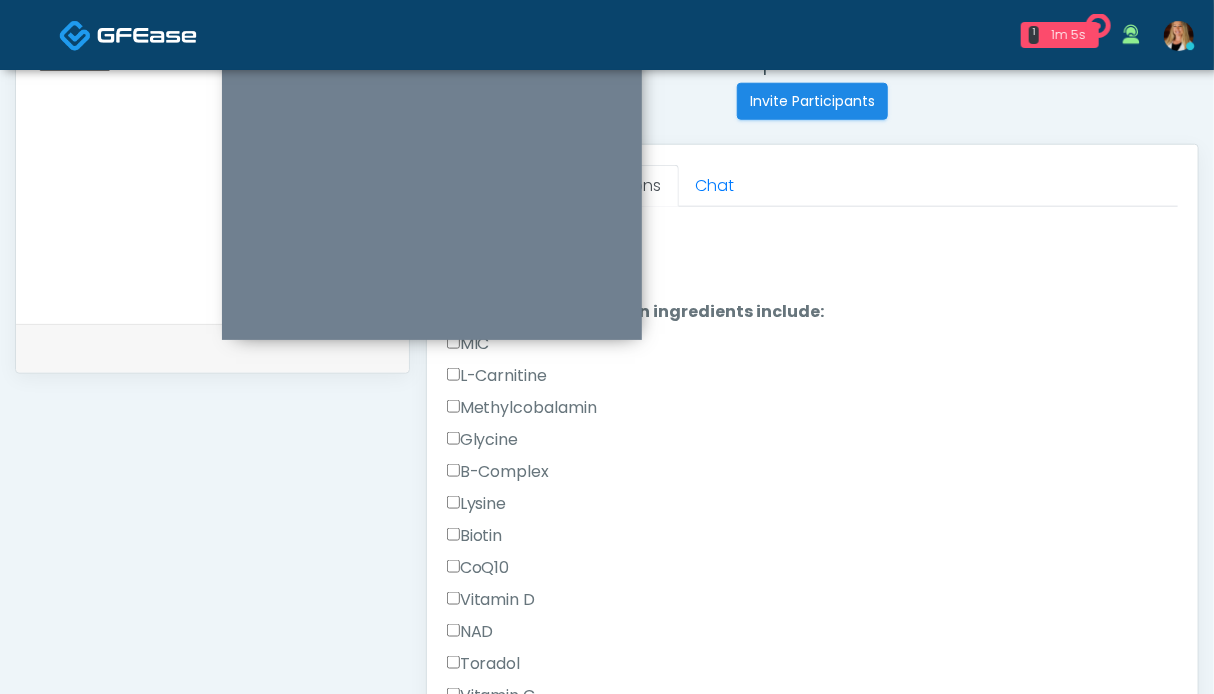 scroll, scrollTop: 1429, scrollLeft: 0, axis: vertical 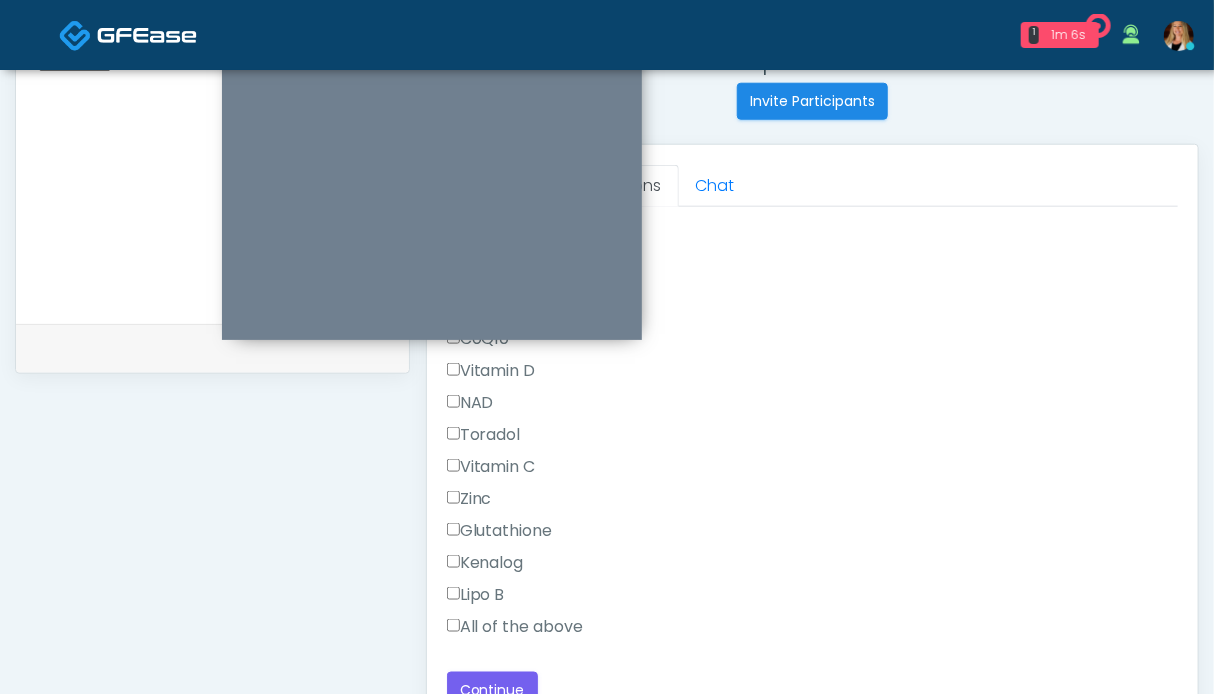 click on "All of the above" at bounding box center [515, 627] 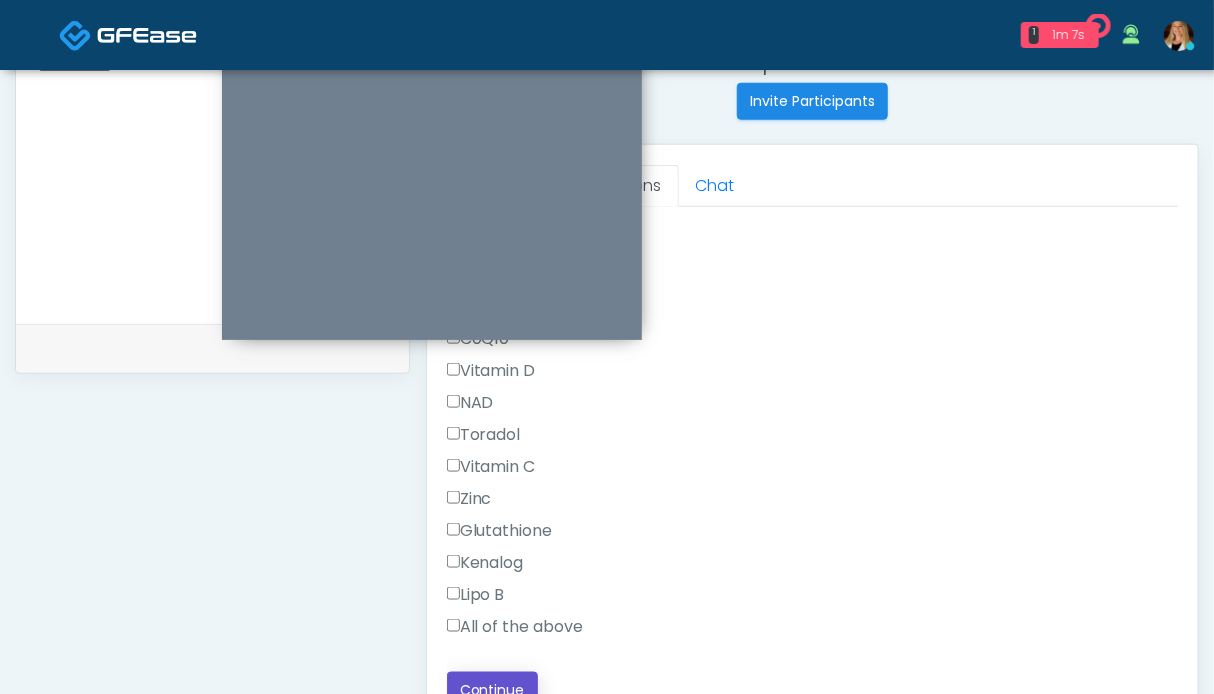 click on "Continue" at bounding box center [492, 690] 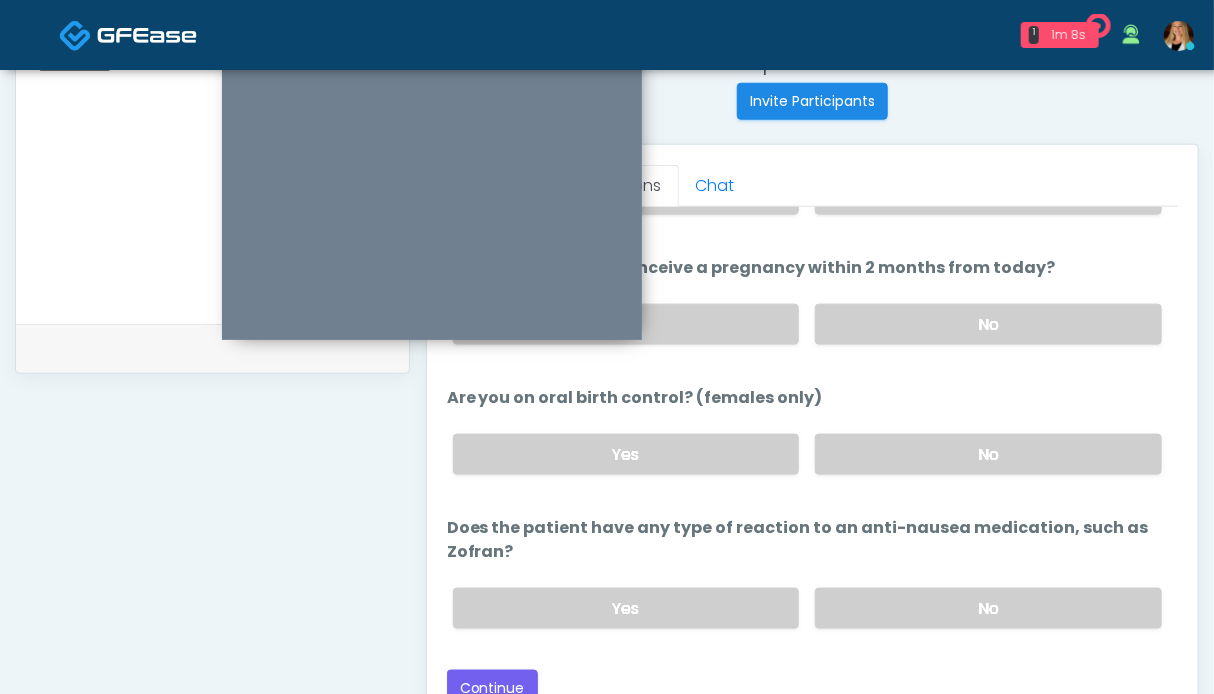 scroll, scrollTop: 1099, scrollLeft: 0, axis: vertical 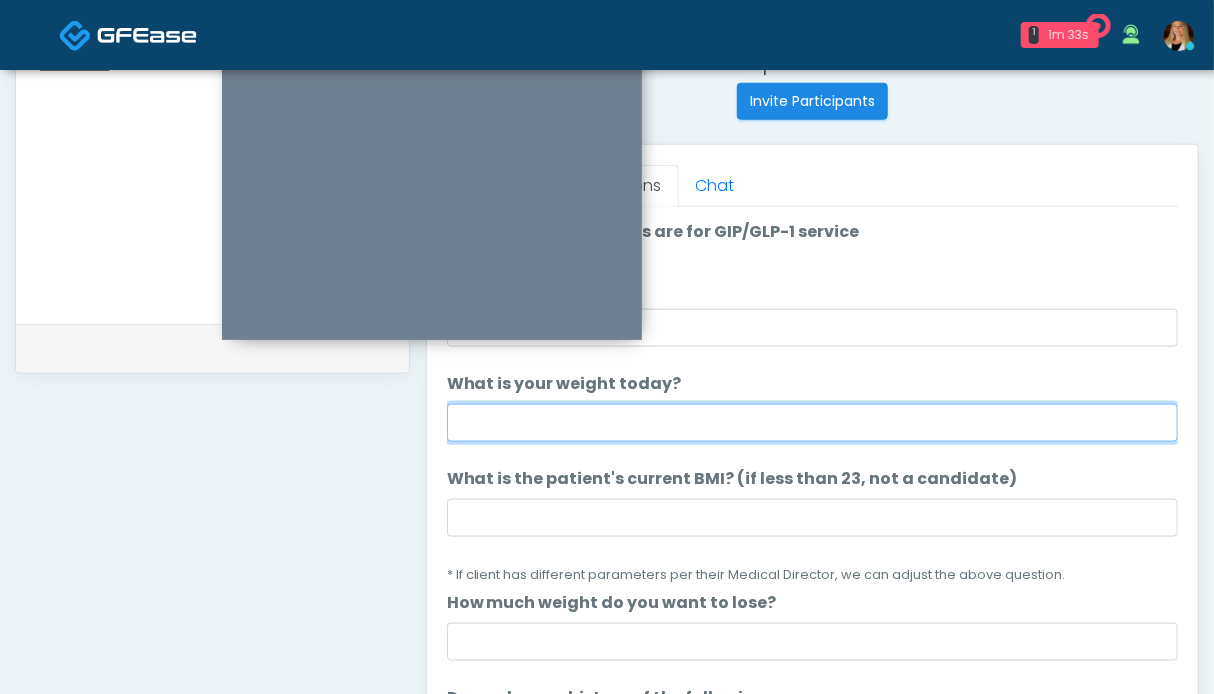 click on "What is your weight today?" at bounding box center (812, 423) 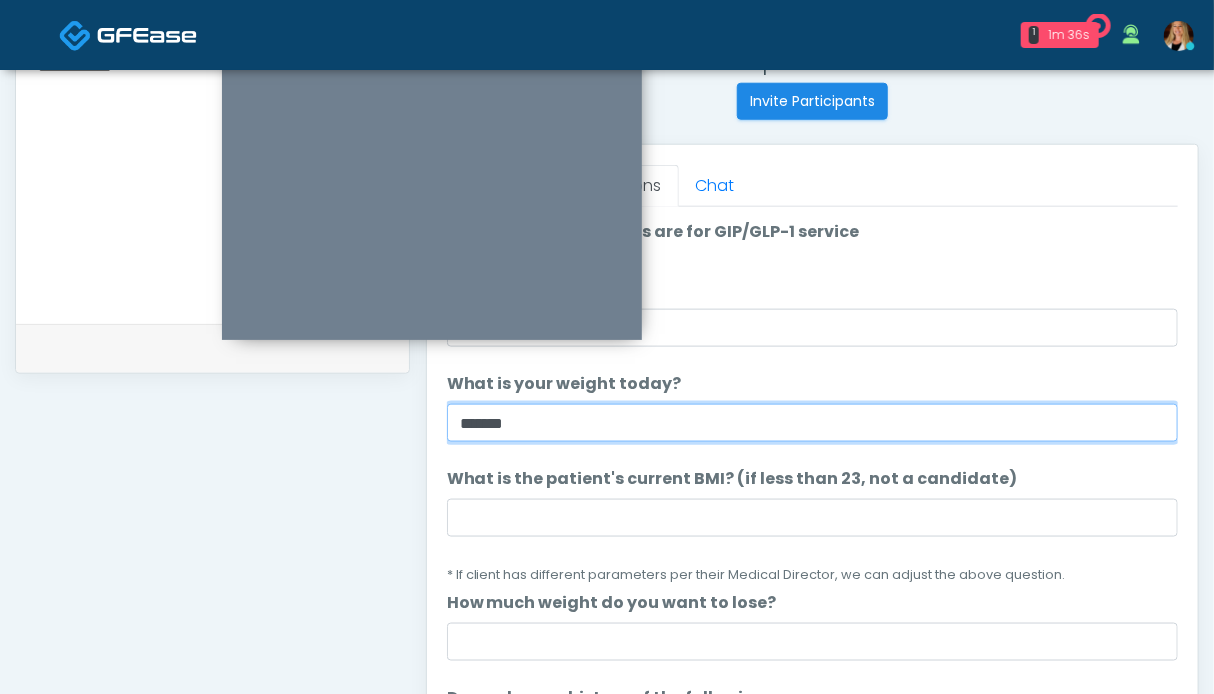 type on "******" 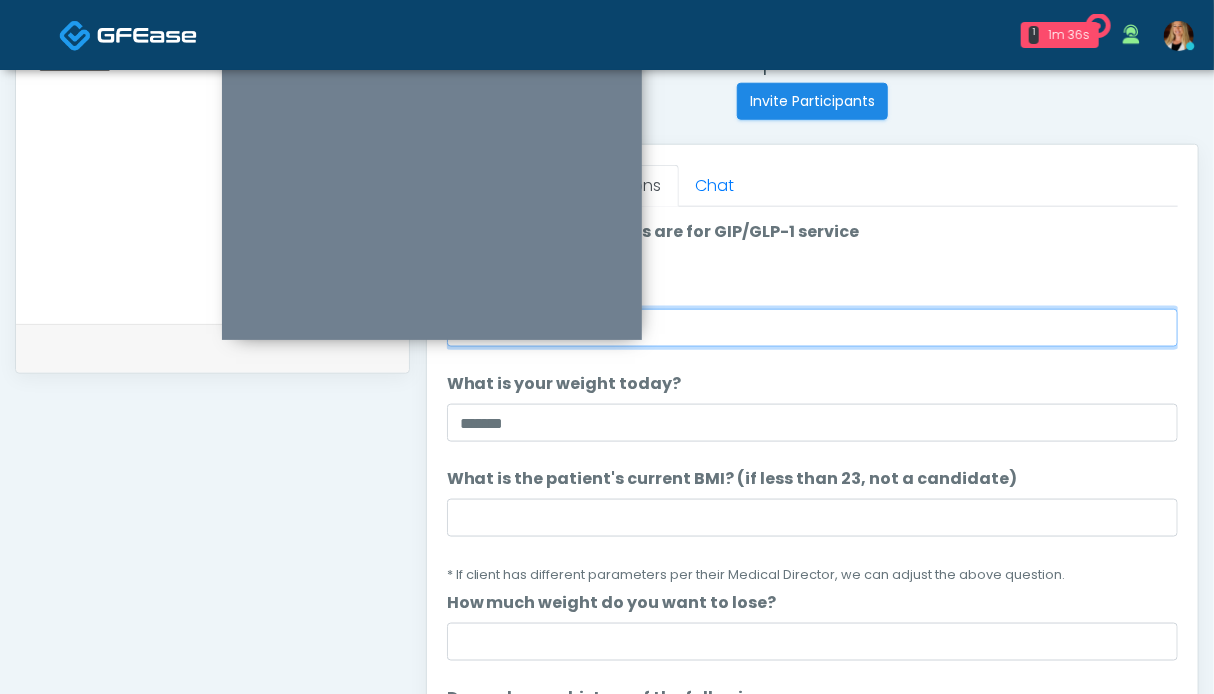 drag, startPoint x: 700, startPoint y: 330, endPoint x: 696, endPoint y: 309, distance: 21.377558 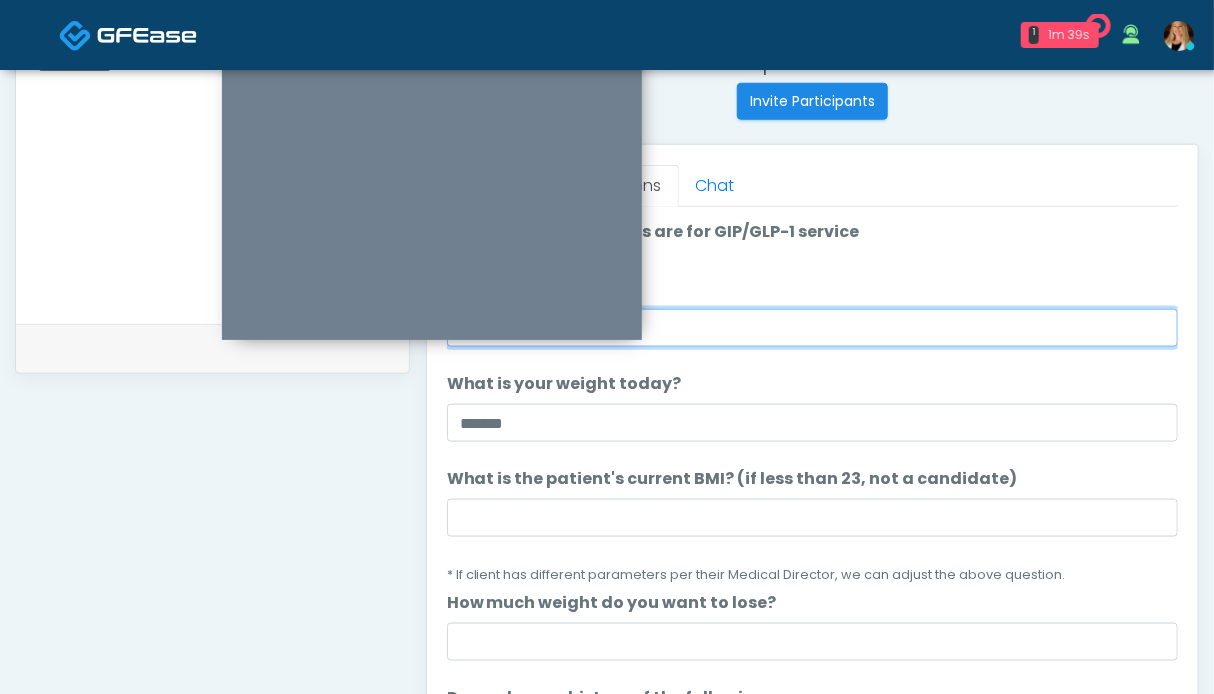 scroll, scrollTop: 599, scrollLeft: 0, axis: vertical 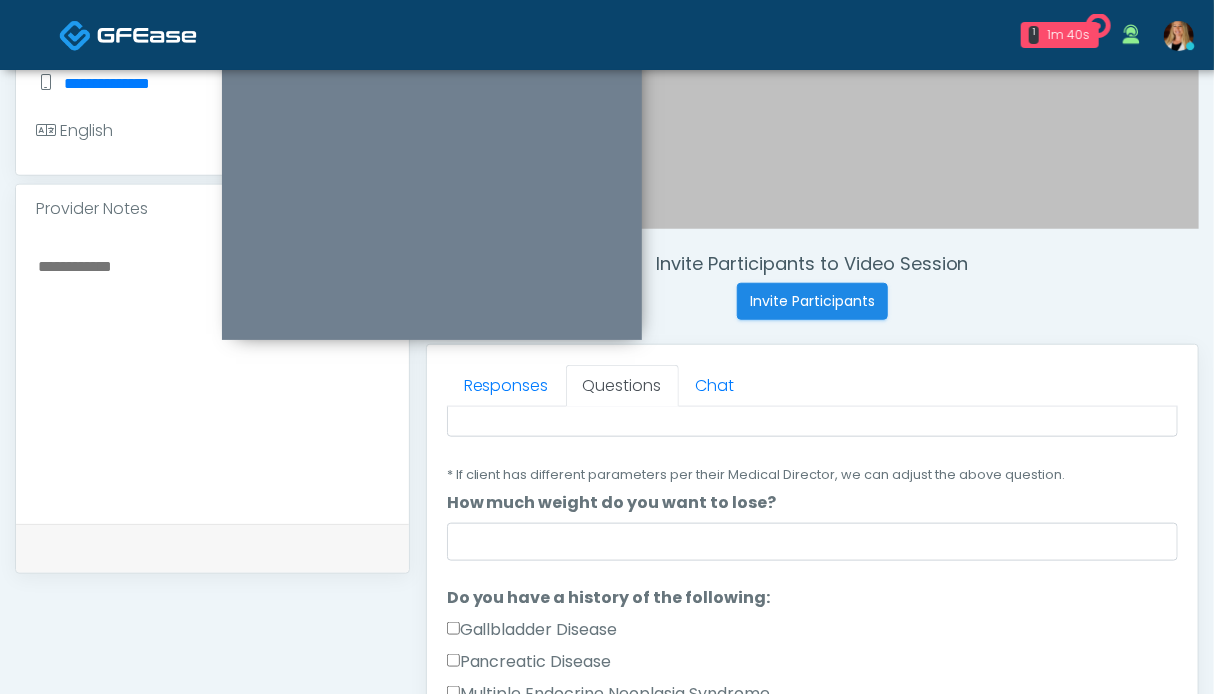 type on "***" 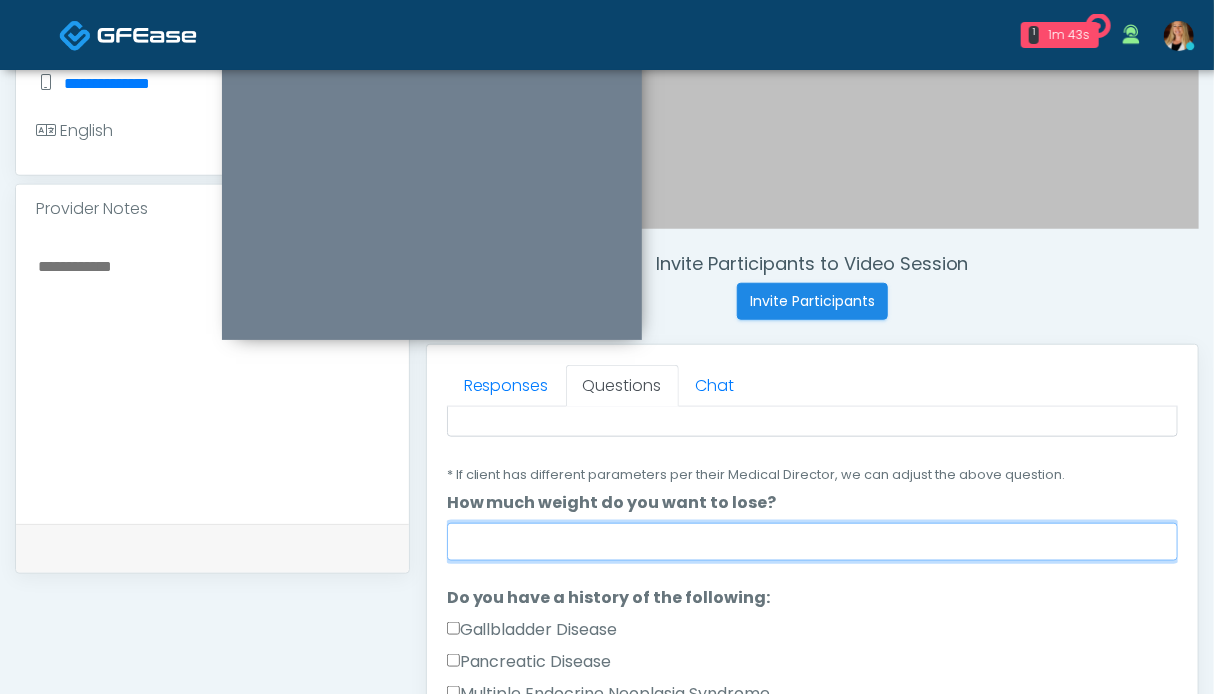 click on "How much weight do you want to lose?" at bounding box center [812, 542] 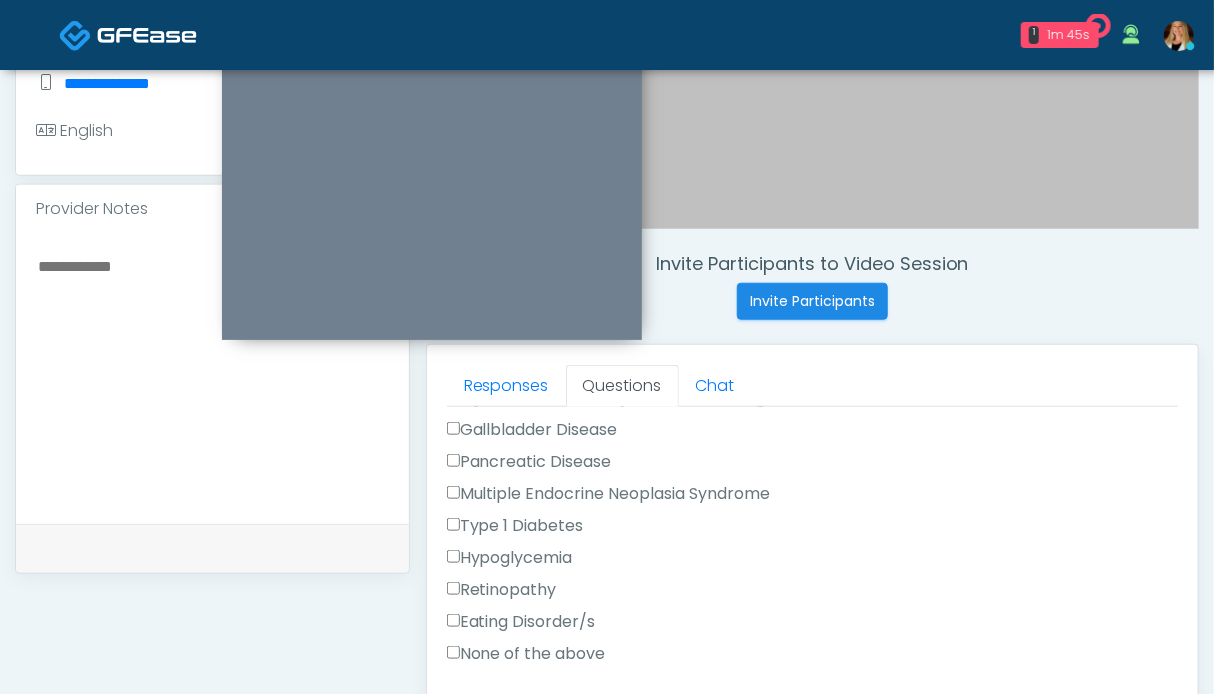 scroll, scrollTop: 600, scrollLeft: 0, axis: vertical 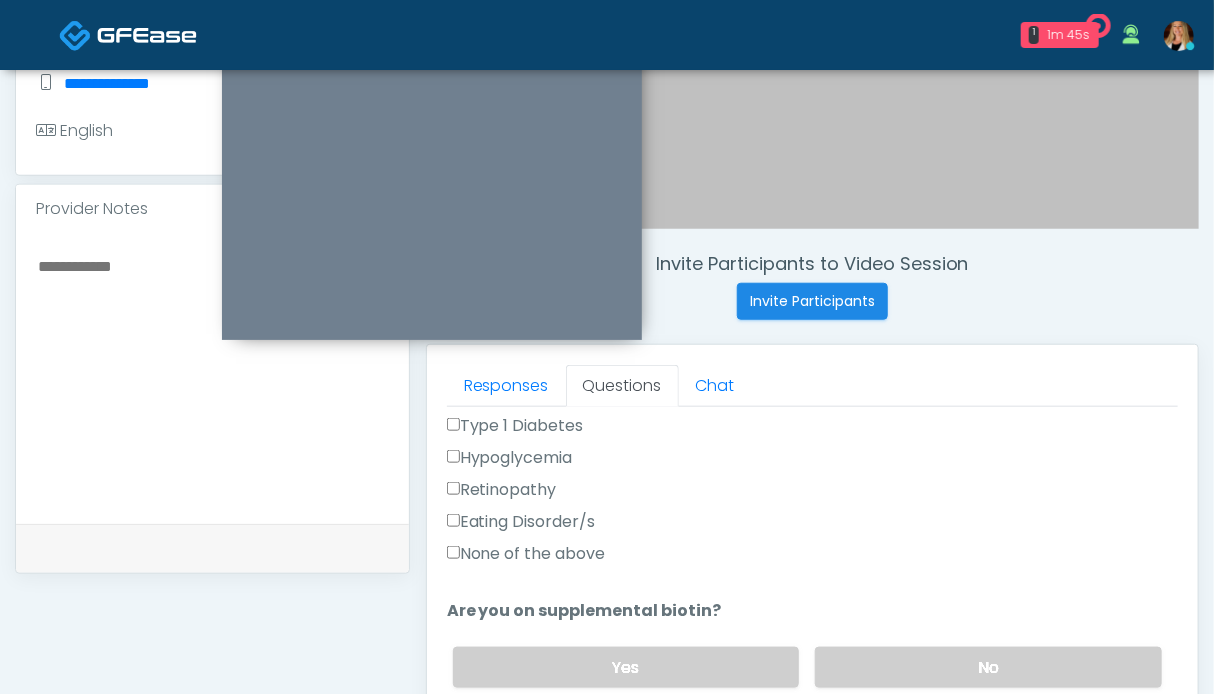type on "****" 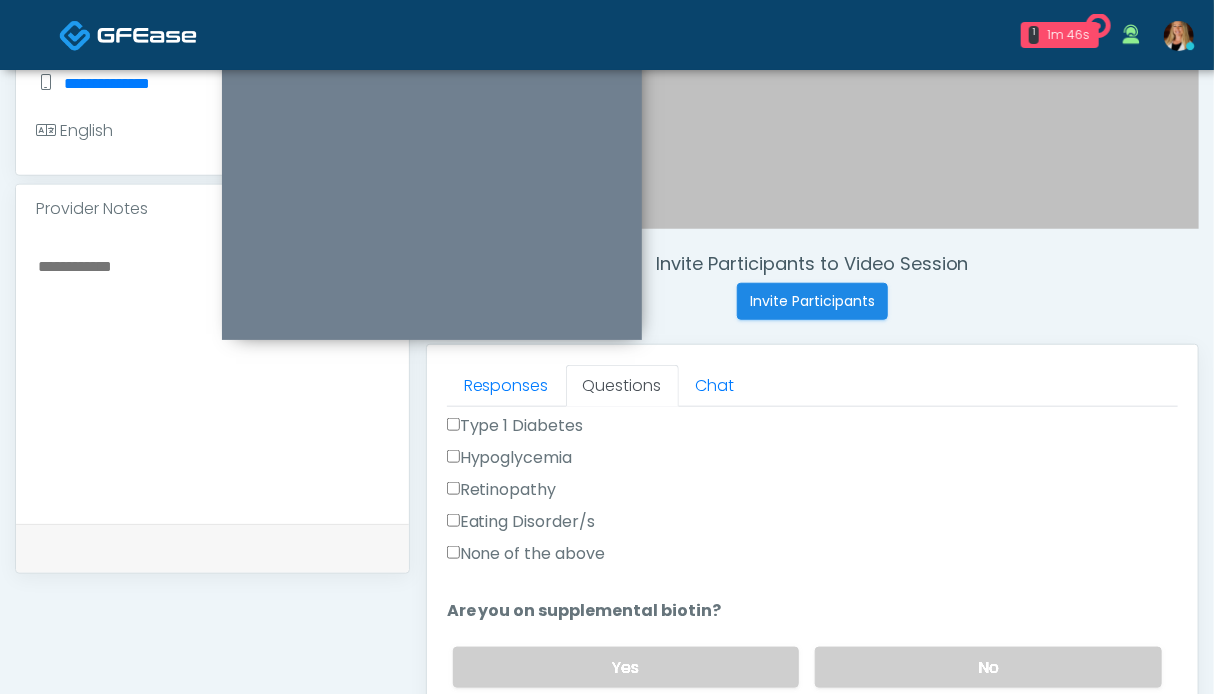 scroll, scrollTop: 800, scrollLeft: 0, axis: vertical 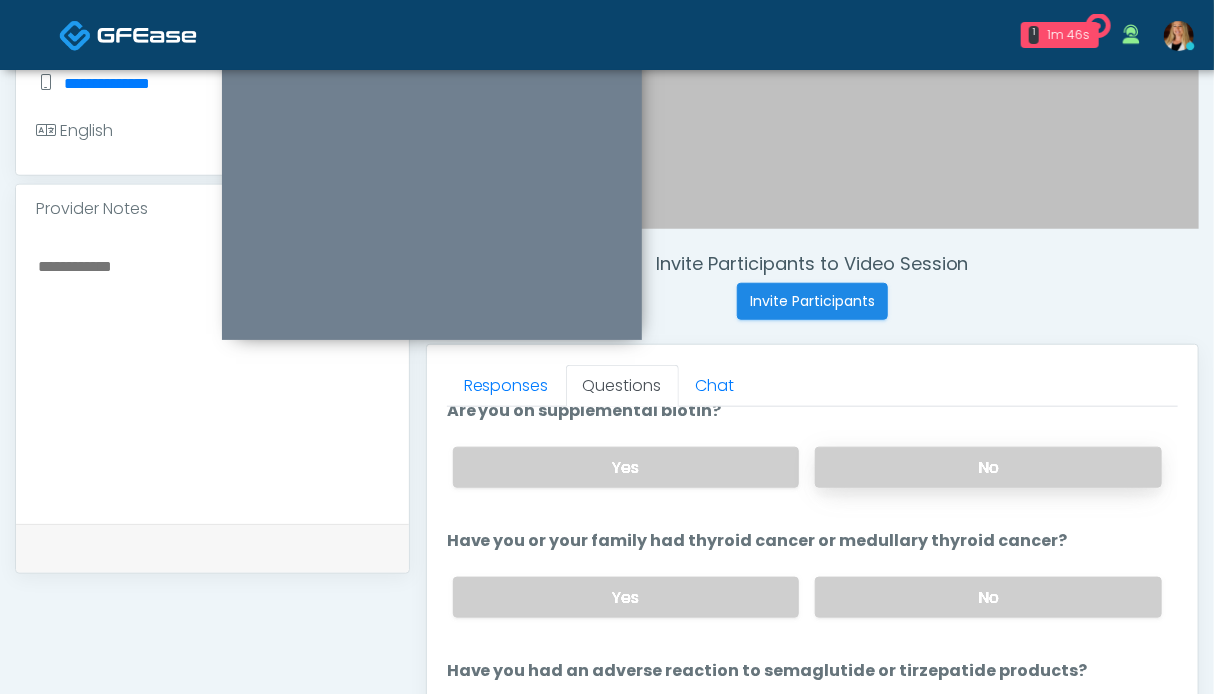 click on "No" at bounding box center (988, 467) 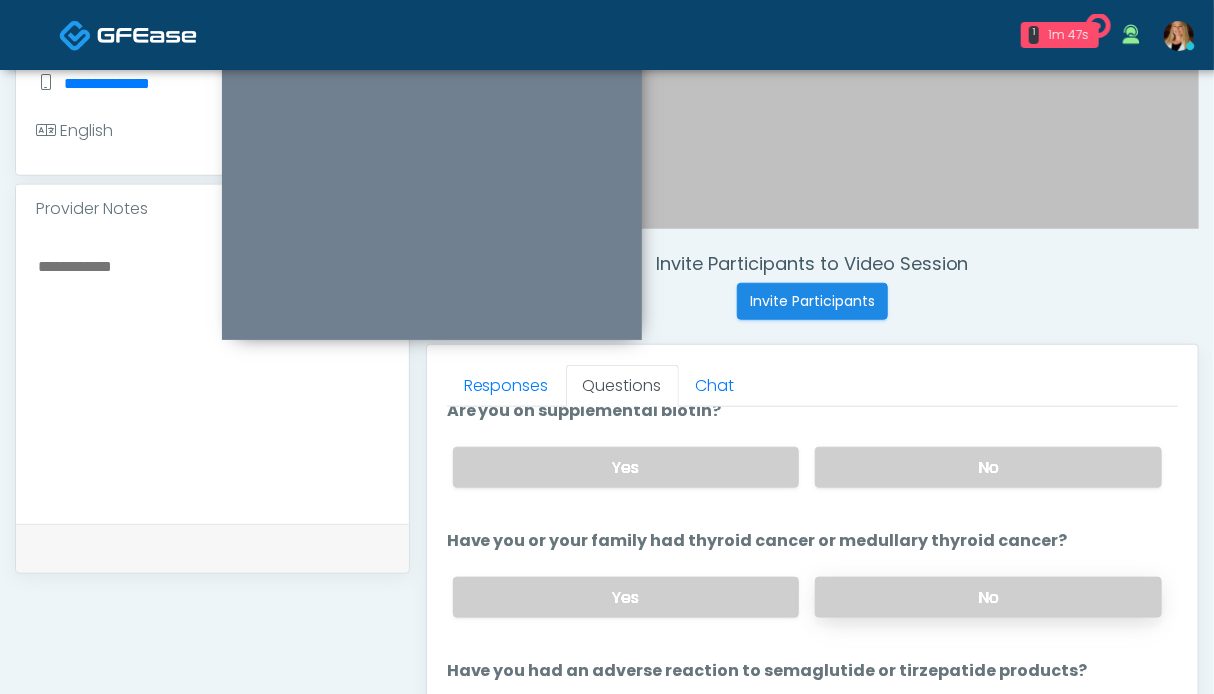 click on "Yes
No" at bounding box center [807, 597] 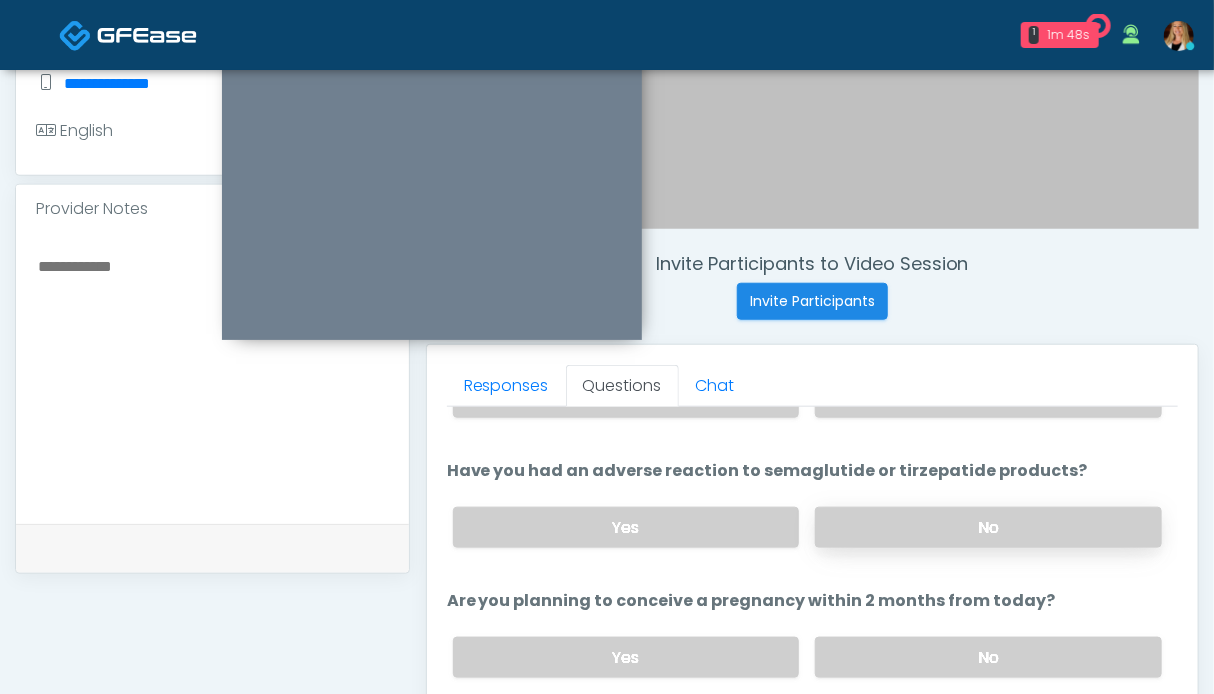 click on "No" at bounding box center [988, 527] 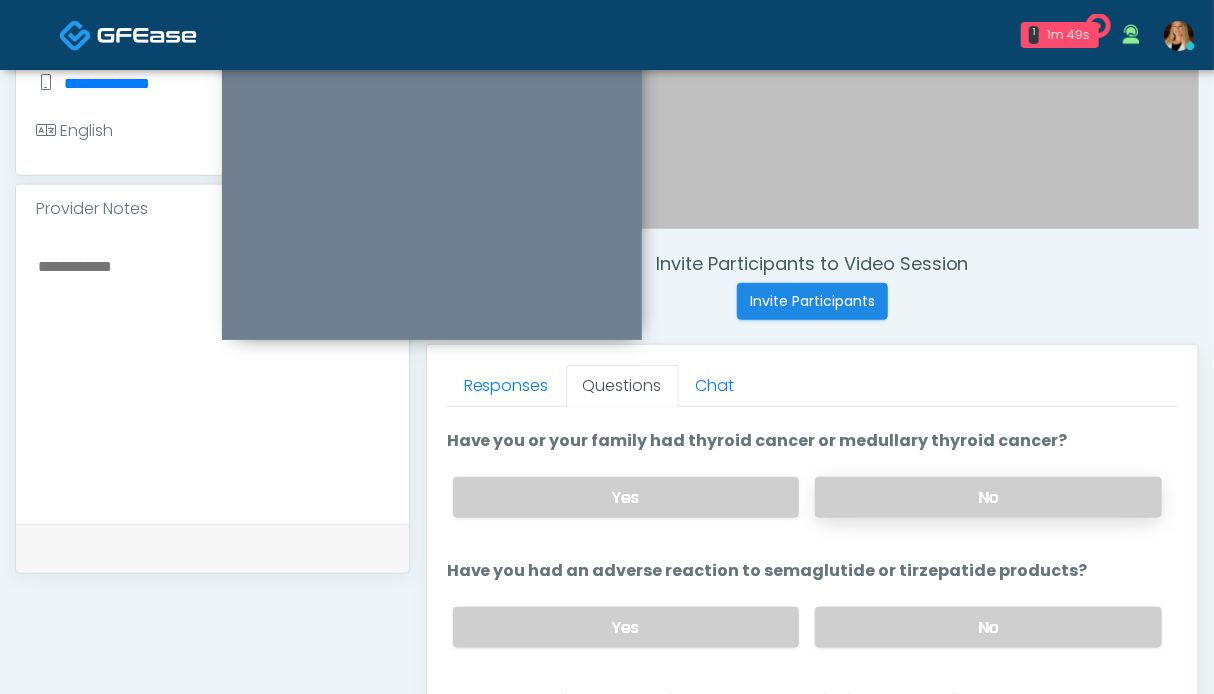 click on "No" at bounding box center [988, 497] 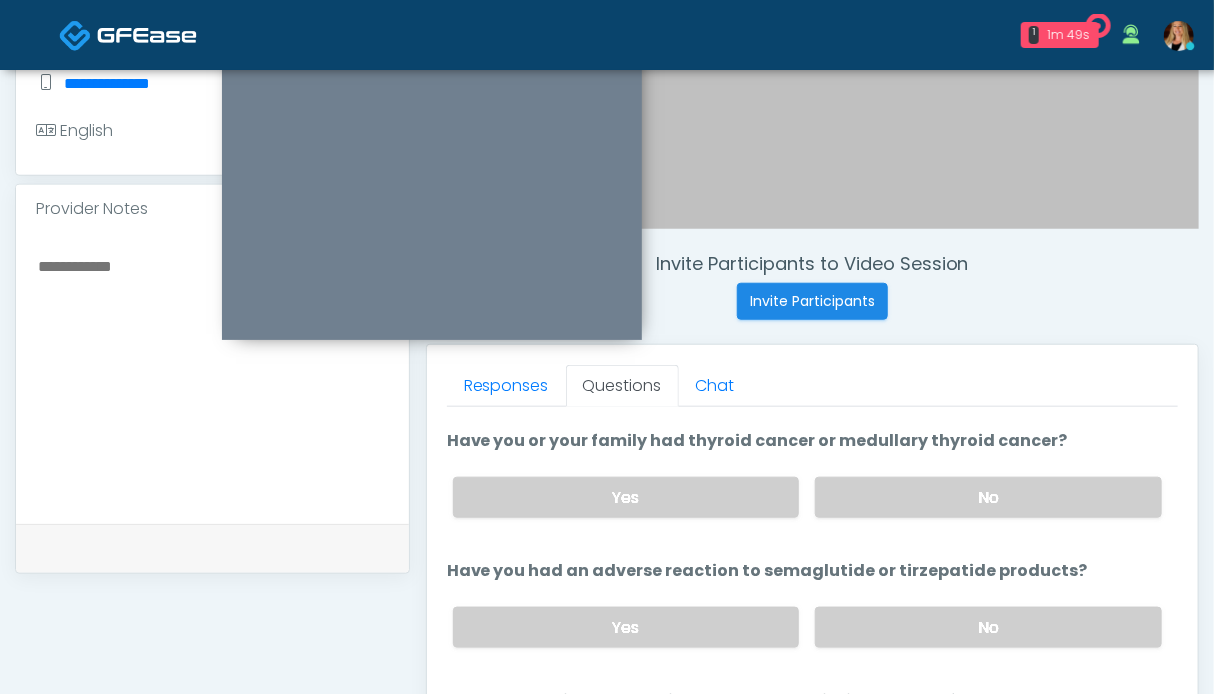 scroll, scrollTop: 1100, scrollLeft: 0, axis: vertical 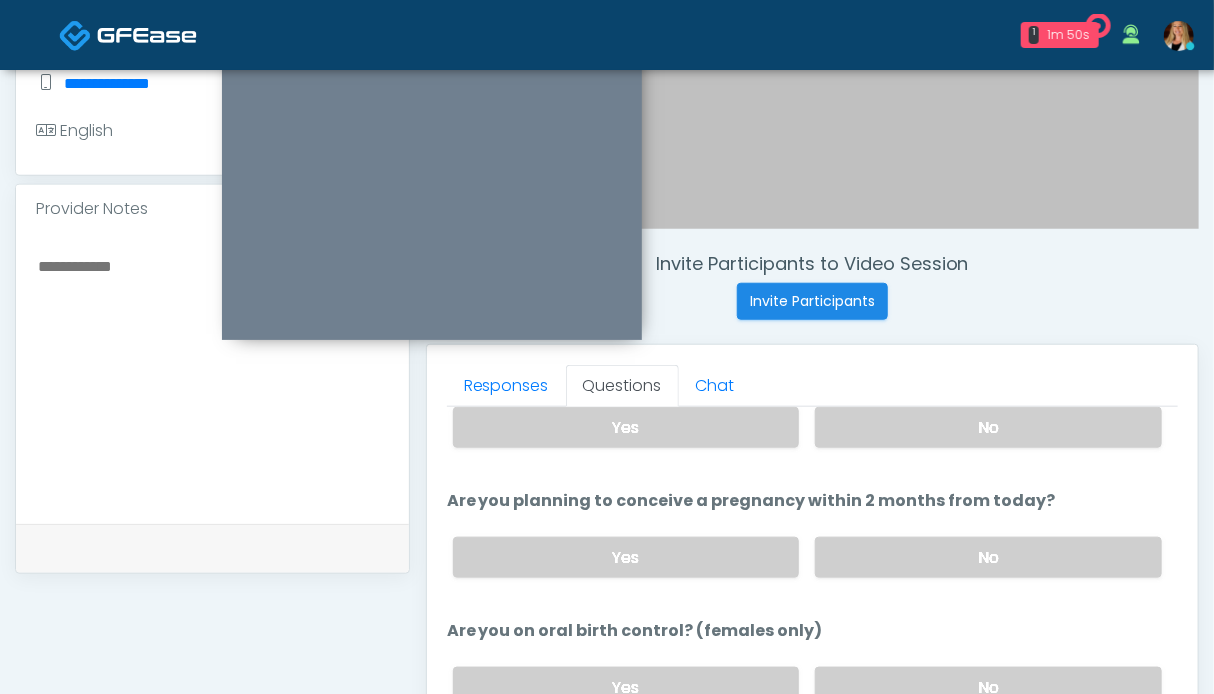 click on "Are you planning to conceive a pregnancy within 2 months from today?
Are you planning to conceive a pregnancy within 2 months from today?
Yes
No" at bounding box center (812, 541) 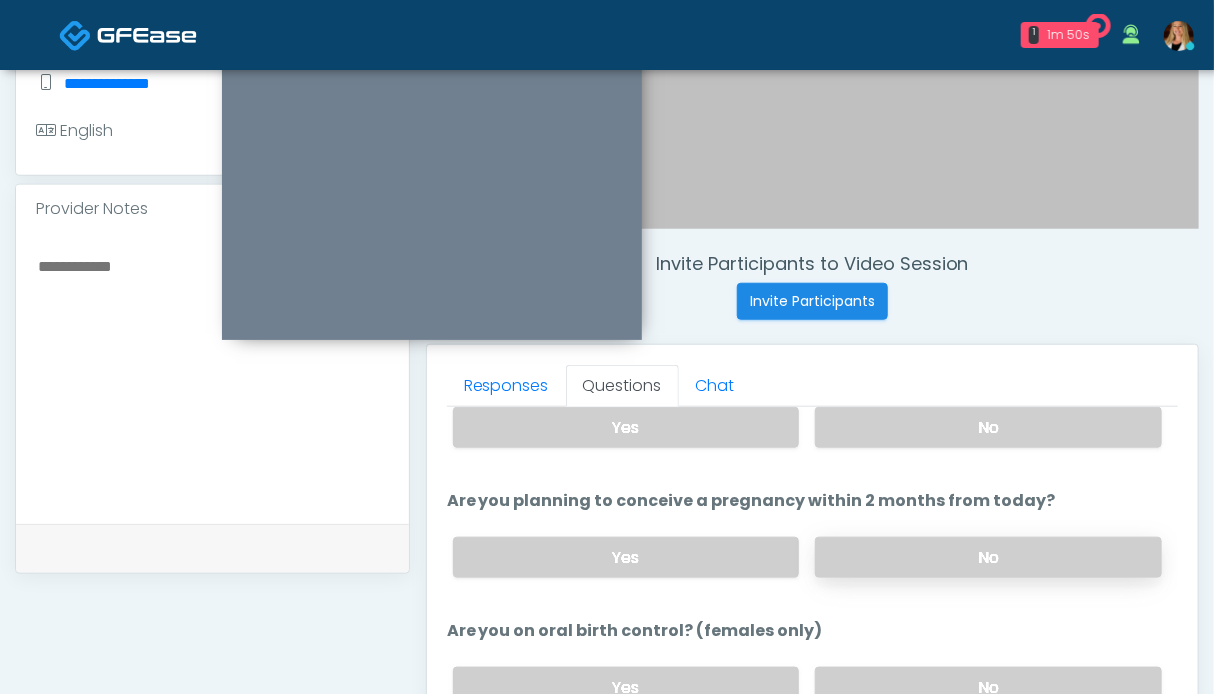 click on "No" at bounding box center (988, 557) 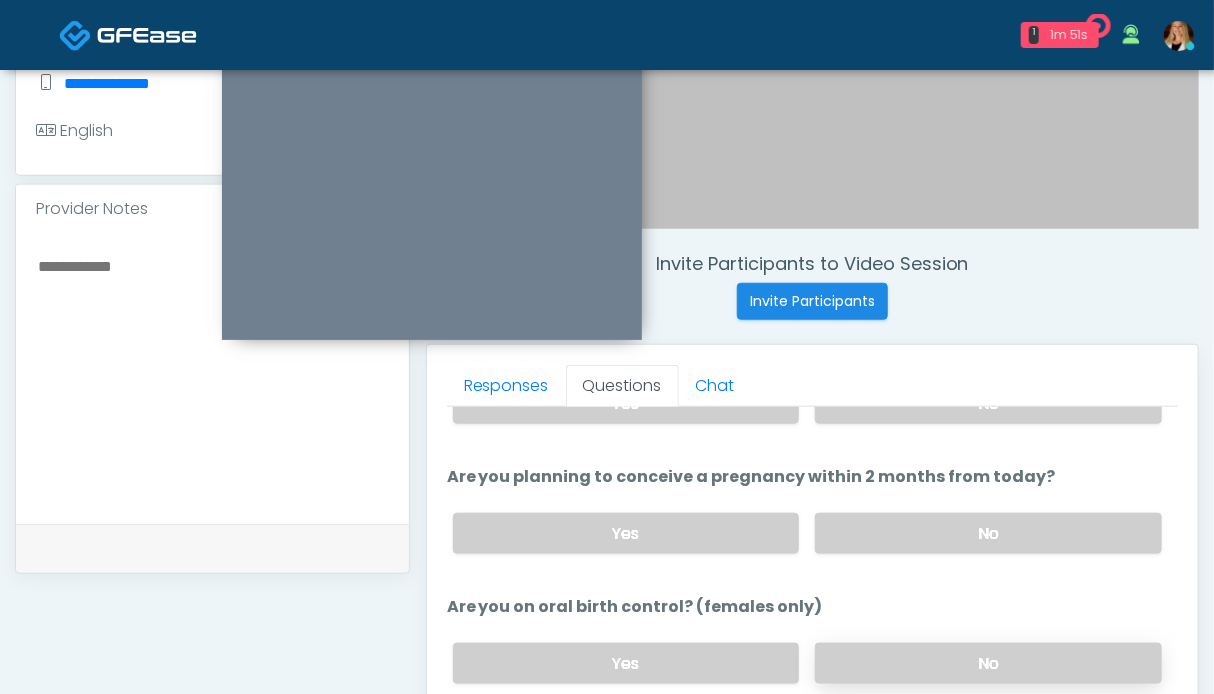 click on "No" at bounding box center [988, 663] 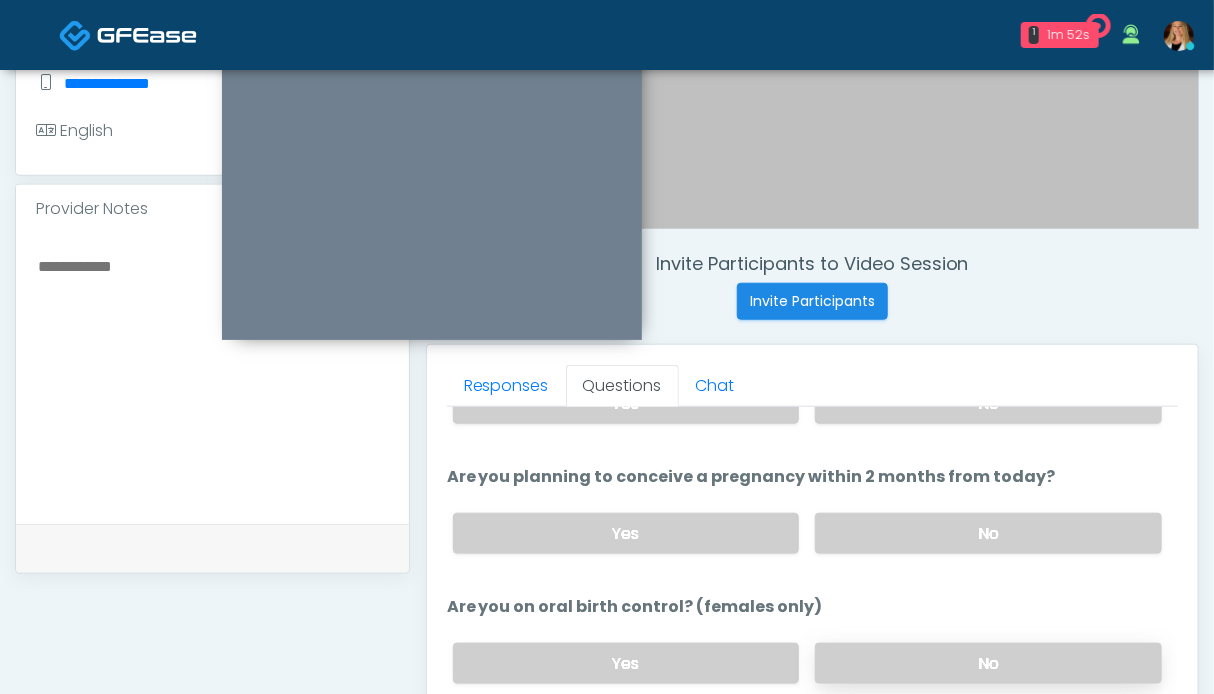 scroll, scrollTop: 799, scrollLeft: 0, axis: vertical 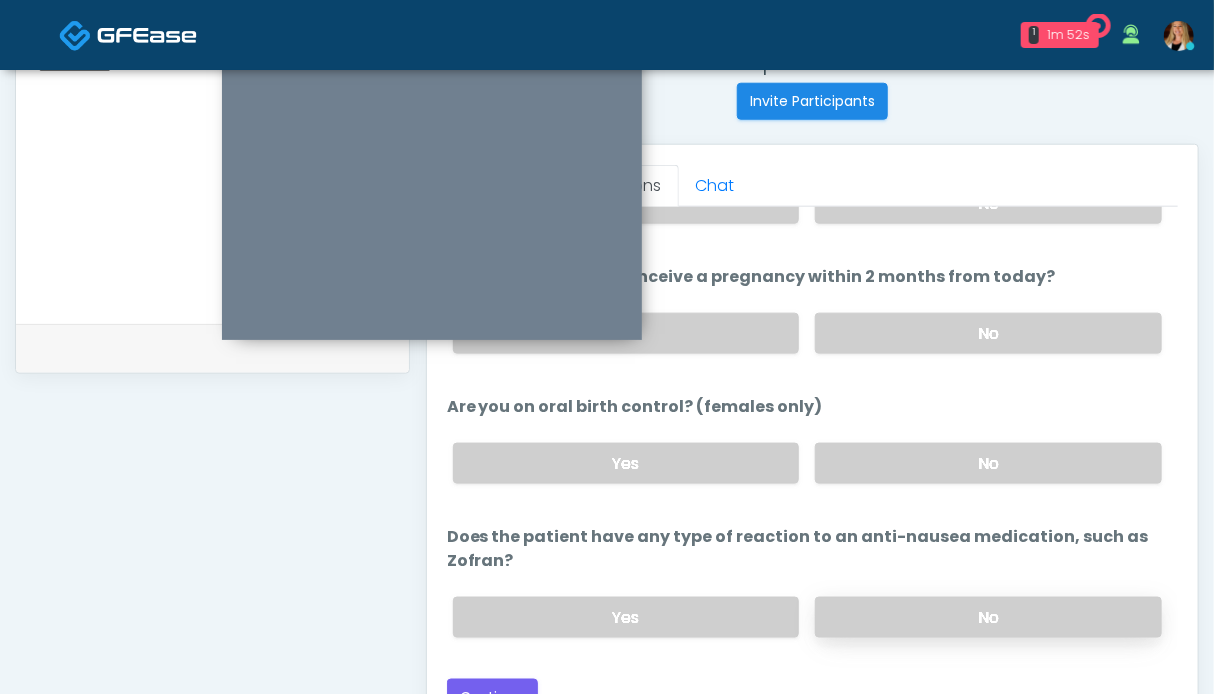 drag, startPoint x: 946, startPoint y: 604, endPoint x: 923, endPoint y: 603, distance: 23.021729 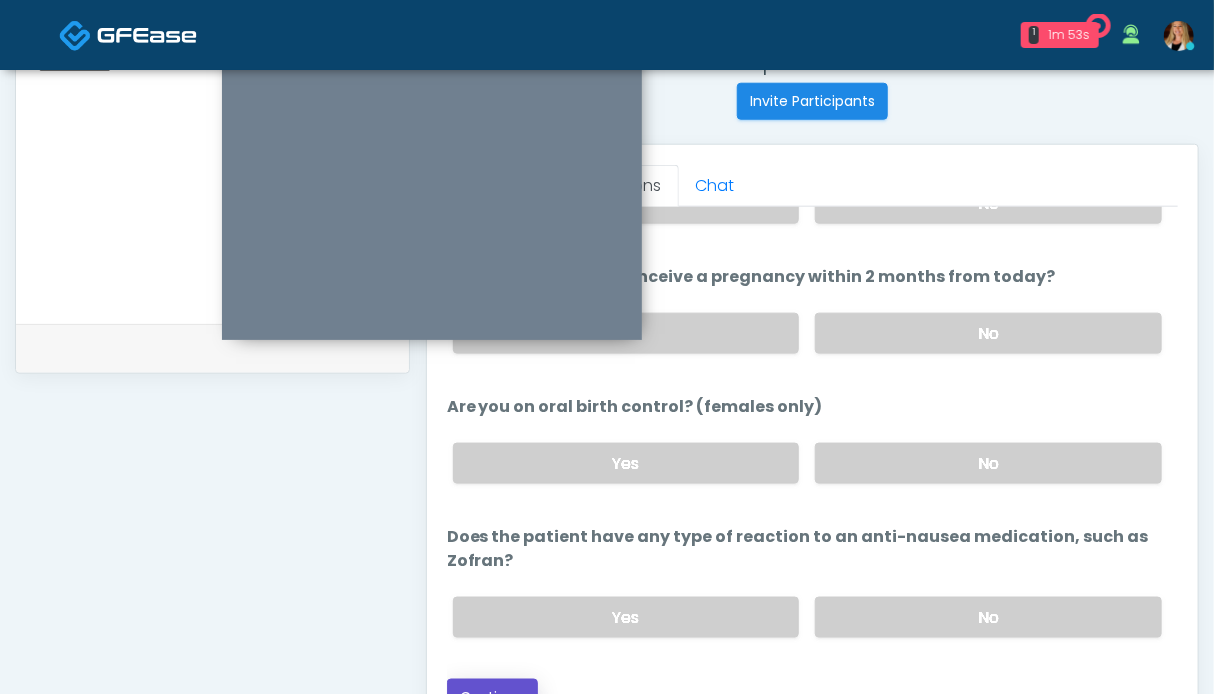 click on "Continue" at bounding box center (492, 697) 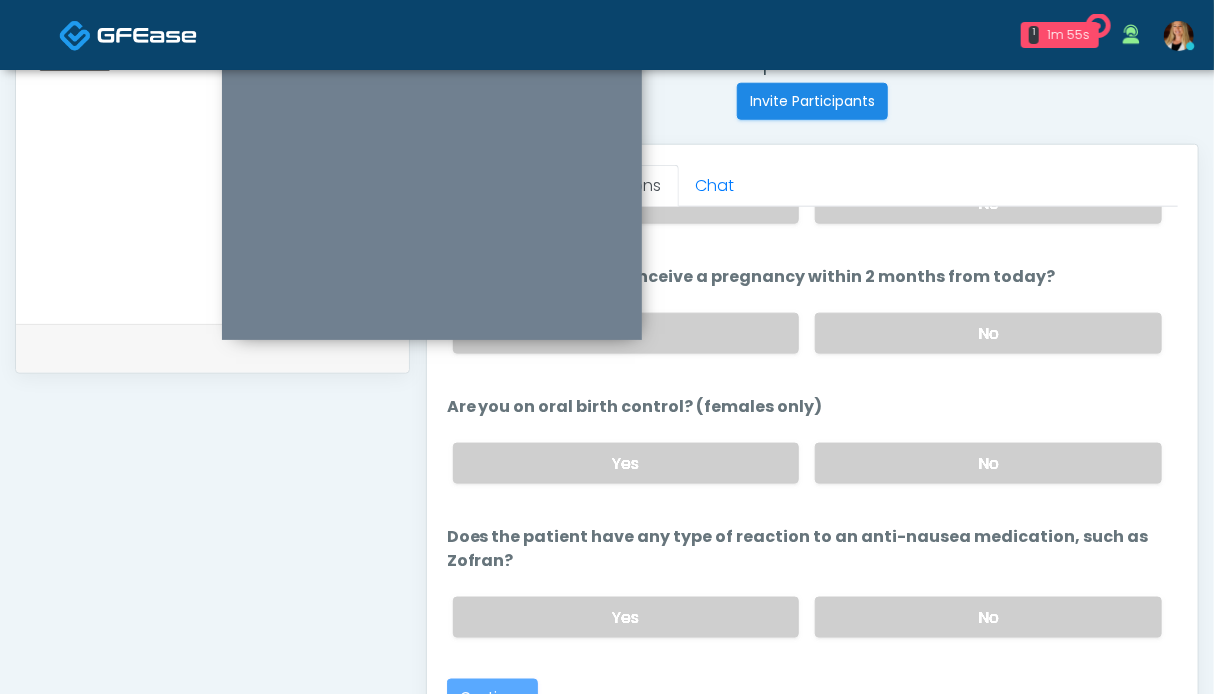 scroll, scrollTop: 1099, scrollLeft: 0, axis: vertical 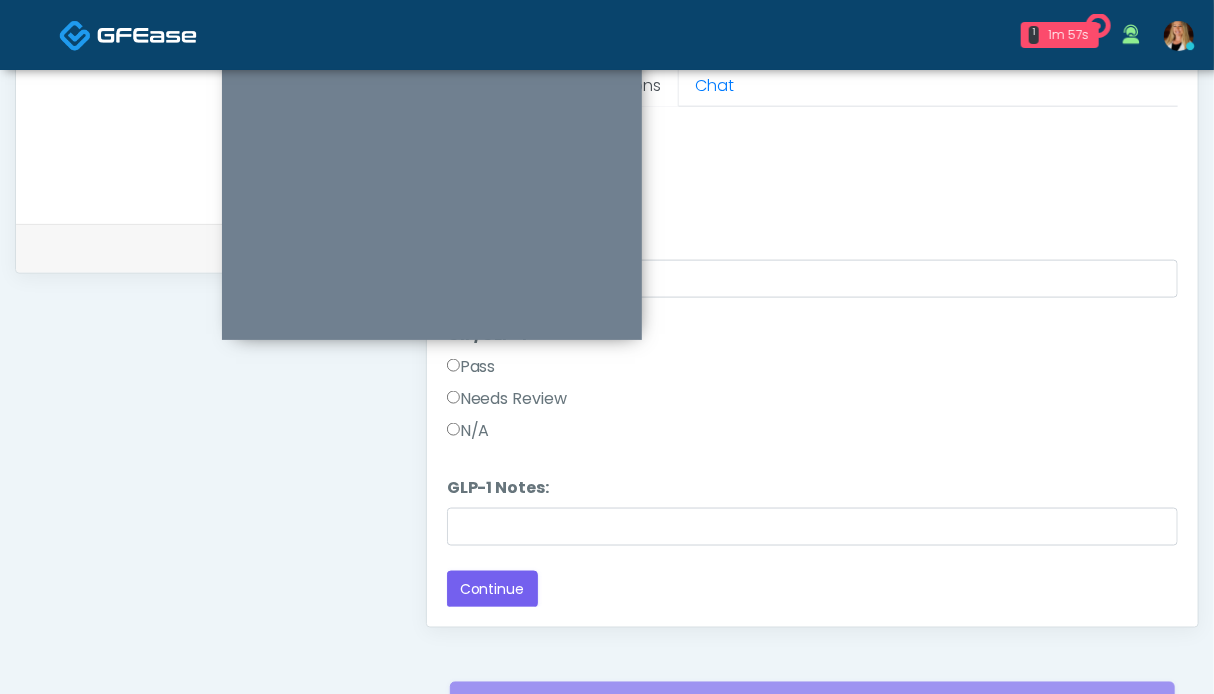 click on "Pass" at bounding box center (471, 367) 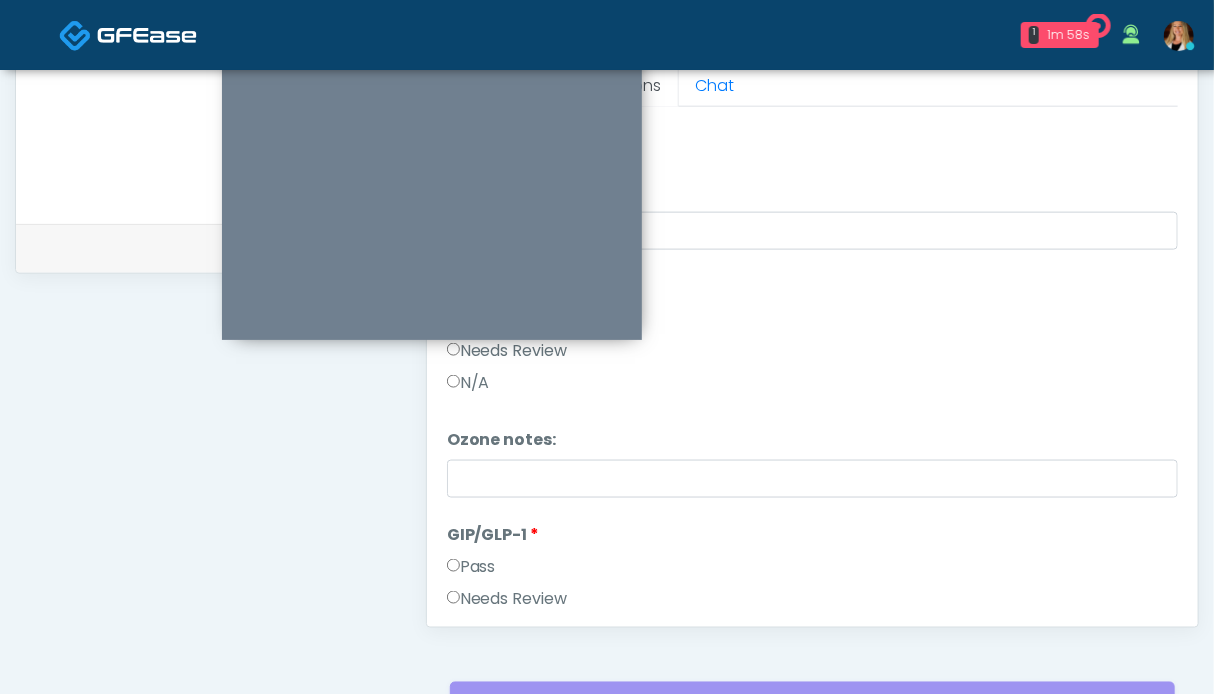 scroll, scrollTop: 30, scrollLeft: 0, axis: vertical 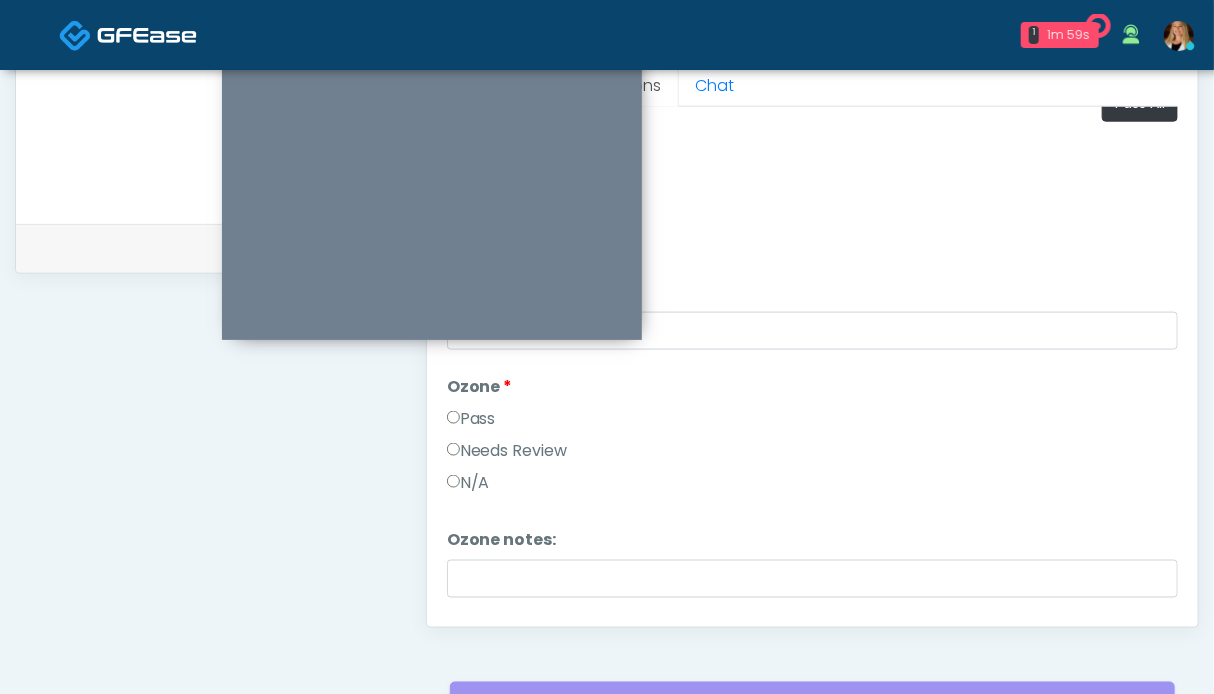 click on "Pass" at bounding box center [471, 419] 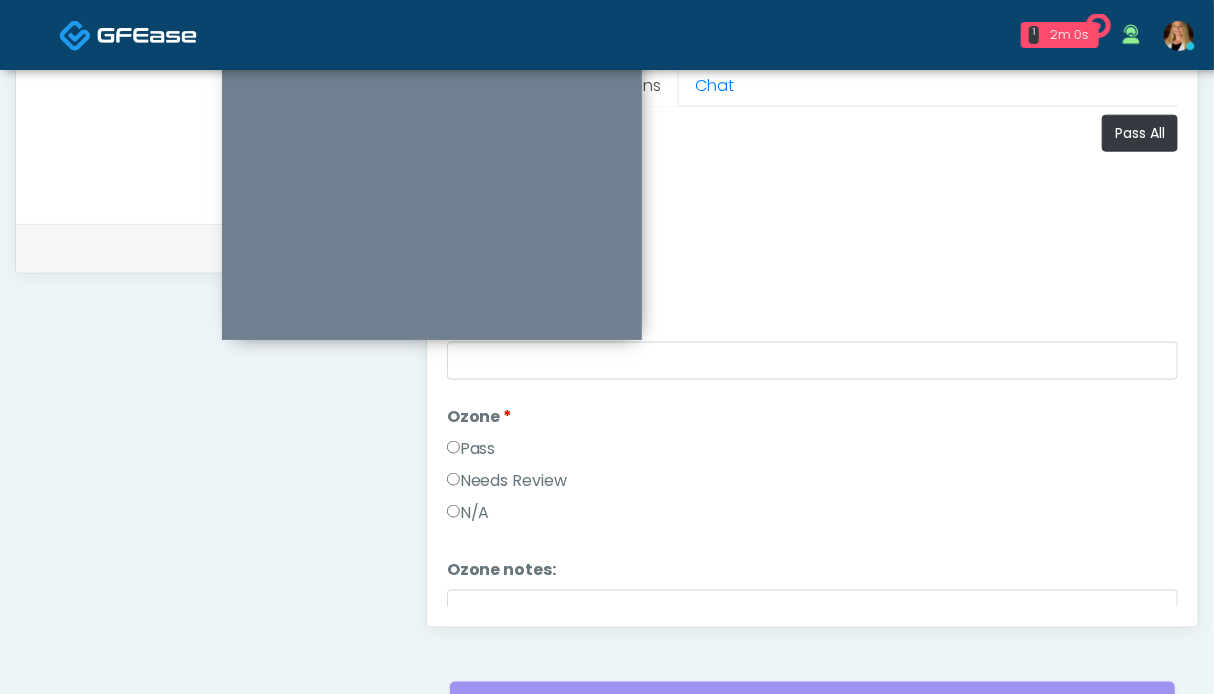 scroll, scrollTop: 699, scrollLeft: 0, axis: vertical 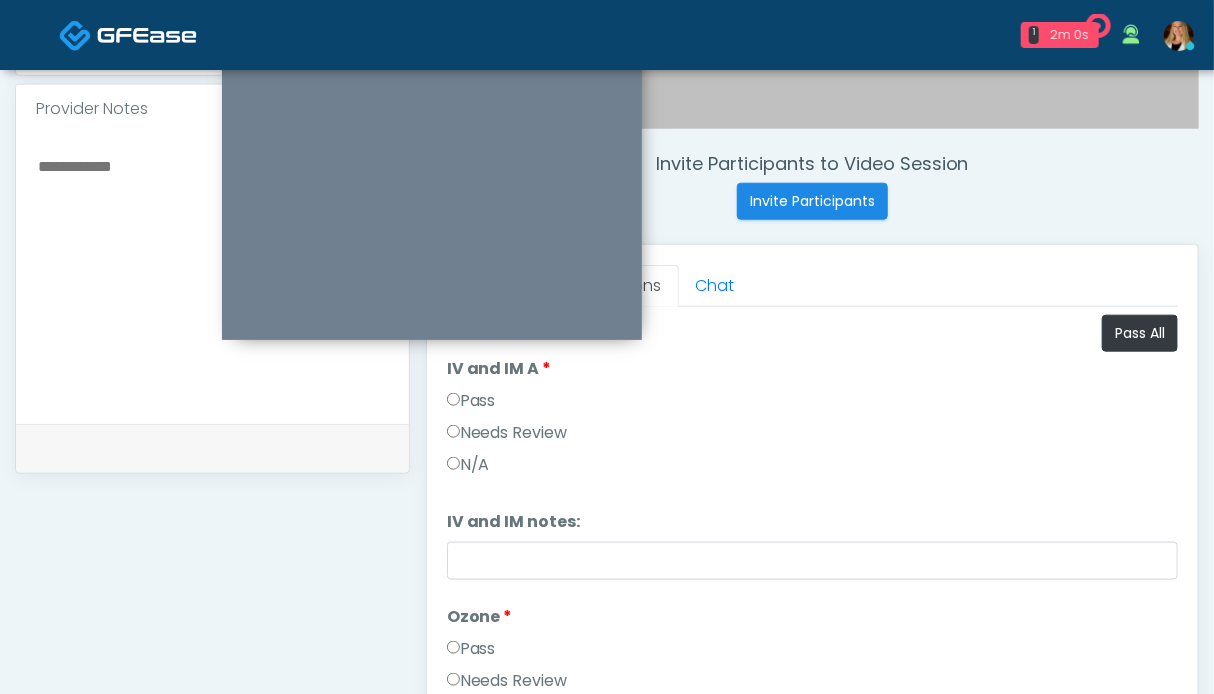 click on "Pass" at bounding box center (471, 401) 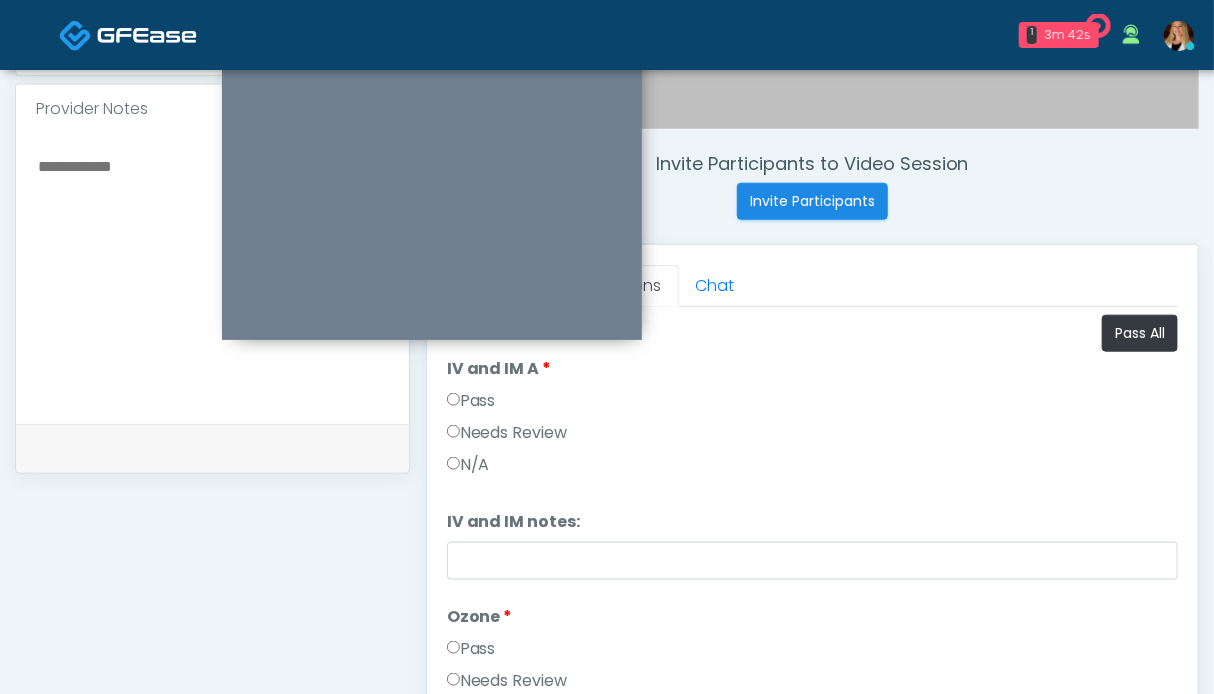scroll, scrollTop: 329, scrollLeft: 0, axis: vertical 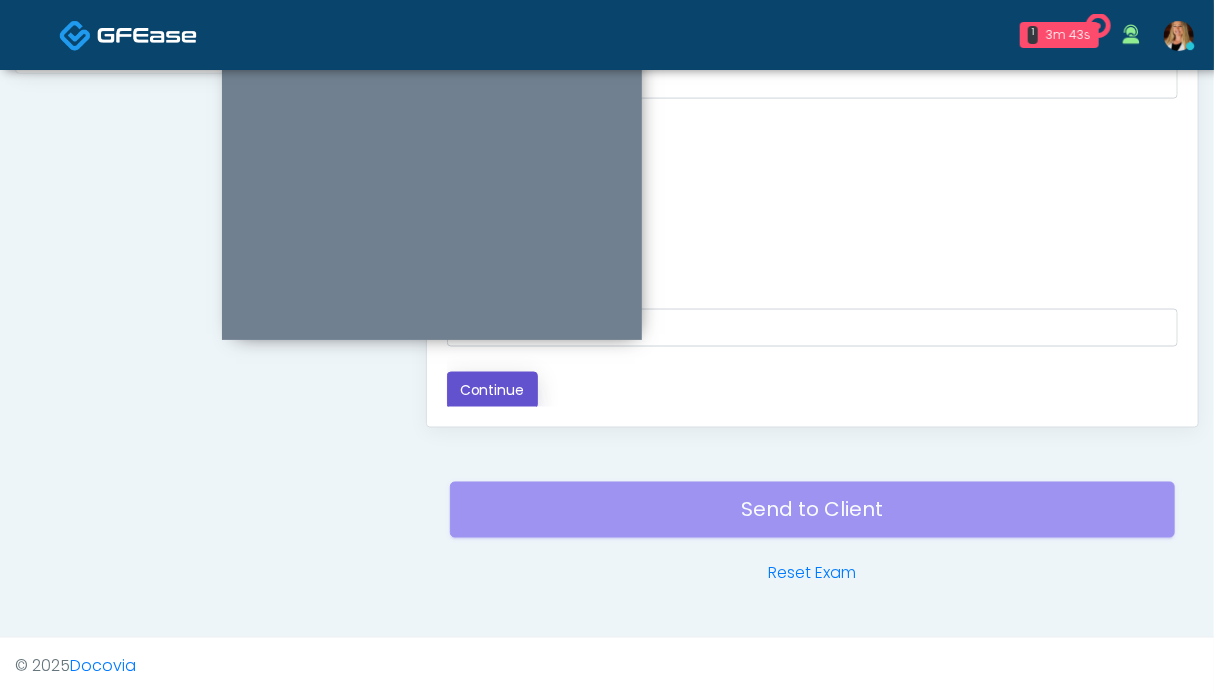click on "Continue" at bounding box center (492, 390) 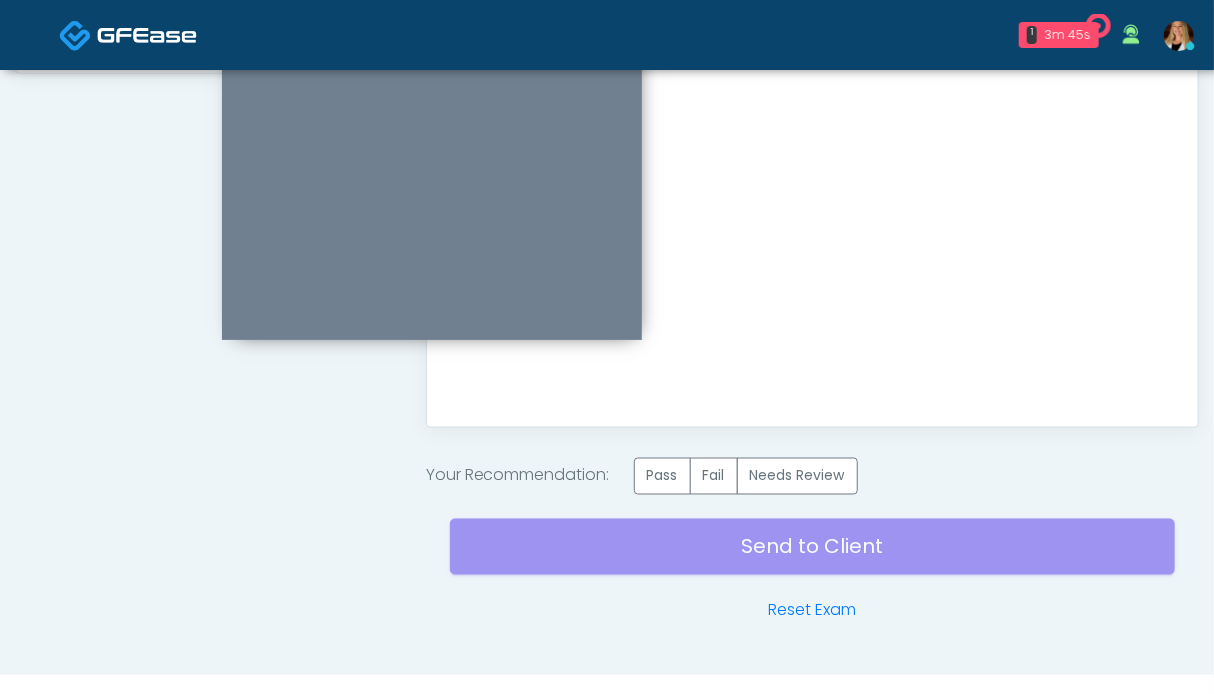 scroll, scrollTop: 0, scrollLeft: 0, axis: both 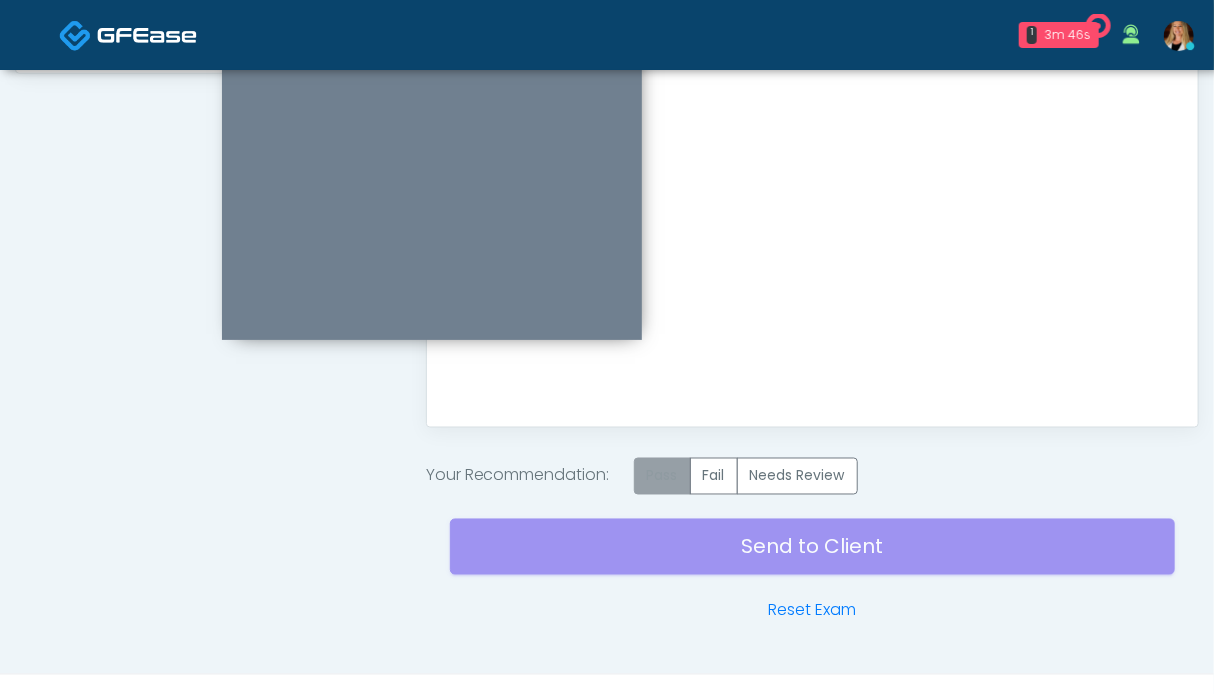 click on "Pass" at bounding box center [662, 476] 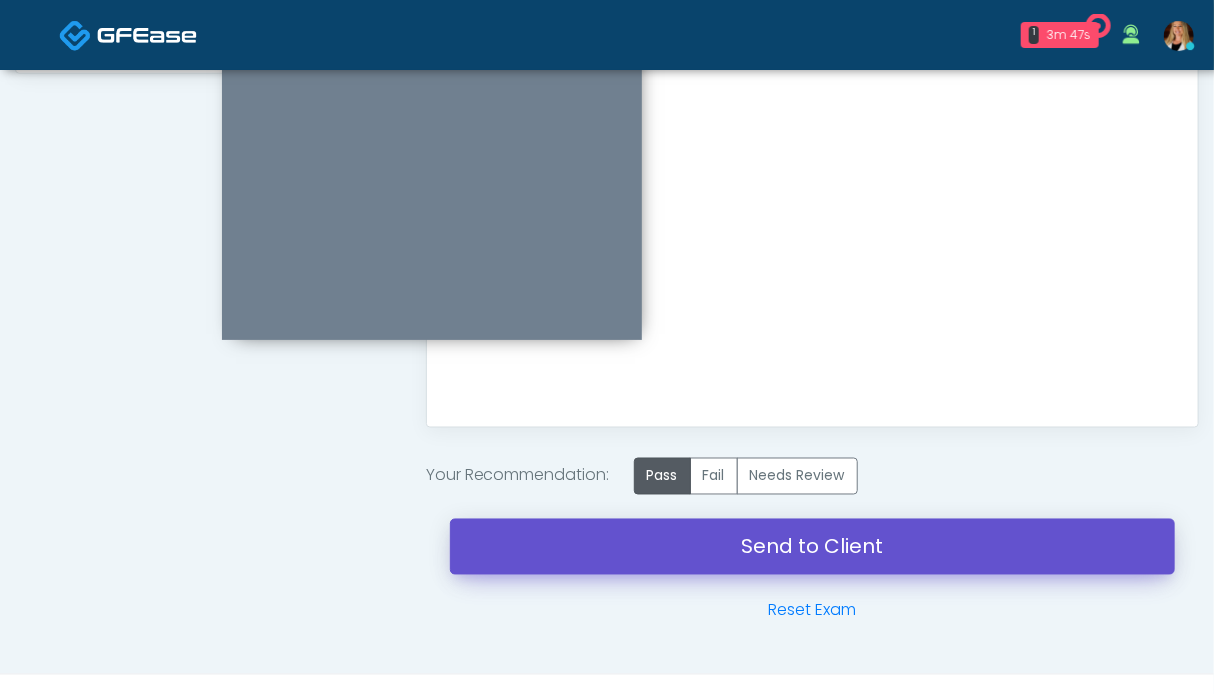 drag, startPoint x: 740, startPoint y: 552, endPoint x: 693, endPoint y: 129, distance: 425.6031 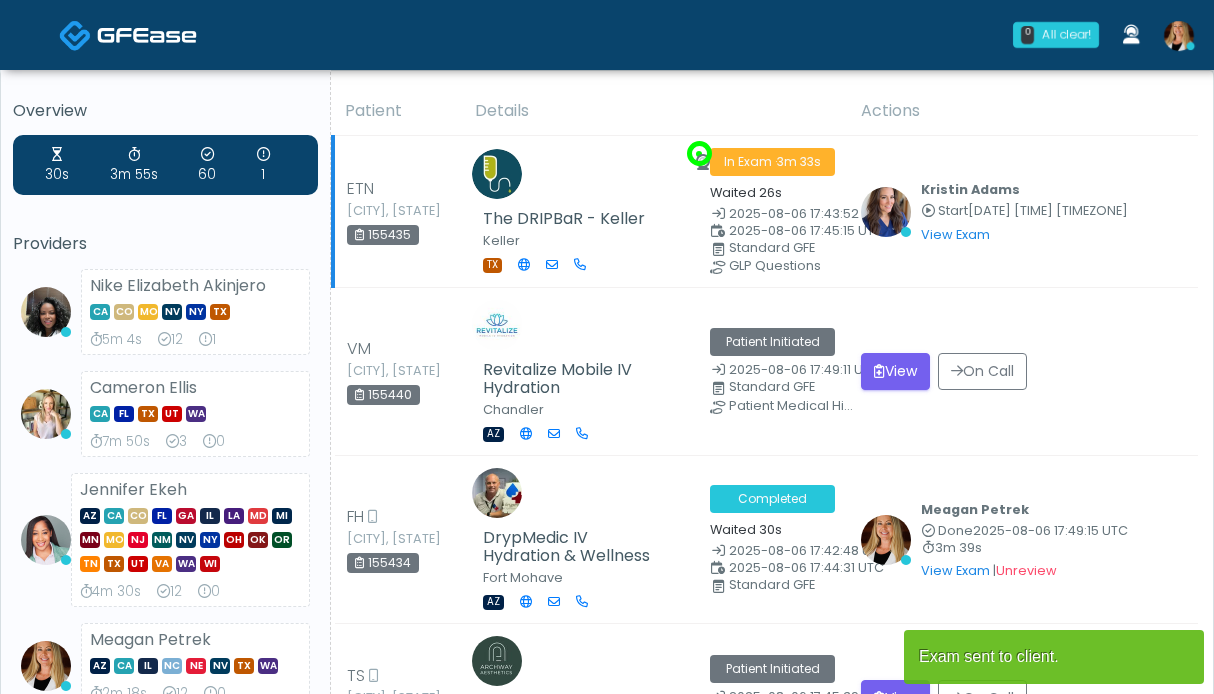 scroll, scrollTop: 0, scrollLeft: 0, axis: both 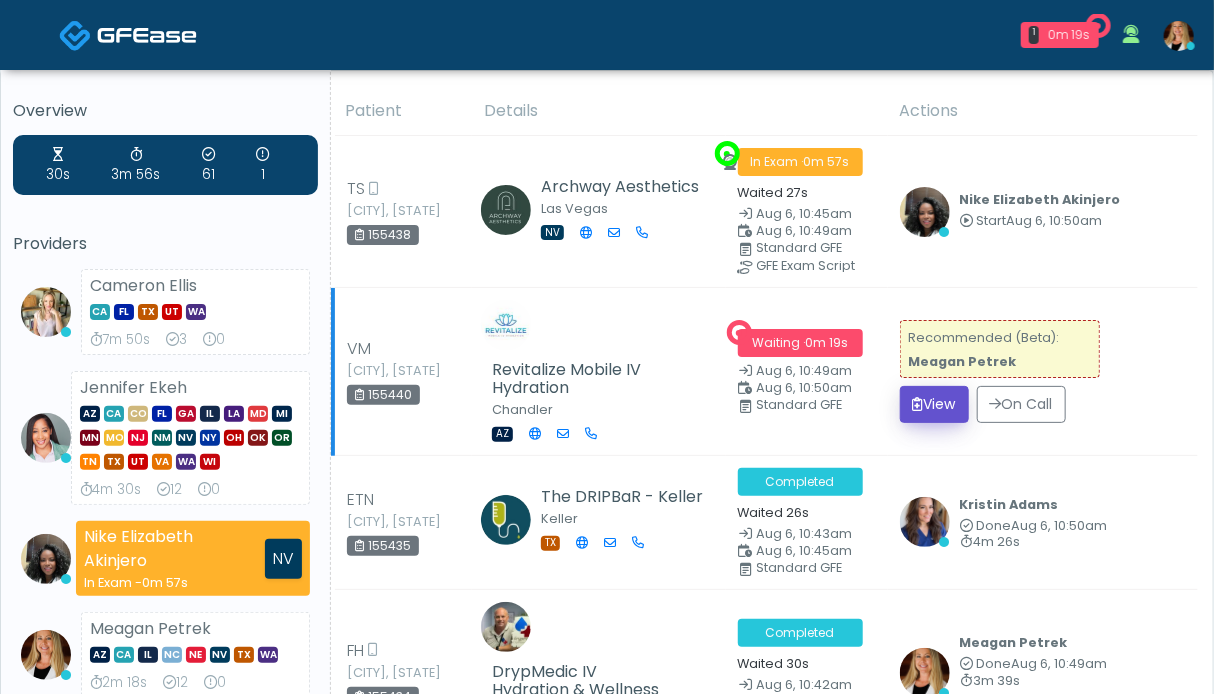 click at bounding box center (918, 404) 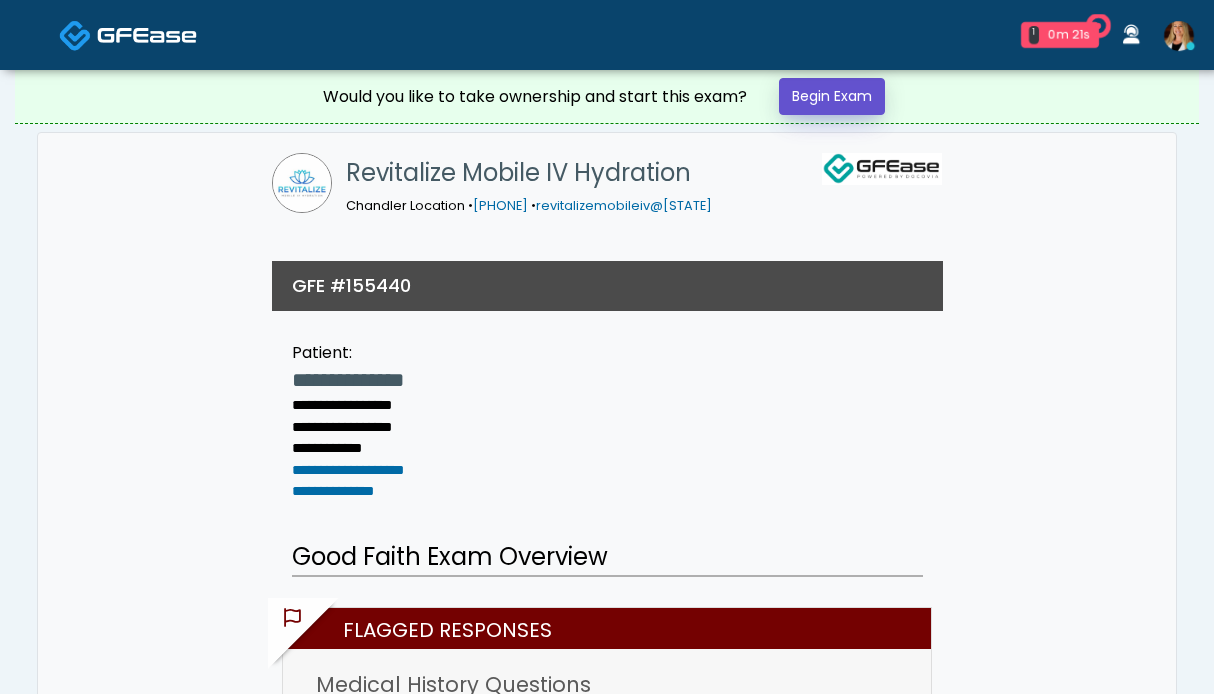 scroll, scrollTop: 0, scrollLeft: 0, axis: both 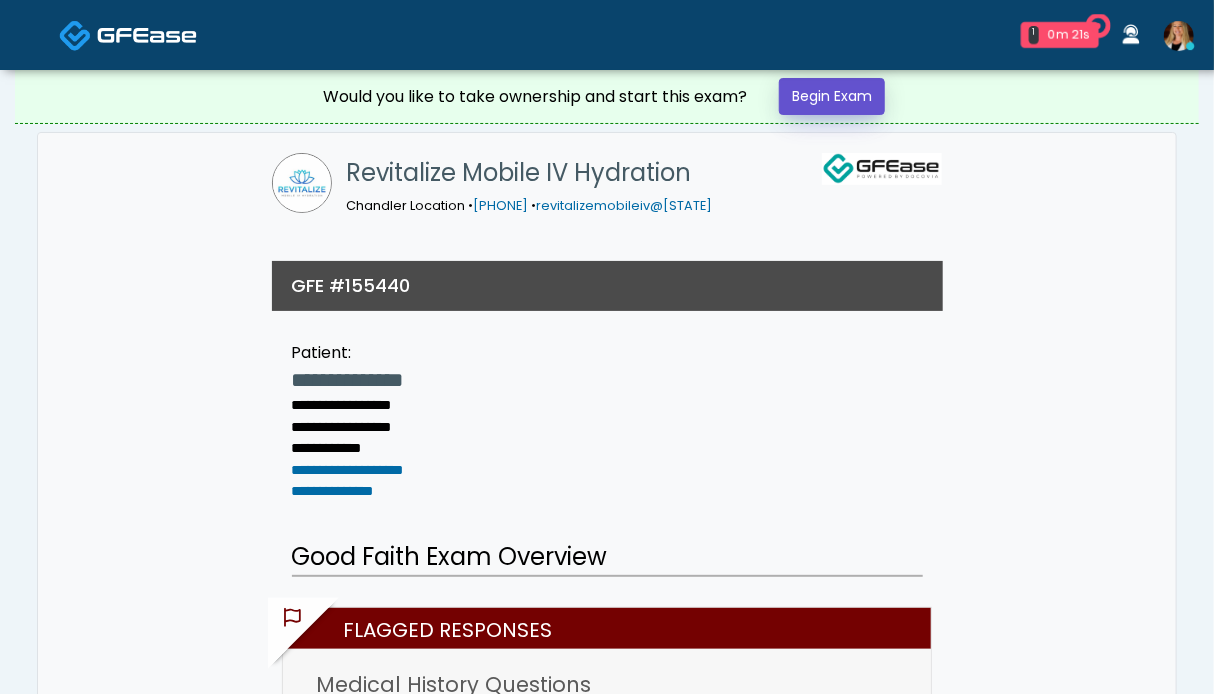 click on "Begin Exam" at bounding box center (832, 96) 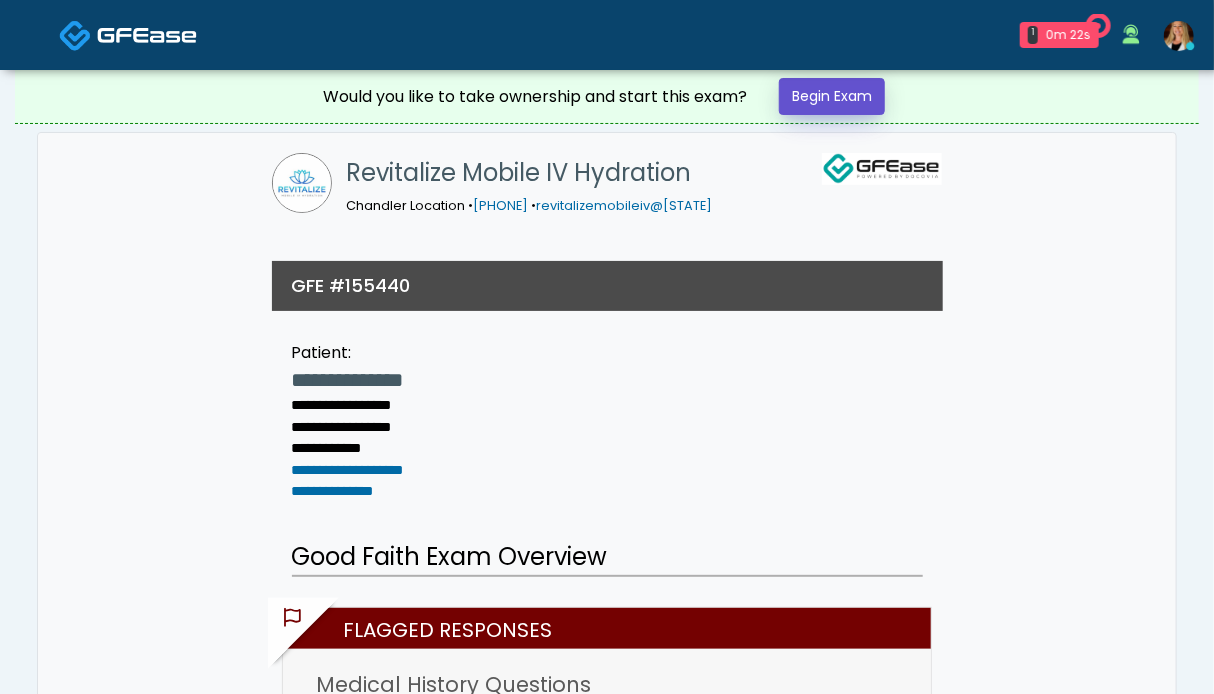 scroll, scrollTop: 0, scrollLeft: 0, axis: both 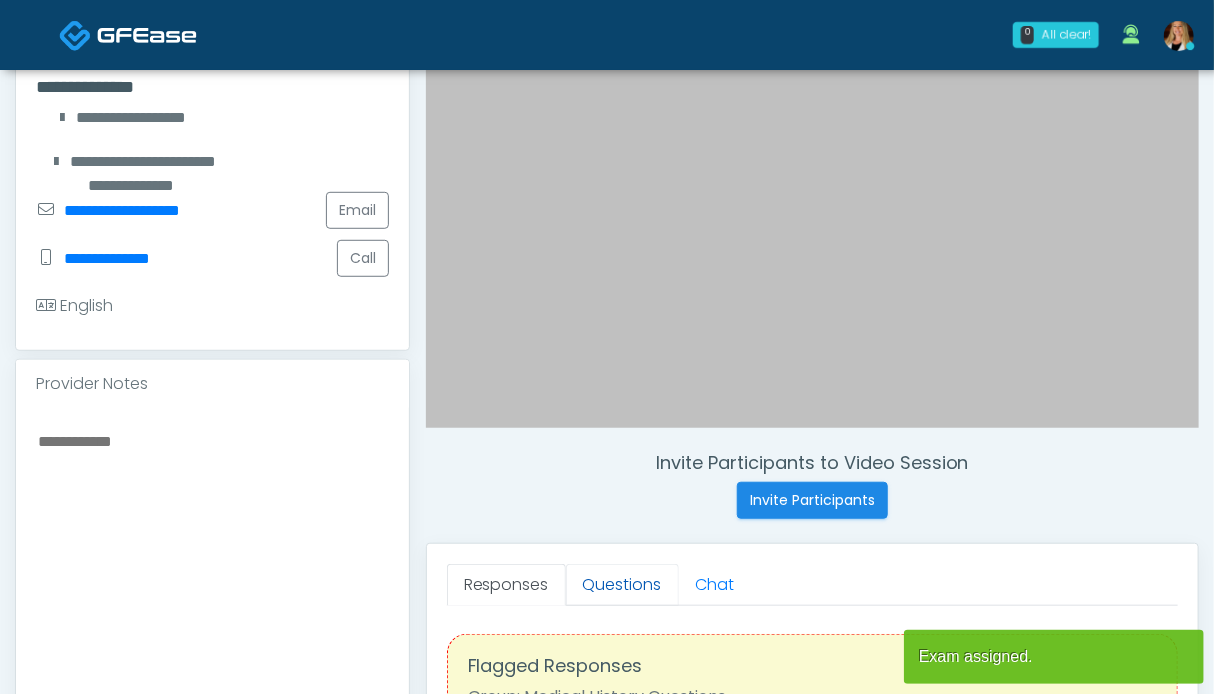 click on "Questions" at bounding box center [622, 585] 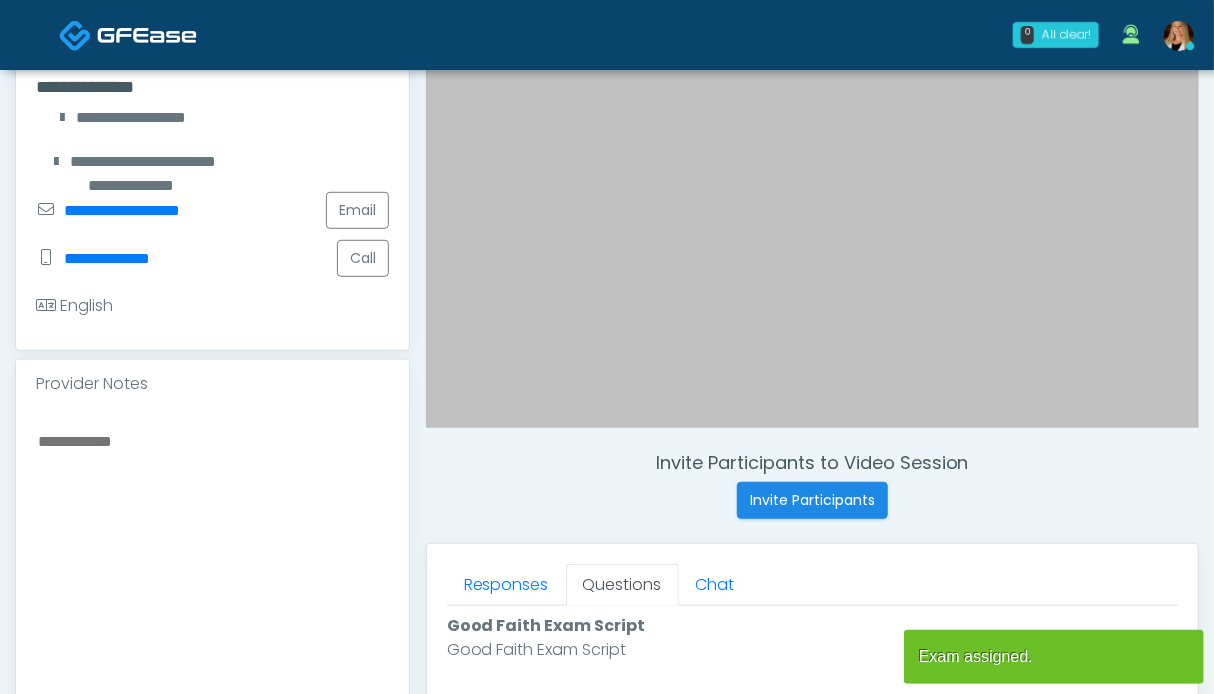 scroll, scrollTop: 700, scrollLeft: 0, axis: vertical 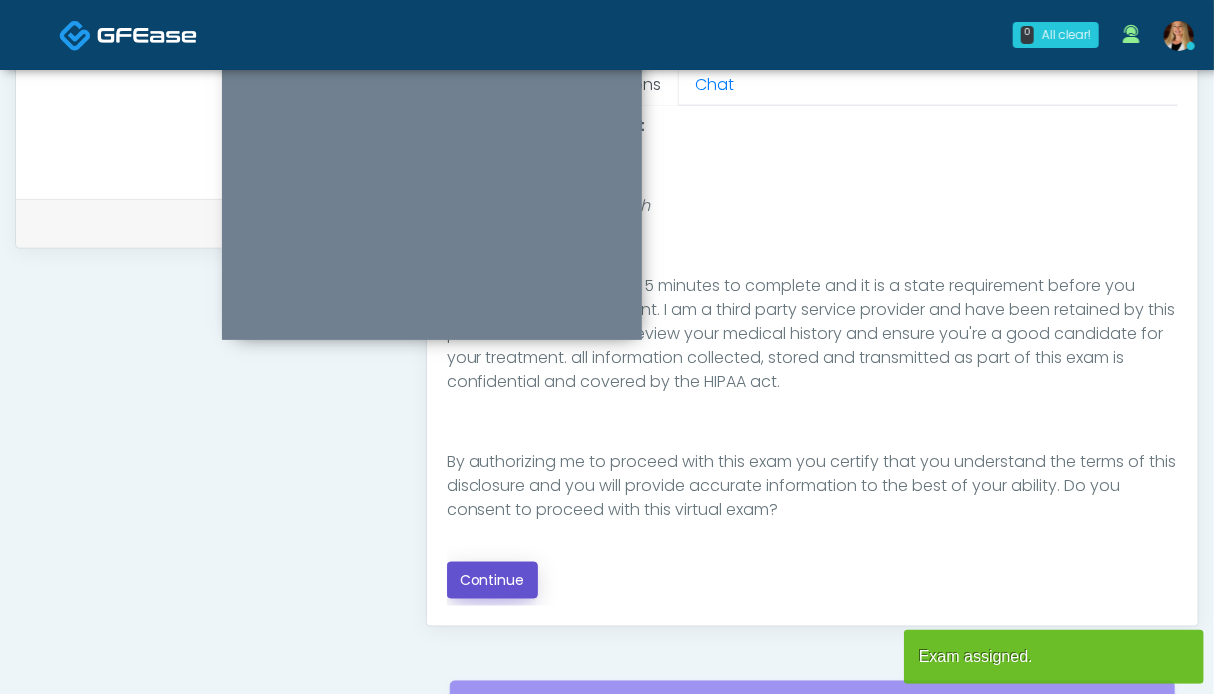 click on "Continue" at bounding box center [492, 580] 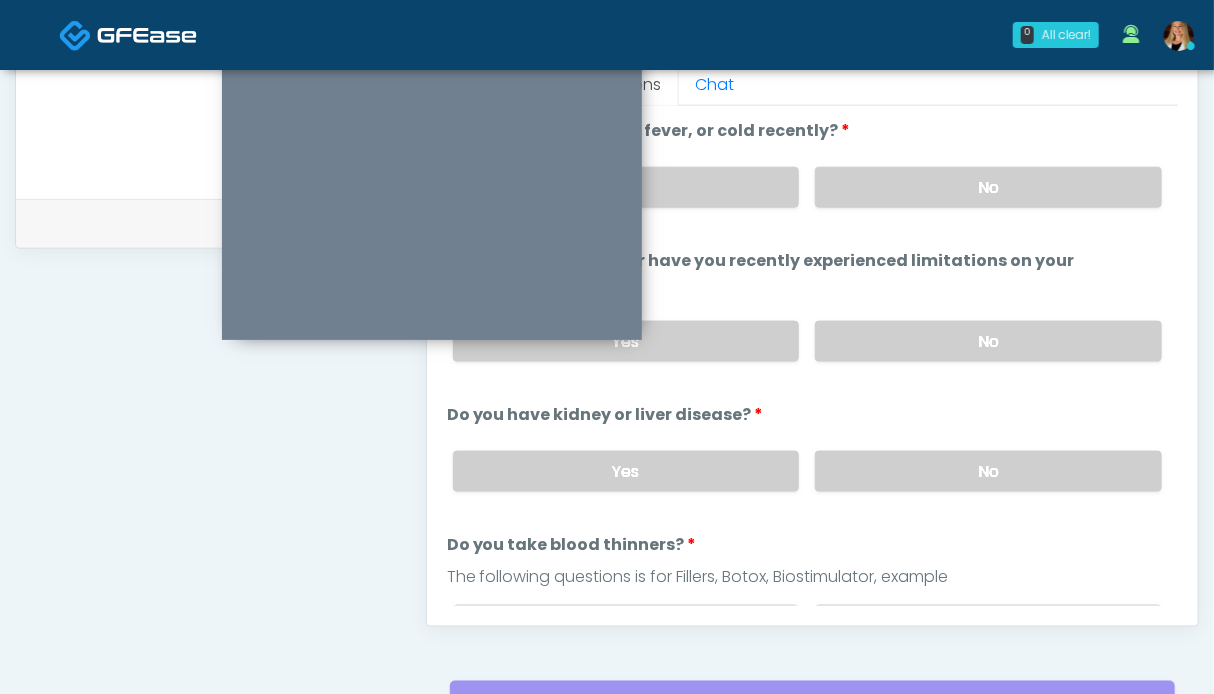 scroll, scrollTop: 1099, scrollLeft: 0, axis: vertical 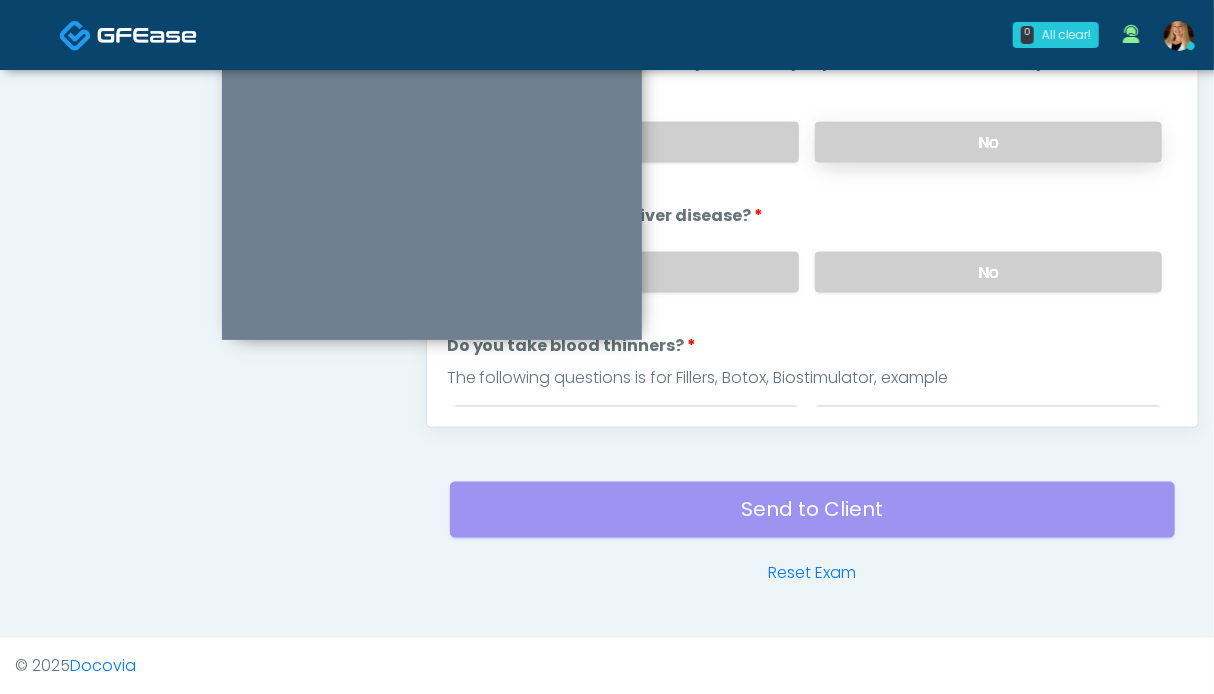 drag, startPoint x: 848, startPoint y: 256, endPoint x: 863, endPoint y: 147, distance: 110.02727 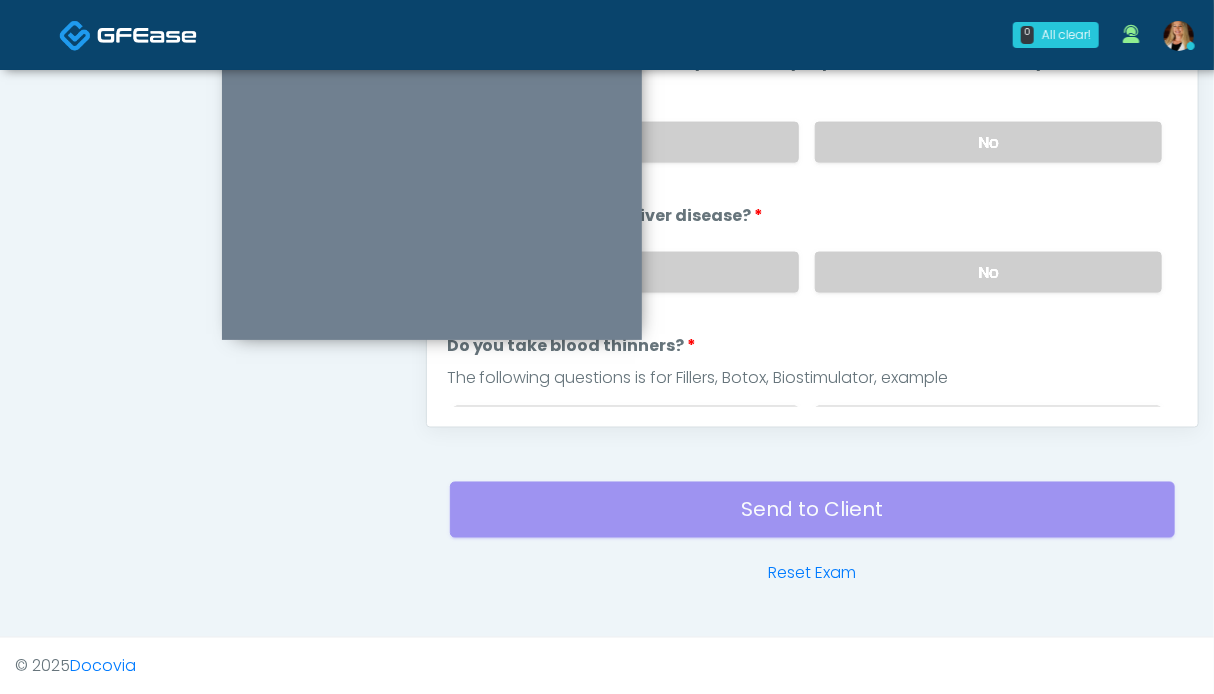 click on "Yes
No" at bounding box center (807, 142) 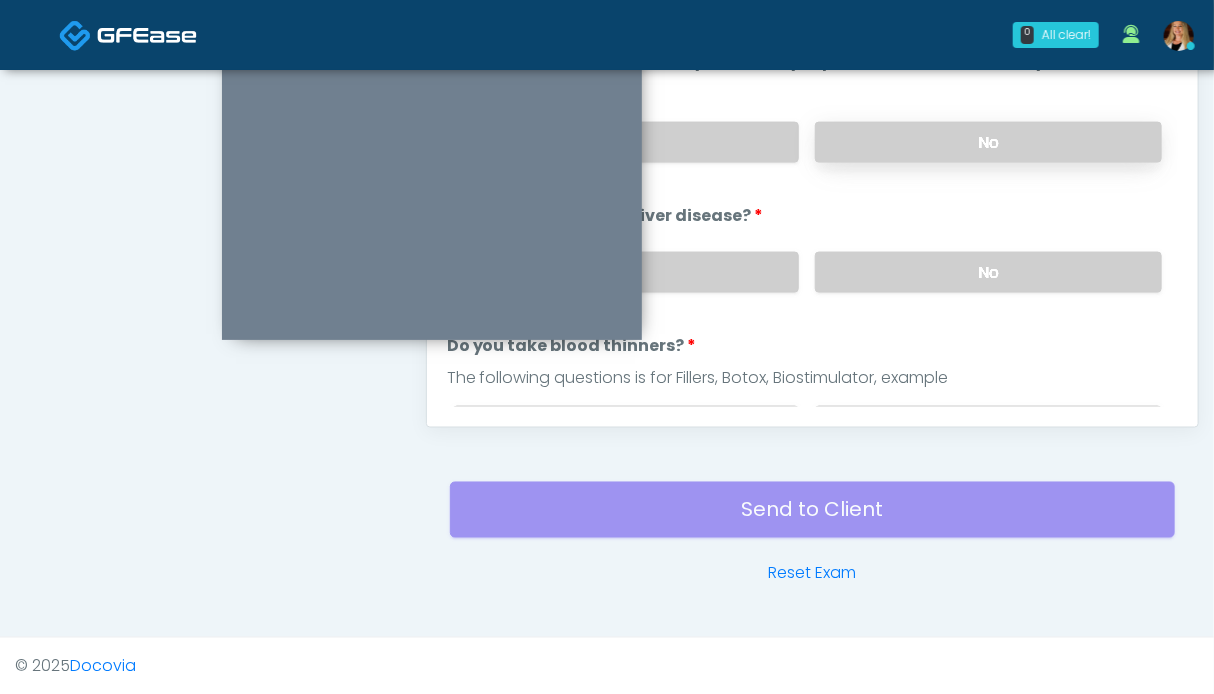 click on "No" at bounding box center (988, 142) 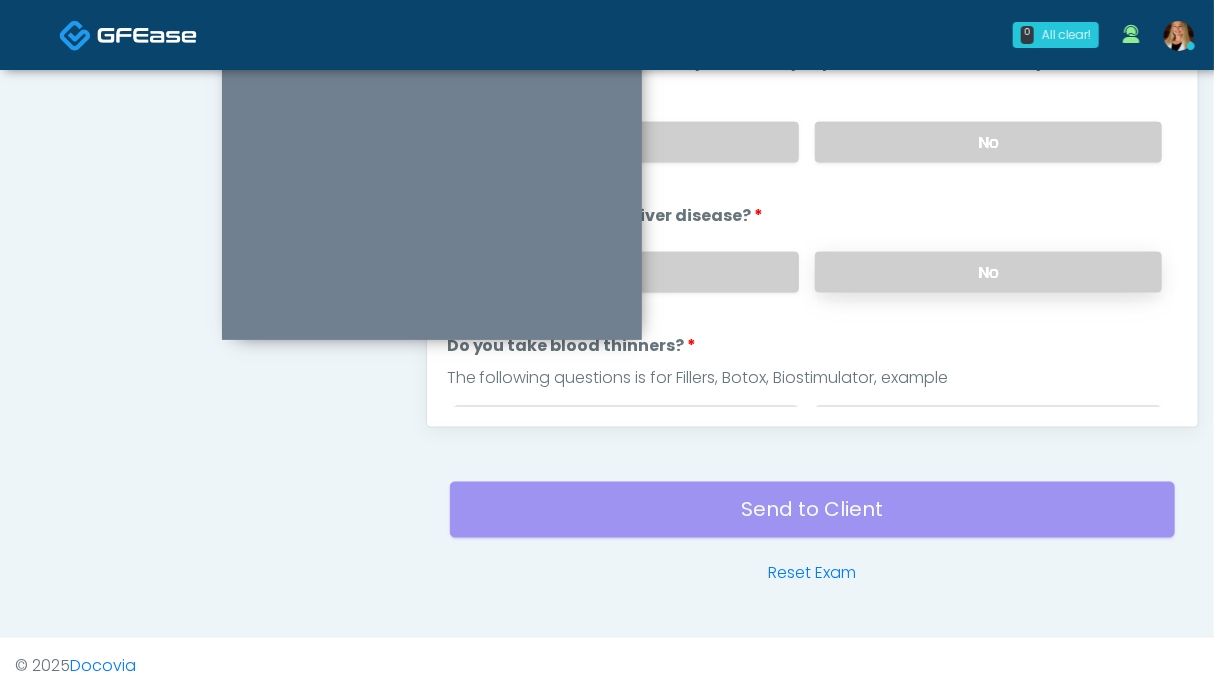 scroll, scrollTop: 899, scrollLeft: 0, axis: vertical 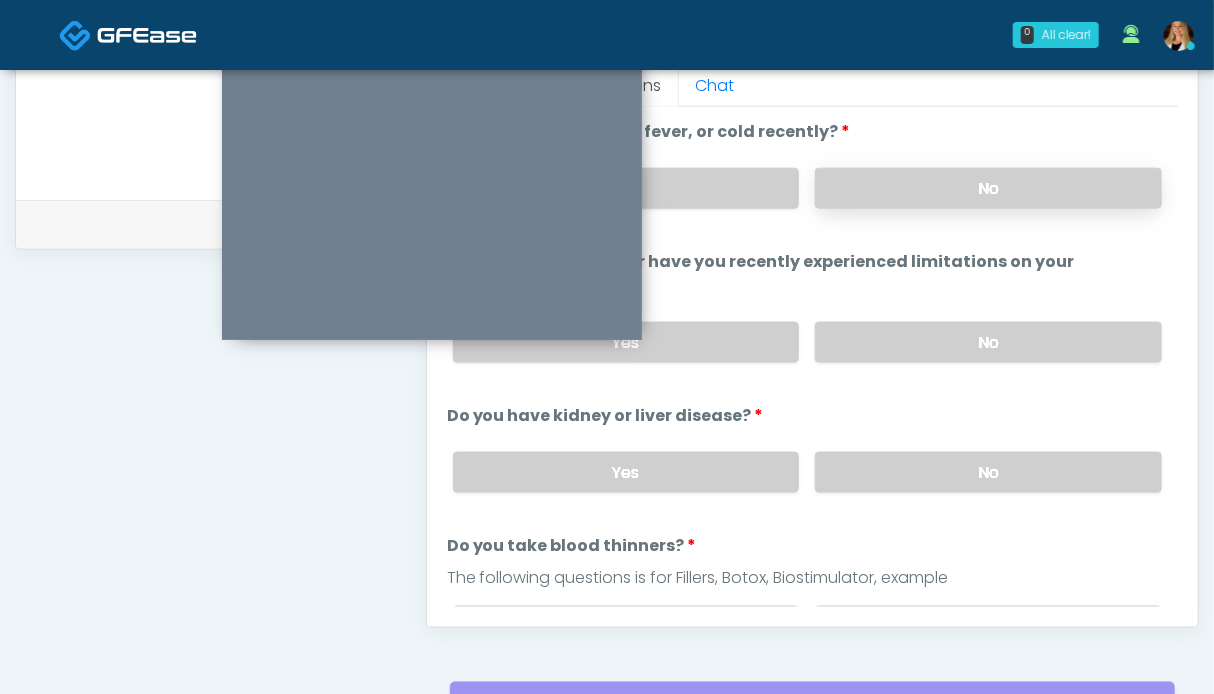 click on "No" at bounding box center [988, 188] 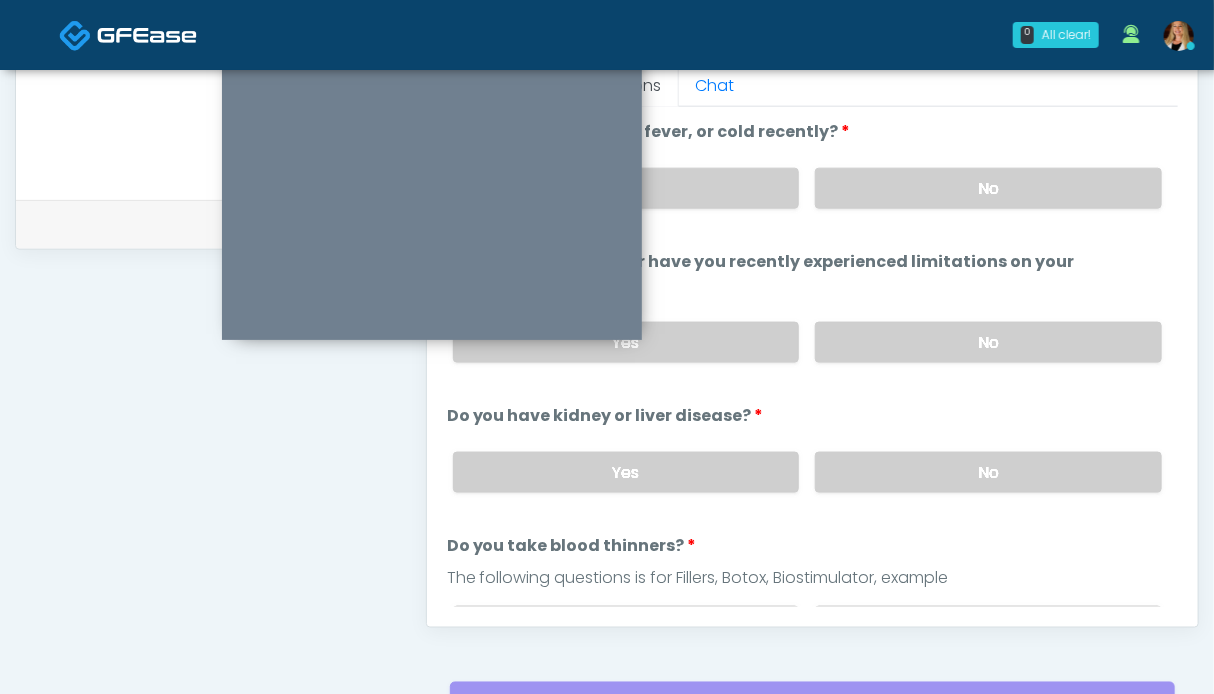 scroll, scrollTop: 100, scrollLeft: 0, axis: vertical 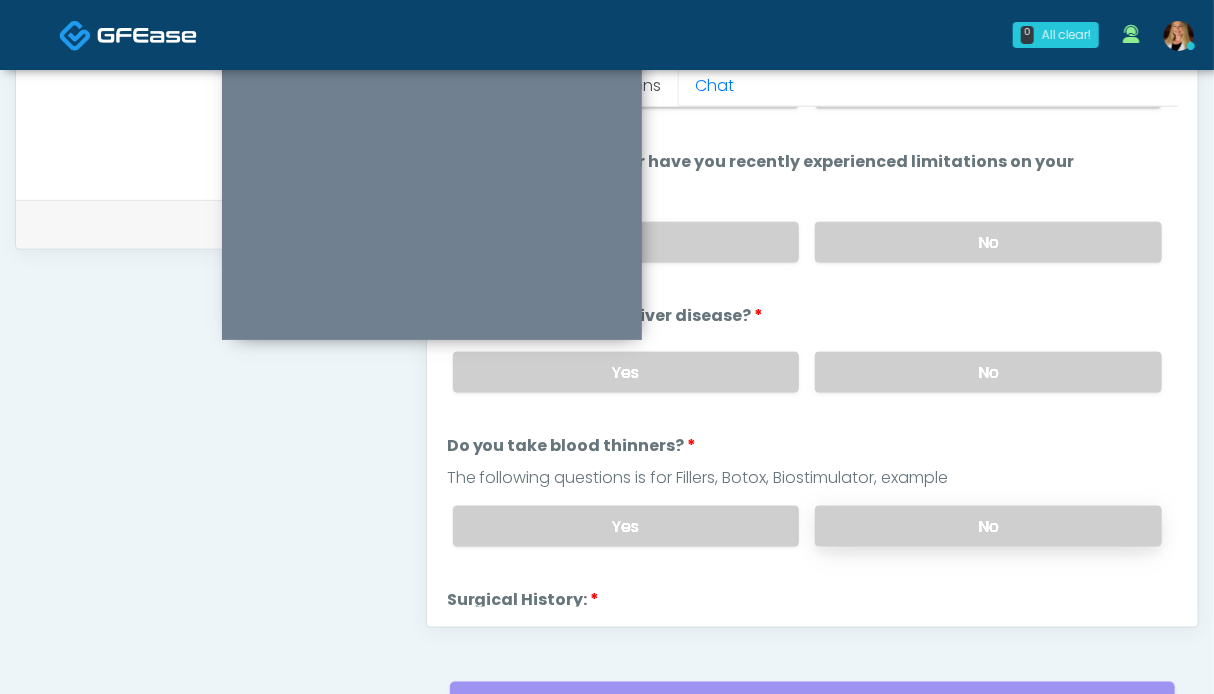 click on "No" at bounding box center (988, 526) 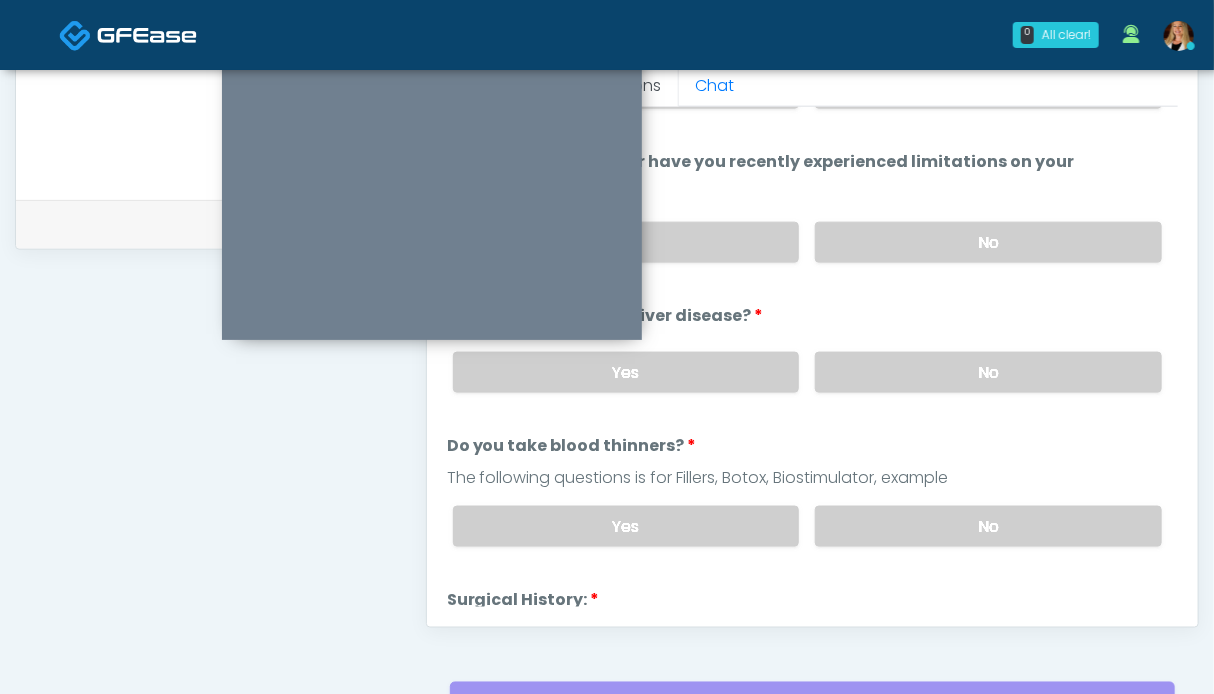 scroll, scrollTop: 300, scrollLeft: 0, axis: vertical 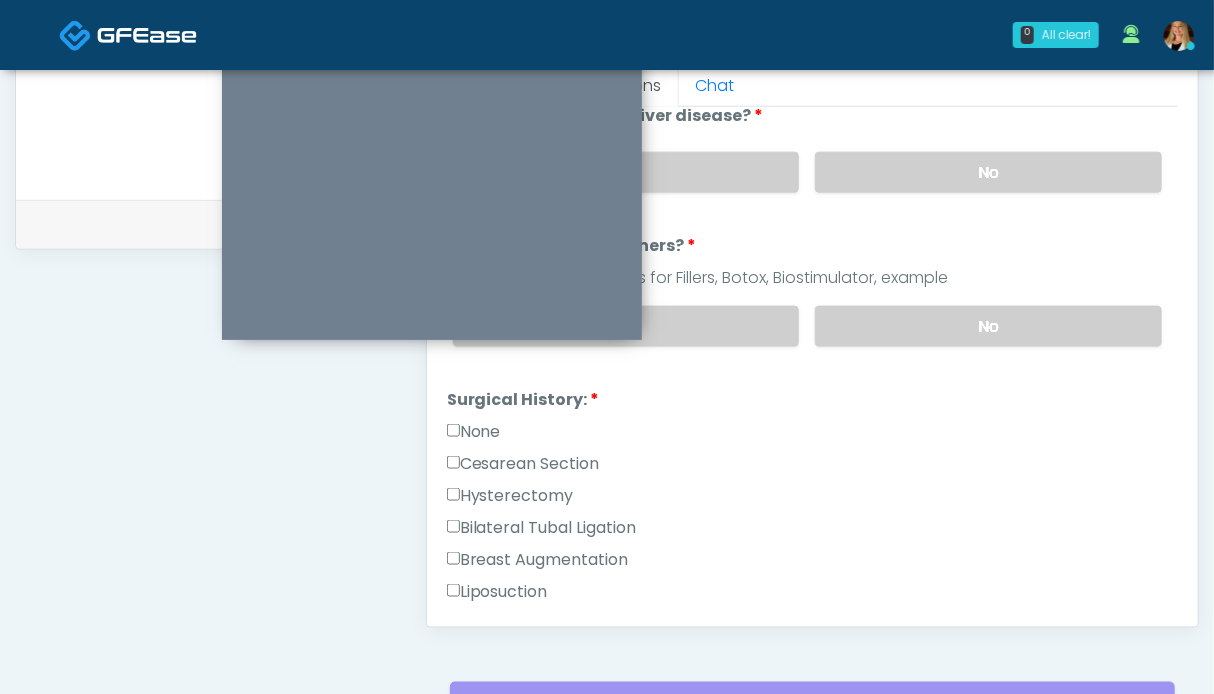 click on "None" at bounding box center [474, 432] 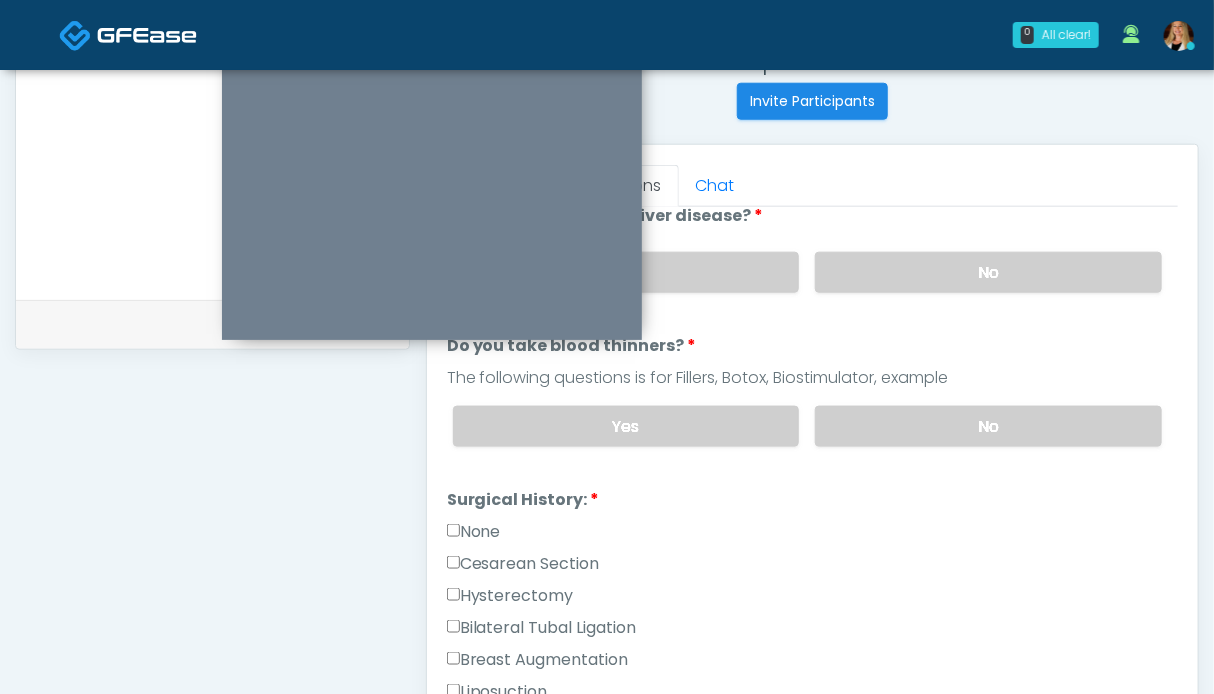 scroll, scrollTop: 899, scrollLeft: 0, axis: vertical 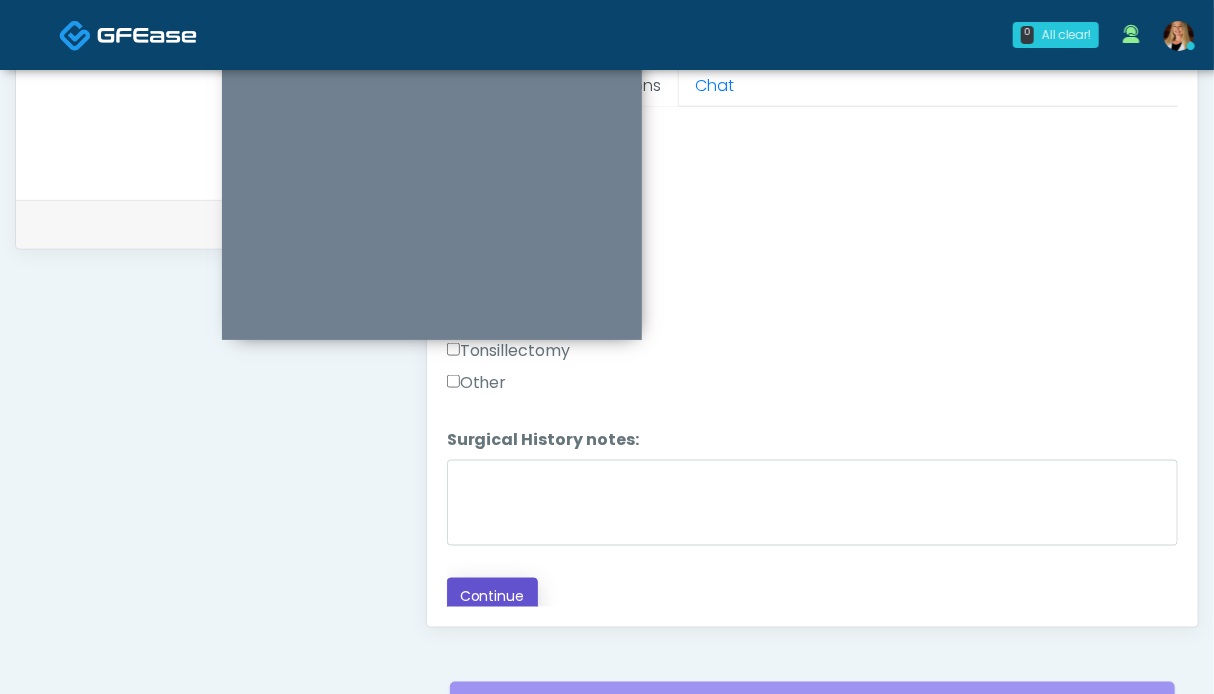 click on "Continue" at bounding box center (492, 596) 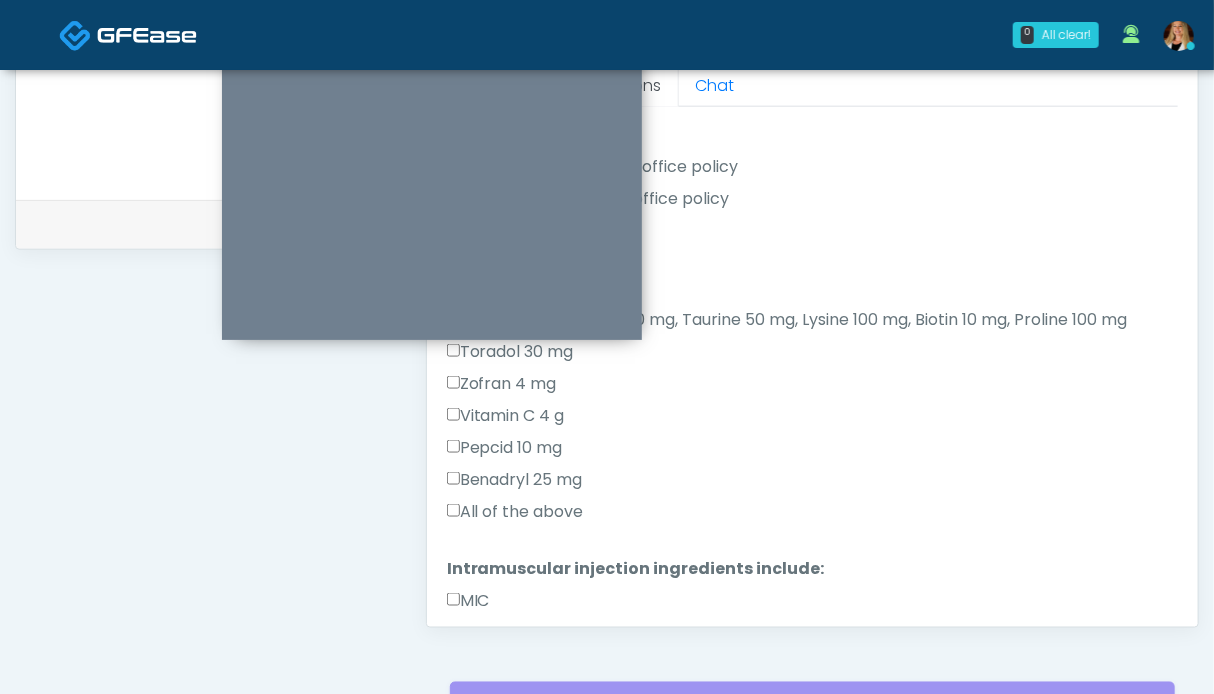 scroll, scrollTop: 1099, scrollLeft: 0, axis: vertical 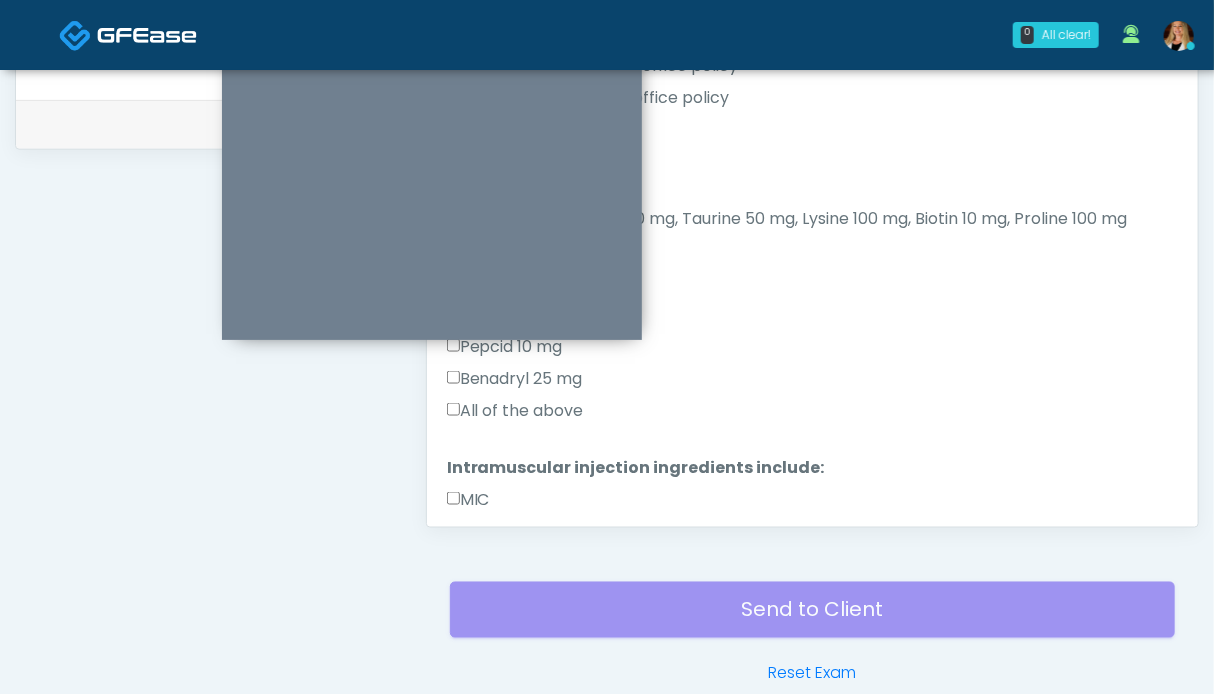 drag, startPoint x: 481, startPoint y: 413, endPoint x: 412, endPoint y: 437, distance: 73.05477 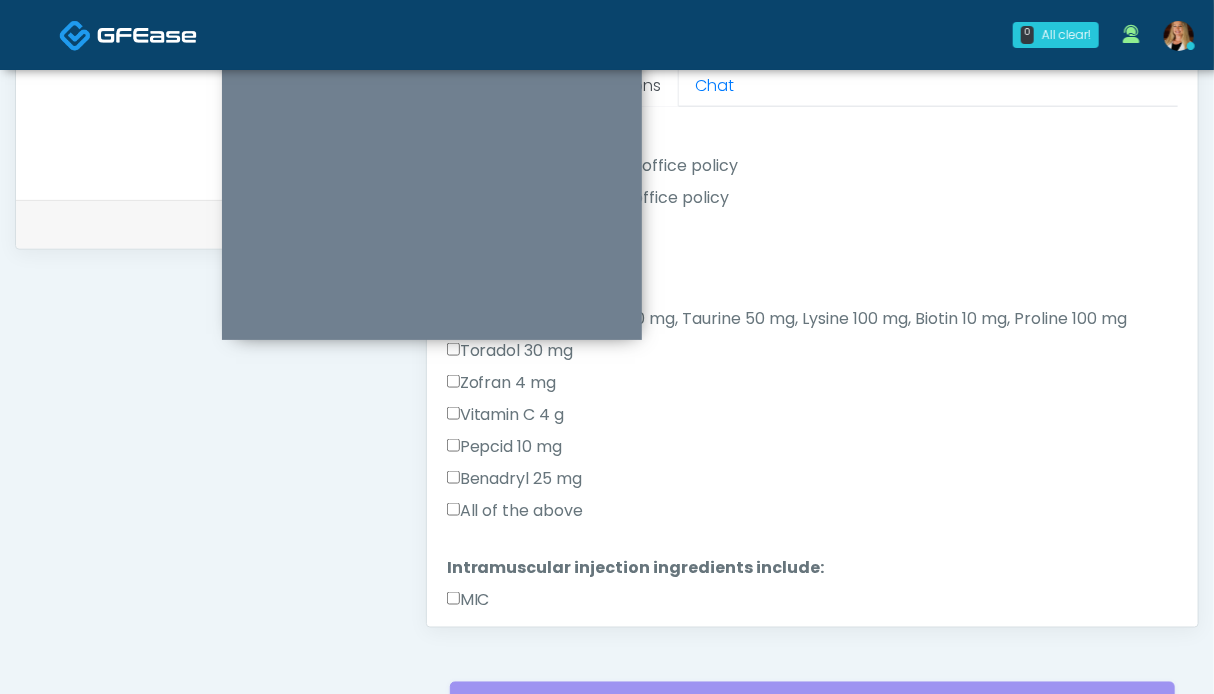 click on "Benadryl 25 mg" at bounding box center (812, 483) 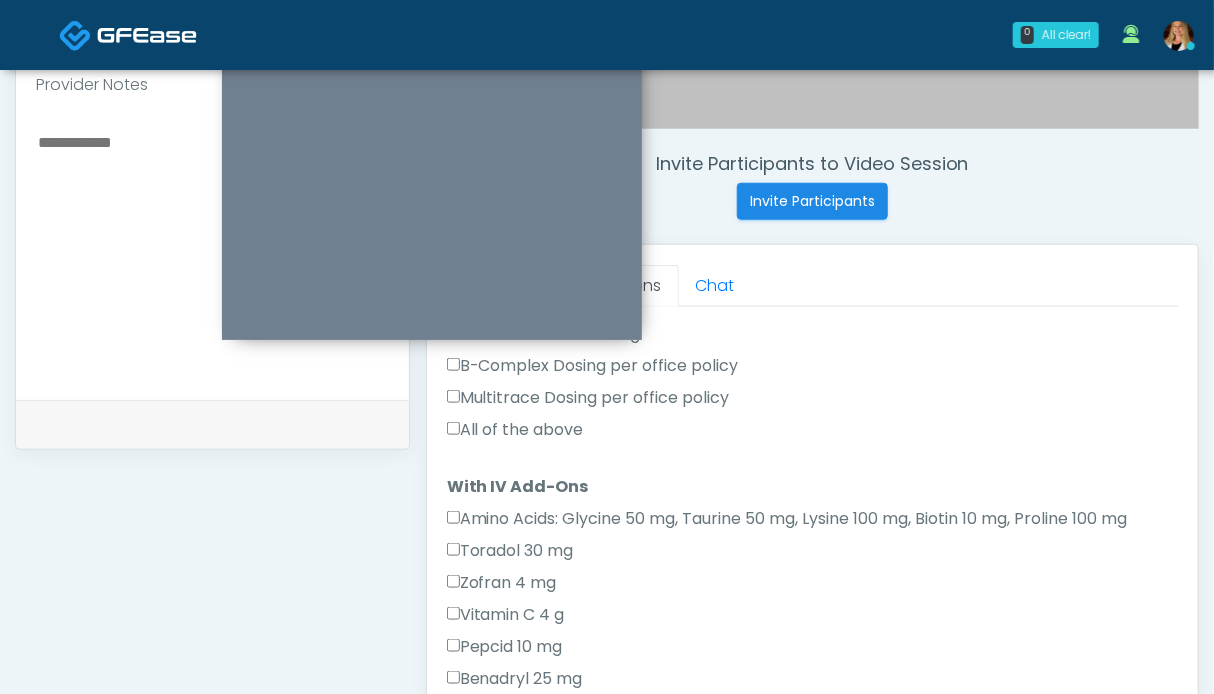 click on "All of the above" at bounding box center (515, 430) 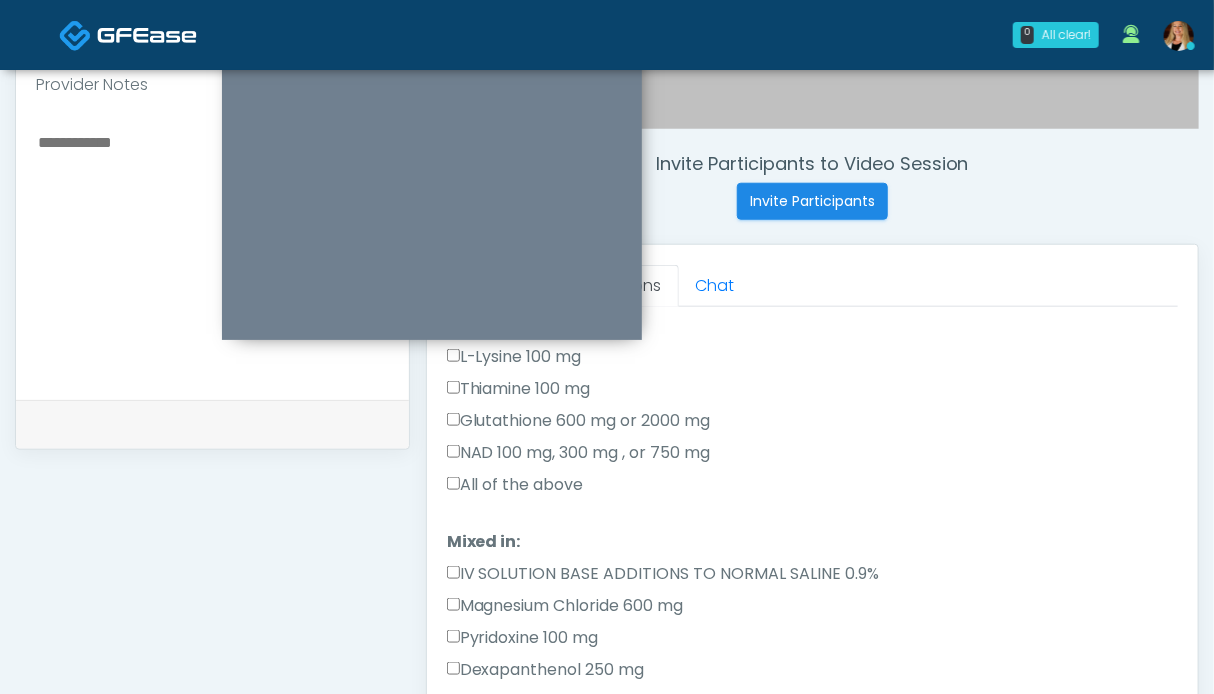 click on "All of the above" at bounding box center (515, 485) 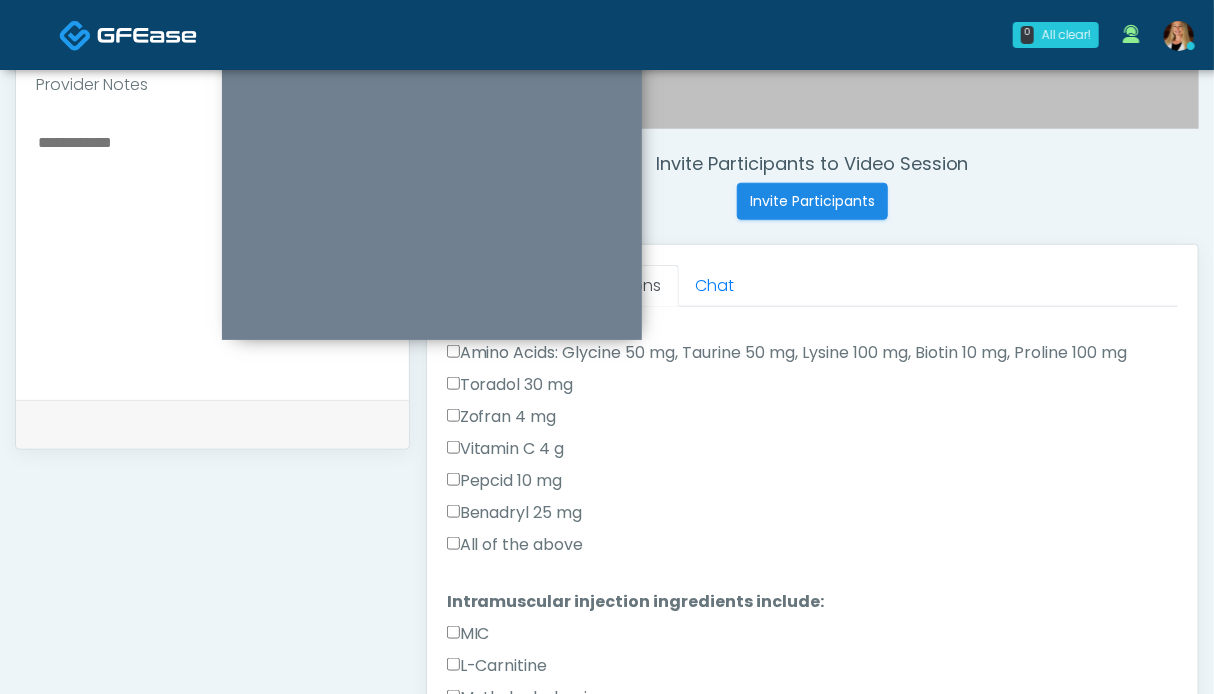 scroll, scrollTop: 1095, scrollLeft: 0, axis: vertical 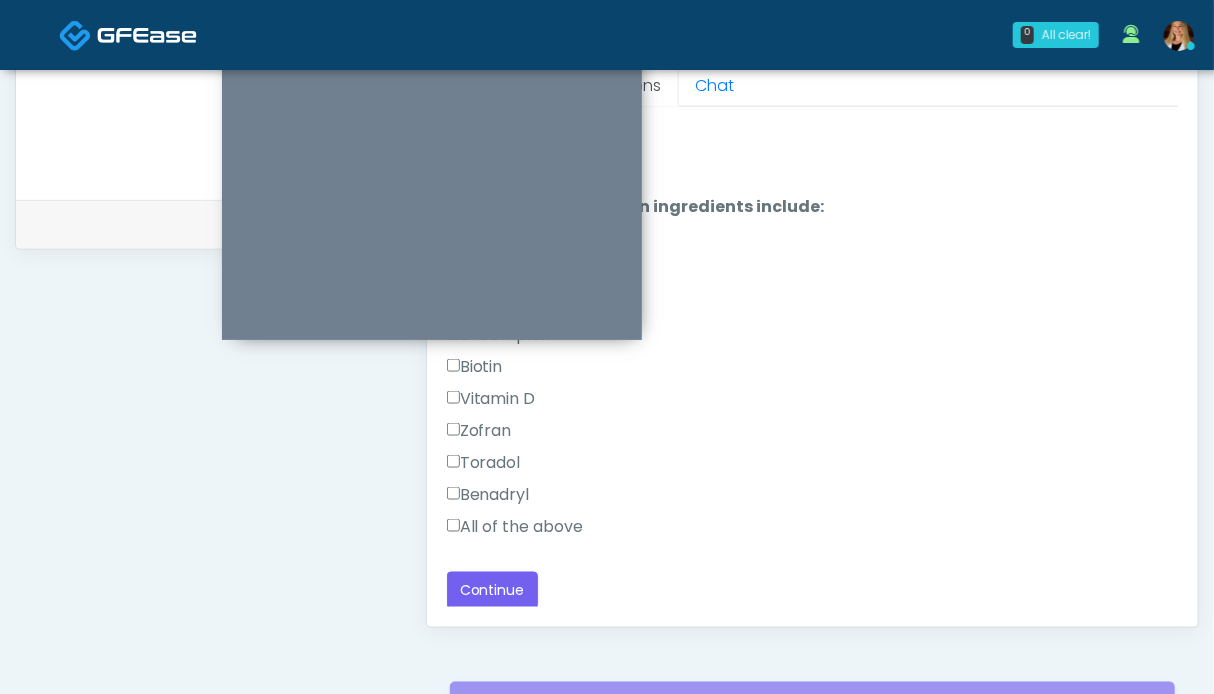 click on "All of the above" at bounding box center (515, 527) 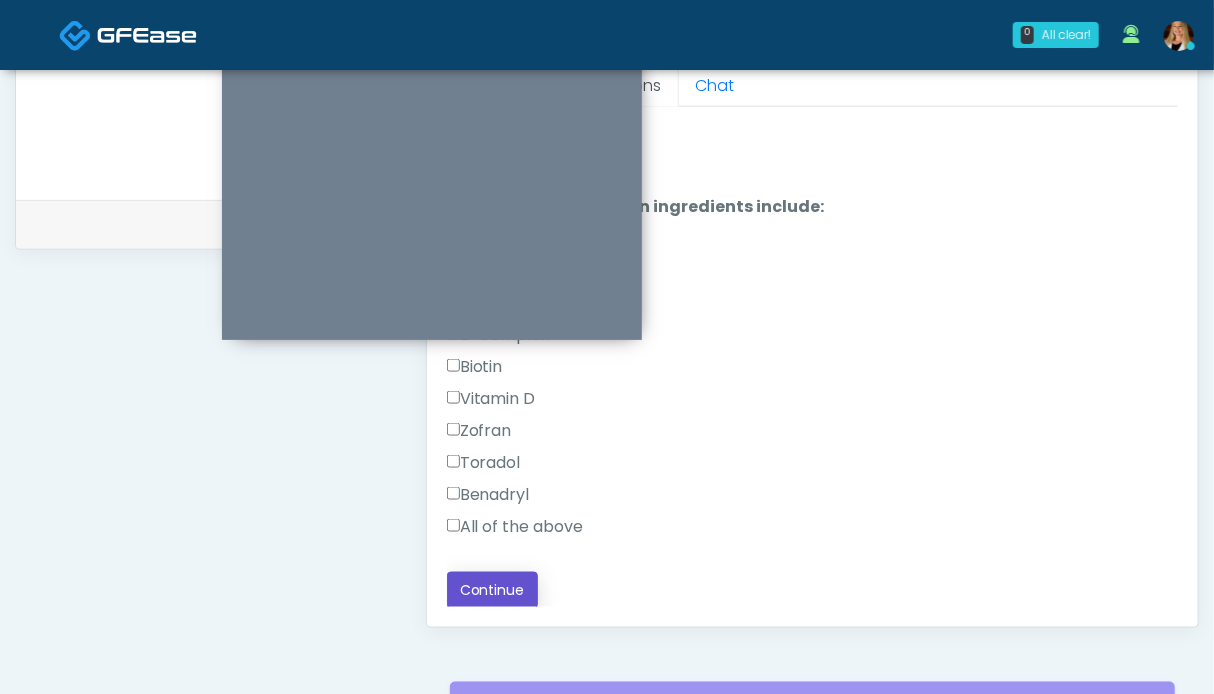 click on "Continue" at bounding box center [492, 590] 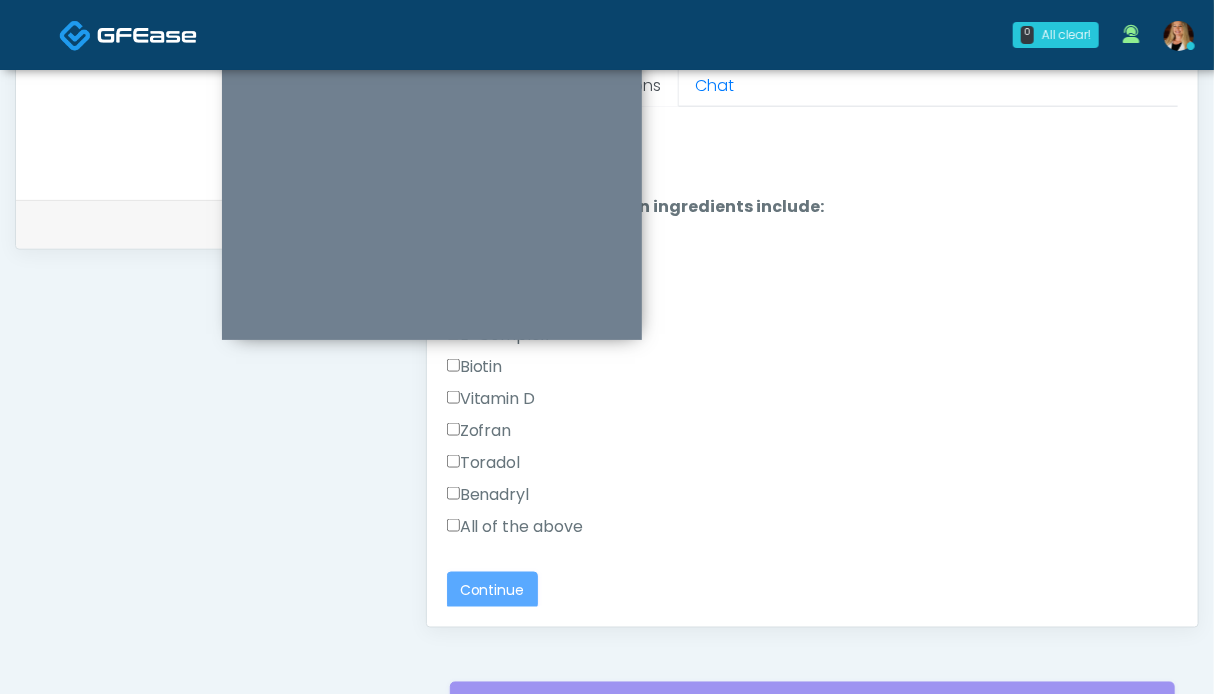 scroll, scrollTop: 0, scrollLeft: 0, axis: both 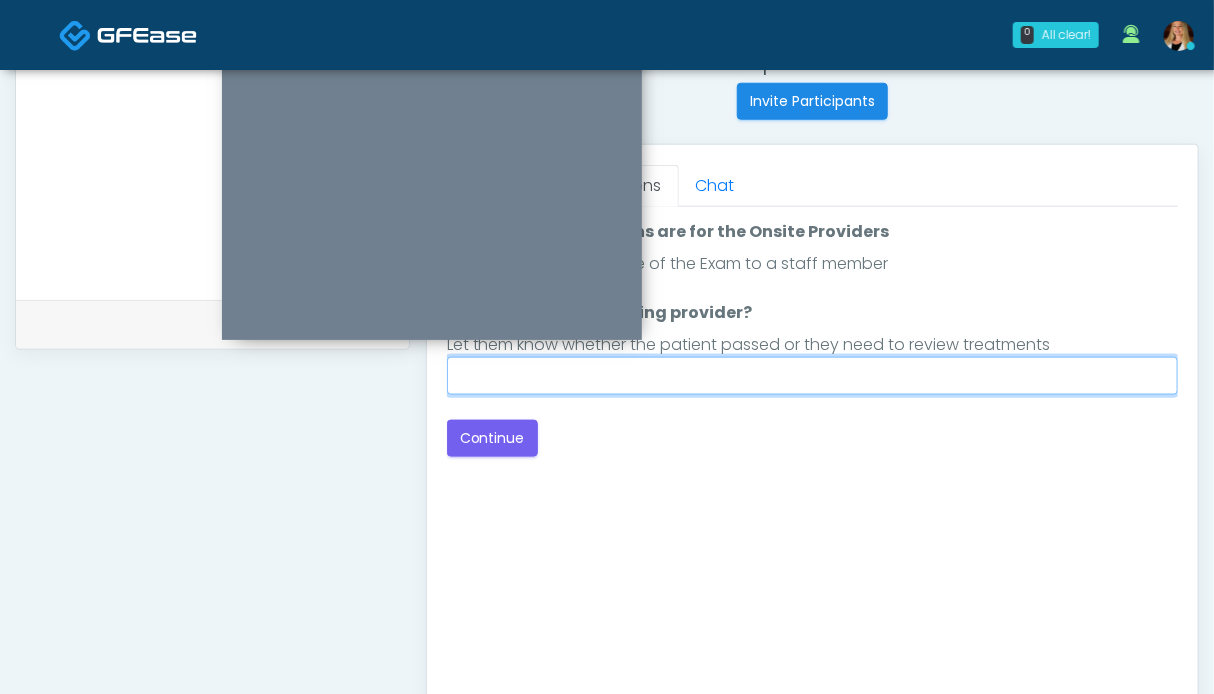 click on "Who is the onsite treating provider?" at bounding box center (812, 376) 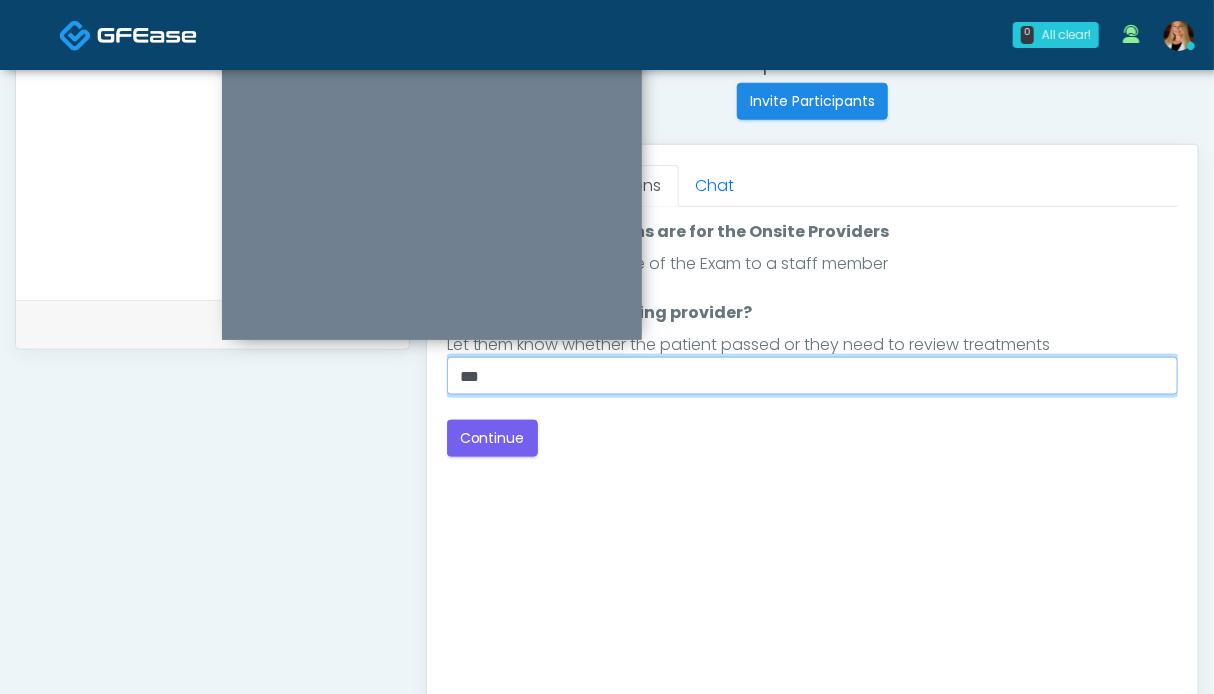 type on "**********" 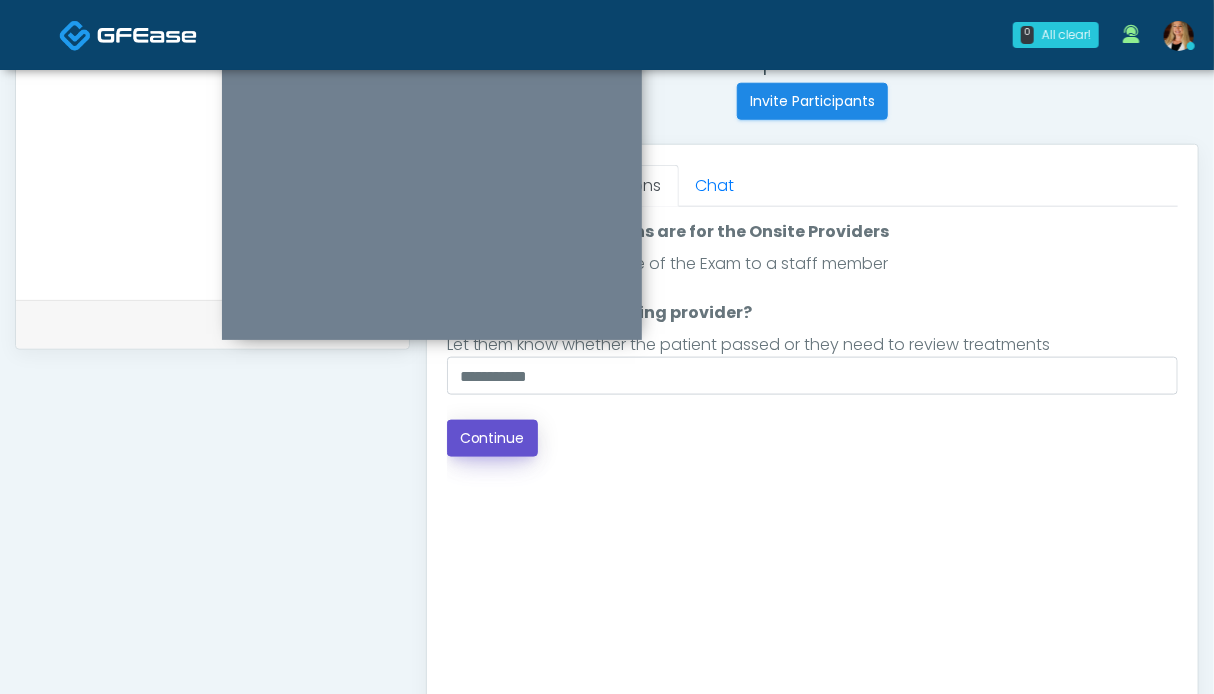 click on "Continue" at bounding box center [492, 438] 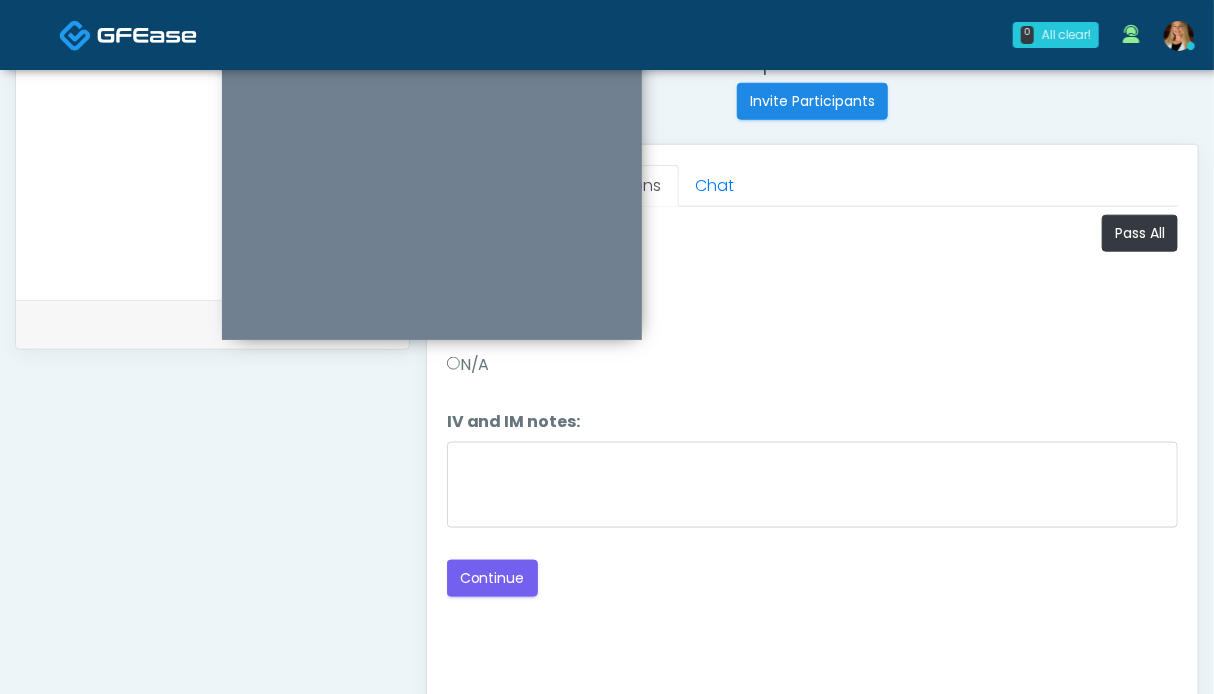 scroll, scrollTop: 599, scrollLeft: 0, axis: vertical 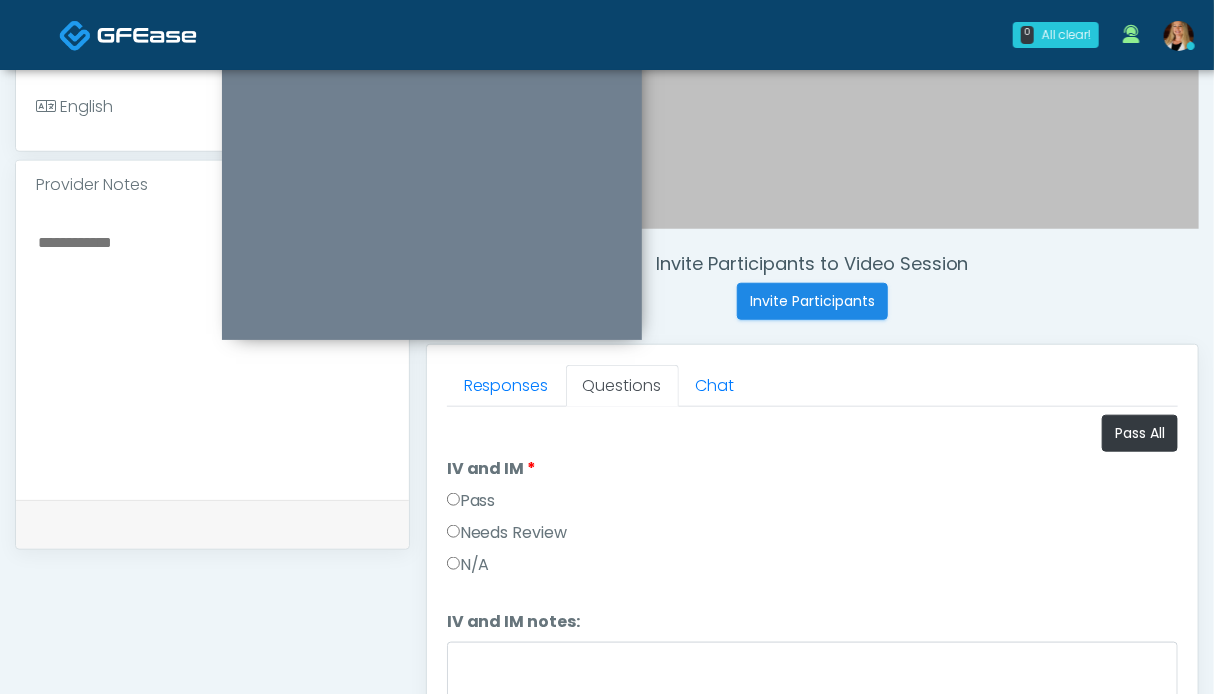 click on "Pass" at bounding box center (471, 501) 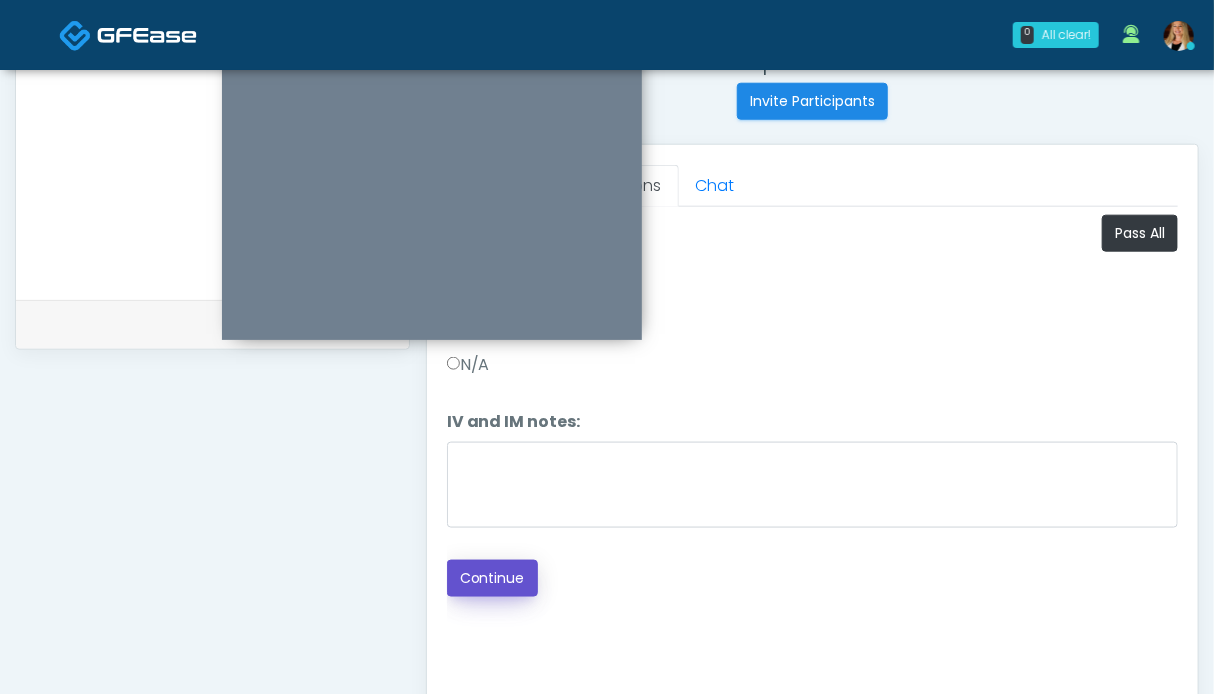 click on "Continue" at bounding box center (492, 578) 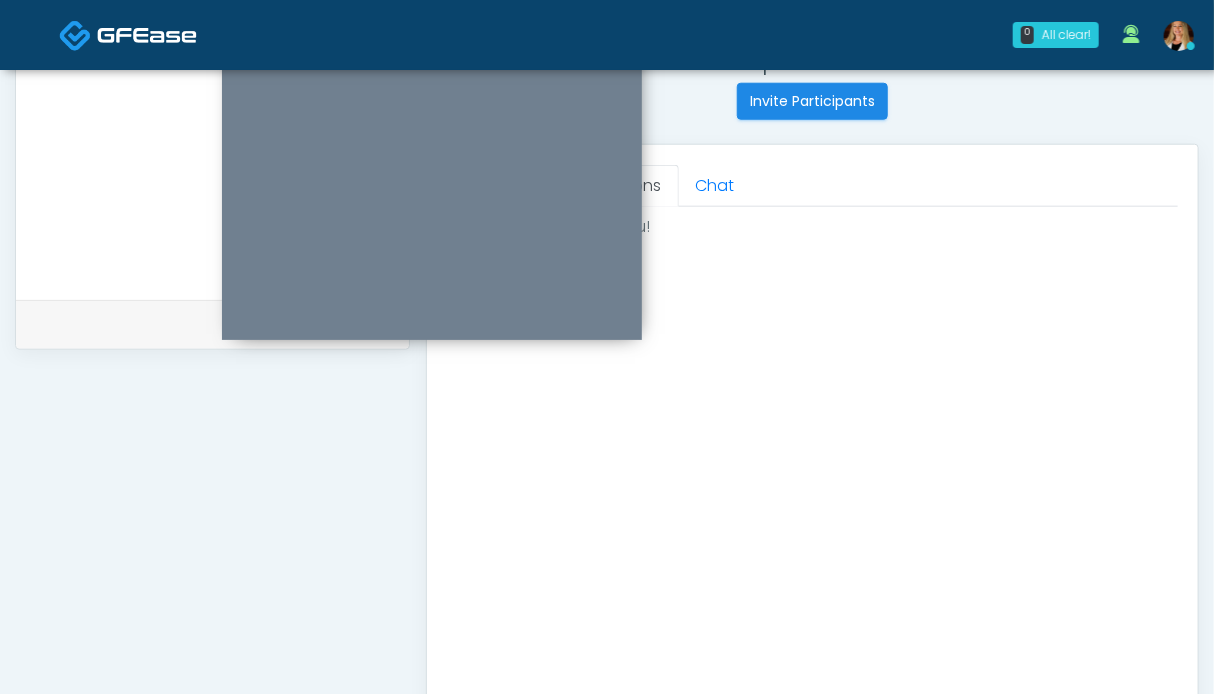 scroll, scrollTop: 1099, scrollLeft: 0, axis: vertical 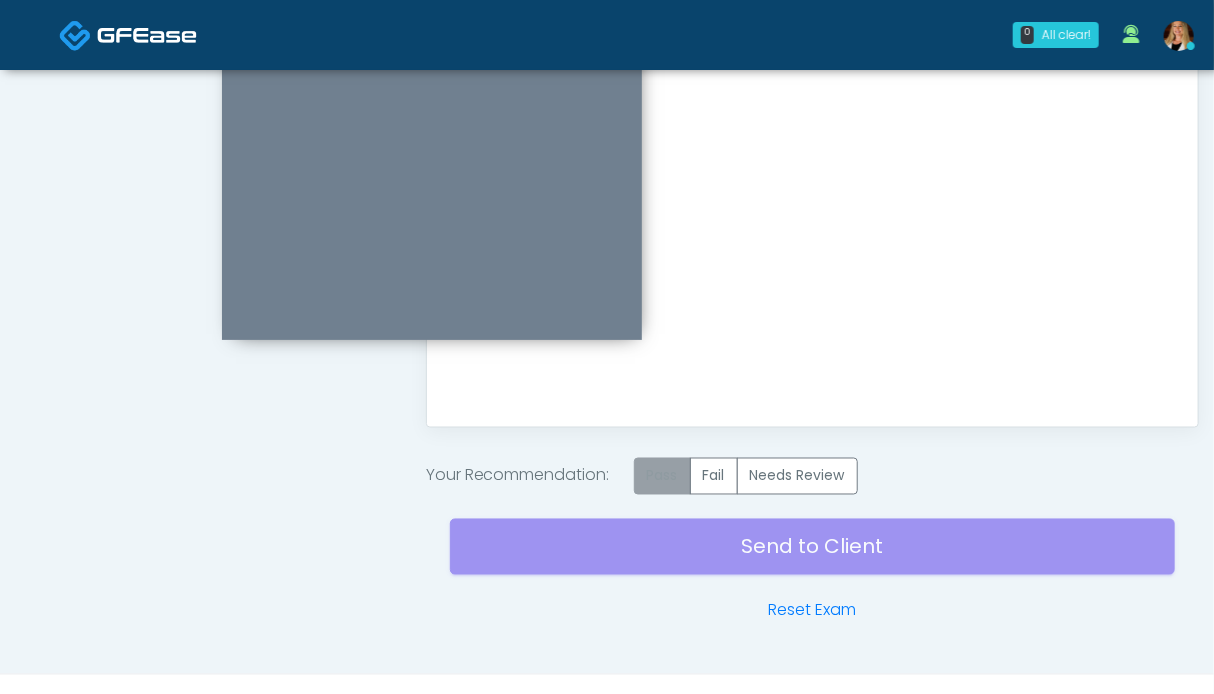click on "Pass" at bounding box center (662, 476) 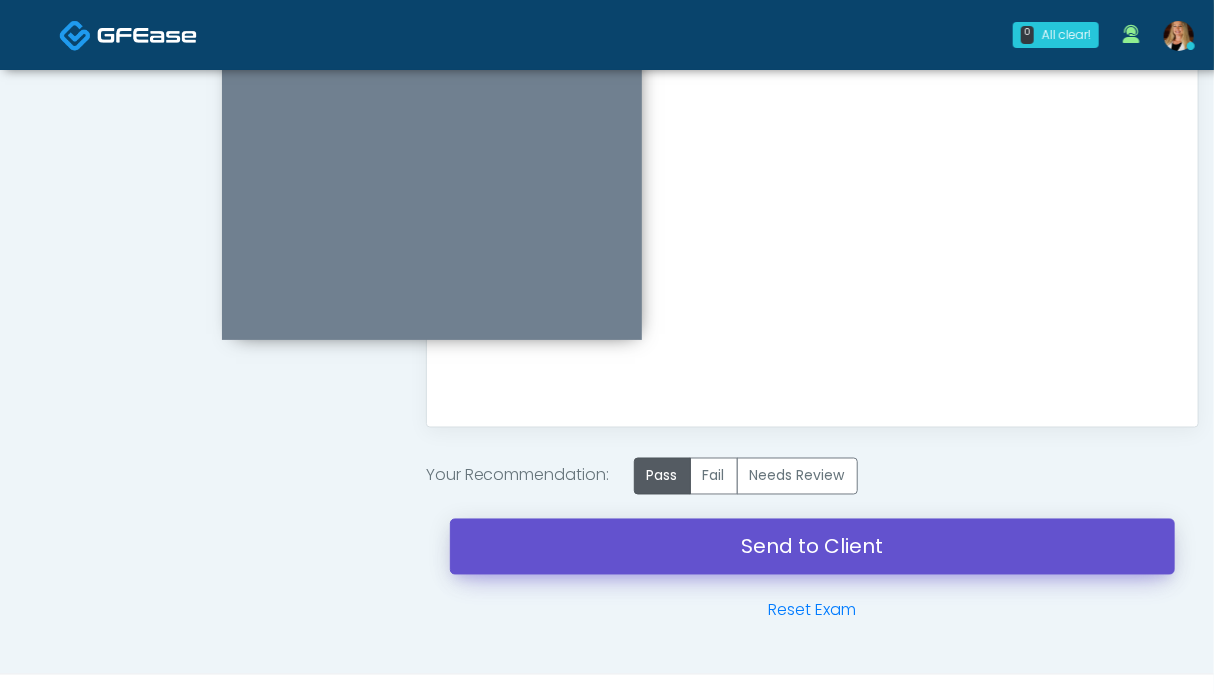 click on "Send to Client" at bounding box center [812, 547] 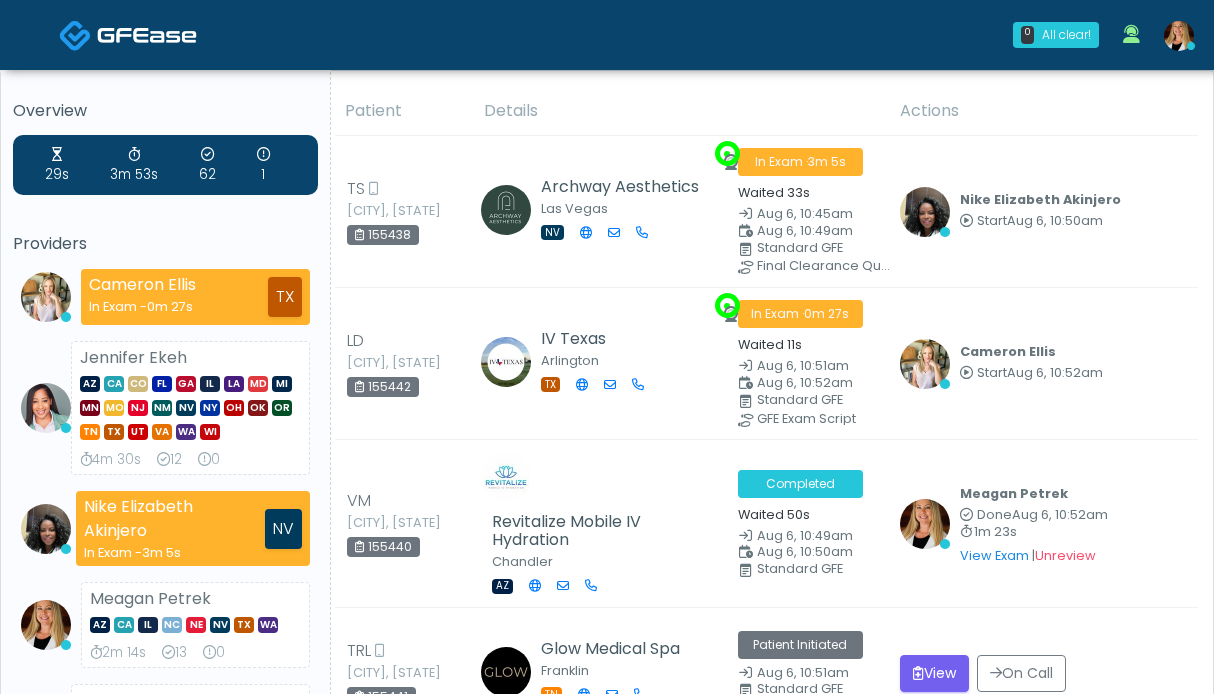 scroll, scrollTop: 0, scrollLeft: 0, axis: both 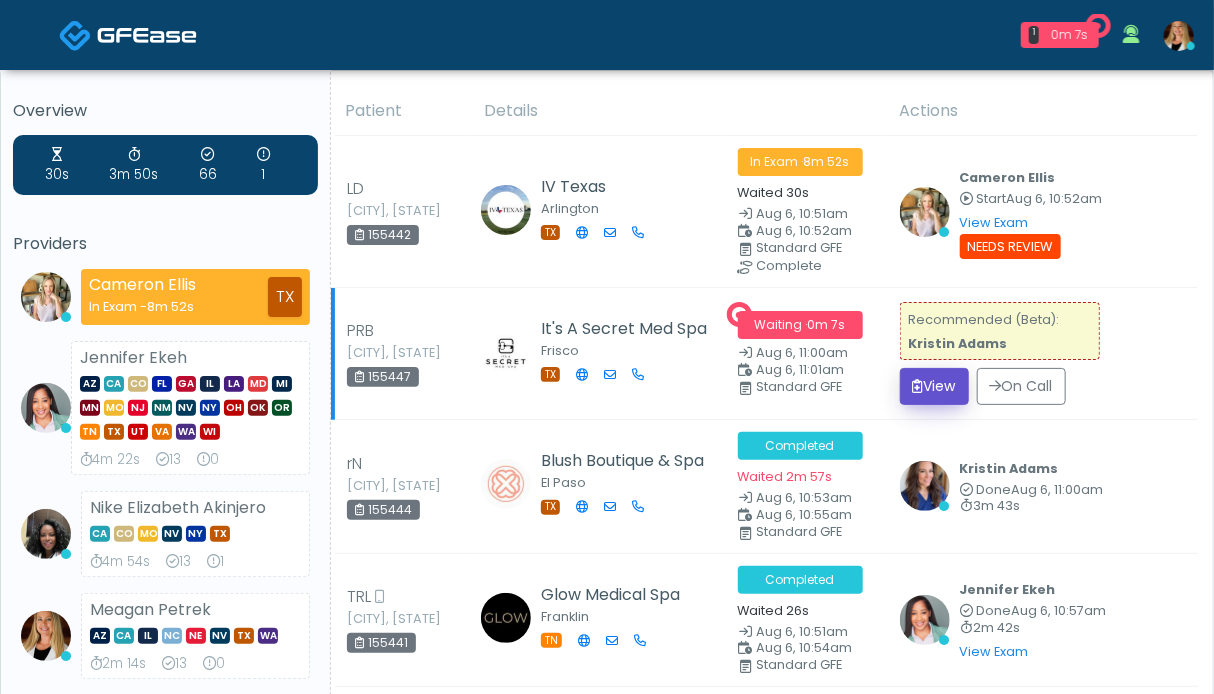 click on "View" at bounding box center (934, 386) 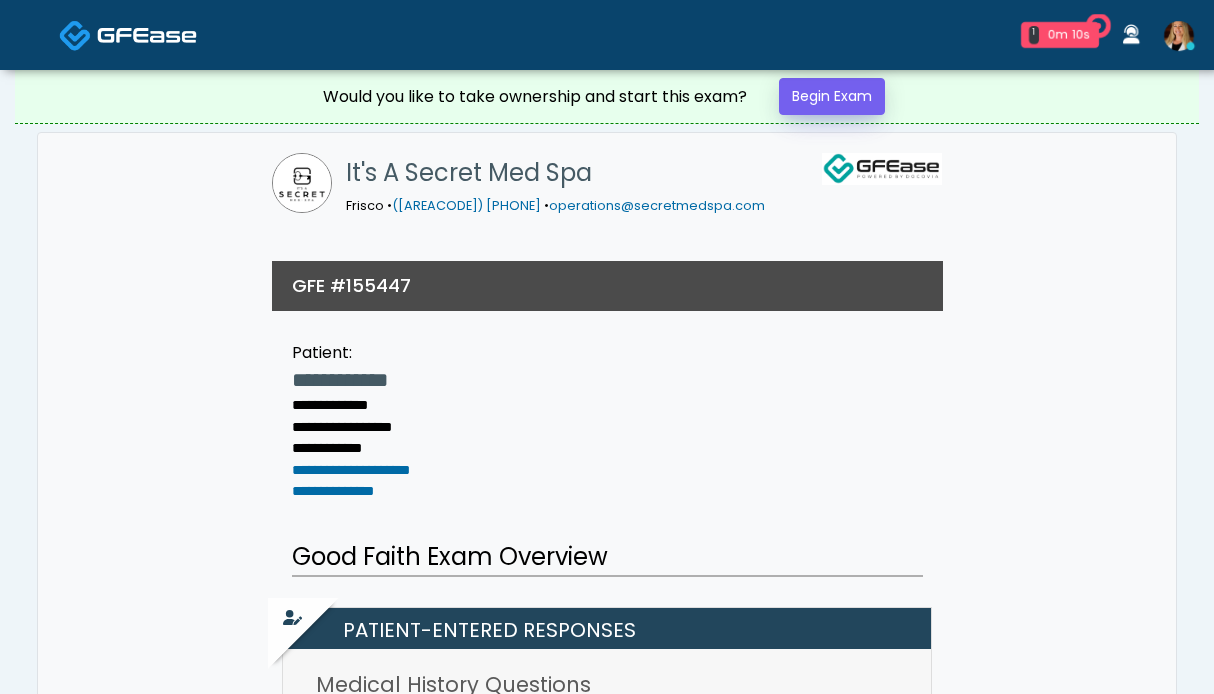 scroll, scrollTop: 0, scrollLeft: 0, axis: both 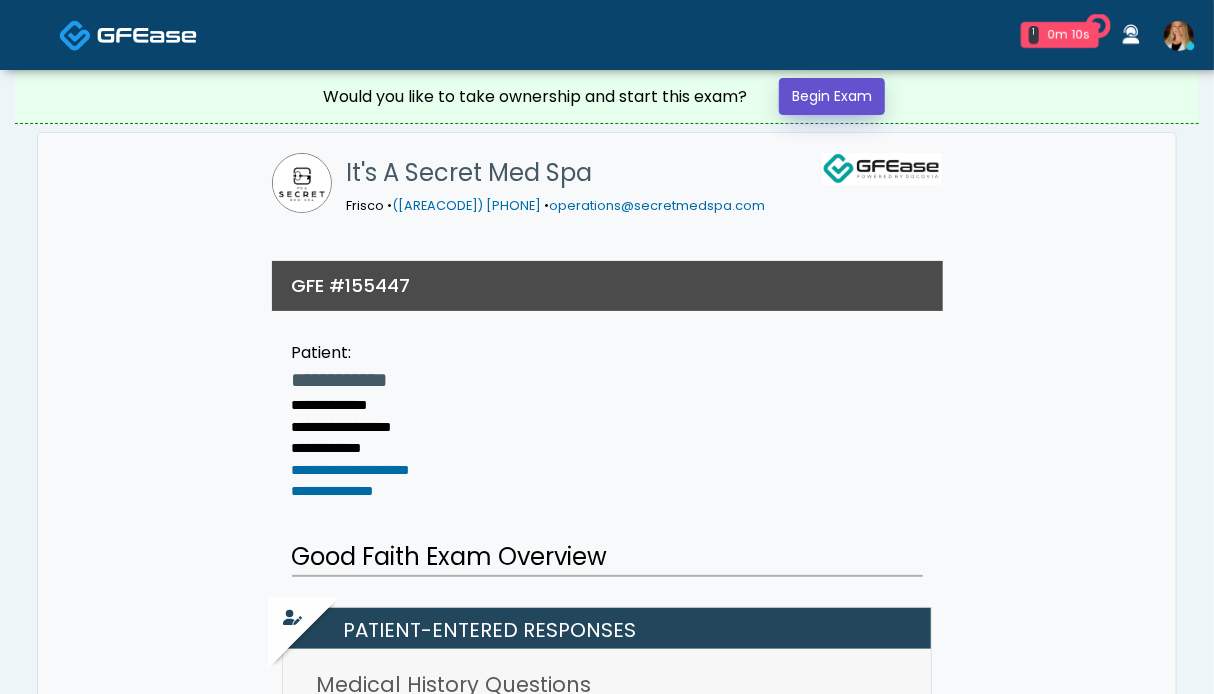 click on "Begin Exam" at bounding box center (832, 96) 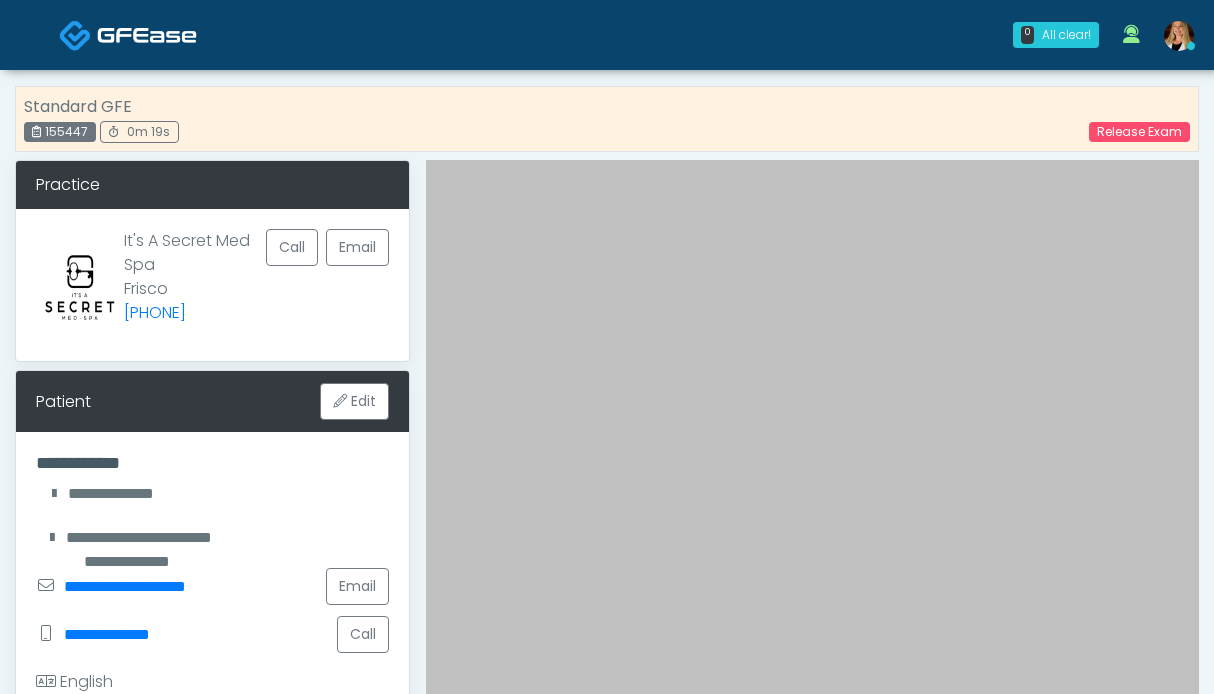 scroll, scrollTop: 0, scrollLeft: 0, axis: both 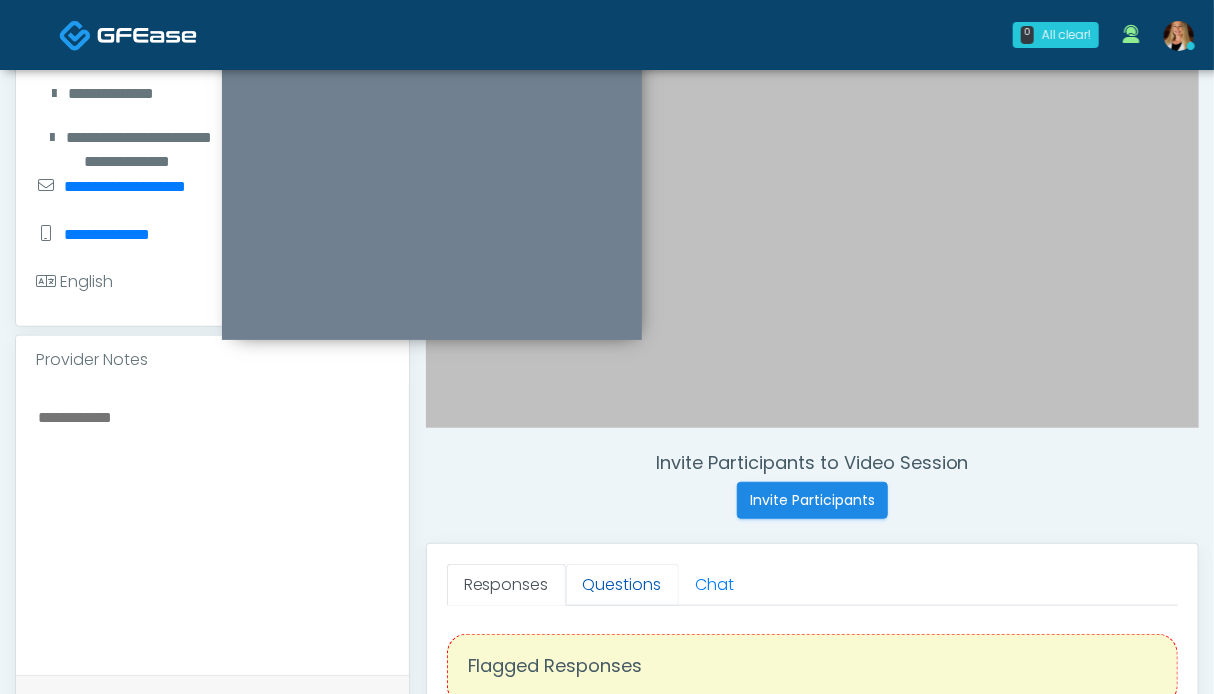 click on "Questions" at bounding box center (622, 585) 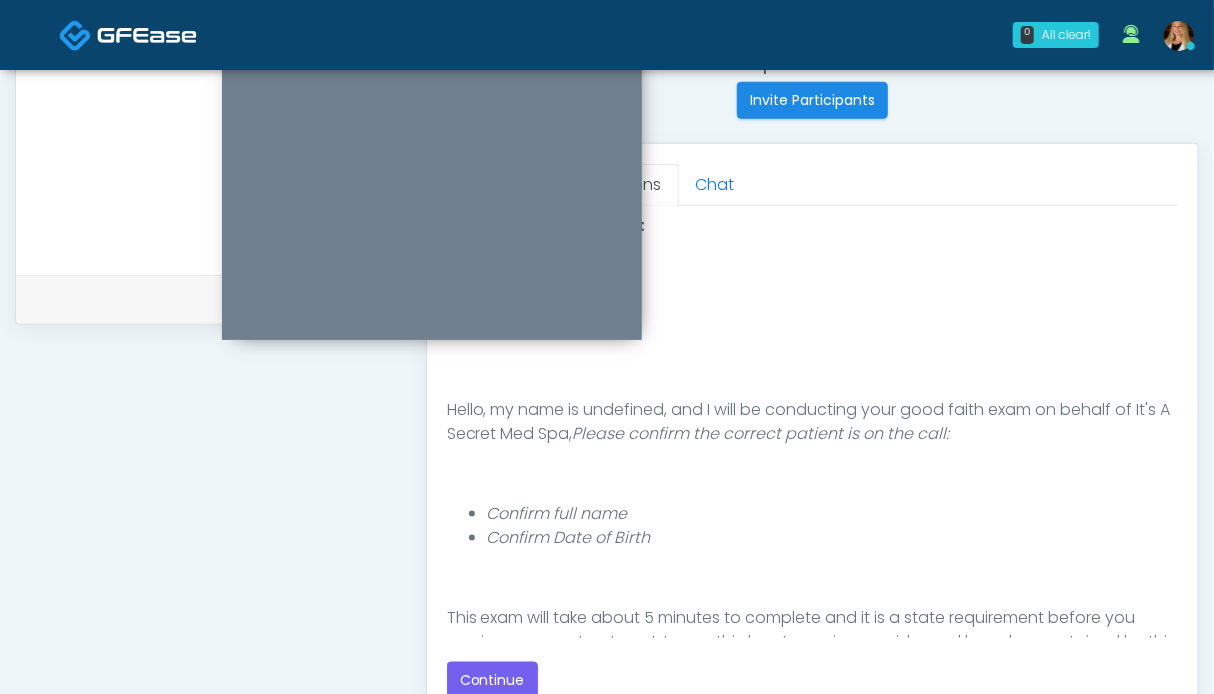 scroll, scrollTop: 900, scrollLeft: 0, axis: vertical 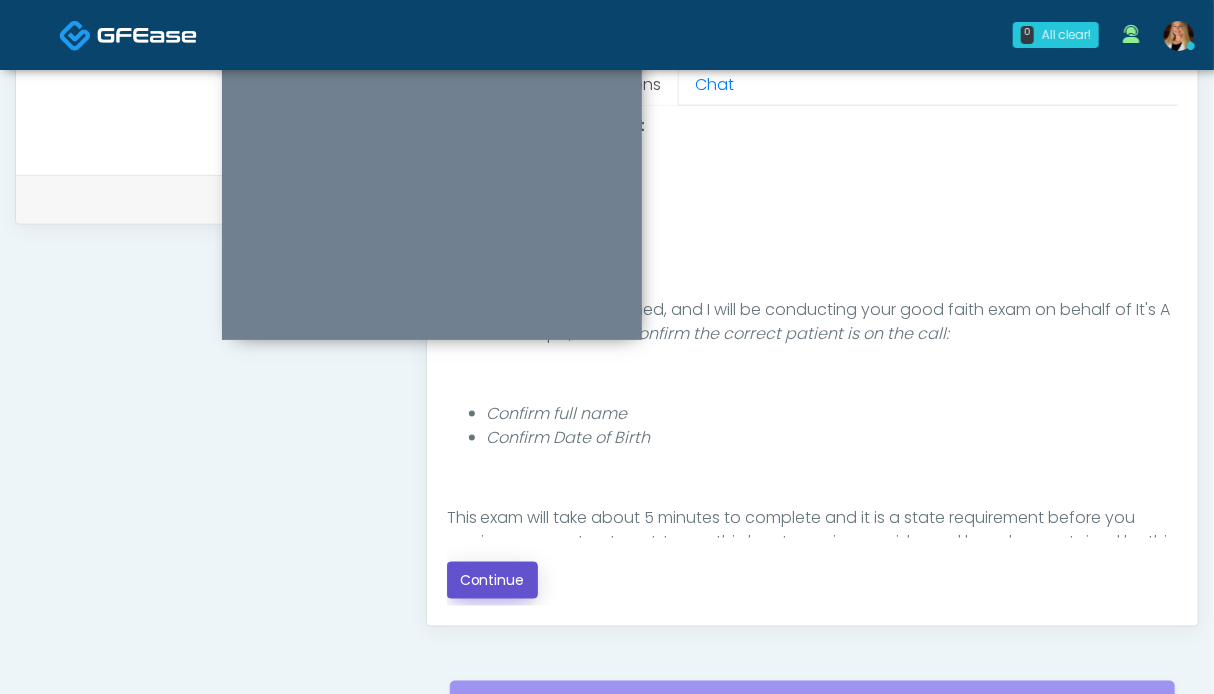 click on "Continue" at bounding box center (492, 580) 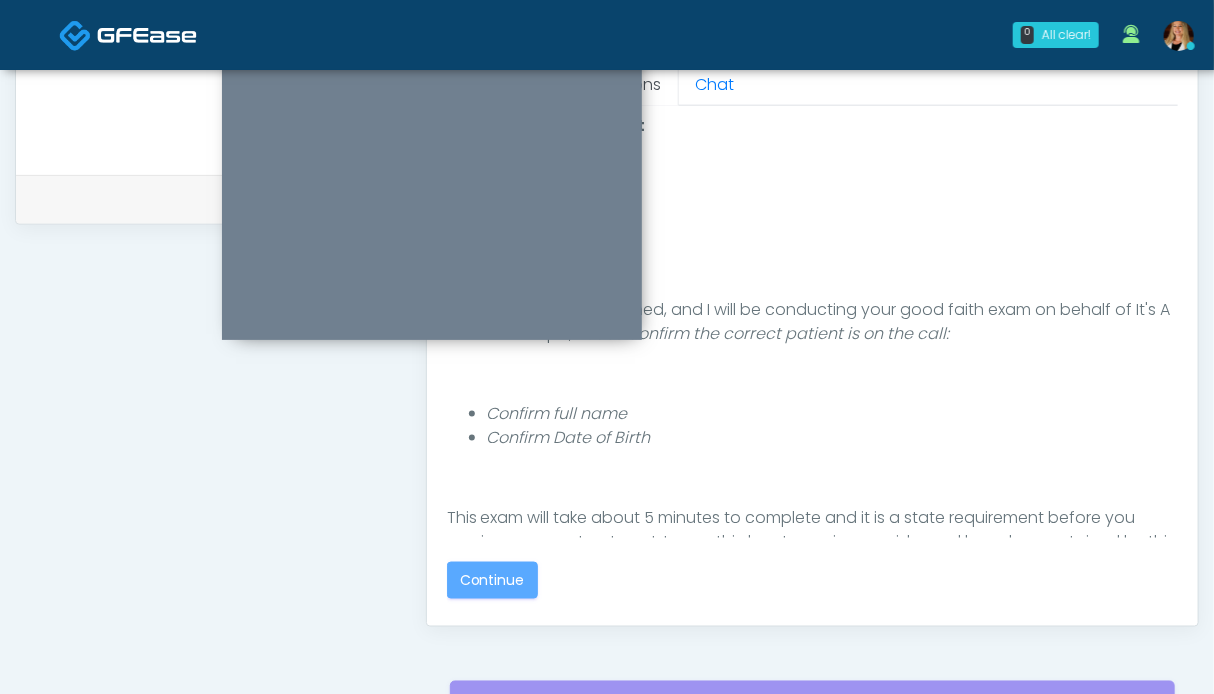 scroll, scrollTop: 1099, scrollLeft: 0, axis: vertical 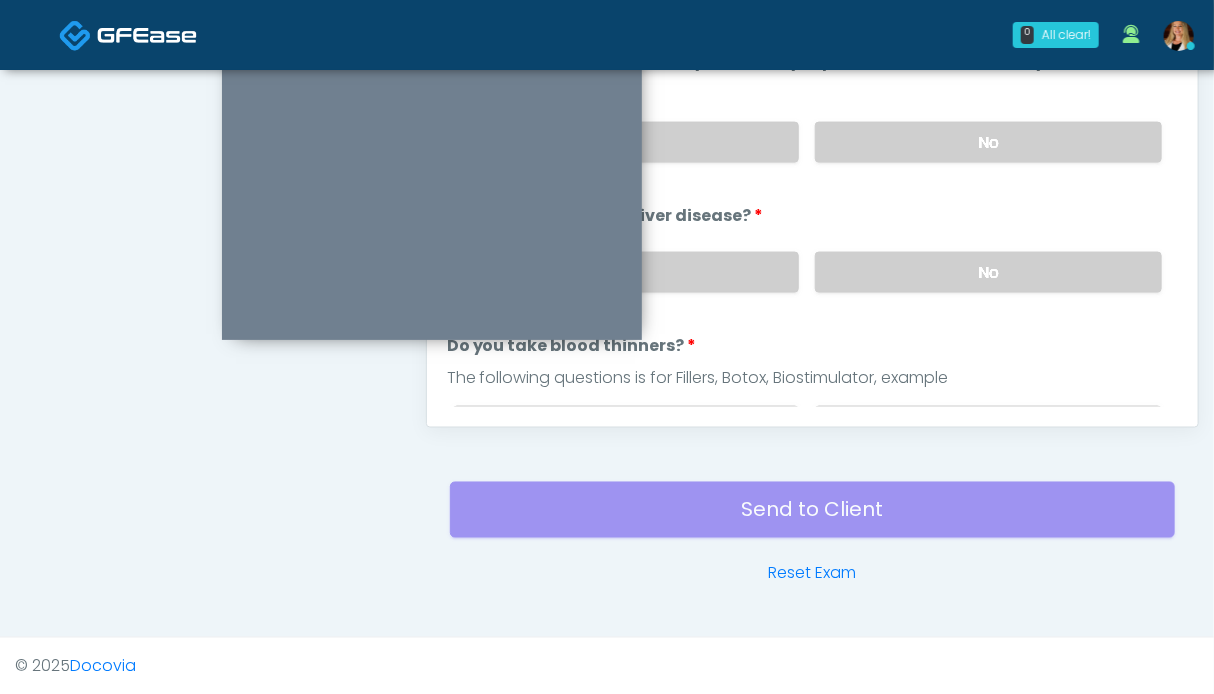 drag, startPoint x: 1008, startPoint y: 261, endPoint x: 1000, endPoint y: 194, distance: 67.47592 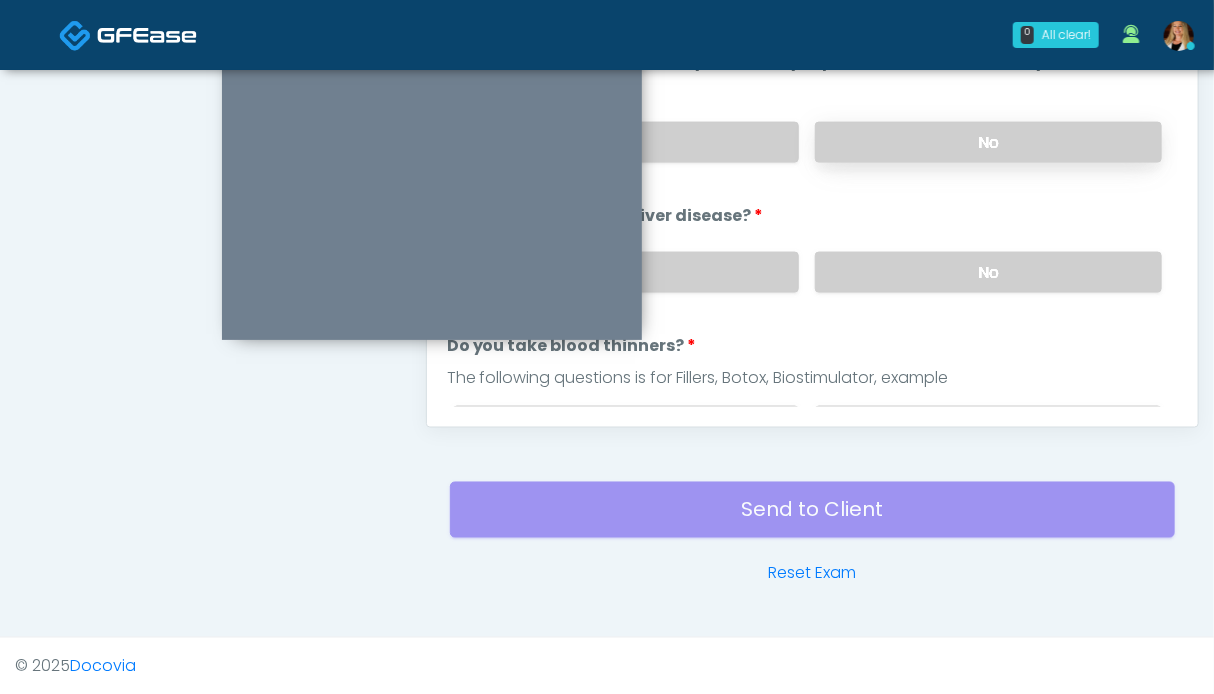 click on "No" at bounding box center (988, 142) 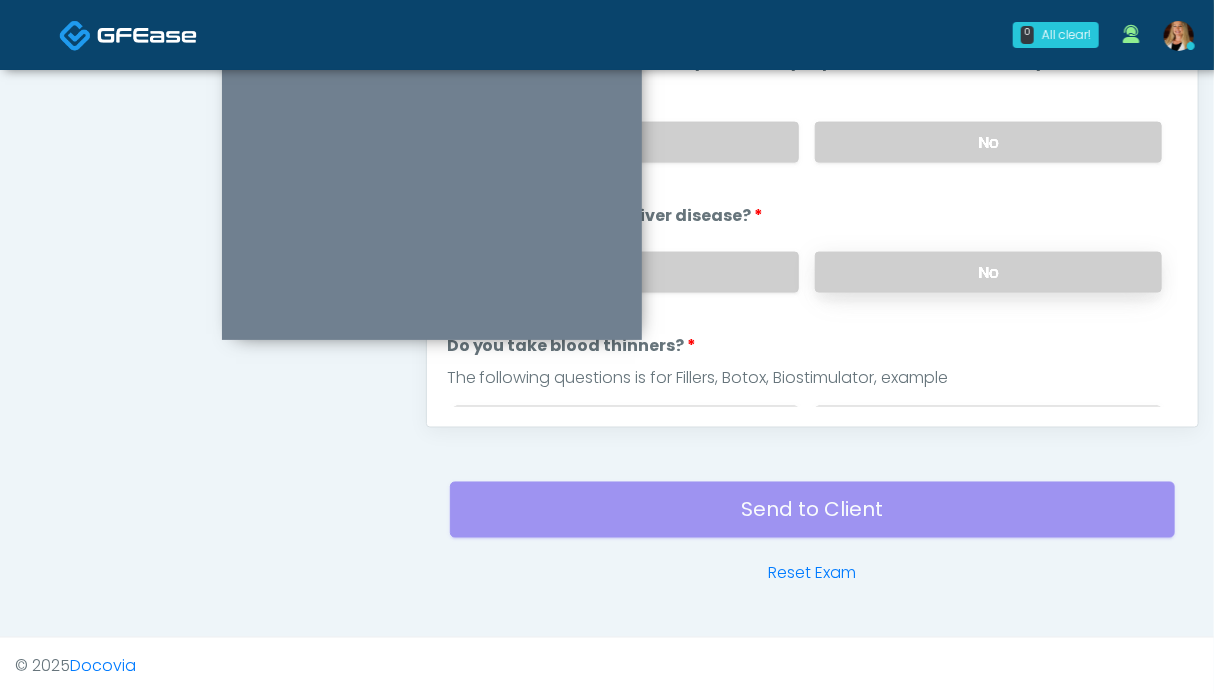scroll, scrollTop: 999, scrollLeft: 0, axis: vertical 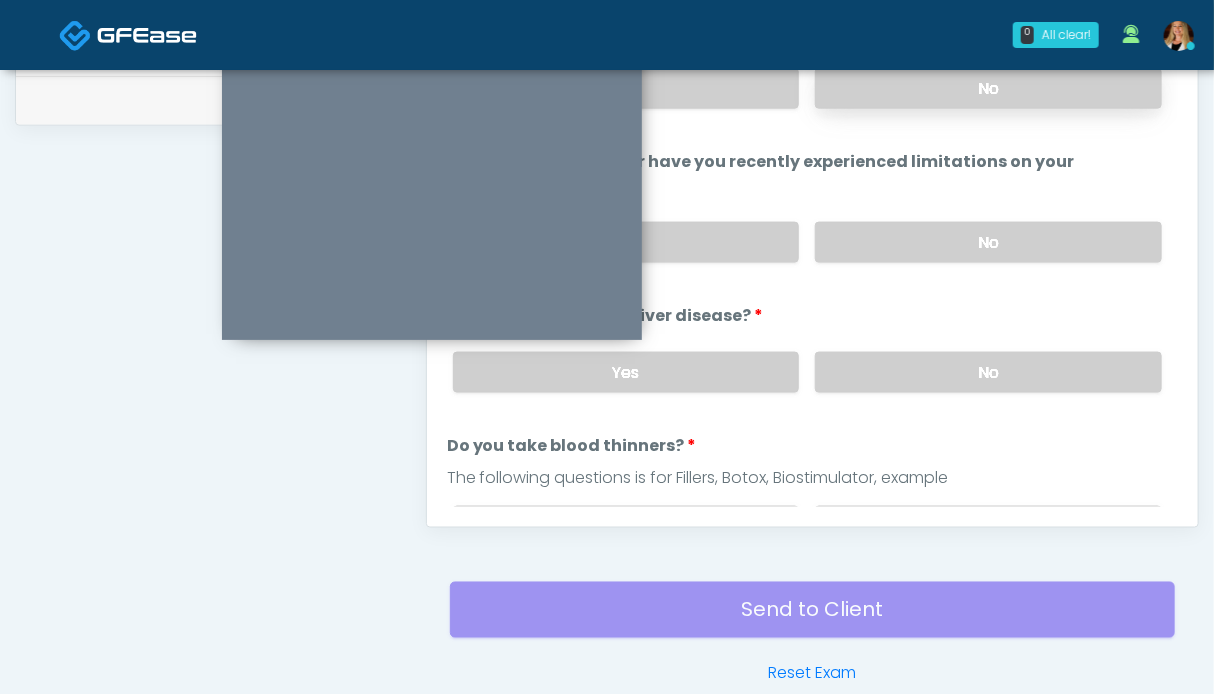 click on "No" at bounding box center [988, 88] 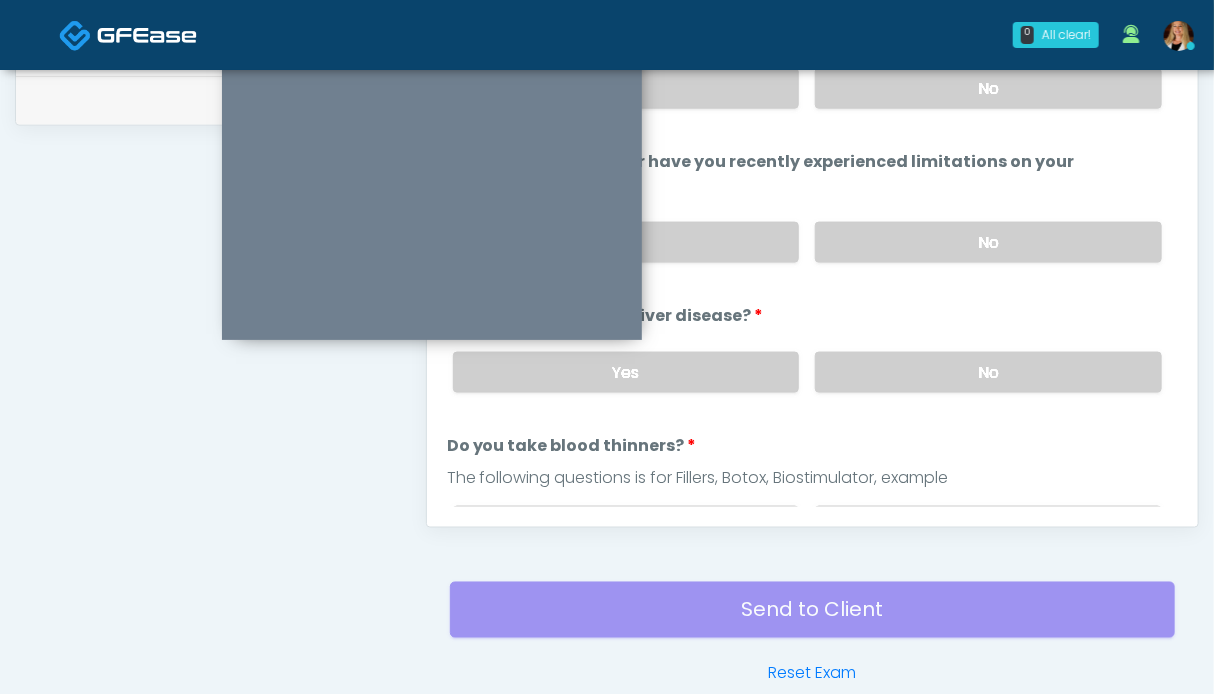 scroll, scrollTop: 799, scrollLeft: 0, axis: vertical 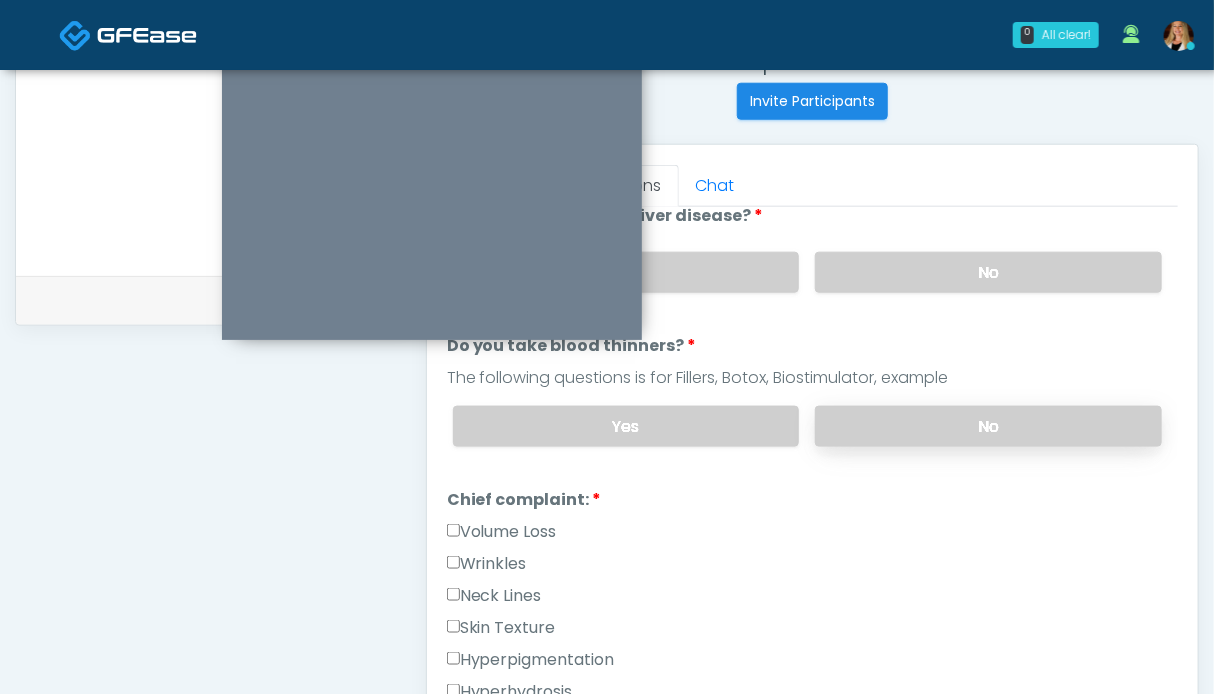 click on "No" at bounding box center (988, 426) 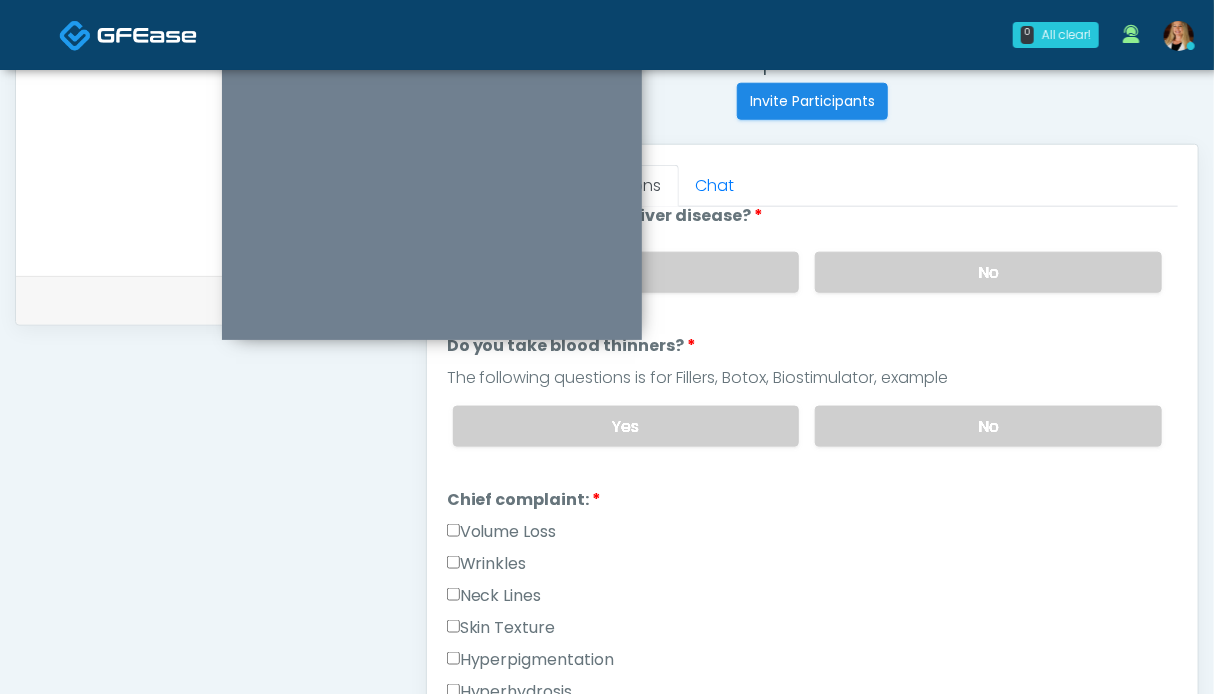 click on "Wrinkles" at bounding box center (487, 564) 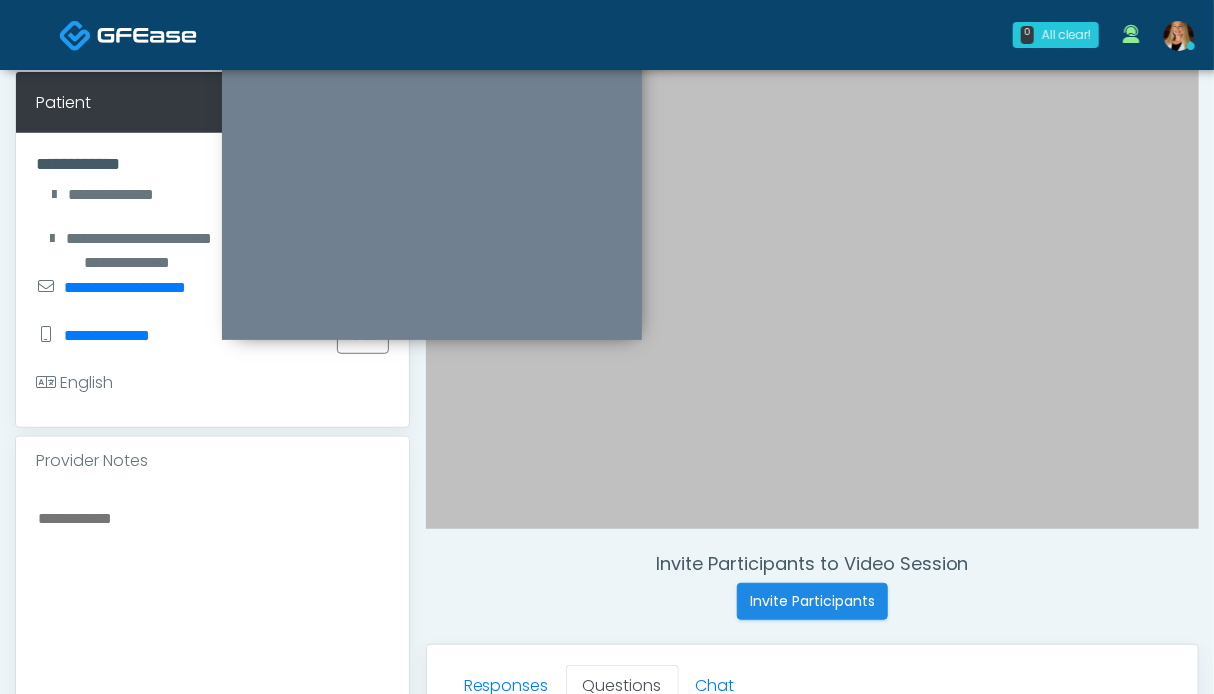scroll, scrollTop: 899, scrollLeft: 0, axis: vertical 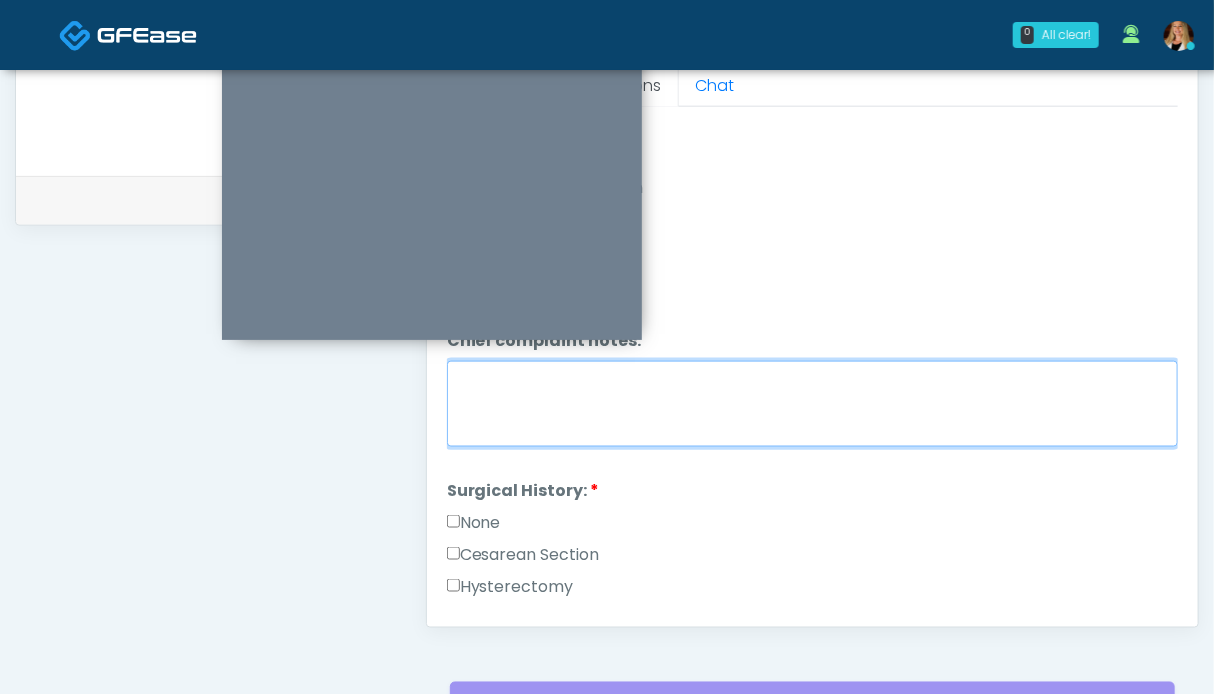 click on "Chief complaint notes:" at bounding box center [812, 404] 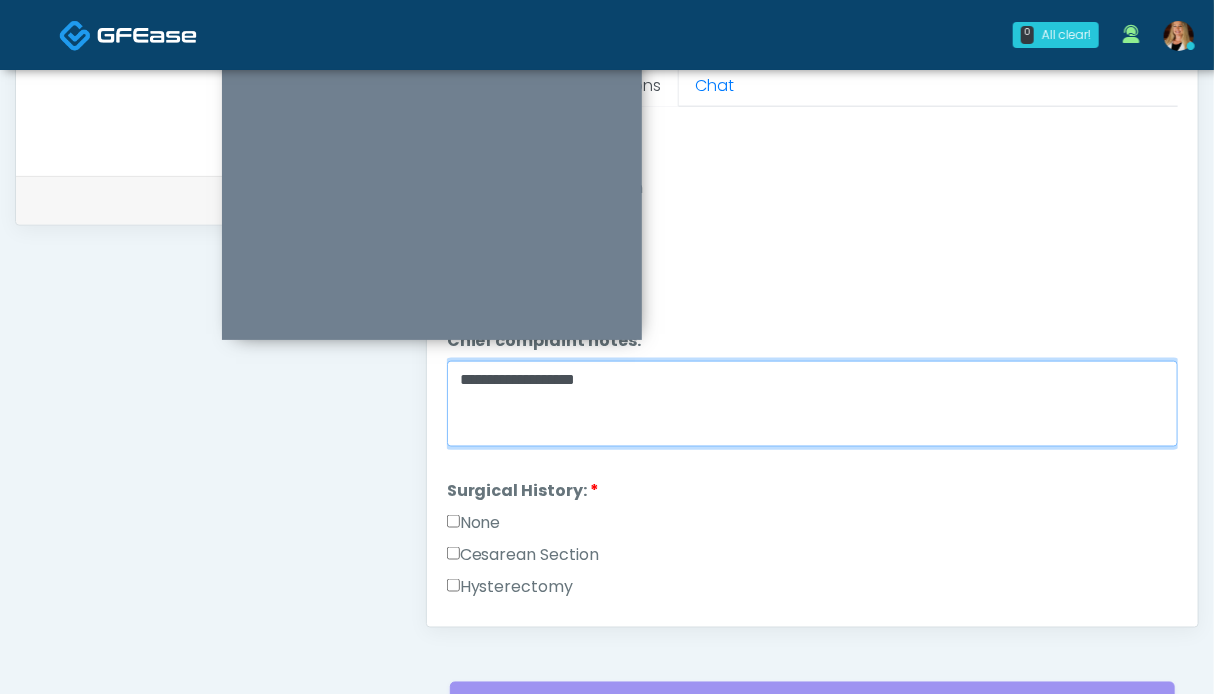 type on "**********" 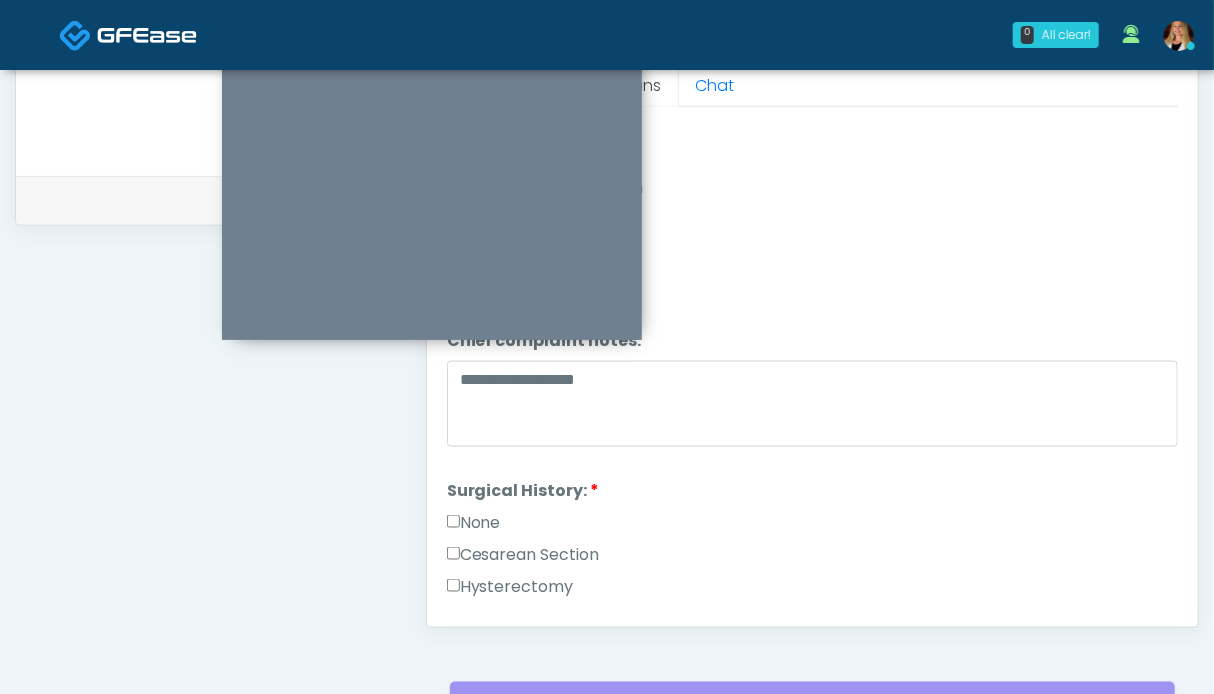 click on "None" at bounding box center (474, 523) 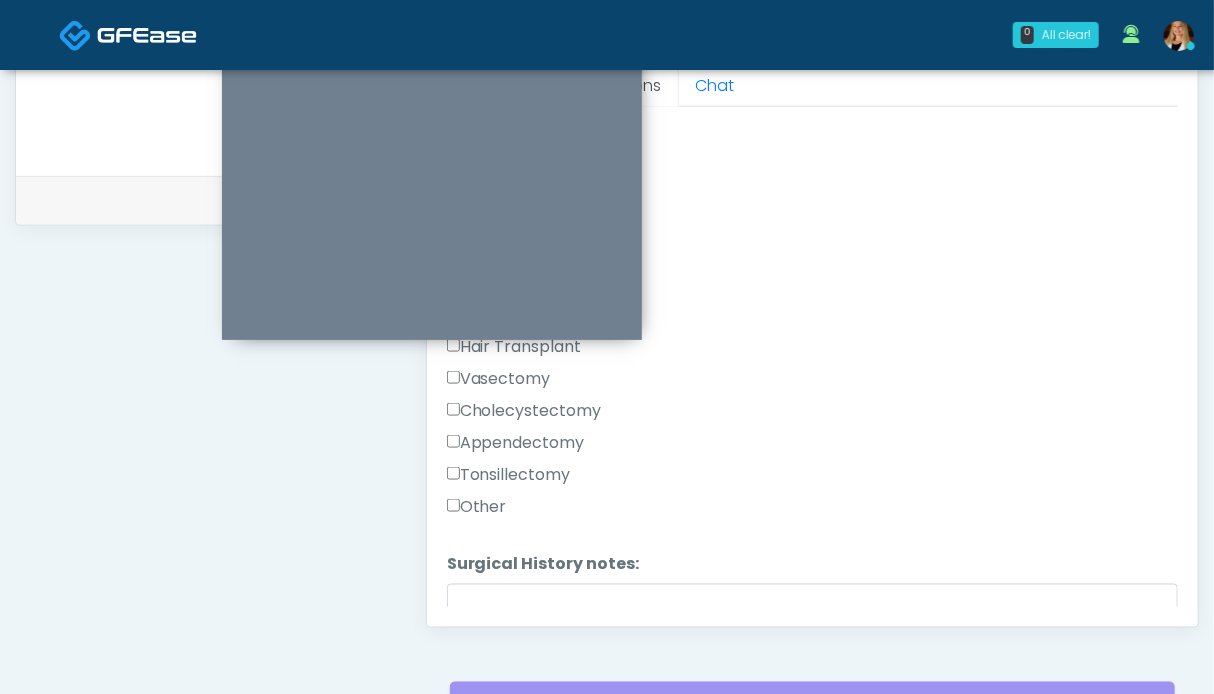 scroll, scrollTop: 1324, scrollLeft: 0, axis: vertical 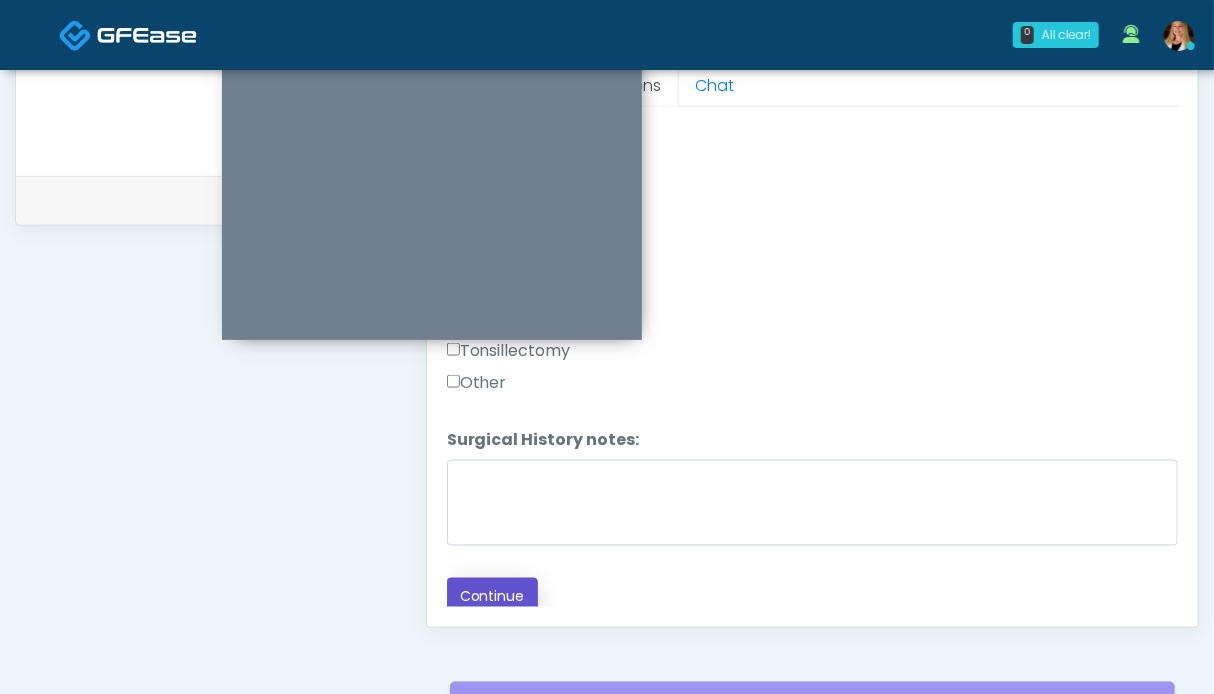 click on "Continue" at bounding box center (492, 596) 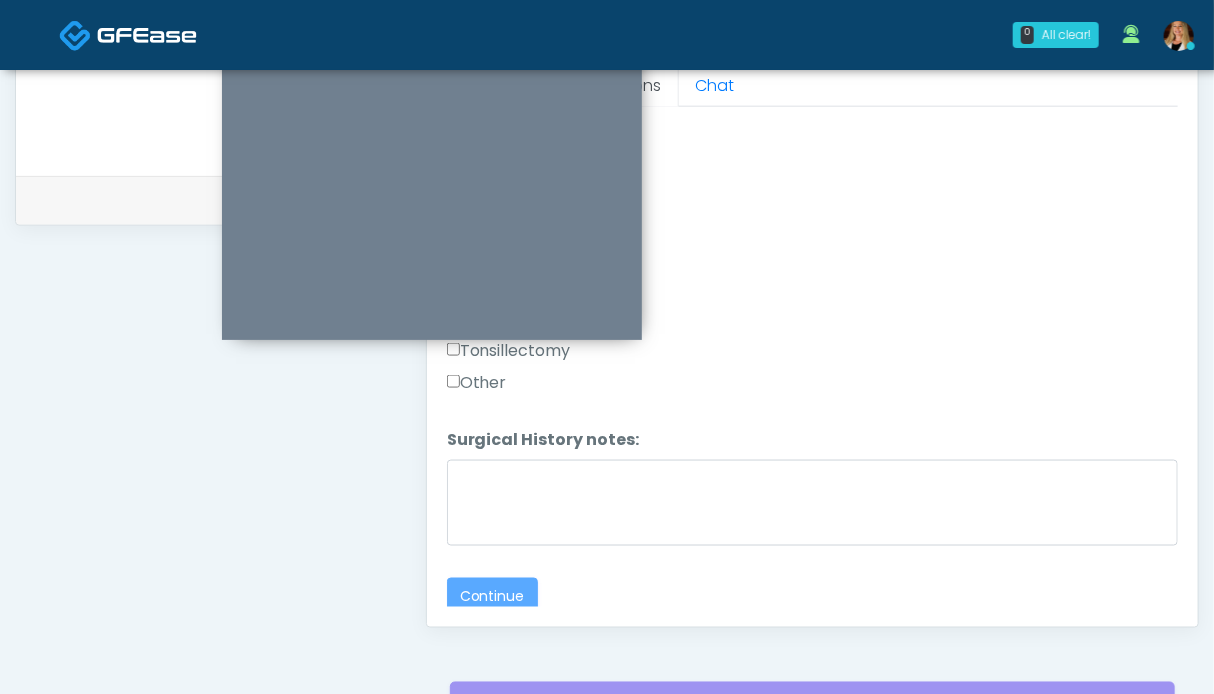 scroll, scrollTop: 1099, scrollLeft: 0, axis: vertical 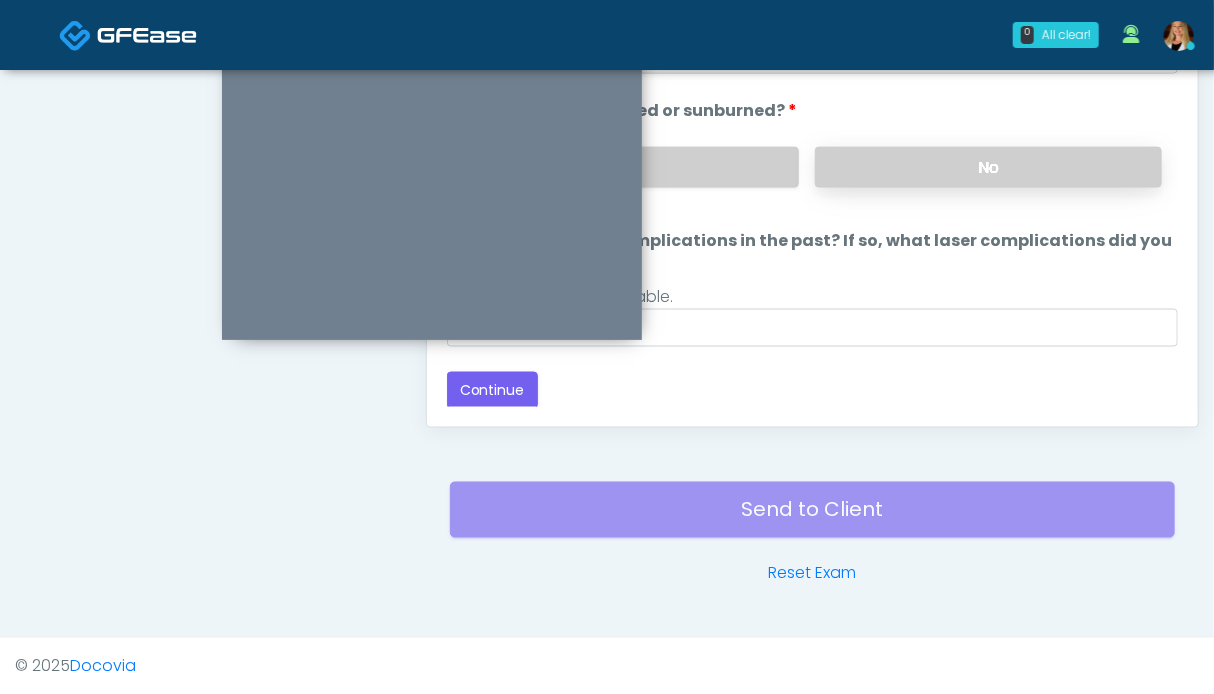 click on "No" at bounding box center [988, 167] 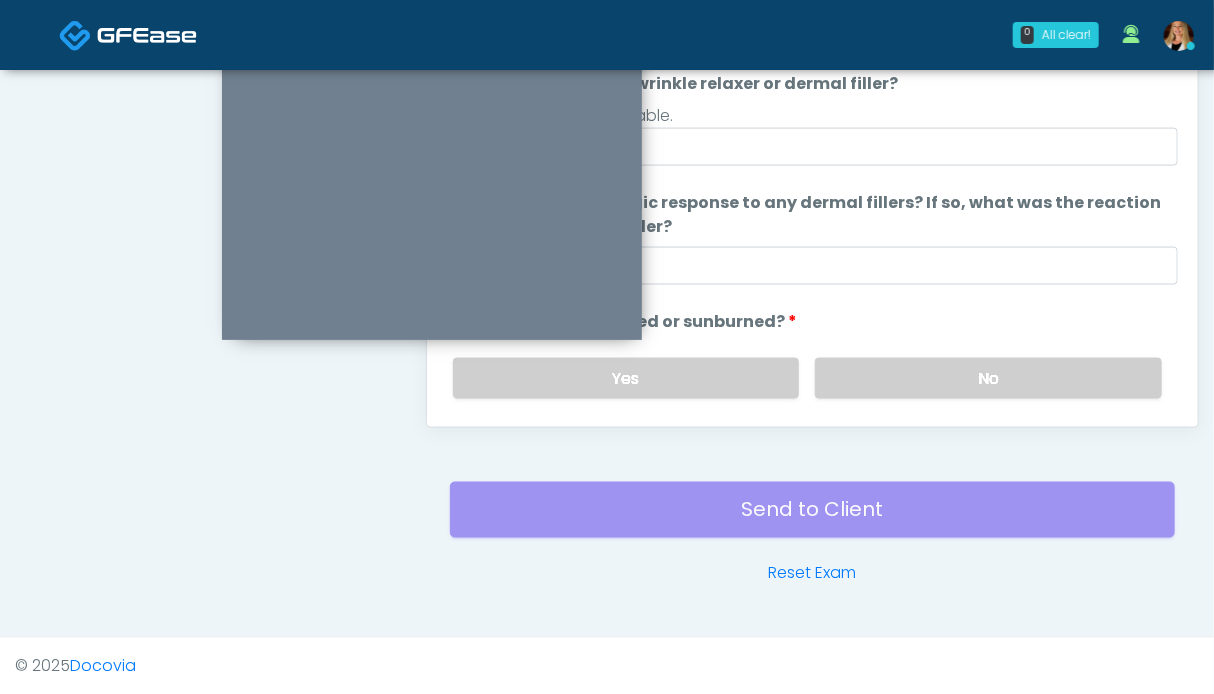 scroll, scrollTop: 211, scrollLeft: 0, axis: vertical 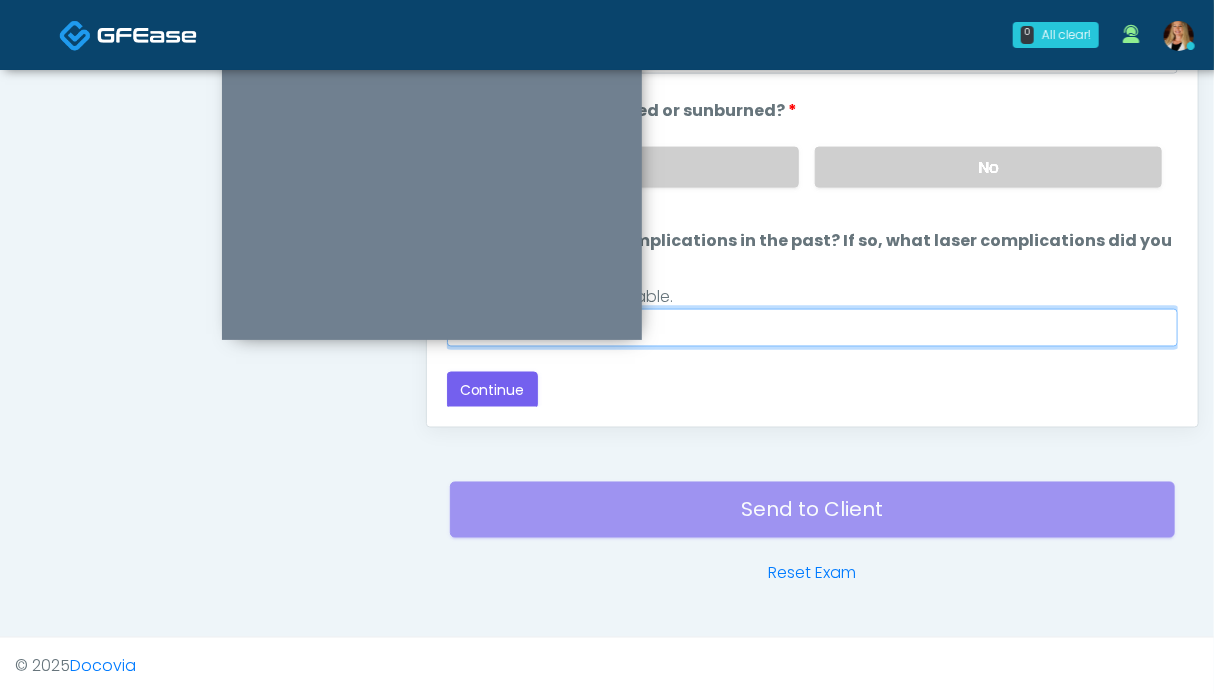 click on "Have you had laser complications in the past? If so, what laser complications did you have?" at bounding box center [812, 328] 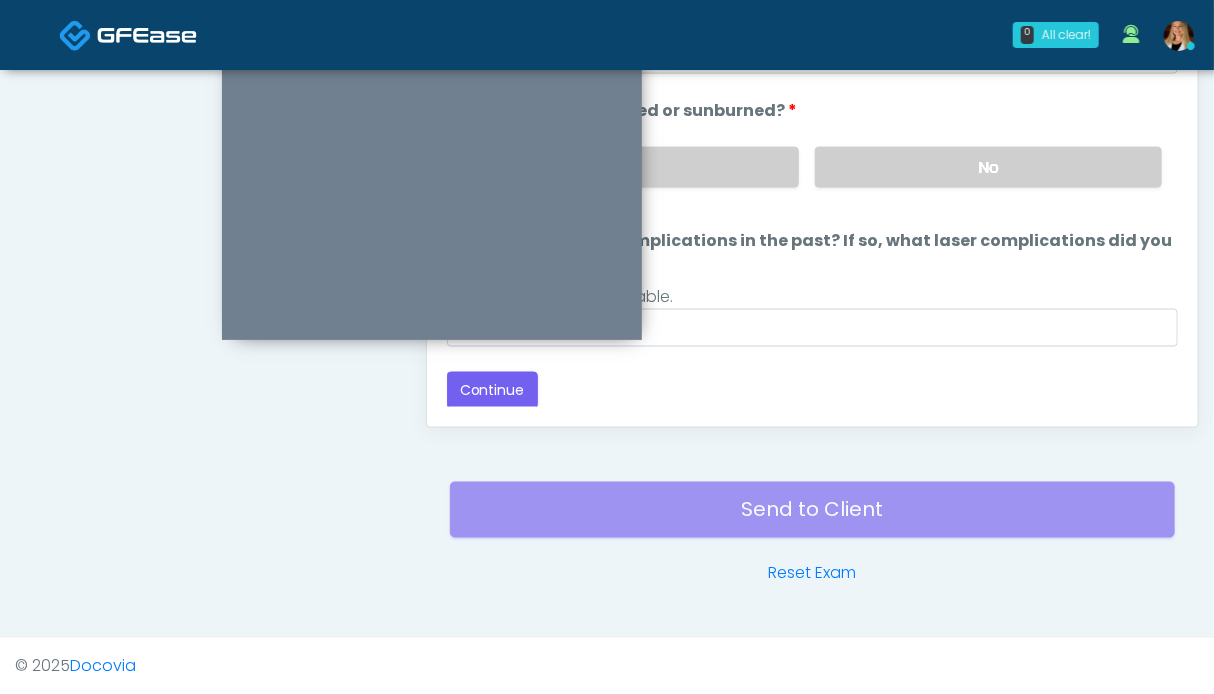 click on "**********" at bounding box center (212, -177) 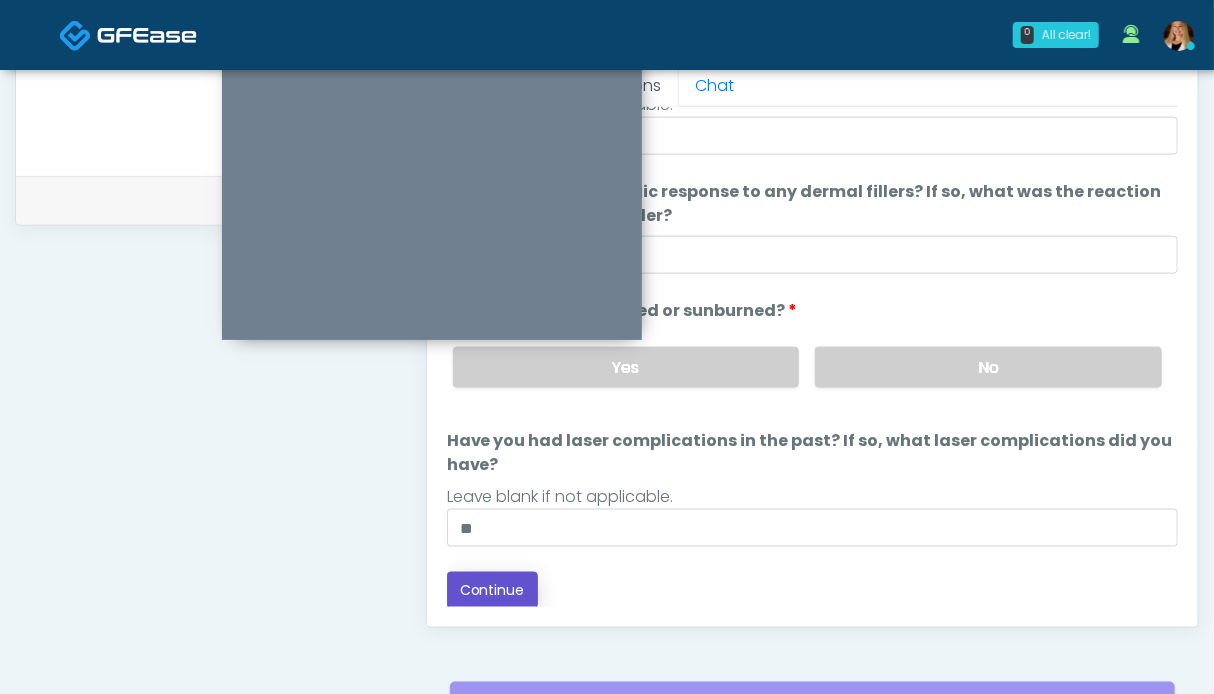 click on "Continue" at bounding box center [492, 590] 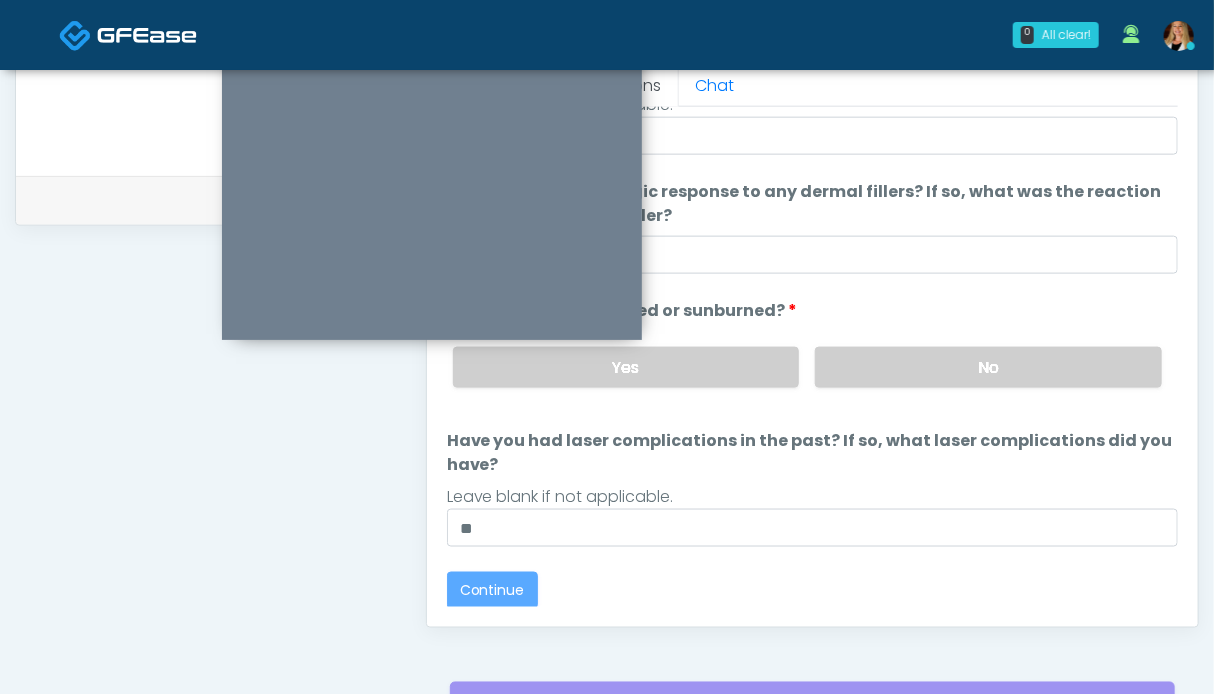 scroll, scrollTop: 1099, scrollLeft: 0, axis: vertical 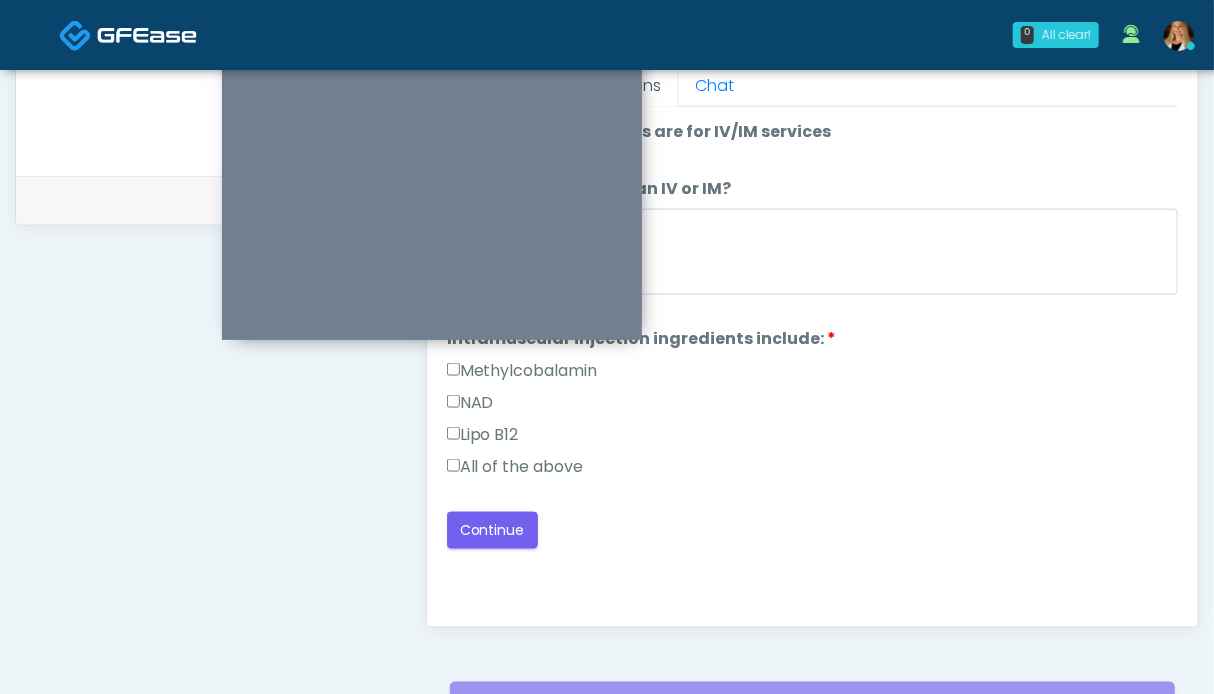 click on "All of the above" at bounding box center [515, 467] 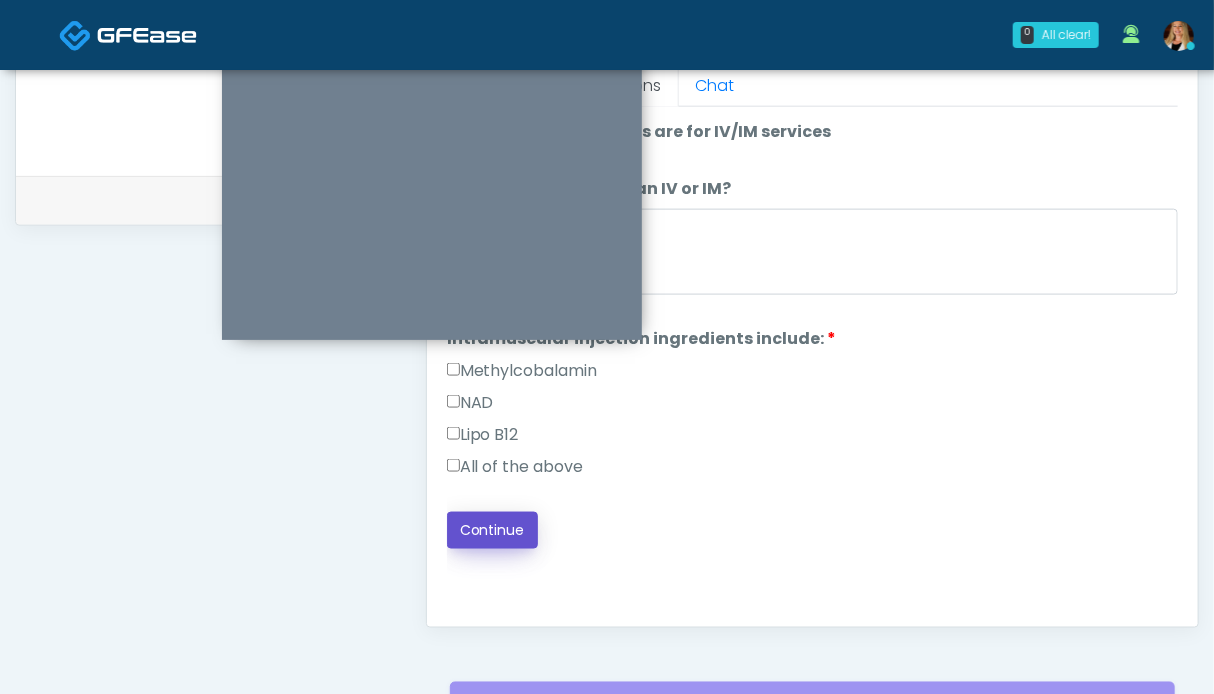 click on "Continue" at bounding box center (492, 530) 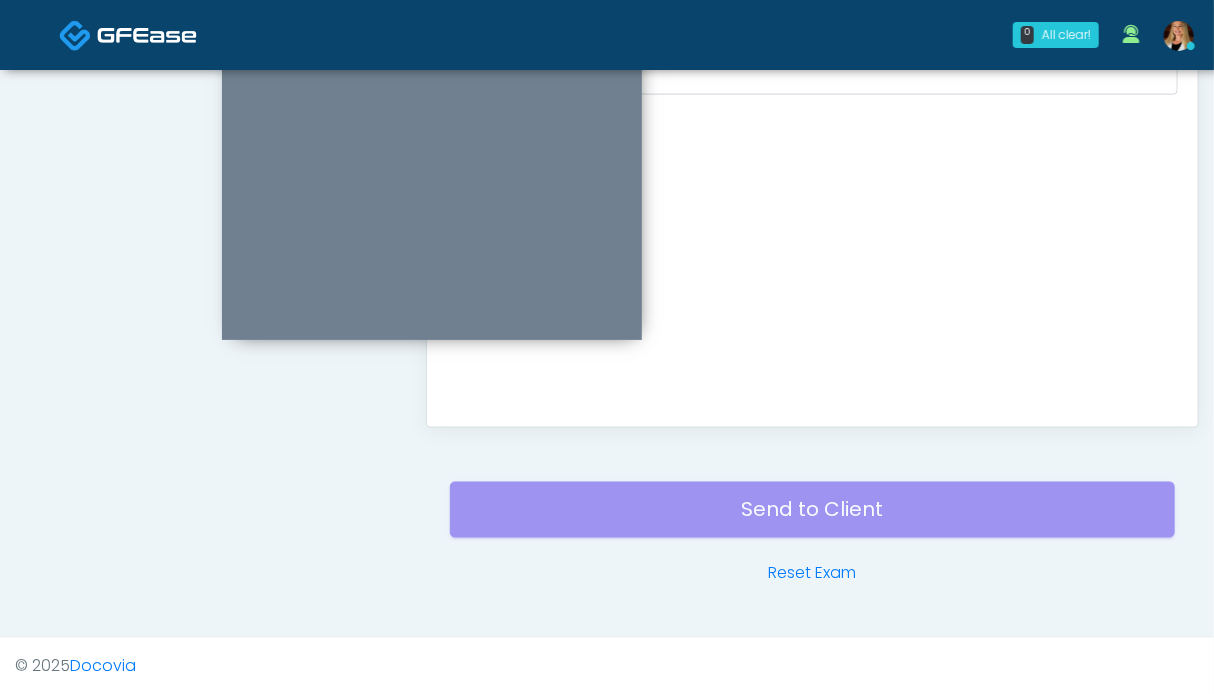 scroll, scrollTop: 899, scrollLeft: 0, axis: vertical 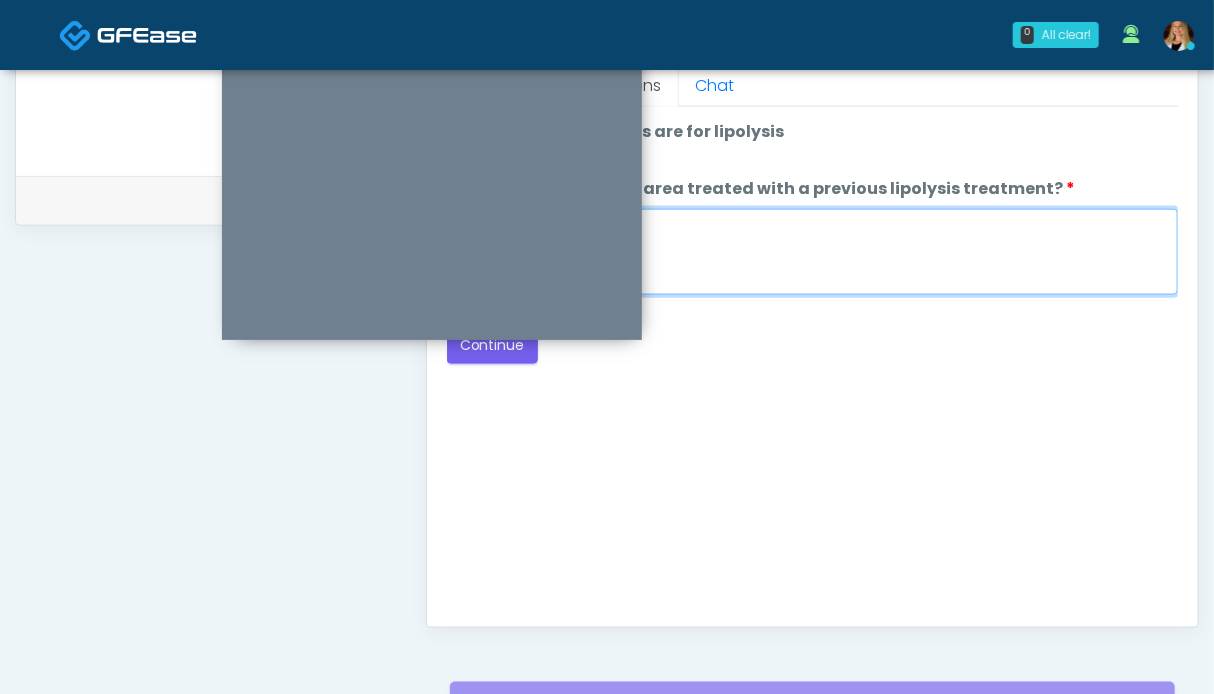 click on "When did you have the area treated with a previous lipolysis treatment?" at bounding box center (812, 252) 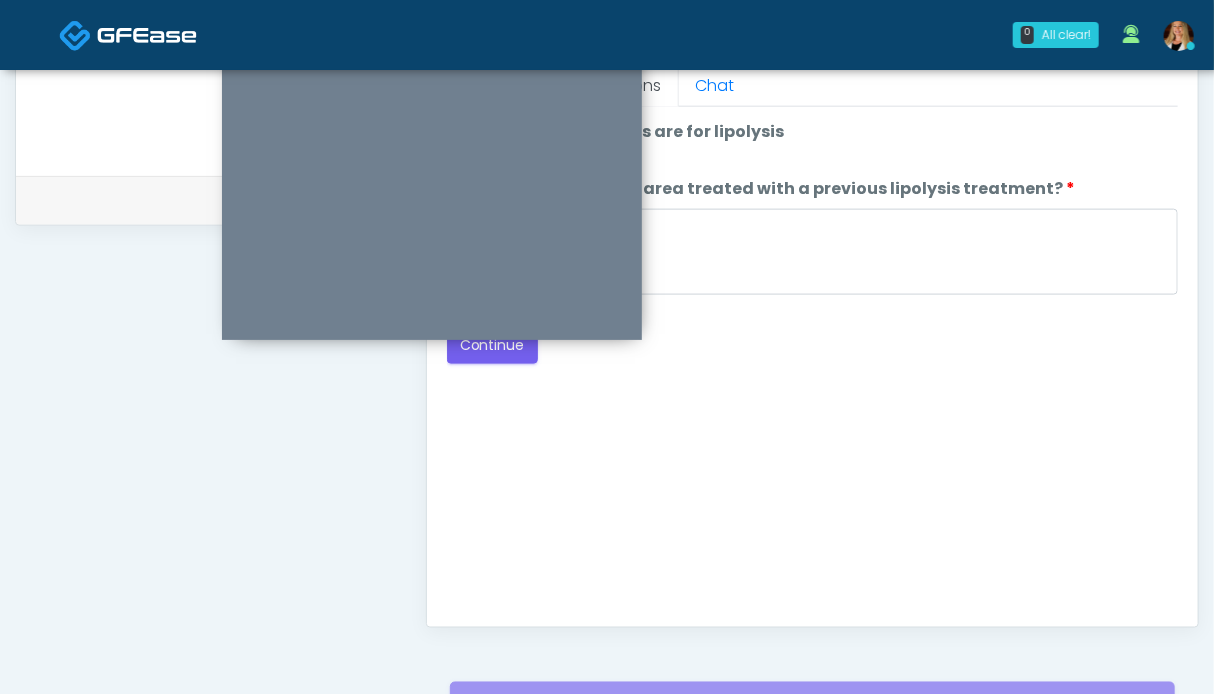 click at bounding box center [432, 194] 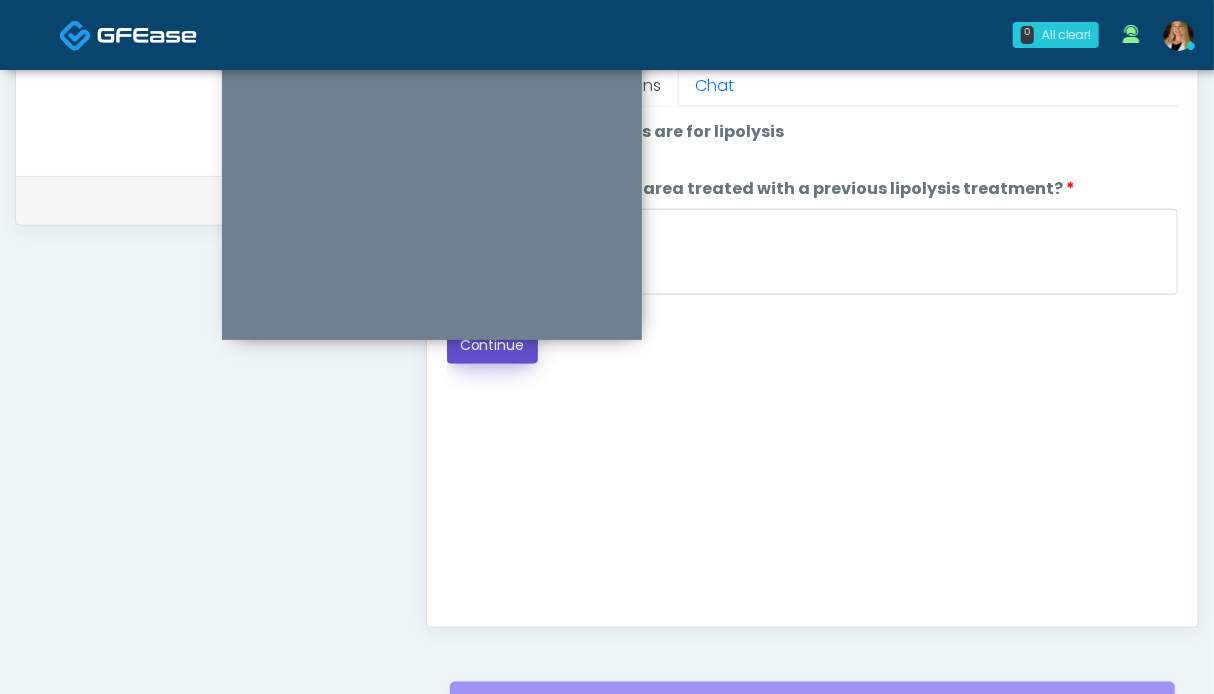click on "Continue" at bounding box center (492, 345) 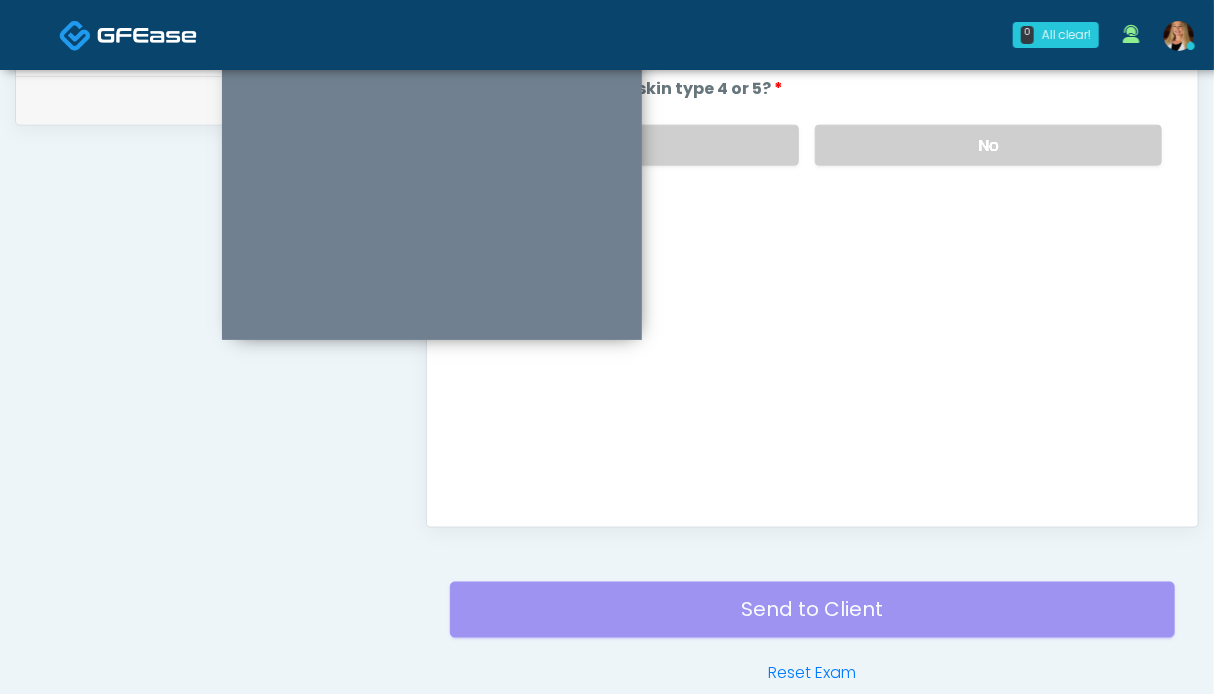 scroll, scrollTop: 799, scrollLeft: 0, axis: vertical 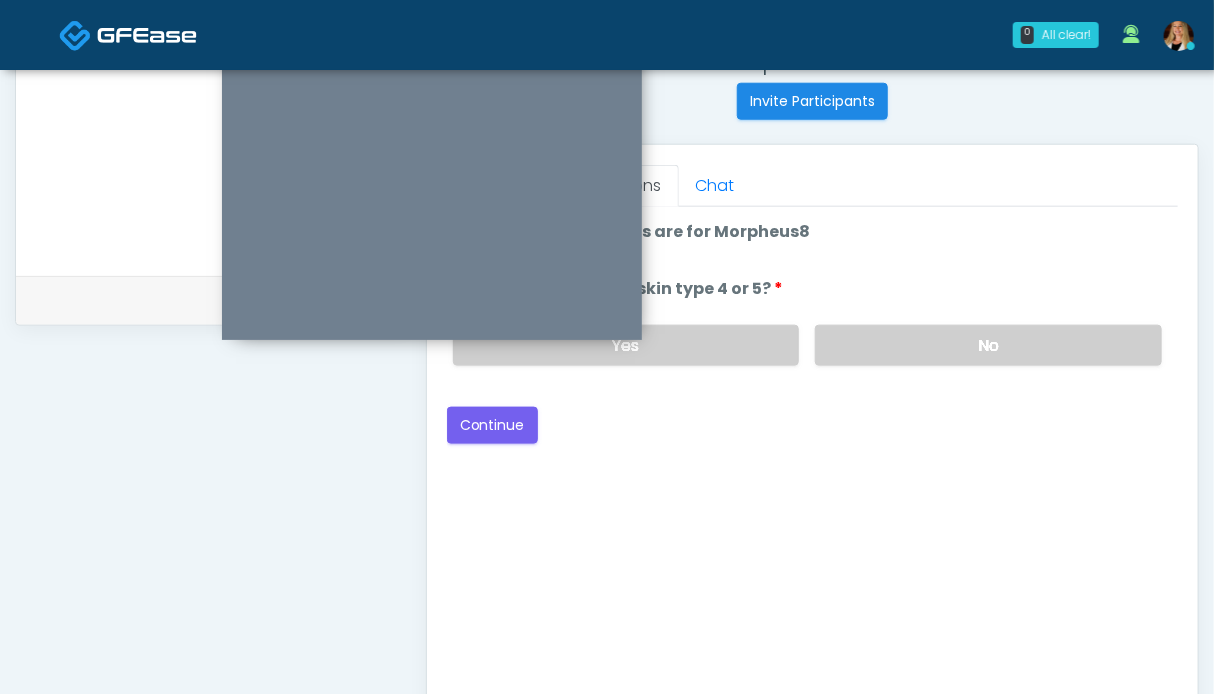 drag, startPoint x: 965, startPoint y: 341, endPoint x: 743, endPoint y: 379, distance: 225.22878 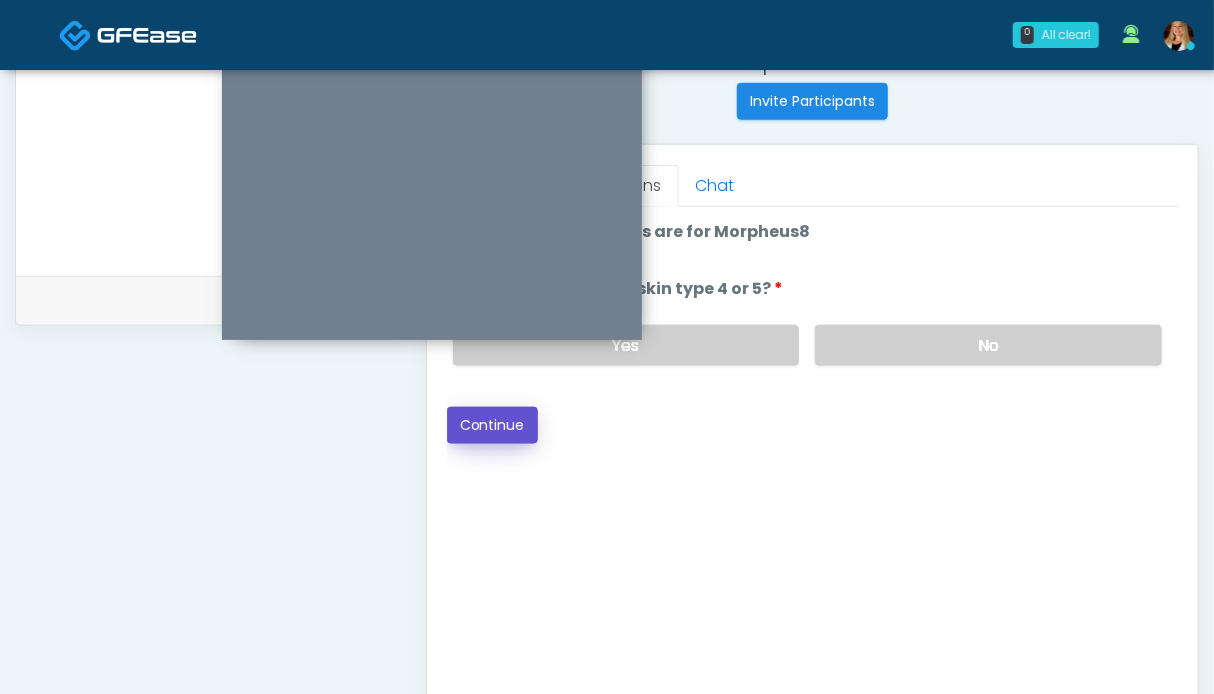 click on "Continue" at bounding box center [492, 425] 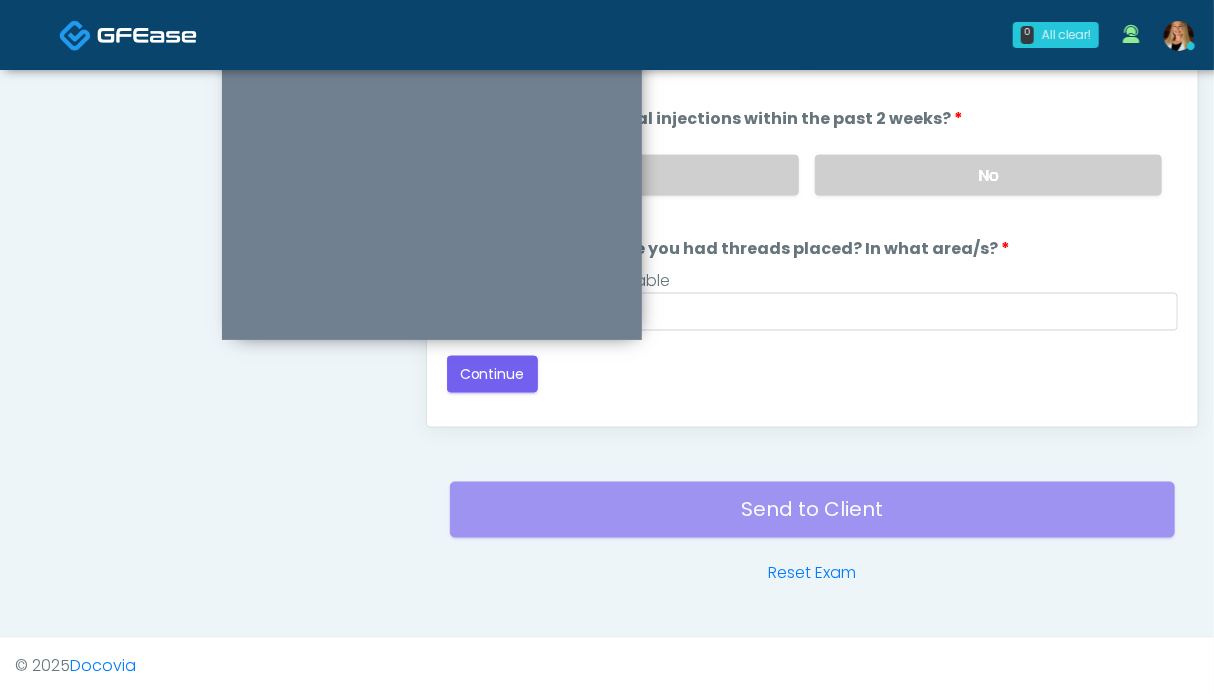 scroll, scrollTop: 999, scrollLeft: 0, axis: vertical 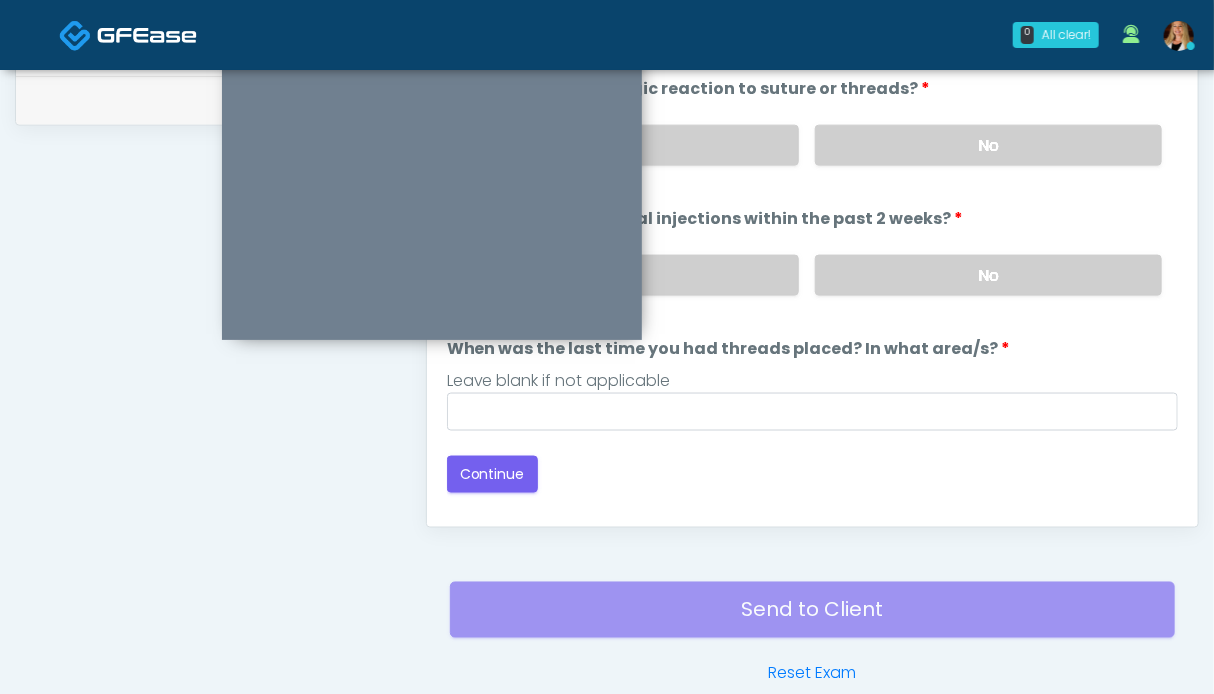drag, startPoint x: 944, startPoint y: 277, endPoint x: 949, endPoint y: 197, distance: 80.1561 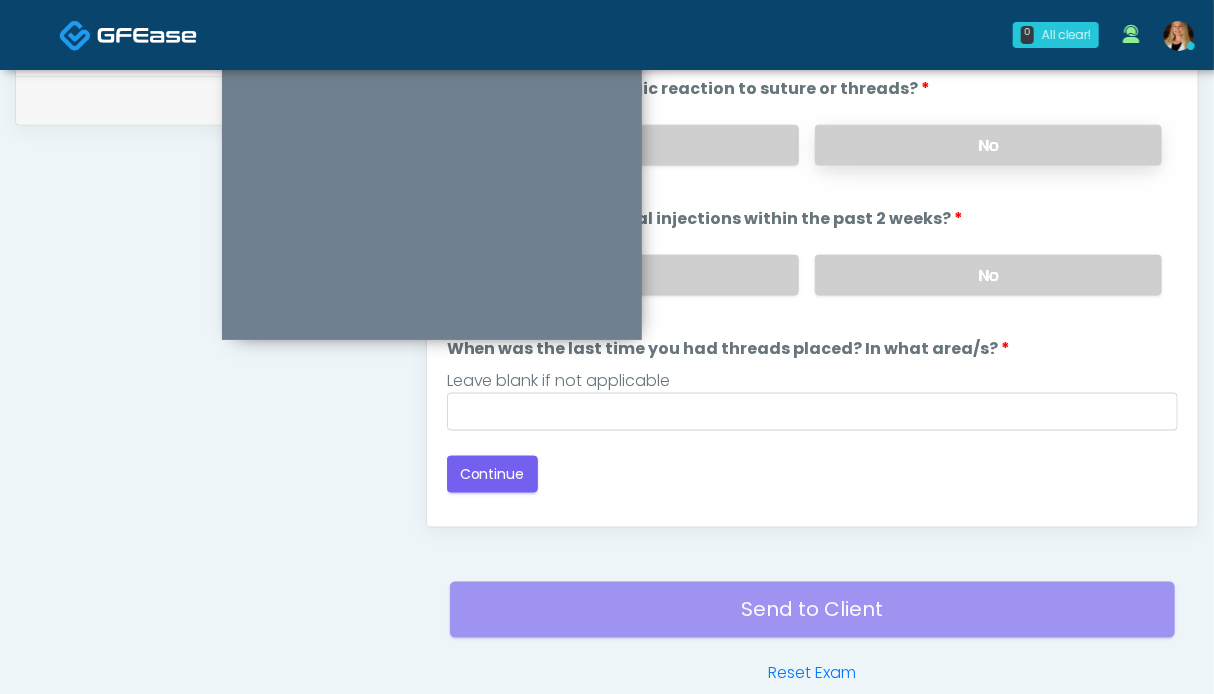 click on "No" at bounding box center [988, 145] 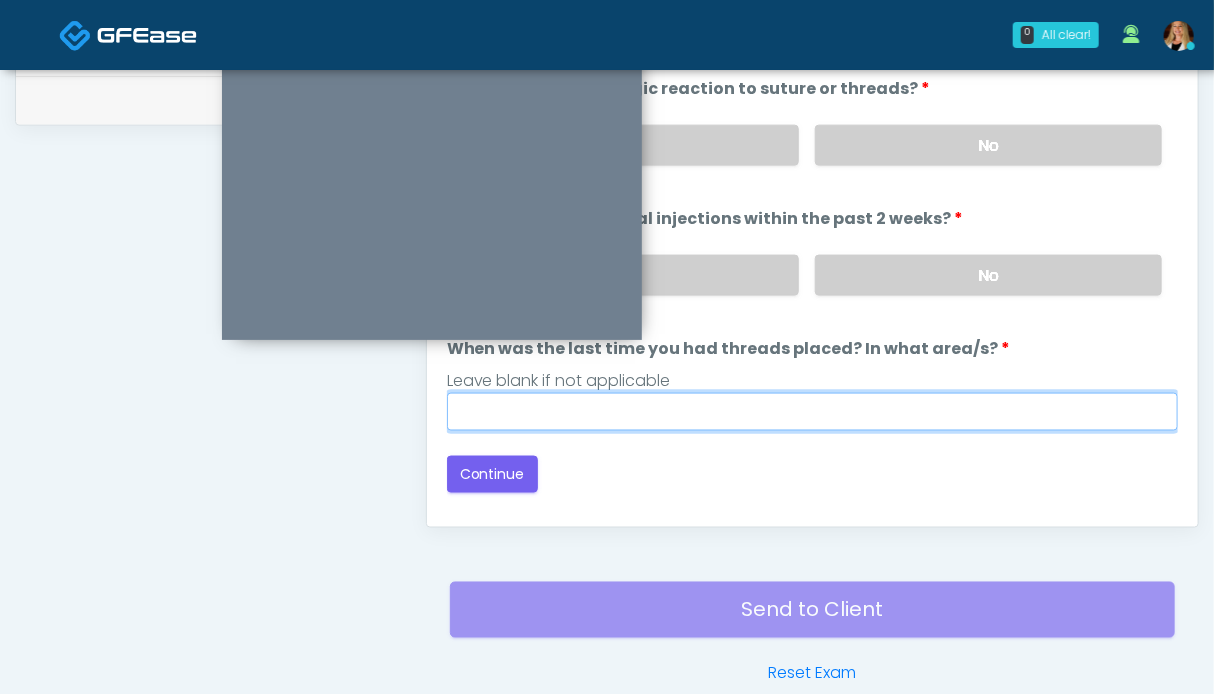 click on "When was the last time you had threads placed? In what area/s?" at bounding box center [812, 412] 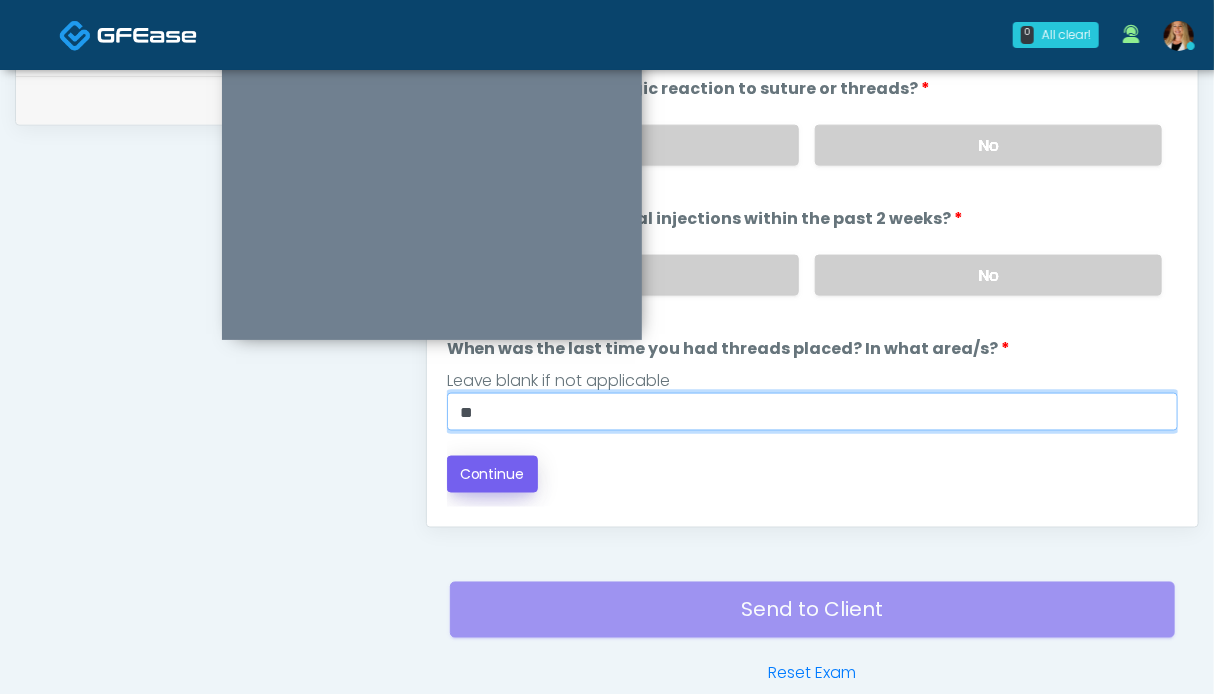 type on "**" 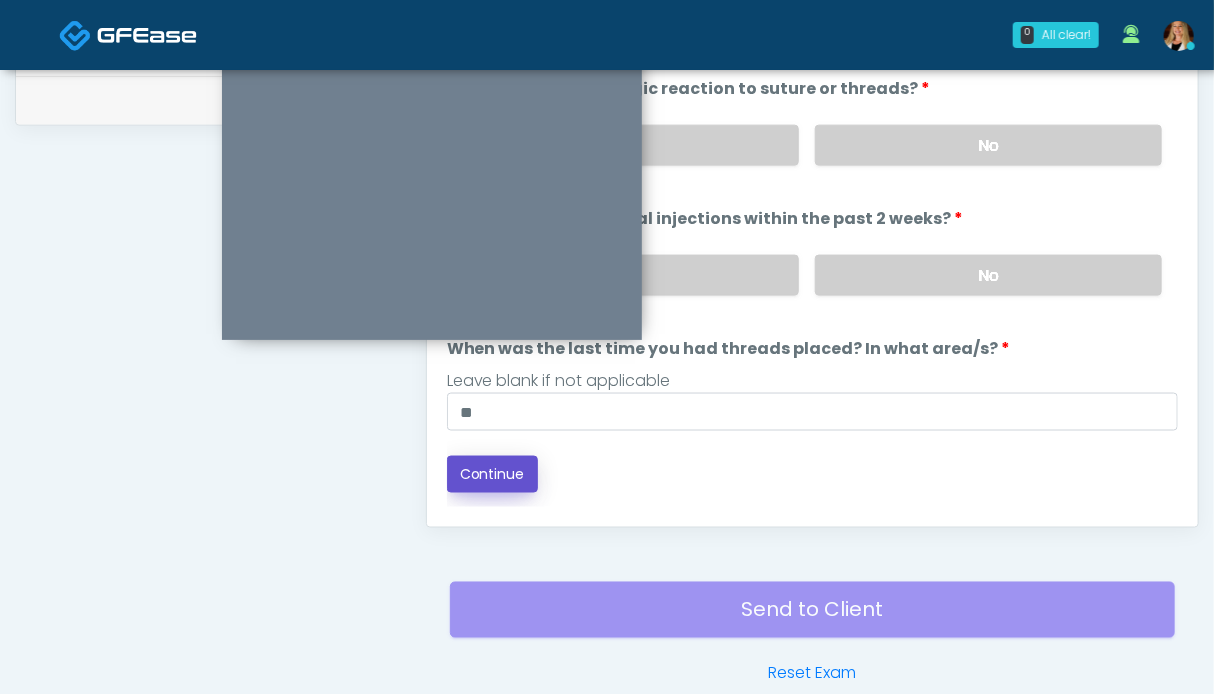 click on "Continue" at bounding box center [492, 474] 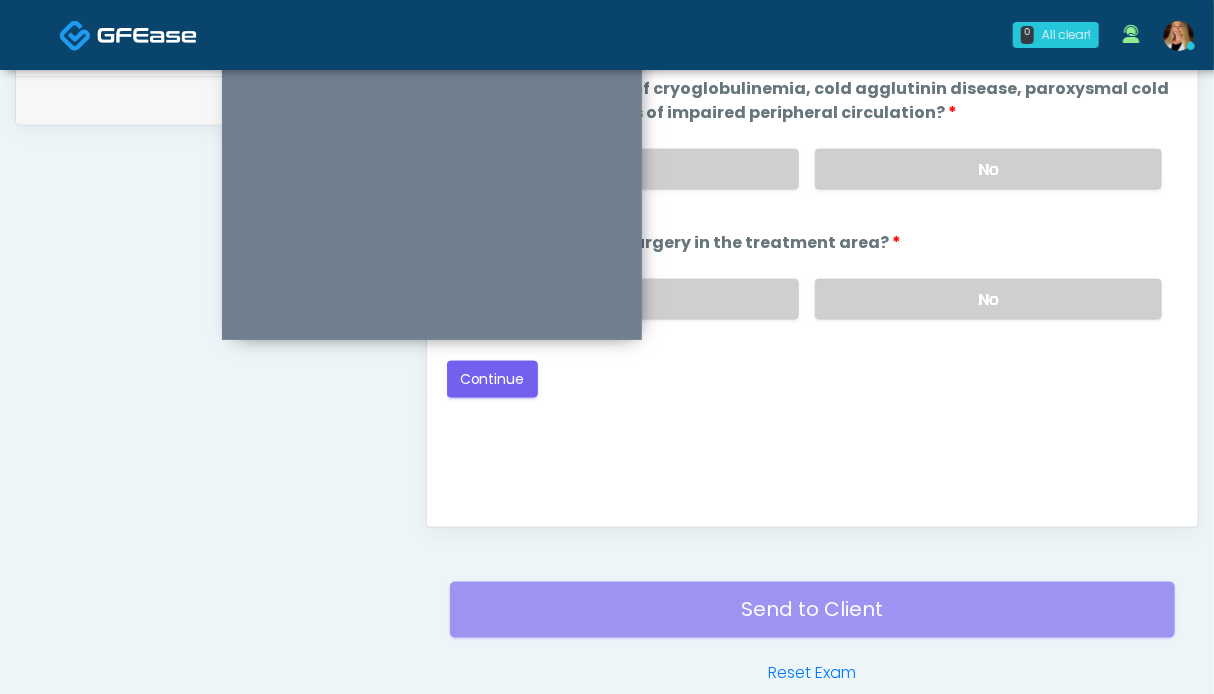 scroll, scrollTop: 899, scrollLeft: 0, axis: vertical 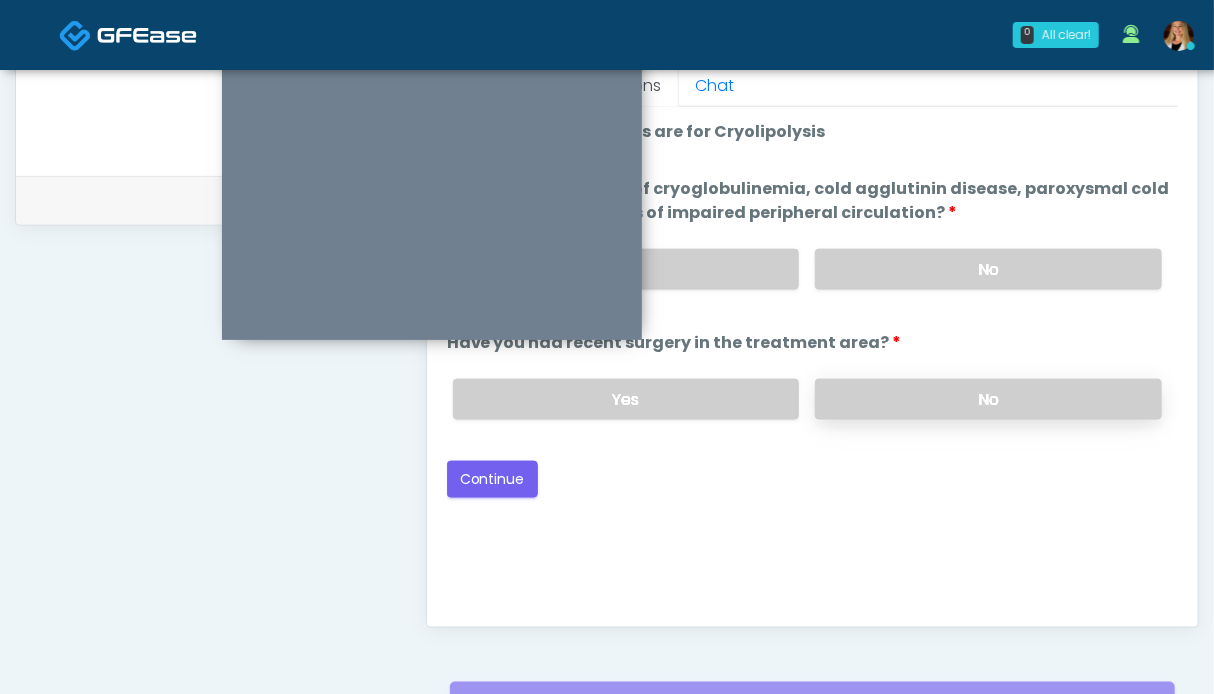 drag, startPoint x: 936, startPoint y: 395, endPoint x: 939, endPoint y: 385, distance: 10.440307 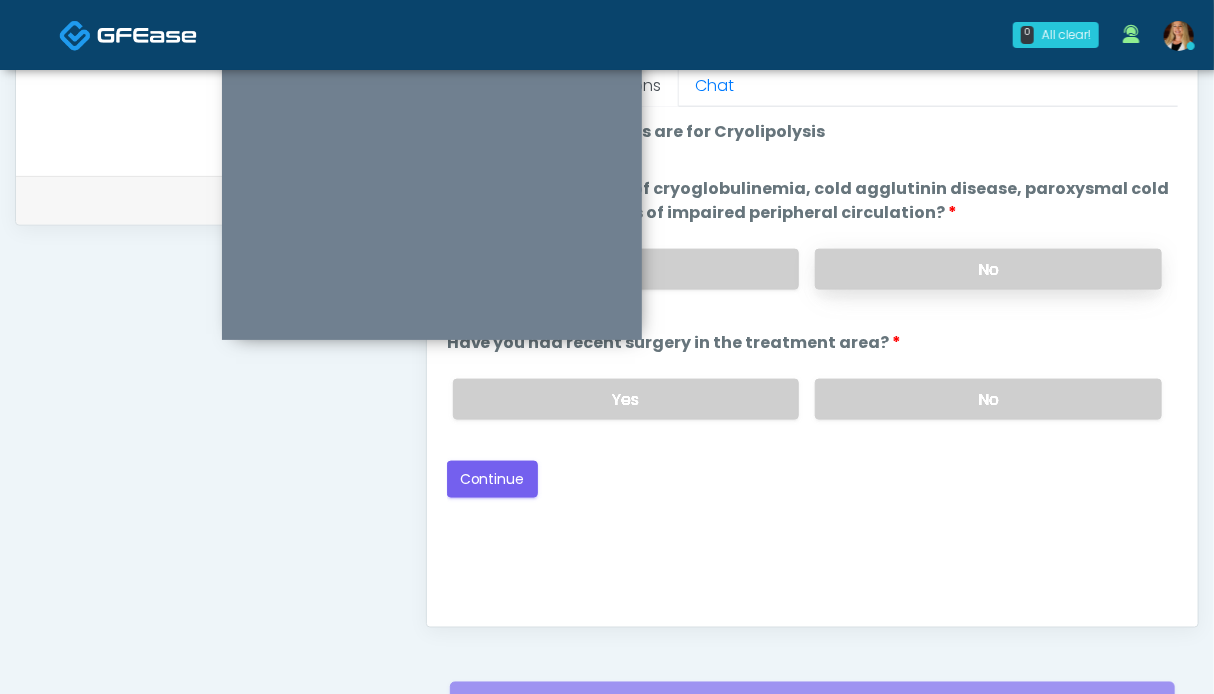click on "No" at bounding box center (988, 269) 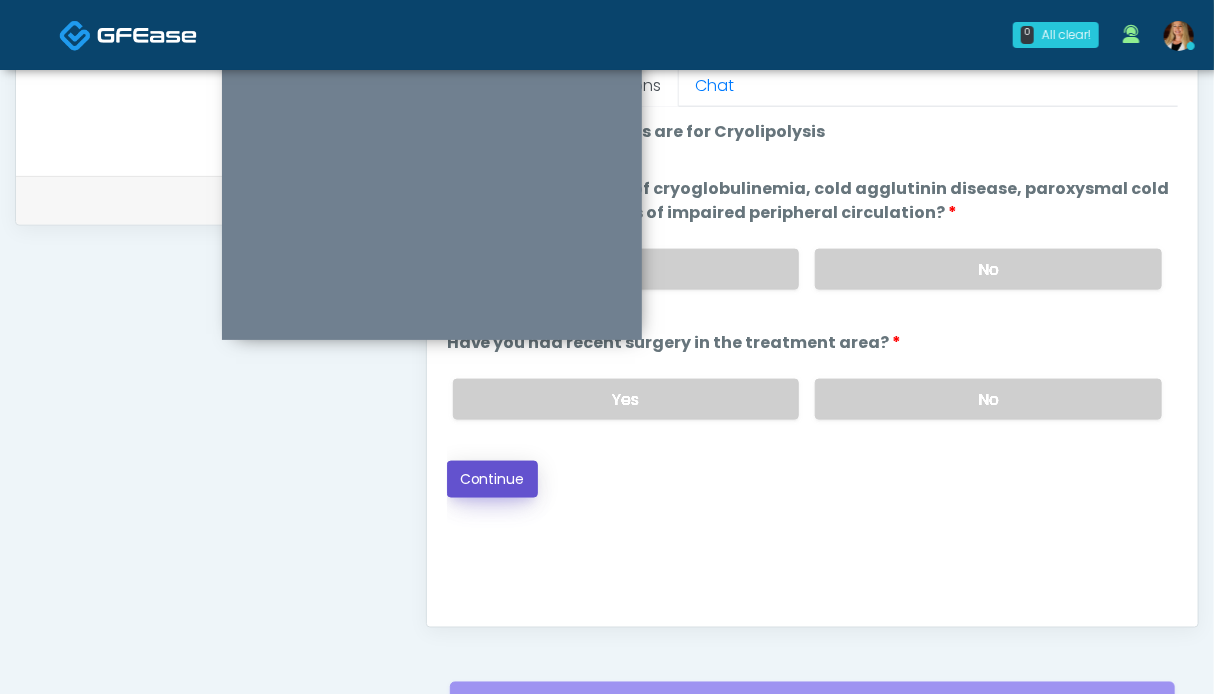 click on "Continue" at bounding box center [492, 479] 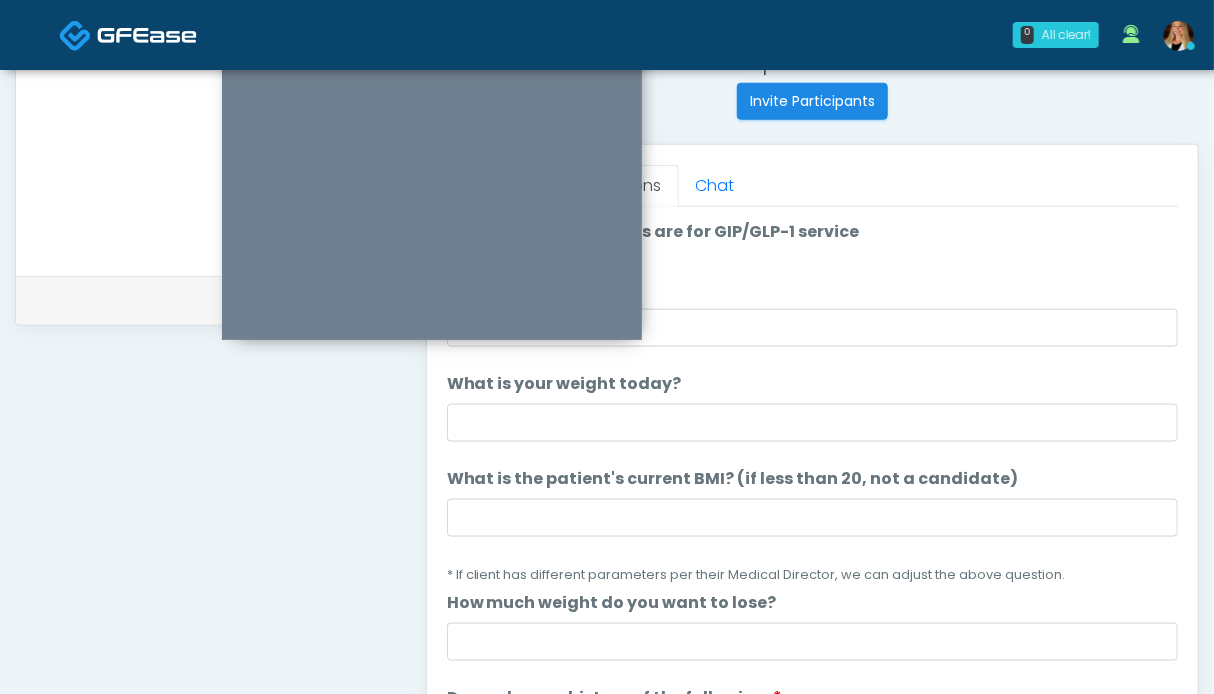 scroll, scrollTop: 599, scrollLeft: 0, axis: vertical 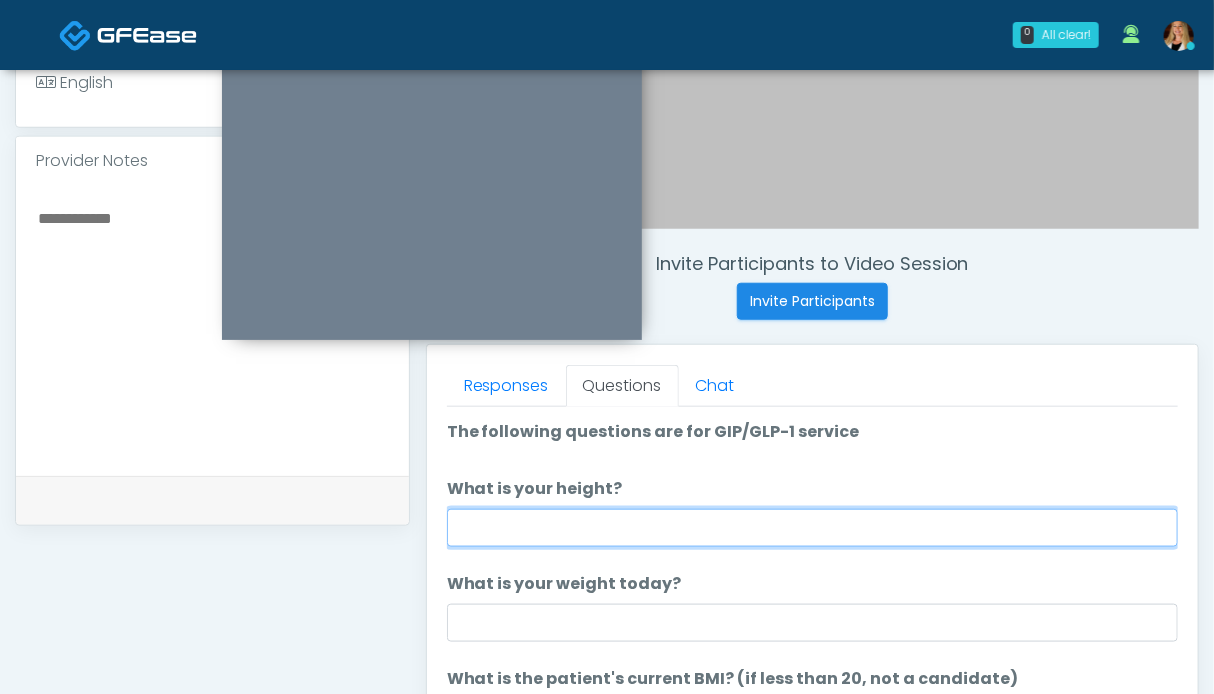 click on "What is your height?" at bounding box center (812, 528) 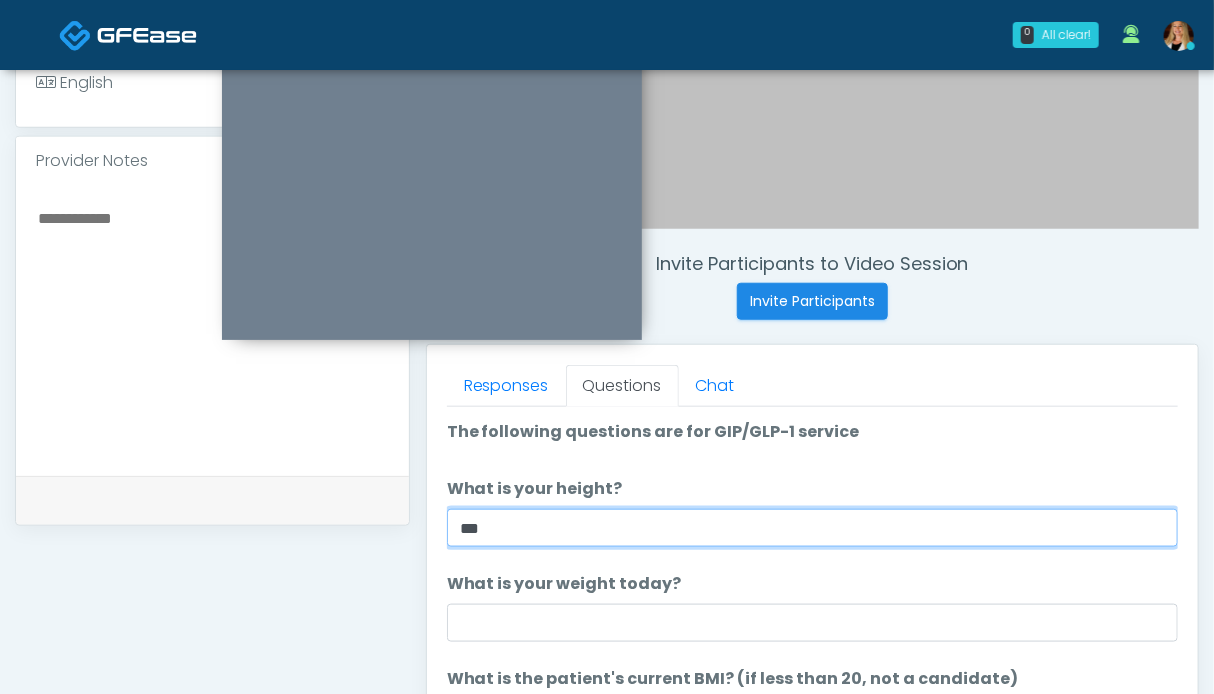 type on "***" 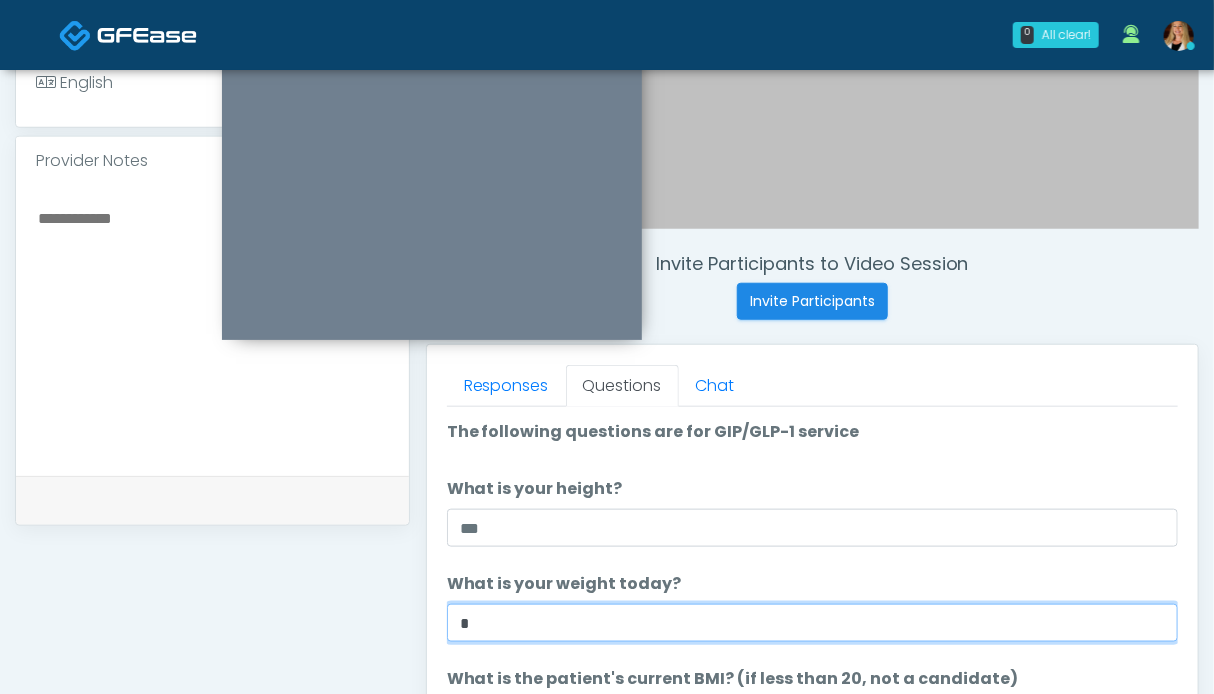 click on "*" at bounding box center [812, 623] 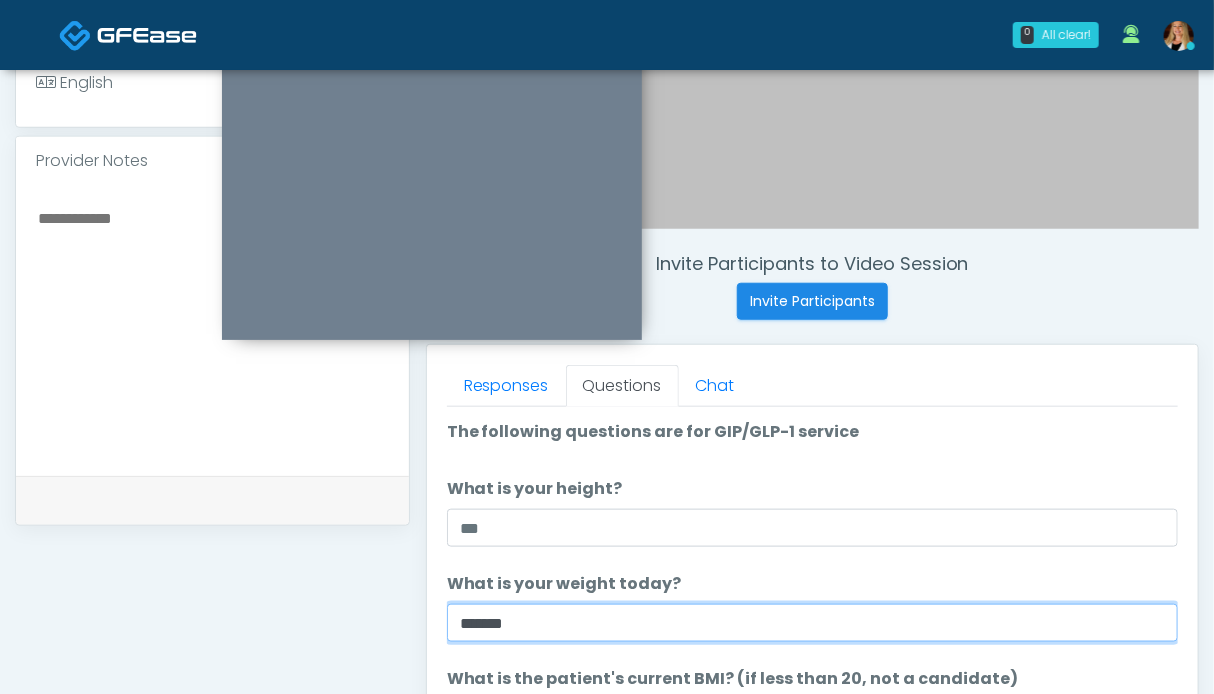type on "******" 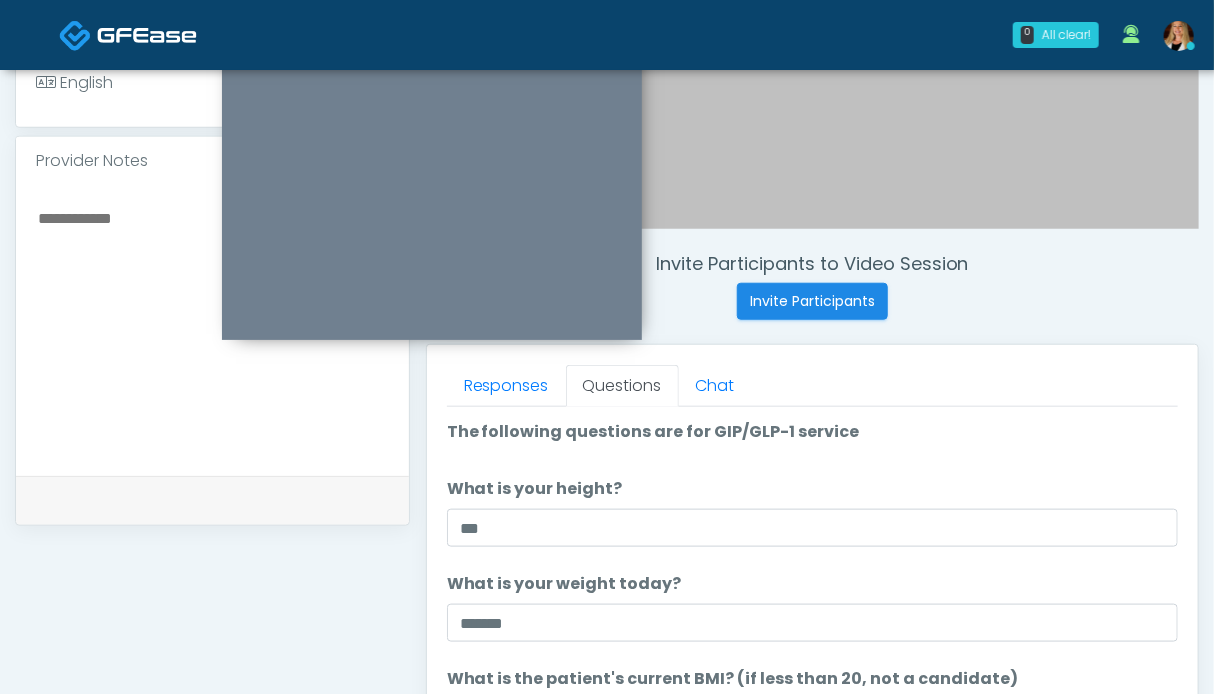 scroll, scrollTop: 799, scrollLeft: 0, axis: vertical 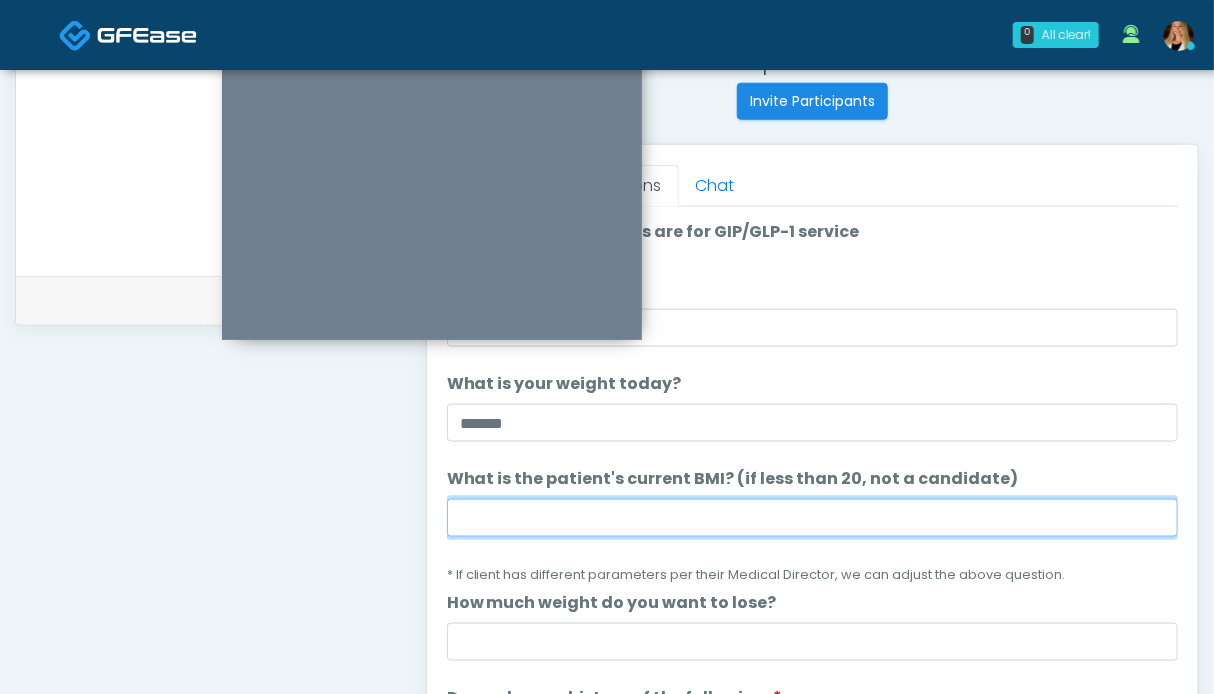 click on "What is the patient's current BMI? (if less than 20, not a candidate)" at bounding box center (812, 518) 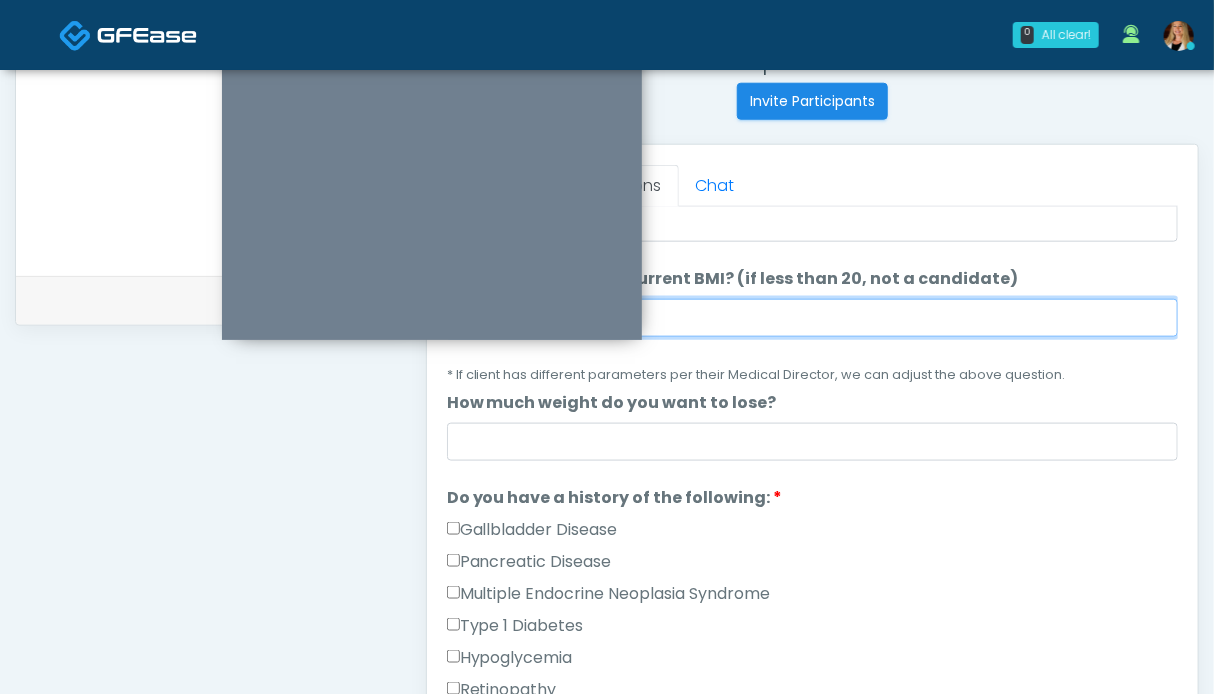 scroll, scrollTop: 300, scrollLeft: 0, axis: vertical 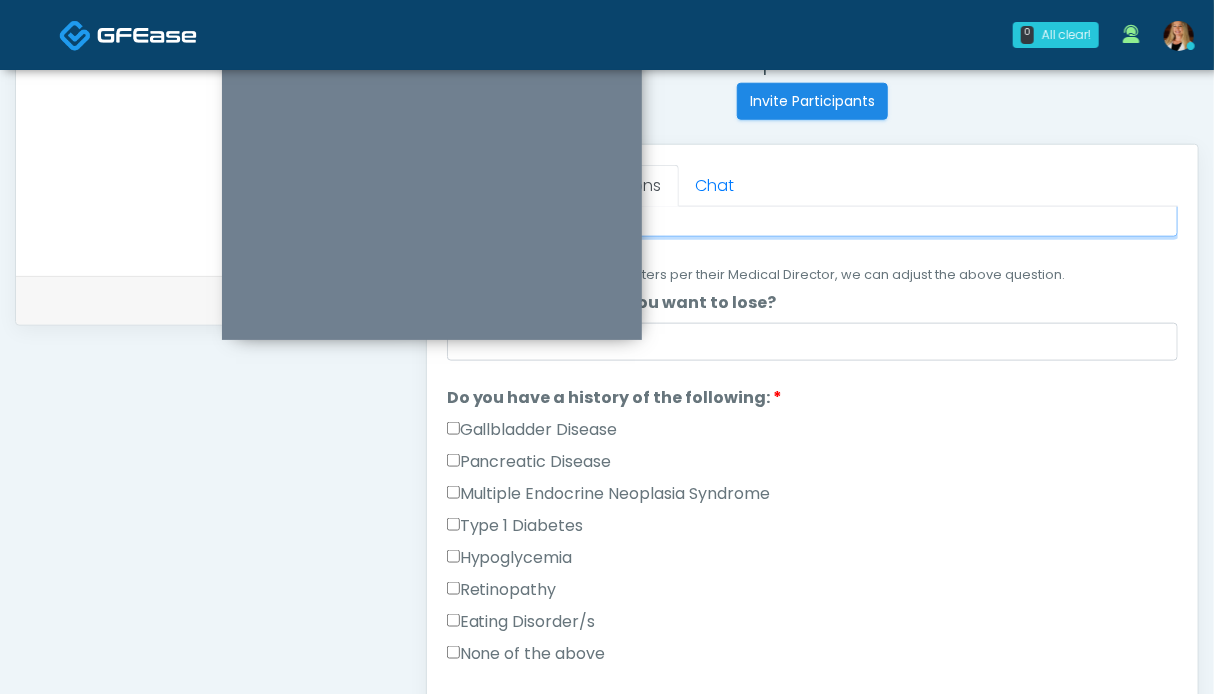 type on "****" 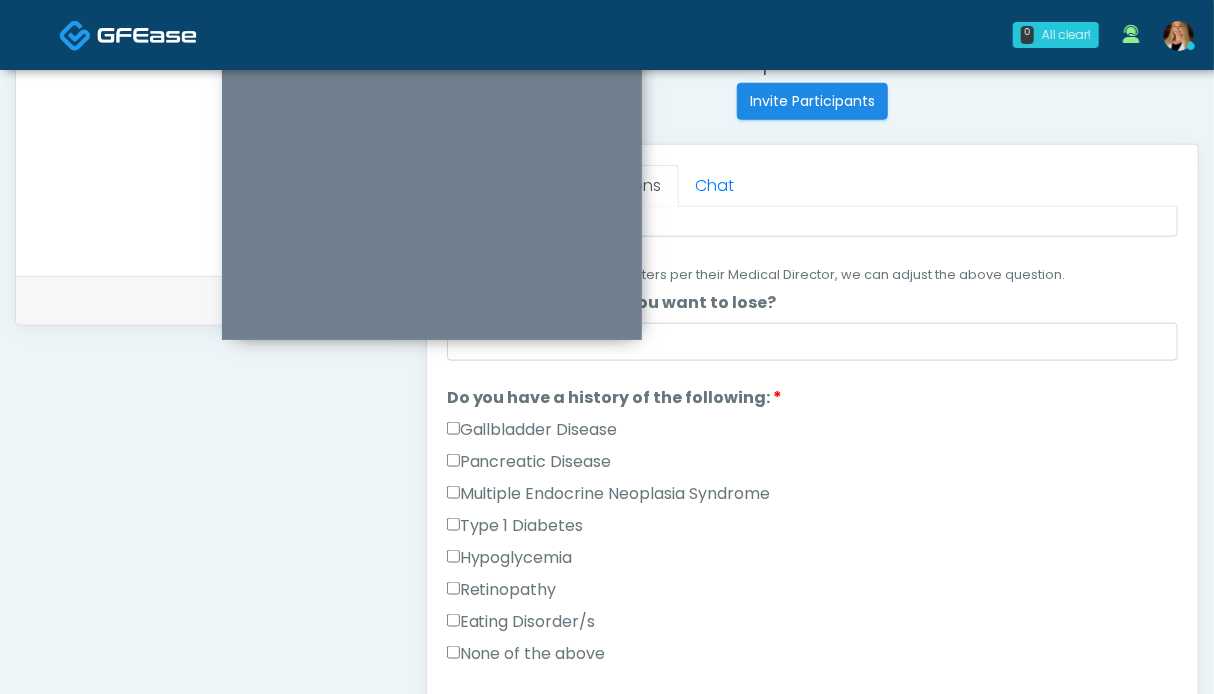 click on "None of the above" at bounding box center (526, 654) 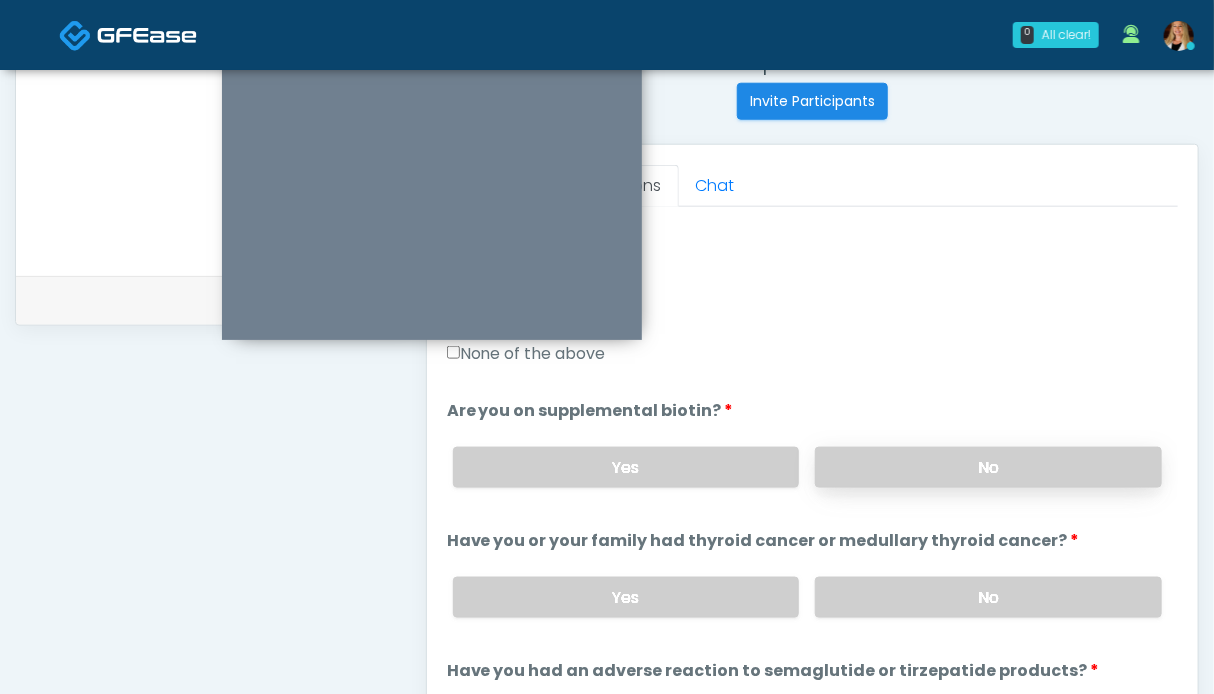 click on "No" at bounding box center [988, 467] 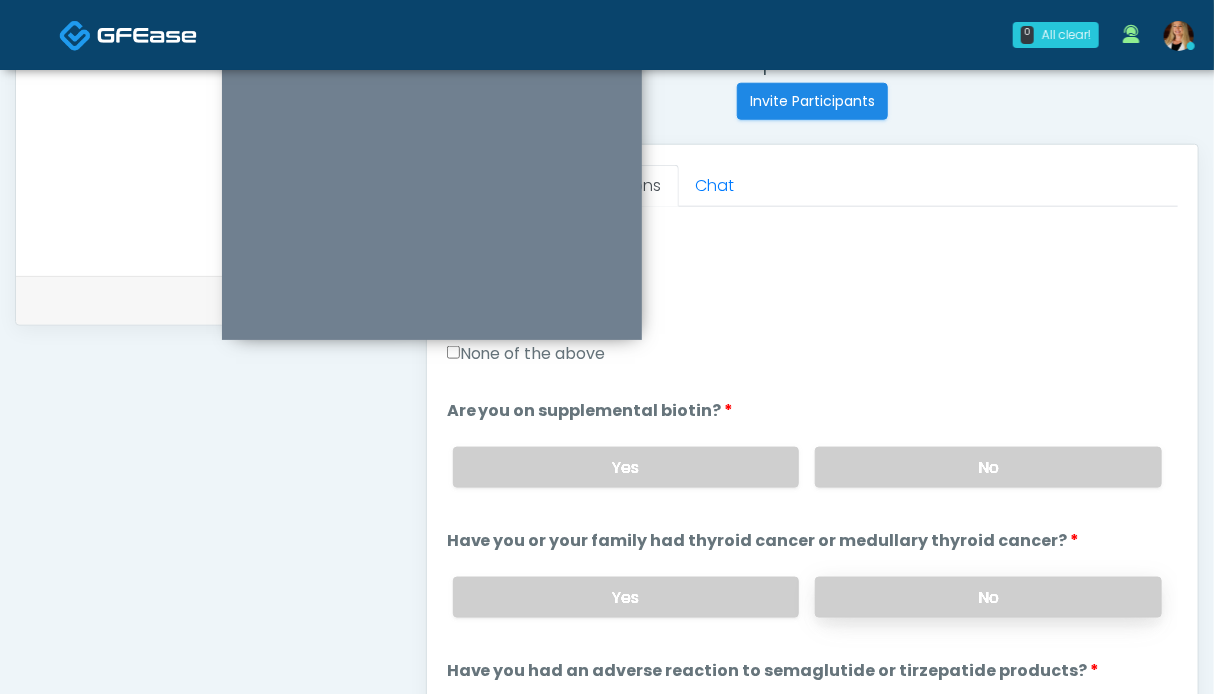 click on "No" at bounding box center (988, 597) 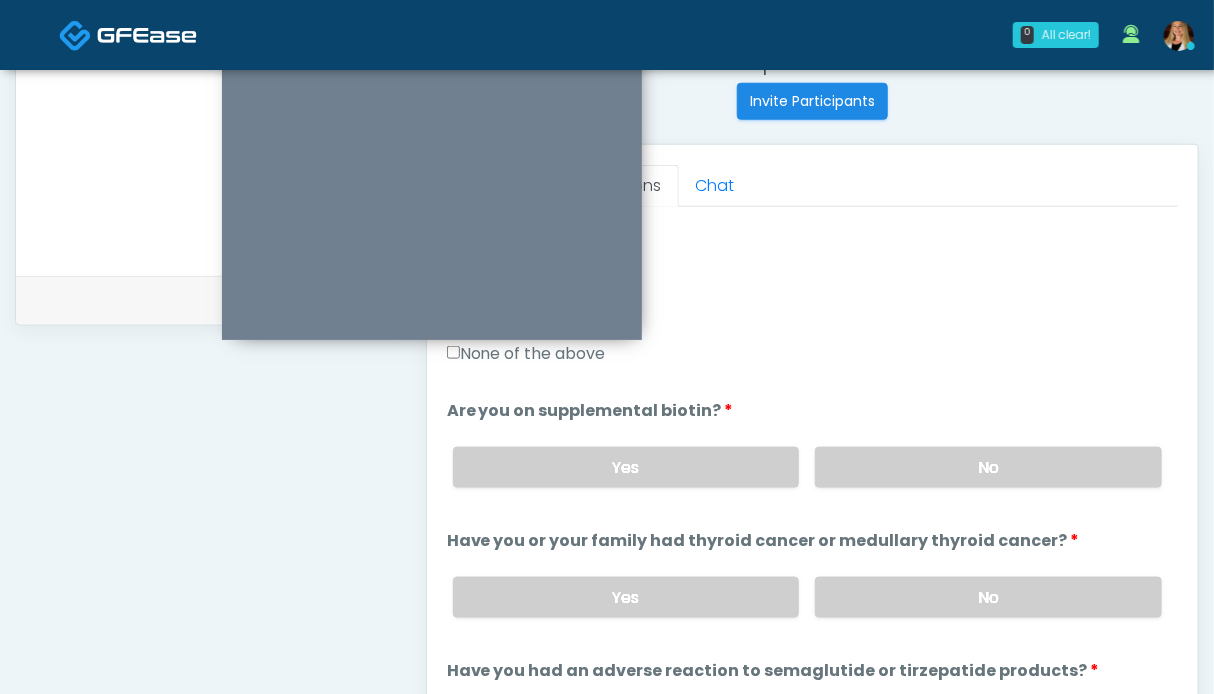 scroll, scrollTop: 800, scrollLeft: 0, axis: vertical 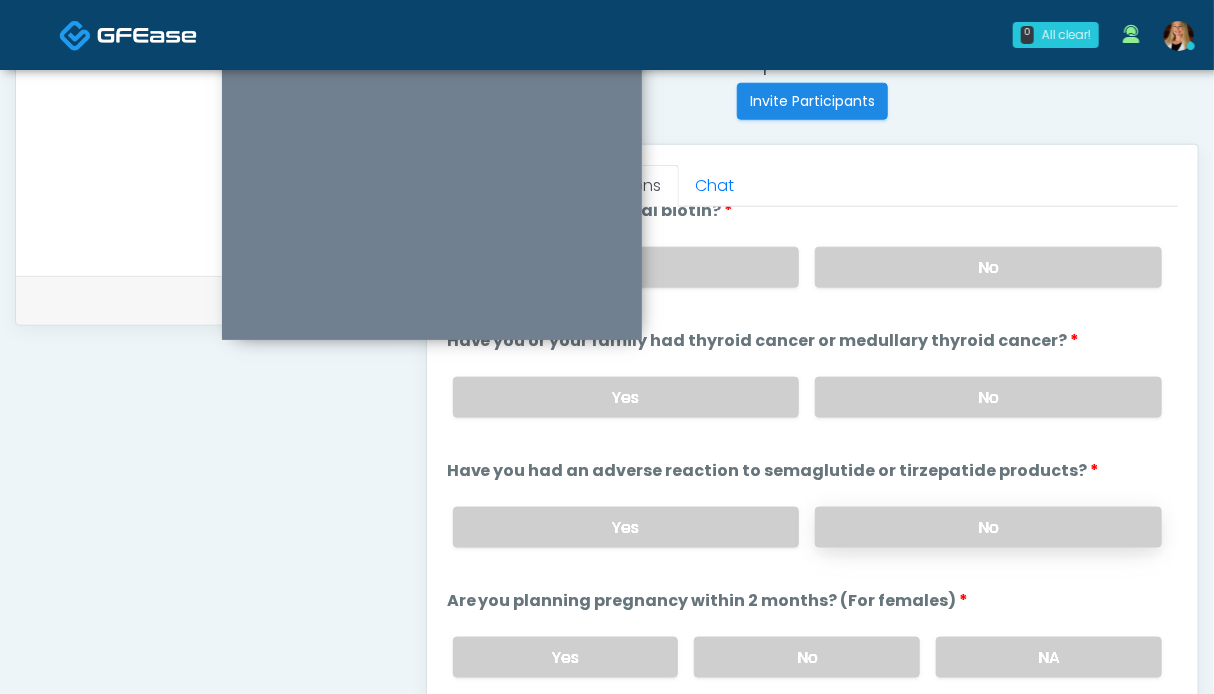 click on "No" at bounding box center (988, 527) 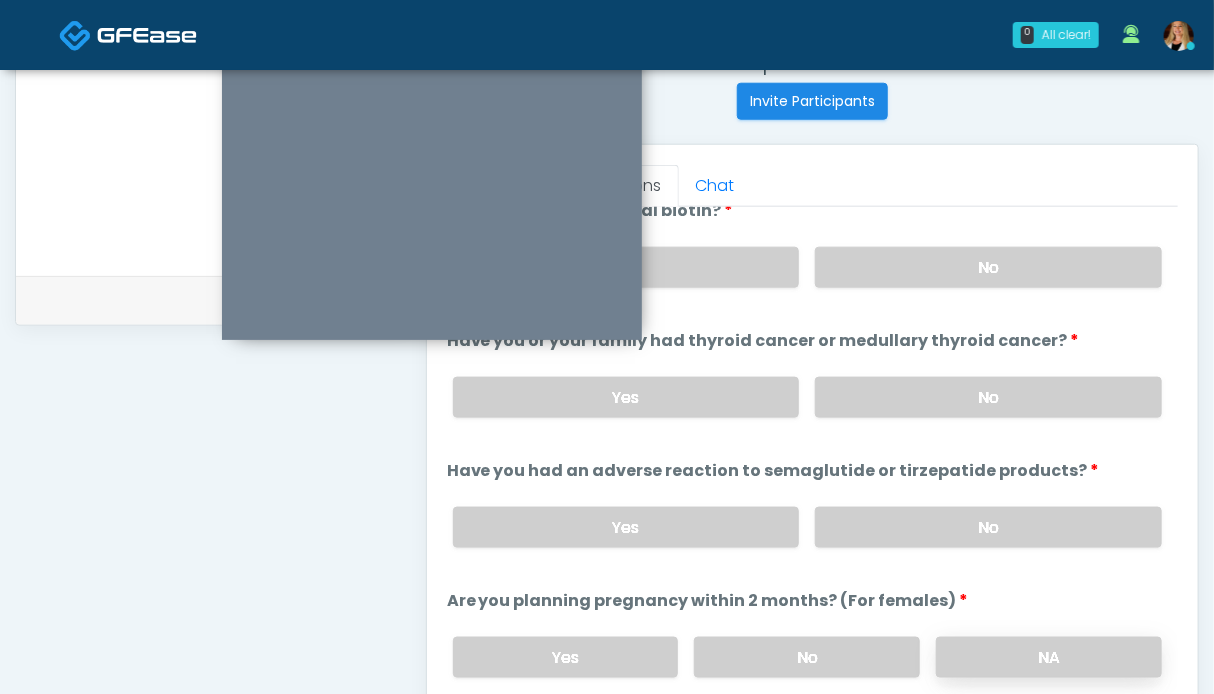 click on "NA" at bounding box center (1049, 657) 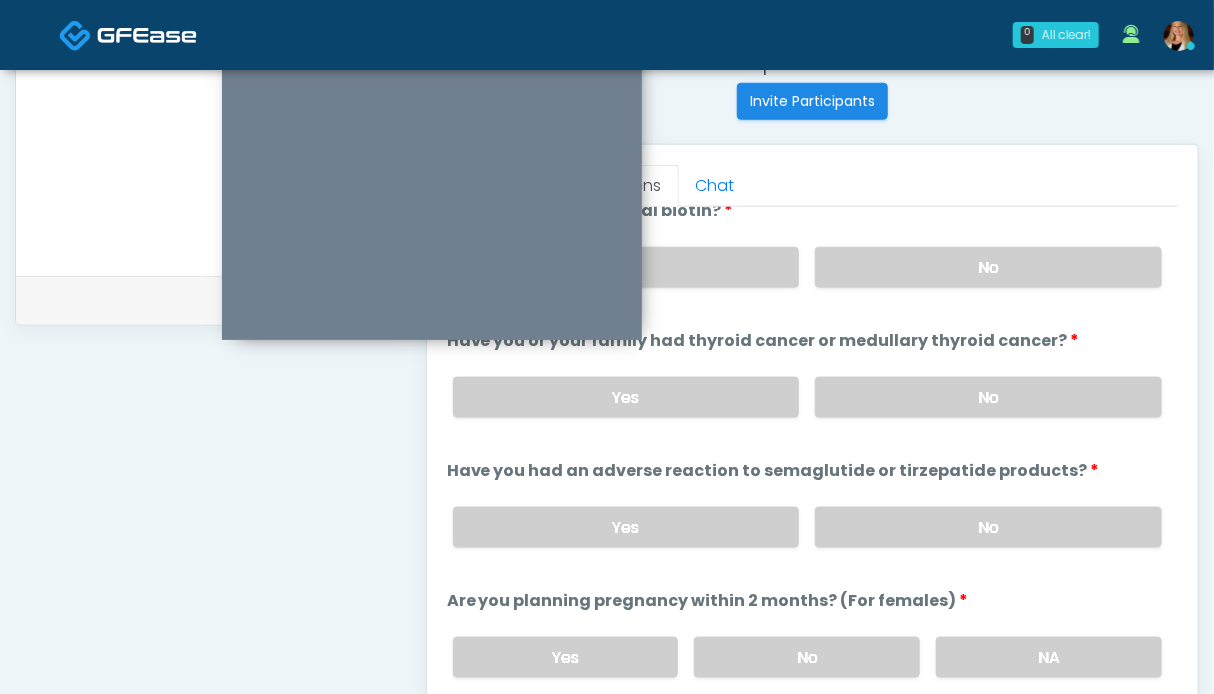 scroll, scrollTop: 1100, scrollLeft: 0, axis: vertical 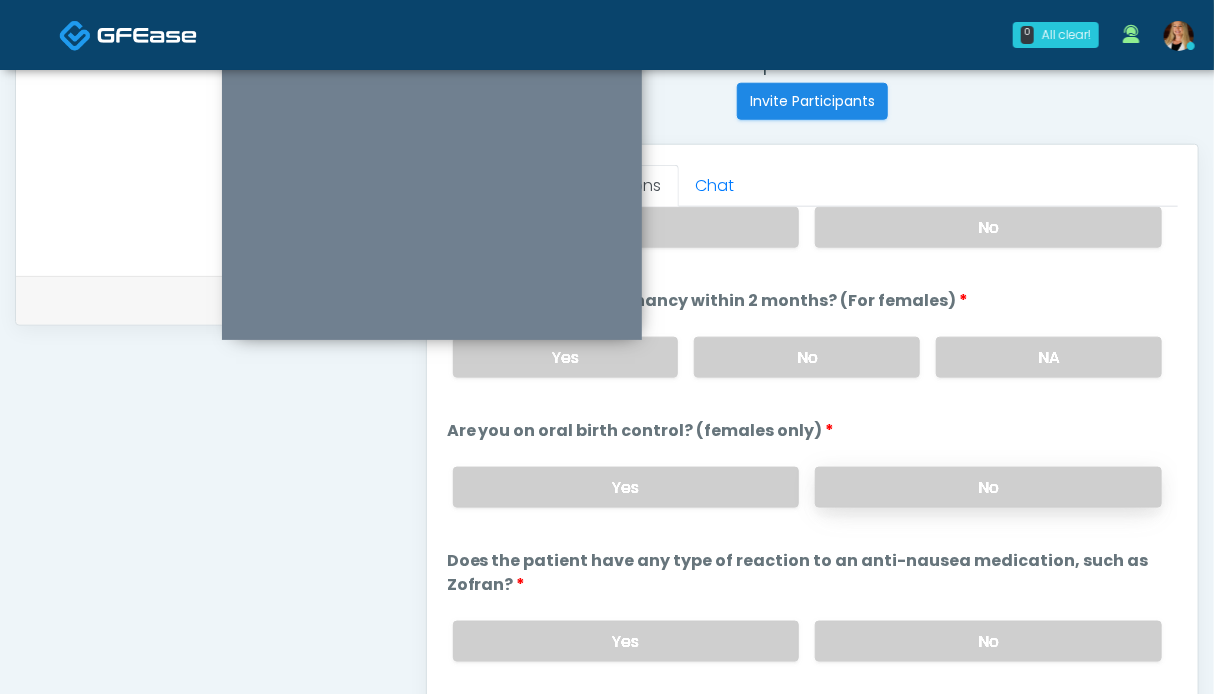 click on "No" at bounding box center (988, 487) 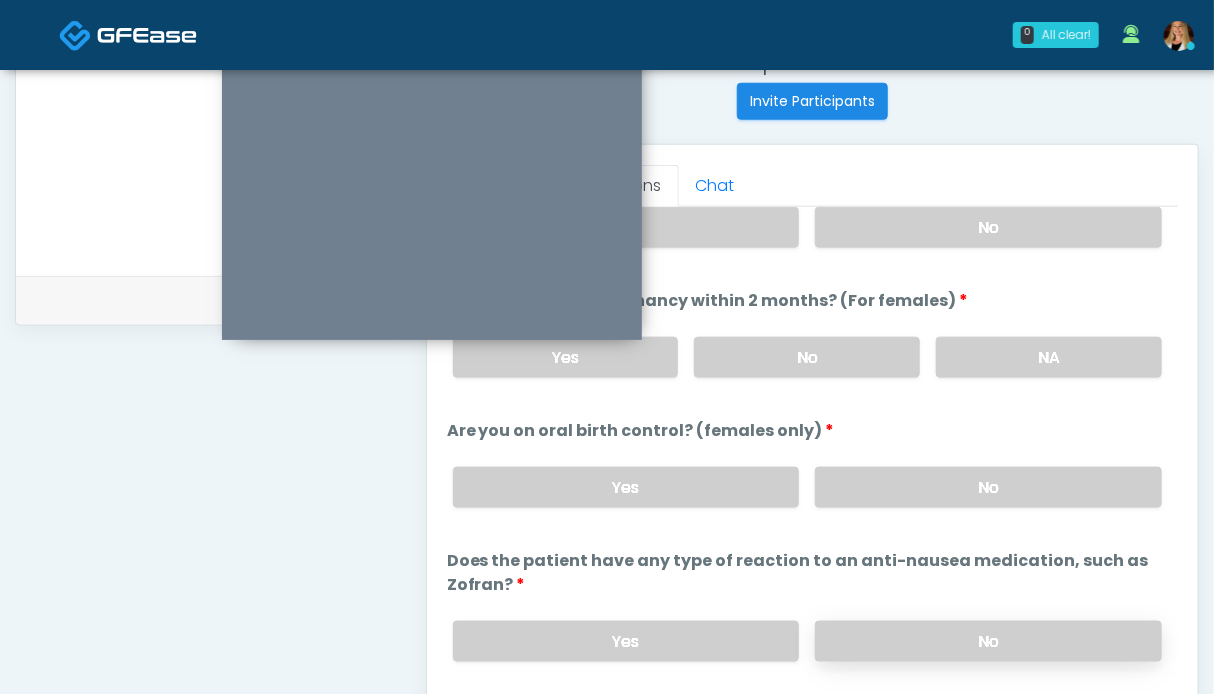click on "No" at bounding box center [988, 641] 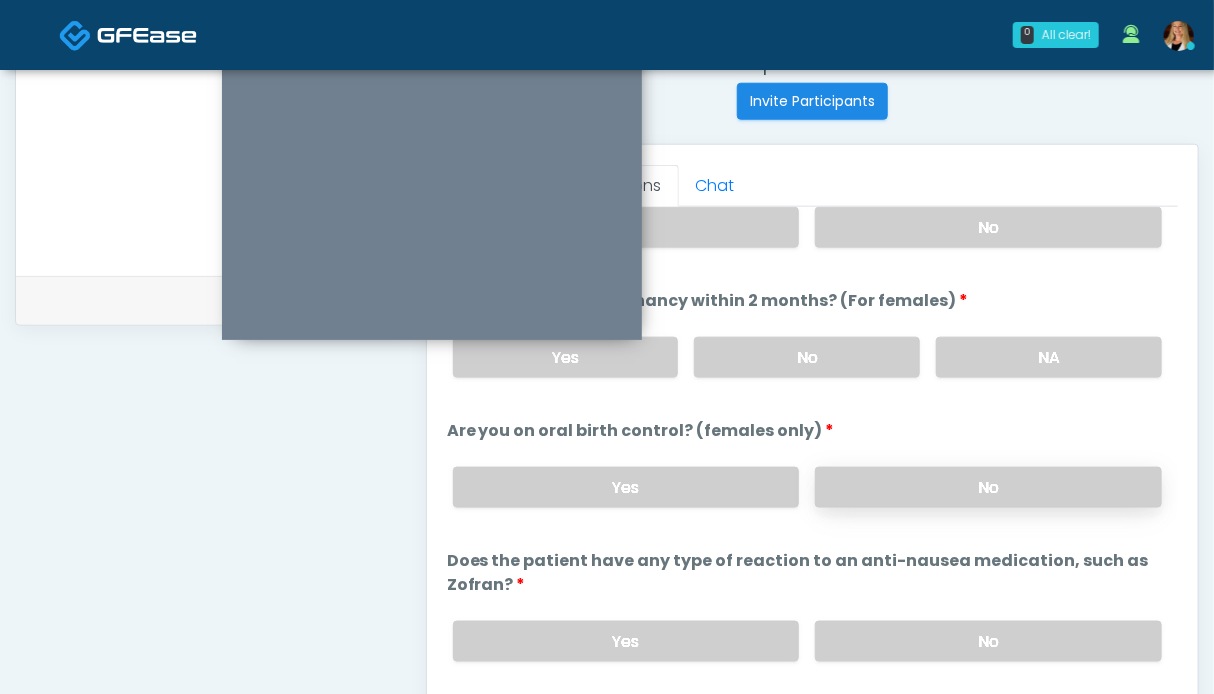 scroll, scrollTop: 1124, scrollLeft: 0, axis: vertical 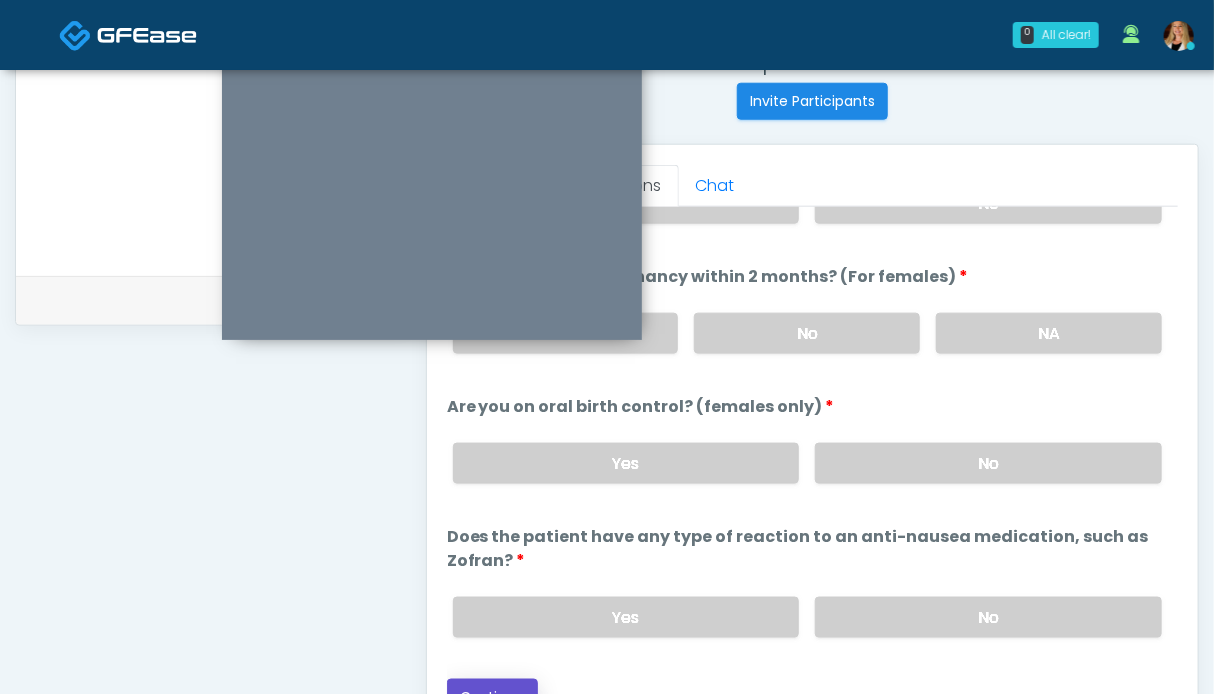 click on "Continue" at bounding box center [492, 697] 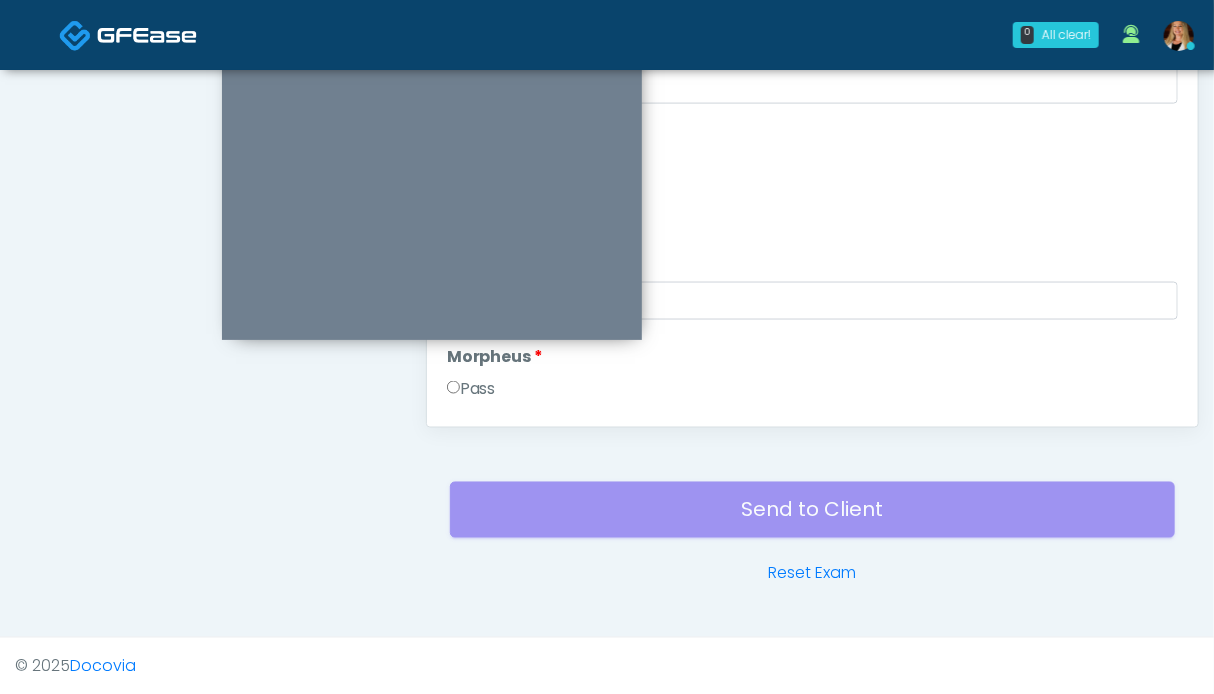 scroll, scrollTop: 799, scrollLeft: 0, axis: vertical 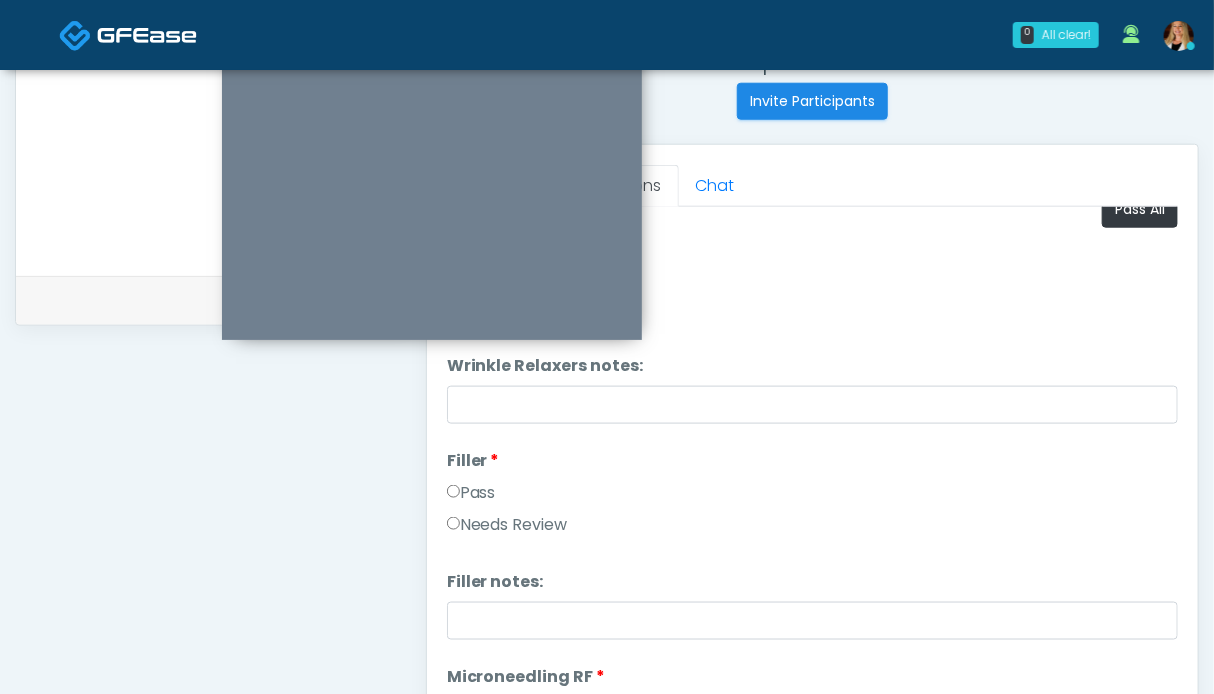 click on "Pass" at bounding box center (471, 493) 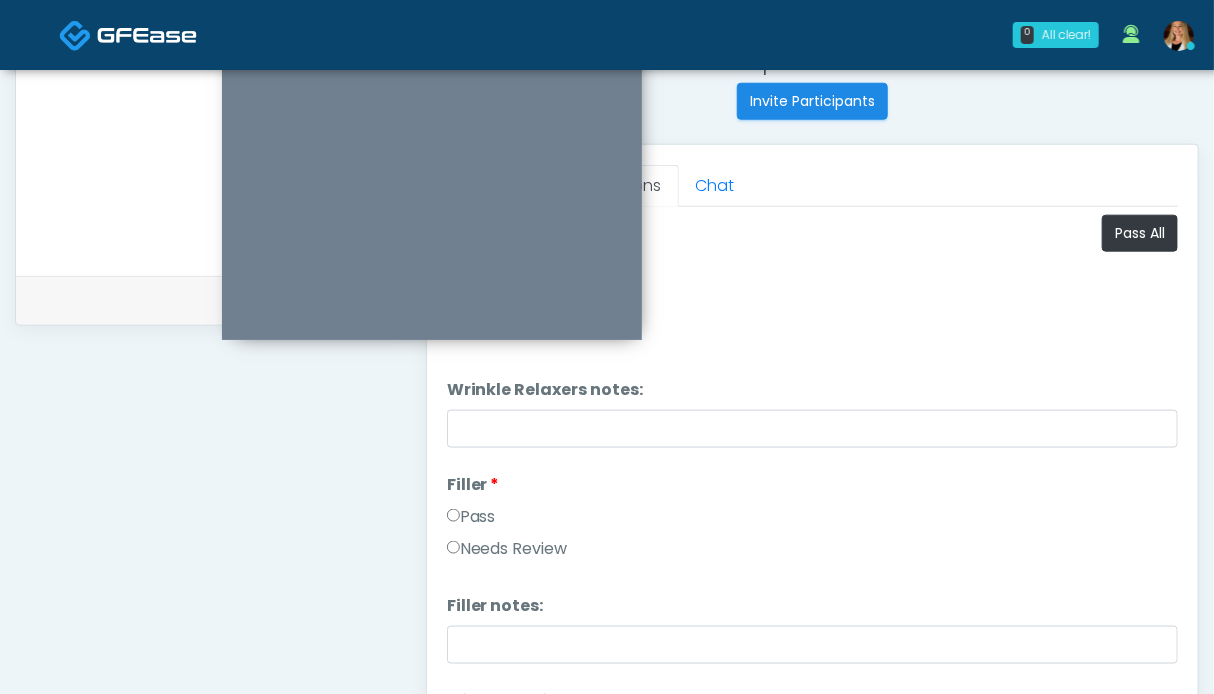 scroll, scrollTop: 699, scrollLeft: 0, axis: vertical 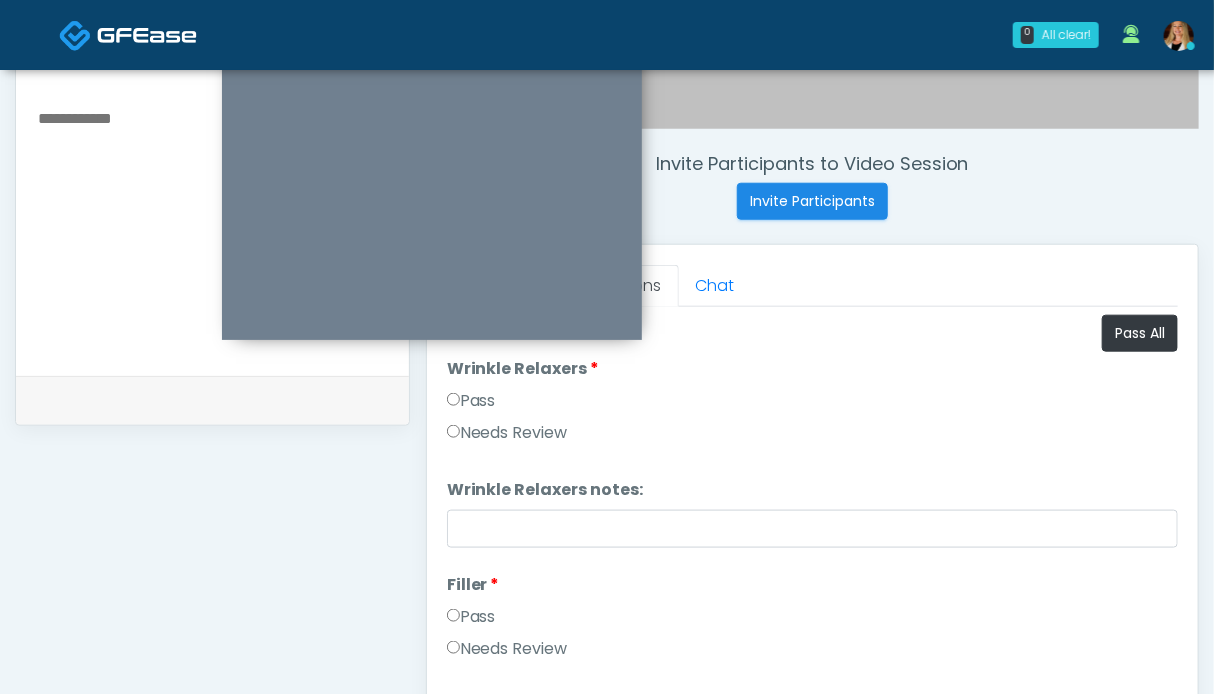 click on "Pass" at bounding box center (471, 401) 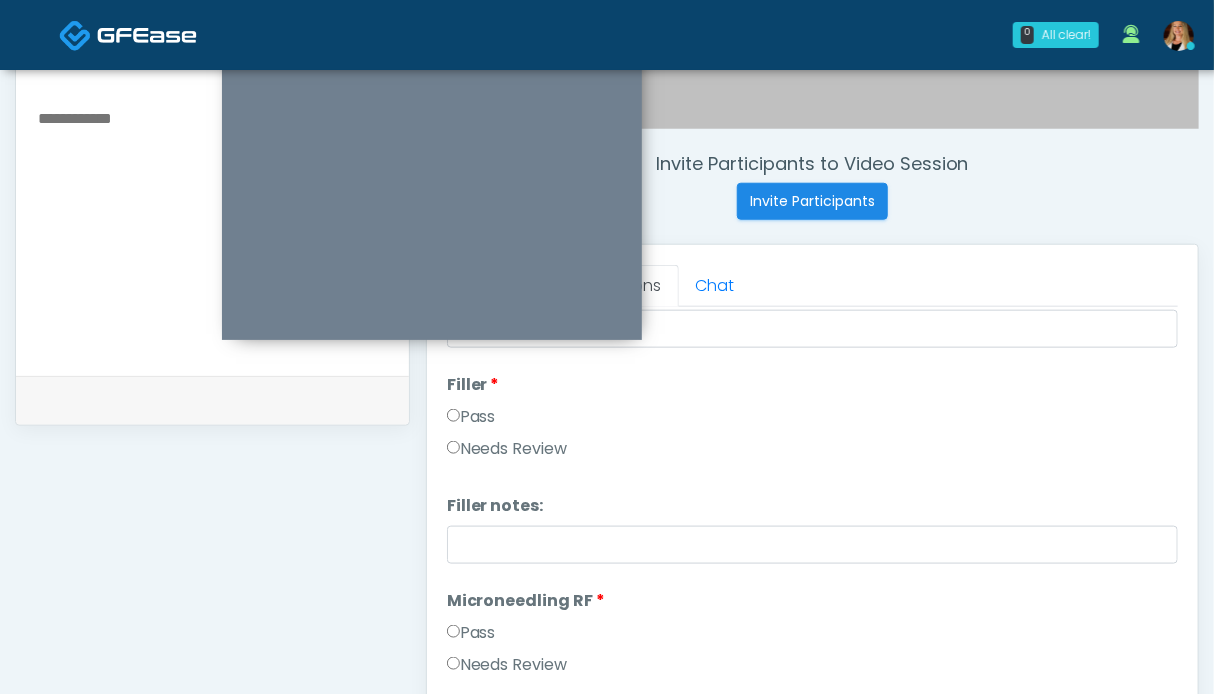 click on "Pass" at bounding box center (471, 633) 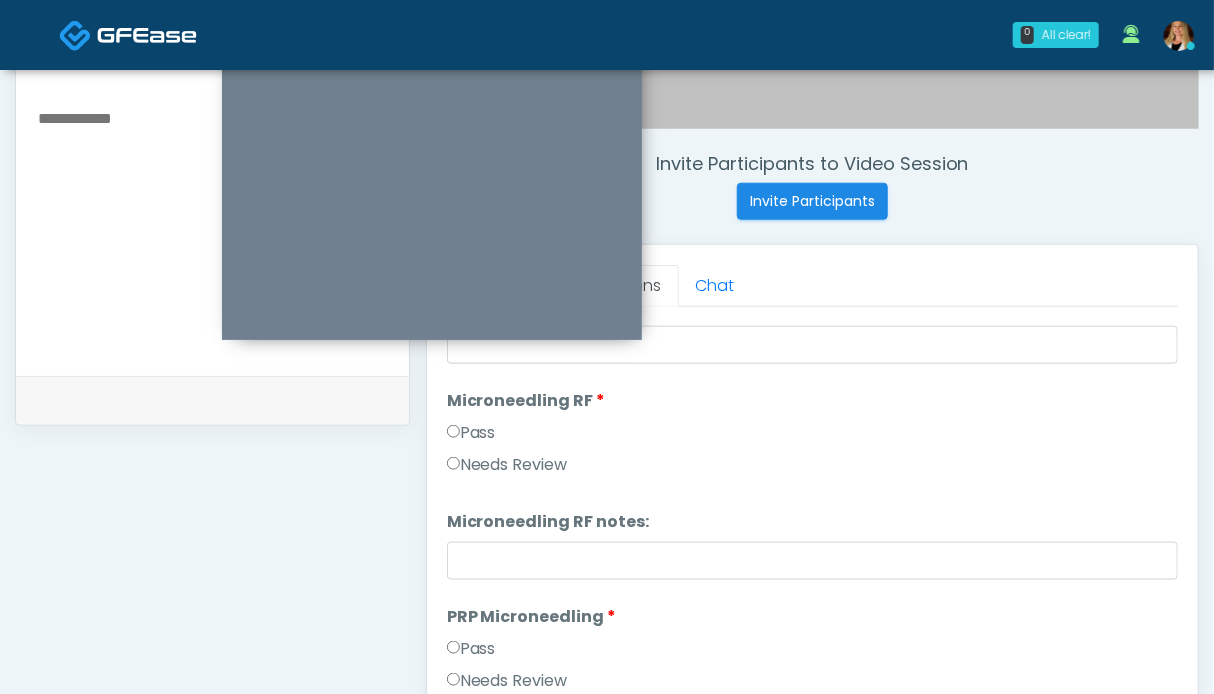 click on "Pass" at bounding box center (471, 649) 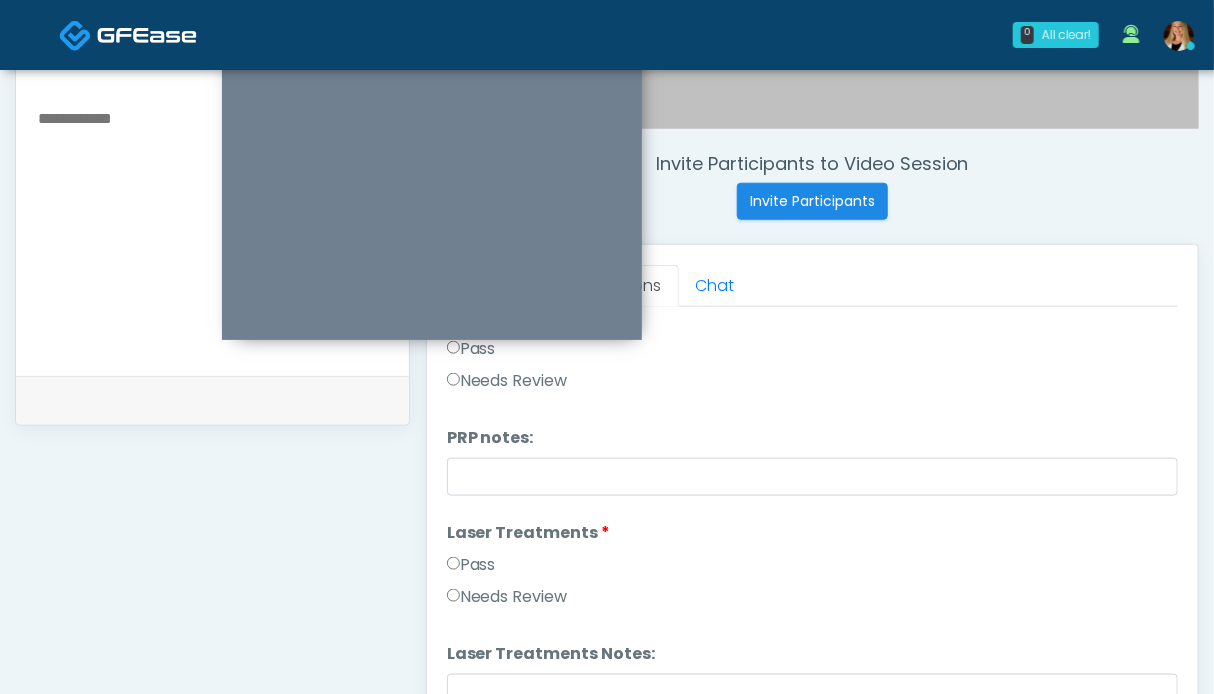 click on "Pass" at bounding box center [471, 565] 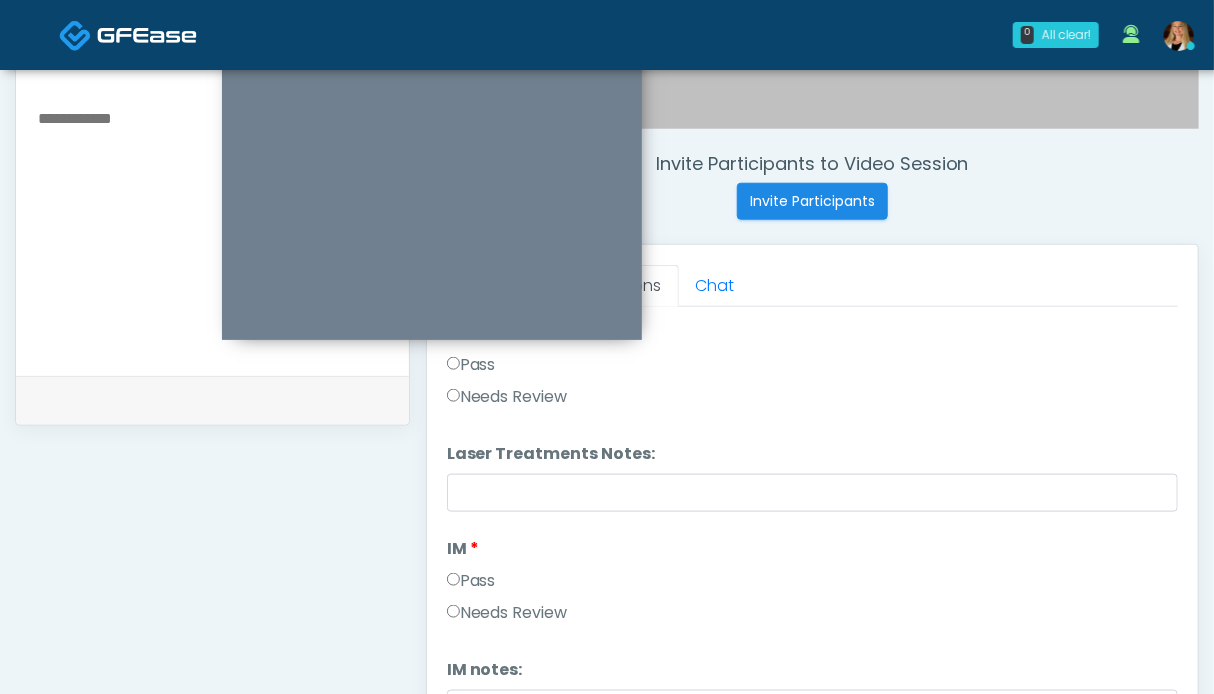 click on "Pass" at bounding box center (471, 581) 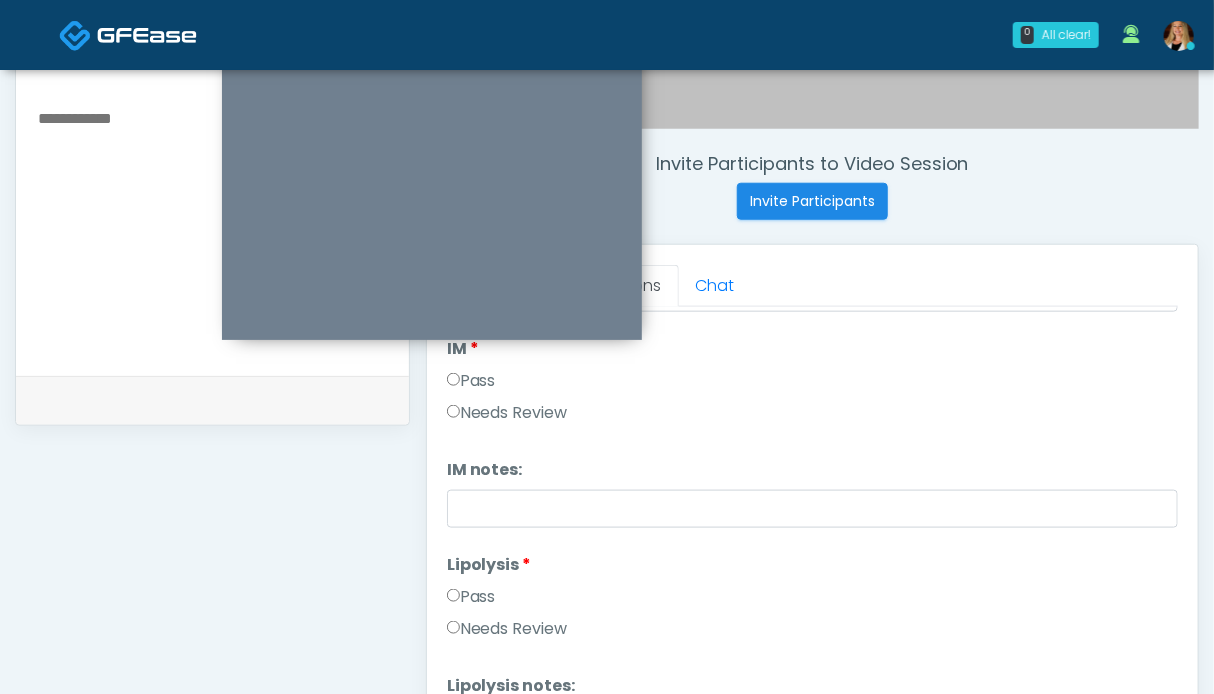 click on "Pass" at bounding box center [471, 597] 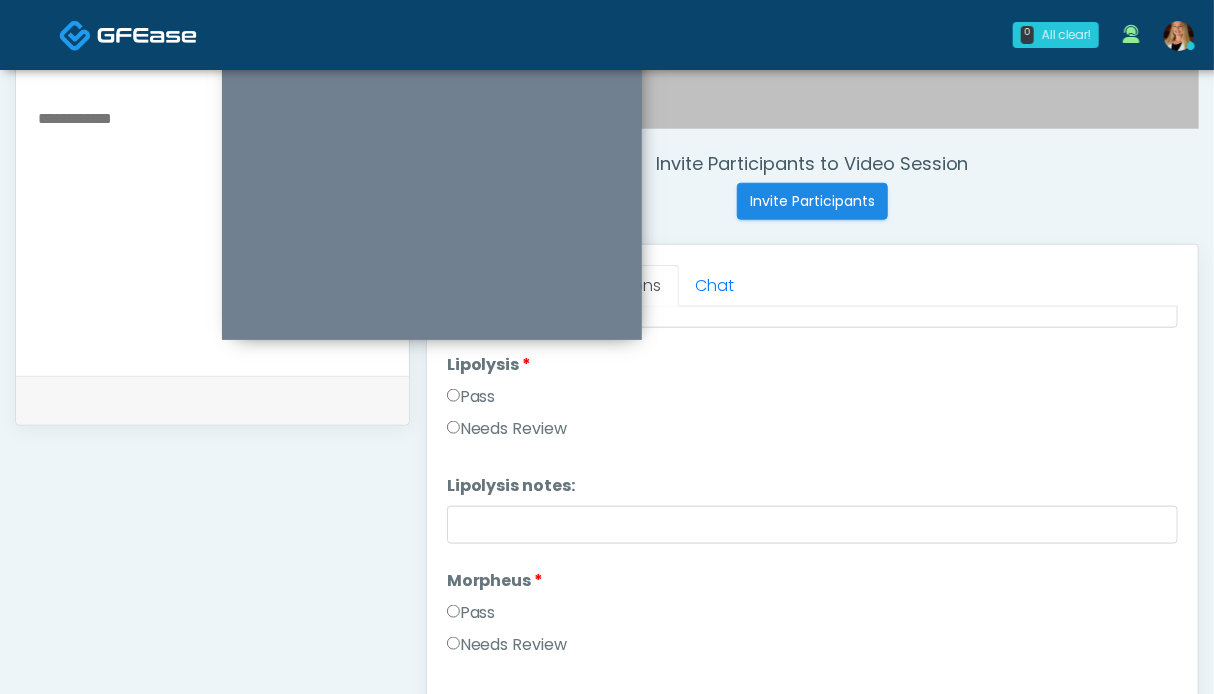 click on "Pass" at bounding box center (471, 613) 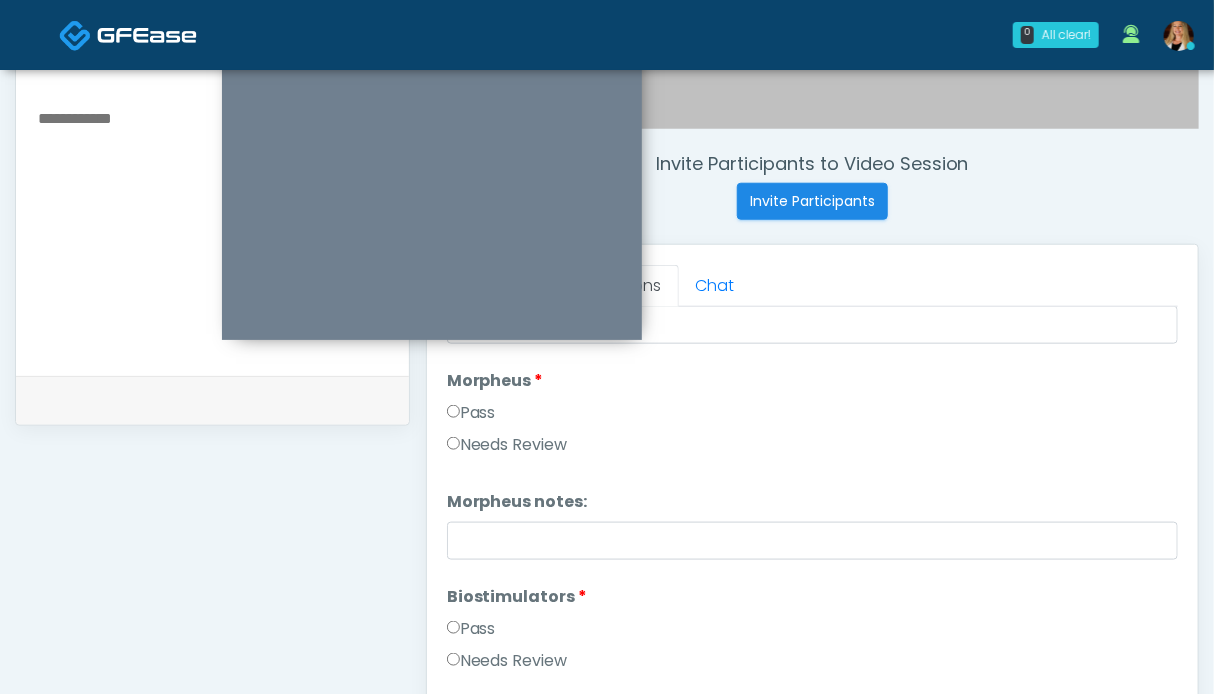 click on "Pass" at bounding box center (471, 629) 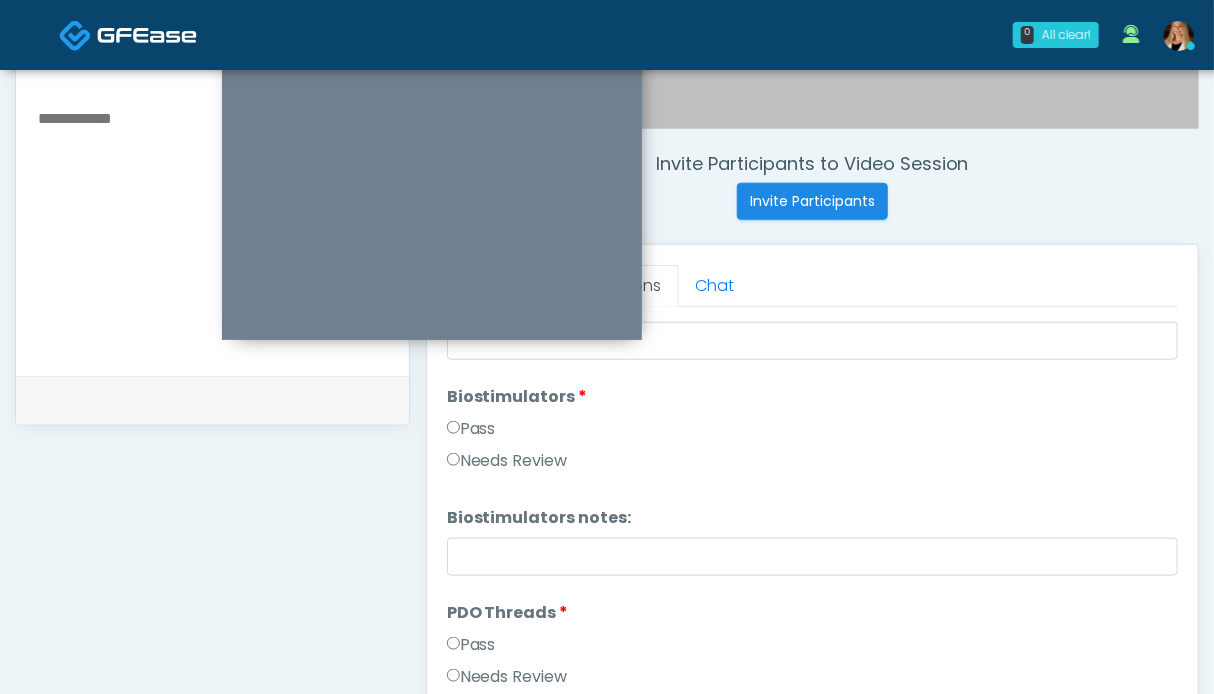 click on "Pass" at bounding box center [471, 645] 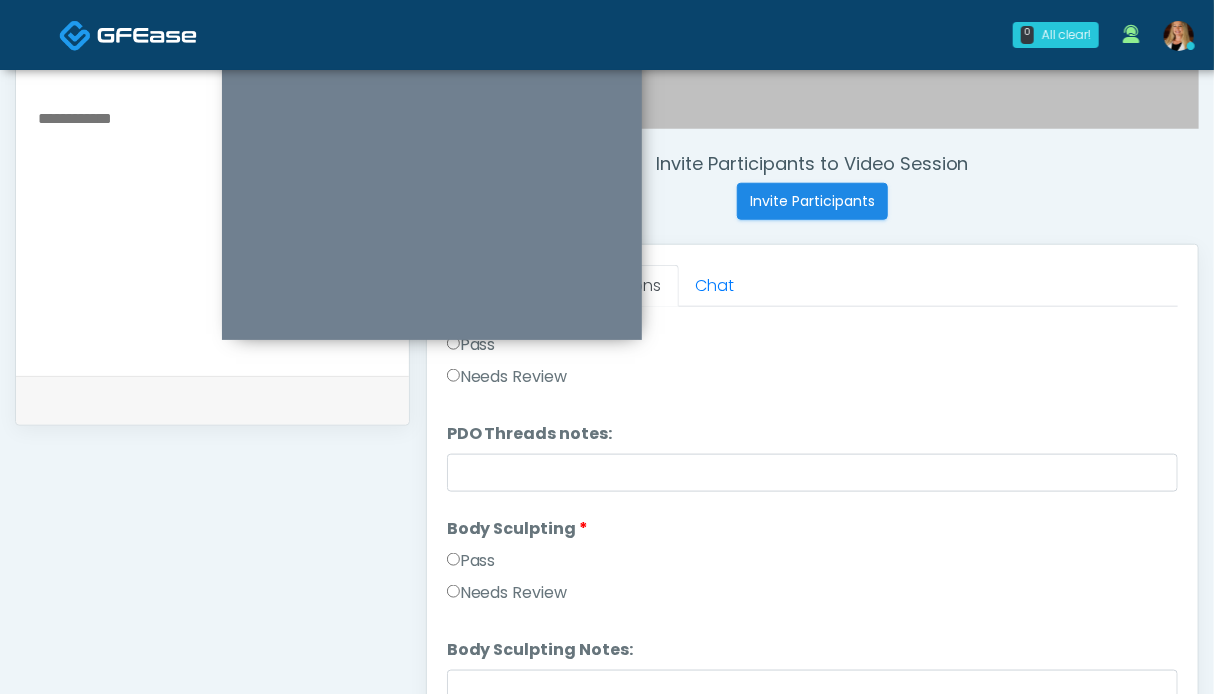 click on "Pass" at bounding box center [471, 561] 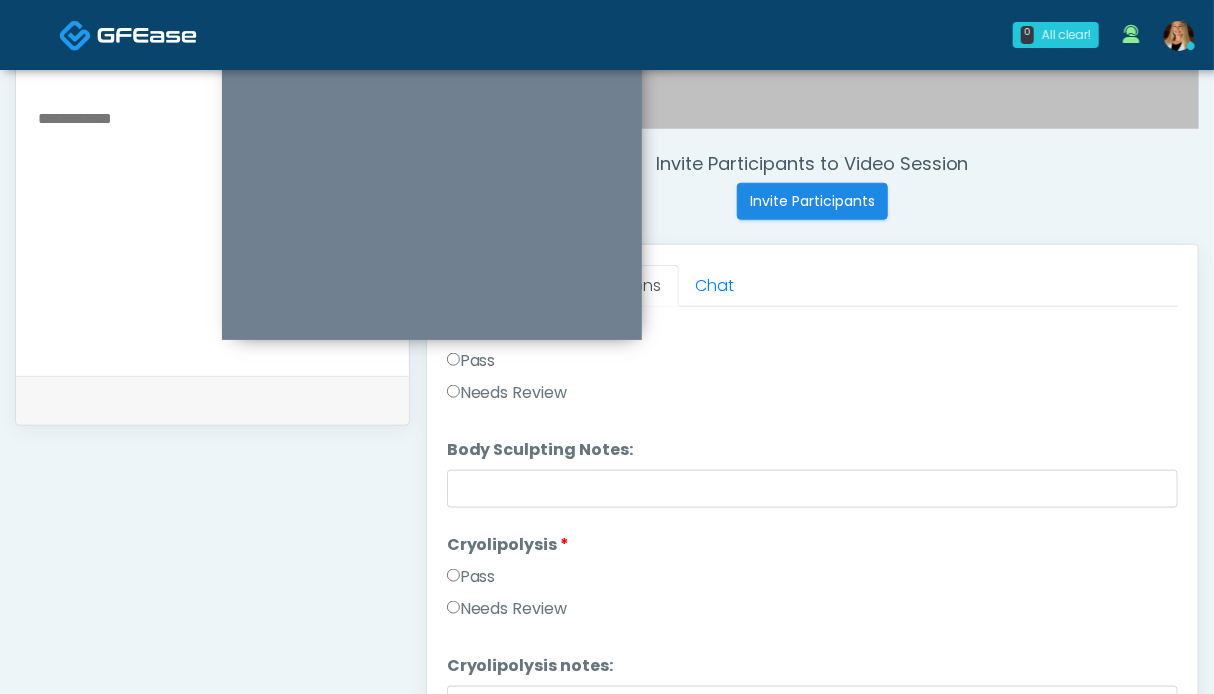 click on "Pass" at bounding box center (471, 577) 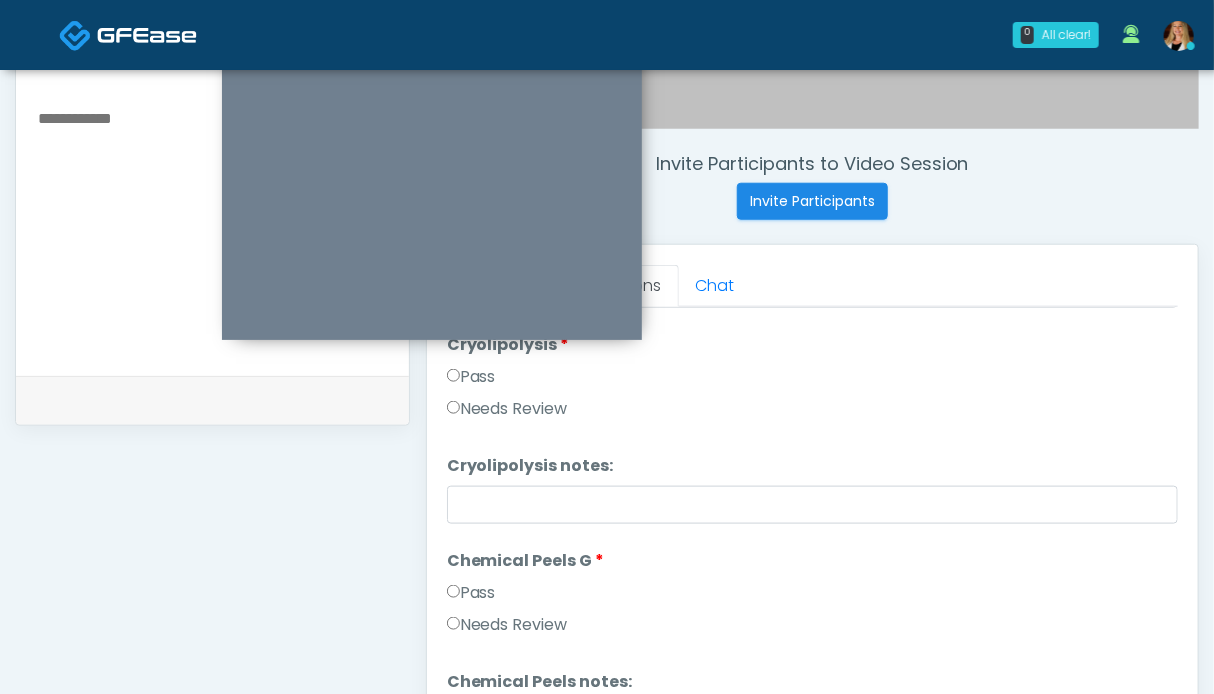 click on "Pass" at bounding box center (471, 593) 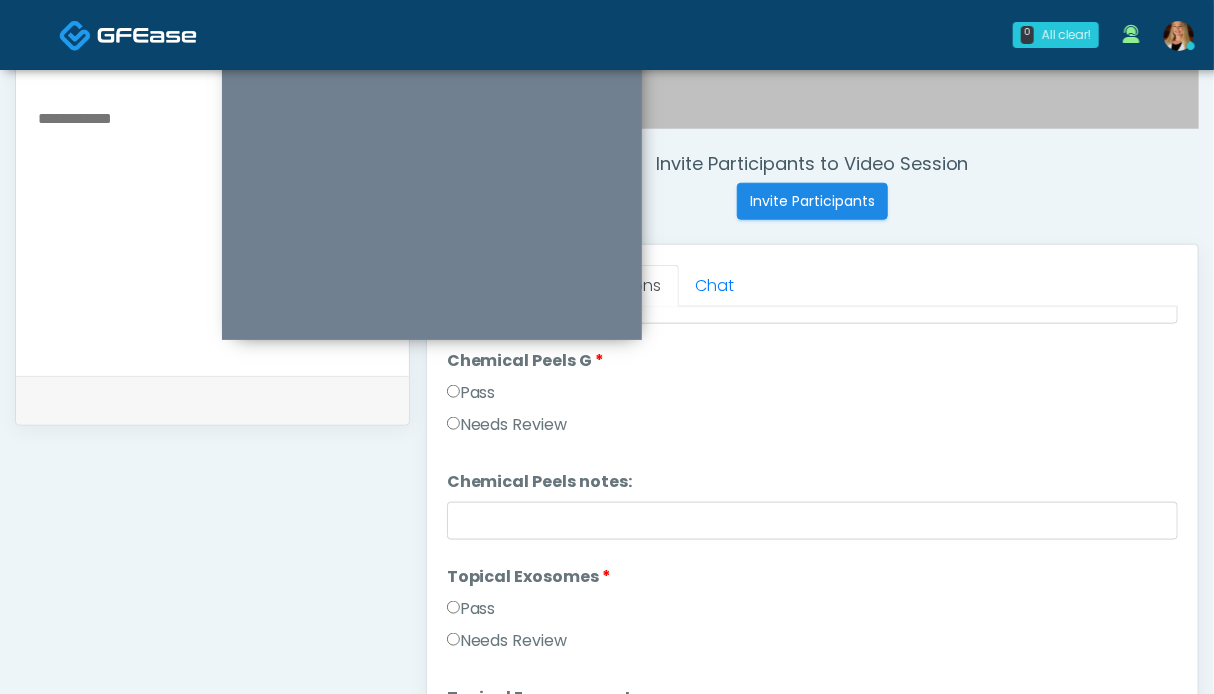 click on "Pass" at bounding box center (471, 609) 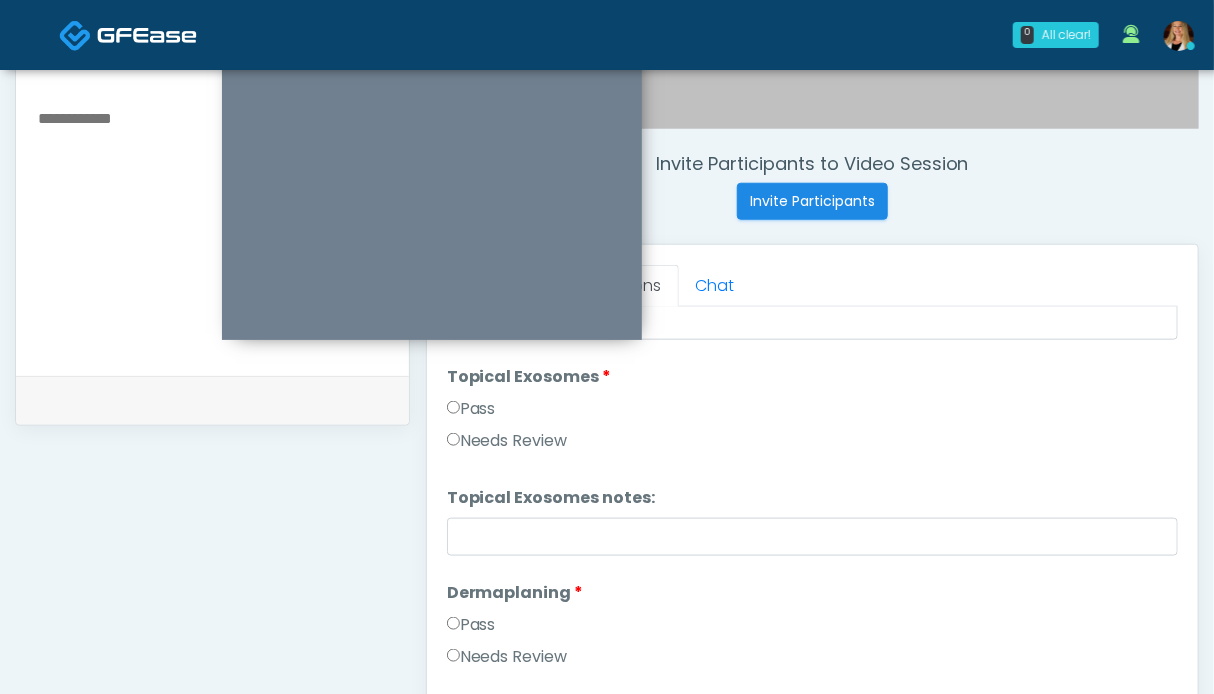 drag, startPoint x: 472, startPoint y: 619, endPoint x: 496, endPoint y: 613, distance: 24.738634 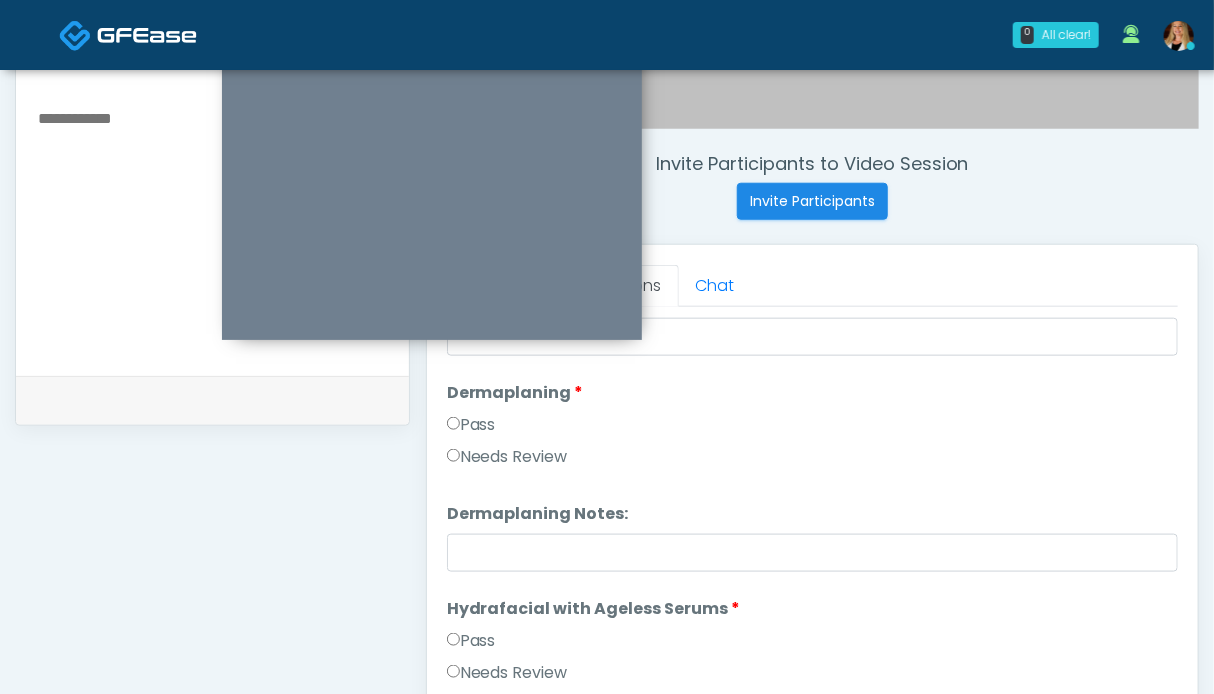 click on "Pass" at bounding box center [471, 641] 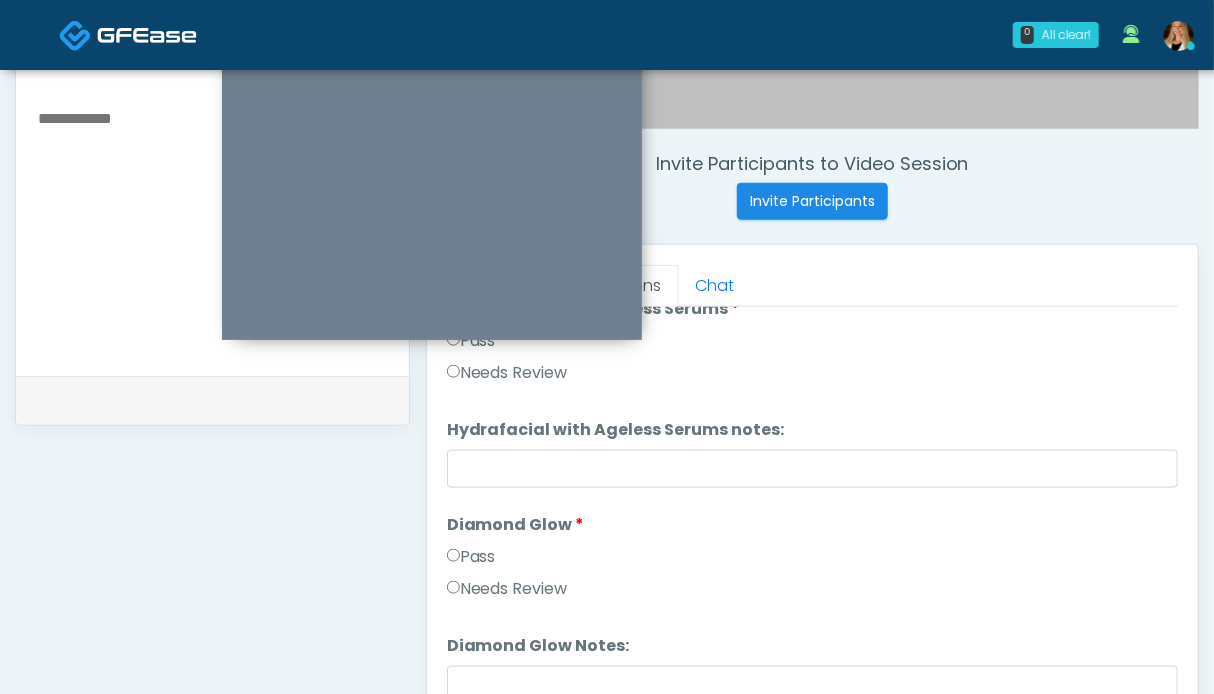 click on "Pass" at bounding box center [471, 557] 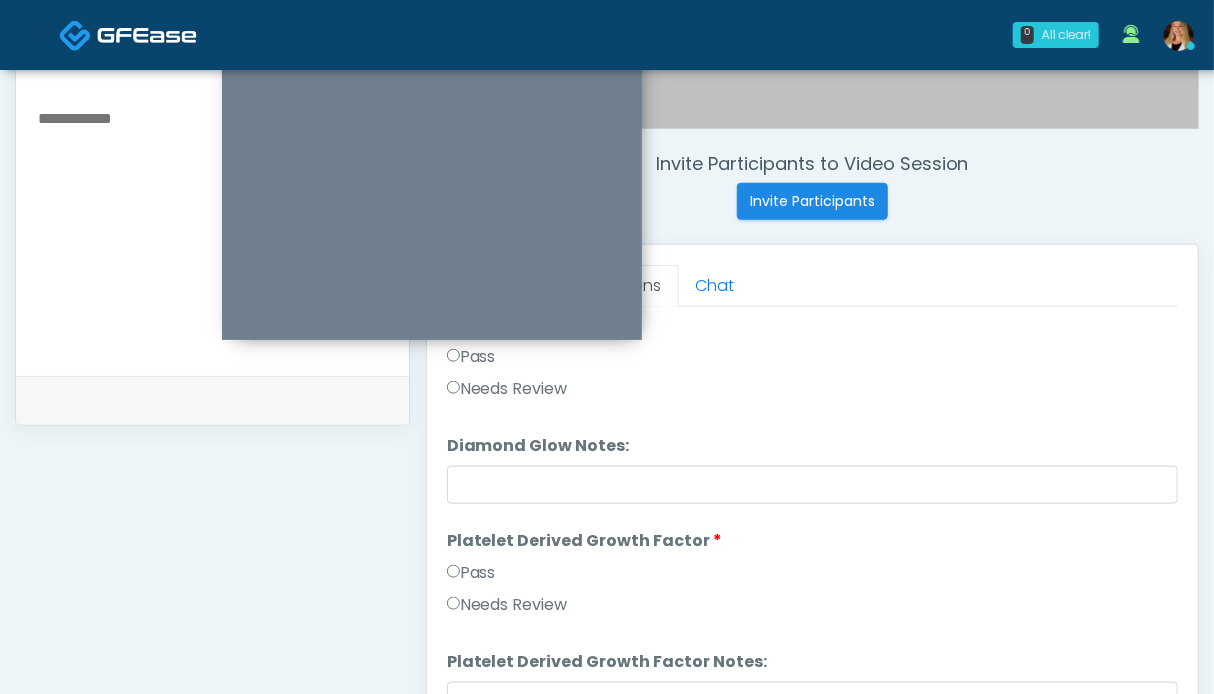 click on "Pass" at bounding box center [471, 573] 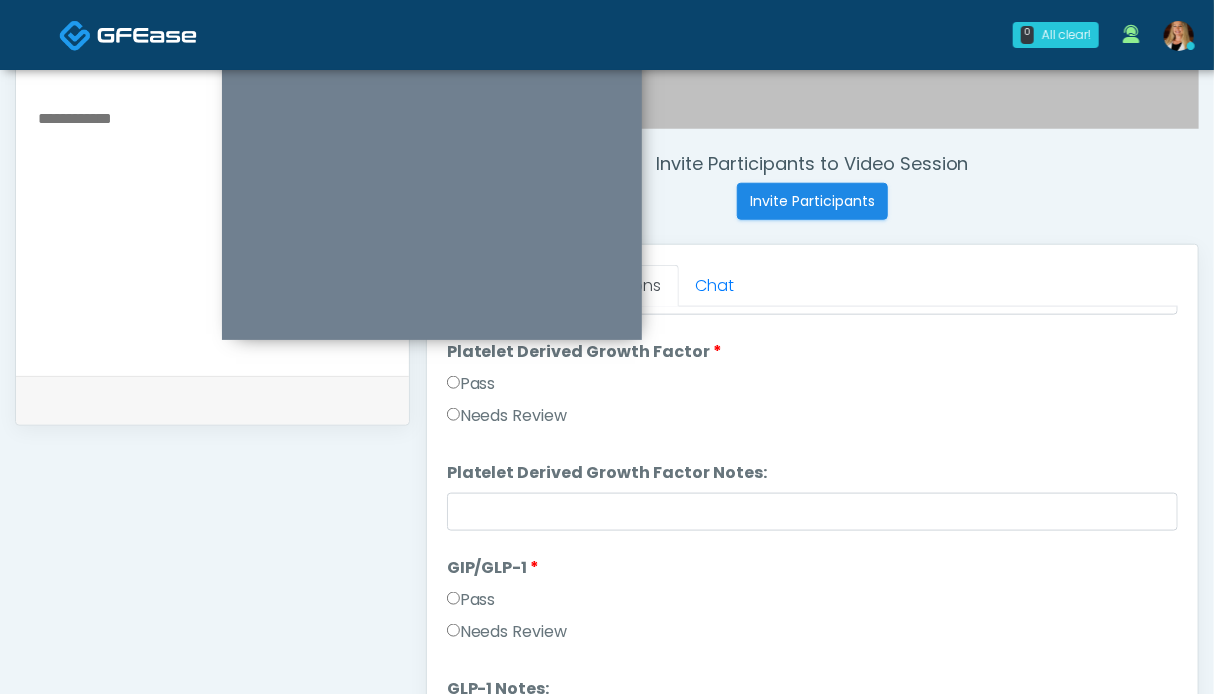 click on "Pass" at bounding box center (471, 600) 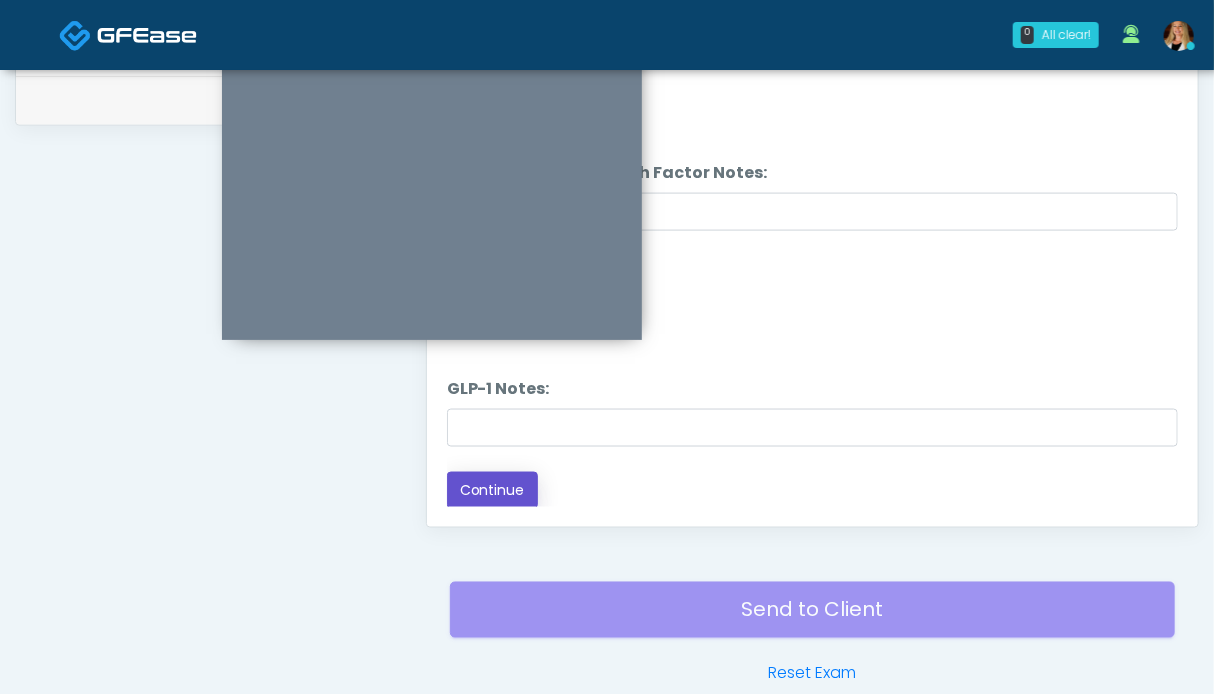 click on "Continue" at bounding box center (492, 490) 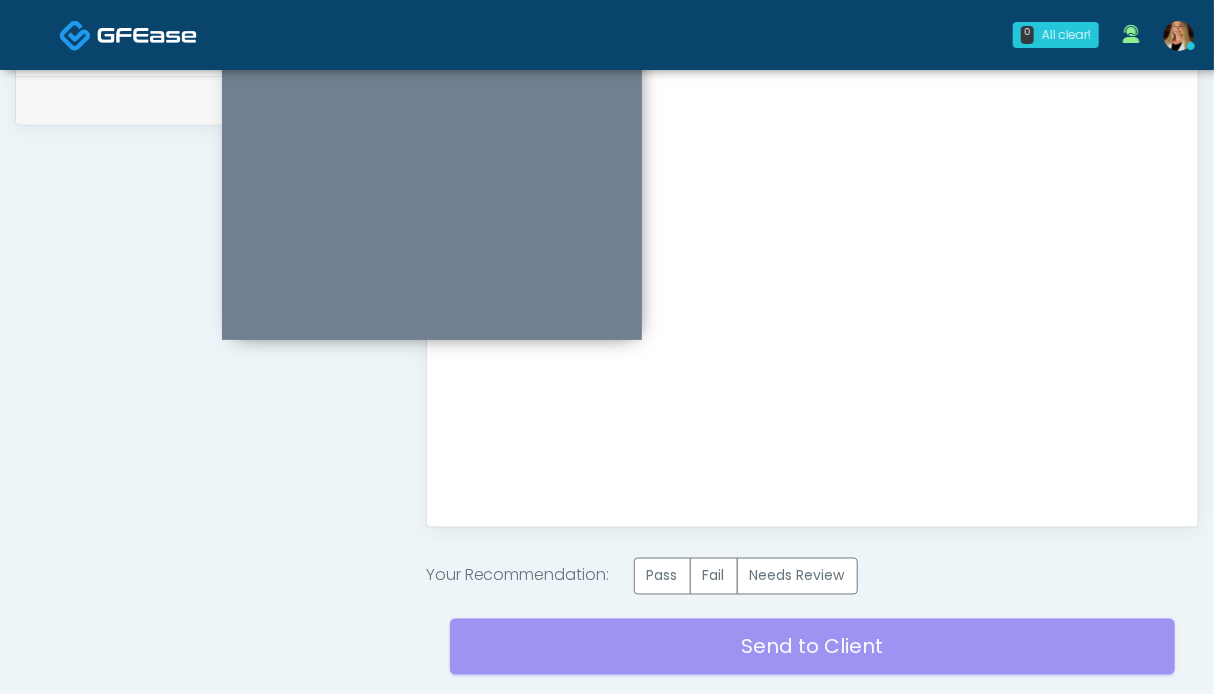 scroll, scrollTop: 0, scrollLeft: 0, axis: both 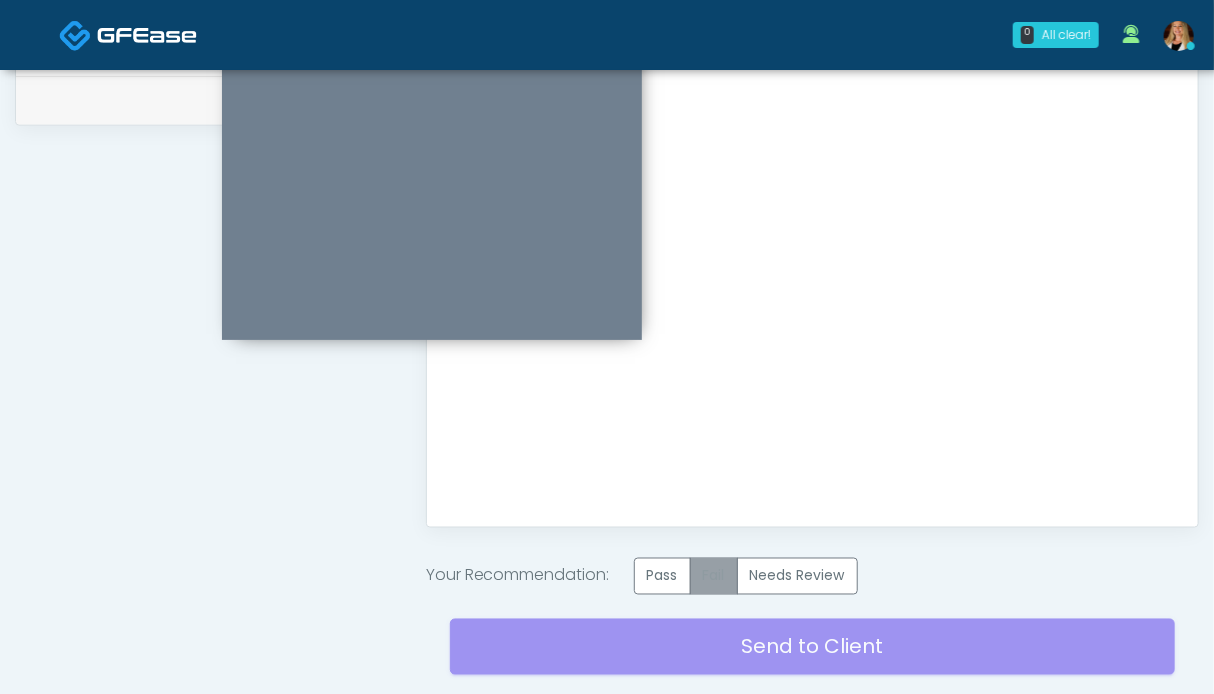 drag, startPoint x: 667, startPoint y: 569, endPoint x: 698, endPoint y: 585, distance: 34.88553 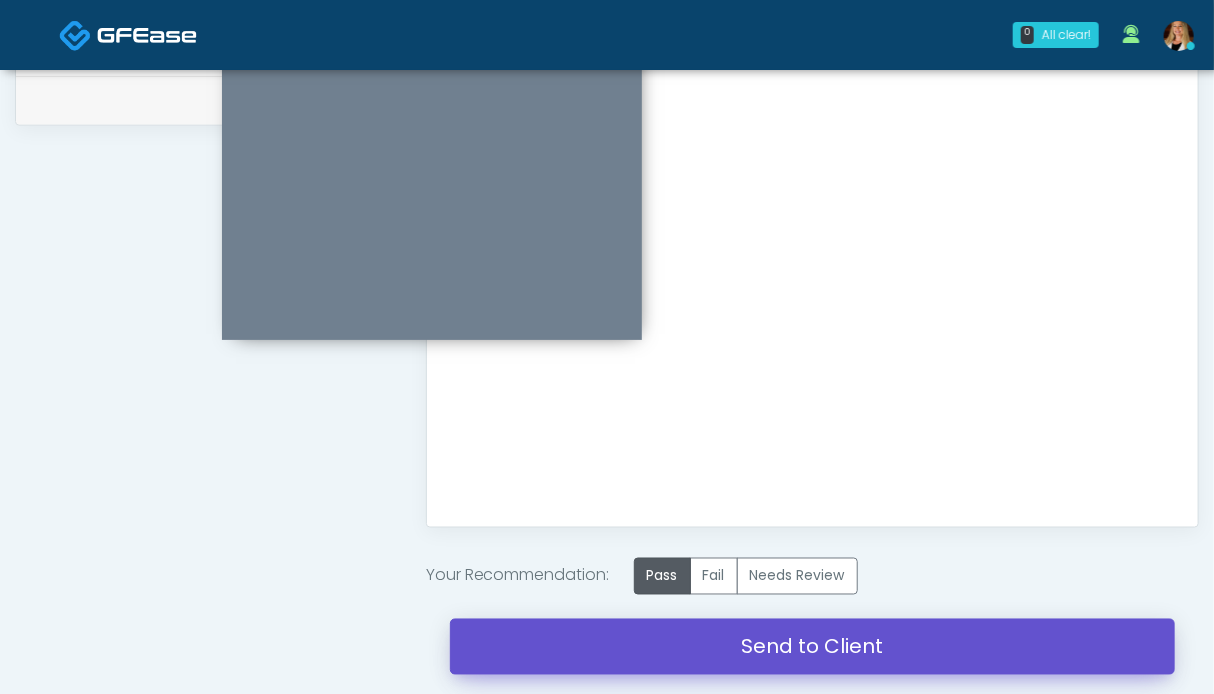 drag, startPoint x: 772, startPoint y: 649, endPoint x: 705, endPoint y: 117, distance: 536.2024 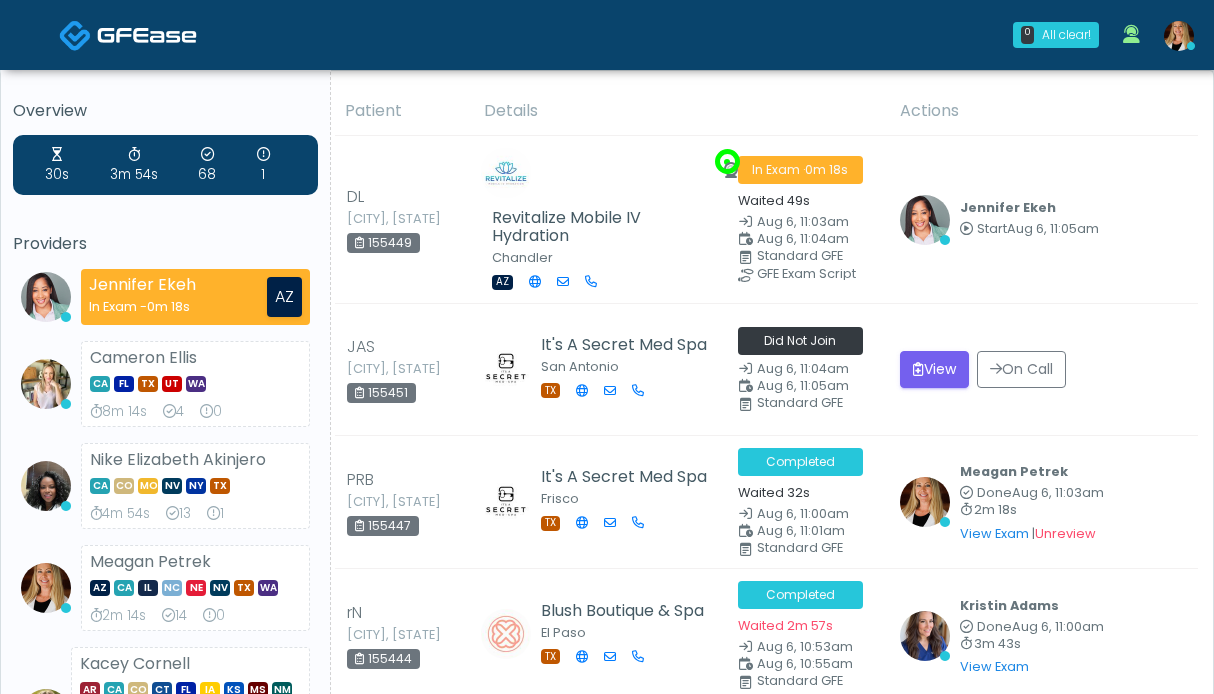 scroll, scrollTop: 0, scrollLeft: 0, axis: both 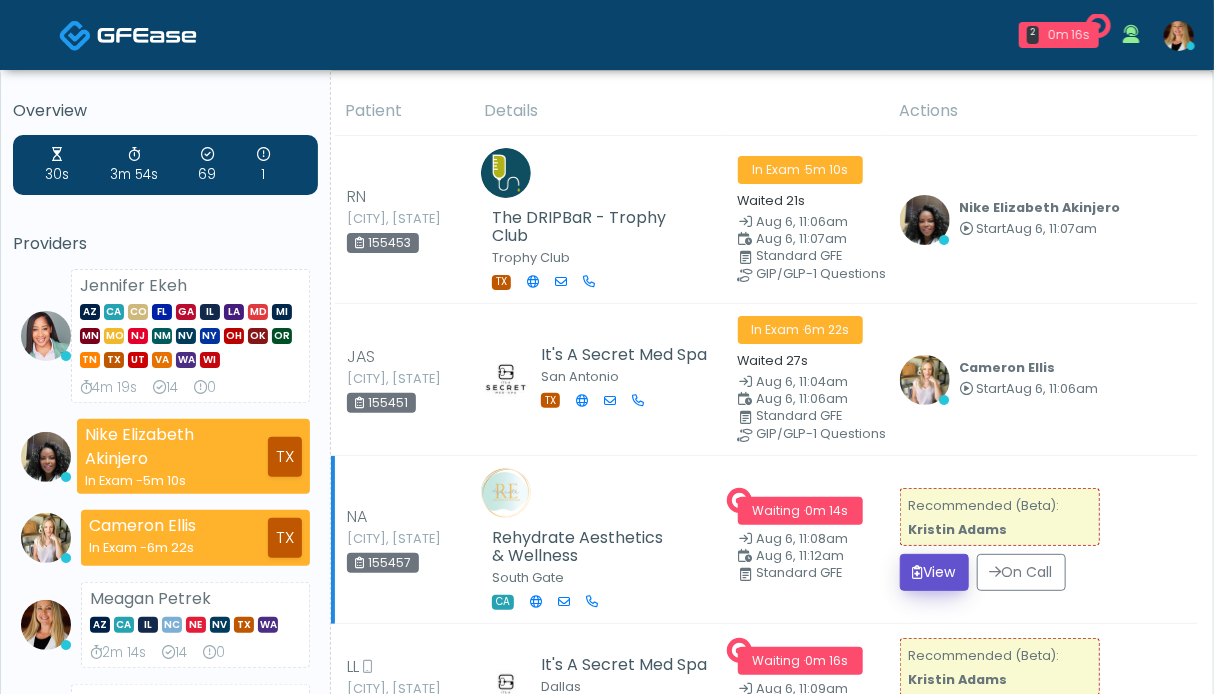 click on "View" at bounding box center [934, 572] 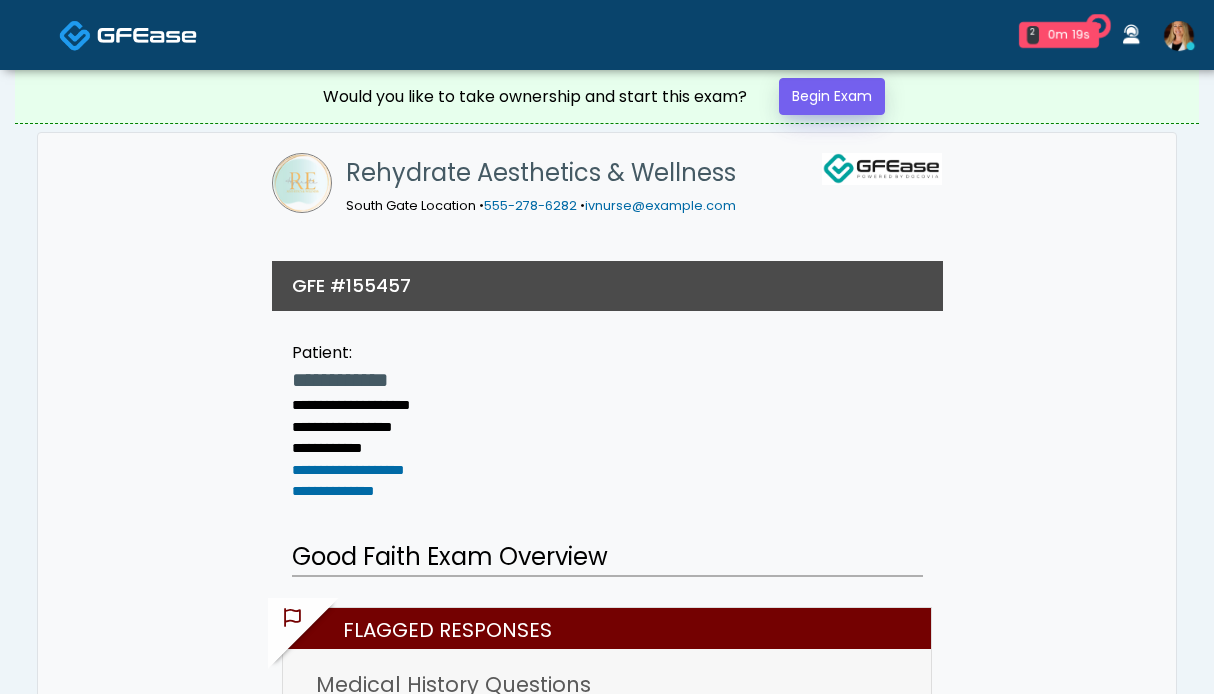 scroll, scrollTop: 0, scrollLeft: 0, axis: both 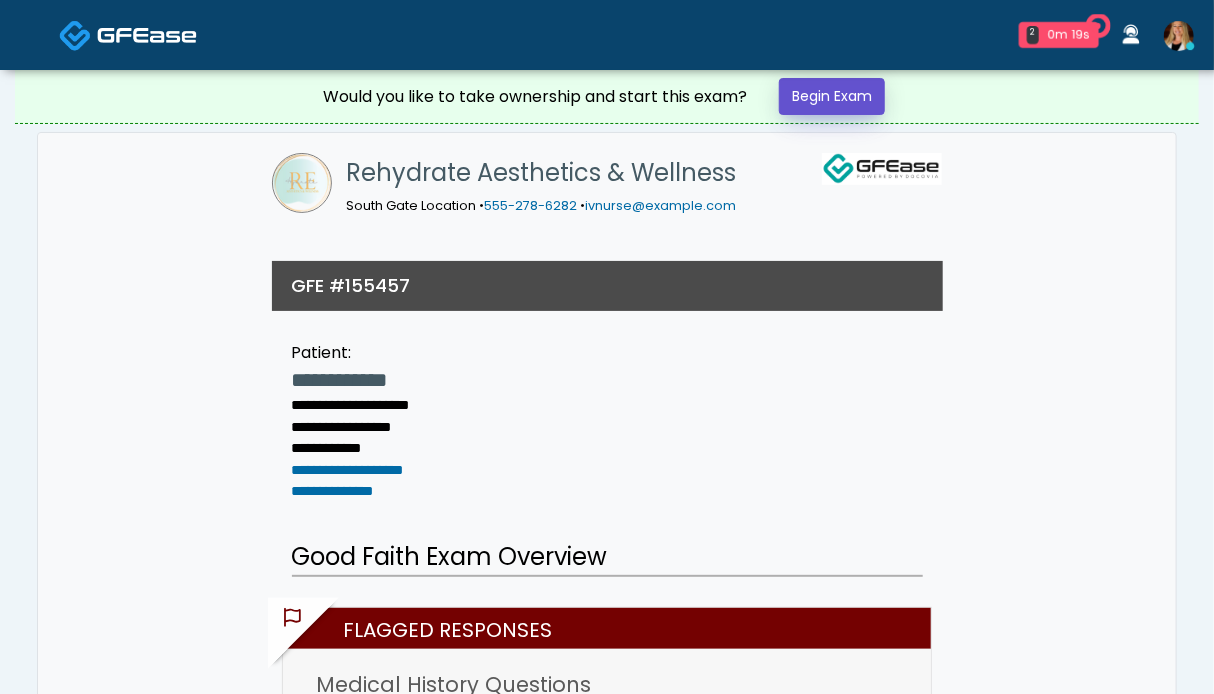 click on "Begin Exam" at bounding box center (832, 96) 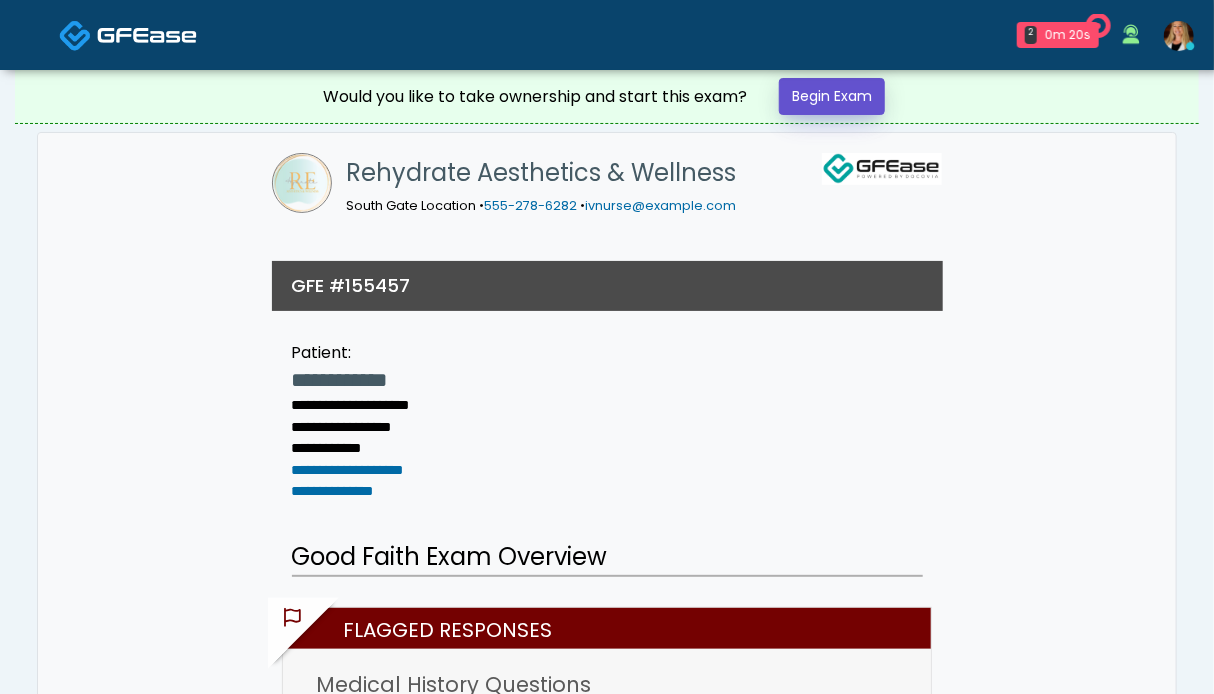 scroll, scrollTop: 0, scrollLeft: 0, axis: both 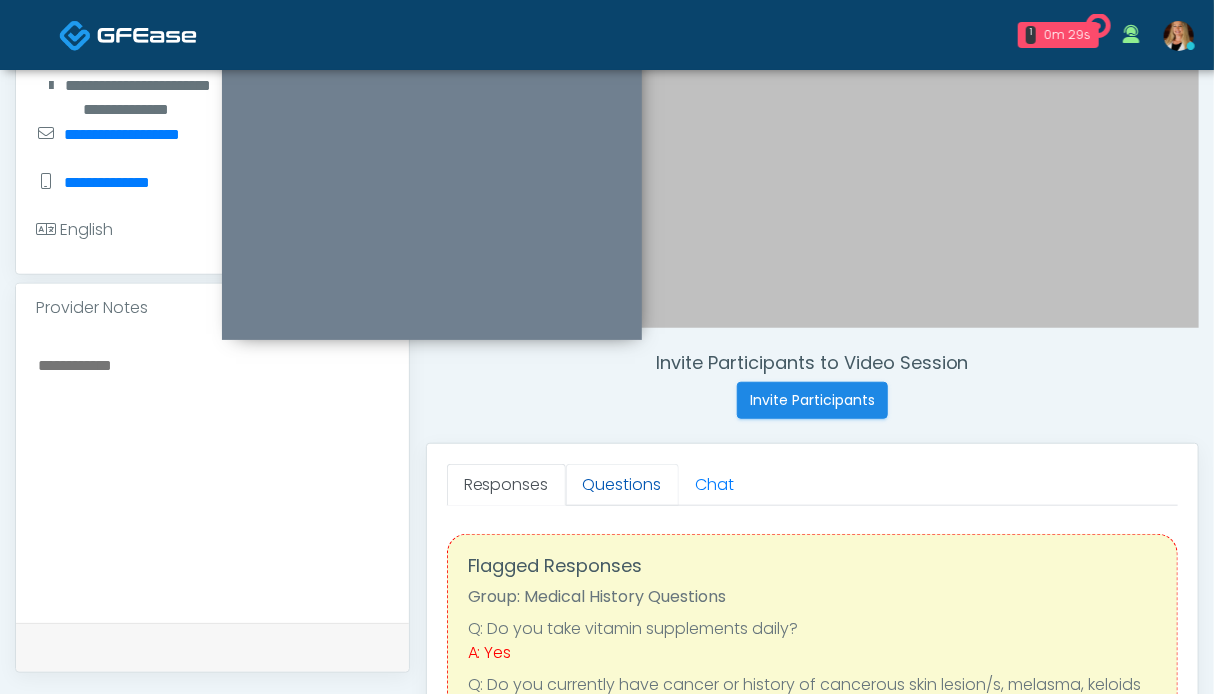 click on "Questions" at bounding box center [622, 485] 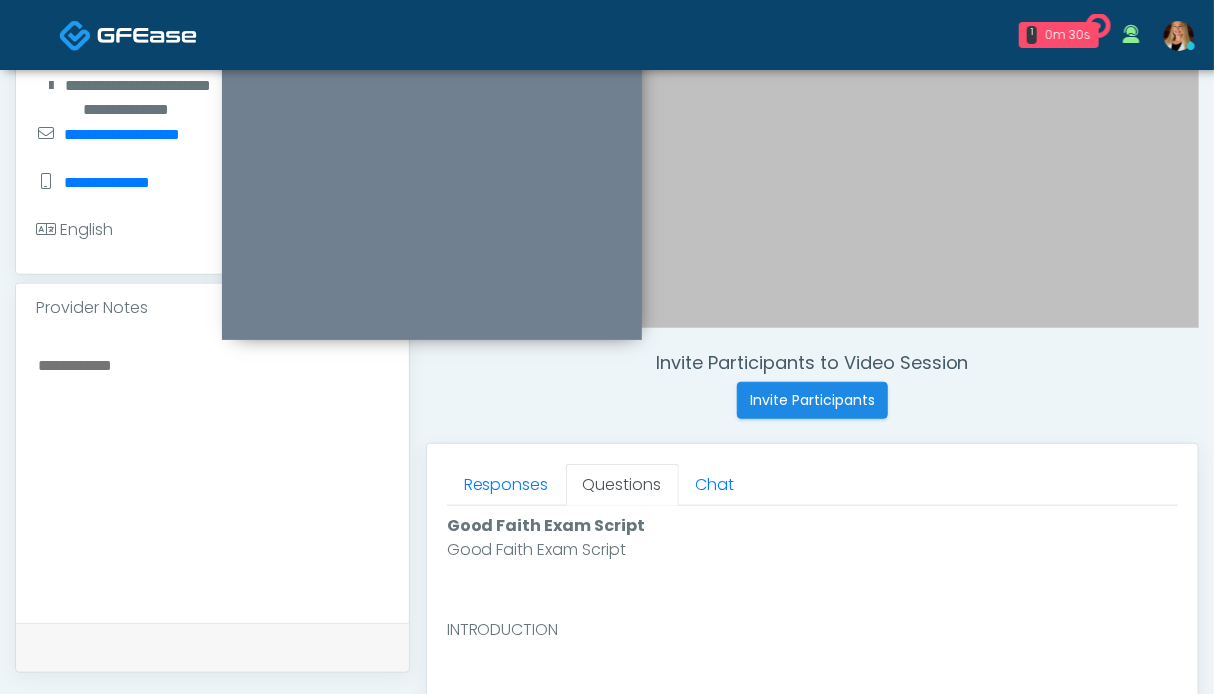 scroll, scrollTop: 800, scrollLeft: 0, axis: vertical 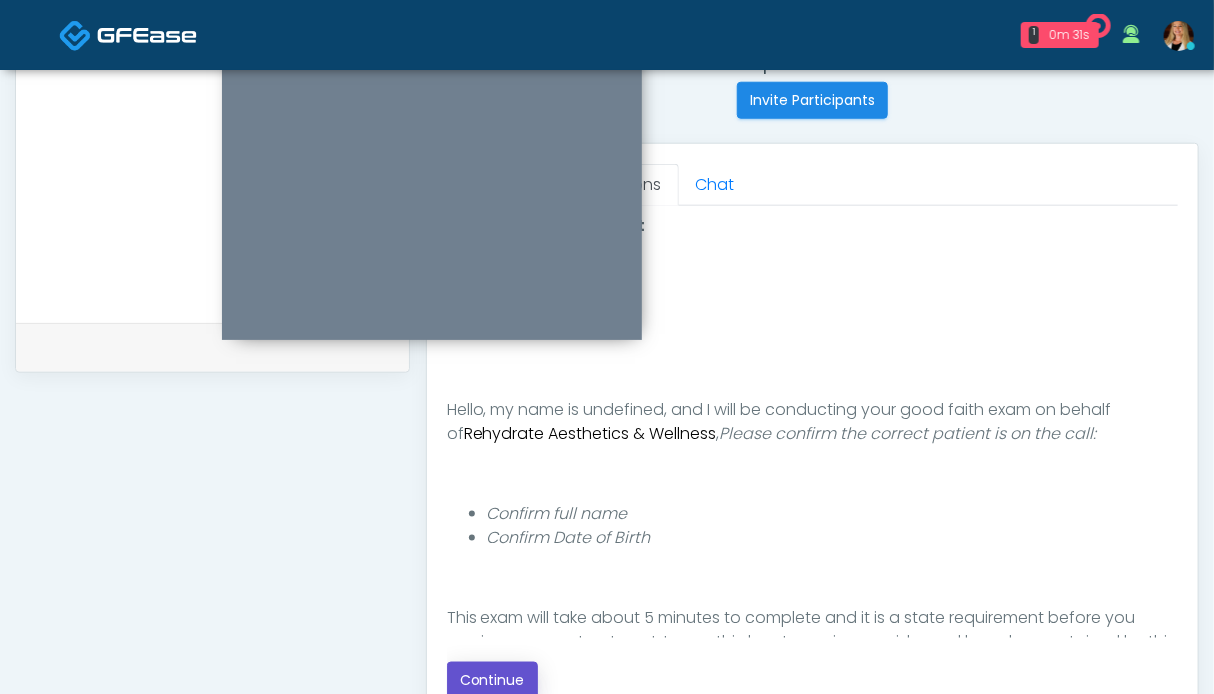 click on "Continue" at bounding box center (492, 680) 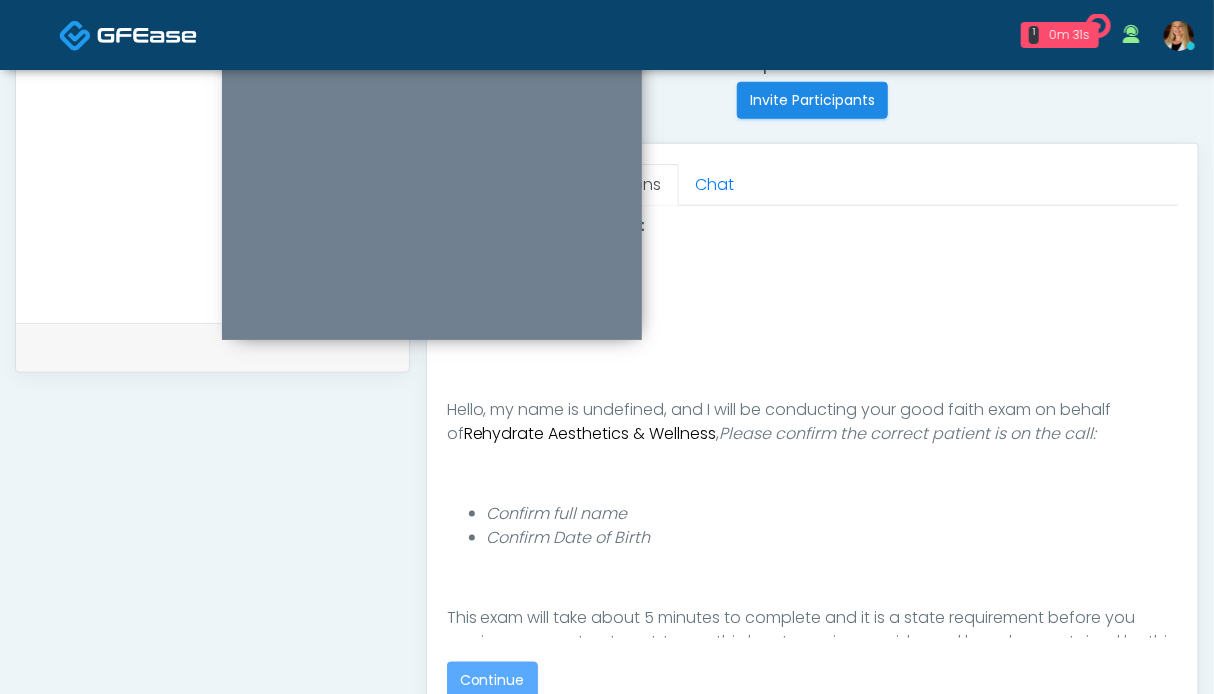 scroll, scrollTop: 1099, scrollLeft: 0, axis: vertical 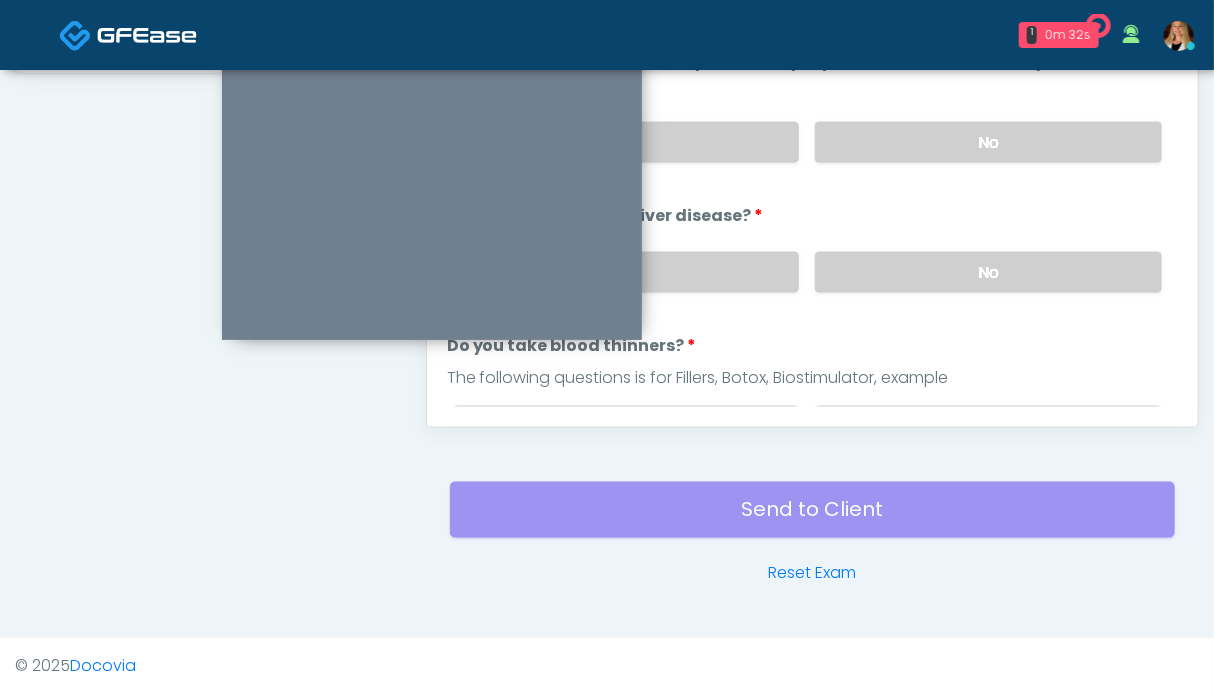 drag, startPoint x: 988, startPoint y: 273, endPoint x: 973, endPoint y: 187, distance: 87.29834 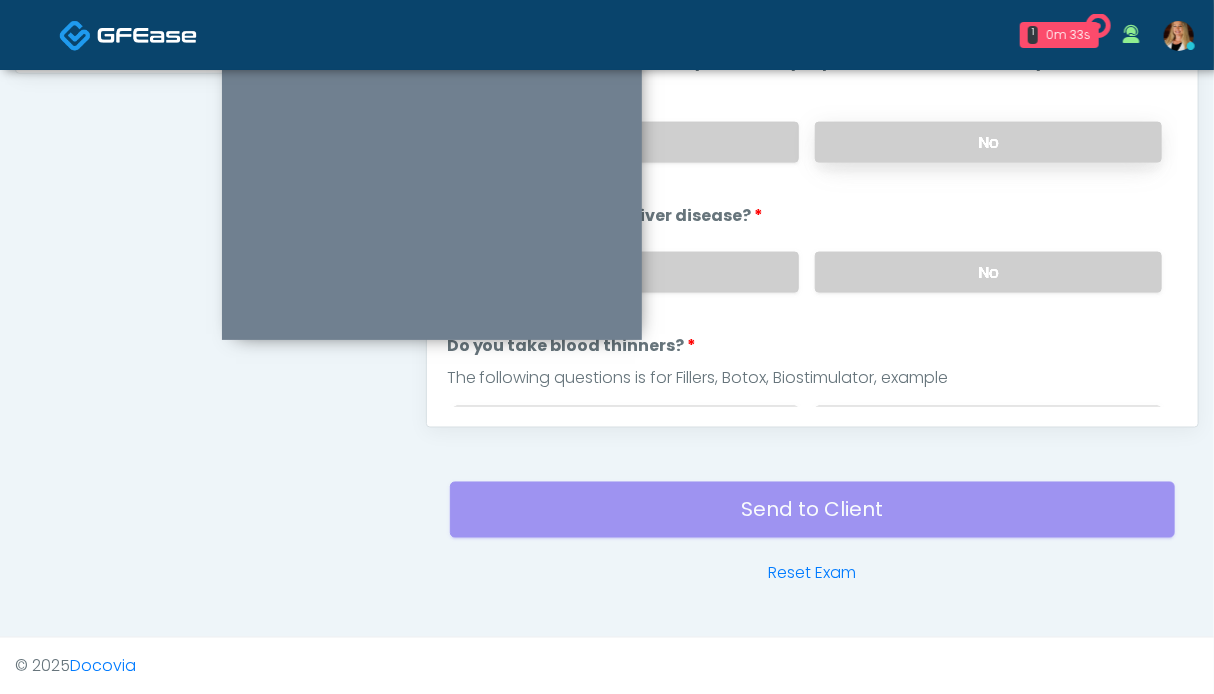 click on "No" at bounding box center [988, 142] 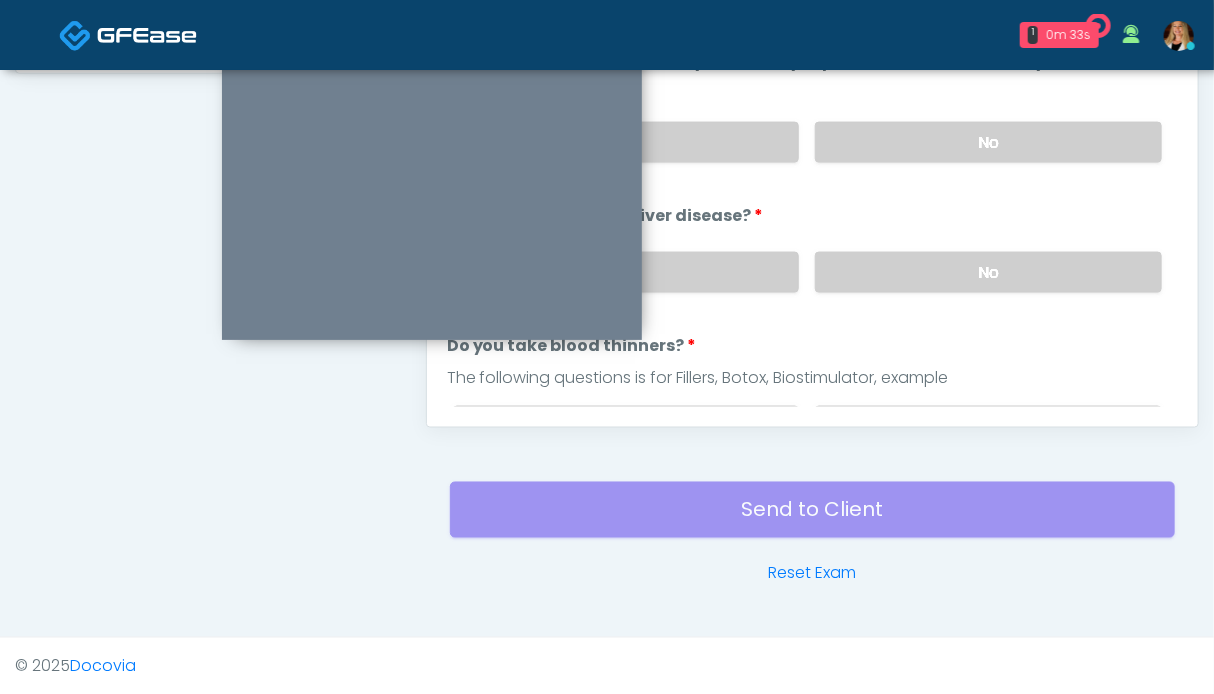 scroll, scrollTop: 899, scrollLeft: 0, axis: vertical 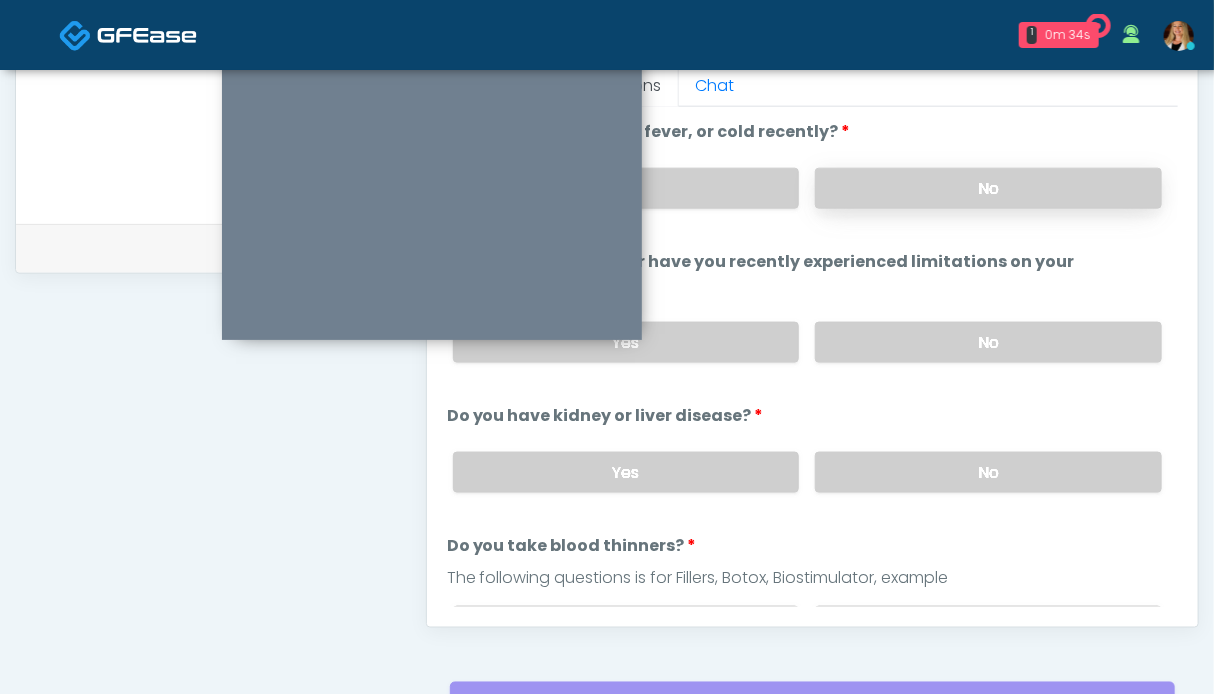 click on "No" at bounding box center [988, 188] 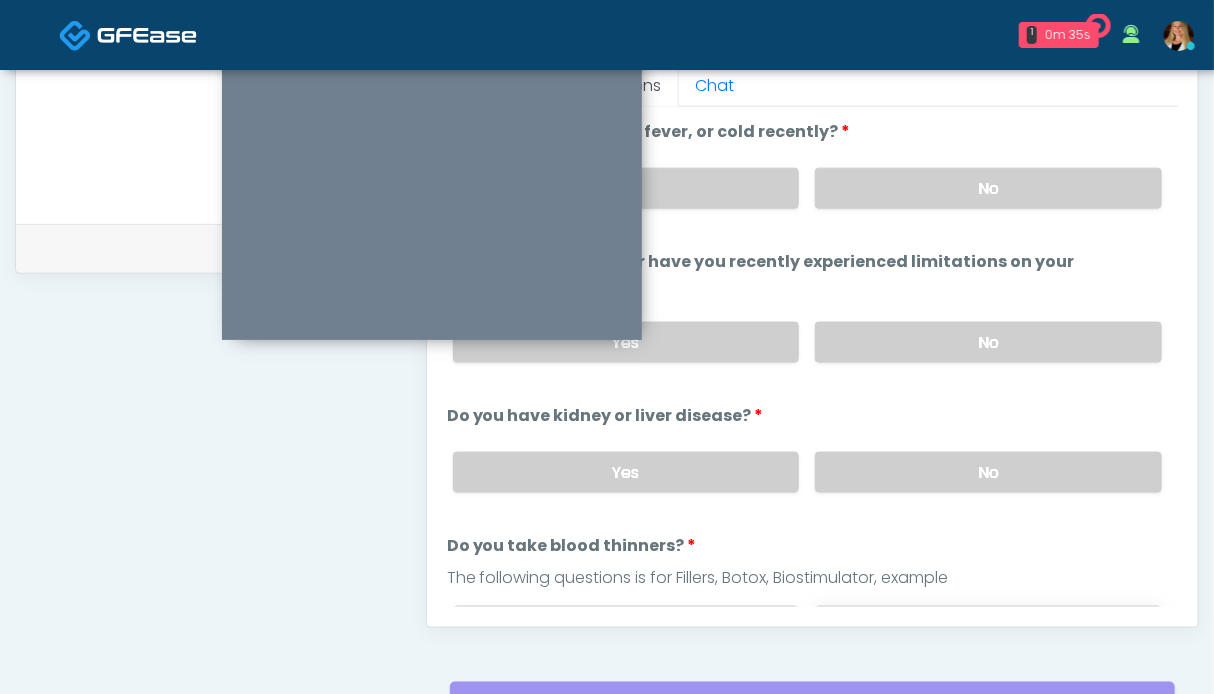scroll, scrollTop: 200, scrollLeft: 0, axis: vertical 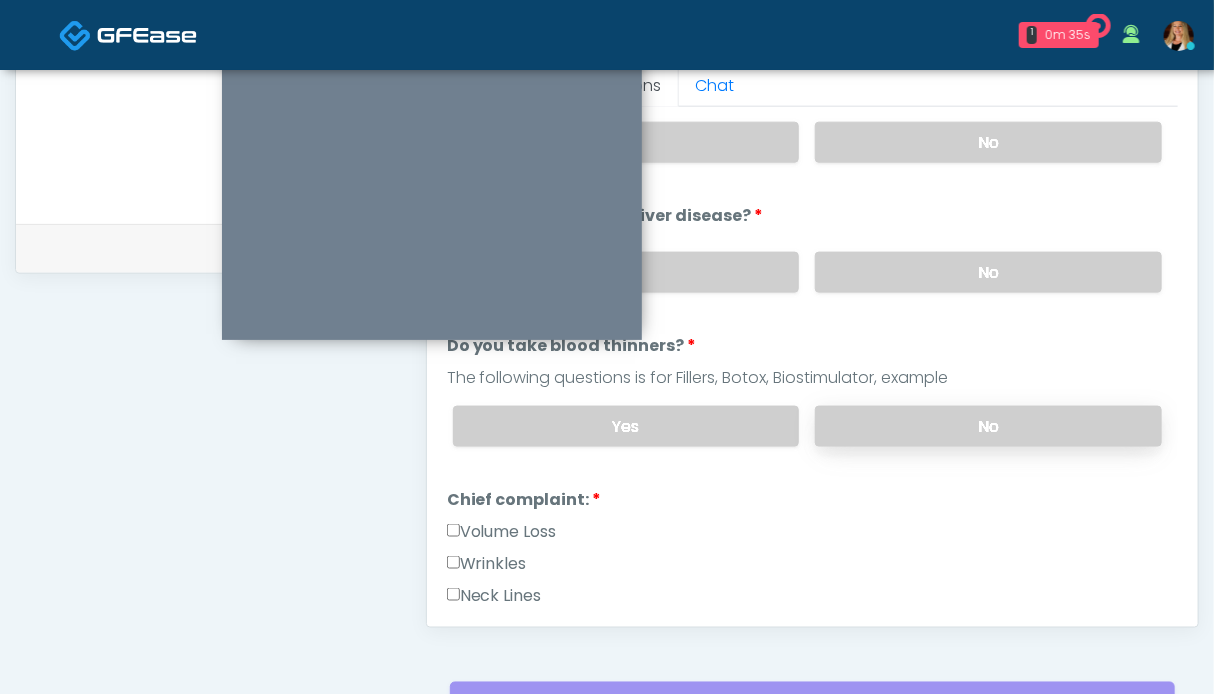 click on "No" at bounding box center (988, 426) 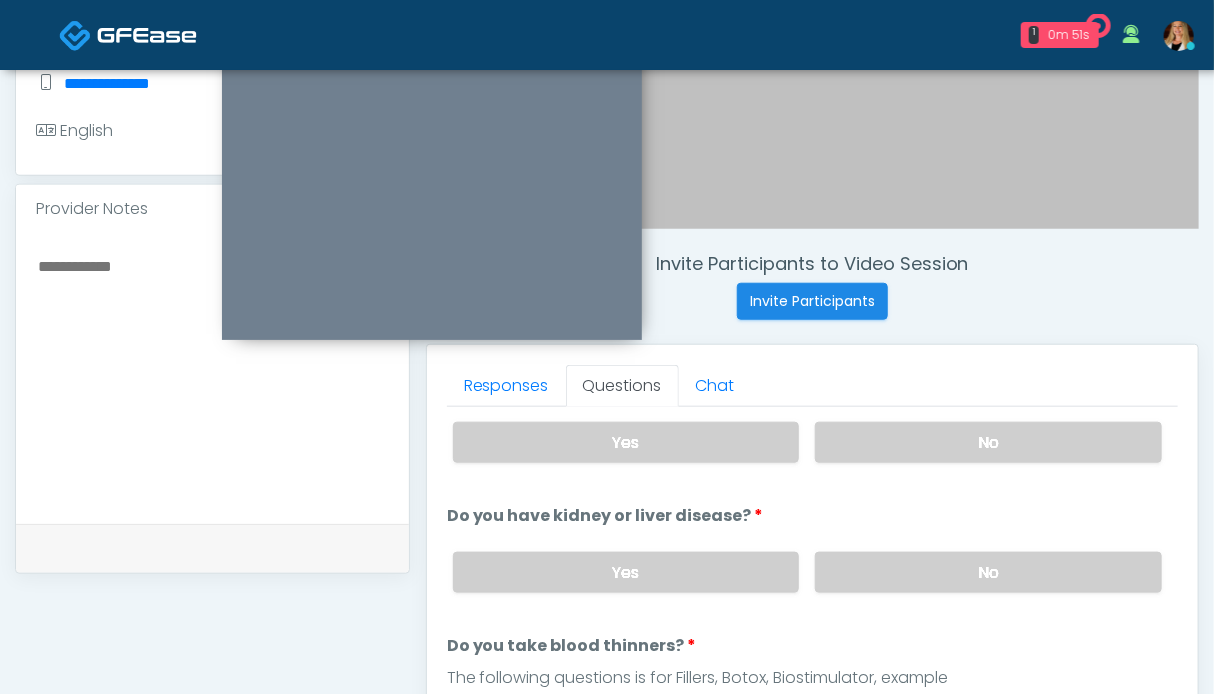 scroll, scrollTop: 699, scrollLeft: 0, axis: vertical 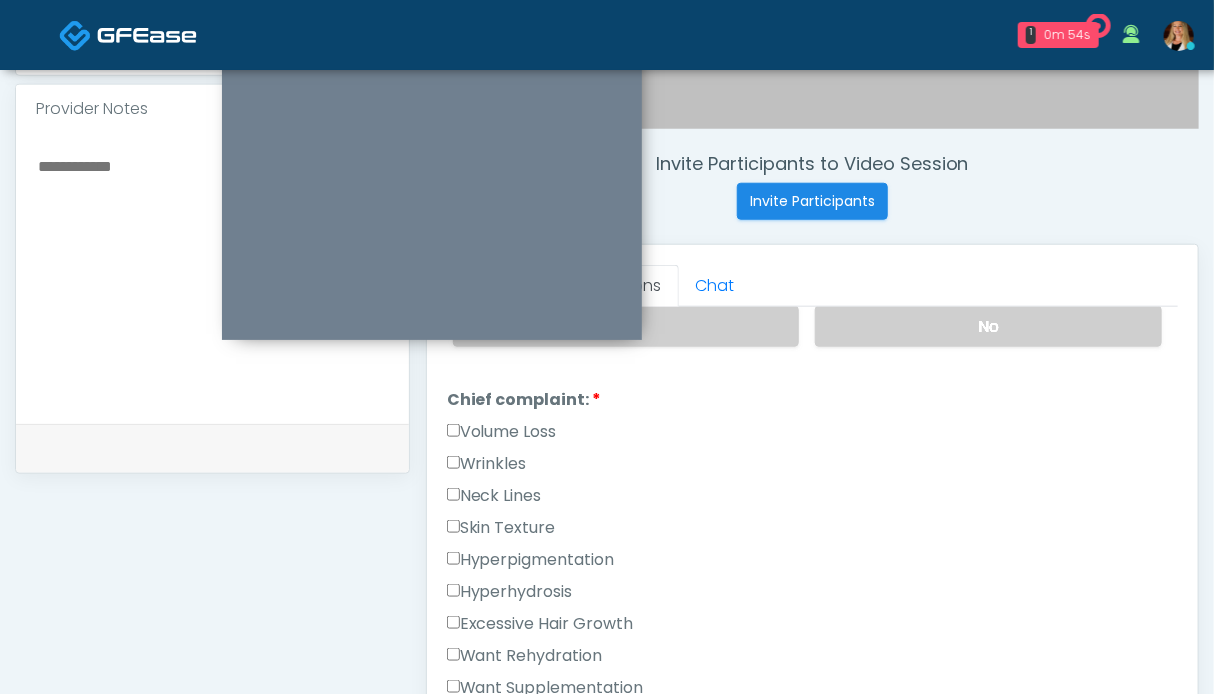 click on "Want Rehydration" at bounding box center [525, 656] 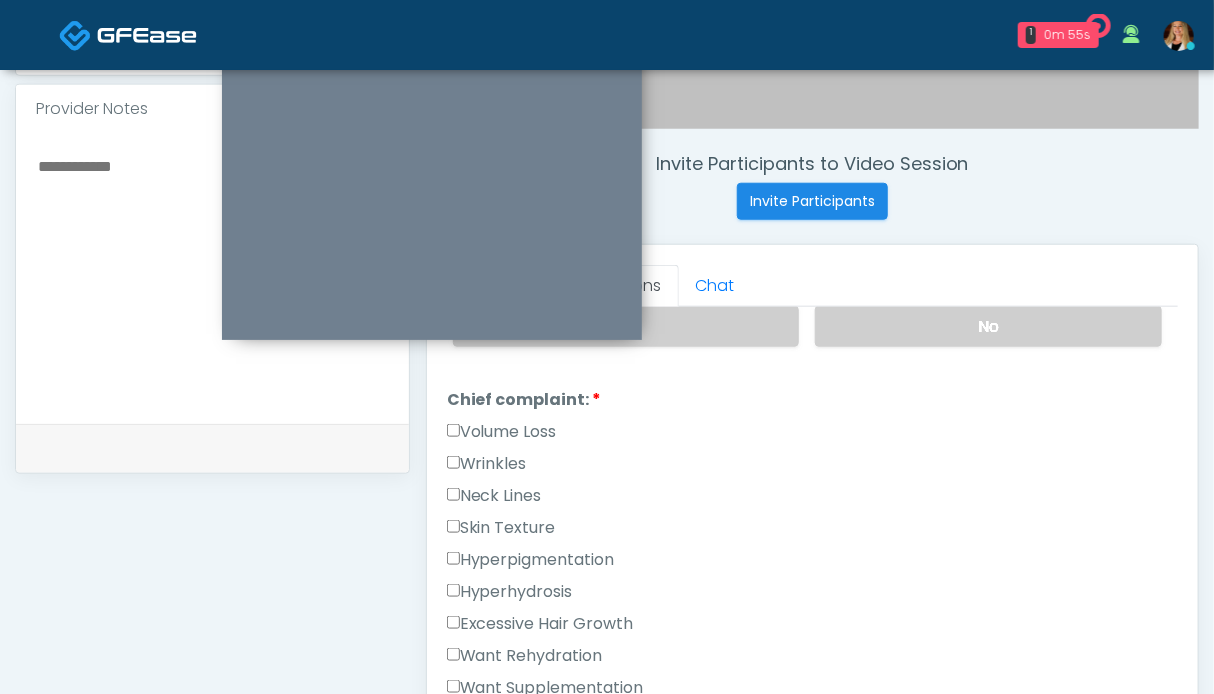 scroll, scrollTop: 700, scrollLeft: 0, axis: vertical 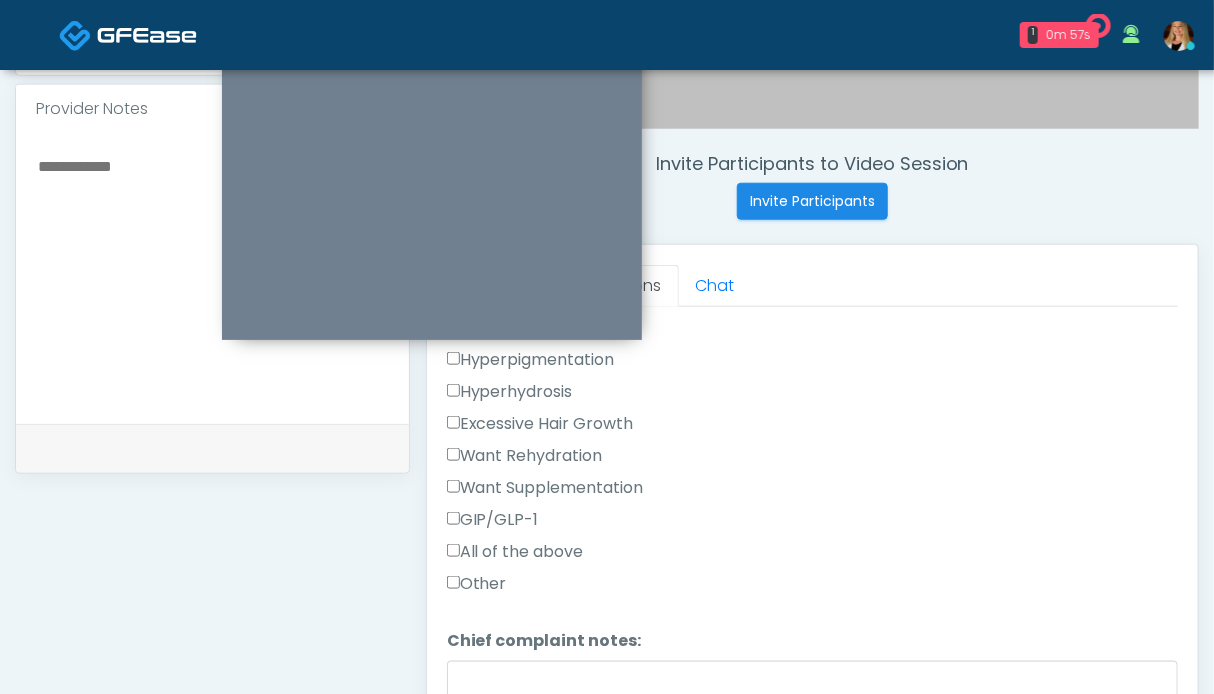 click on "GIP/GLP-1" at bounding box center (493, 520) 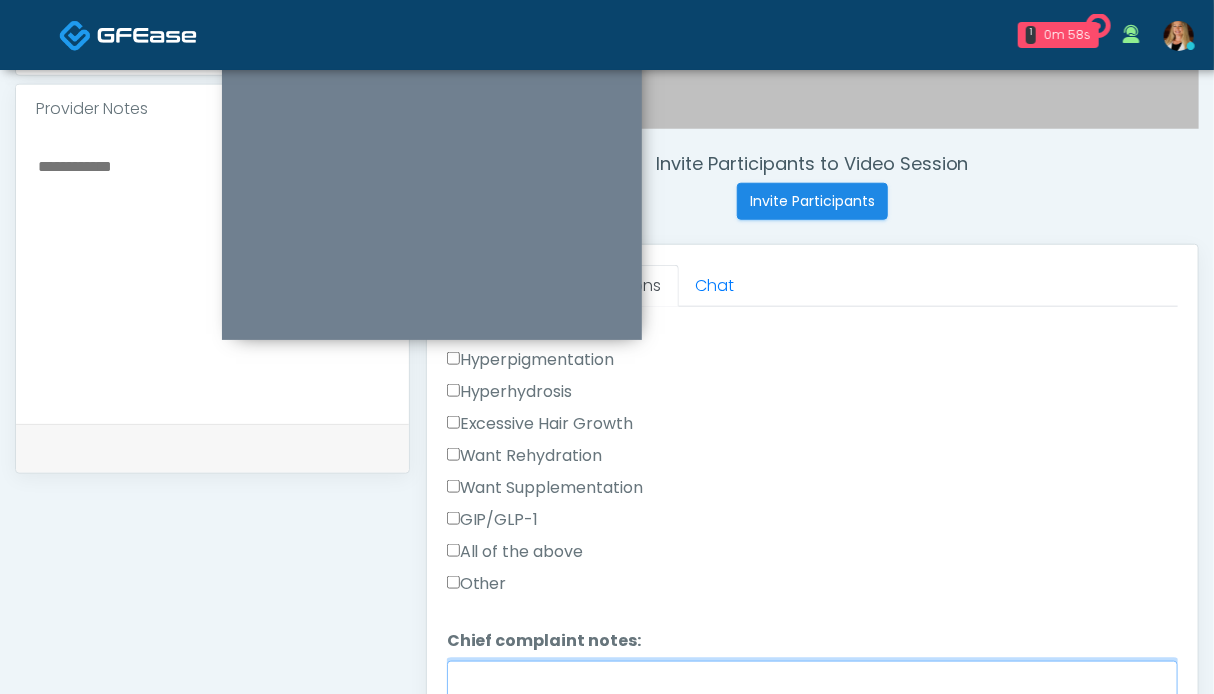 click on "Chief complaint notes:" at bounding box center [812, 704] 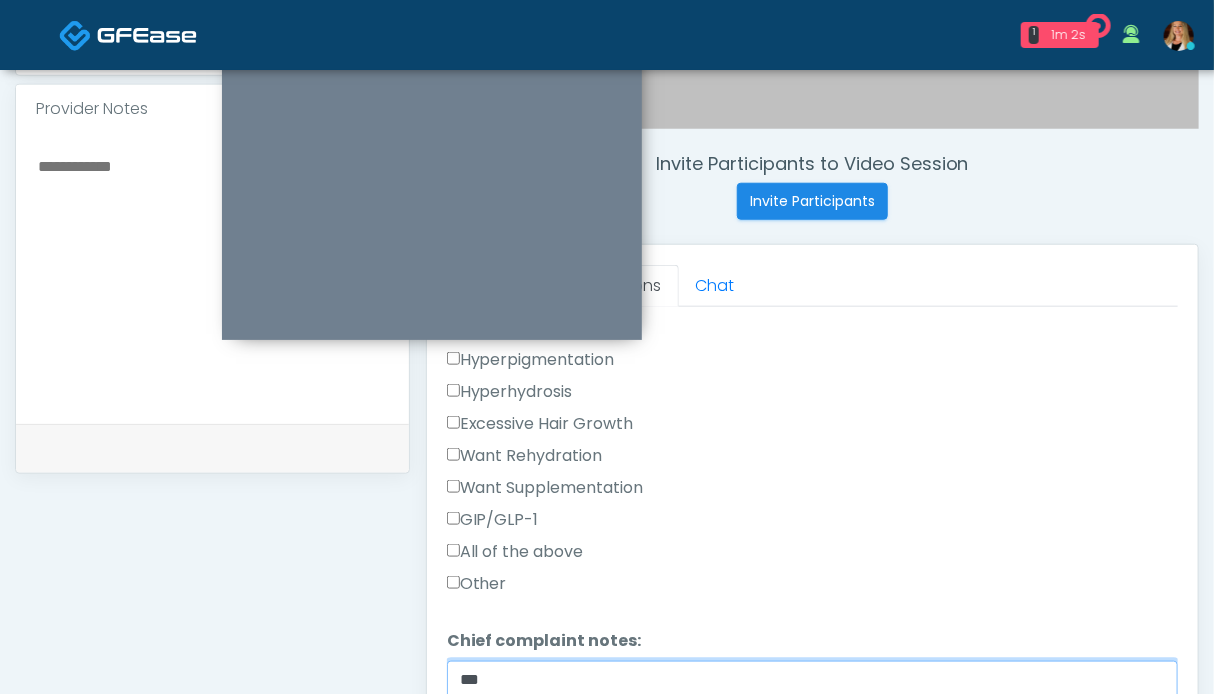 scroll, scrollTop: 1000, scrollLeft: 0, axis: vertical 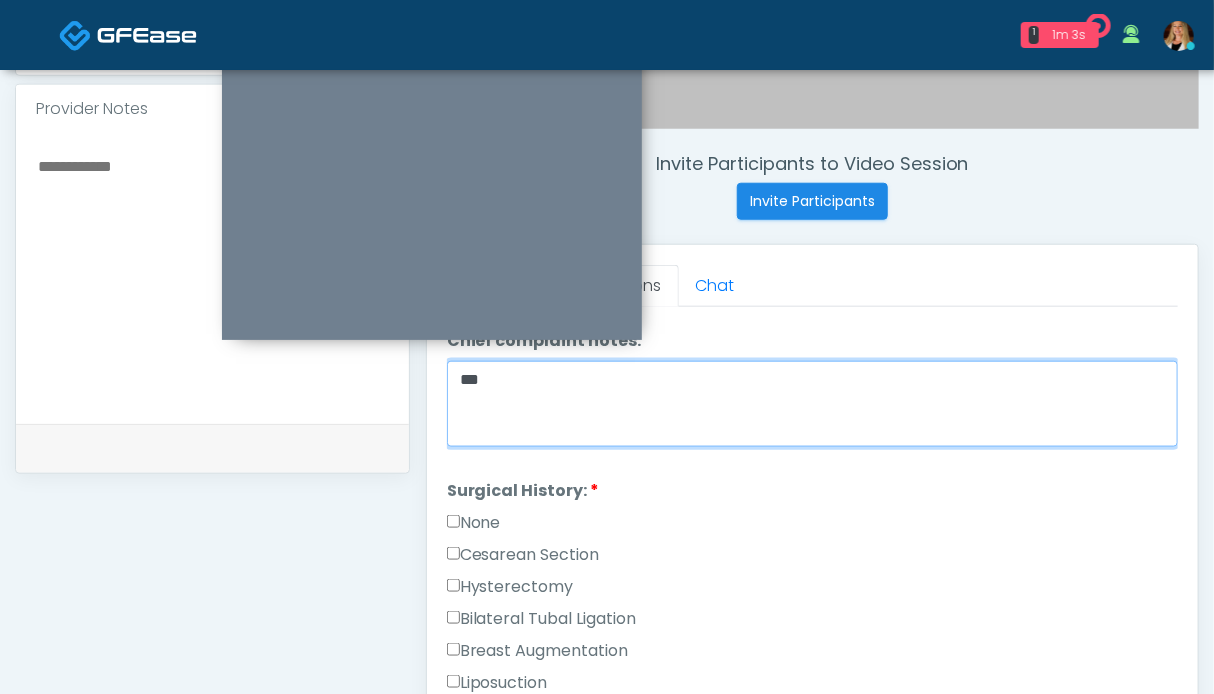 type on "**" 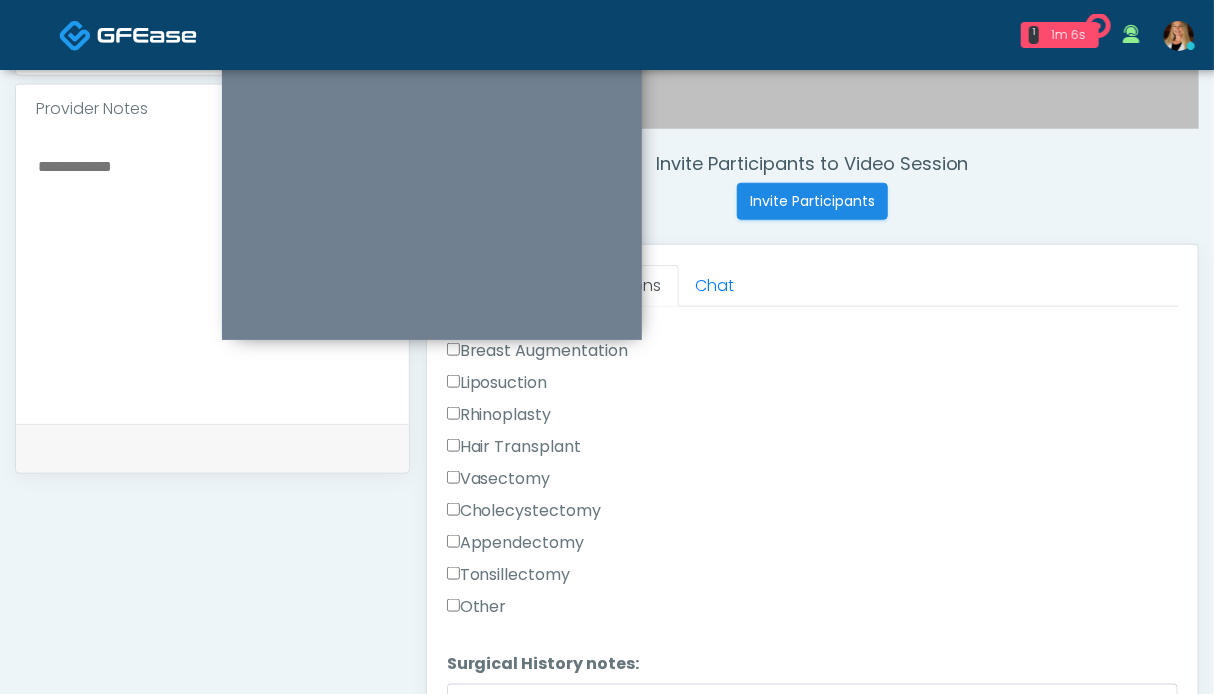 scroll, scrollTop: 1324, scrollLeft: 0, axis: vertical 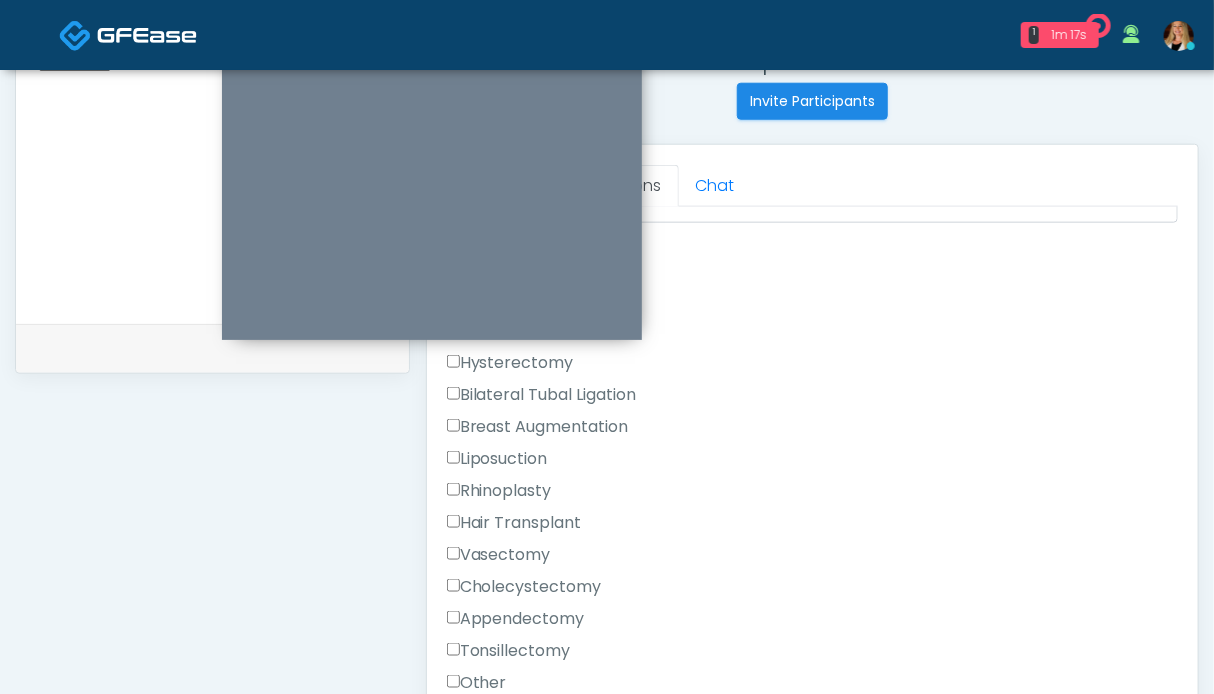 click on "Breast Augmentation" at bounding box center (538, 427) 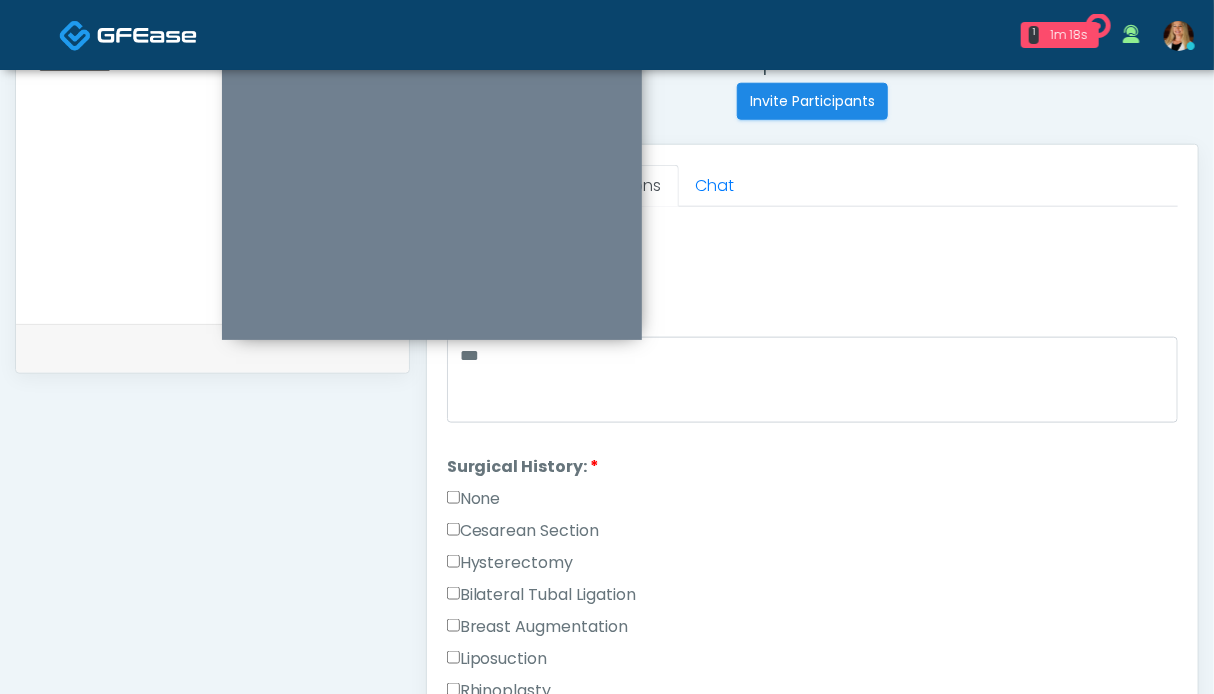 scroll, scrollTop: 1324, scrollLeft: 0, axis: vertical 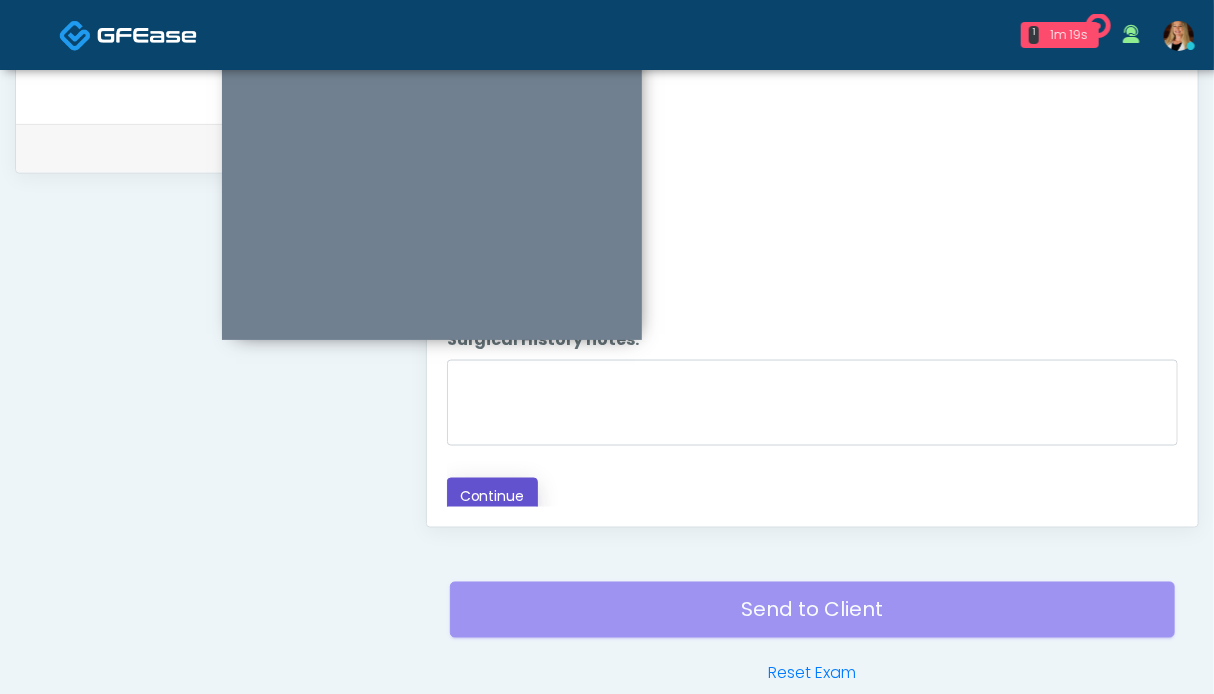 click on "Continue" at bounding box center (492, 496) 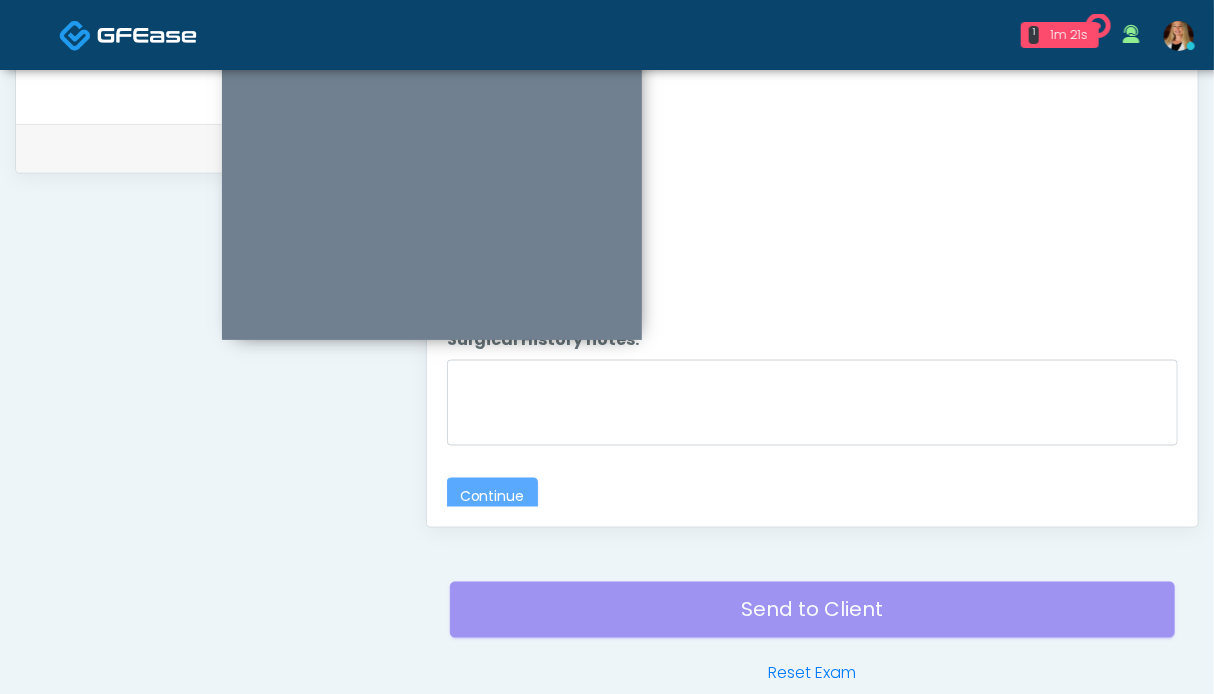 scroll, scrollTop: 1099, scrollLeft: 0, axis: vertical 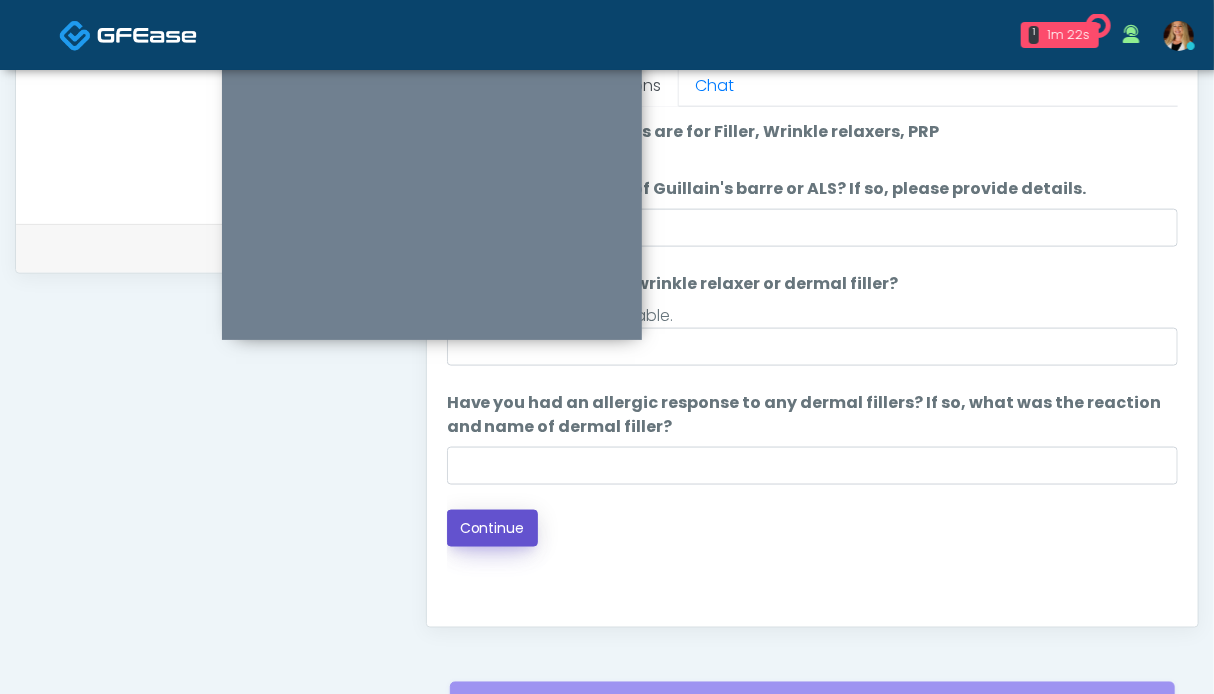 click on "Continue" at bounding box center (492, 528) 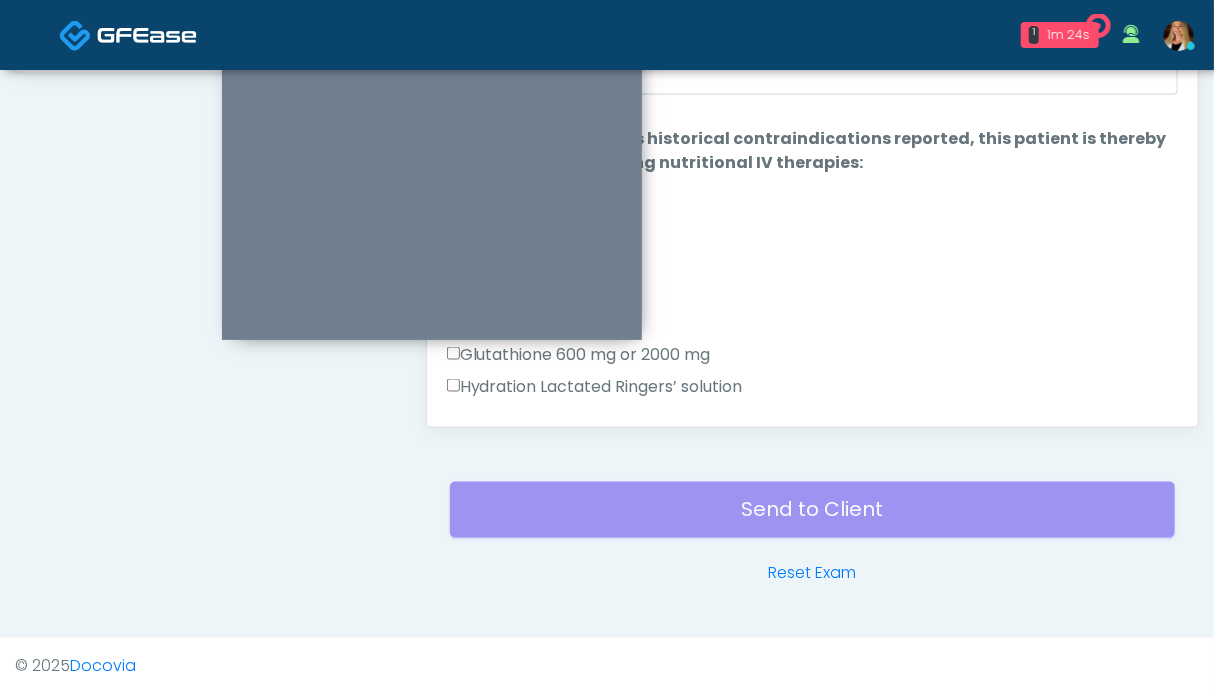 scroll, scrollTop: 899, scrollLeft: 0, axis: vertical 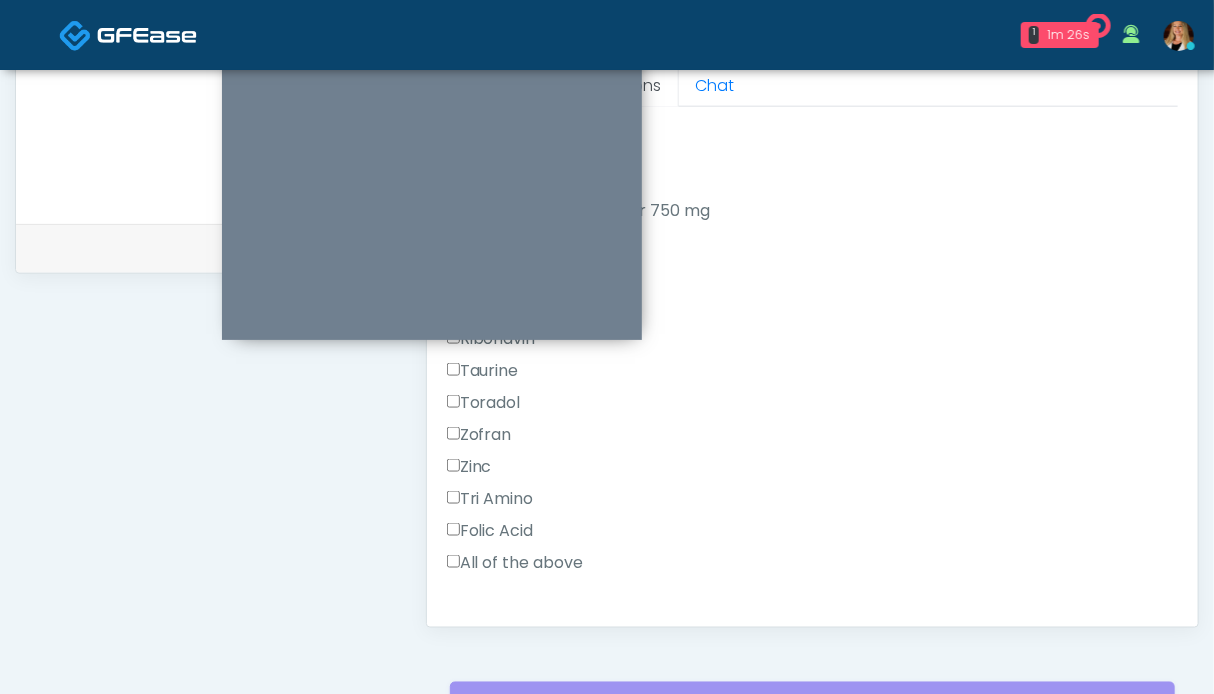 click on "All of the above" at bounding box center [515, 563] 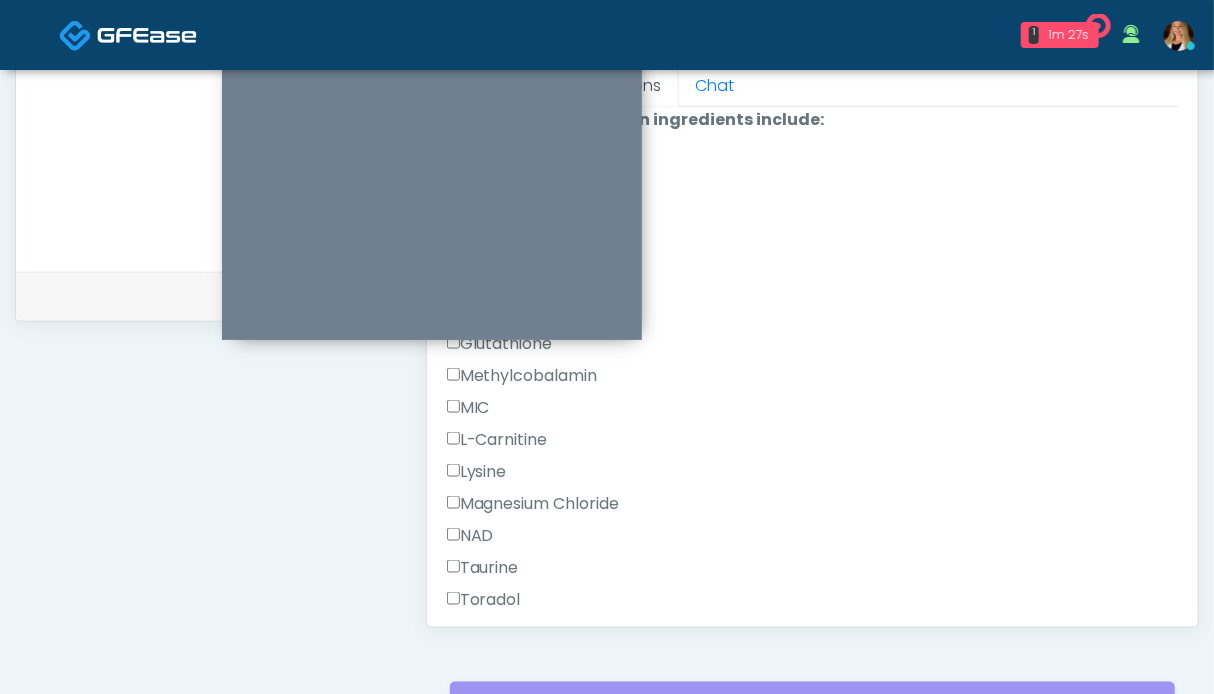 scroll, scrollTop: 1300, scrollLeft: 0, axis: vertical 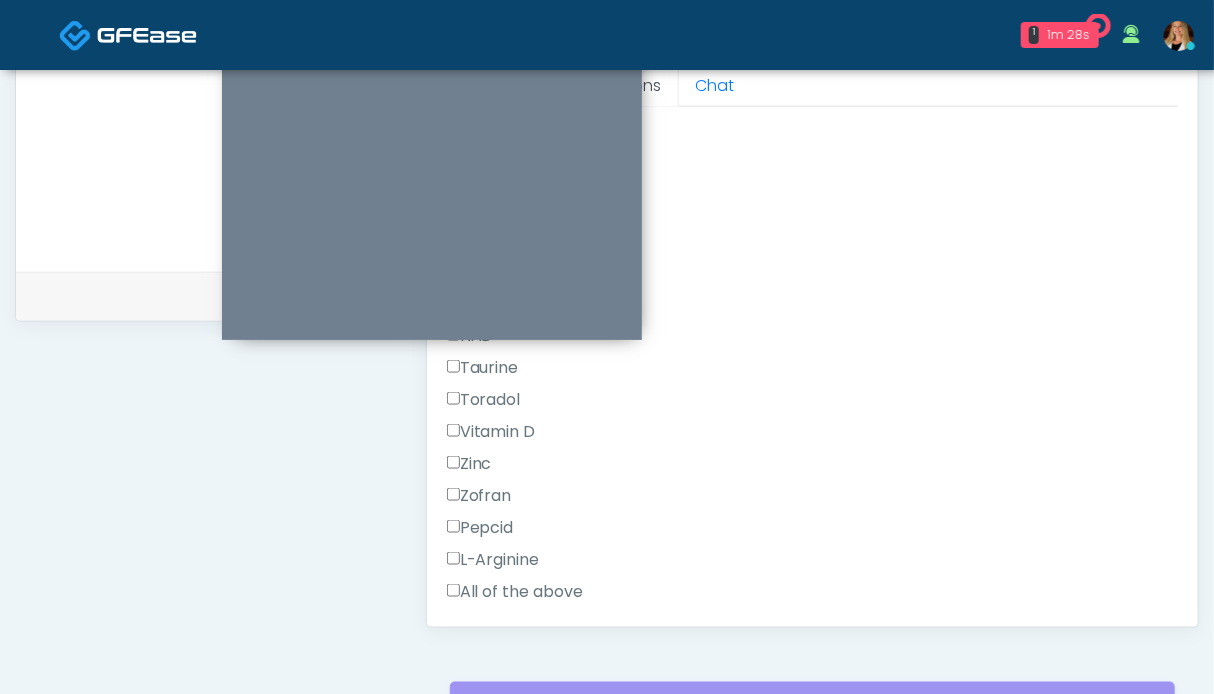 click on "All of the above" at bounding box center [515, 592] 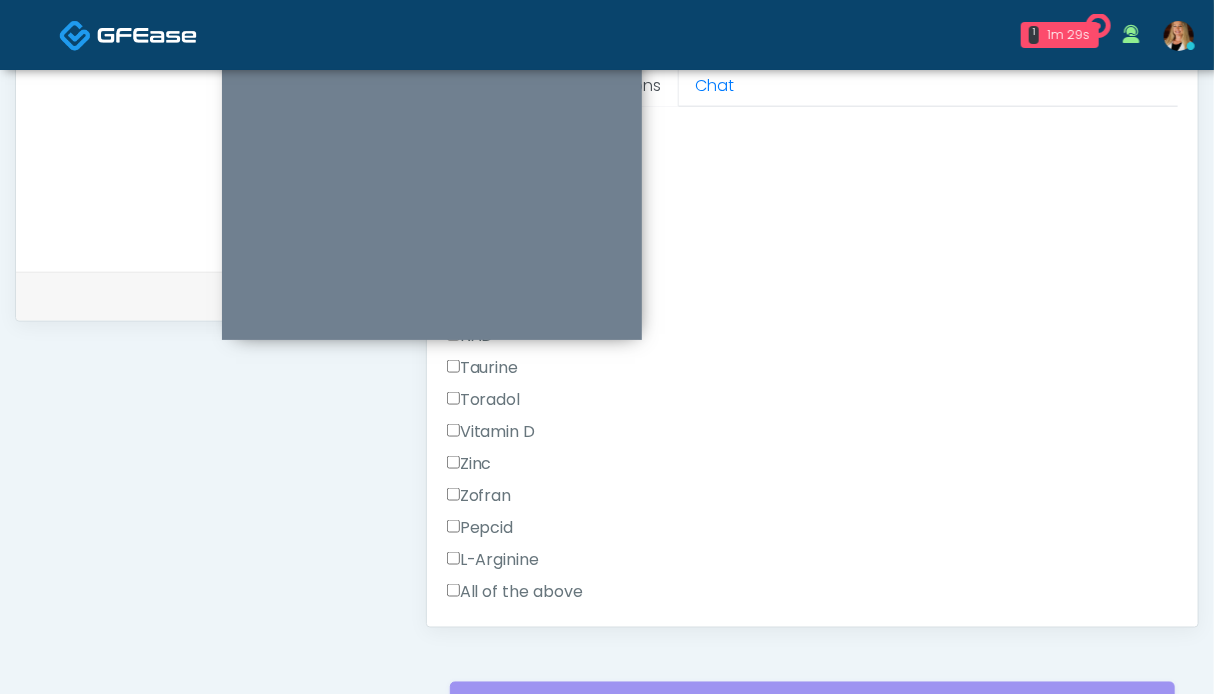 click on "All of the above" at bounding box center [515, 592] 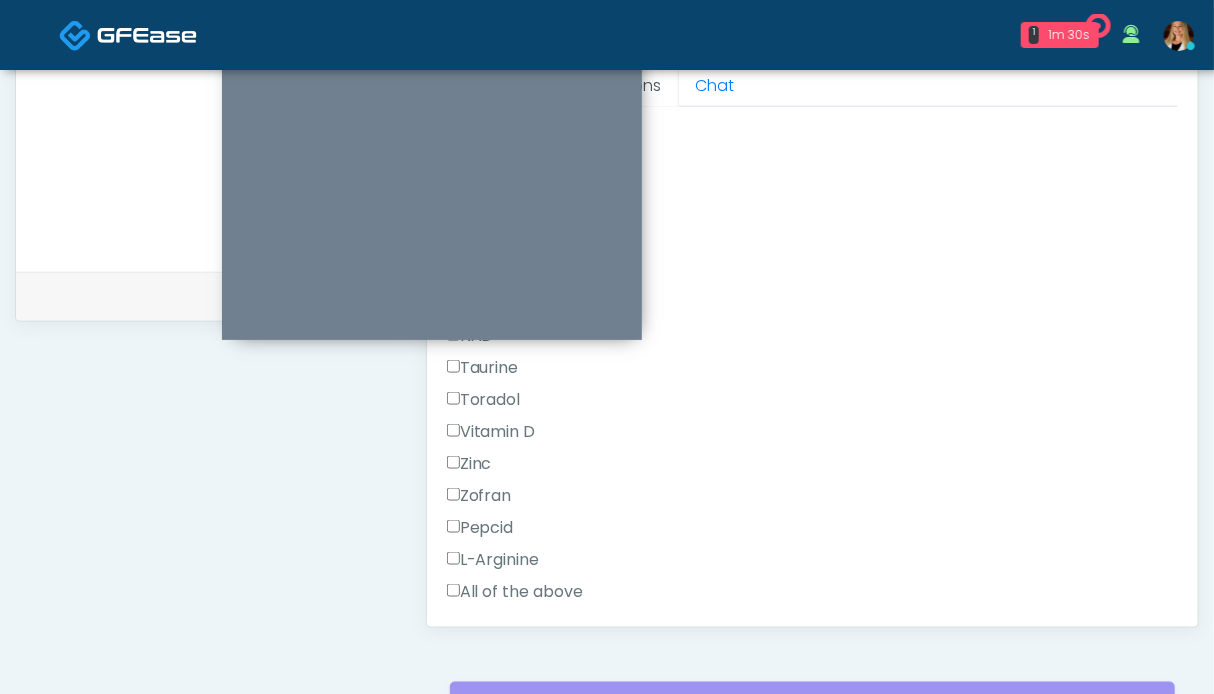 scroll, scrollTop: 1365, scrollLeft: 0, axis: vertical 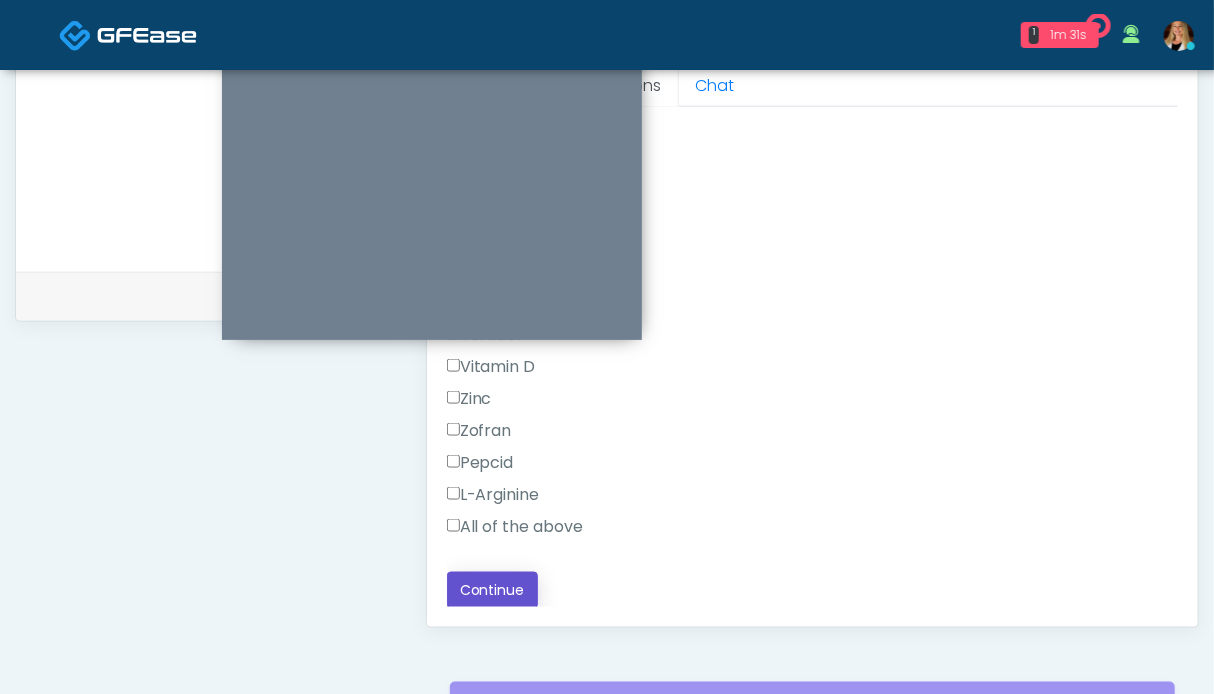 click on "Continue" at bounding box center [492, 590] 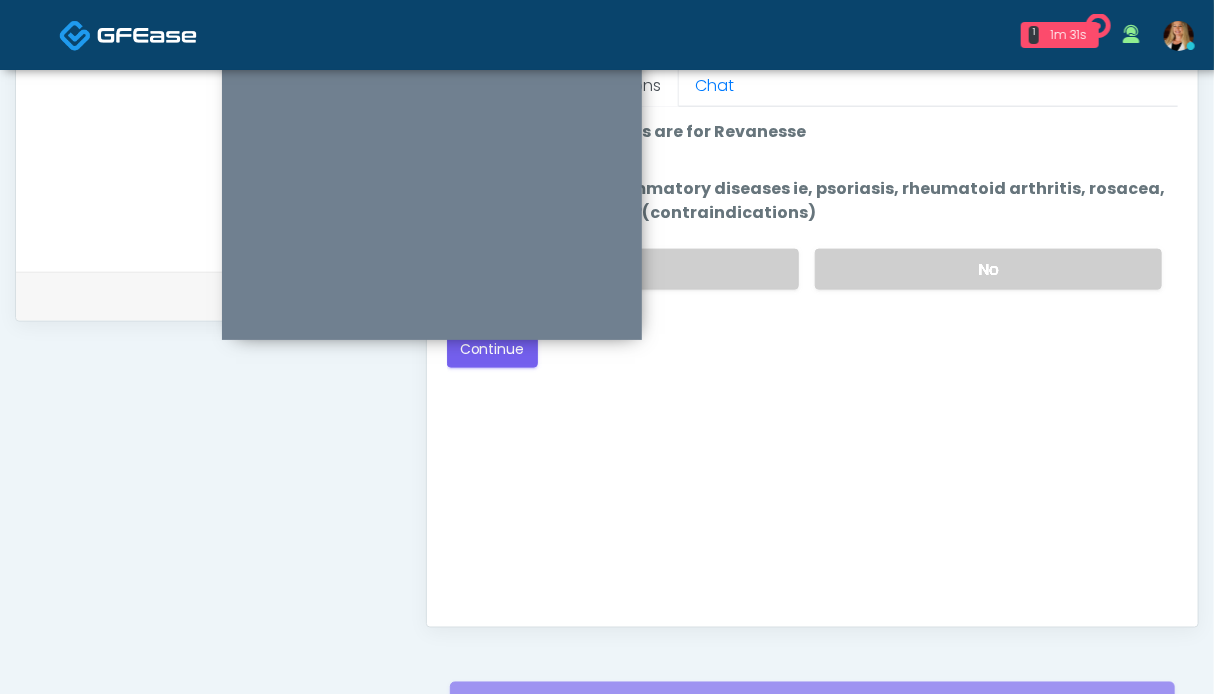 scroll, scrollTop: 1099, scrollLeft: 0, axis: vertical 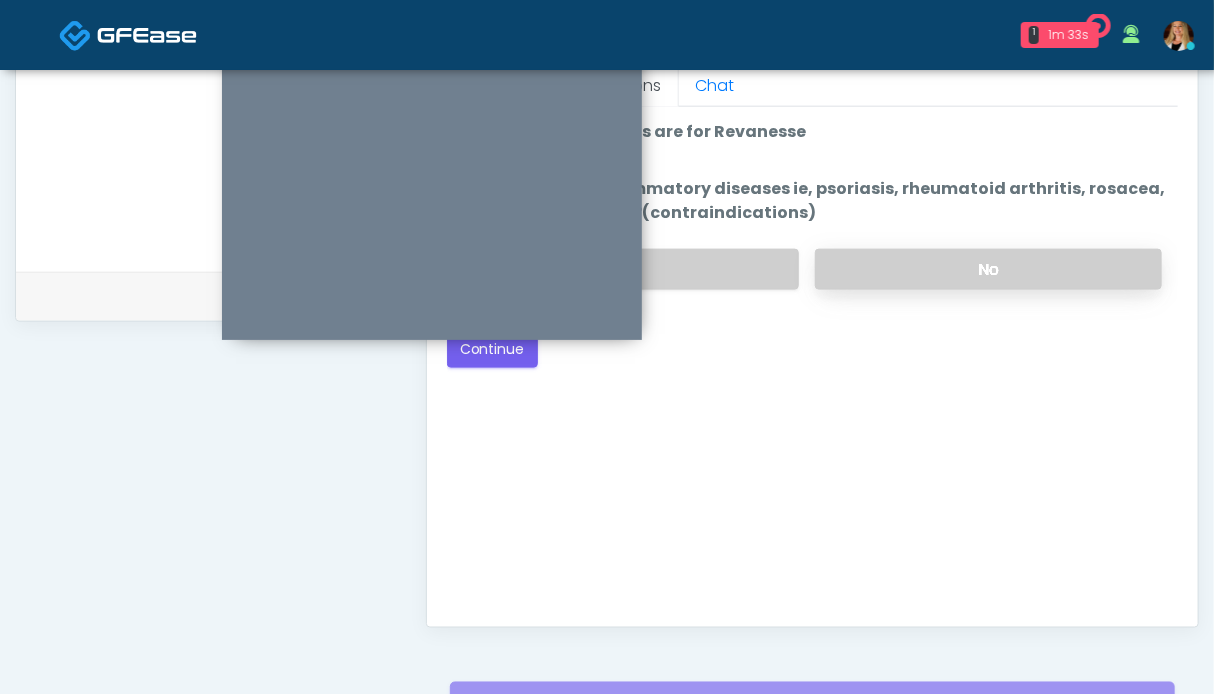 click on "No" at bounding box center [988, 269] 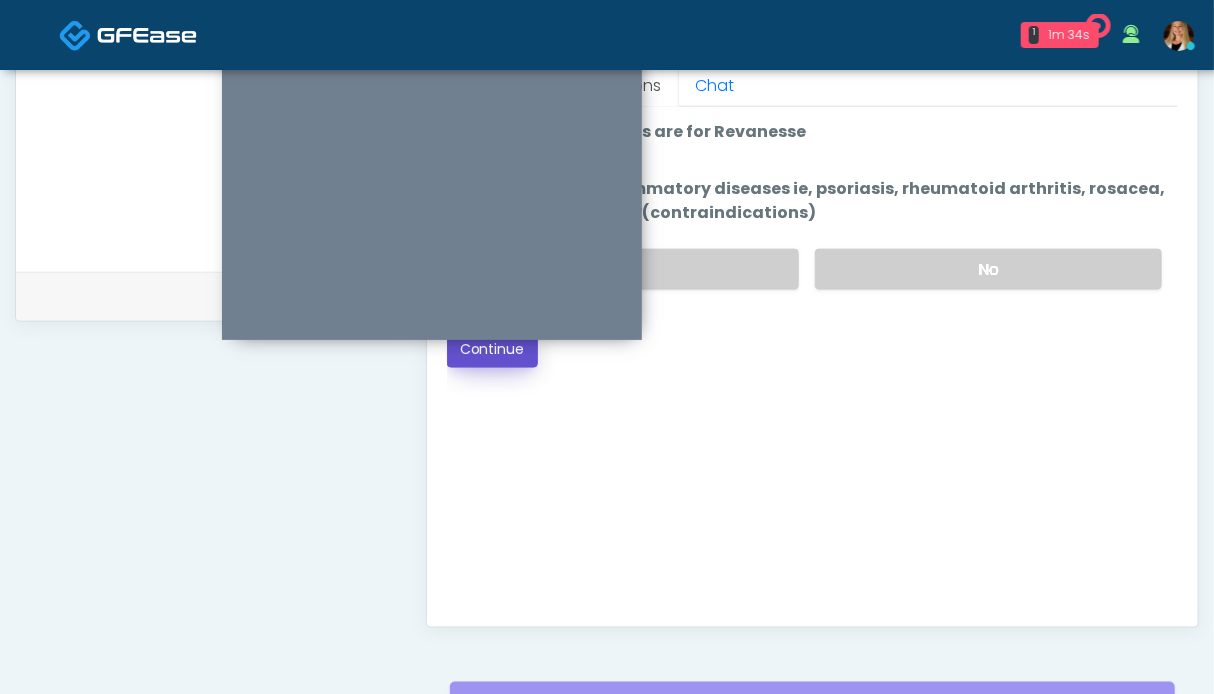 click on "Continue" at bounding box center [492, 349] 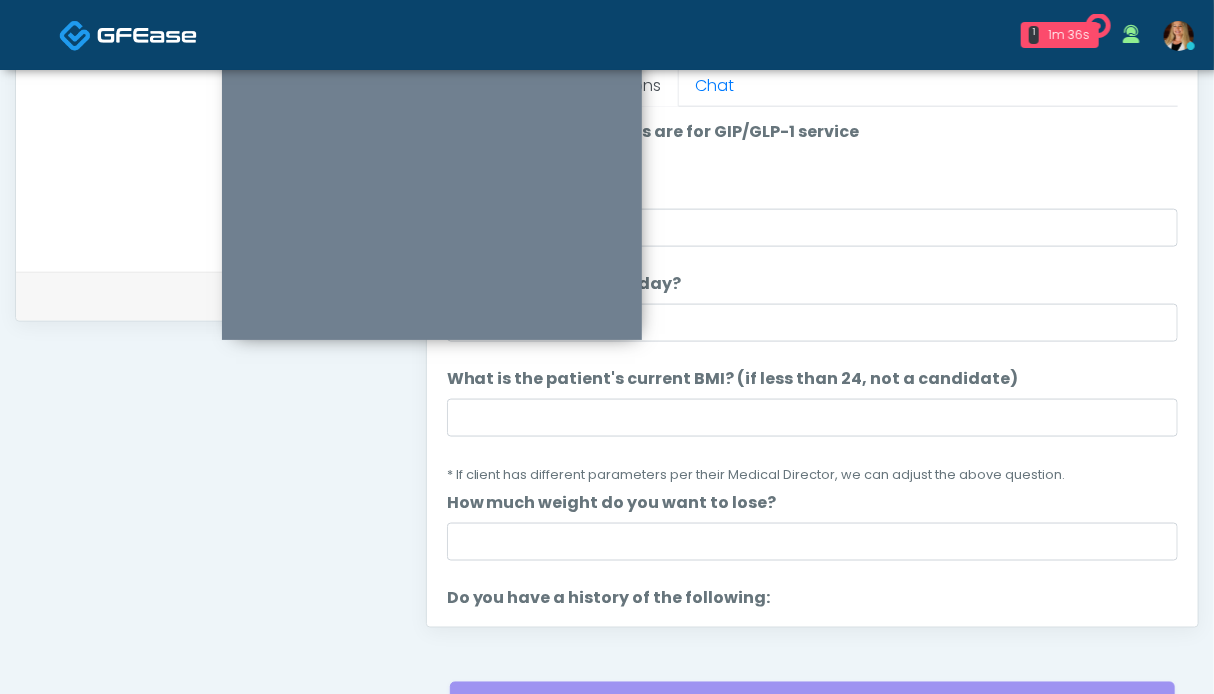 scroll, scrollTop: 799, scrollLeft: 0, axis: vertical 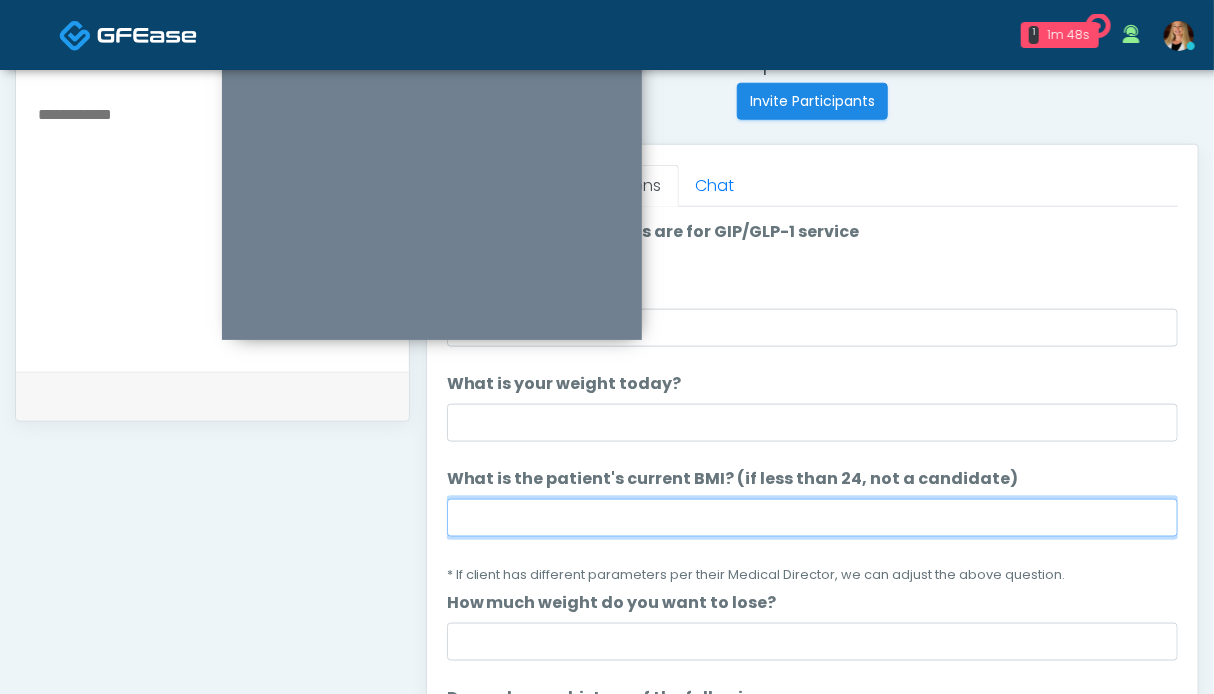click on "What is the patient's current BMI? (if less than 24, not a candidate)" at bounding box center (812, 518) 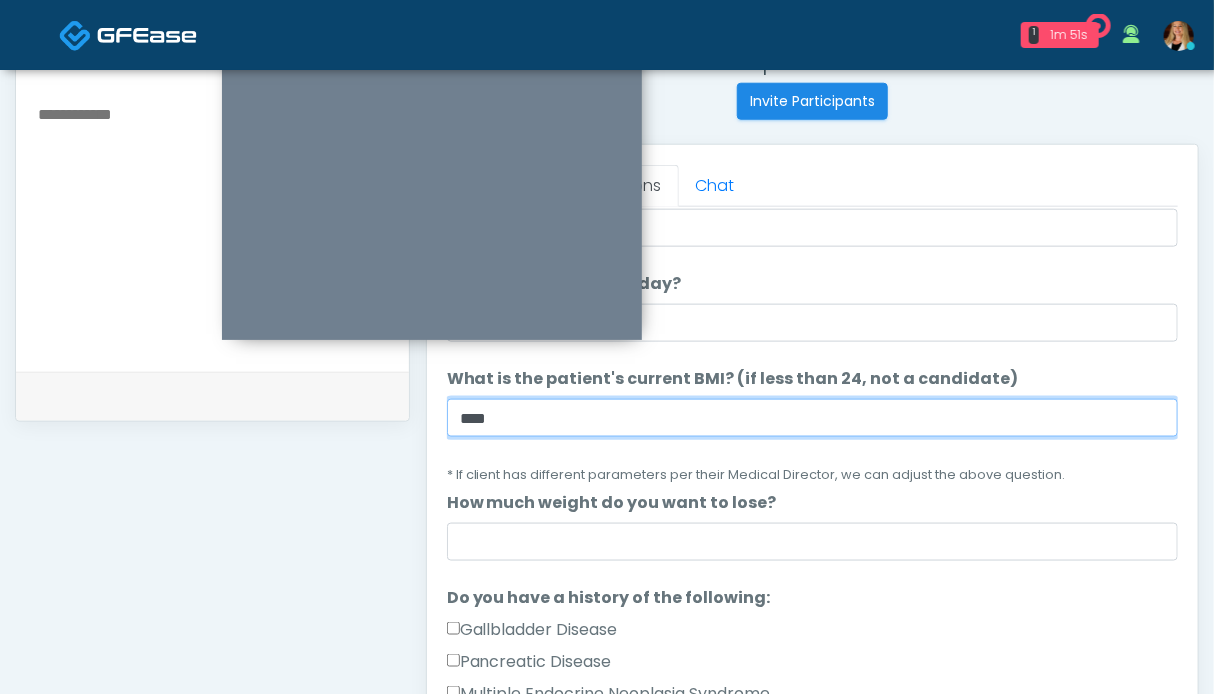 scroll, scrollTop: 300, scrollLeft: 0, axis: vertical 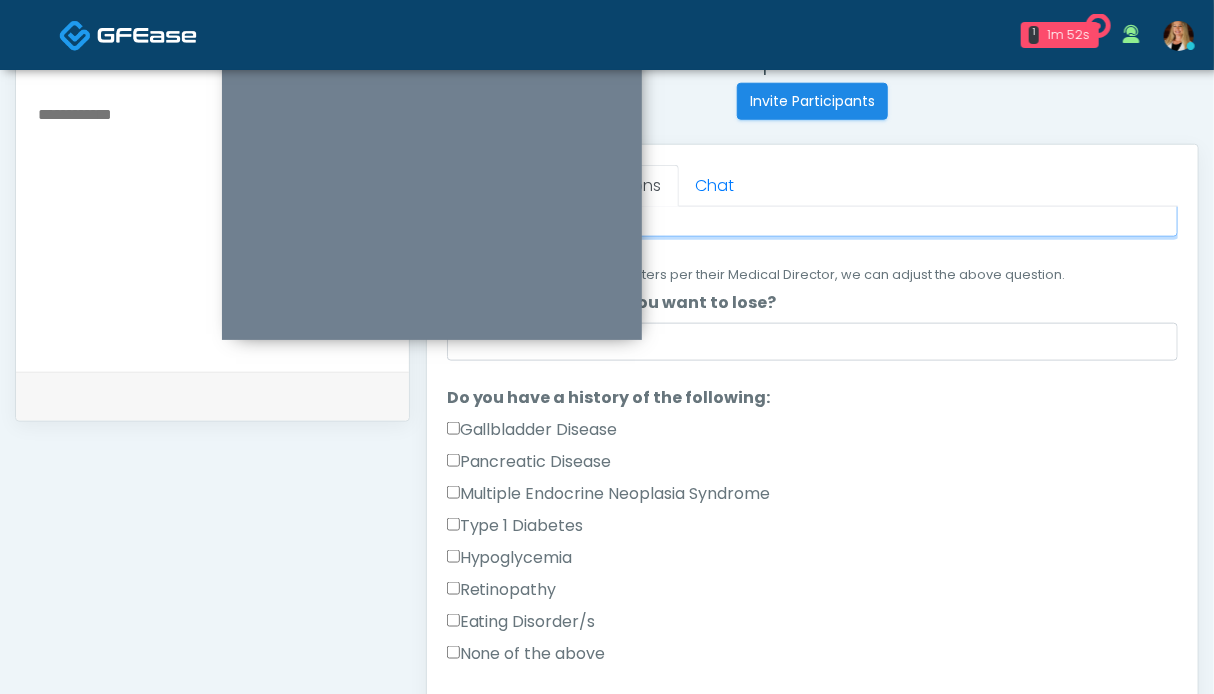 type on "****" 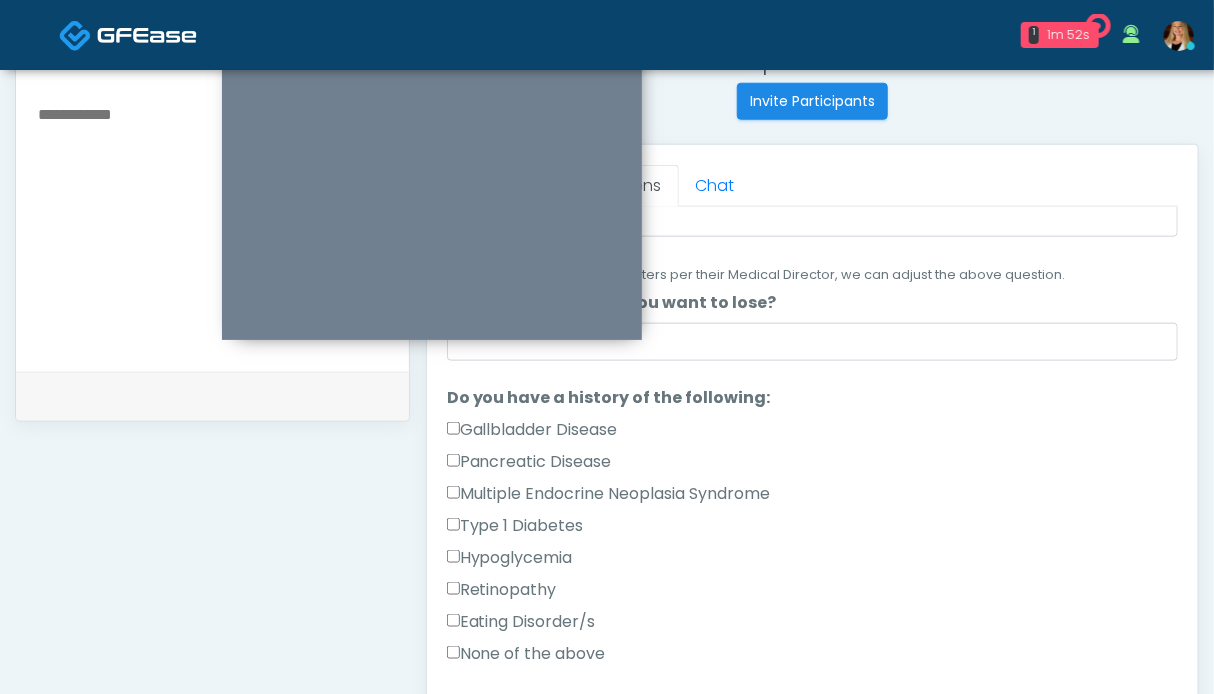 click on "None of the above" at bounding box center (526, 654) 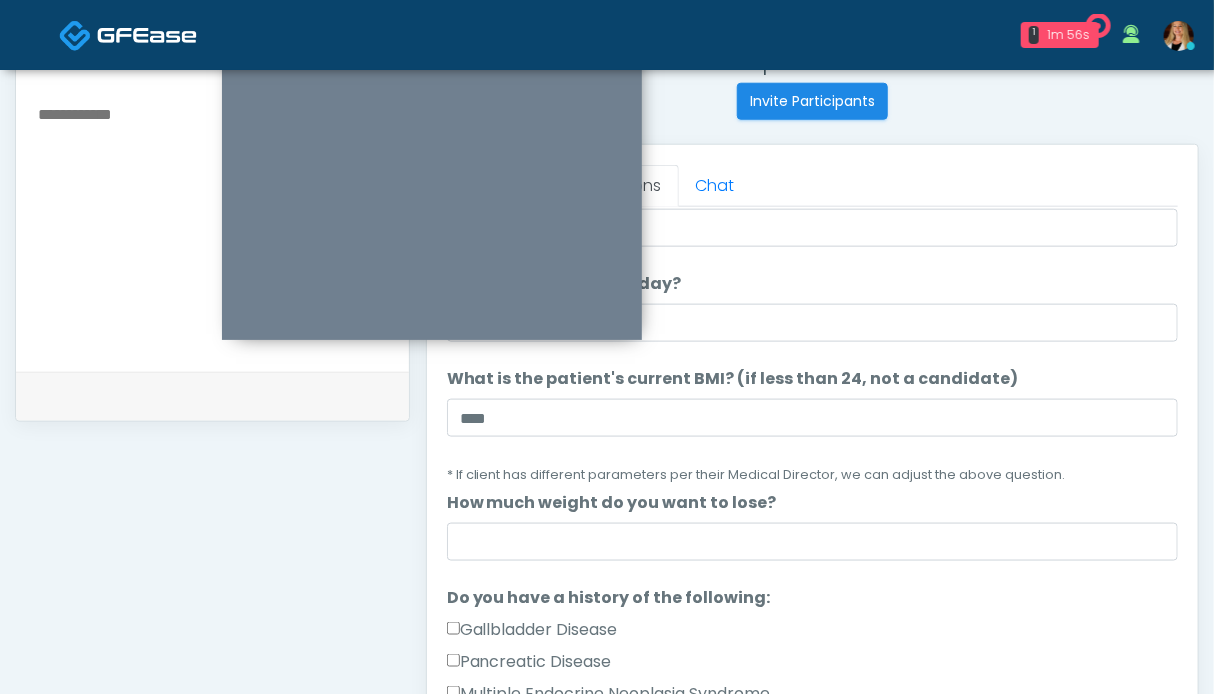 scroll, scrollTop: 0, scrollLeft: 0, axis: both 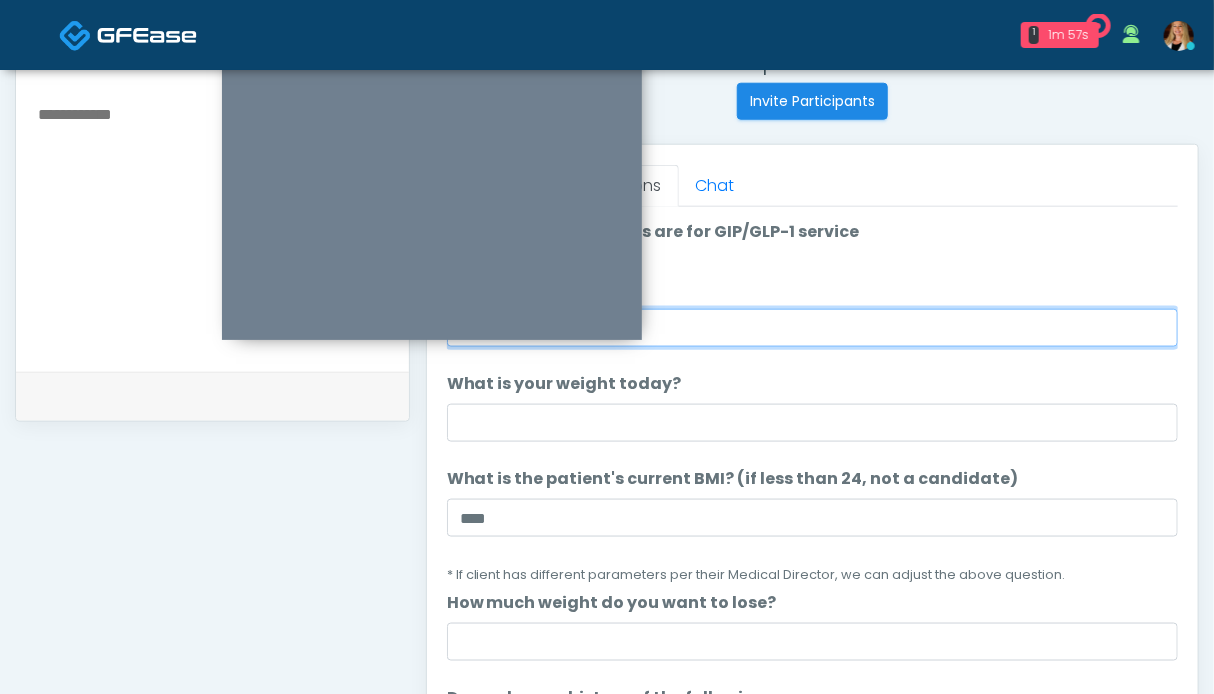 click on "What is your height?" at bounding box center [812, 328] 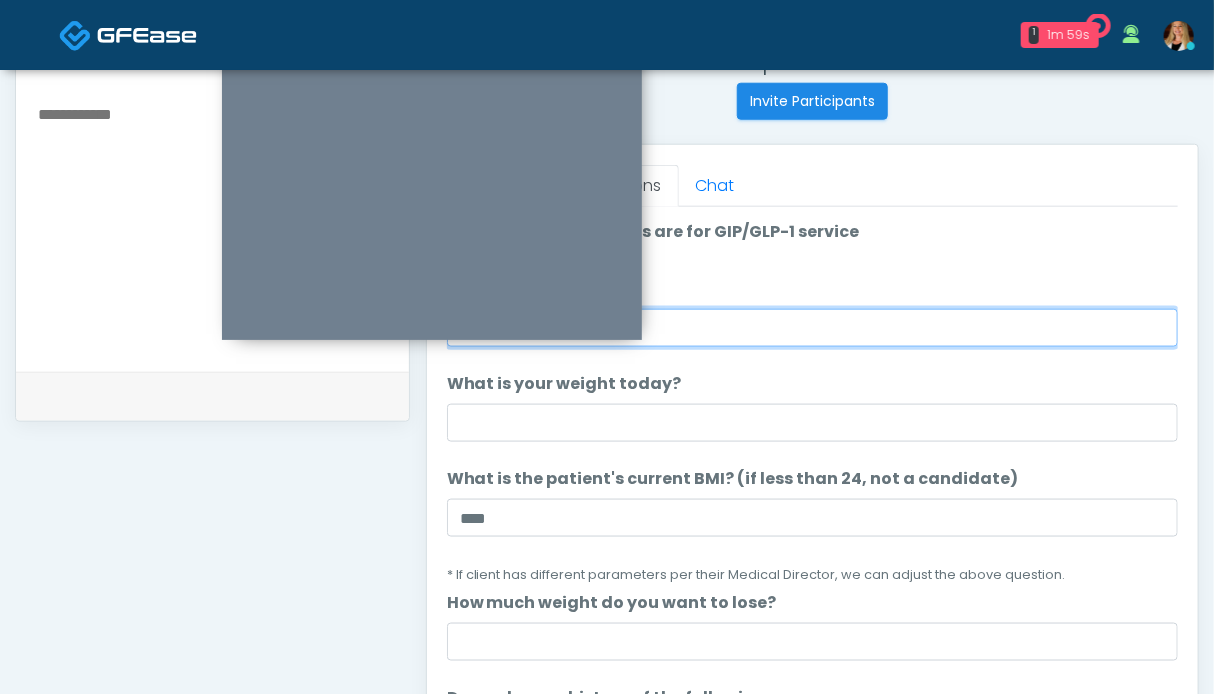 type on "***" 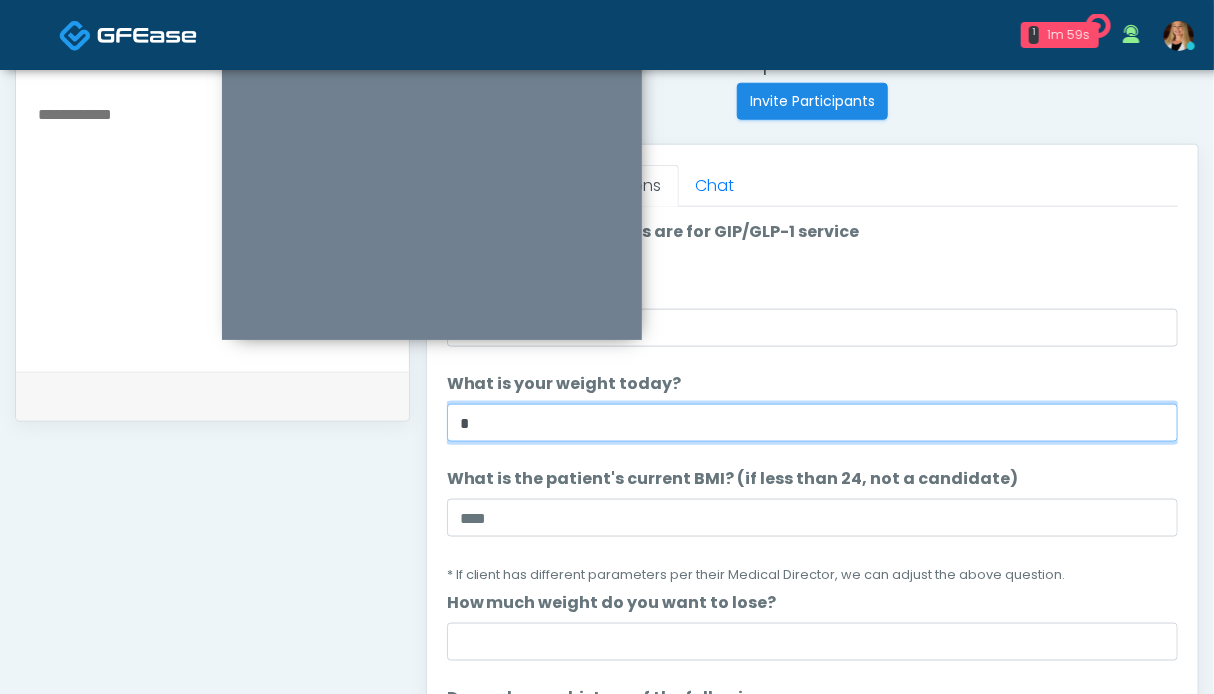 click on "*" at bounding box center (812, 423) 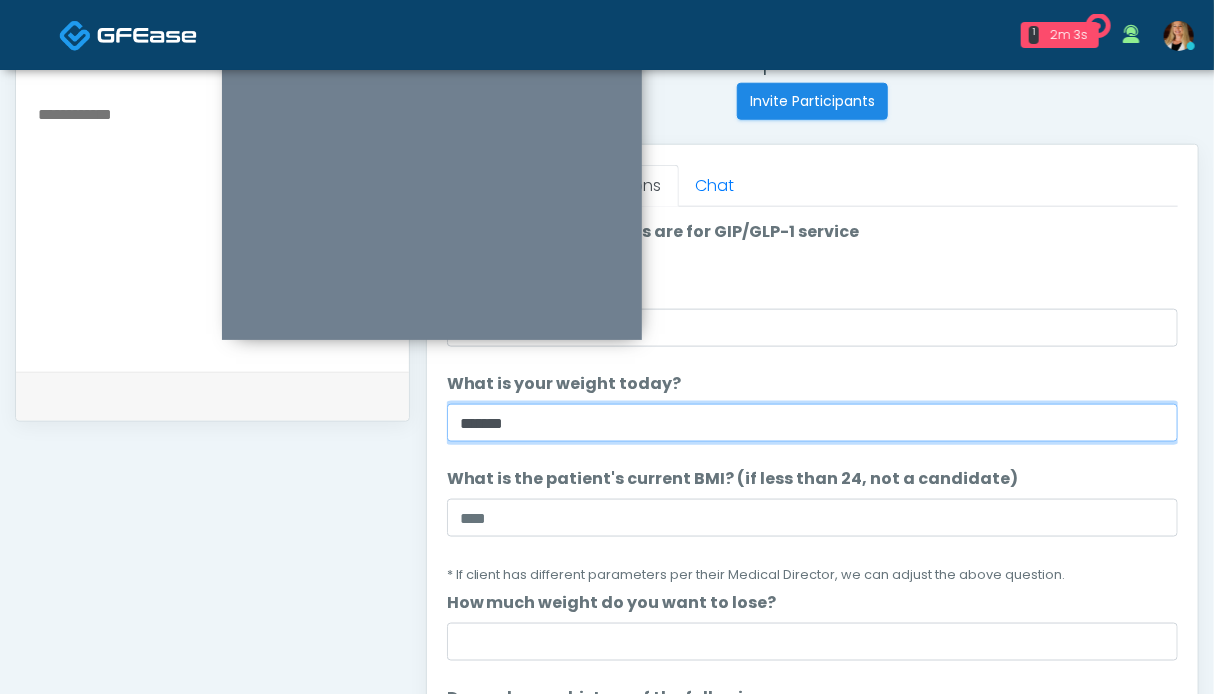 type on "******" 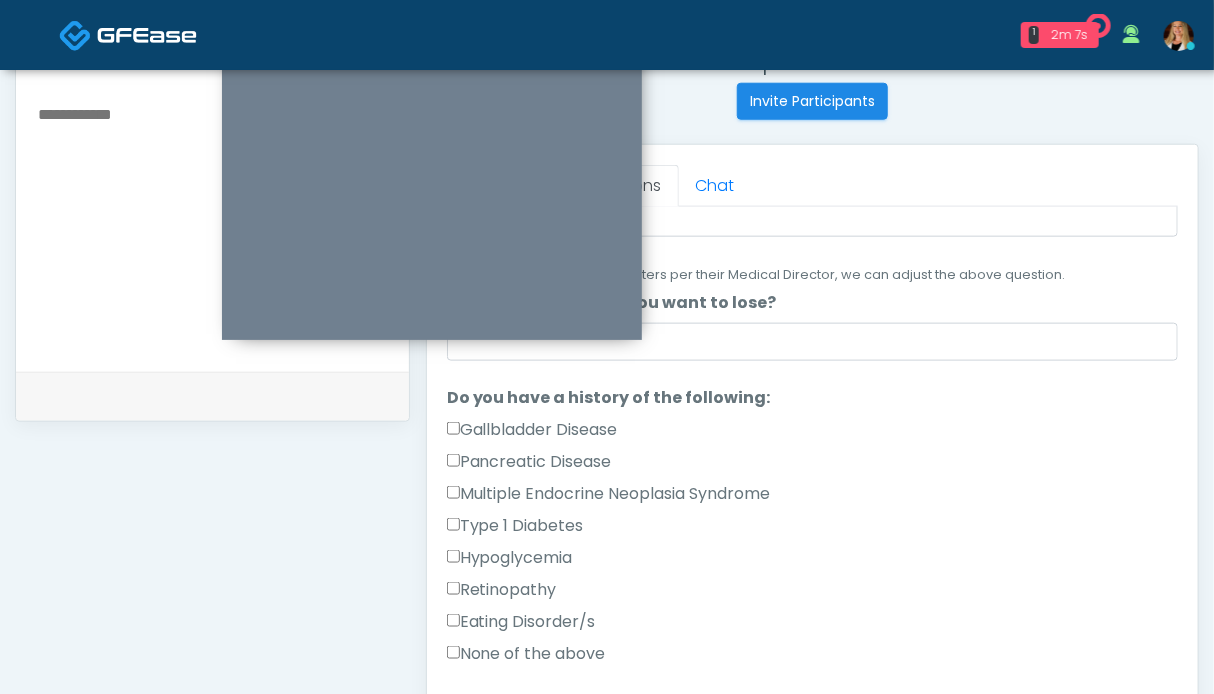 scroll, scrollTop: 600, scrollLeft: 0, axis: vertical 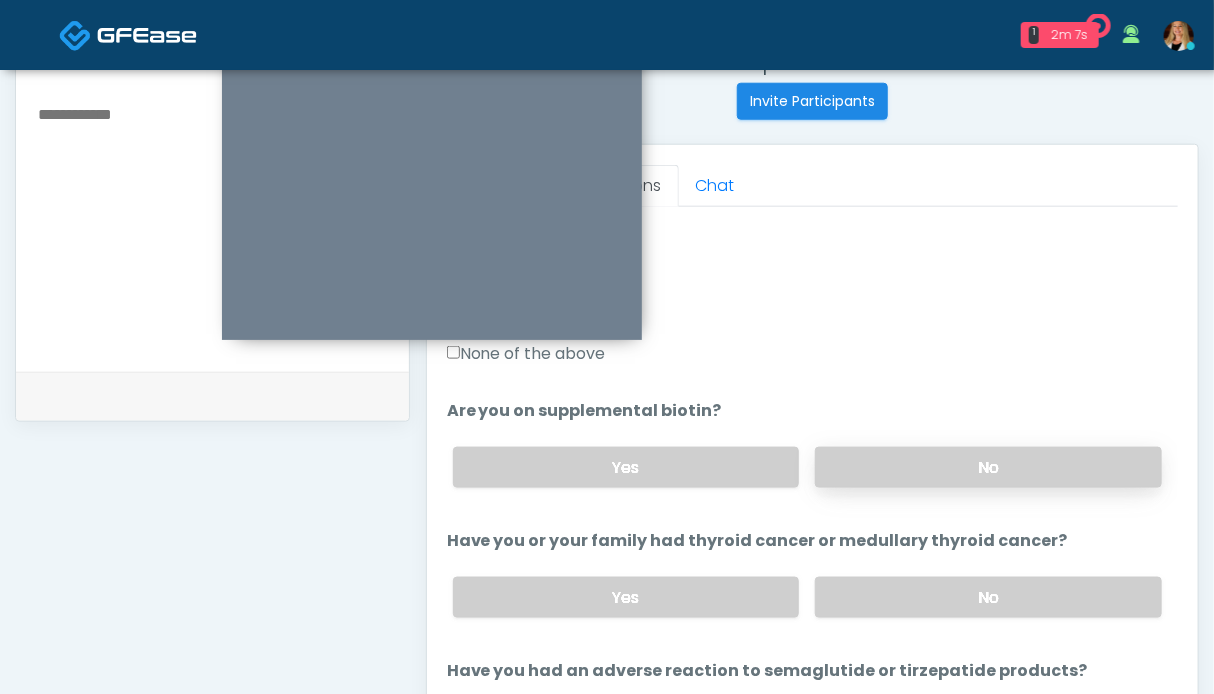 click on "No" at bounding box center [988, 467] 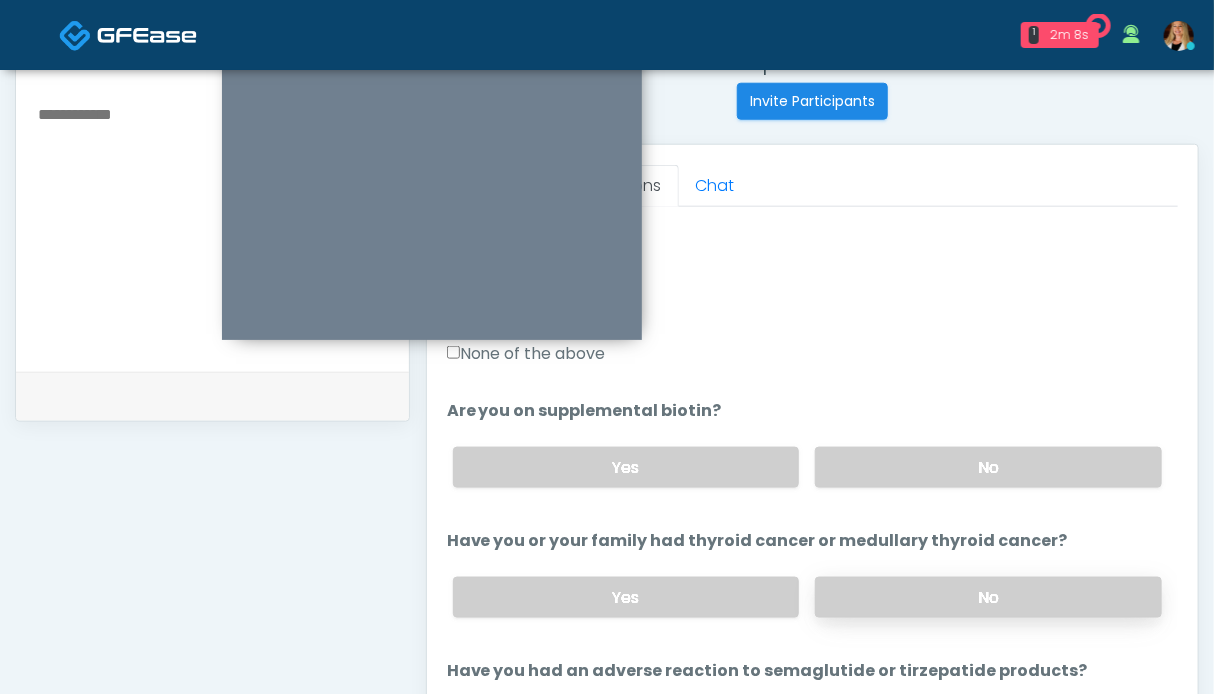 click on "No" at bounding box center [988, 597] 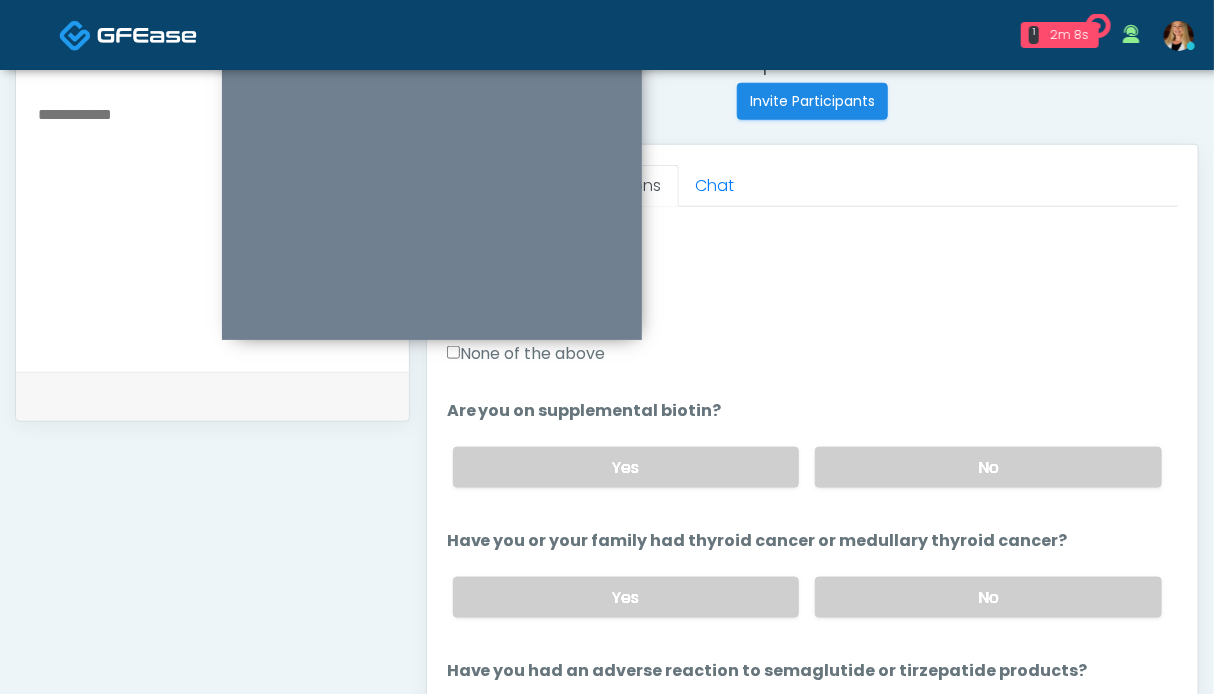 scroll, scrollTop: 900, scrollLeft: 0, axis: vertical 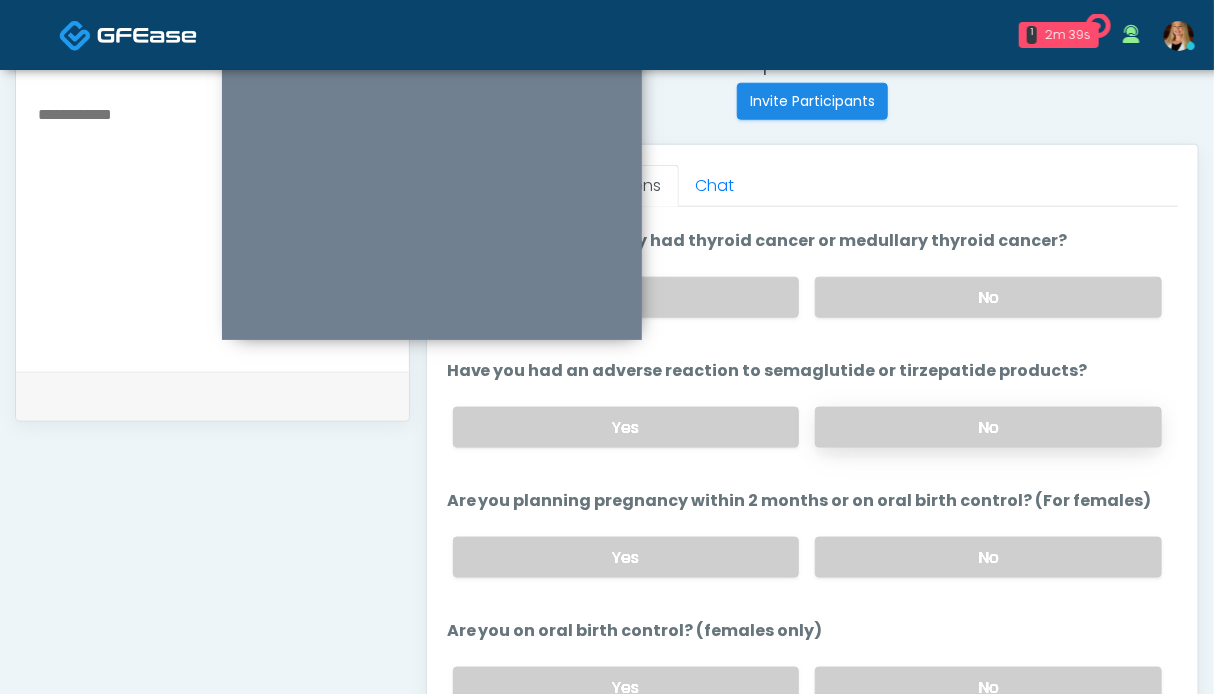 click on "No" at bounding box center (988, 427) 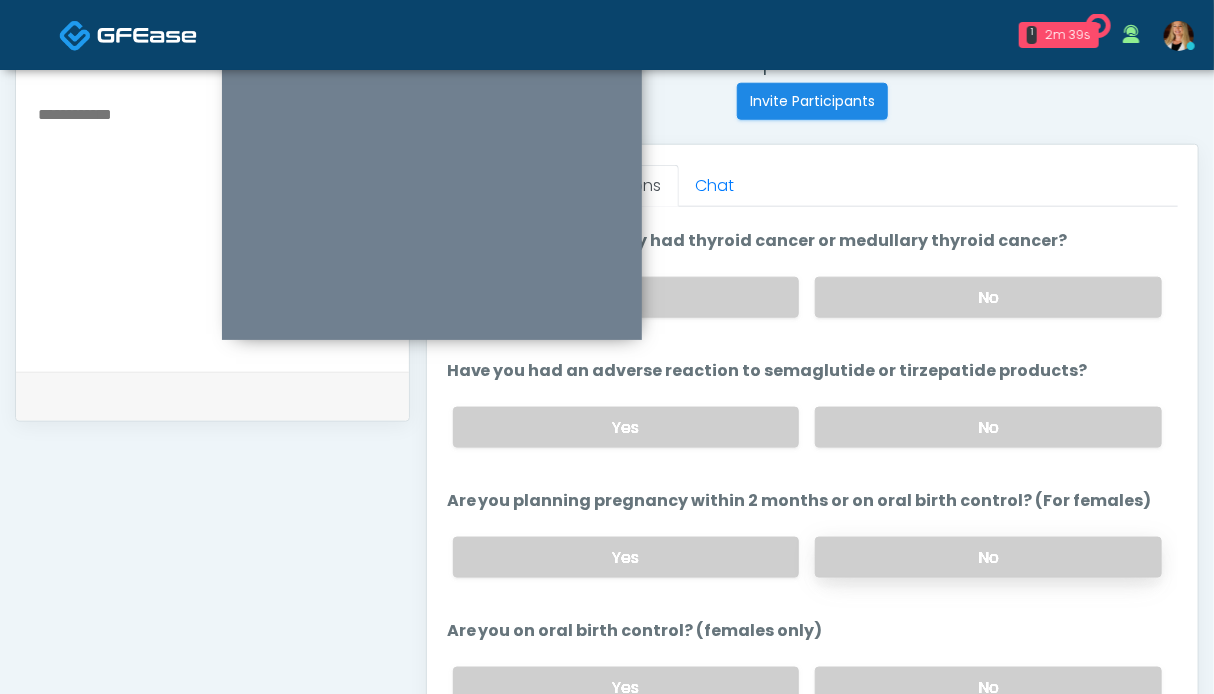 click on "No" at bounding box center [988, 557] 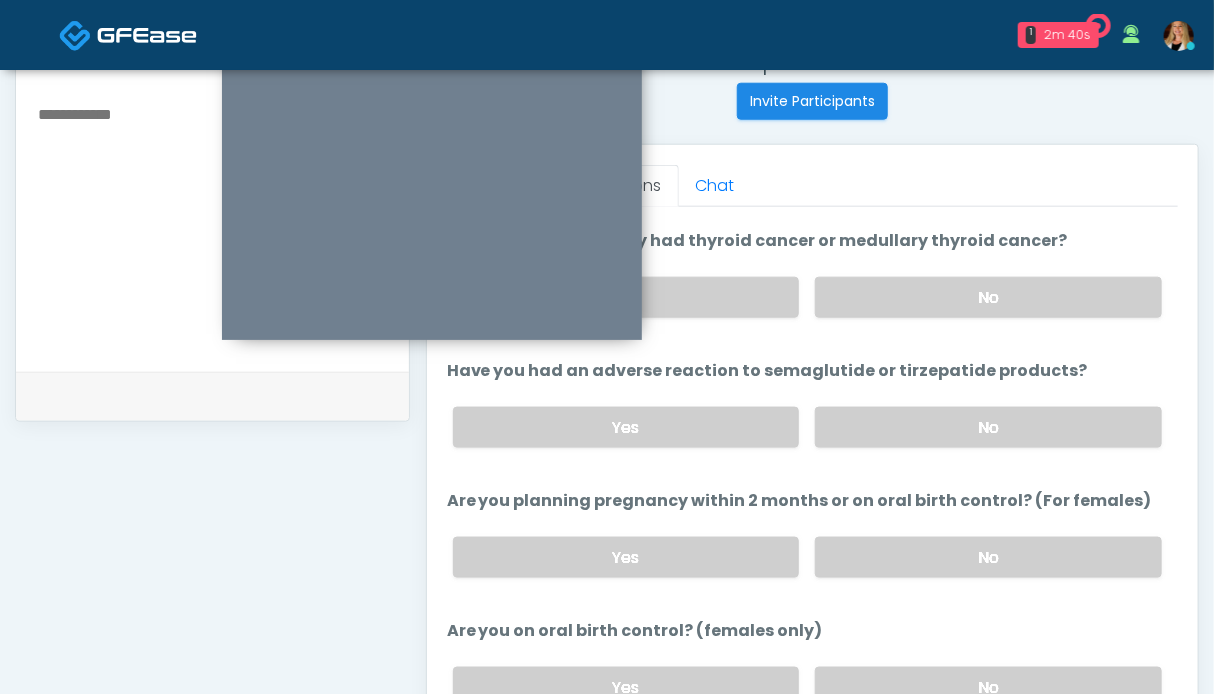 scroll, scrollTop: 1100, scrollLeft: 0, axis: vertical 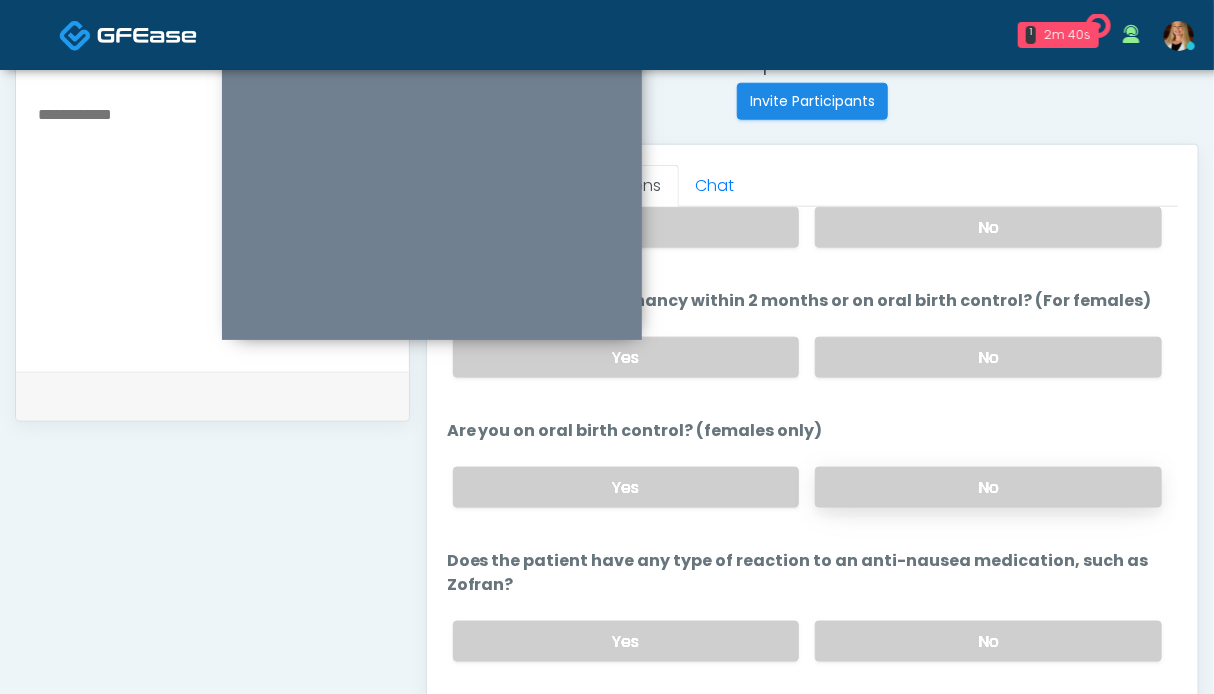 click on "No" at bounding box center [988, 487] 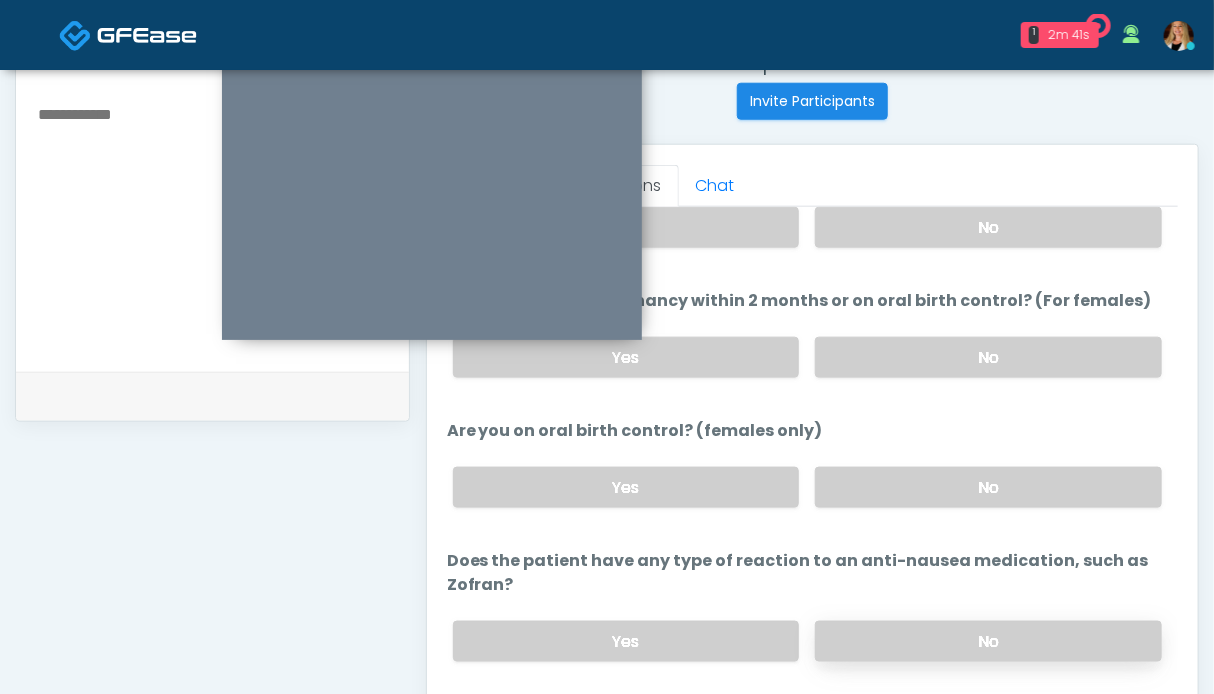 click on "No" at bounding box center (988, 641) 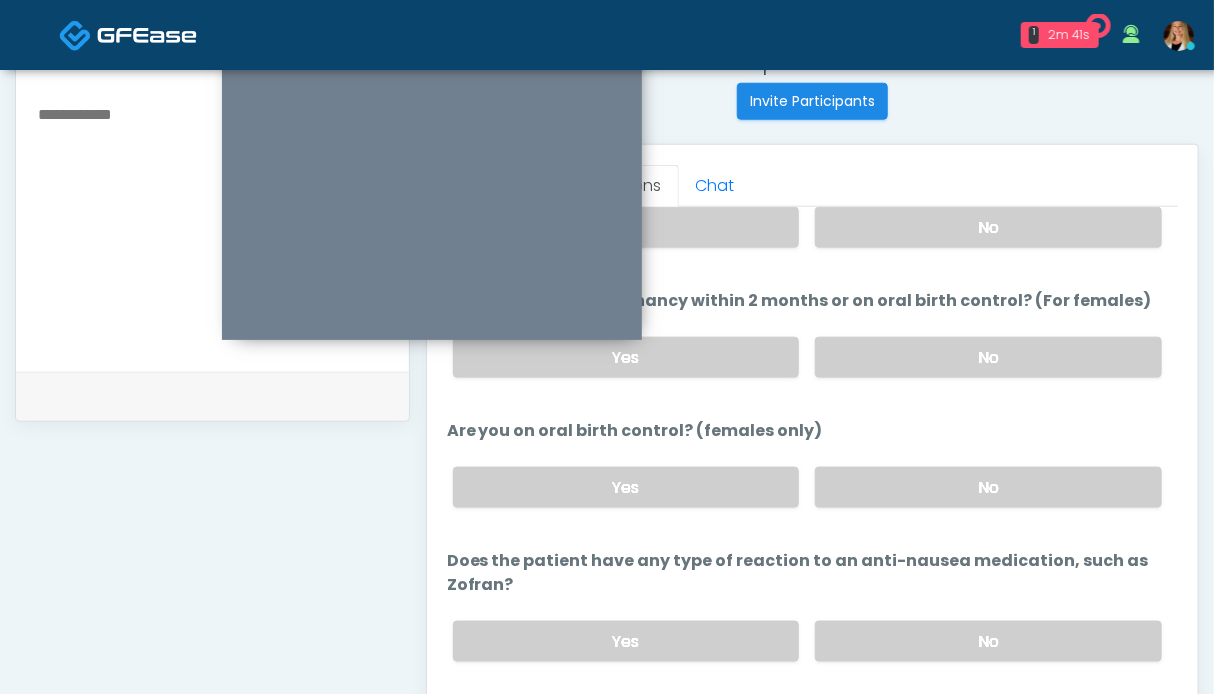 scroll, scrollTop: 1124, scrollLeft: 0, axis: vertical 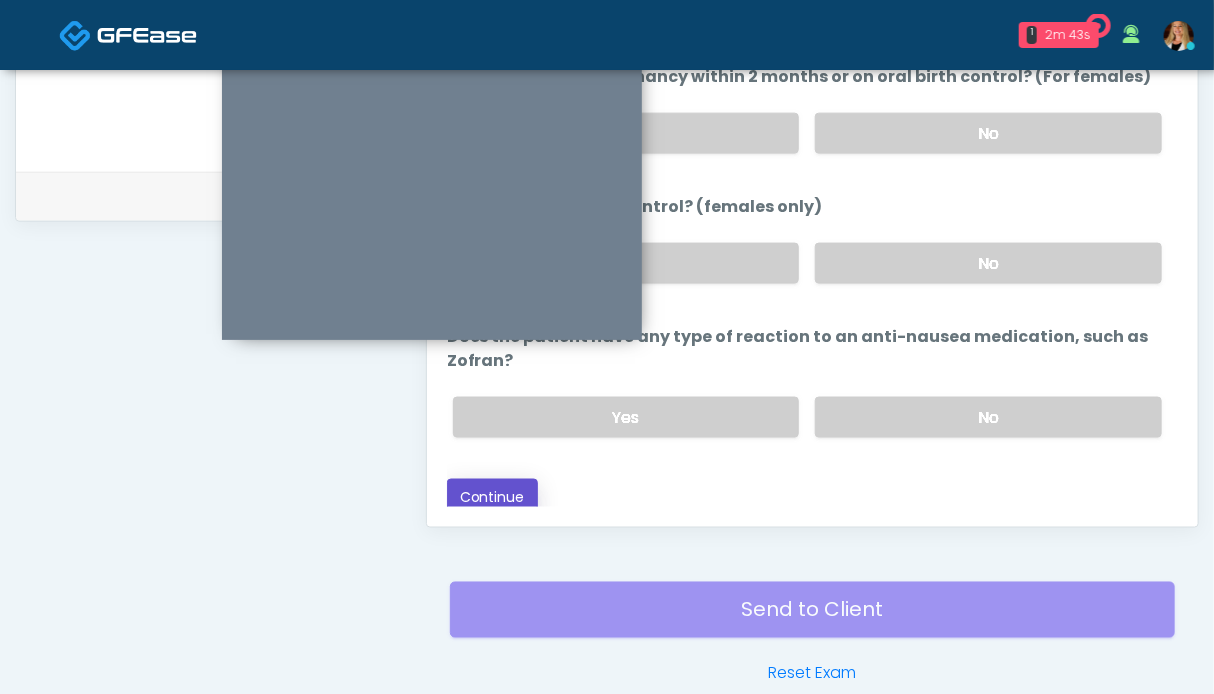 click on "Continue" at bounding box center [492, 497] 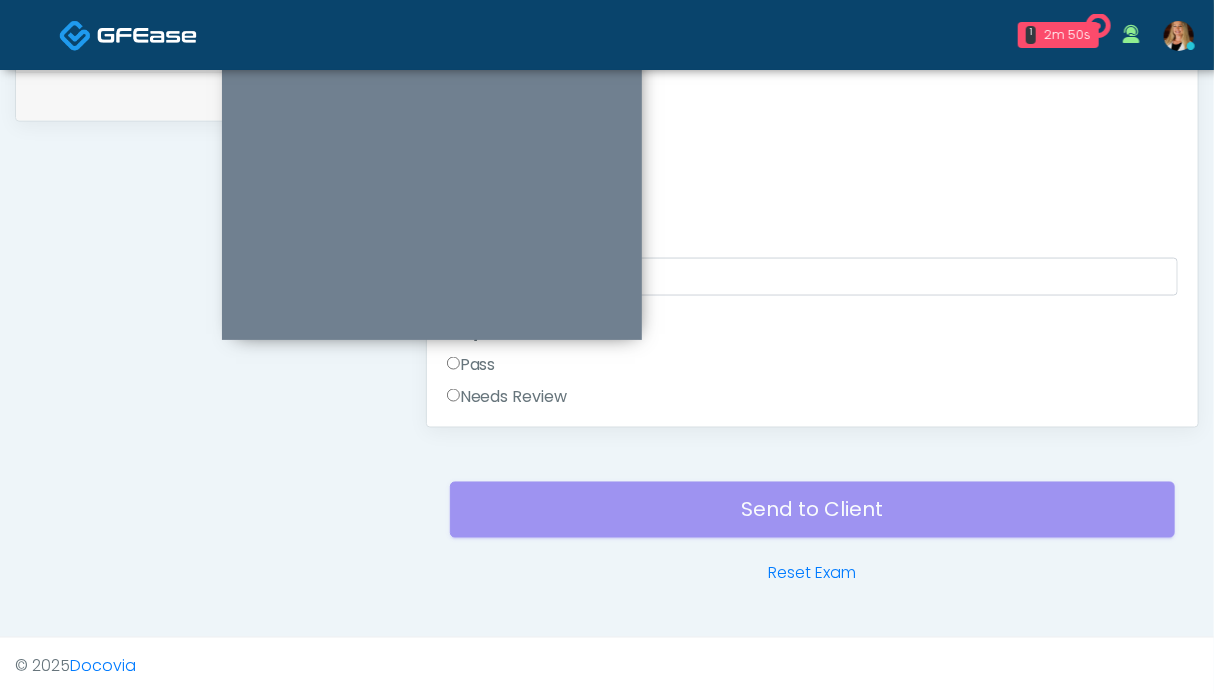 scroll, scrollTop: 799, scrollLeft: 0, axis: vertical 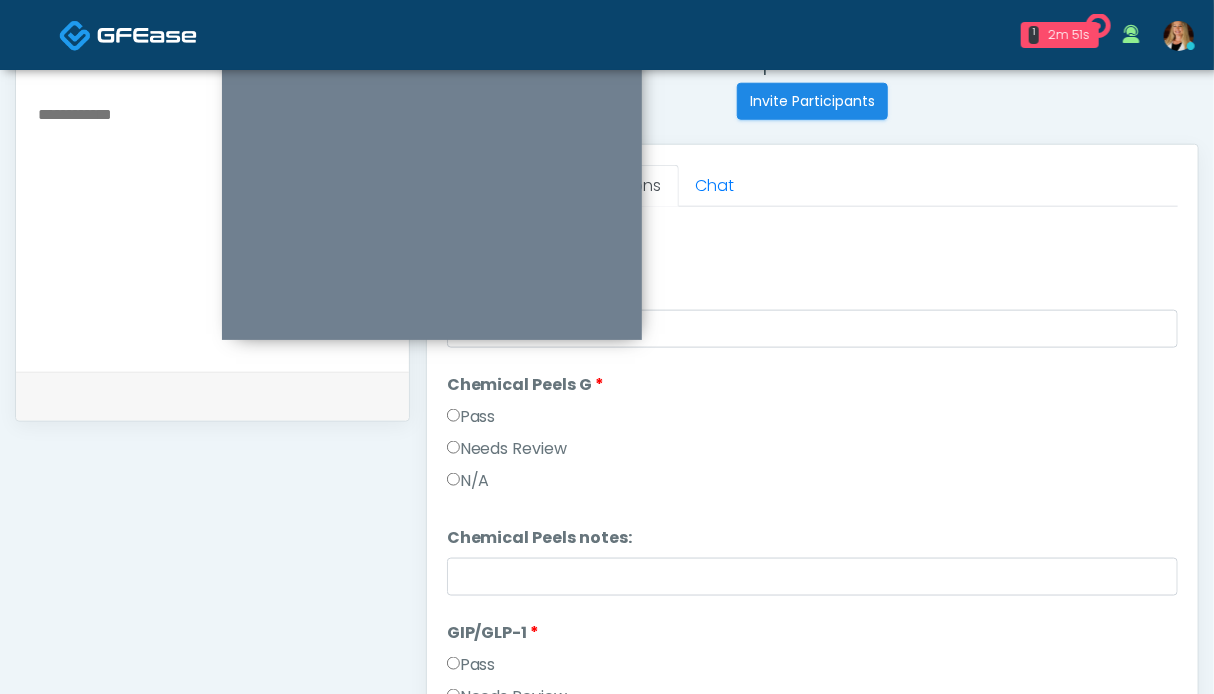 click on "Pass" at bounding box center (471, 665) 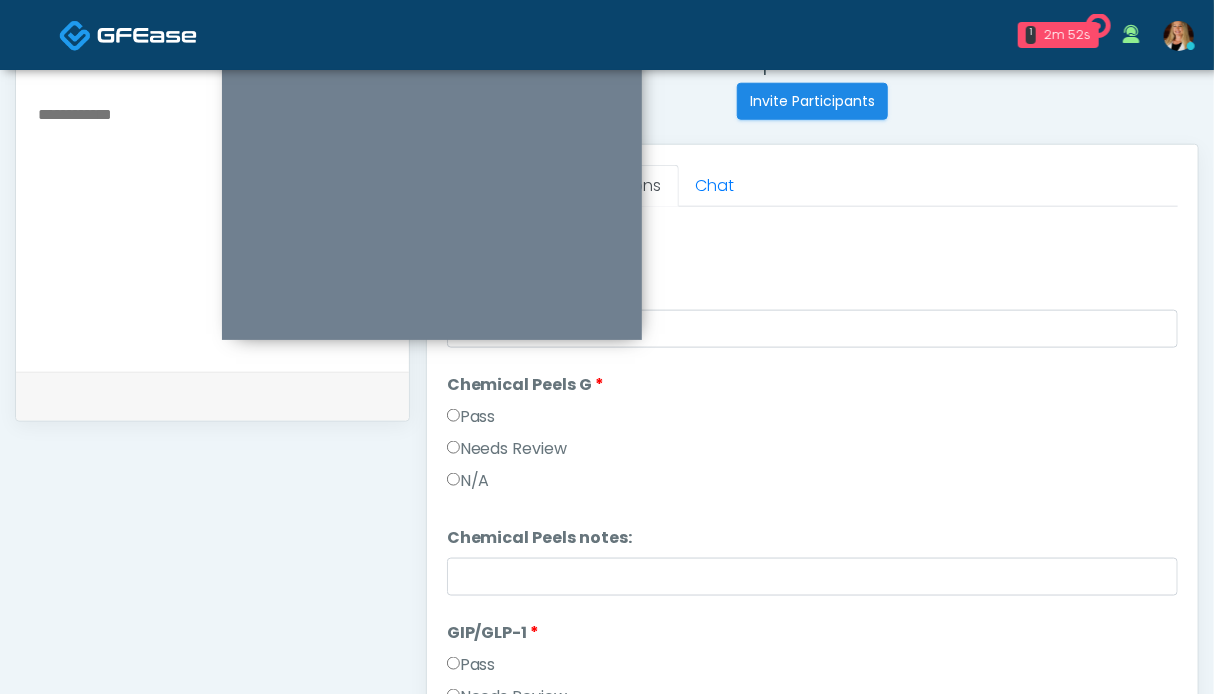 scroll, scrollTop: 924, scrollLeft: 0, axis: vertical 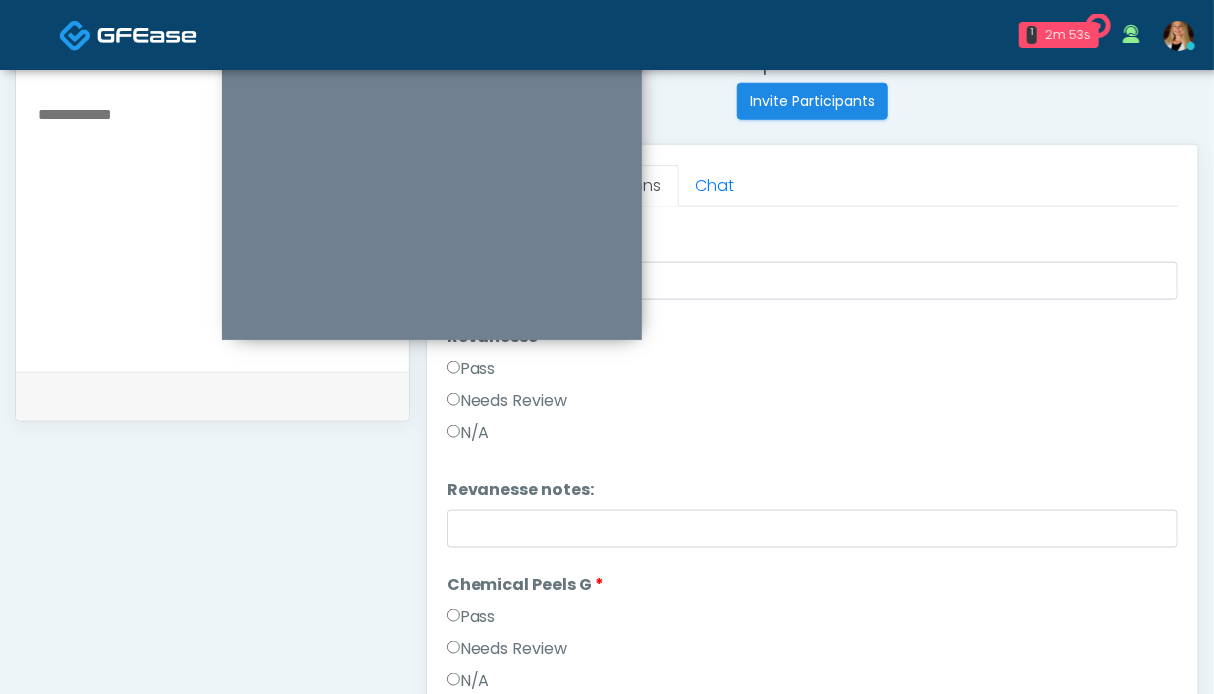 click on "Pass" at bounding box center (471, 369) 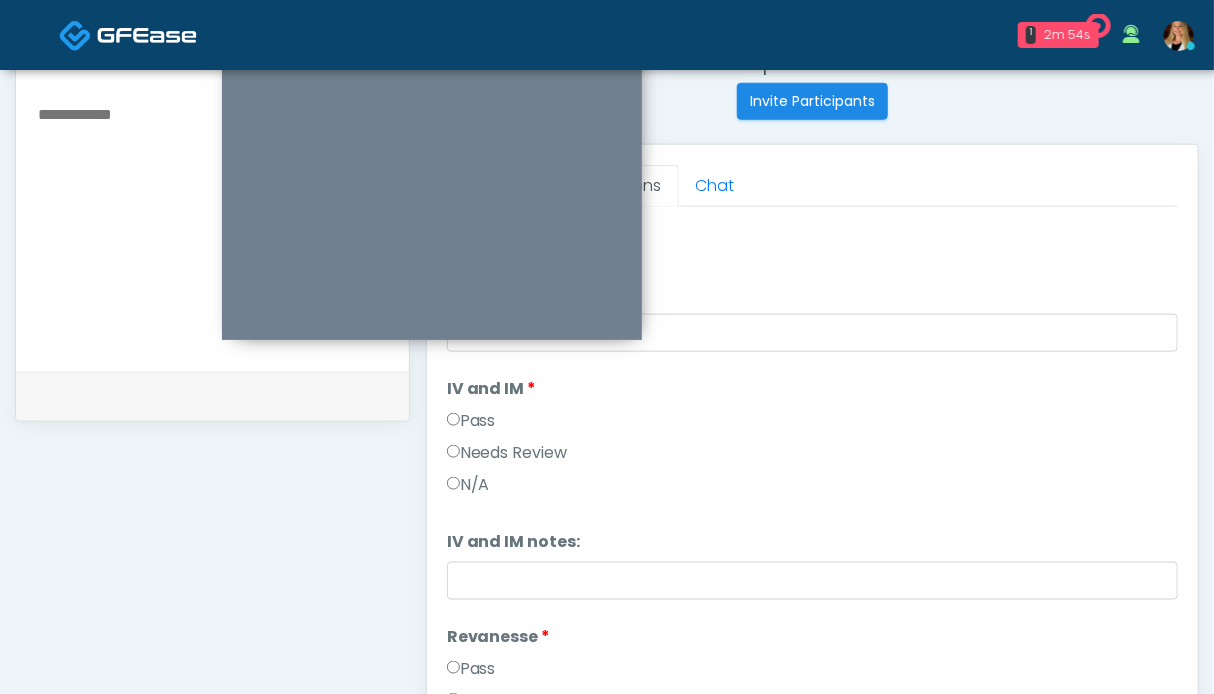 click on "Pass" at bounding box center (471, 421) 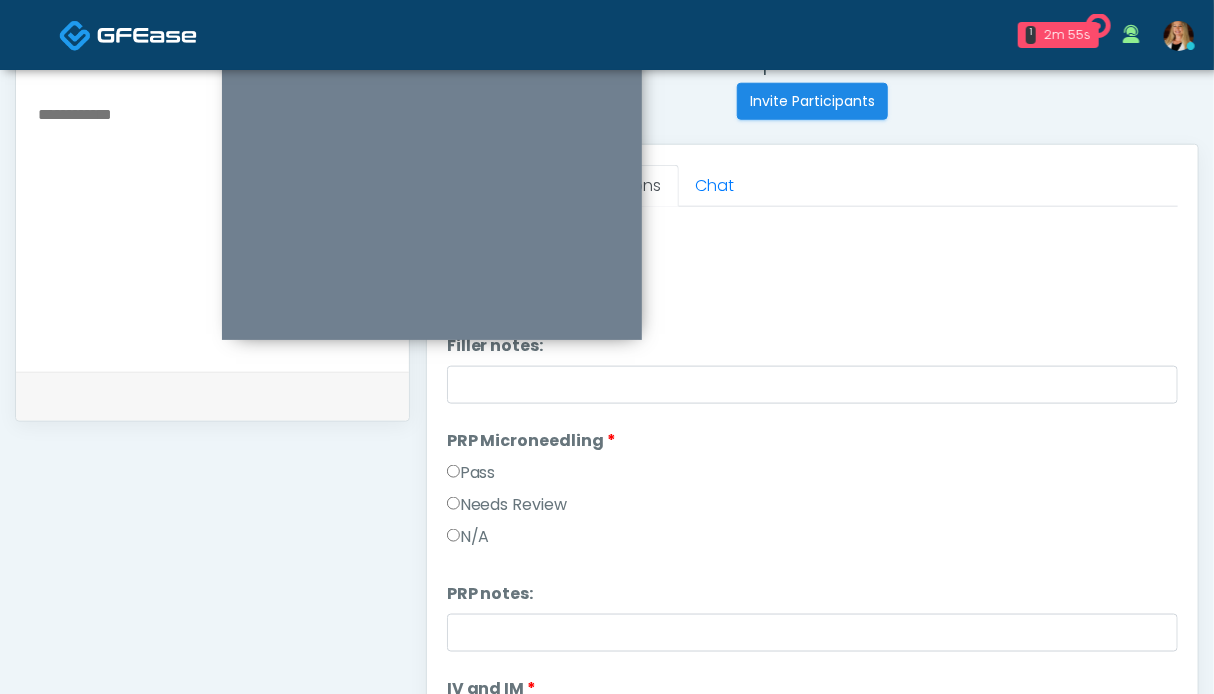 click on "Pass" at bounding box center (471, 473) 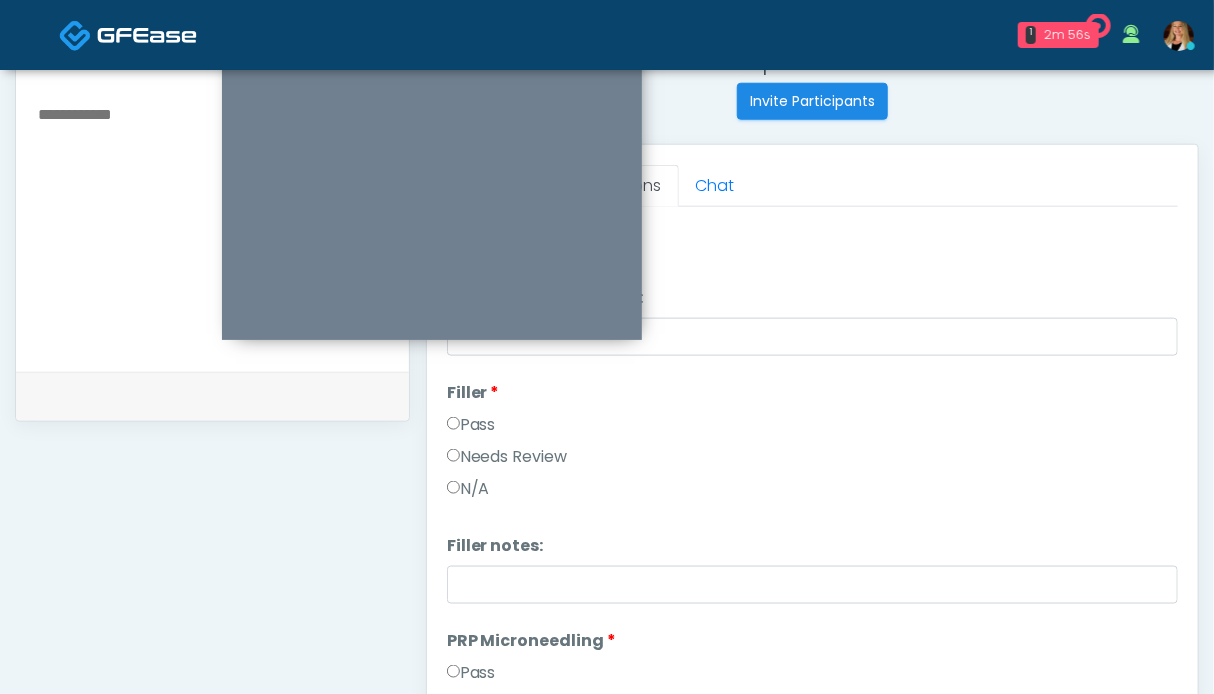 click on "Pass" at bounding box center (471, 425) 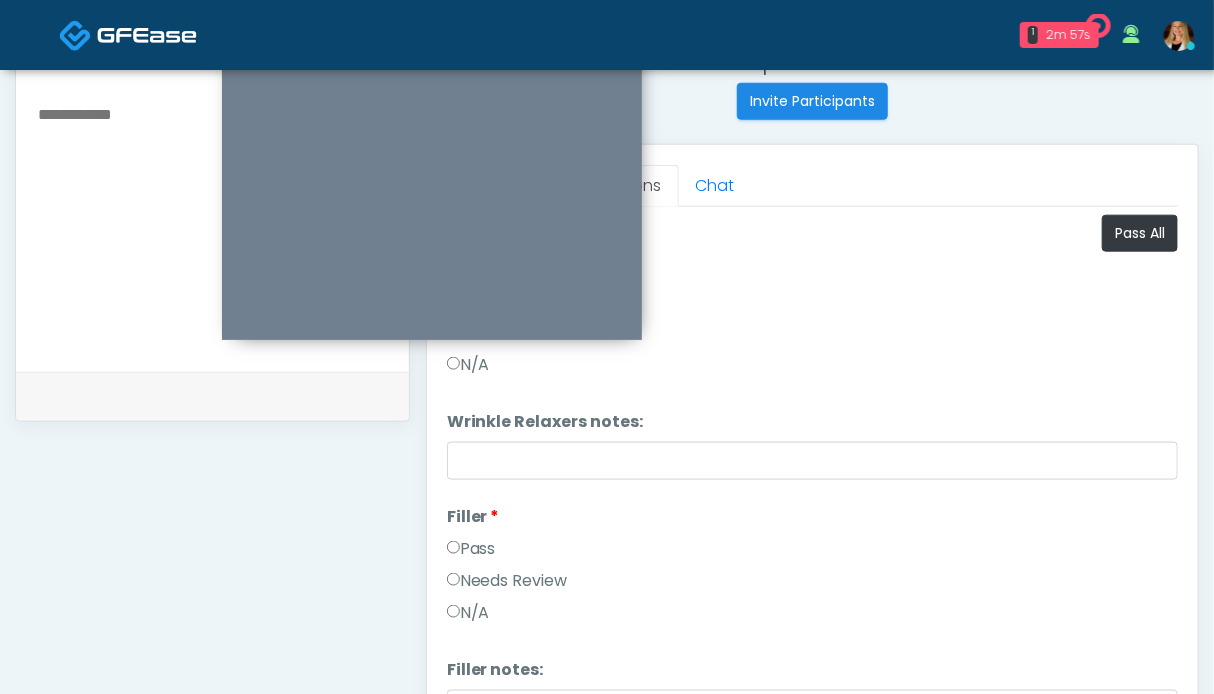 scroll, scrollTop: 699, scrollLeft: 0, axis: vertical 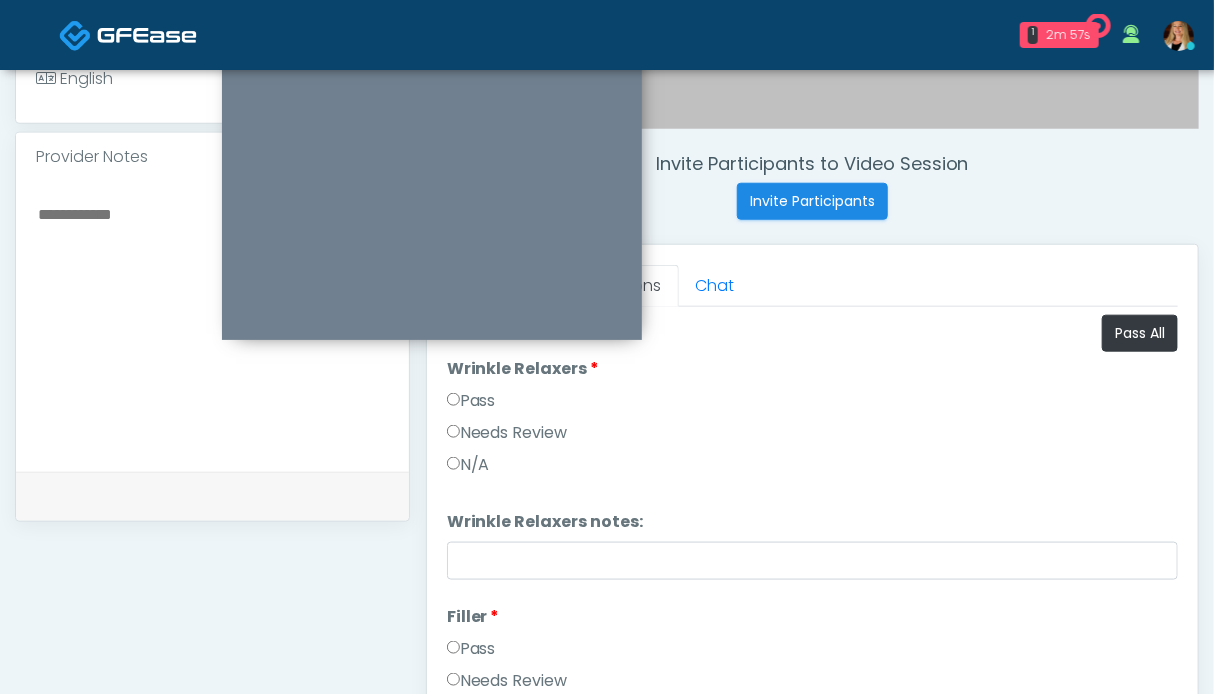 click on "Pass" at bounding box center [471, 401] 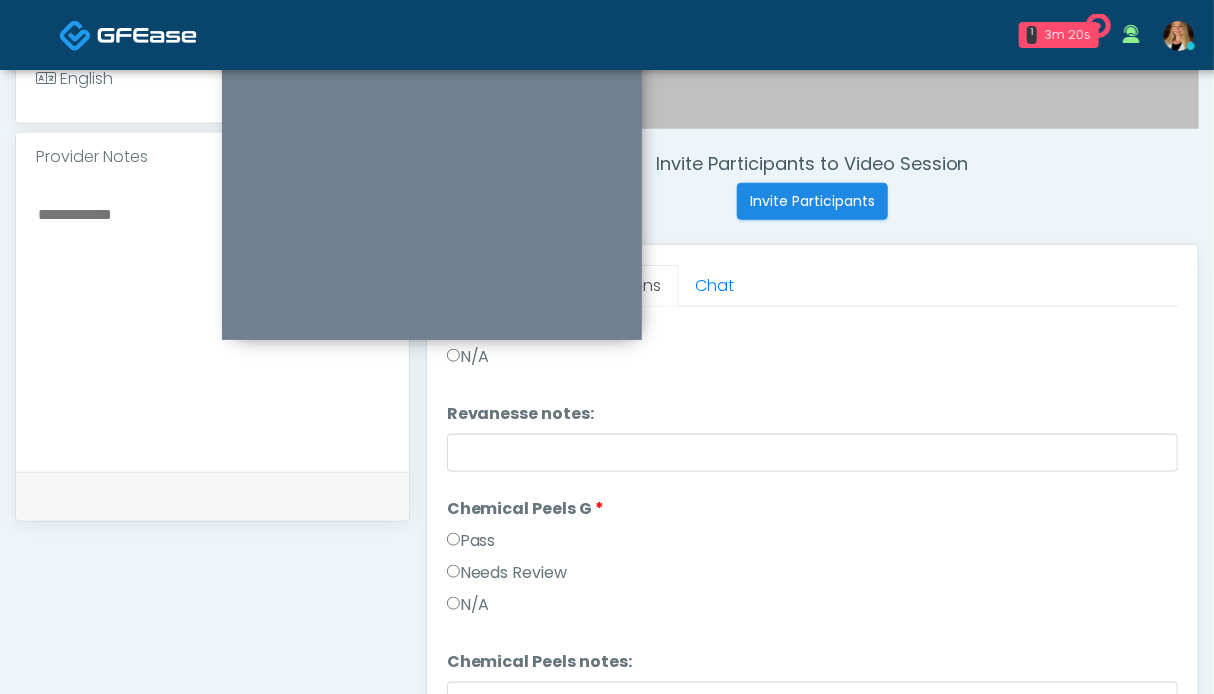 scroll, scrollTop: 1321, scrollLeft: 0, axis: vertical 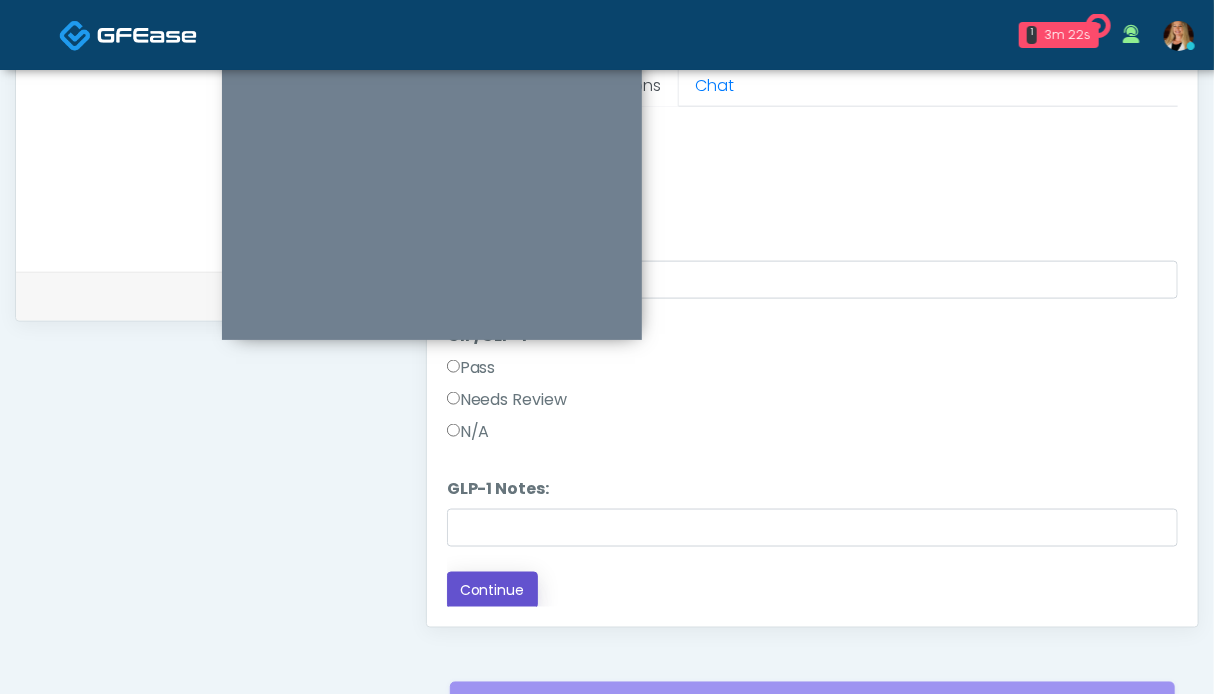 click on "Continue" at bounding box center [492, 590] 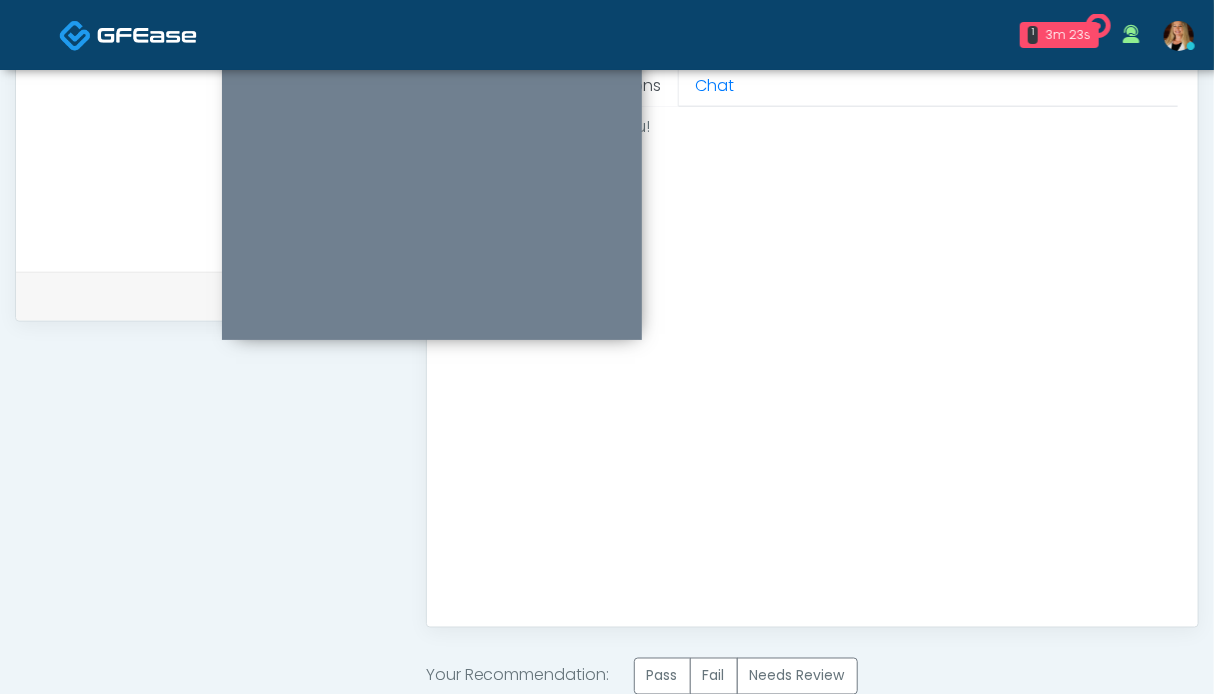 scroll, scrollTop: 0, scrollLeft: 0, axis: both 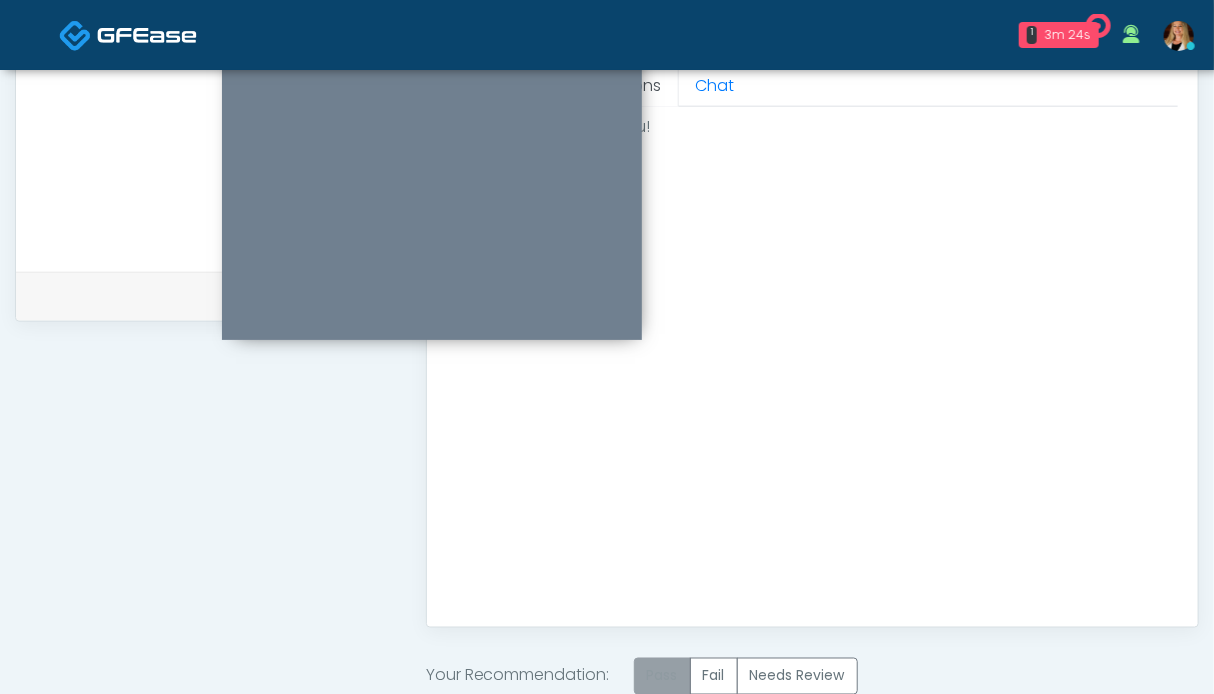 click on "Pass" at bounding box center (662, 676) 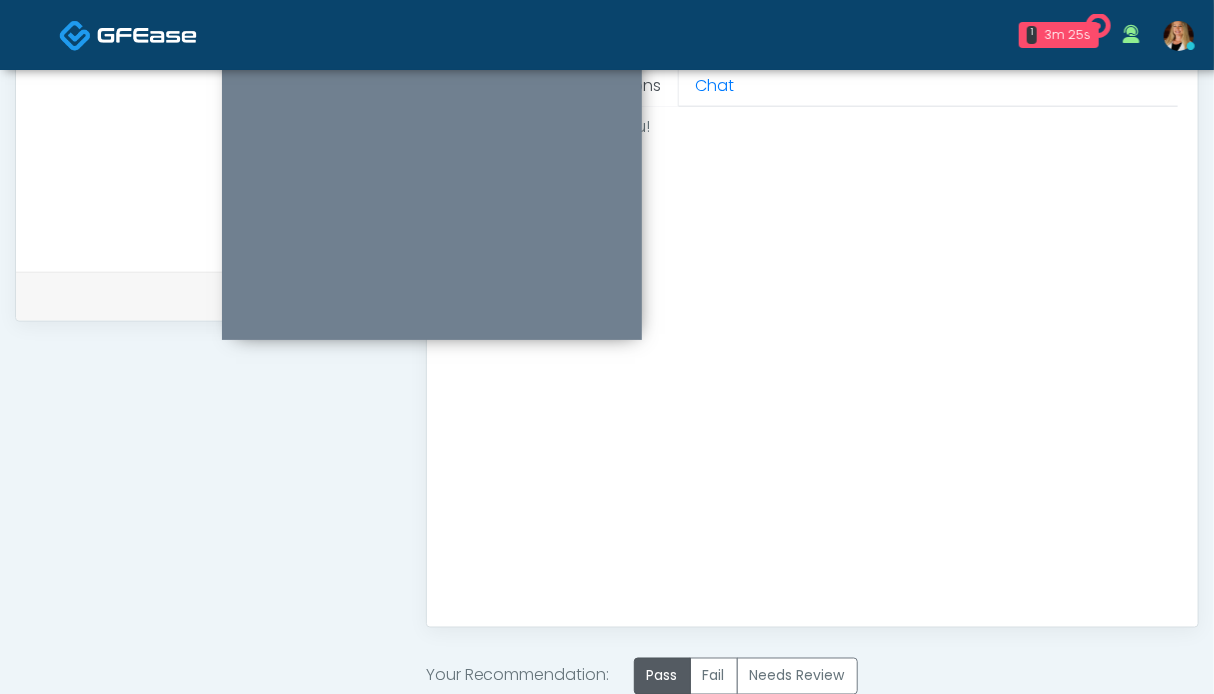 scroll, scrollTop: 999, scrollLeft: 0, axis: vertical 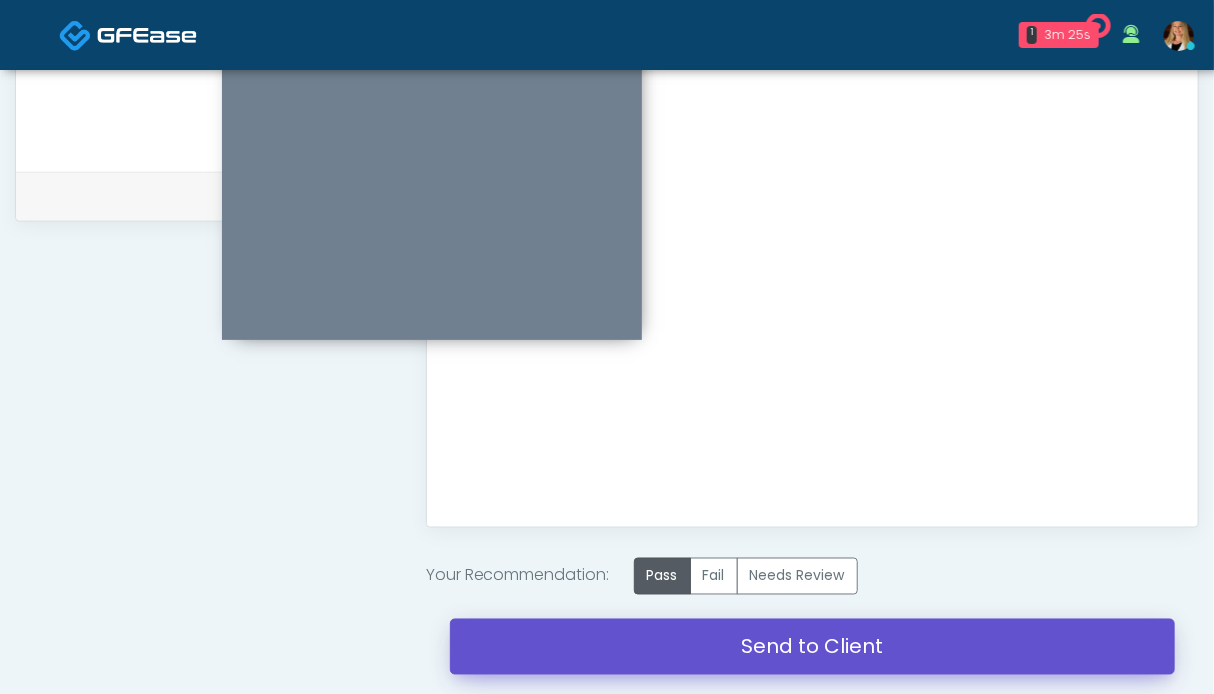 click on "Send to Client" at bounding box center [812, 647] 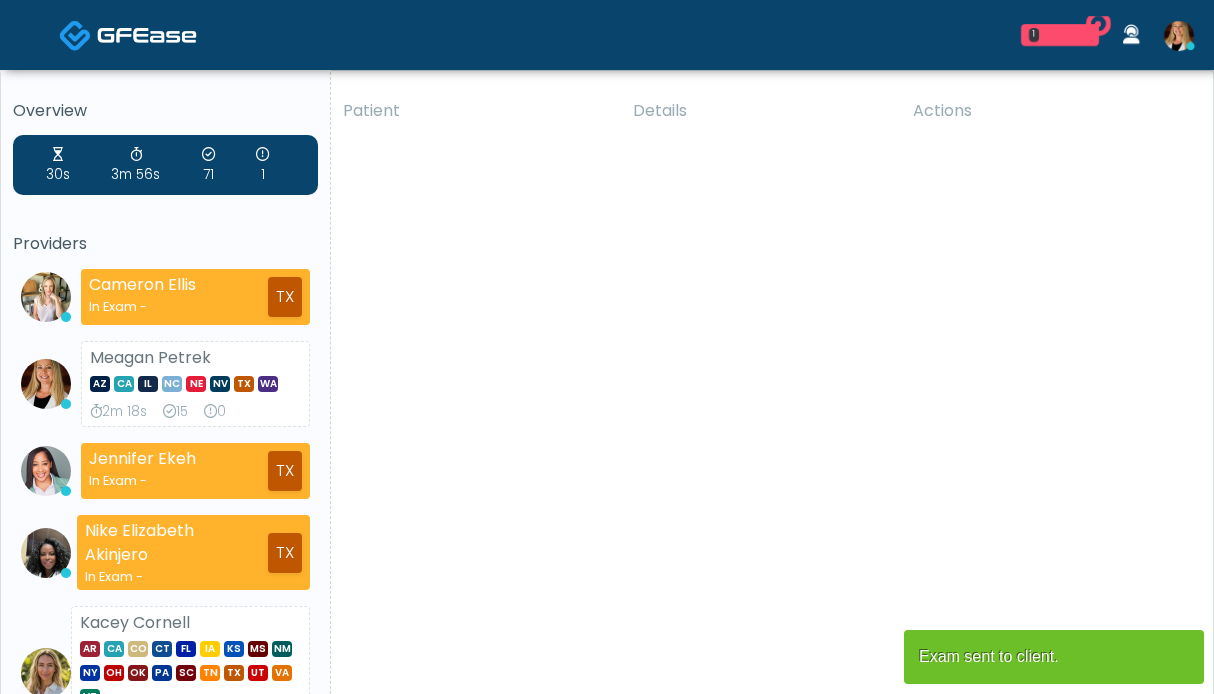 scroll, scrollTop: 0, scrollLeft: 0, axis: both 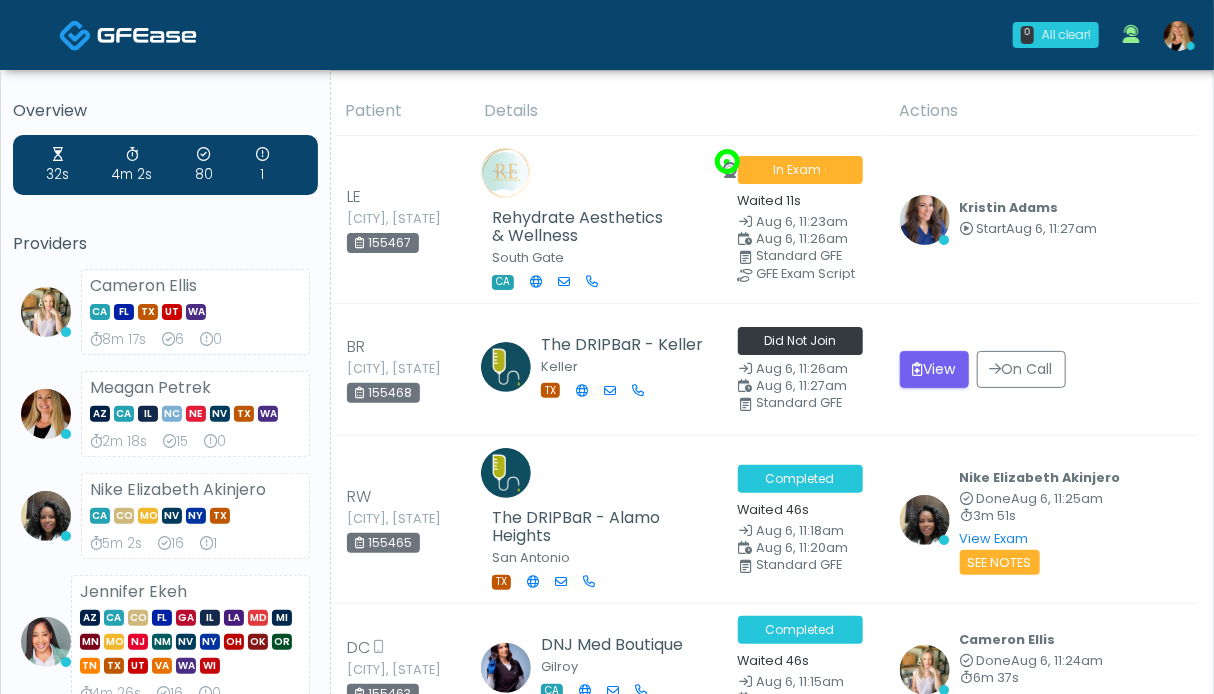 click on "Kristin Adams
Start  Aug 6, 11:27am
View Exam
|
Unreview" at bounding box center (1043, 220) 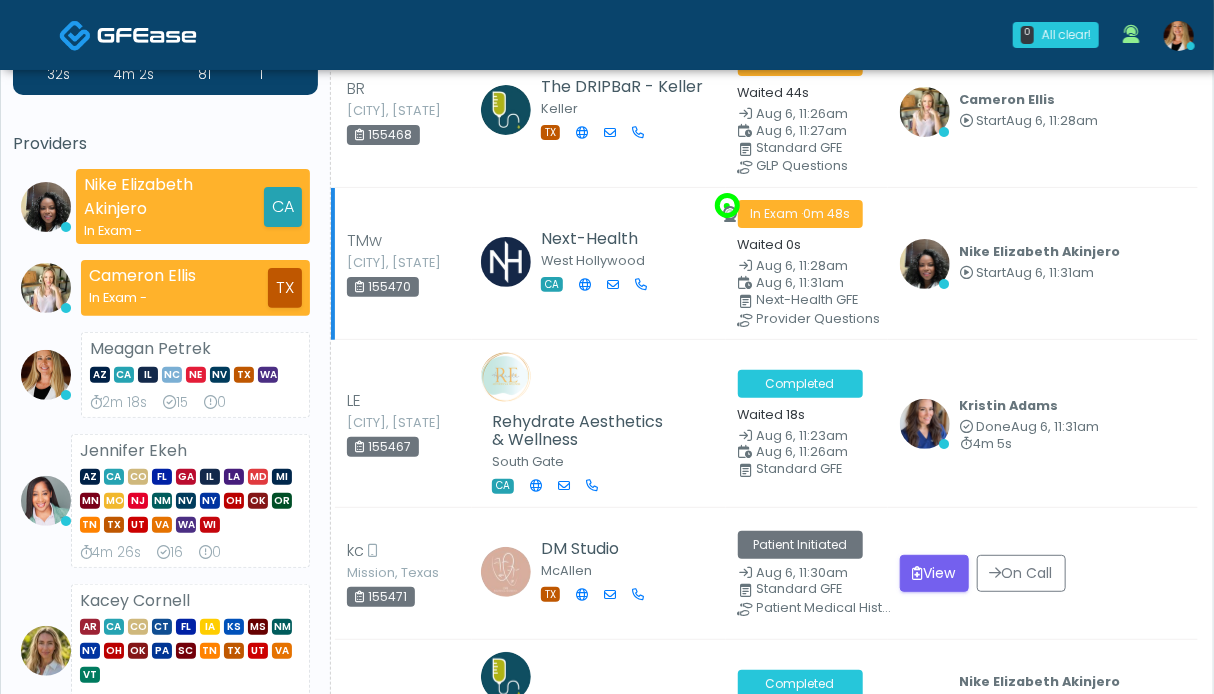 scroll, scrollTop: 0, scrollLeft: 0, axis: both 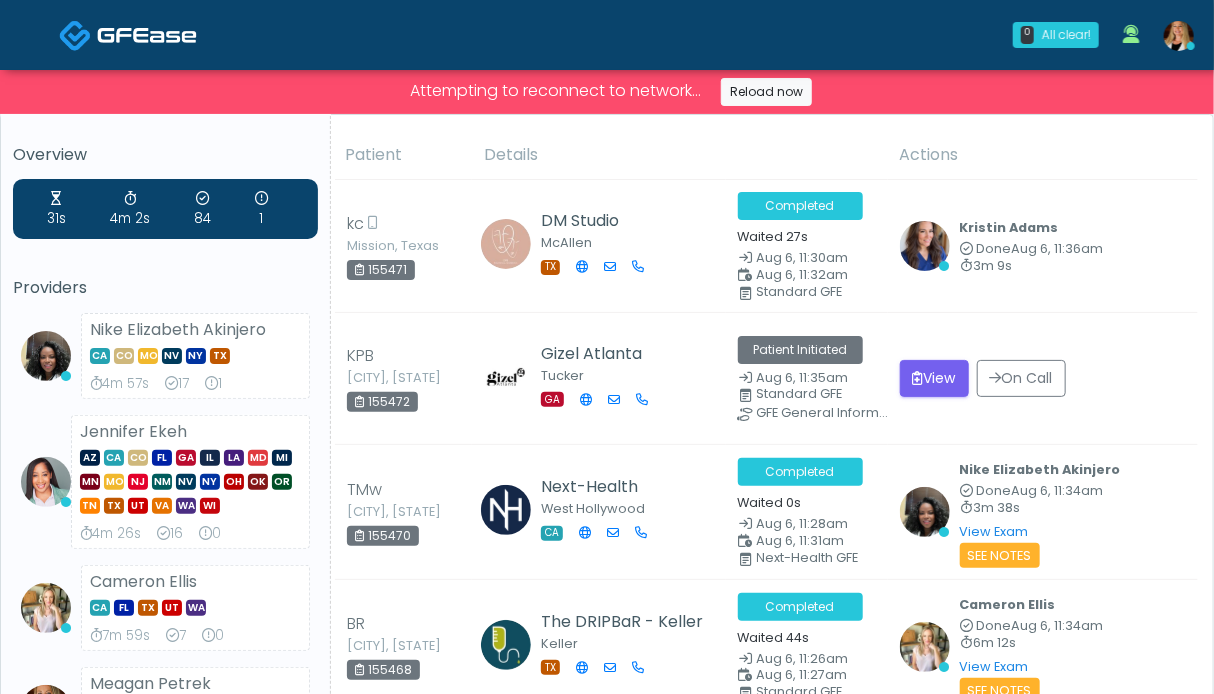 click at bounding box center [147, 35] 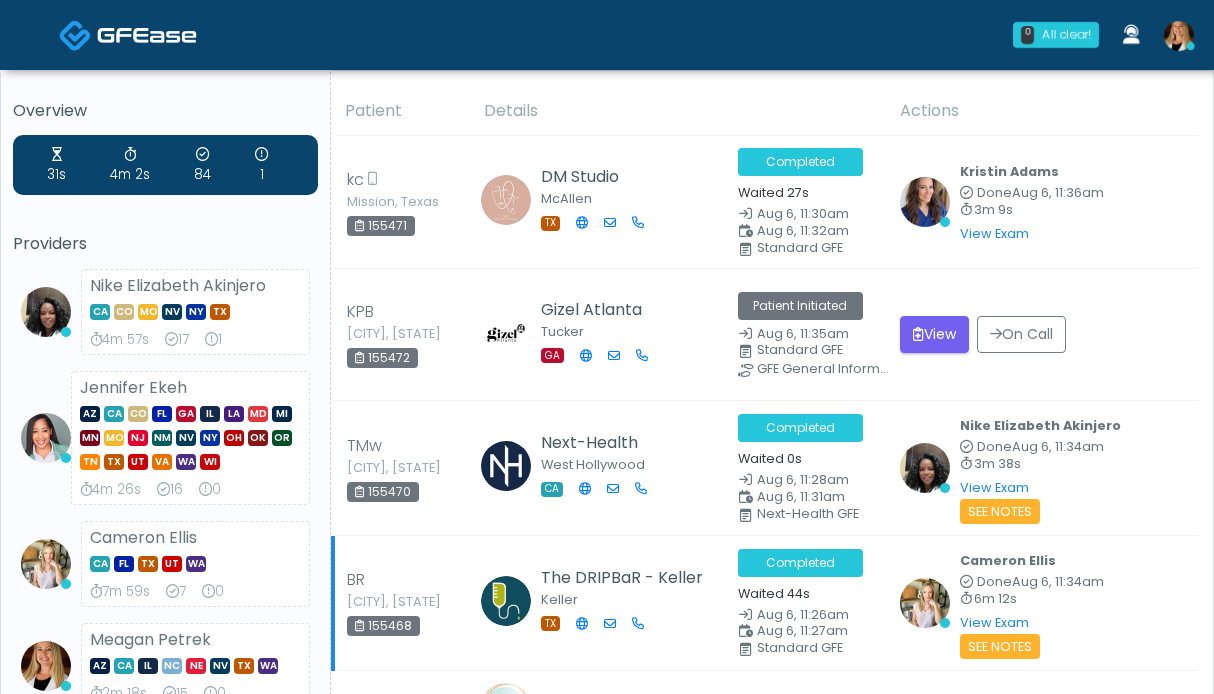 scroll, scrollTop: 0, scrollLeft: 0, axis: both 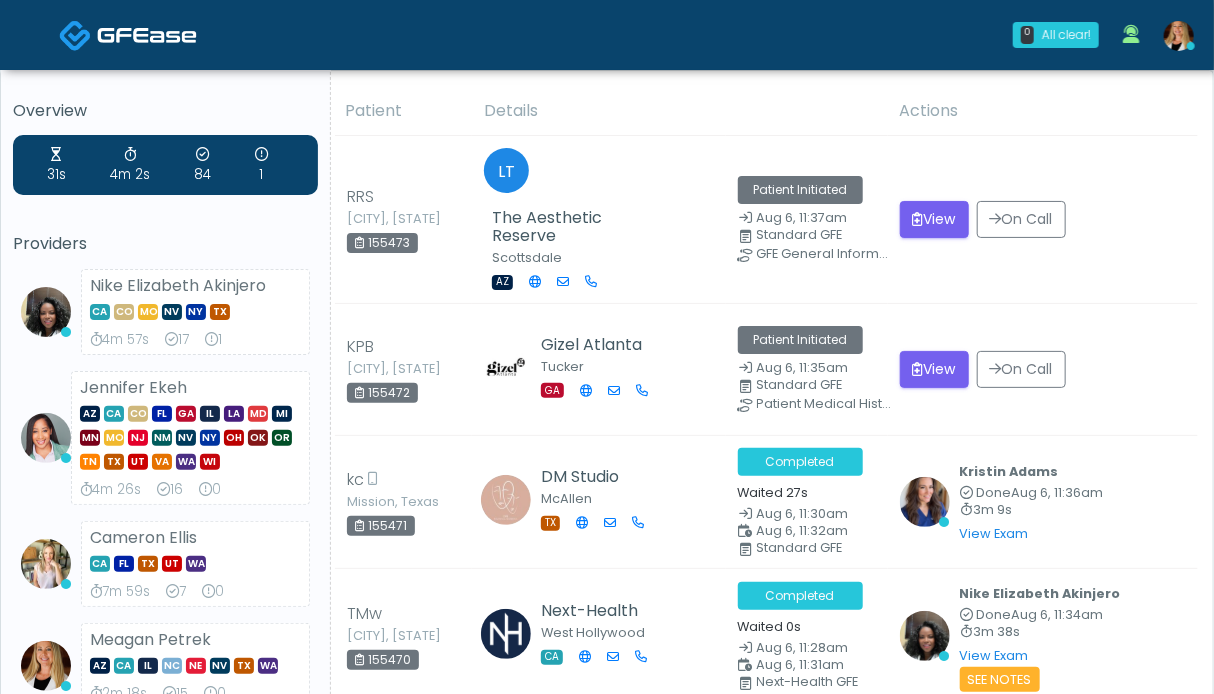 click at bounding box center (147, 35) 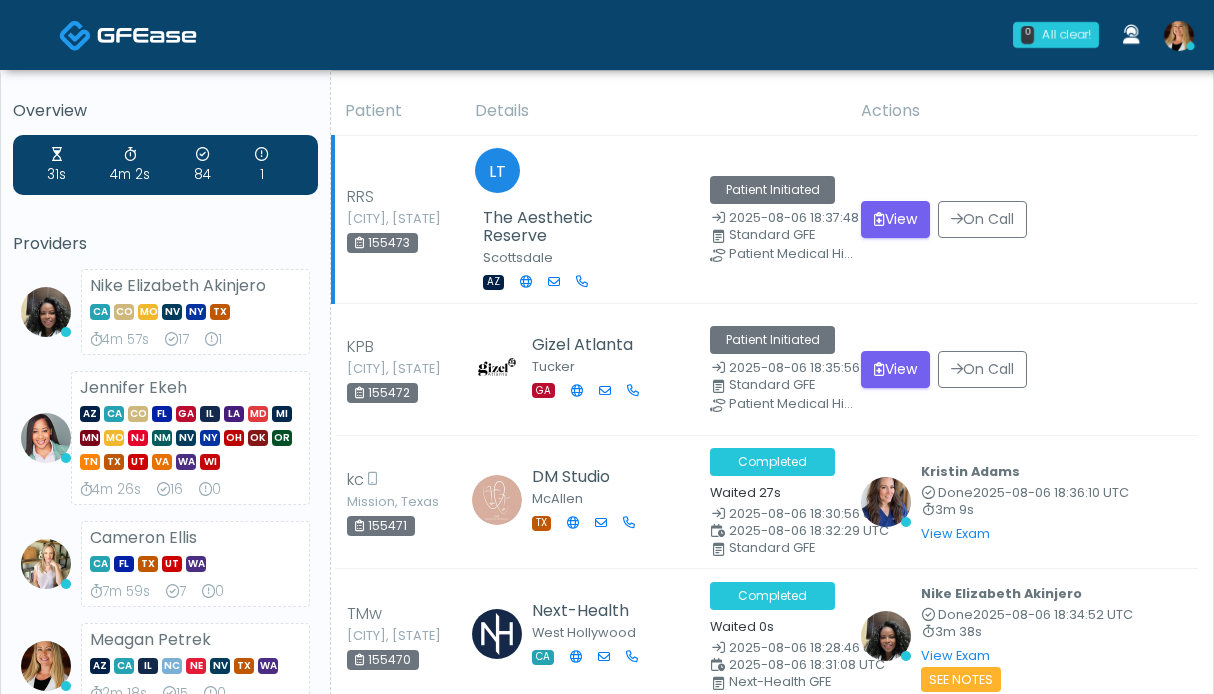 scroll, scrollTop: 0, scrollLeft: 0, axis: both 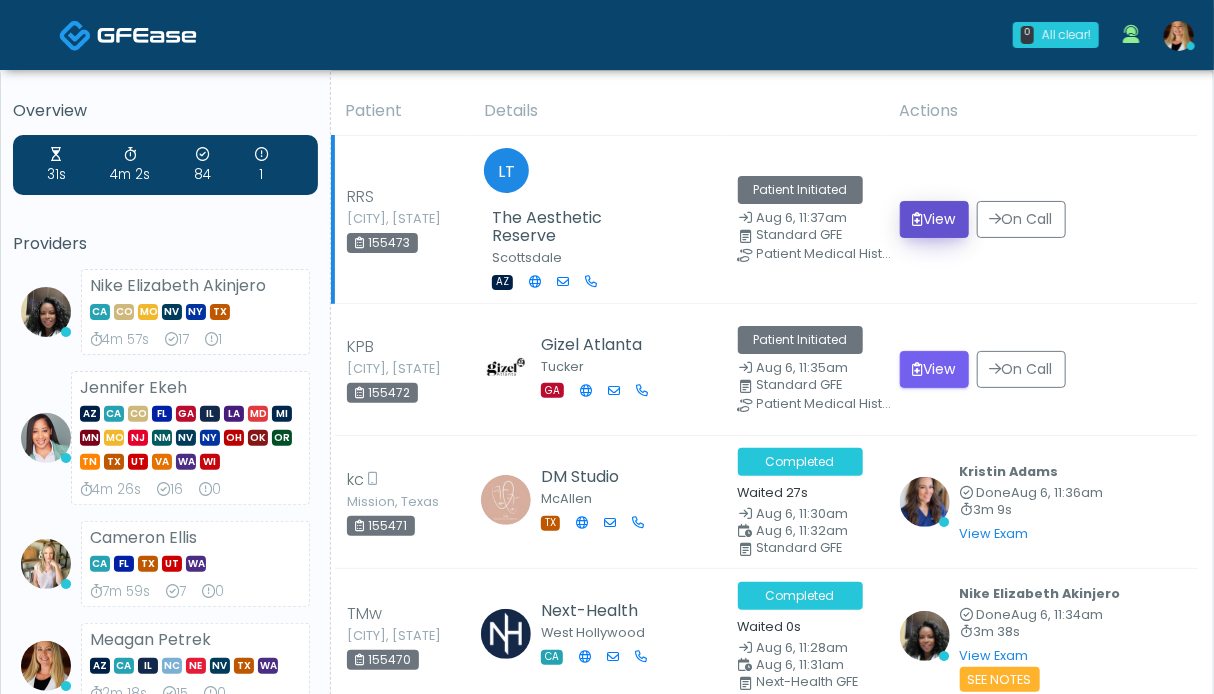 click on "View" at bounding box center [934, 219] 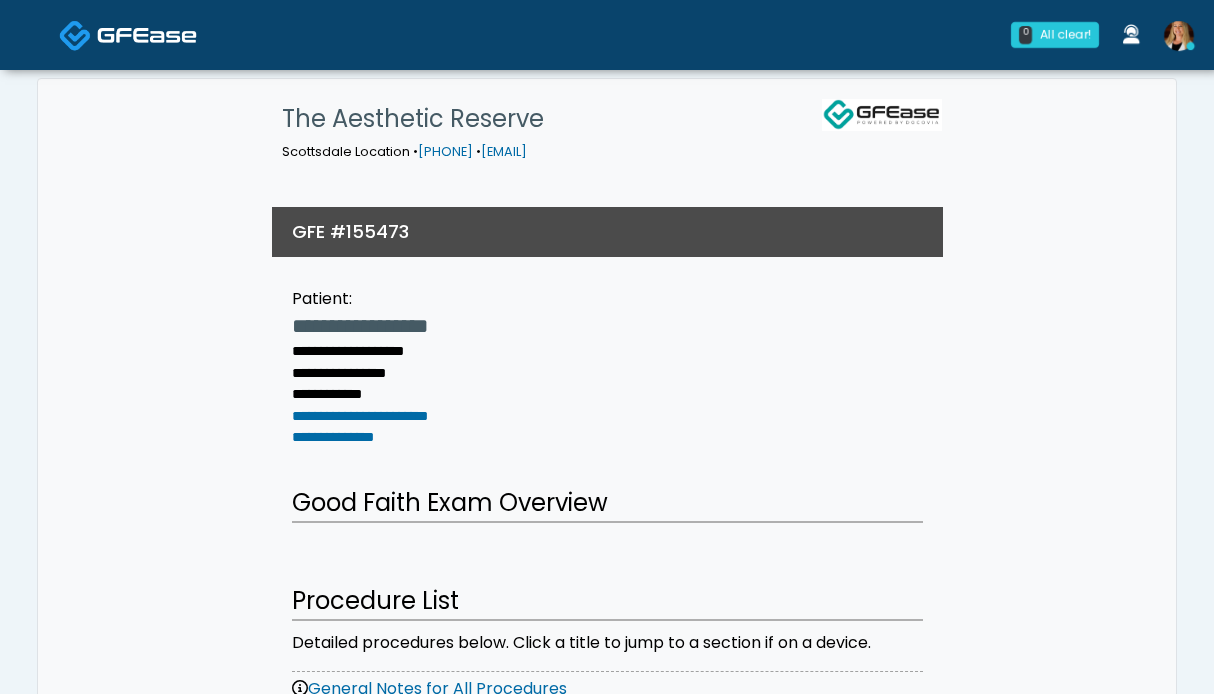 scroll, scrollTop: 0, scrollLeft: 0, axis: both 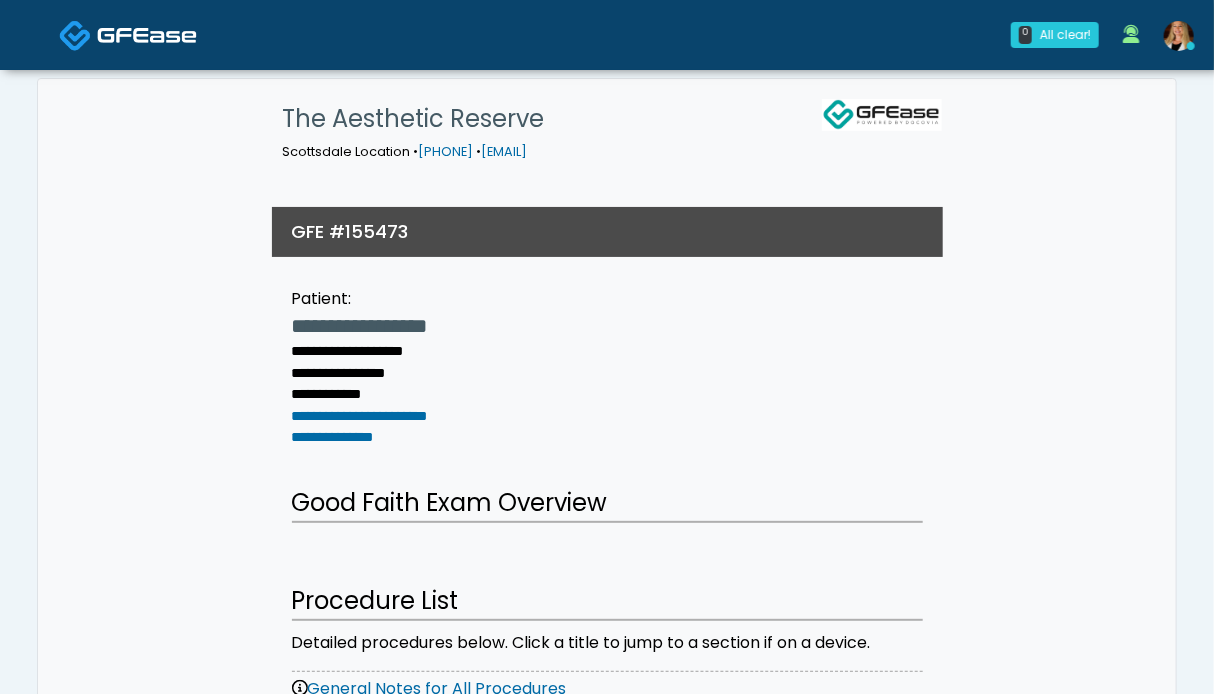 click at bounding box center (75, 35) 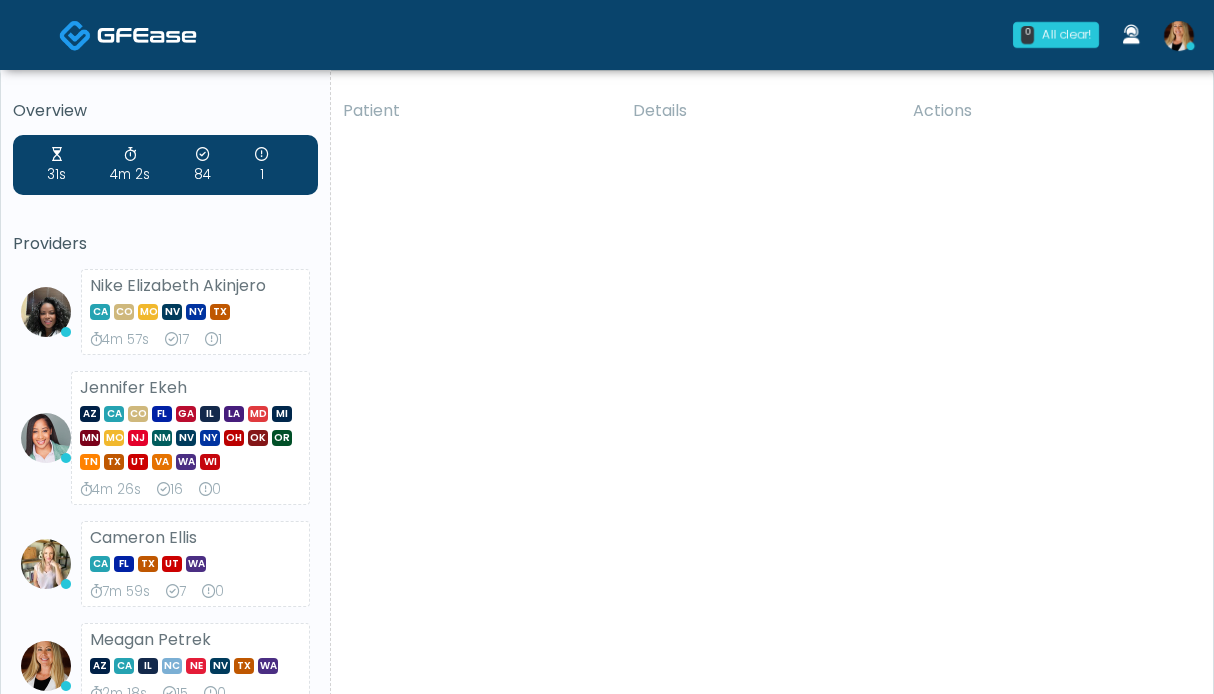 scroll, scrollTop: 0, scrollLeft: 0, axis: both 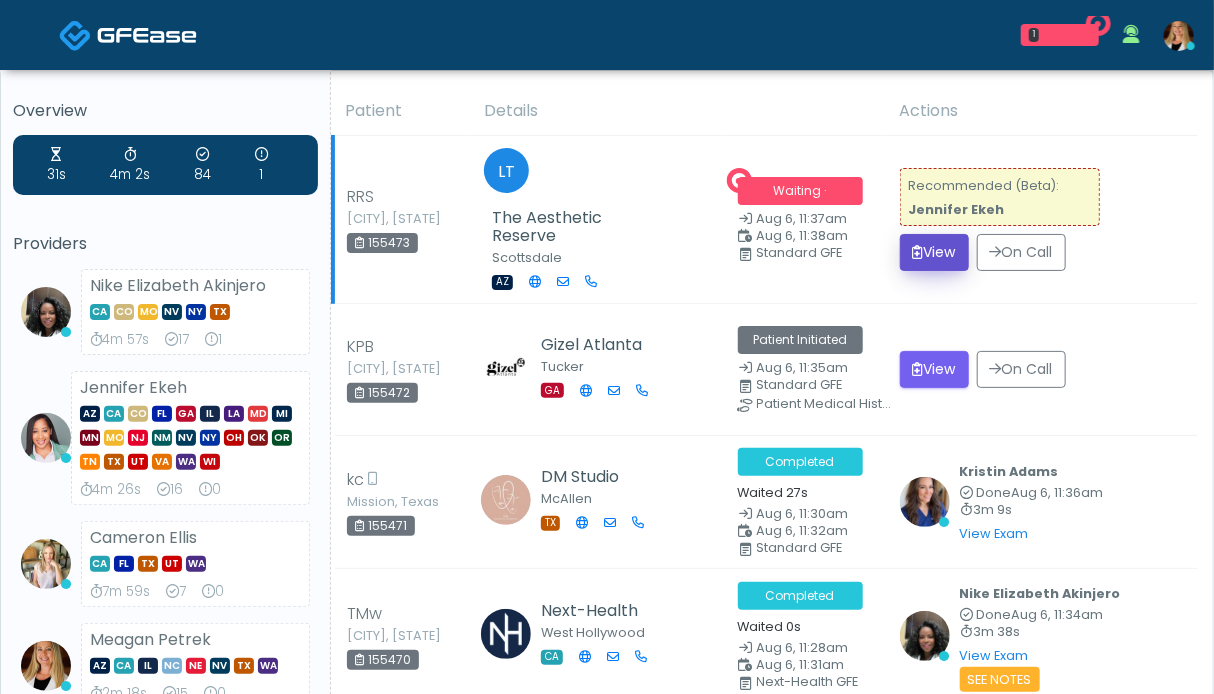 click on "View" at bounding box center (934, 252) 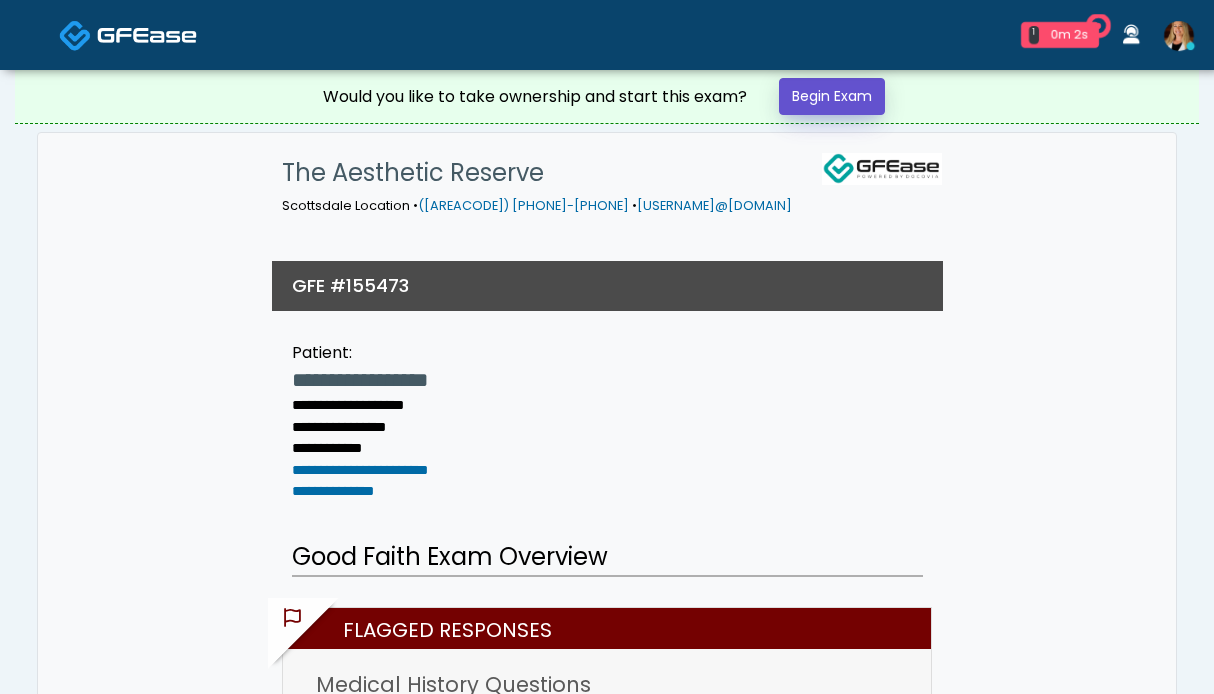 scroll, scrollTop: 0, scrollLeft: 0, axis: both 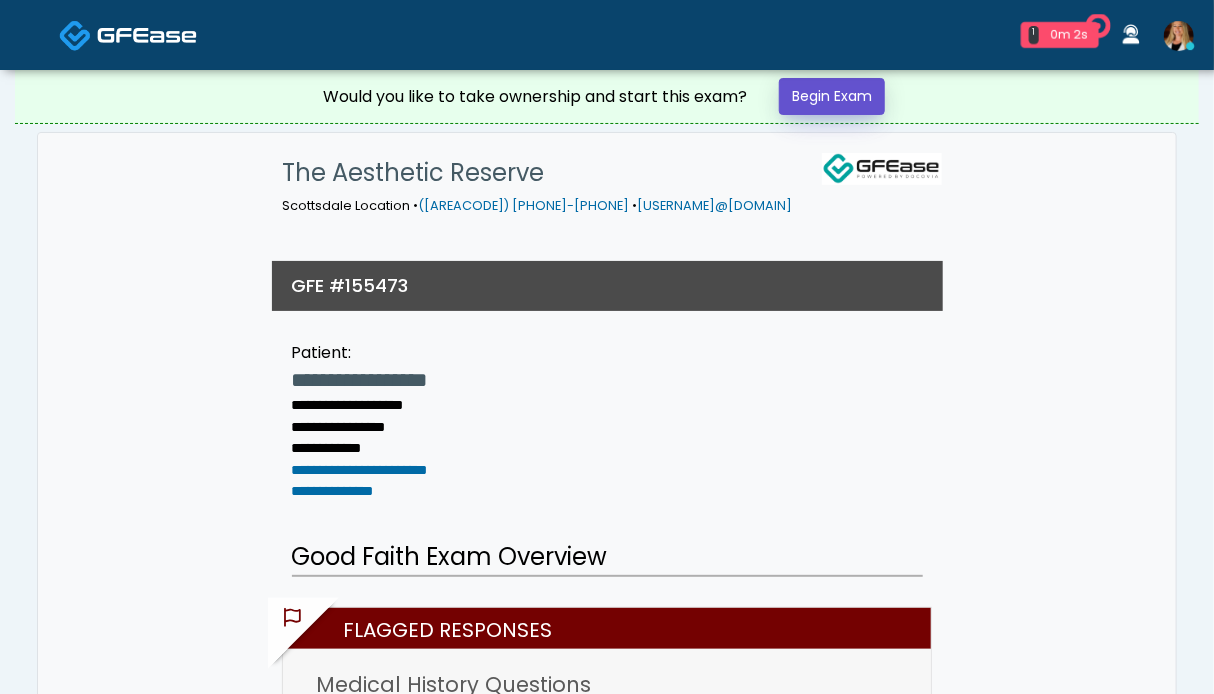 click on "Begin Exam" at bounding box center (832, 96) 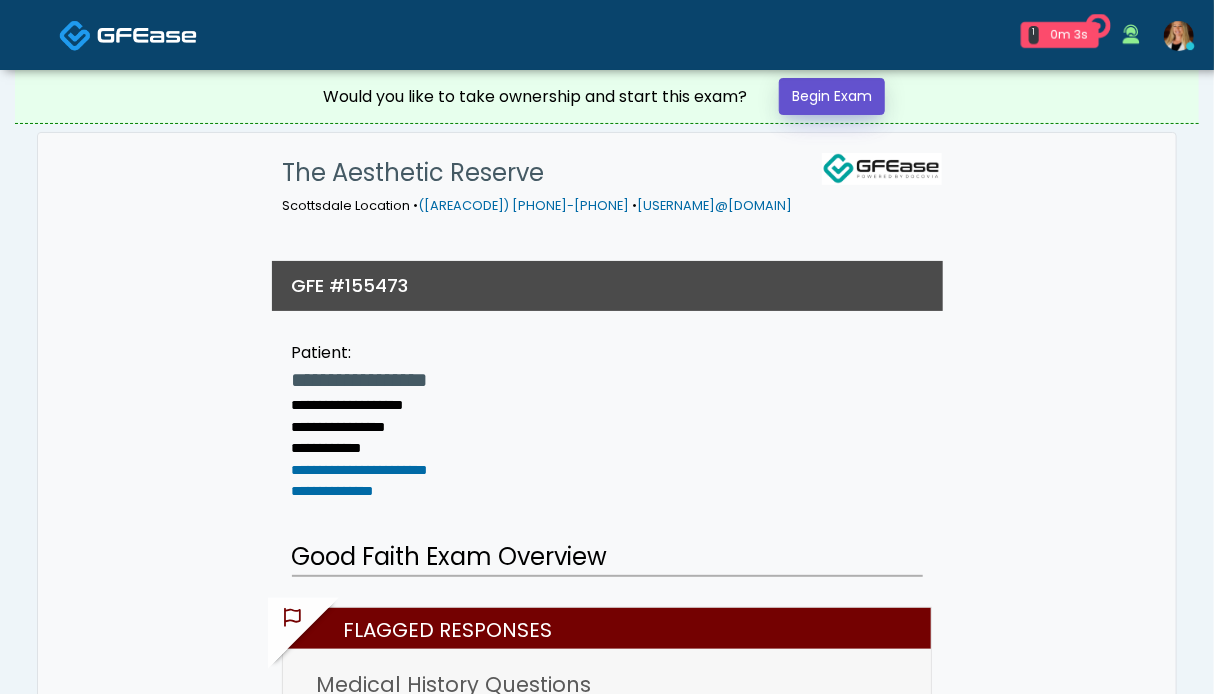scroll, scrollTop: 0, scrollLeft: 0, axis: both 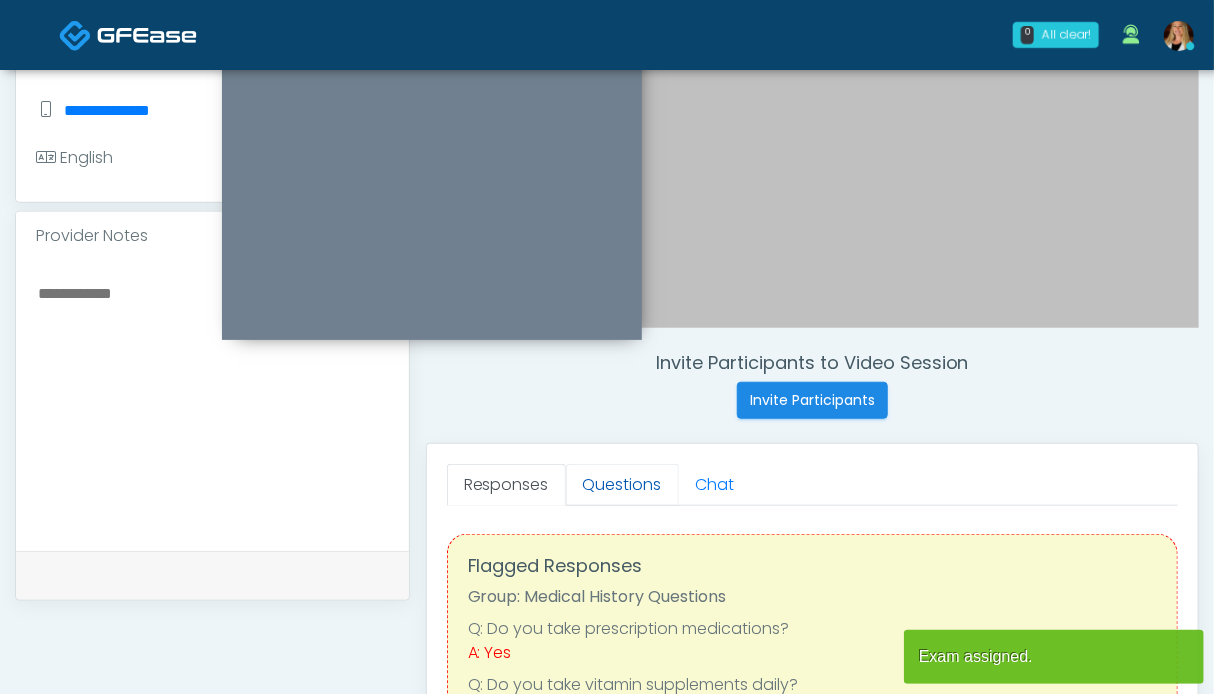 click on "Questions" at bounding box center [622, 485] 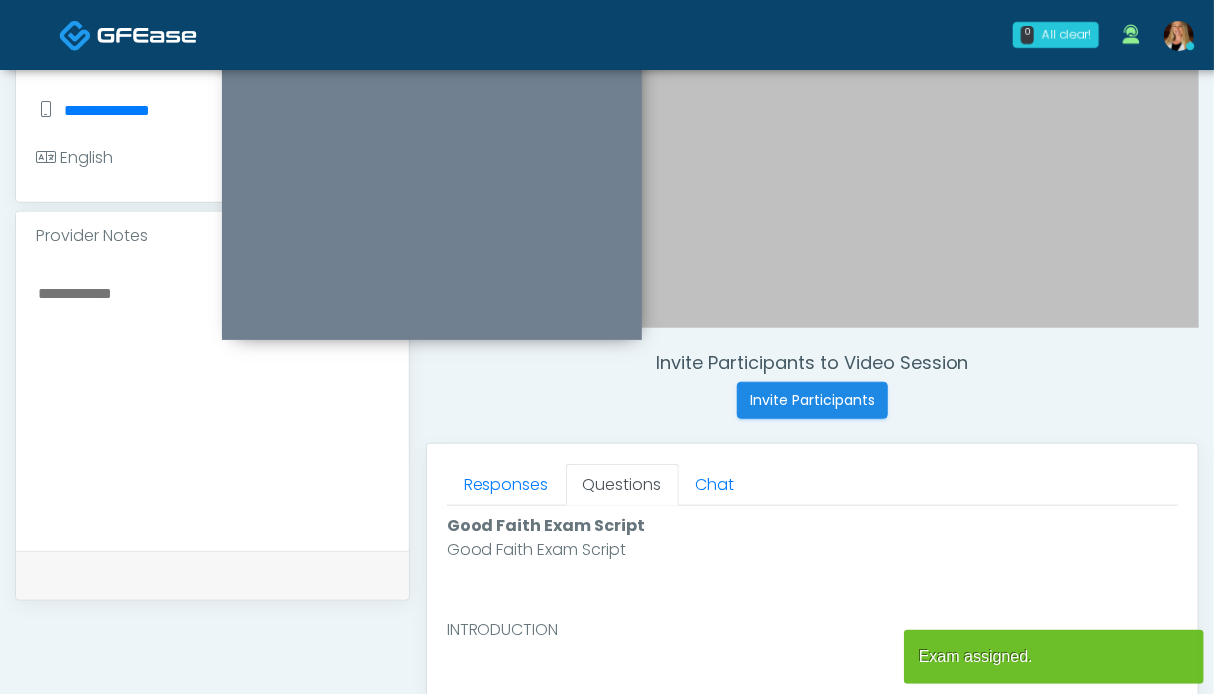 scroll, scrollTop: 800, scrollLeft: 0, axis: vertical 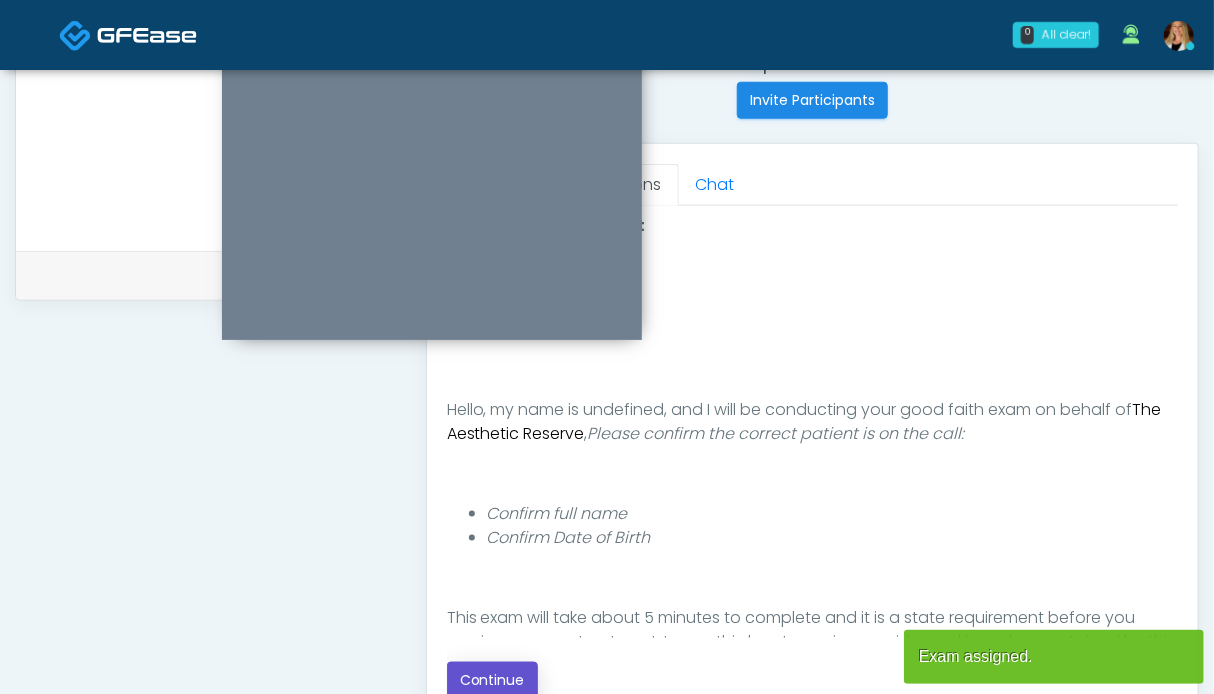 drag, startPoint x: 521, startPoint y: 670, endPoint x: 520, endPoint y: 653, distance: 17.029387 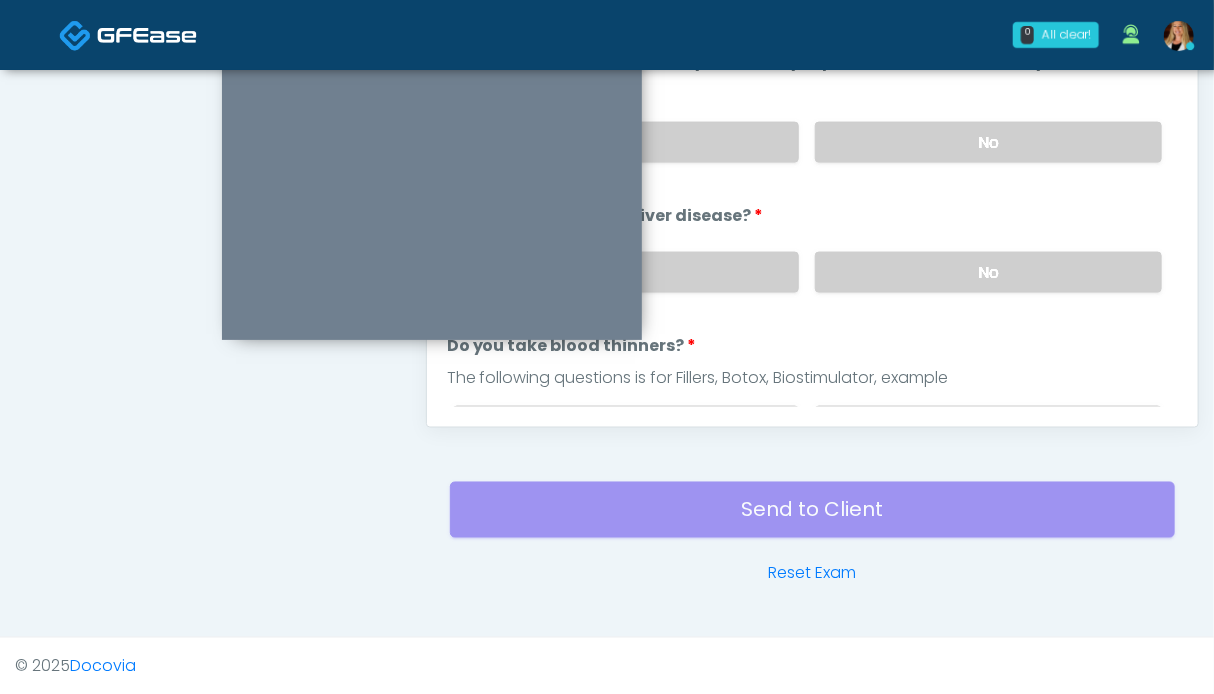 scroll, scrollTop: 999, scrollLeft: 0, axis: vertical 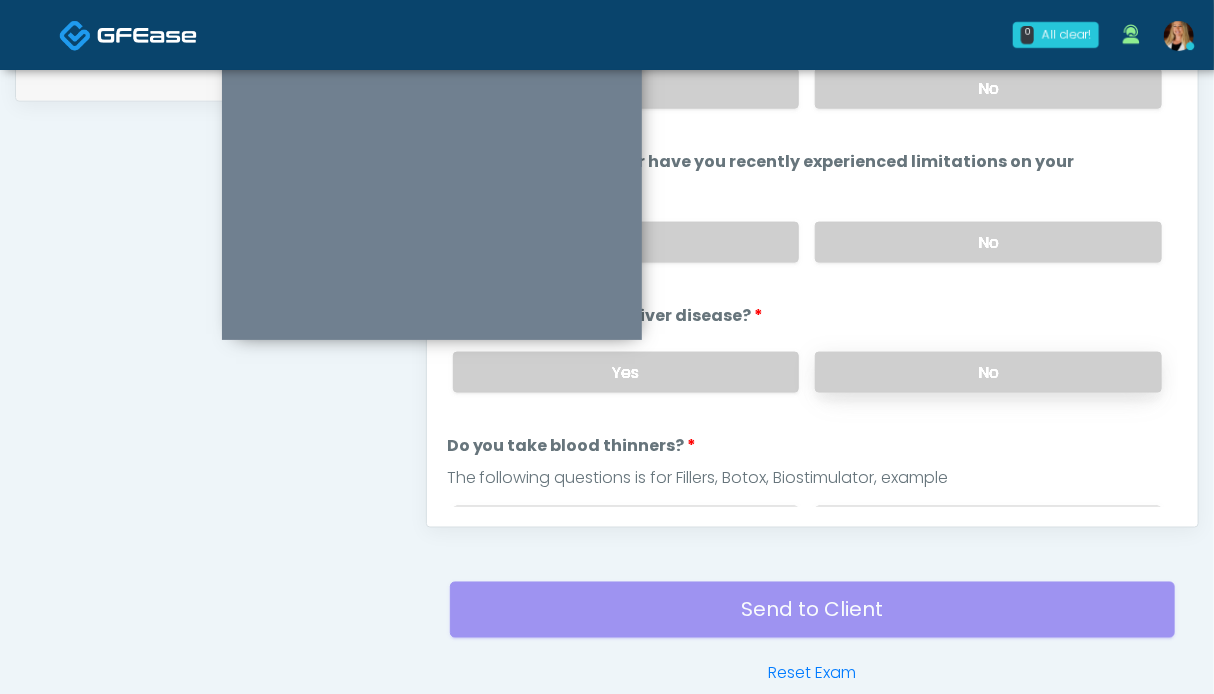 drag, startPoint x: 887, startPoint y: 240, endPoint x: 932, endPoint y: 375, distance: 142.30249 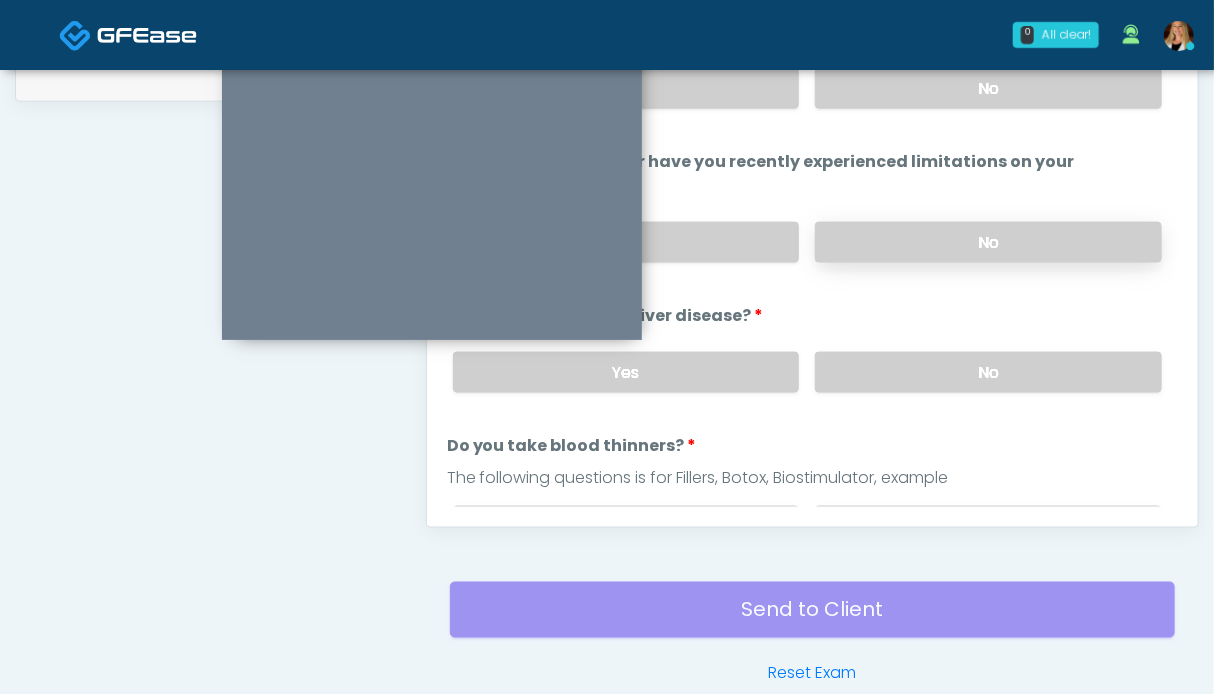 scroll, scrollTop: 899, scrollLeft: 0, axis: vertical 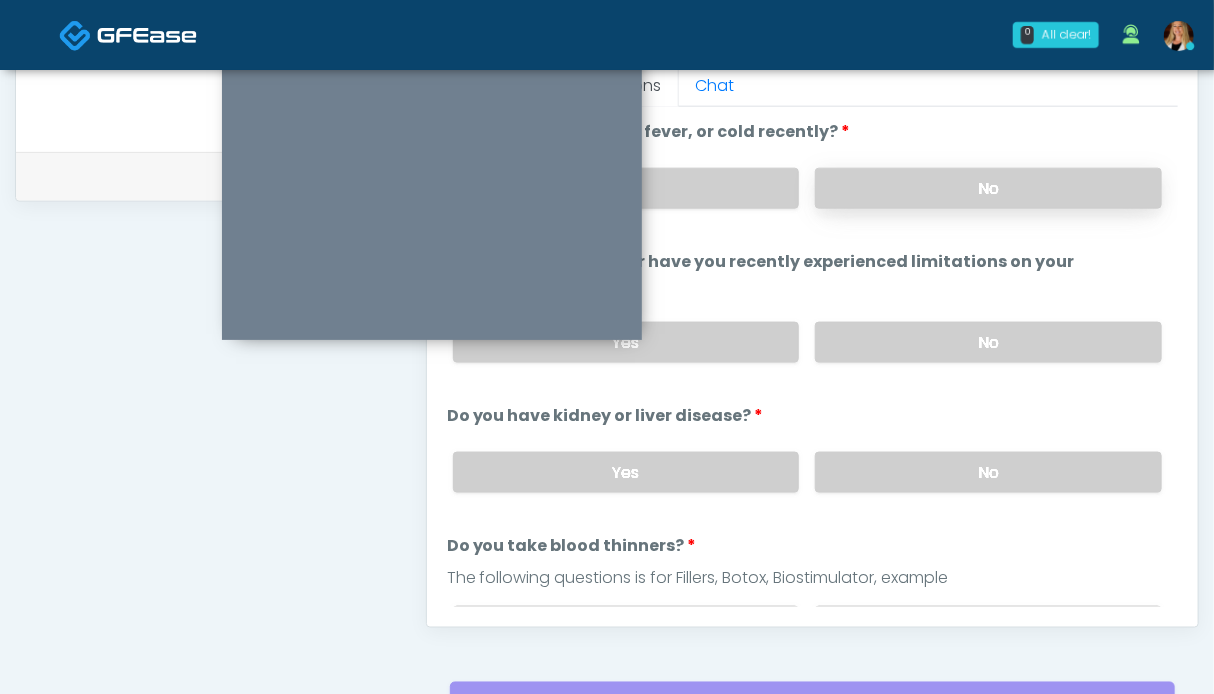 click on "No" at bounding box center [988, 188] 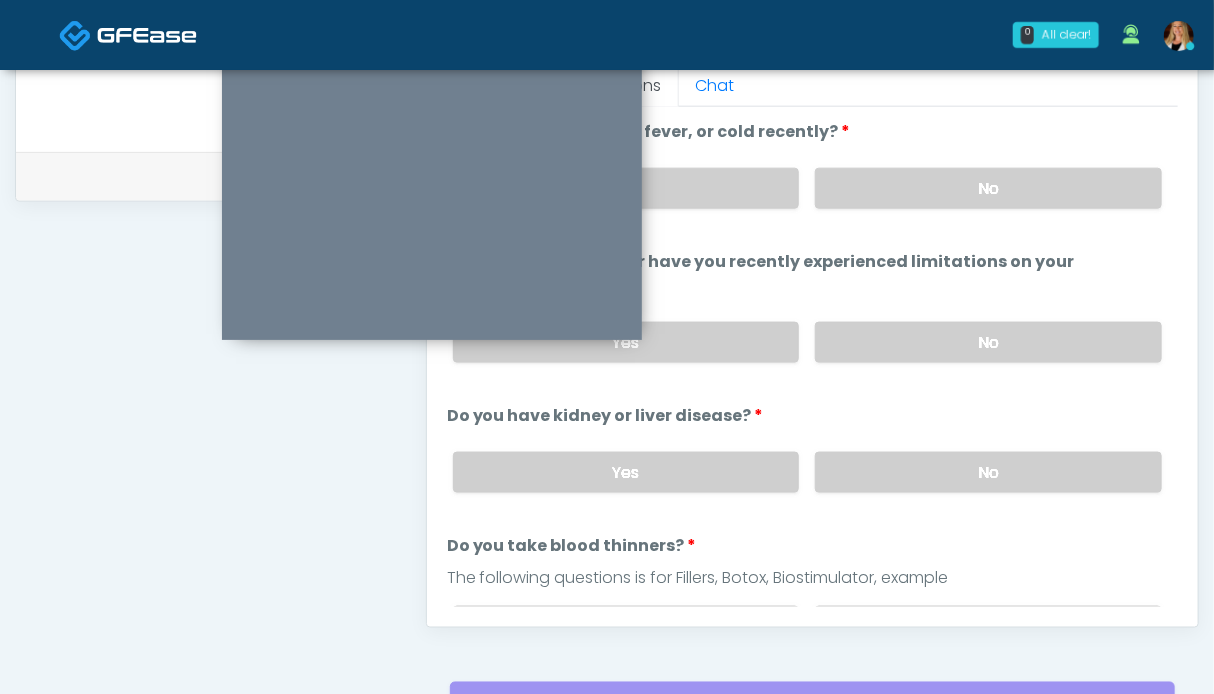 scroll, scrollTop: 200, scrollLeft: 0, axis: vertical 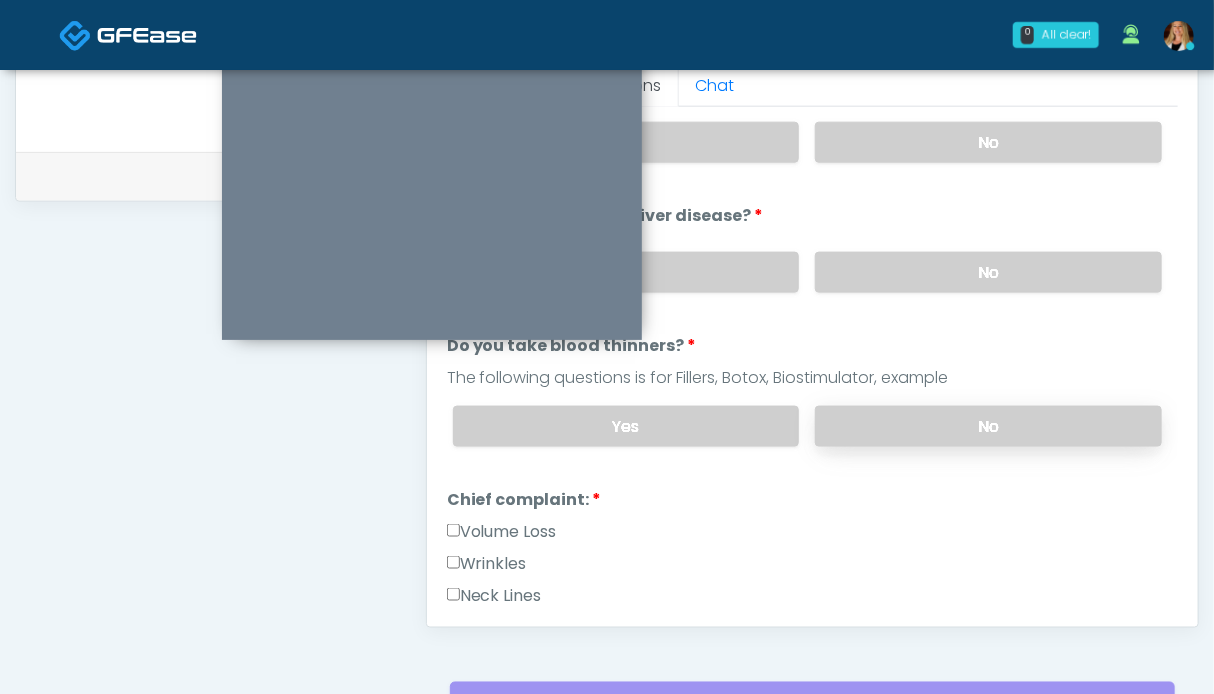 drag, startPoint x: 917, startPoint y: 410, endPoint x: 849, endPoint y: 413, distance: 68.06615 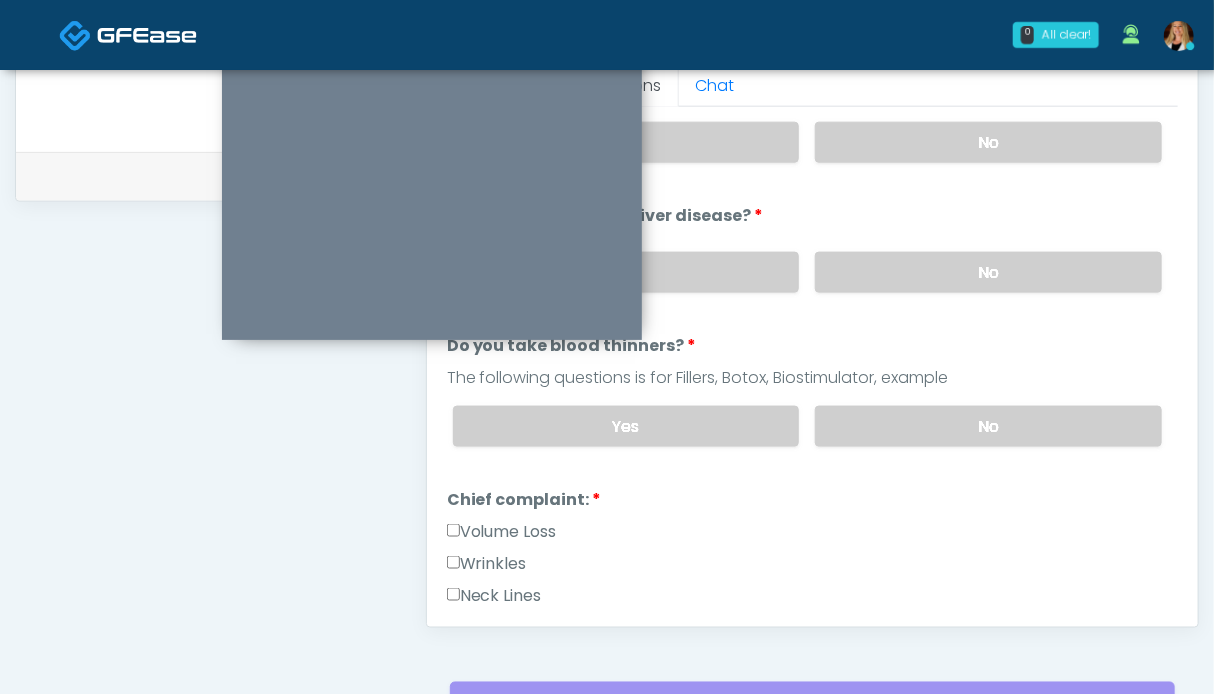 scroll, scrollTop: 300, scrollLeft: 0, axis: vertical 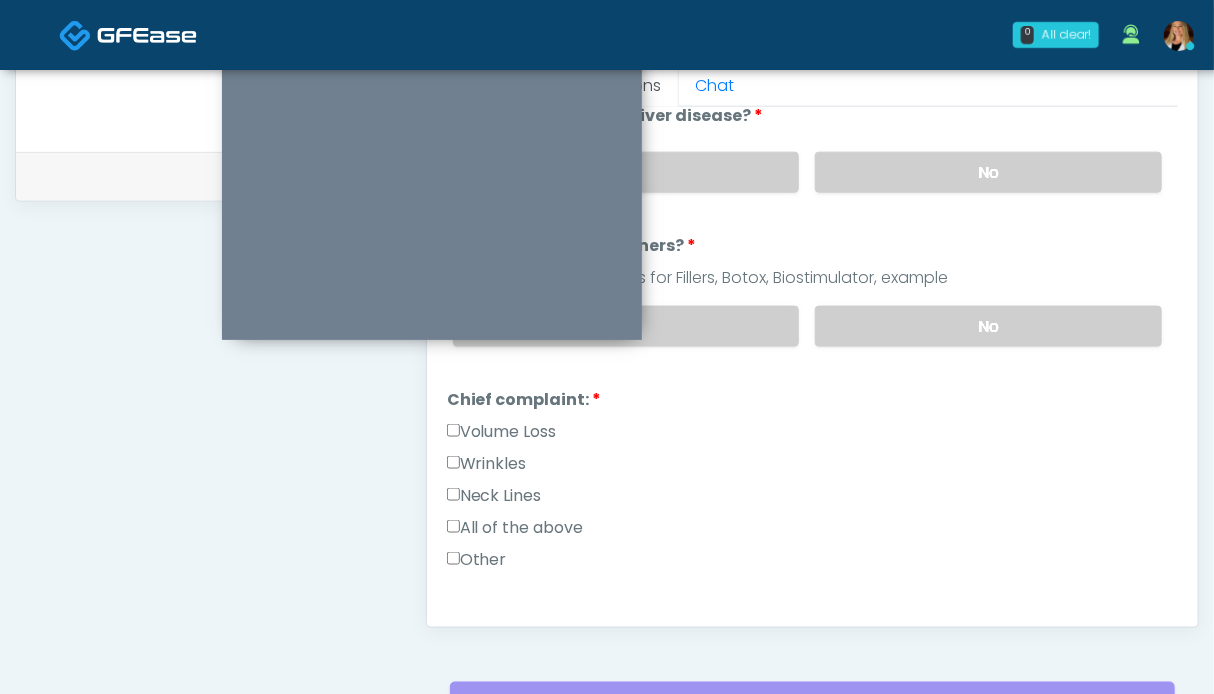 click on "Other" at bounding box center [477, 560] 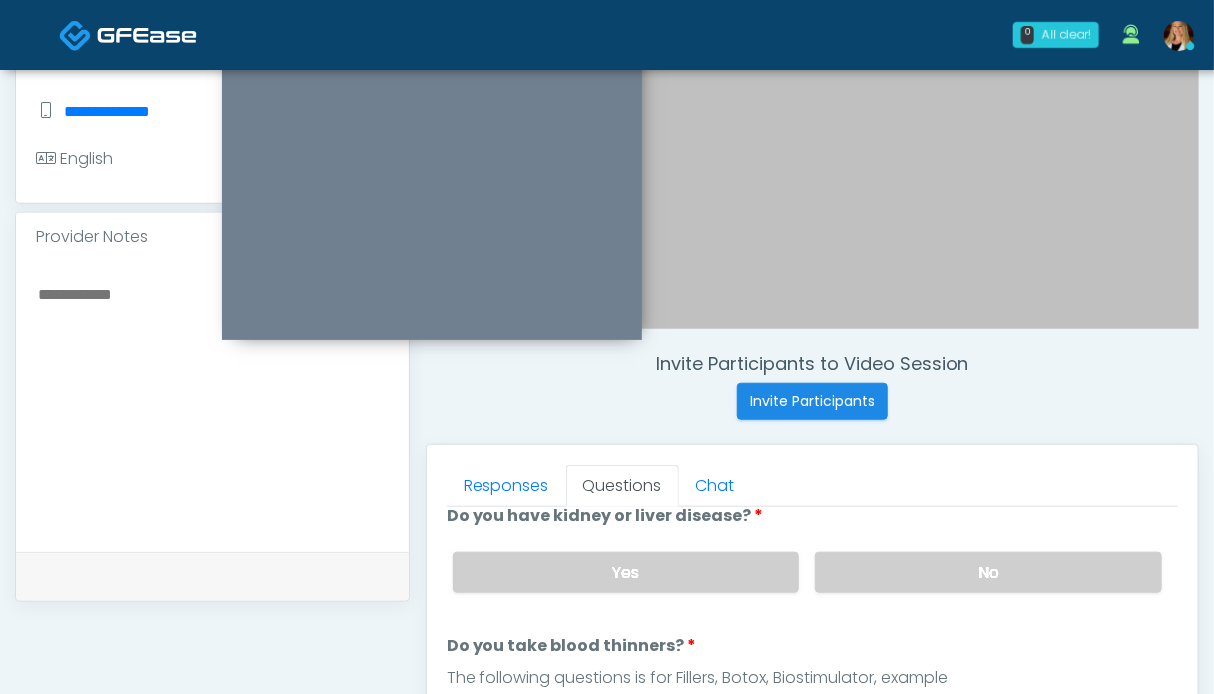 scroll, scrollTop: 999, scrollLeft: 0, axis: vertical 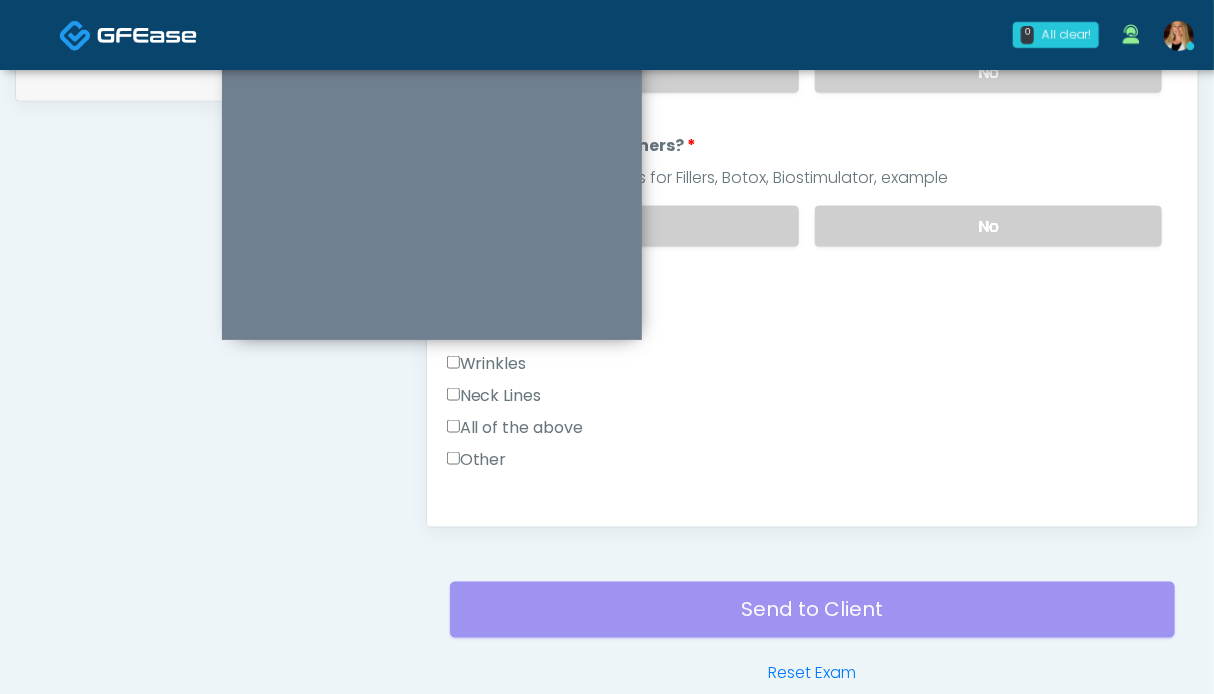click on "Wrinkles" at bounding box center [487, 364] 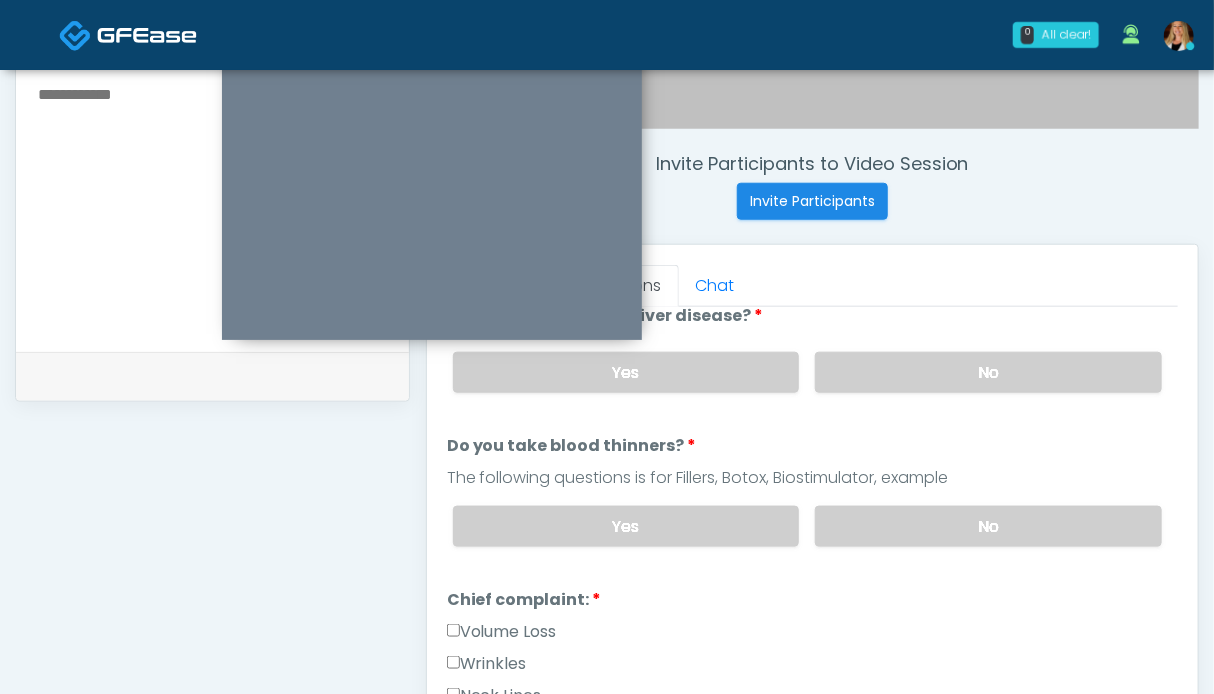 scroll, scrollTop: 899, scrollLeft: 0, axis: vertical 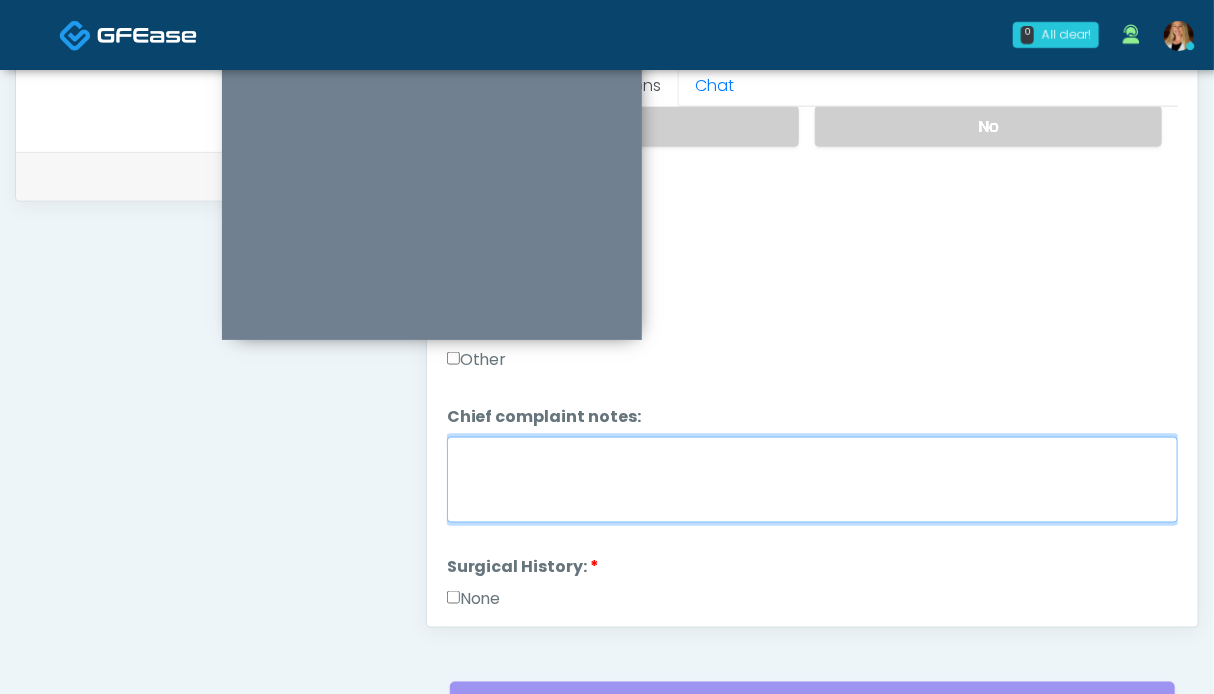 click on "Chief complaint notes:" at bounding box center (812, 480) 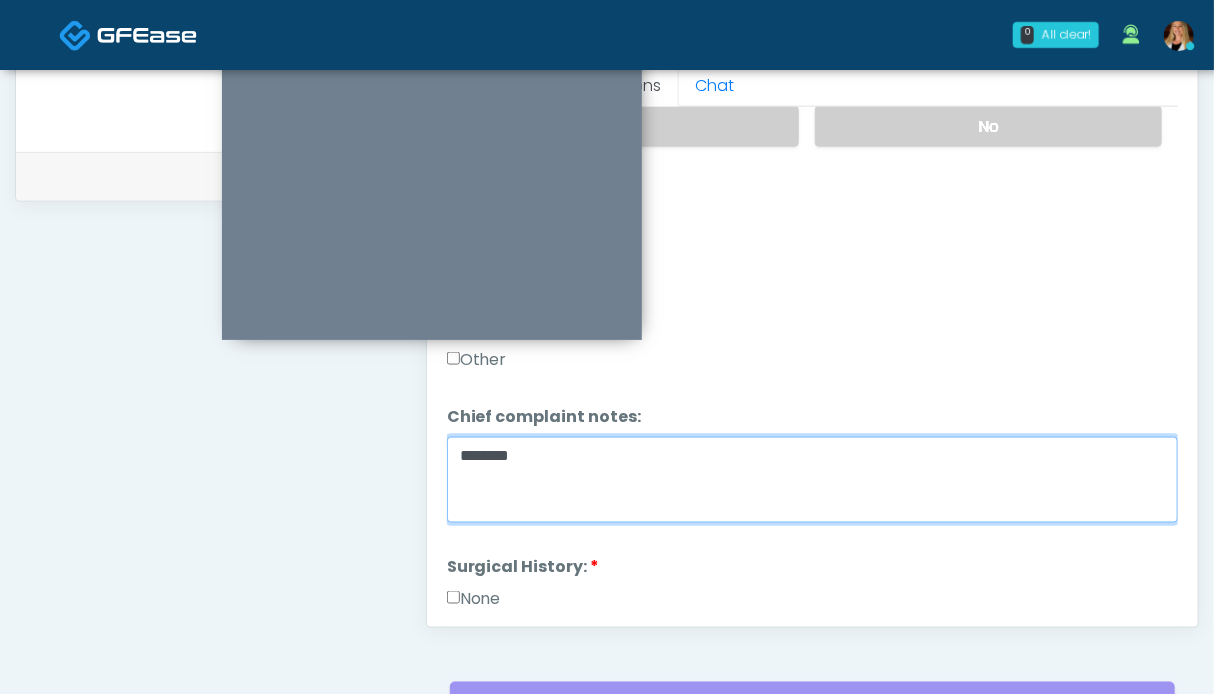 type on "*******" 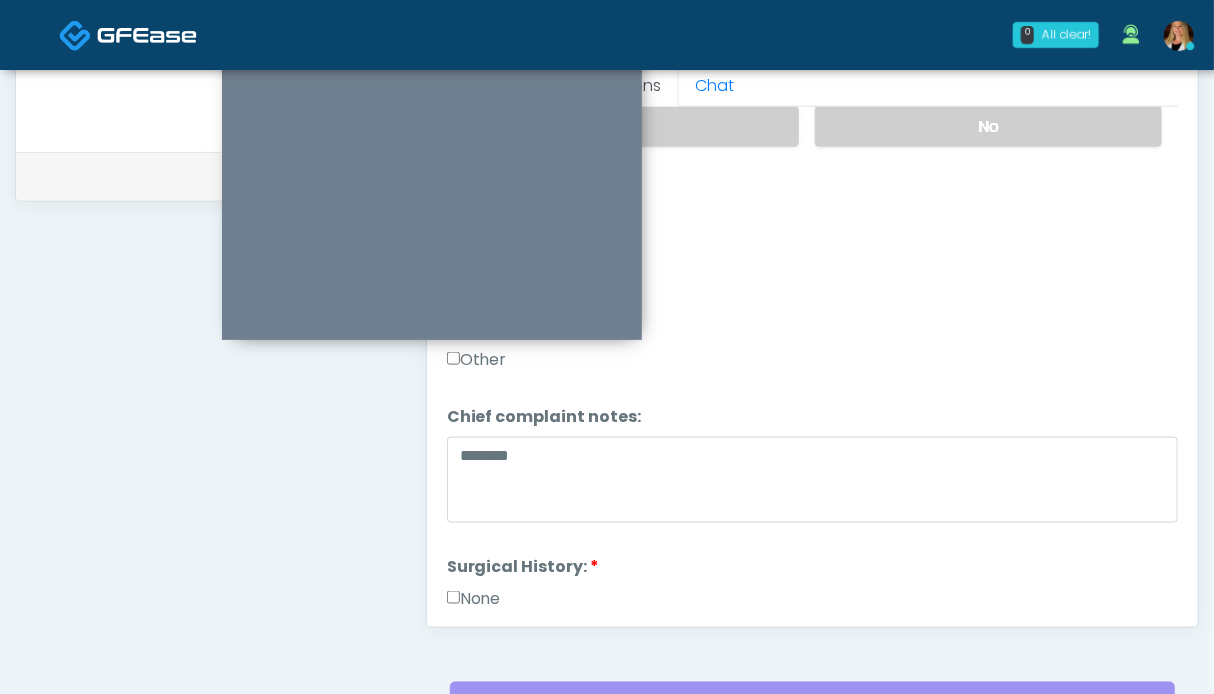 click on "None" at bounding box center [474, 599] 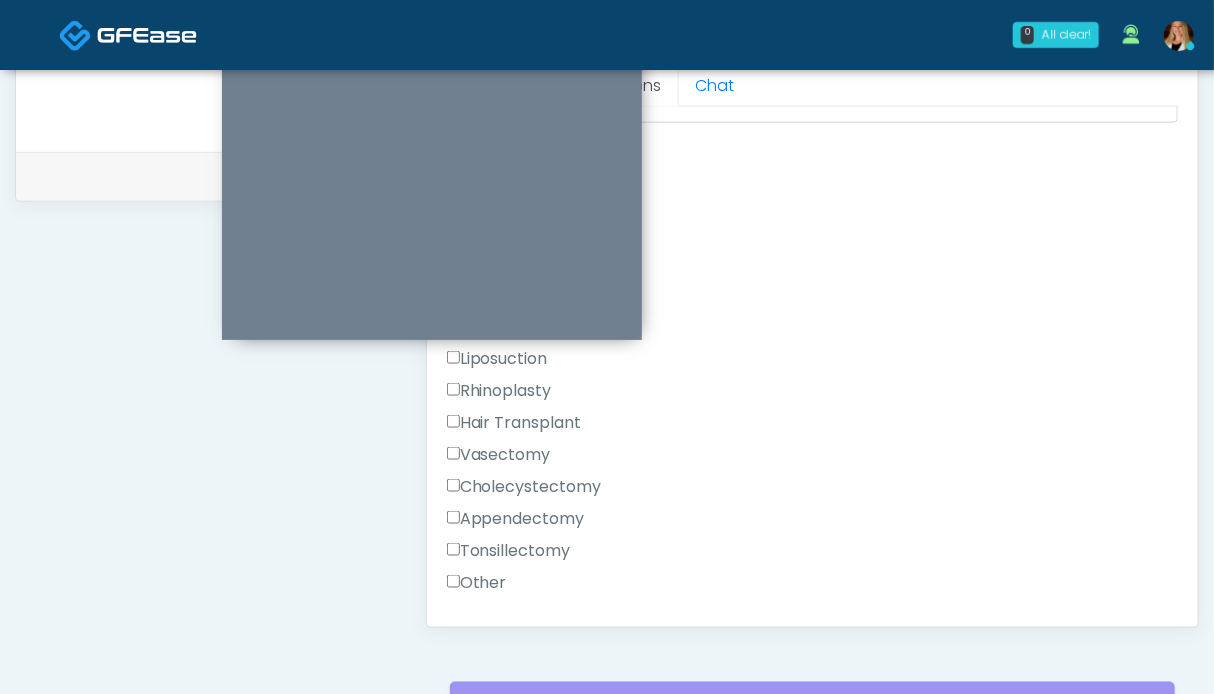 scroll, scrollTop: 1100, scrollLeft: 0, axis: vertical 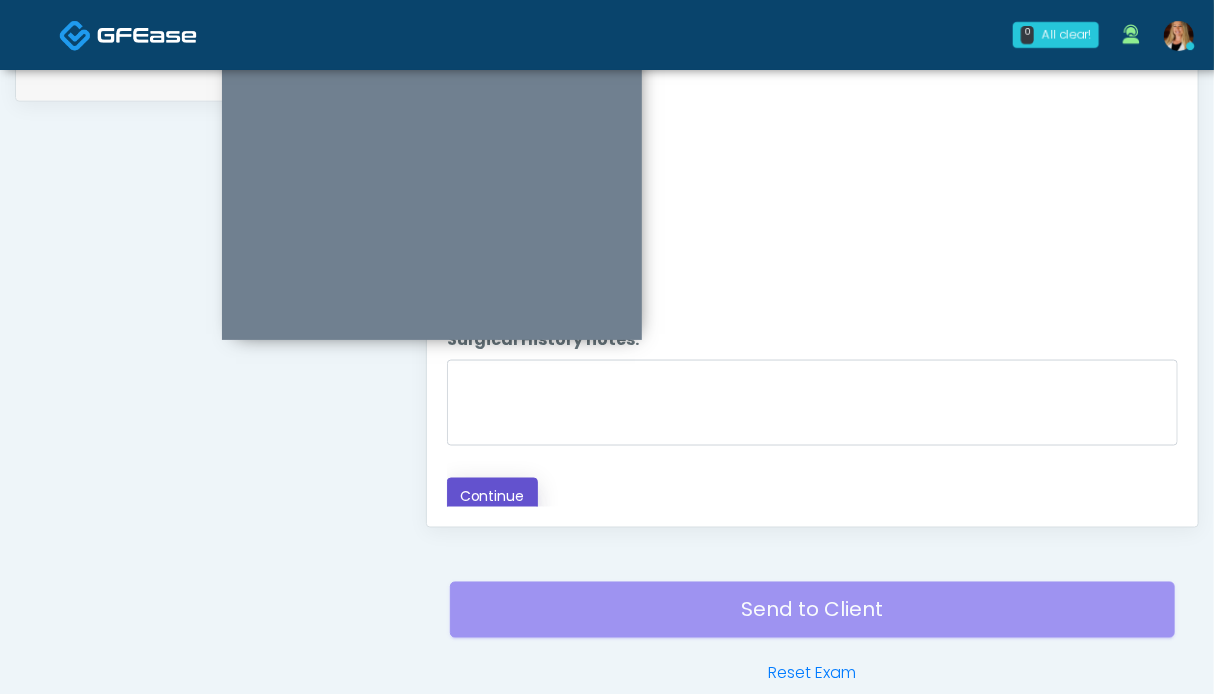 click on "Continue" at bounding box center (492, 496) 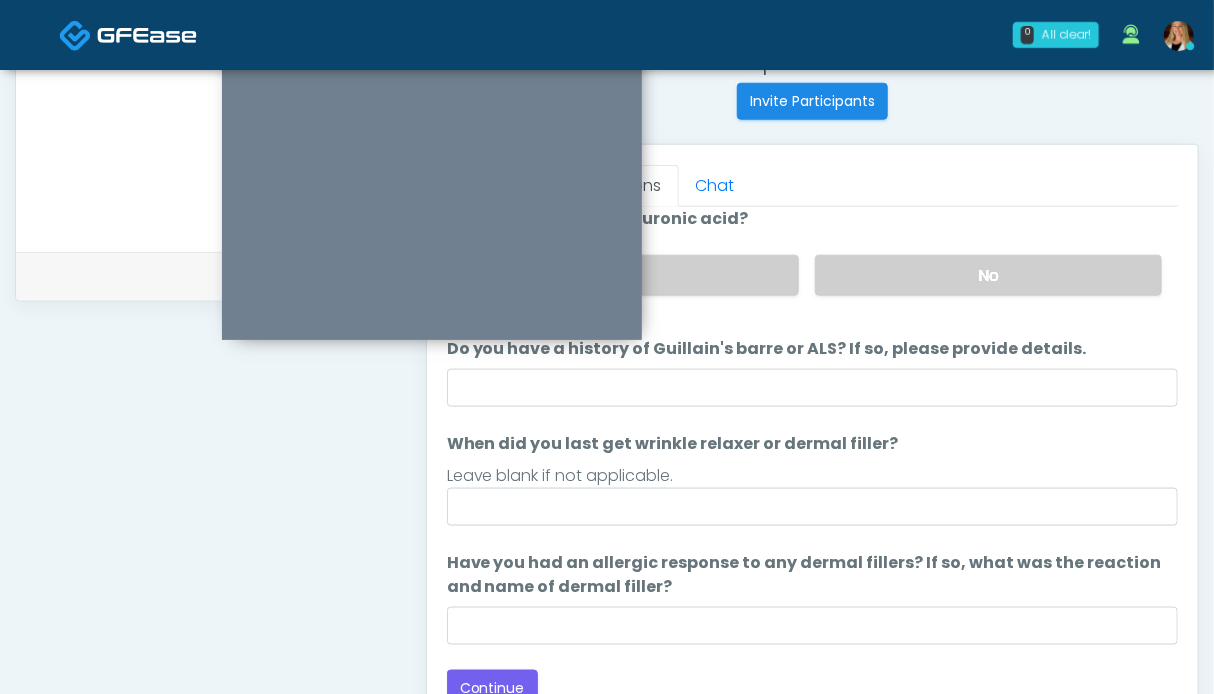 scroll, scrollTop: 1099, scrollLeft: 0, axis: vertical 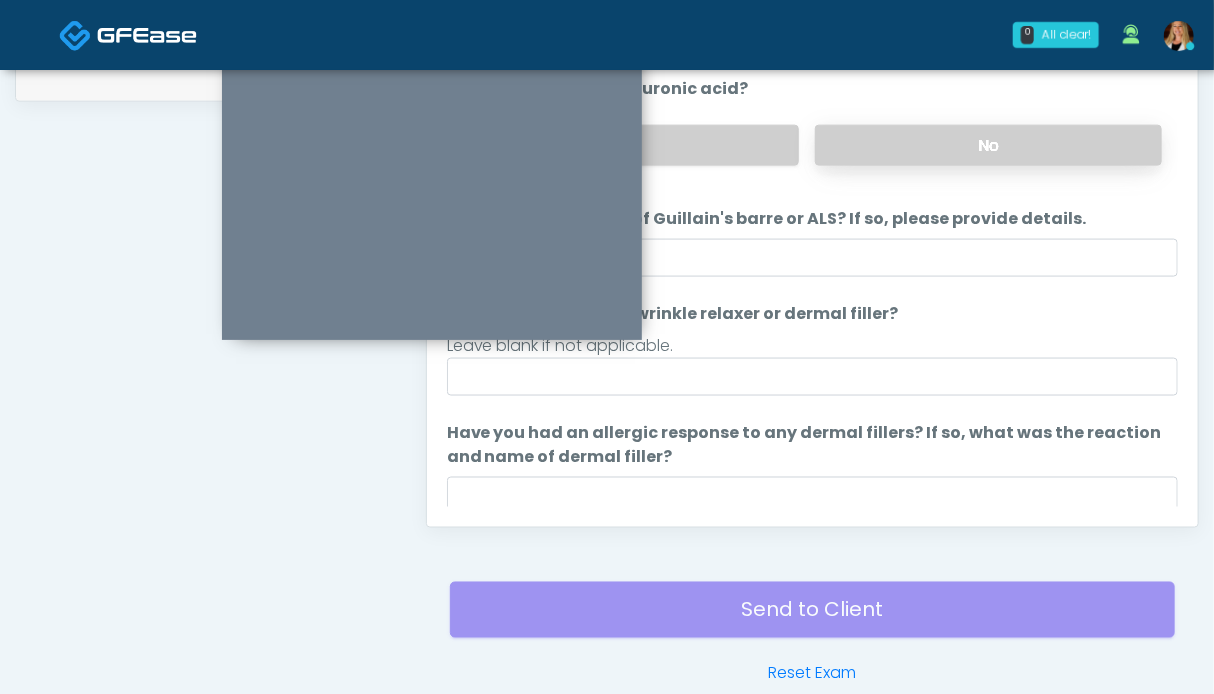 click on "No" at bounding box center [988, 145] 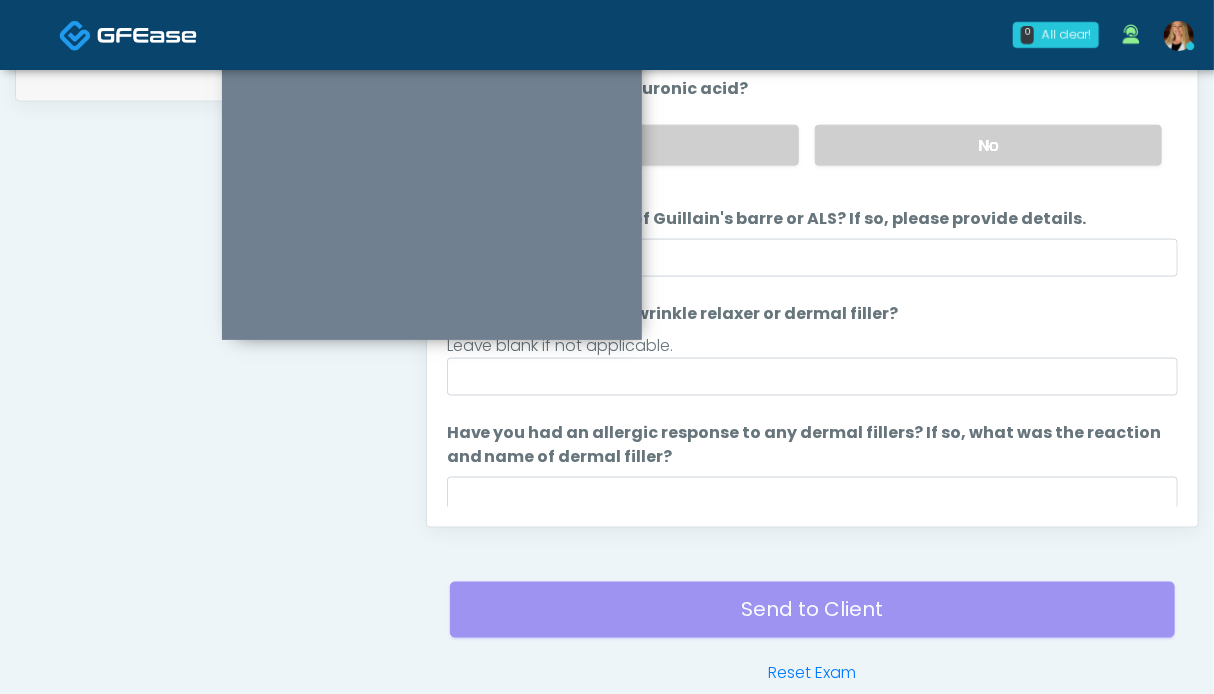 scroll, scrollTop: 799, scrollLeft: 0, axis: vertical 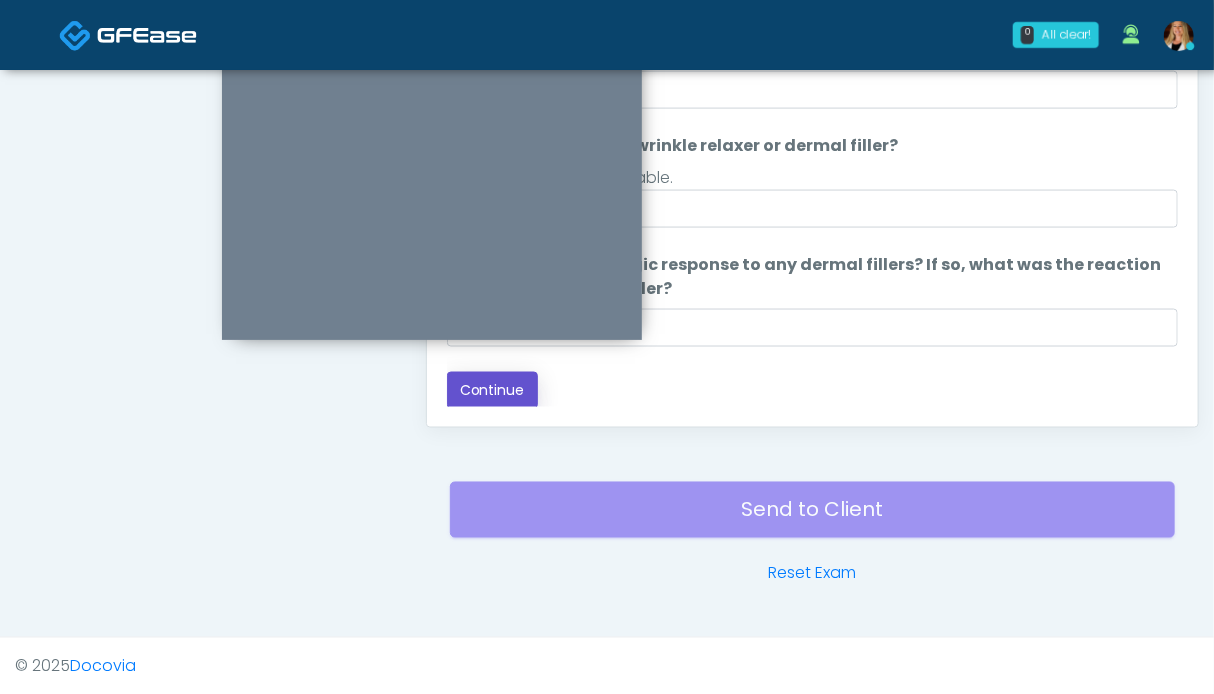 click on "Continue" at bounding box center [492, 390] 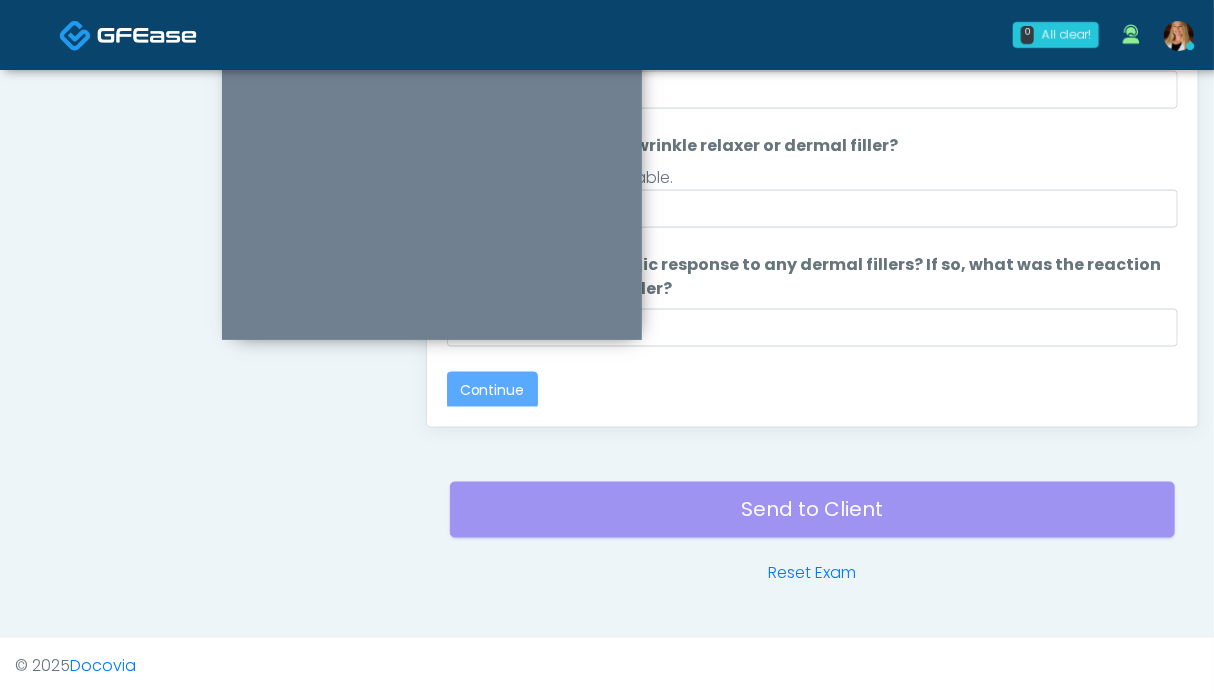scroll, scrollTop: 0, scrollLeft: 0, axis: both 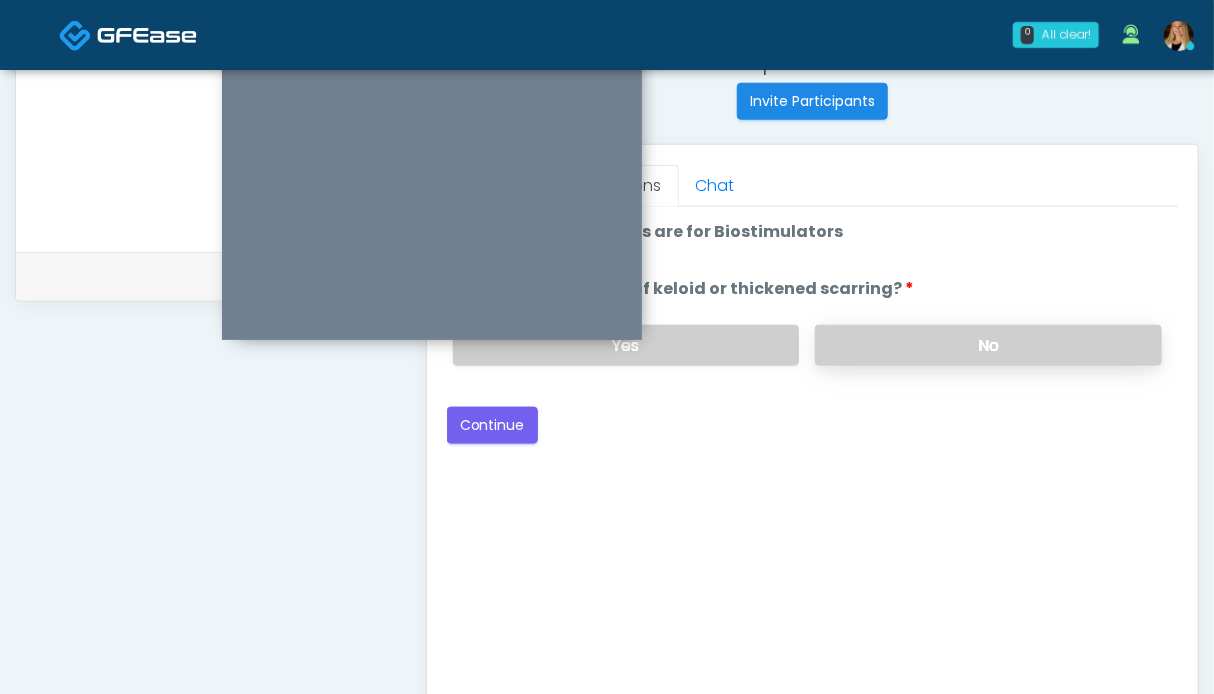 click on "No" at bounding box center (988, 345) 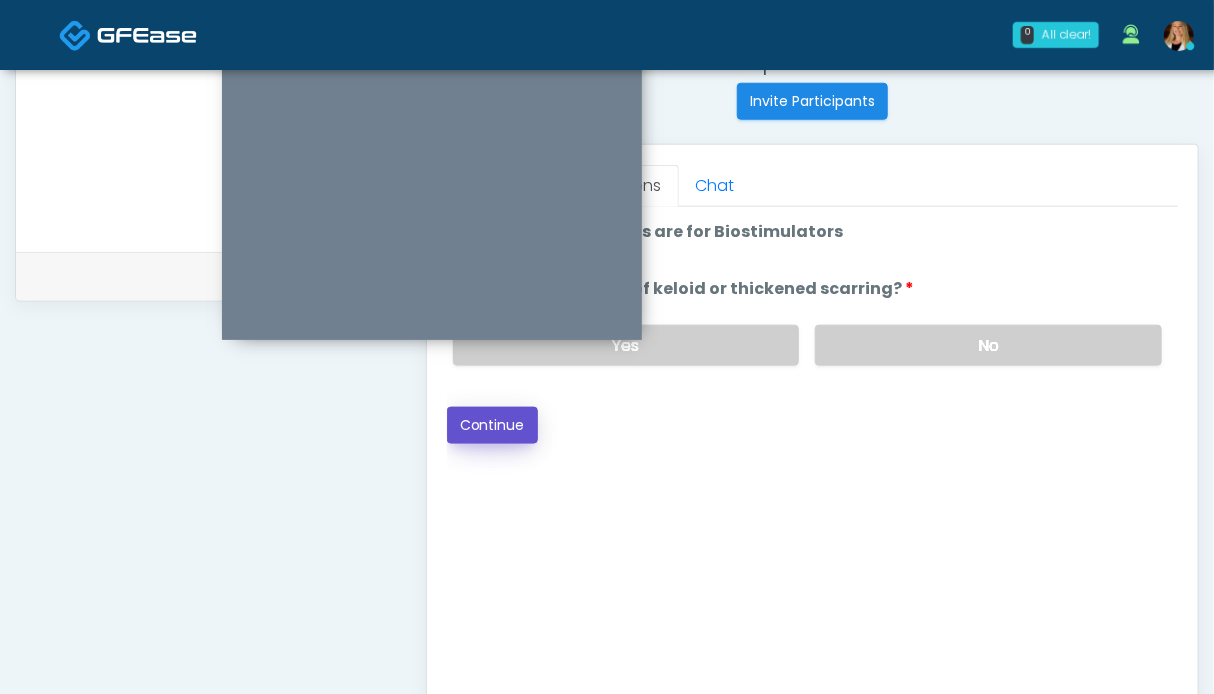 click on "Continue" at bounding box center (492, 425) 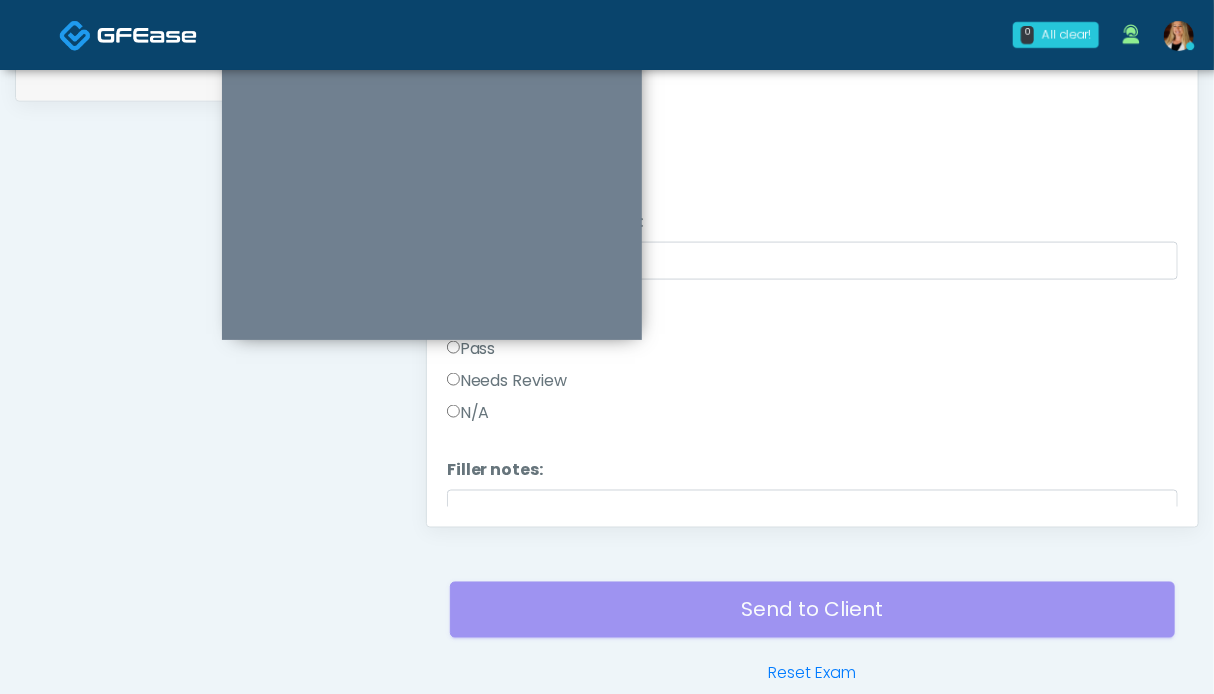scroll, scrollTop: 899, scrollLeft: 0, axis: vertical 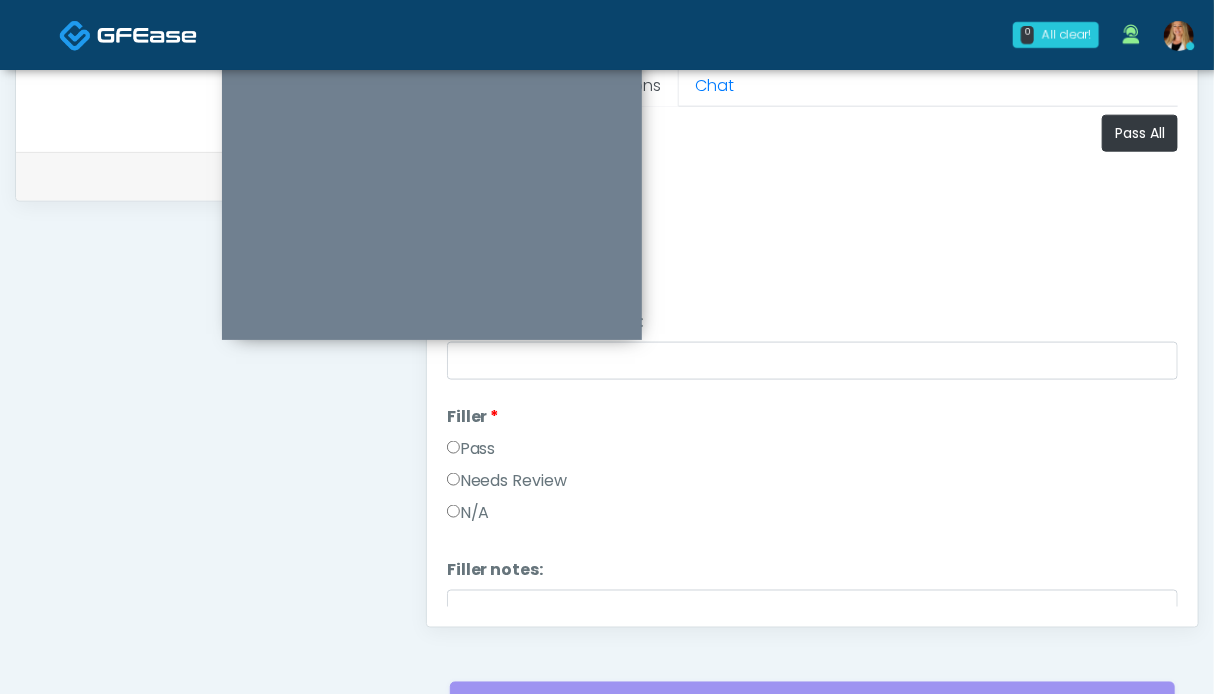 click on "Pass" at bounding box center (471, 449) 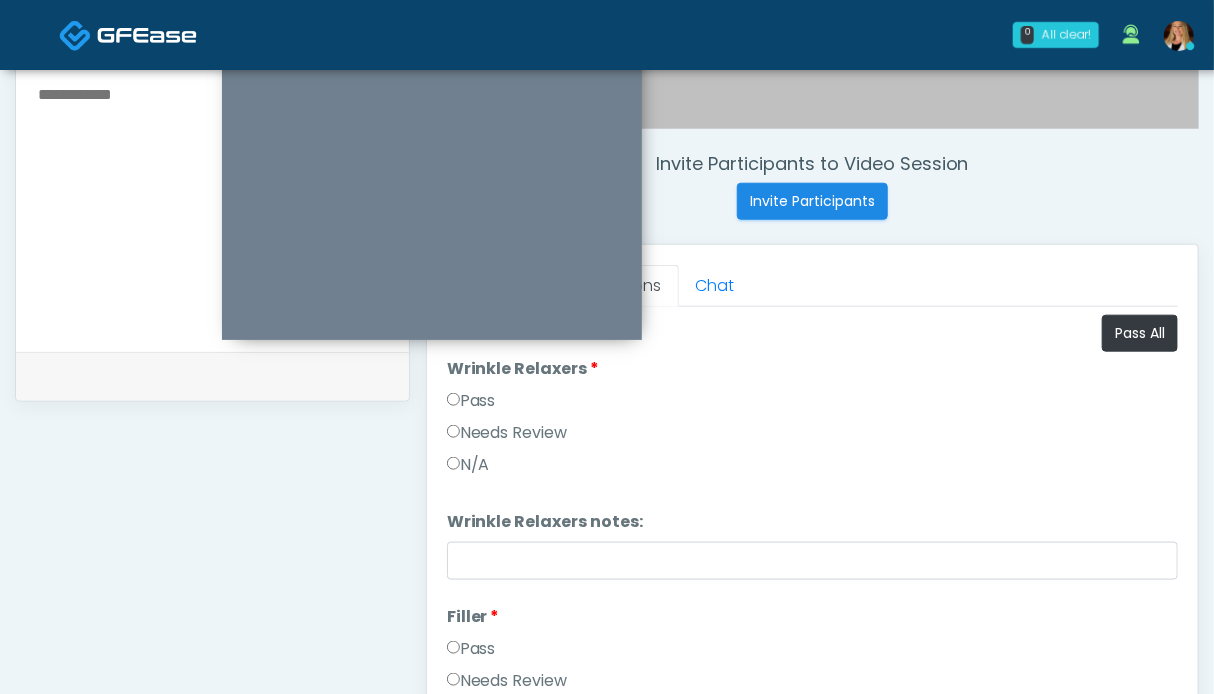 click on "Pass" at bounding box center (471, 401) 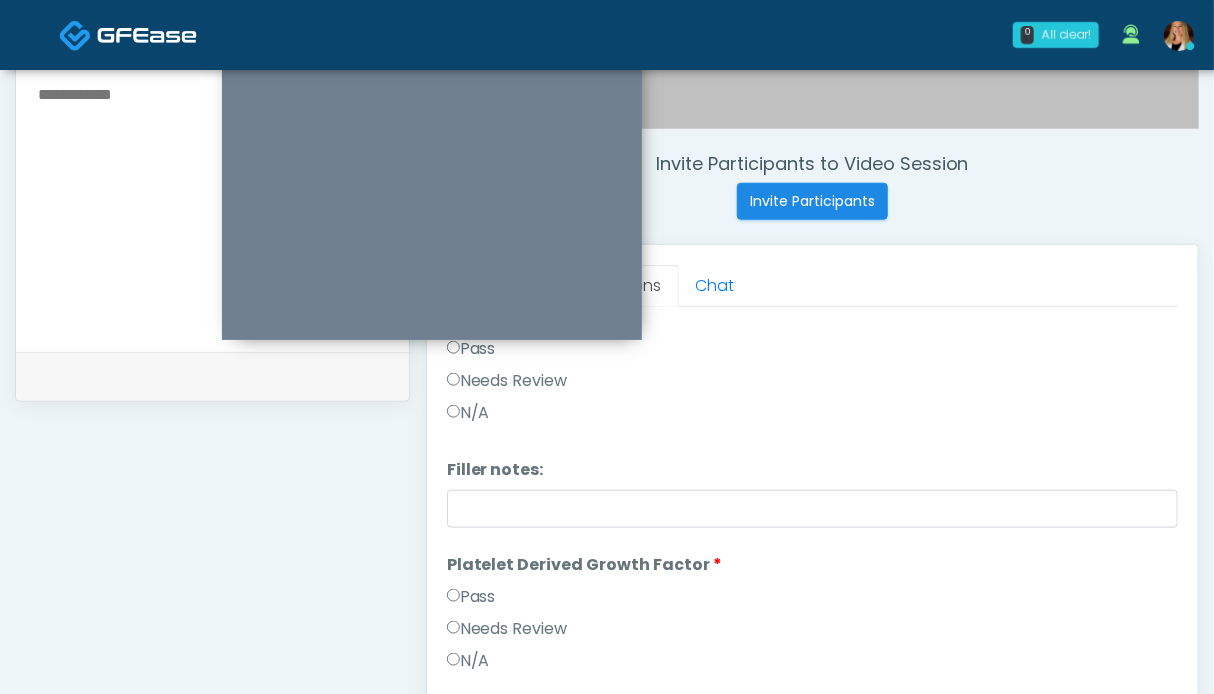 click on "Pass" at bounding box center (471, 597) 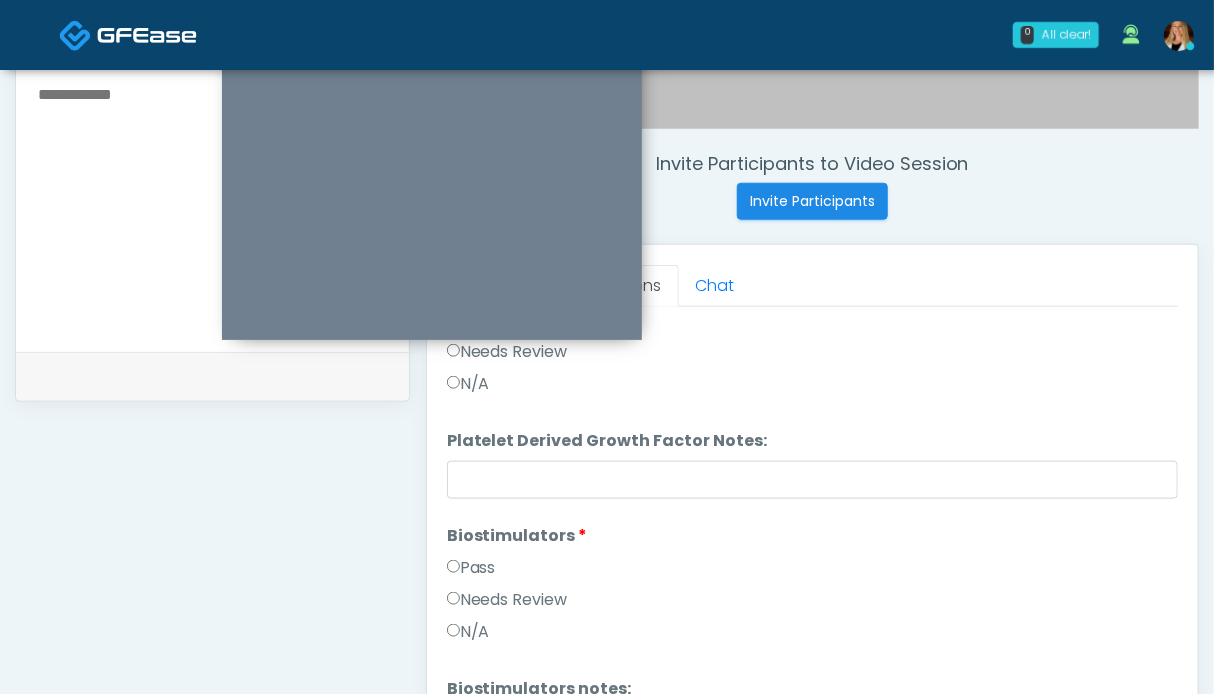 click on "Pass" at bounding box center [471, 568] 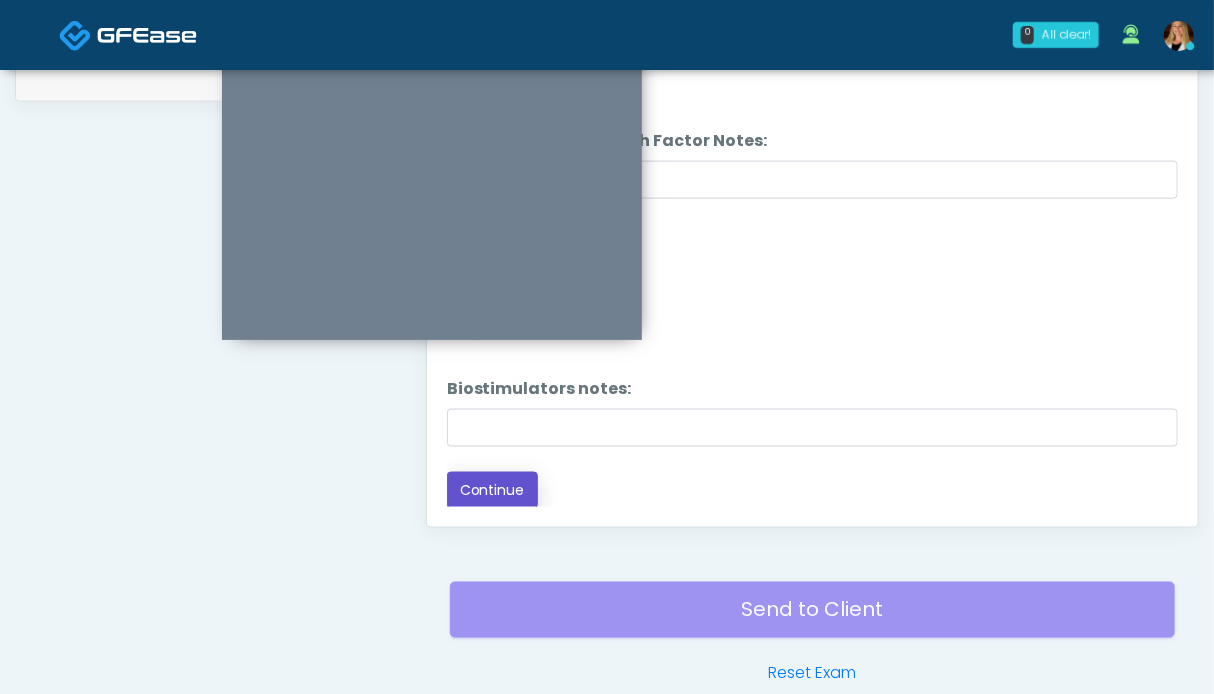 click on "Continue" at bounding box center [492, 490] 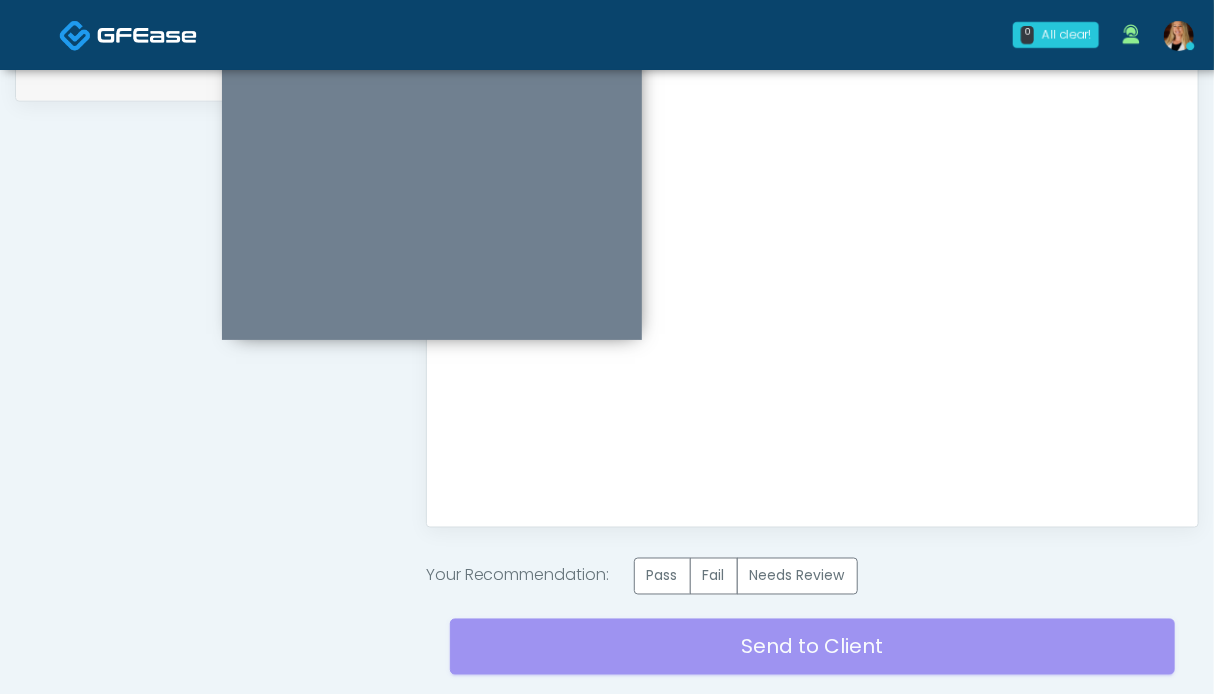 scroll, scrollTop: 0, scrollLeft: 0, axis: both 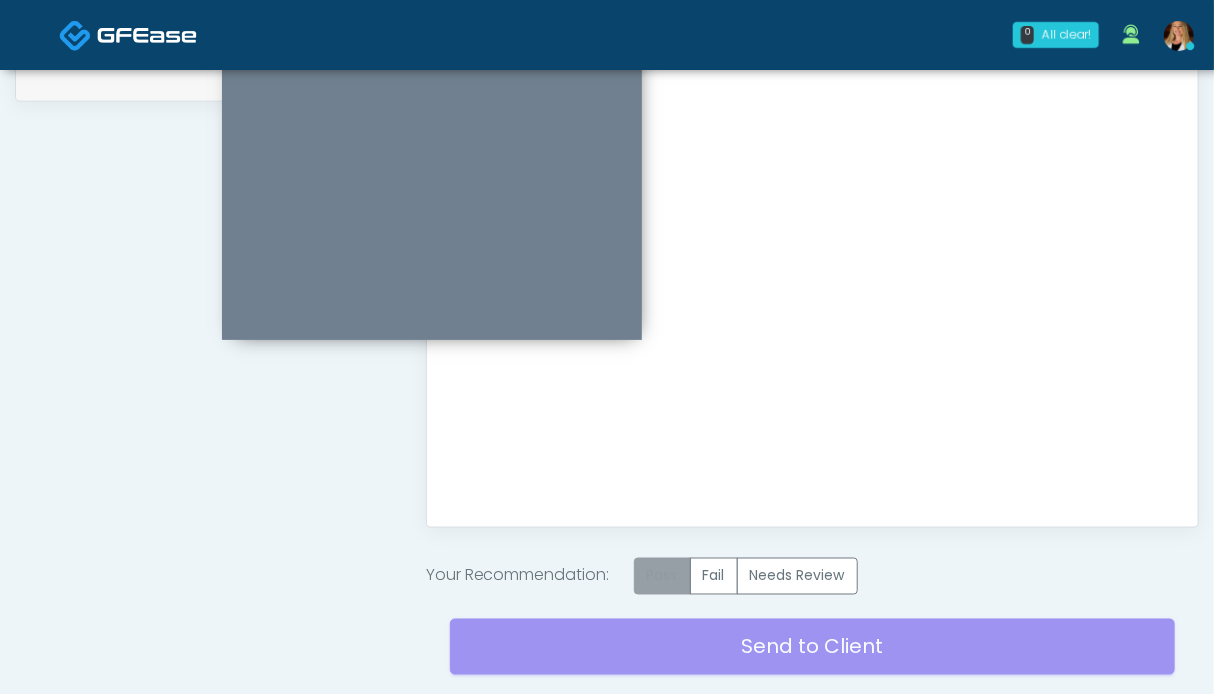 click on "Pass" at bounding box center [662, 576] 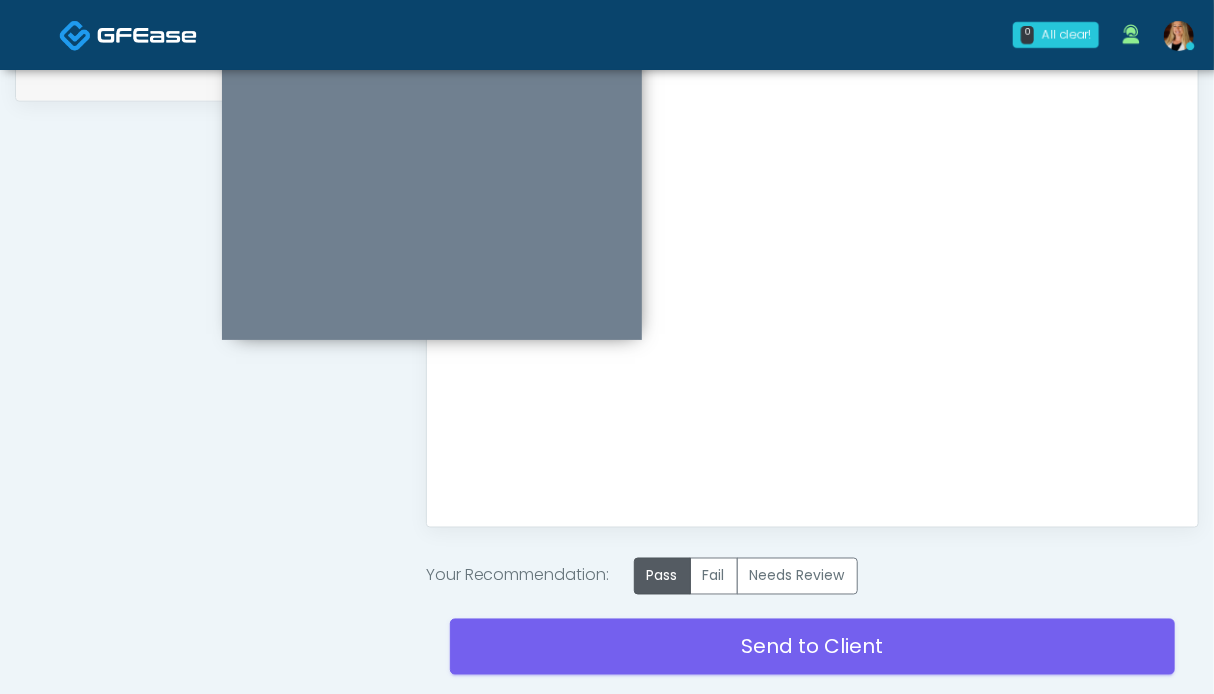 scroll 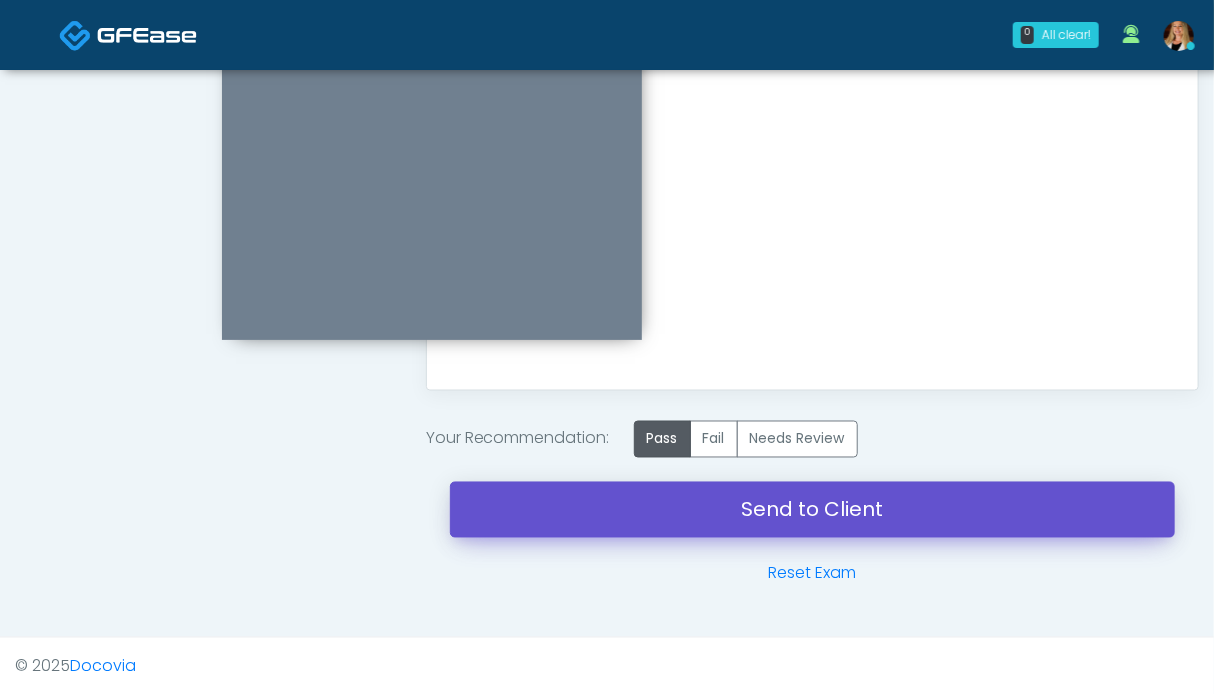 click on "Send to Client" at bounding box center (812, 510) 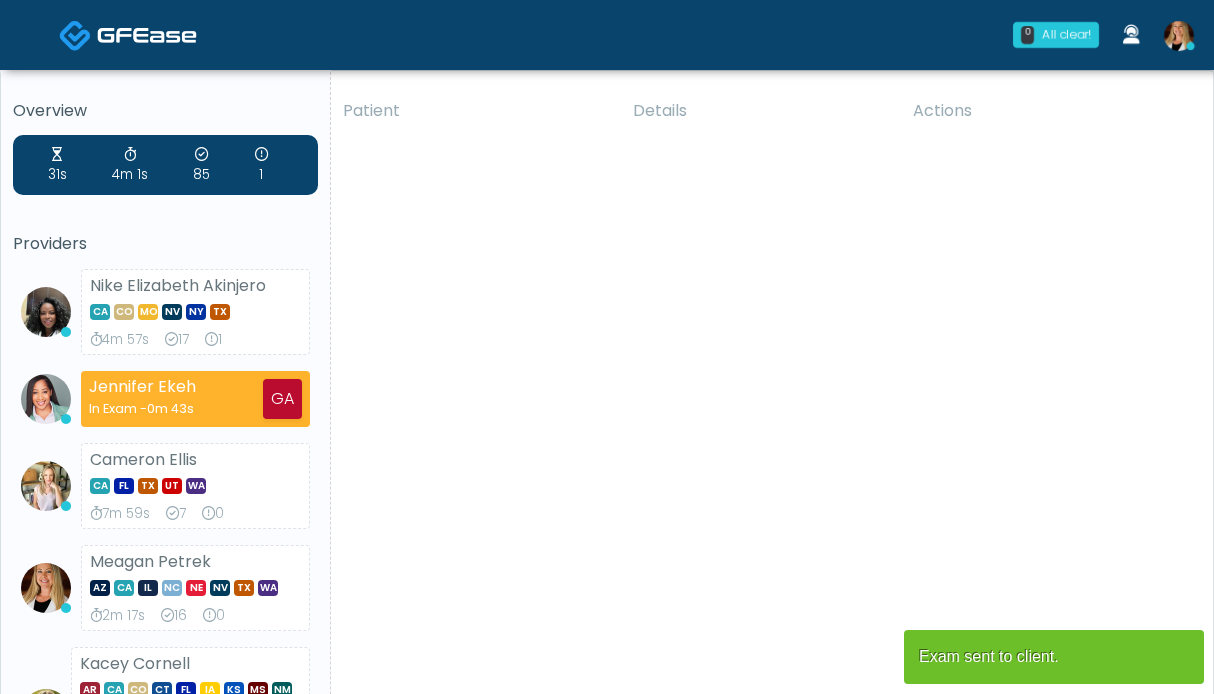 scroll, scrollTop: 0, scrollLeft: 0, axis: both 